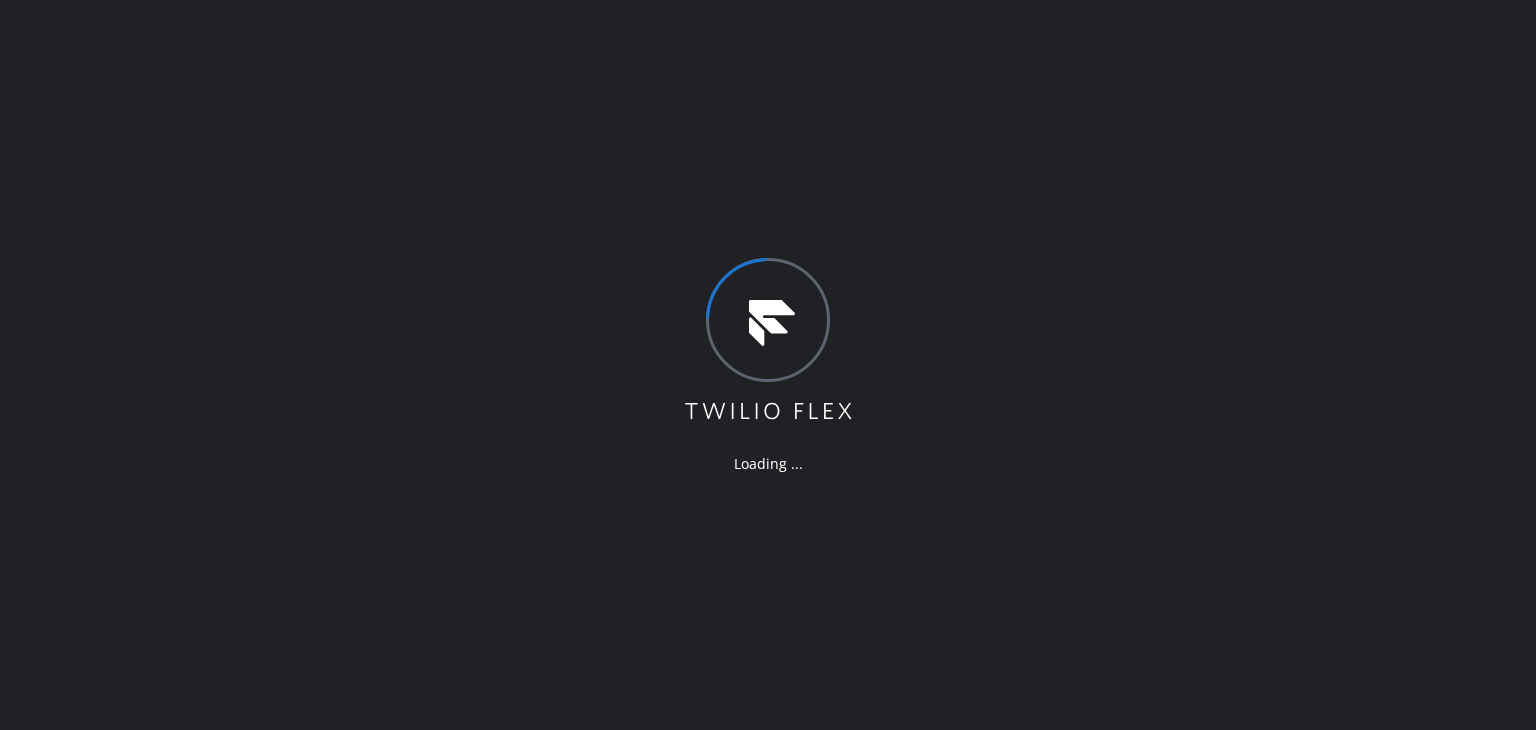 scroll, scrollTop: 0, scrollLeft: 0, axis: both 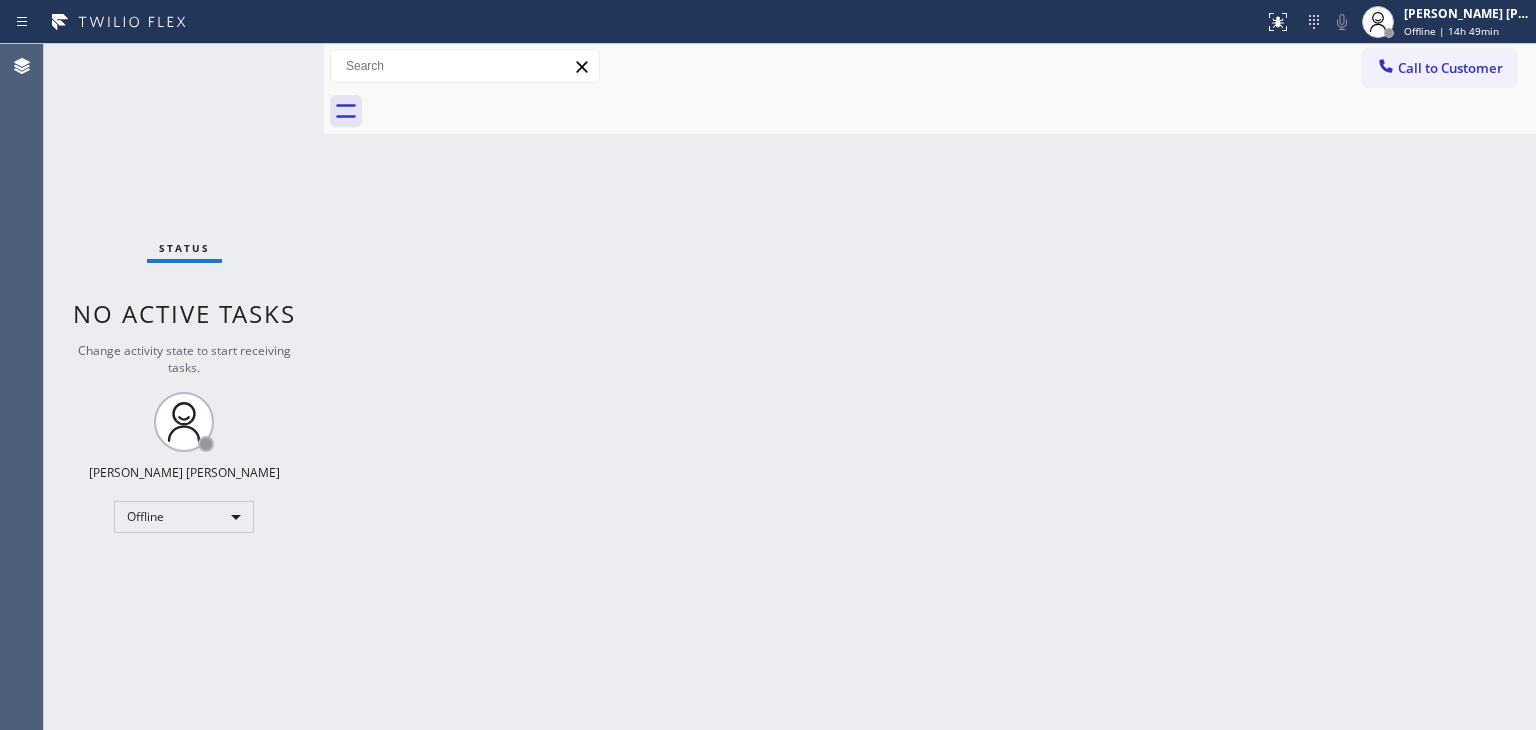 click on "Back to Dashboard Change Sender ID Customers Technicians Select a contact Outbound call Technician Search Technician Your caller id phone number Your caller id phone number Call Technician info Name   Phone none Address none Change Sender ID HVAC +18559994417 5 Star Appliance +18557314952 Appliance Repair +18554611149 Plumbing +18889090120 Air Duct Cleaning +18006865038  Electricians +18005688664 Cancel Change Check personal SMS Reset Change No tabs Call to Customer Outbound call Location Search location Your caller id phone number Customer number Call Outbound call Technician Search Technician Your caller id phone number Your caller id phone number Call" at bounding box center [930, 387] 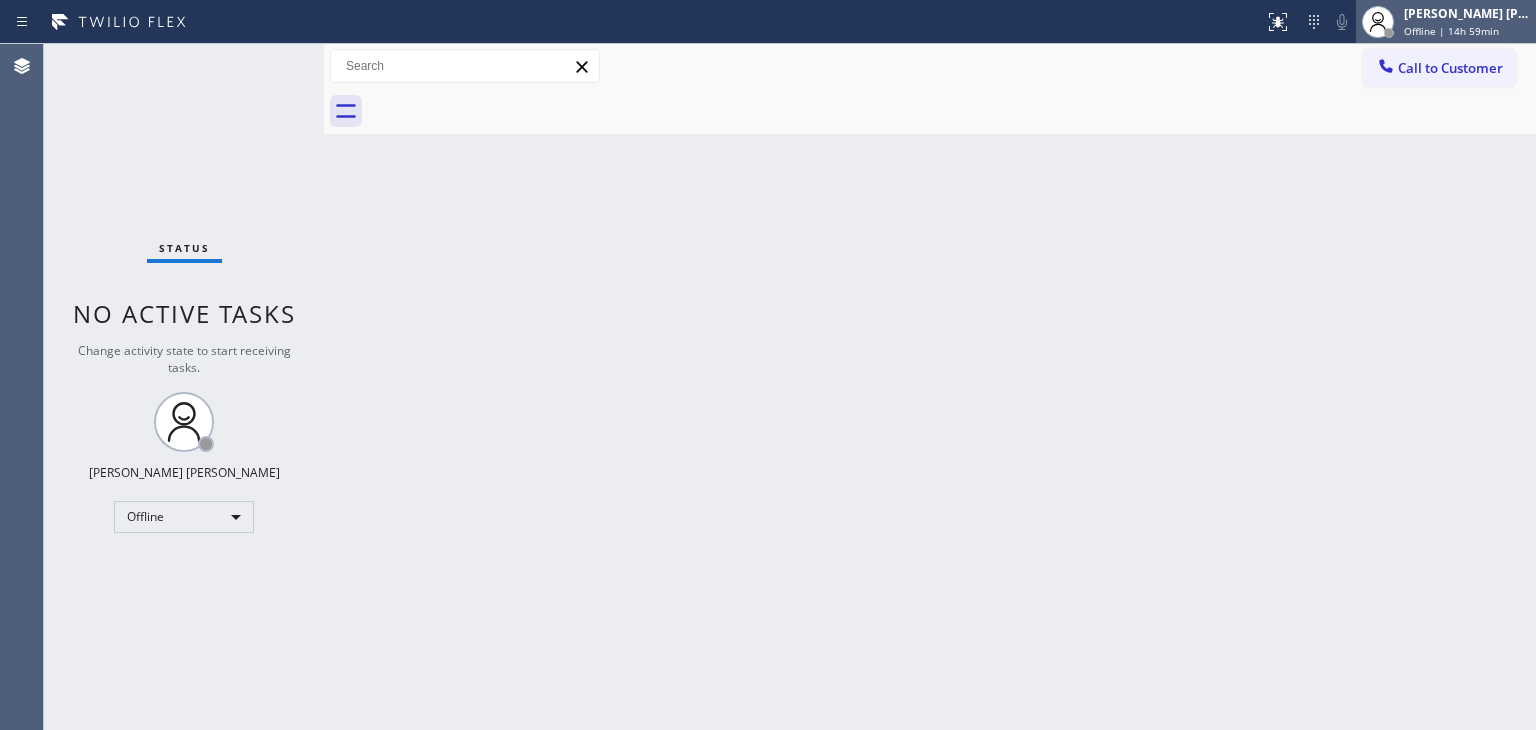 click on "Edel John Suson" at bounding box center [1467, 13] 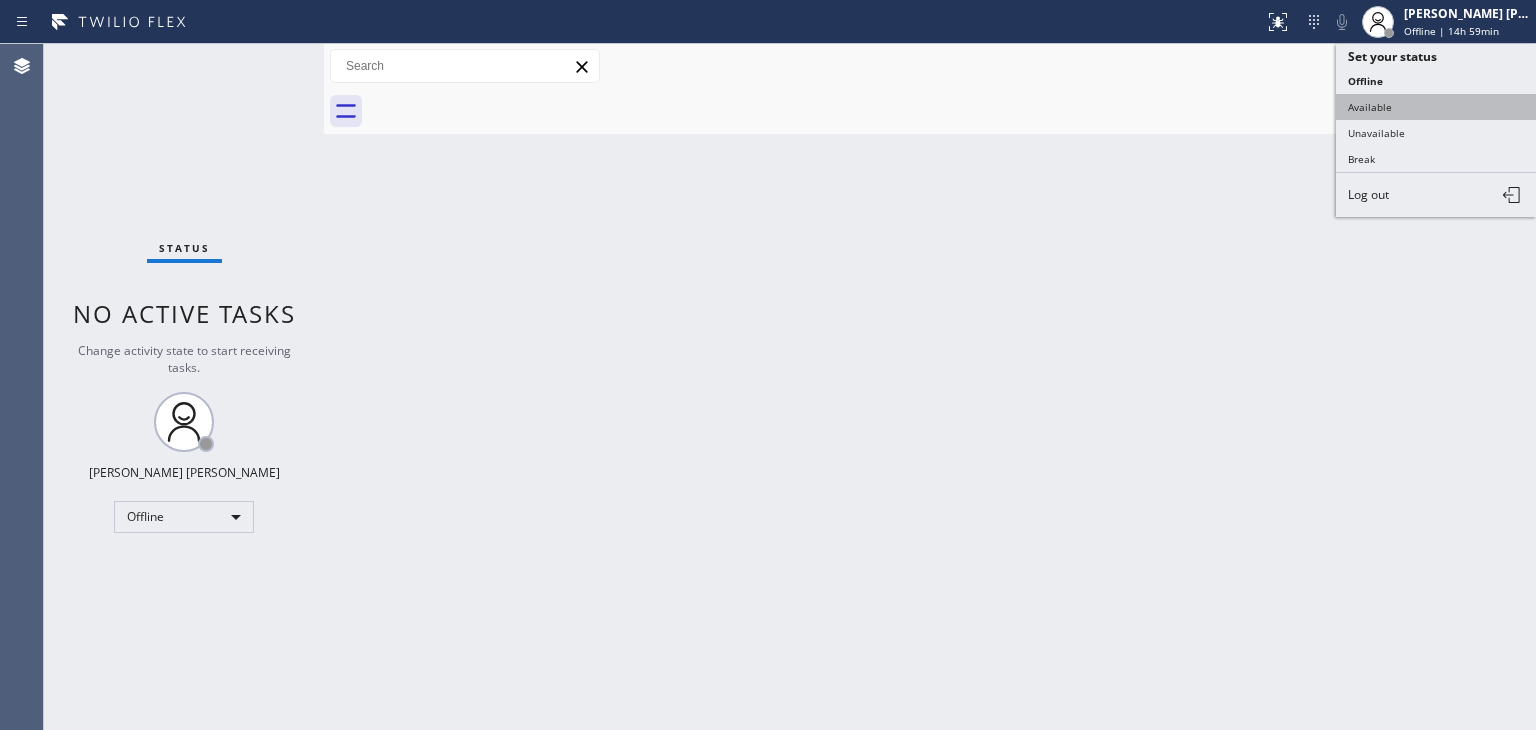 click on "Available" at bounding box center (1436, 107) 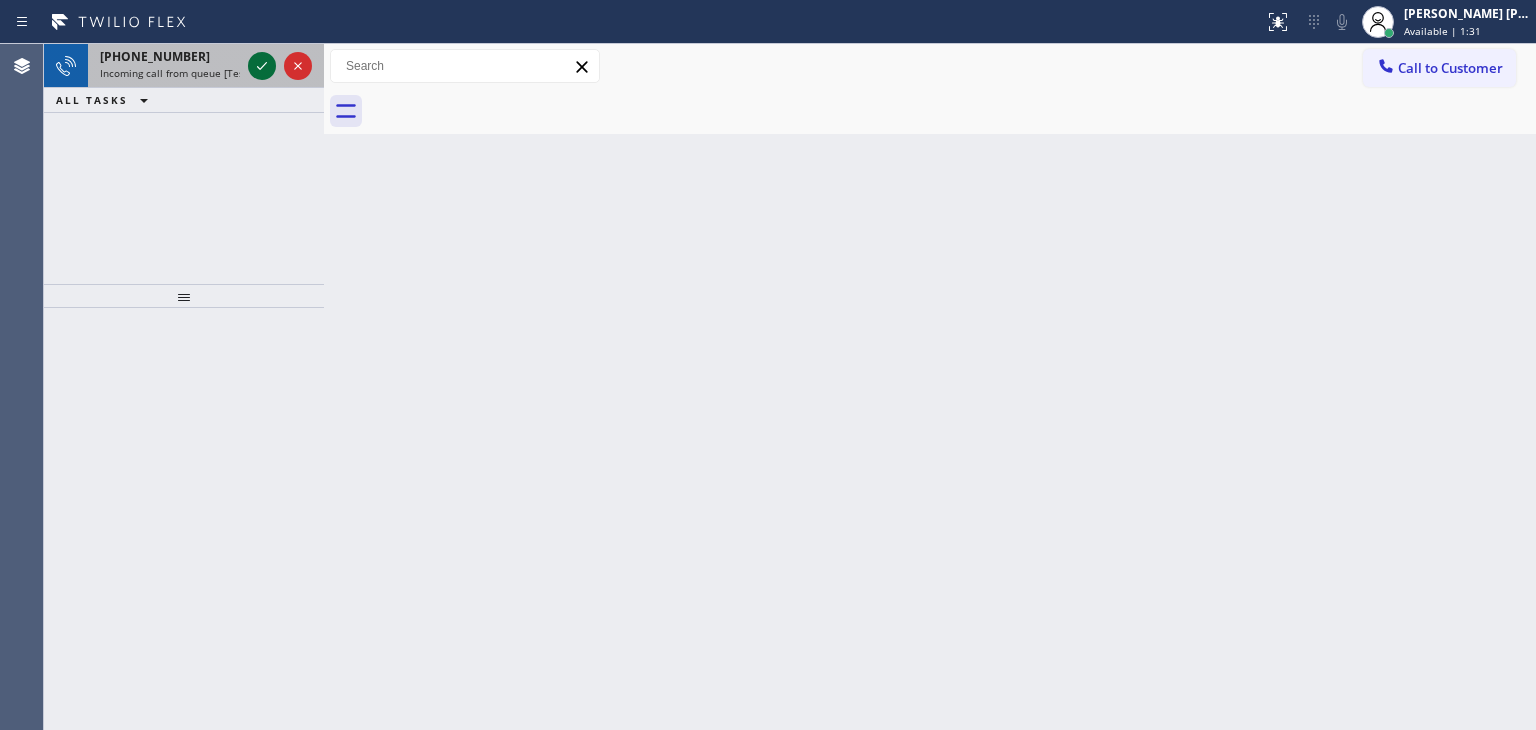 click 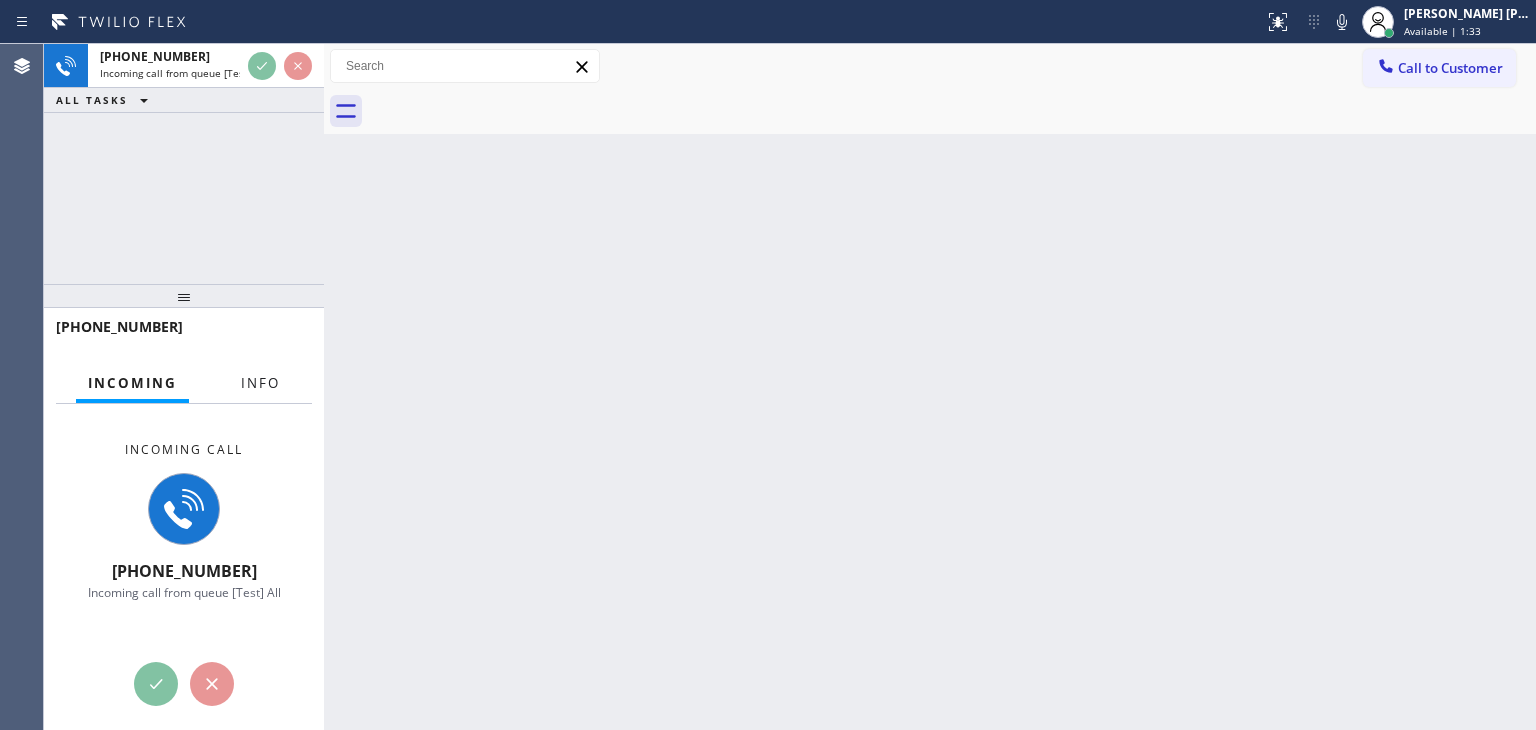click on "Info" at bounding box center (260, 383) 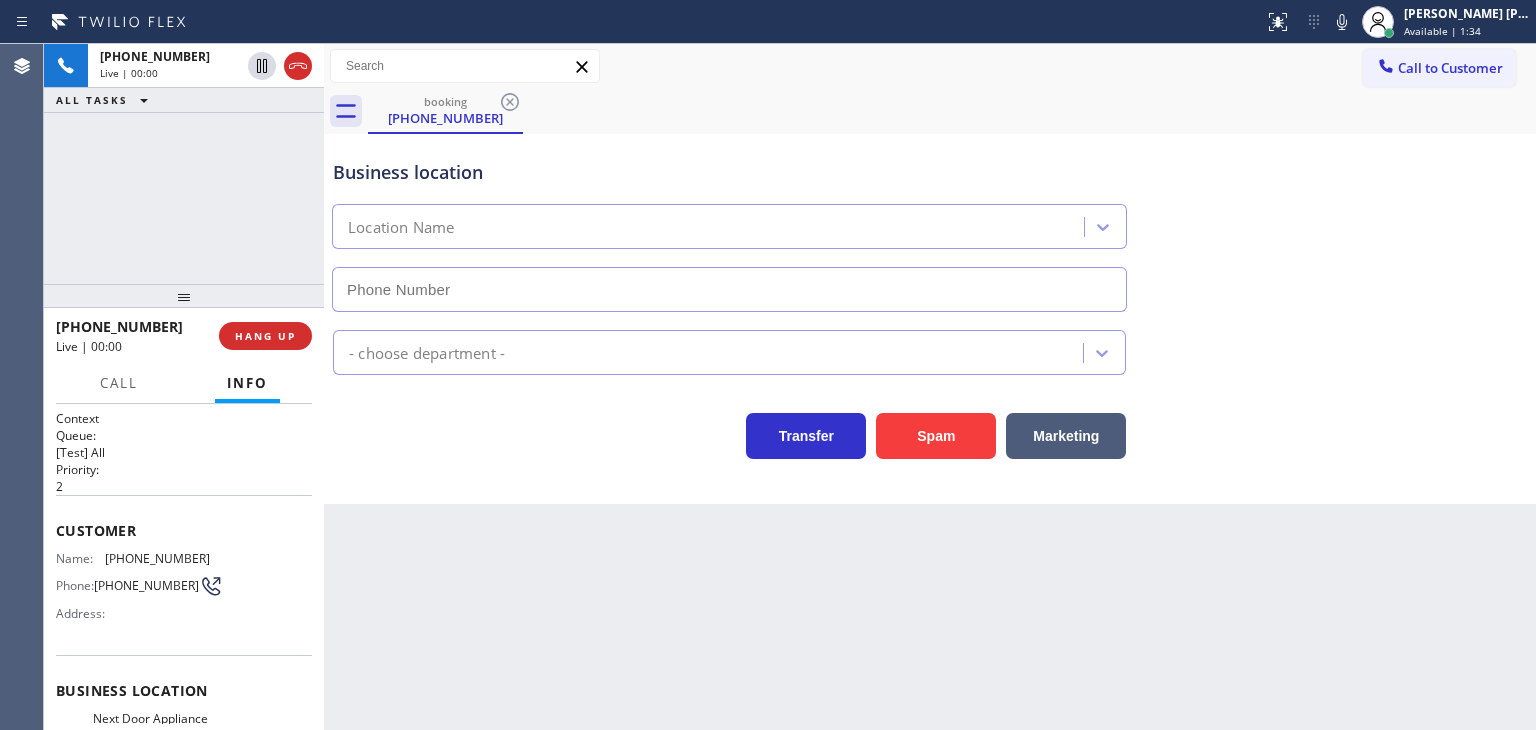 type on "(609) 710-8354" 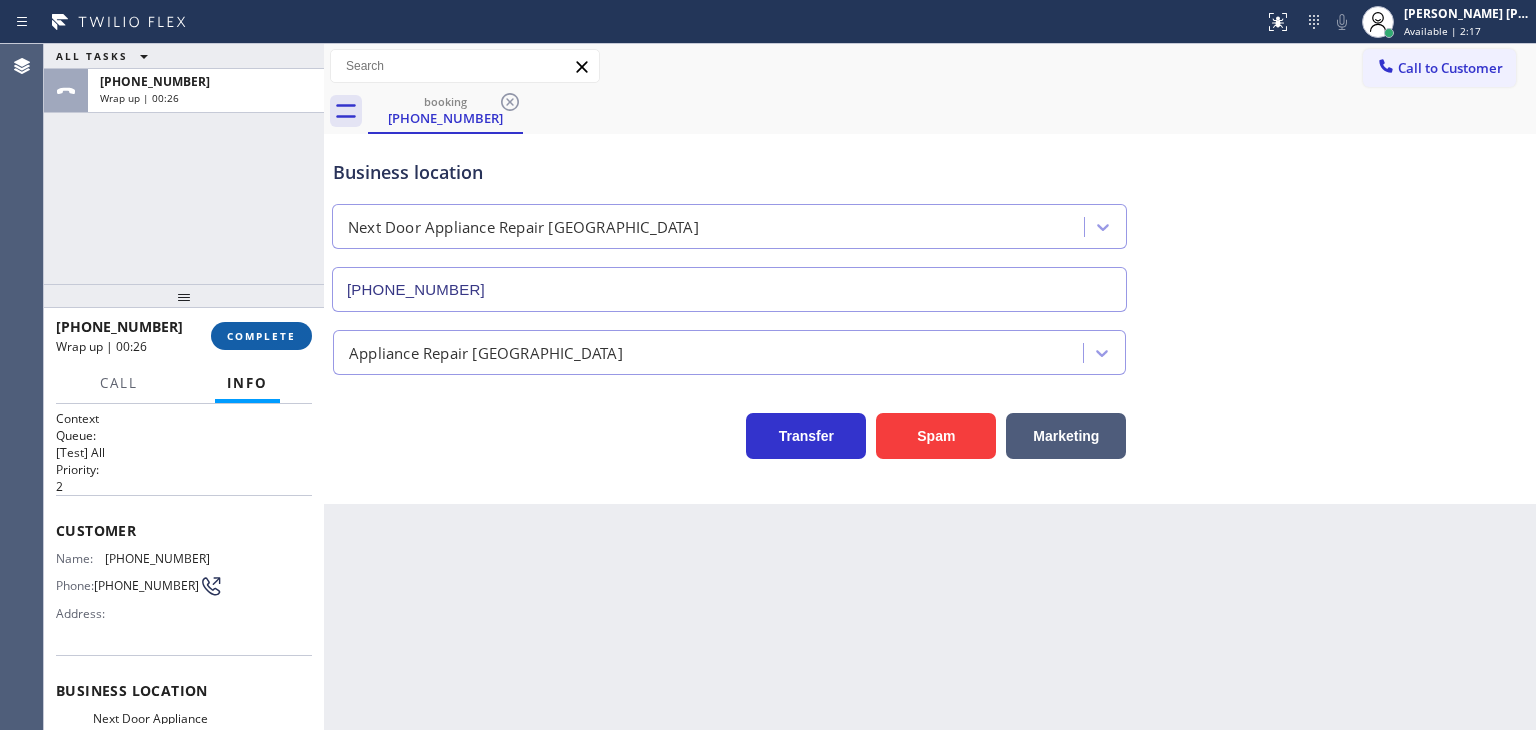 click on "COMPLETE" at bounding box center (261, 336) 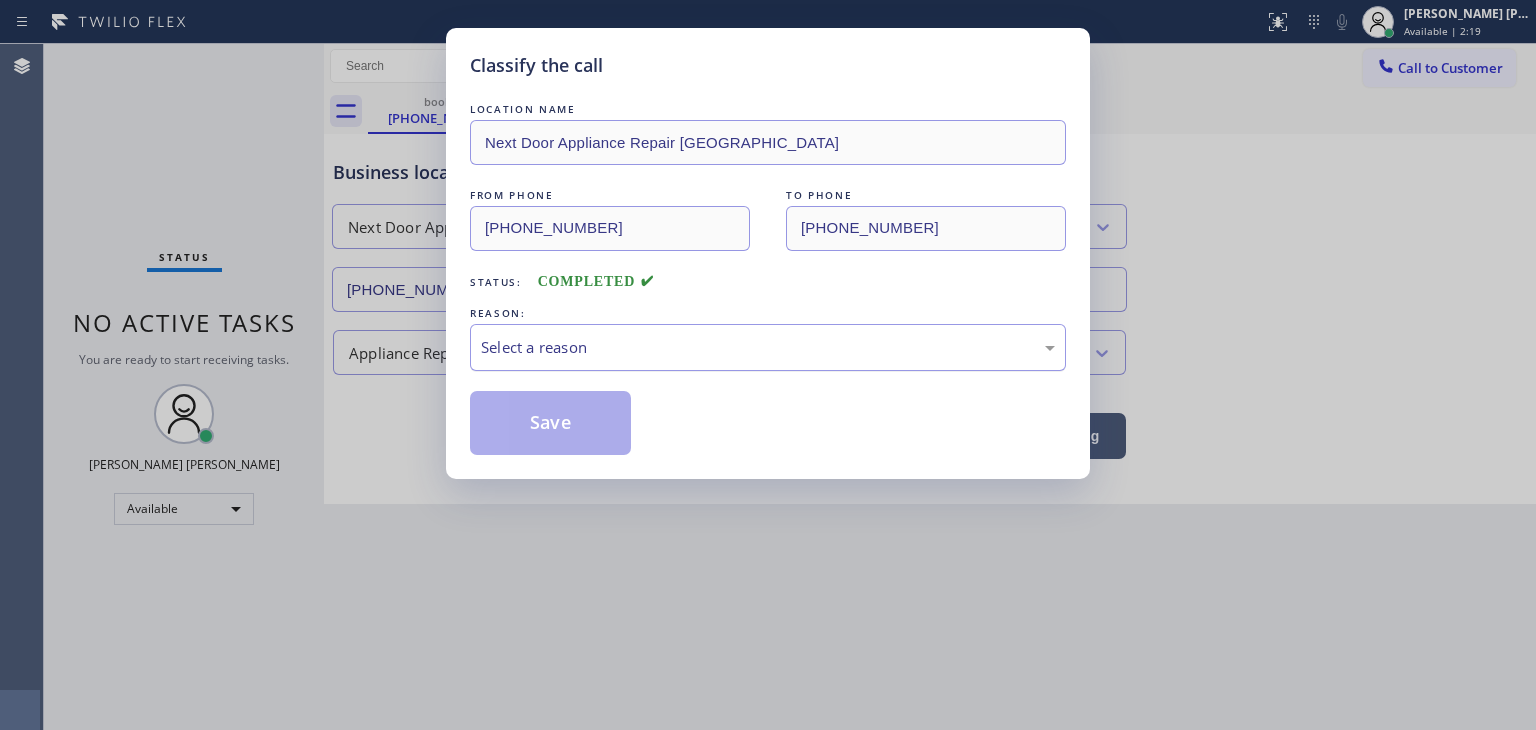 click on "Select a reason" at bounding box center (768, 347) 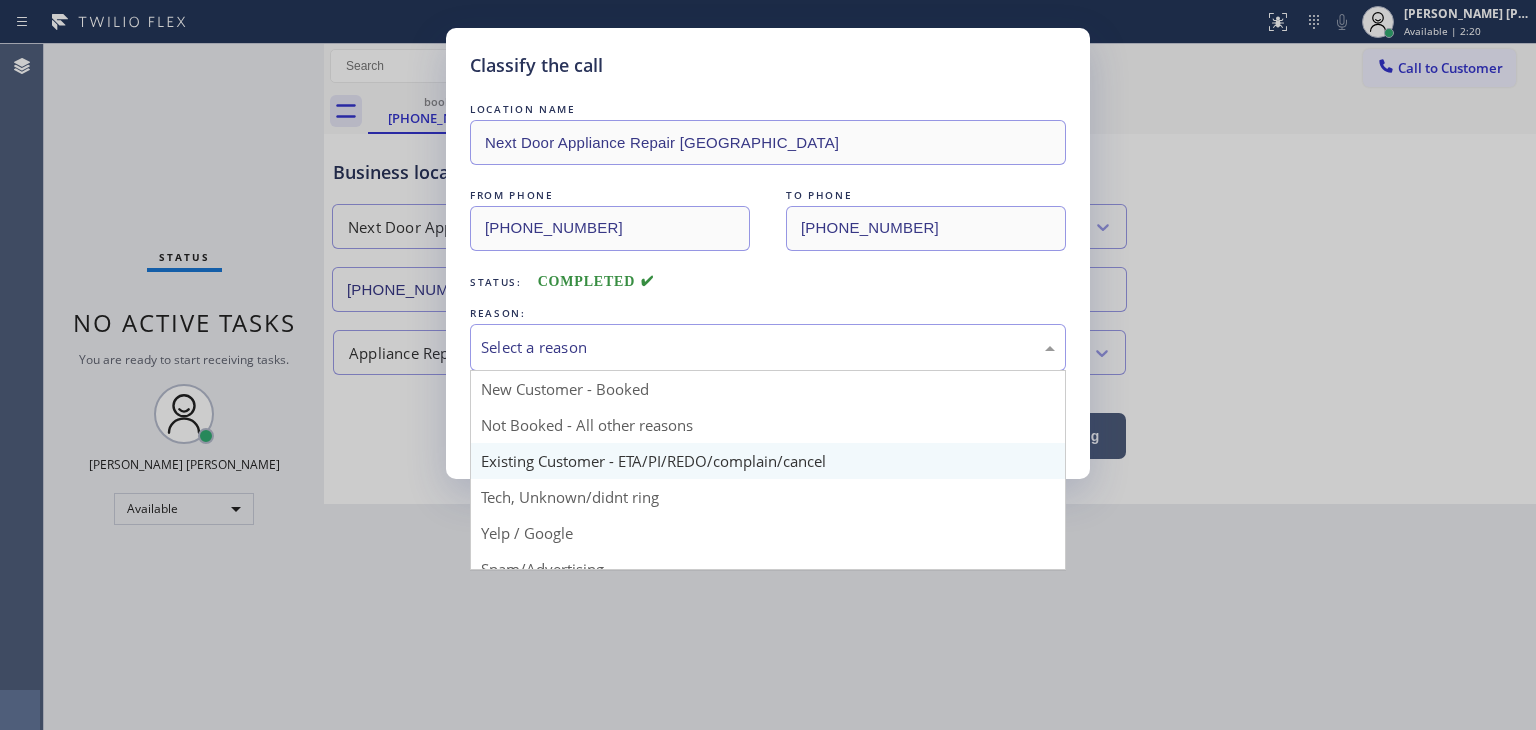 scroll, scrollTop: 100, scrollLeft: 0, axis: vertical 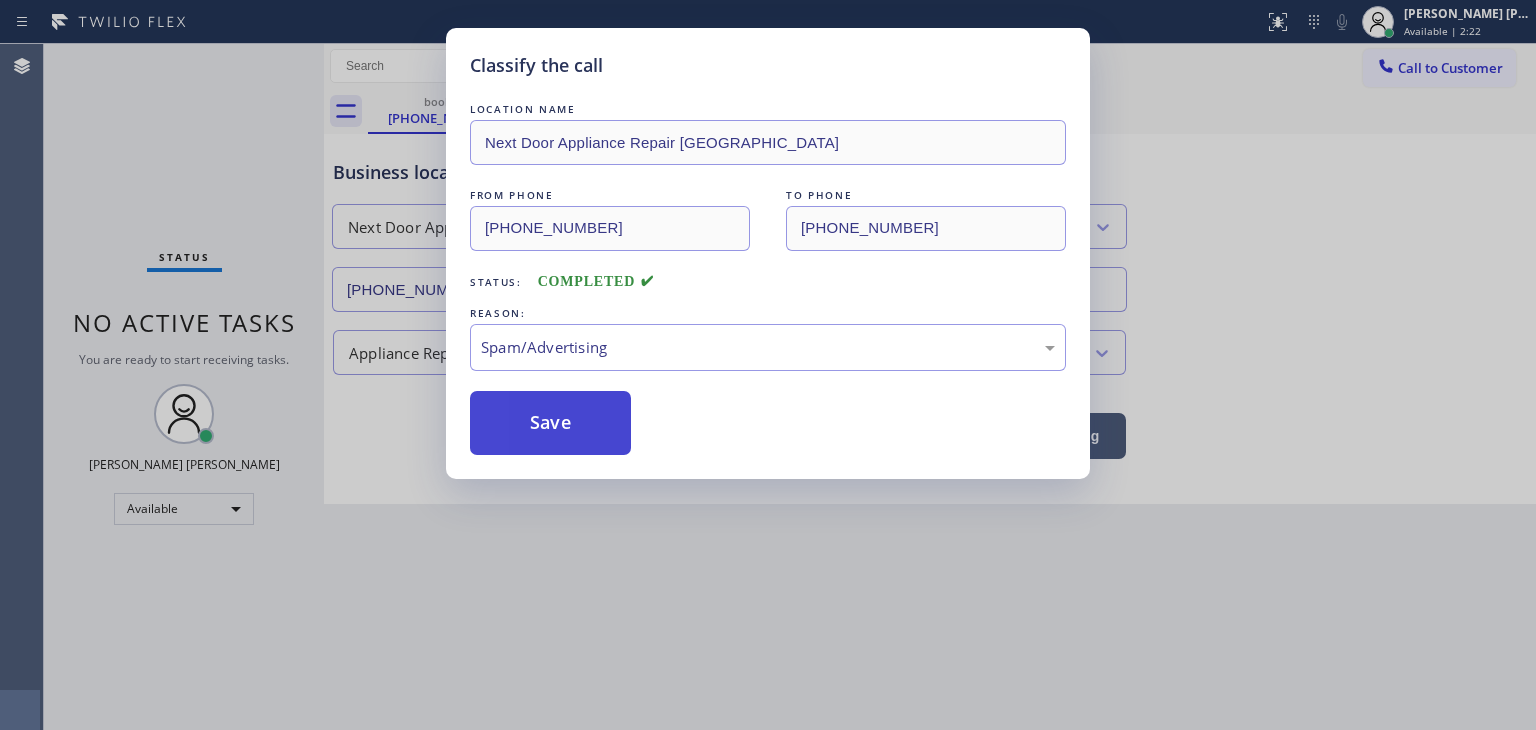 click on "Save" at bounding box center (550, 423) 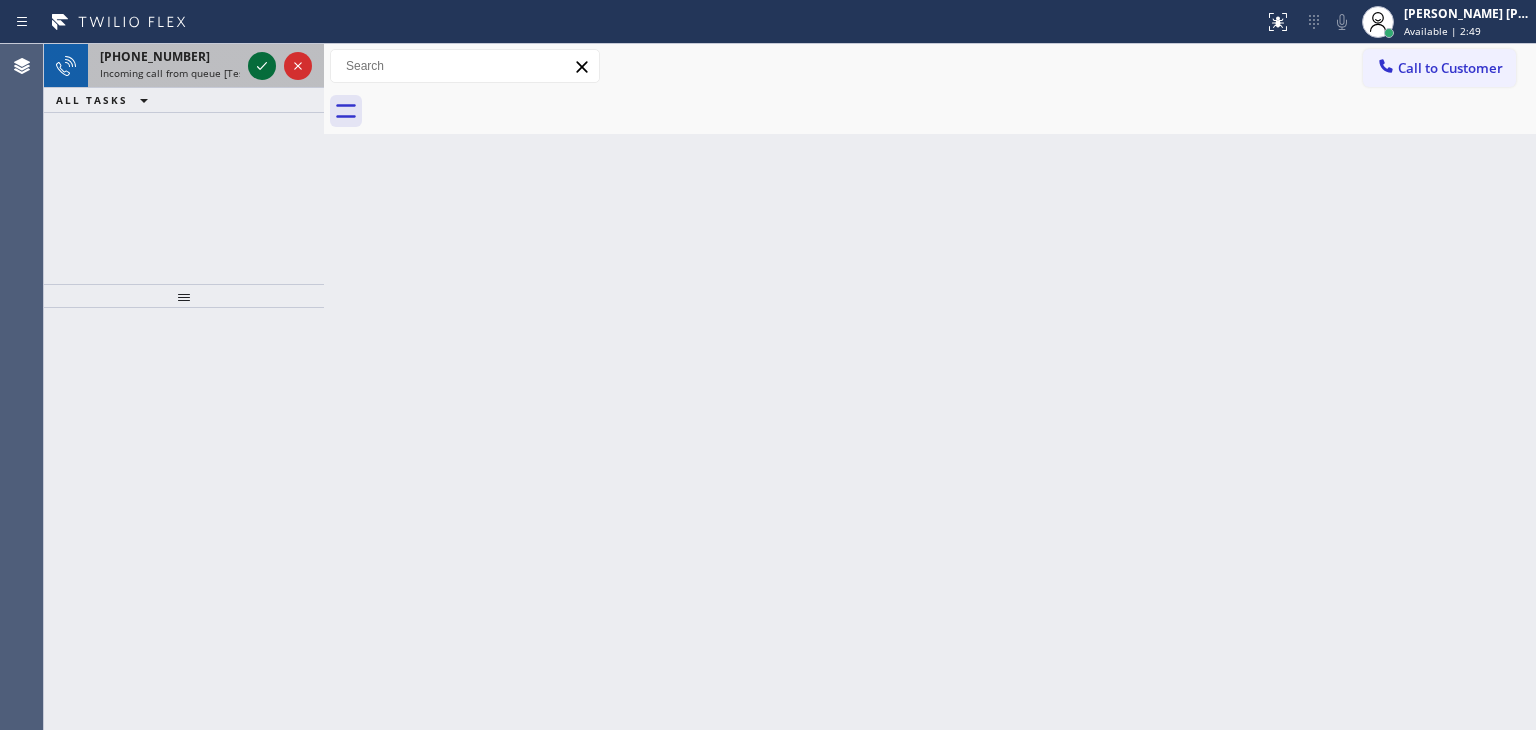 click 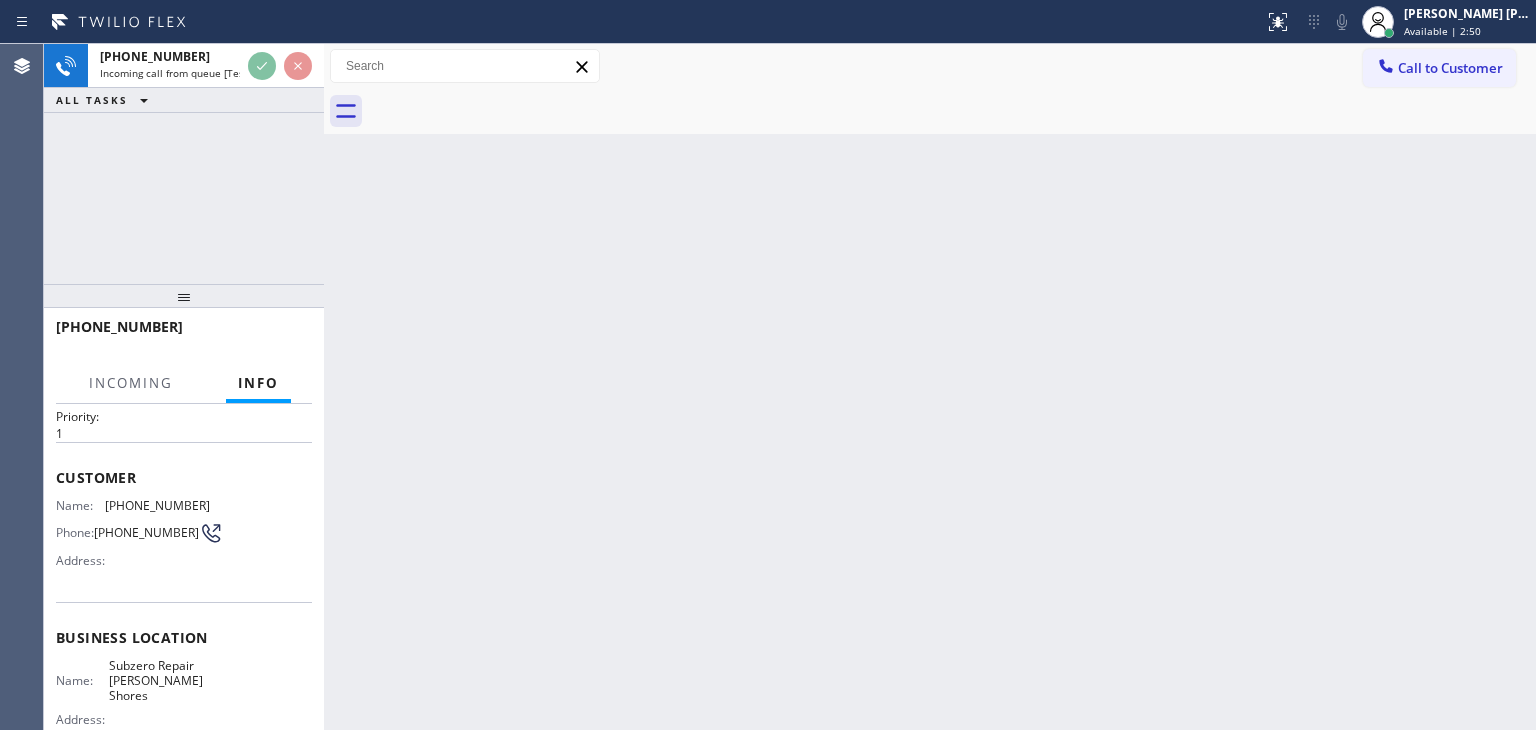 scroll, scrollTop: 100, scrollLeft: 0, axis: vertical 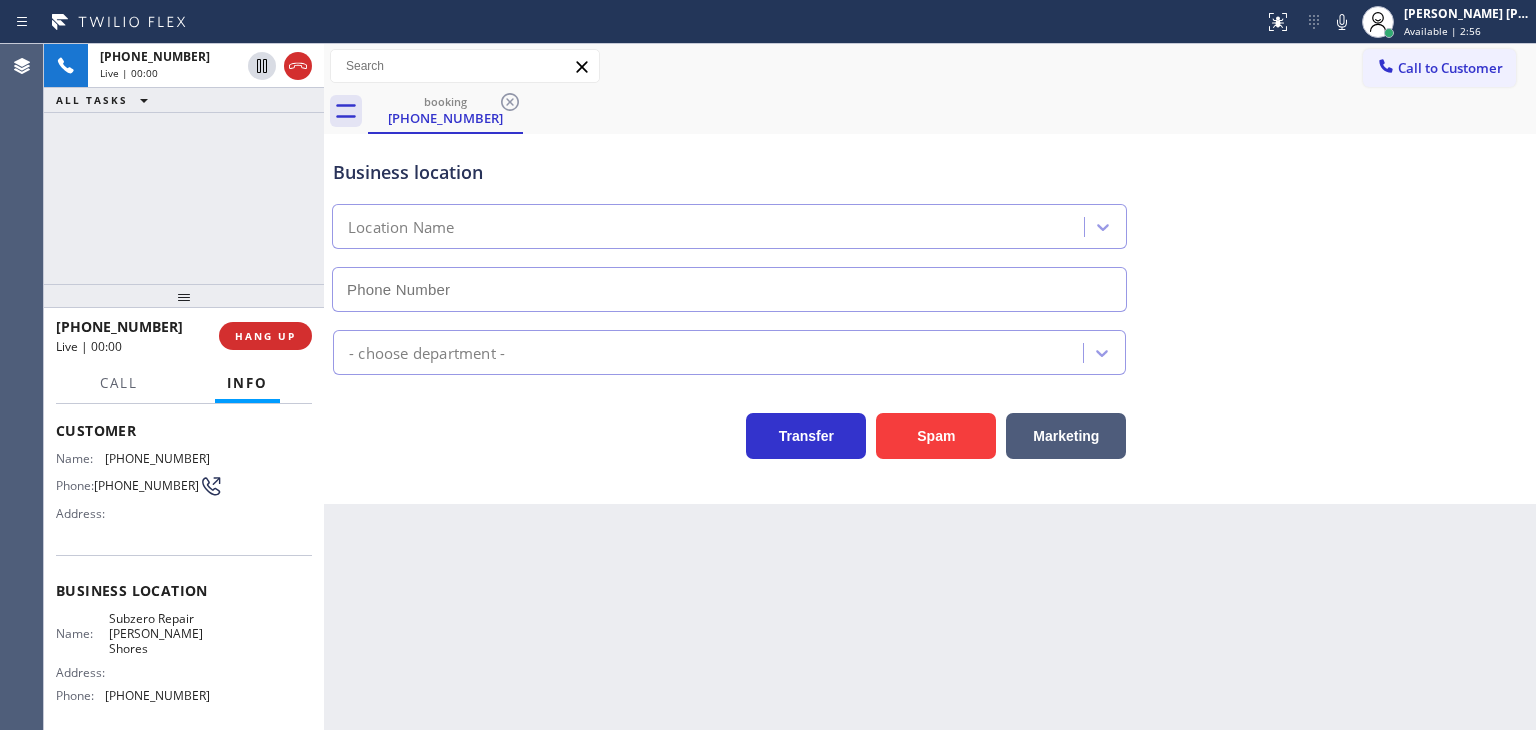 type on "(305) 440-4546" 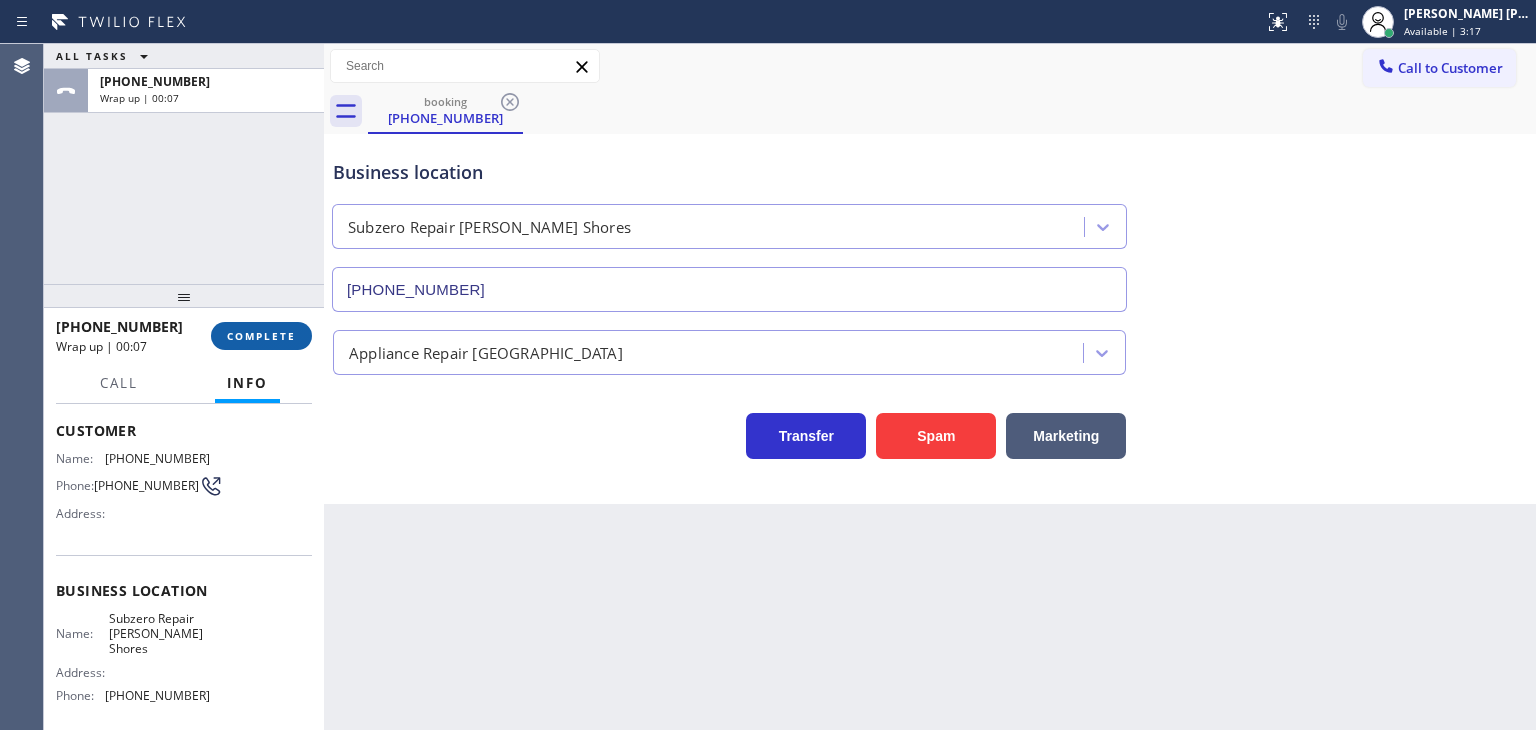 click on "COMPLETE" at bounding box center [261, 336] 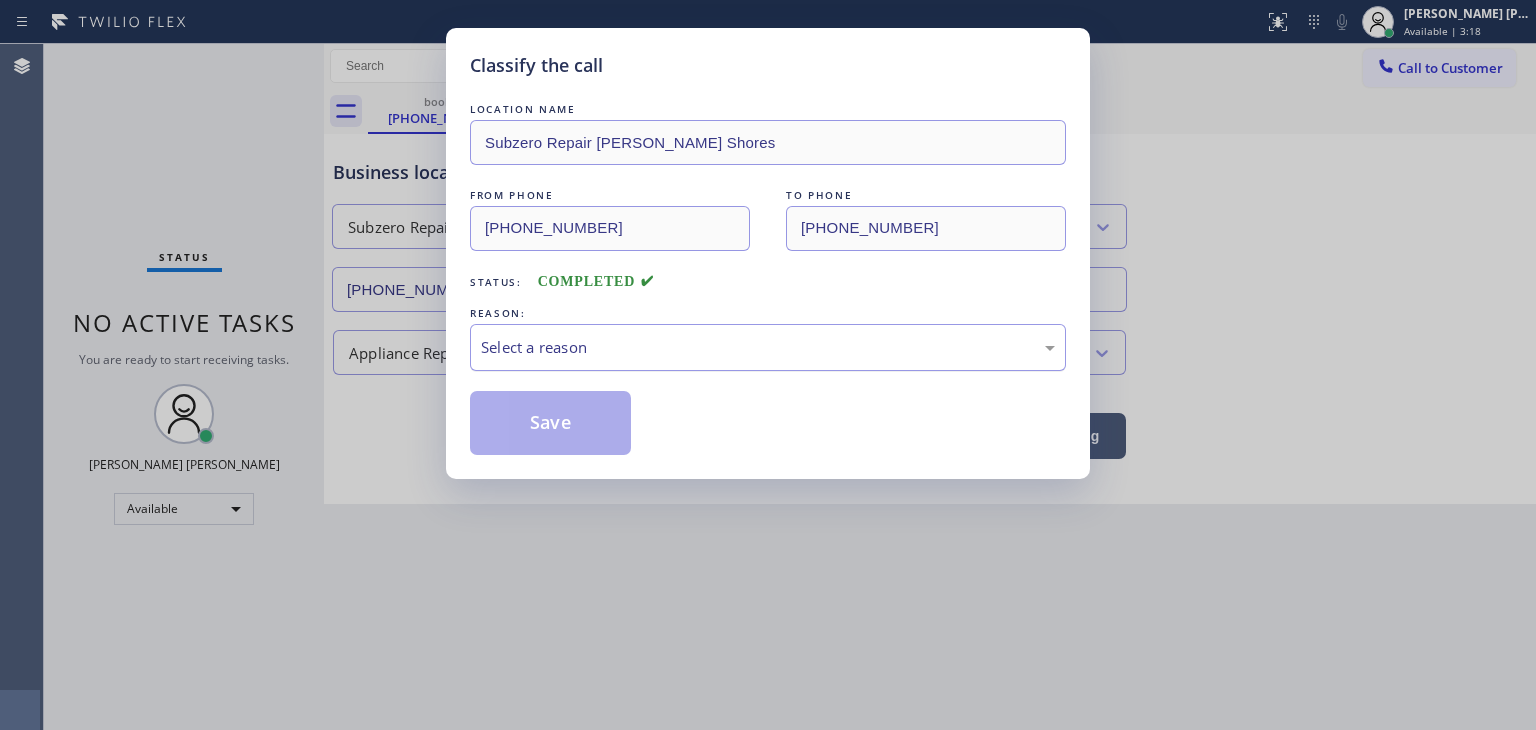 click on "Select a reason" at bounding box center [768, 347] 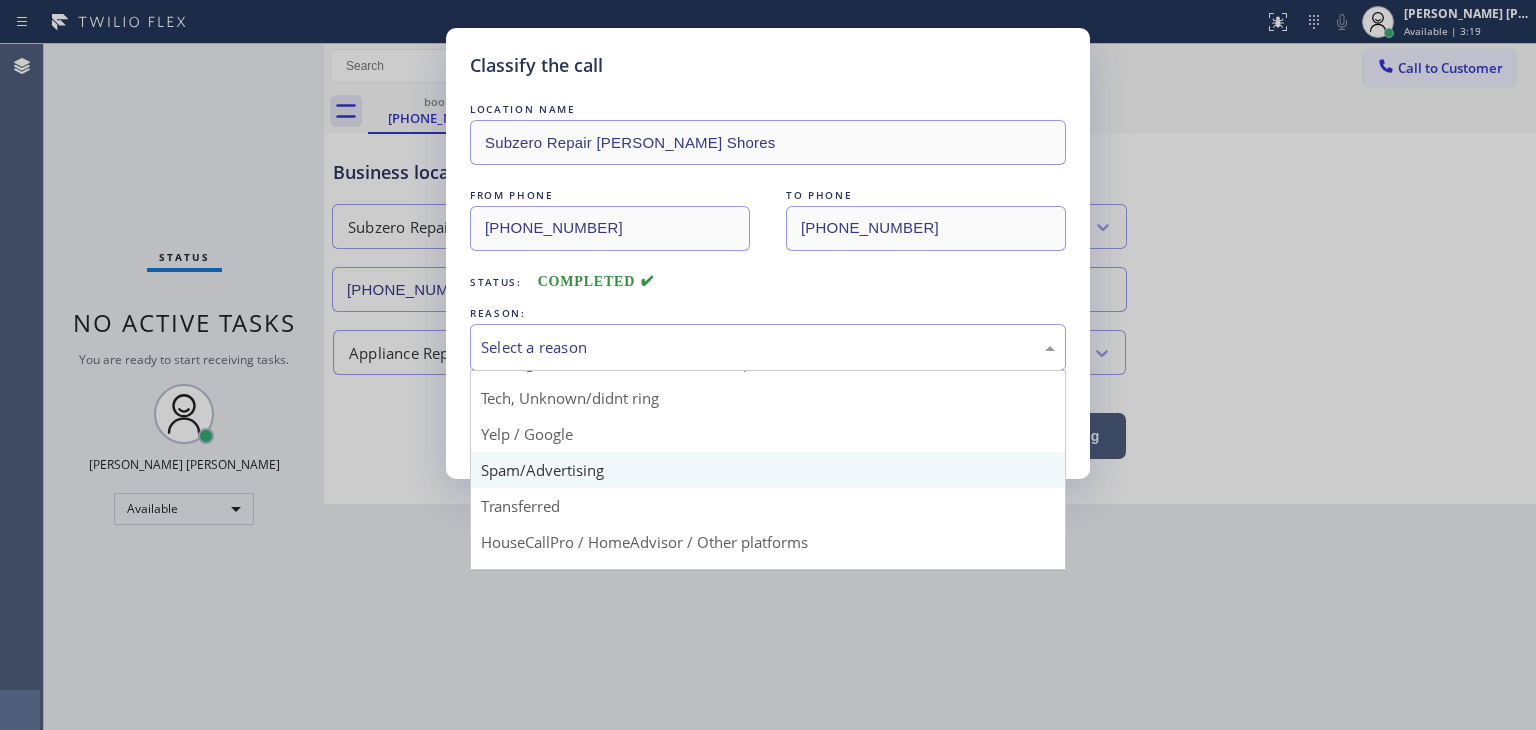 scroll, scrollTop: 100, scrollLeft: 0, axis: vertical 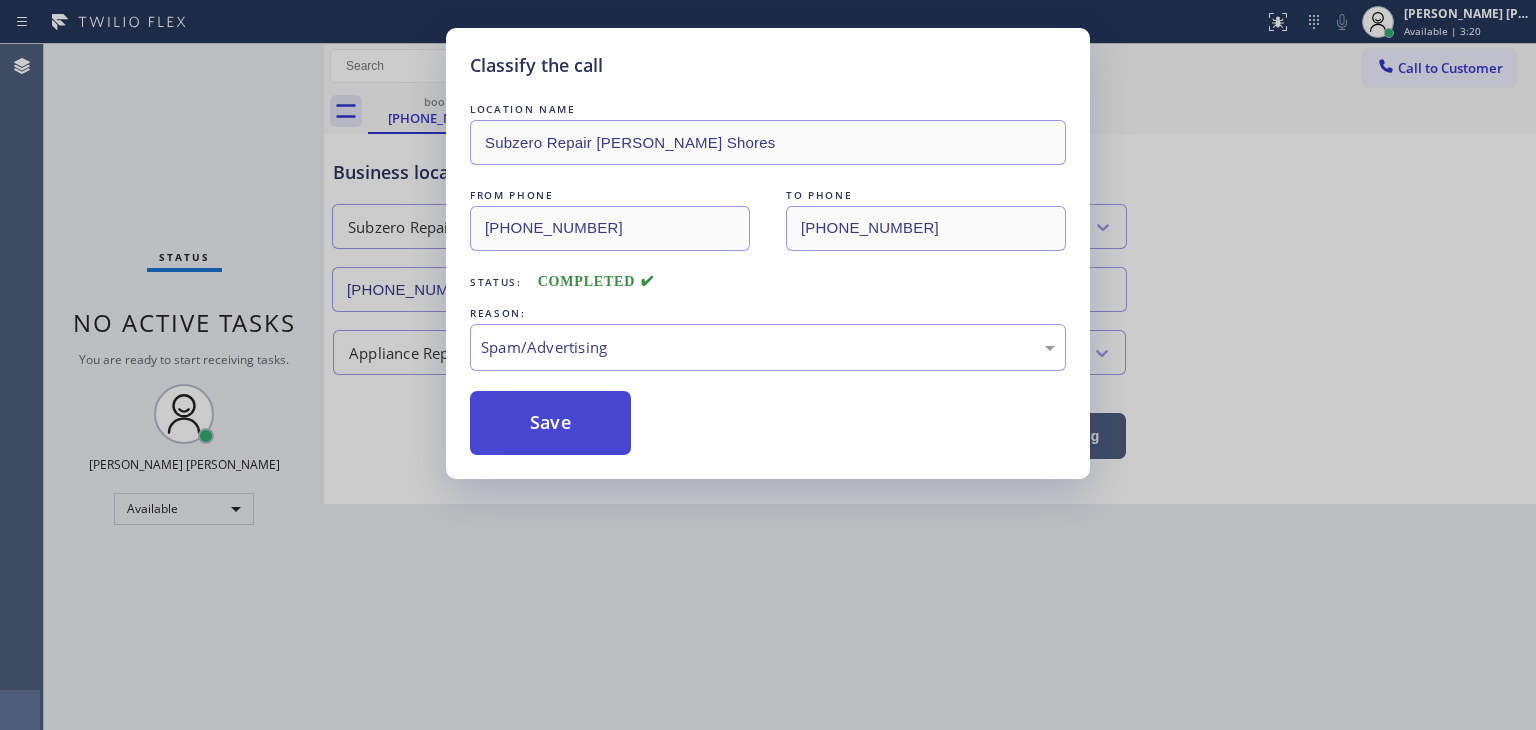 click on "Save" at bounding box center (550, 423) 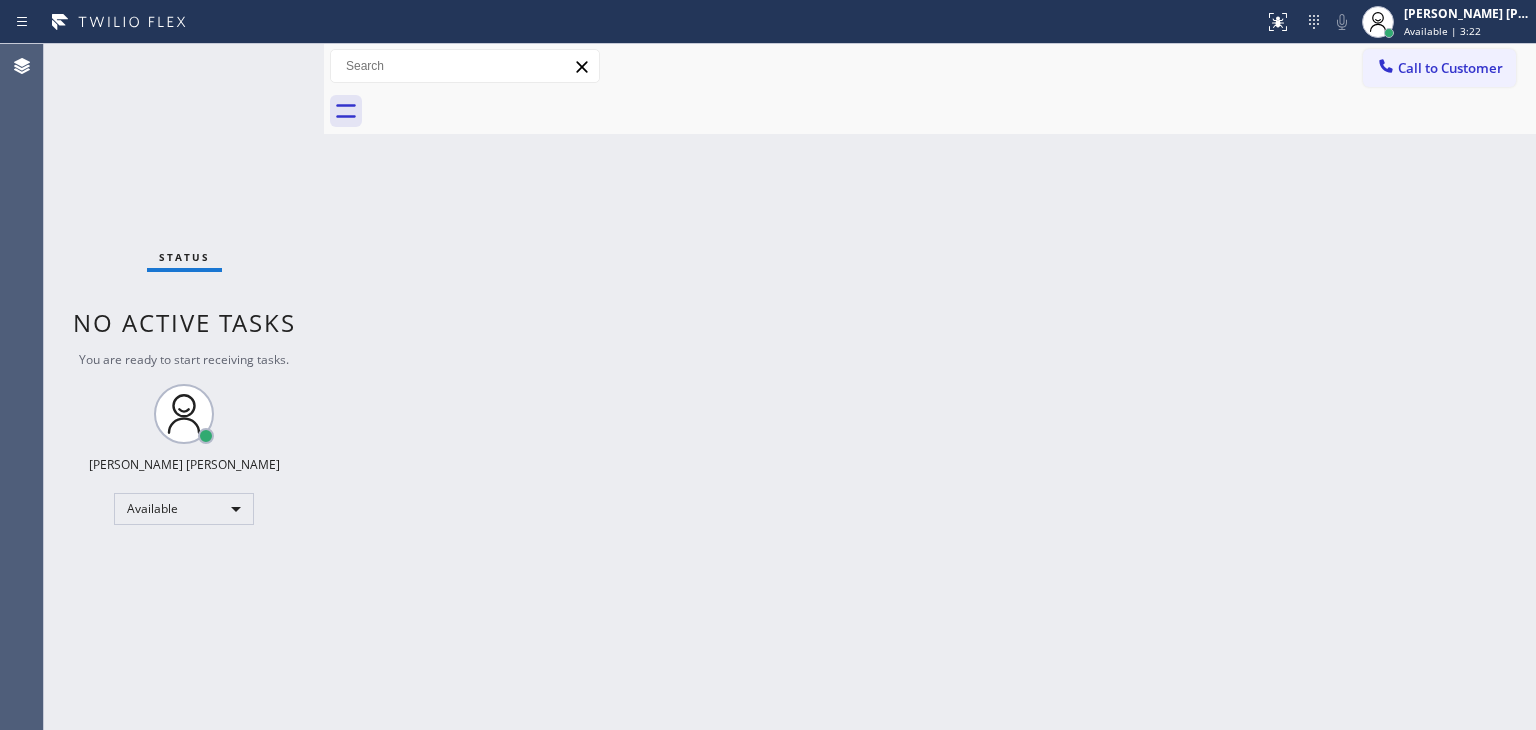 click on "Status   No active tasks     You are ready to start receiving tasks.   Edel John Suson Available" at bounding box center (184, 387) 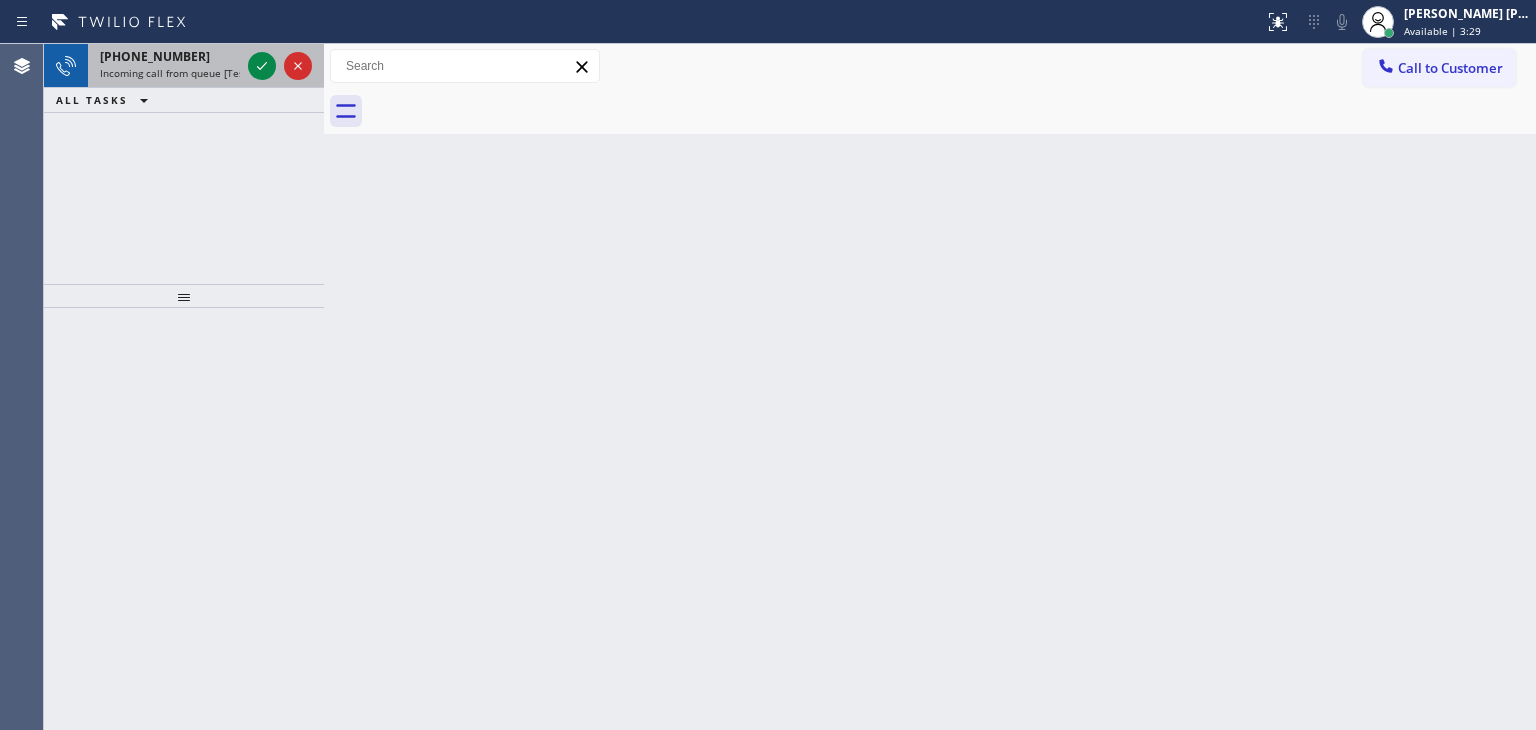 click at bounding box center (262, 66) 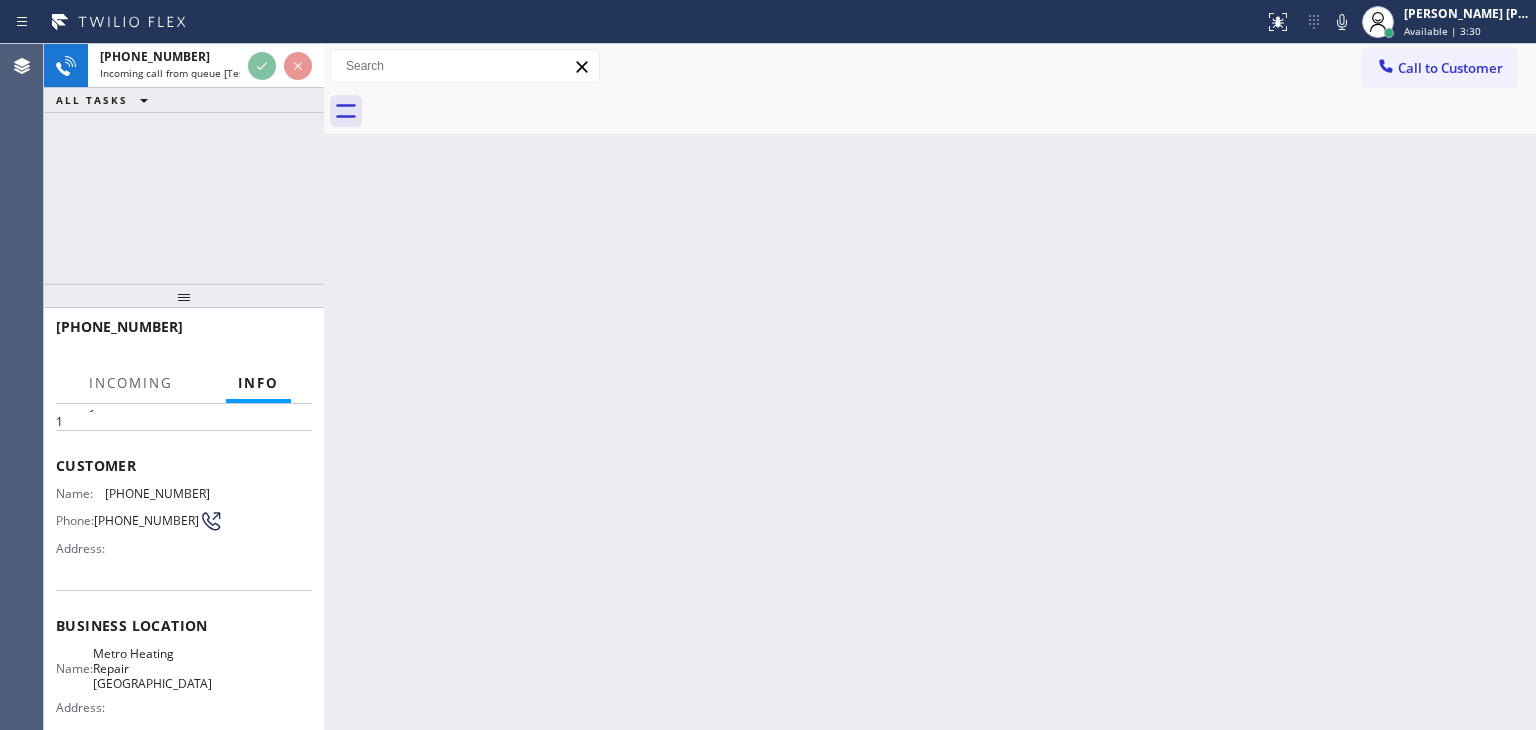 scroll, scrollTop: 100, scrollLeft: 0, axis: vertical 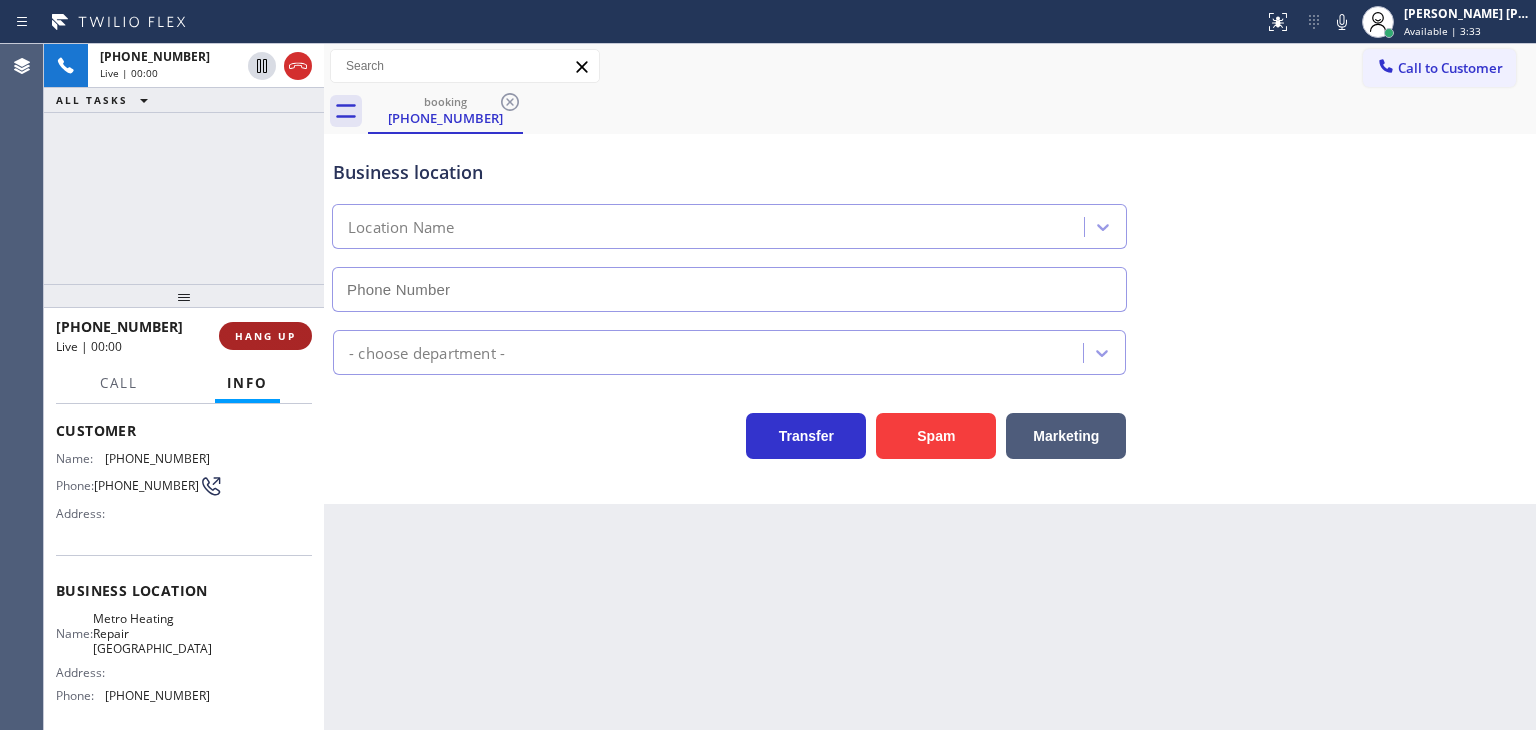 type on "(818) 960-0780" 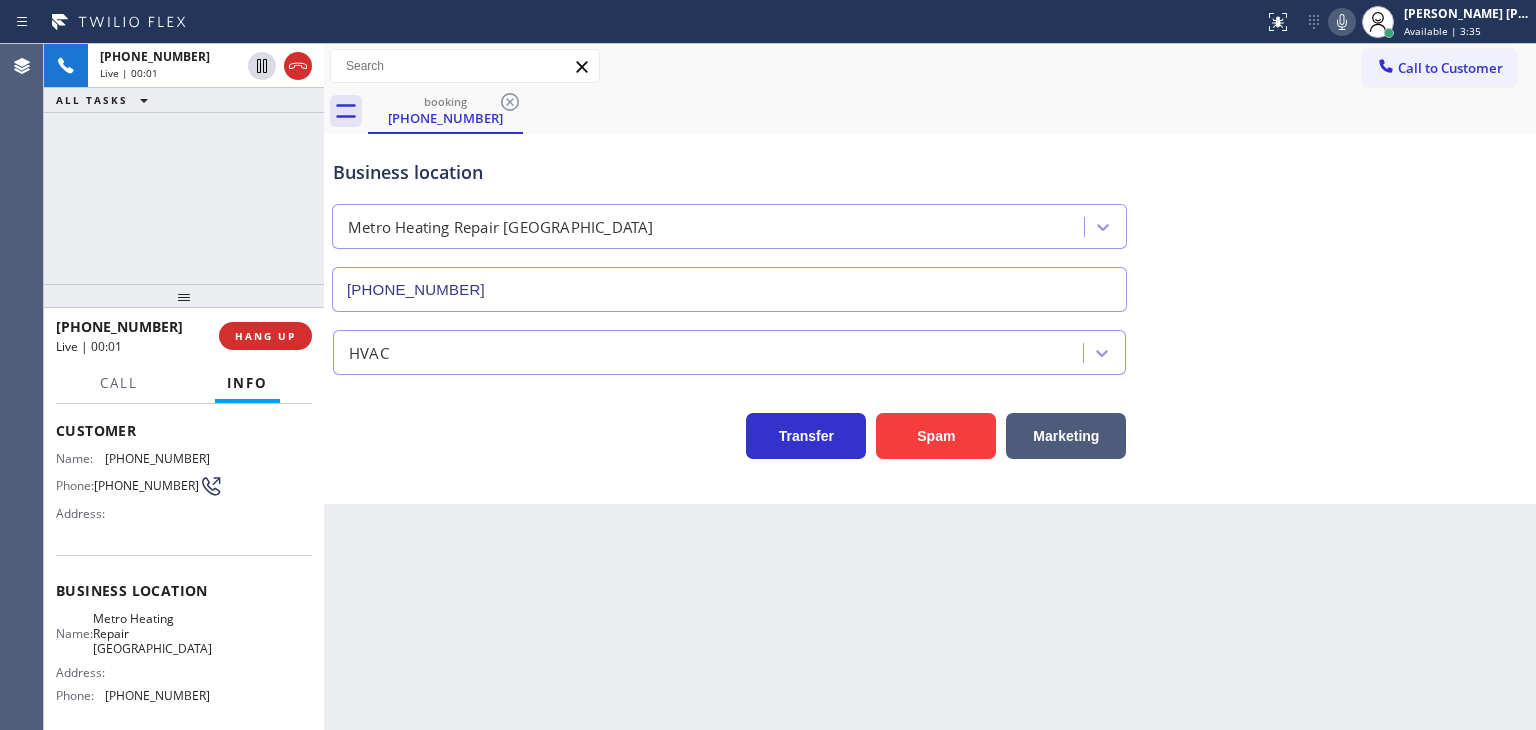 click 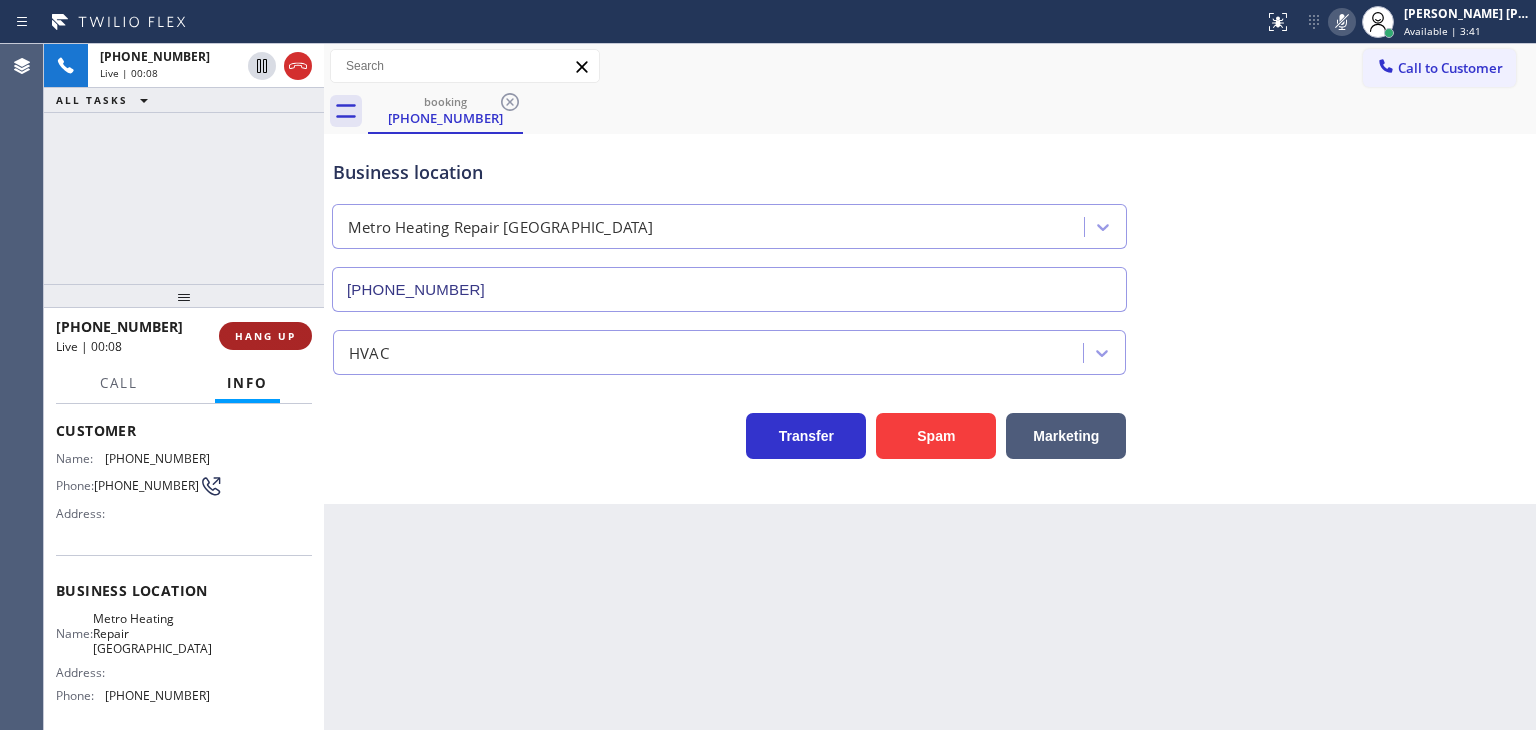 click on "HANG UP" at bounding box center [265, 336] 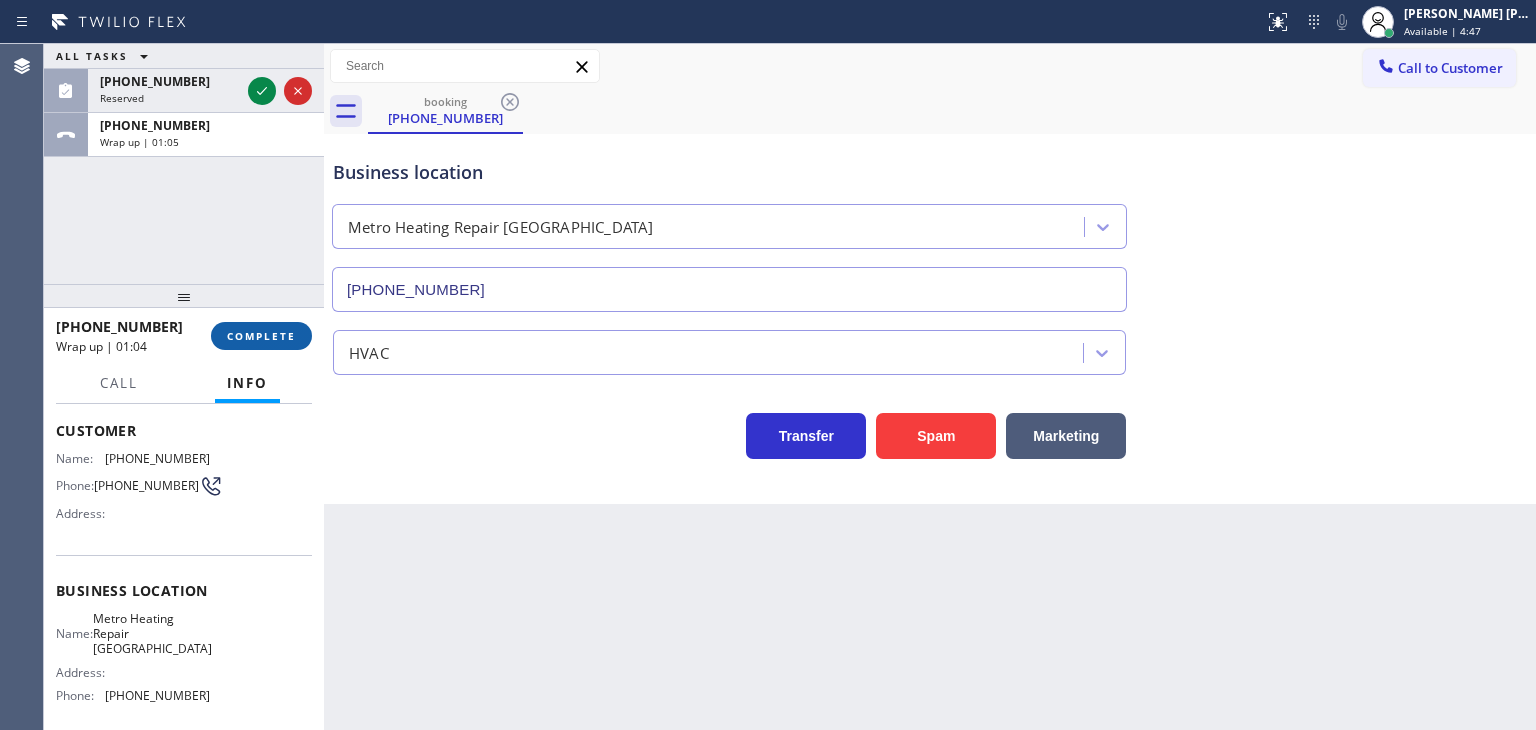 click on "COMPLETE" at bounding box center [261, 336] 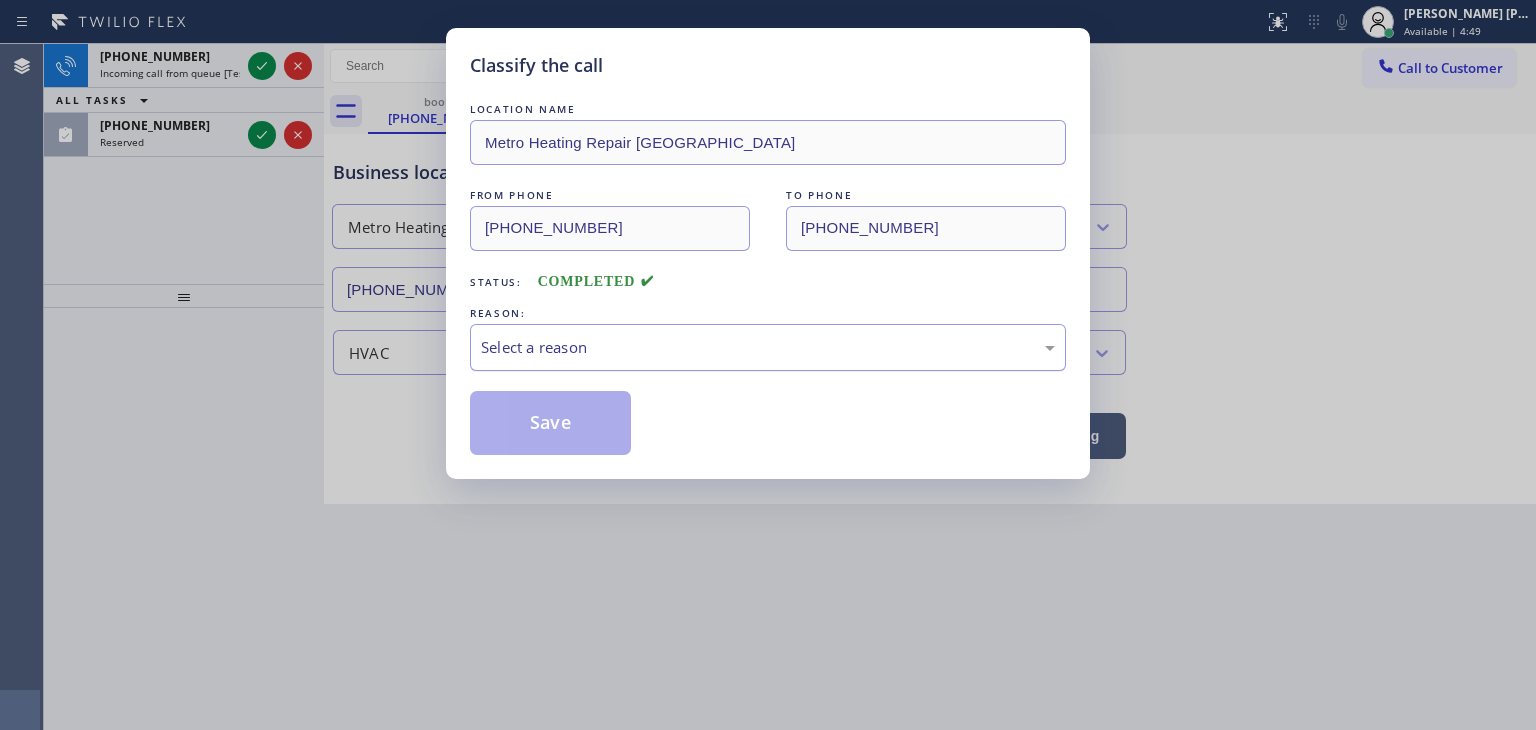 click on "Select a reason" at bounding box center [768, 347] 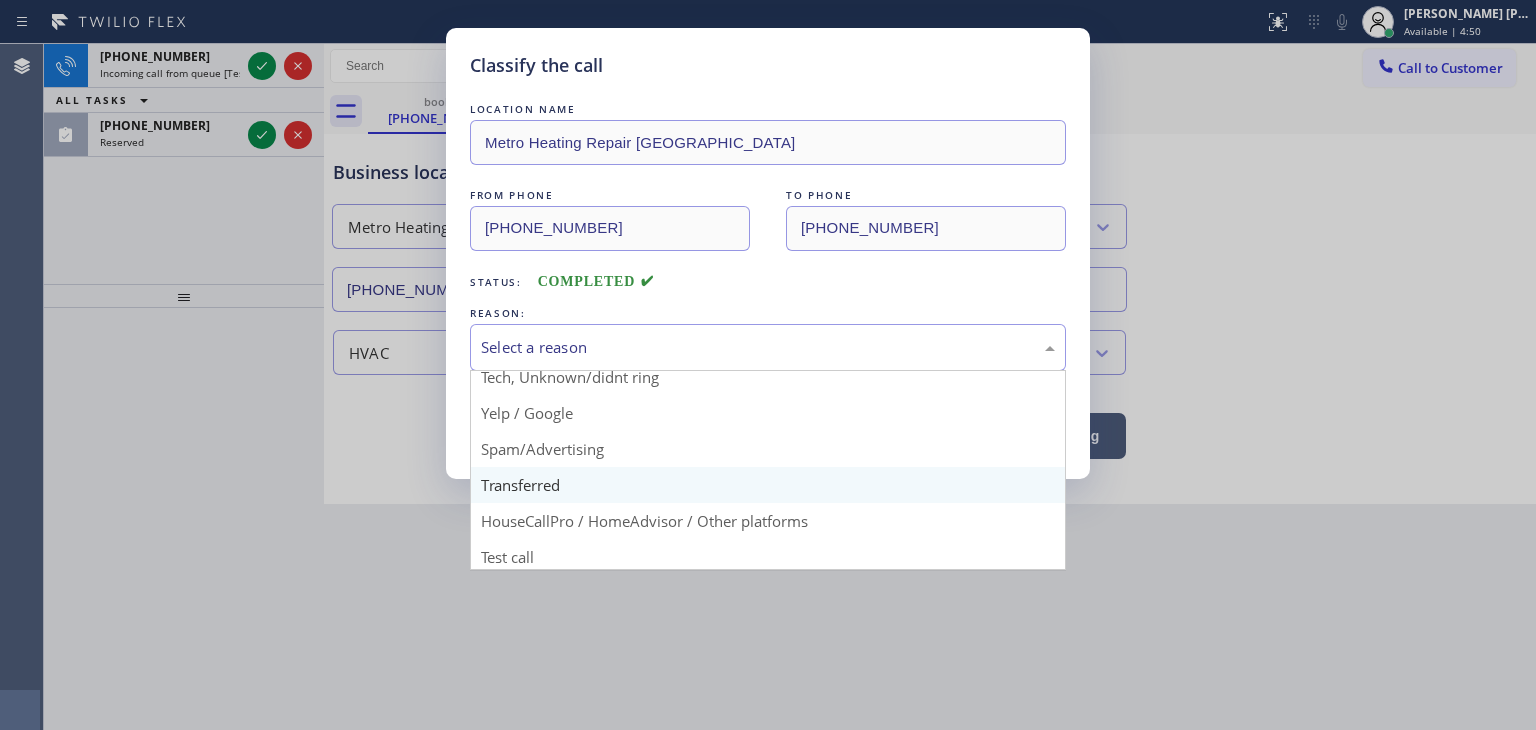 scroll, scrollTop: 125, scrollLeft: 0, axis: vertical 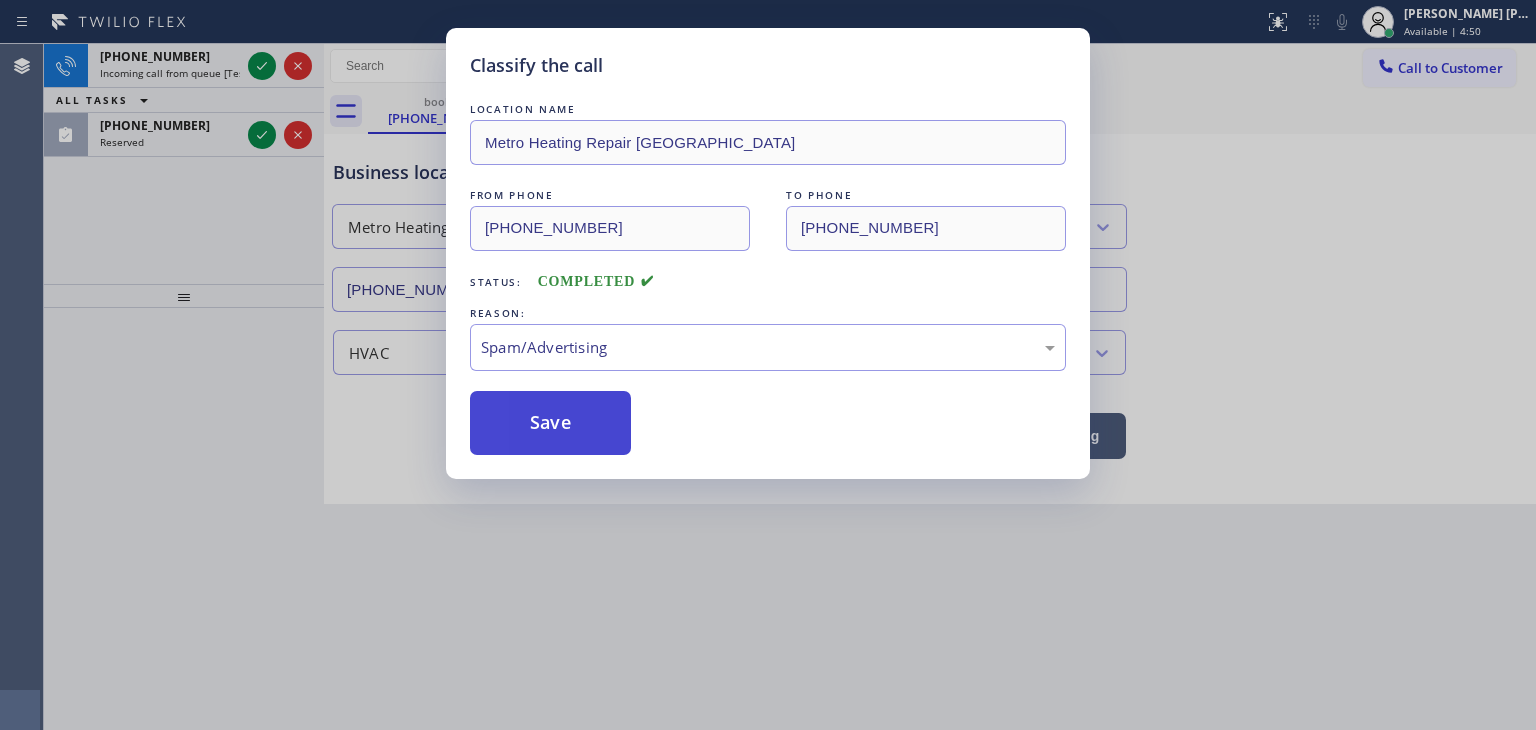 click on "Save" at bounding box center [550, 423] 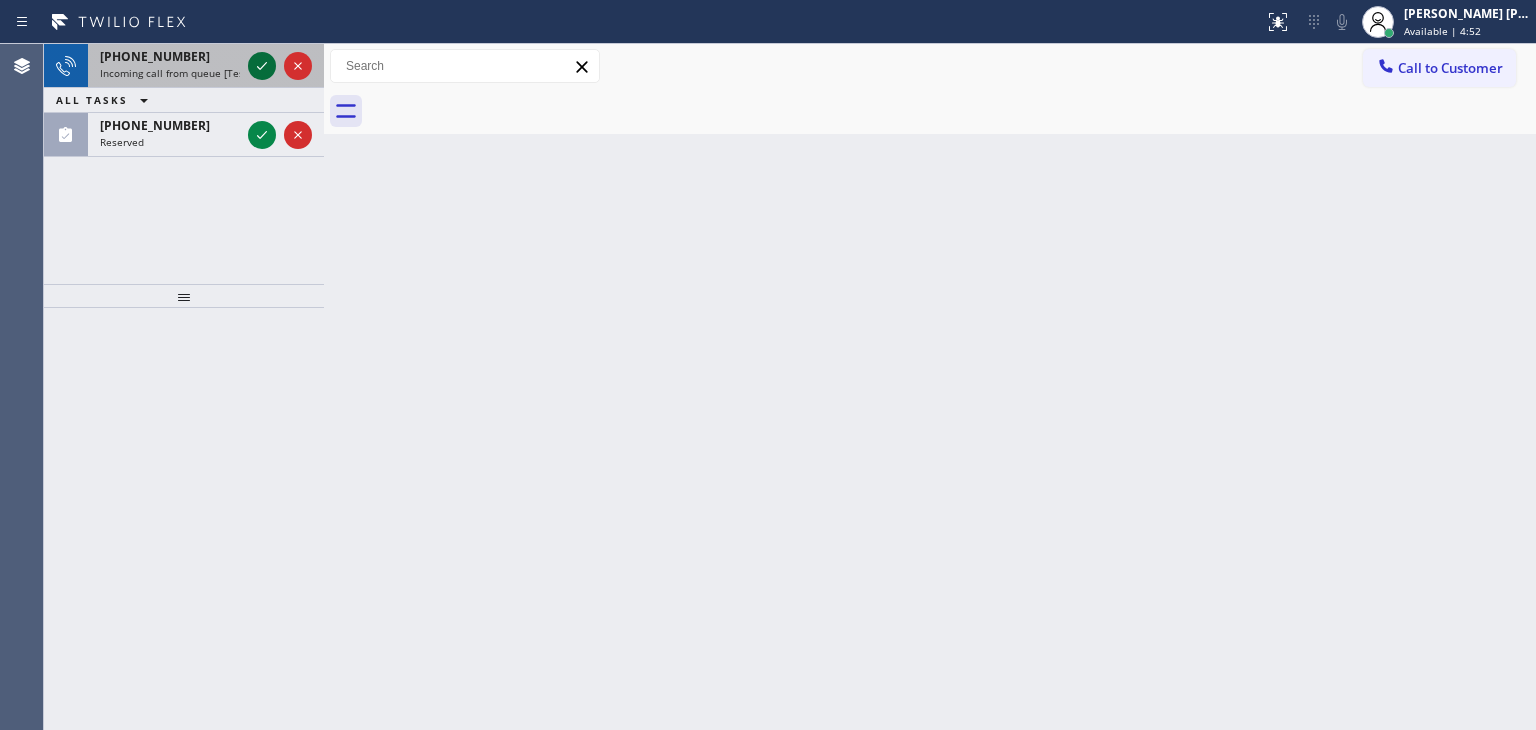 click 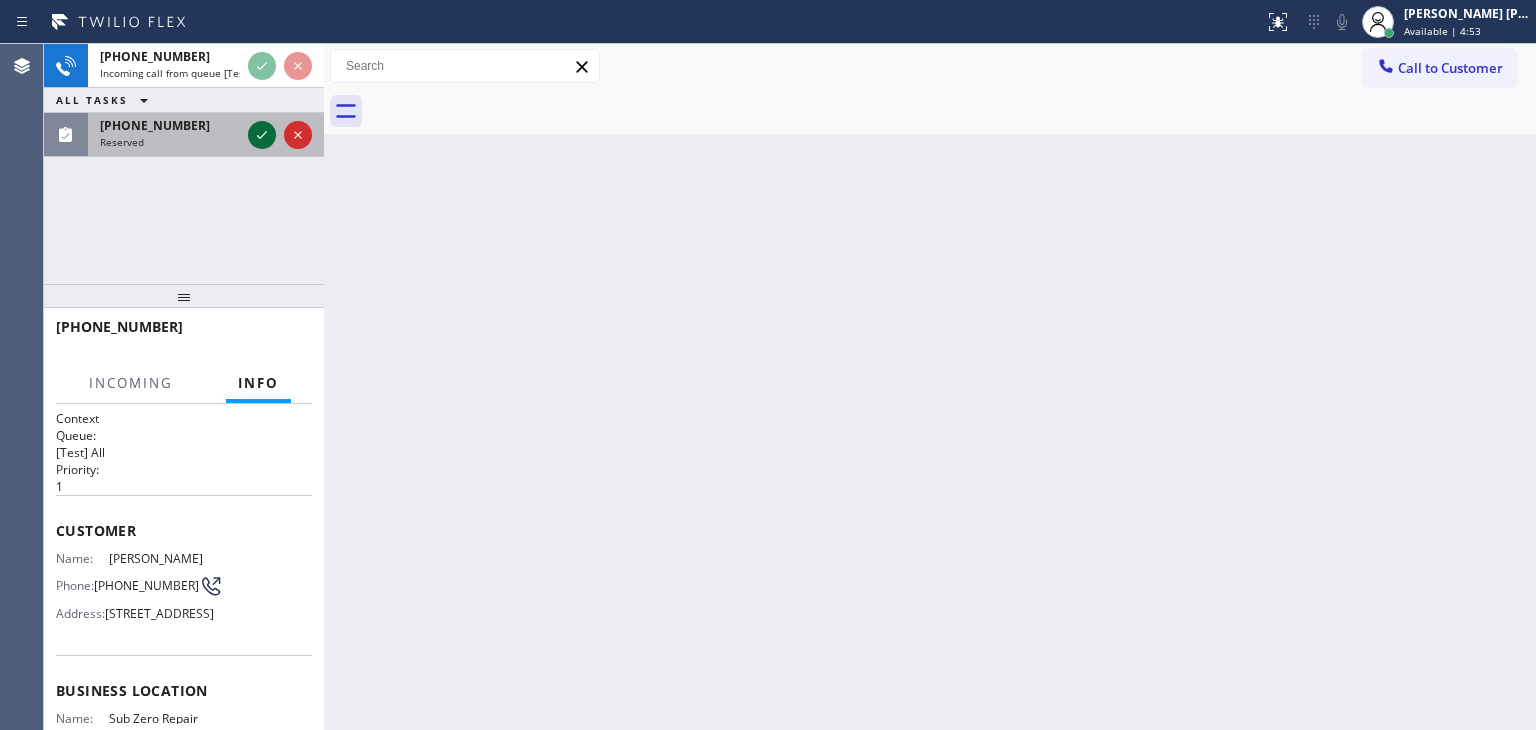 click 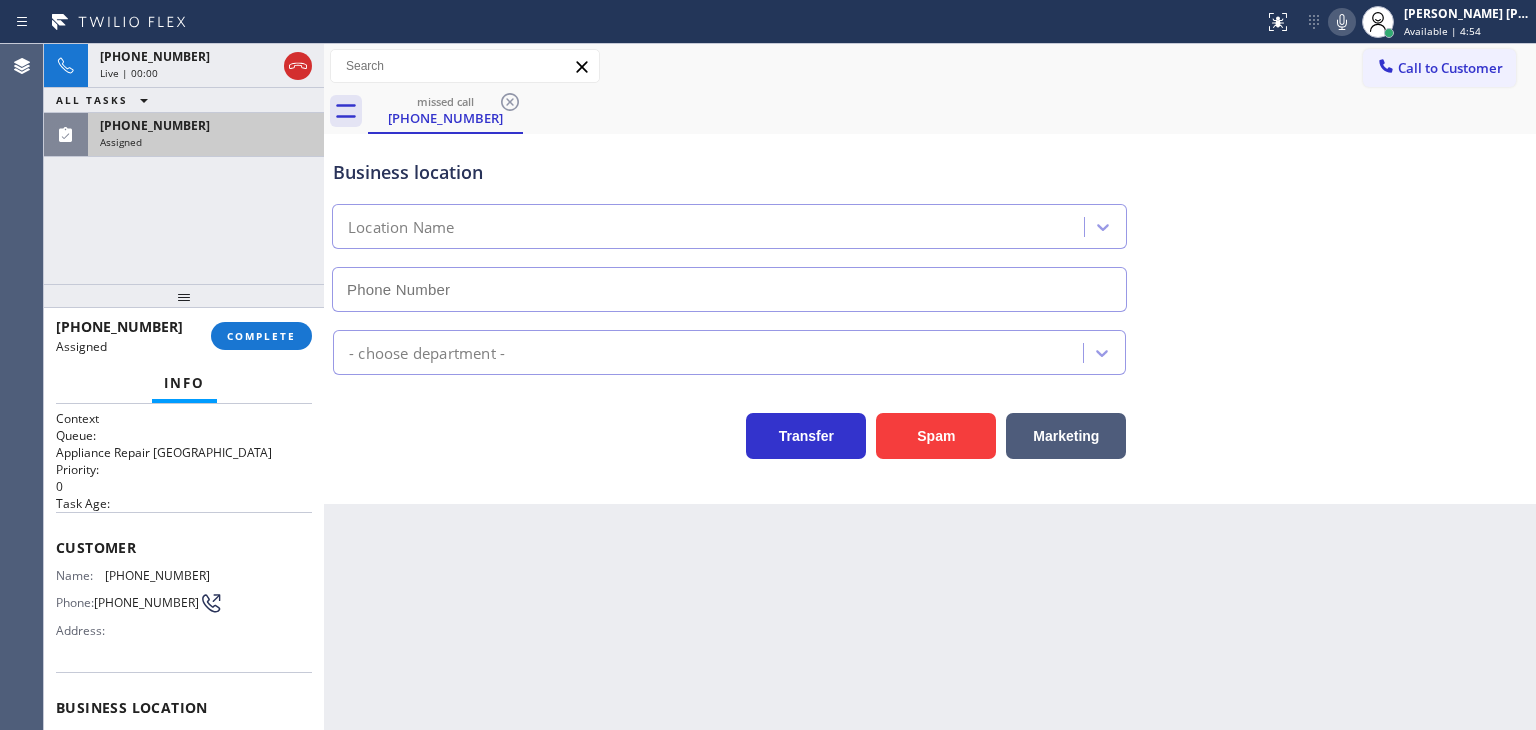 type on "(571) 496-9850" 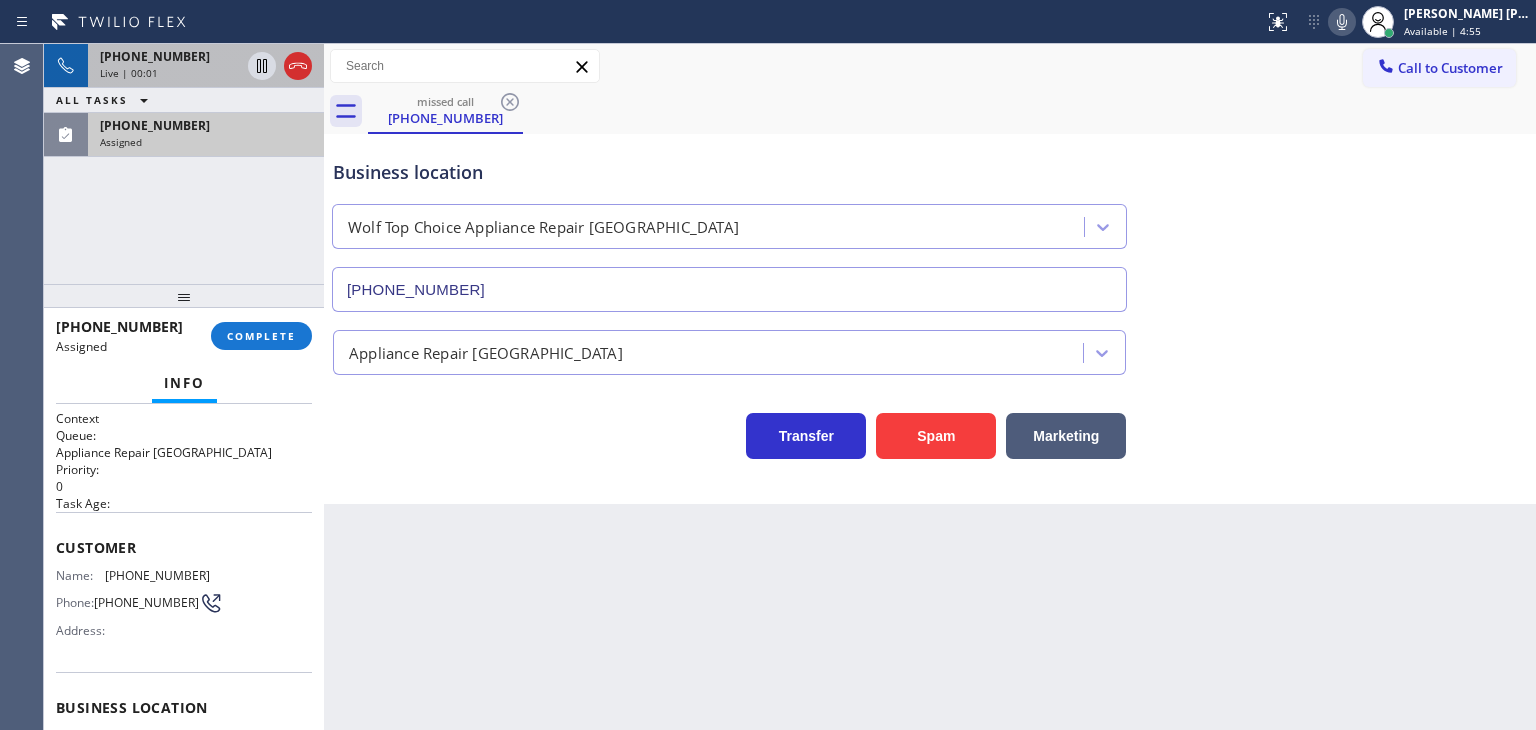 click on "+13035797747 Live | 00:01" at bounding box center [166, 66] 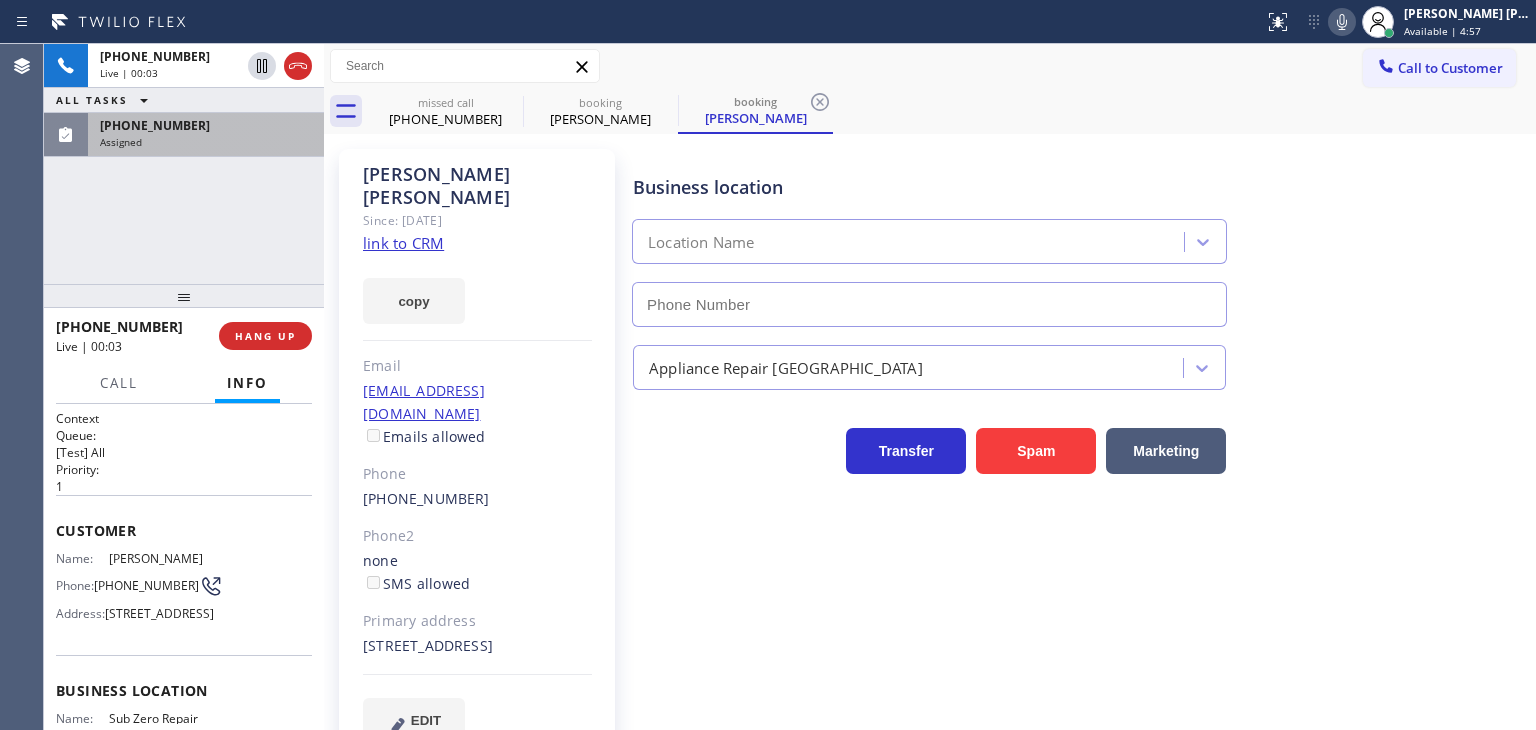 type on "(844) 502-9934" 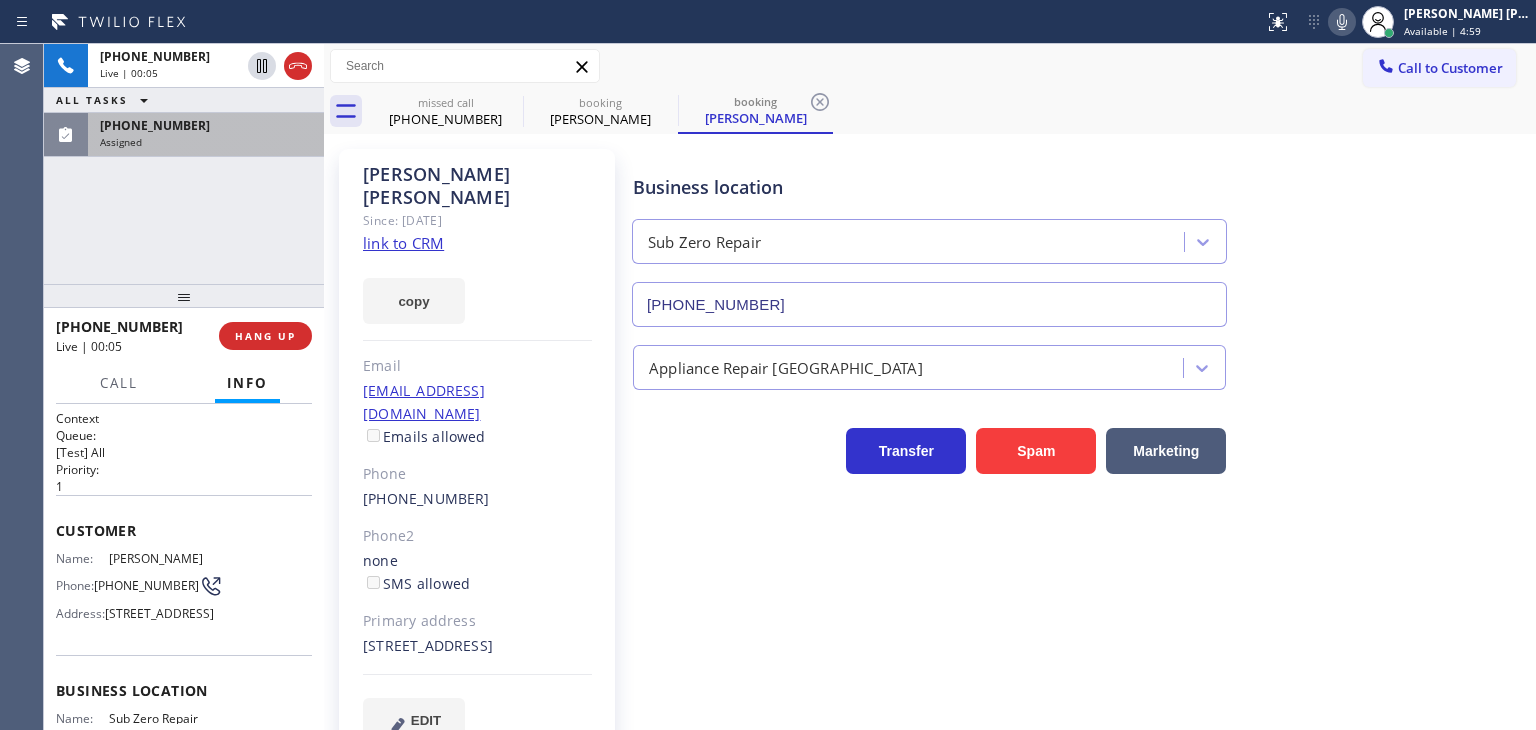 click on "Assigned" at bounding box center [206, 142] 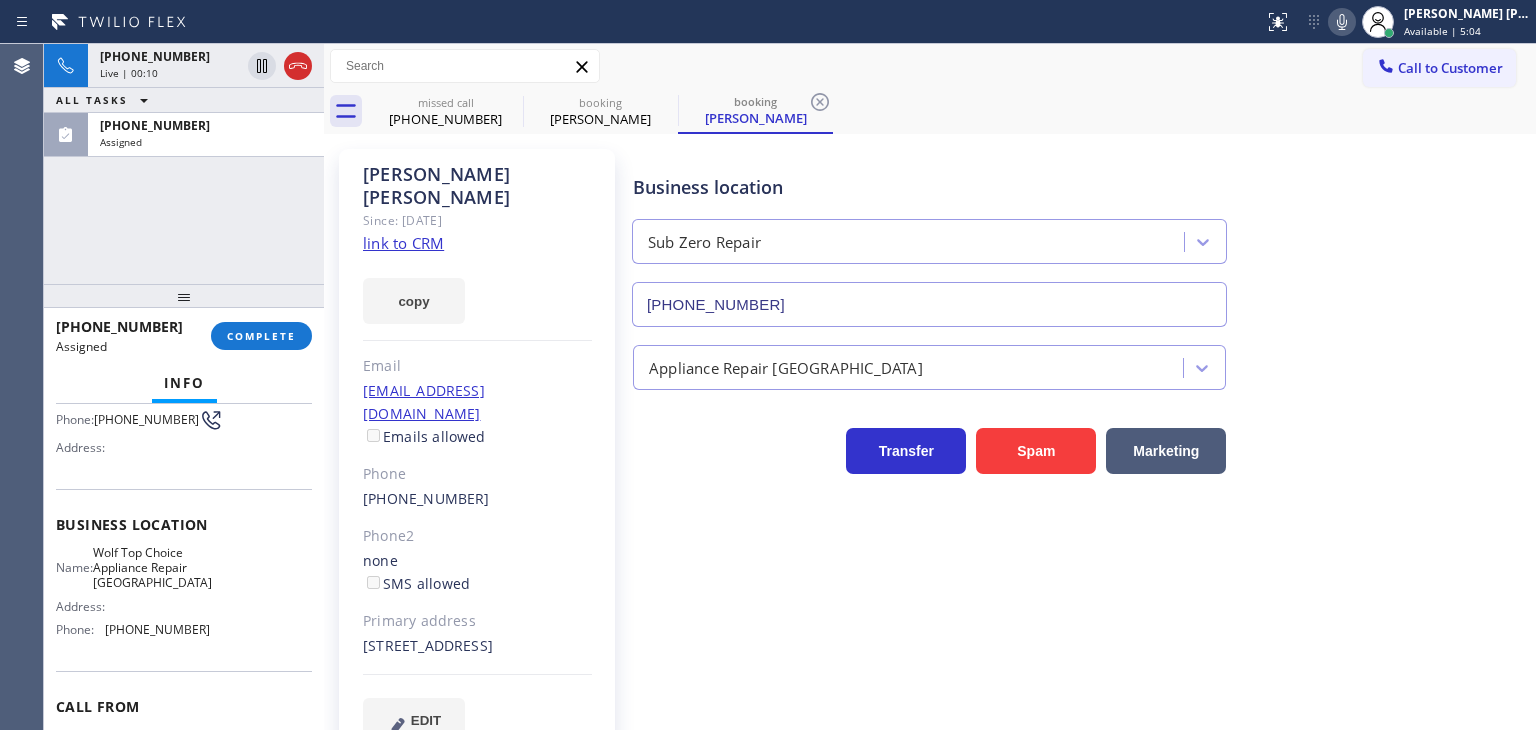 scroll, scrollTop: 182, scrollLeft: 0, axis: vertical 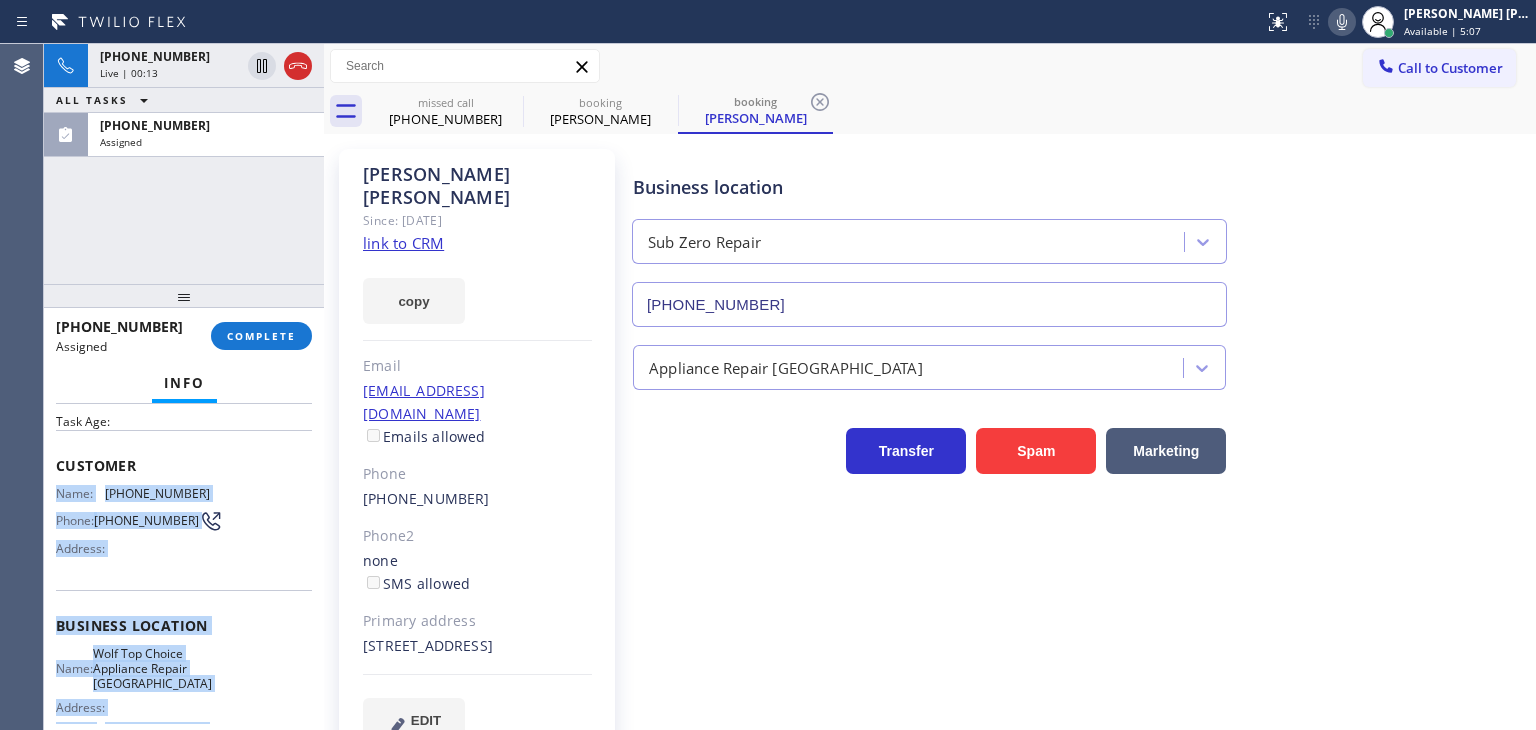 drag, startPoint x: 215, startPoint y: 639, endPoint x: 53, endPoint y: 477, distance: 229.1026 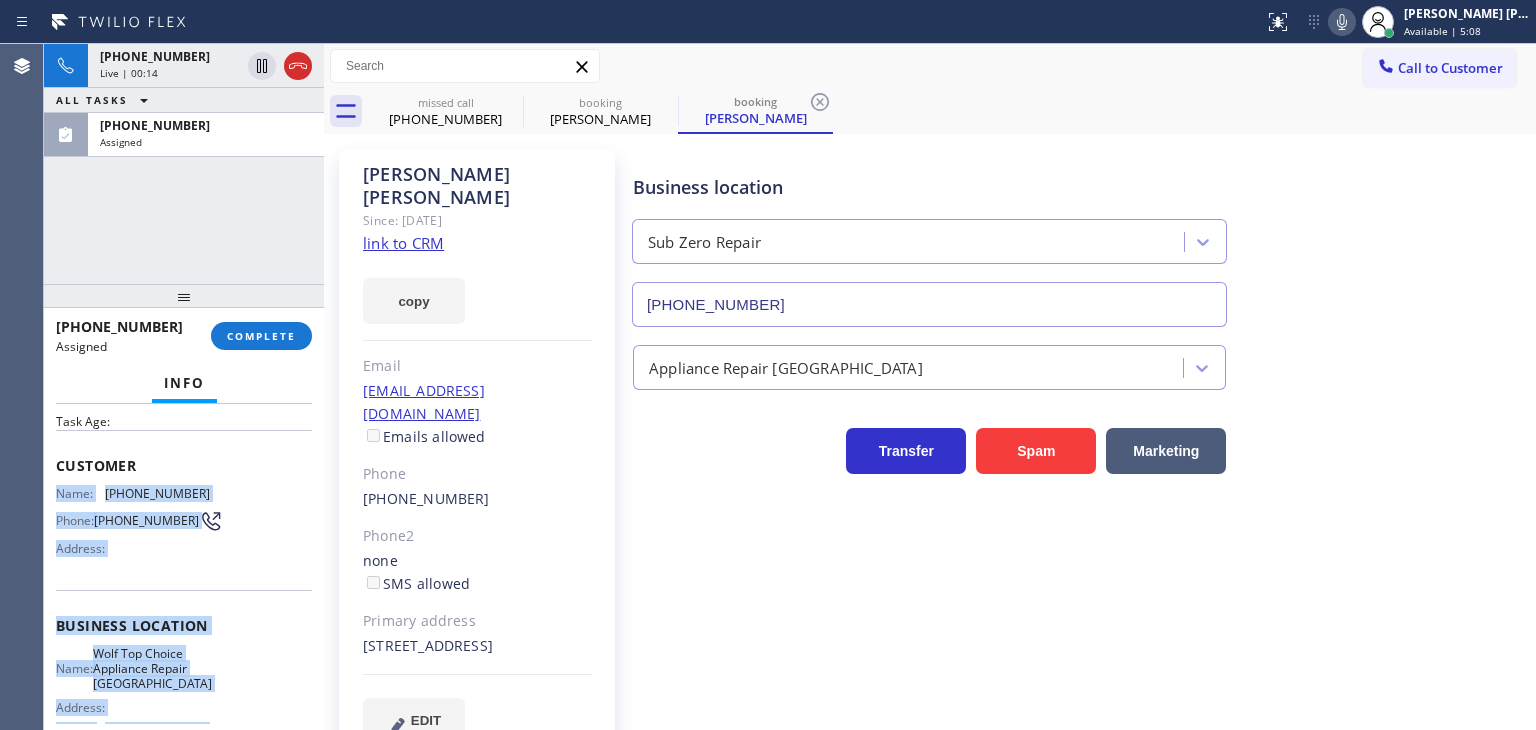 copy on "Name: (757) 618-0633 Phone: (757) 618-0633 Address: Business location Name: Wolf Top Choice Appliance Repair Cherrydale Address:   Phone: (571) 496-9850" 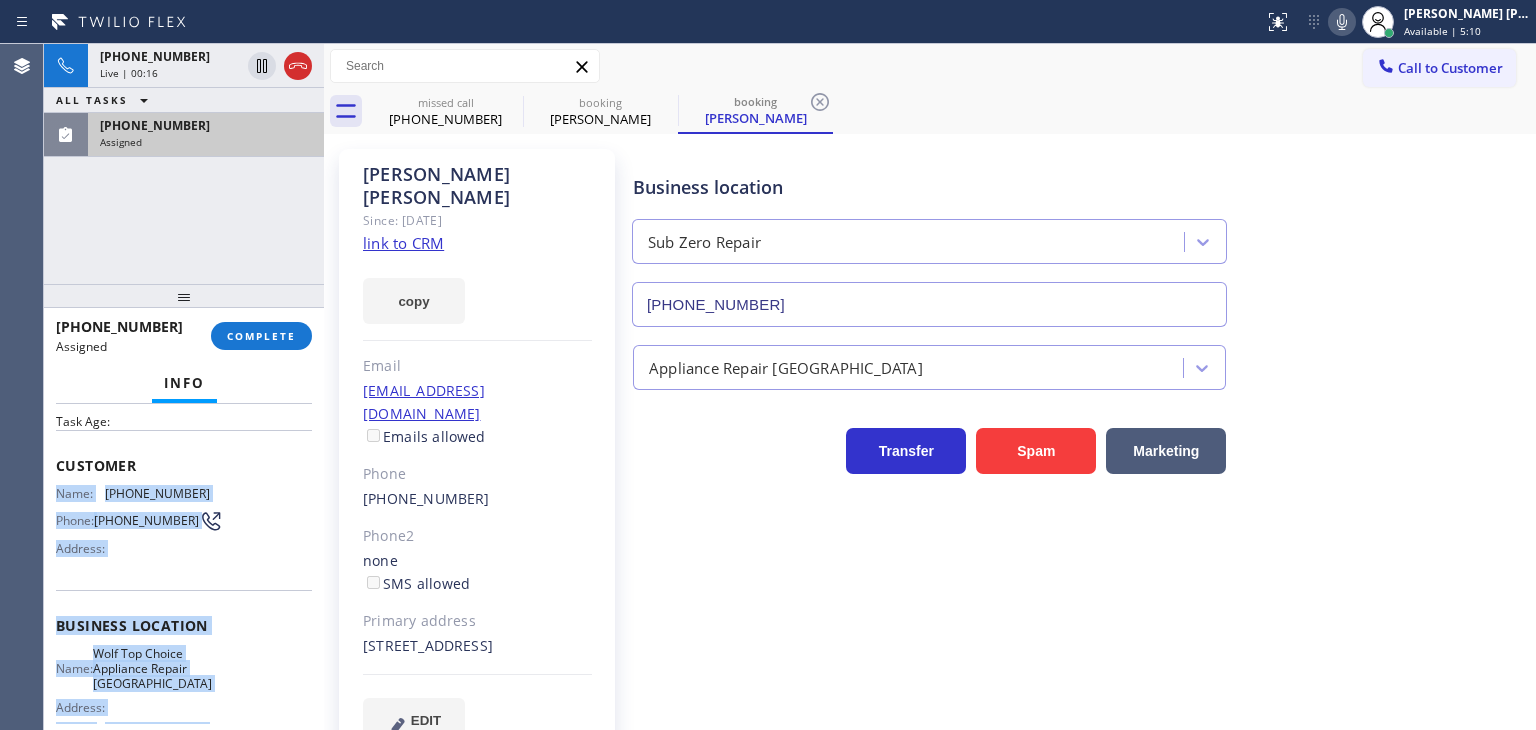 click on "(757) 618-0633 Assigned" at bounding box center [202, 135] 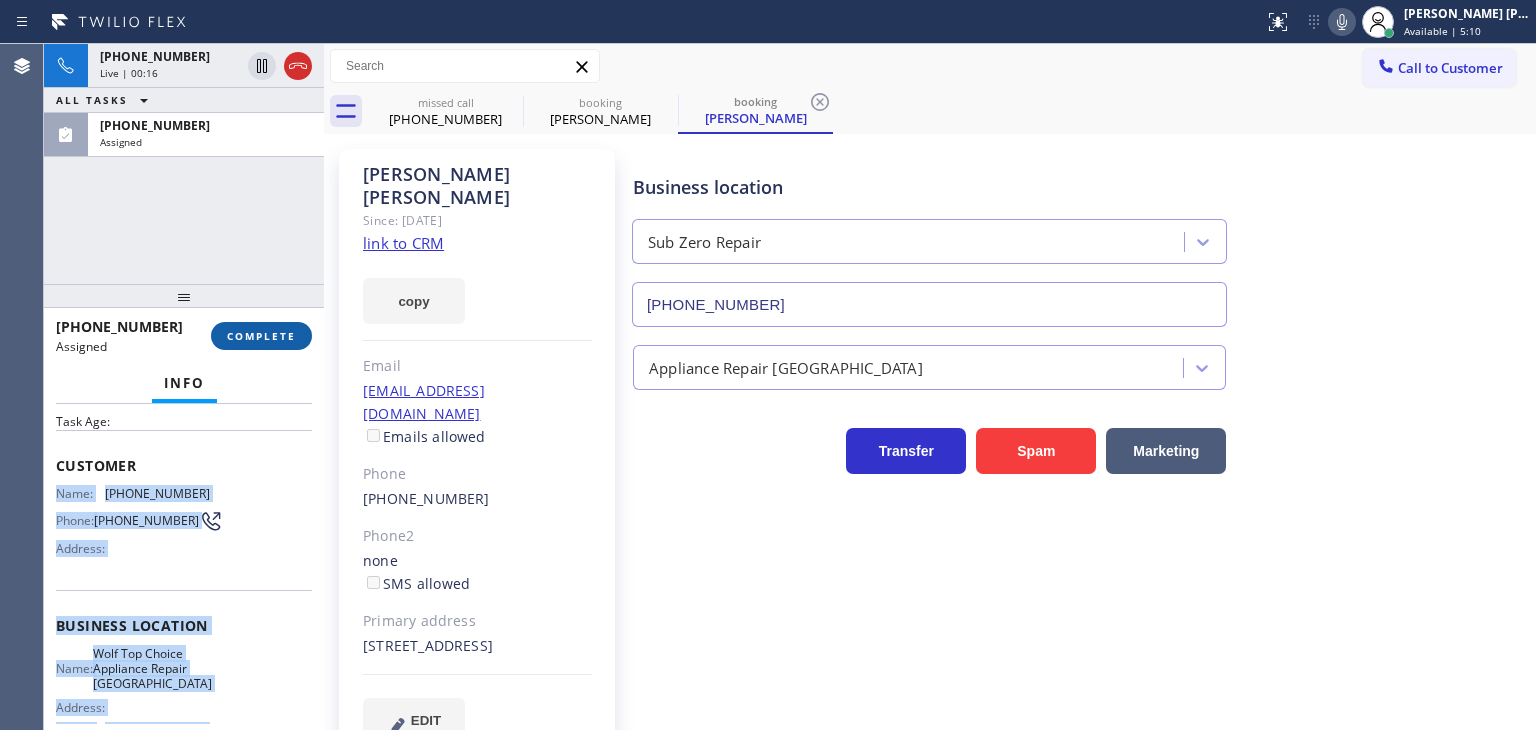 click on "COMPLETE" at bounding box center (261, 336) 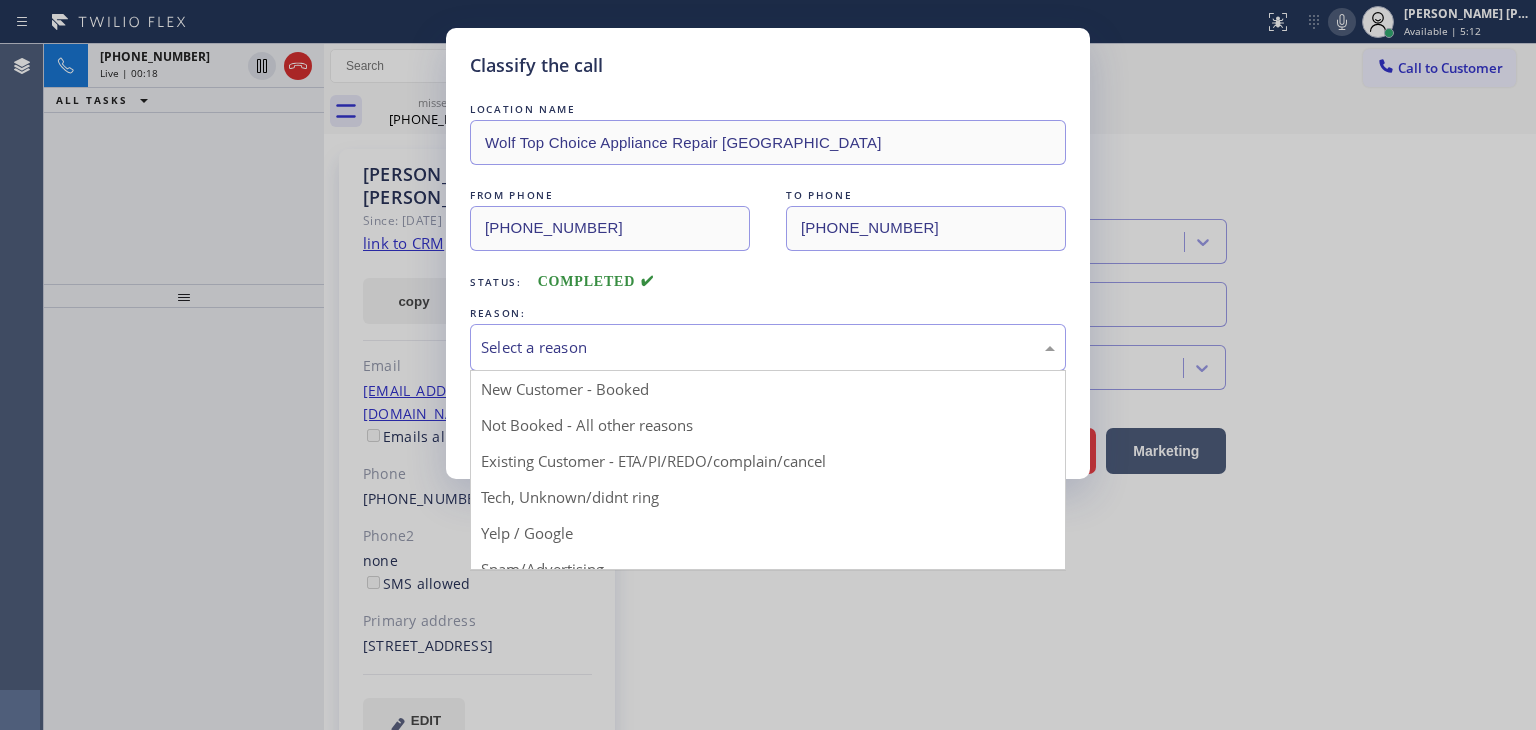 click on "Select a reason" at bounding box center [768, 347] 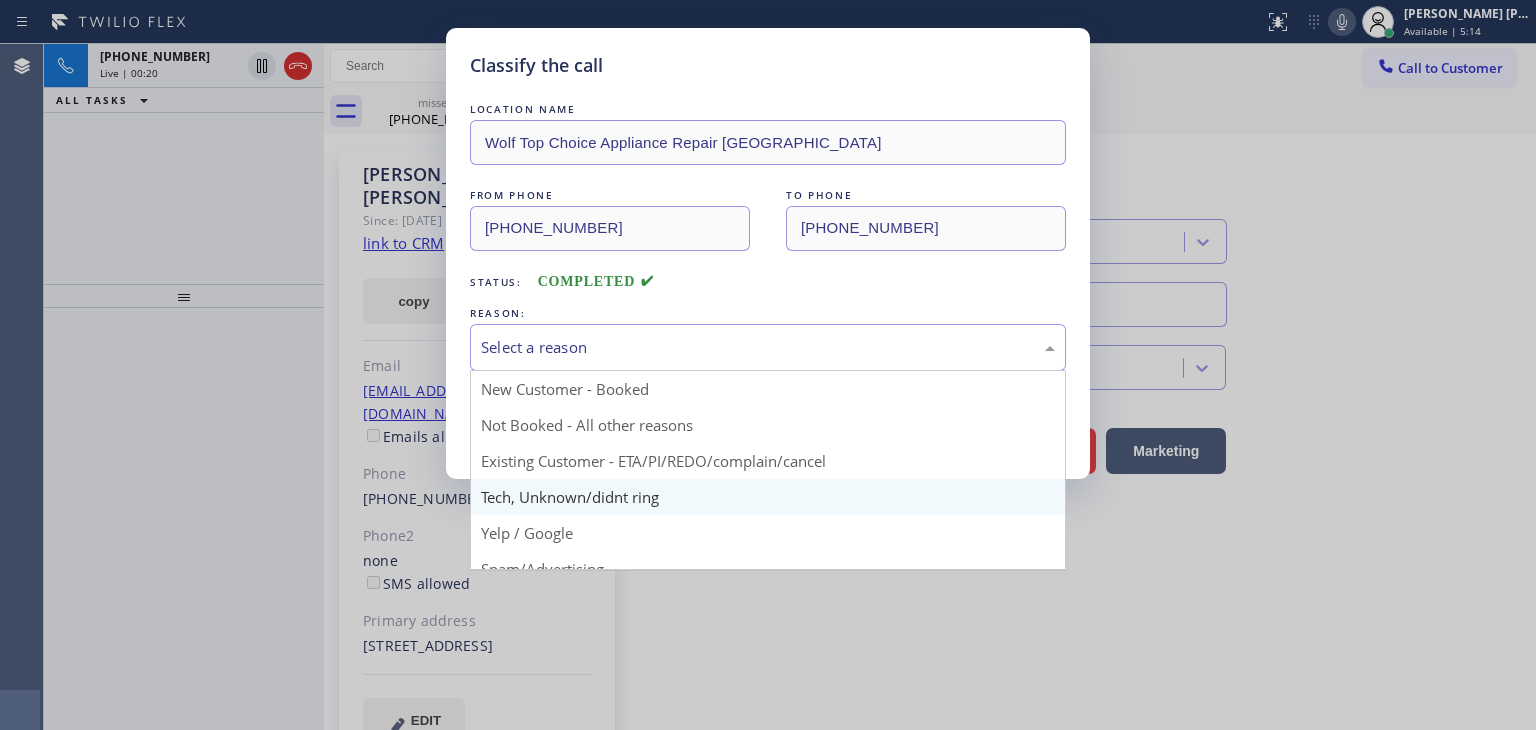scroll, scrollTop: 100, scrollLeft: 0, axis: vertical 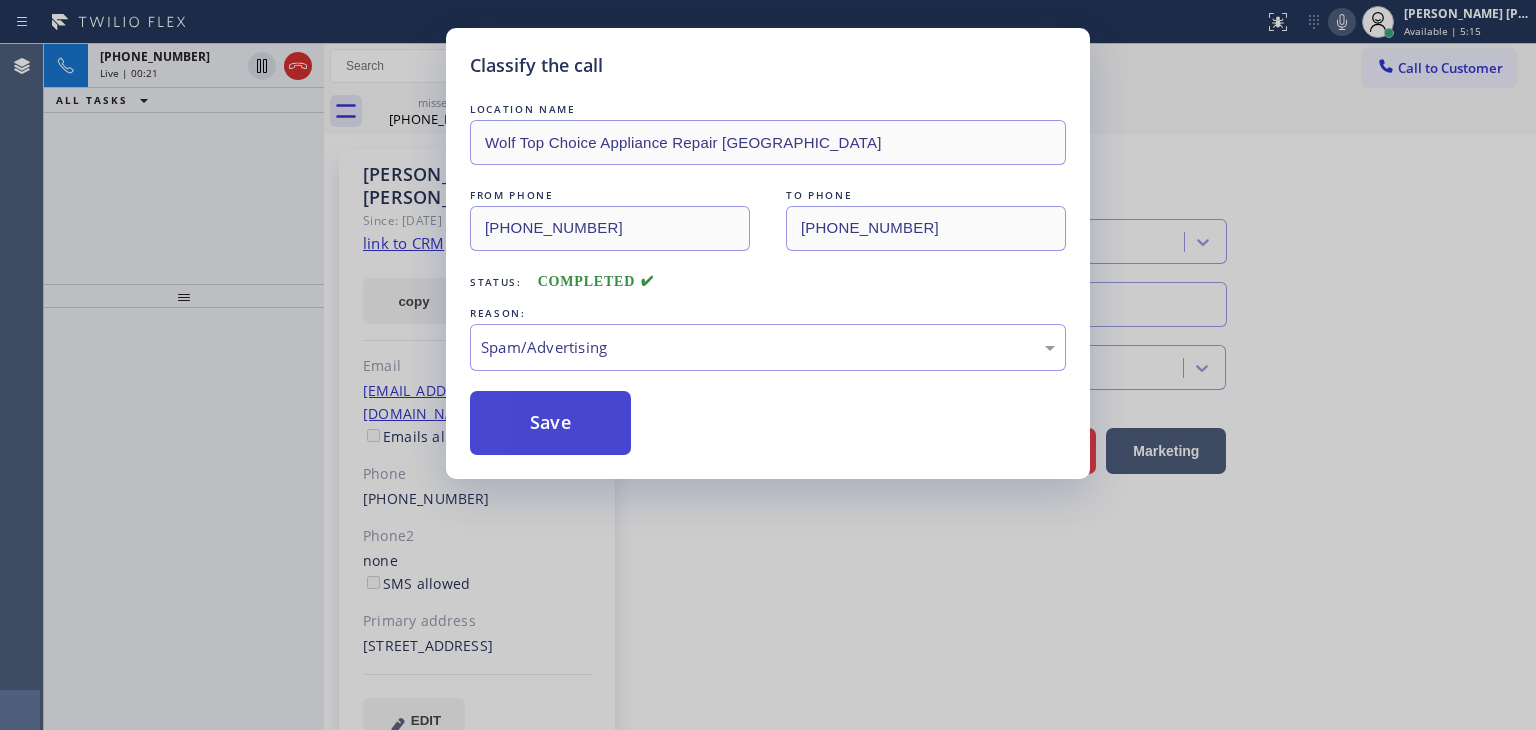 click on "Save" at bounding box center (550, 423) 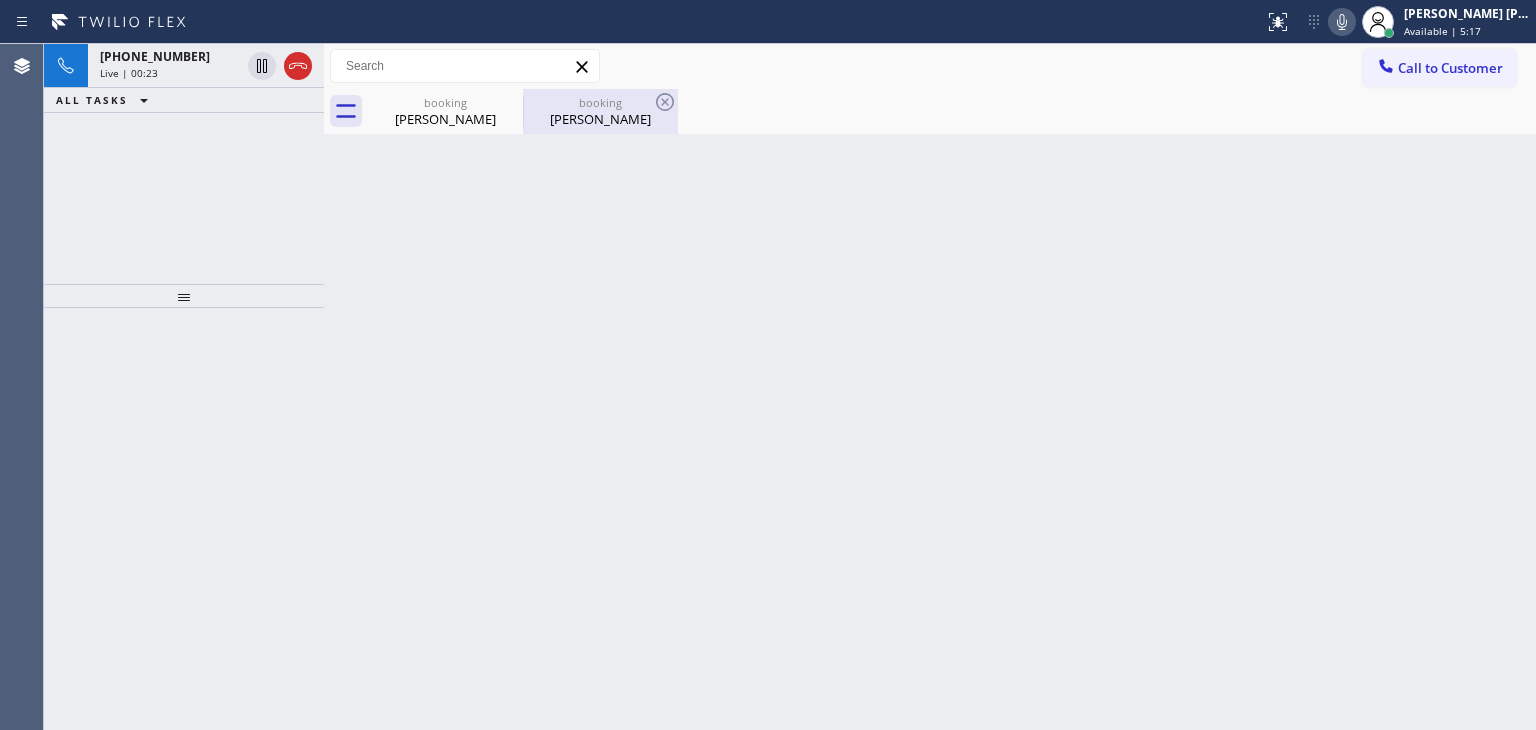 click on "booking" at bounding box center (600, 102) 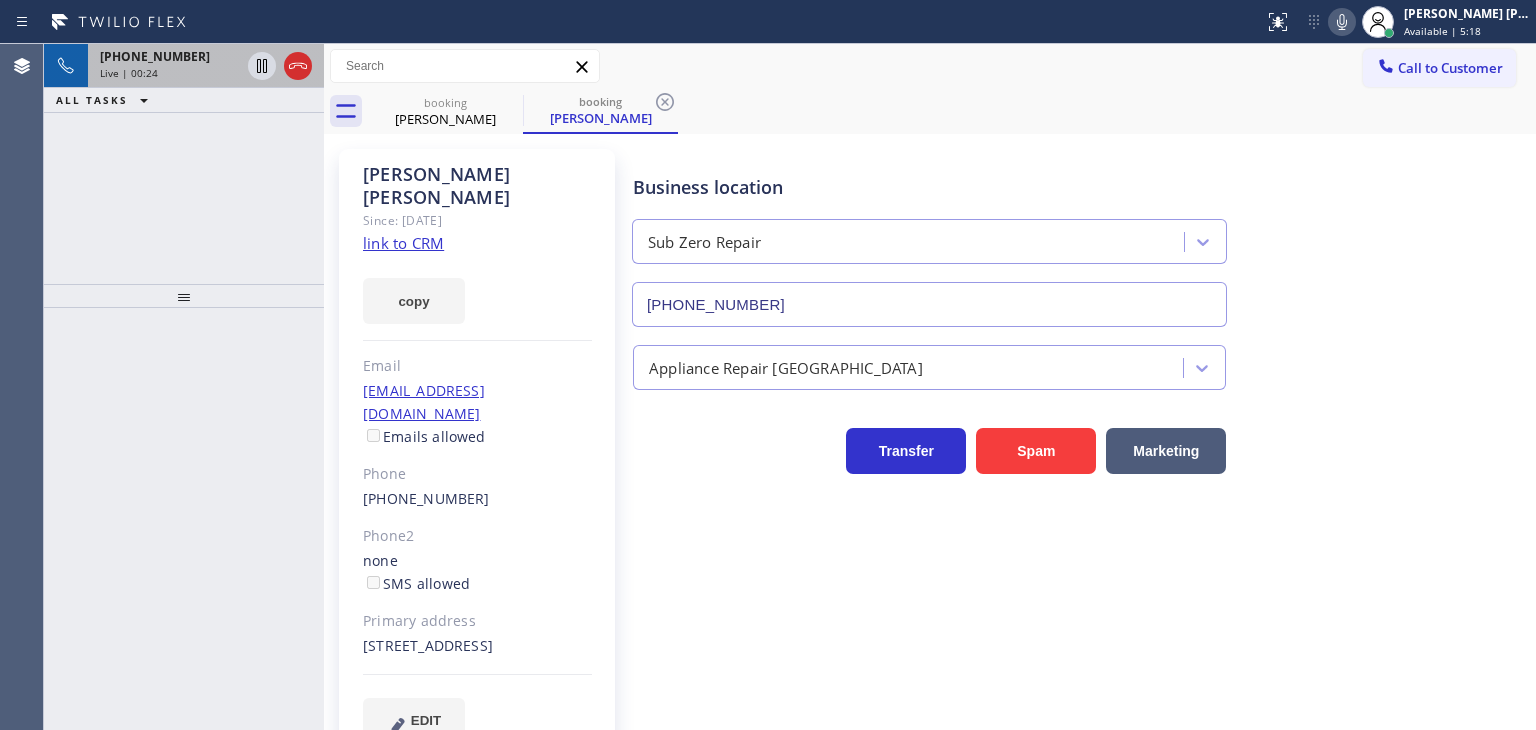 click on "+13035797747" at bounding box center [155, 56] 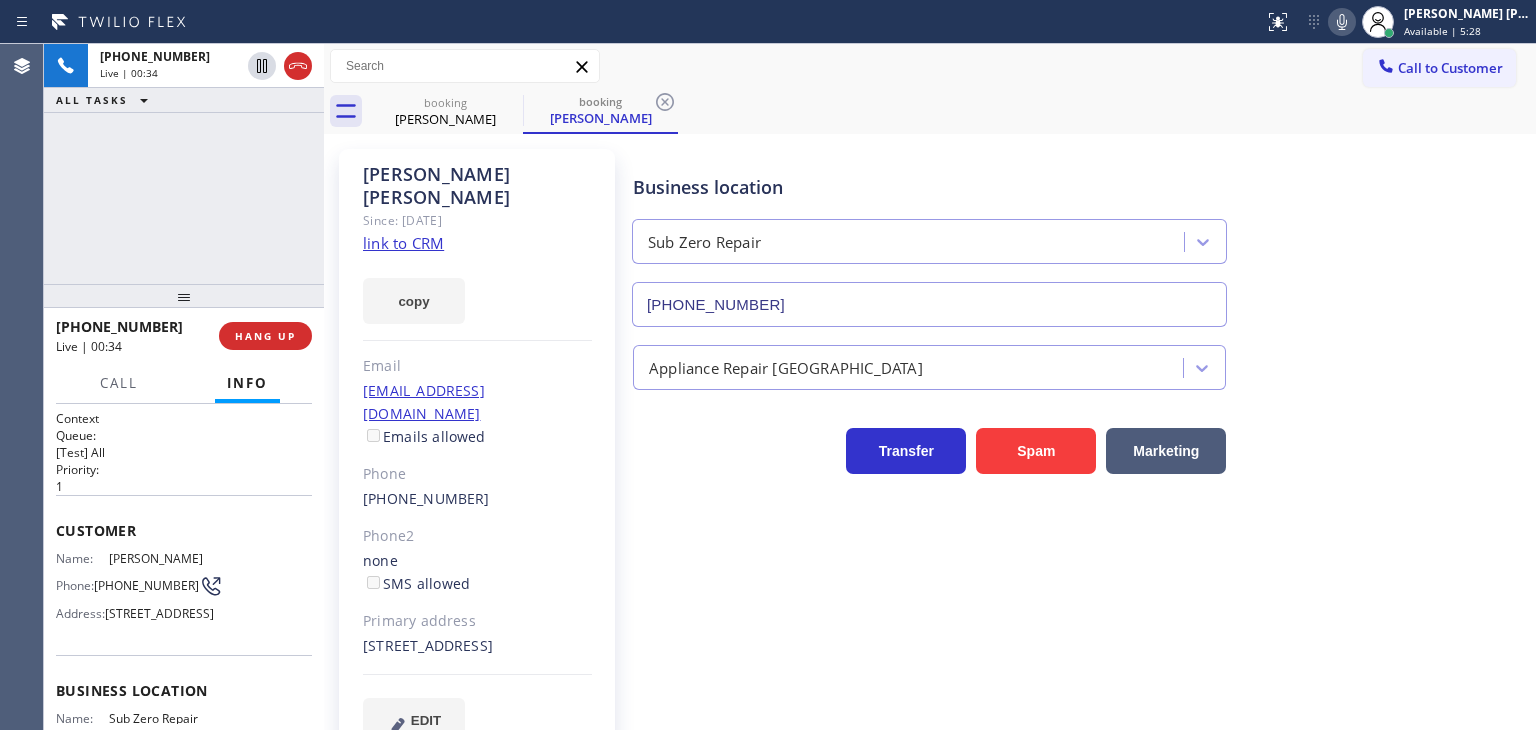 click on "+13035797747 Live | 00:34 ALL TASKS ALL TASKS ACTIVE TASKS TASKS IN WRAP UP" at bounding box center [184, 164] 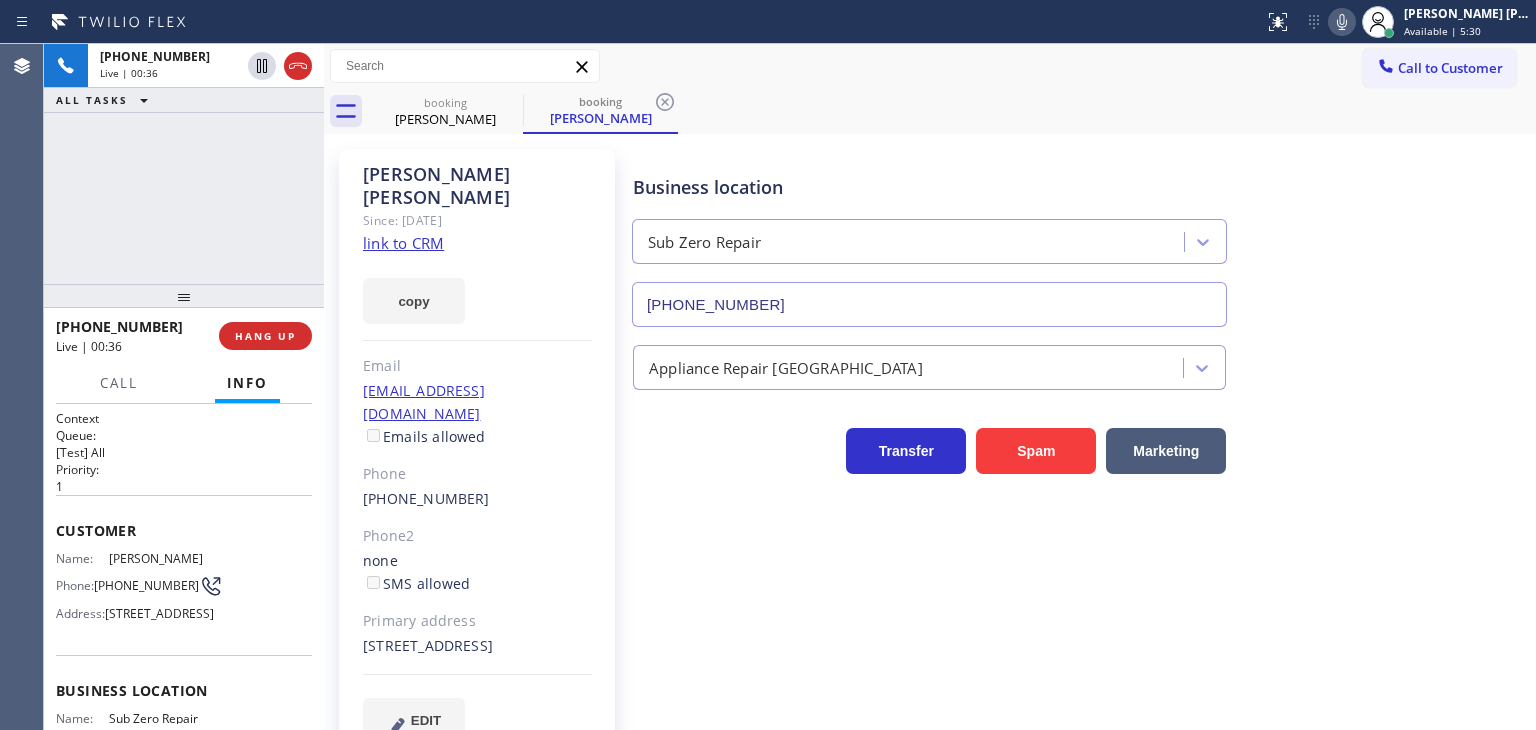 click on "link to CRM" 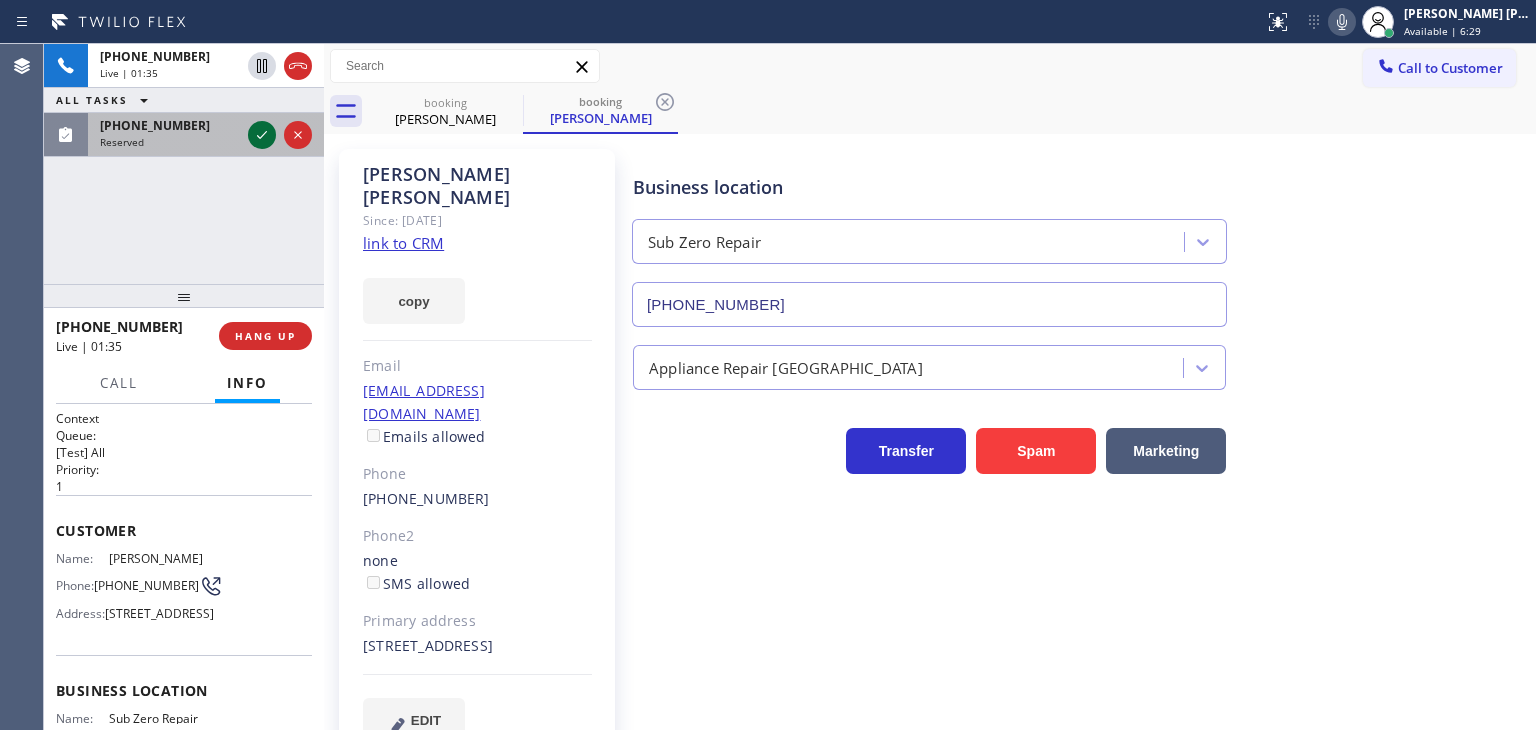 click 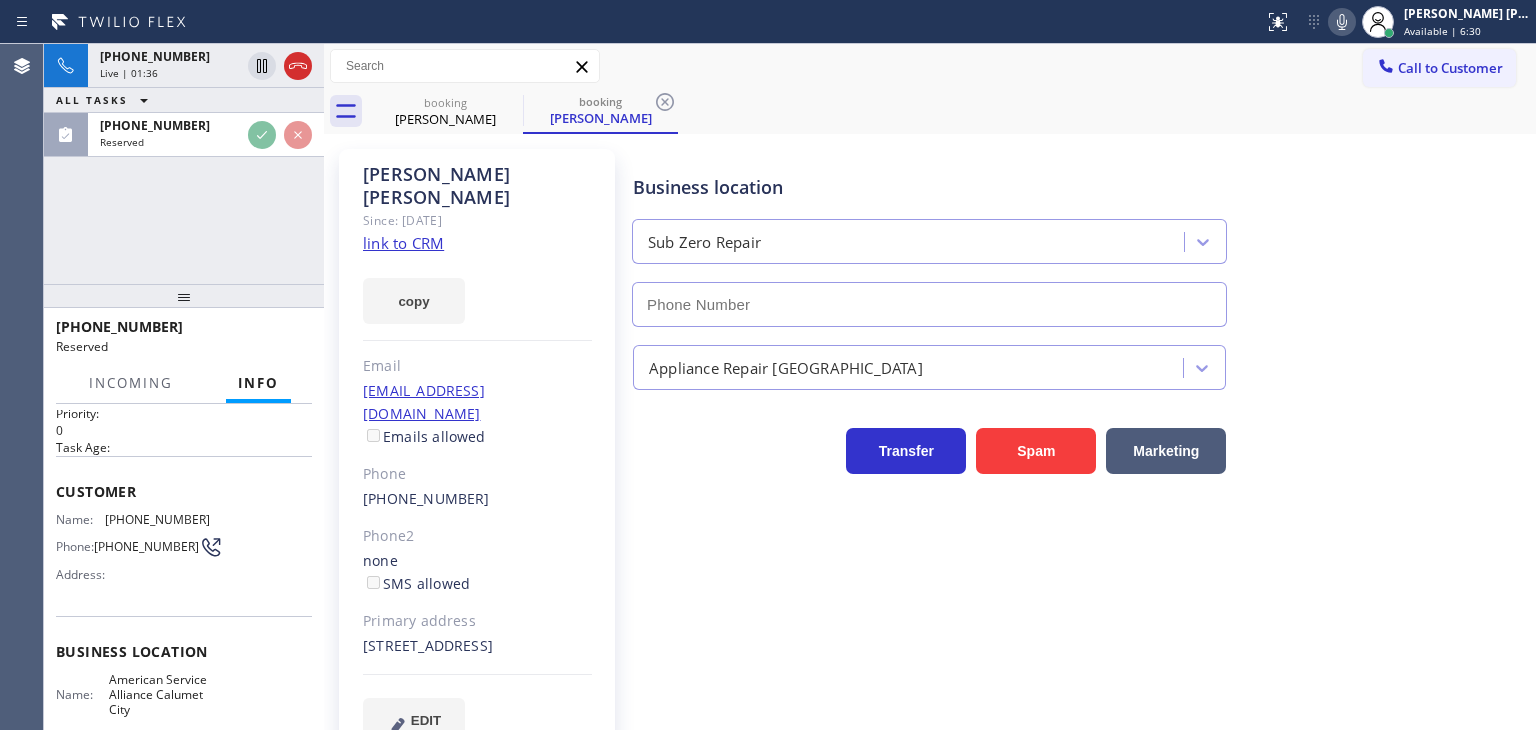 scroll, scrollTop: 200, scrollLeft: 0, axis: vertical 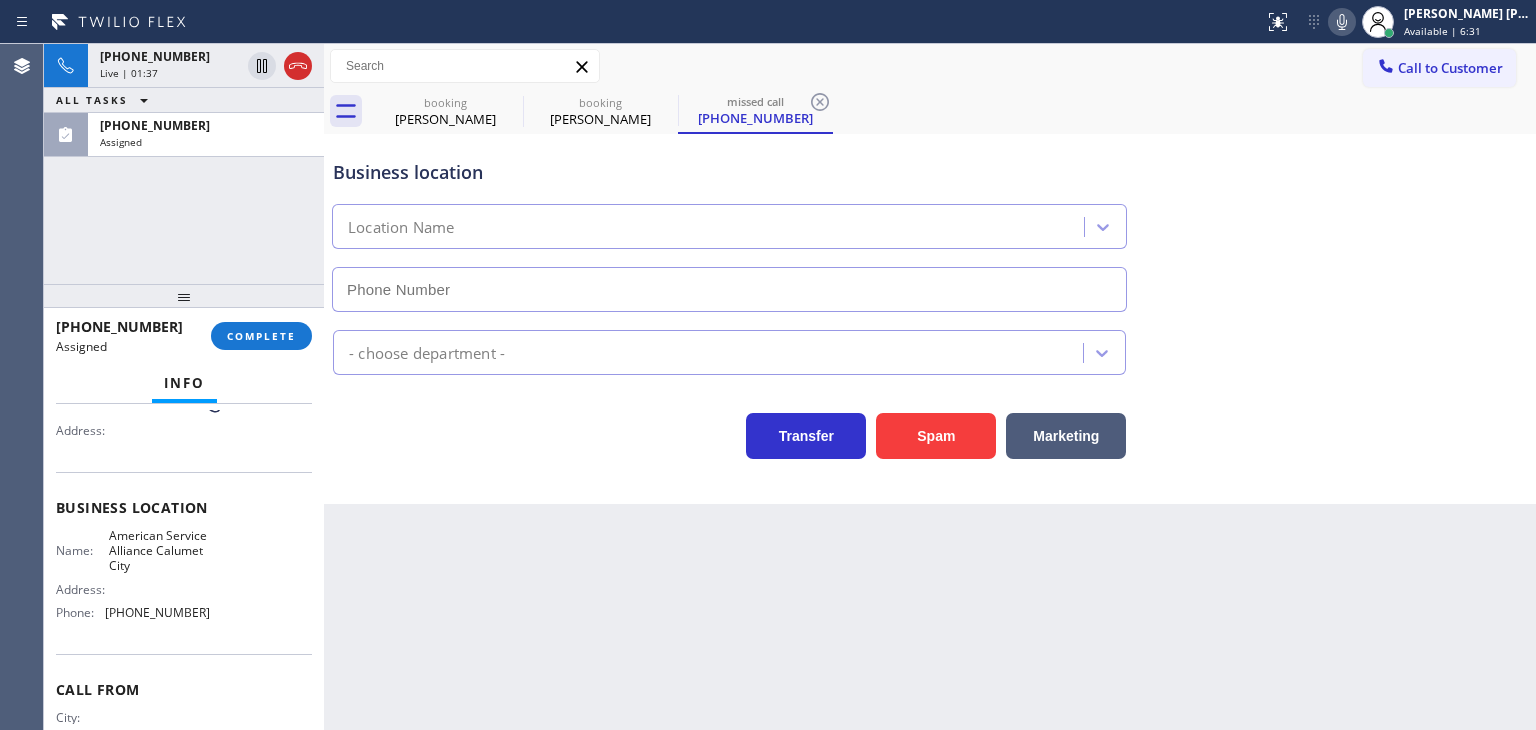 type on "(708) 554-7898" 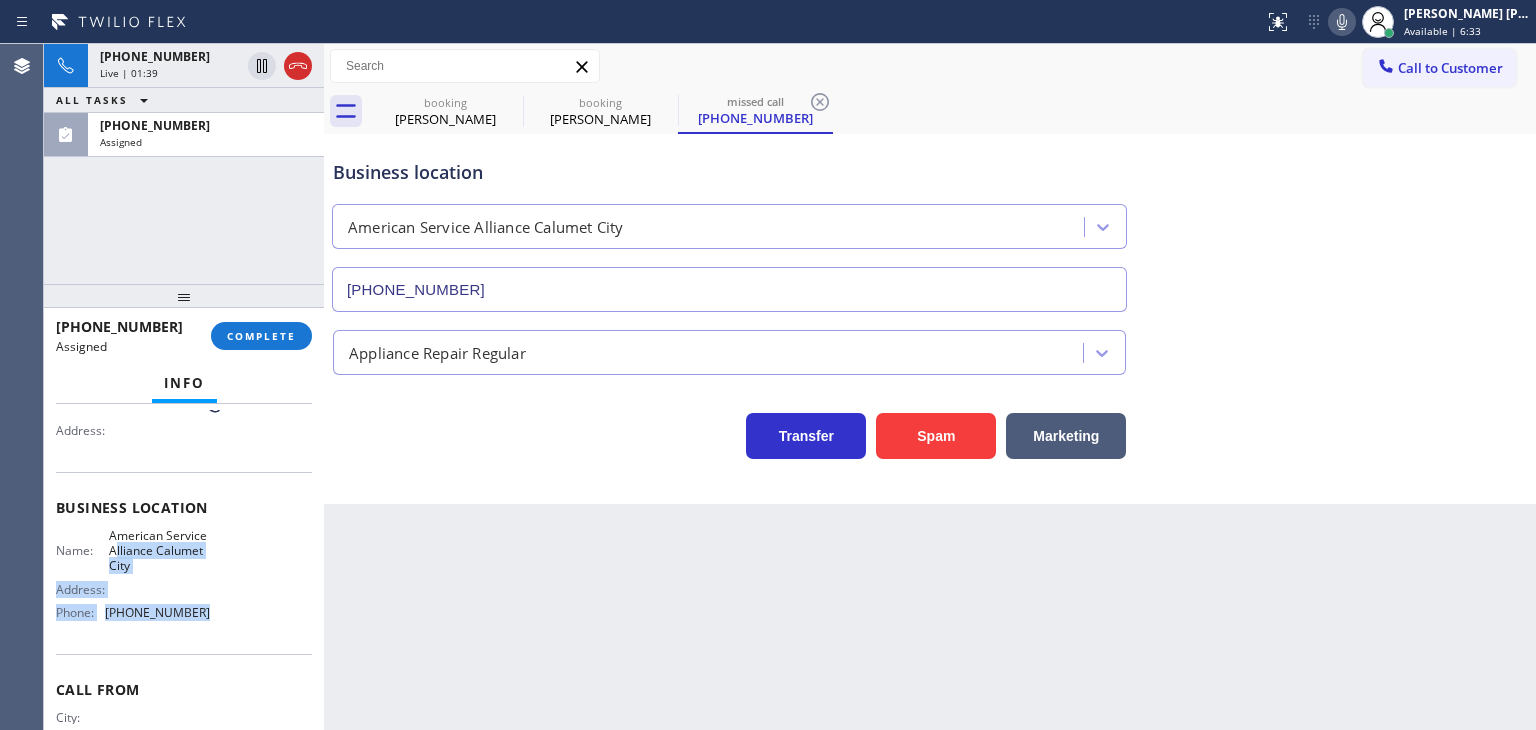 scroll, scrollTop: 100, scrollLeft: 0, axis: vertical 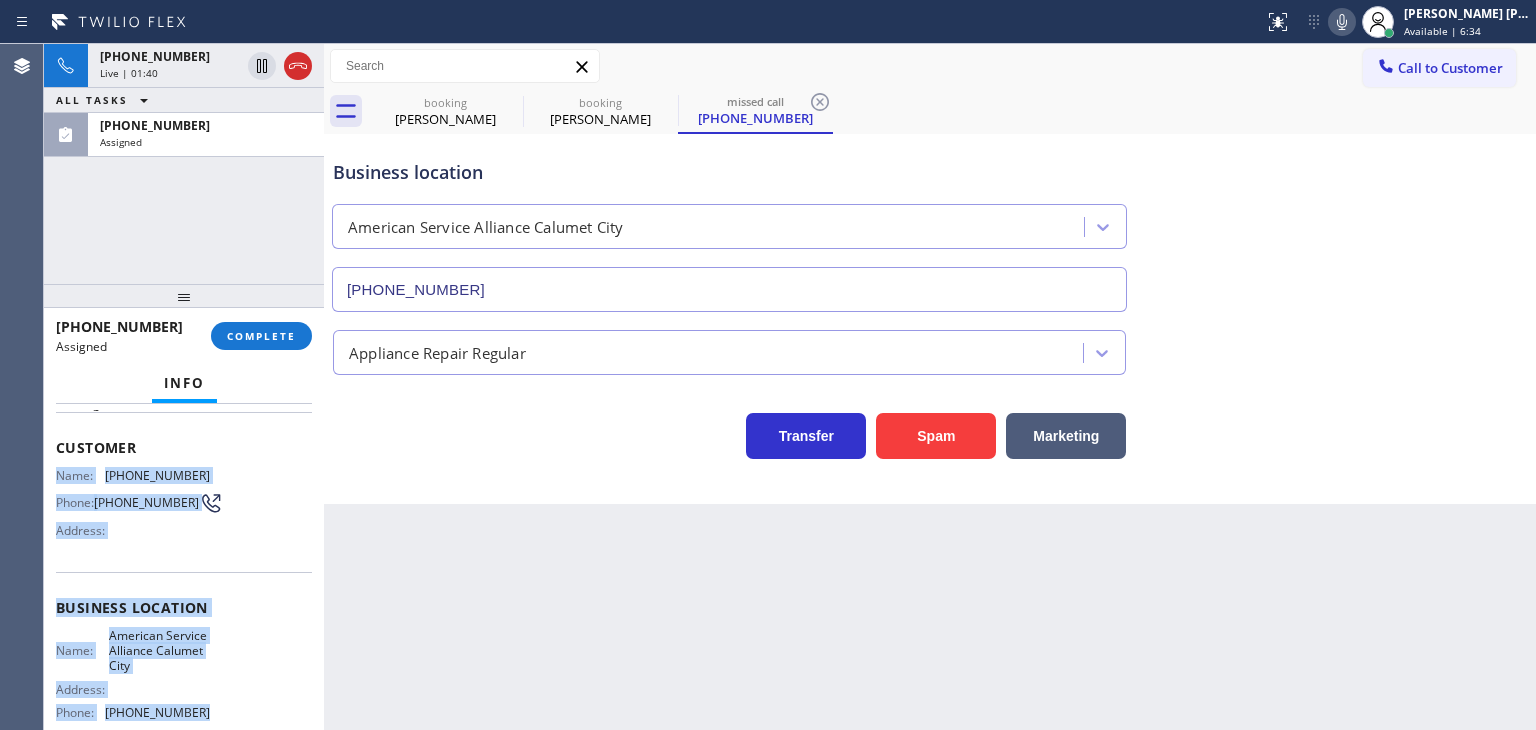 drag, startPoint x: 220, startPoint y: 615, endPoint x: 50, endPoint y: 475, distance: 220.22716 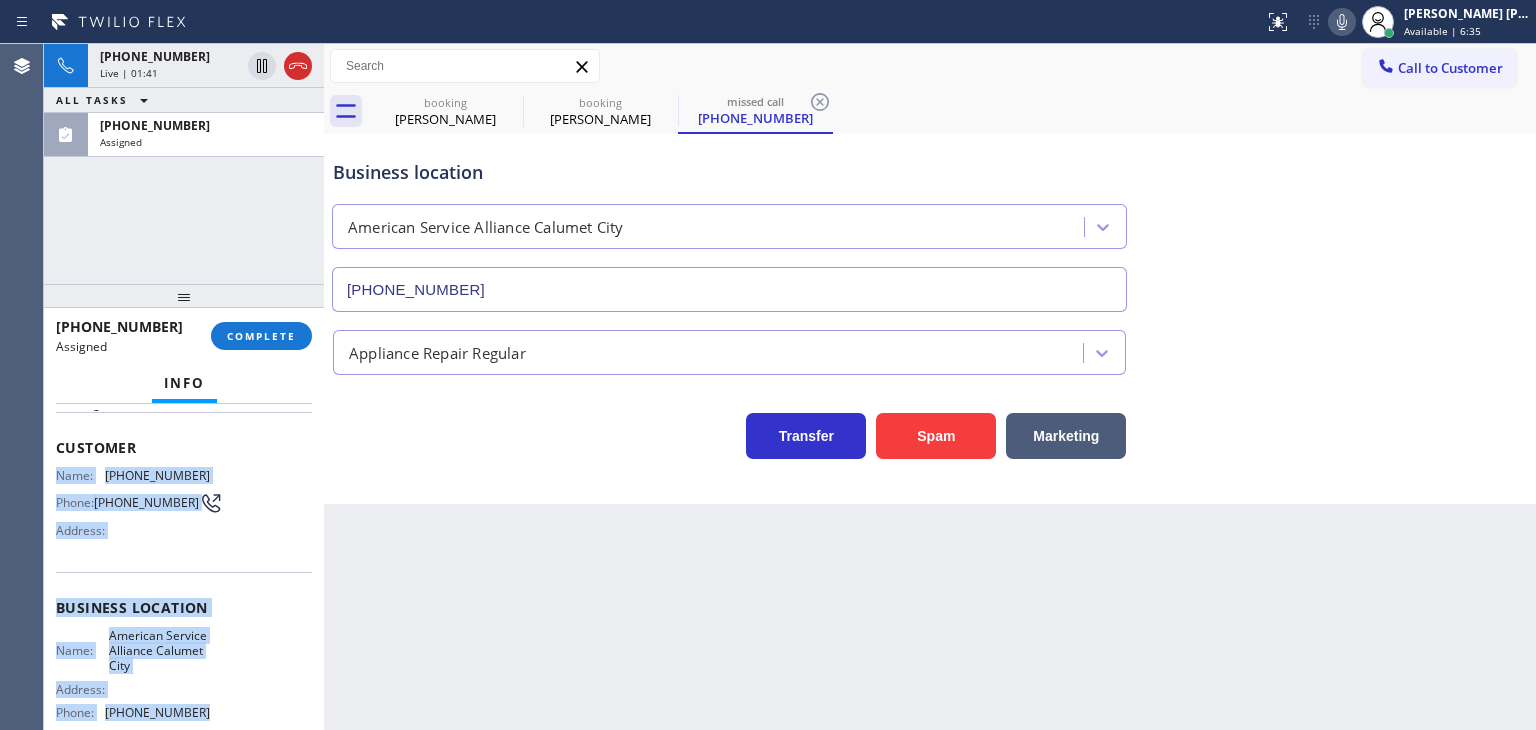 copy on "Name: (708) 510-3370 Phone: (708) 510-3370 Address: Business location Name: American Service Alliance Calumet City Address:   Phone: (708) 554-7898" 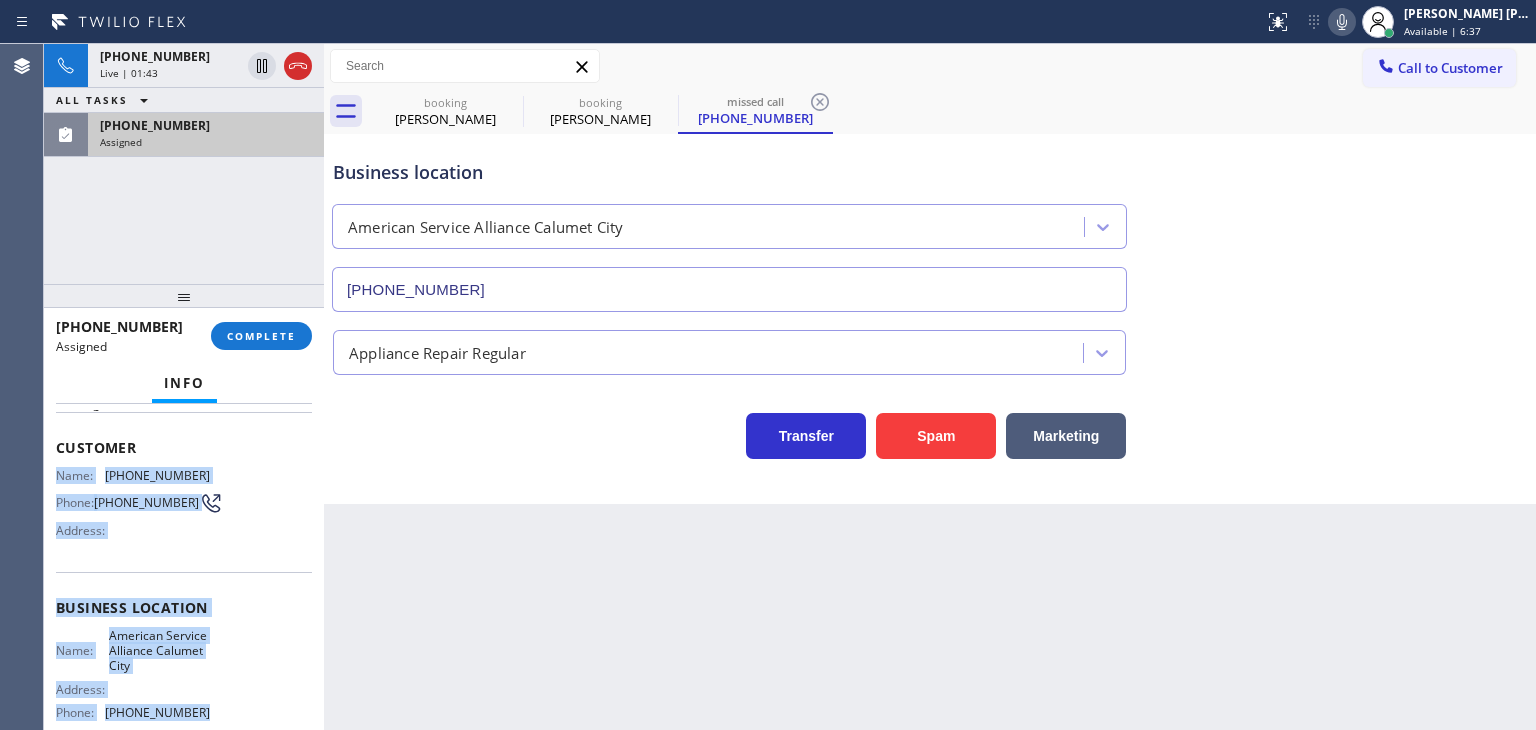 click on "Assigned" at bounding box center (206, 142) 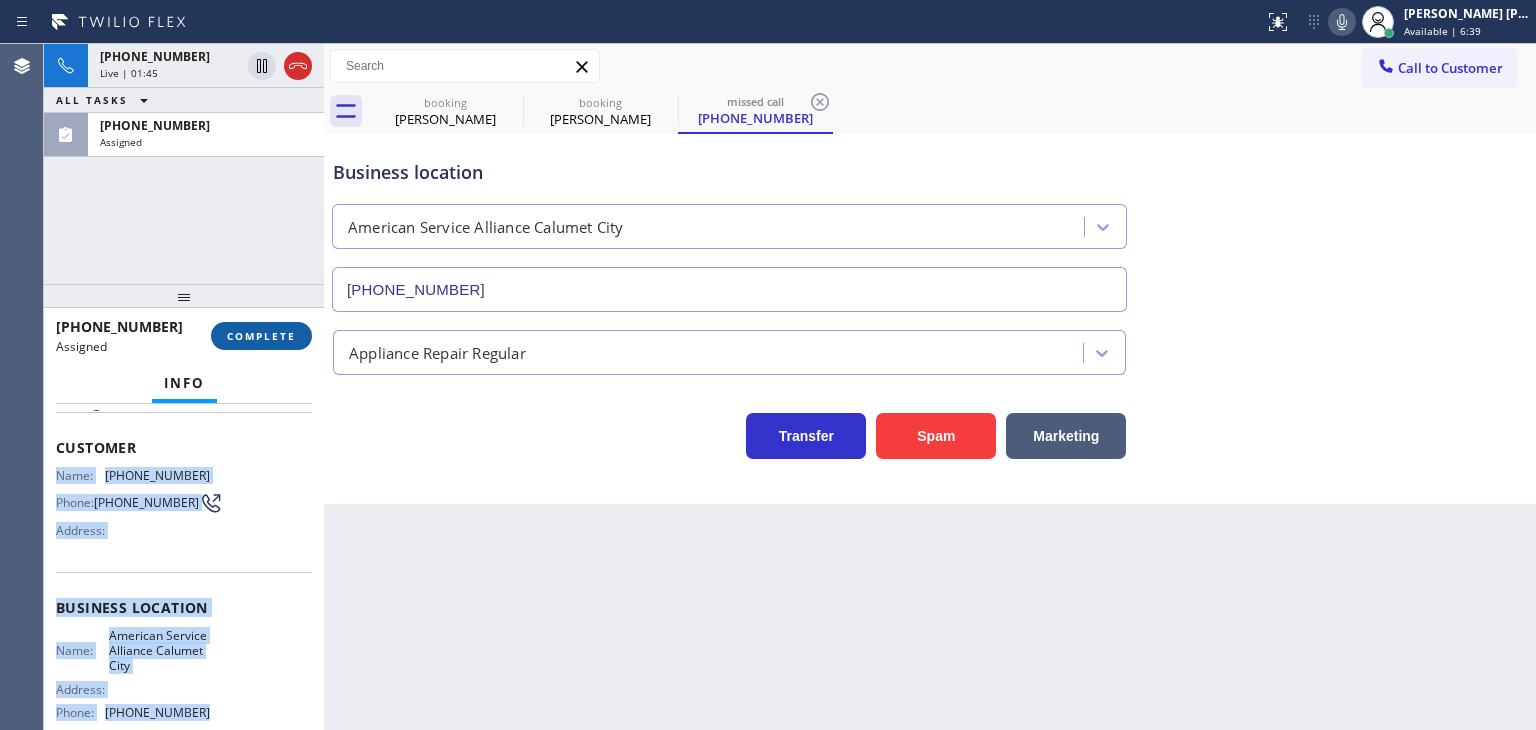 click on "COMPLETE" at bounding box center (261, 336) 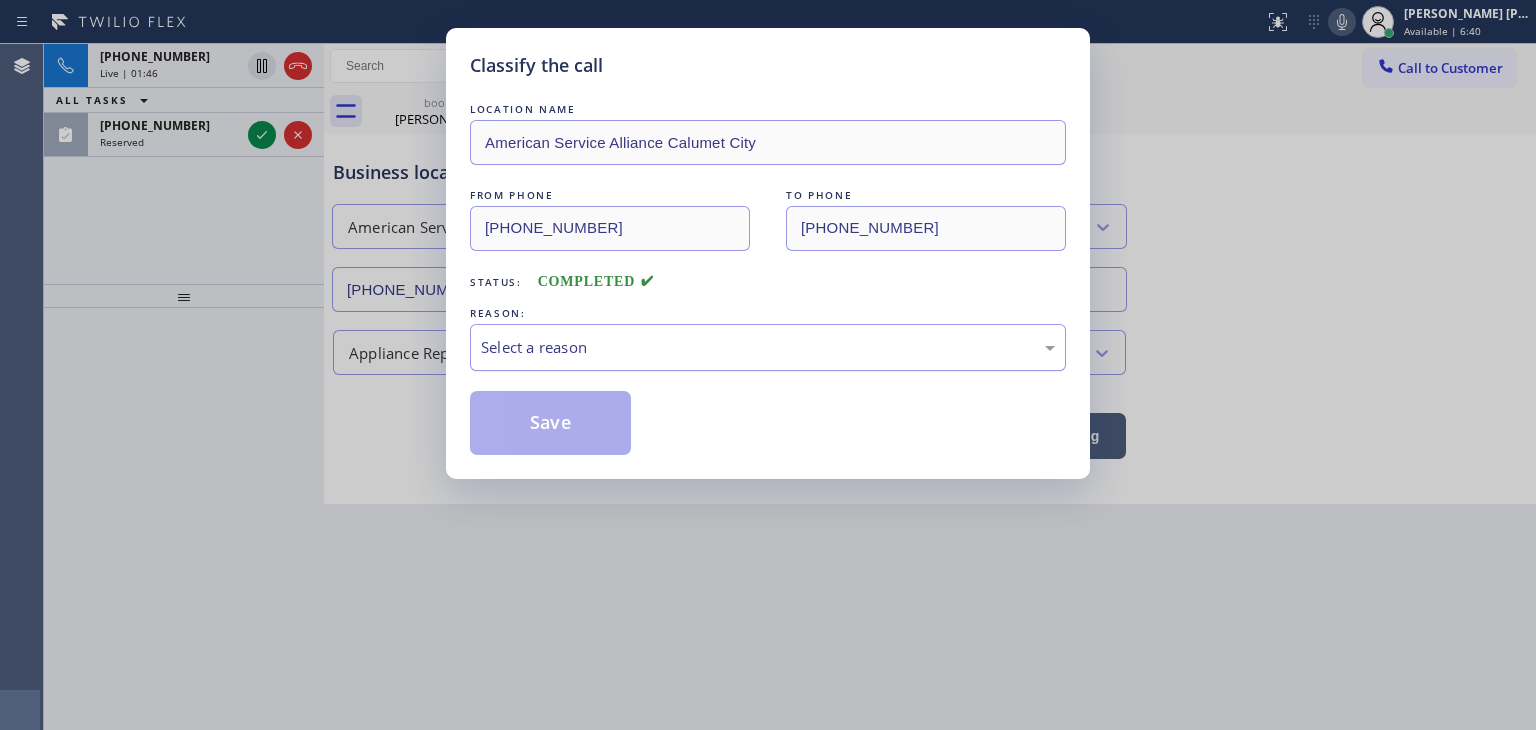 click on "Select a reason" at bounding box center [768, 347] 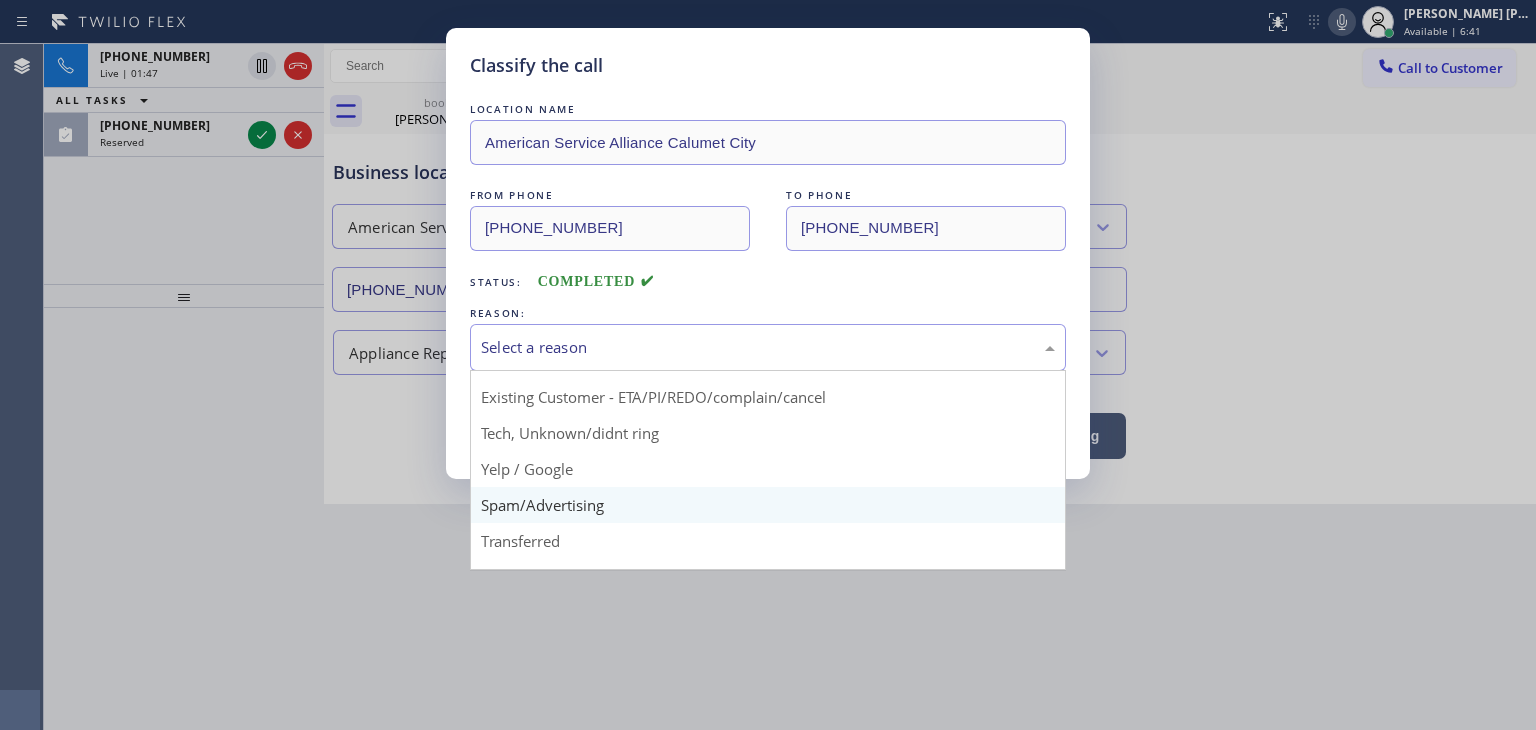 scroll, scrollTop: 100, scrollLeft: 0, axis: vertical 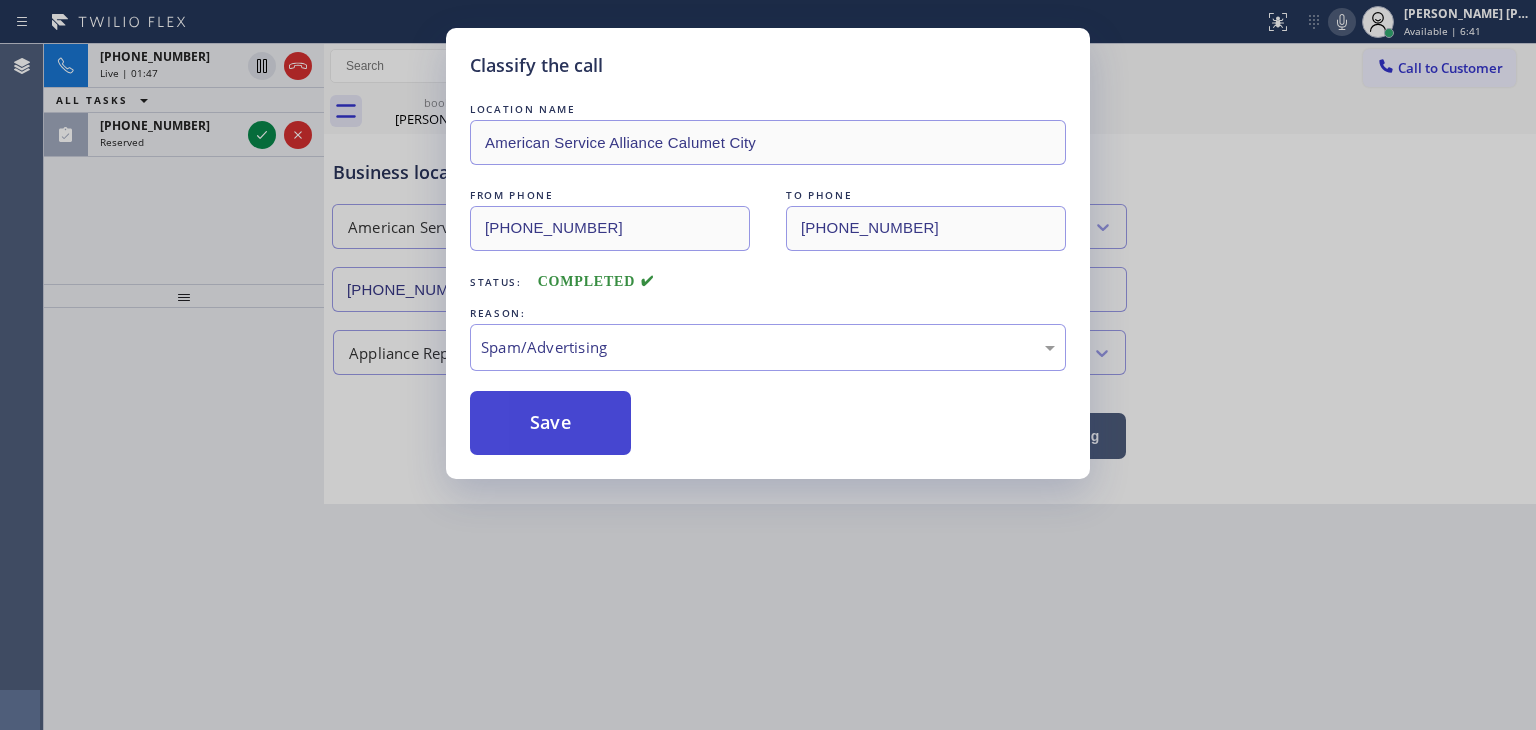 click on "Save" at bounding box center (550, 423) 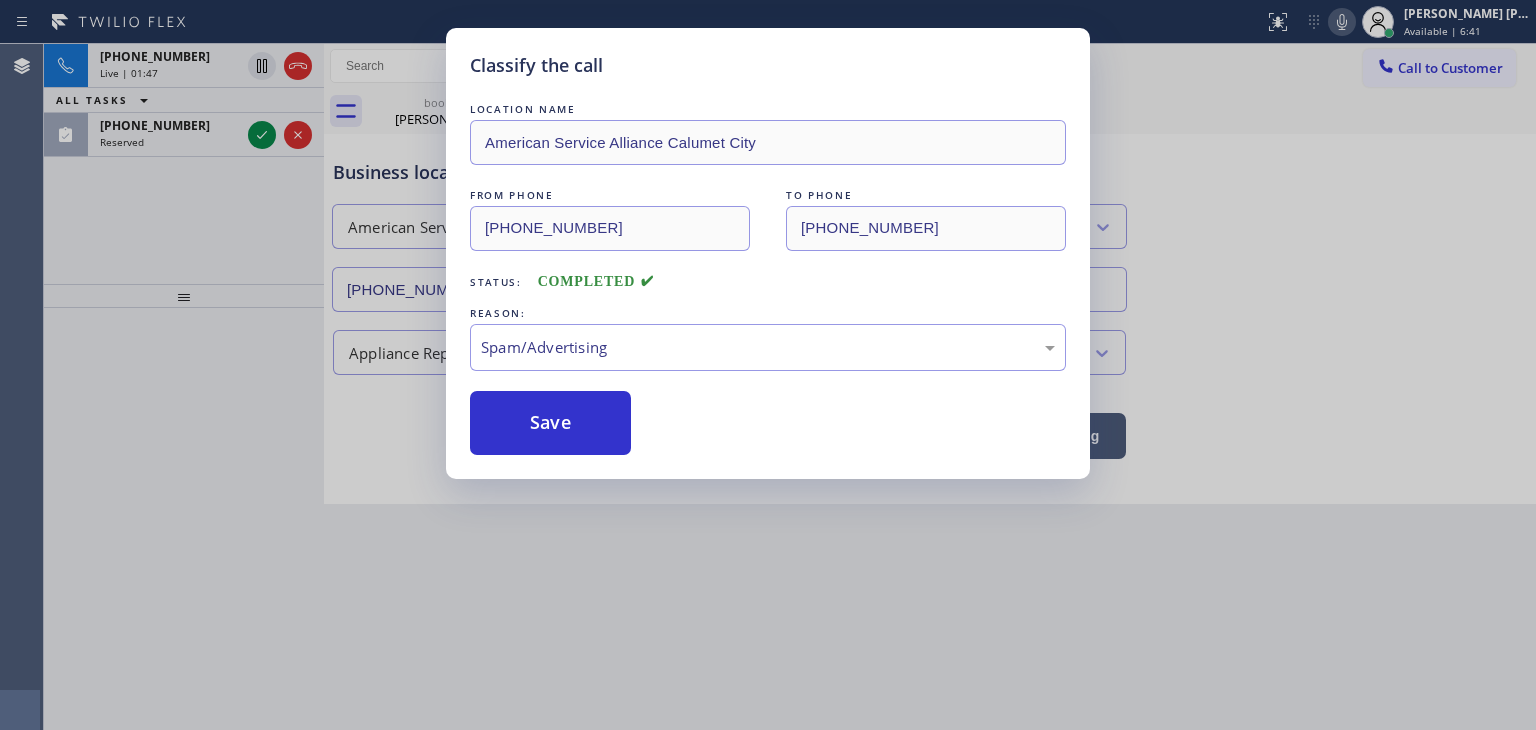 type on "(844) 502-9934" 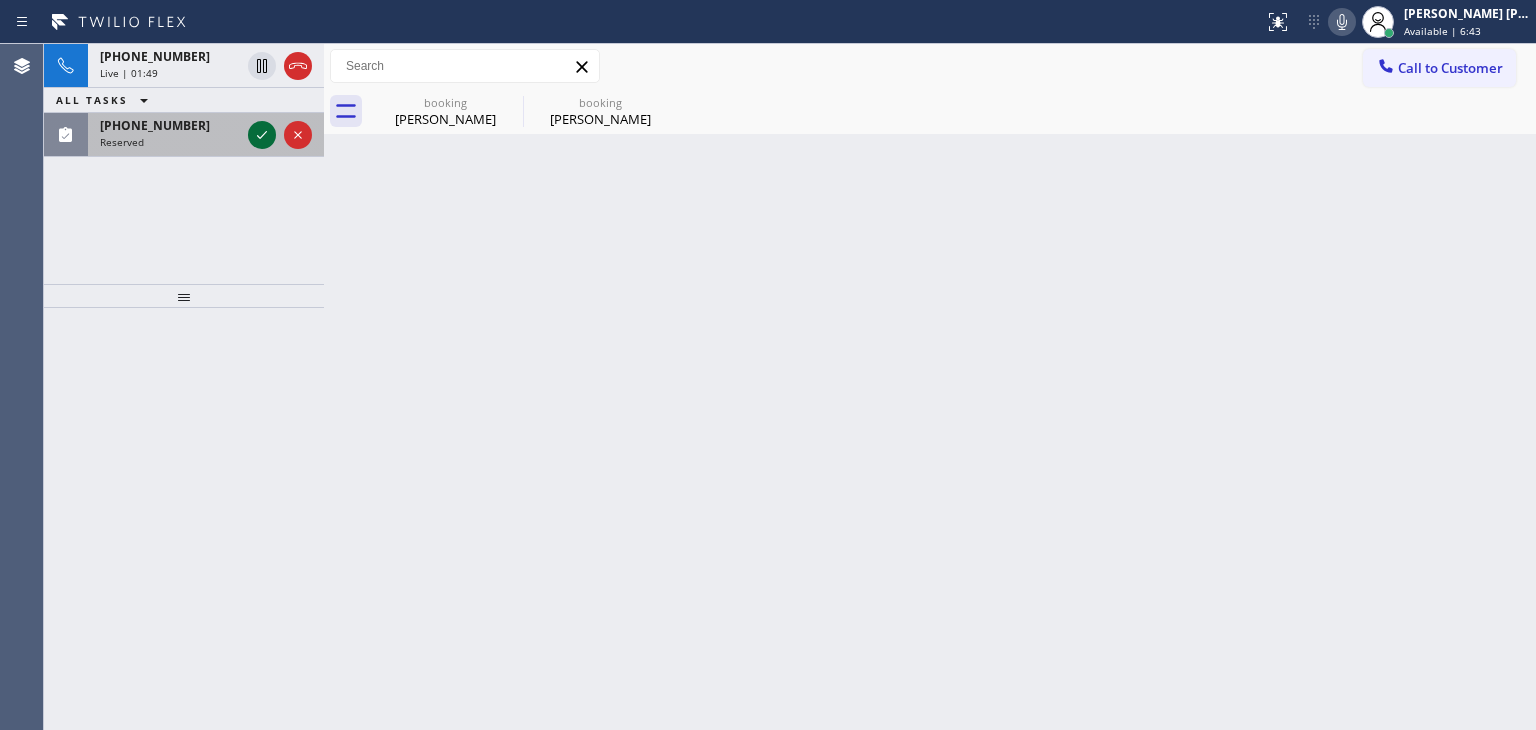 click 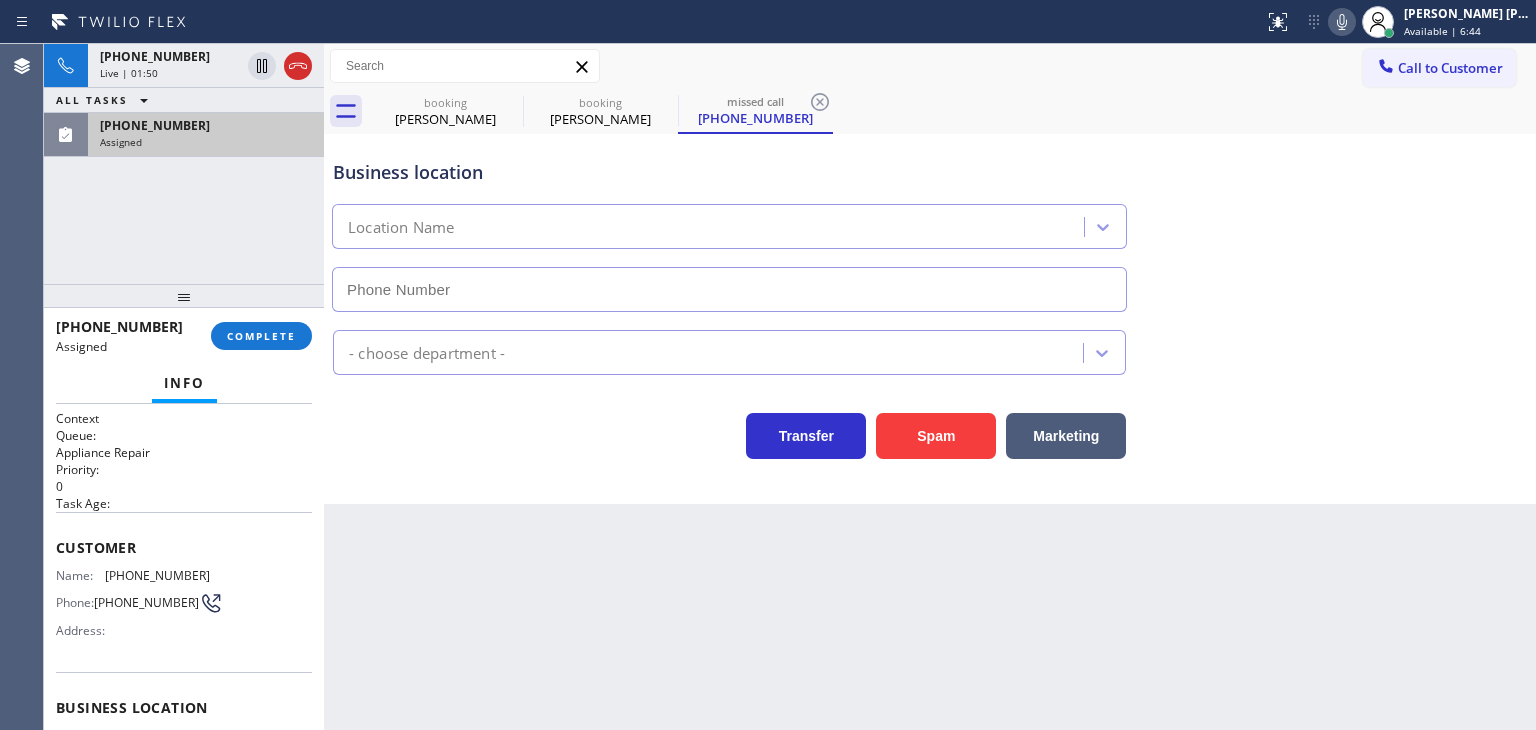 type on "(708) 554-7898" 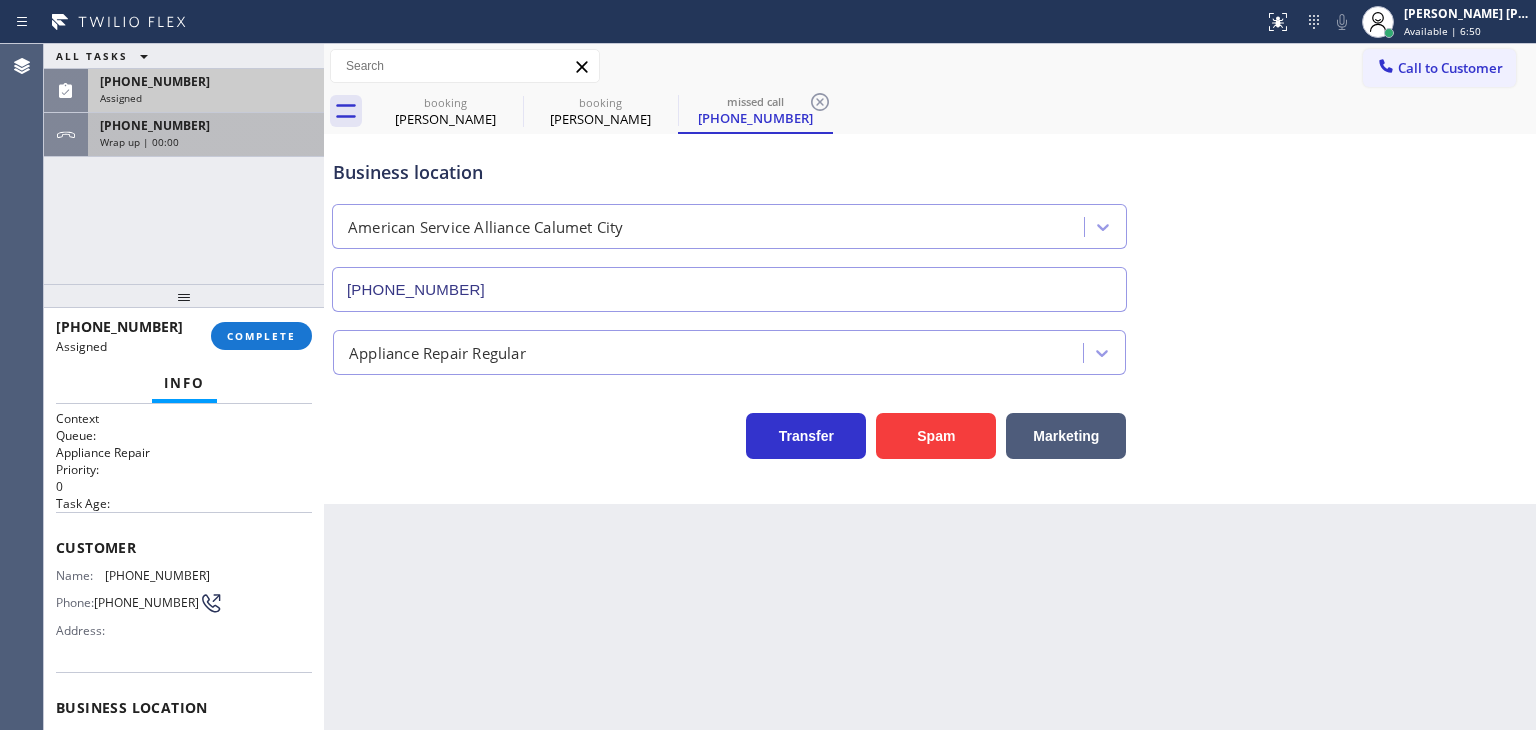 click on "+13035797747" at bounding box center [206, 125] 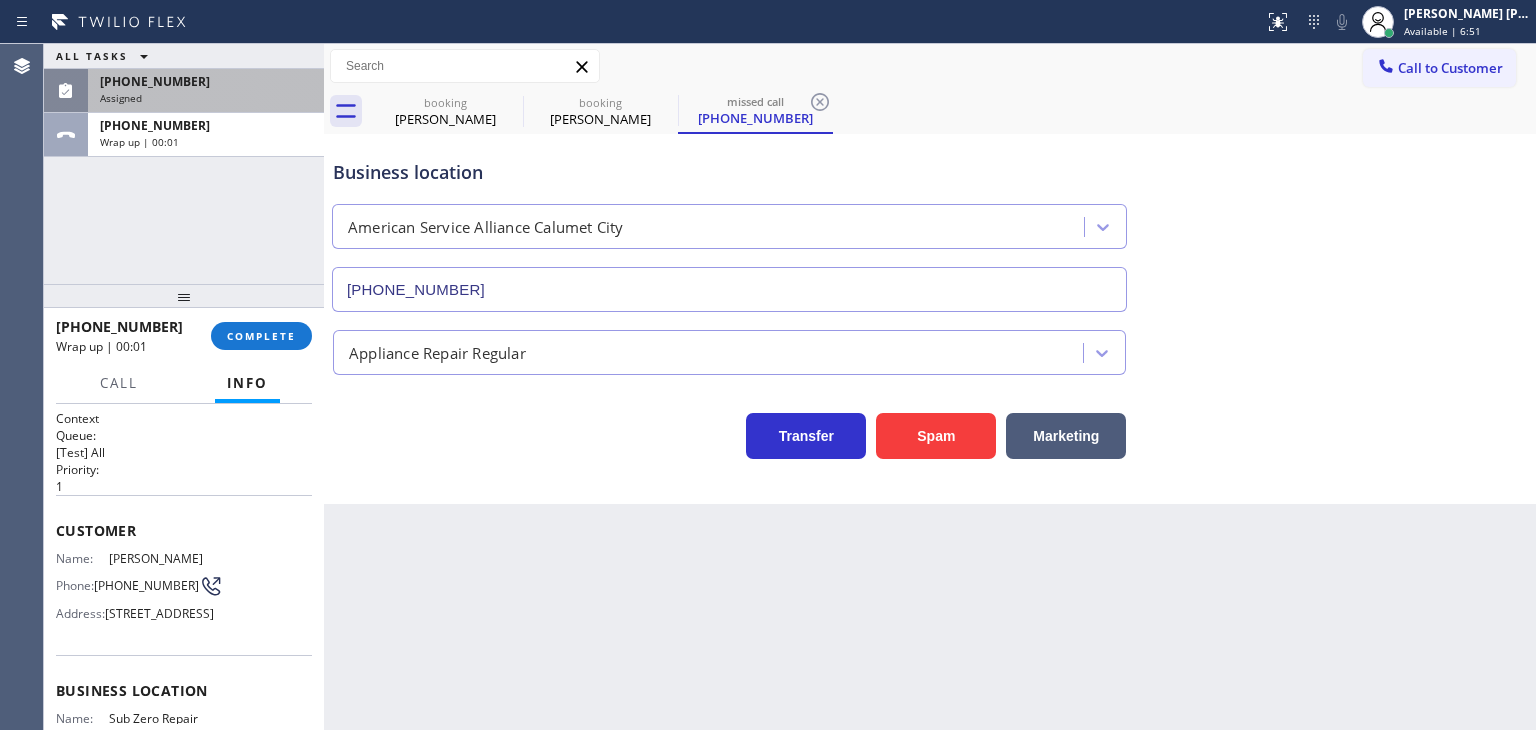 click on "Assigned" at bounding box center (206, 98) 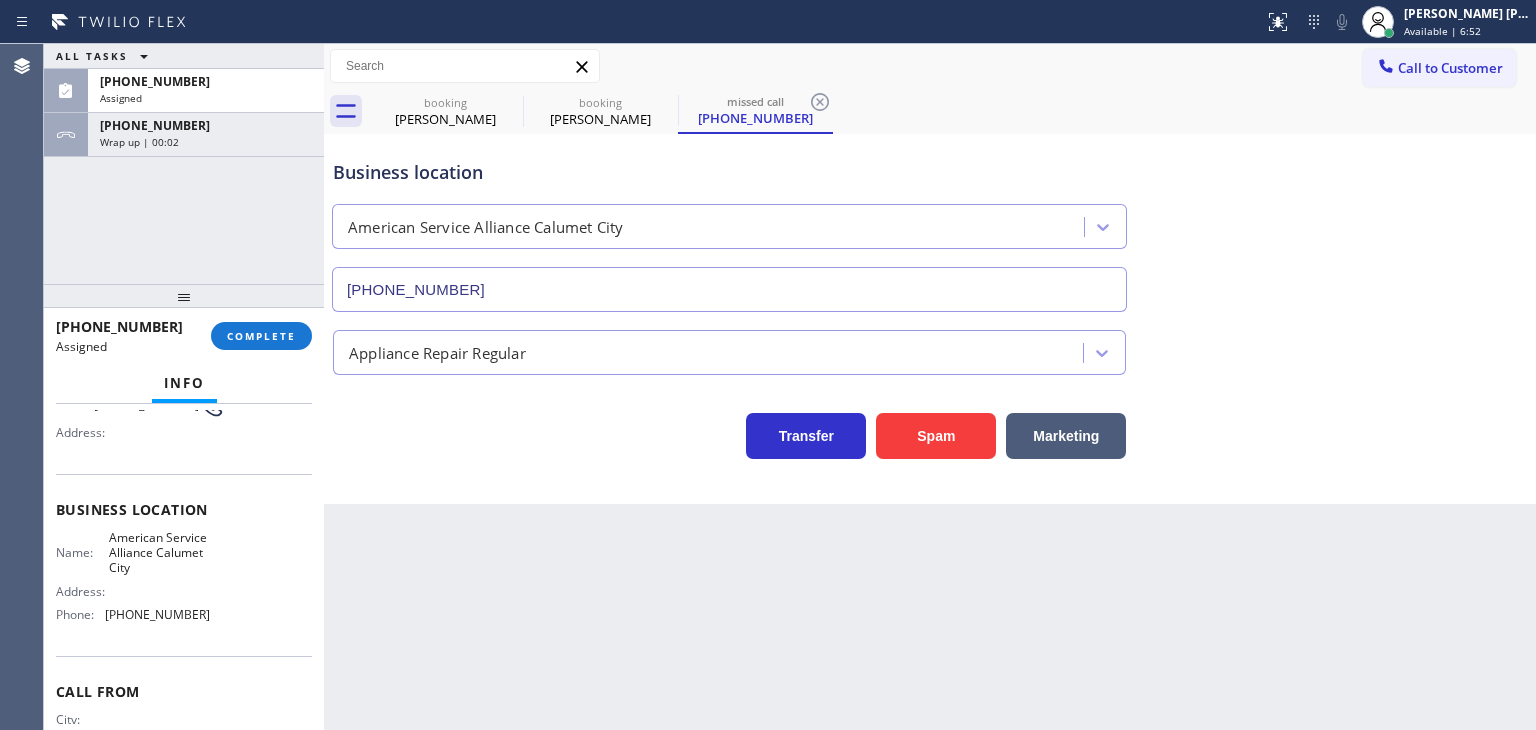 scroll, scrollTop: 100, scrollLeft: 0, axis: vertical 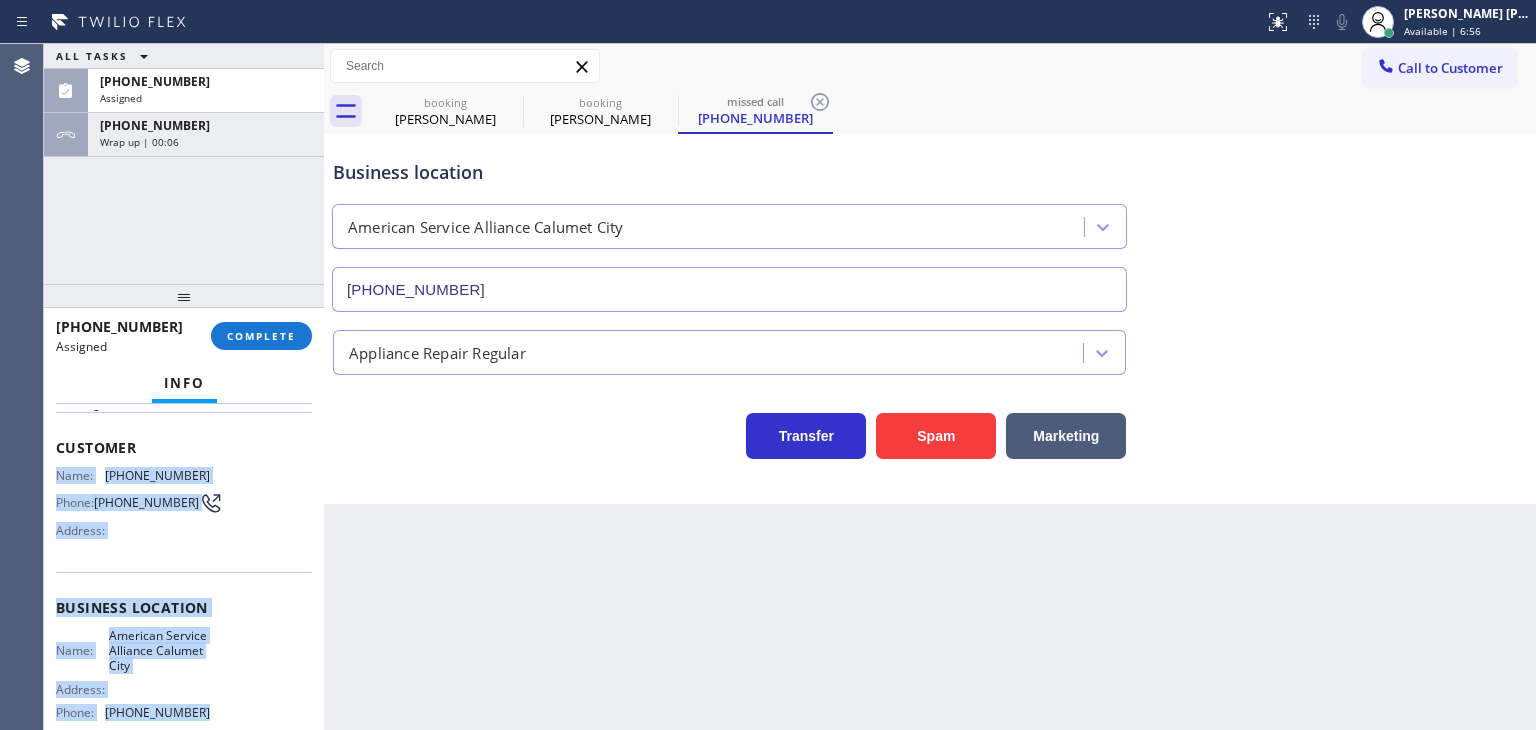 drag, startPoint x: 203, startPoint y: 715, endPoint x: 60, endPoint y: 465, distance: 288.00867 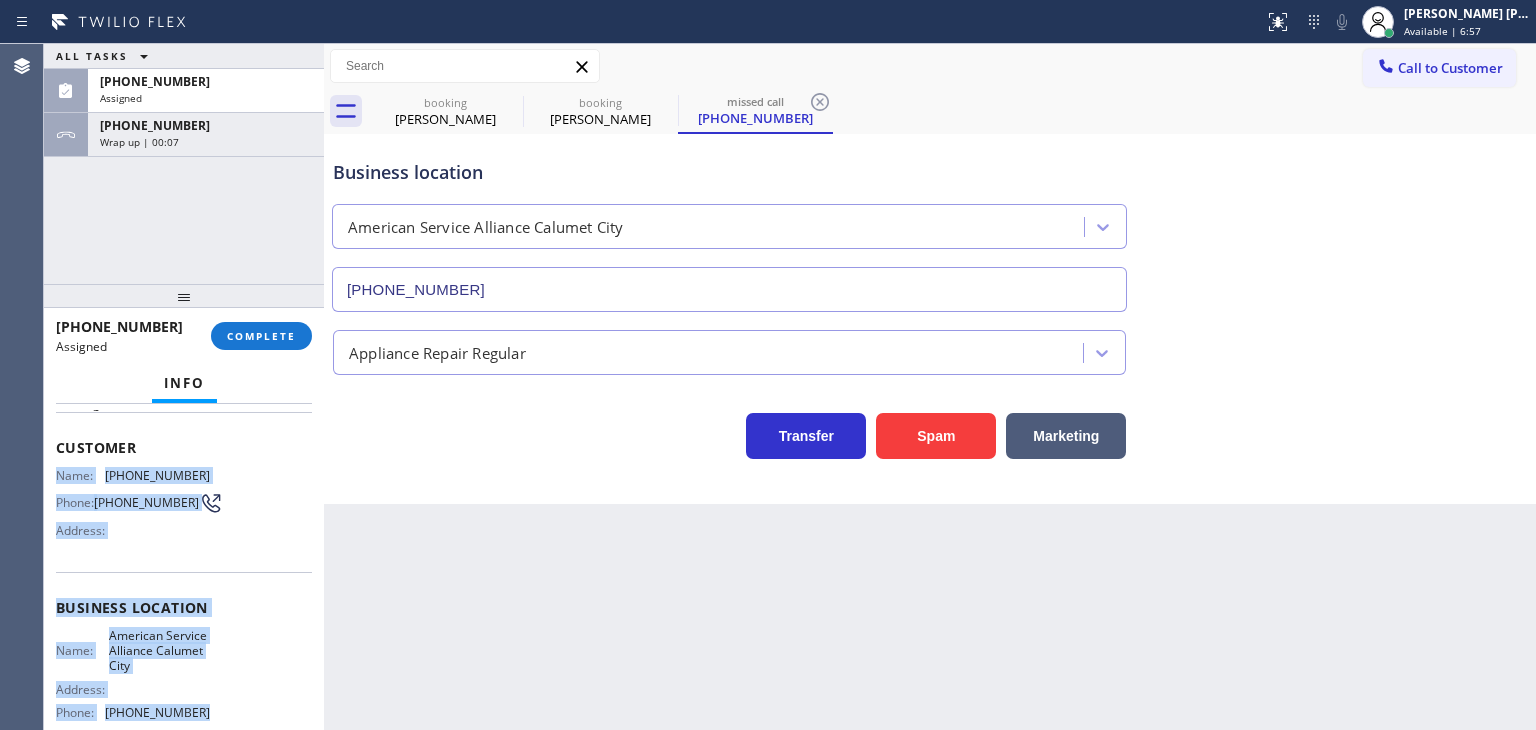copy on "Name: (217) 388-1997 Phone: (217) 388-1997 Address: Business location Name: American Service Alliance Calumet City Address:   Phone: (708) 554-7898" 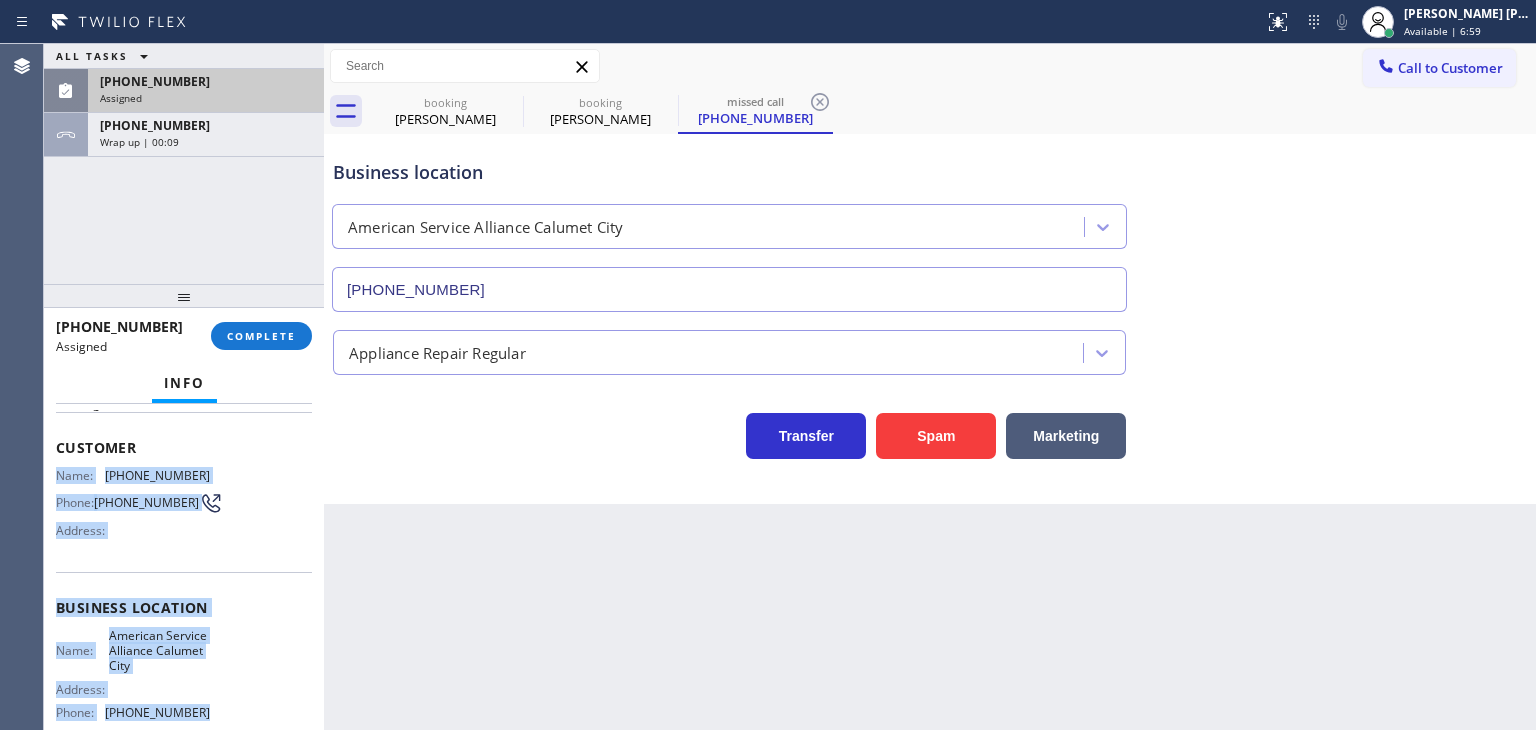 click on "(217) 388-1997 Assigned" at bounding box center (202, 91) 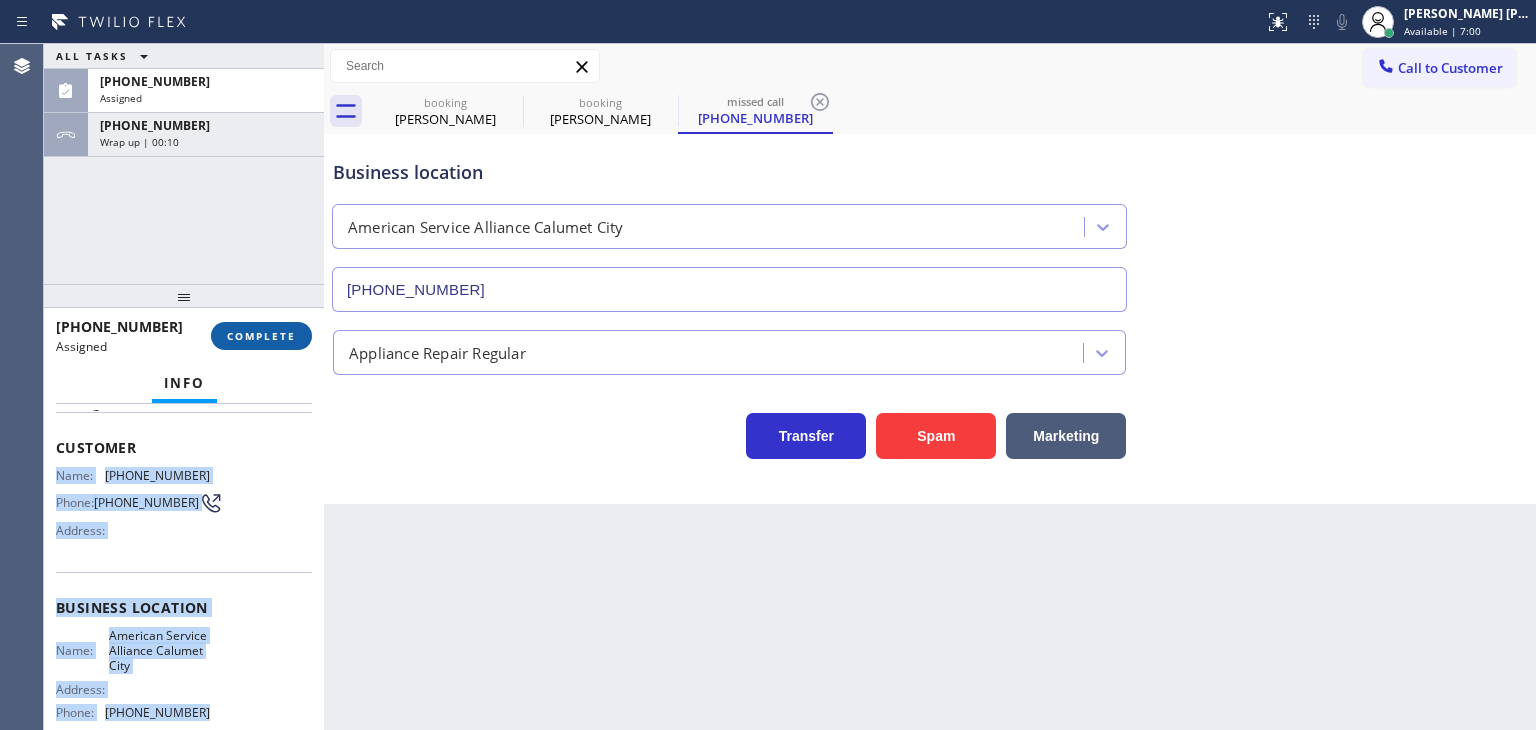 click on "COMPLETE" at bounding box center (261, 336) 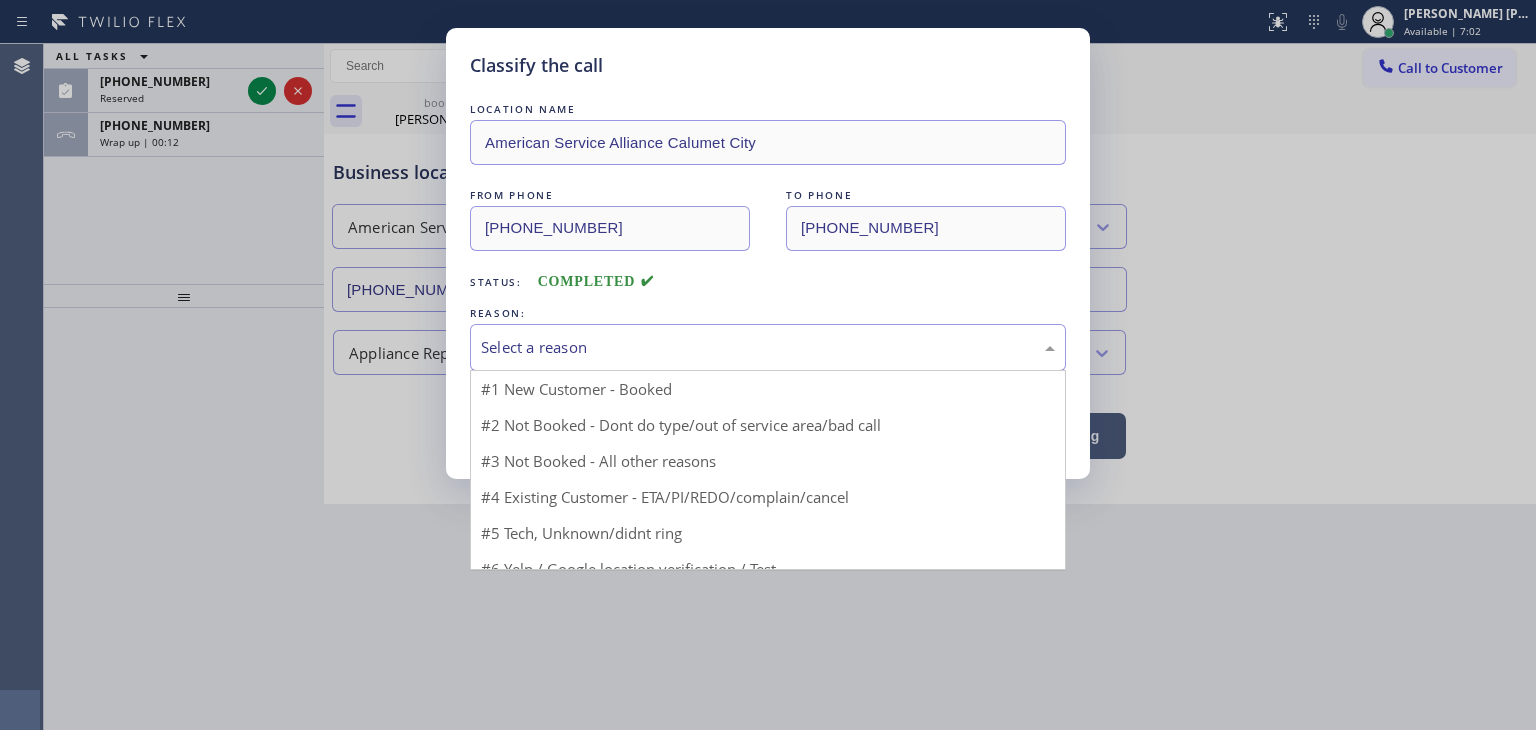 click on "Select a reason" at bounding box center [768, 347] 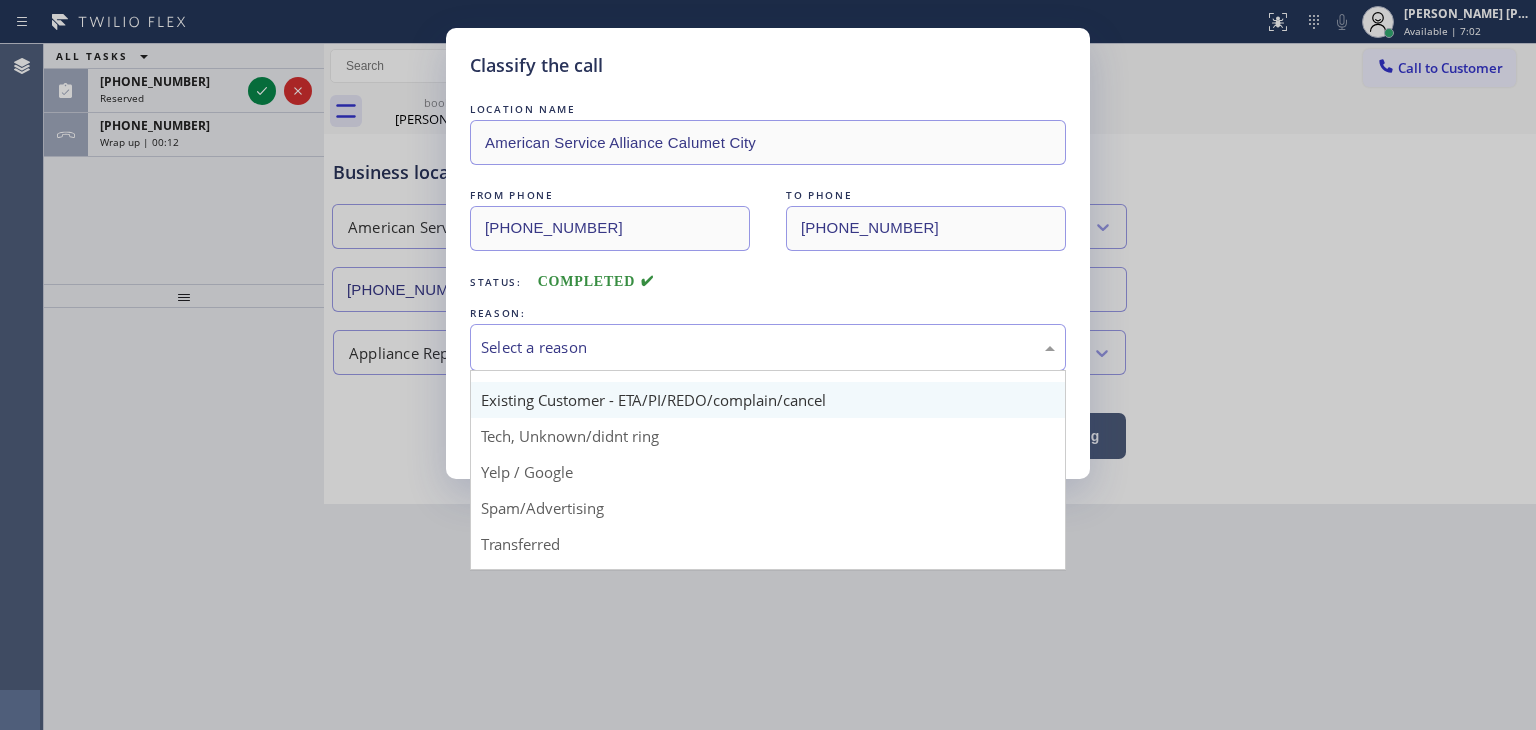 scroll, scrollTop: 125, scrollLeft: 0, axis: vertical 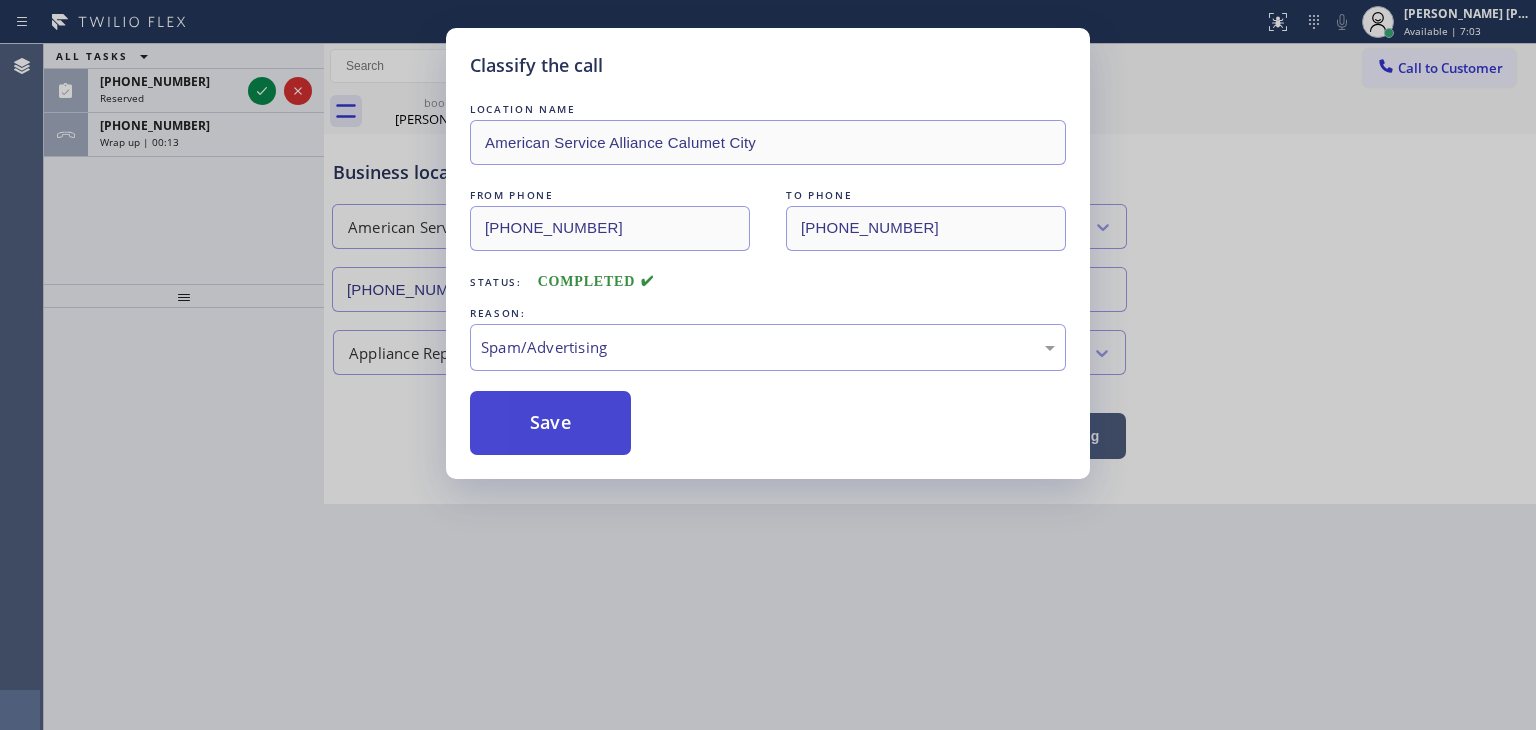 click on "Save" at bounding box center [550, 423] 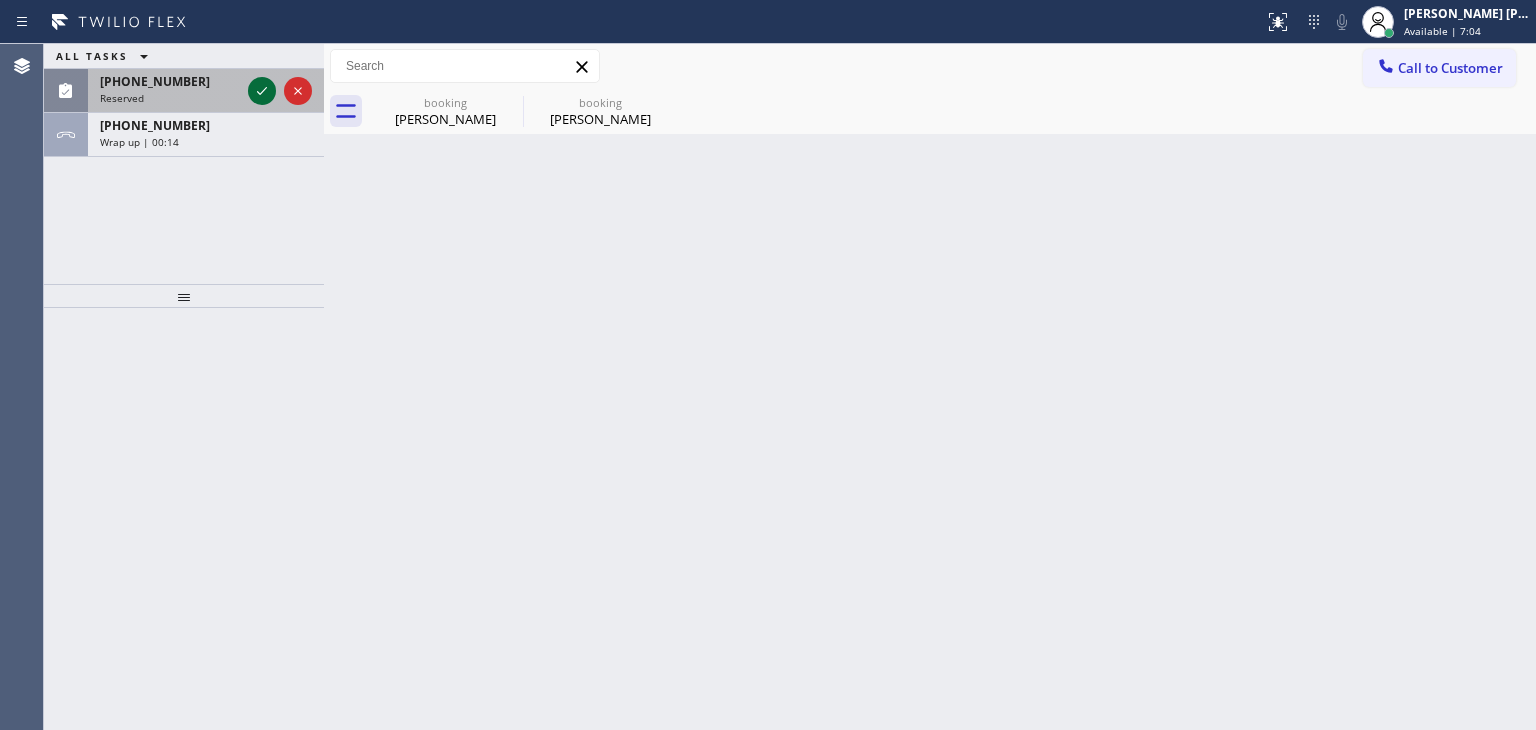 drag, startPoint x: 264, startPoint y: 87, endPoint x: 270, endPoint y: 97, distance: 11.661903 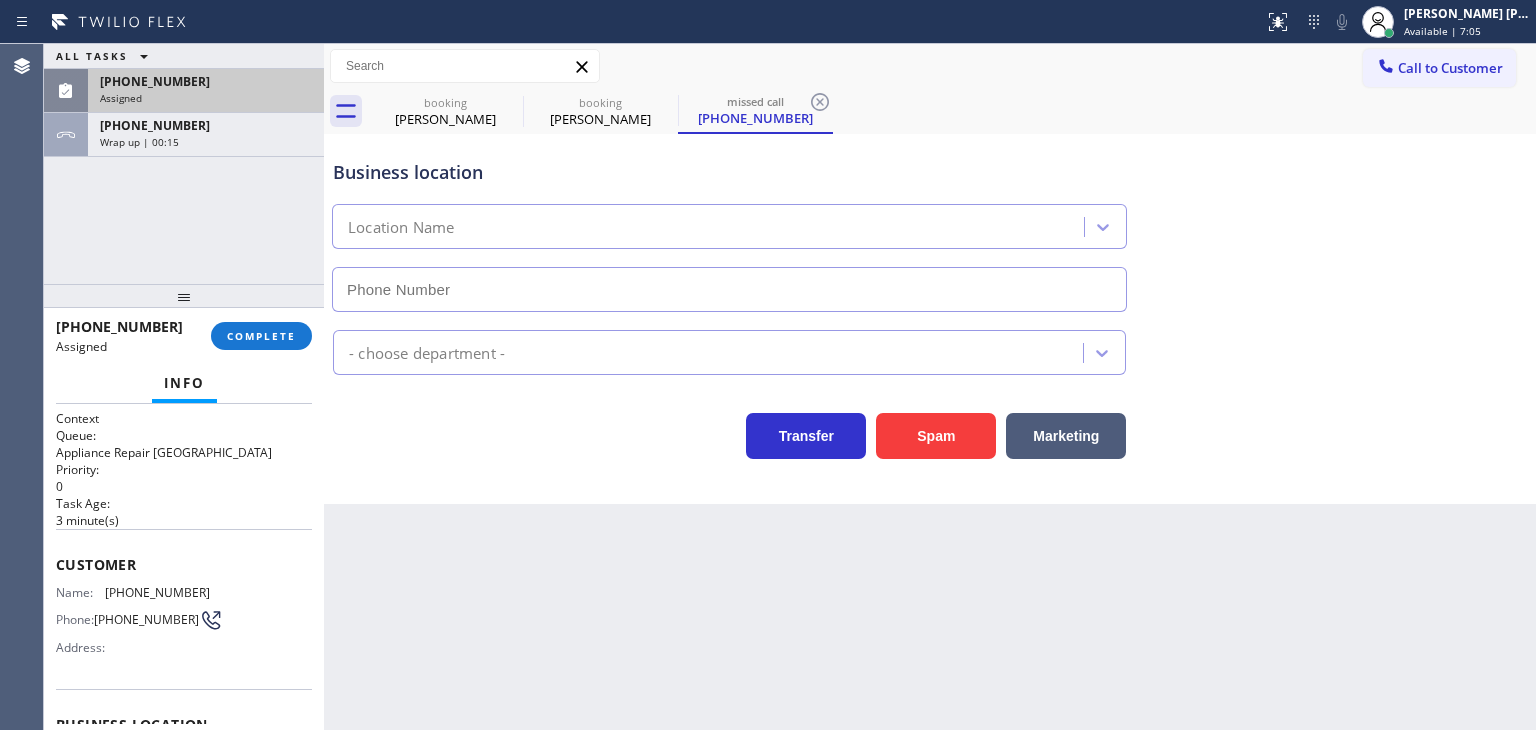 type on "(516) 604-2090" 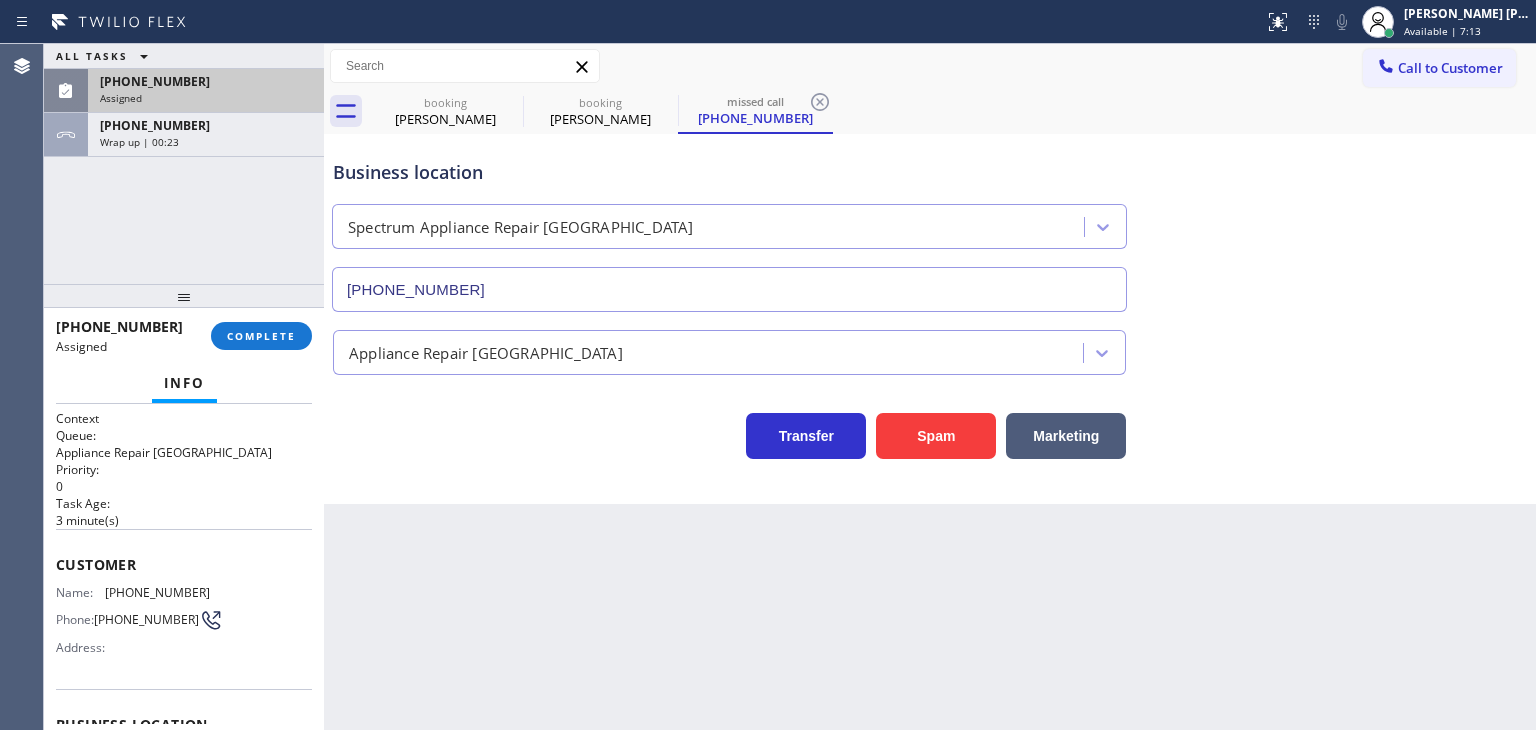 drag, startPoint x: 130, startPoint y: 89, endPoint x: 134, endPoint y: 109, distance: 20.396078 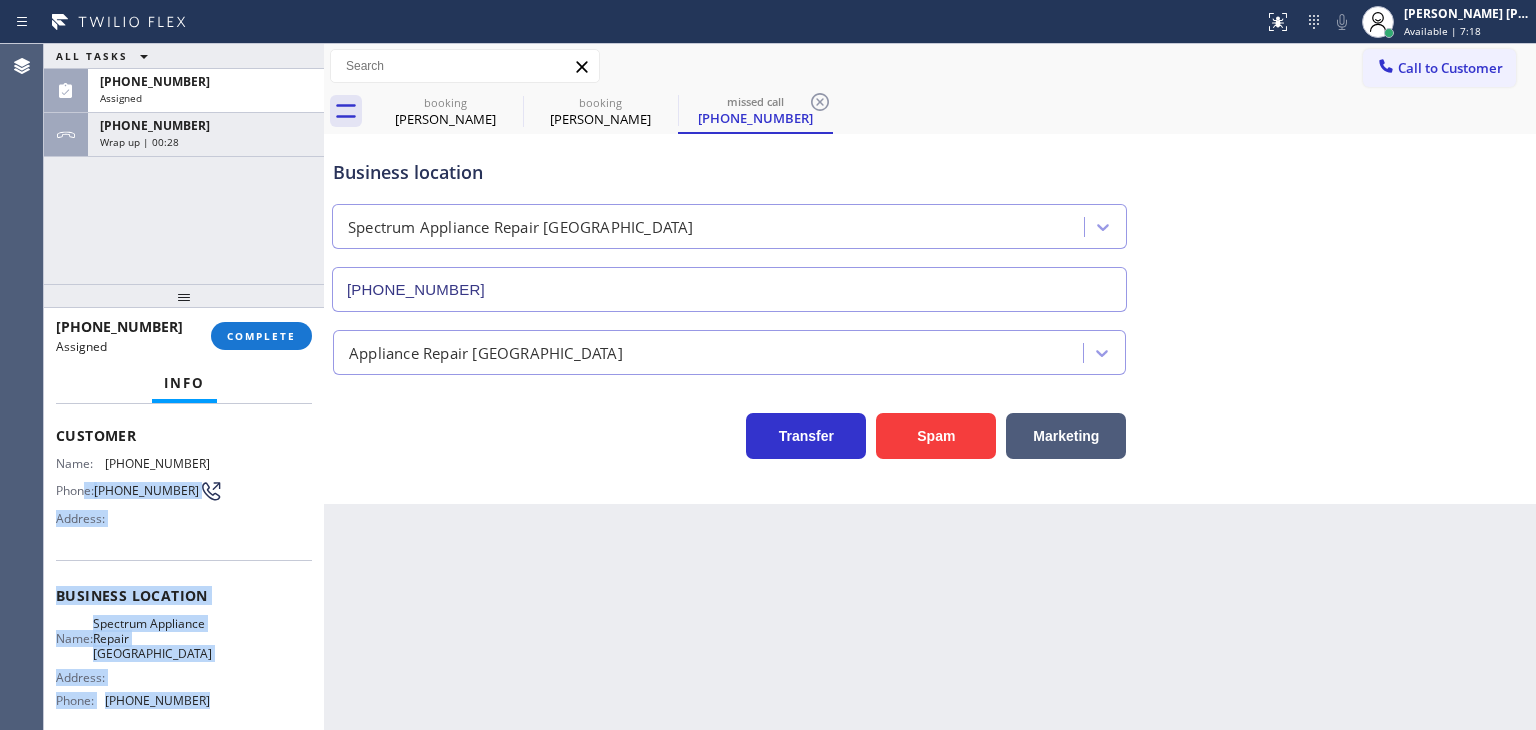 scroll, scrollTop: 98, scrollLeft: 0, axis: vertical 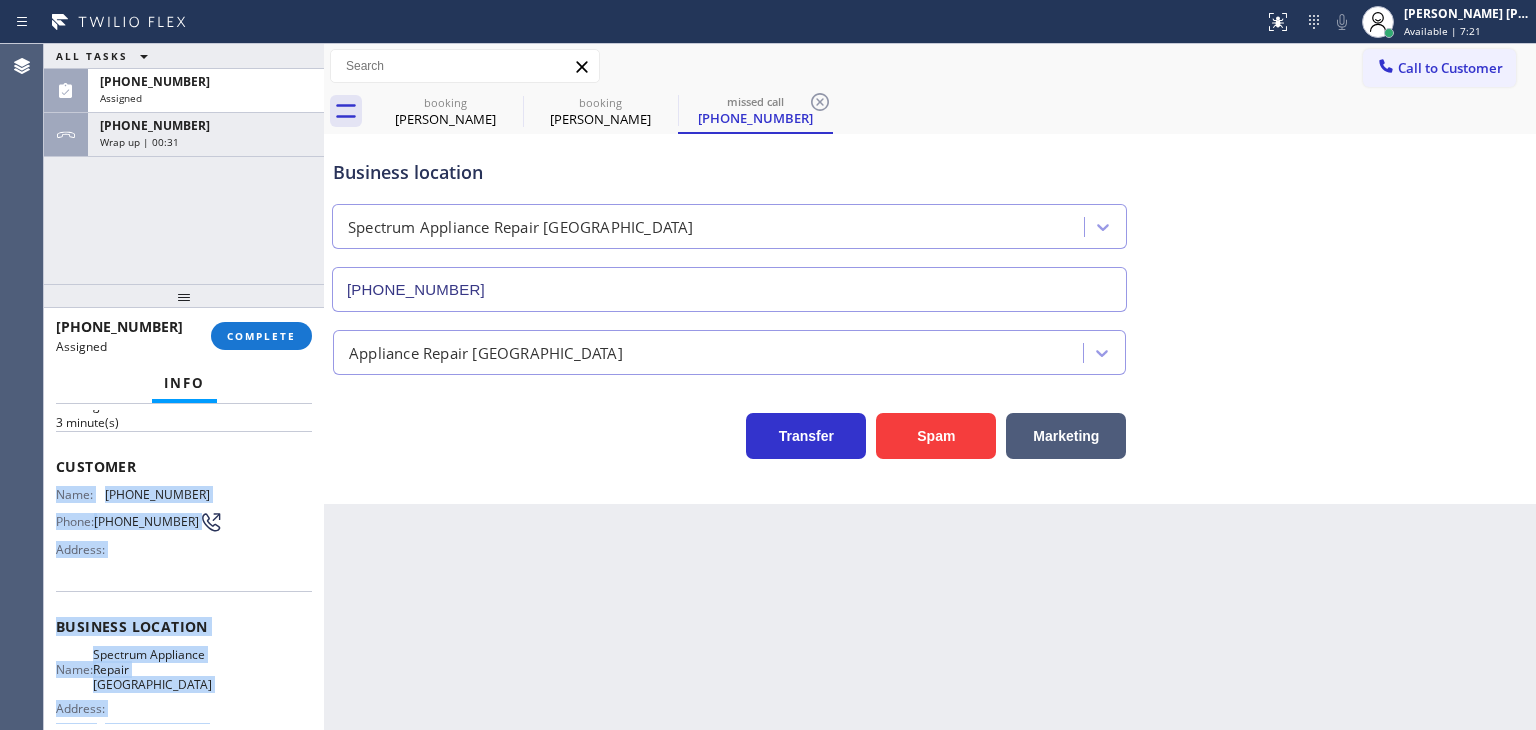 drag, startPoint x: 200, startPoint y: 535, endPoint x: 45, endPoint y: 490, distance: 161.40013 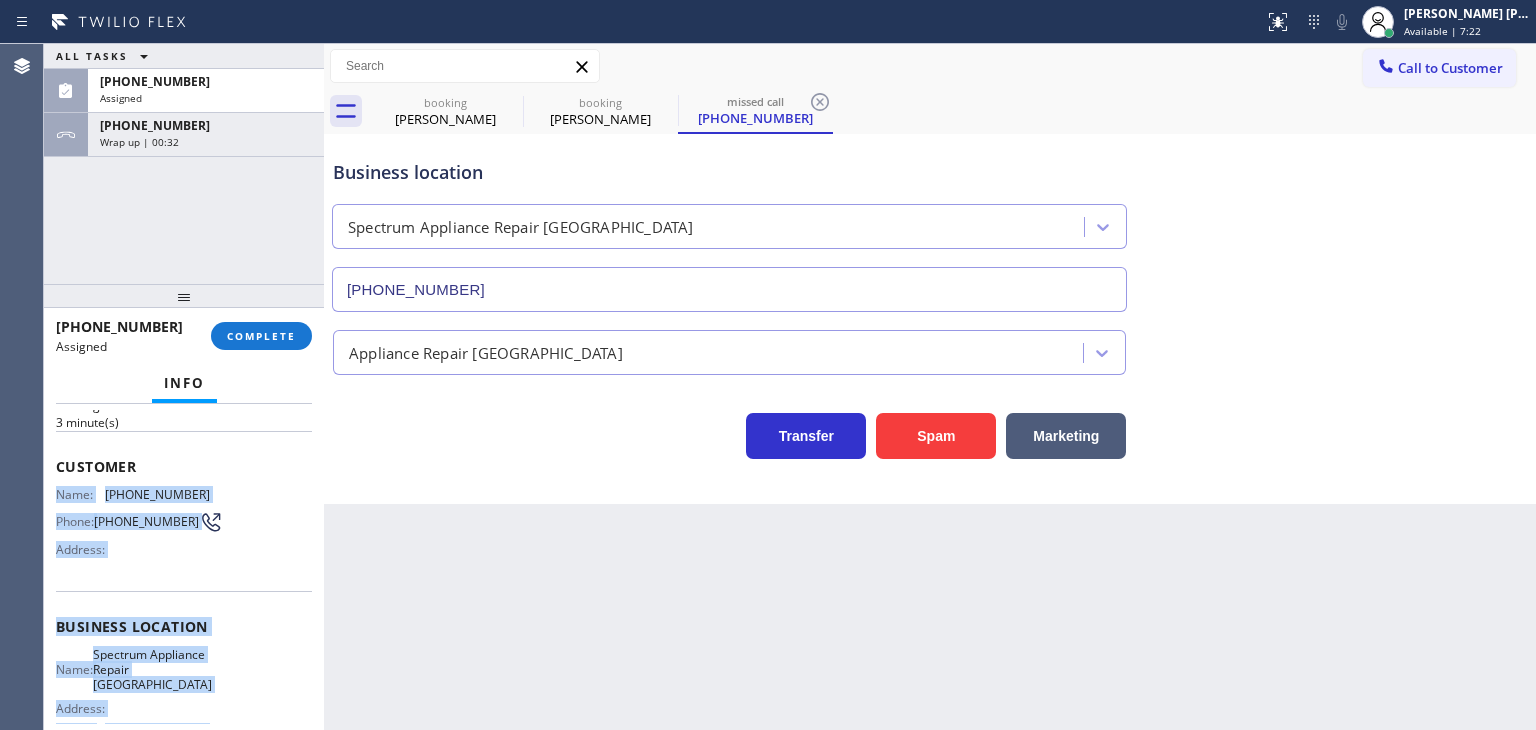 copy on "Name: (315) 583-0486 Phone: (315) 583-0486 Address: Business location Name: Spectrum Appliance Repair Queens Address:   Phone: (516) 604-2090" 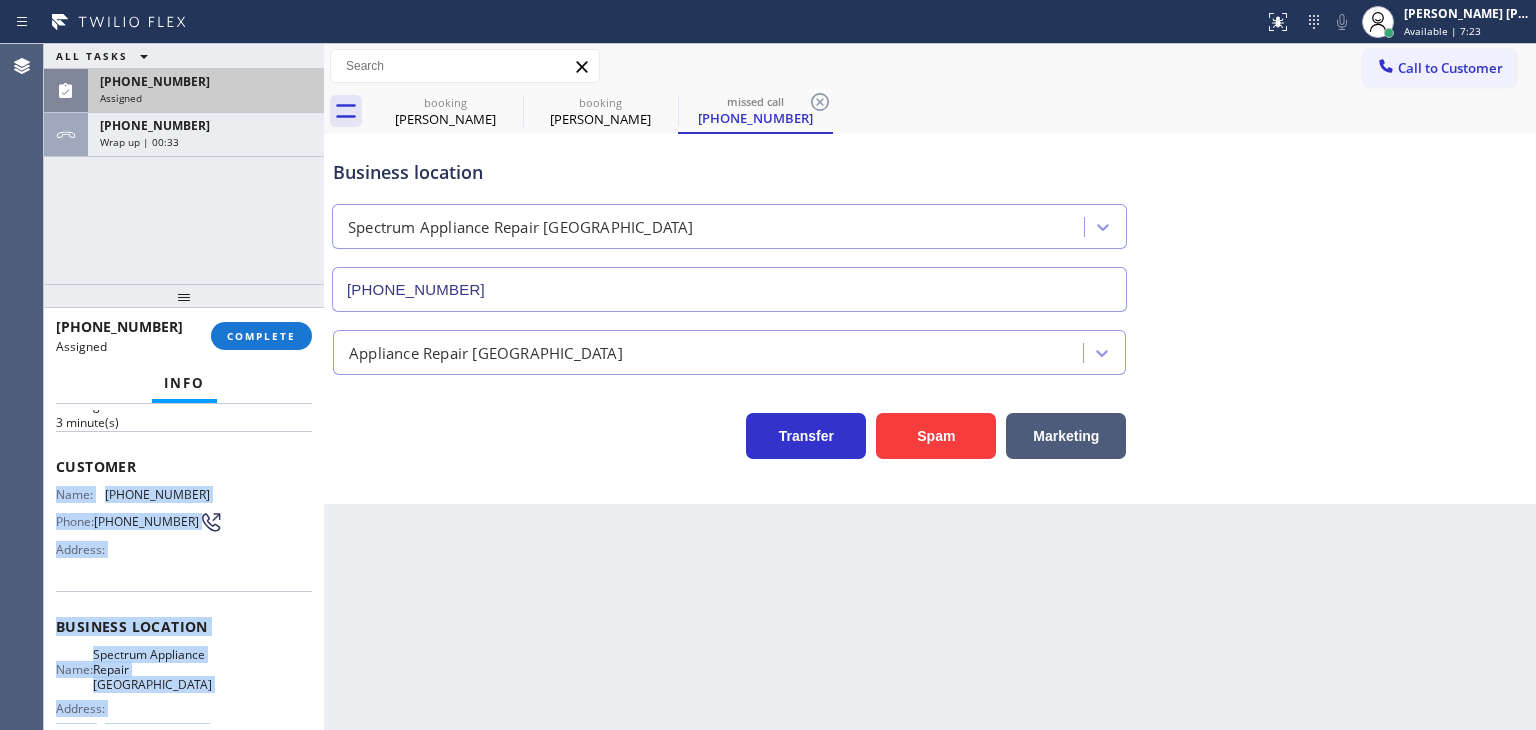 click on "(315) 583-0486" at bounding box center (206, 81) 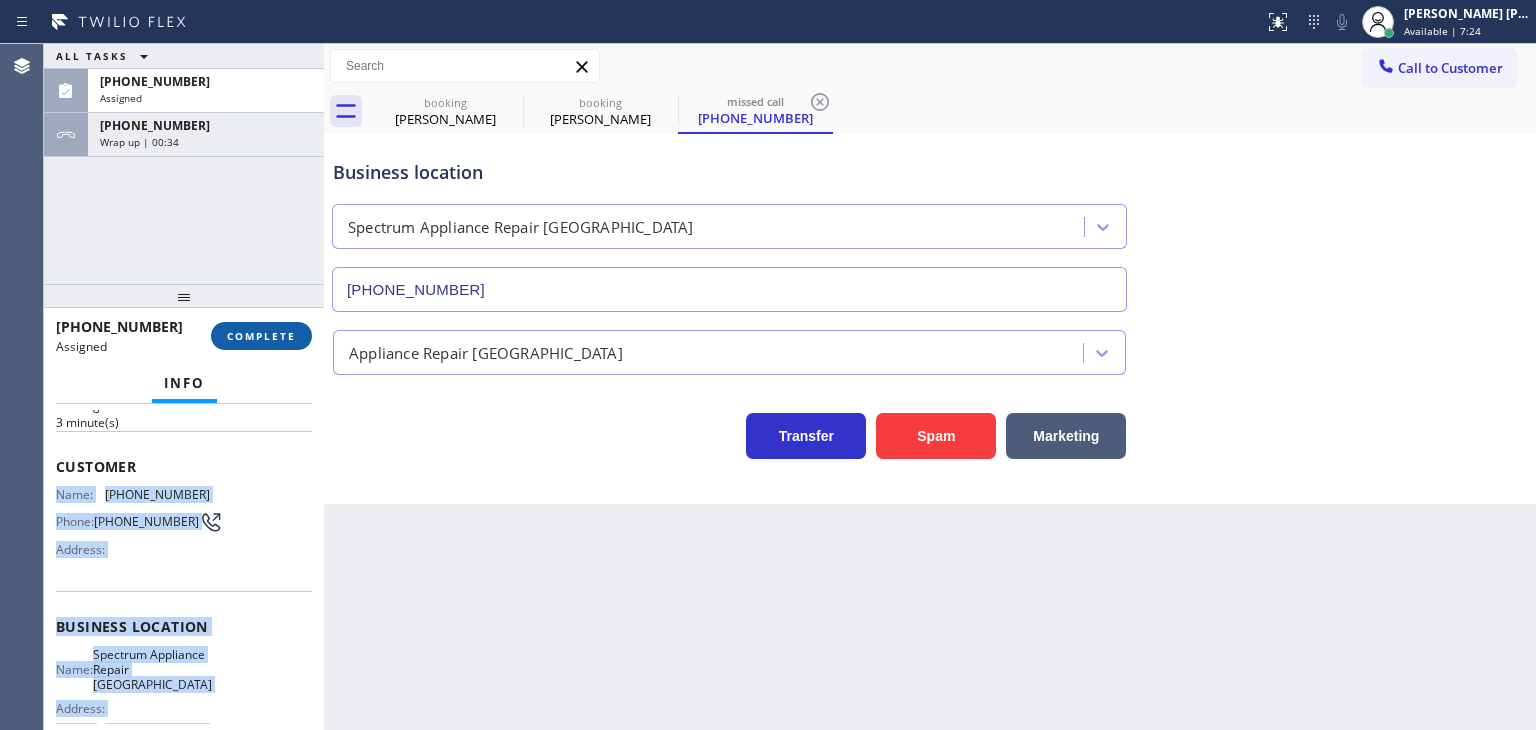 click on "COMPLETE" at bounding box center [261, 336] 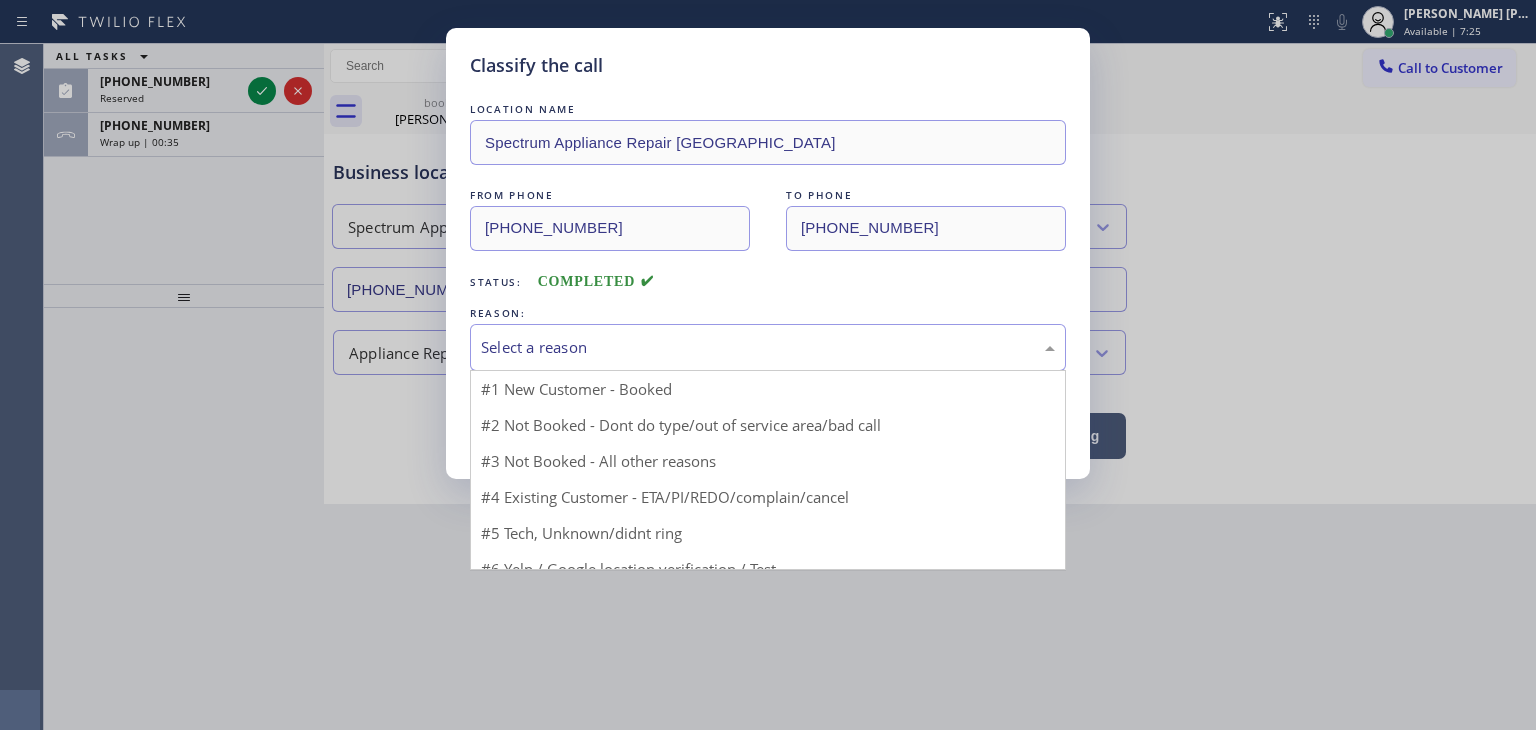 click on "Select a reason" at bounding box center [768, 347] 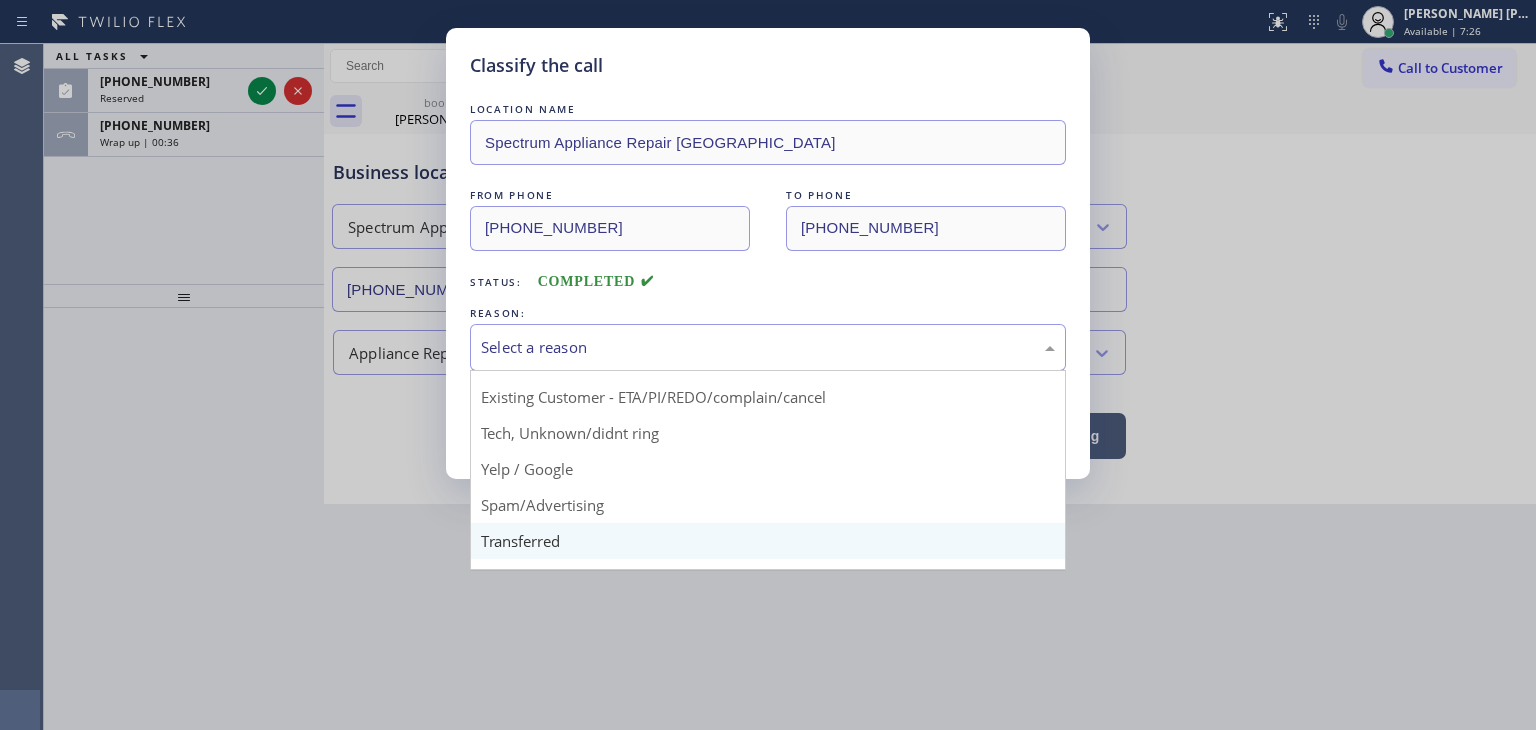 scroll, scrollTop: 100, scrollLeft: 0, axis: vertical 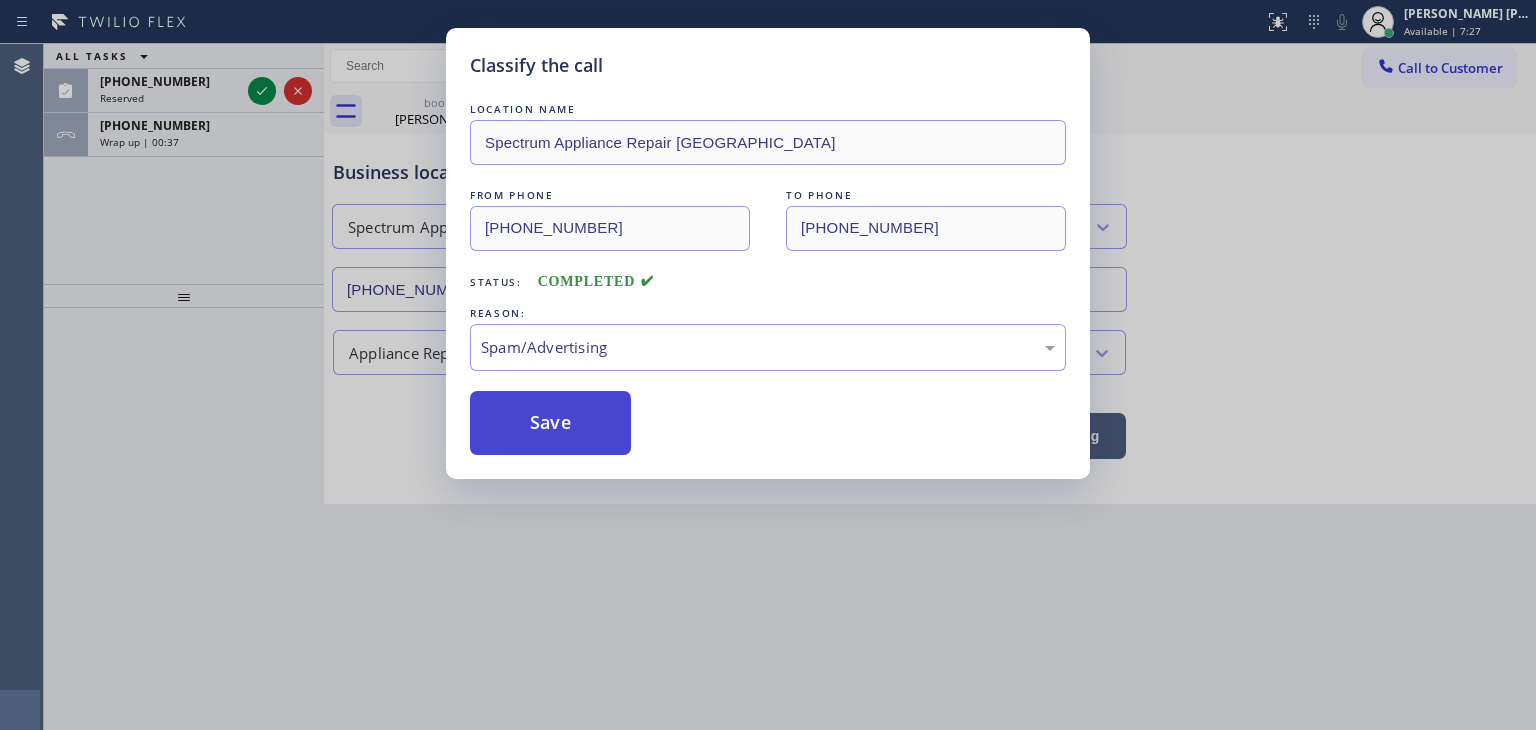 click on "Save" at bounding box center [550, 423] 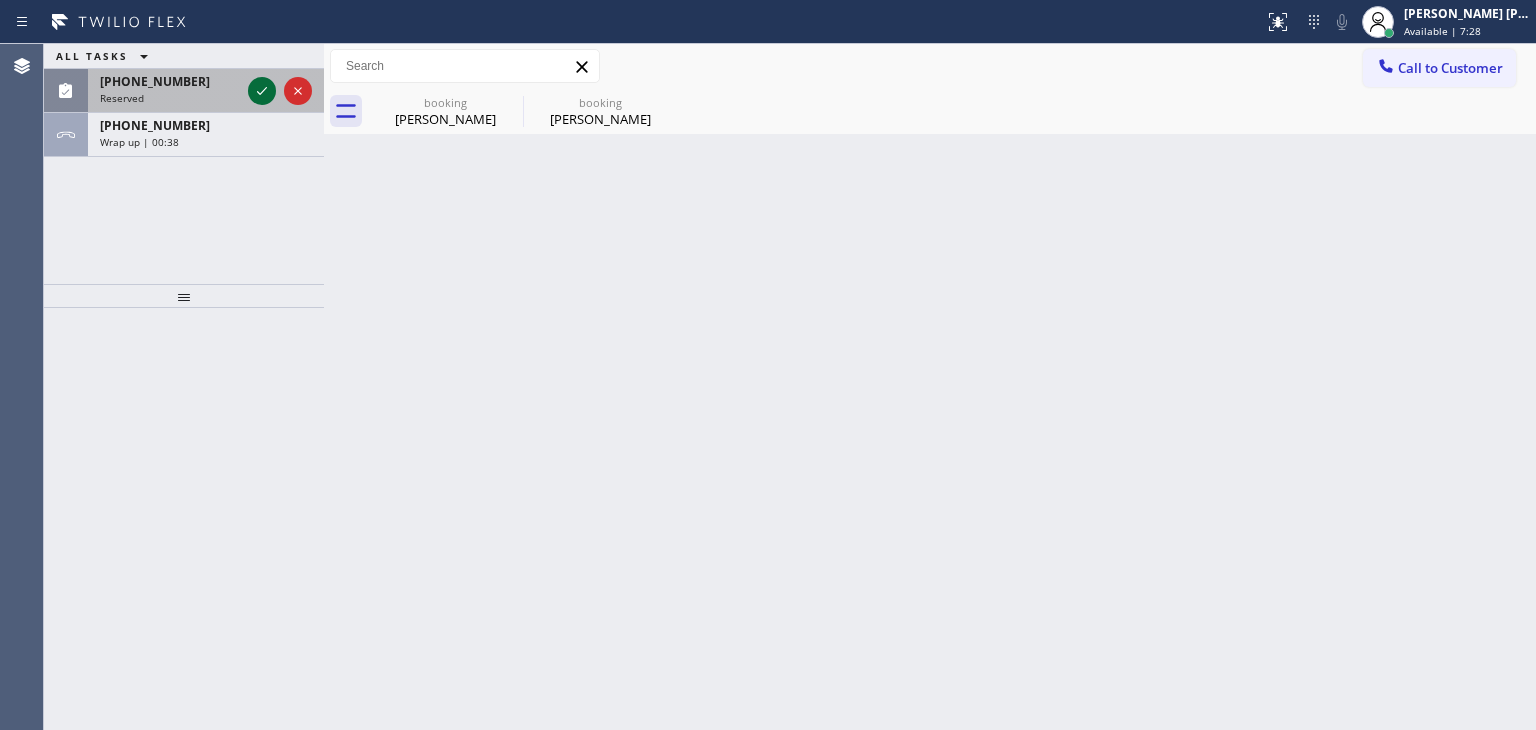 click 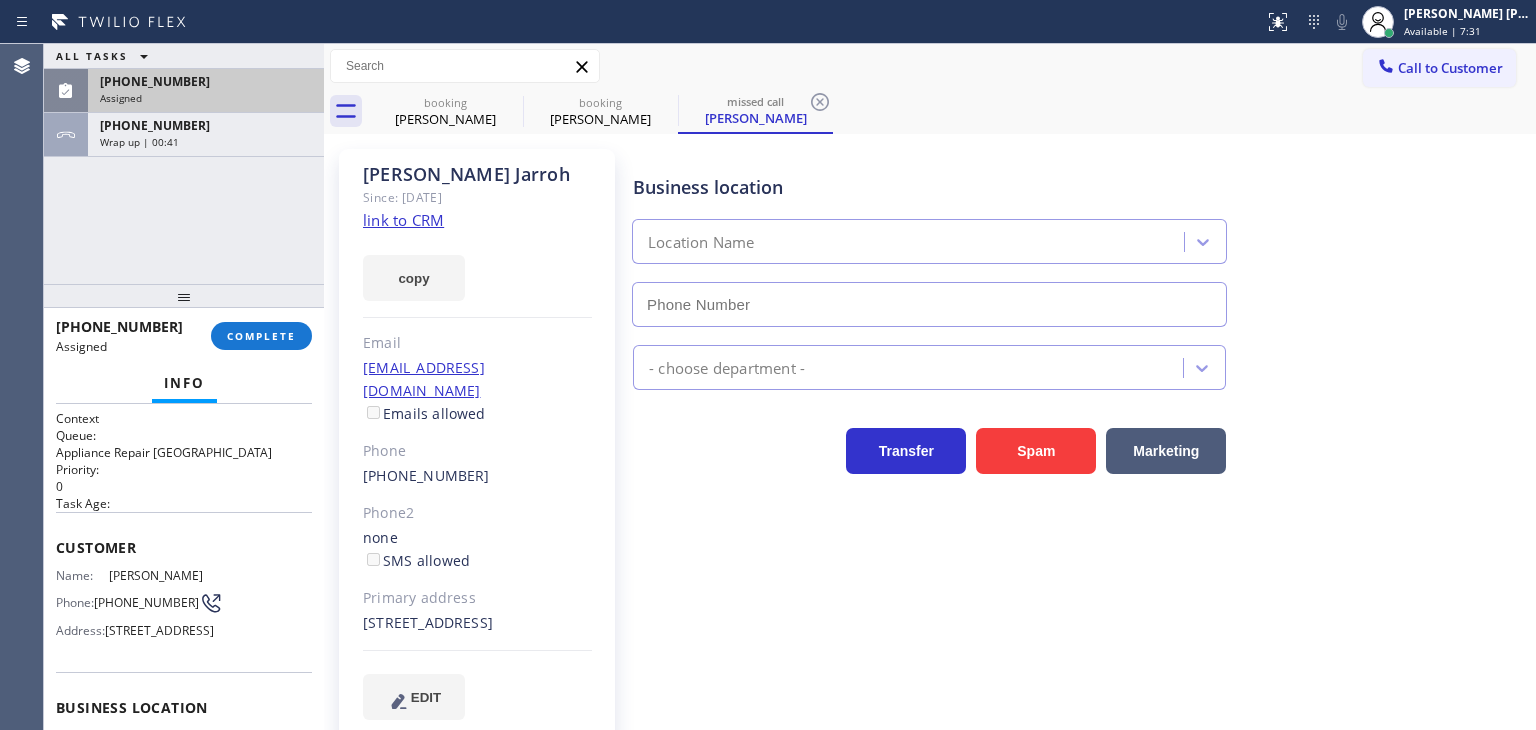 type on "(480) 787-0279" 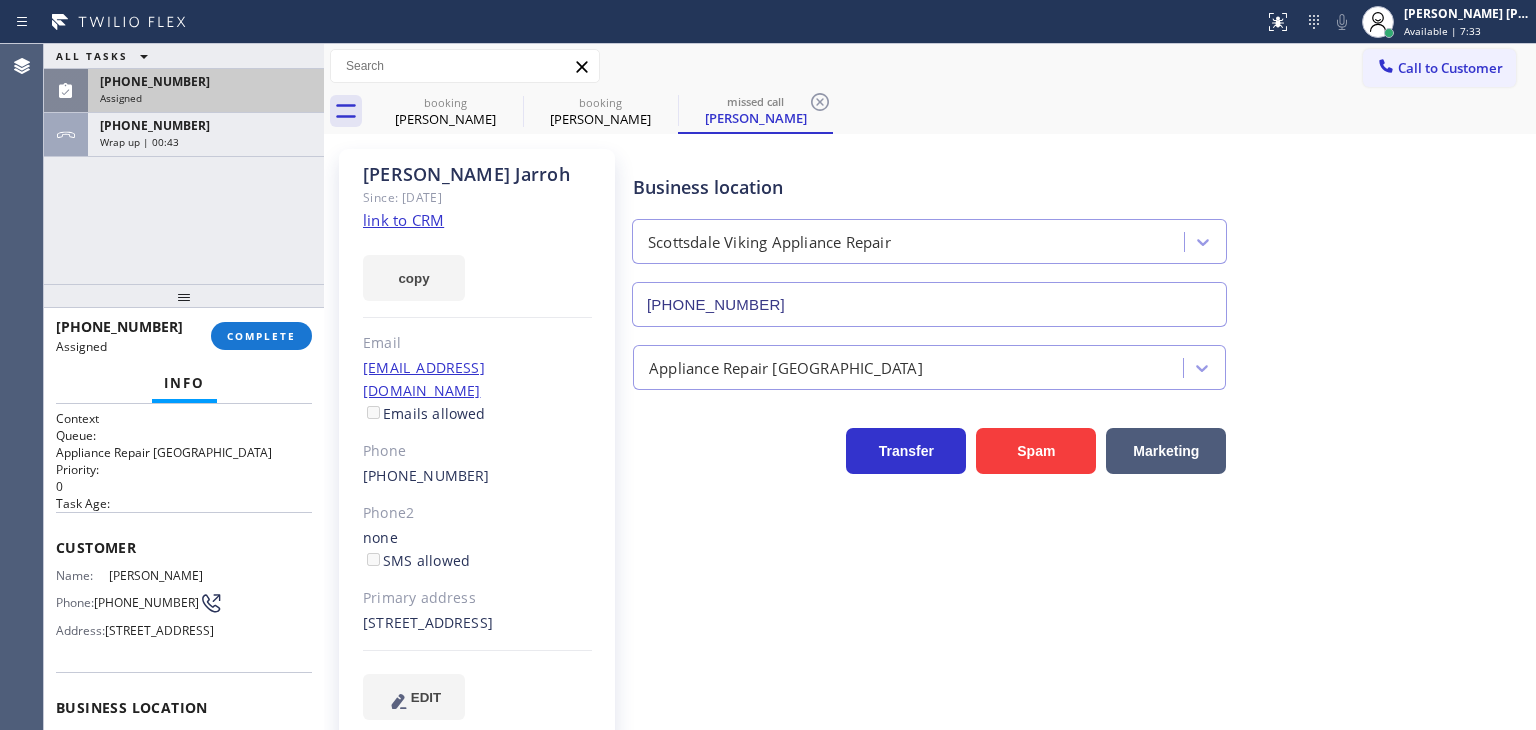 click on "(480) 321-5542" at bounding box center (155, 81) 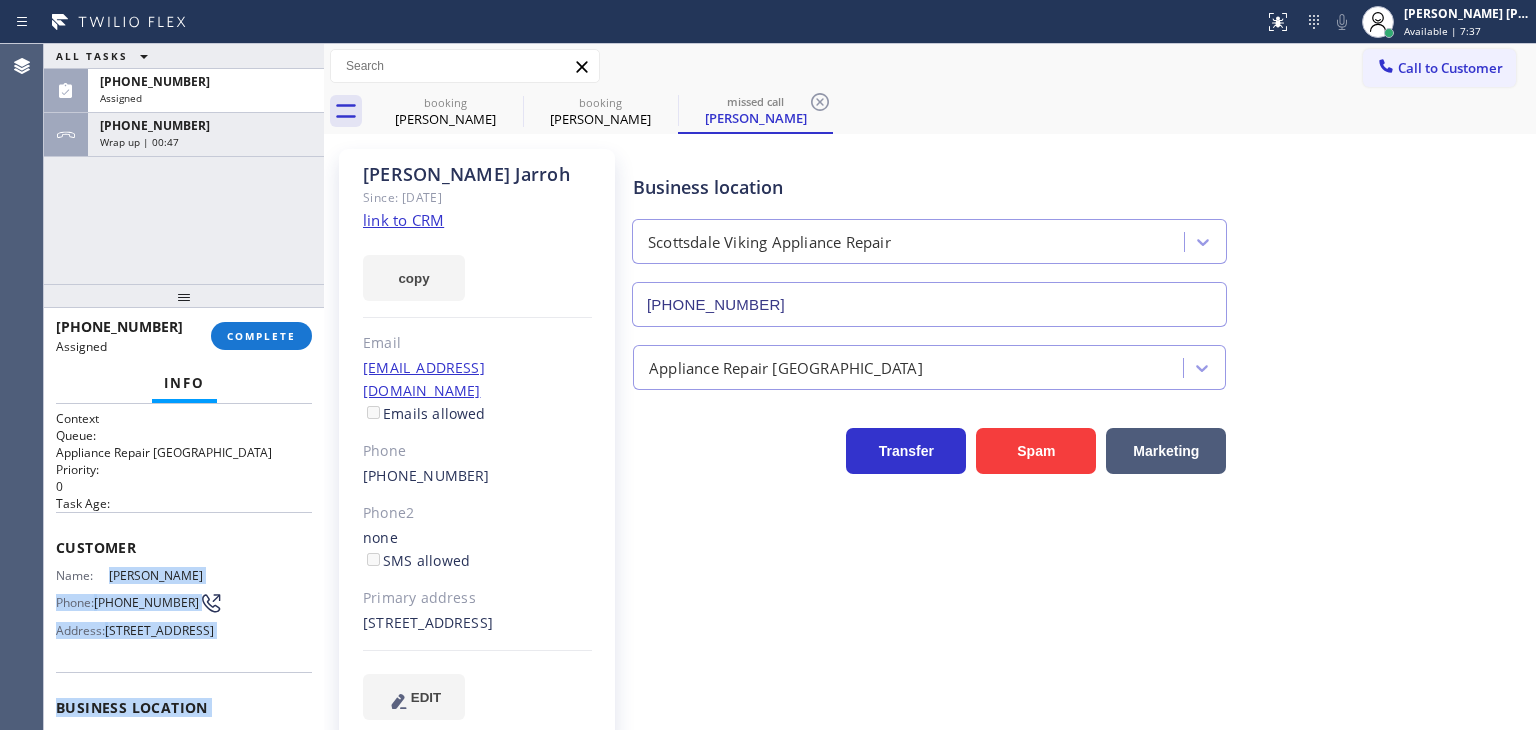 scroll, scrollTop: 0, scrollLeft: 0, axis: both 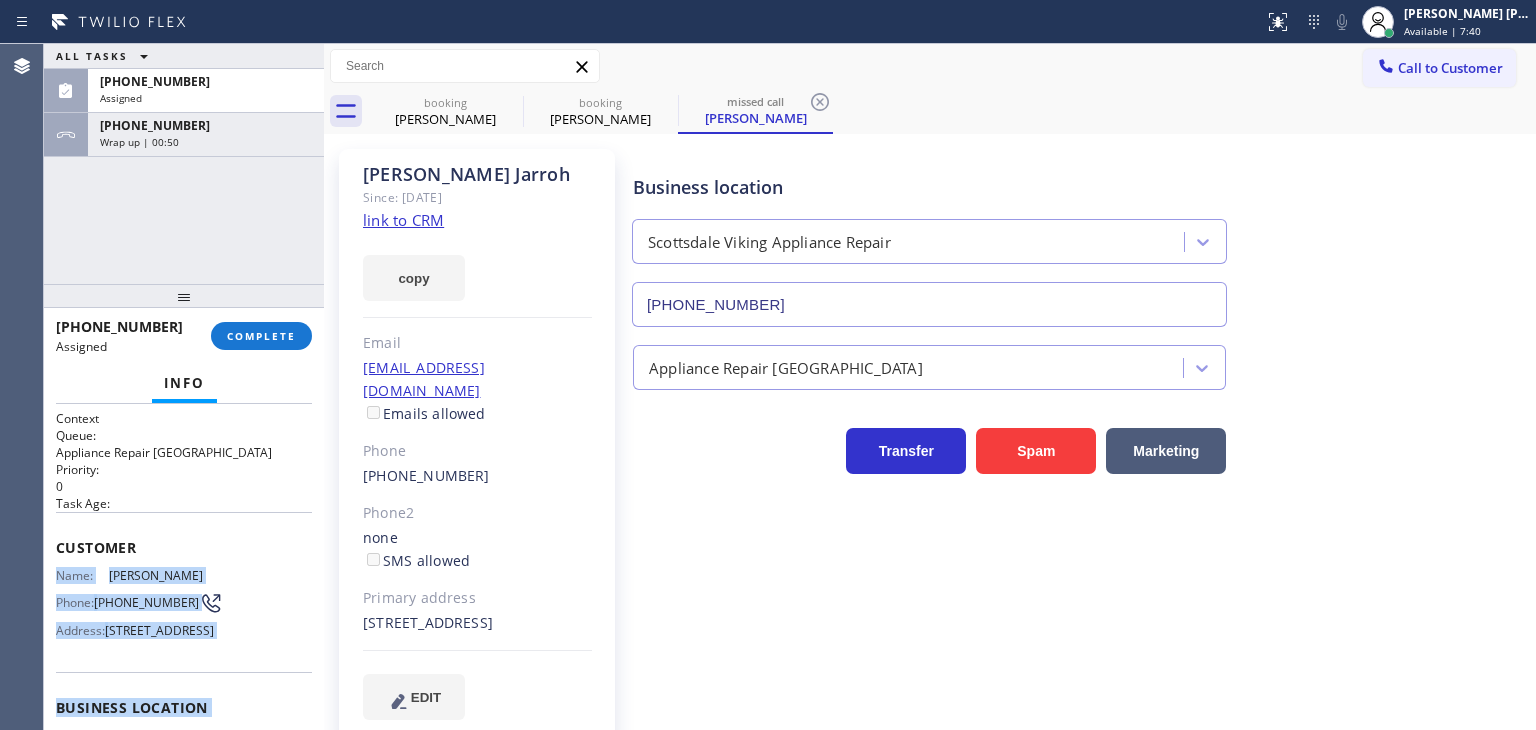 drag, startPoint x: 196, startPoint y: 645, endPoint x: 44, endPoint y: 562, distance: 173.18488 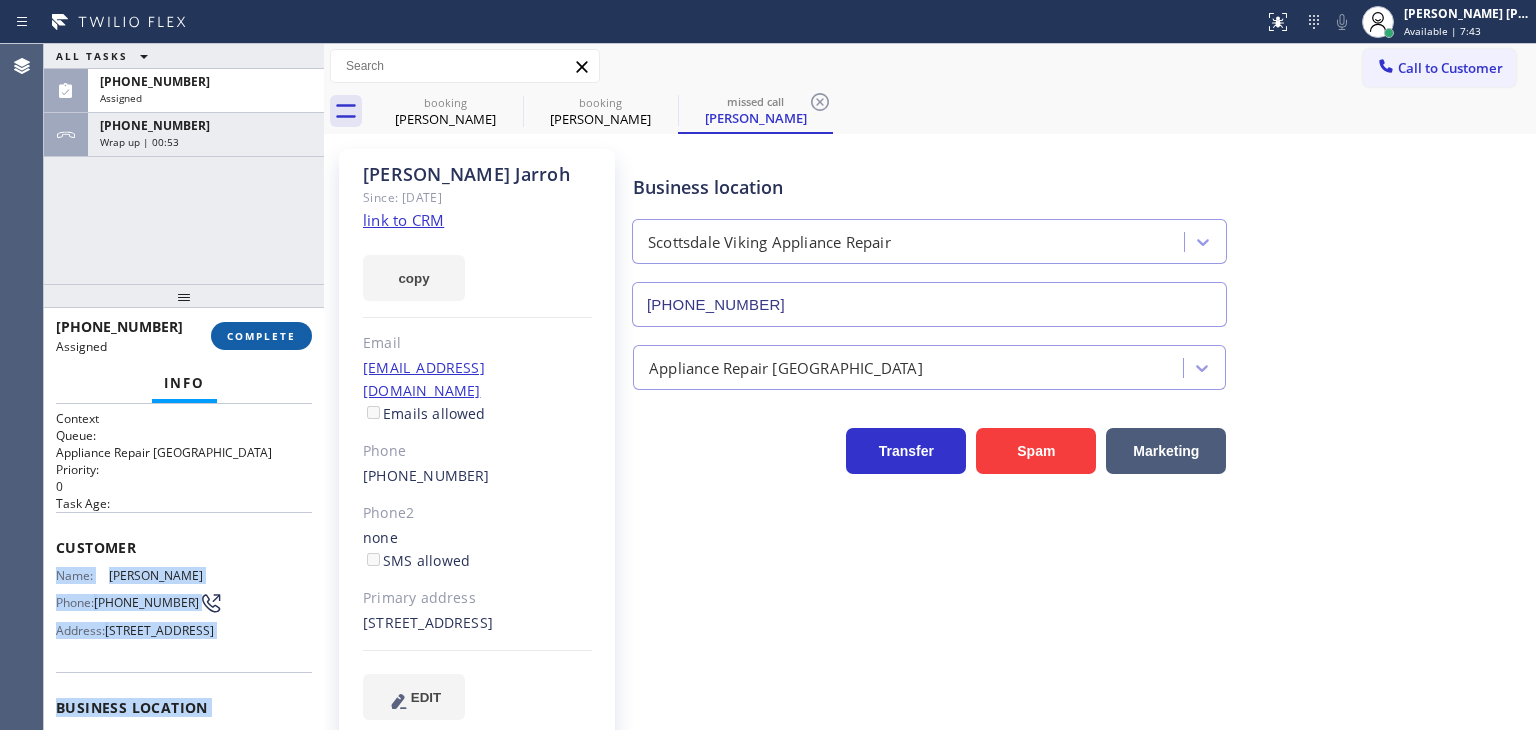 click on "COMPLETE" at bounding box center (261, 336) 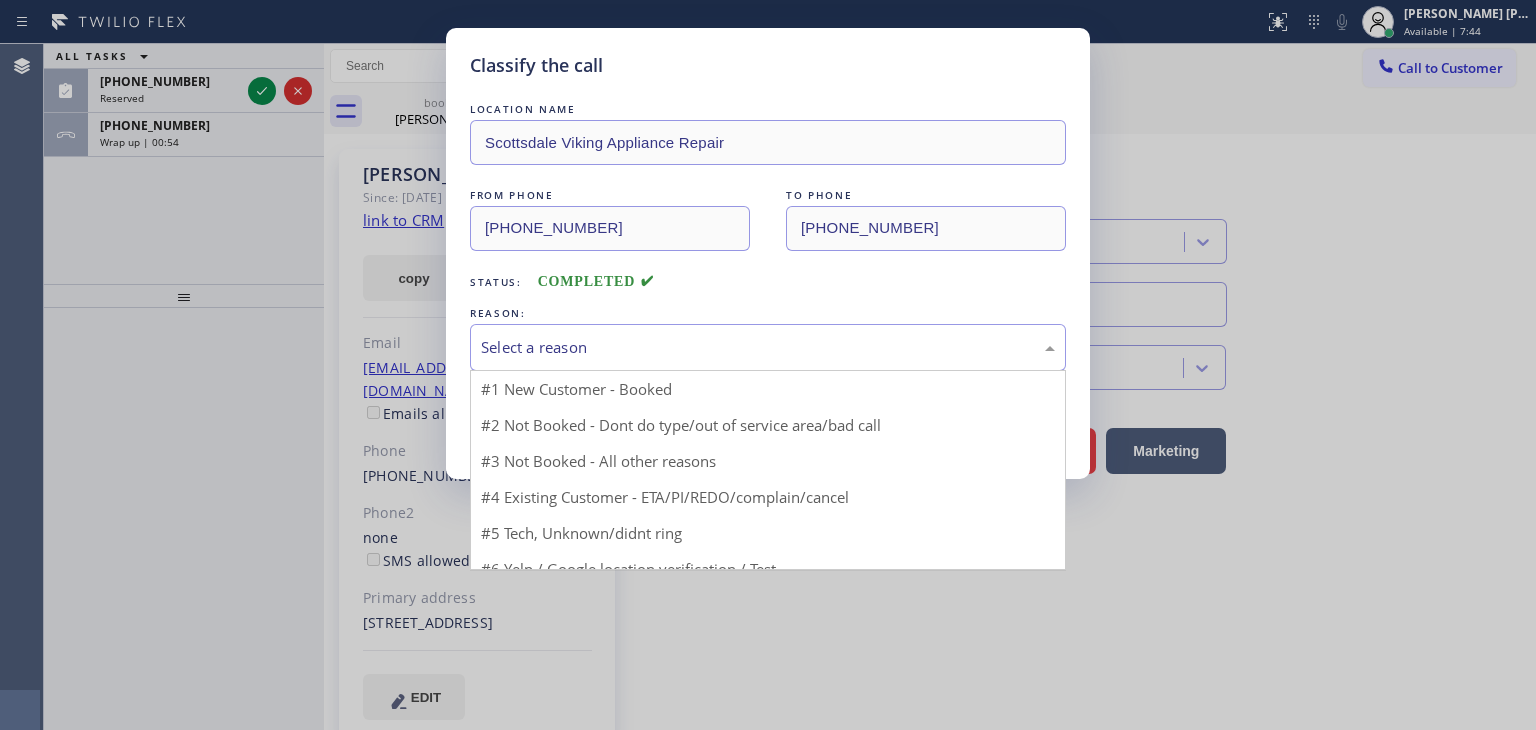 click on "Select a reason" at bounding box center [768, 347] 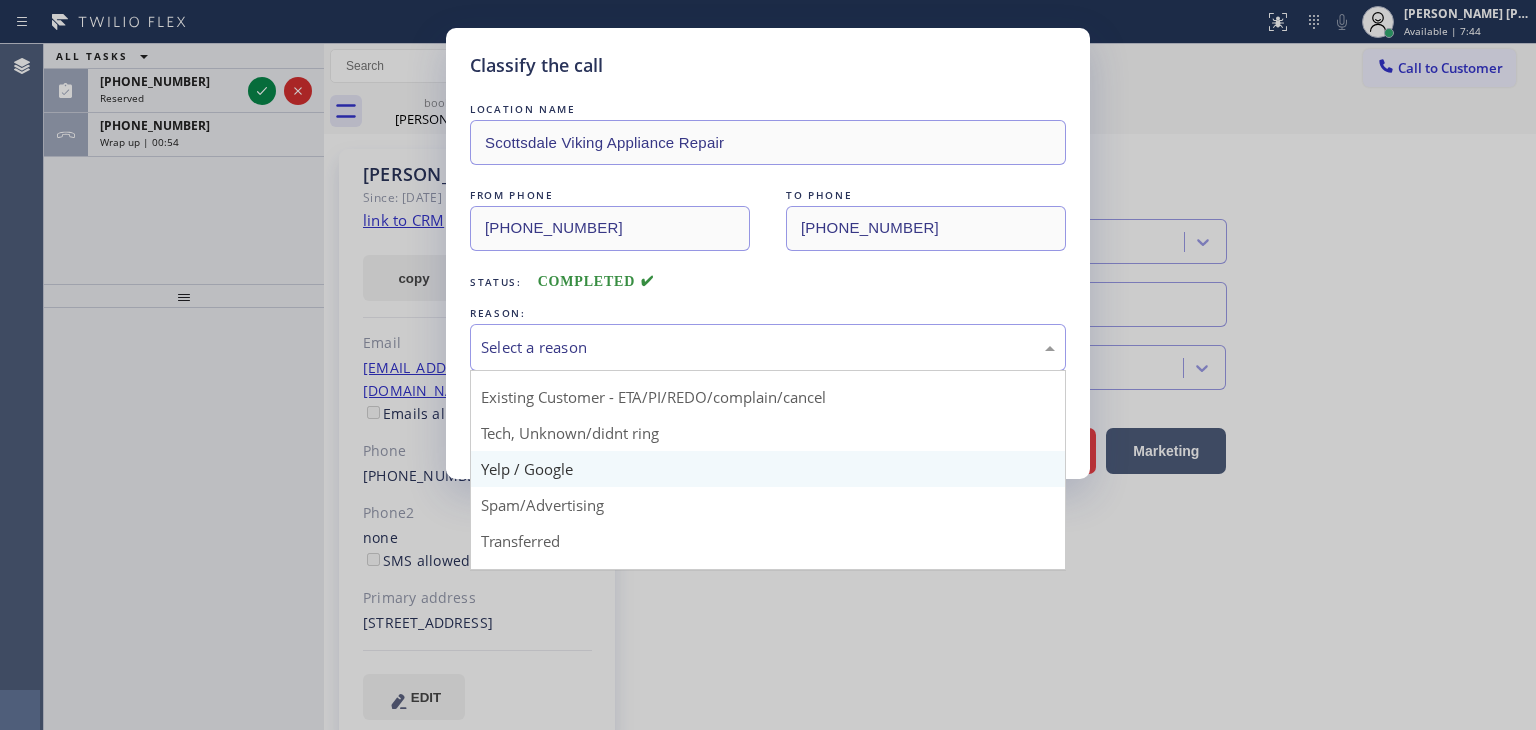 scroll, scrollTop: 100, scrollLeft: 0, axis: vertical 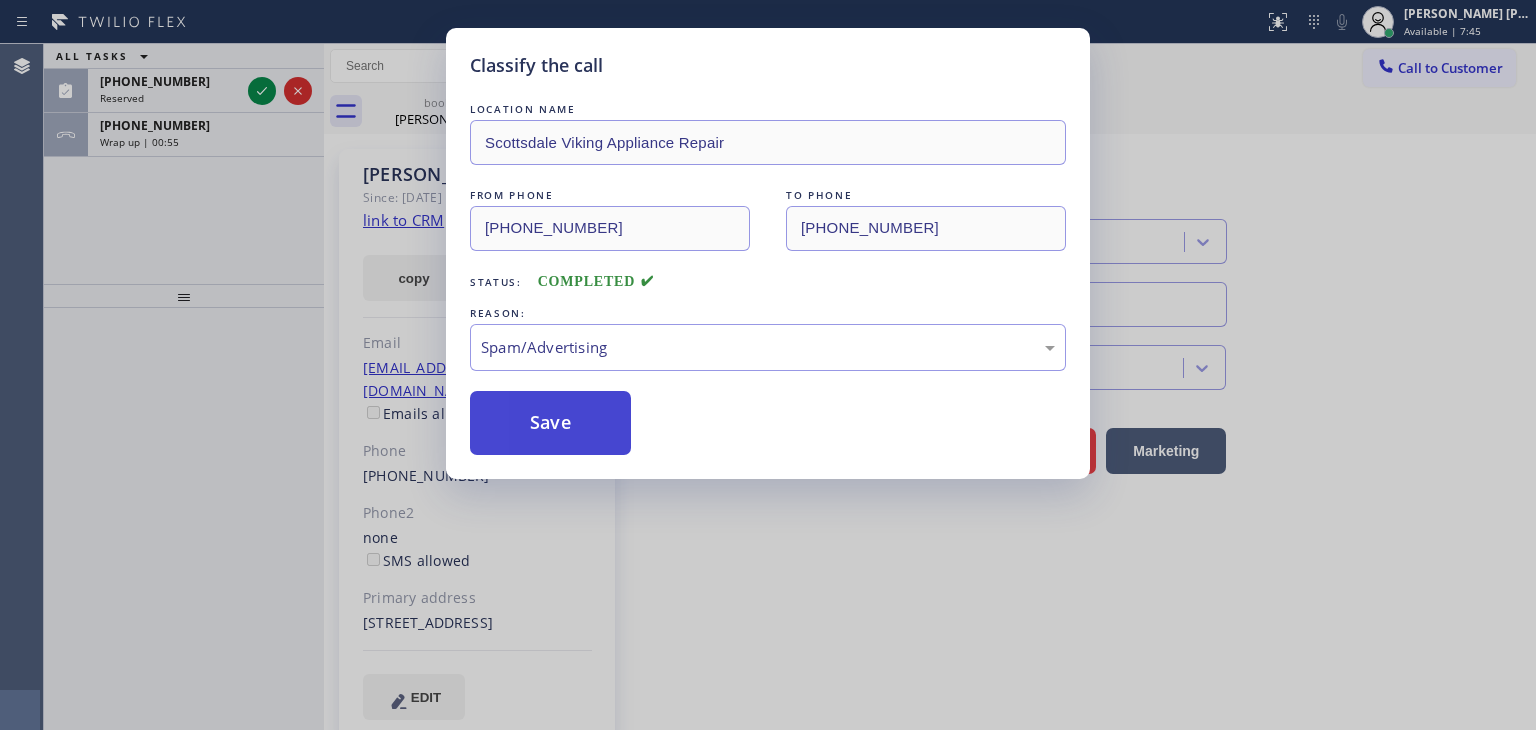 click on "Save" at bounding box center [550, 423] 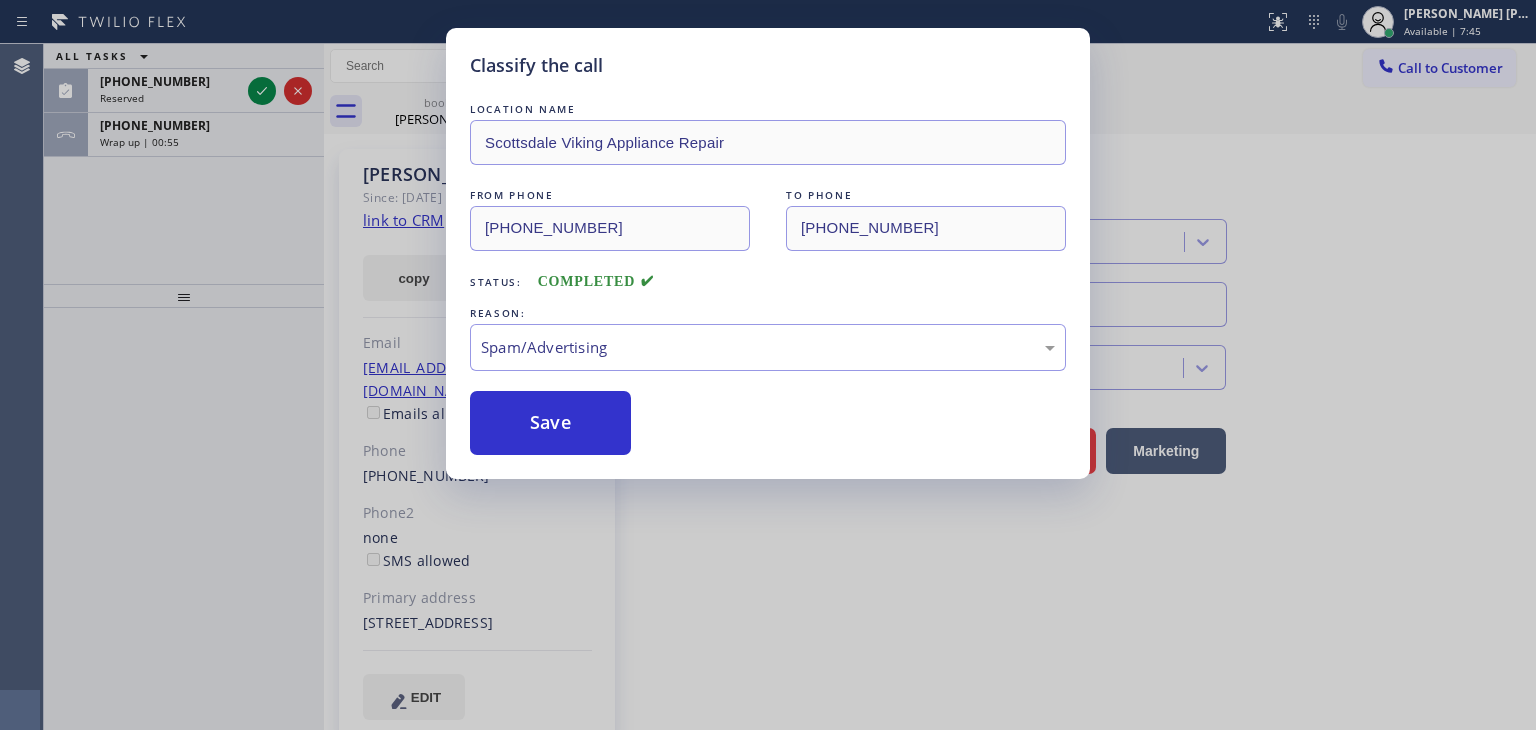type on "(844) 502-9934" 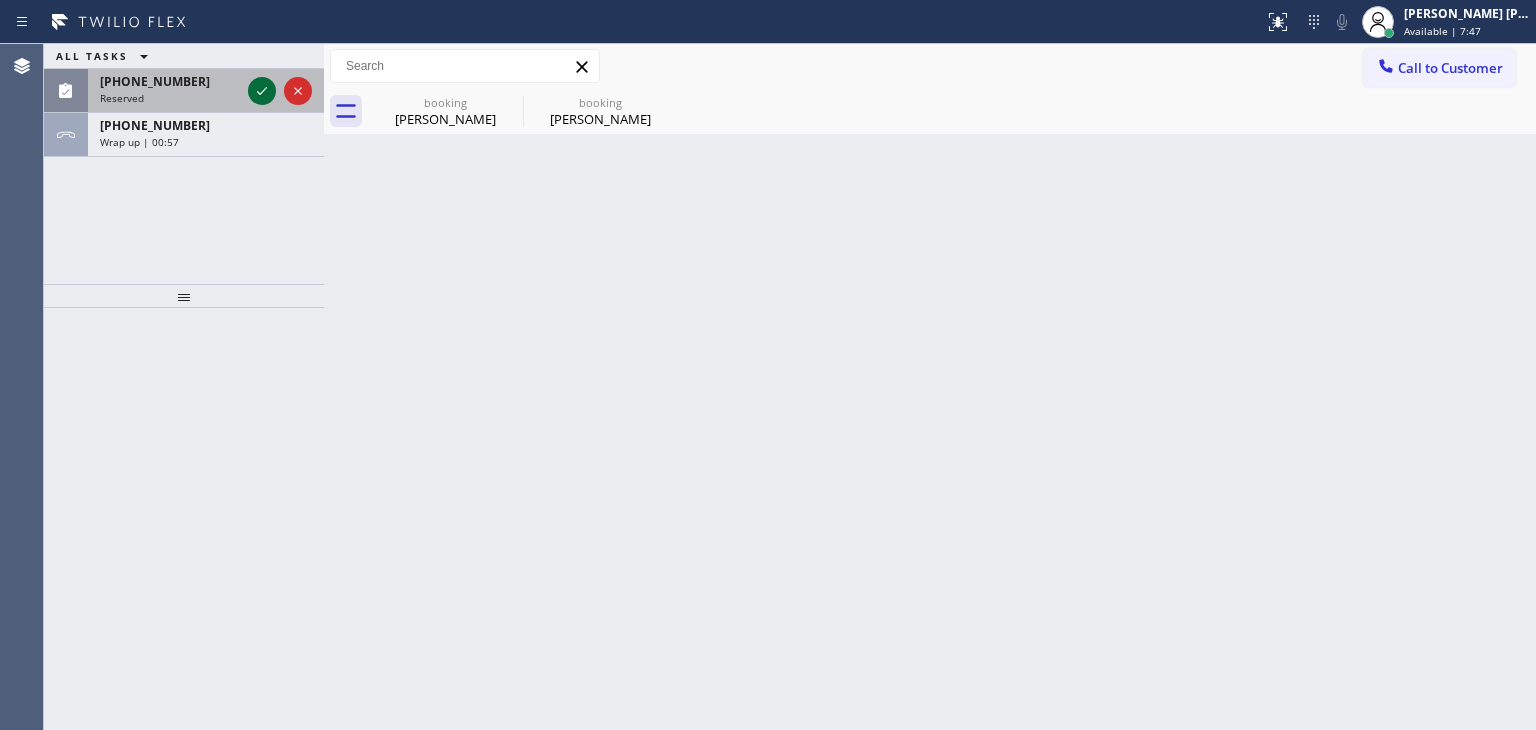 click 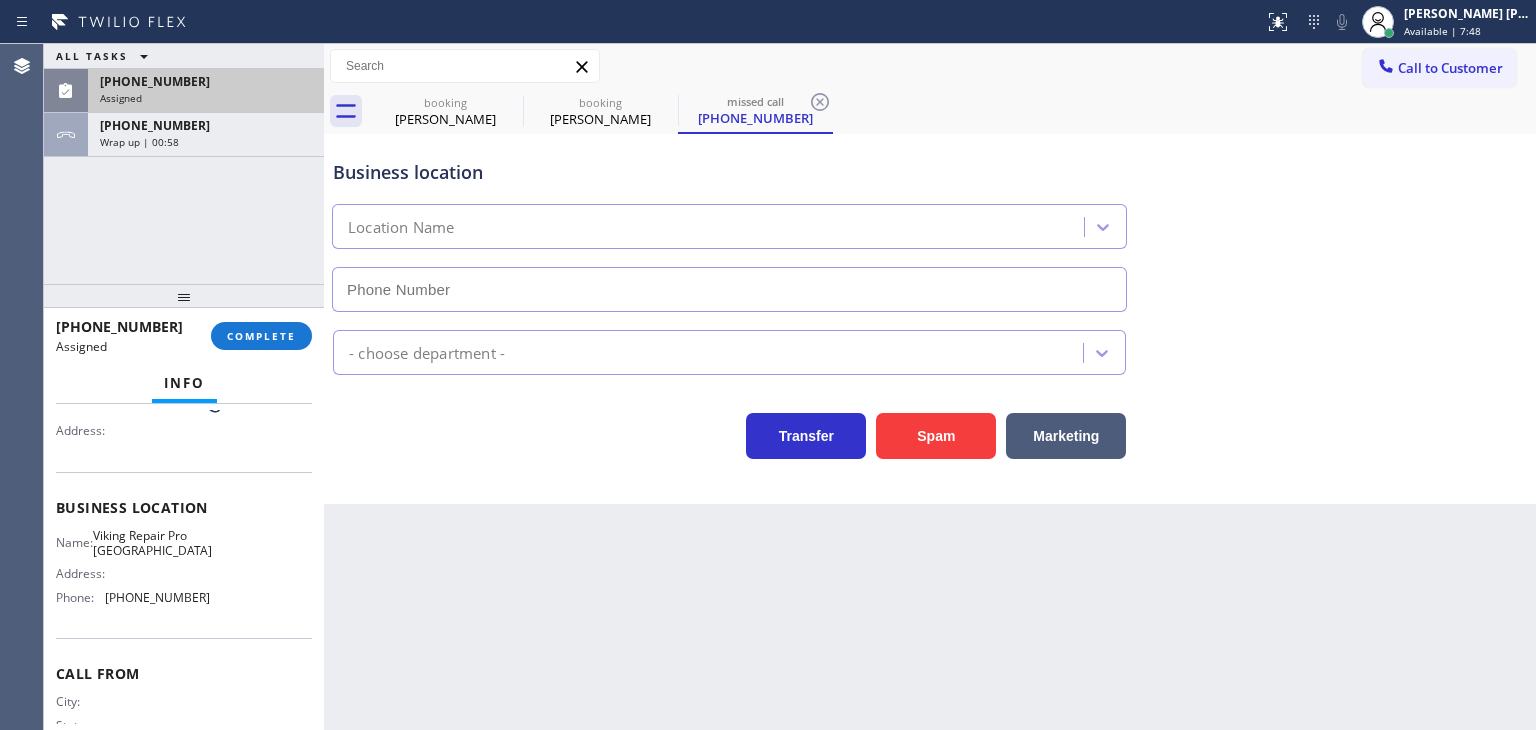 scroll, scrollTop: 184, scrollLeft: 0, axis: vertical 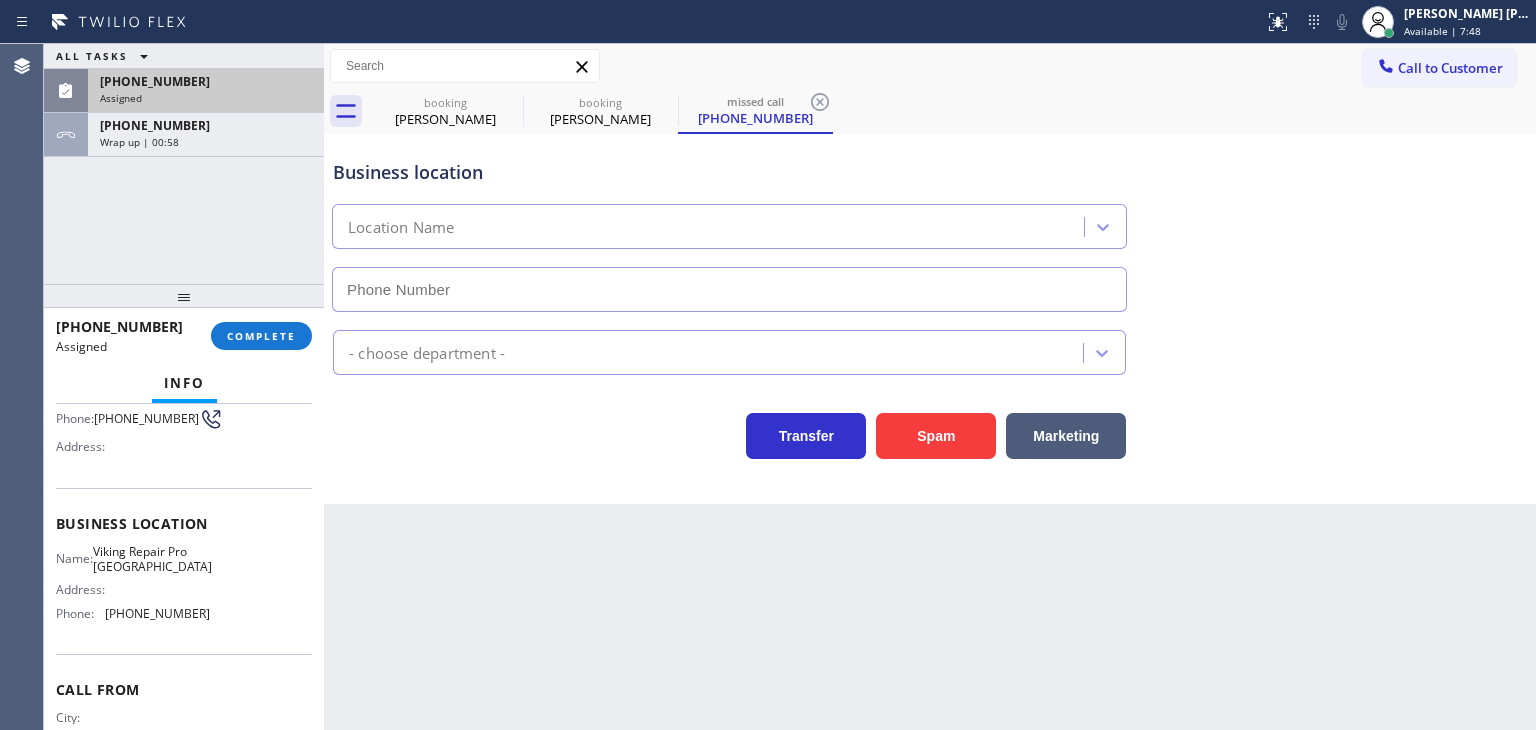type on "(630) 523-8444" 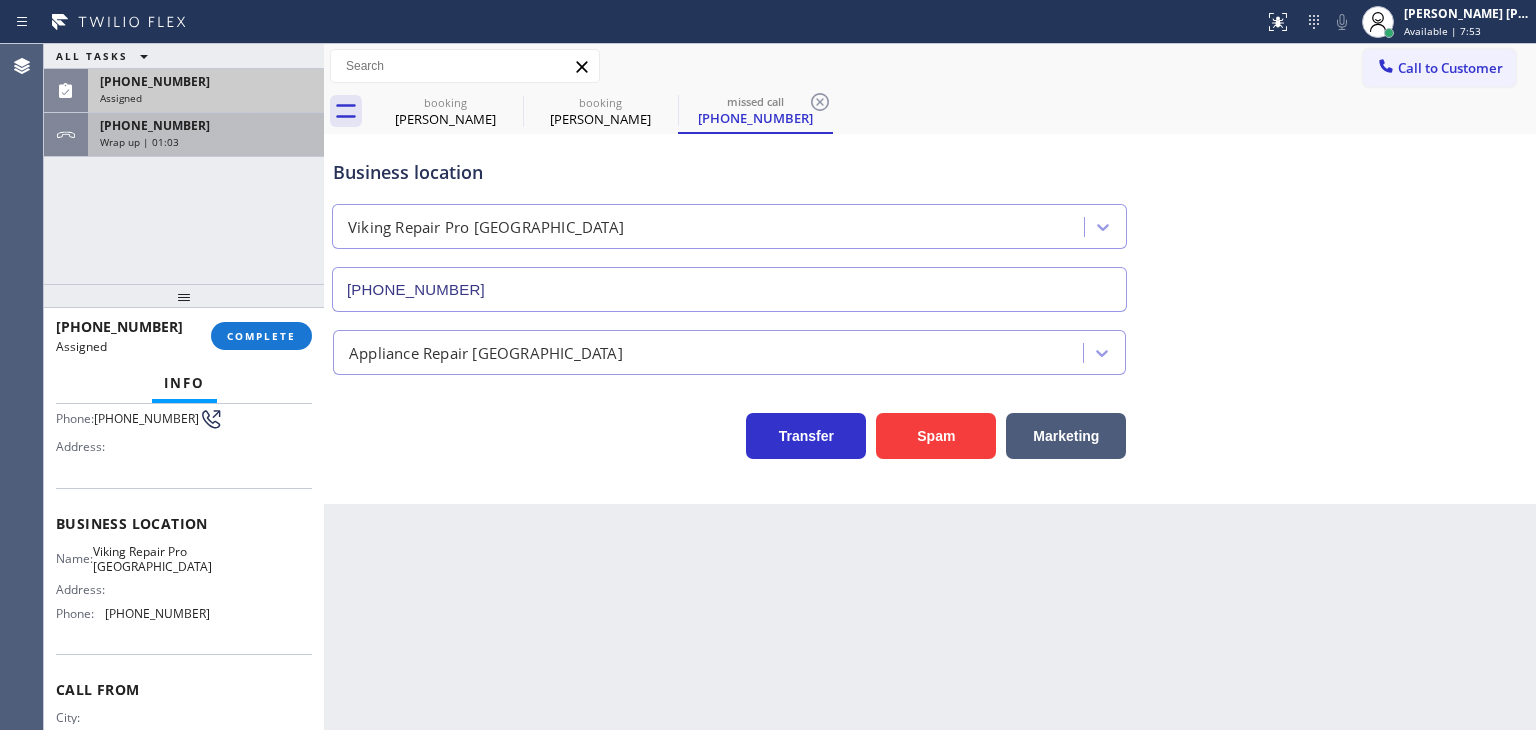 click on "+13035797747 Wrap up | 01:03" at bounding box center (202, 135) 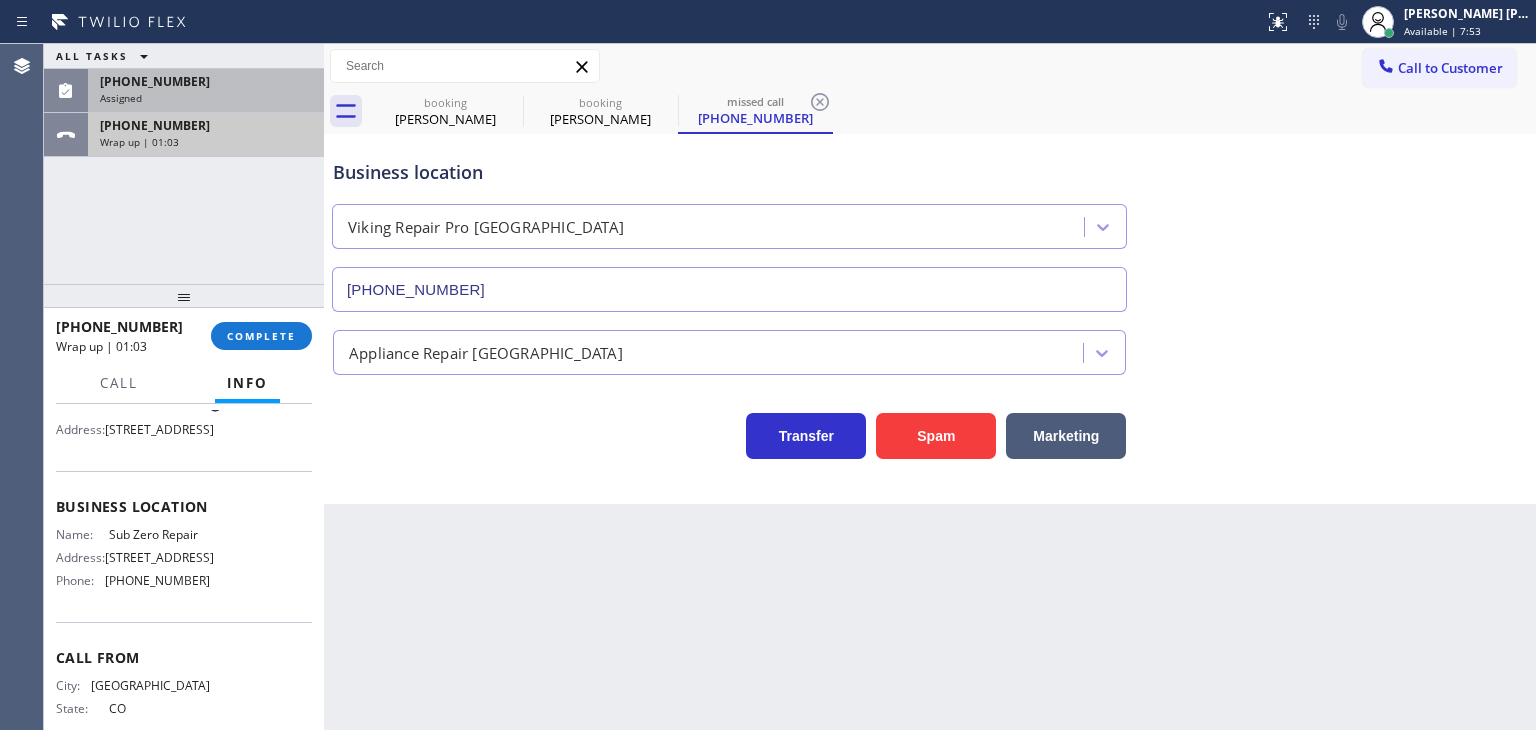 scroll, scrollTop: 168, scrollLeft: 0, axis: vertical 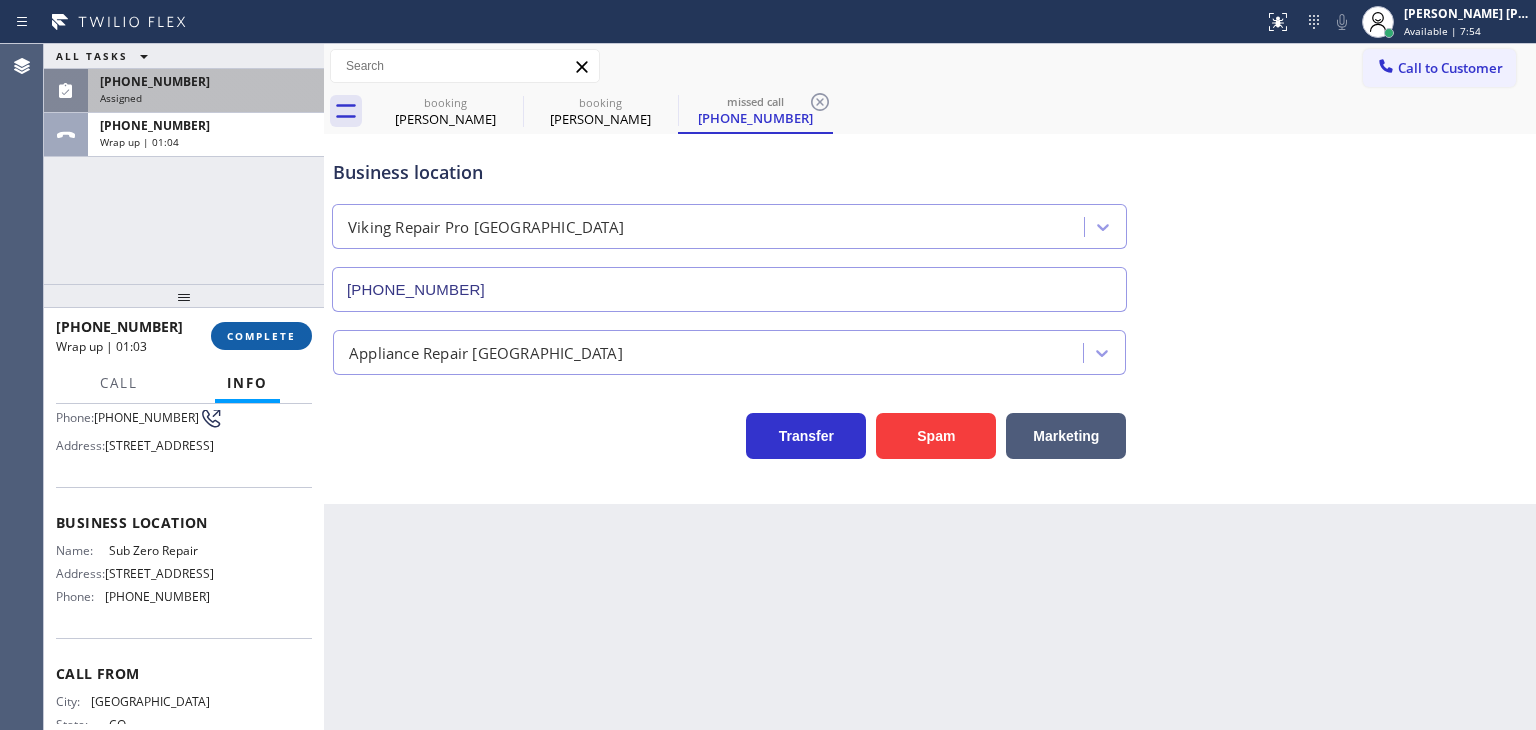 click on "COMPLETE" at bounding box center (261, 336) 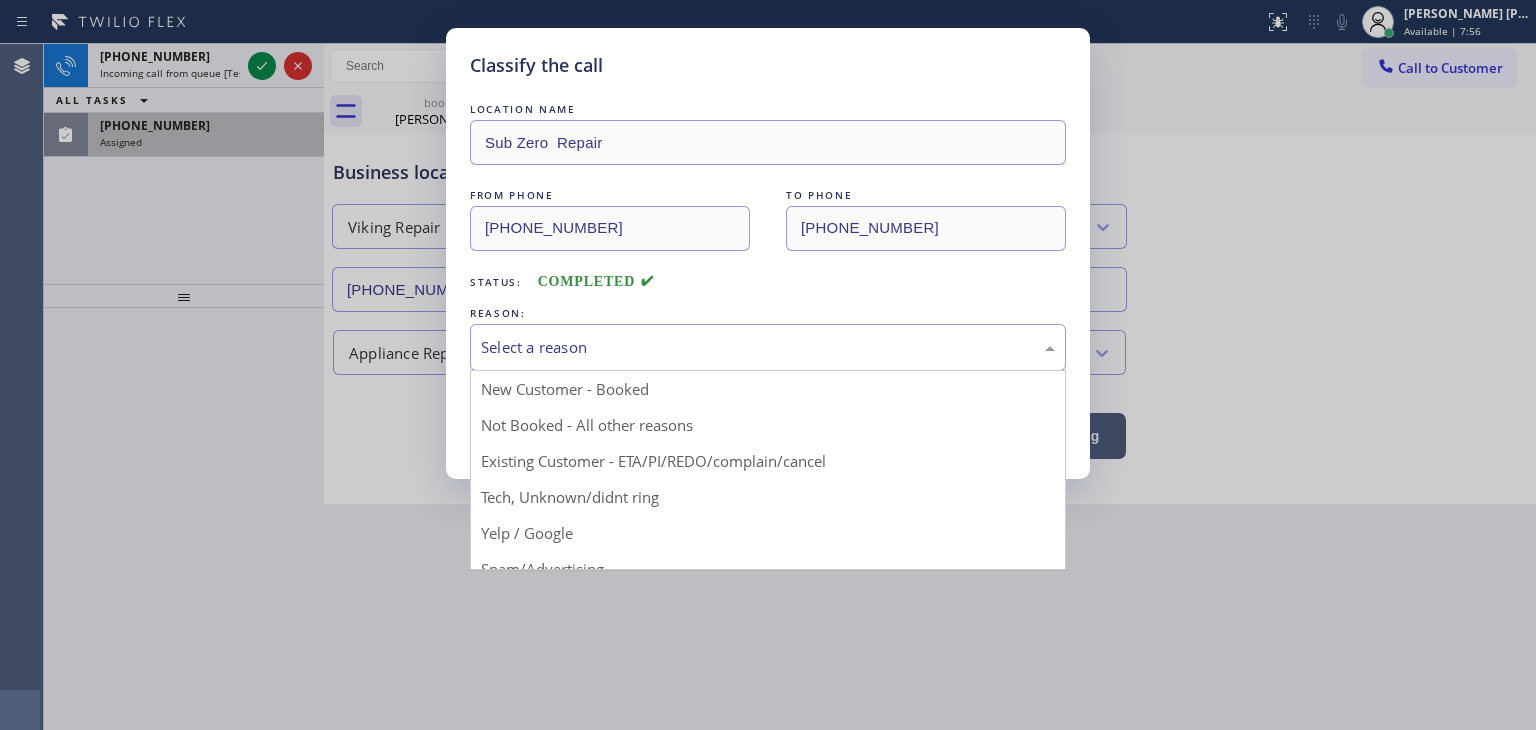 click on "Select a reason" at bounding box center [768, 347] 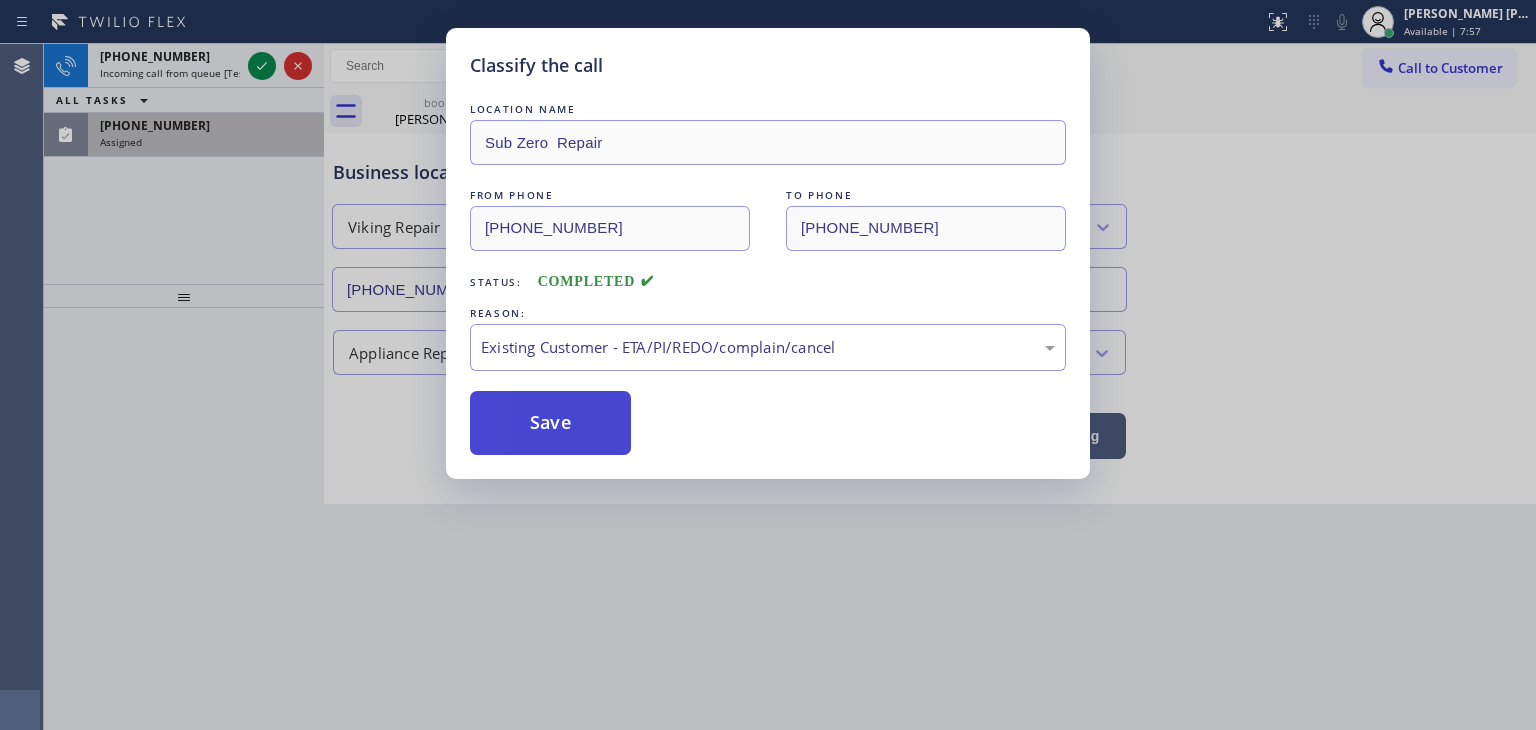 click on "Save" at bounding box center (550, 423) 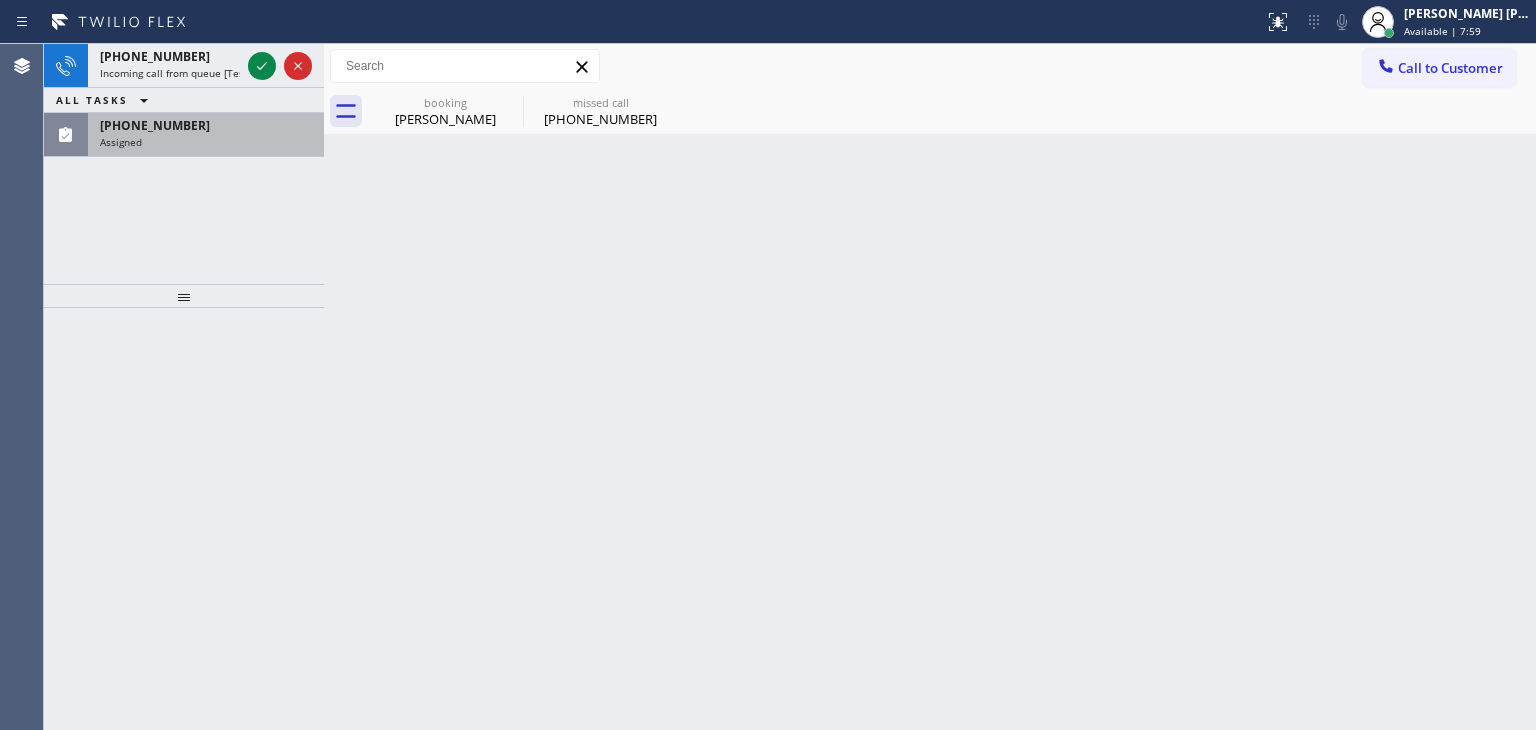 click 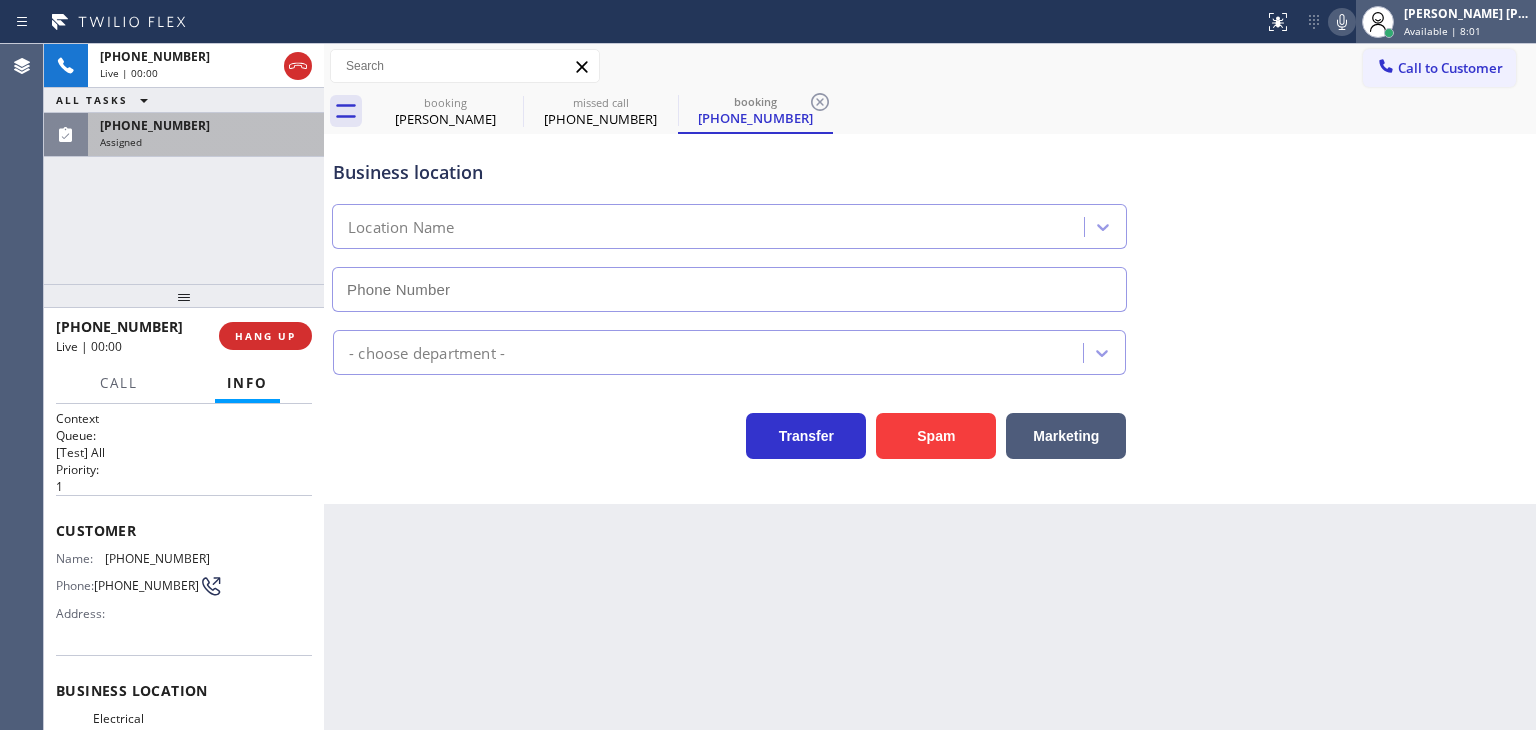 type on "(551) 550-9365" 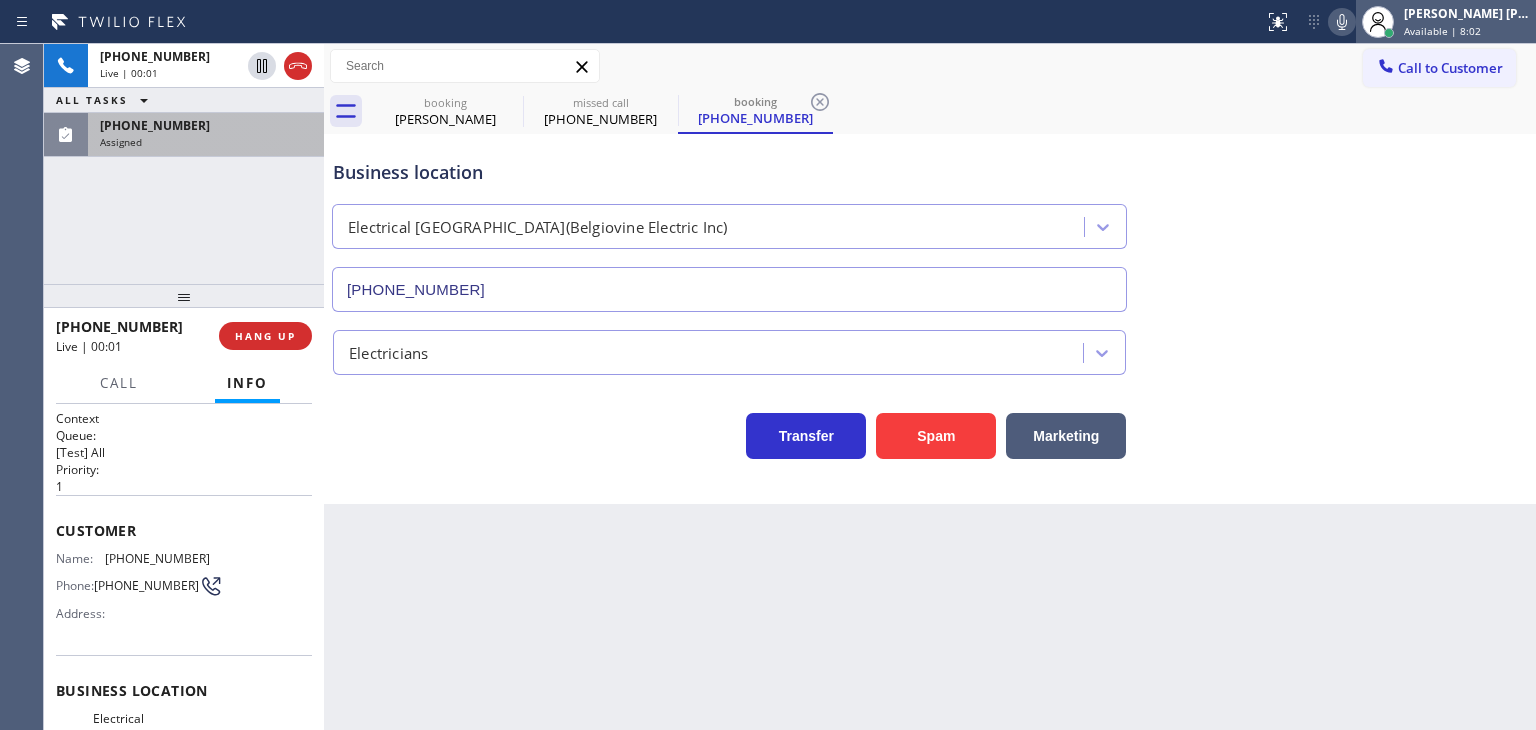 click on "Available | 8:02" at bounding box center [1442, 31] 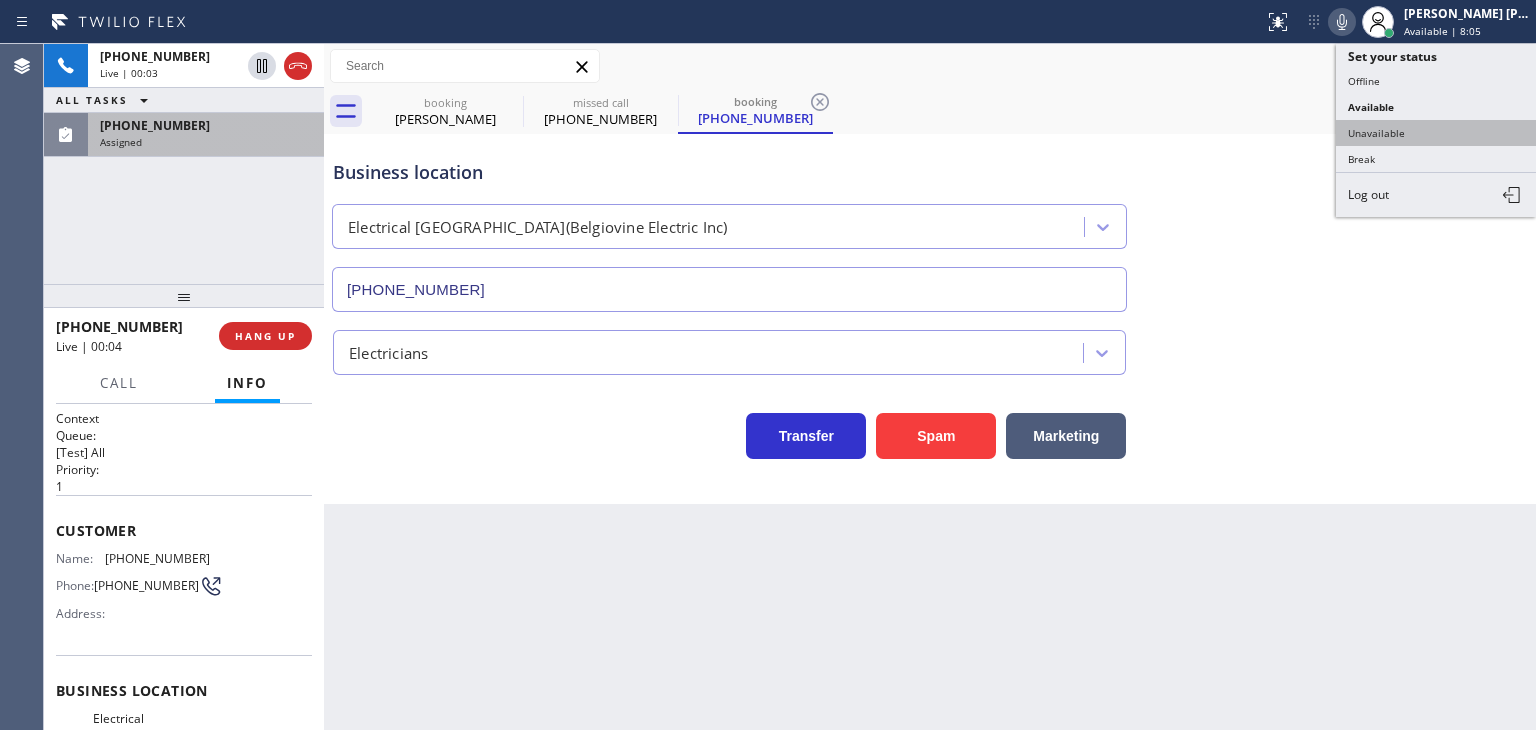 click on "Unavailable" at bounding box center (1436, 133) 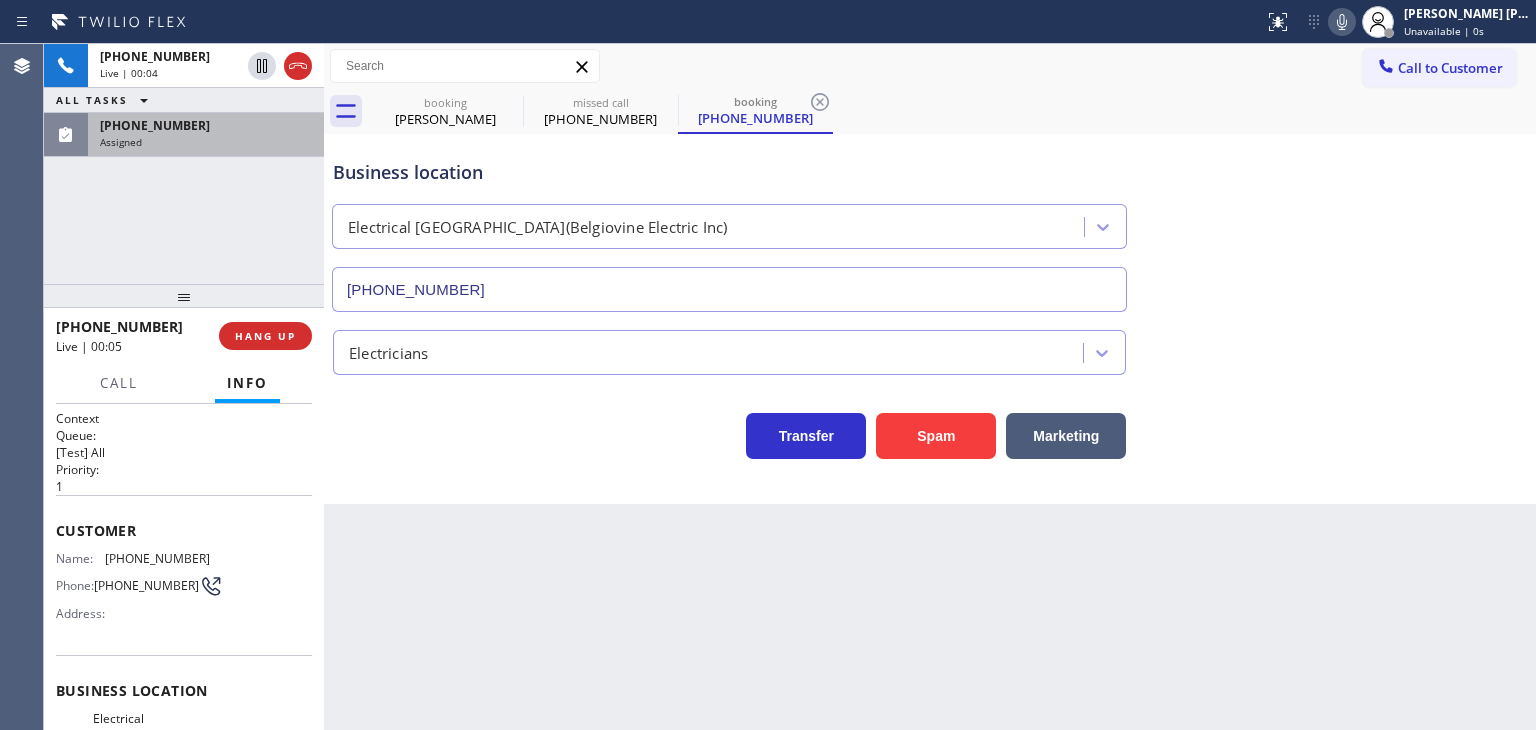 click on "Assigned" at bounding box center (206, 142) 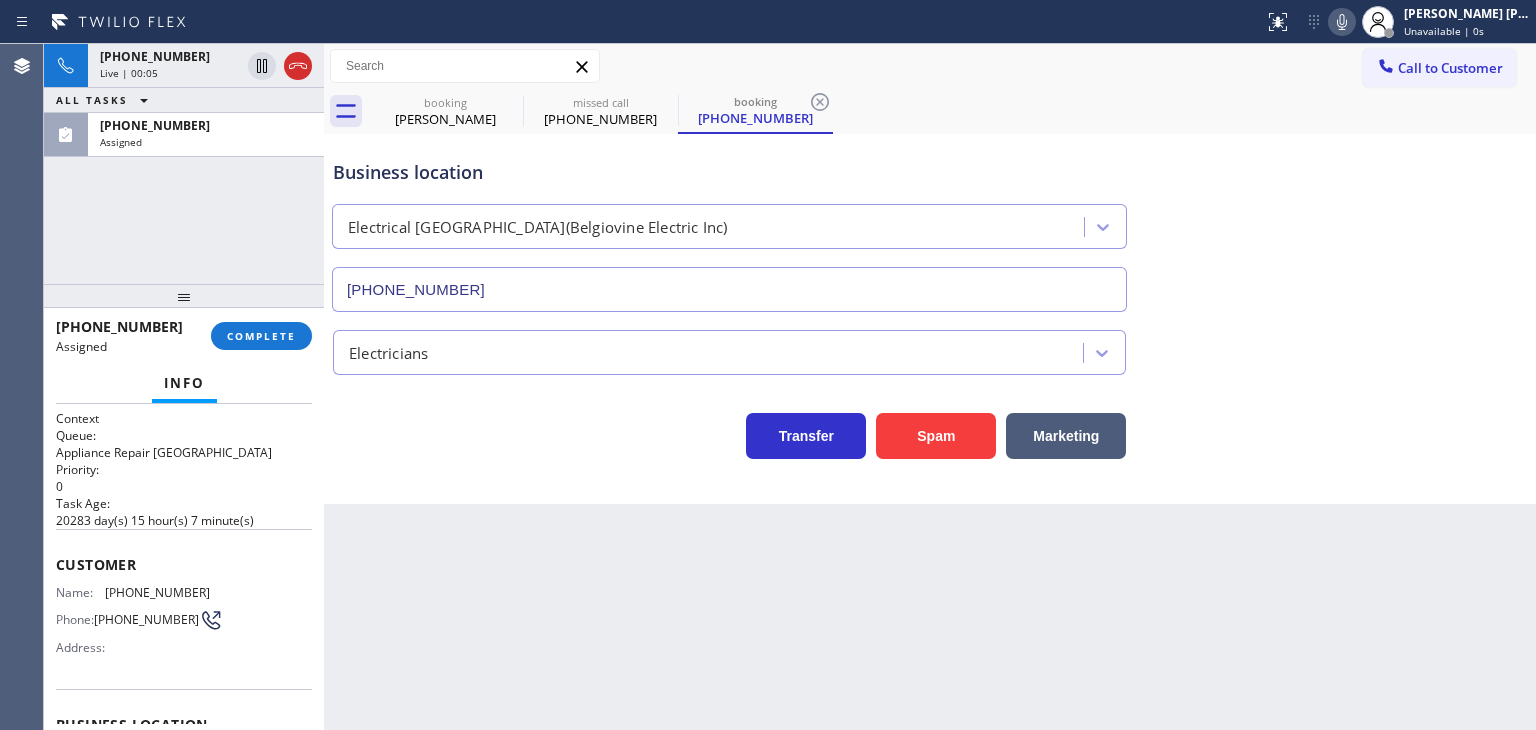 scroll, scrollTop: 100, scrollLeft: 0, axis: vertical 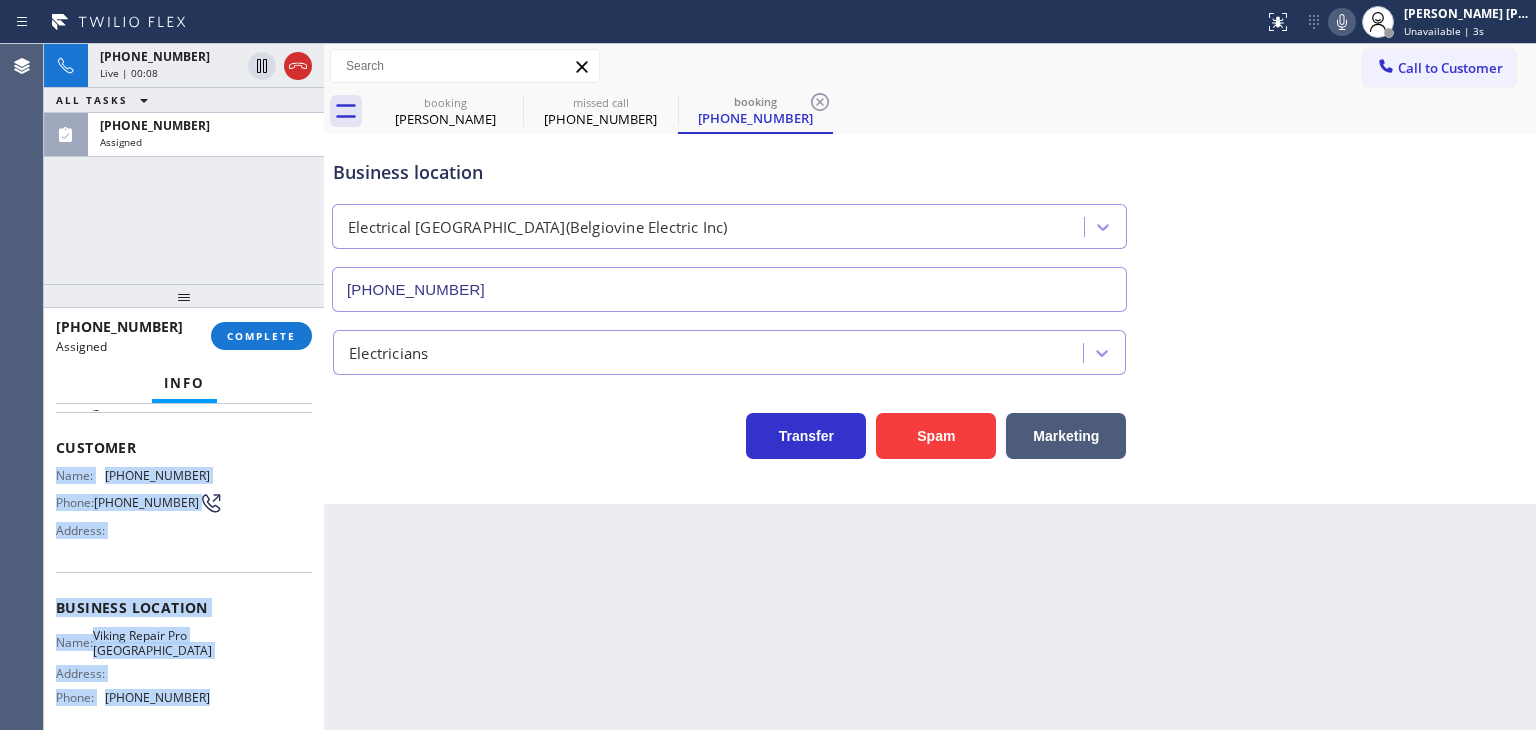 drag, startPoint x: 213, startPoint y: 697, endPoint x: 46, endPoint y: 463, distance: 287.48044 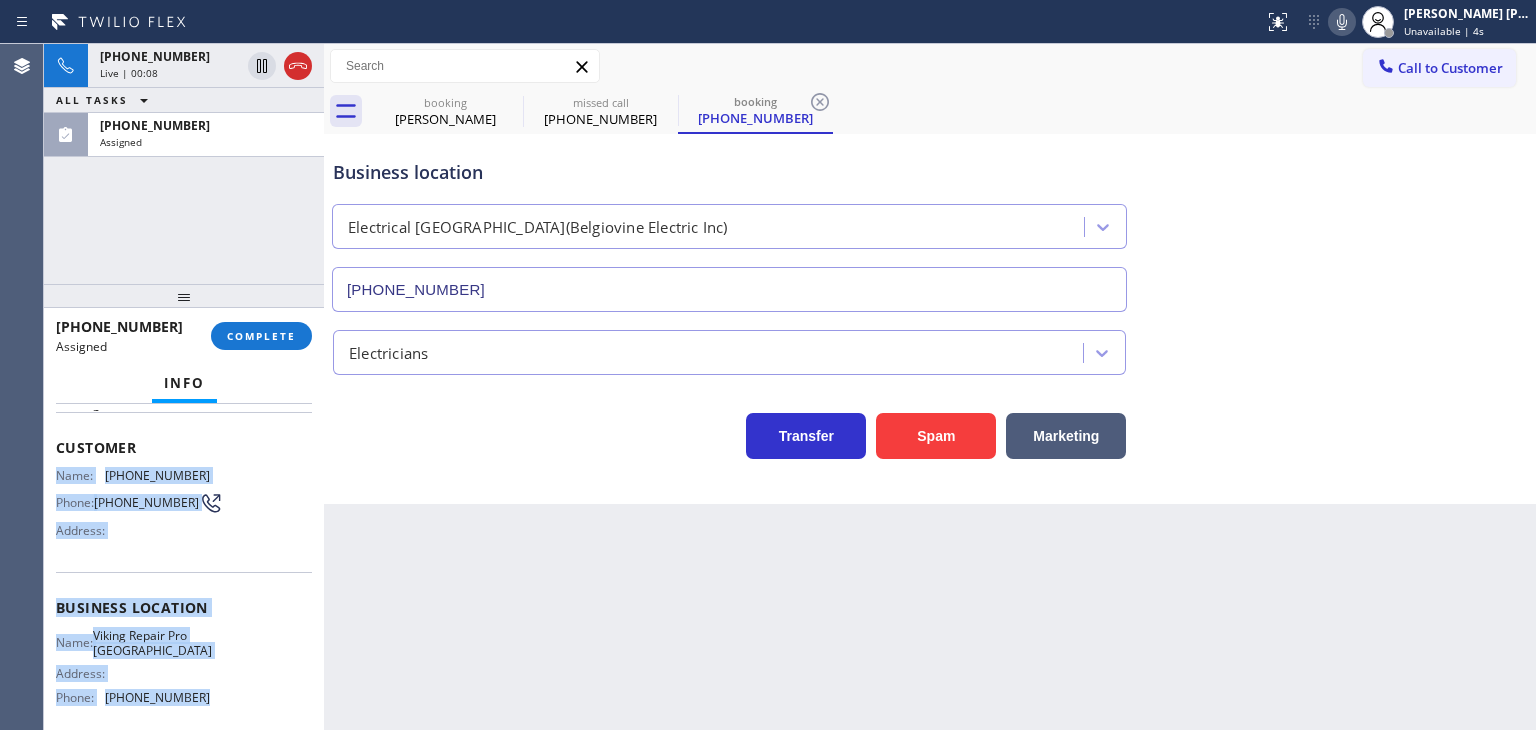 copy on "Name: (217) 388-5013 Phone: (217) 388-5013 Address: Business location Name: Viking Repair Pro Naperville Address:   Phone: (630) 523-8444" 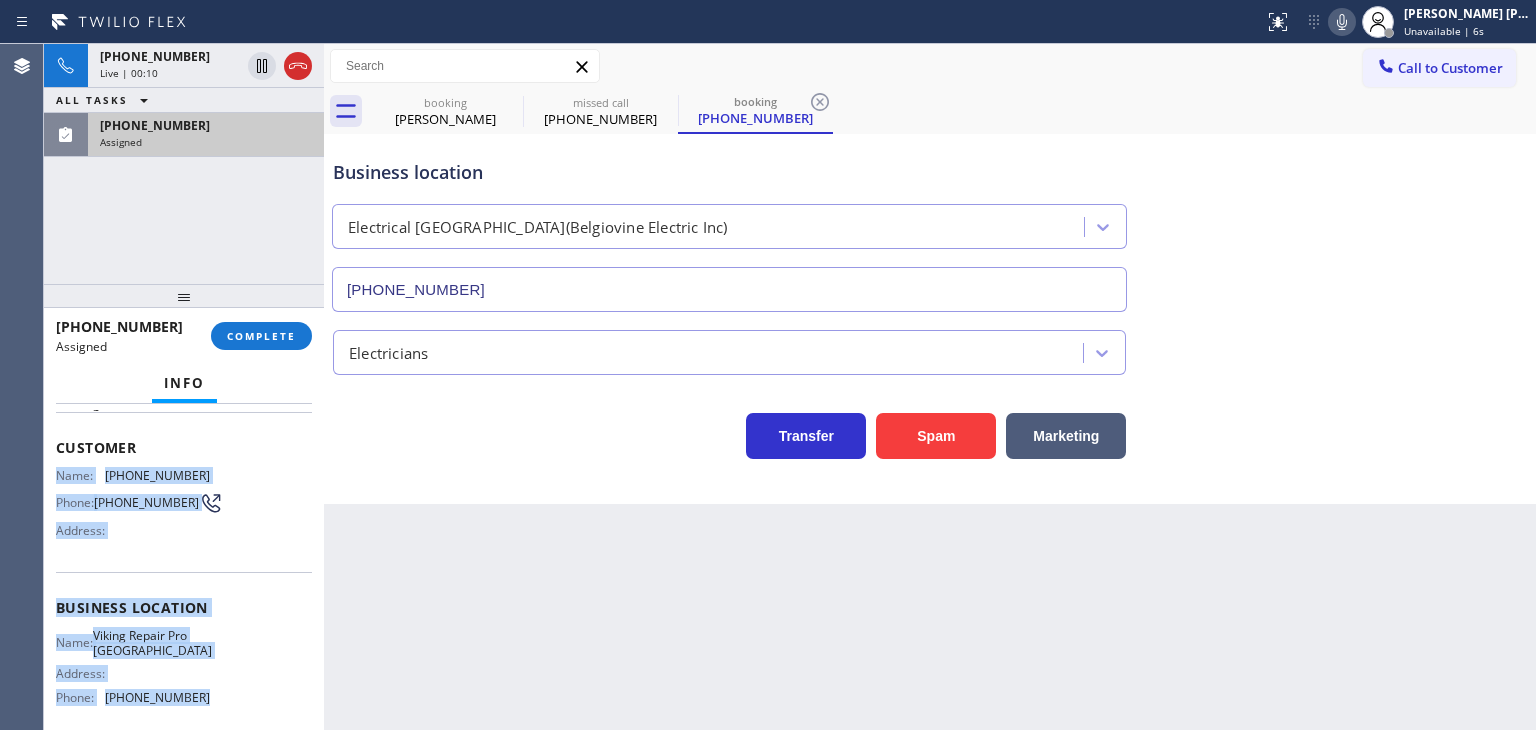click on "(217) 388-5013 Assigned" at bounding box center [202, 135] 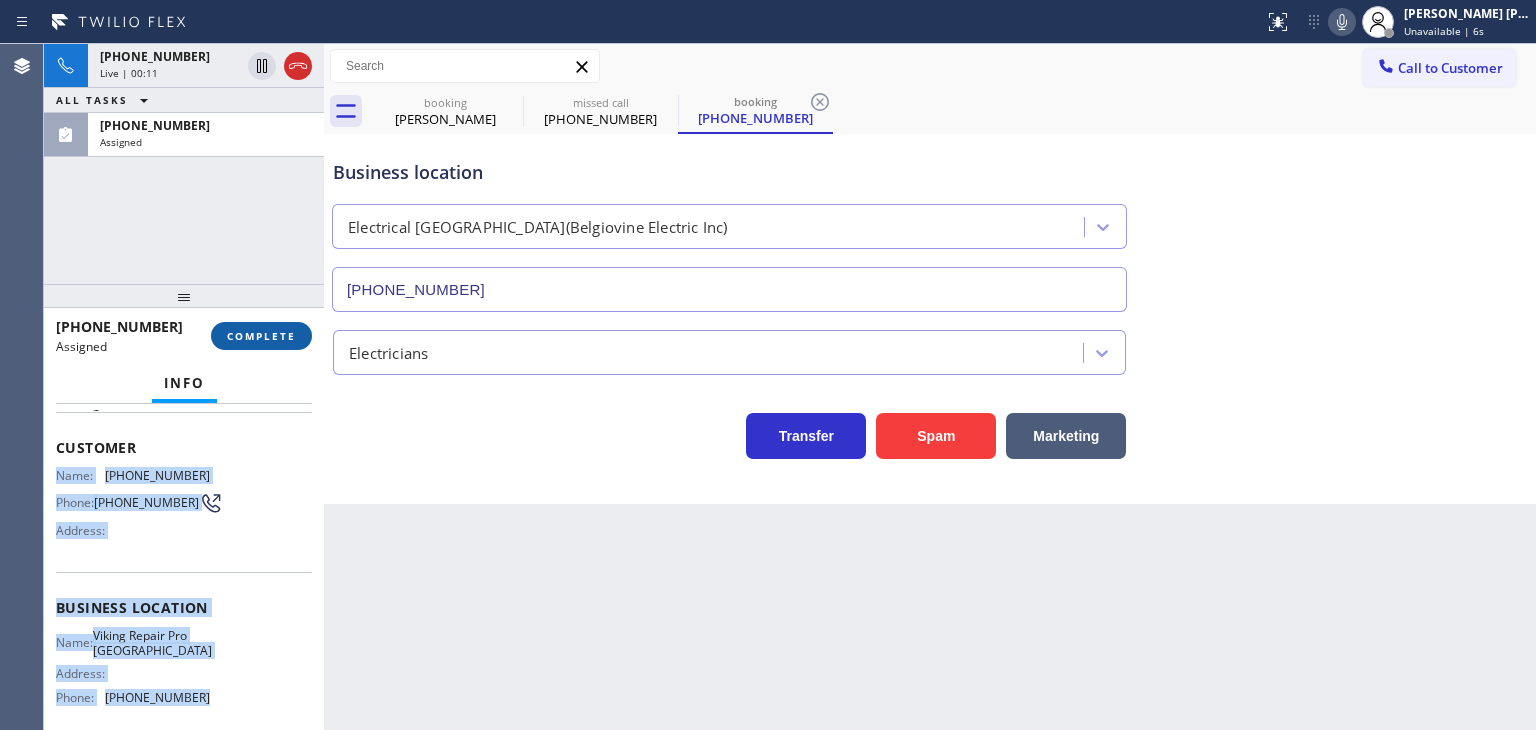 click on "COMPLETE" at bounding box center [261, 336] 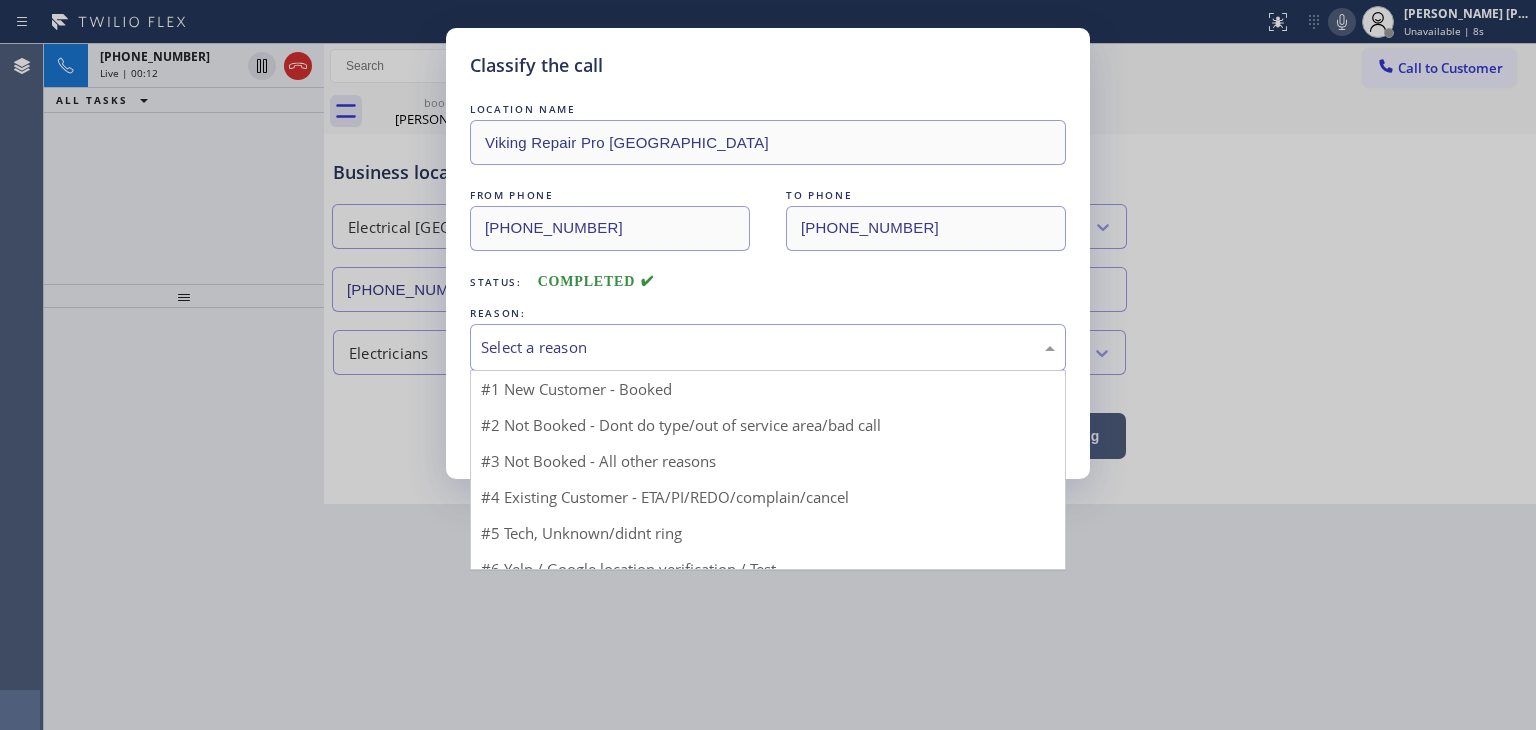 click on "Select a reason" at bounding box center [768, 347] 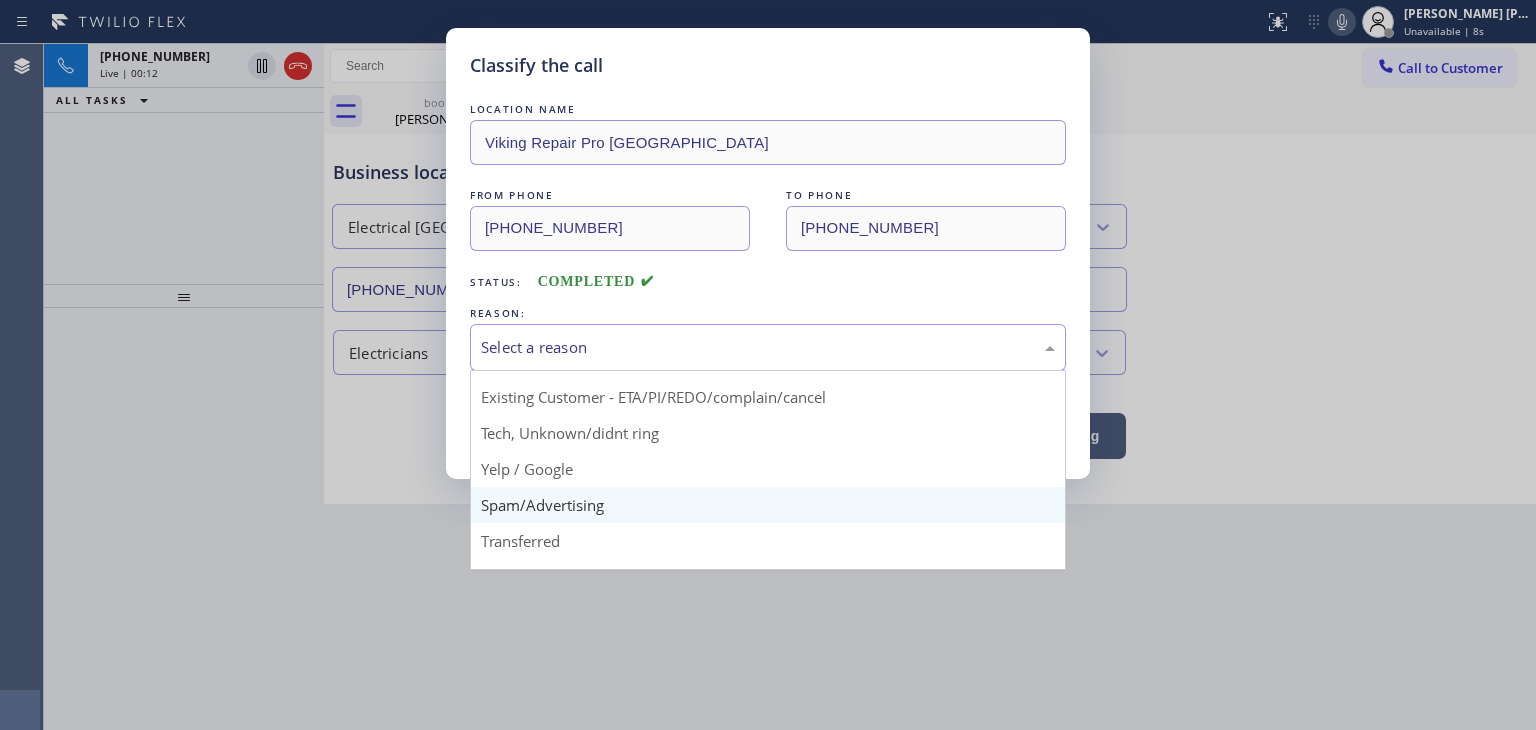 scroll, scrollTop: 100, scrollLeft: 0, axis: vertical 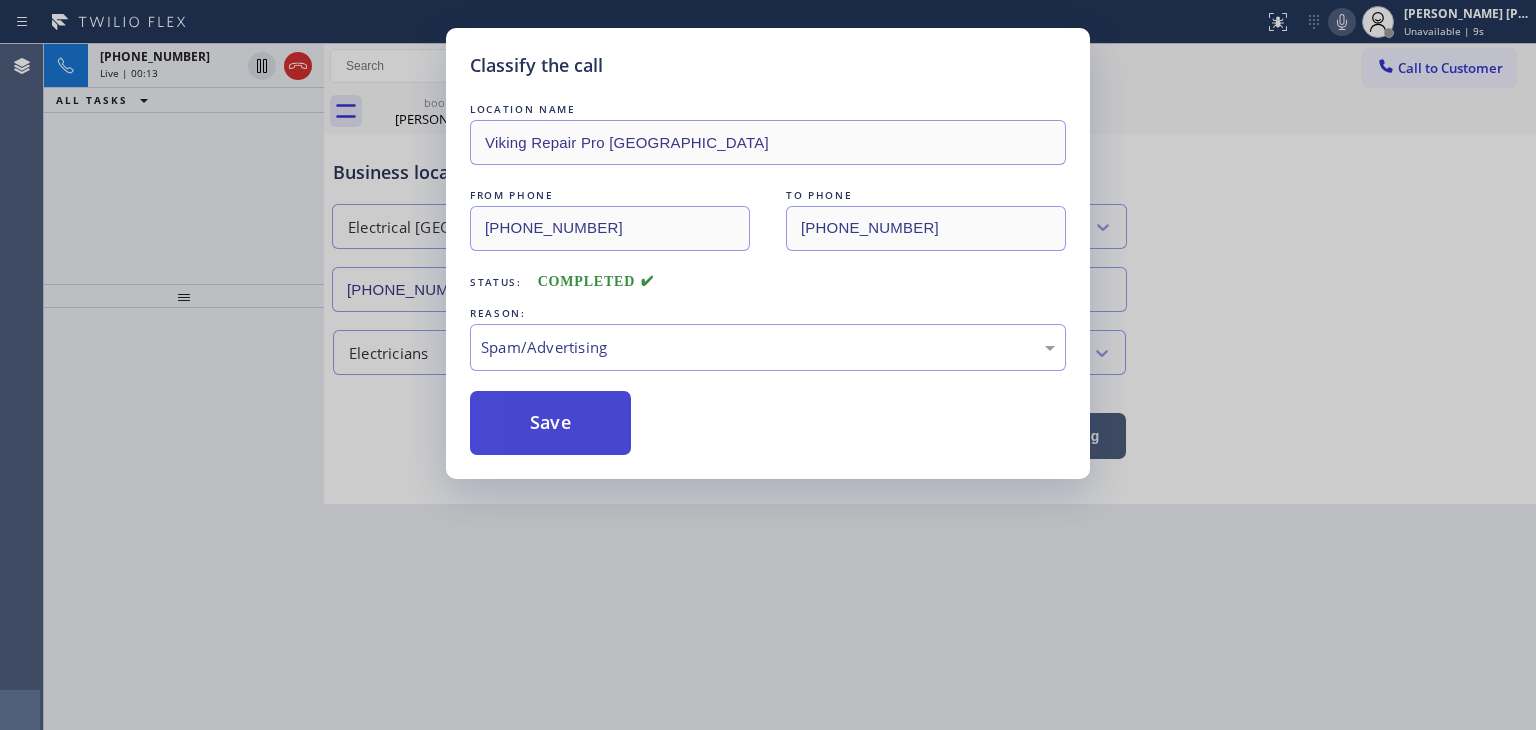 click on "Save" at bounding box center (550, 423) 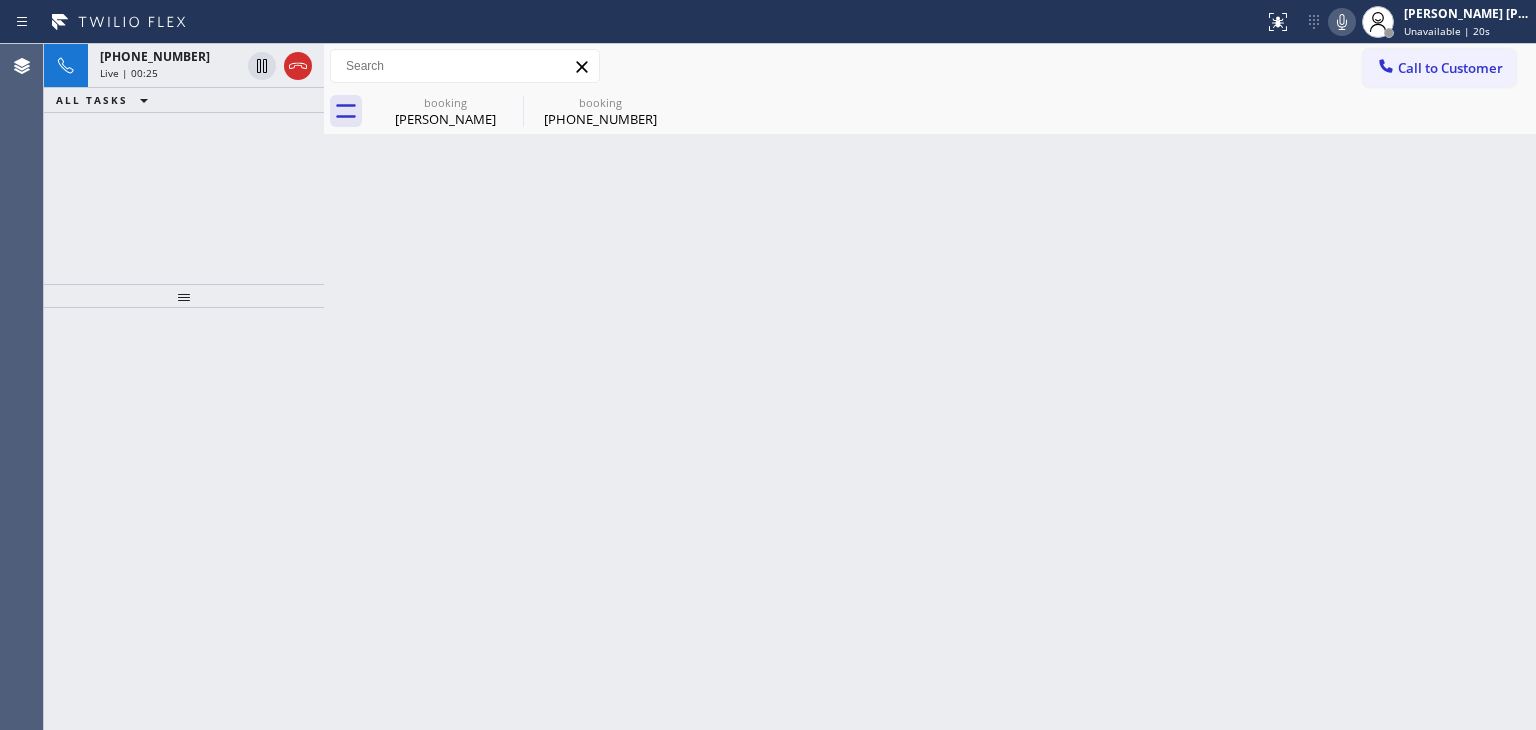 drag, startPoint x: 291, startPoint y: 66, endPoint x: 561, endPoint y: 240, distance: 321.2102 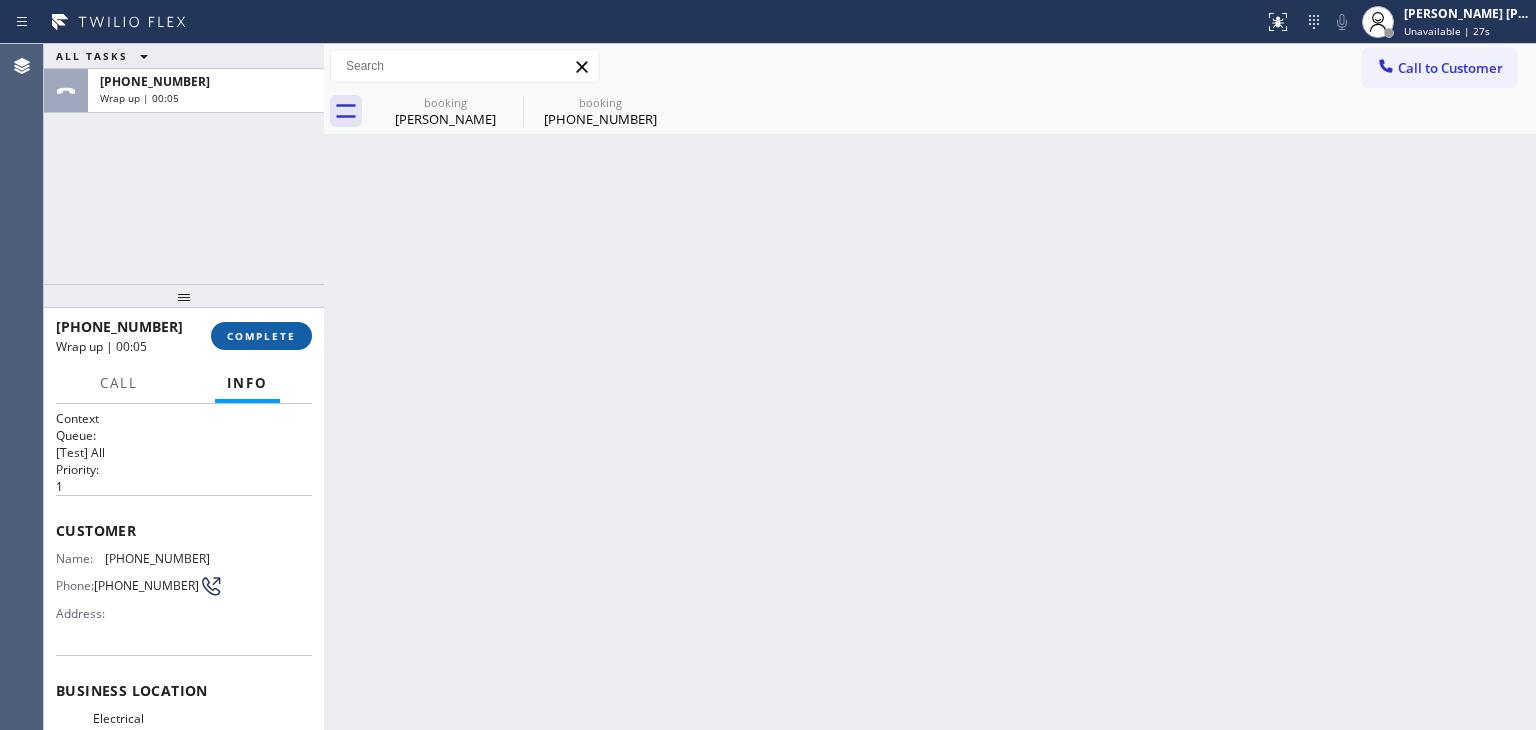 click on "COMPLETE" at bounding box center [261, 336] 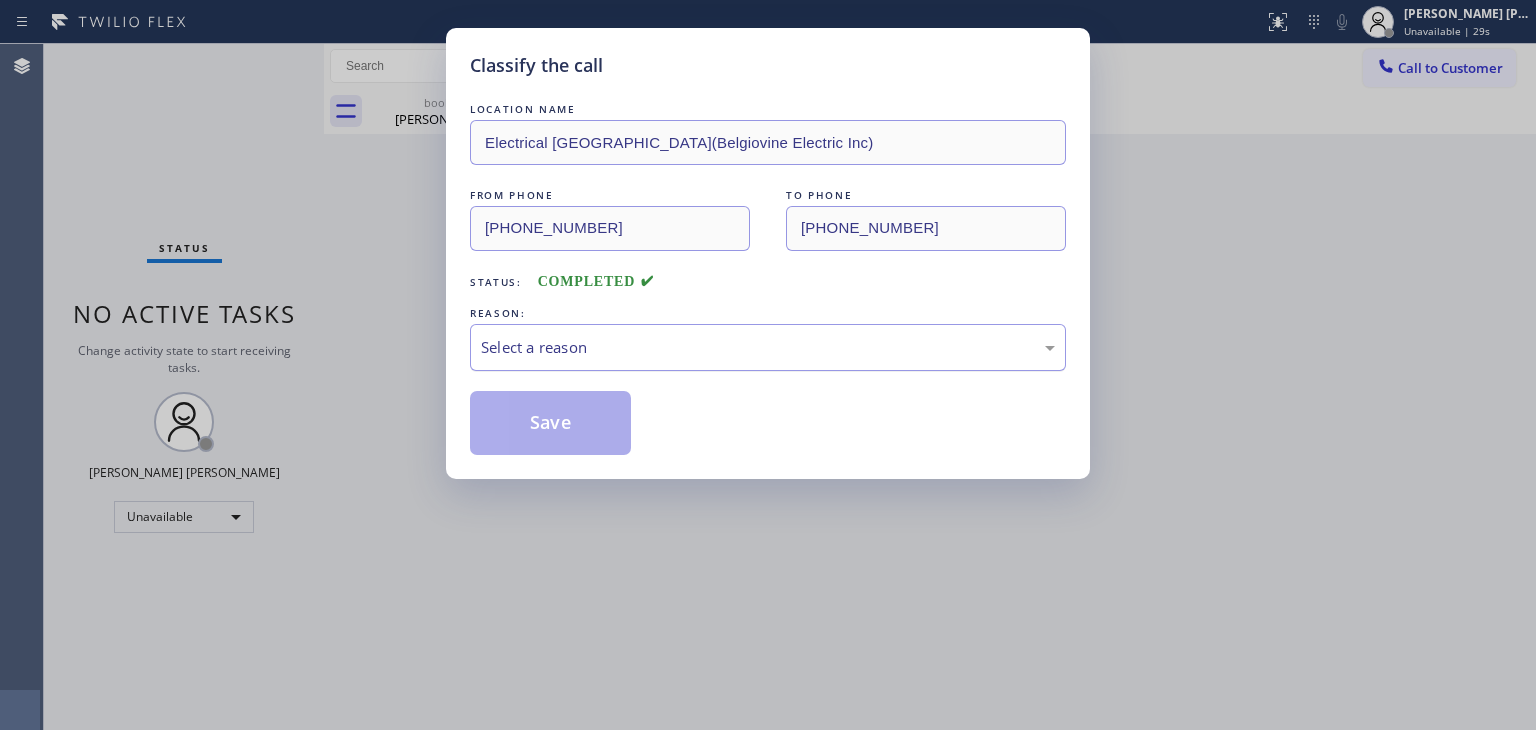 click on "Select a reason" at bounding box center [768, 347] 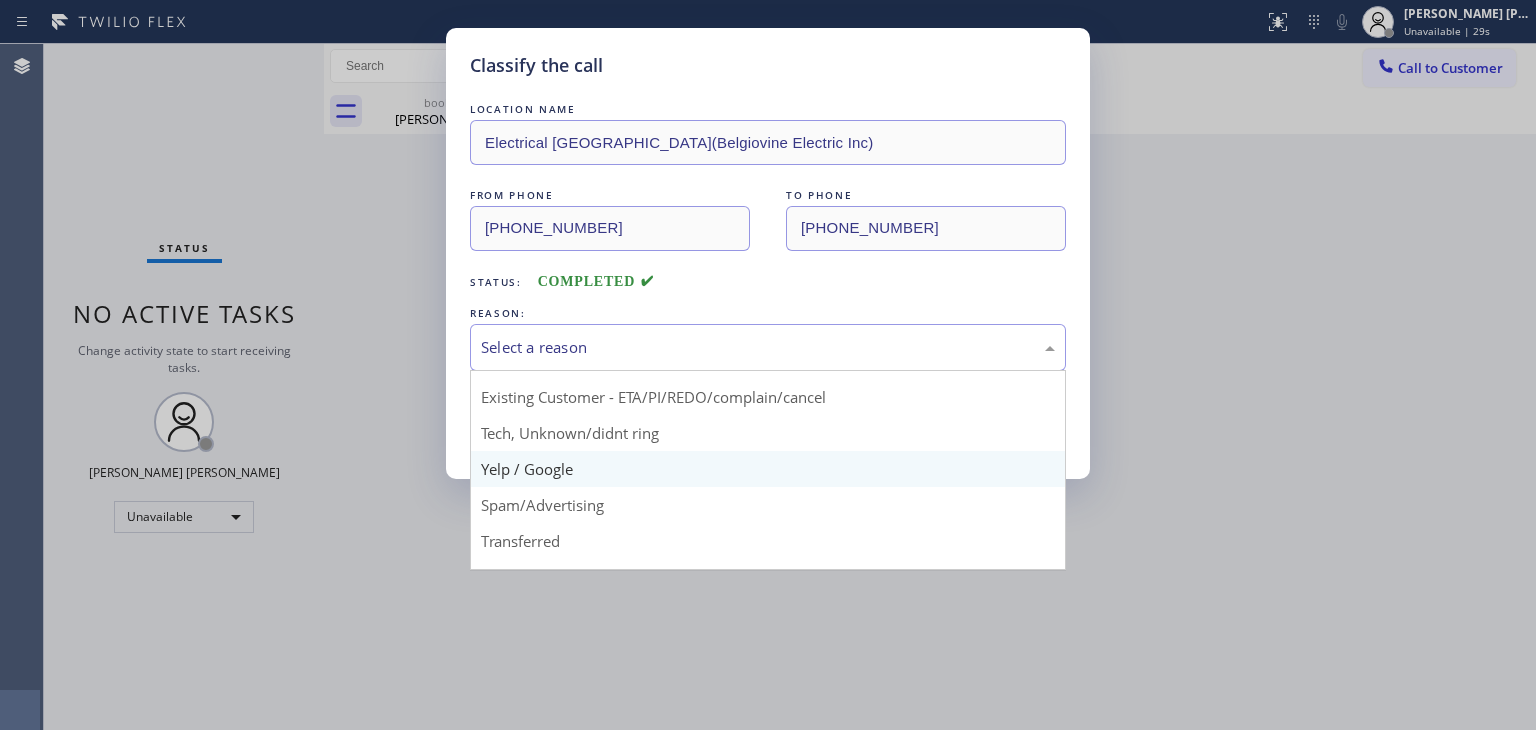 scroll, scrollTop: 100, scrollLeft: 0, axis: vertical 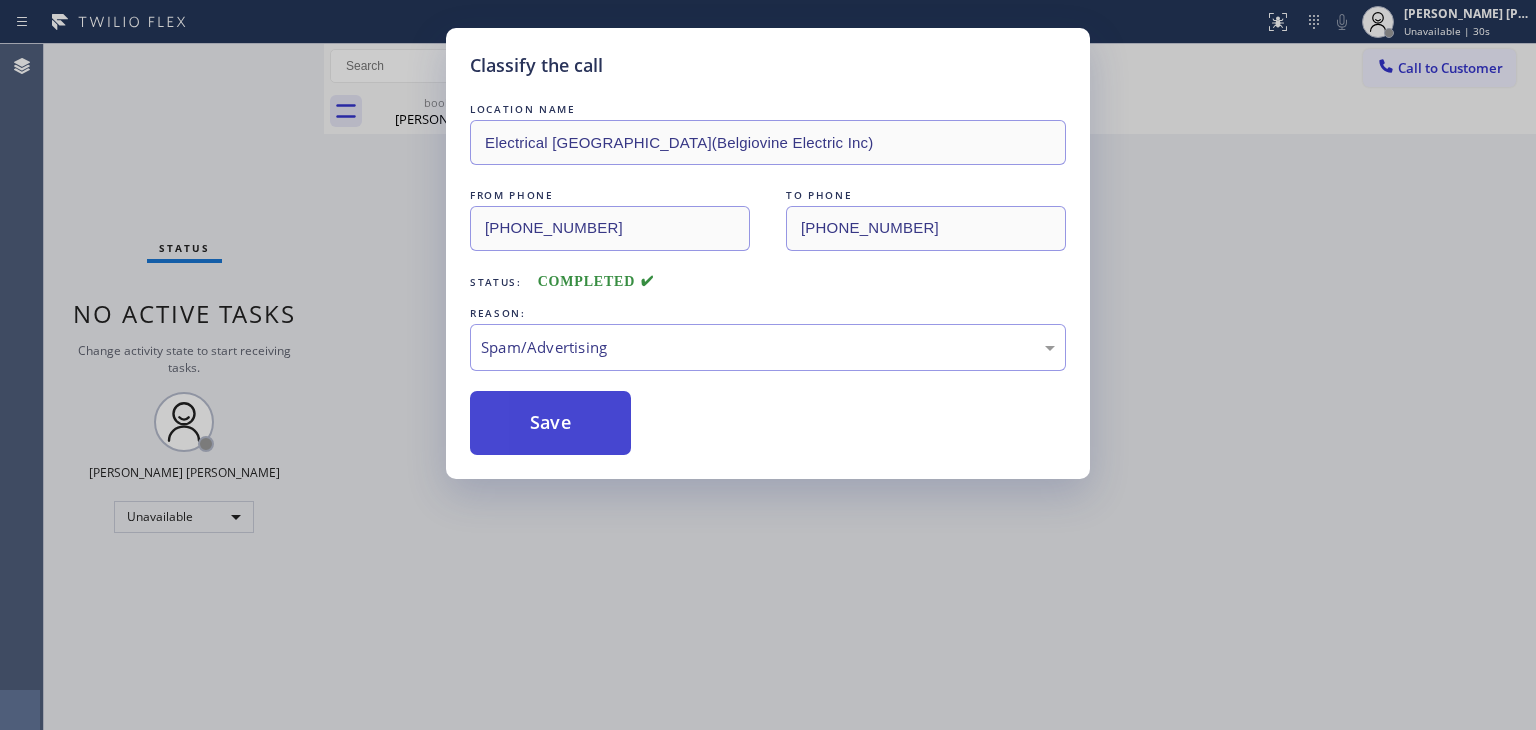 click on "Save" at bounding box center [550, 423] 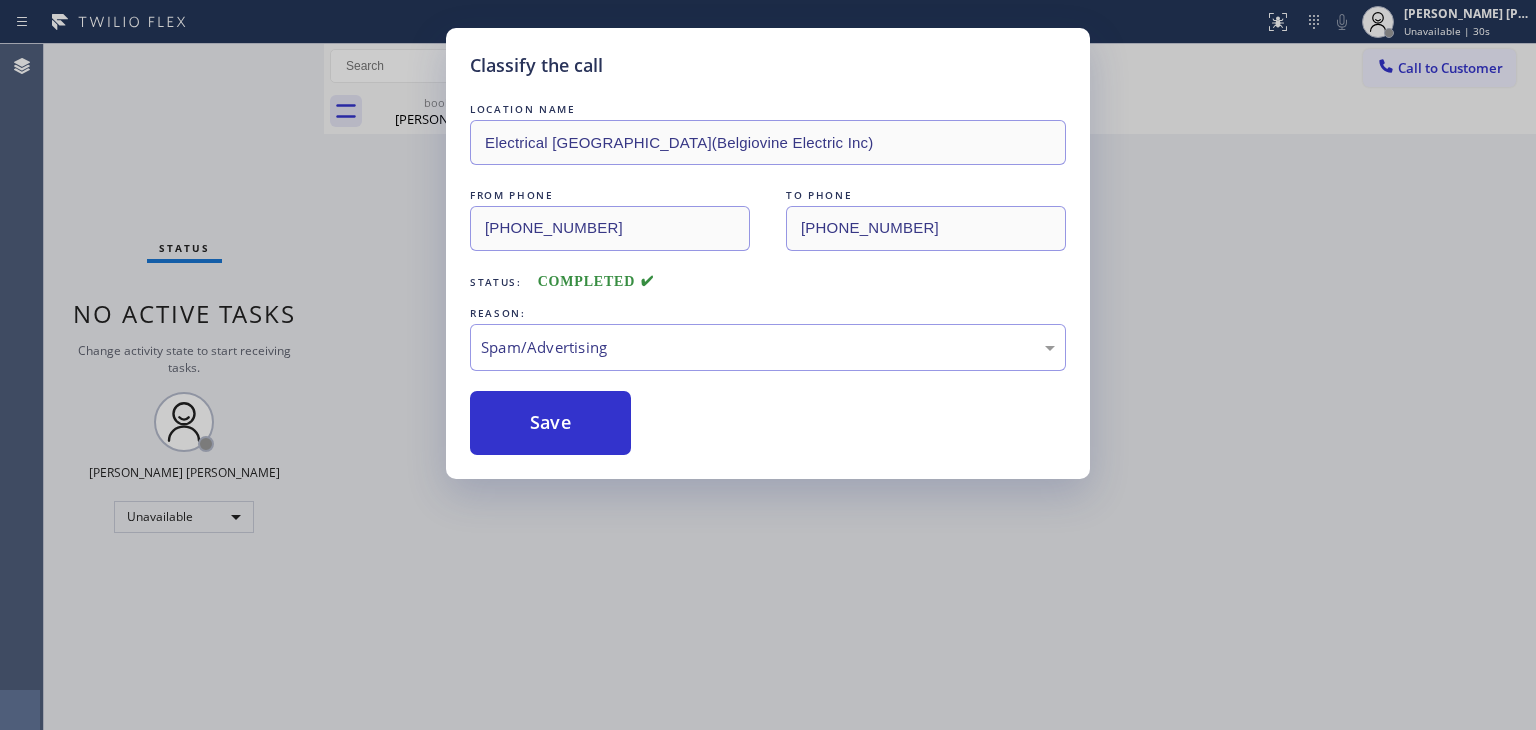 type on "(844) 502-9934" 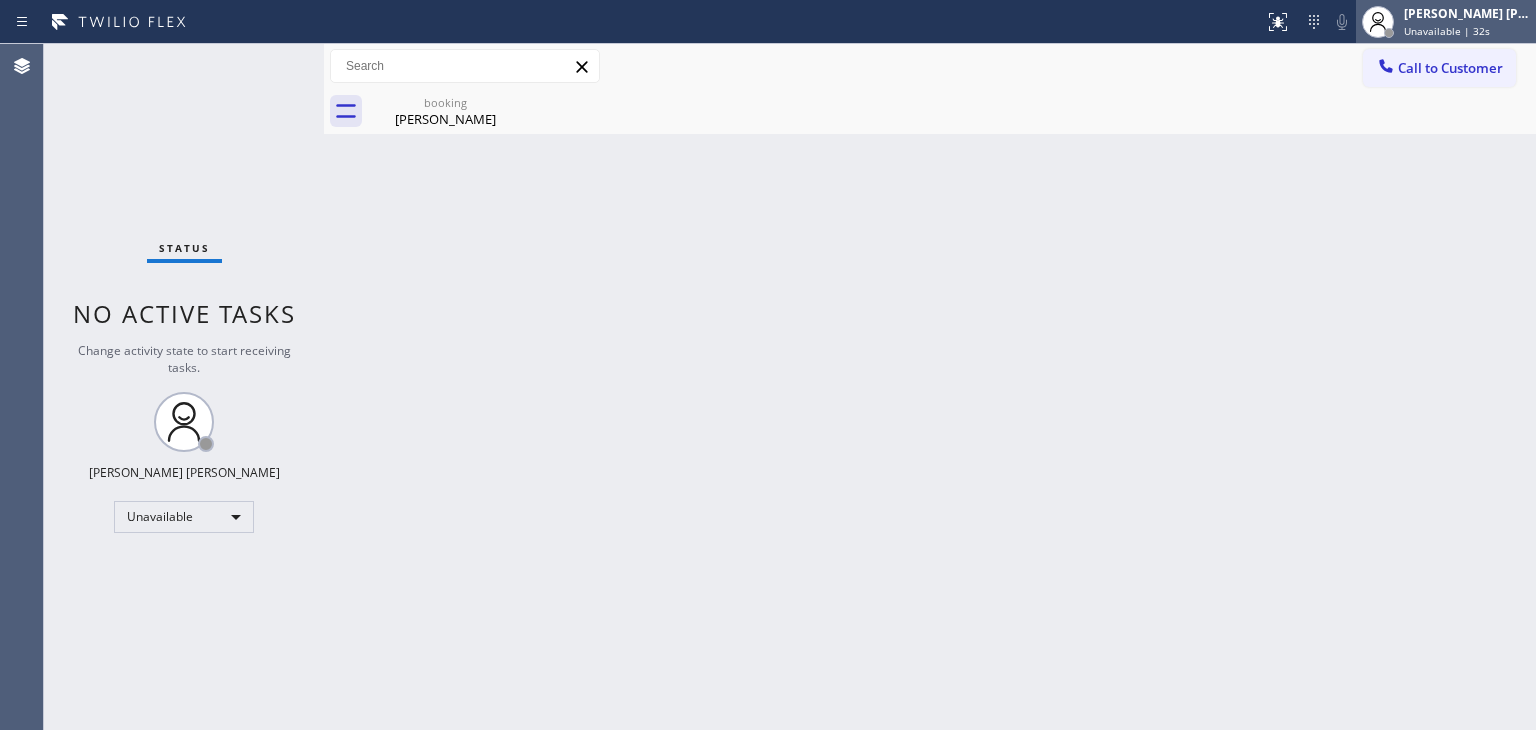 click on "Unavailable | 32s" at bounding box center (1447, 31) 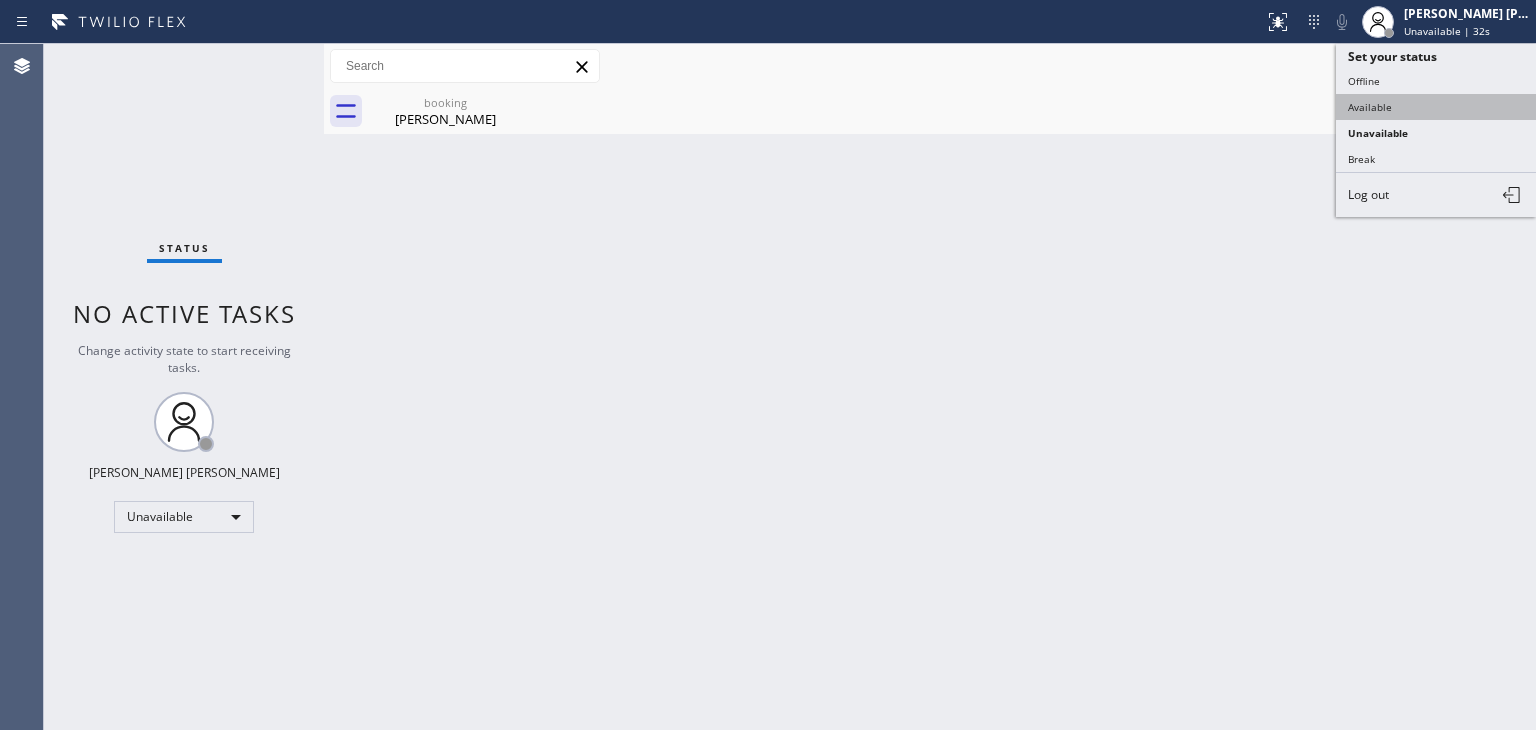 click on "Available" at bounding box center [1436, 107] 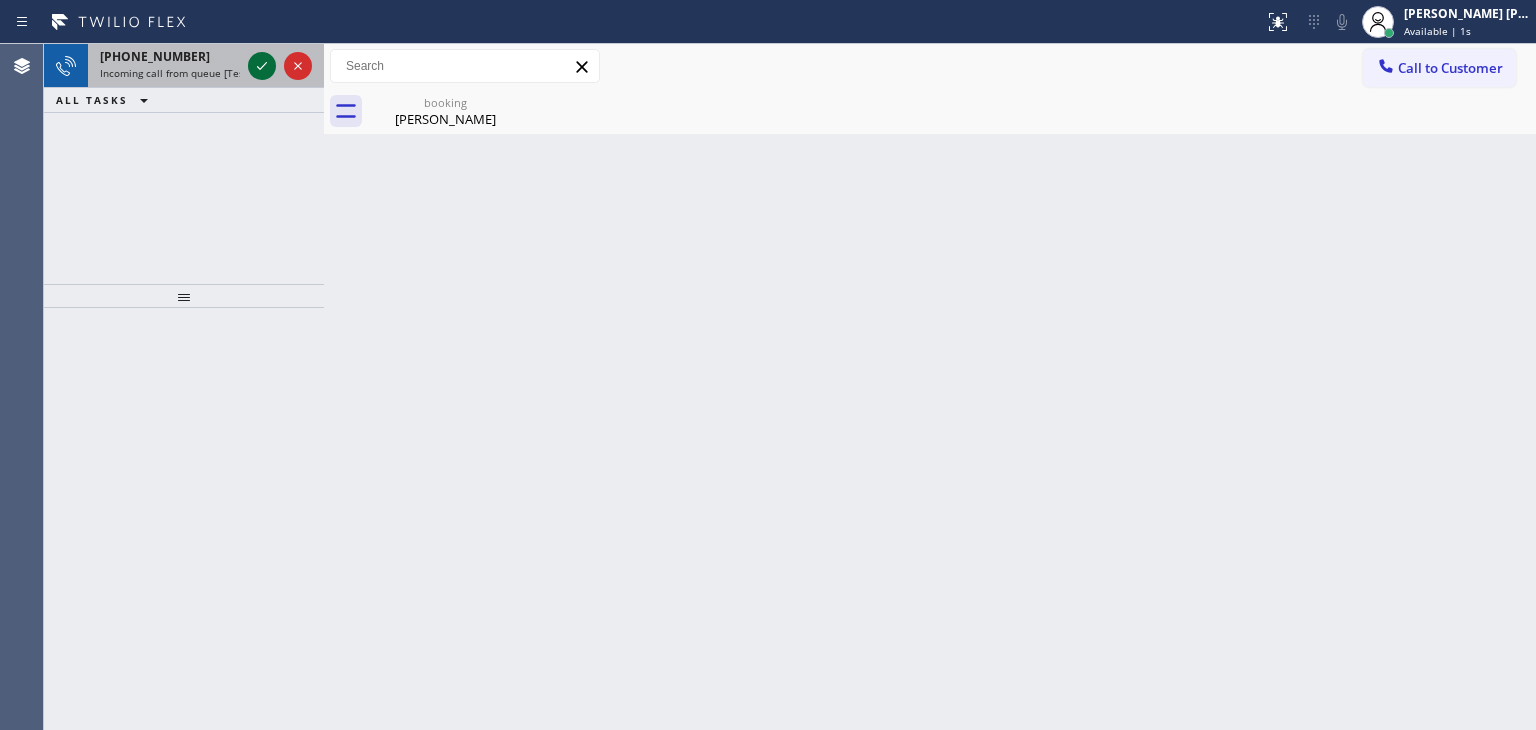 click 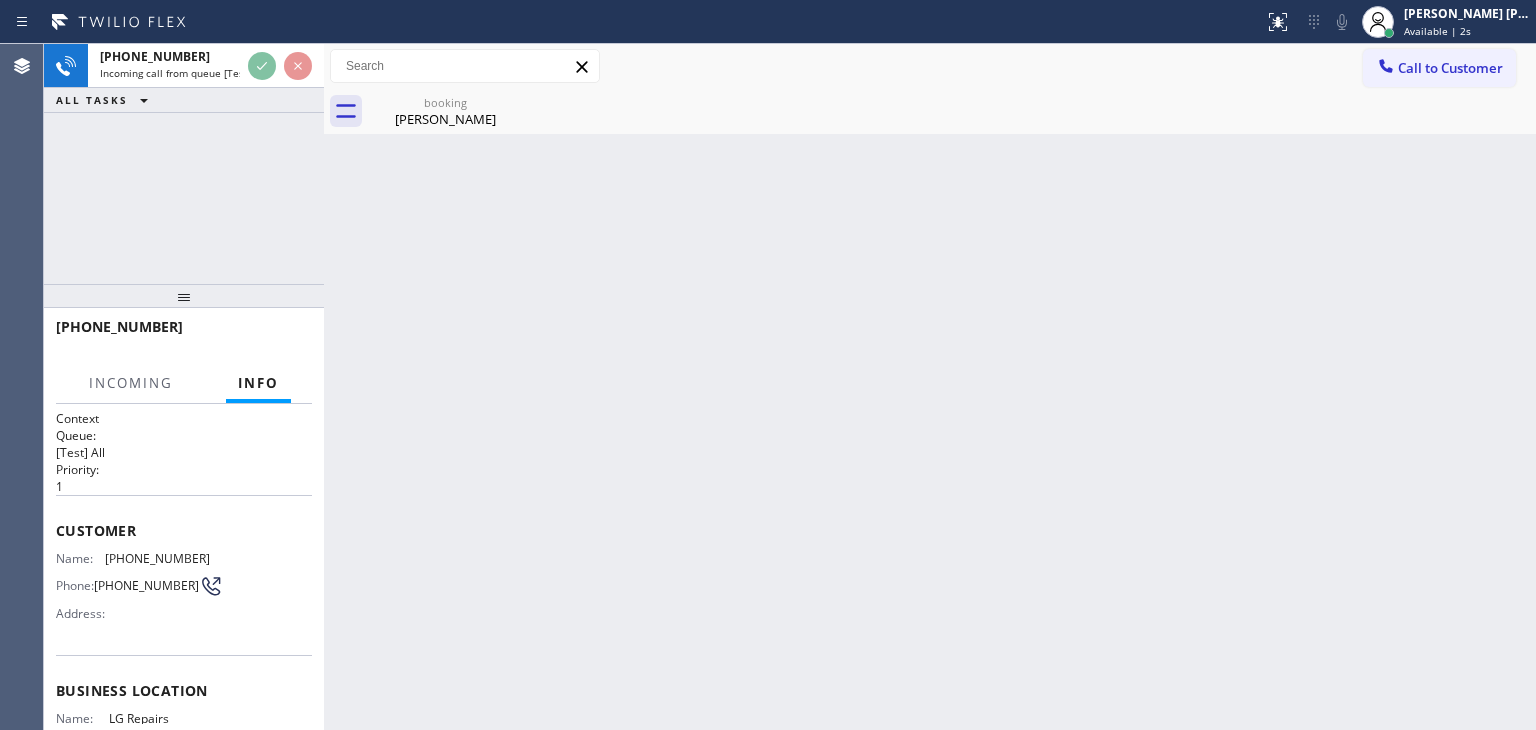 scroll, scrollTop: 100, scrollLeft: 0, axis: vertical 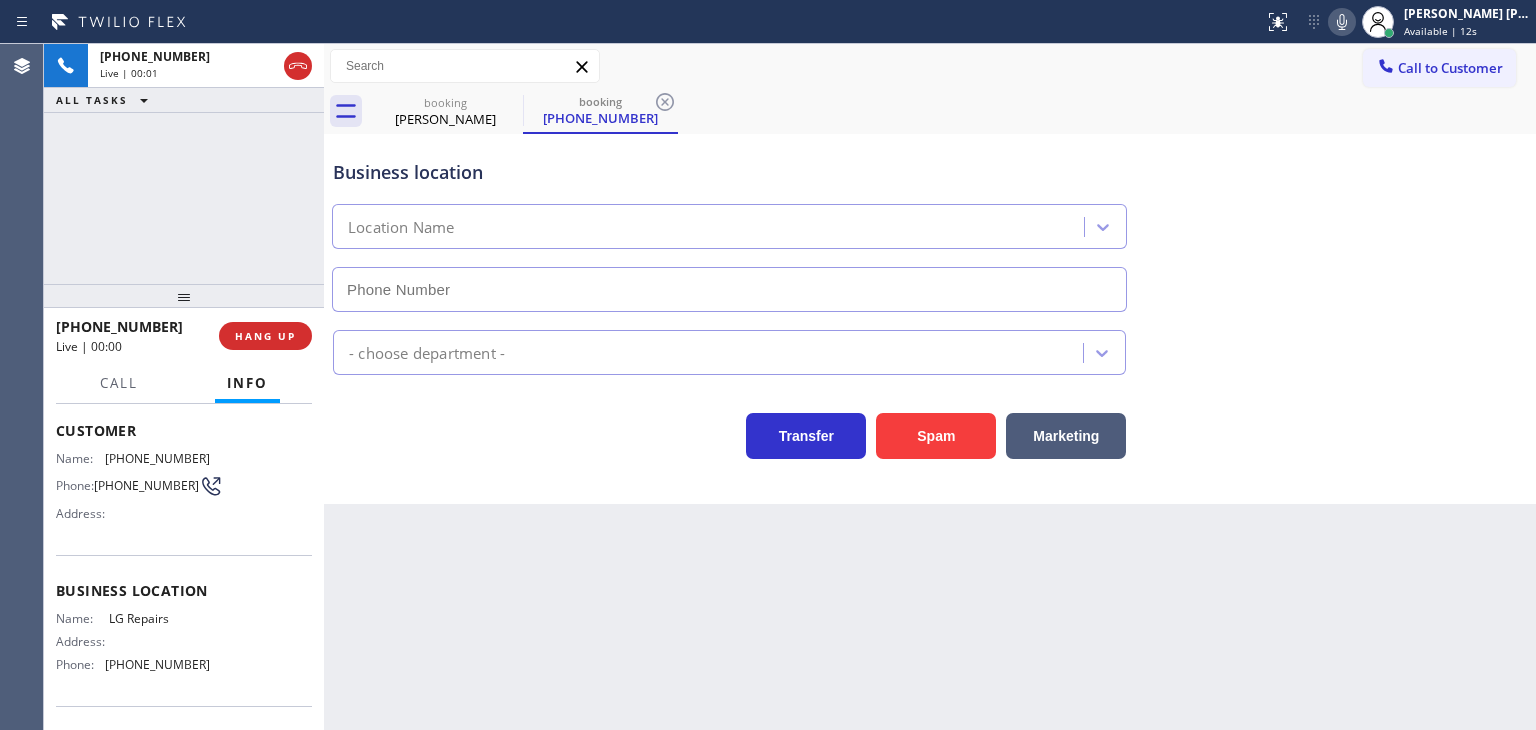 type on "(877) 748-5179" 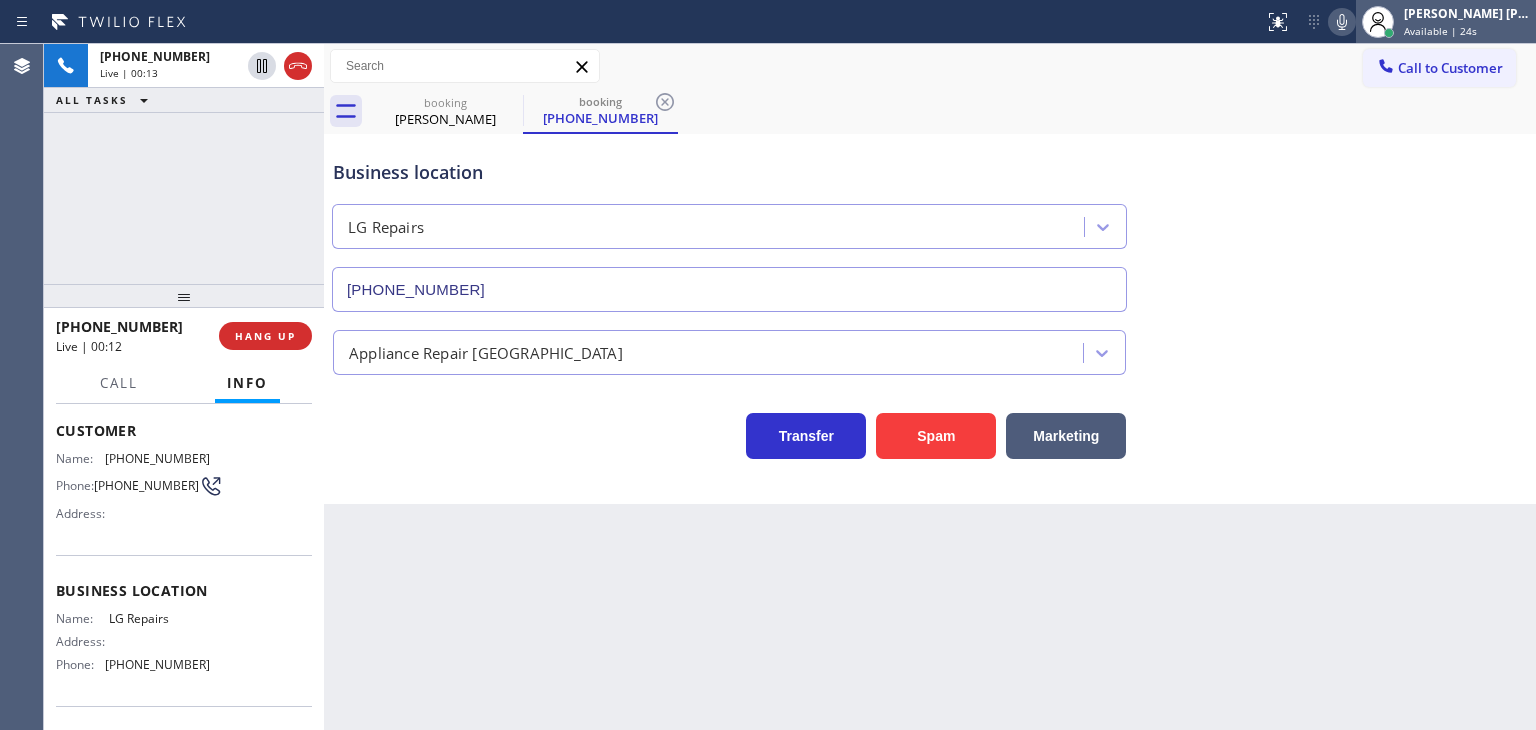 click on "Available | 24s" at bounding box center (1440, 31) 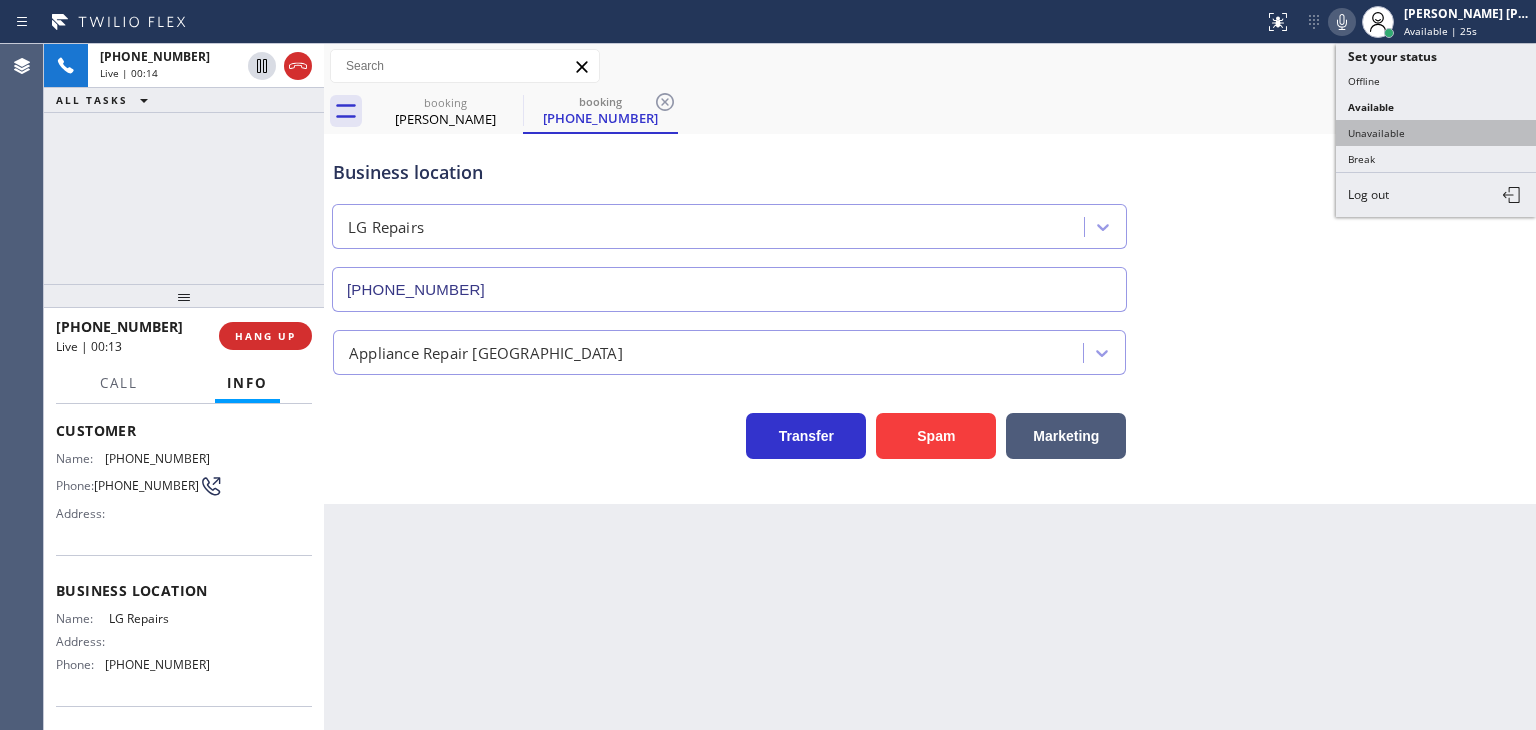click on "Unavailable" at bounding box center [1436, 133] 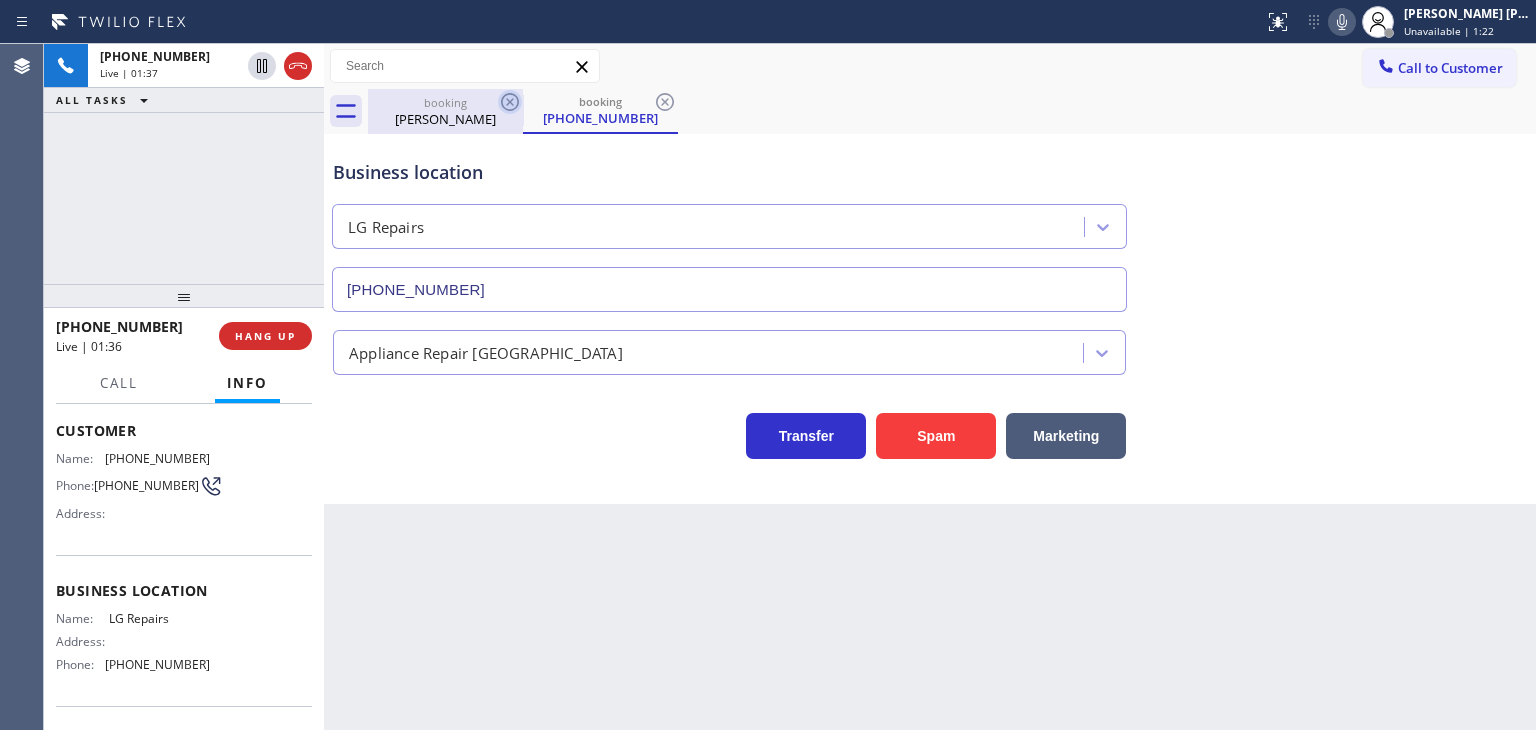 click 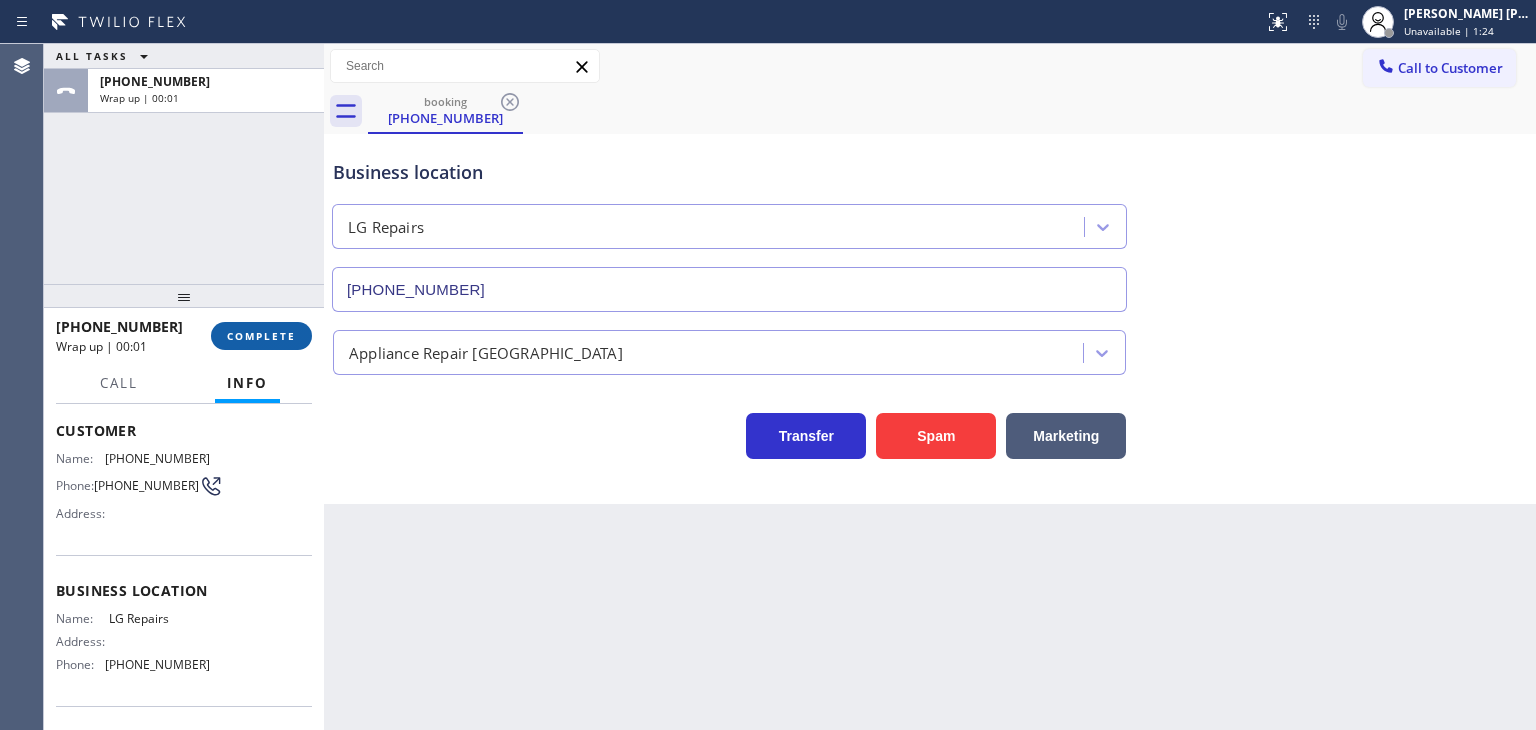 click on "COMPLETE" at bounding box center (261, 336) 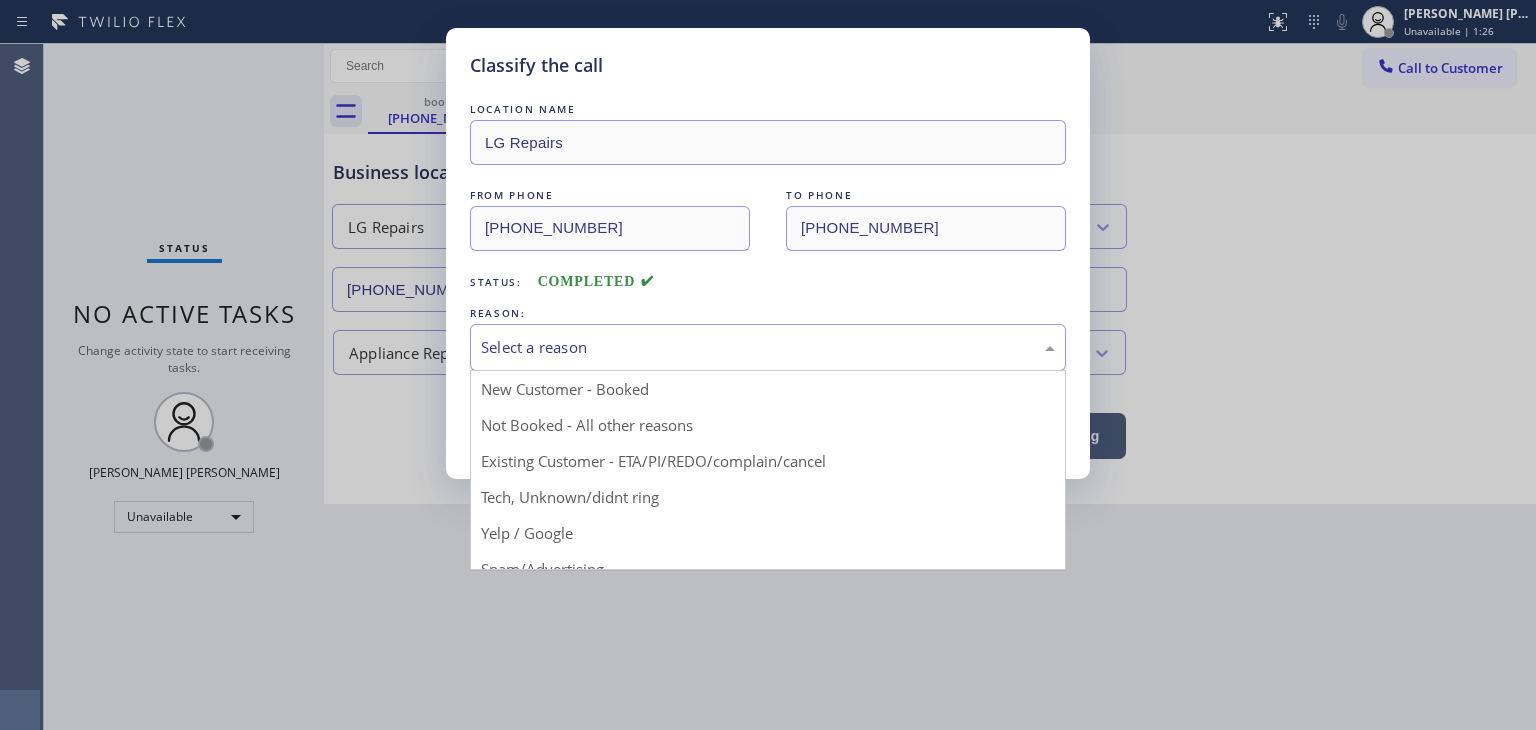 click on "Select a reason" at bounding box center [768, 347] 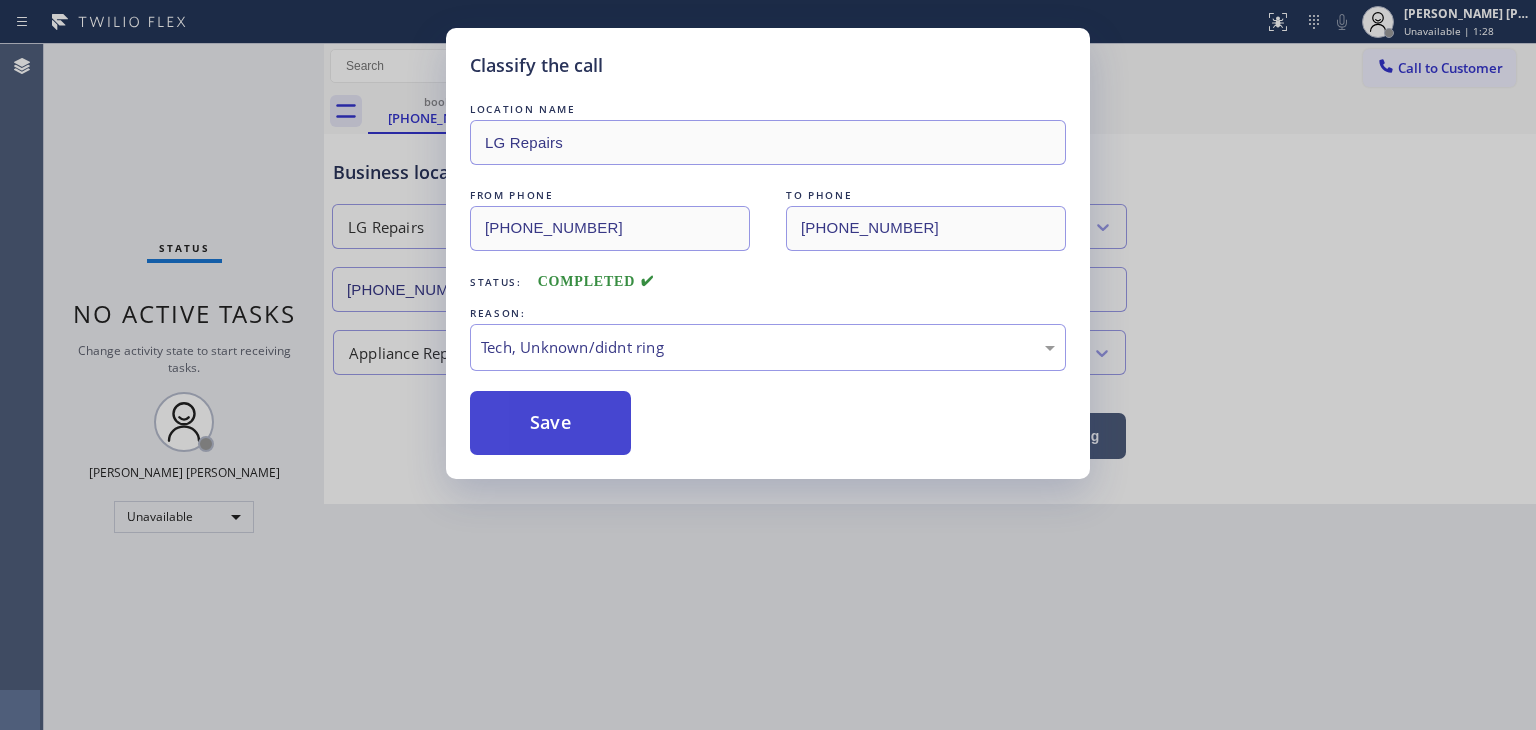 click on "Save" at bounding box center [550, 423] 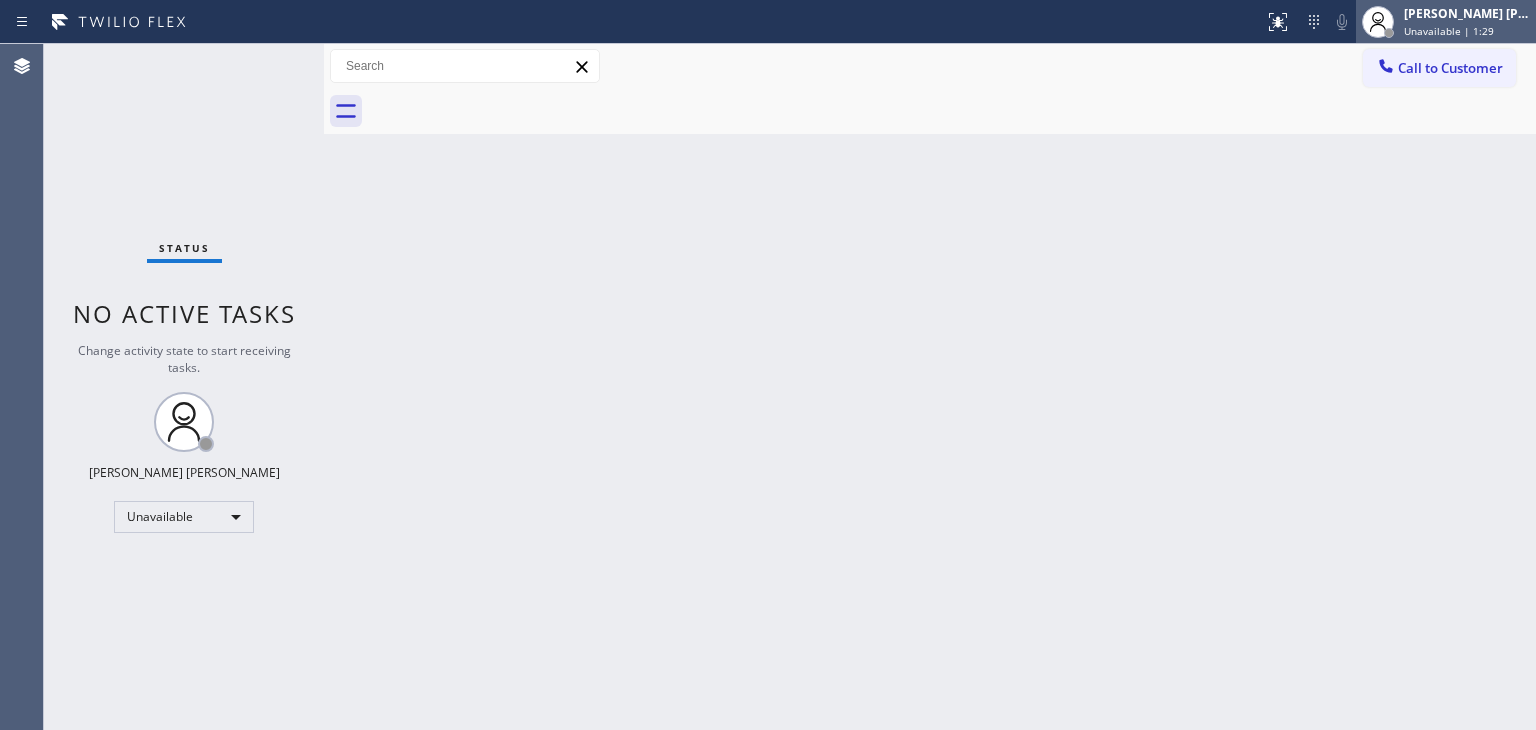 click on "[PERSON_NAME] [PERSON_NAME]" at bounding box center [1467, 13] 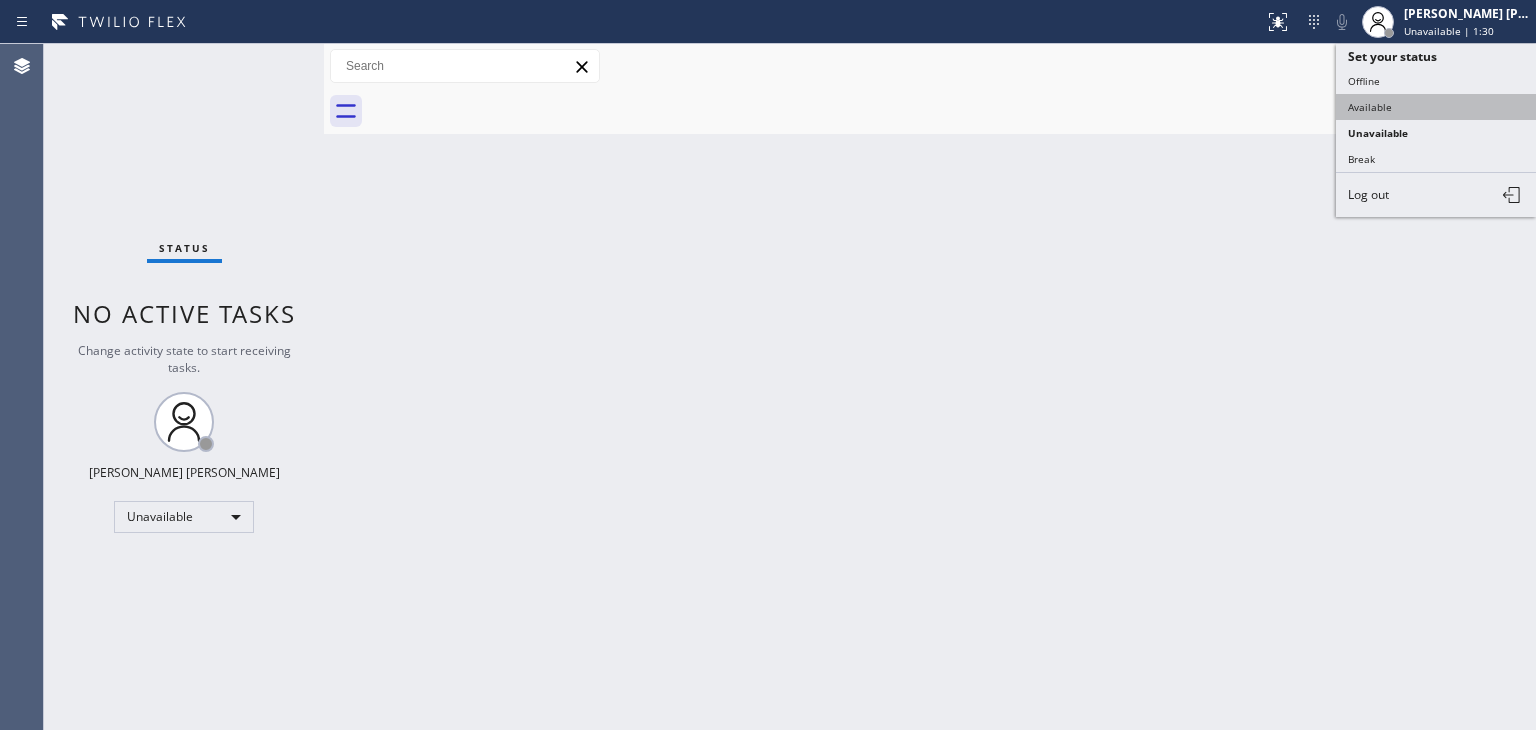 click on "Available" at bounding box center [1436, 107] 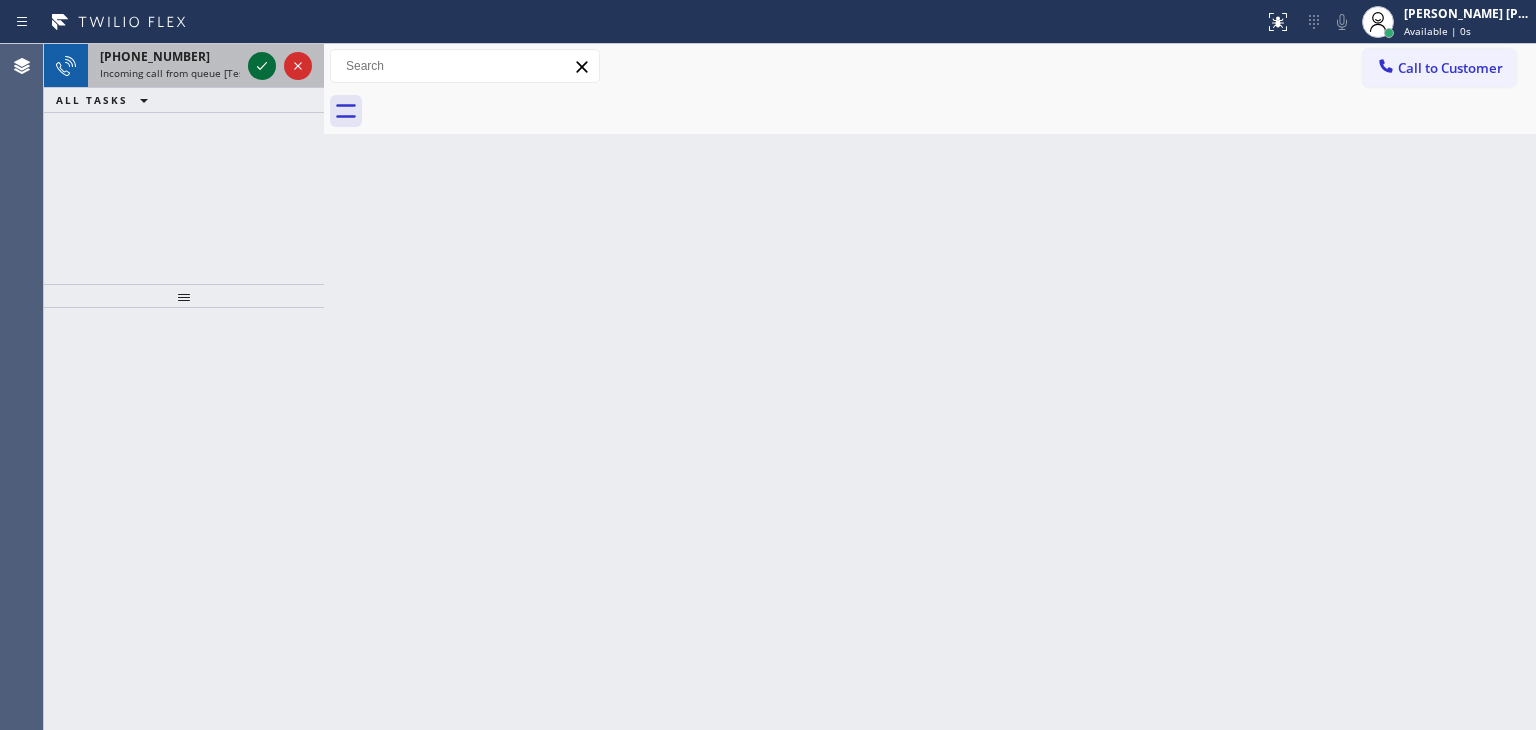 click 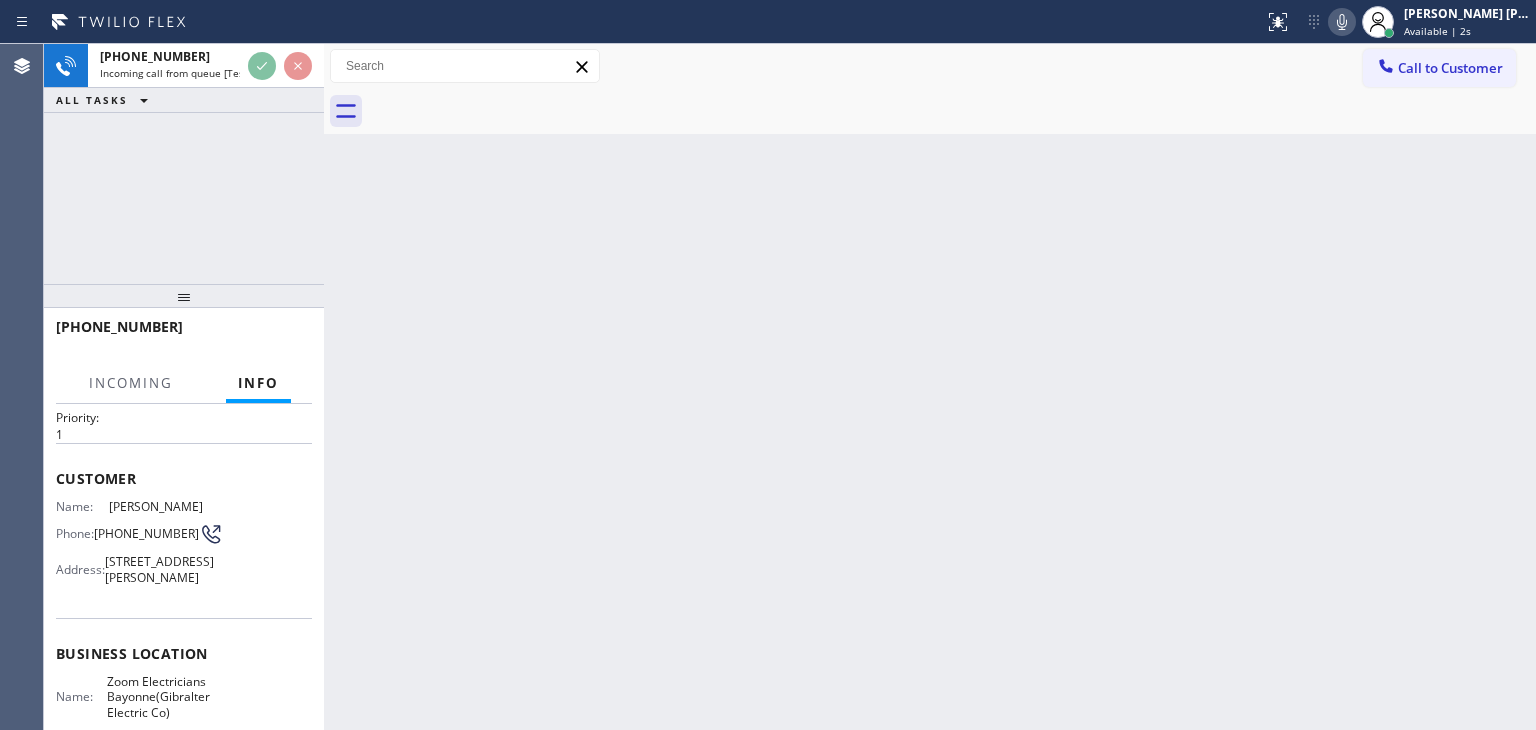 scroll, scrollTop: 100, scrollLeft: 0, axis: vertical 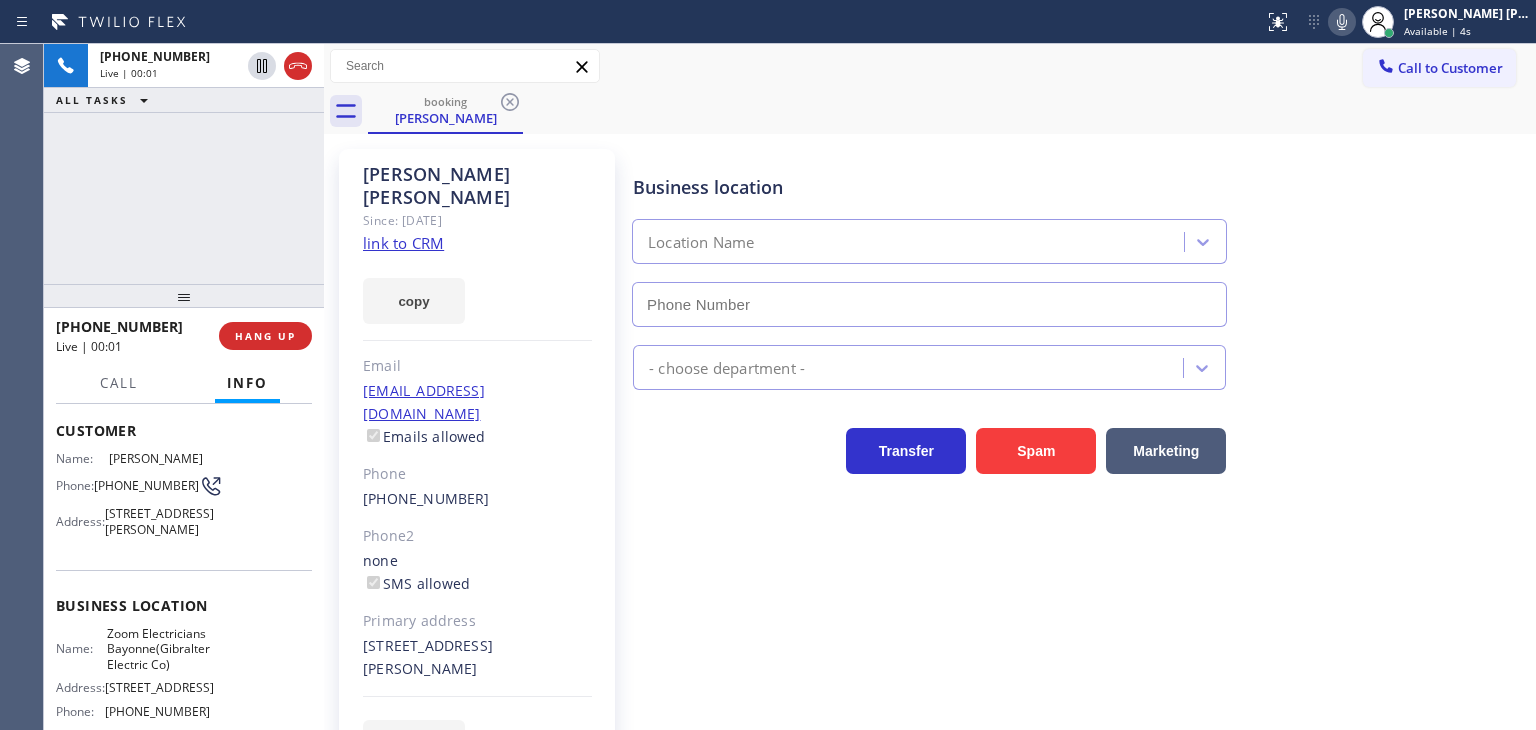 type on "[PHONE_NUMBER]" 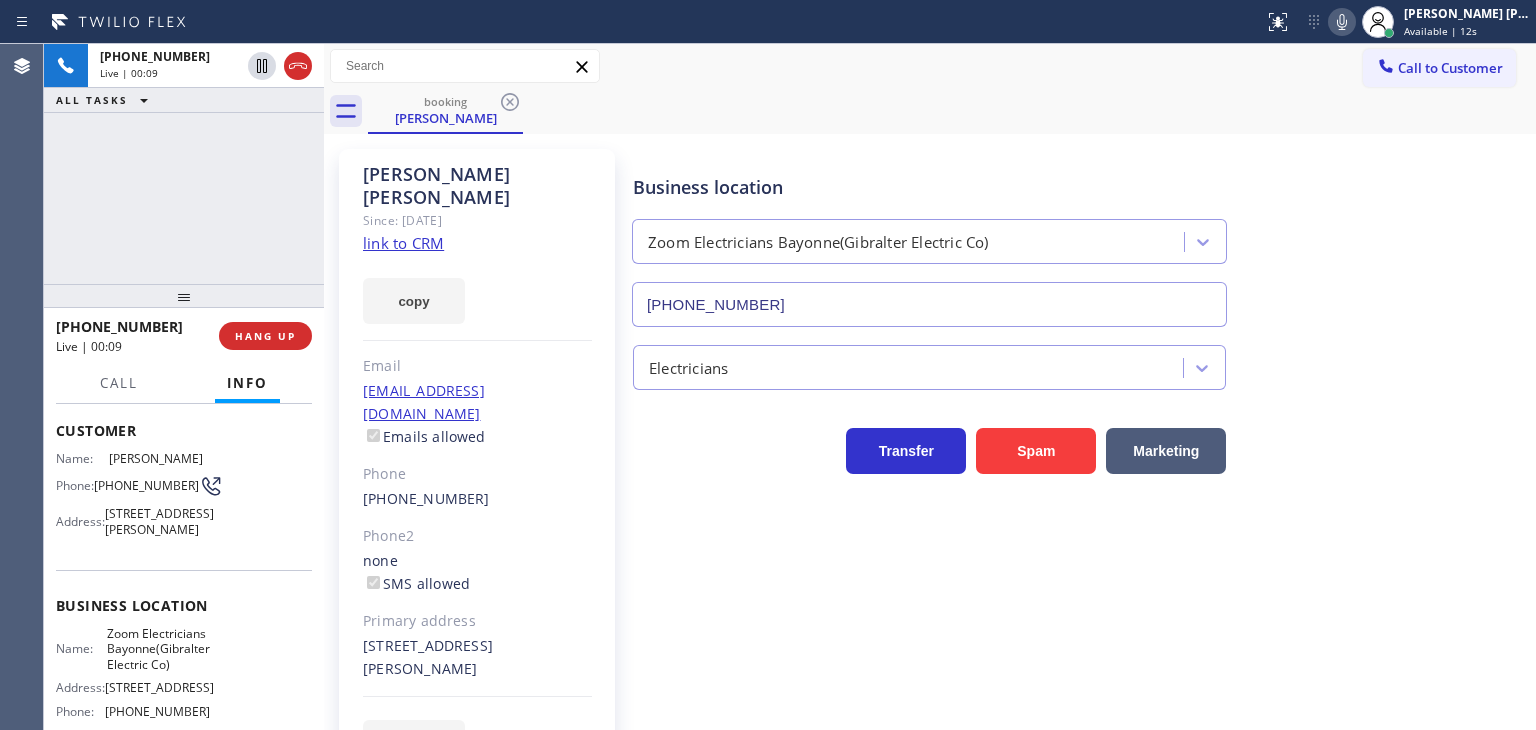 click on "+12013887790 Live | 00:09 ALL TASKS ALL TASKS ACTIVE TASKS TASKS IN WRAP UP" at bounding box center (184, 164) 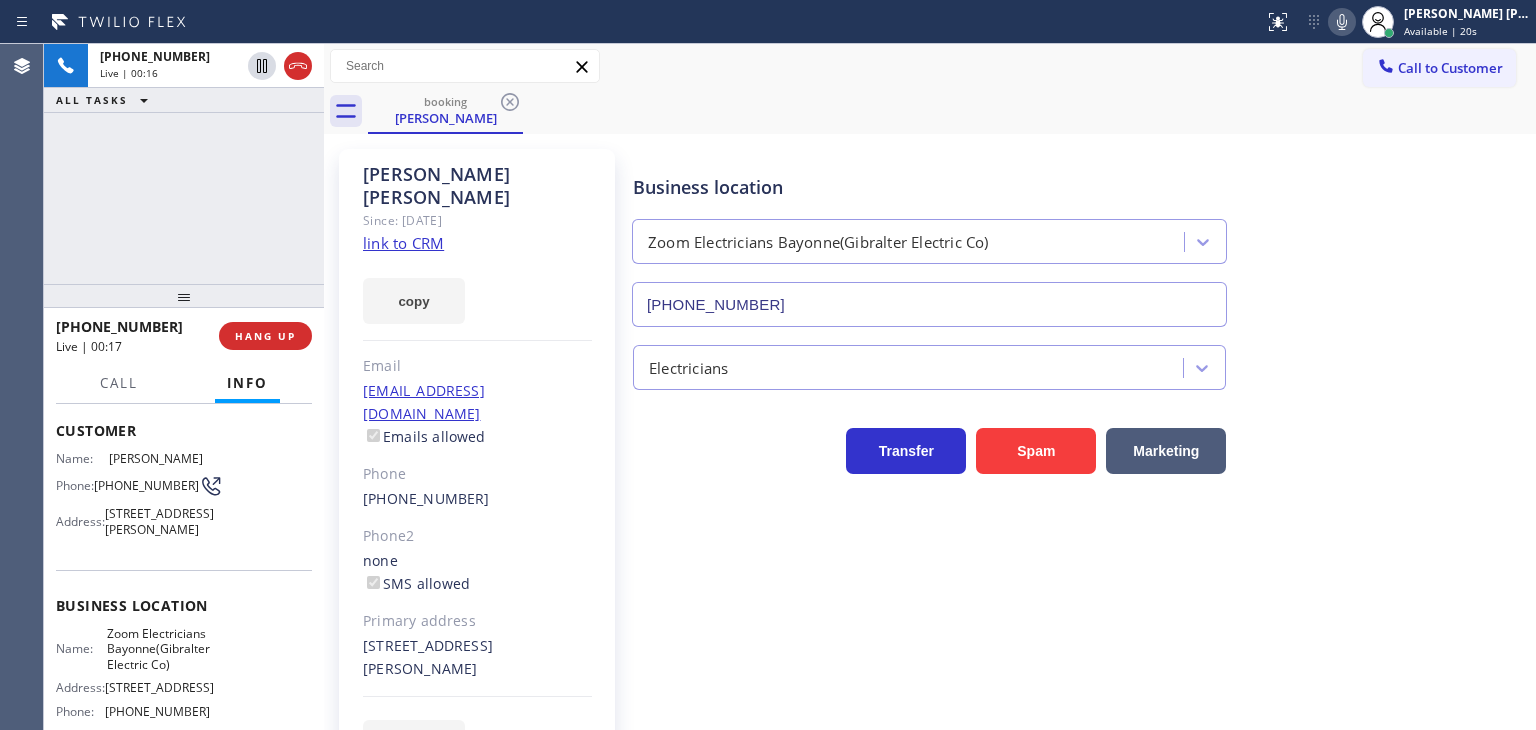 click on "link to CRM" 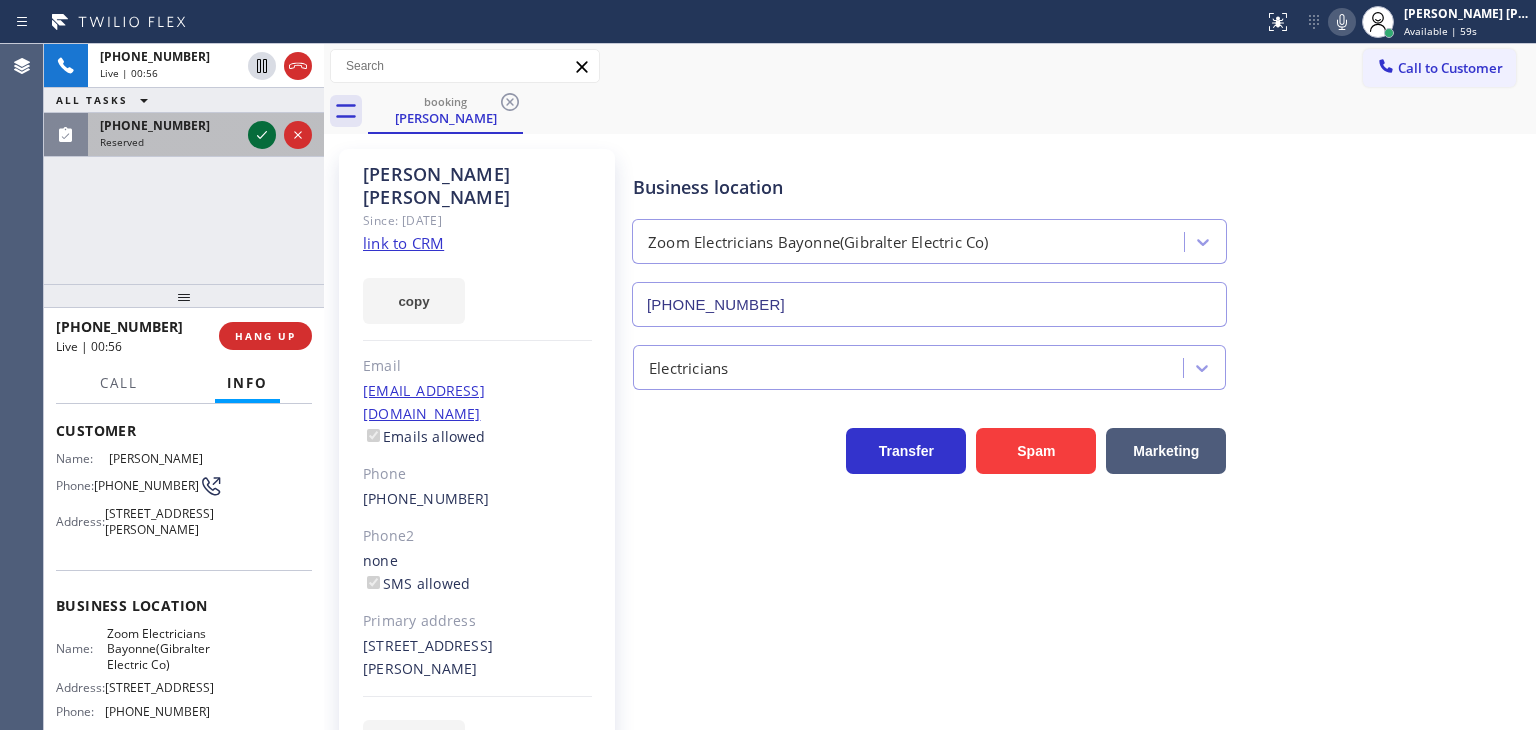 click 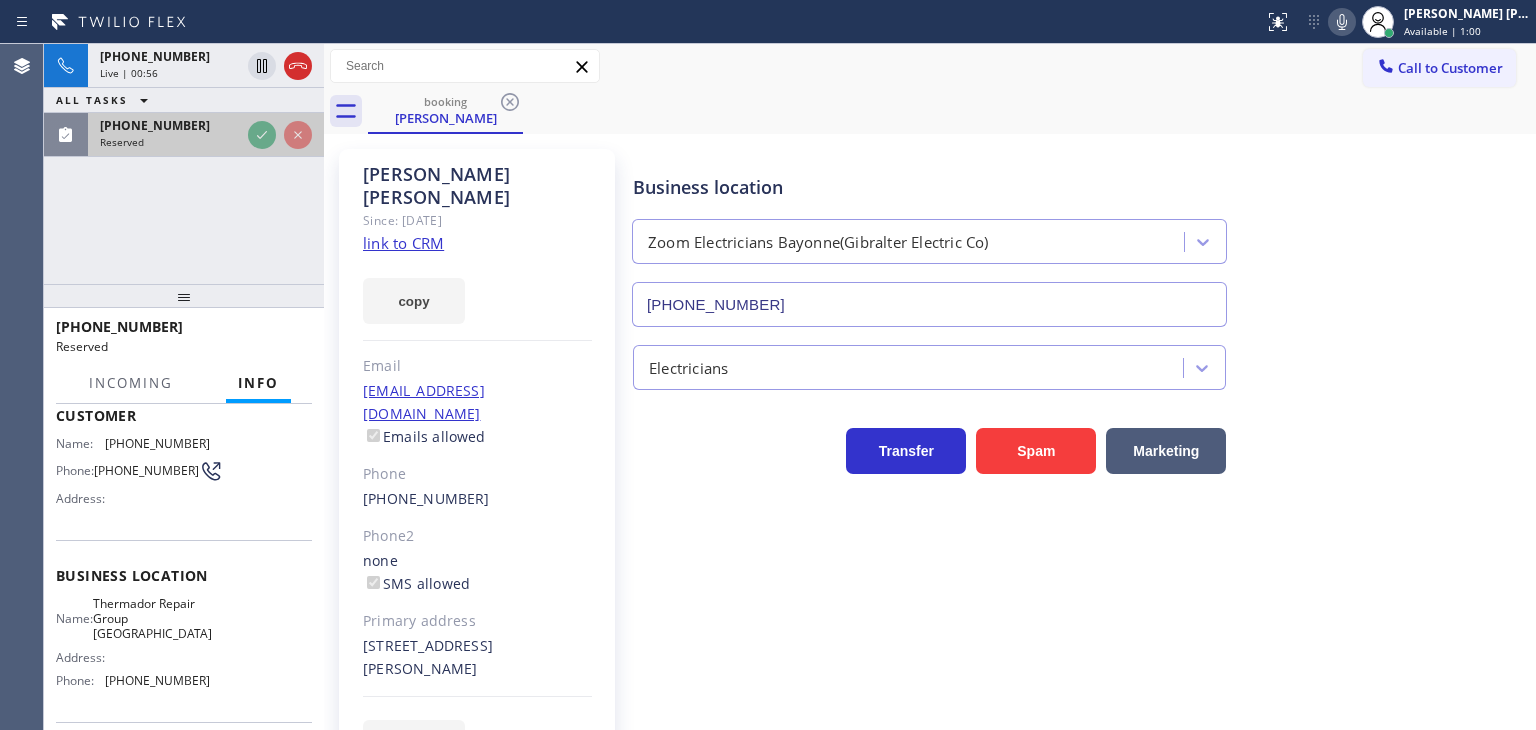 scroll, scrollTop: 116, scrollLeft: 0, axis: vertical 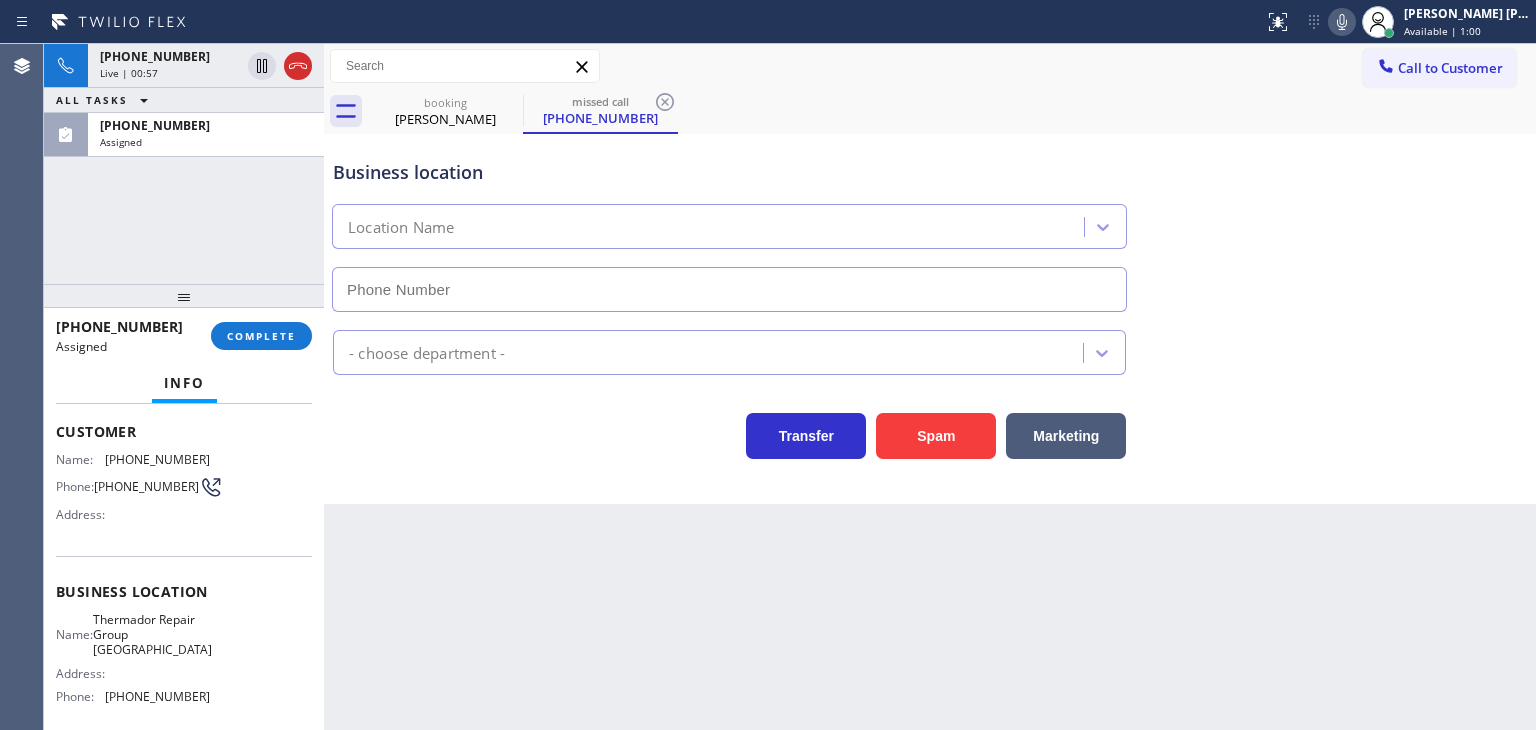 type on "(571) 749-2225" 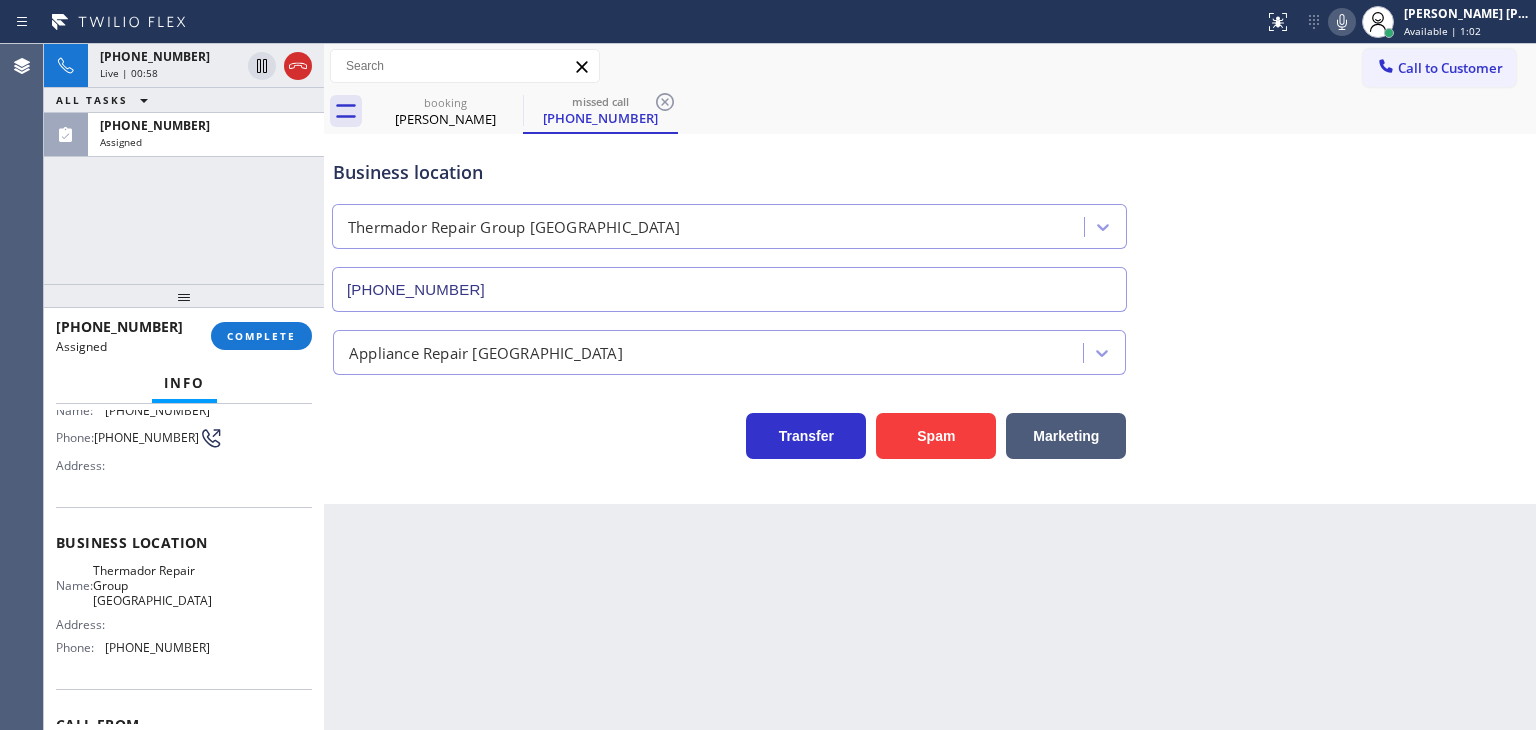 scroll, scrollTop: 116, scrollLeft: 0, axis: vertical 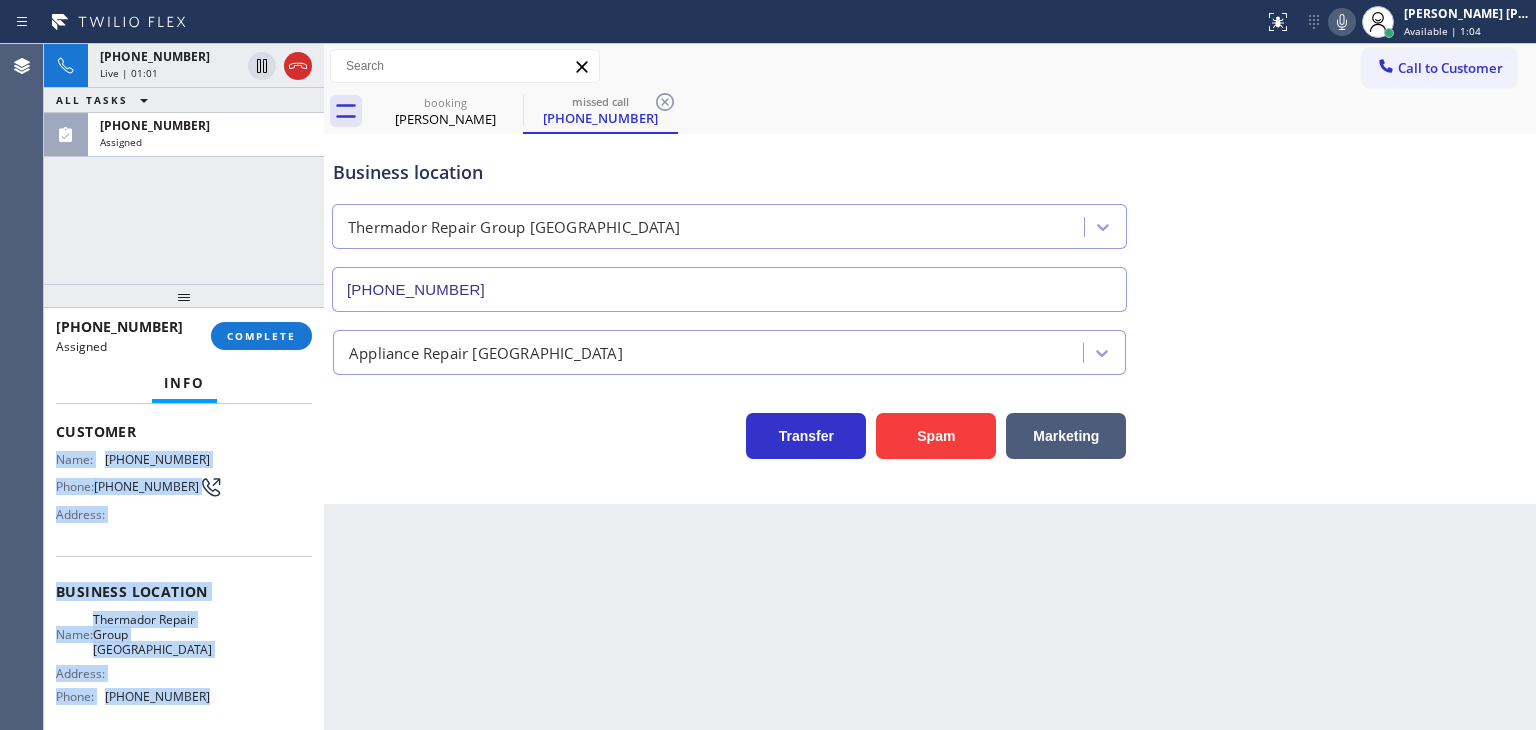 drag, startPoint x: 205, startPoint y: 703, endPoint x: 44, endPoint y: 449, distance: 300.72745 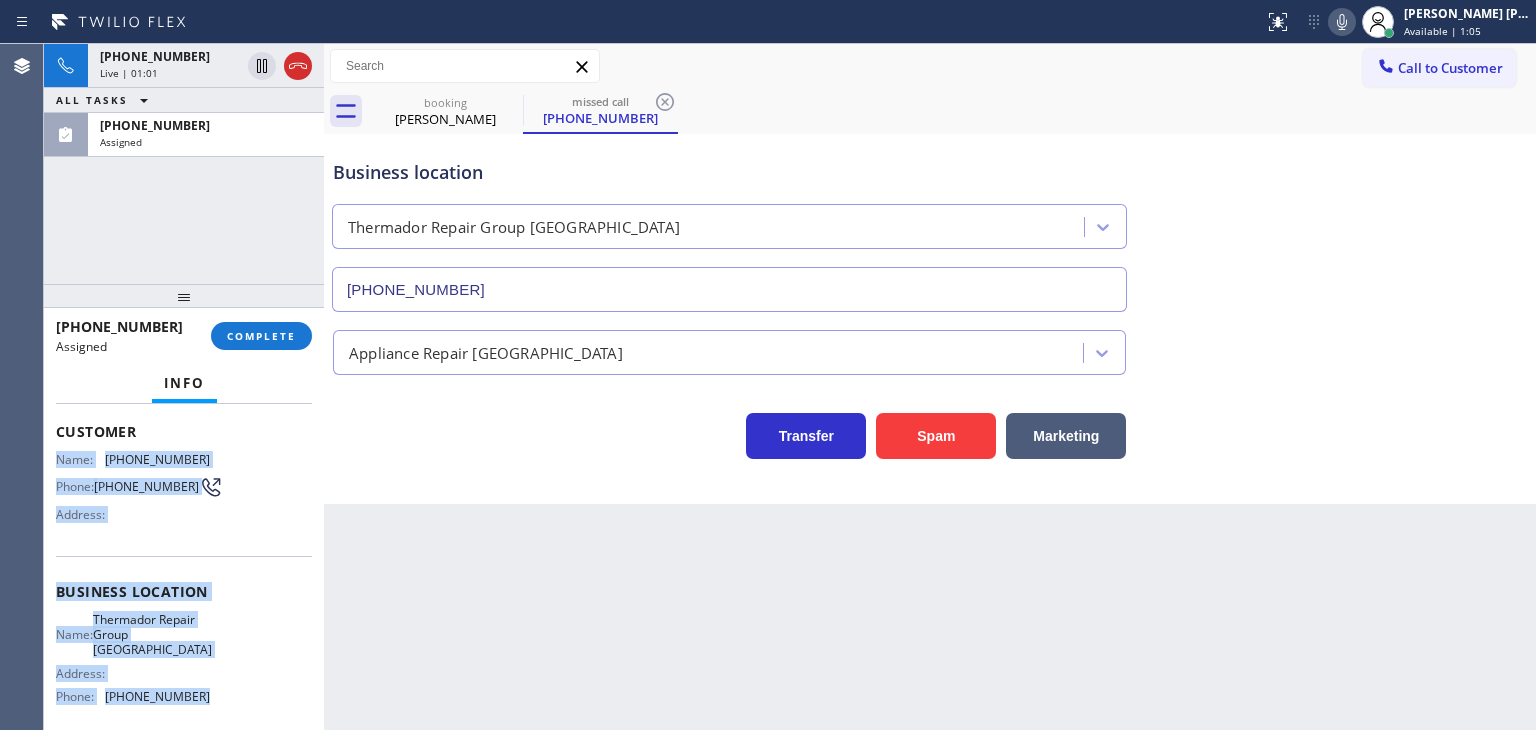 copy on "Name: (703) 268-6250 Phone: (703) 268-6250 Address: Business location Name: Thermador Repair Group Alexandria Address:   Phone: (571) 749-2225" 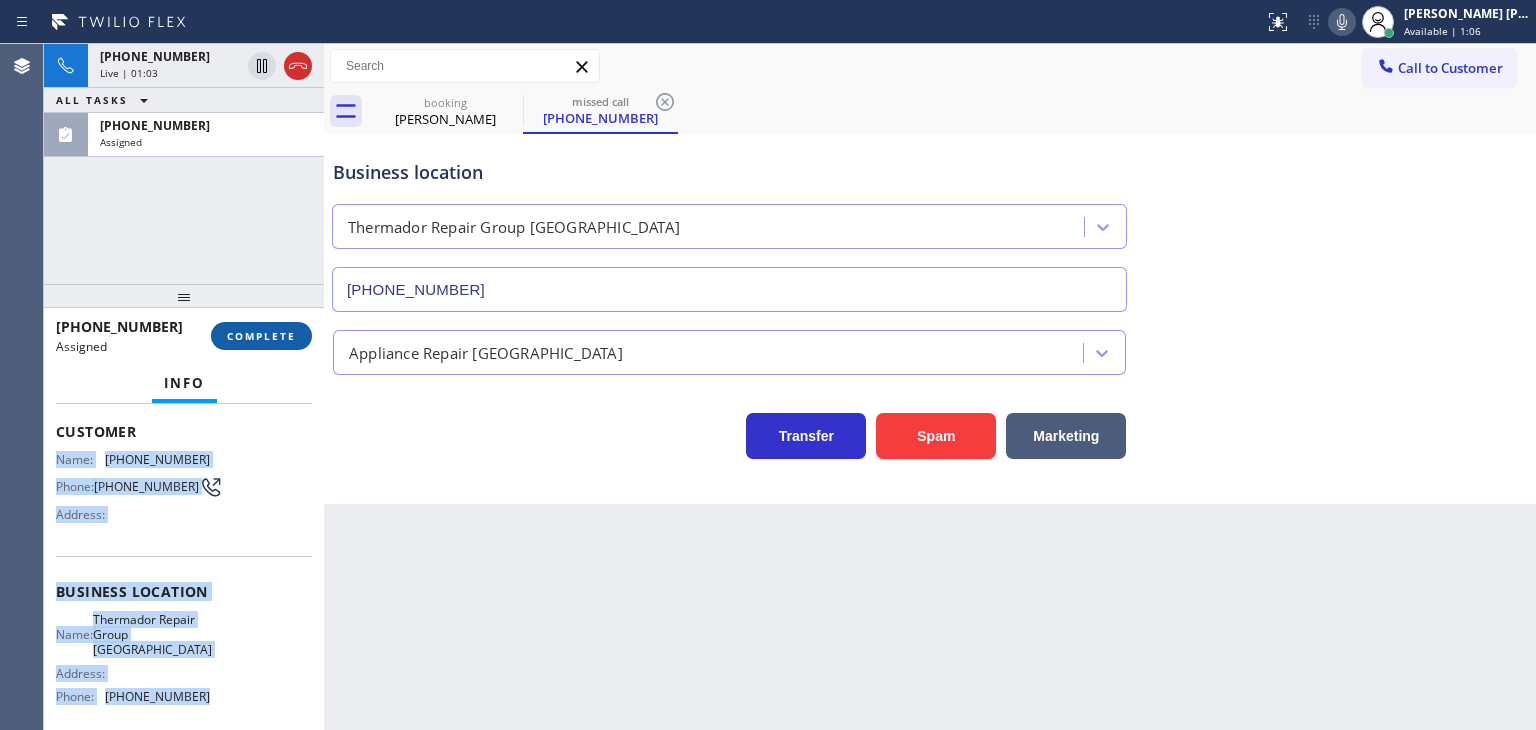 click on "COMPLETE" at bounding box center (261, 336) 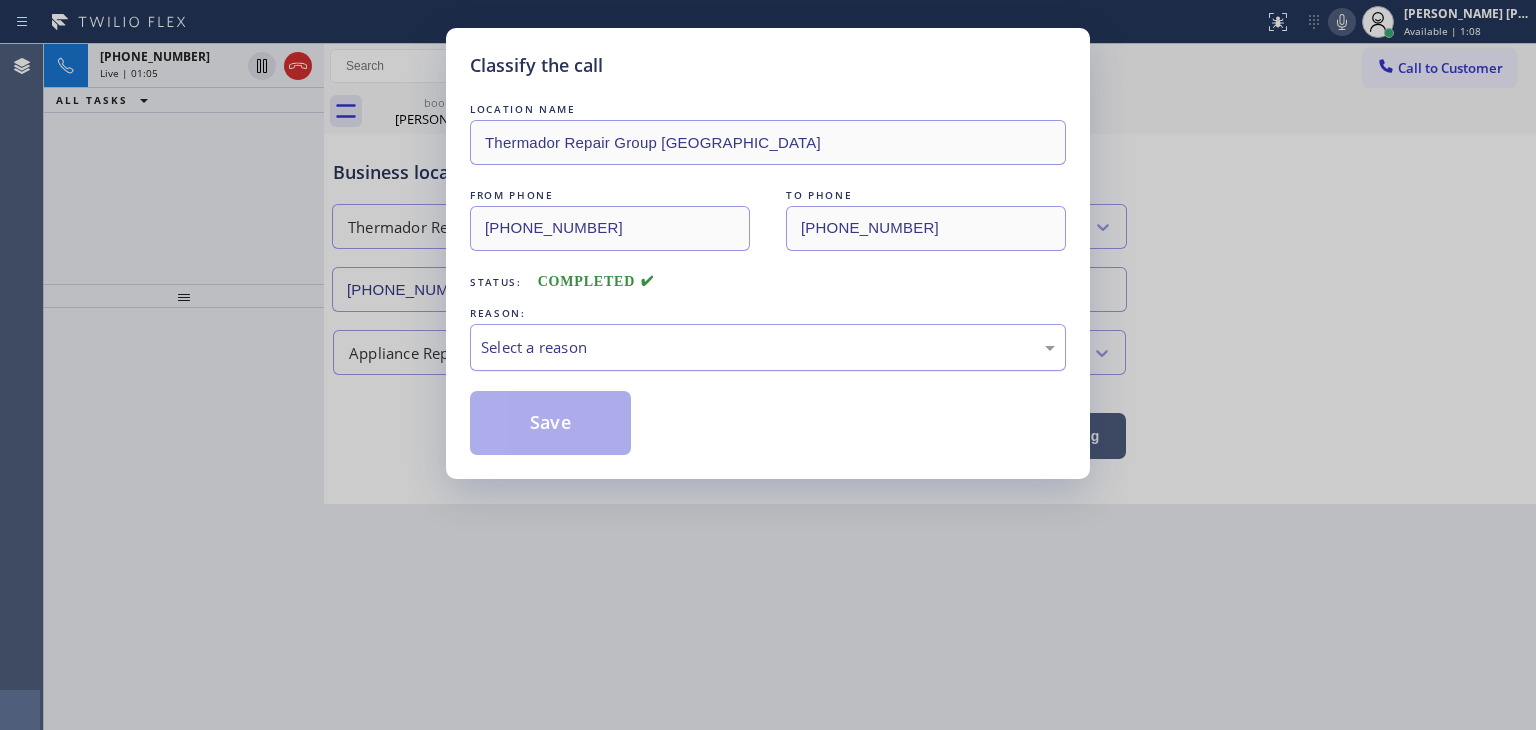 click on "Select a reason" at bounding box center [768, 347] 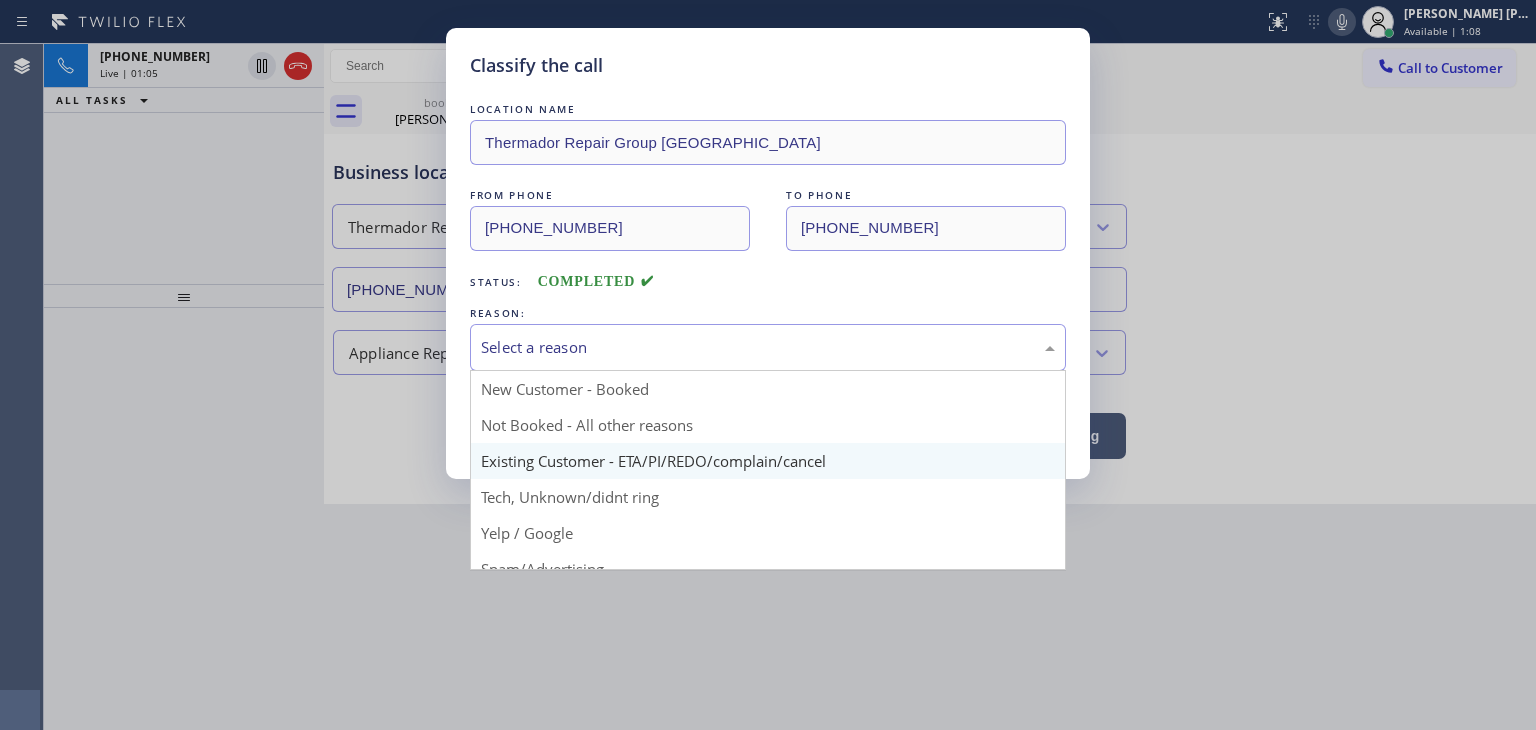 scroll, scrollTop: 100, scrollLeft: 0, axis: vertical 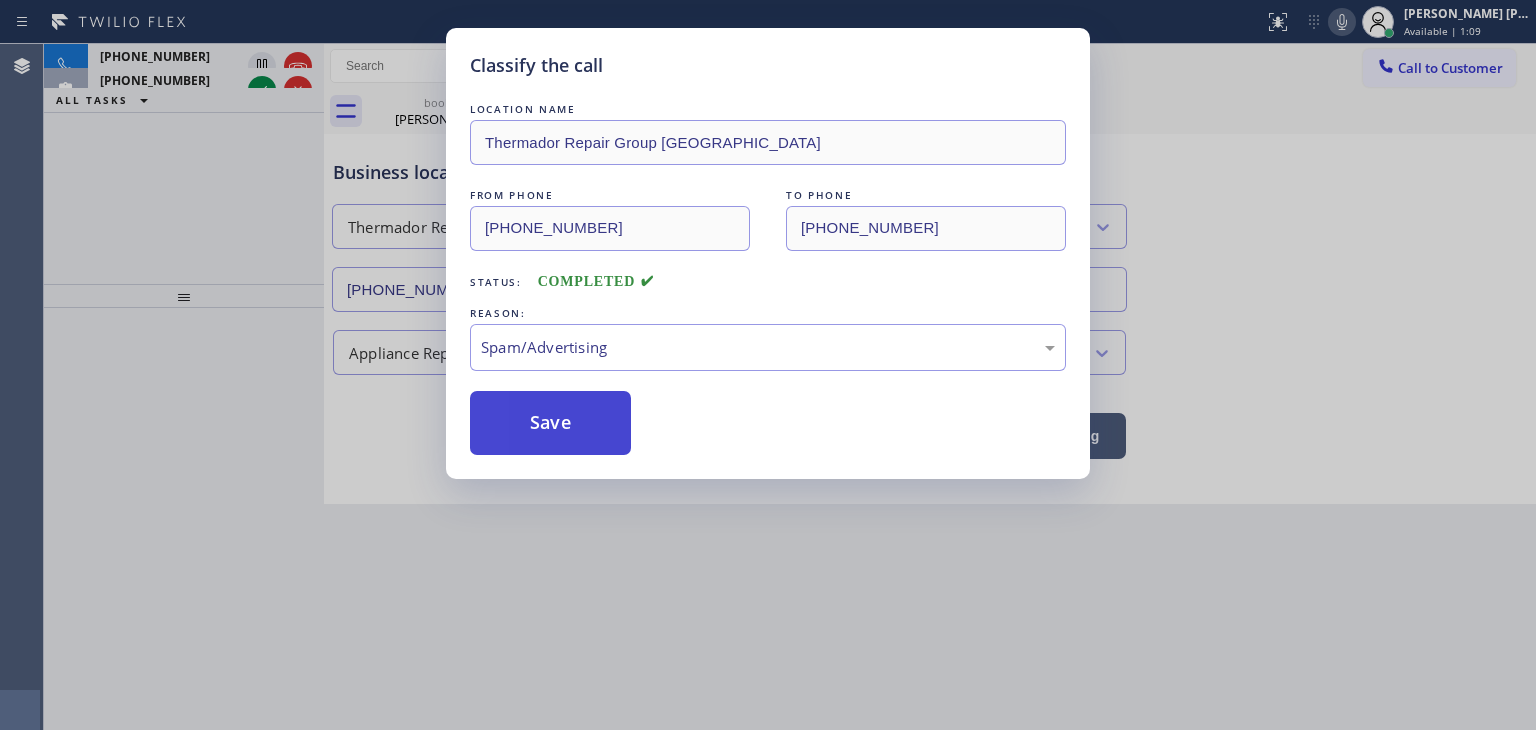 click on "Save" at bounding box center [550, 423] 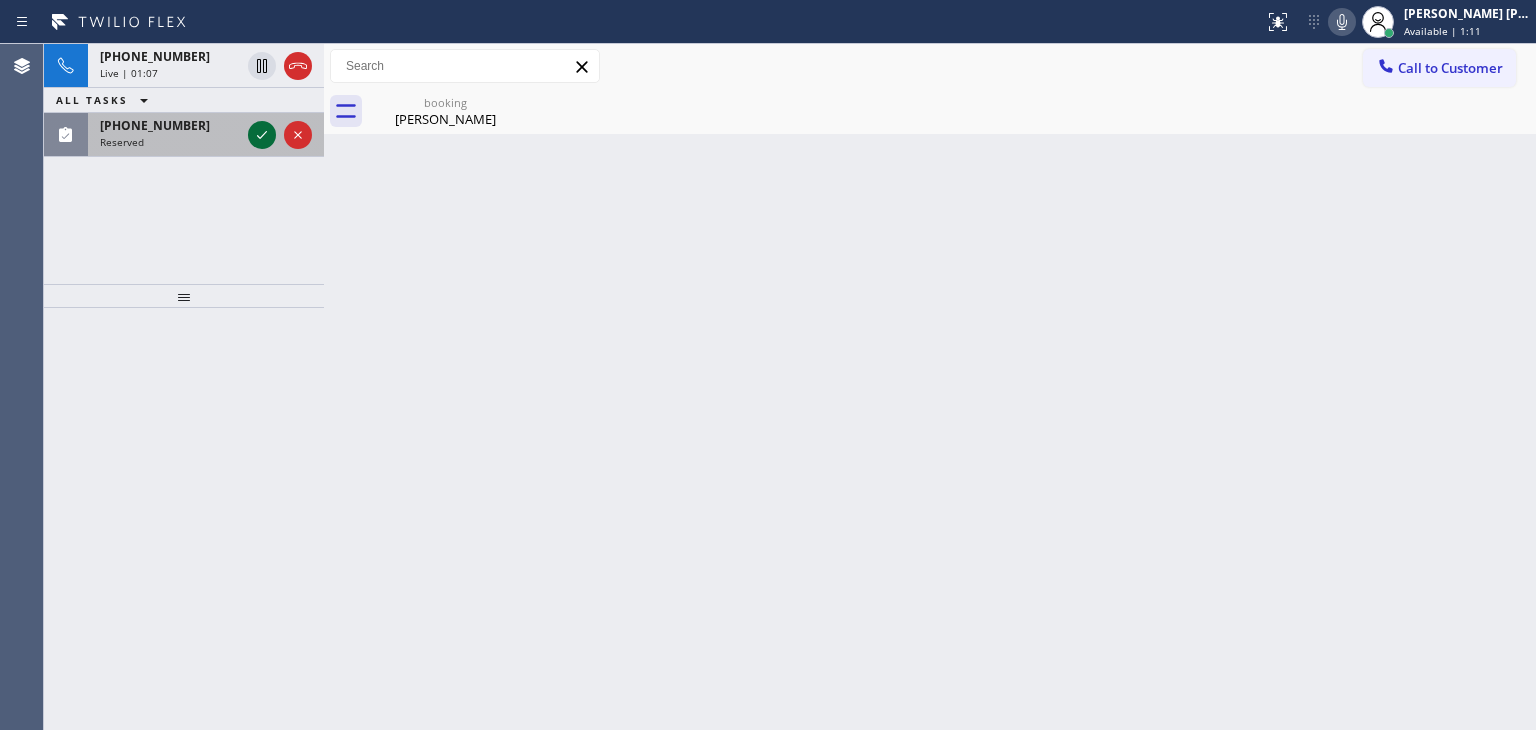 click 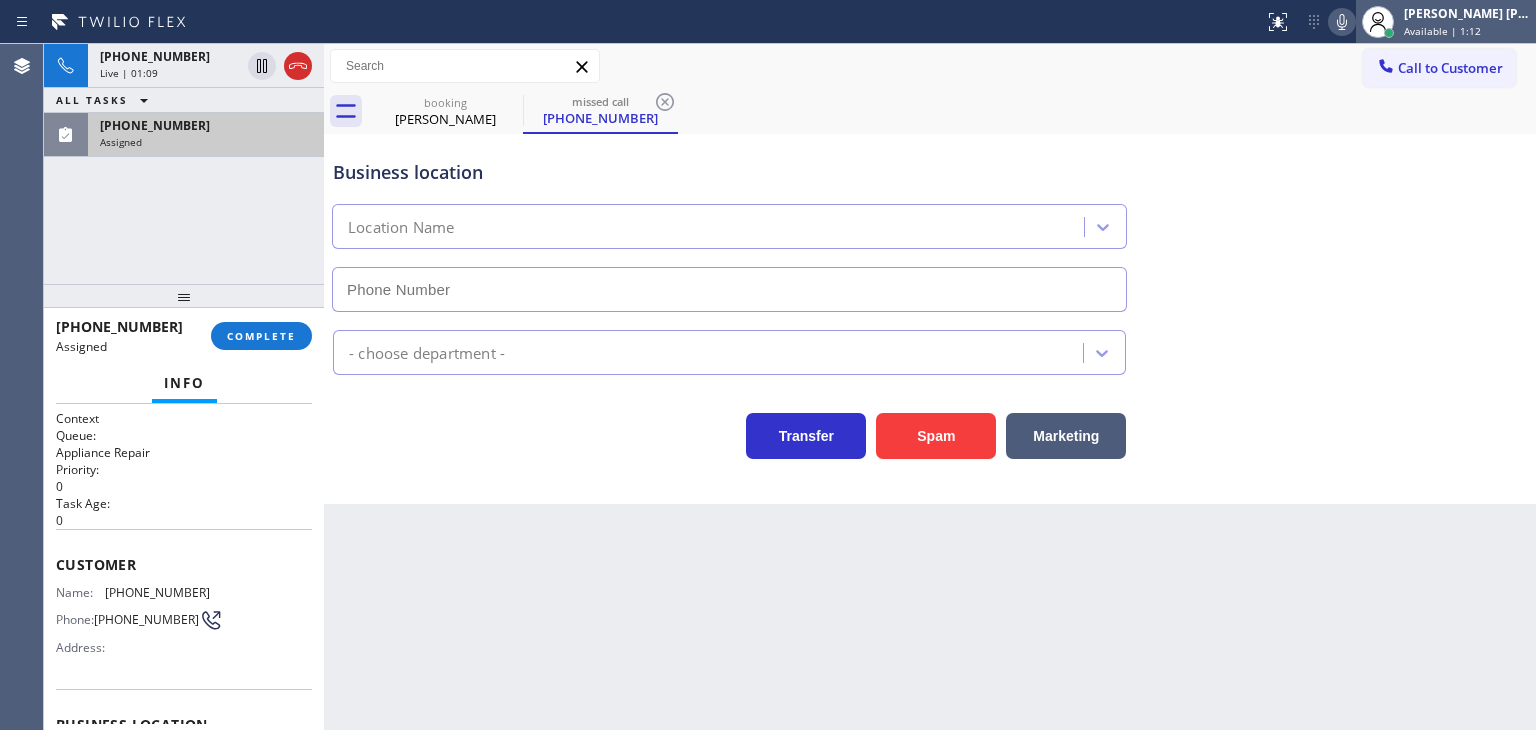 type on "(908) 458-9742" 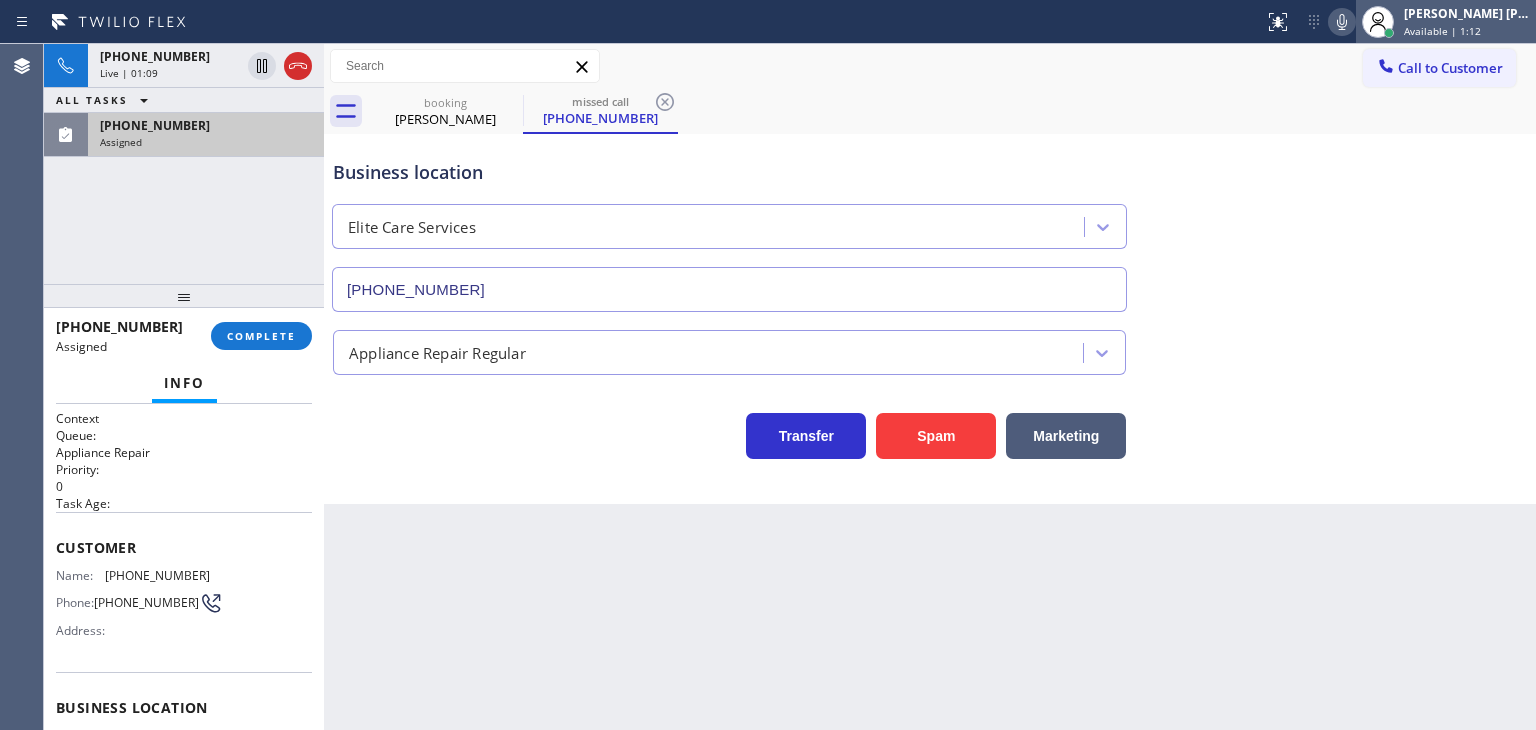 click on "Edel John Suson Available | 1:12" at bounding box center [1468, 21] 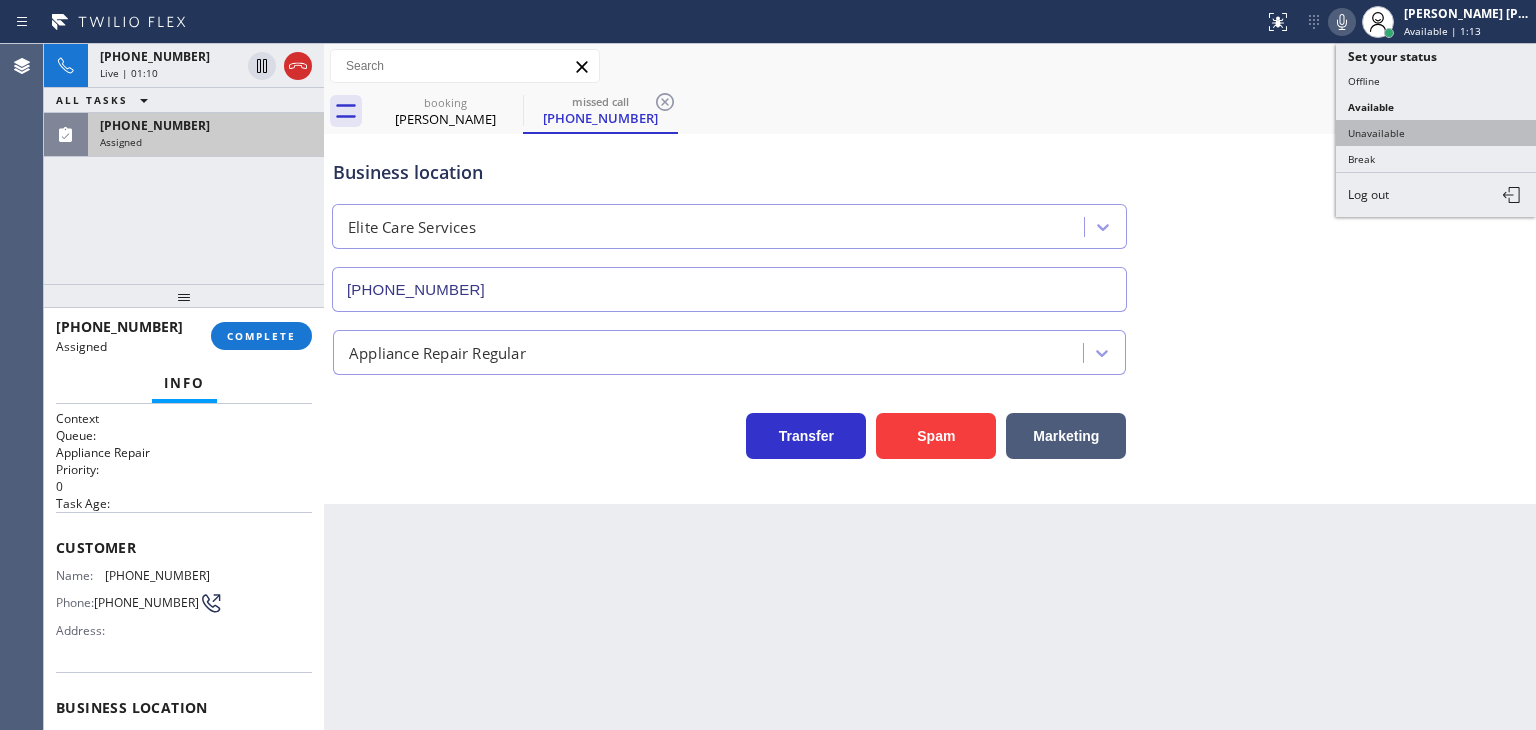 click on "Unavailable" at bounding box center [1436, 133] 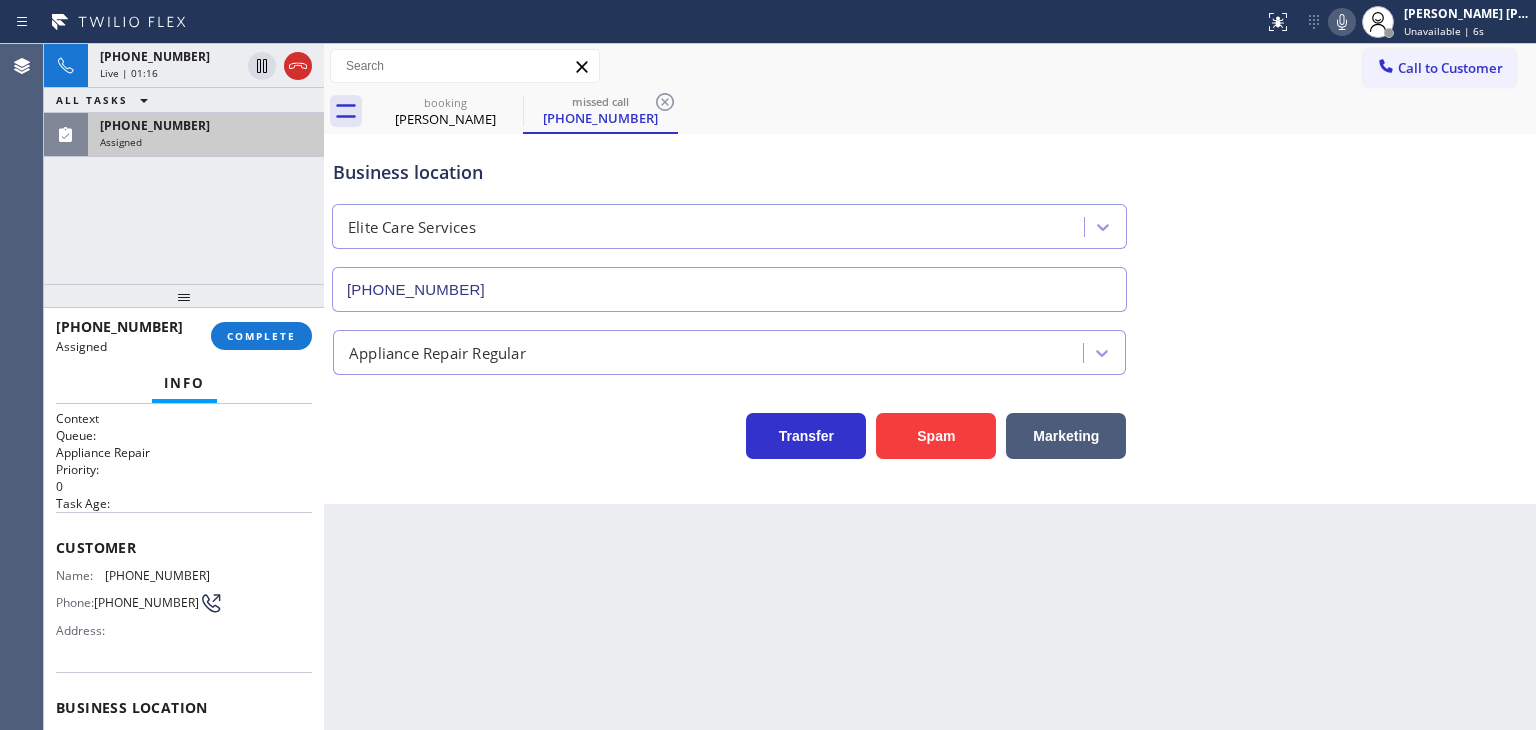 click on "Assigned" at bounding box center (121, 142) 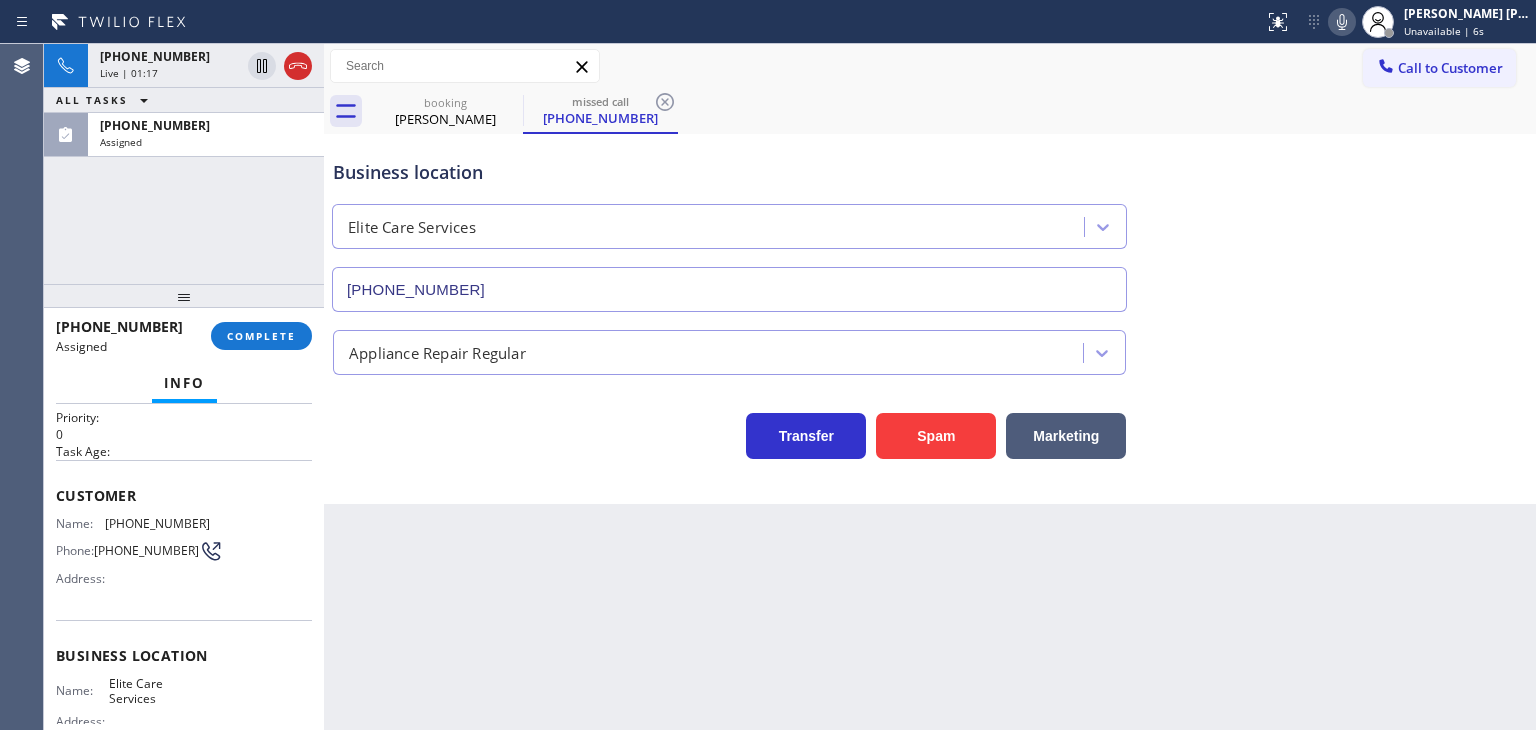 scroll, scrollTop: 100, scrollLeft: 0, axis: vertical 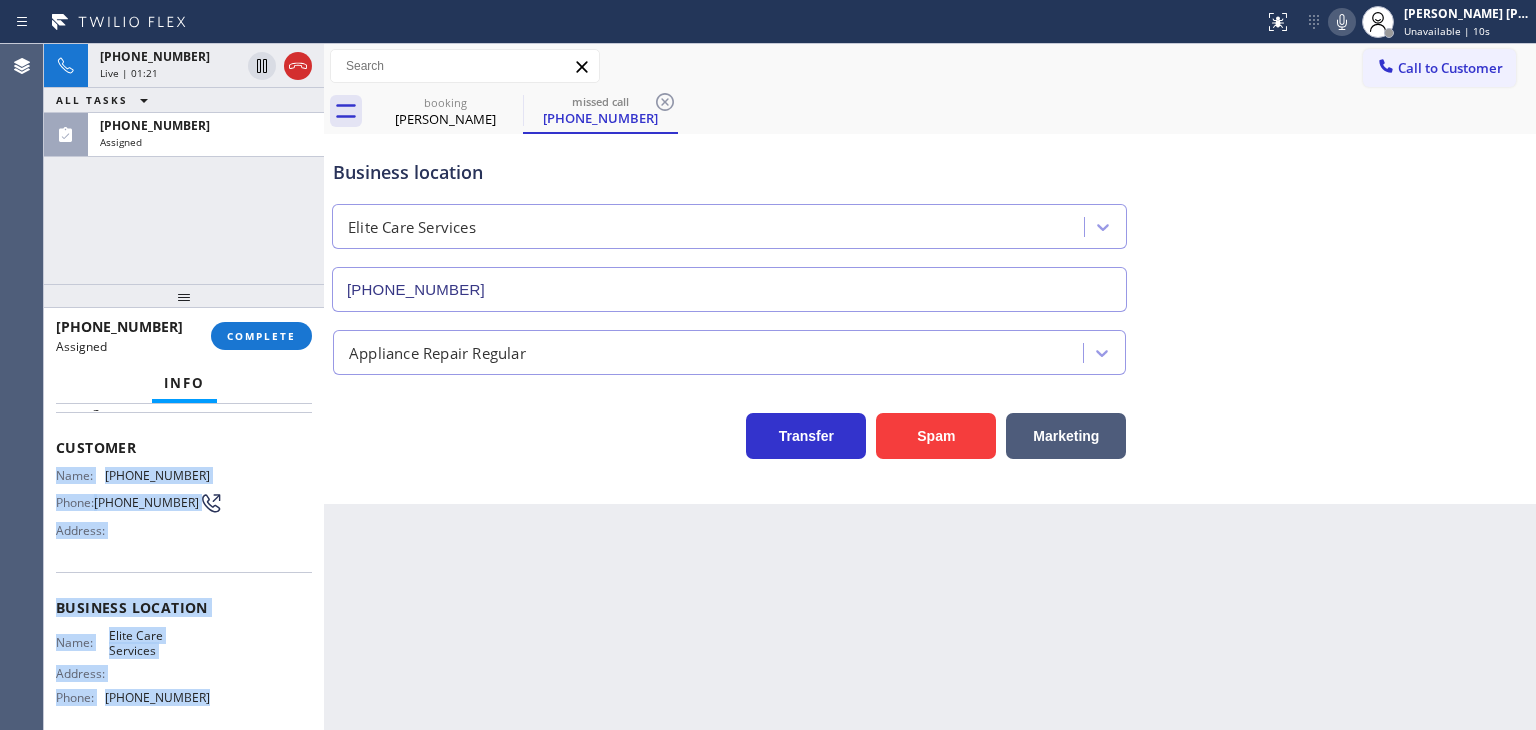 drag, startPoint x: 196, startPoint y: 702, endPoint x: 44, endPoint y: 479, distance: 269.8759 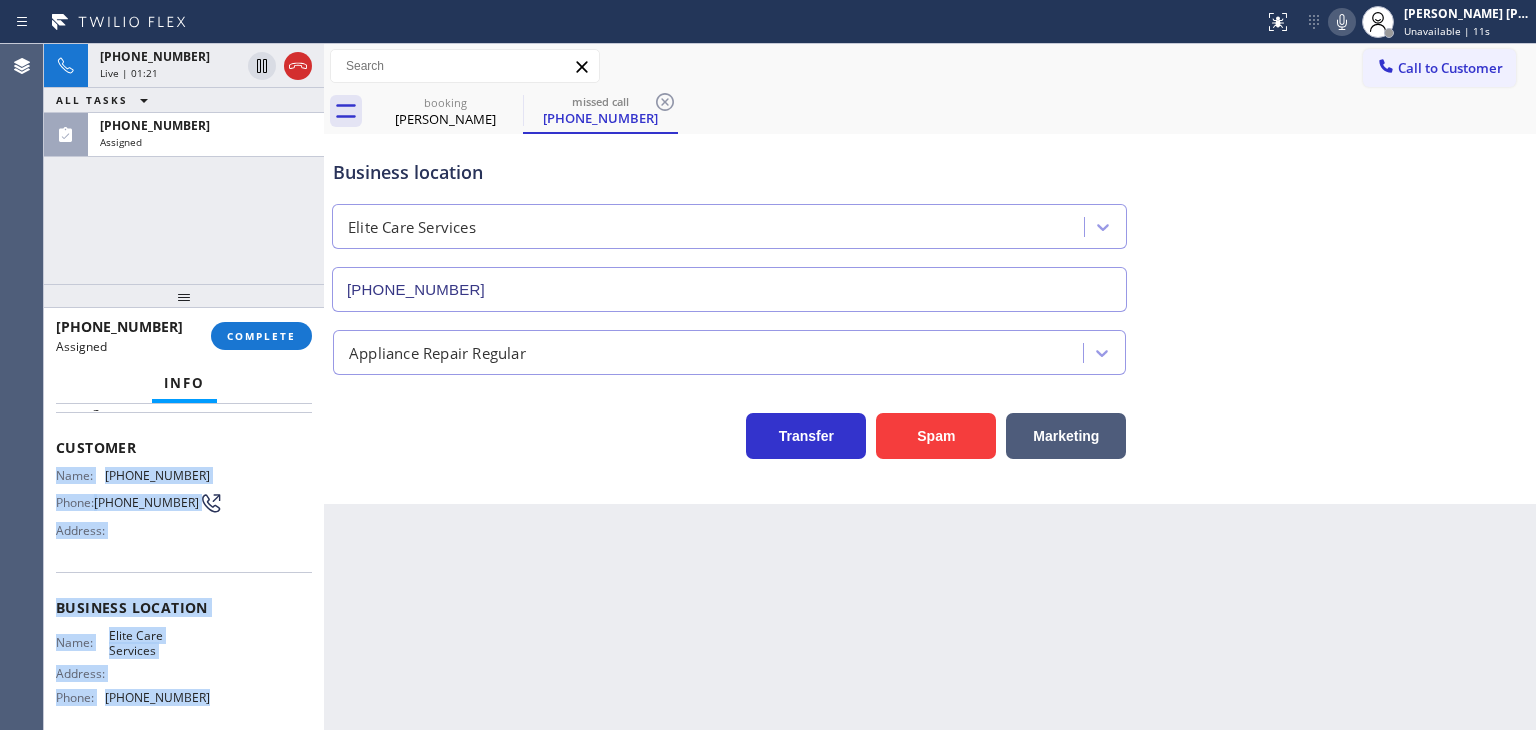copy on "Name: (856) 701-4151 Phone: (856) 701-4151 Address: Business location Name: Elite Care Services Address:   Phone: (908) 458-9742" 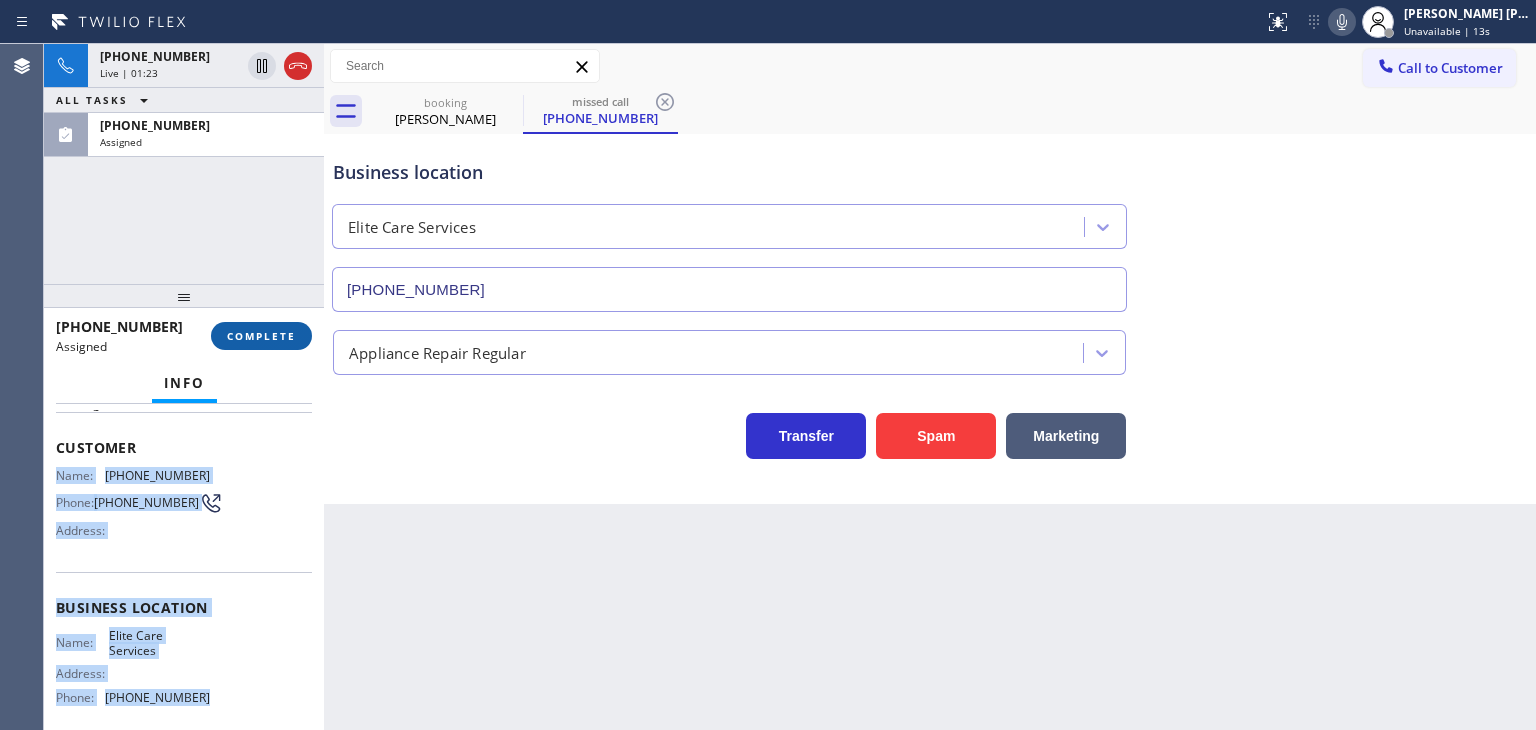 click on "COMPLETE" at bounding box center [261, 336] 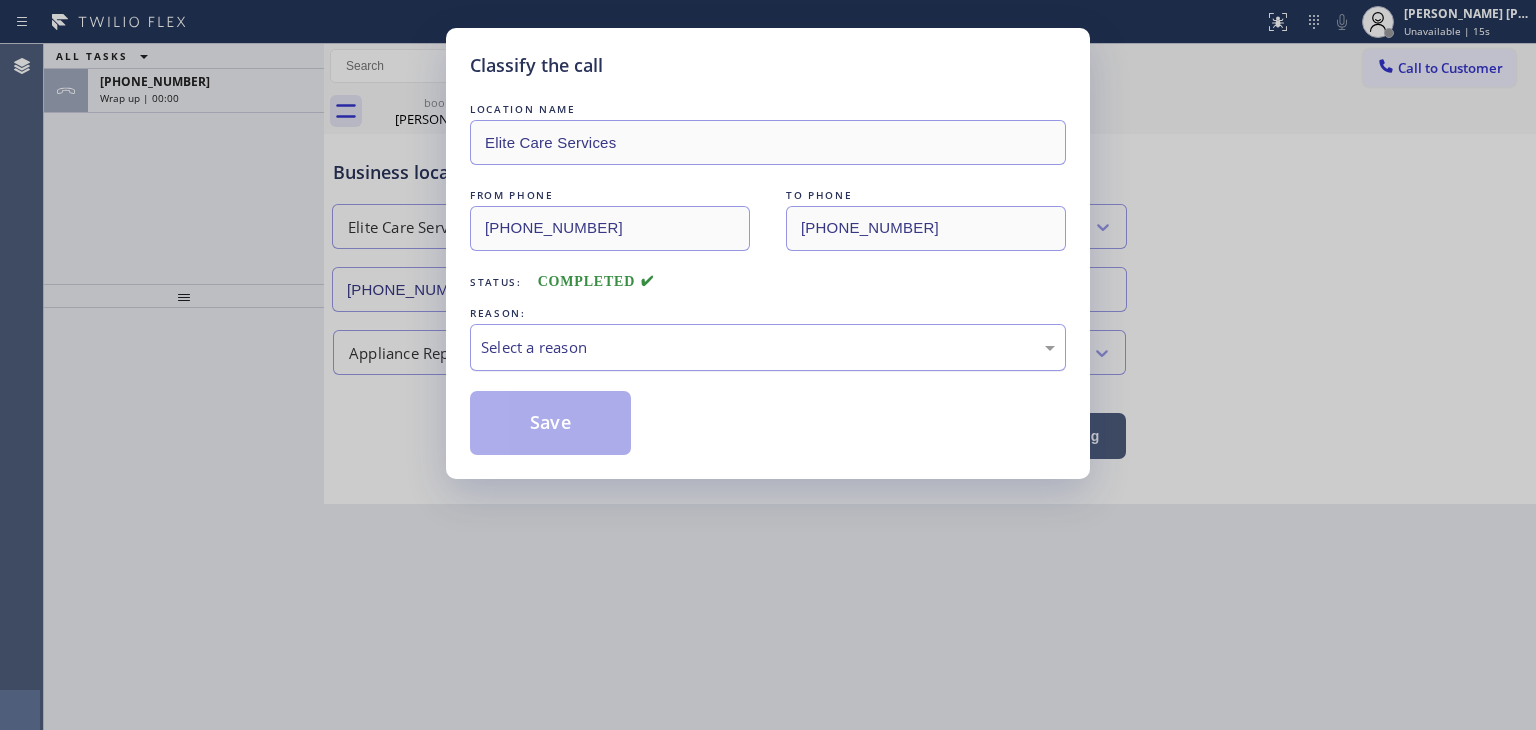 click on "Select a reason" at bounding box center (768, 347) 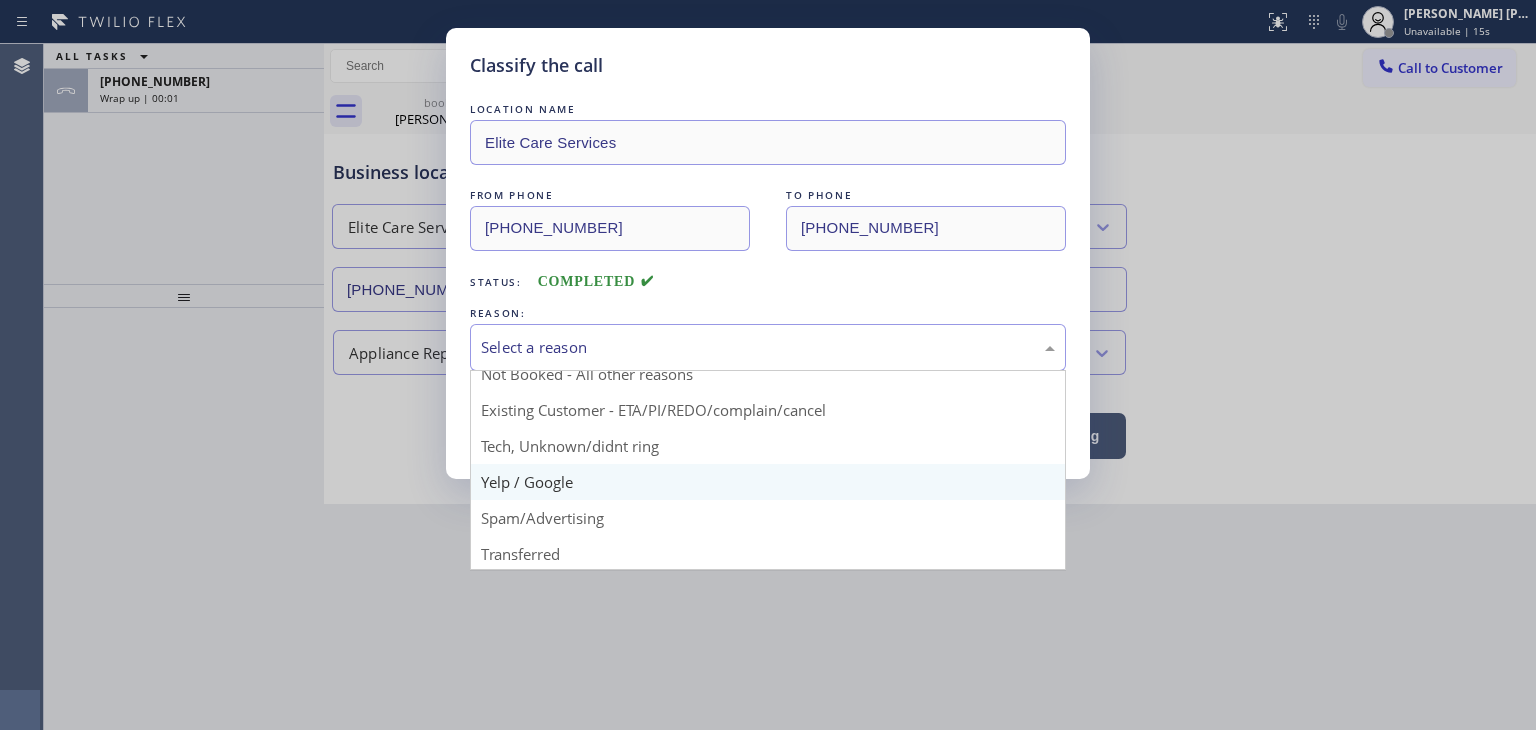 scroll, scrollTop: 100, scrollLeft: 0, axis: vertical 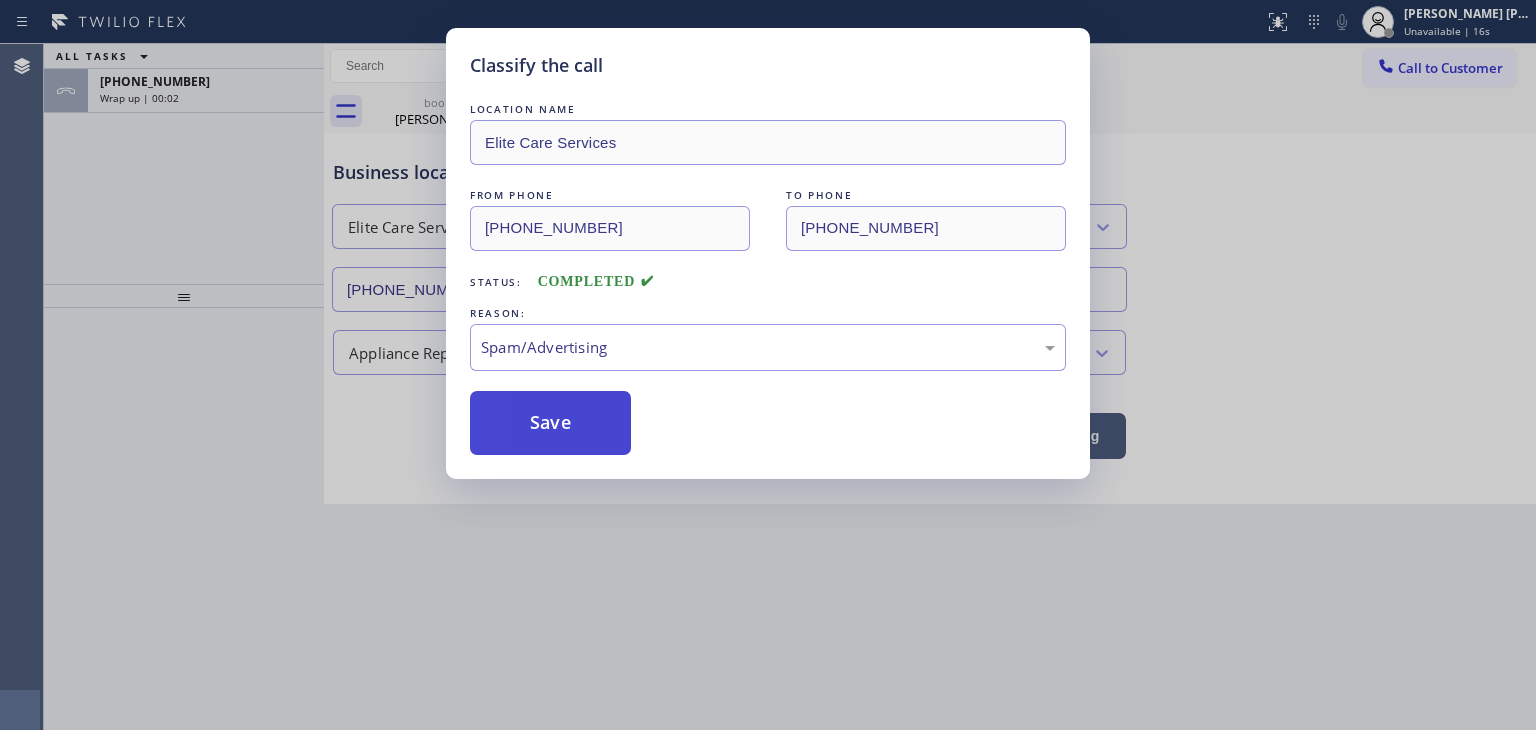 click on "Save" at bounding box center [550, 423] 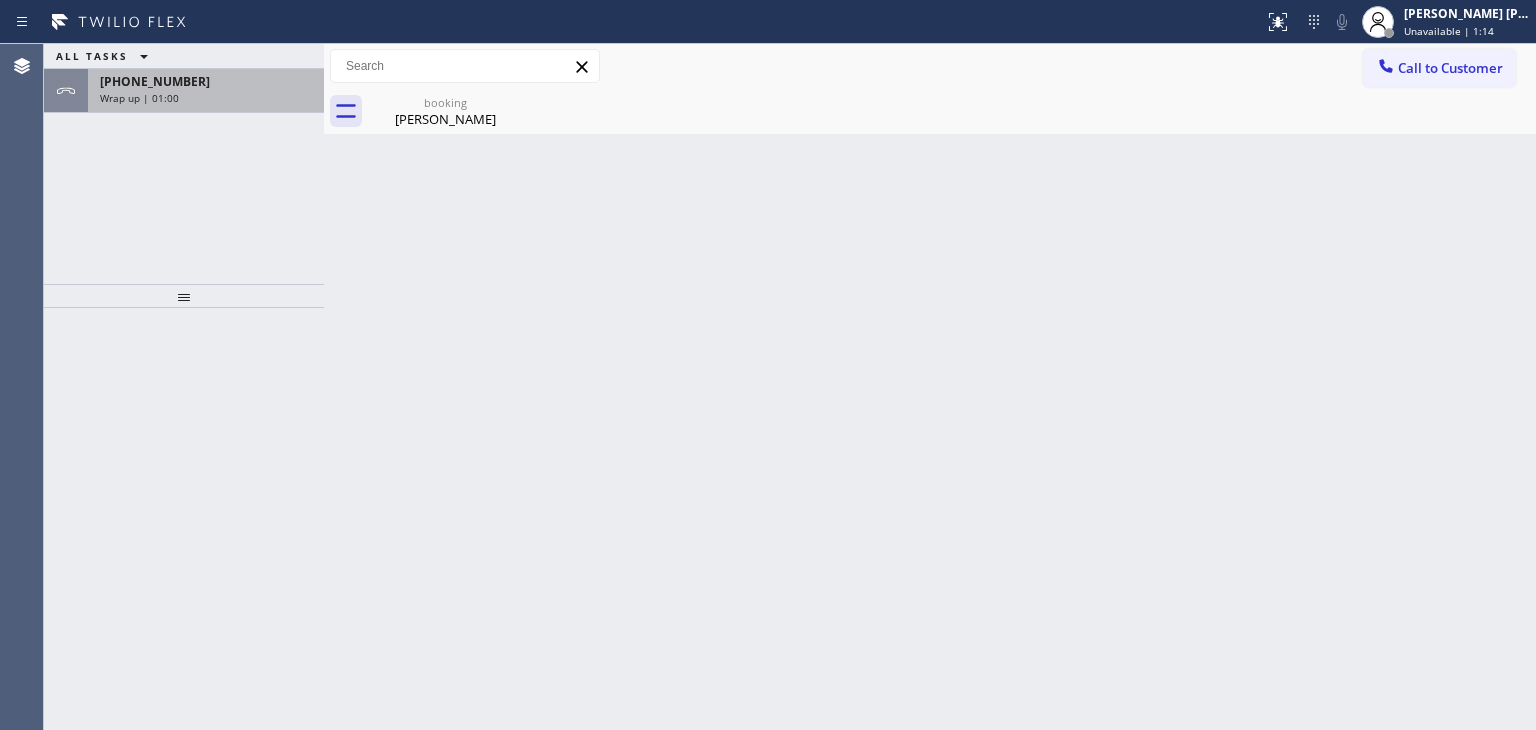 click on "+12013887790" at bounding box center (206, 81) 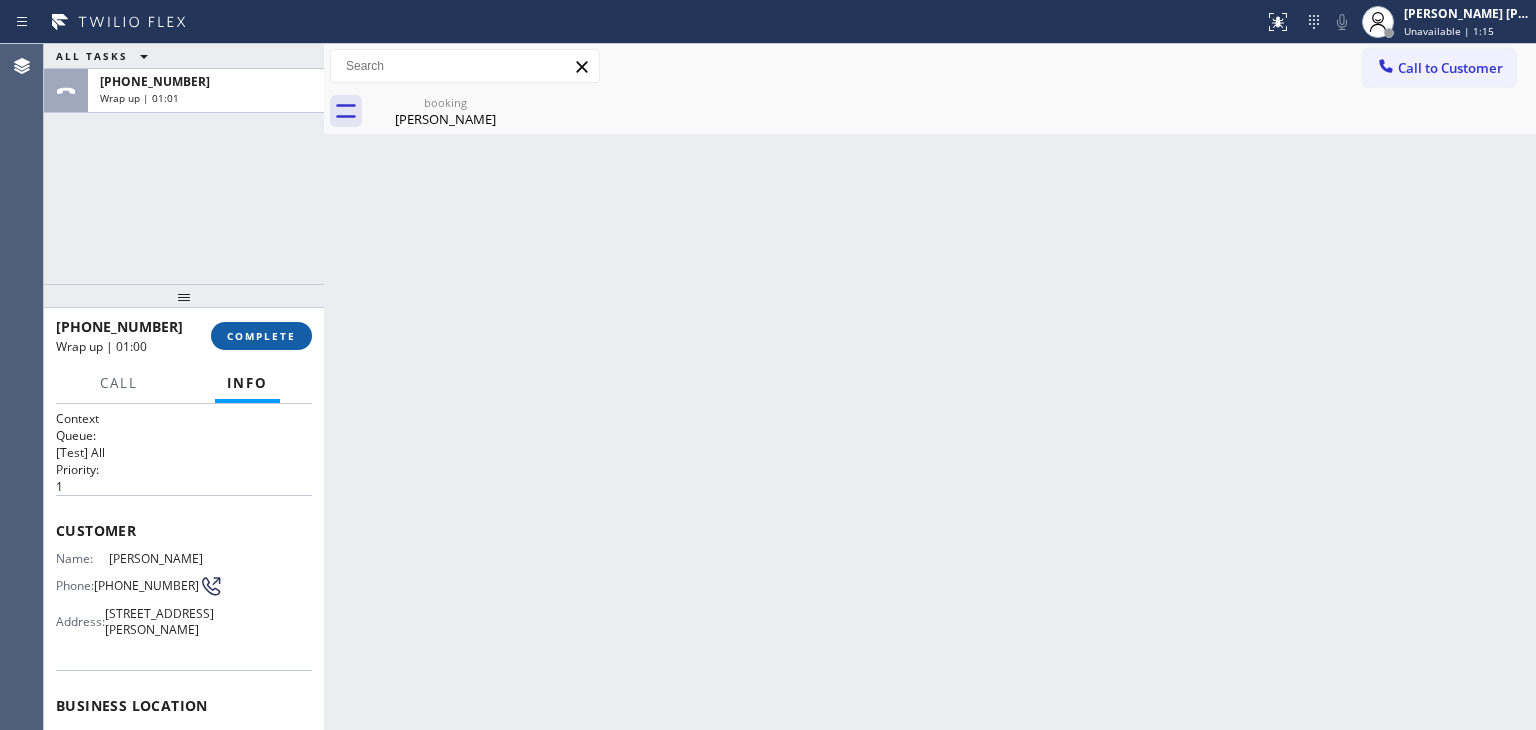 click on "COMPLETE" at bounding box center [261, 336] 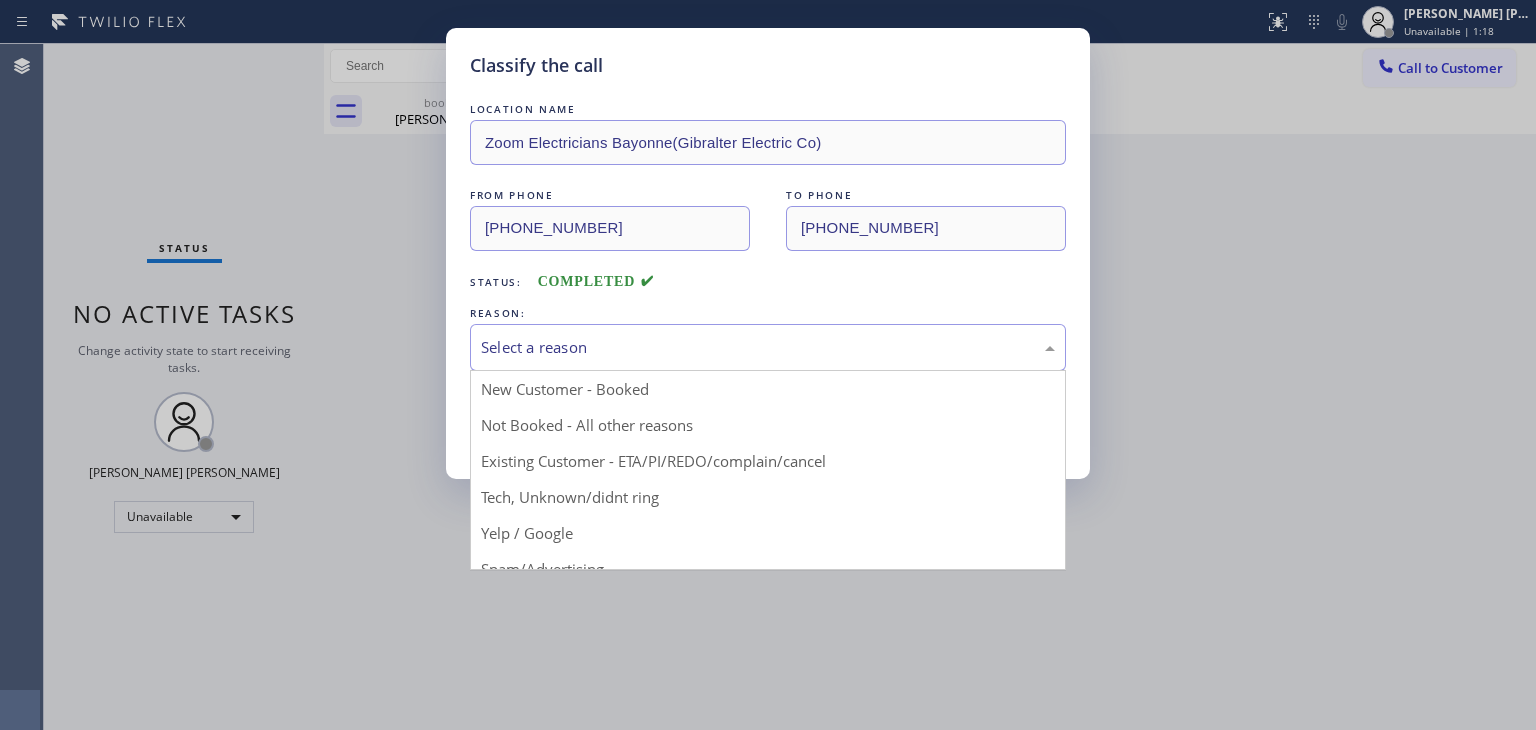 click on "Select a reason" at bounding box center [768, 347] 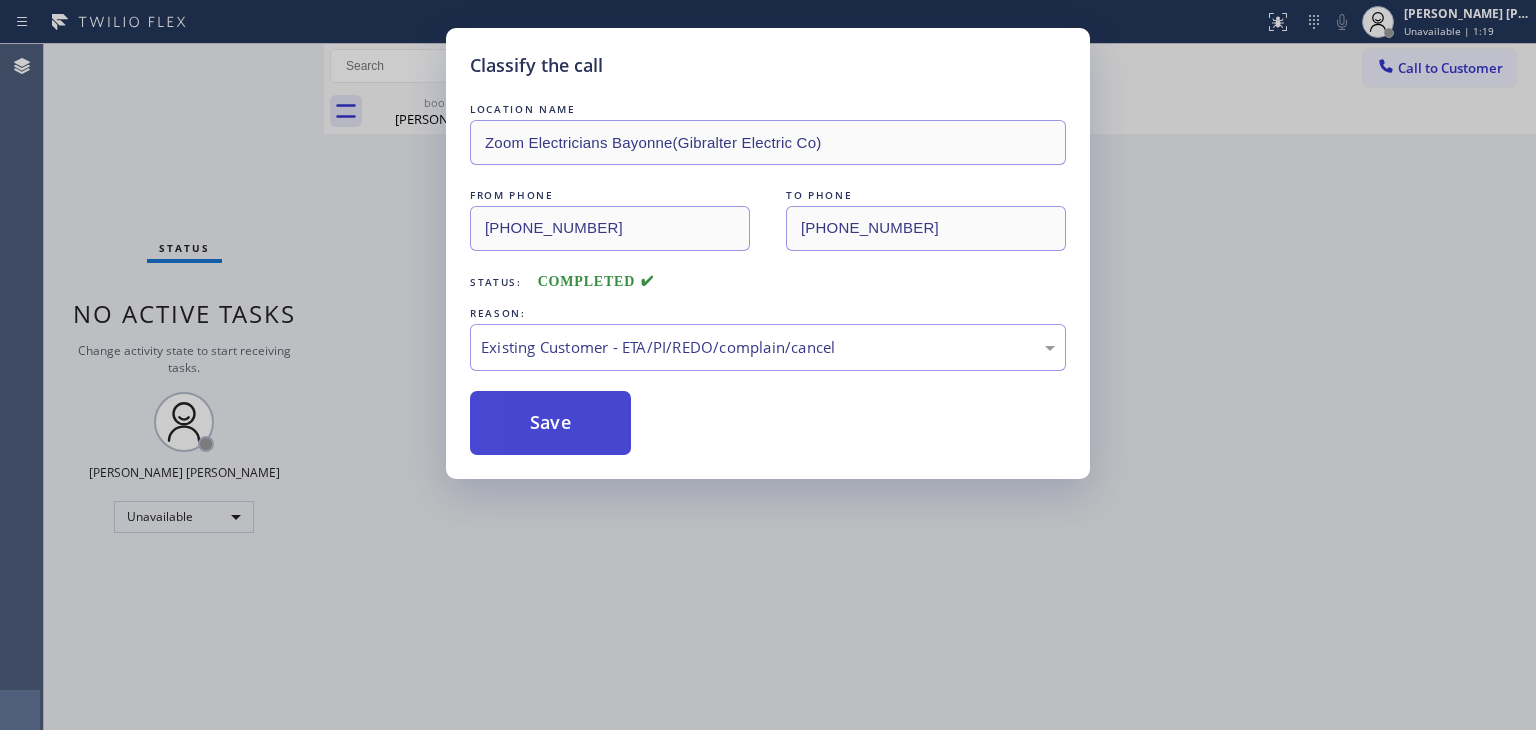 click on "Save" at bounding box center (550, 423) 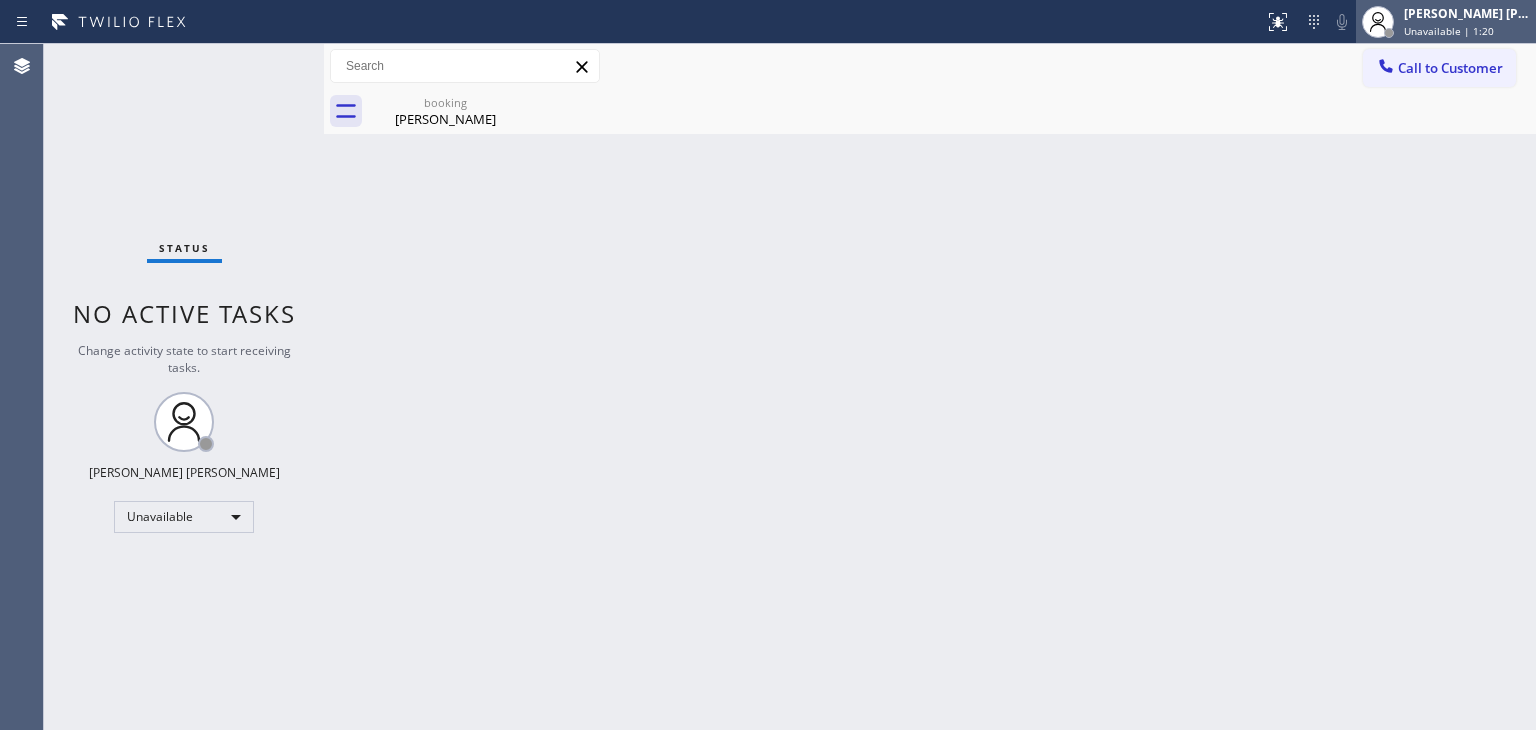 click on "Unavailable | 1:20" at bounding box center [1449, 31] 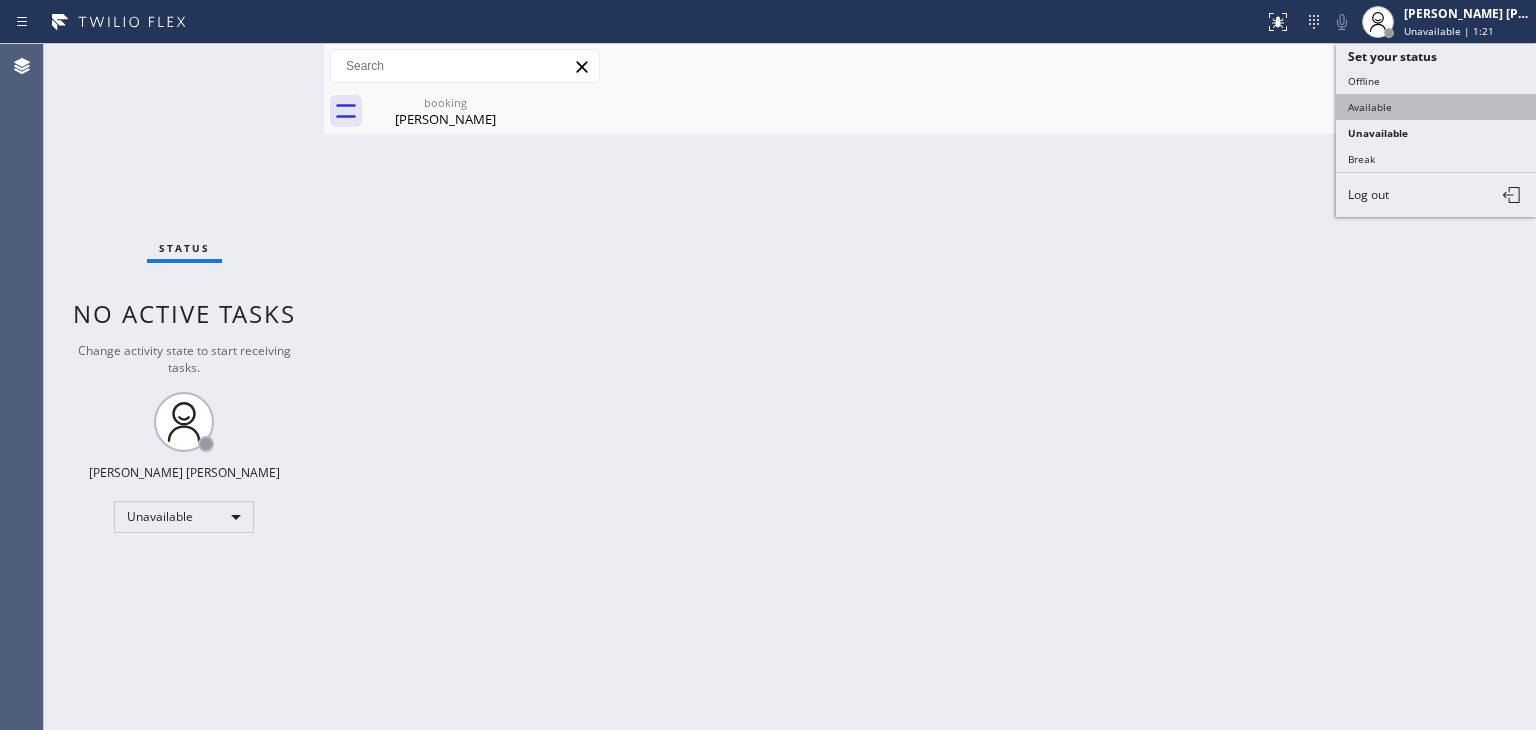 drag, startPoint x: 1437, startPoint y: 100, endPoint x: 683, endPoint y: 3, distance: 760.2138 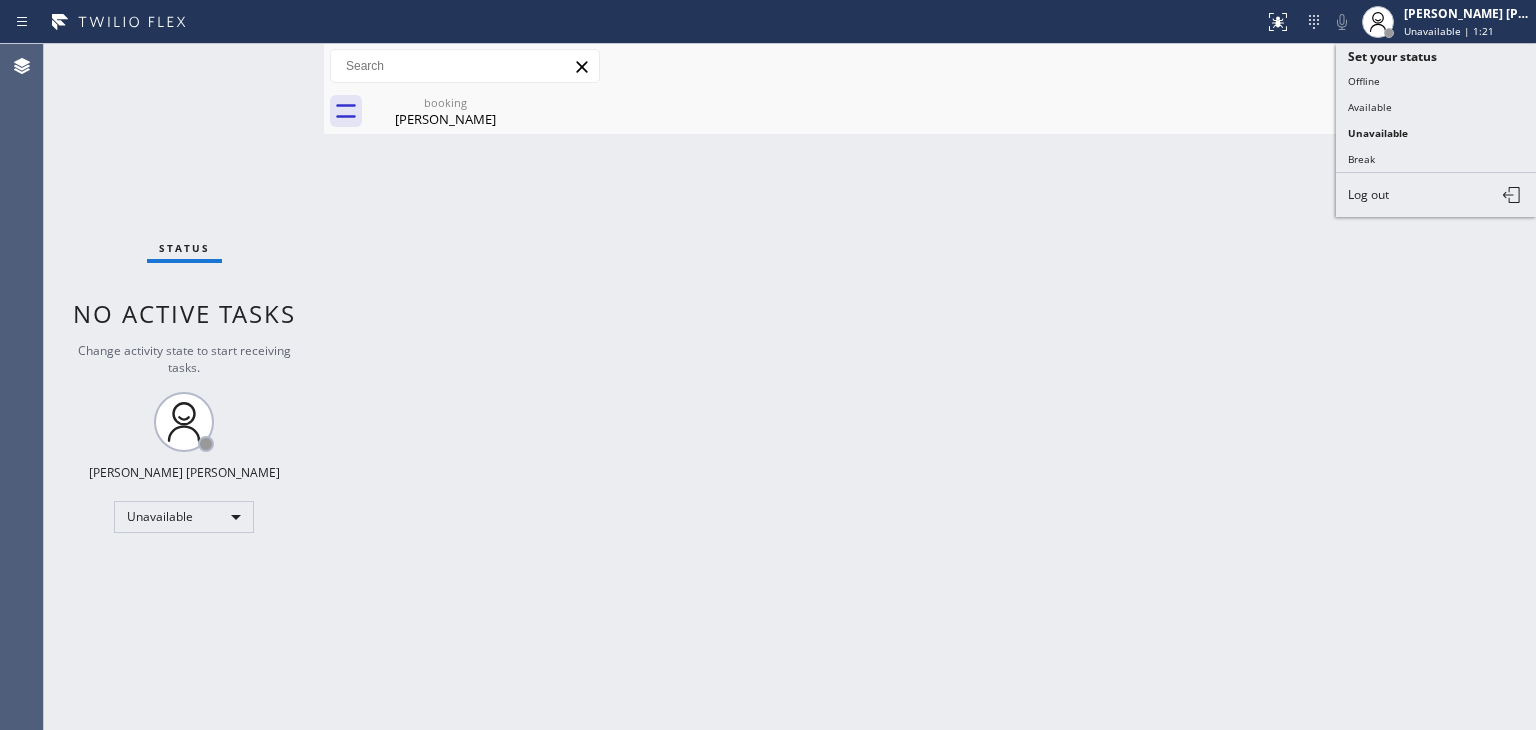 click on "Available" at bounding box center [1436, 107] 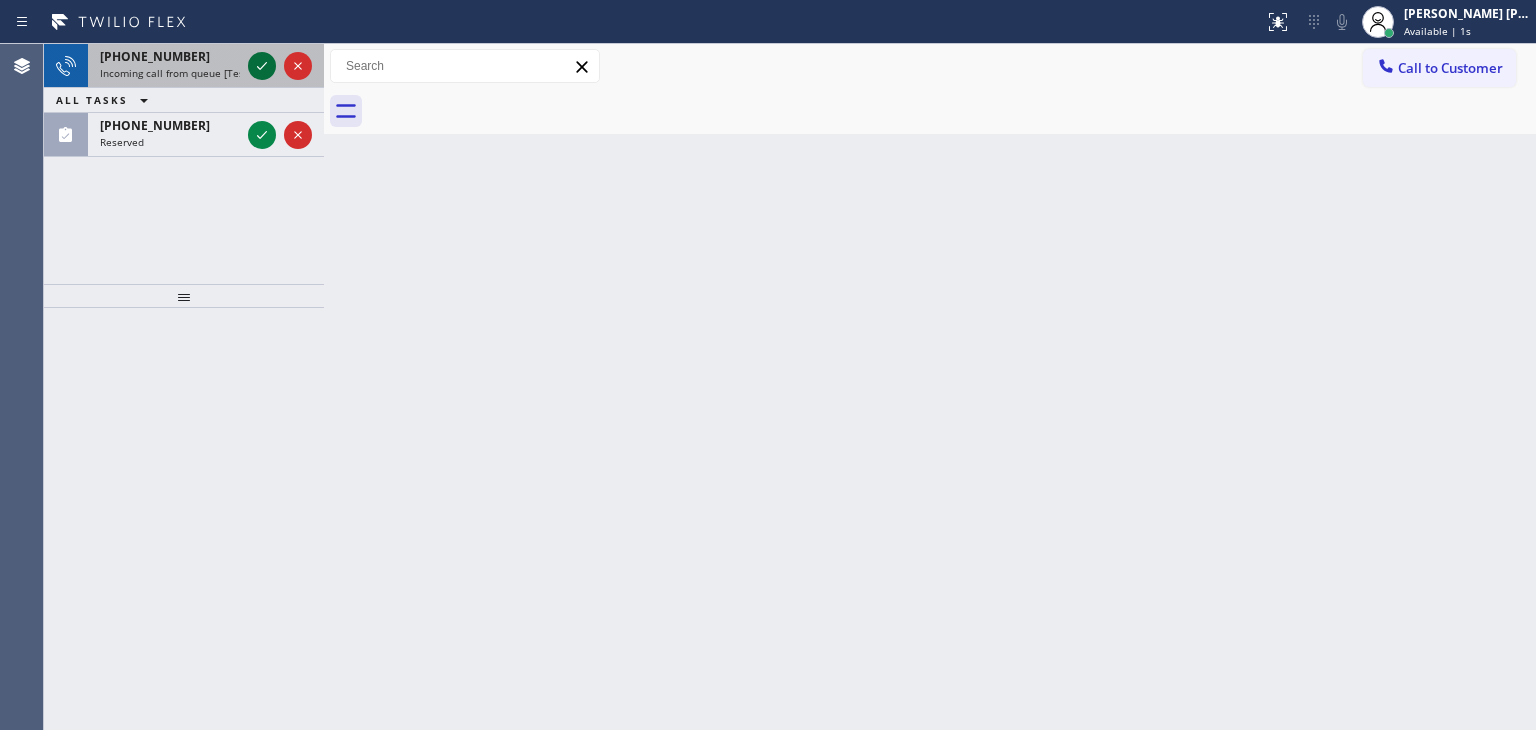 click 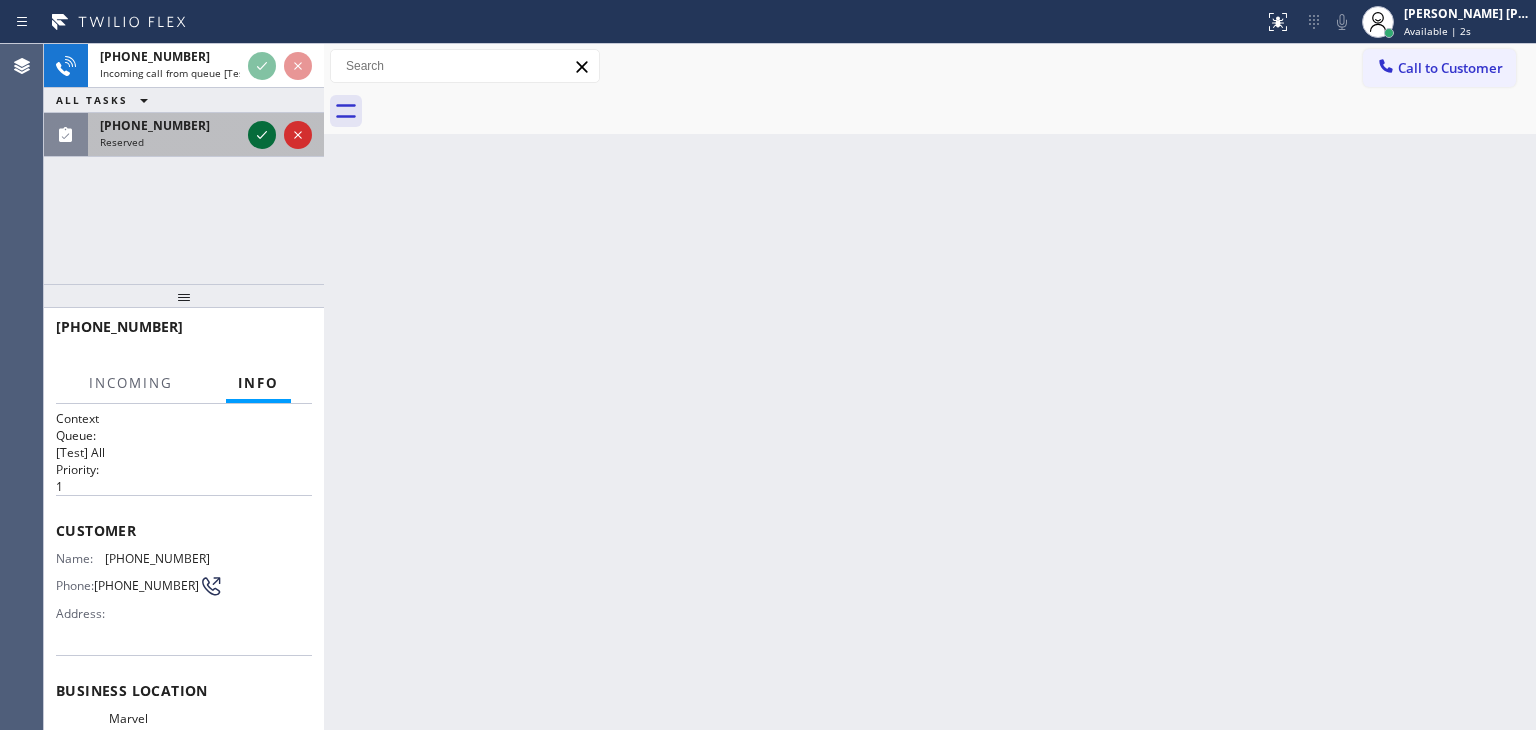 click 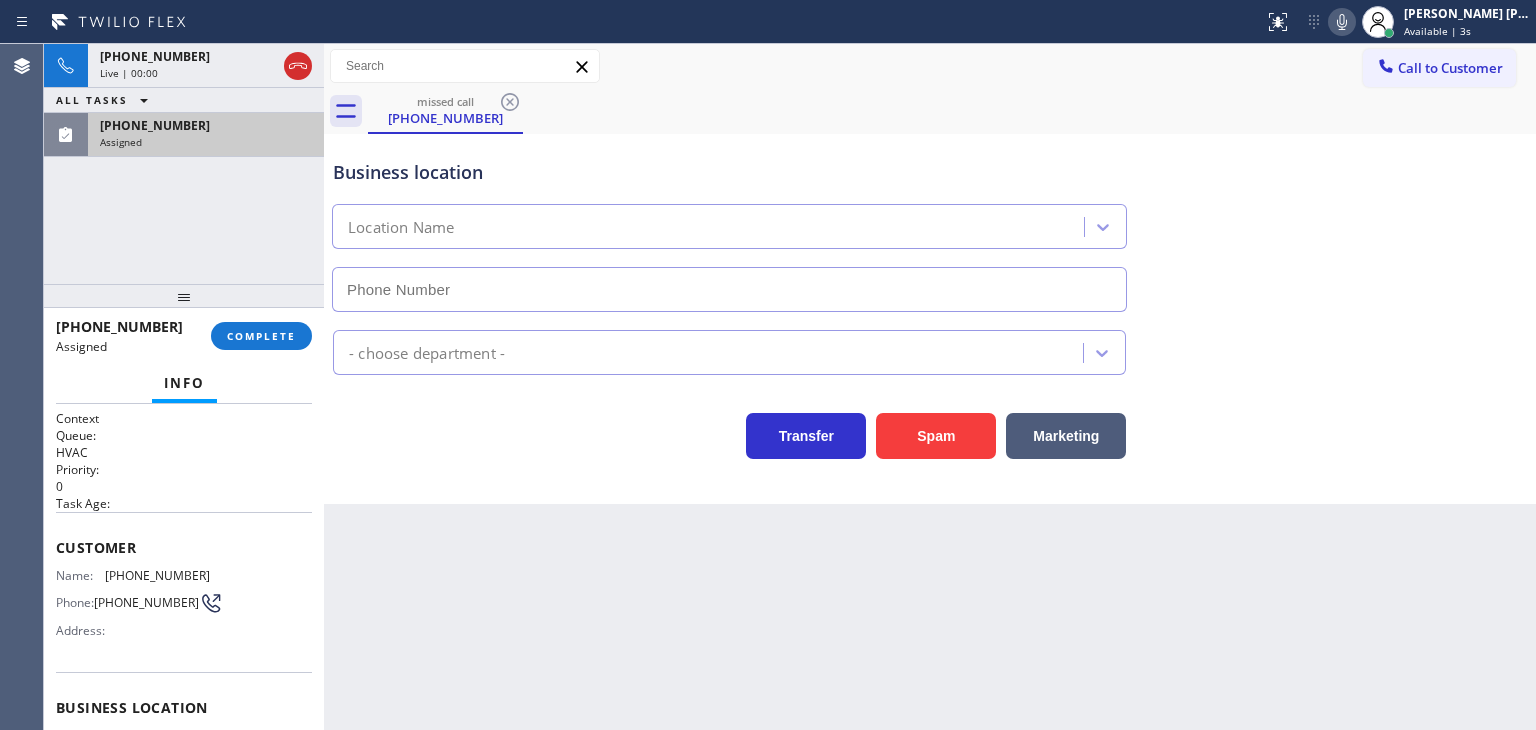 type on "(626) 967-6930" 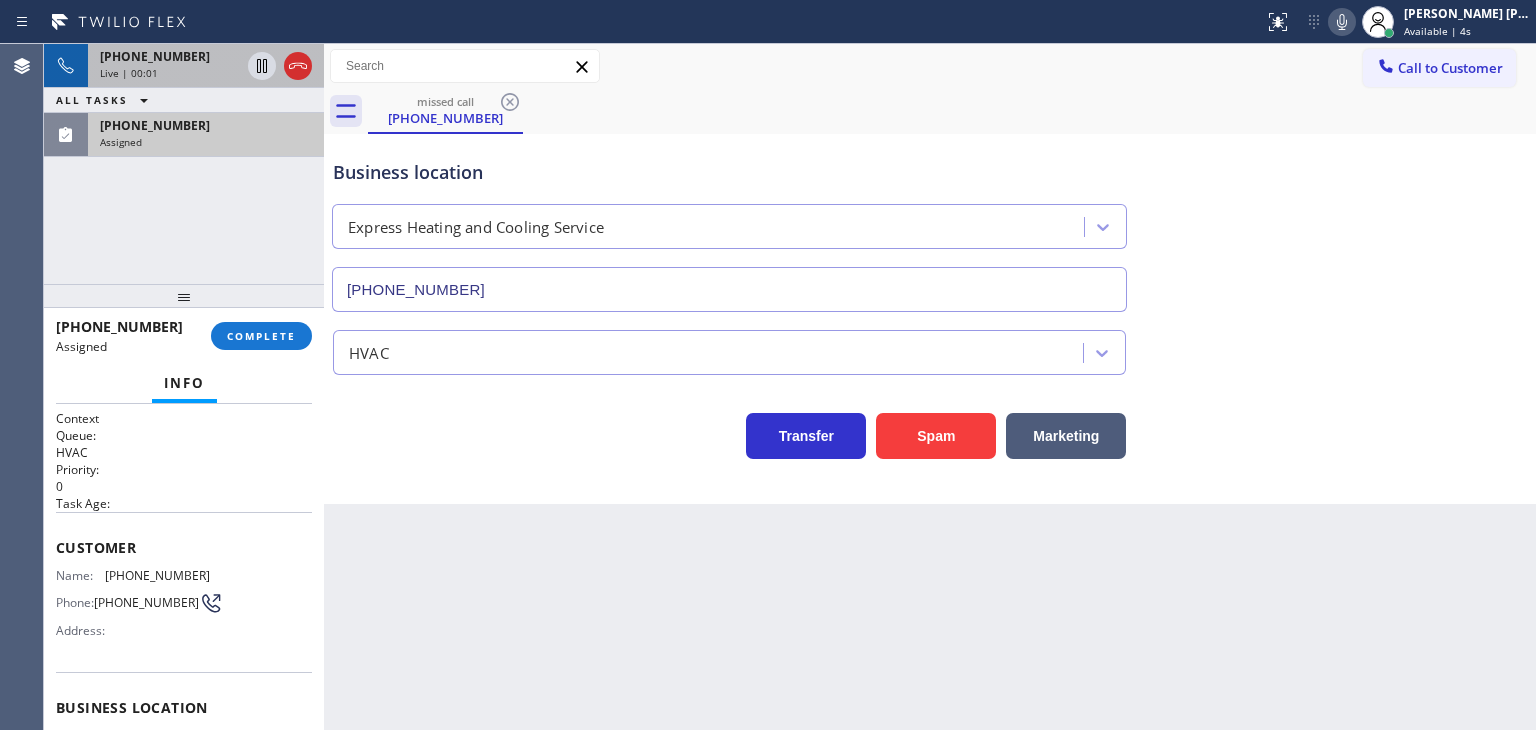click on "Live | 00:01" at bounding box center (170, 73) 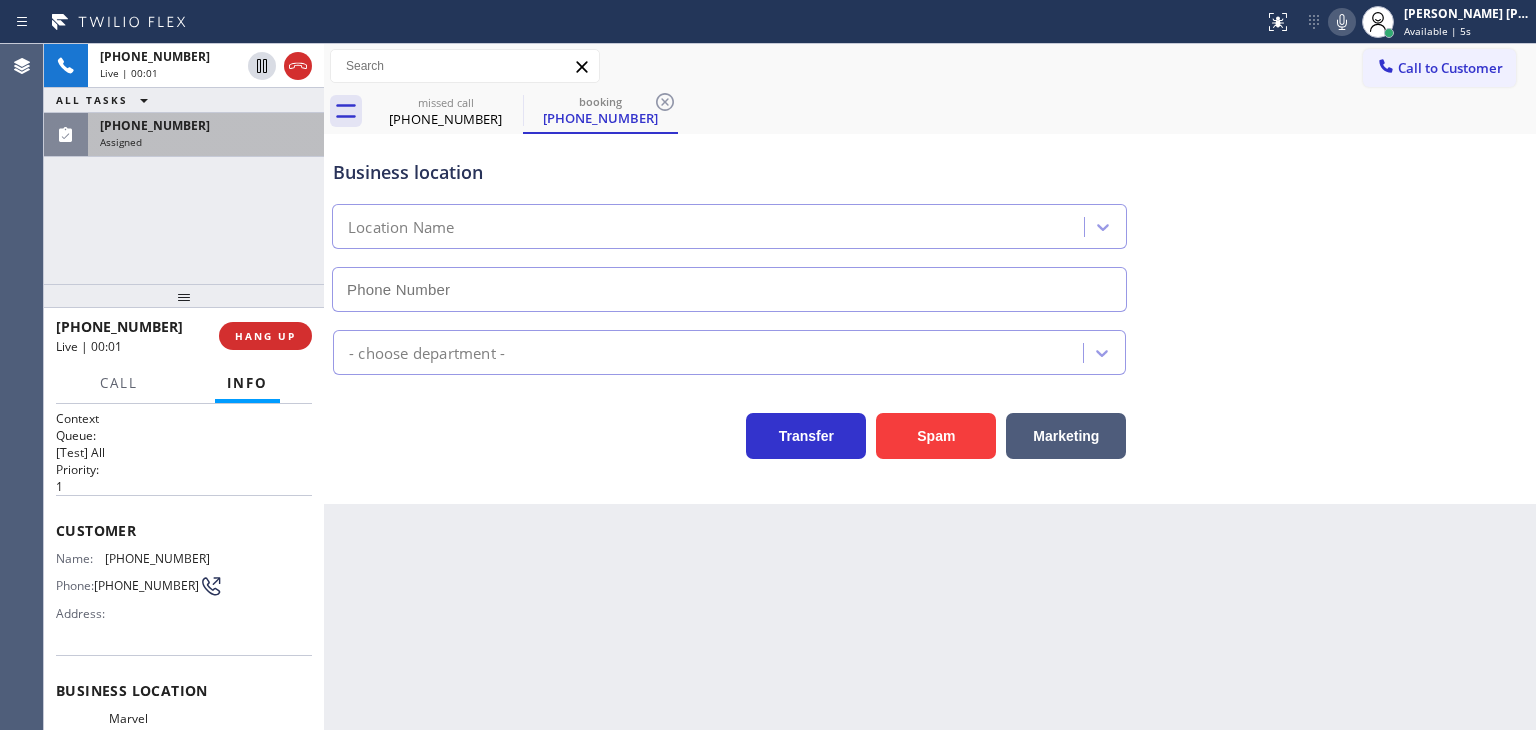 type on "(805) 464-3703" 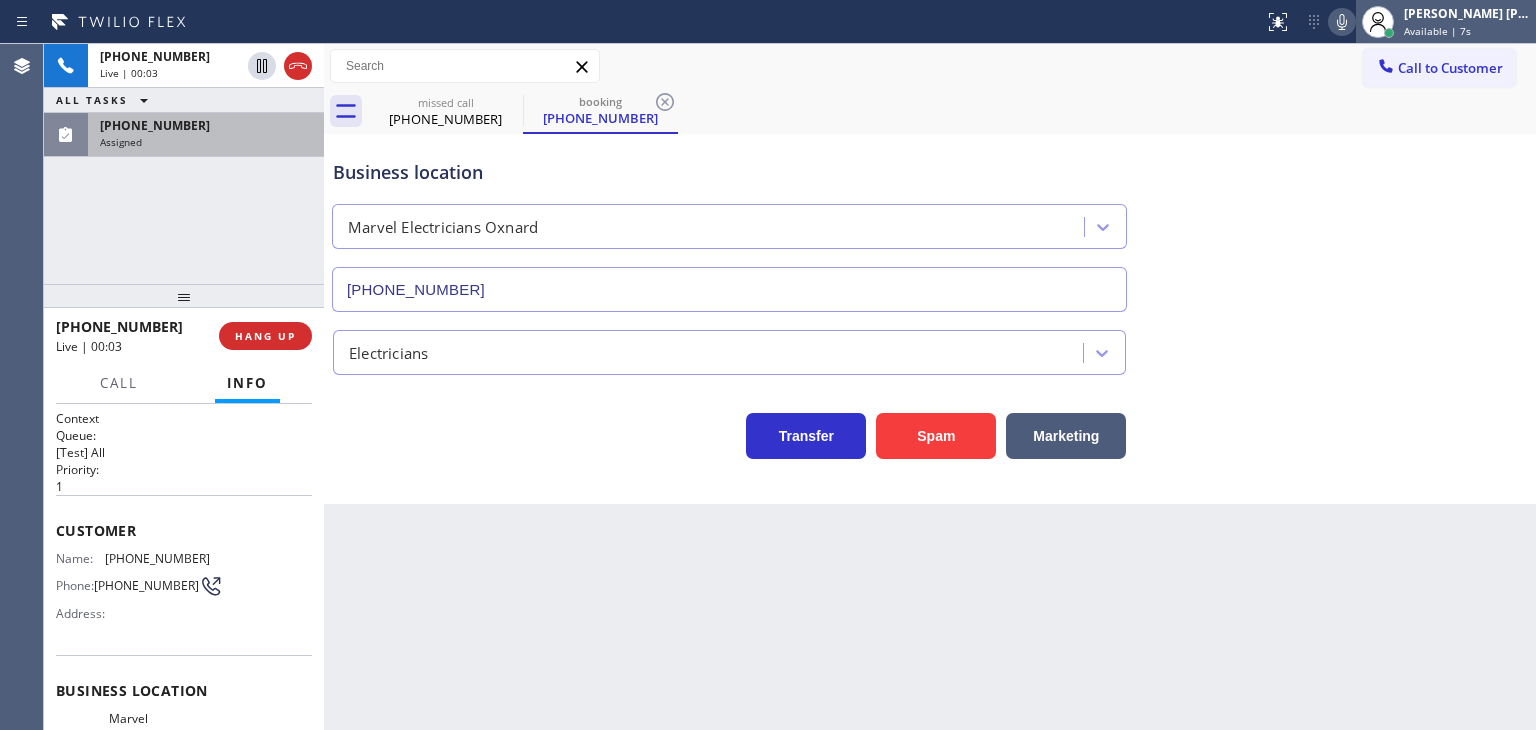 click on "[PERSON_NAME] [PERSON_NAME]" at bounding box center (1467, 13) 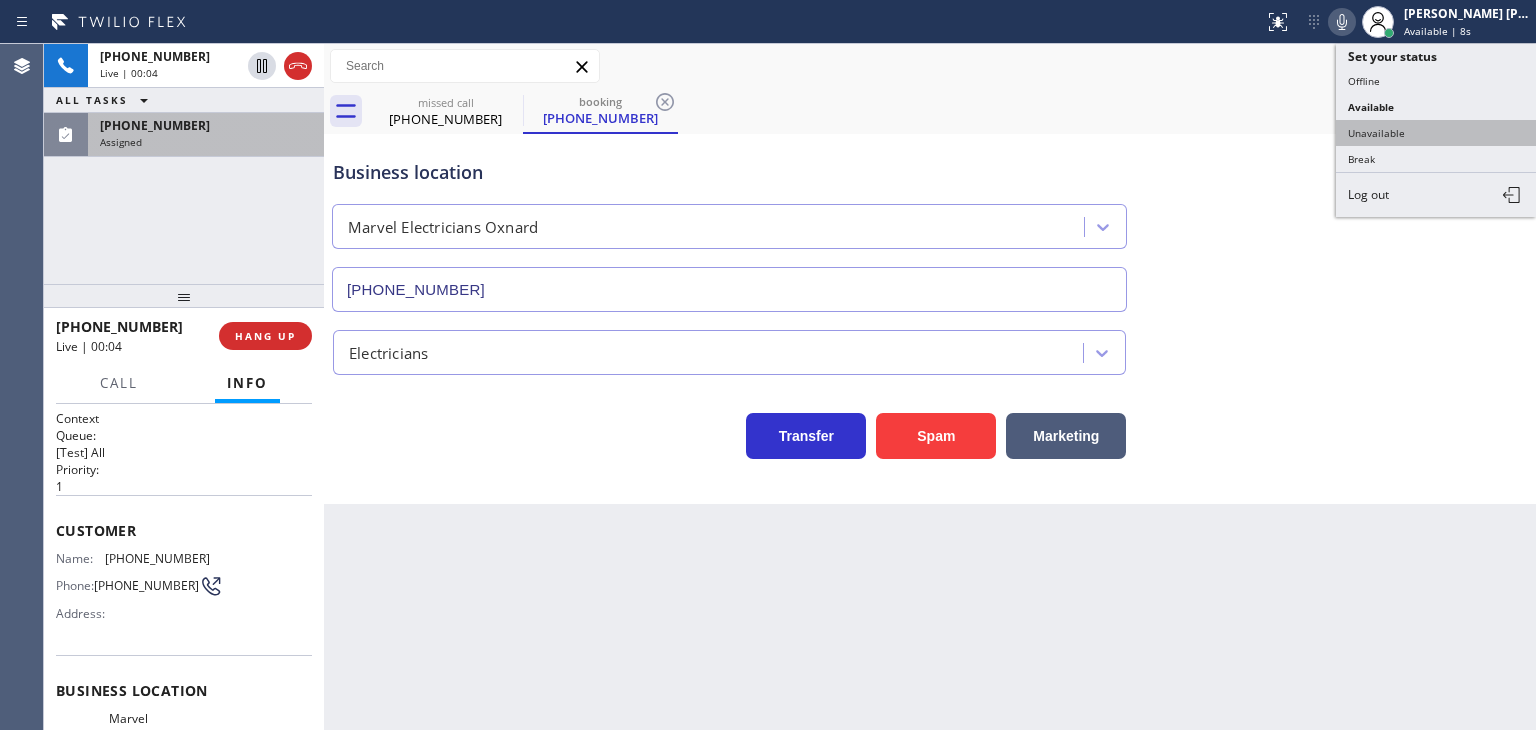click on "Unavailable" at bounding box center [1436, 133] 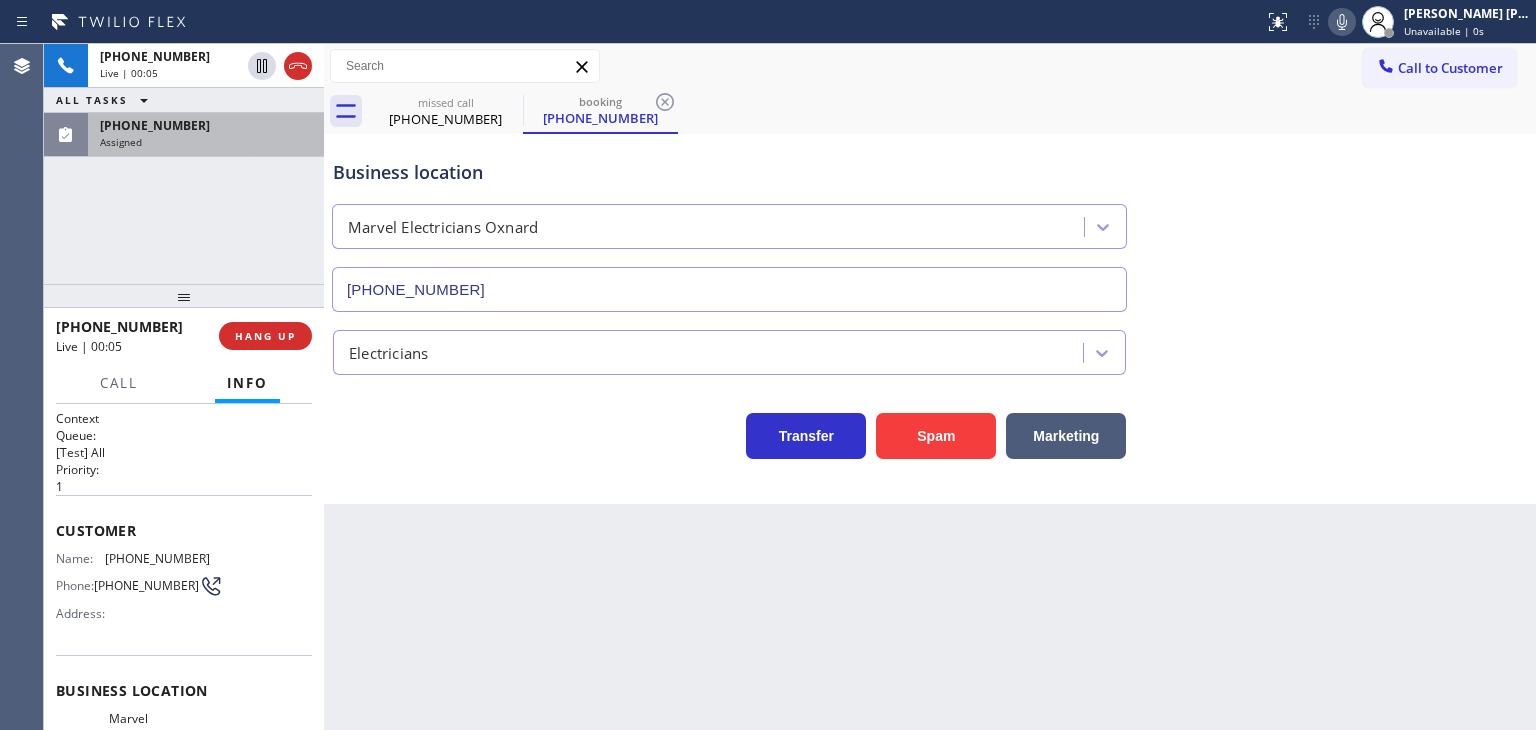 click on "Assigned" at bounding box center [206, 142] 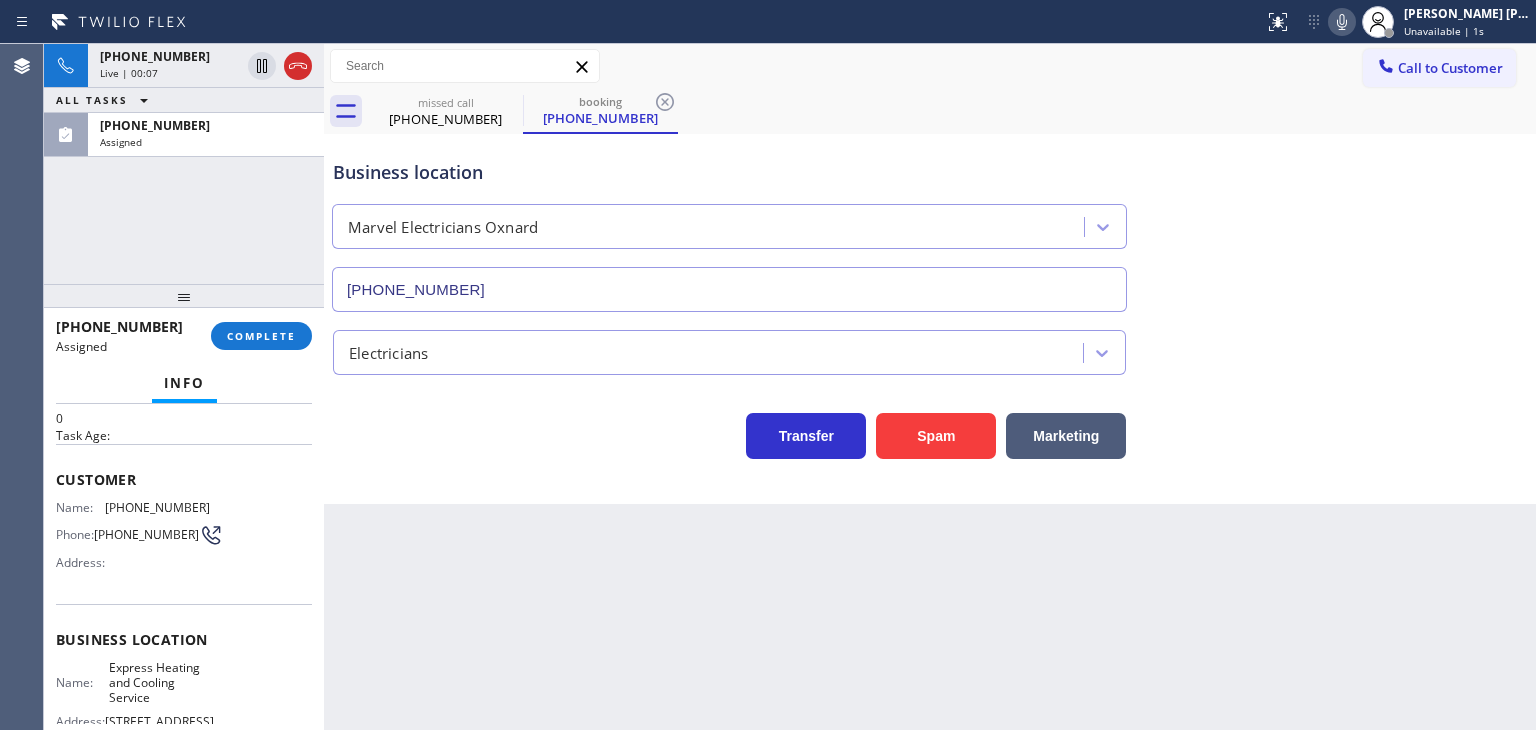 scroll, scrollTop: 200, scrollLeft: 0, axis: vertical 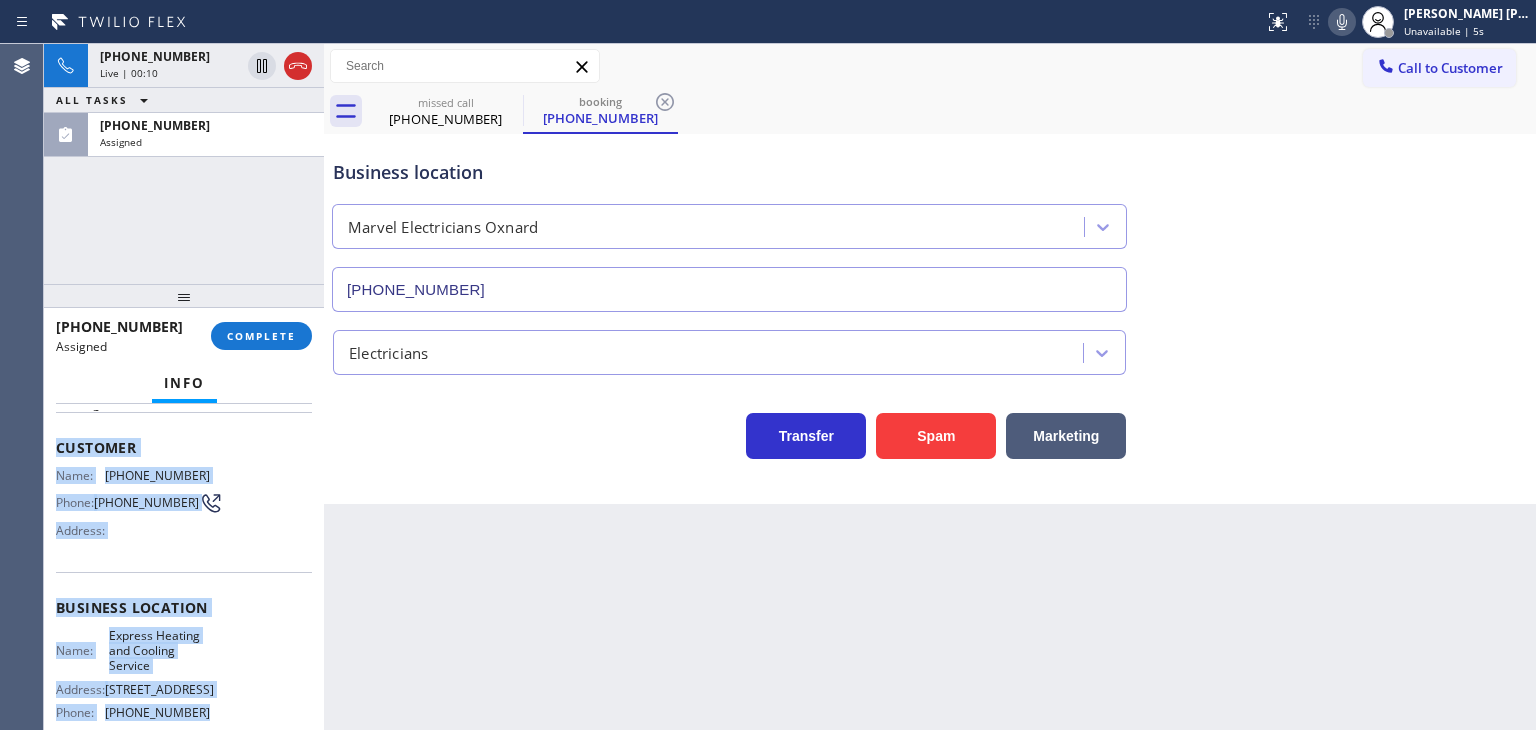 drag, startPoint x: 199, startPoint y: 639, endPoint x: 56, endPoint y: 444, distance: 241.81398 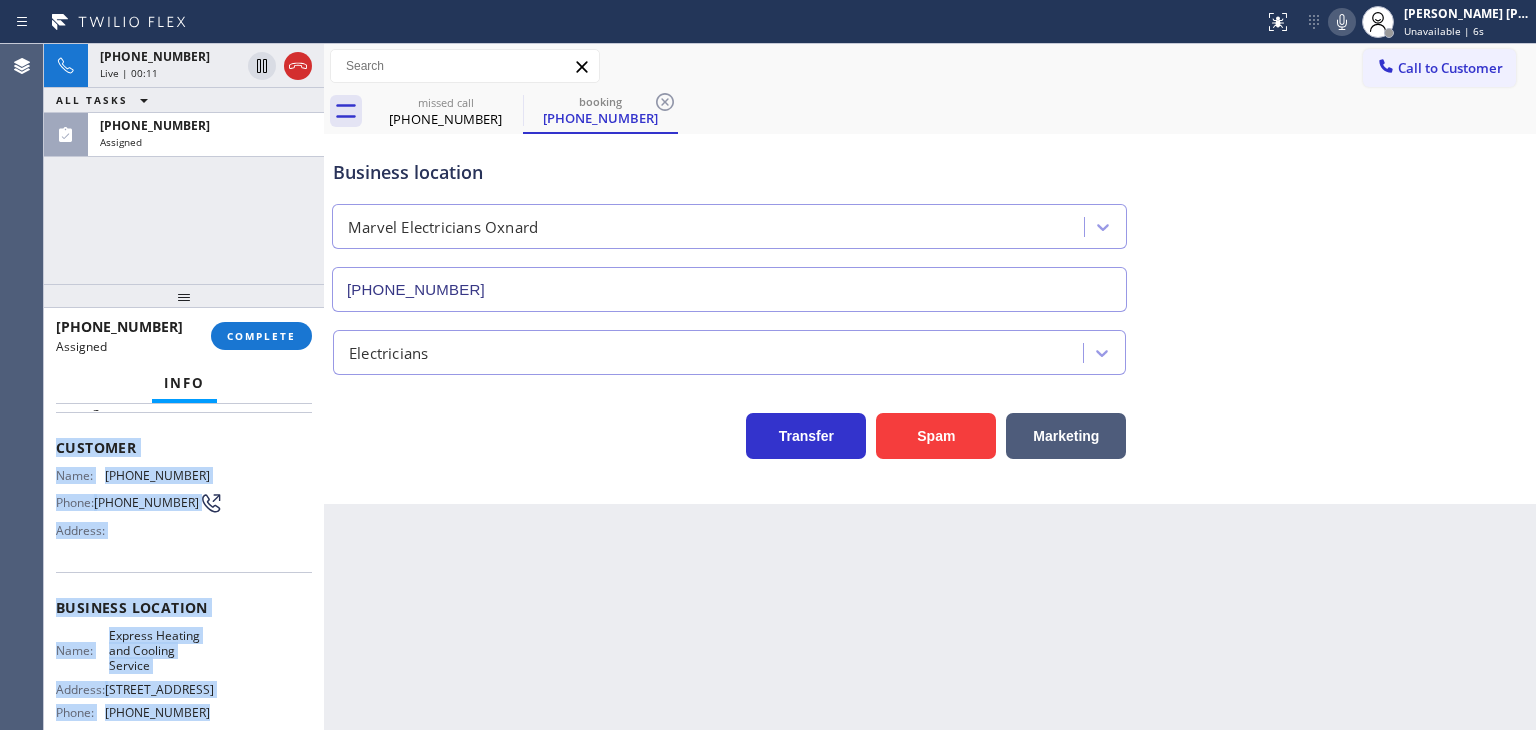 copy on "Customer Name: (626) 481-6080 Phone: (626) 481-6080 Address: Business location Name: Express Heating and Cooling Service Address: 1336 Calle Gomero  Phone: (626) 967-6930" 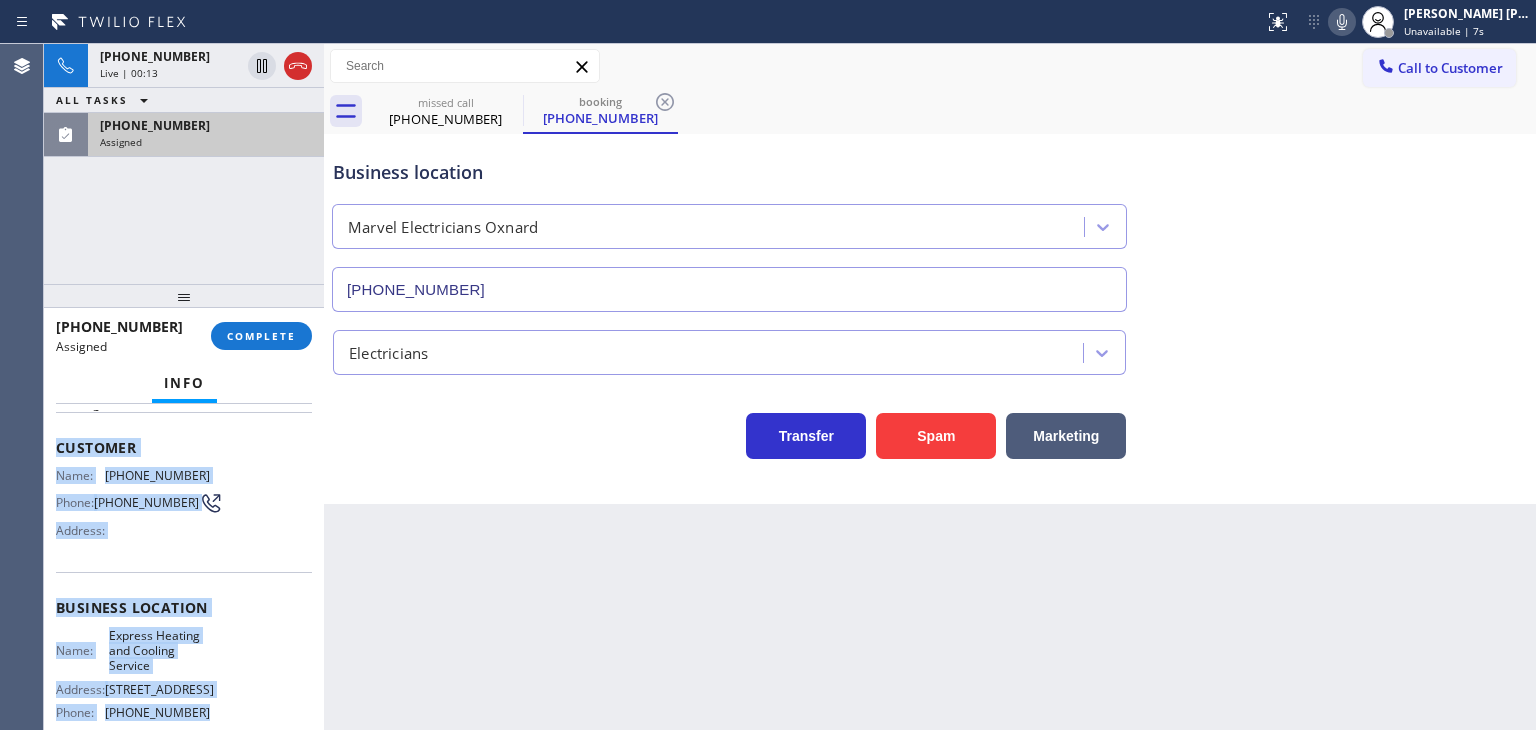 click on "Assigned" at bounding box center (206, 142) 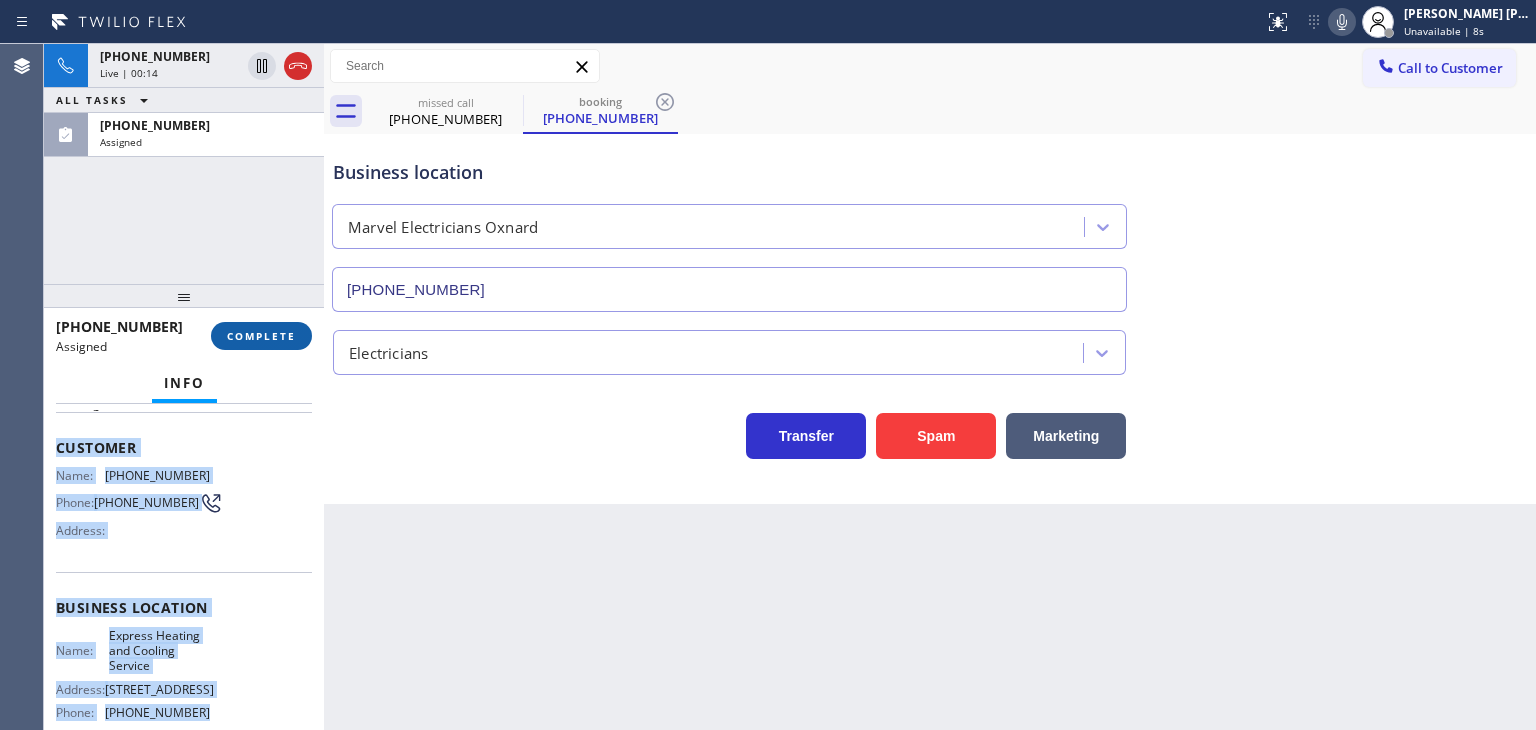 click on "COMPLETE" at bounding box center (261, 336) 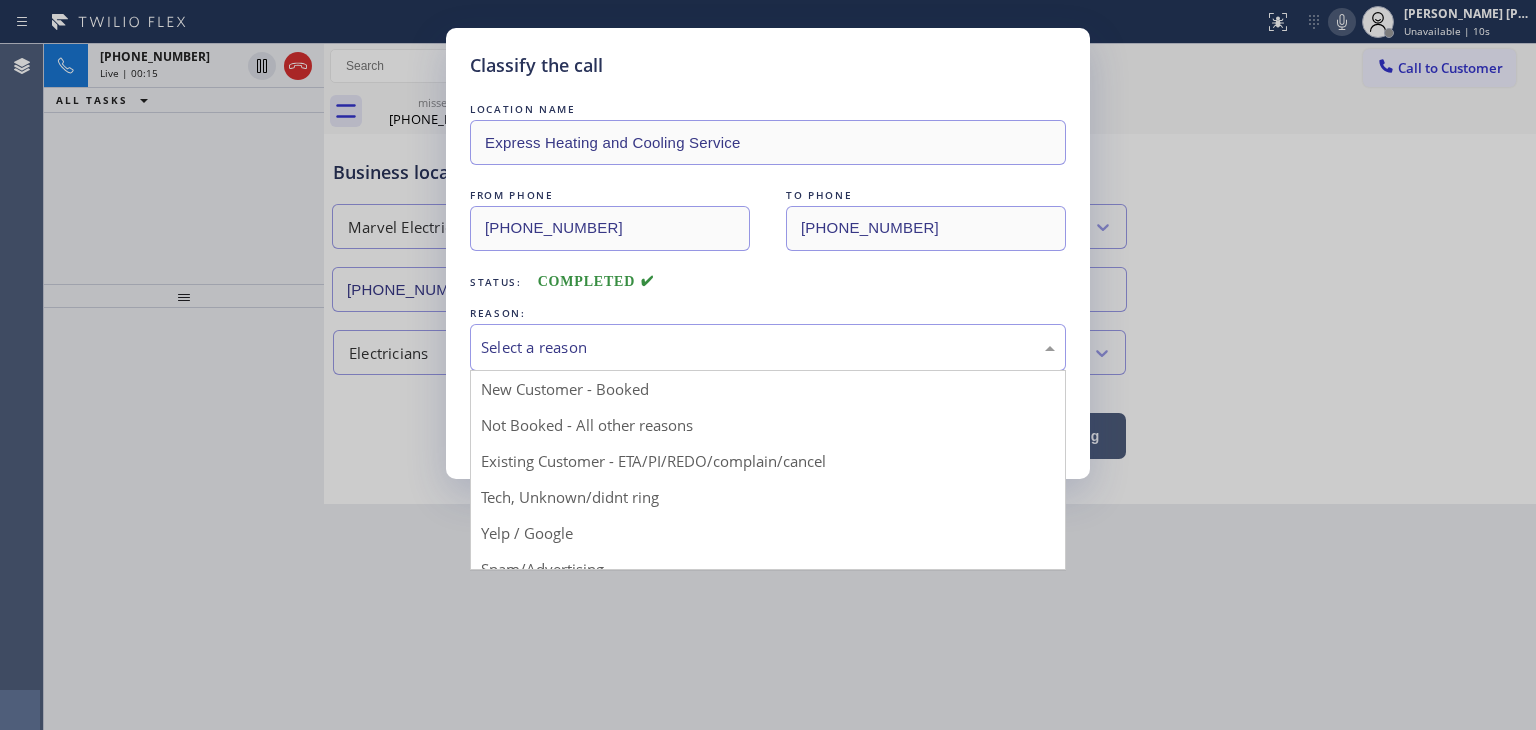 click on "Select a reason" at bounding box center (768, 347) 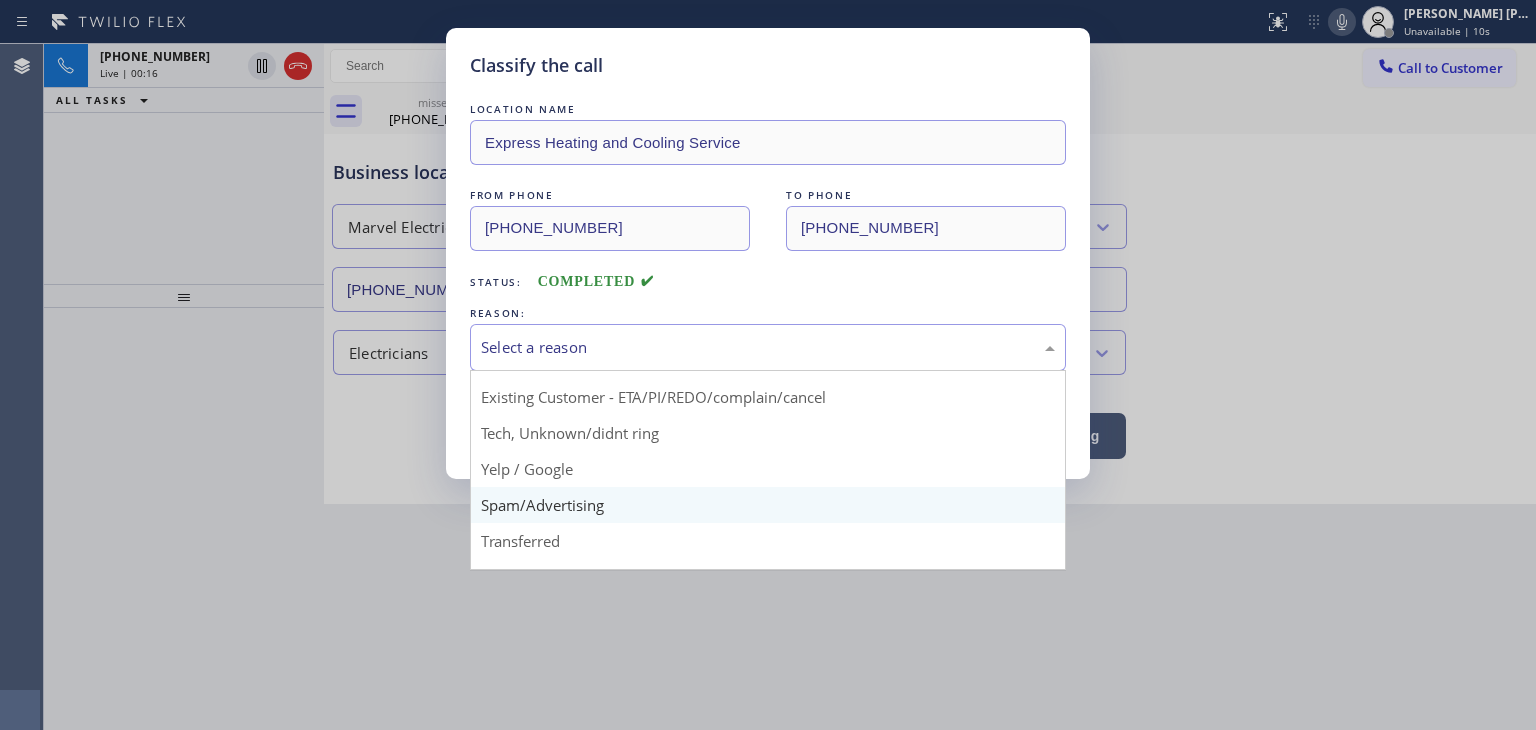 scroll, scrollTop: 125, scrollLeft: 0, axis: vertical 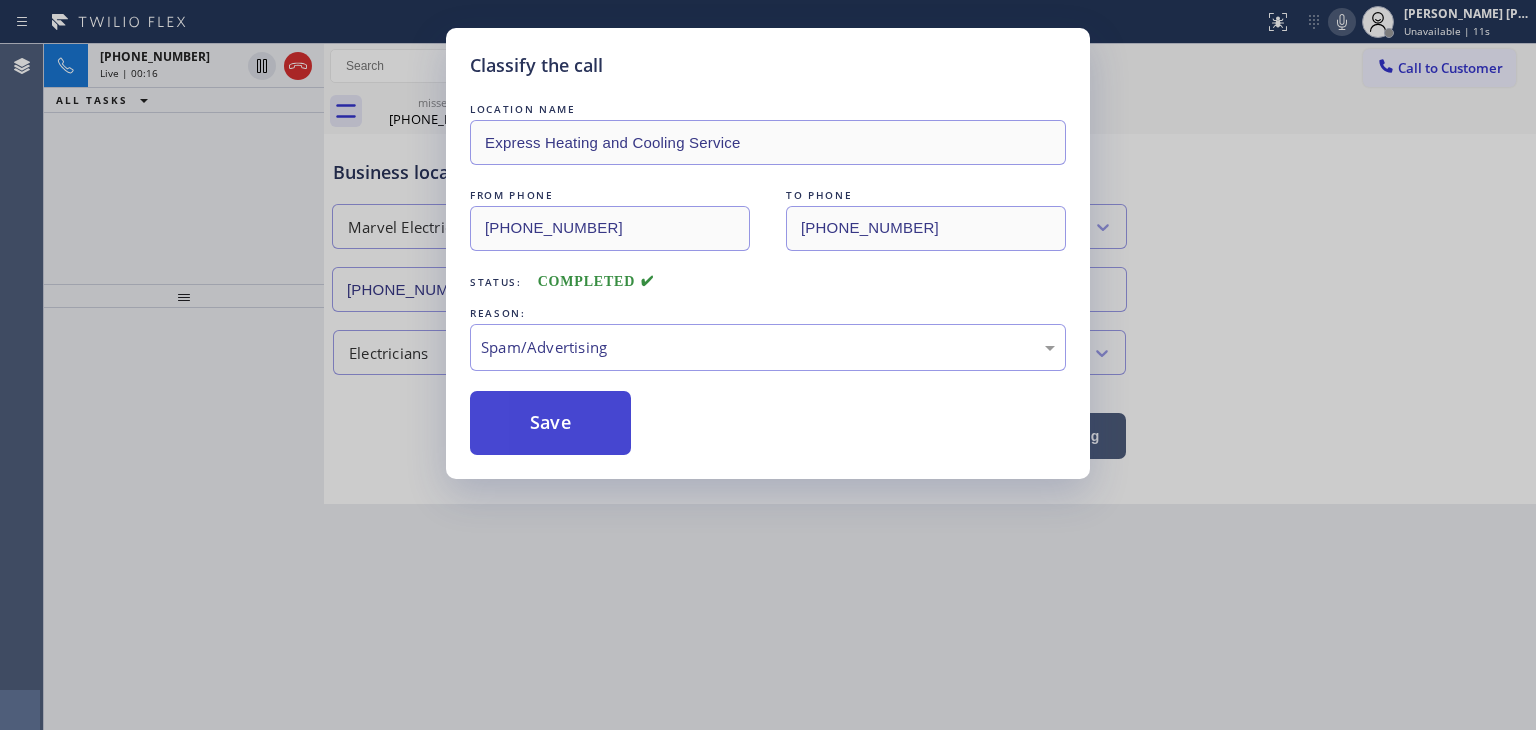 click on "Save" at bounding box center [550, 423] 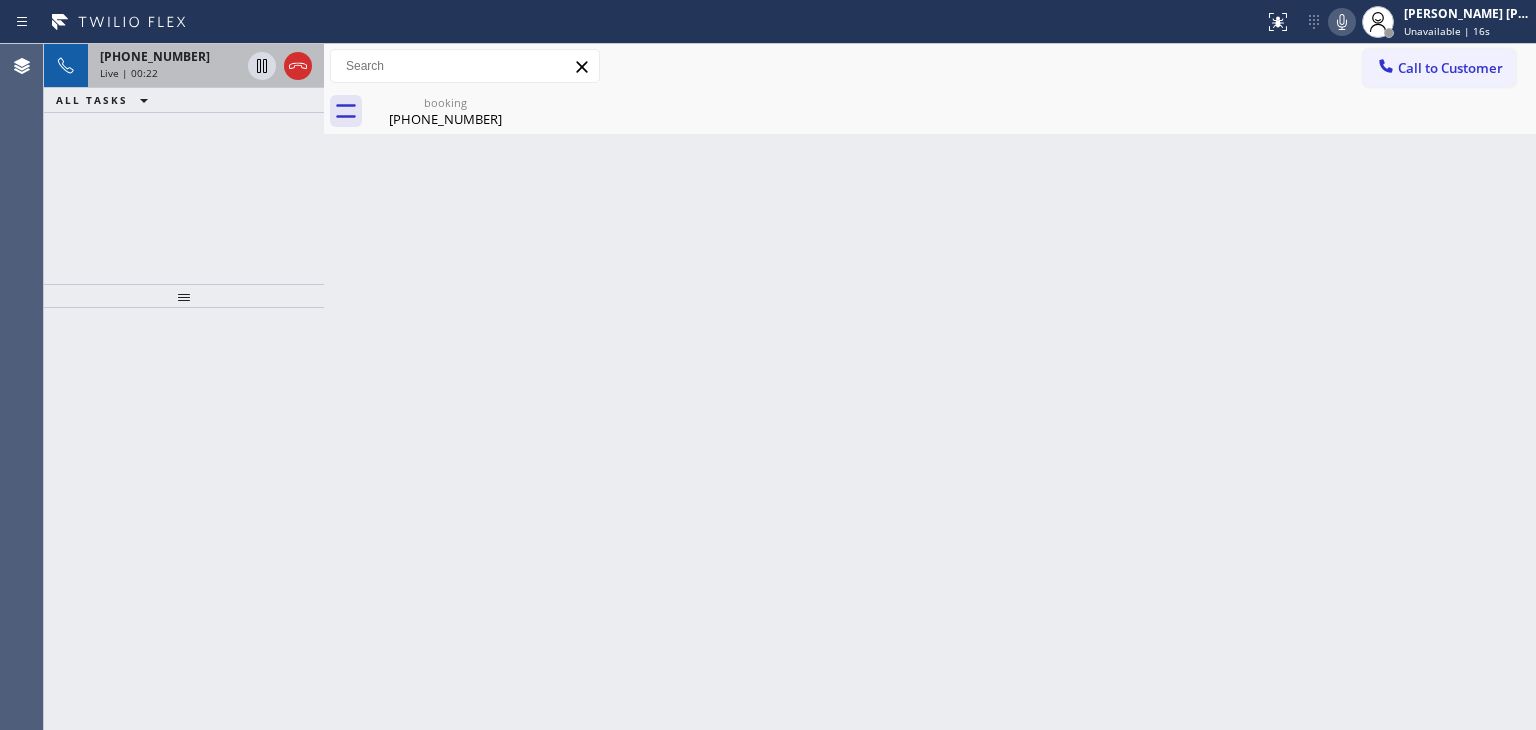 click on "Live | 00:22" at bounding box center [129, 73] 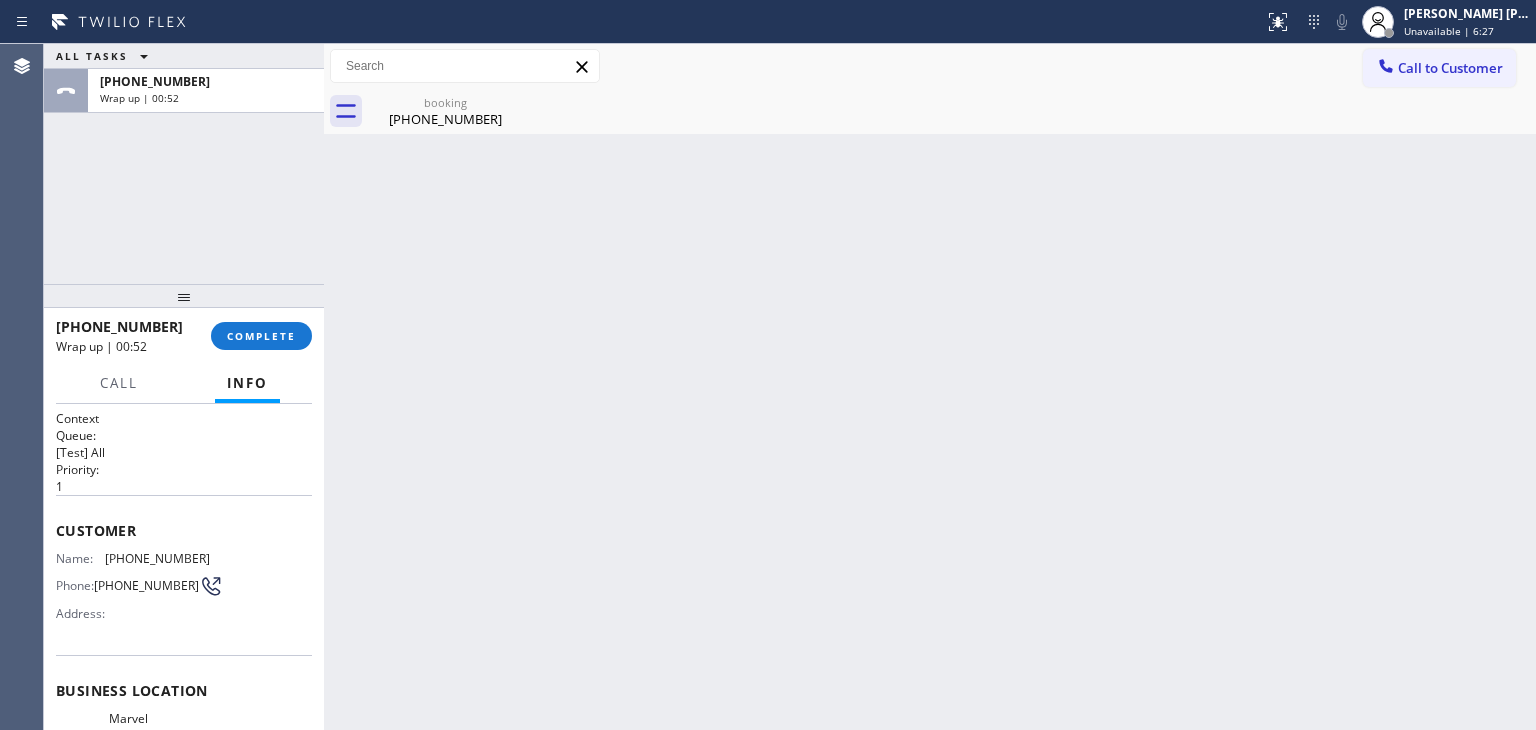 click on "ALL TASKS ALL TASKS ACTIVE TASKS TASKS IN WRAP UP +13366074891 Wrap up | 00:52" at bounding box center [184, 164] 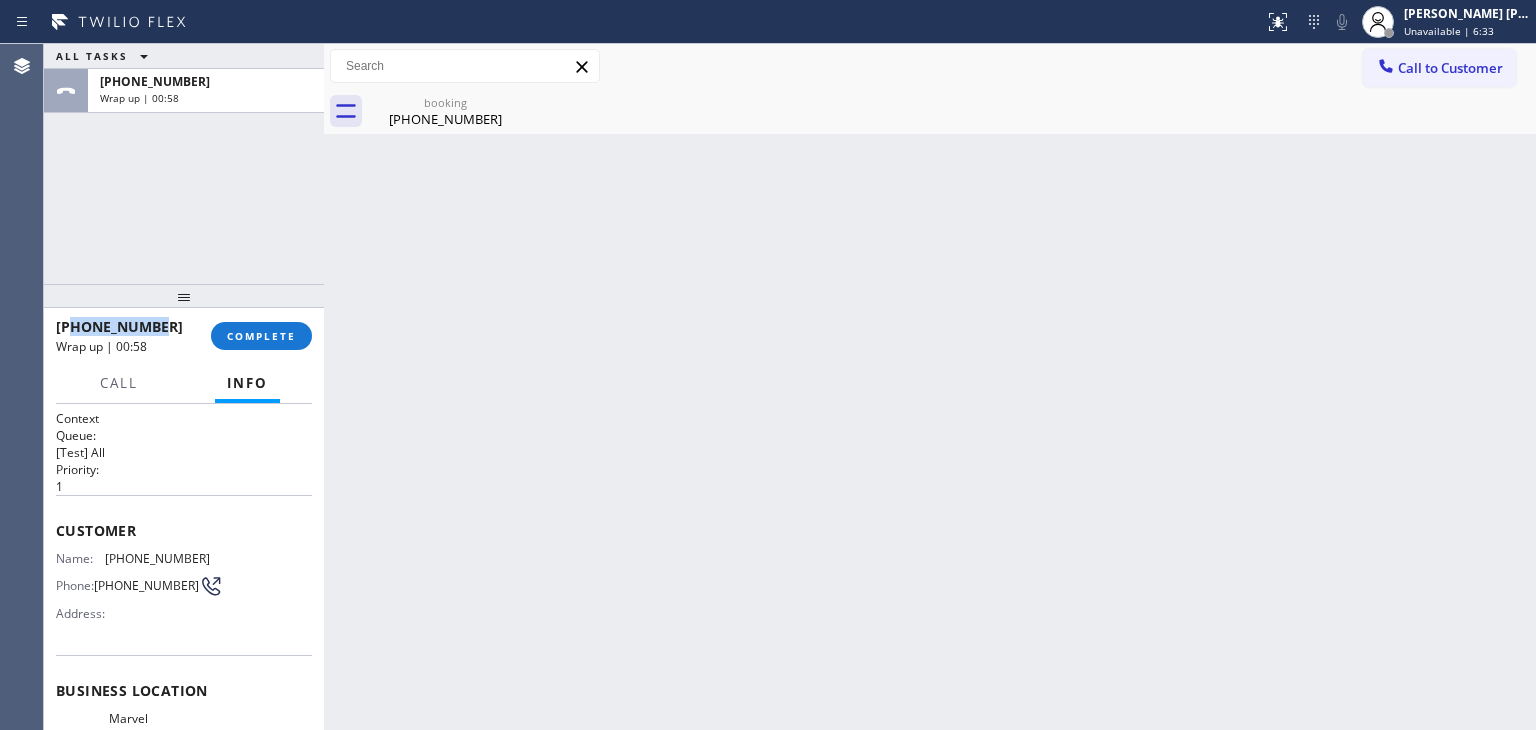 drag, startPoint x: 176, startPoint y: 324, endPoint x: 68, endPoint y: 327, distance: 108.04166 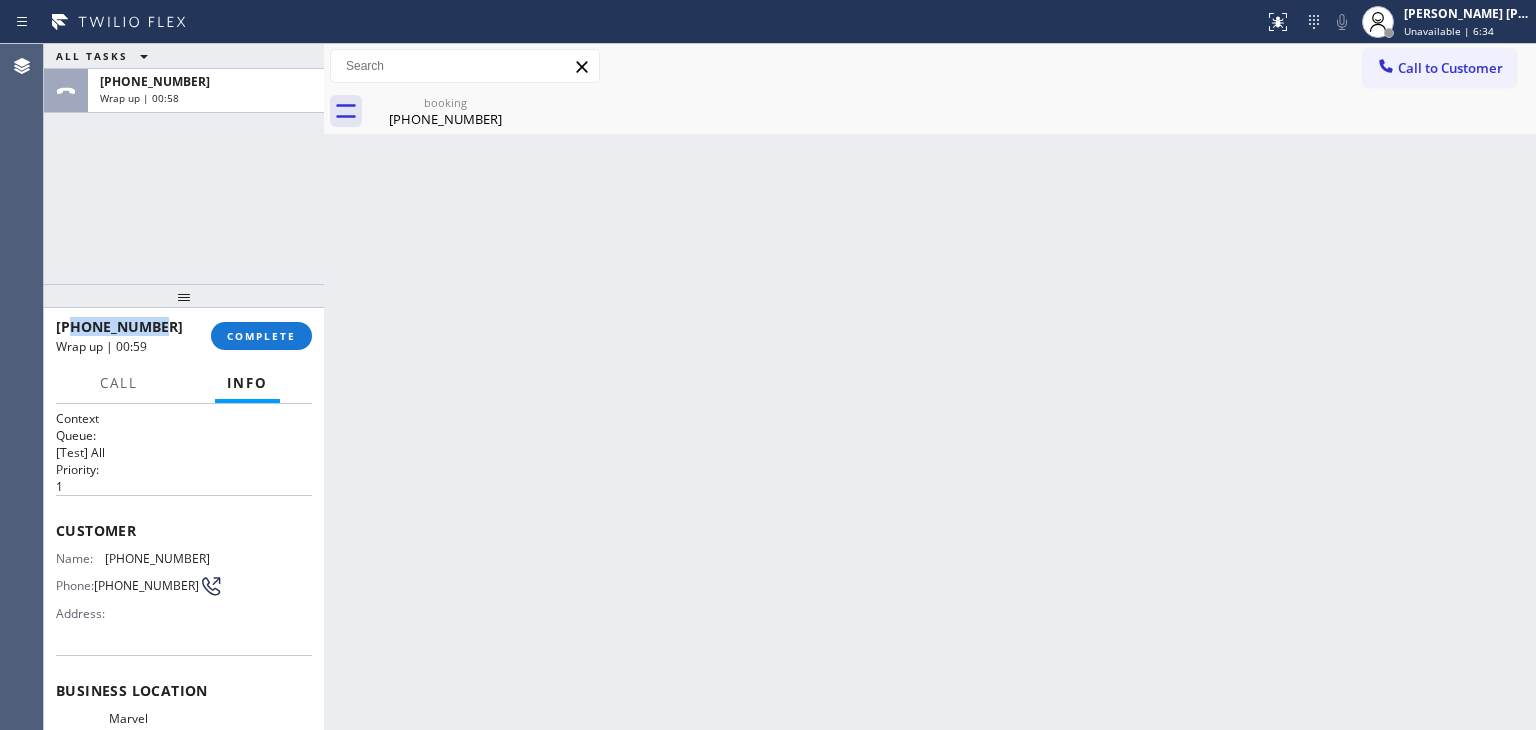 copy on "3366074891" 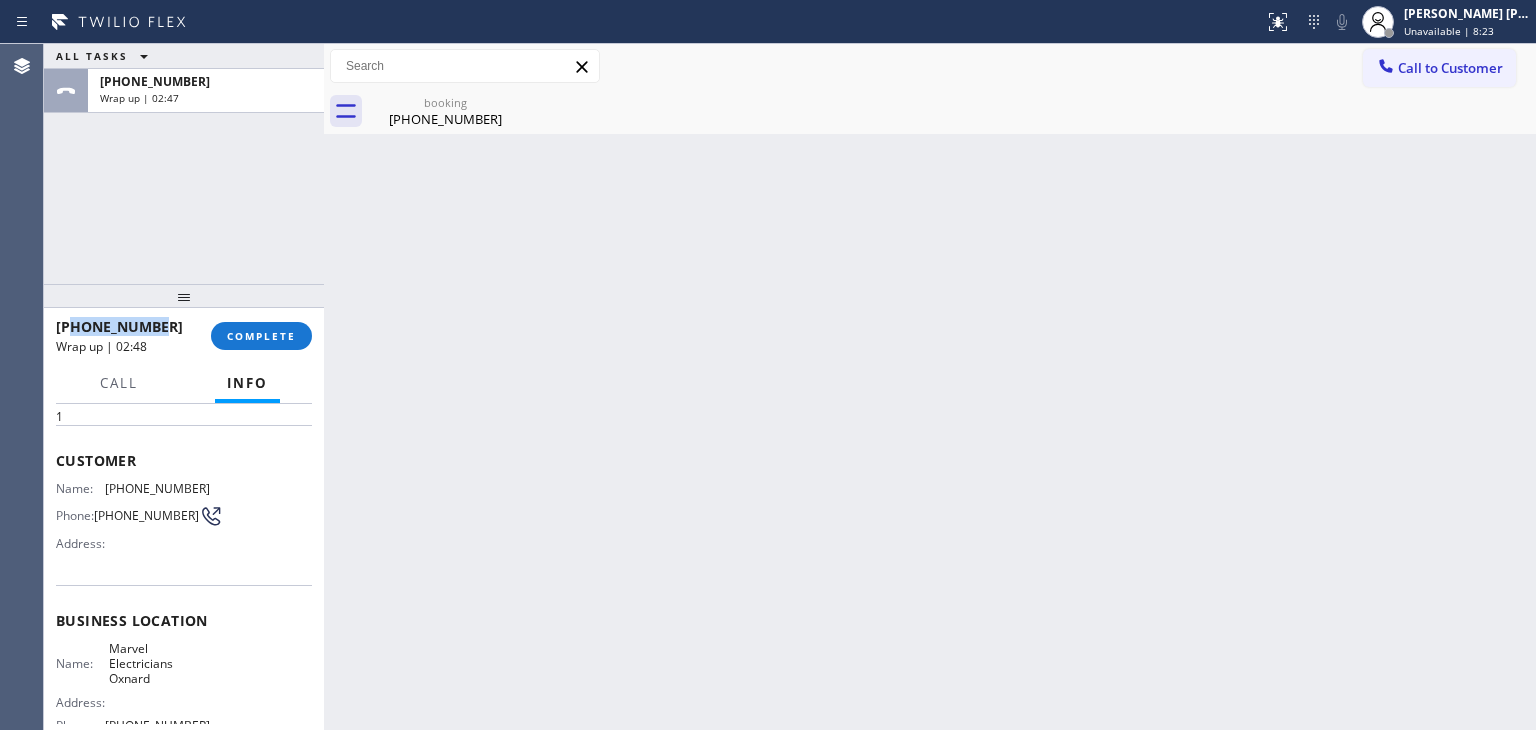 scroll, scrollTop: 100, scrollLeft: 0, axis: vertical 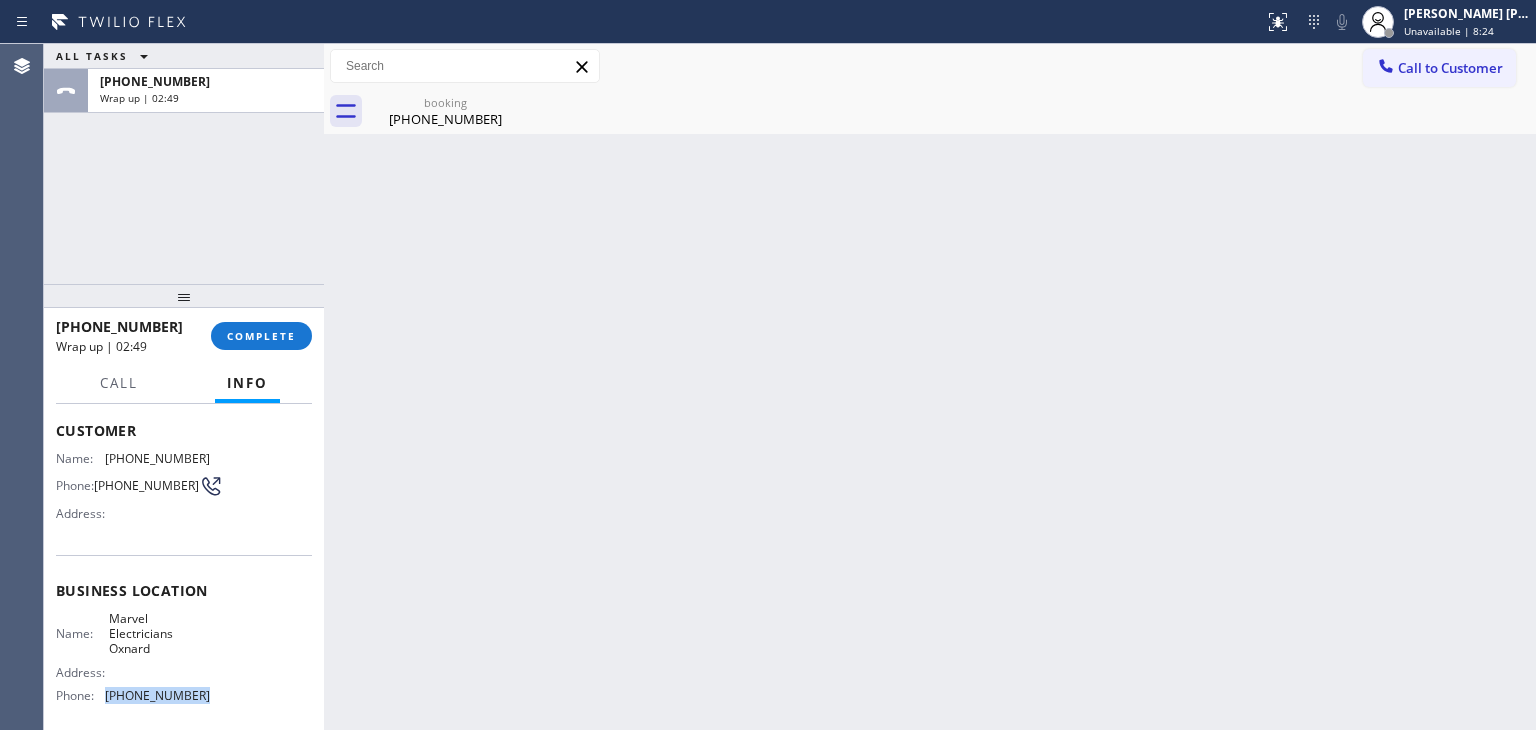 drag, startPoint x: 220, startPoint y: 699, endPoint x: 95, endPoint y: 699, distance: 125 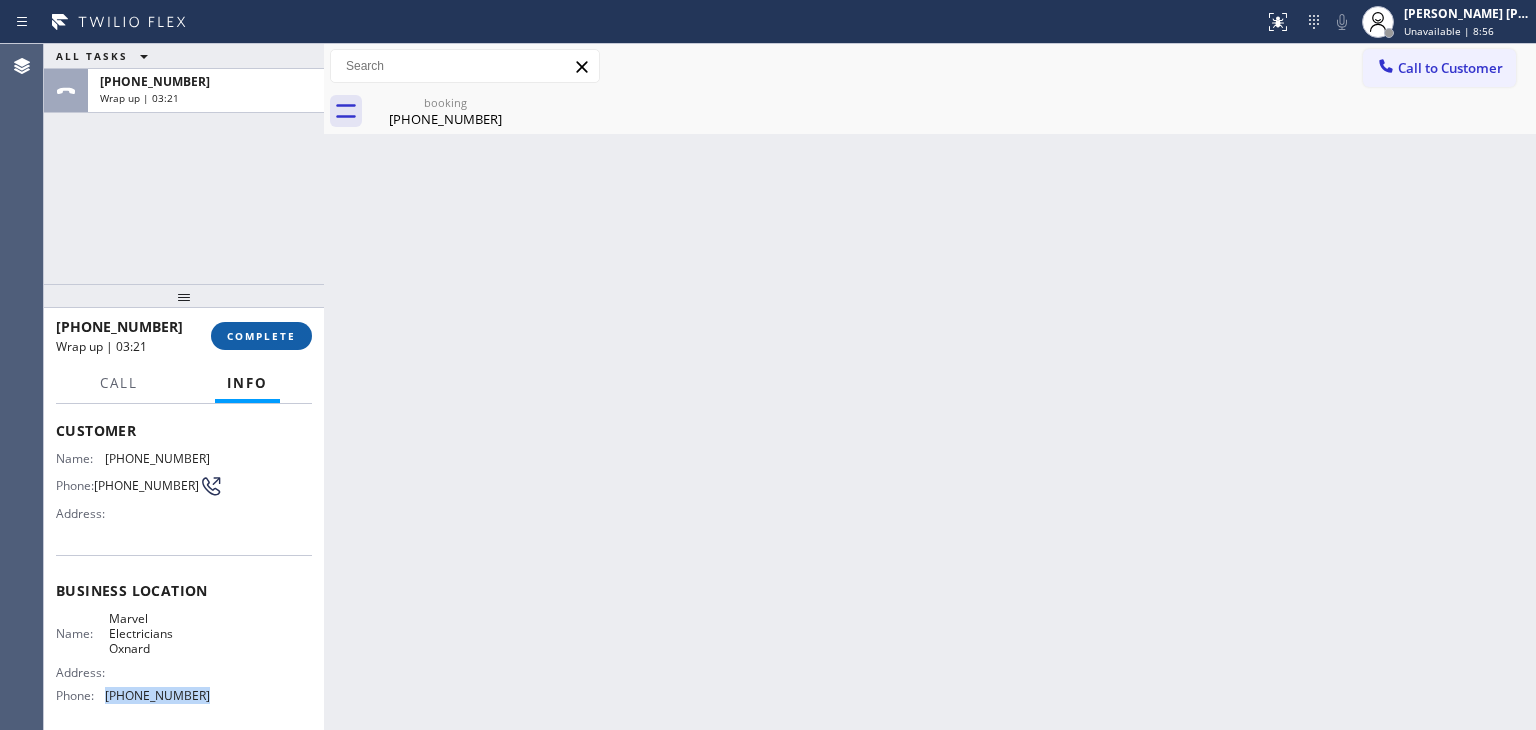 click on "COMPLETE" at bounding box center (261, 336) 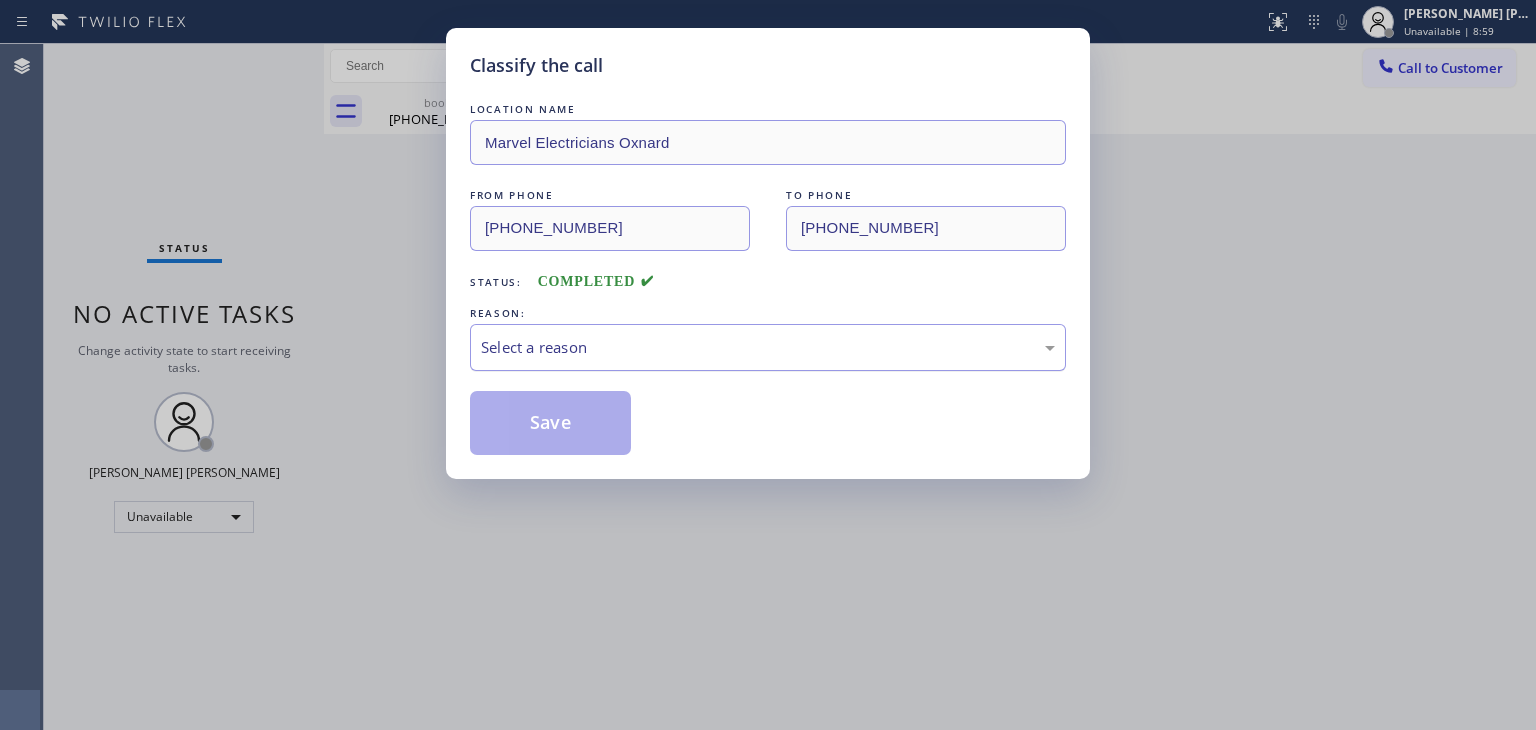 click on "Select a reason" at bounding box center (768, 347) 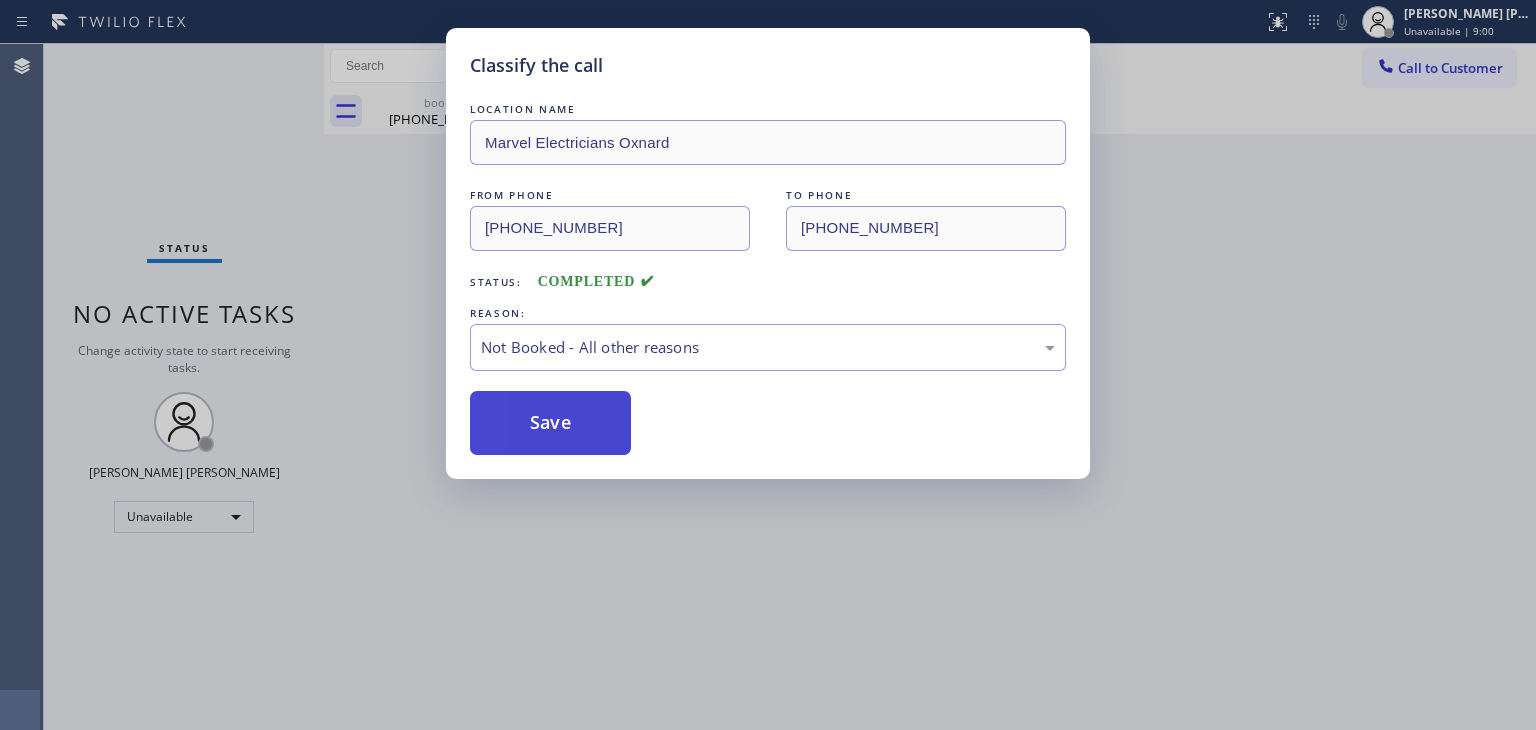 click on "Save" at bounding box center (550, 423) 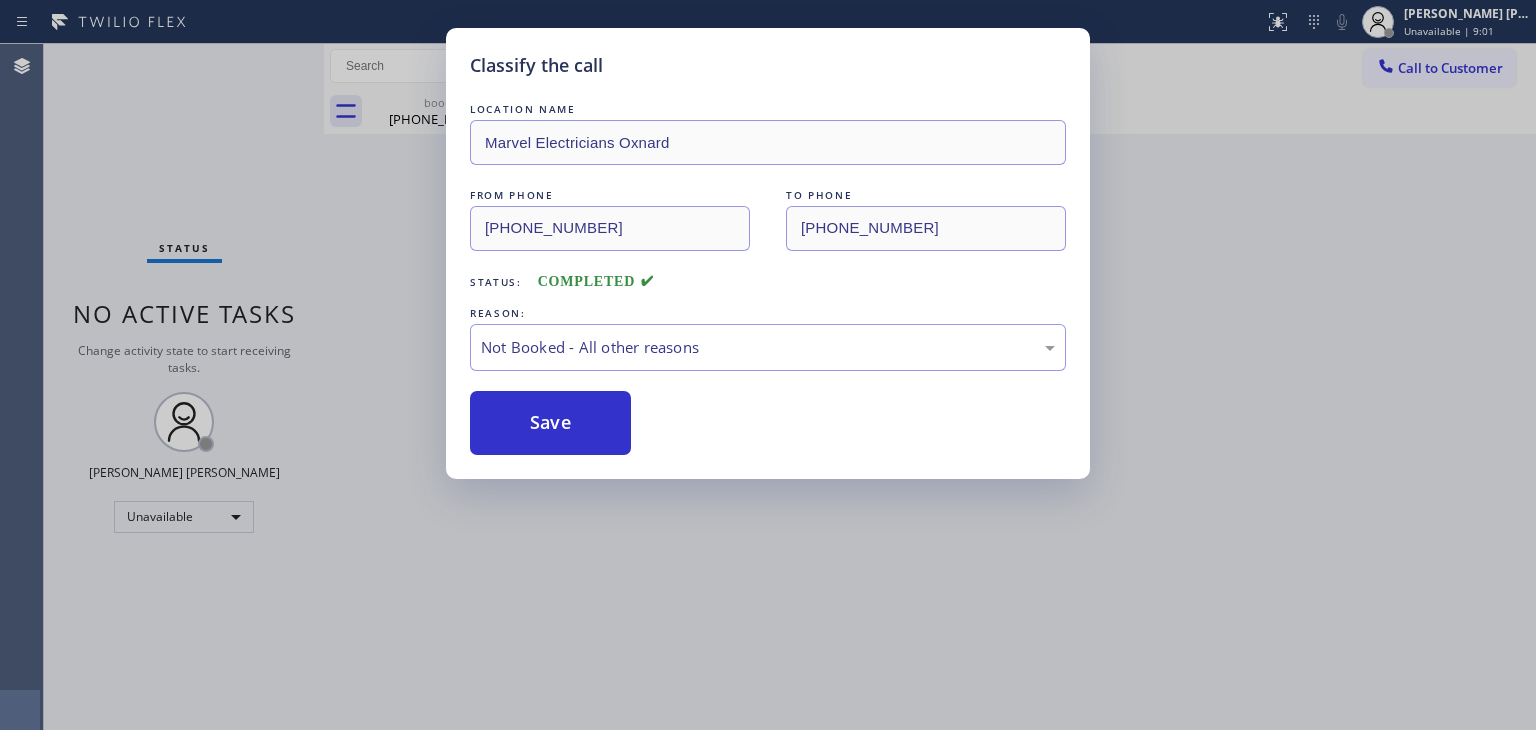 click on "Status report No issues detected If you experience an issue, please download the report and send it to your support team. Download report Edel John Suson Unavailable | 9:01 Set your status Offline Available Unavailable Break Log out Agent Desktop Classify the call LOCATION NAME Next Door Appliance Repair Trenton FROM PHONE (386) 381-0189 TO PHONE (609) 710-8354 Status: COMPLETED REASON: Spam/Advertising Save Classify the call LOCATION NAME Subzero Repair Soroka Shores FROM PHONE (954) 254-2532 TO PHONE (305) 440-4546 Status: COMPLETED REASON: Spam/Advertising Save Classify the call LOCATION NAME Metro Heating Repair Burbank FROM PHONE (619) 565-5130 TO PHONE (818) 960-0780 Status: COMPLETED REASON: Spam/Advertising Save Classify the call LOCATION NAME Wolf Top Choice Appliance Repair Cherrydale FROM PHONE (757) 618-0633 TO PHONE (571) 496-9850 Status: COMPLETED REASON: Spam/Advertising Save Classify the call LOCATION NAME American Service Alliance Calumet City FROM PHONE (708) 510-3370 TO PHONE (708) 554-7898" at bounding box center (768, 365) 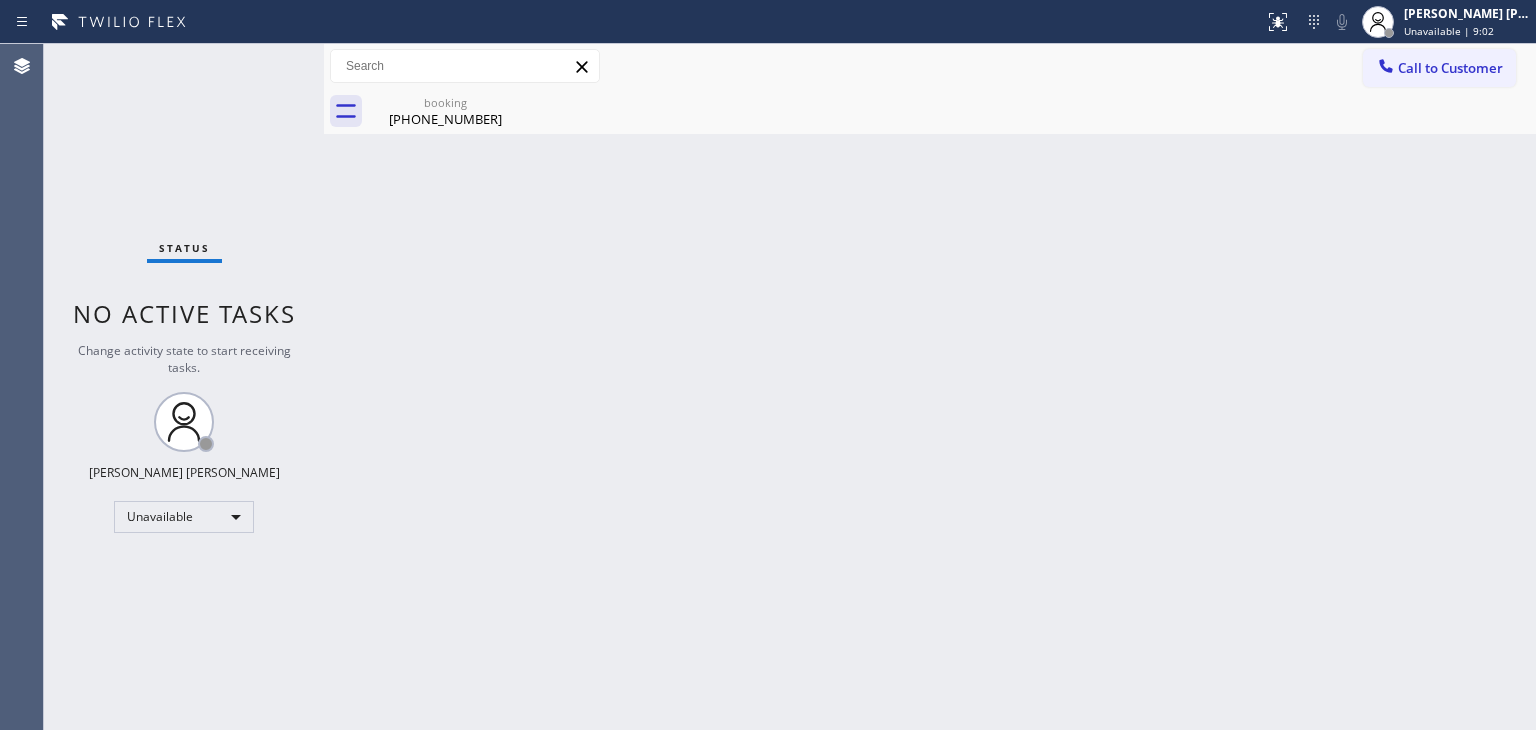 click on "Unavailable | 9:02" at bounding box center [1449, 31] 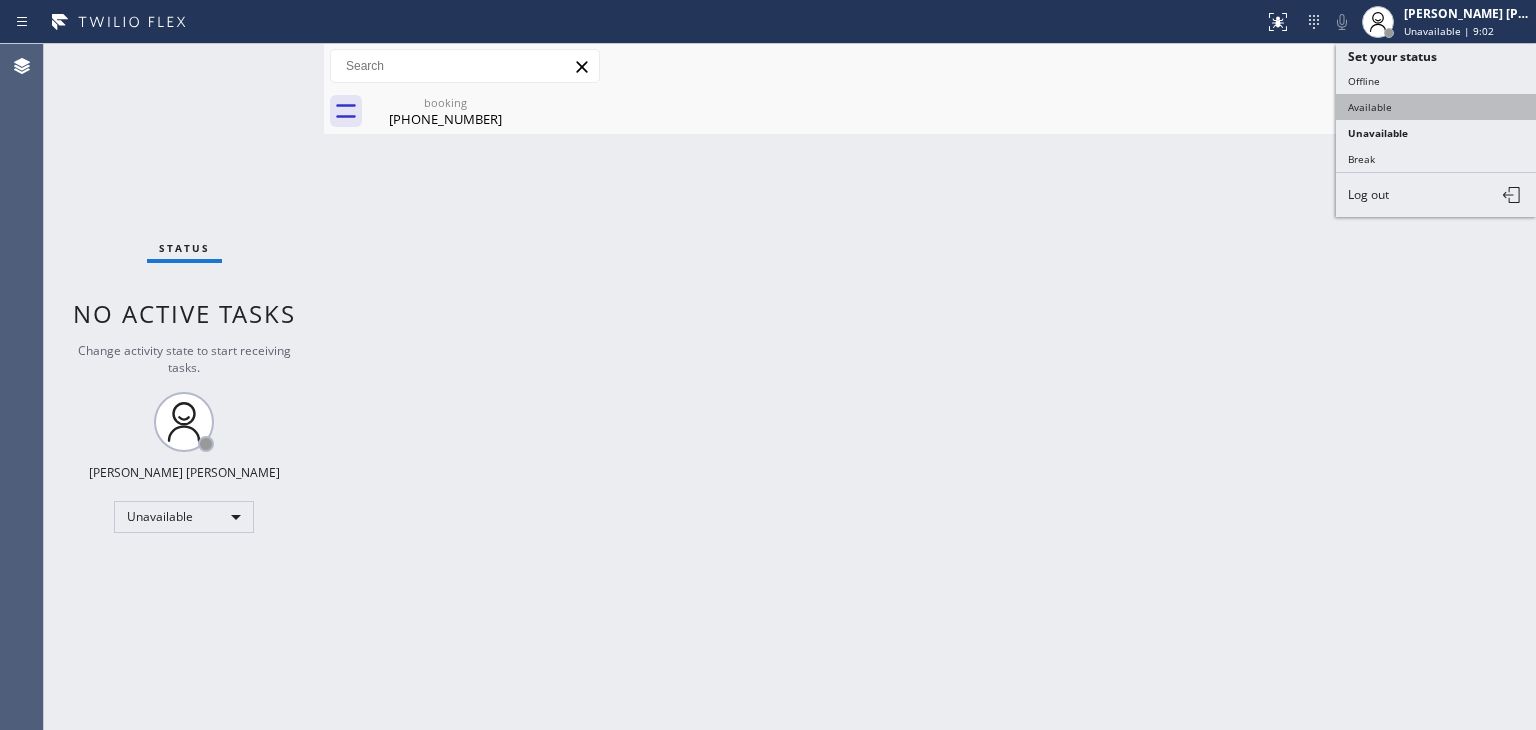 click on "Available" at bounding box center [1436, 107] 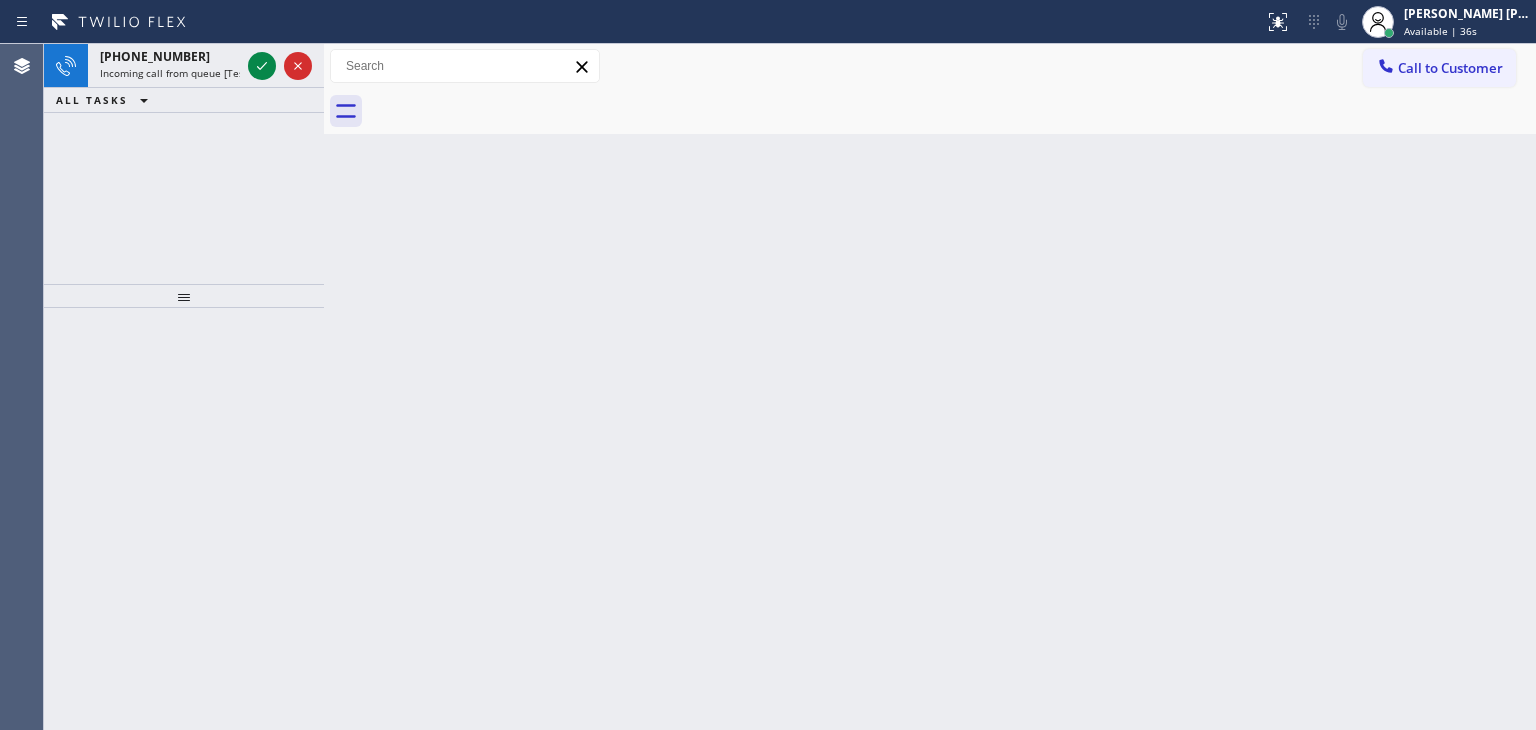 click on "+16507667821 Incoming call from queue [Test] All ALL TASKS ALL TASKS ACTIVE TASKS TASKS IN WRAP UP" at bounding box center (184, 164) 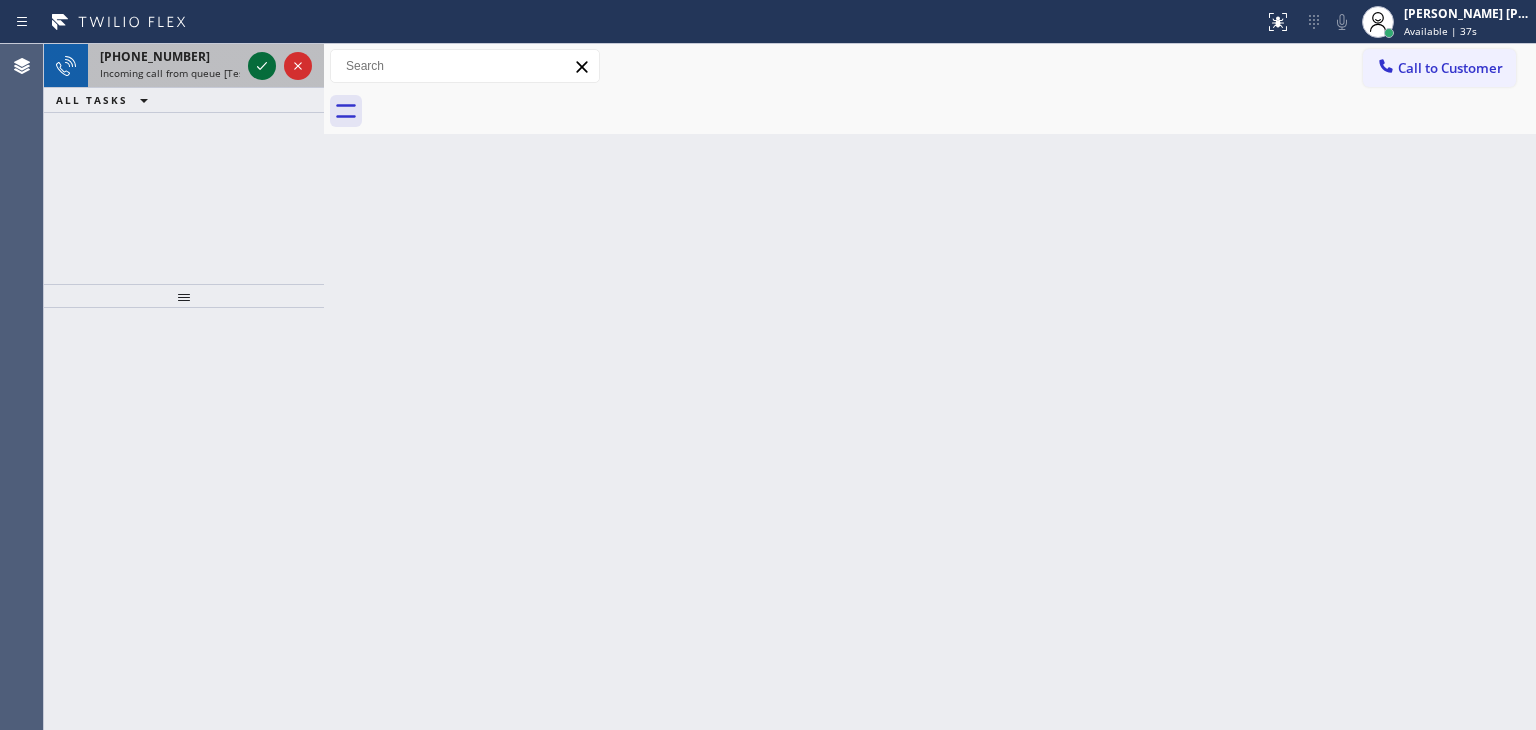click 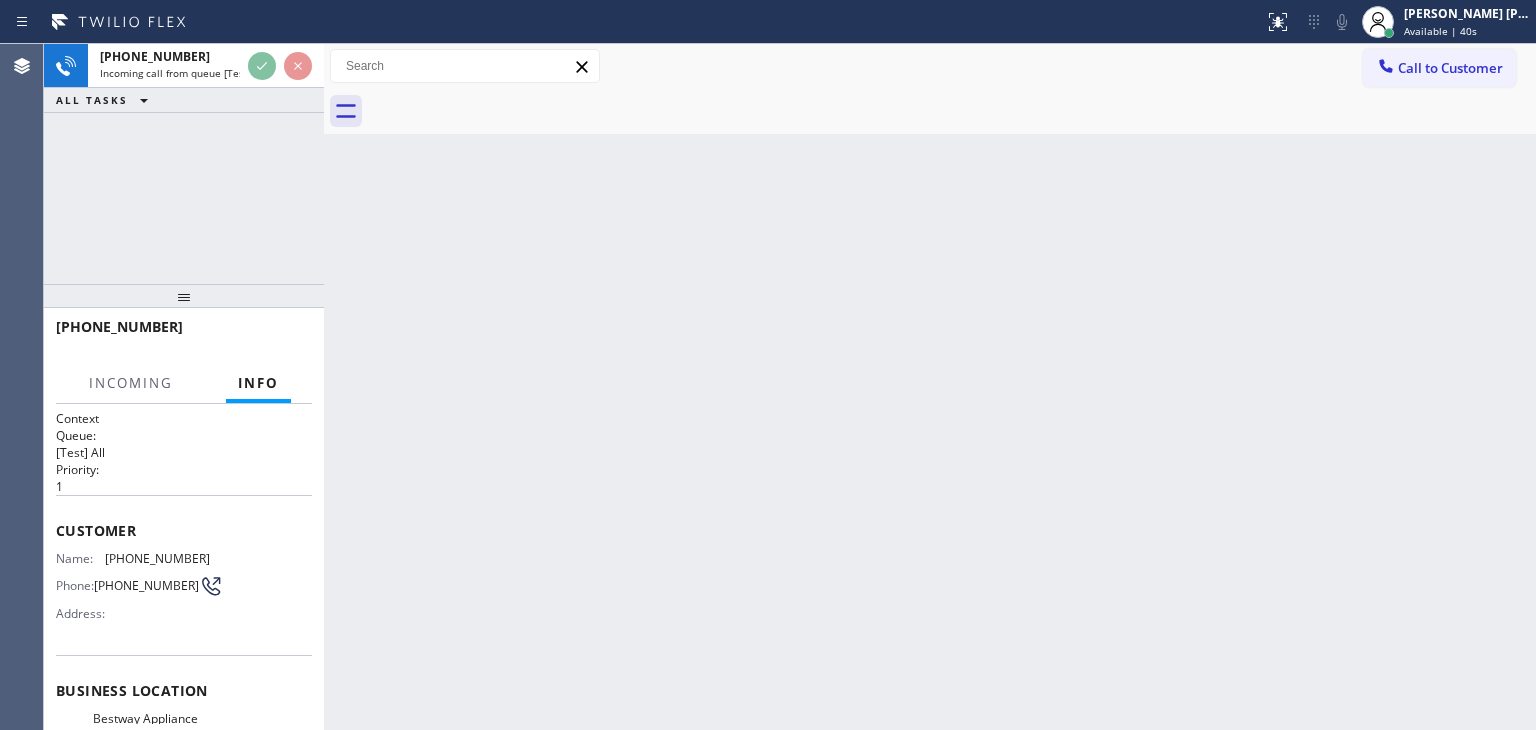 scroll, scrollTop: 100, scrollLeft: 0, axis: vertical 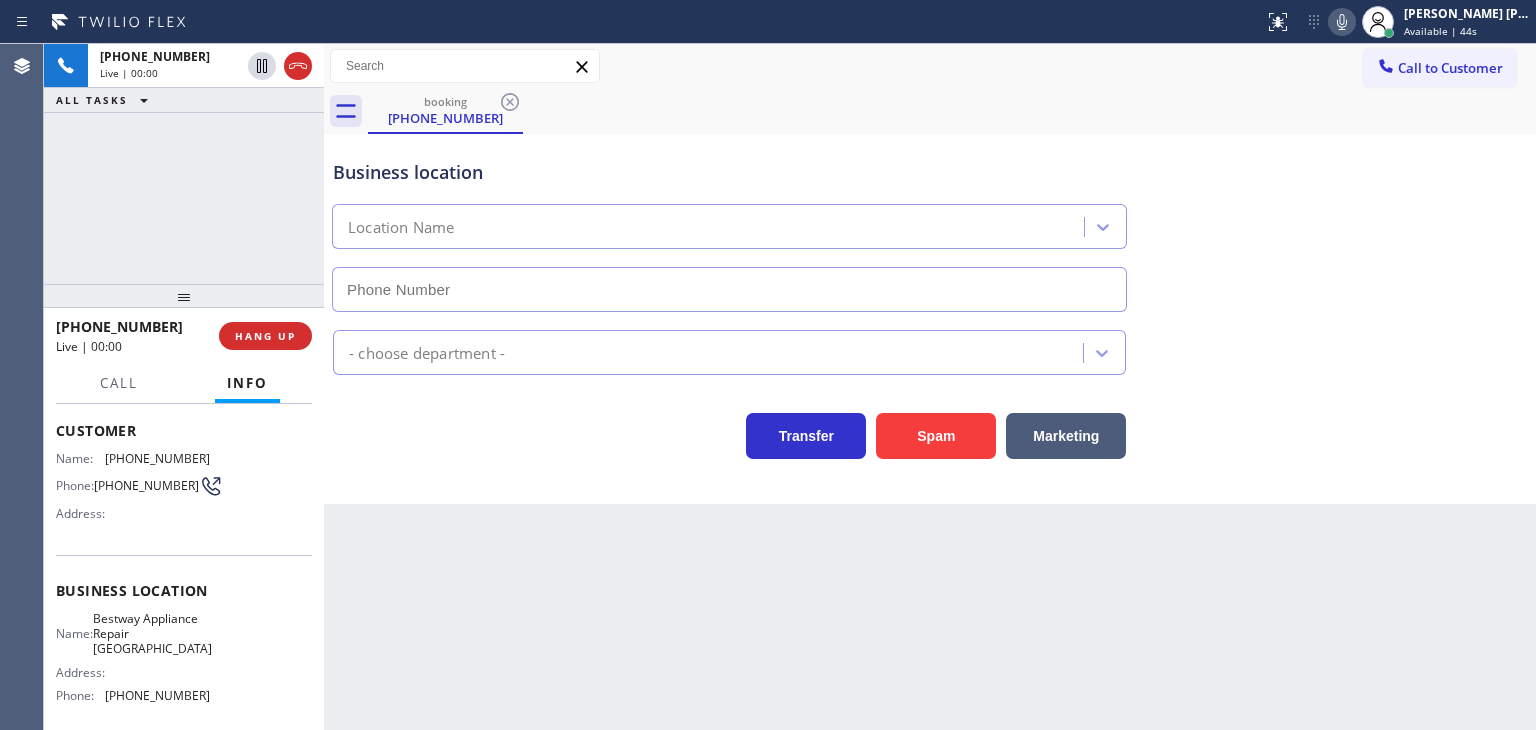 type on "(805) 600-5844" 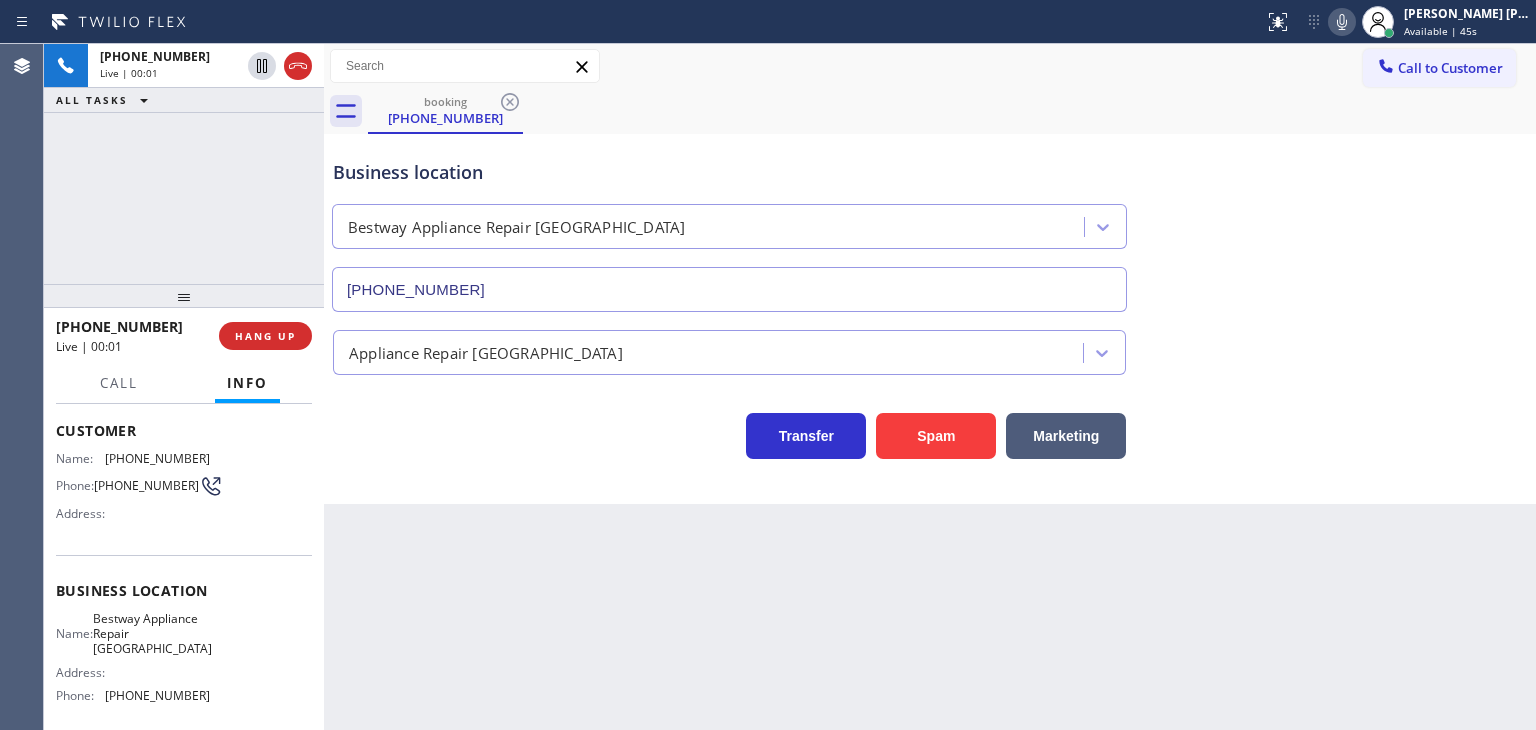 click 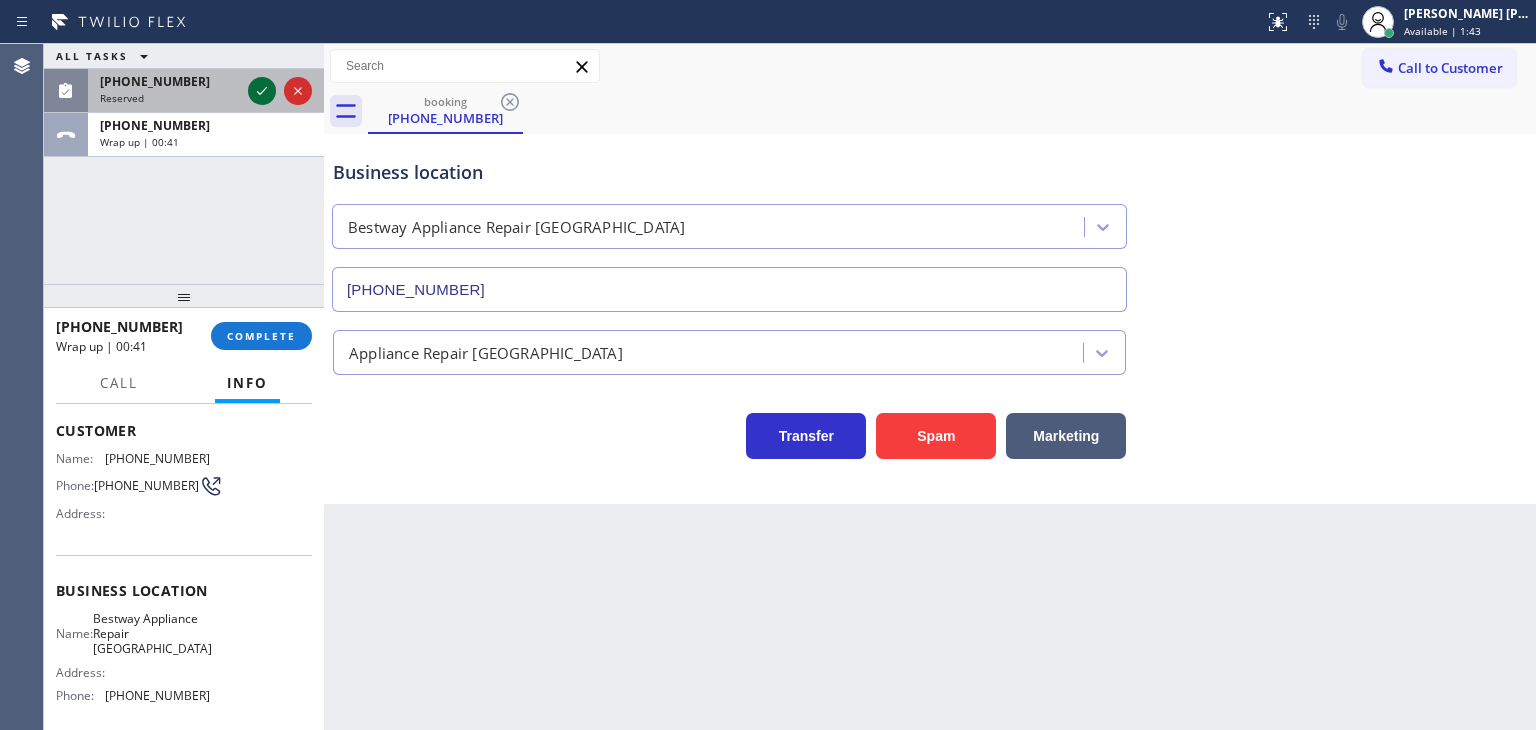 click 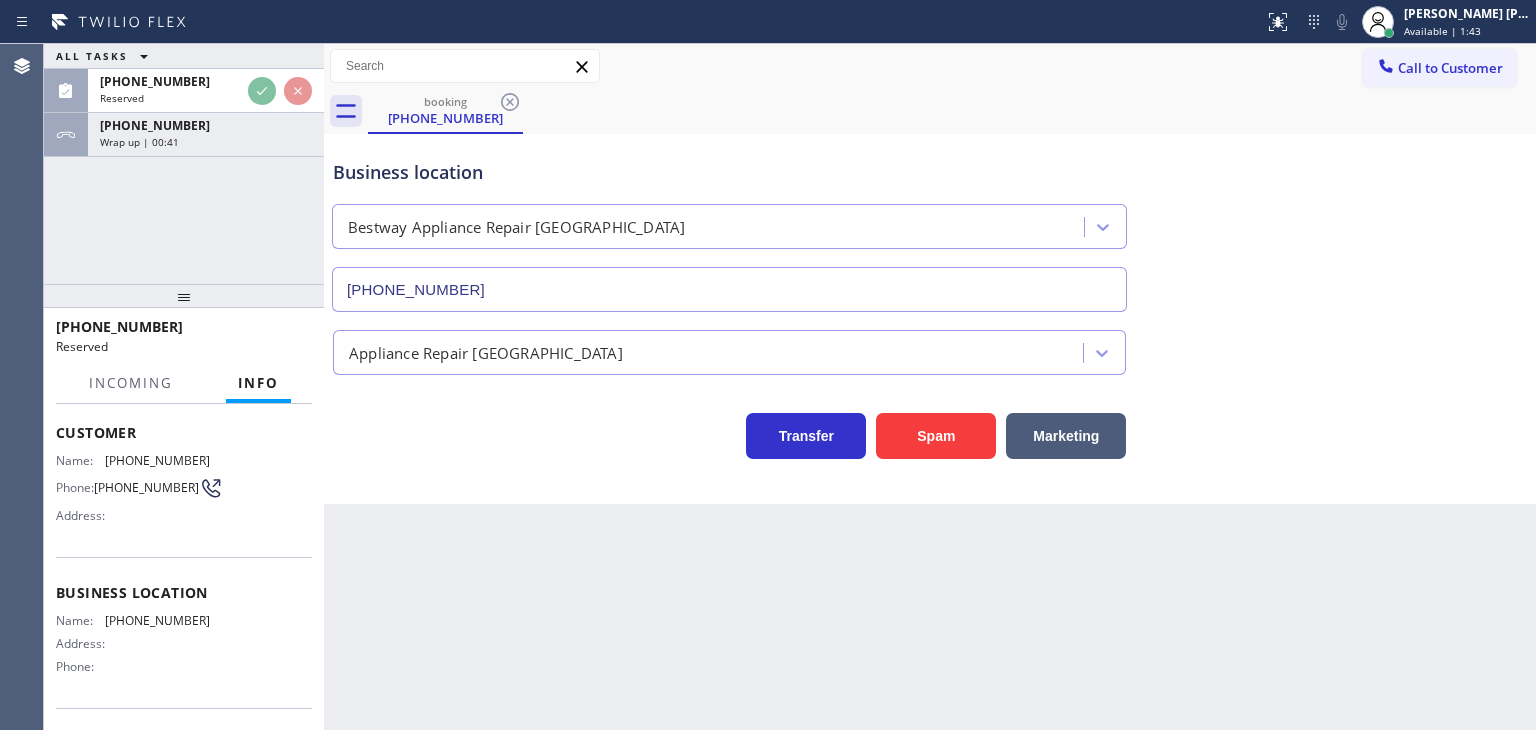 scroll, scrollTop: 116, scrollLeft: 0, axis: vertical 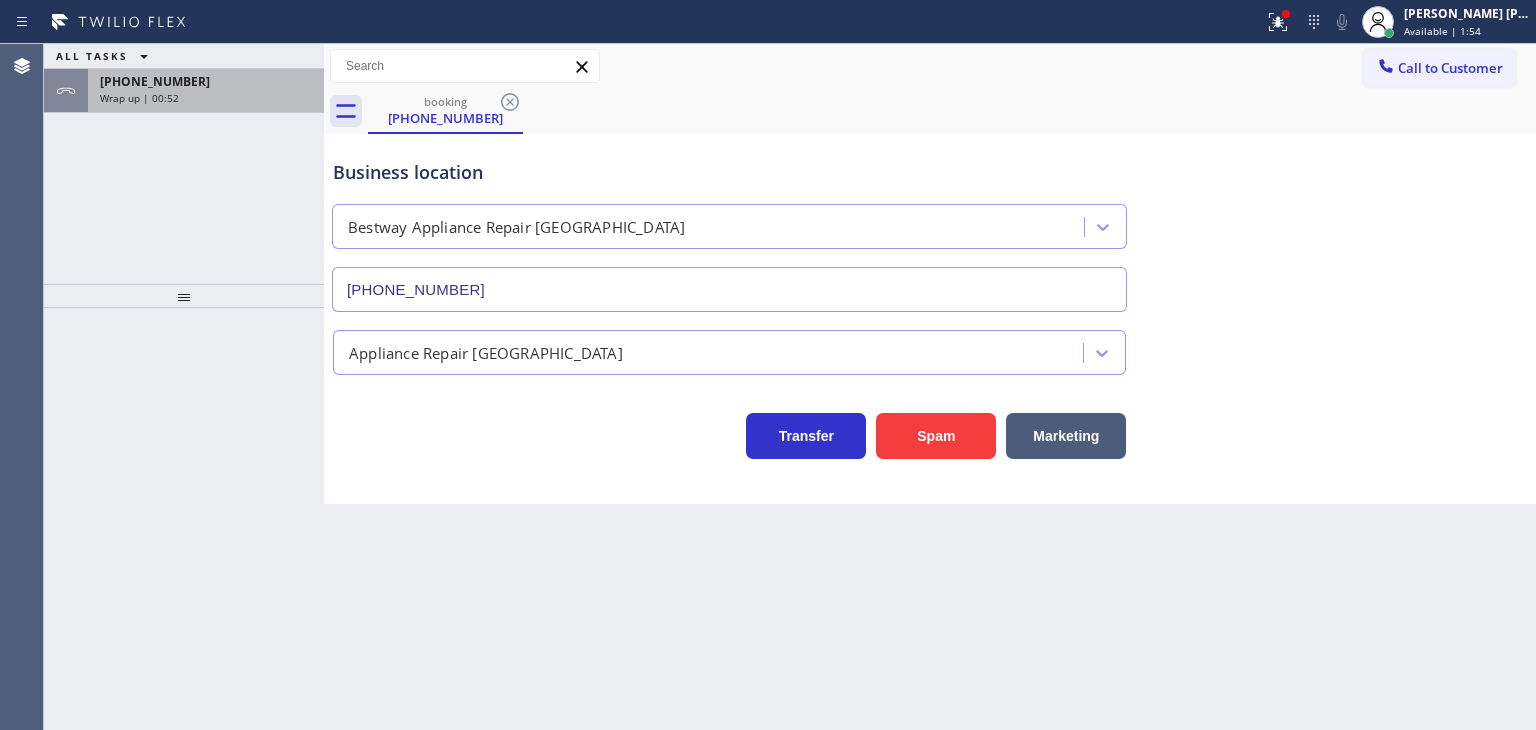 click on "Wrap up | 00:52" at bounding box center (206, 98) 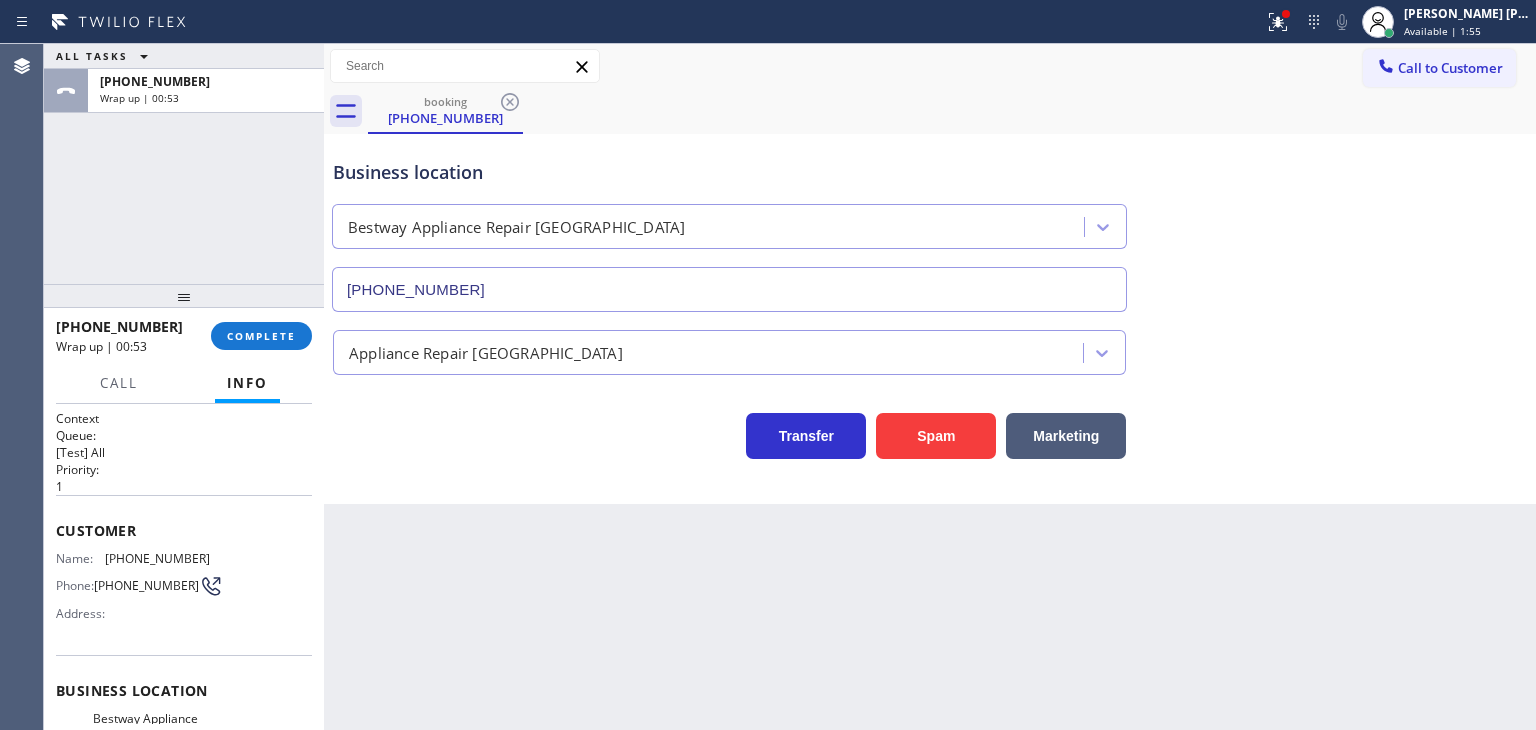 click on "+16507667821 Wrap up | 00:53 COMPLETE" at bounding box center [184, 336] 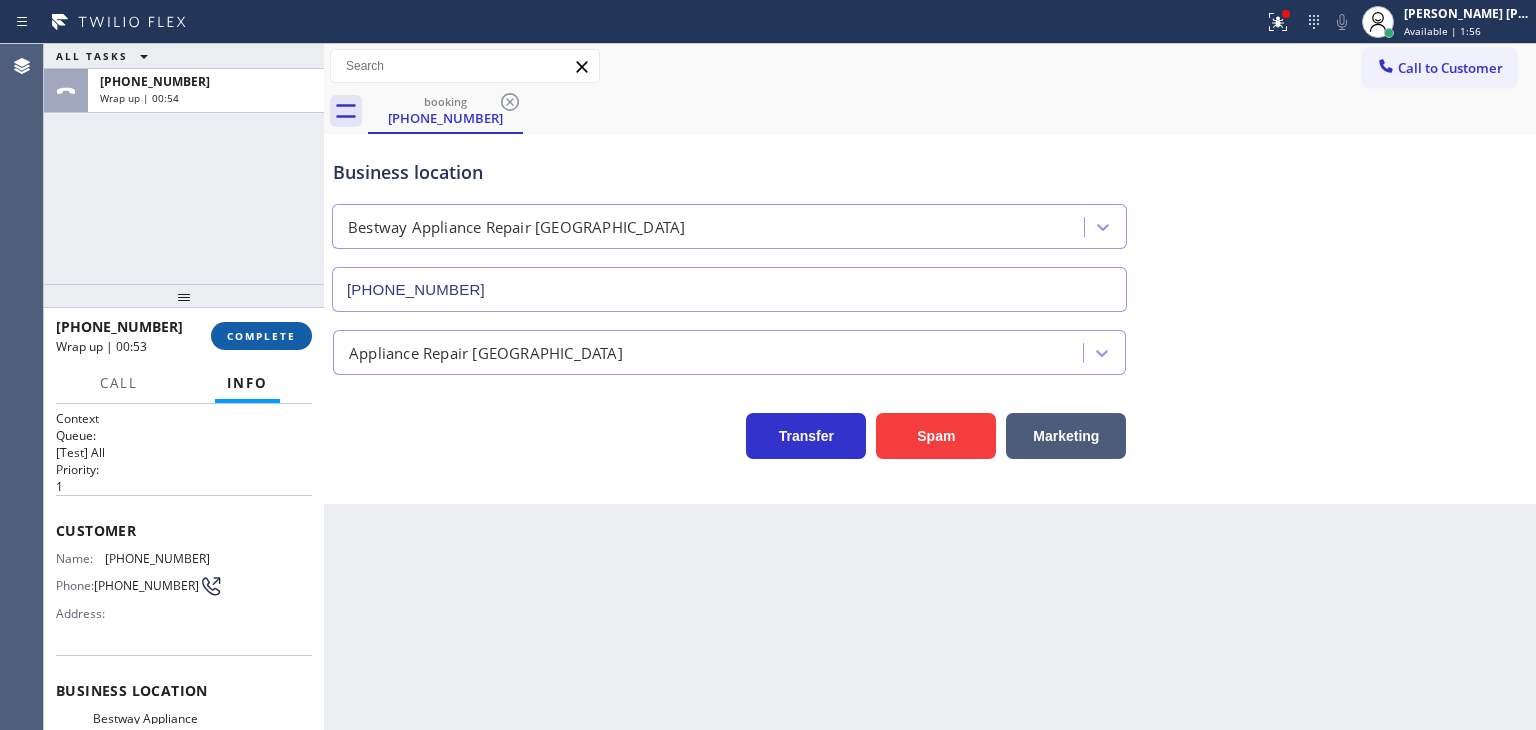click on "COMPLETE" at bounding box center (261, 336) 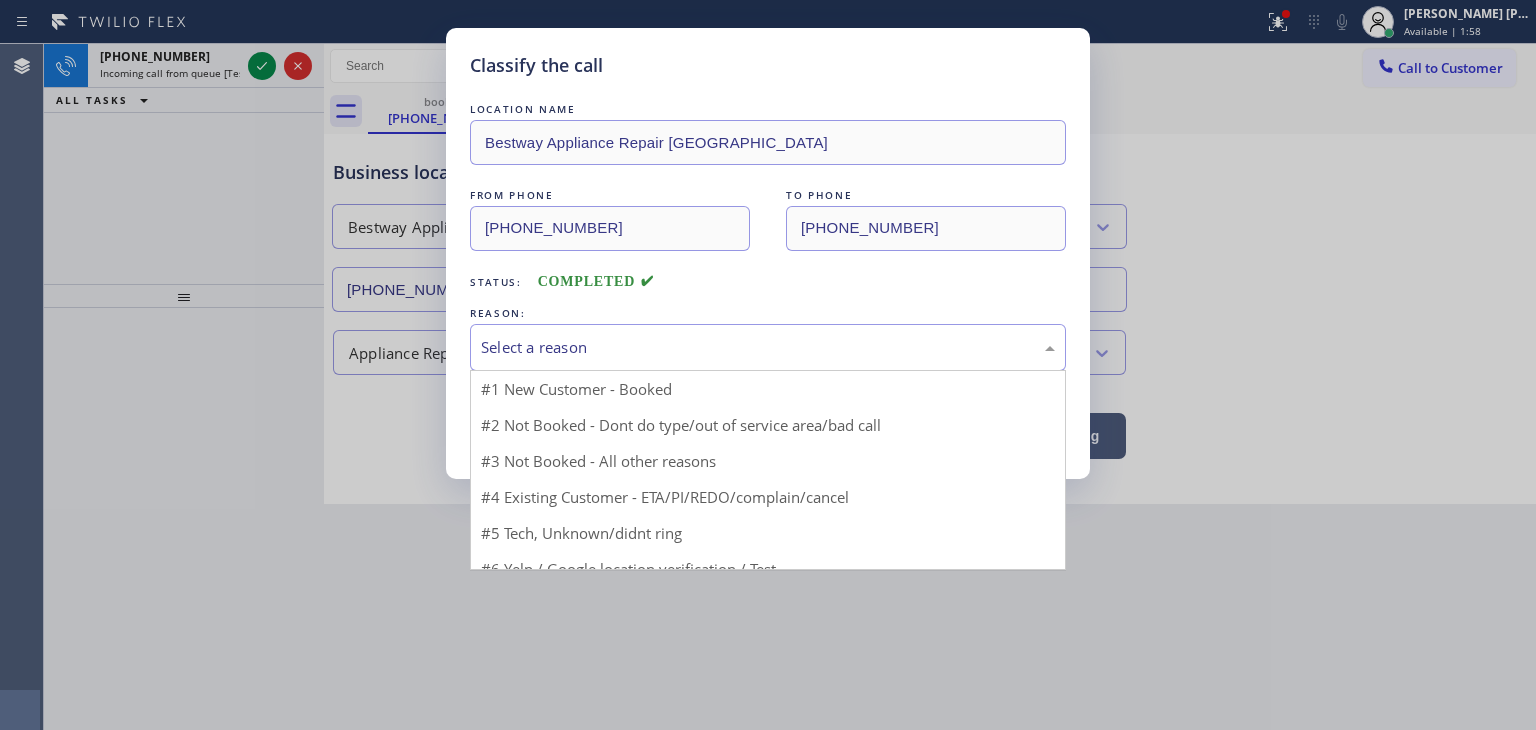 click on "Select a reason" at bounding box center [768, 347] 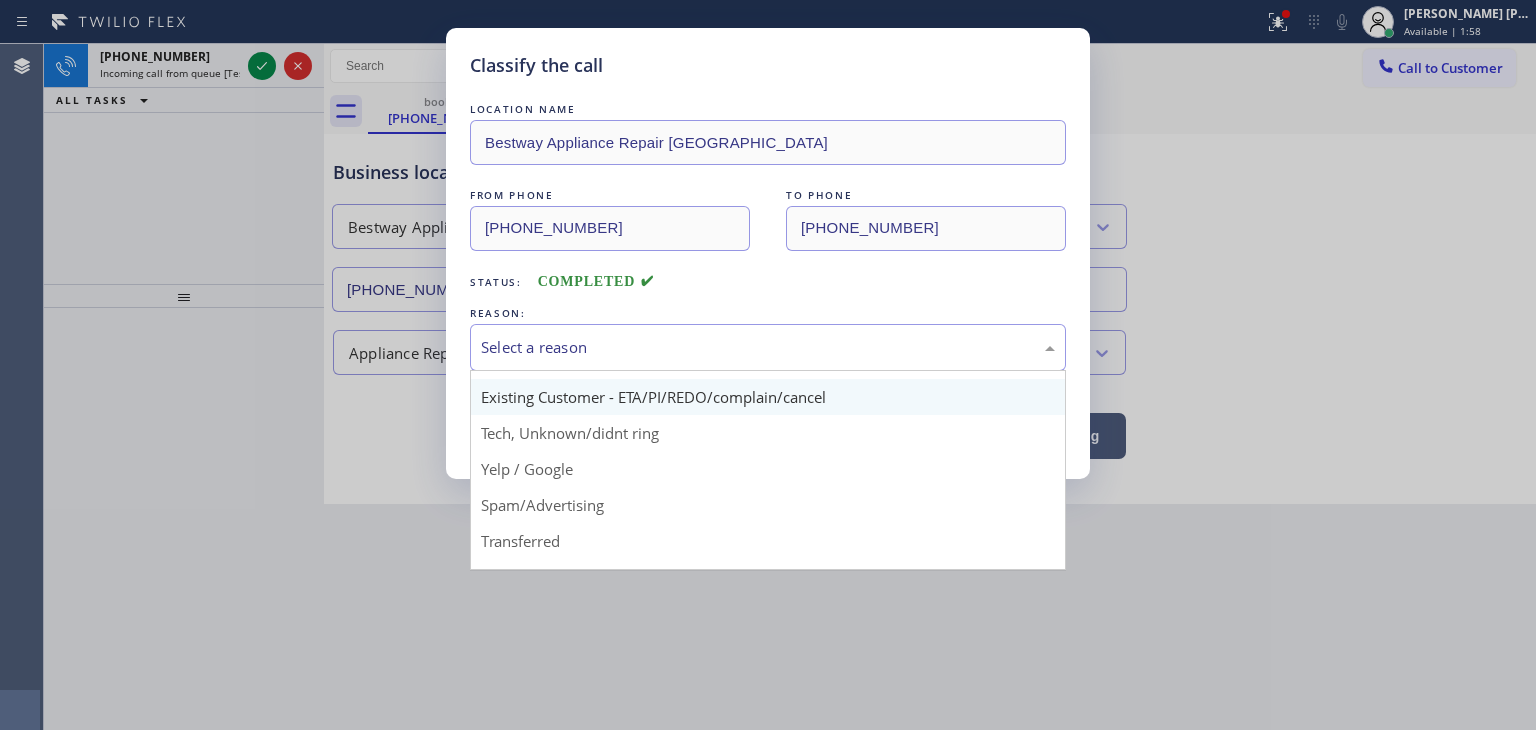 scroll, scrollTop: 100, scrollLeft: 0, axis: vertical 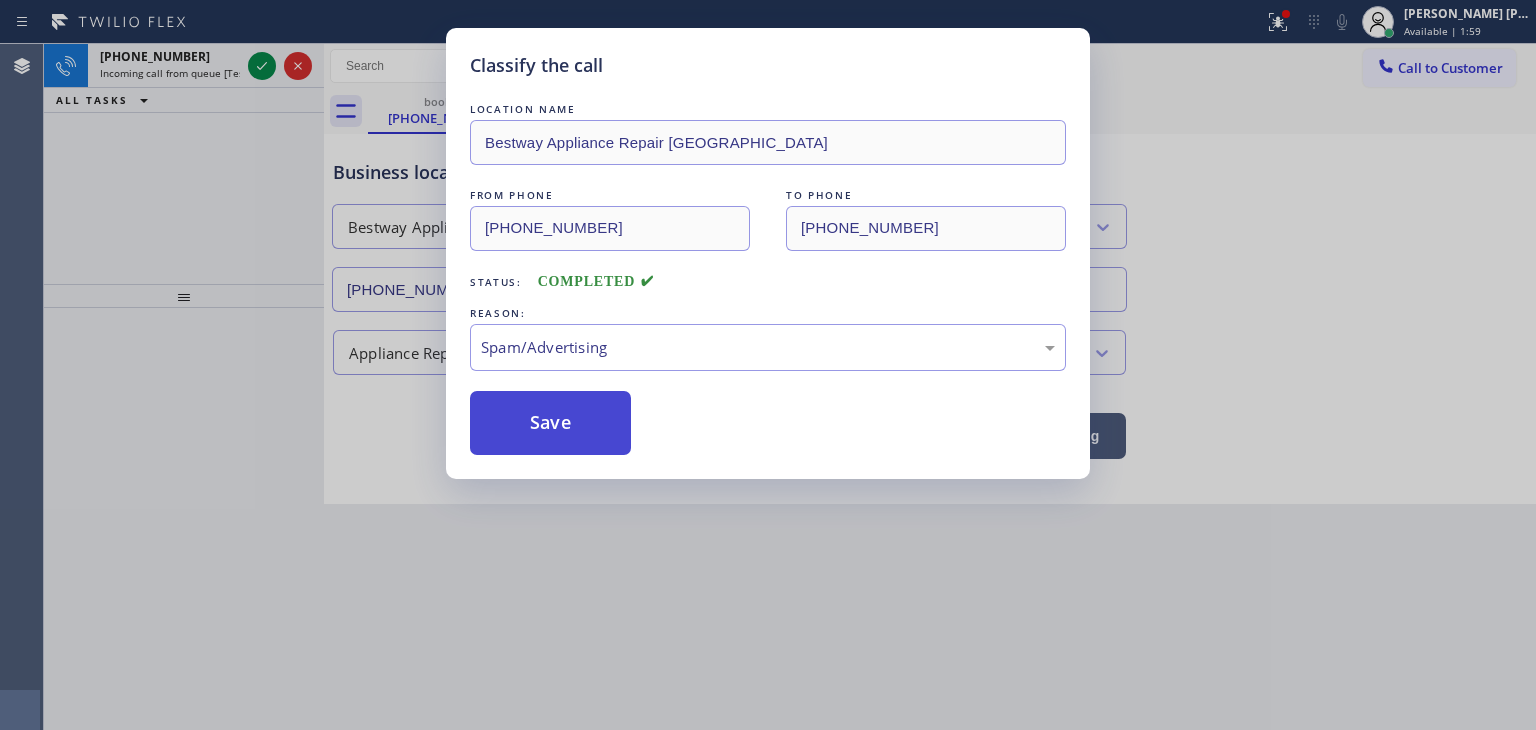 click on "Save" at bounding box center [550, 423] 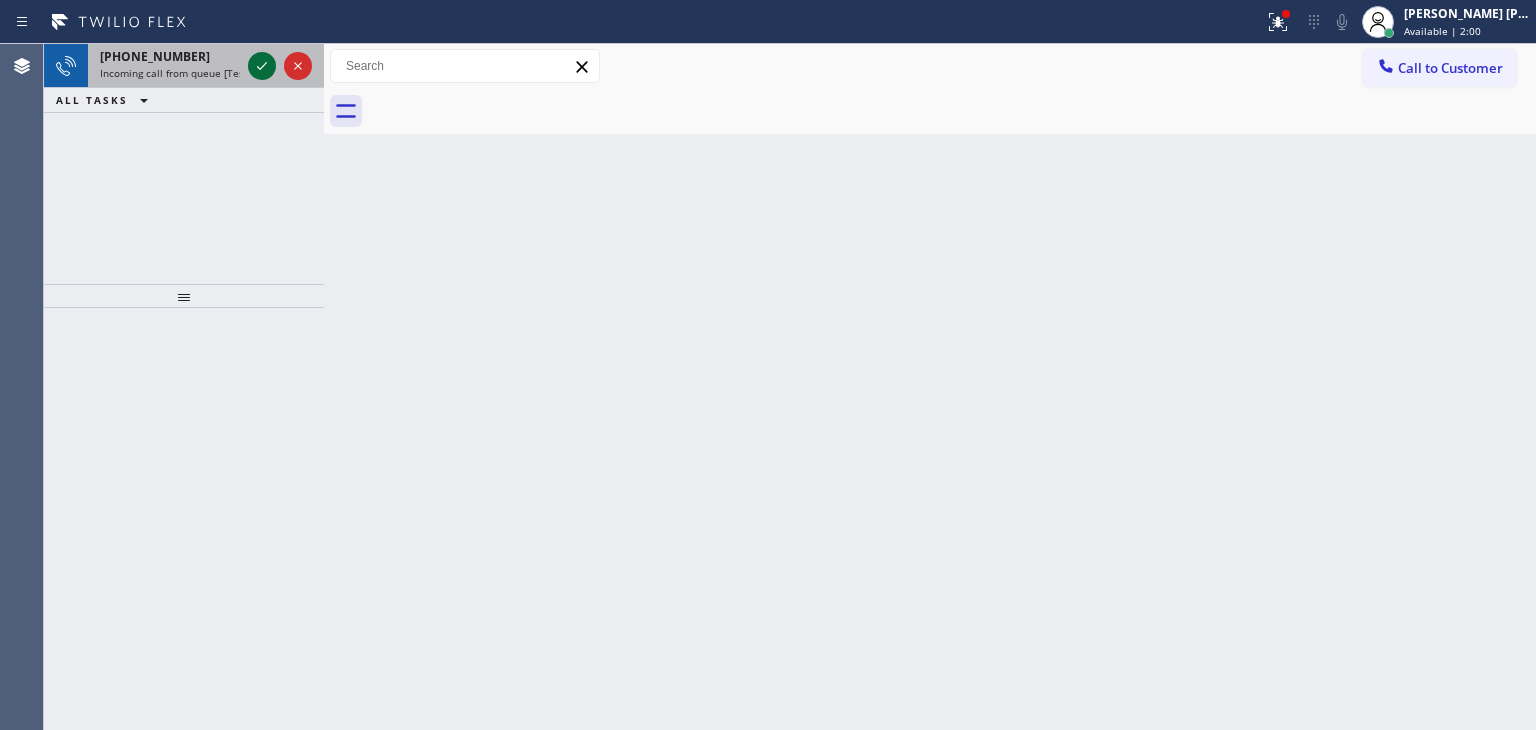 click 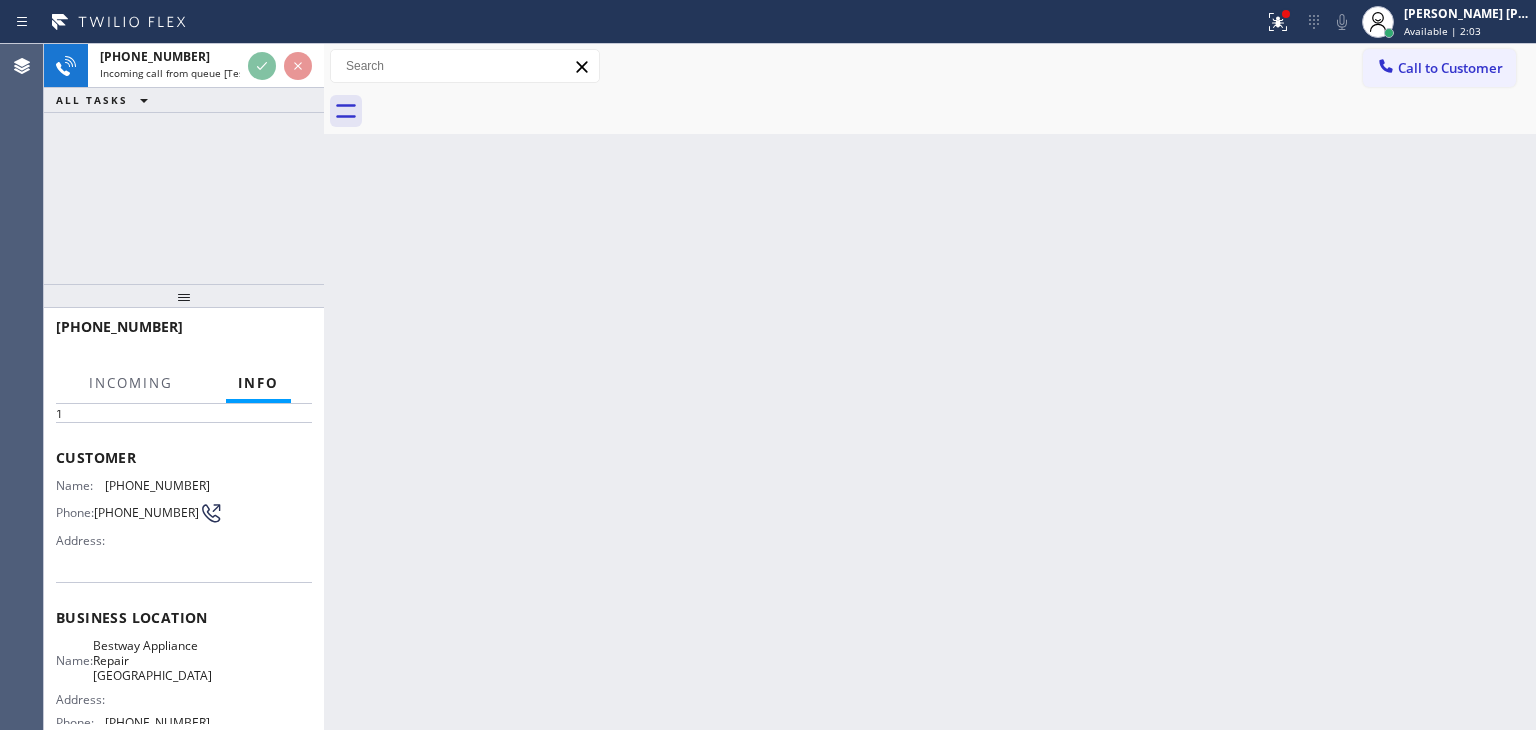 scroll, scrollTop: 200, scrollLeft: 0, axis: vertical 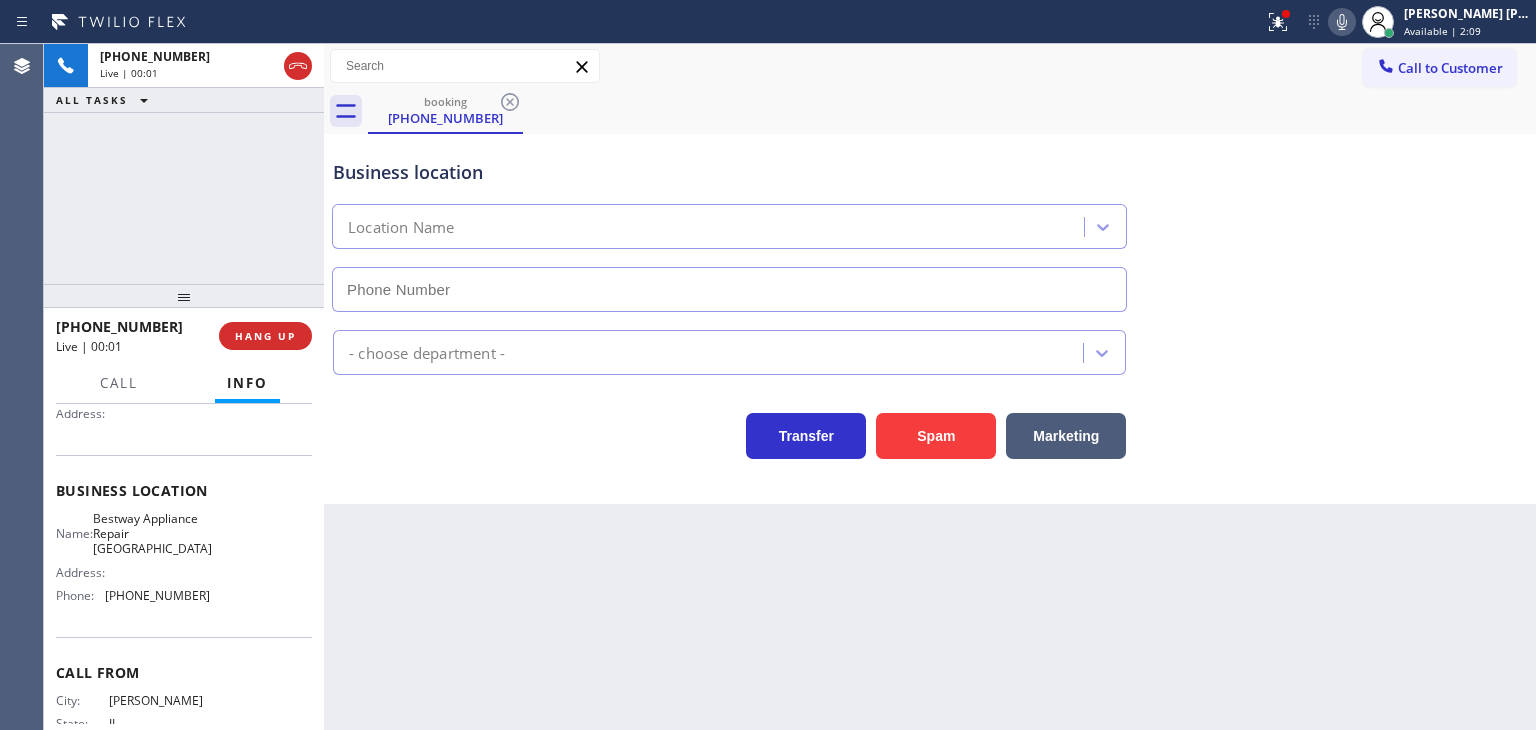type on "(847) 447-2070" 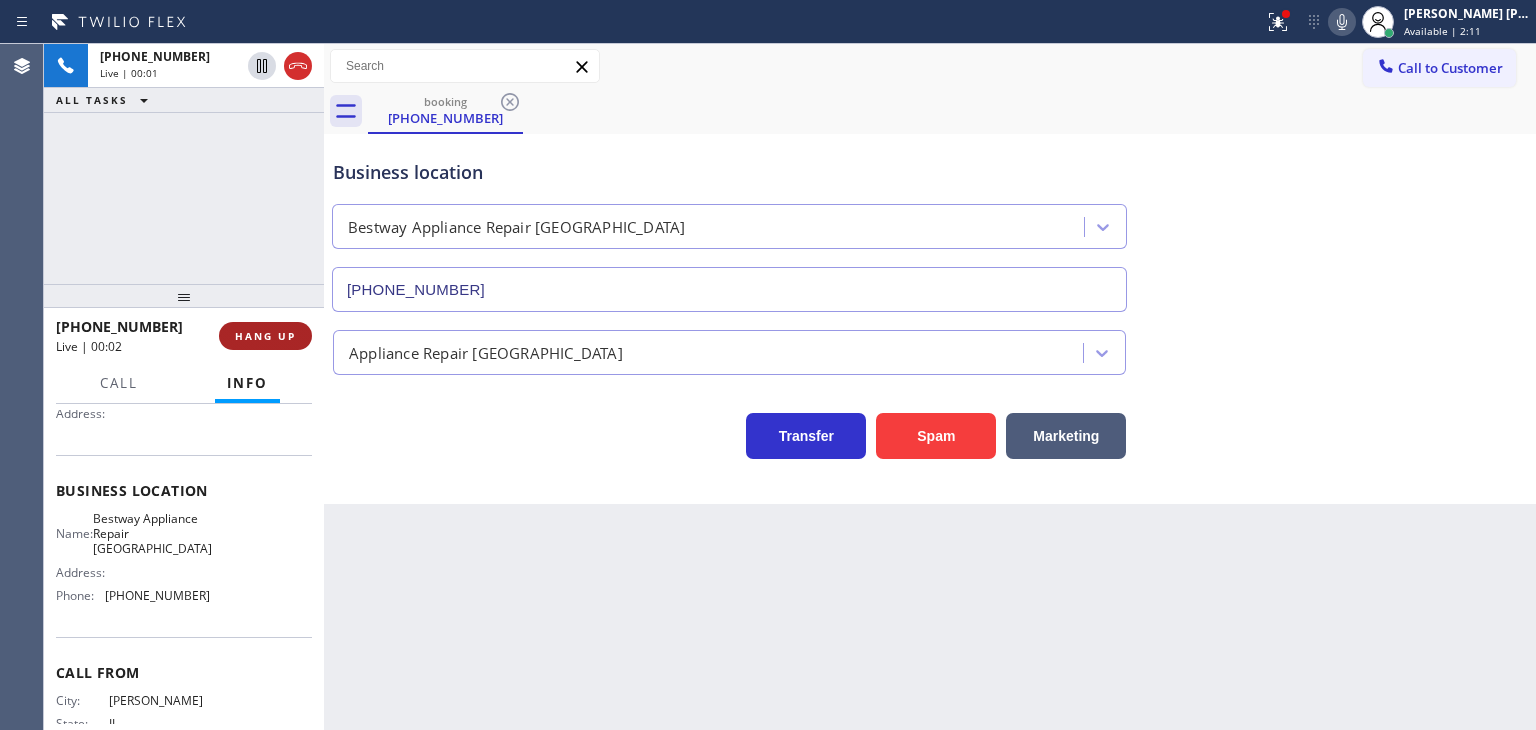 click on "HANG UP" at bounding box center [265, 336] 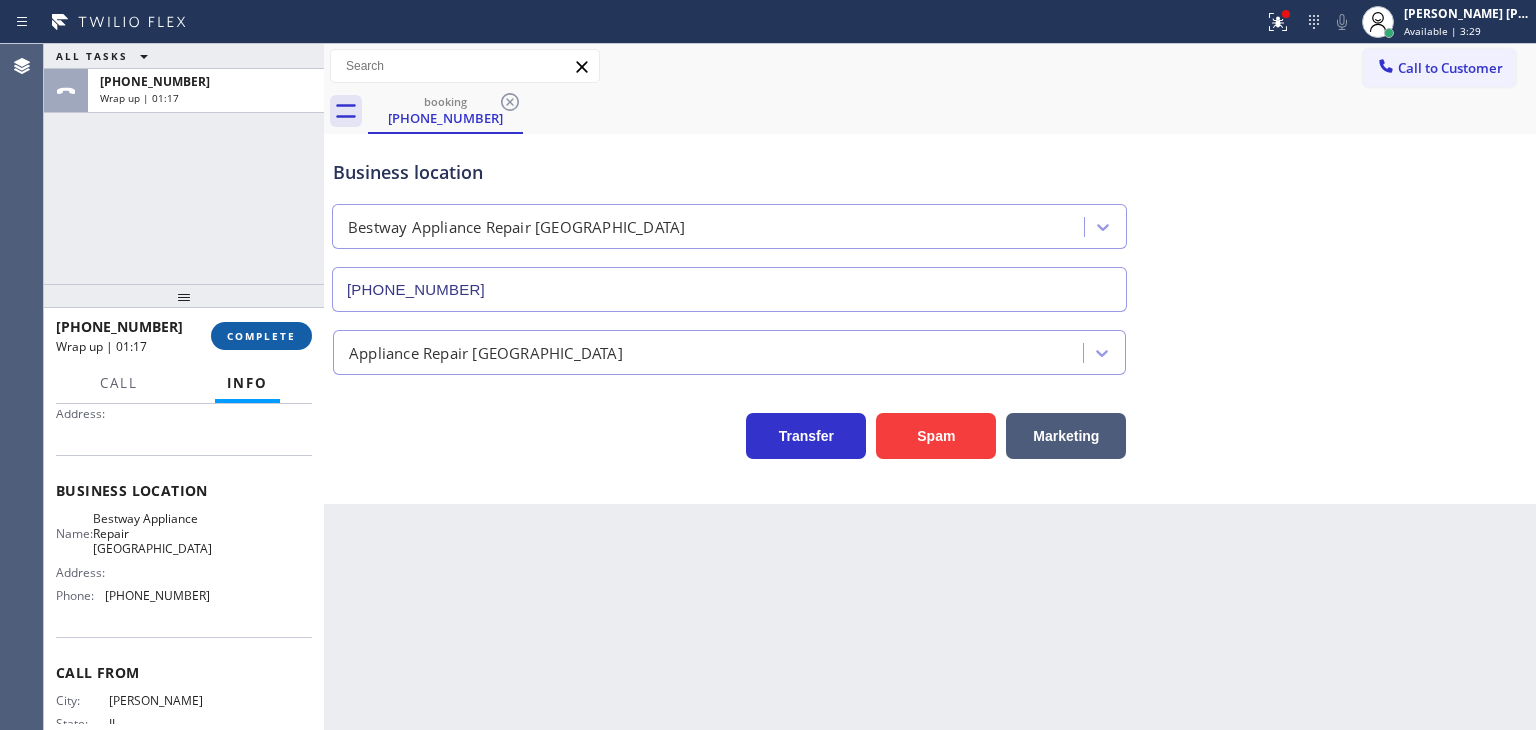 click on "COMPLETE" at bounding box center (261, 336) 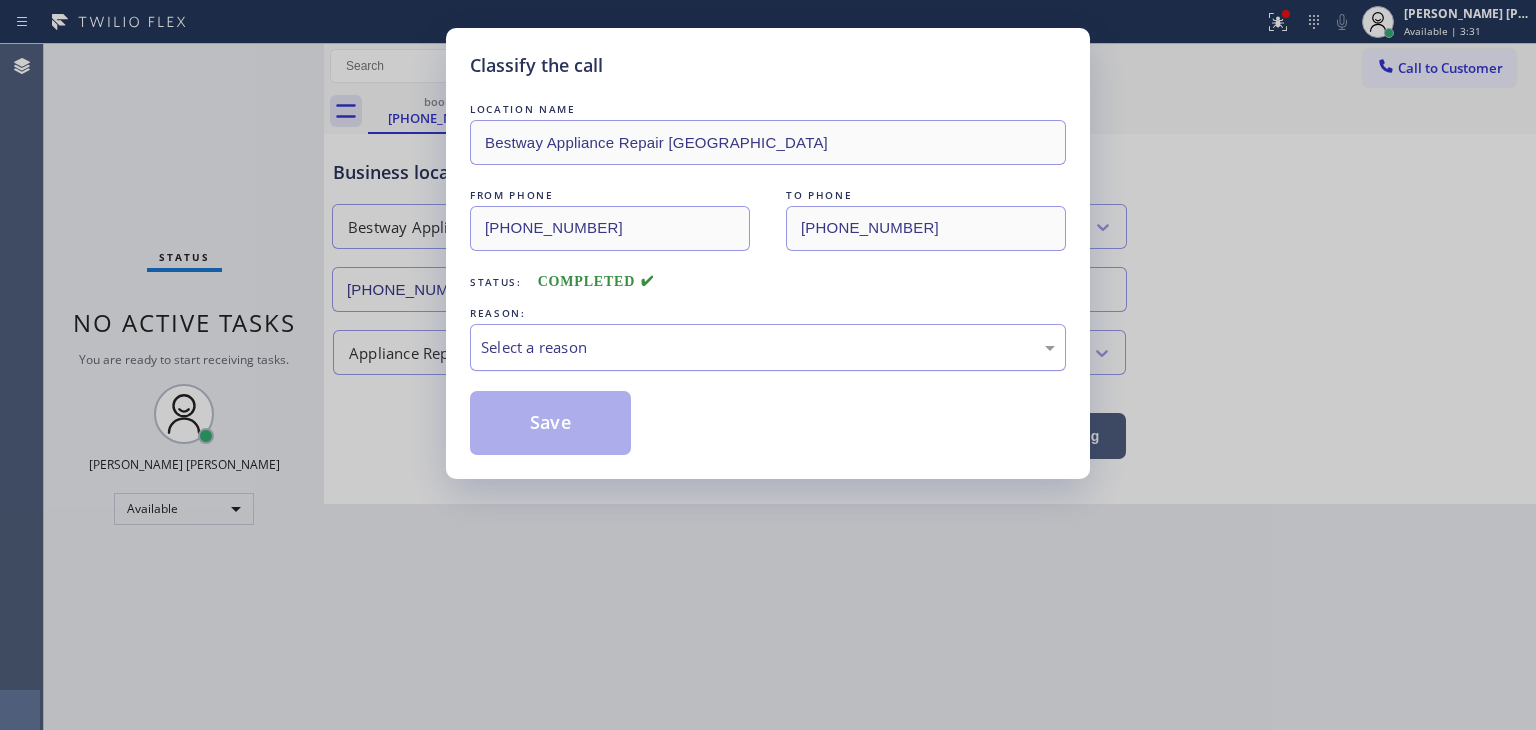 click on "Select a reason" at bounding box center [768, 347] 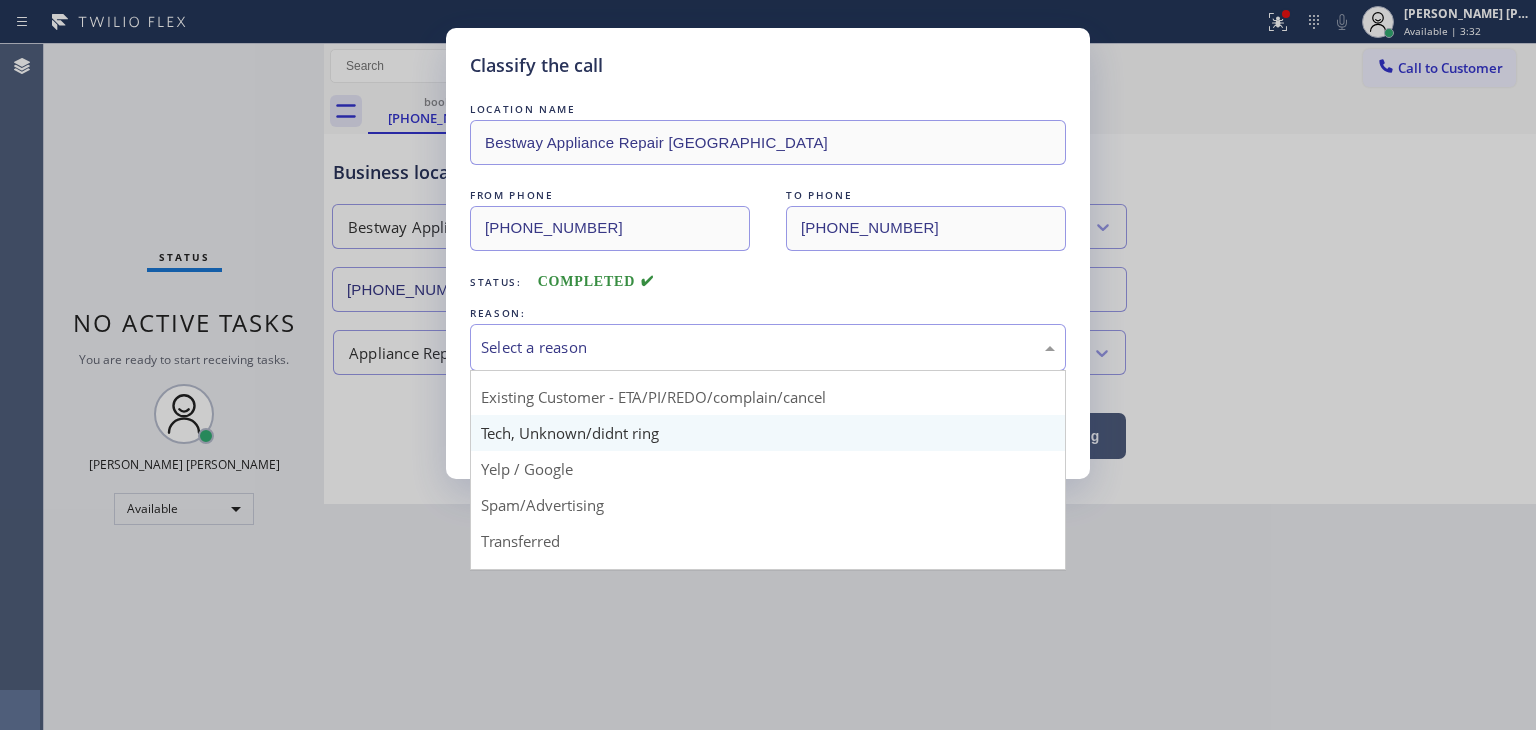 scroll, scrollTop: 100, scrollLeft: 0, axis: vertical 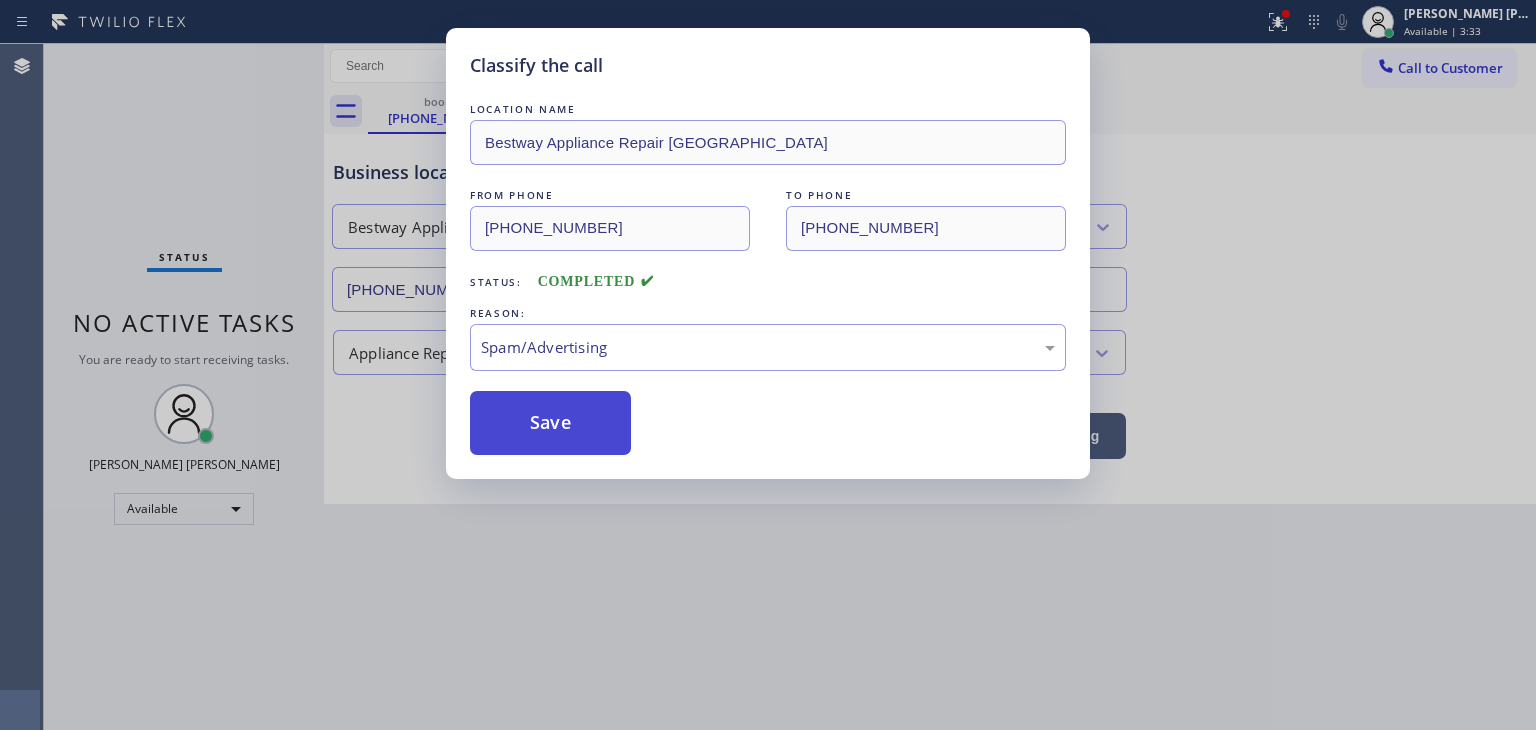 click on "Save" at bounding box center (550, 423) 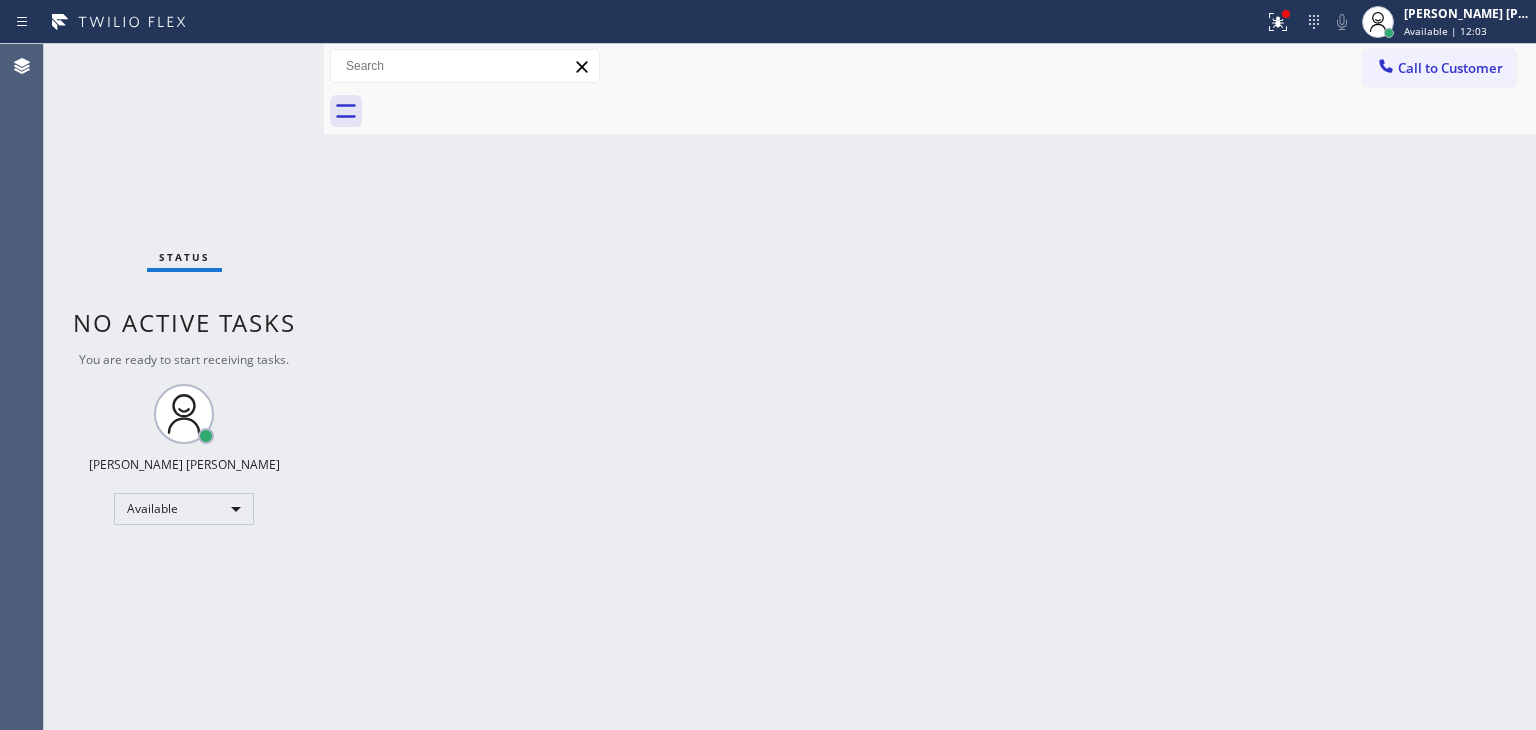 click on "Status   No active tasks     You are ready to start receiving tasks.   [PERSON_NAME] [PERSON_NAME] Available" at bounding box center [184, 387] 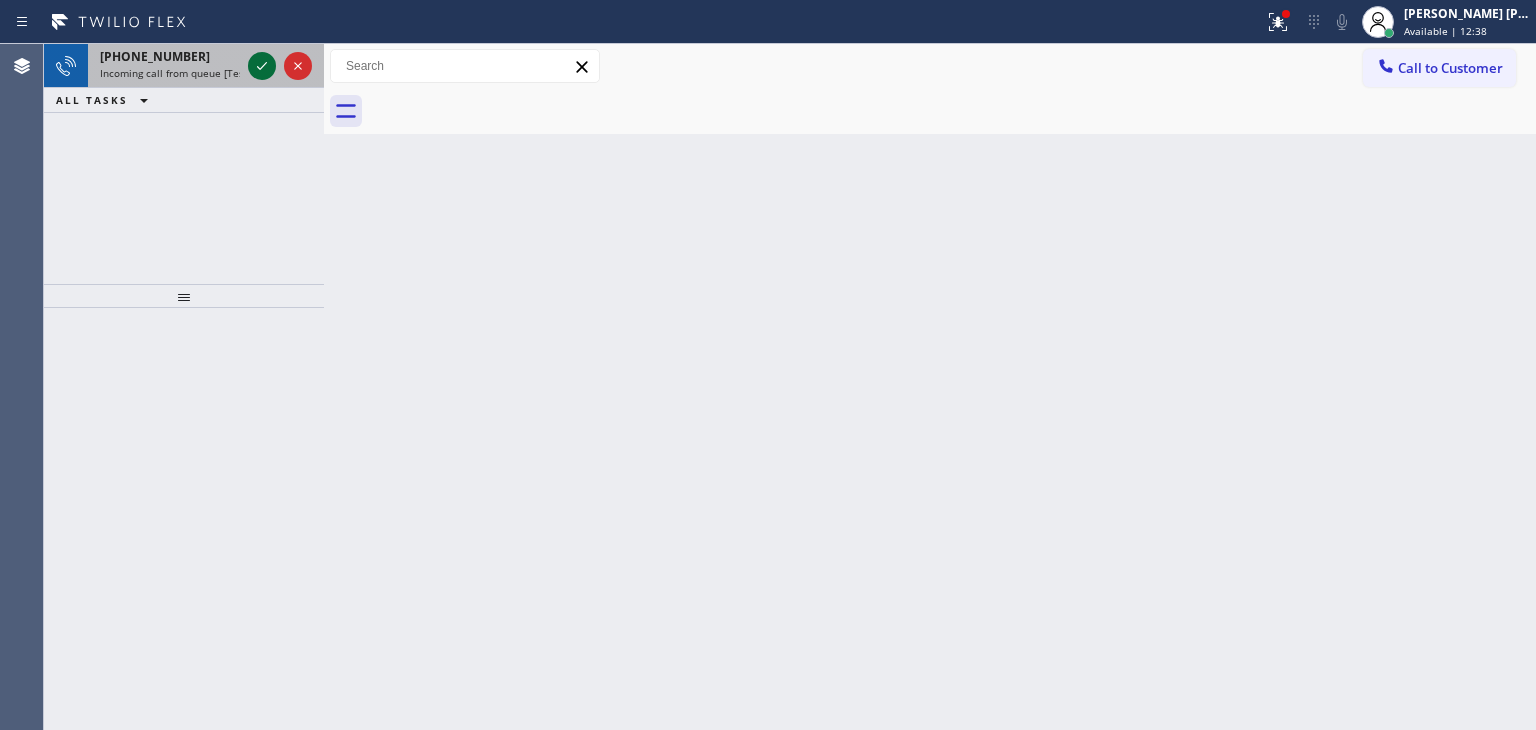 click 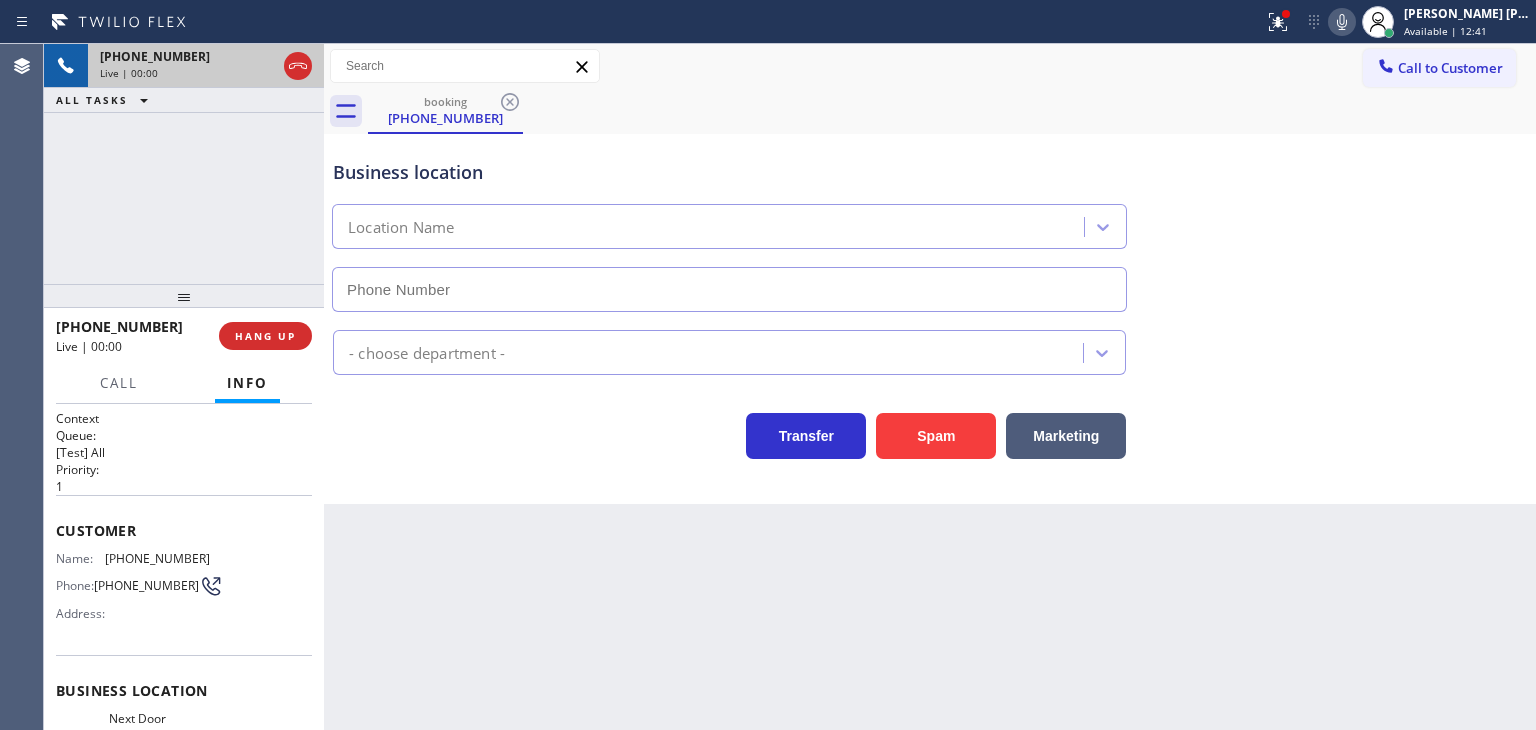 type on "(602) 806-8961" 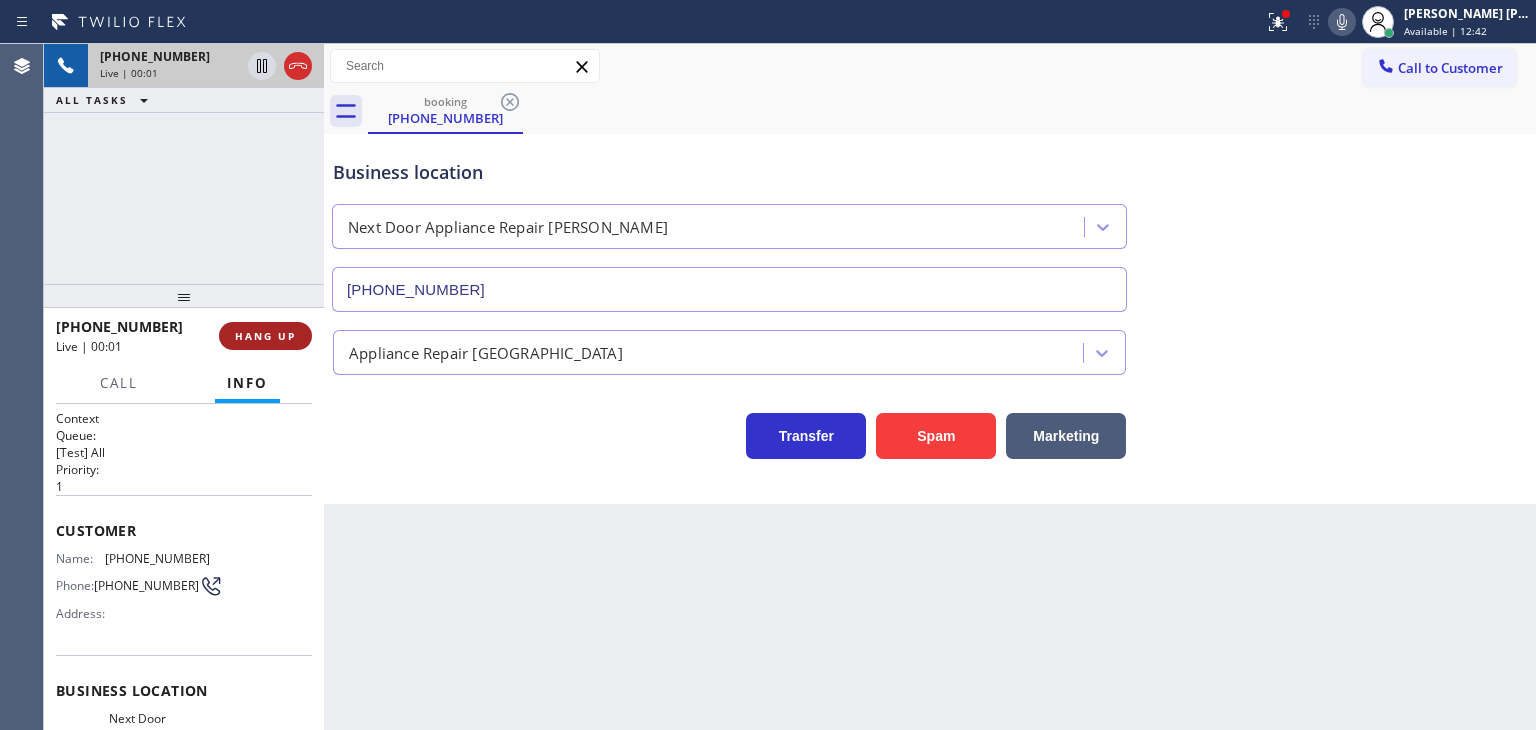 click on "HANG UP" at bounding box center (265, 336) 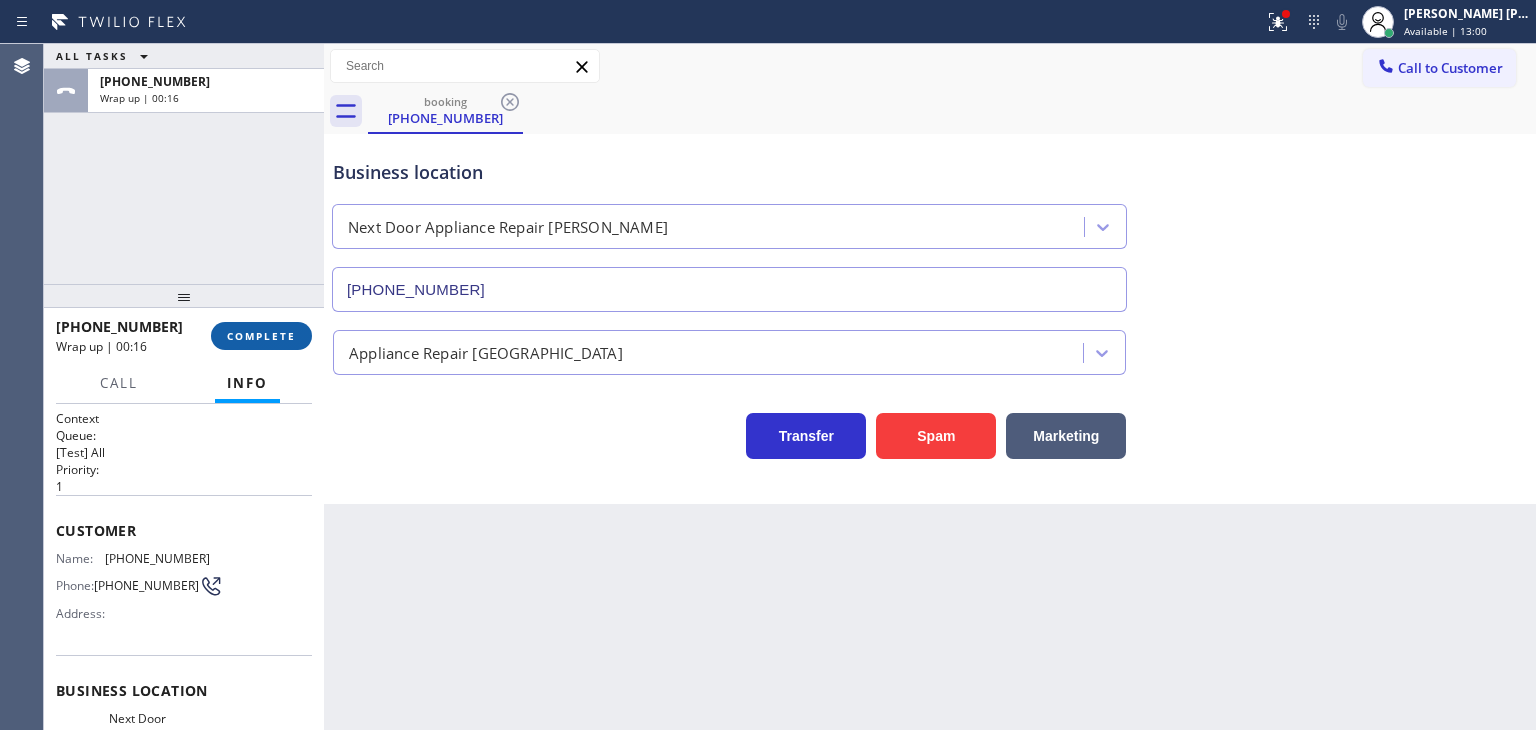 click on "COMPLETE" at bounding box center [261, 336] 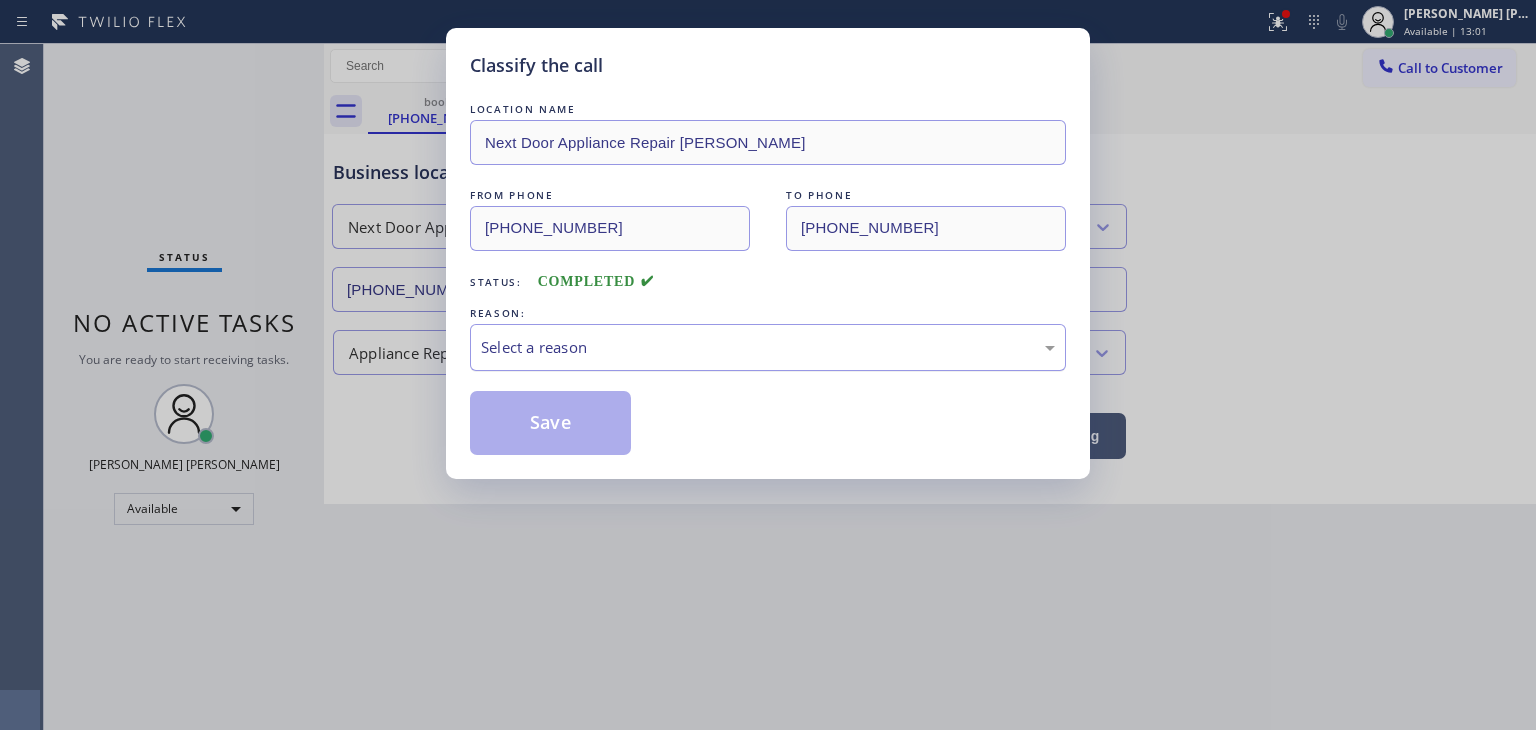 click on "Select a reason" at bounding box center (768, 347) 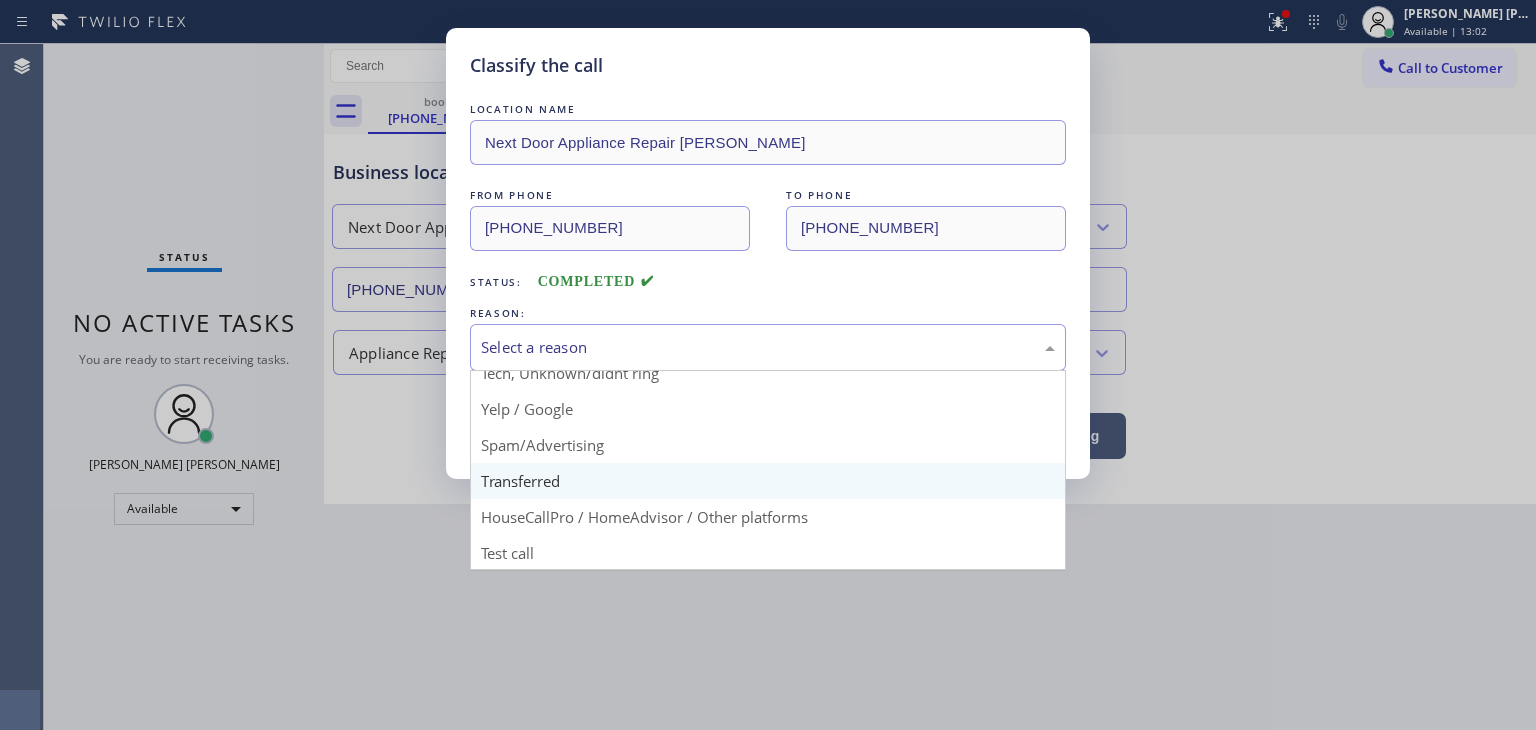 scroll, scrollTop: 125, scrollLeft: 0, axis: vertical 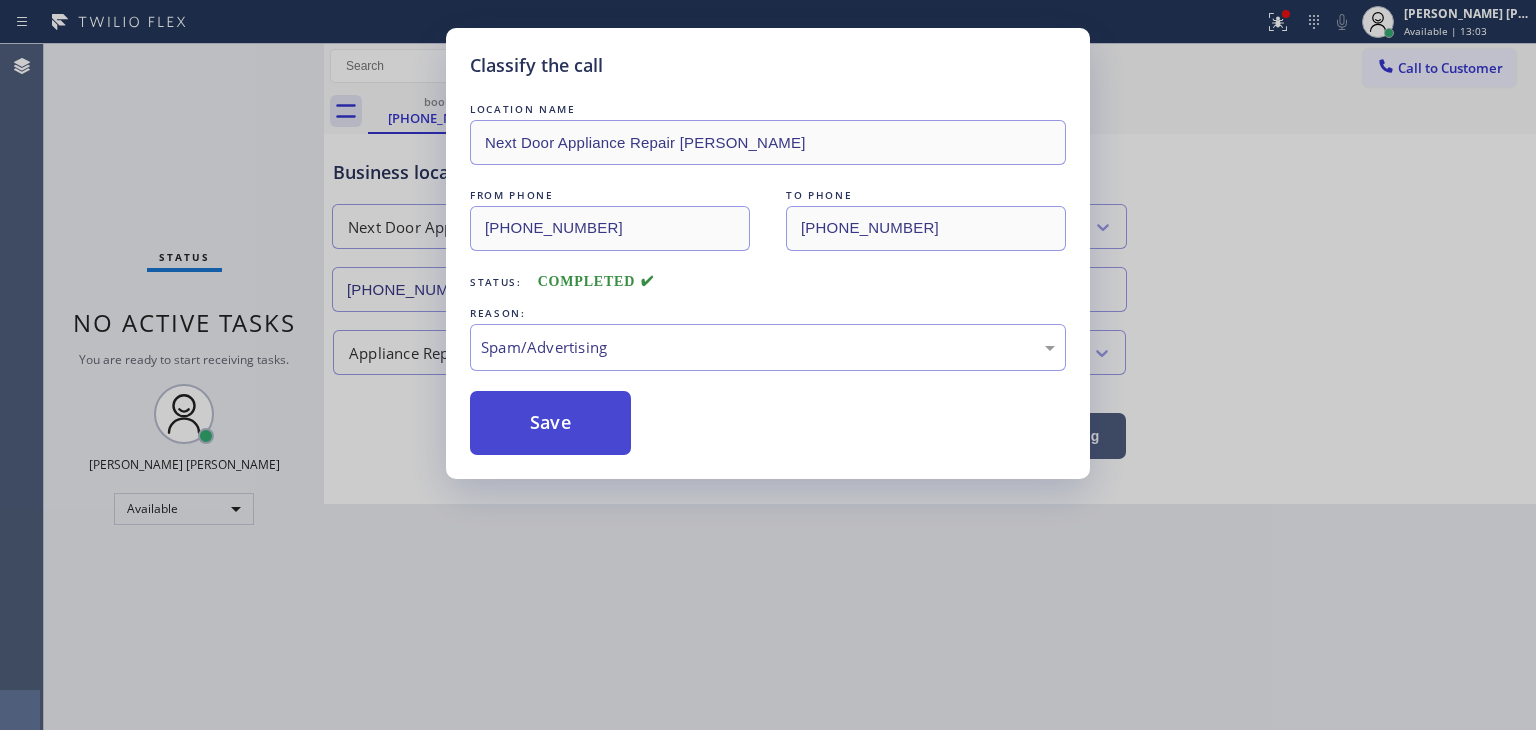 click on "Save" at bounding box center (550, 423) 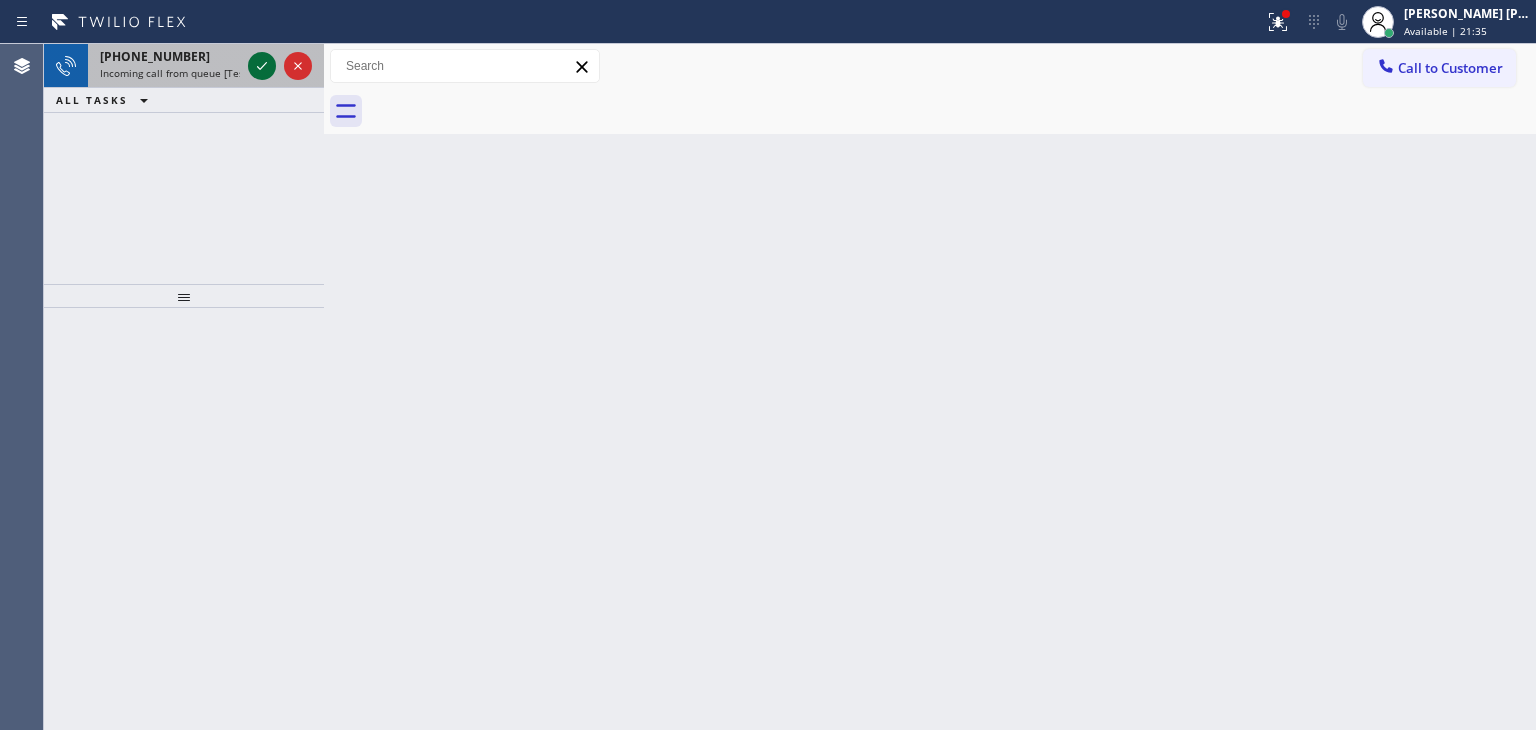click 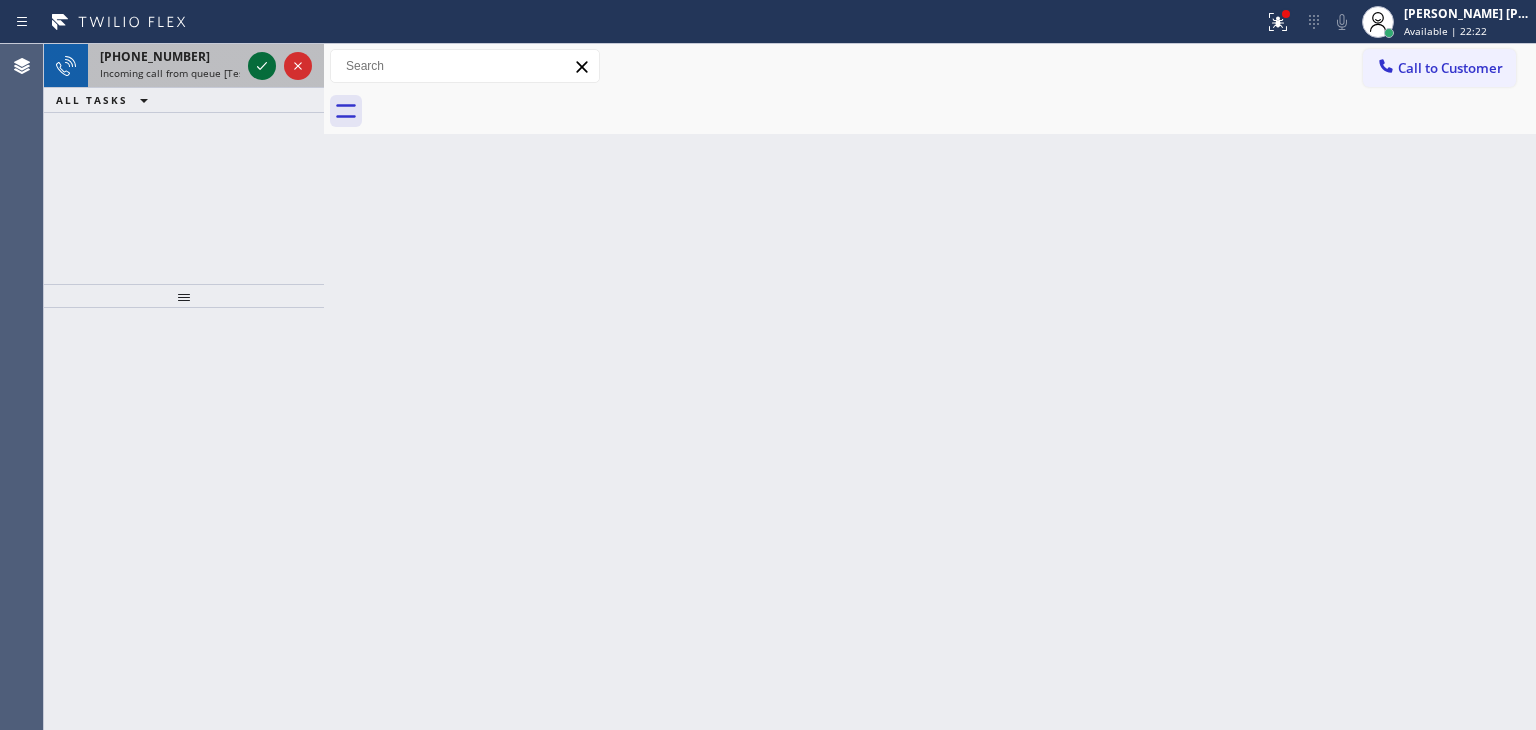 click 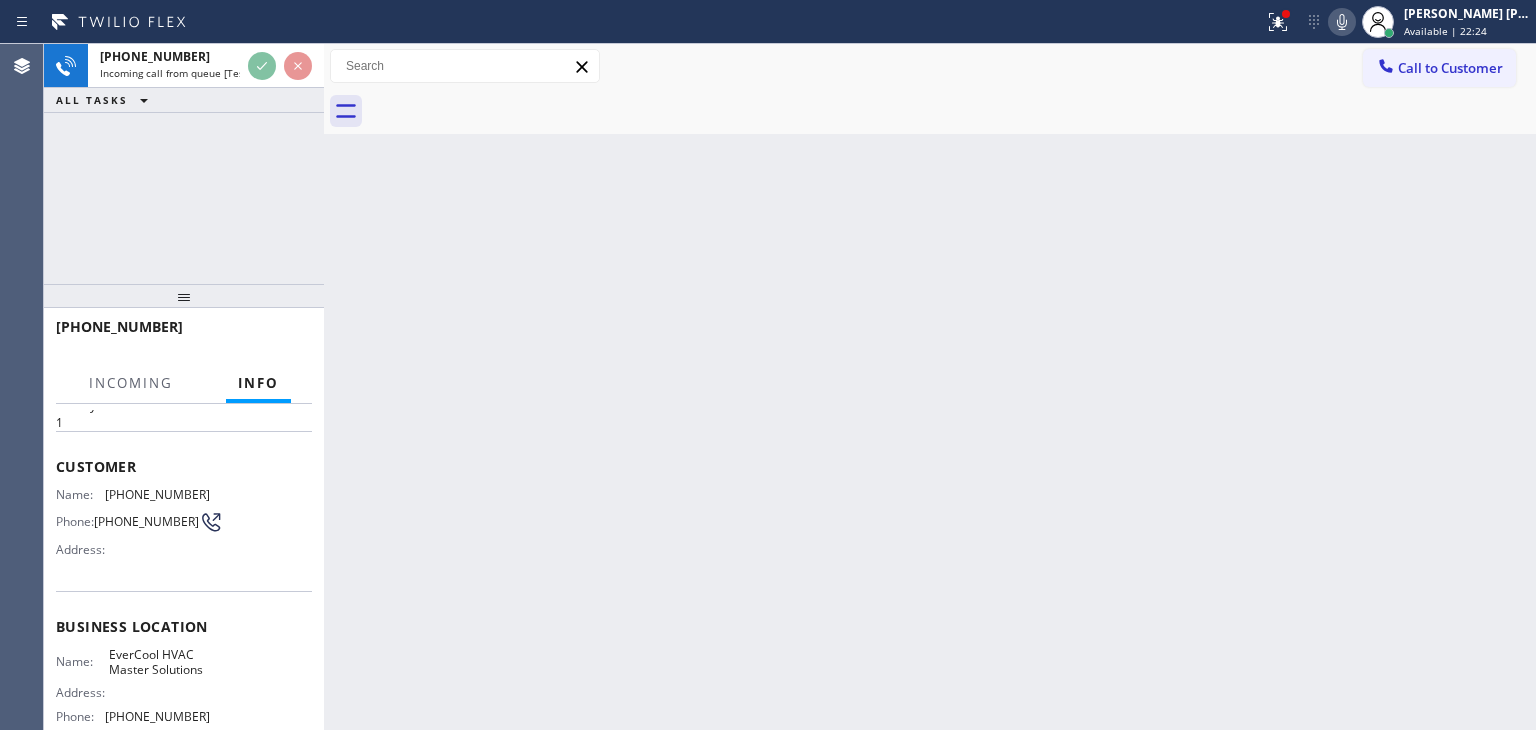 scroll, scrollTop: 100, scrollLeft: 0, axis: vertical 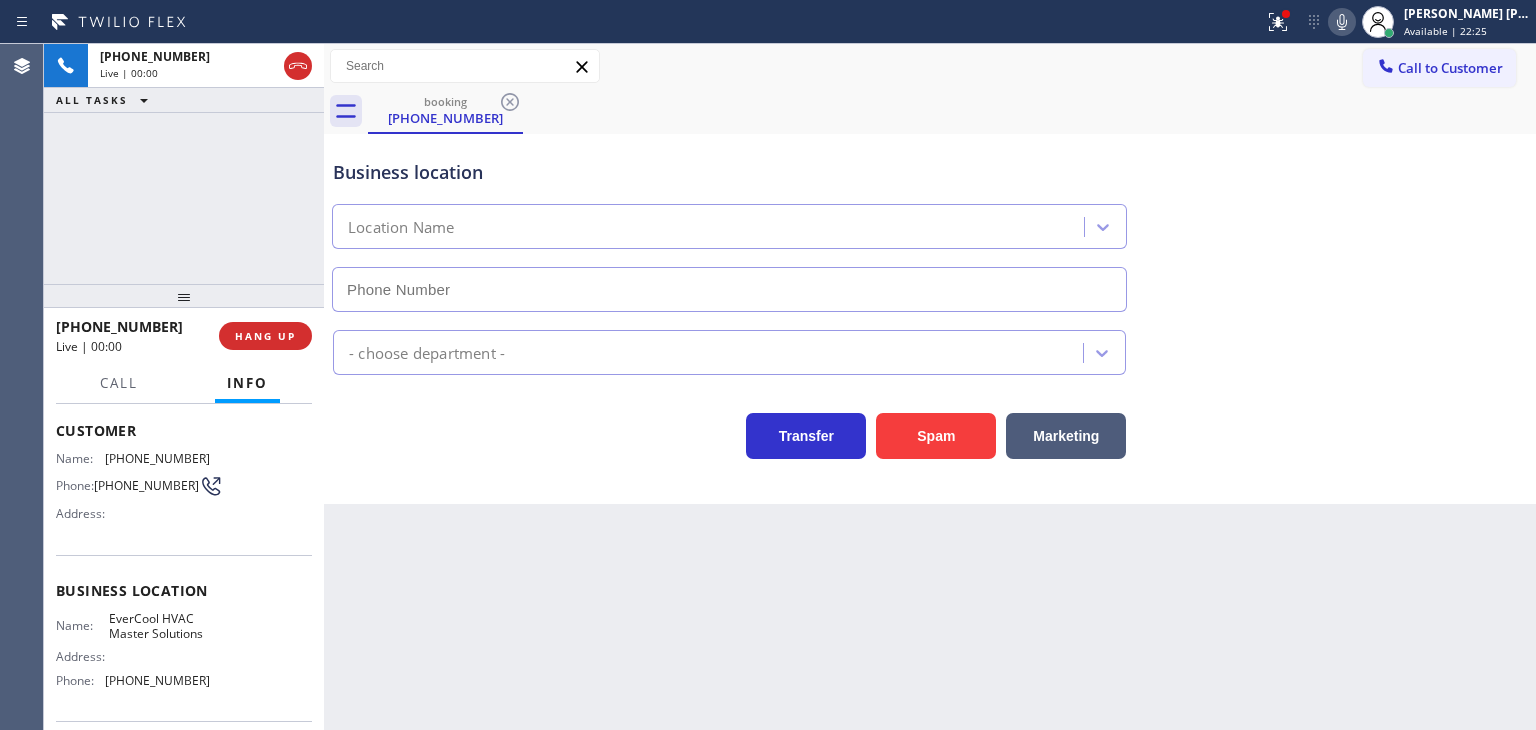type on "(786) 442-1903" 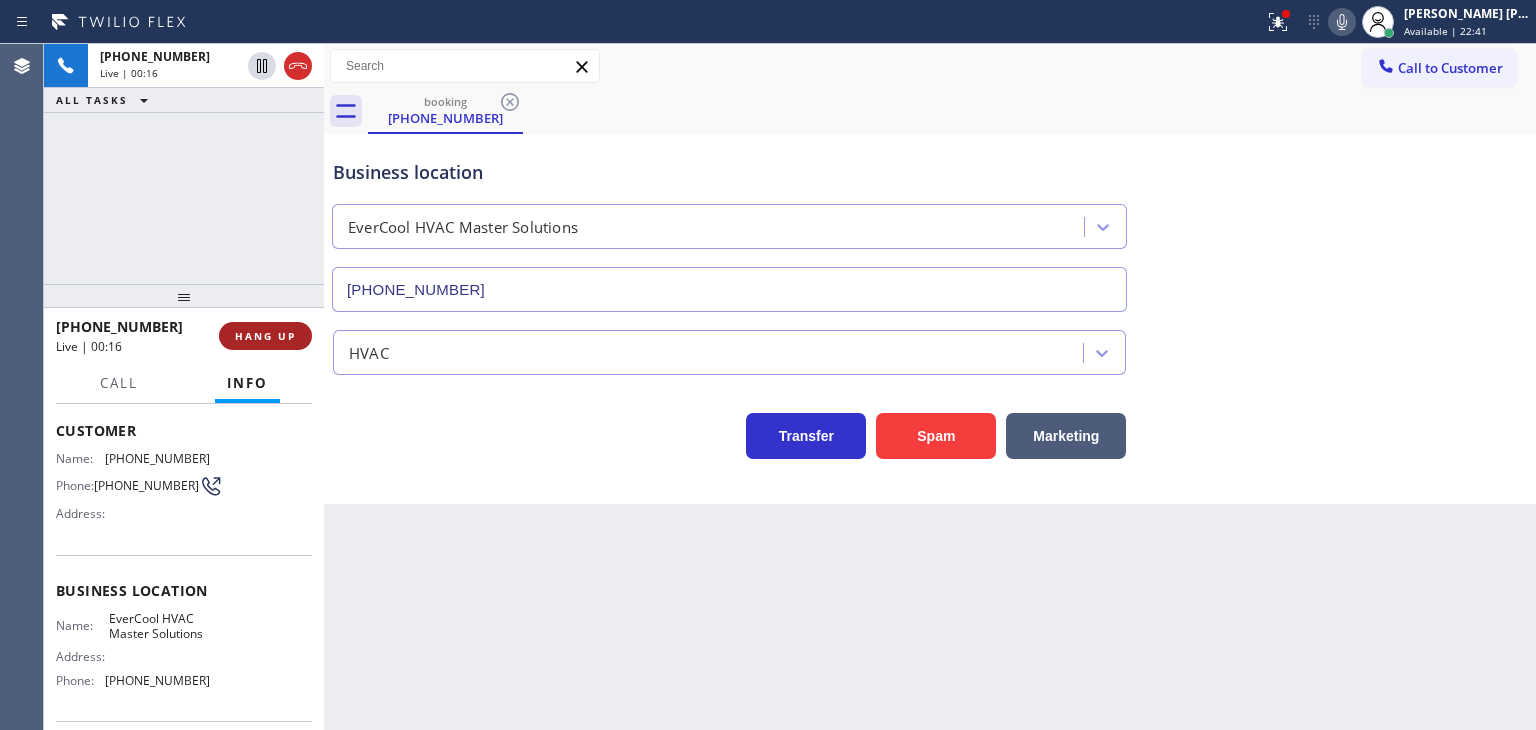click on "HANG UP" at bounding box center (265, 336) 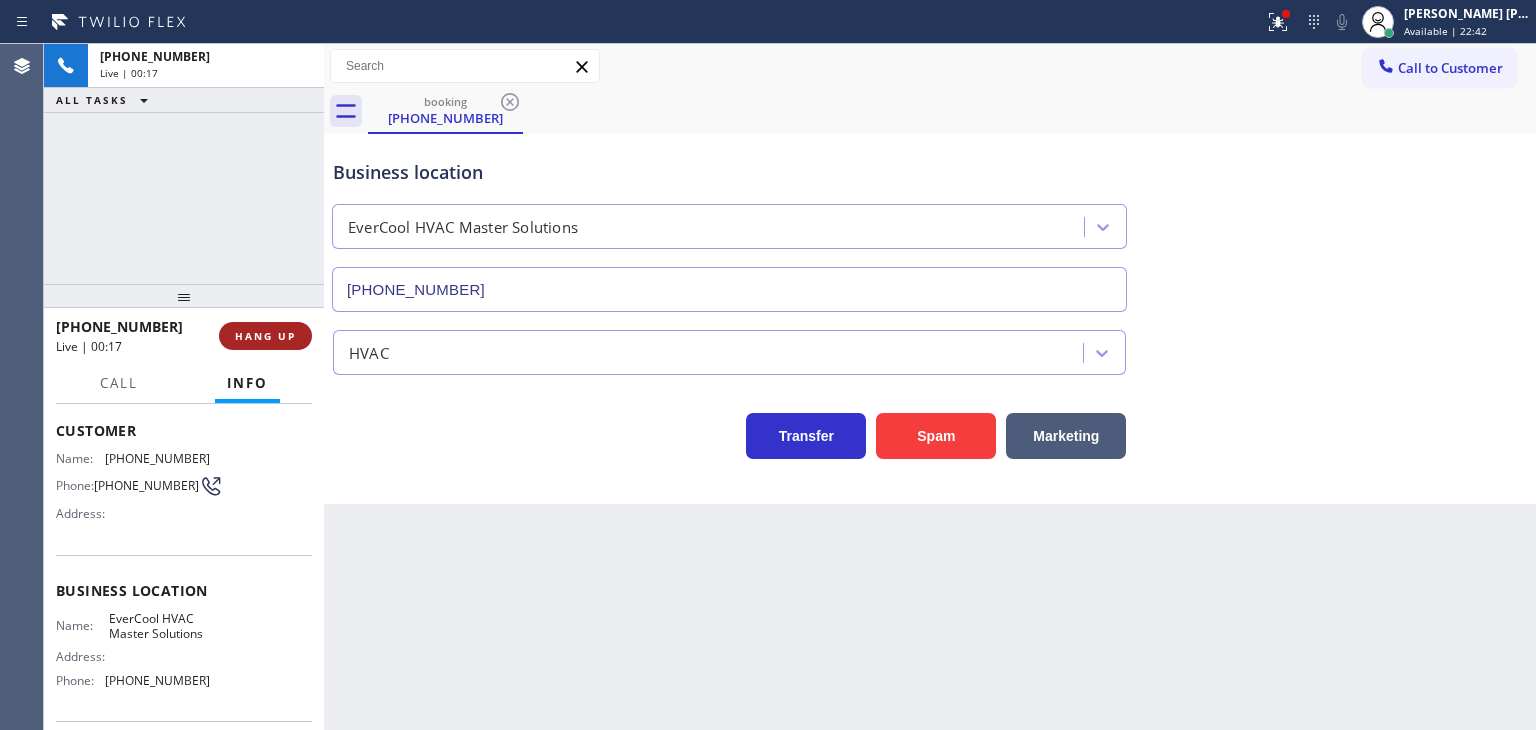 click on "HANG UP" at bounding box center [265, 336] 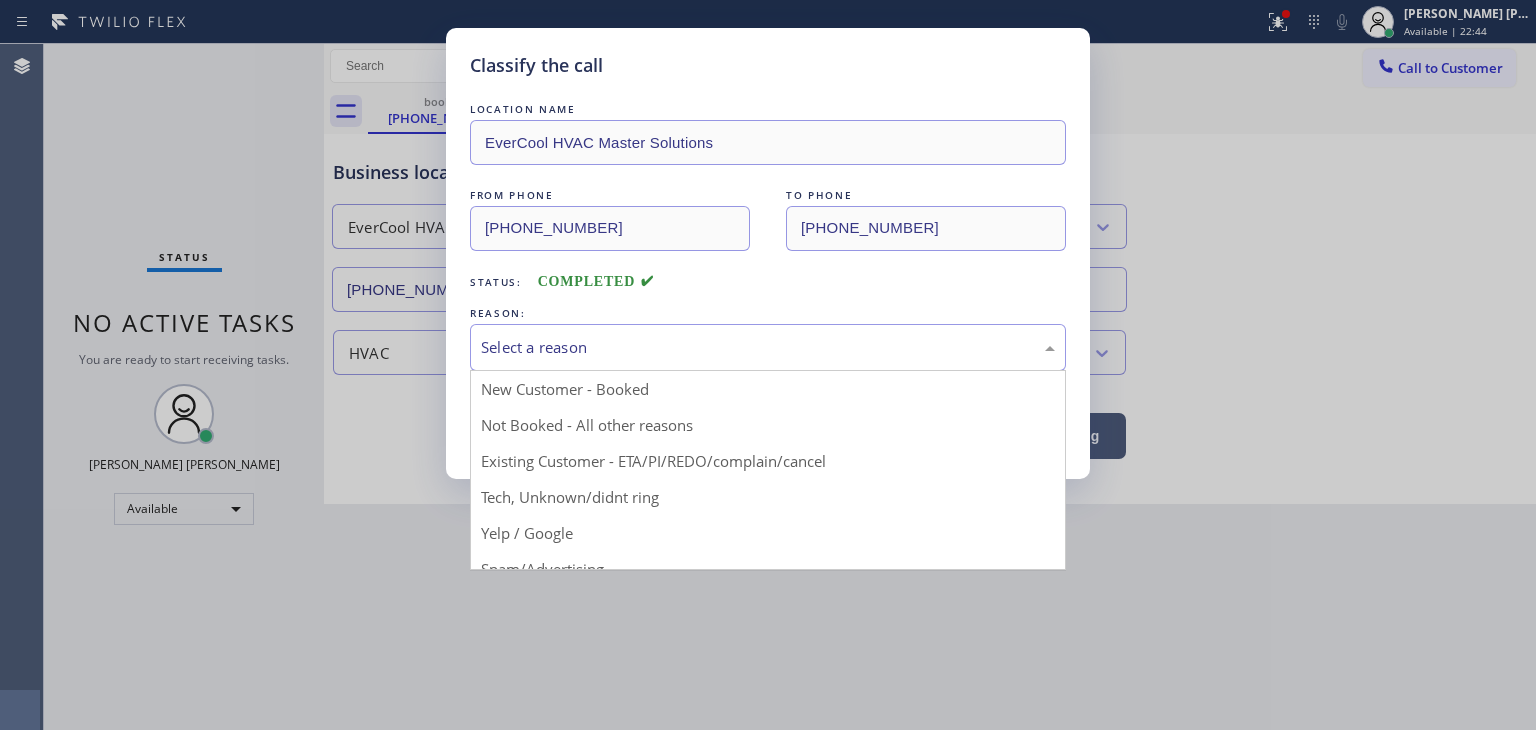click on "Select a reason" at bounding box center [768, 347] 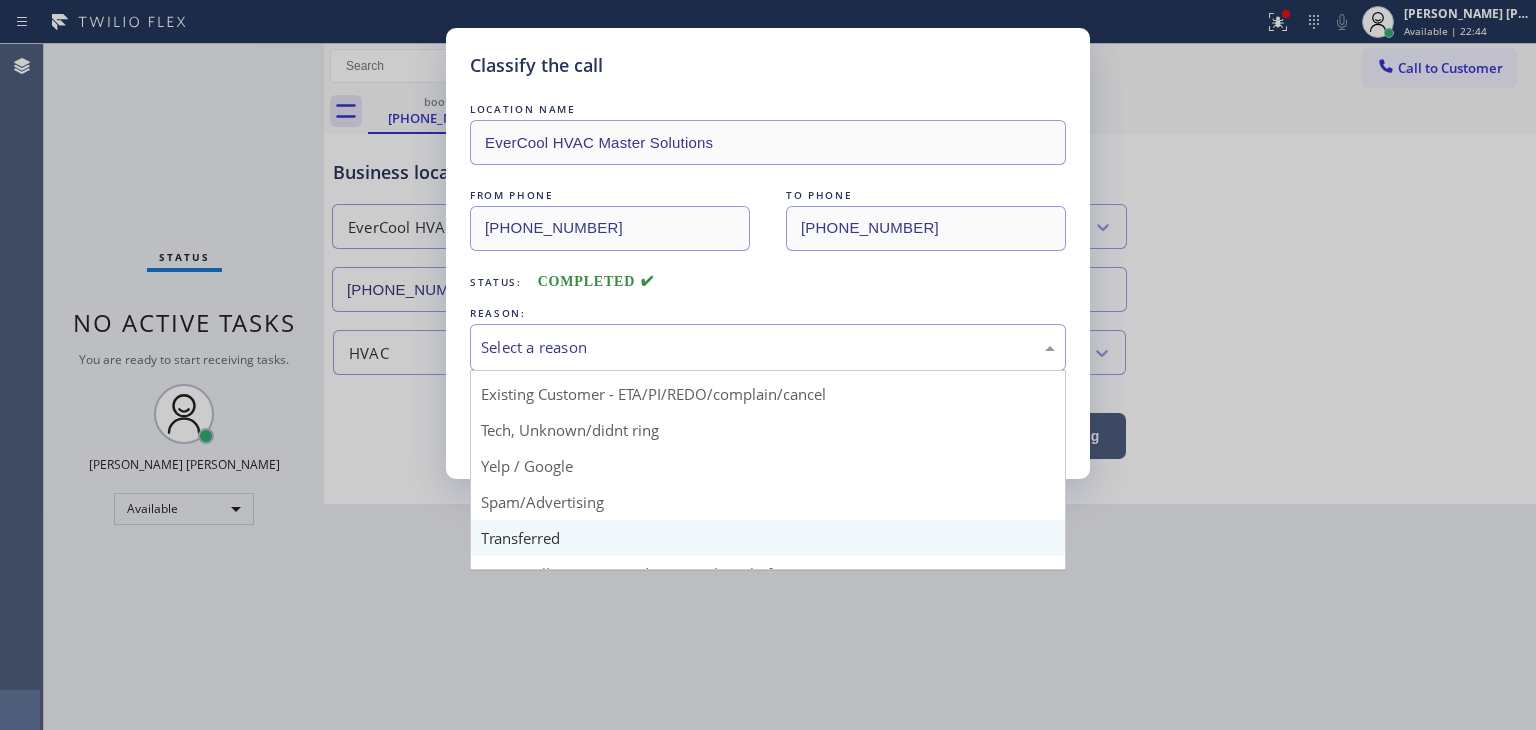 scroll, scrollTop: 125, scrollLeft: 0, axis: vertical 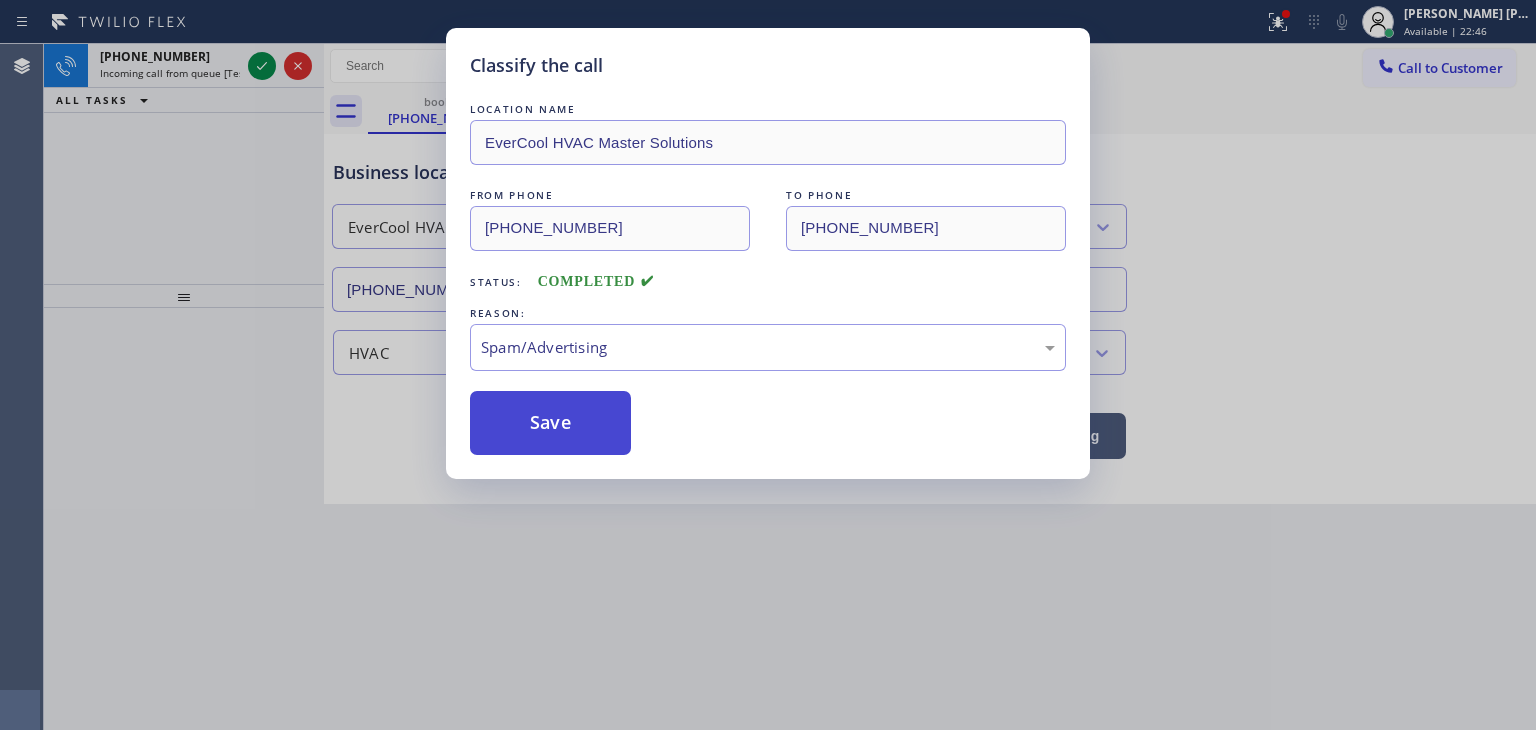 click on "Save" at bounding box center (550, 423) 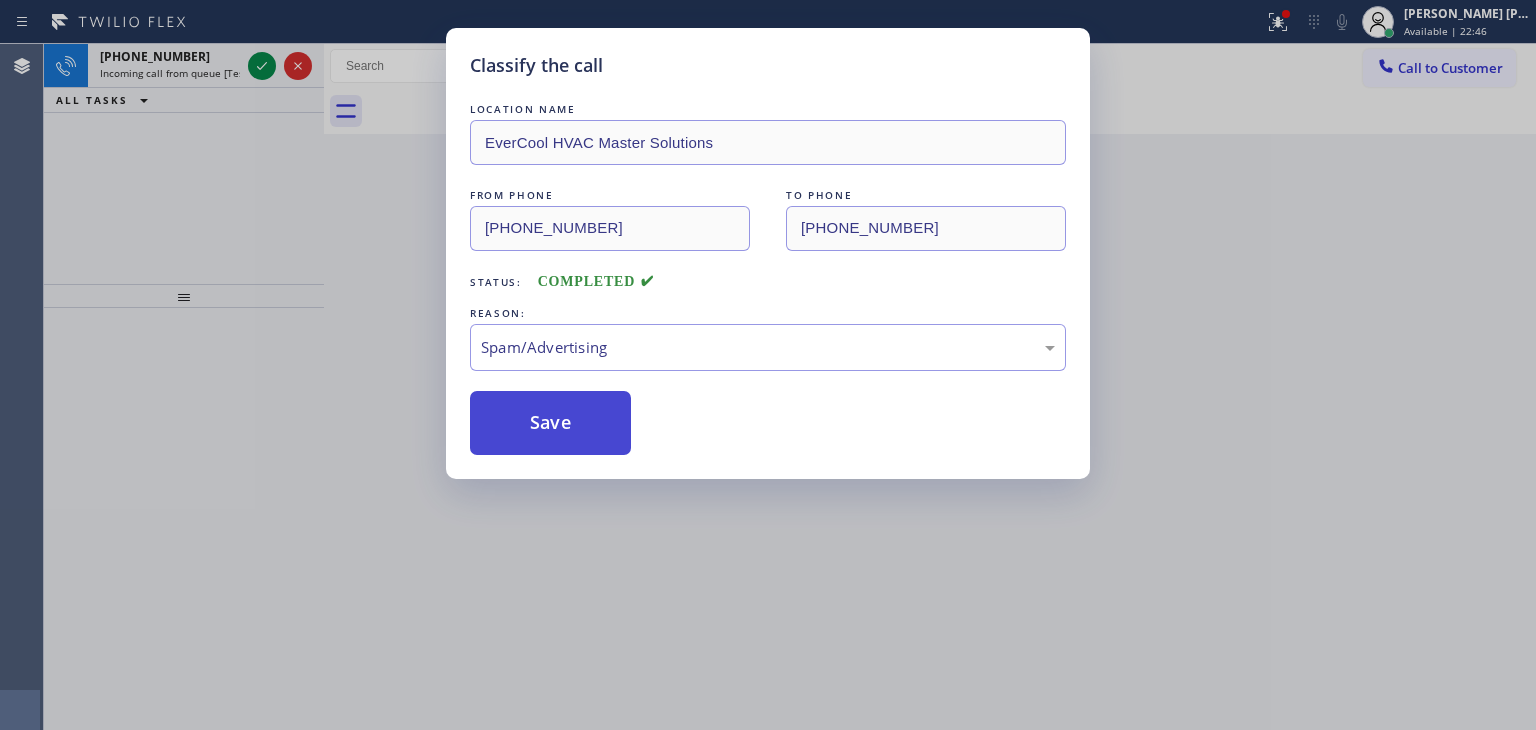 click on "Save" at bounding box center [550, 423] 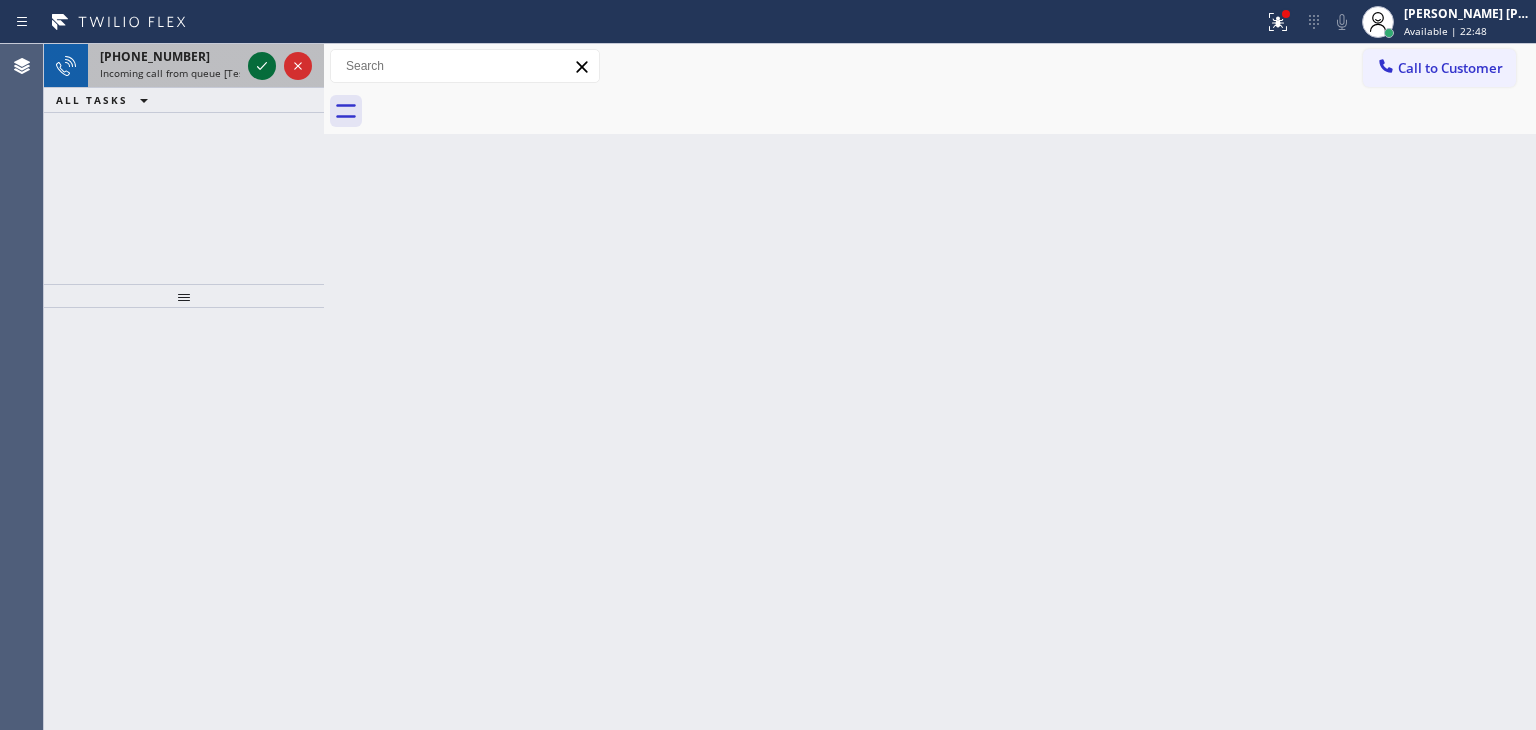 click 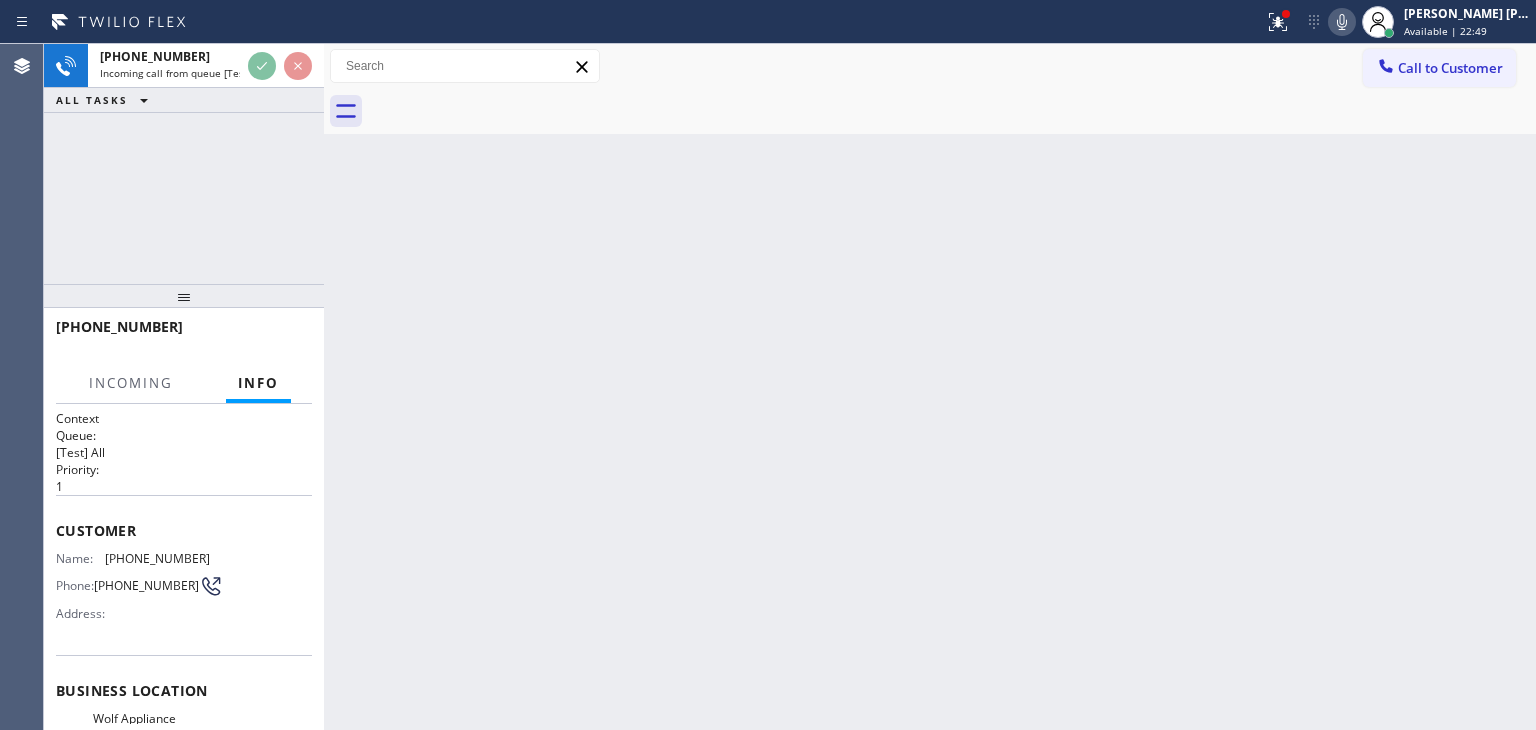 scroll, scrollTop: 100, scrollLeft: 0, axis: vertical 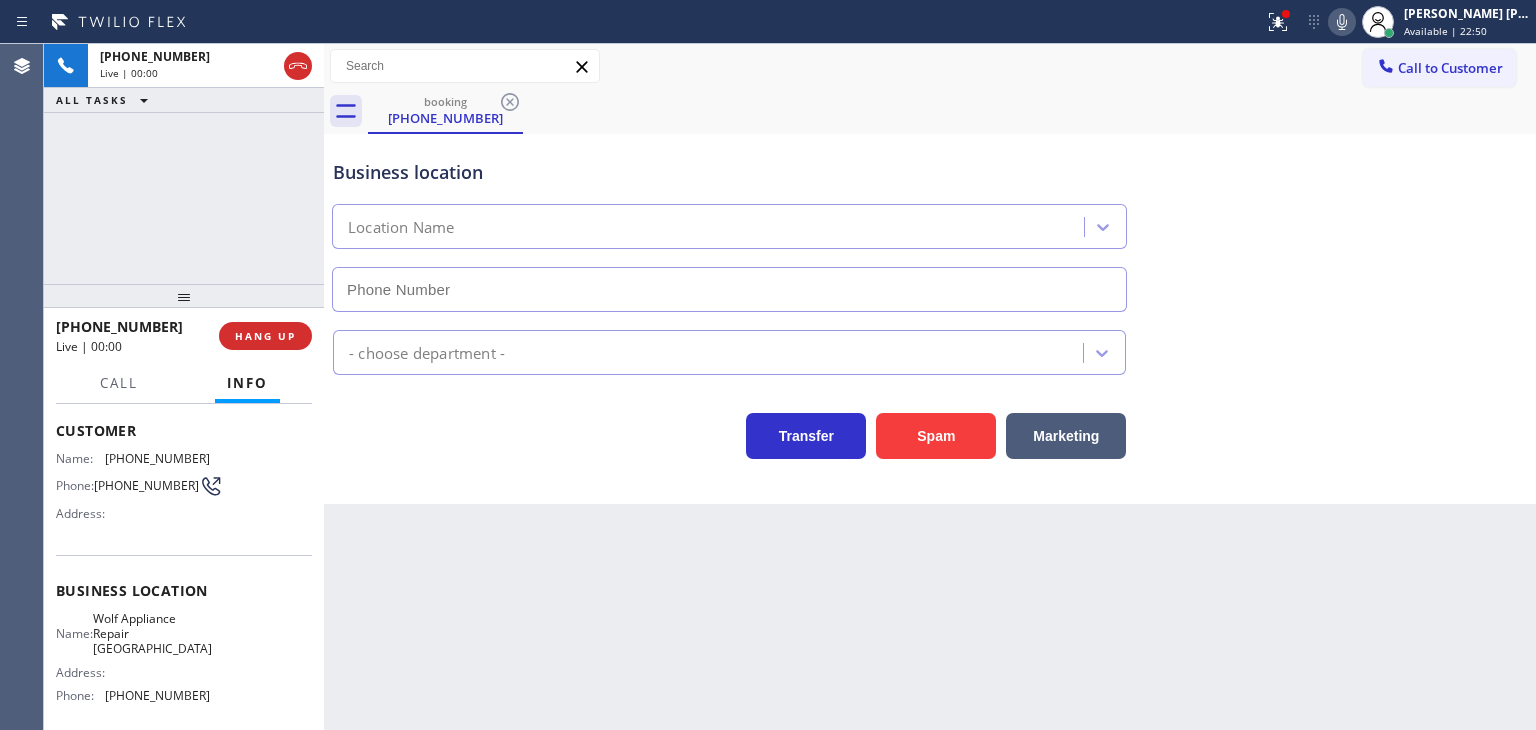type on "(425) 517-3988" 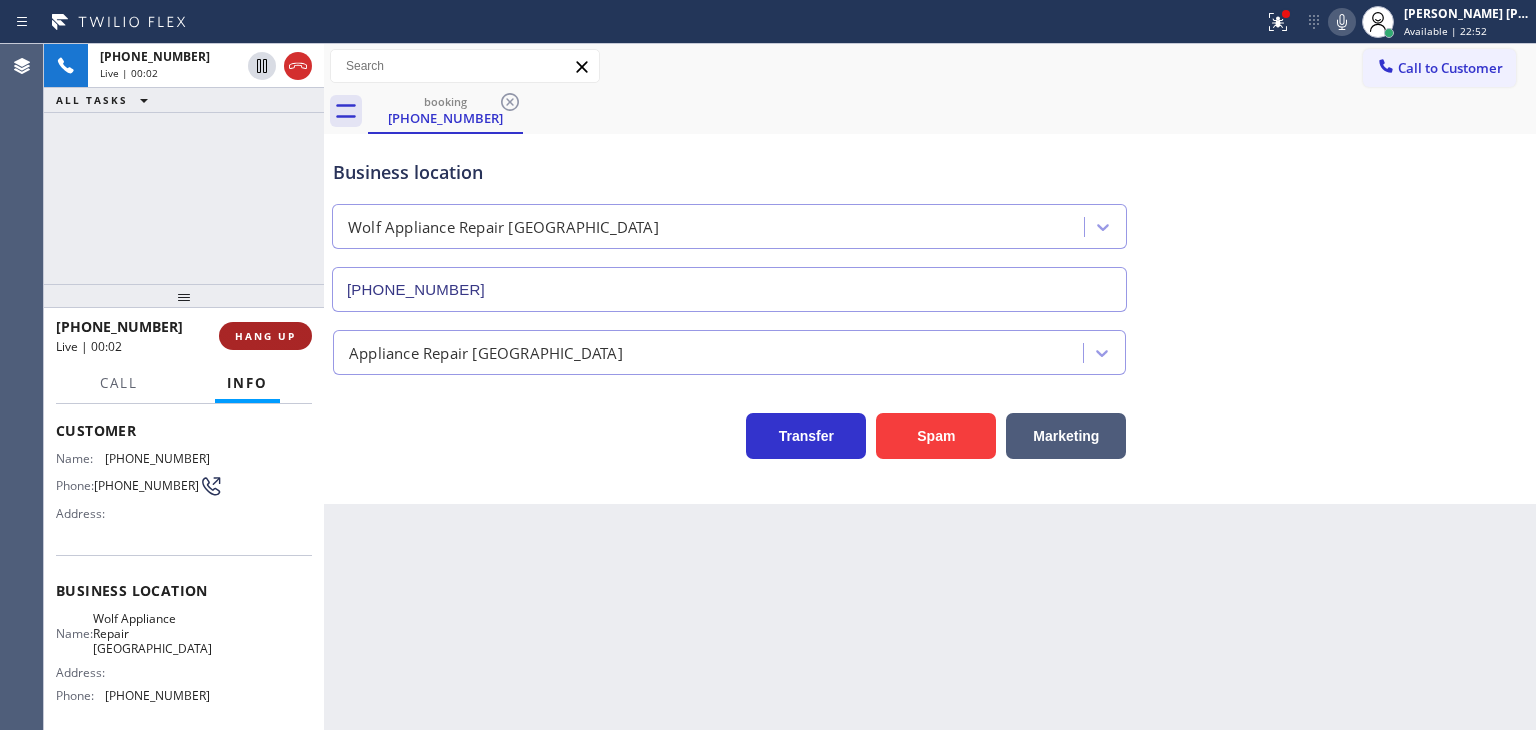 click on "HANG UP" at bounding box center (265, 336) 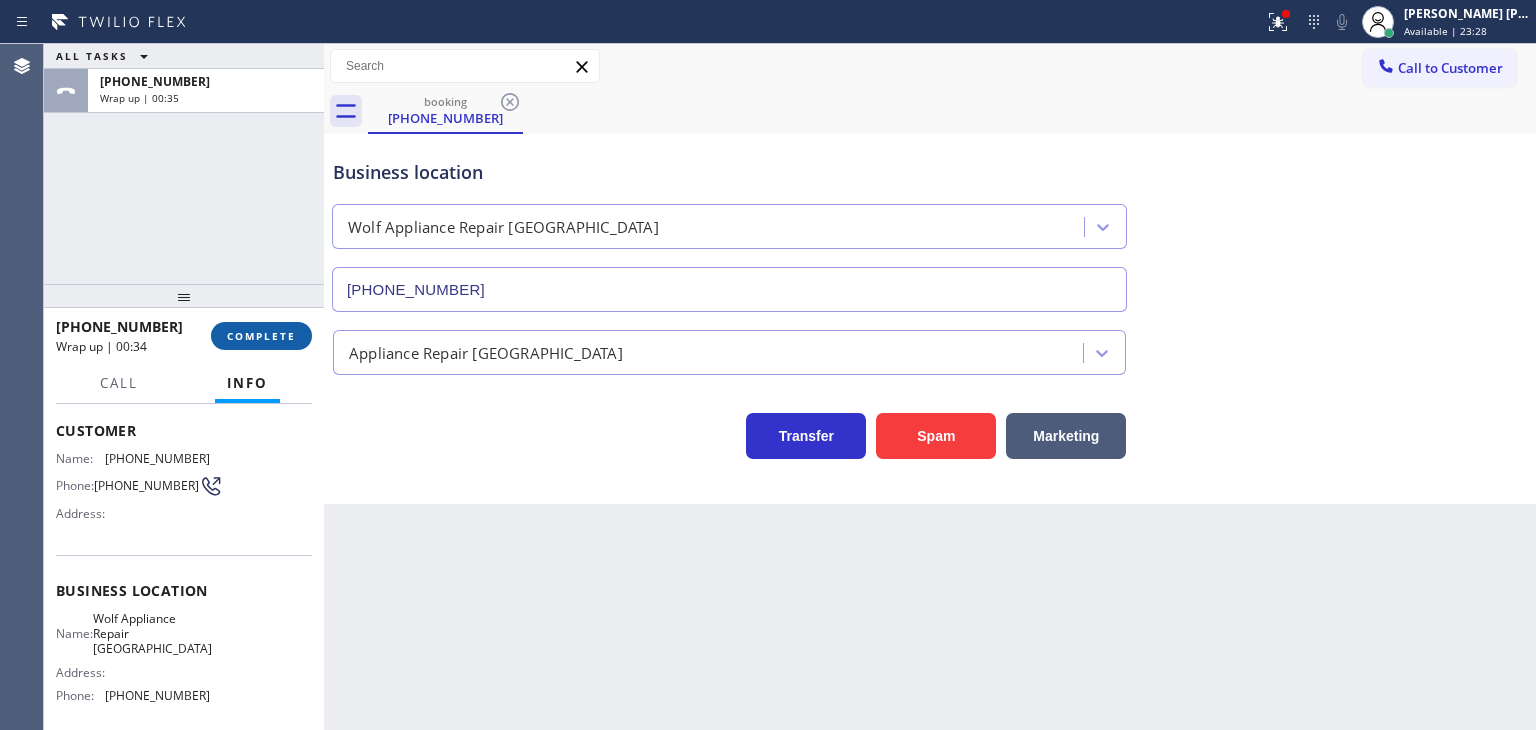 click on "COMPLETE" at bounding box center [261, 336] 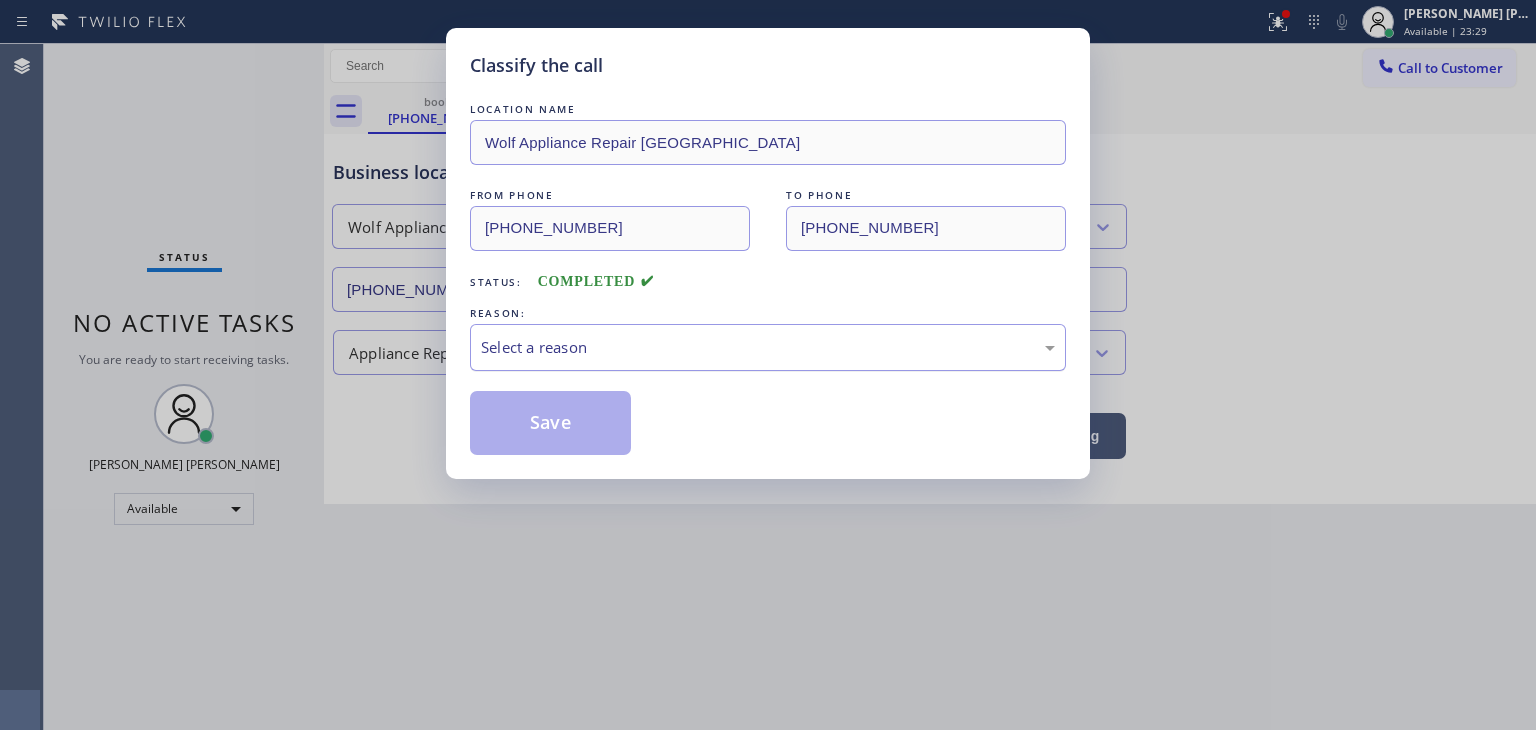 click on "Select a reason" at bounding box center (768, 347) 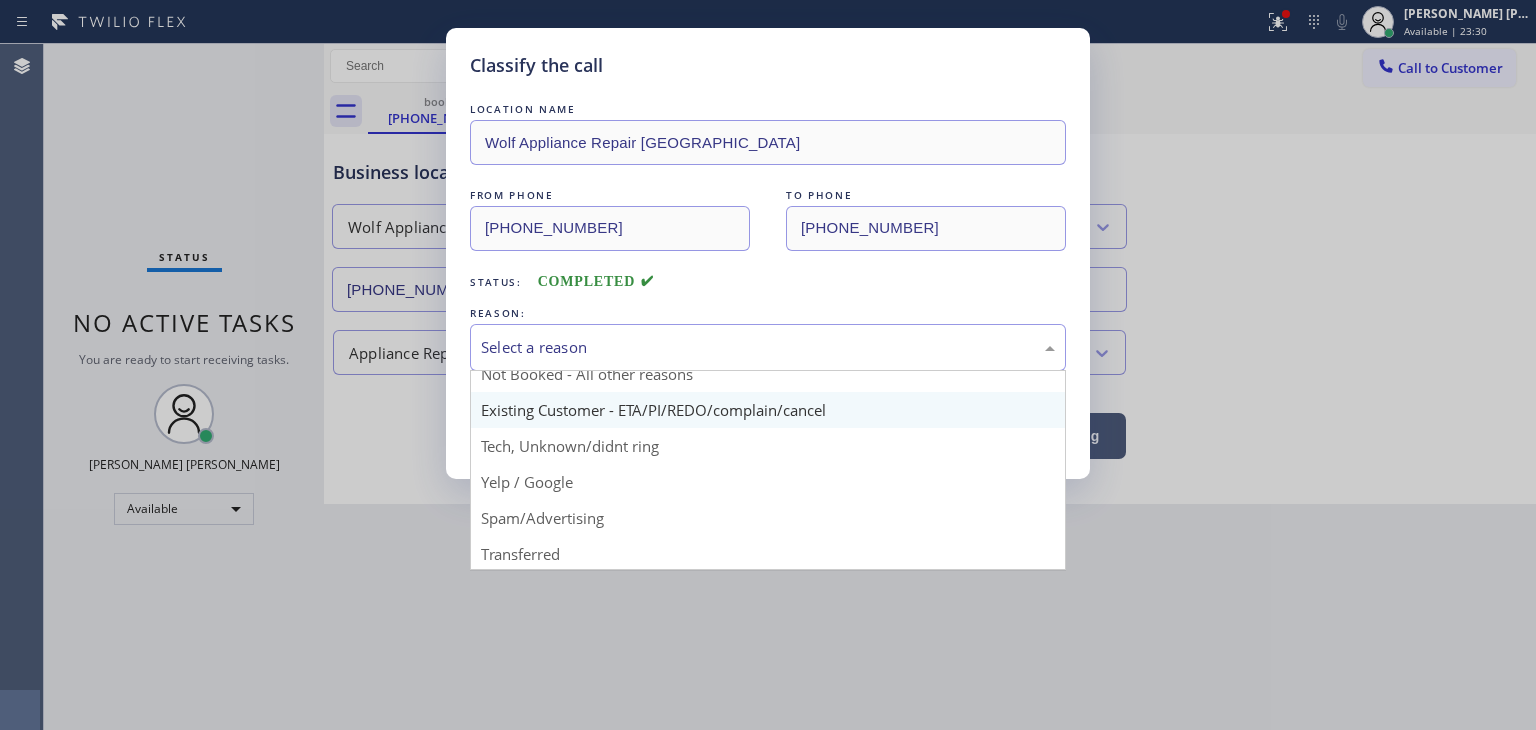 scroll, scrollTop: 100, scrollLeft: 0, axis: vertical 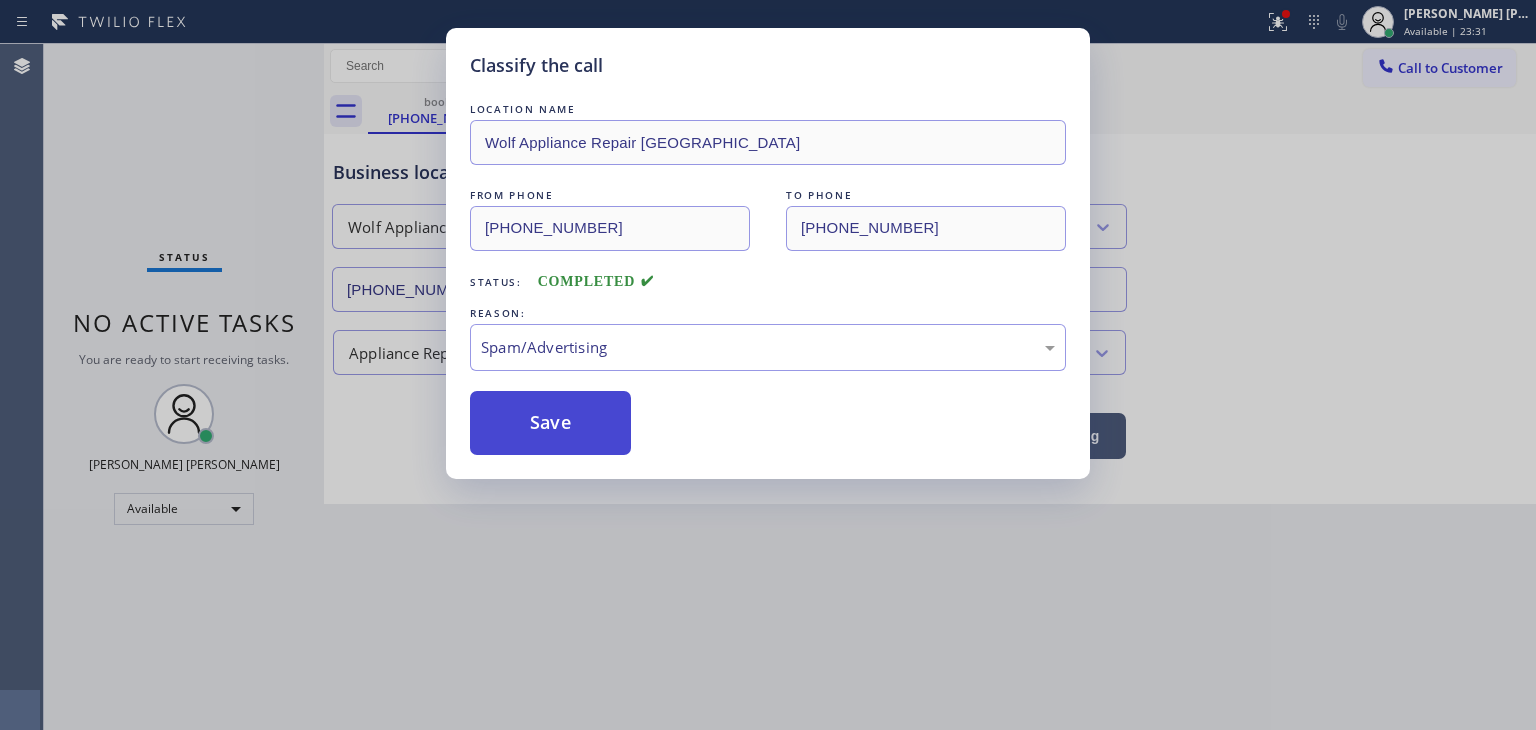 click on "Save" at bounding box center (550, 423) 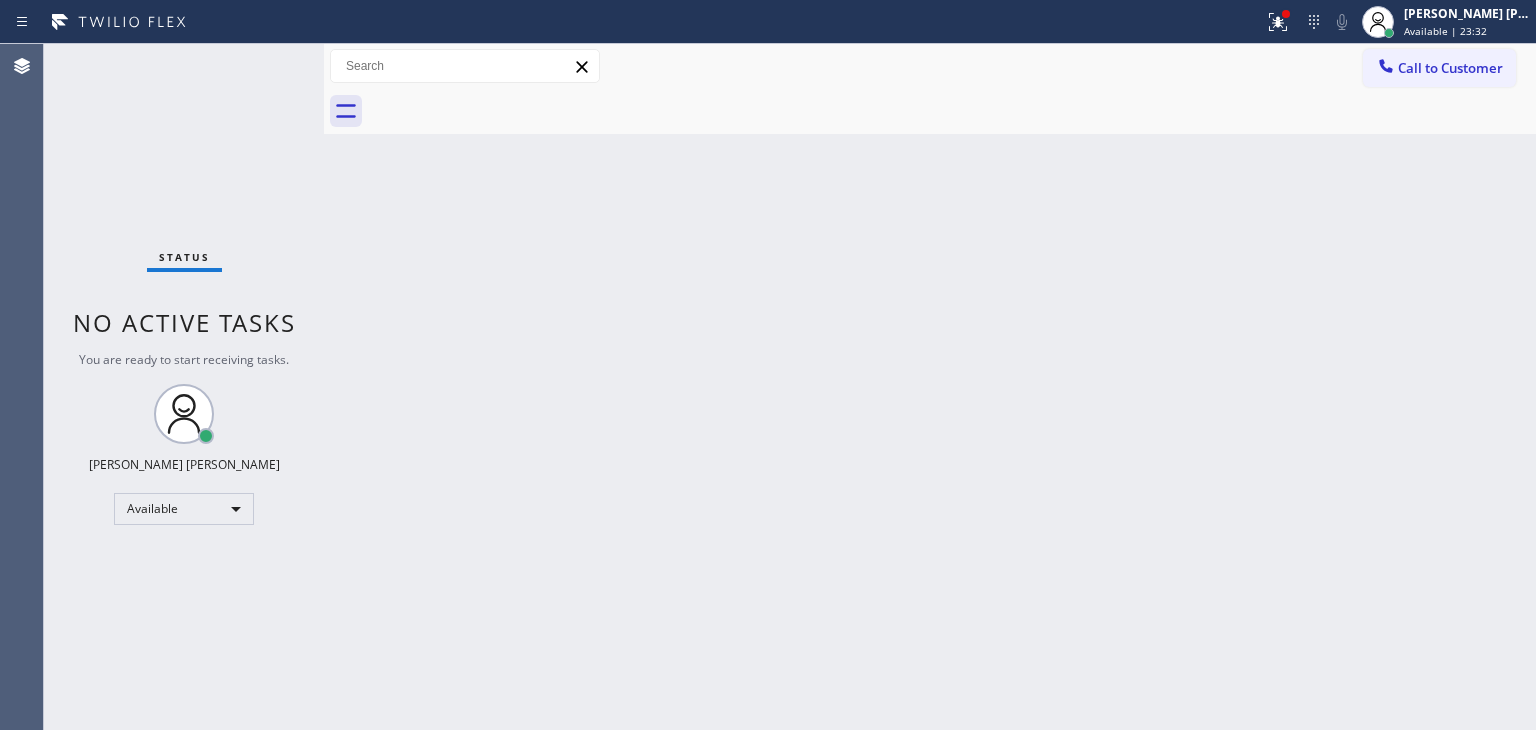 click on "Status   No active tasks     You are ready to start receiving tasks.   [PERSON_NAME] [PERSON_NAME] Available" at bounding box center [184, 387] 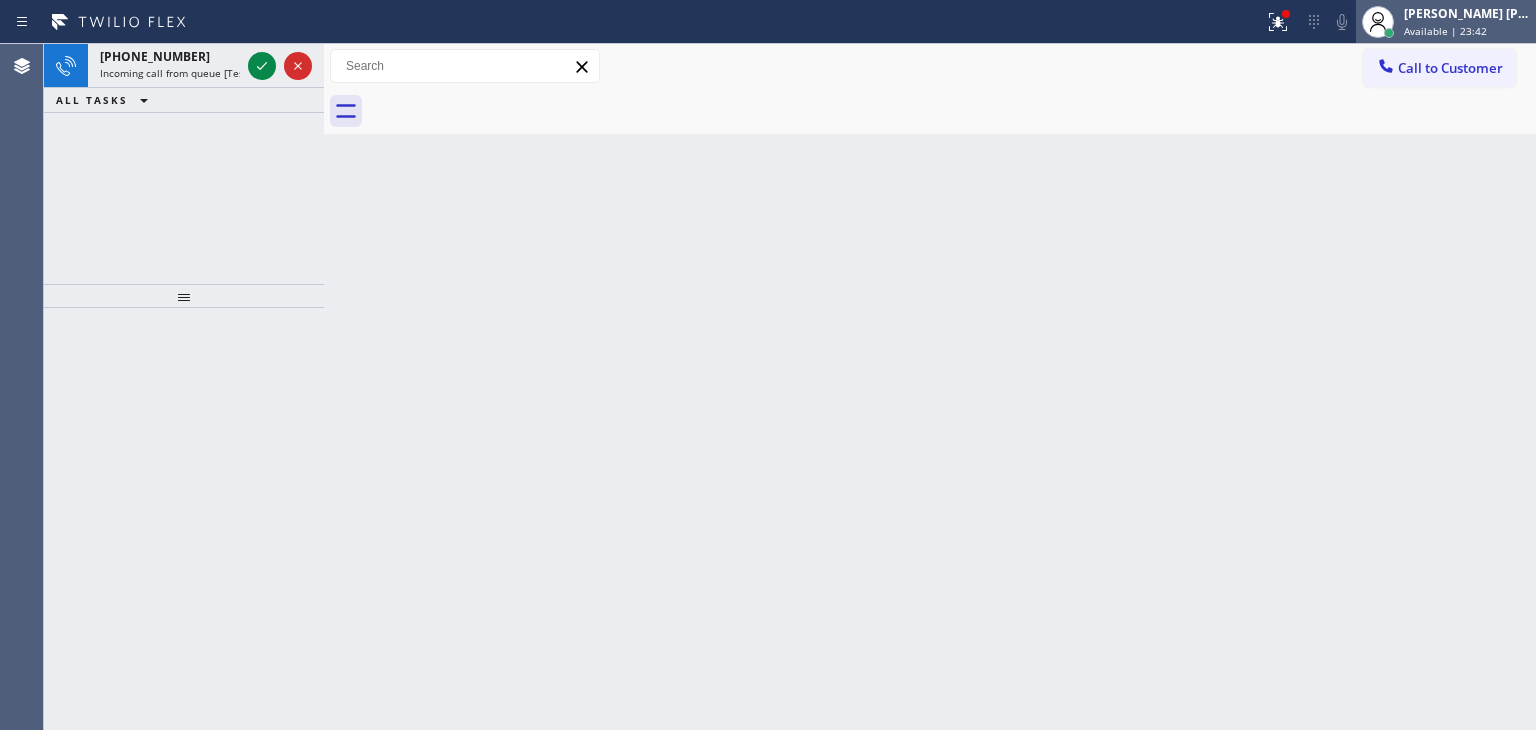 click on "[PERSON_NAME] [PERSON_NAME]" at bounding box center [1467, 13] 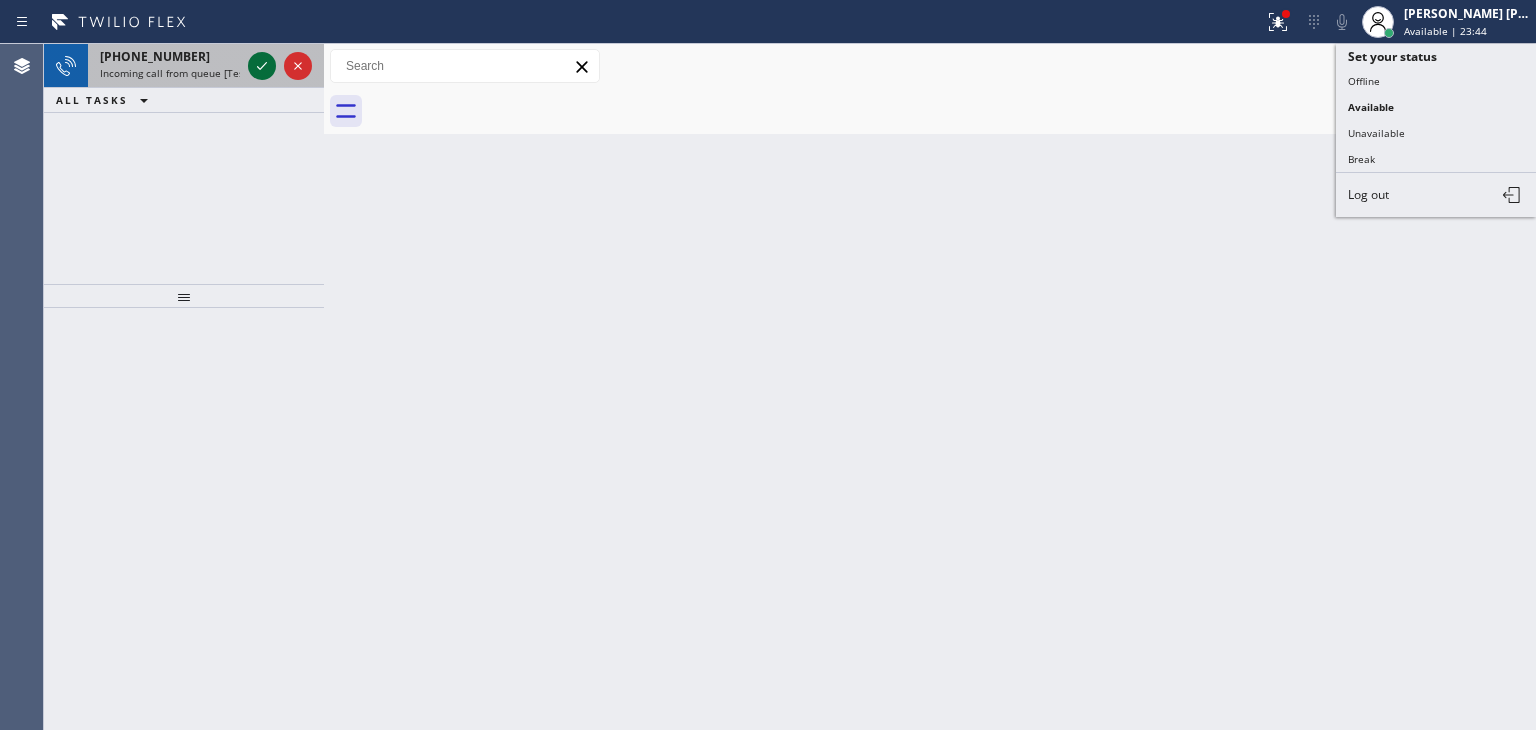 click 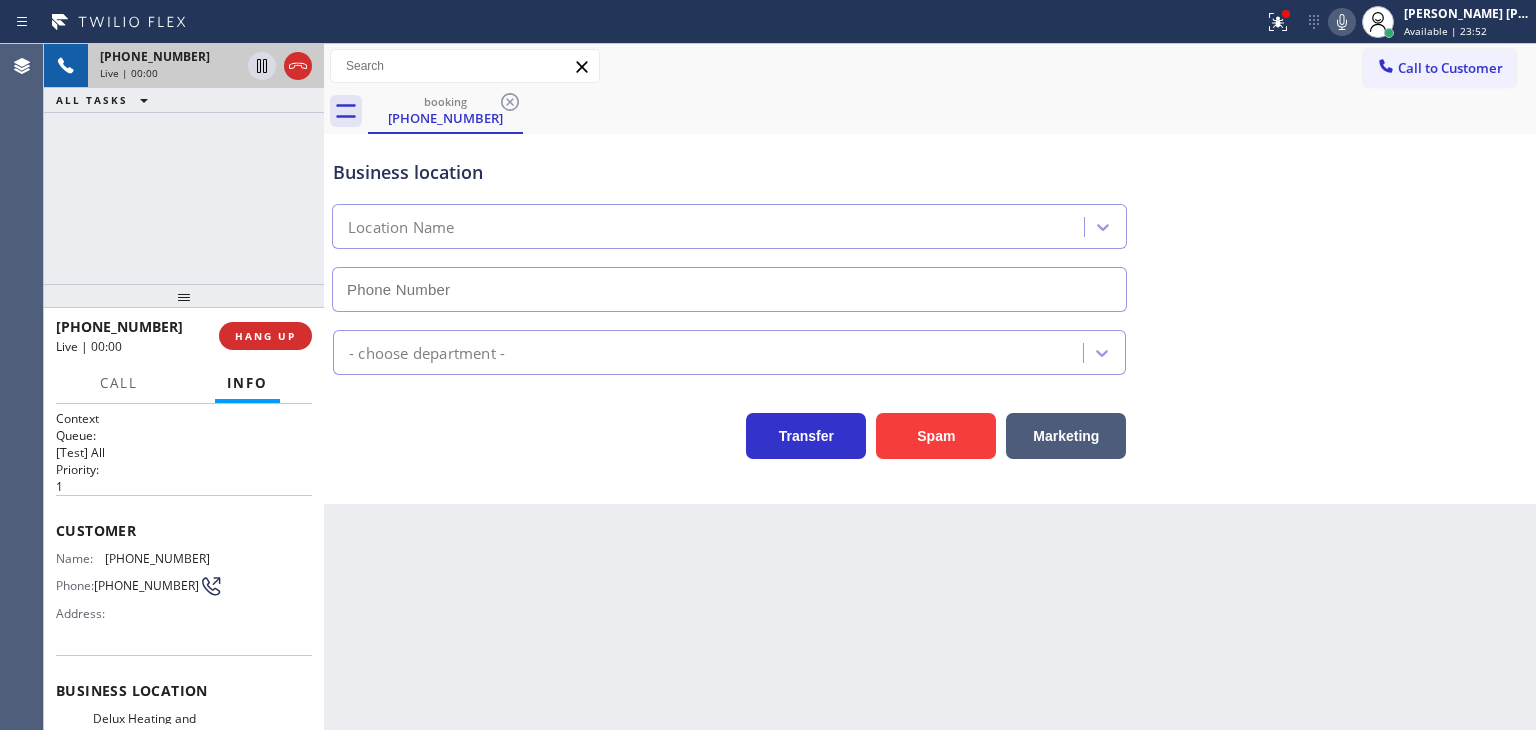 type on "(650) 699-6369" 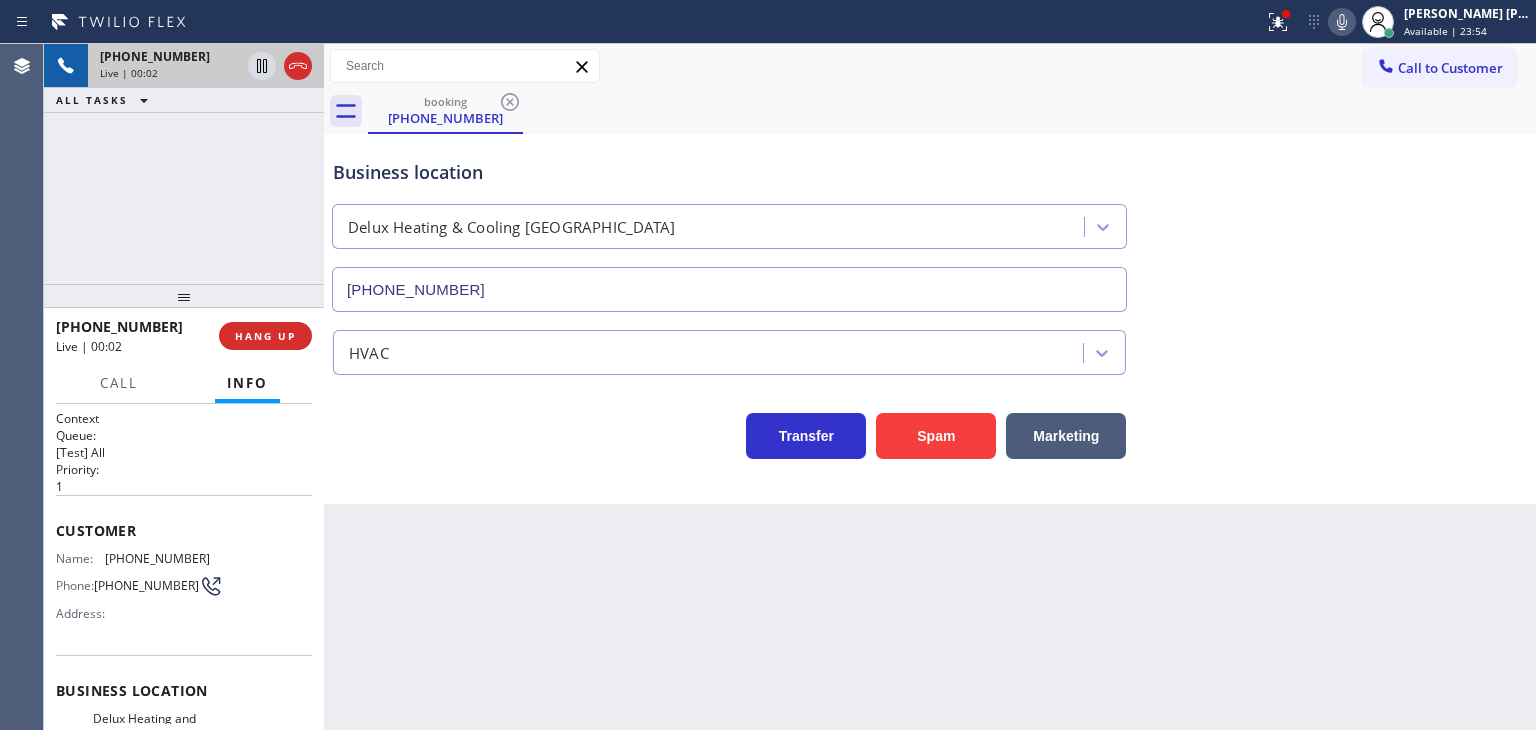 click on "Status report Issues detected These issues could affect your workflow. Please contact your support team. View issues Download report Clear issues Edel John Suson Available | 23:54 Set your status Offline Available Unavailable Break Log out" at bounding box center [1396, 22] 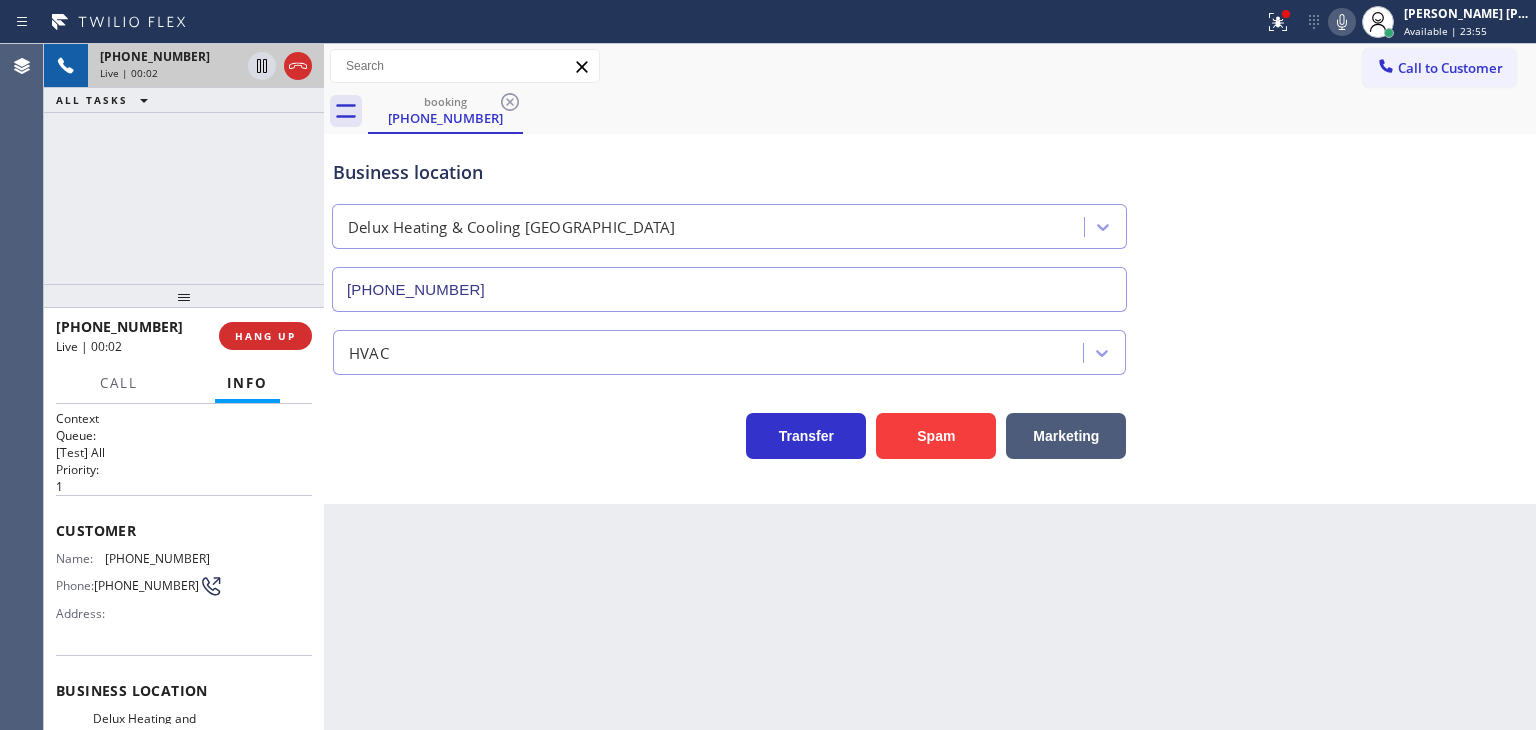 click 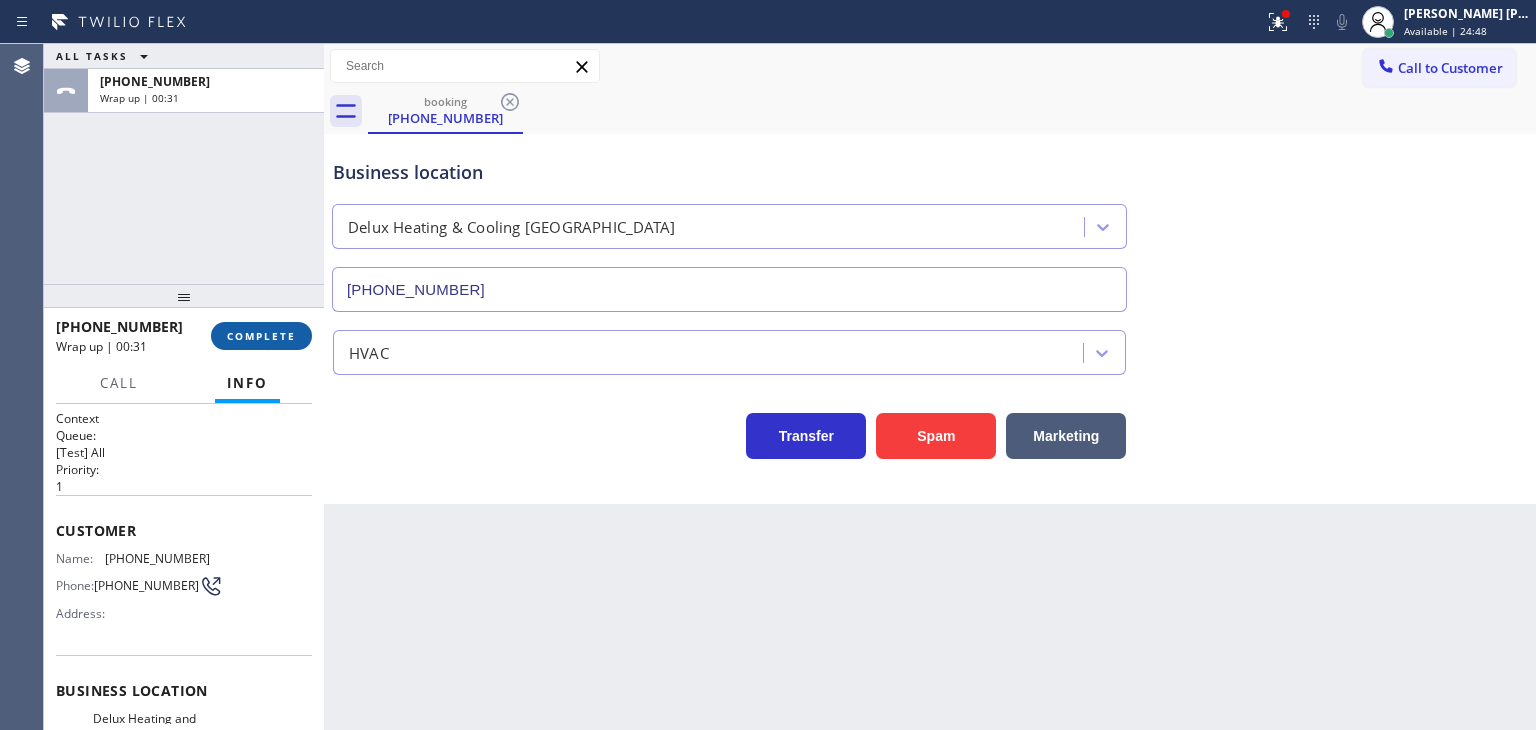 click on "COMPLETE" at bounding box center (261, 336) 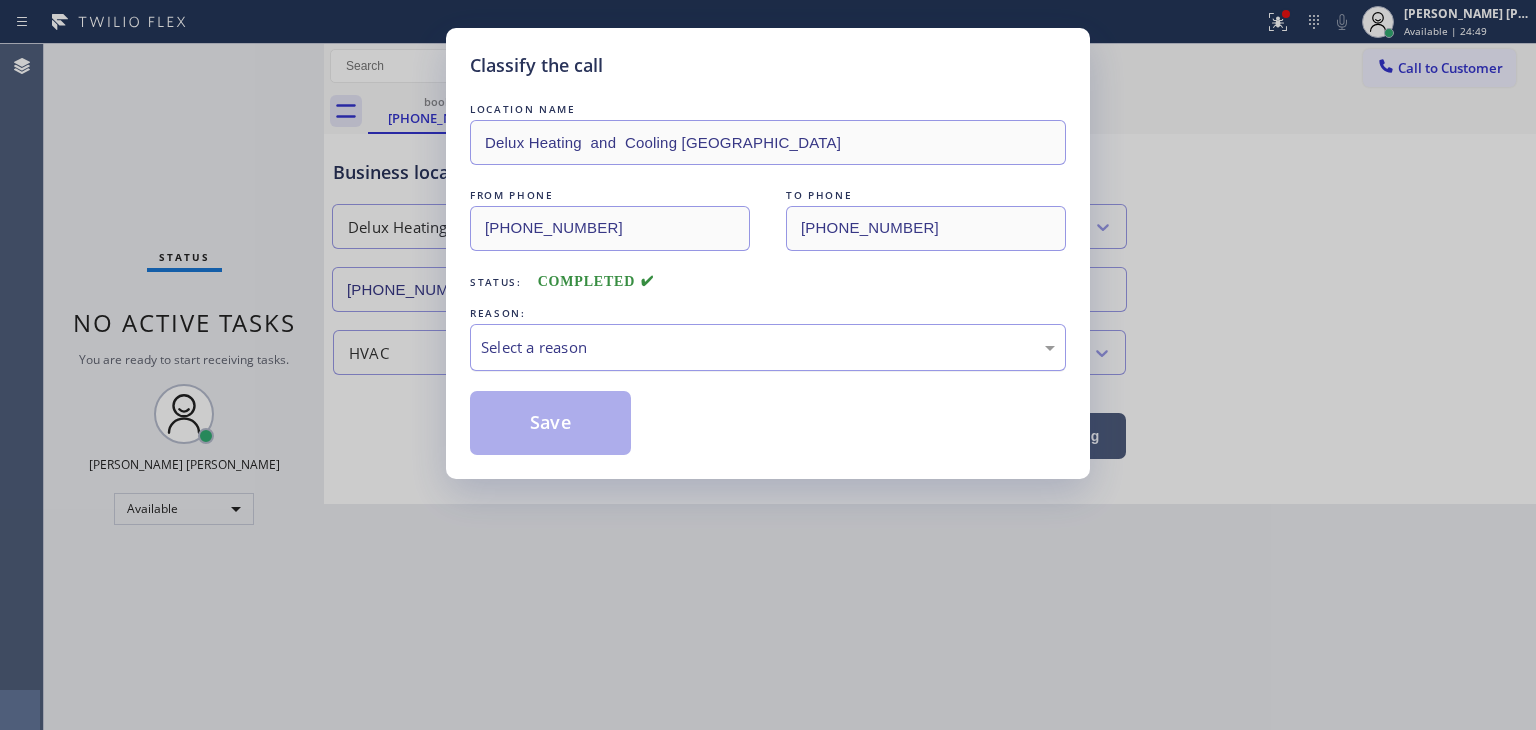 click on "Select a reason" at bounding box center [768, 347] 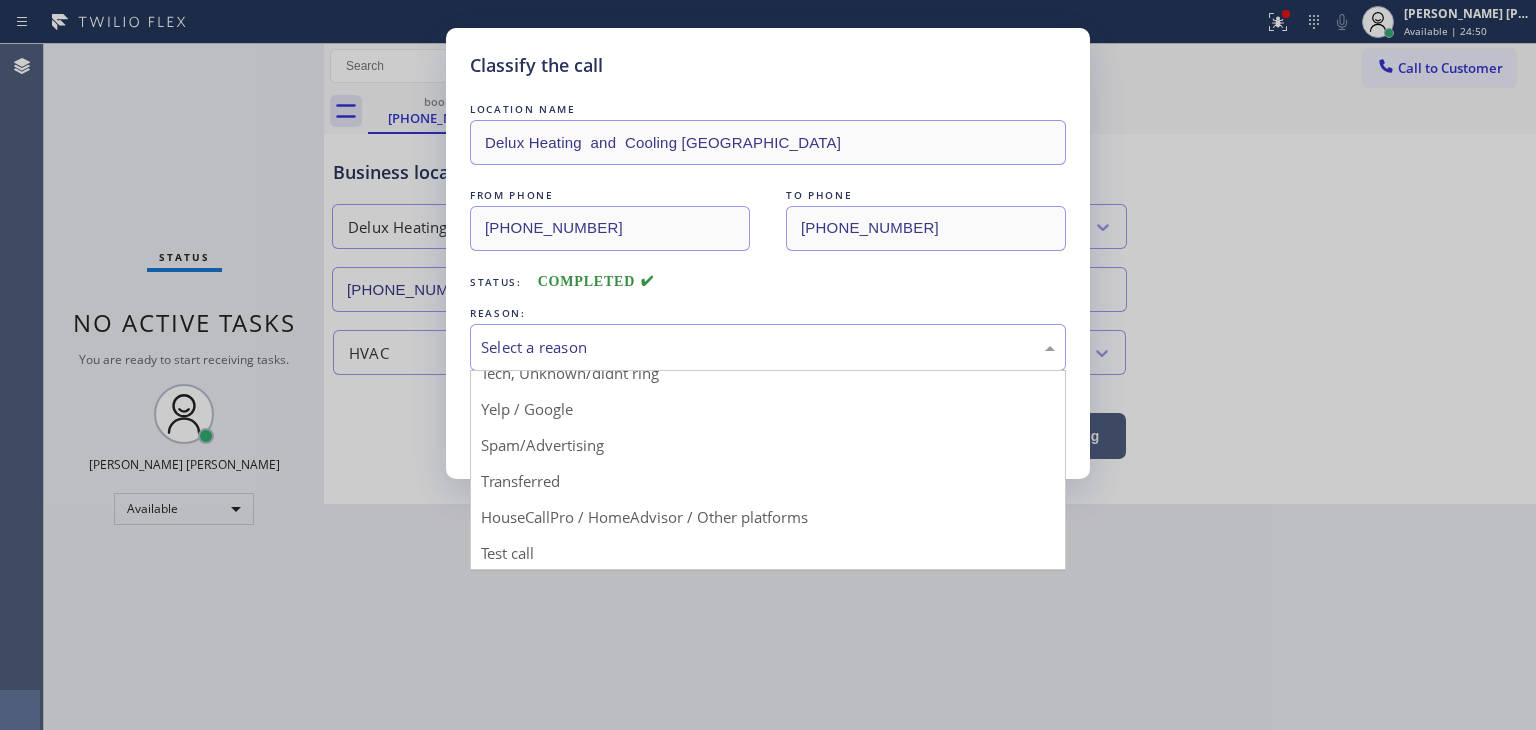 scroll, scrollTop: 125, scrollLeft: 0, axis: vertical 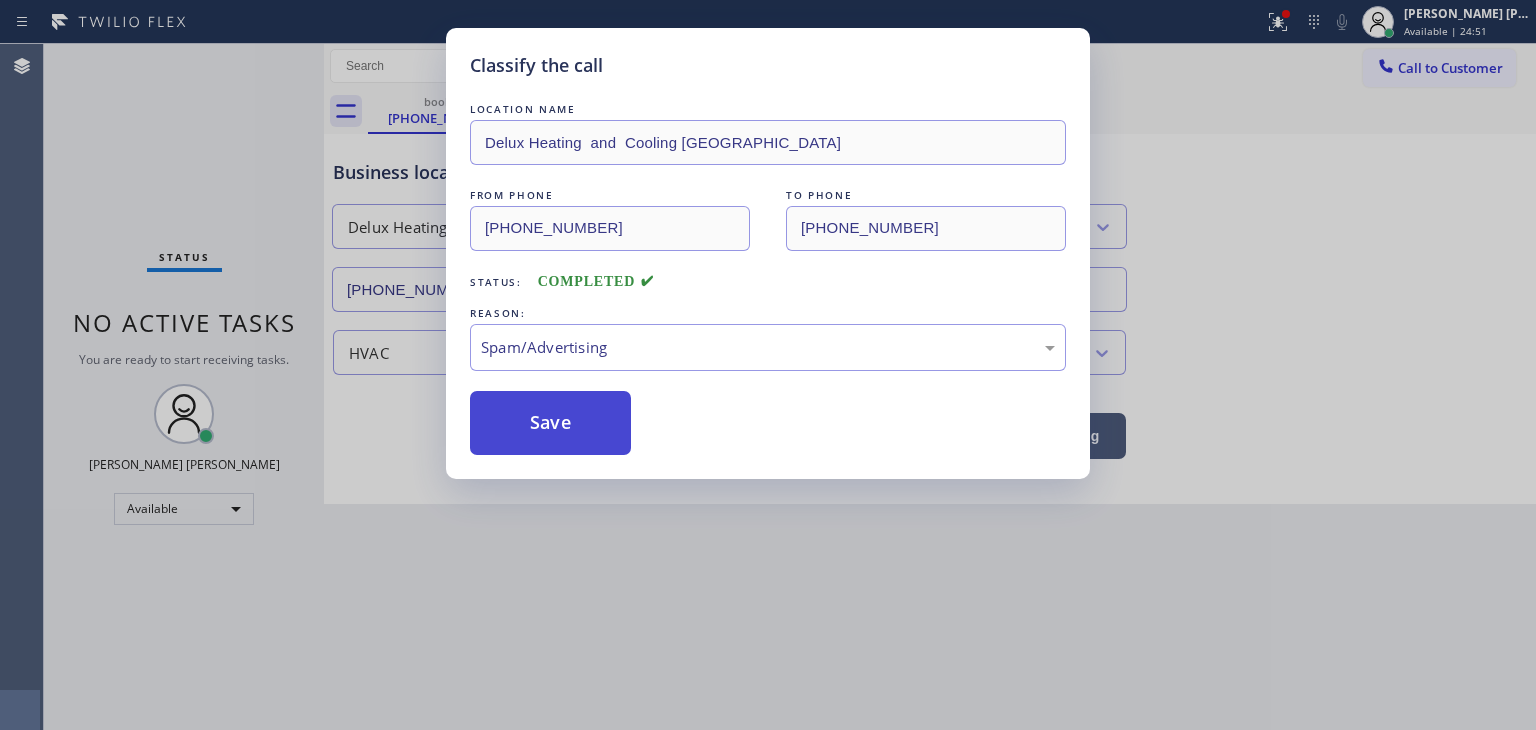 click on "Save" at bounding box center (550, 423) 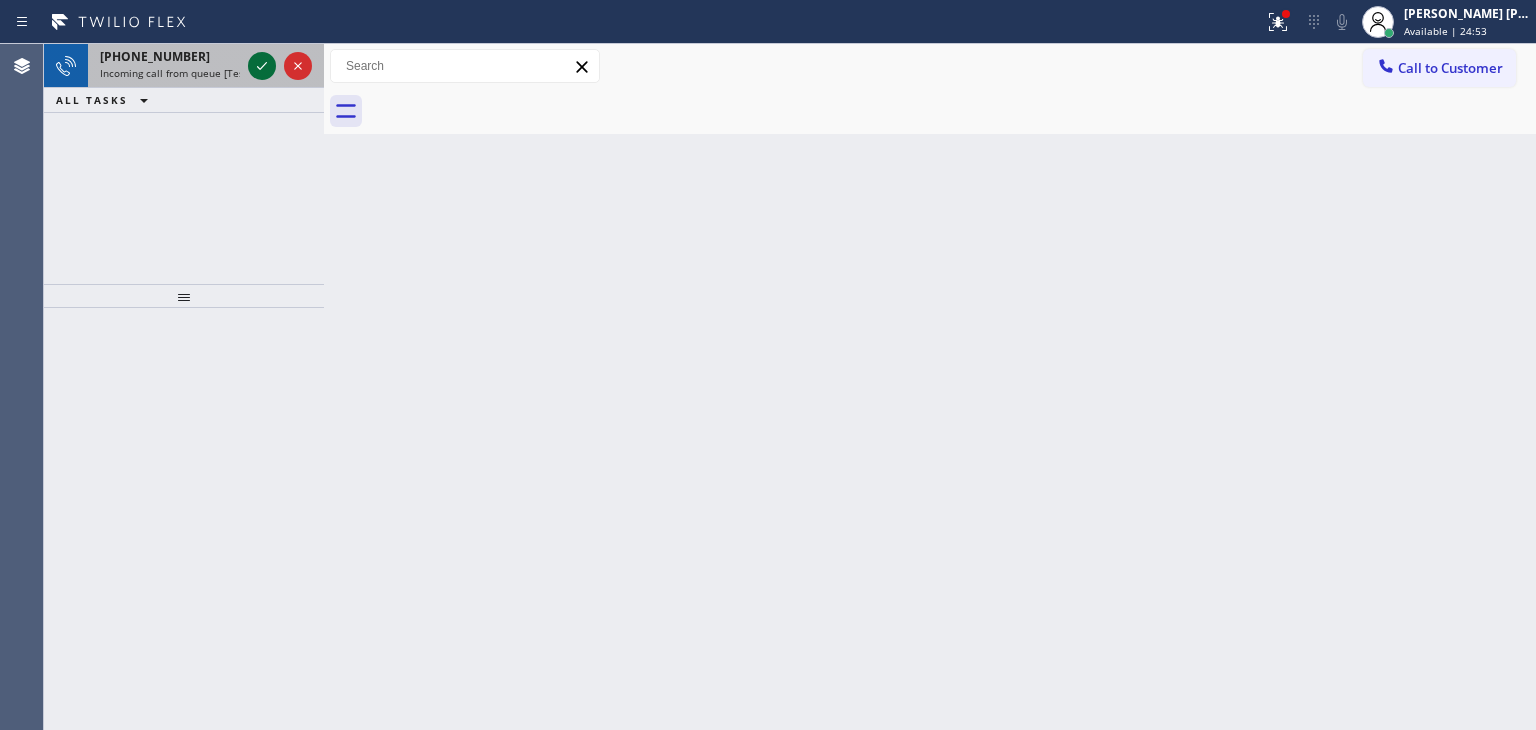 click 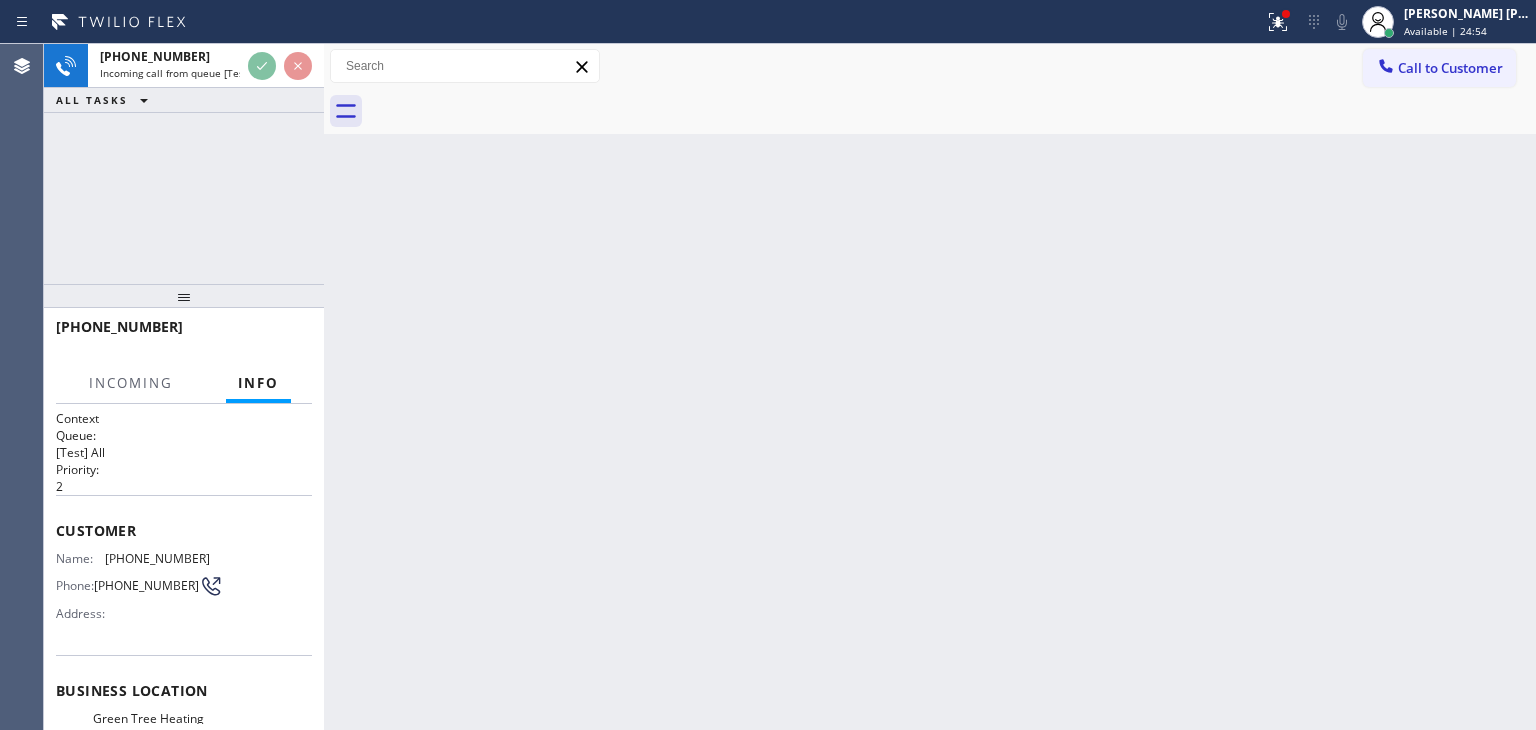 scroll, scrollTop: 100, scrollLeft: 0, axis: vertical 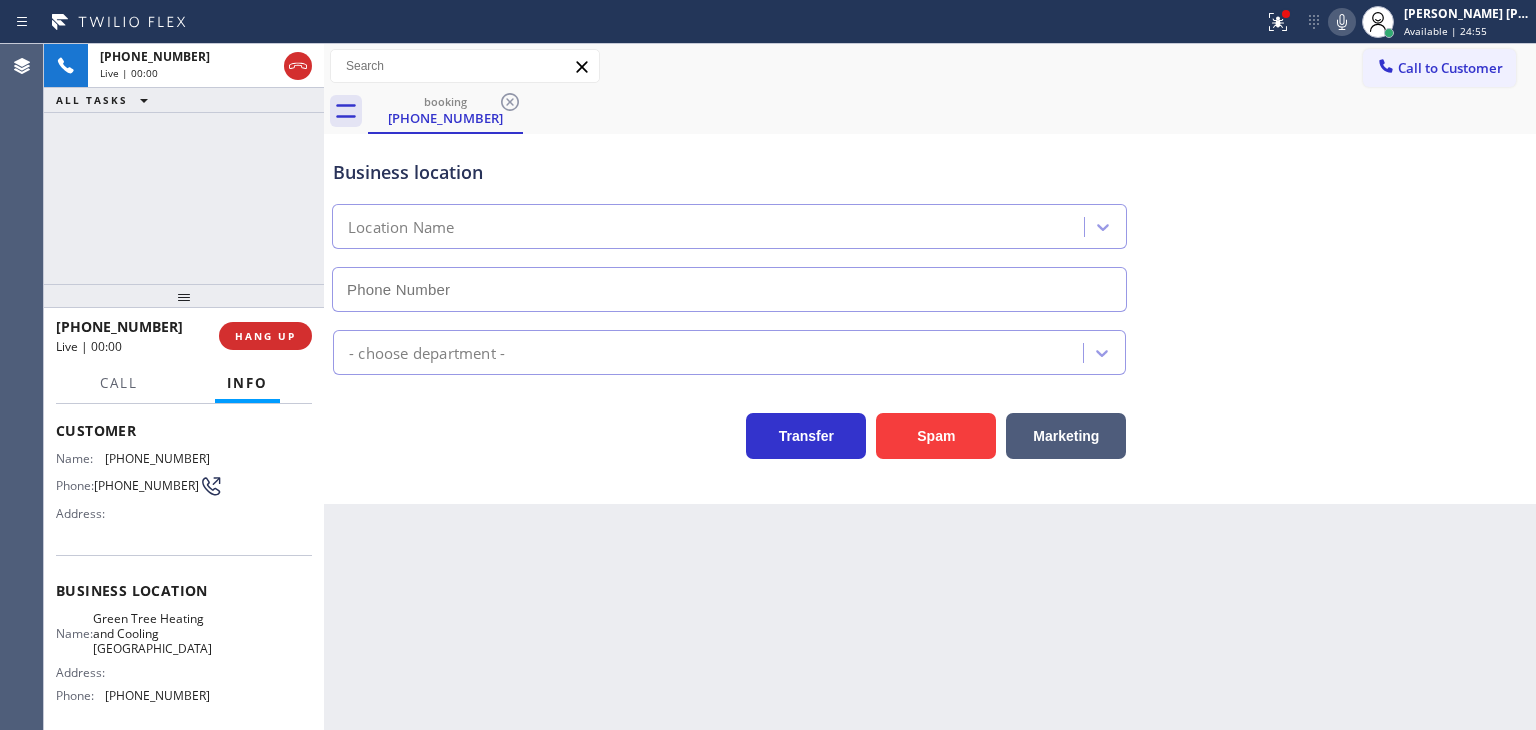 type on "(619) 566-1144" 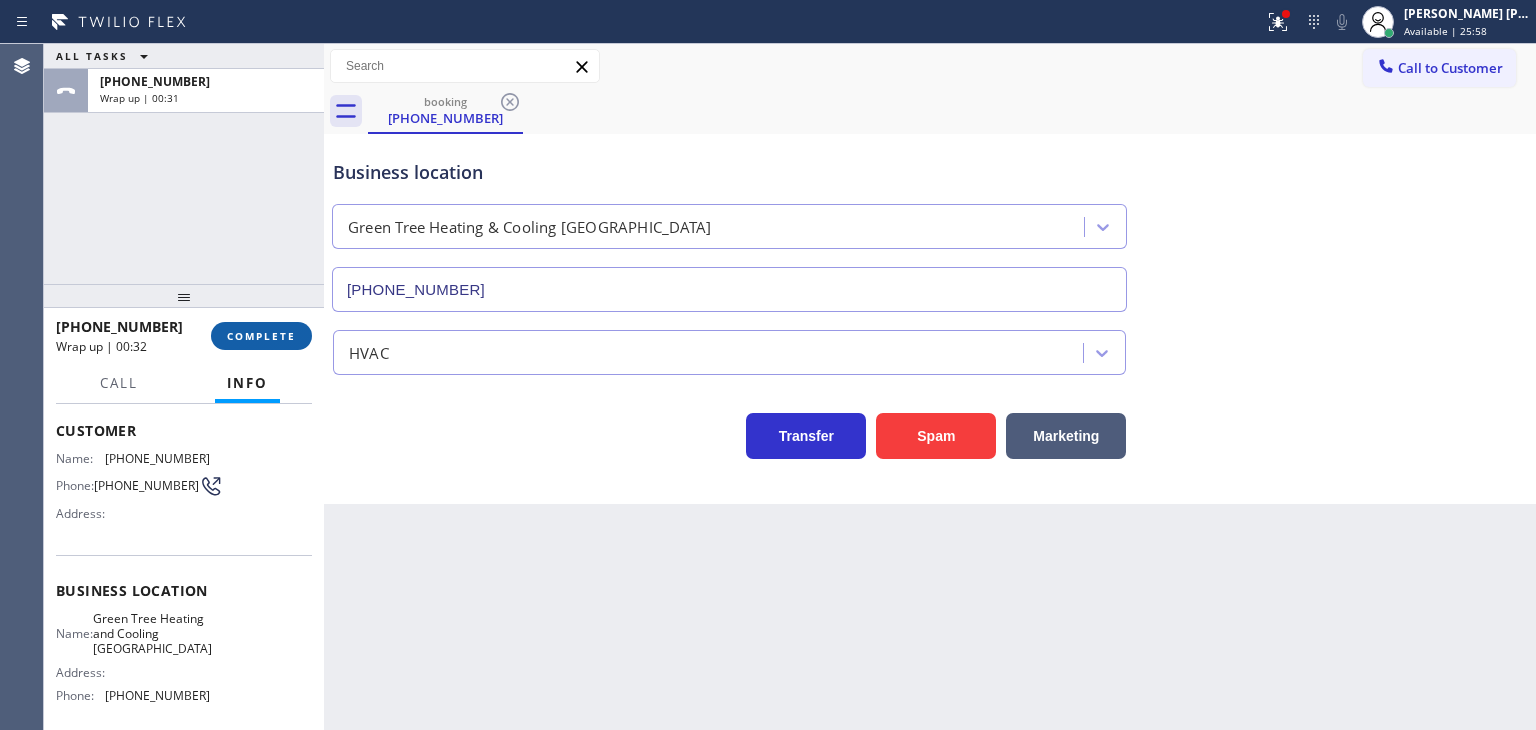 click on "COMPLETE" at bounding box center [261, 336] 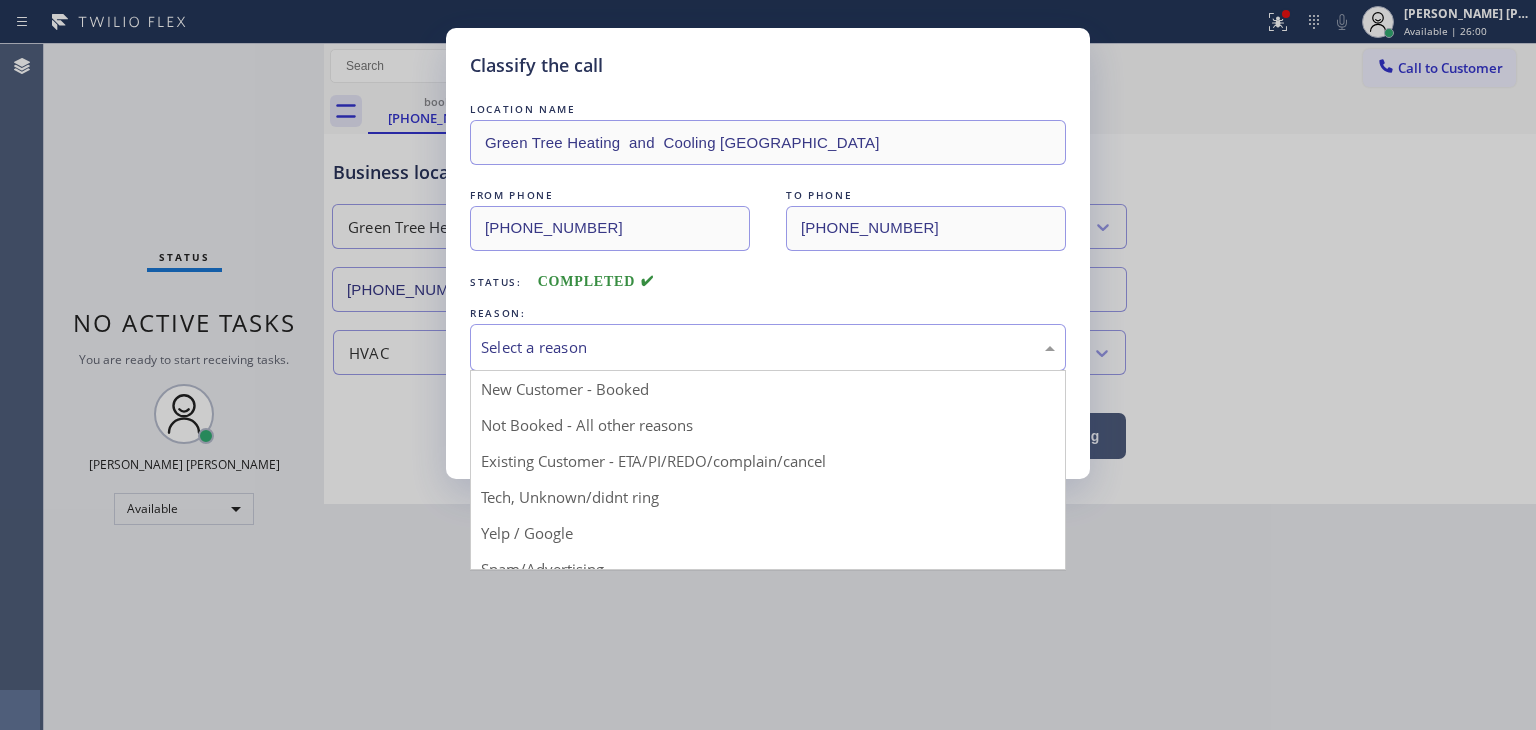 click on "Select a reason" at bounding box center [768, 347] 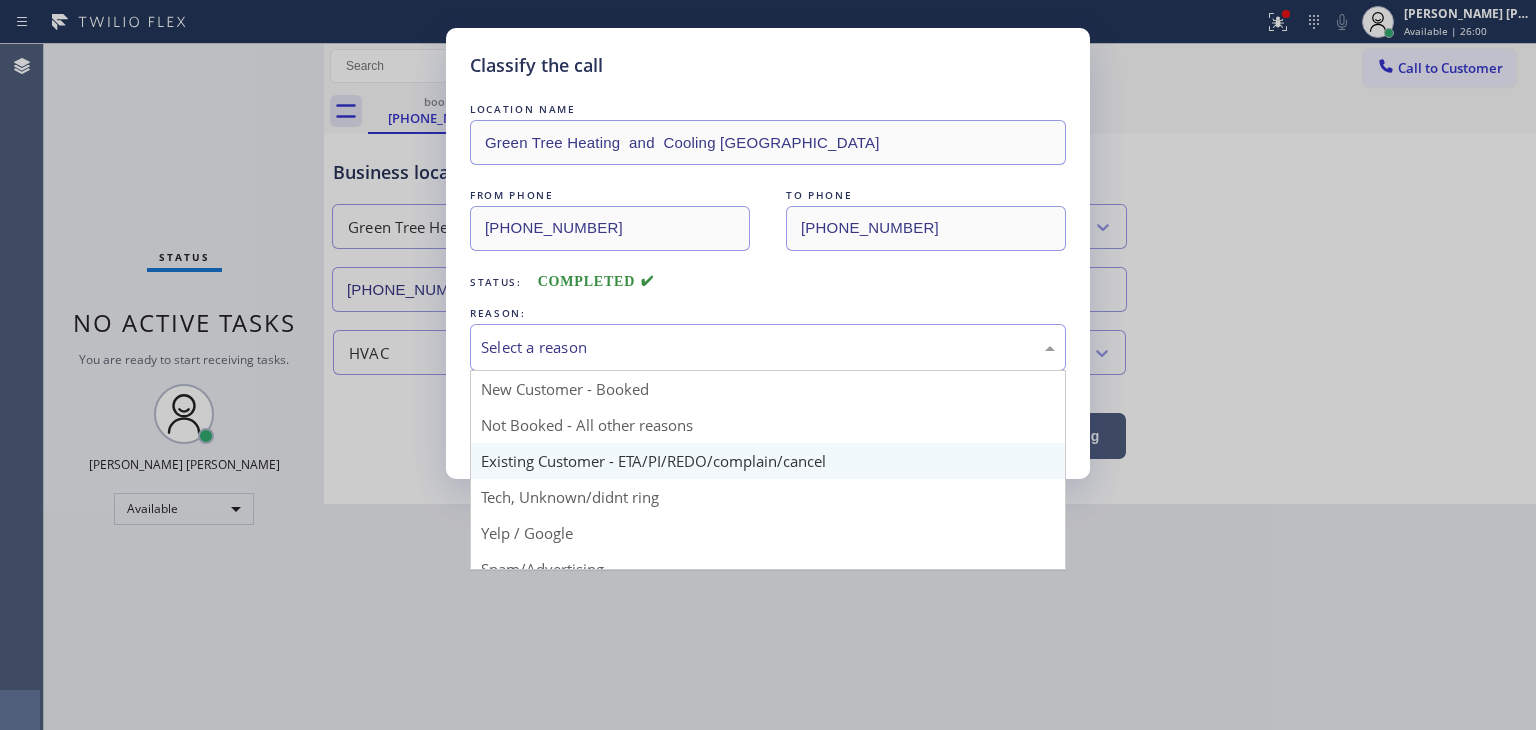 scroll, scrollTop: 125, scrollLeft: 0, axis: vertical 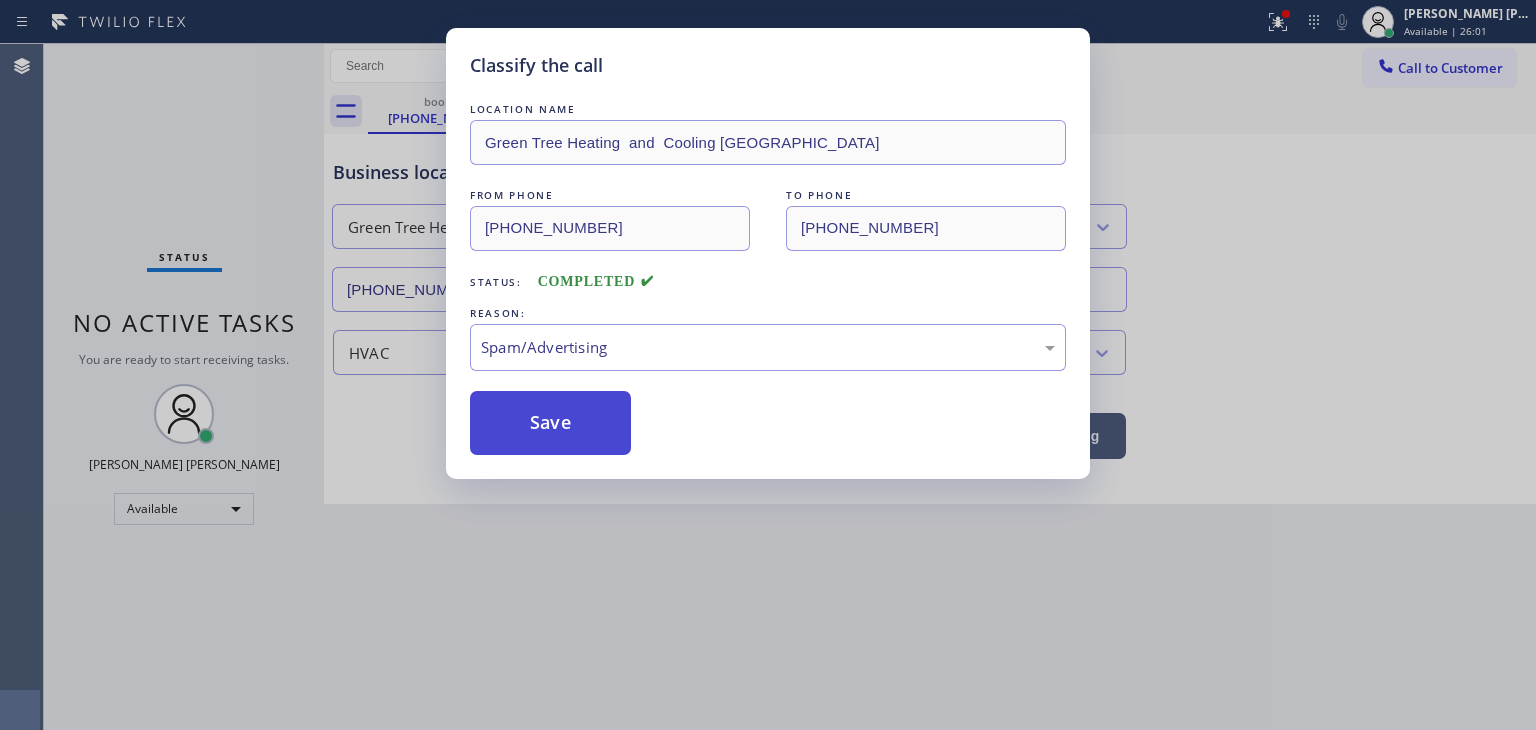 click on "Save" at bounding box center [550, 423] 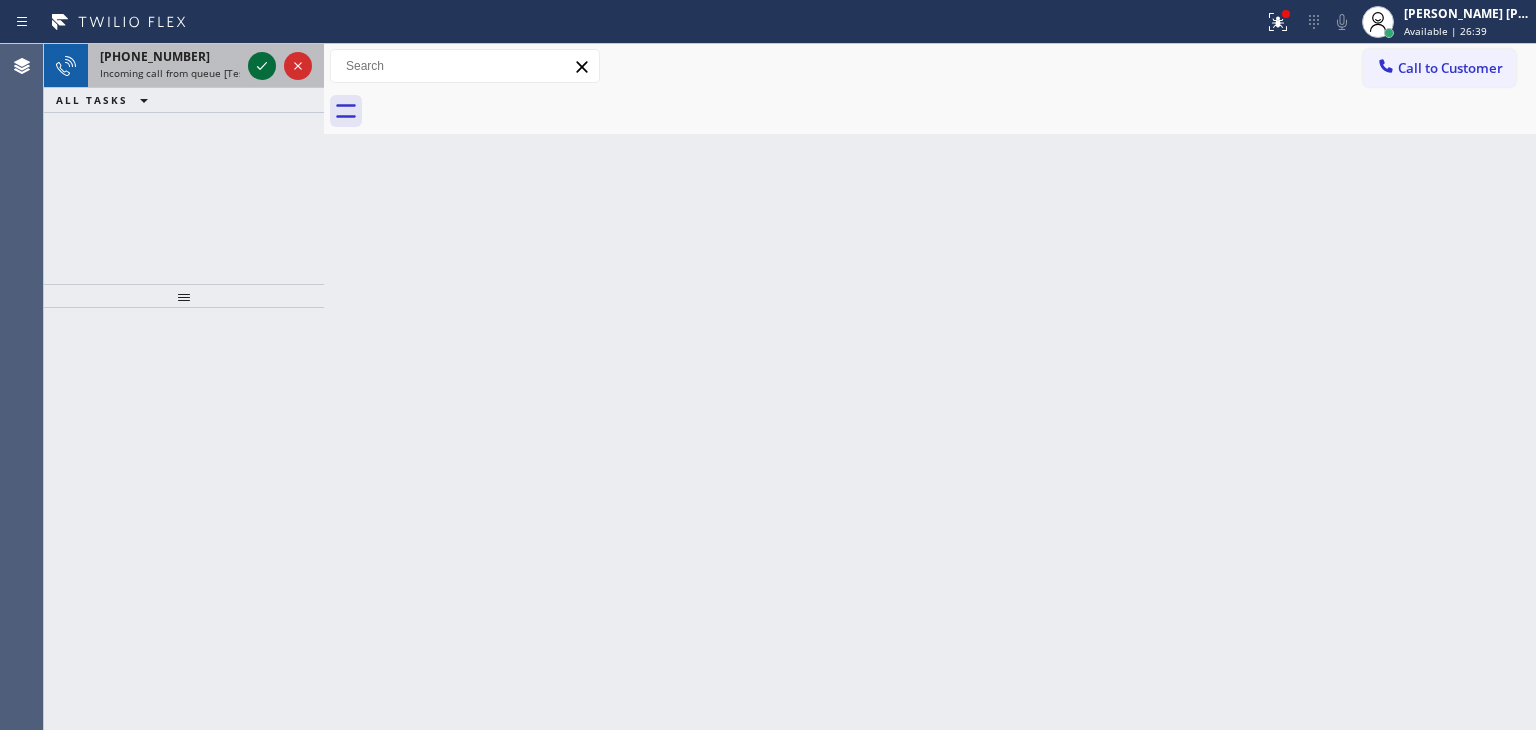 click 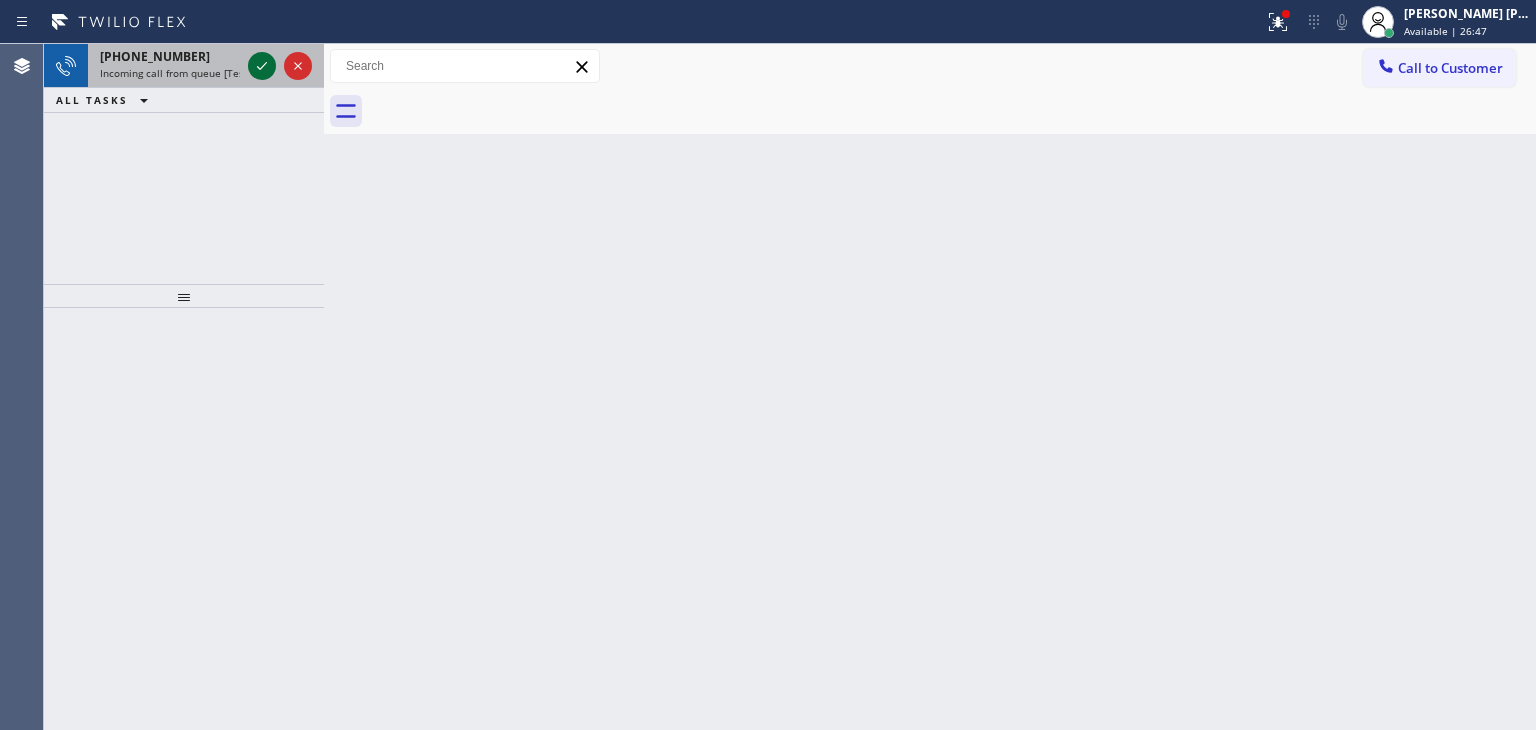 click 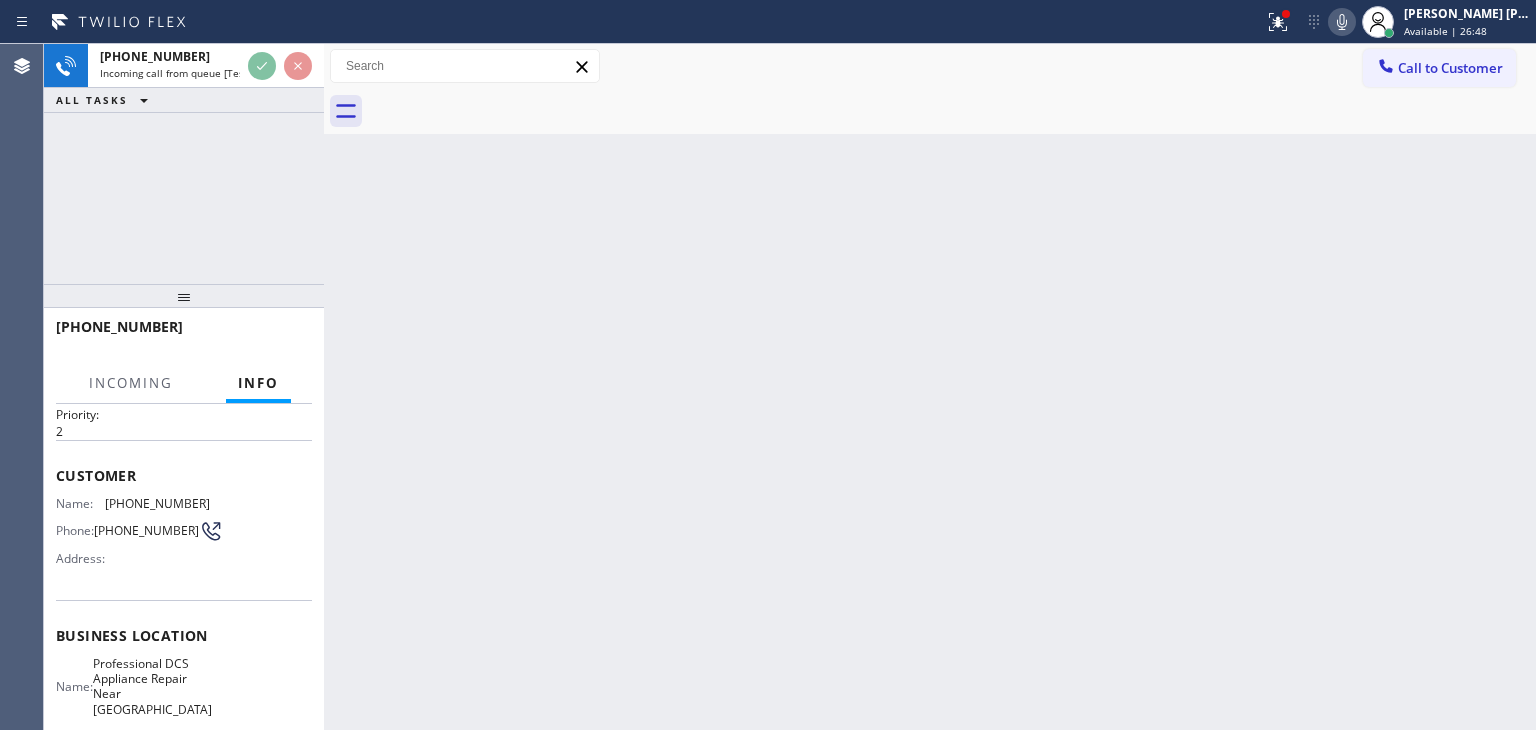 scroll, scrollTop: 100, scrollLeft: 0, axis: vertical 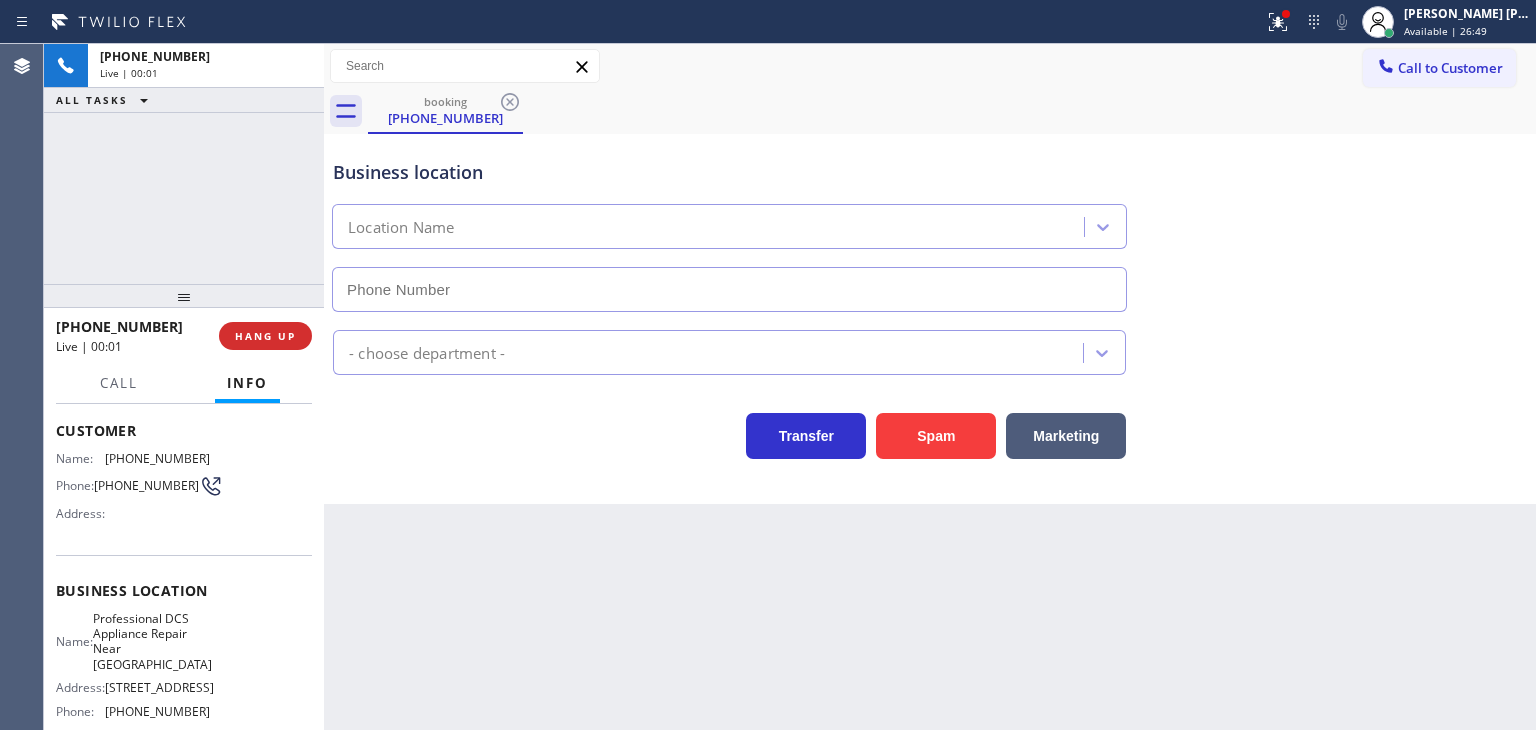 type on "(312) 757-8218" 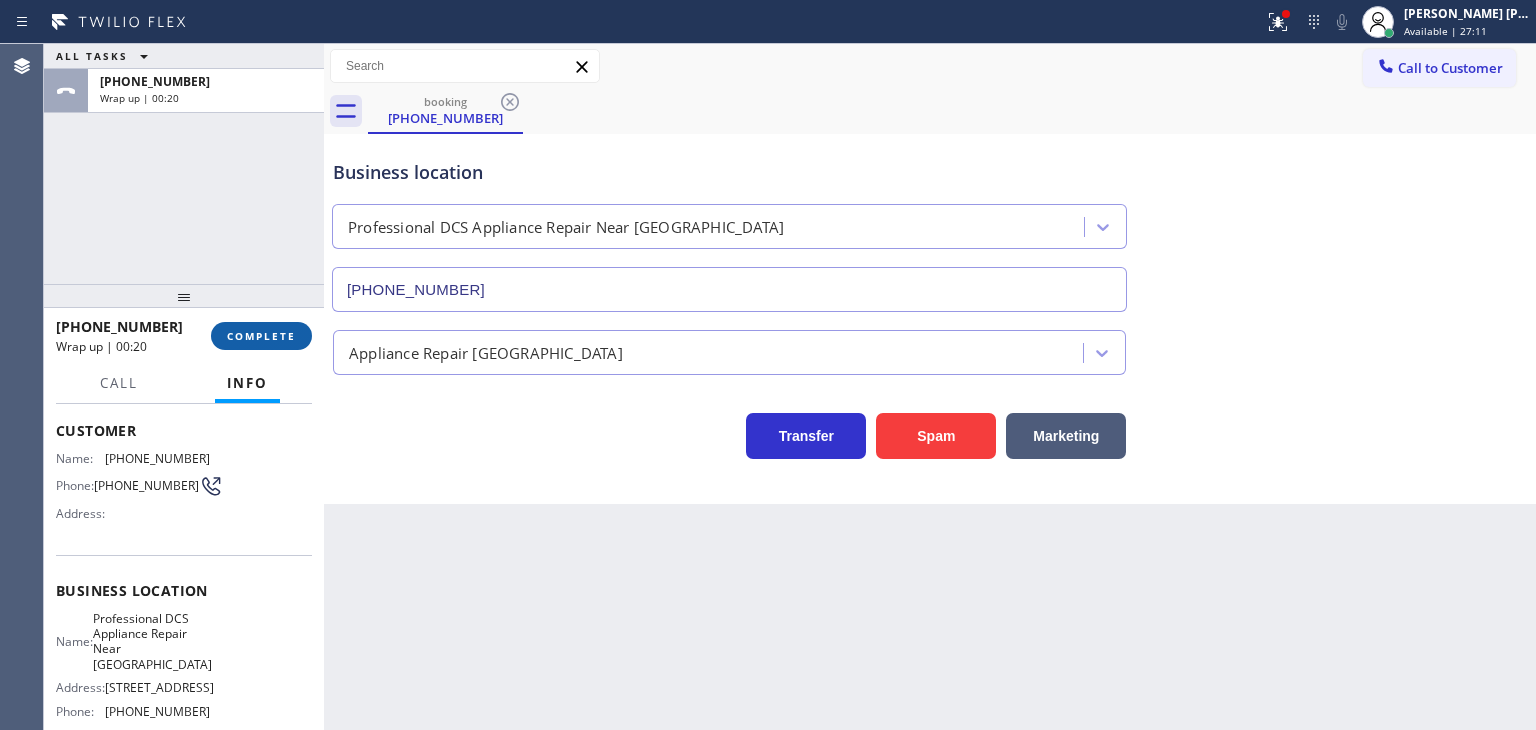 click on "COMPLETE" at bounding box center (261, 336) 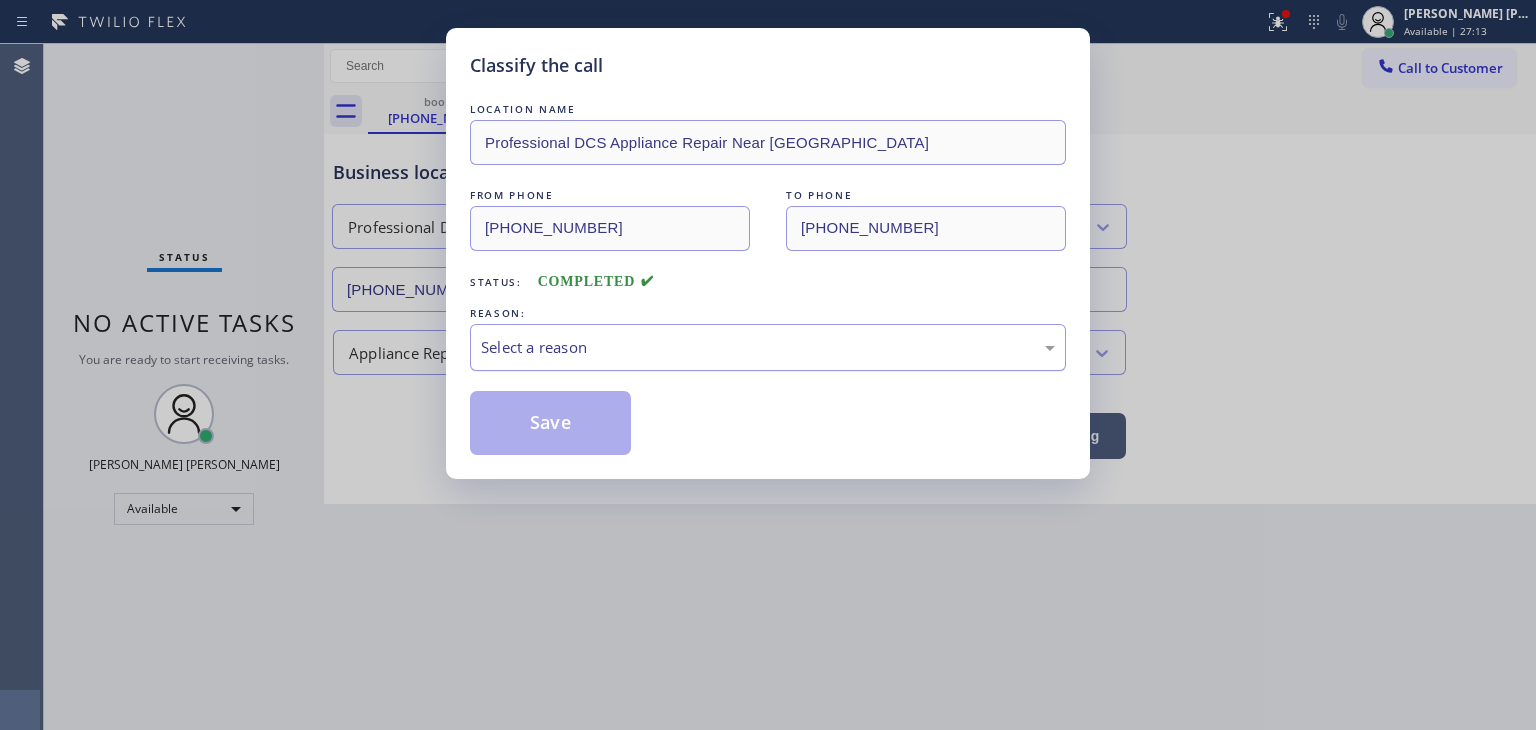 click on "Select a reason" at bounding box center [768, 347] 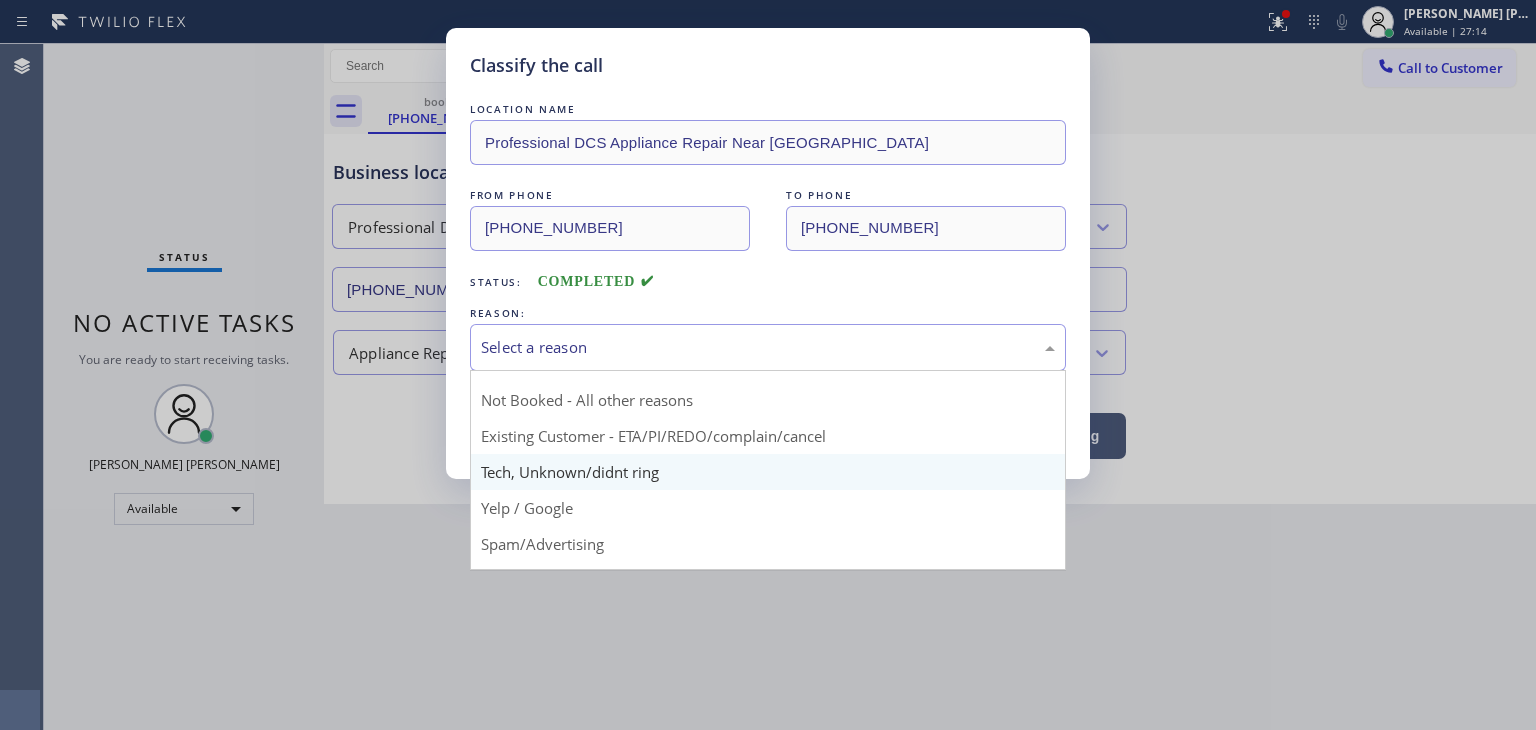 scroll, scrollTop: 125, scrollLeft: 0, axis: vertical 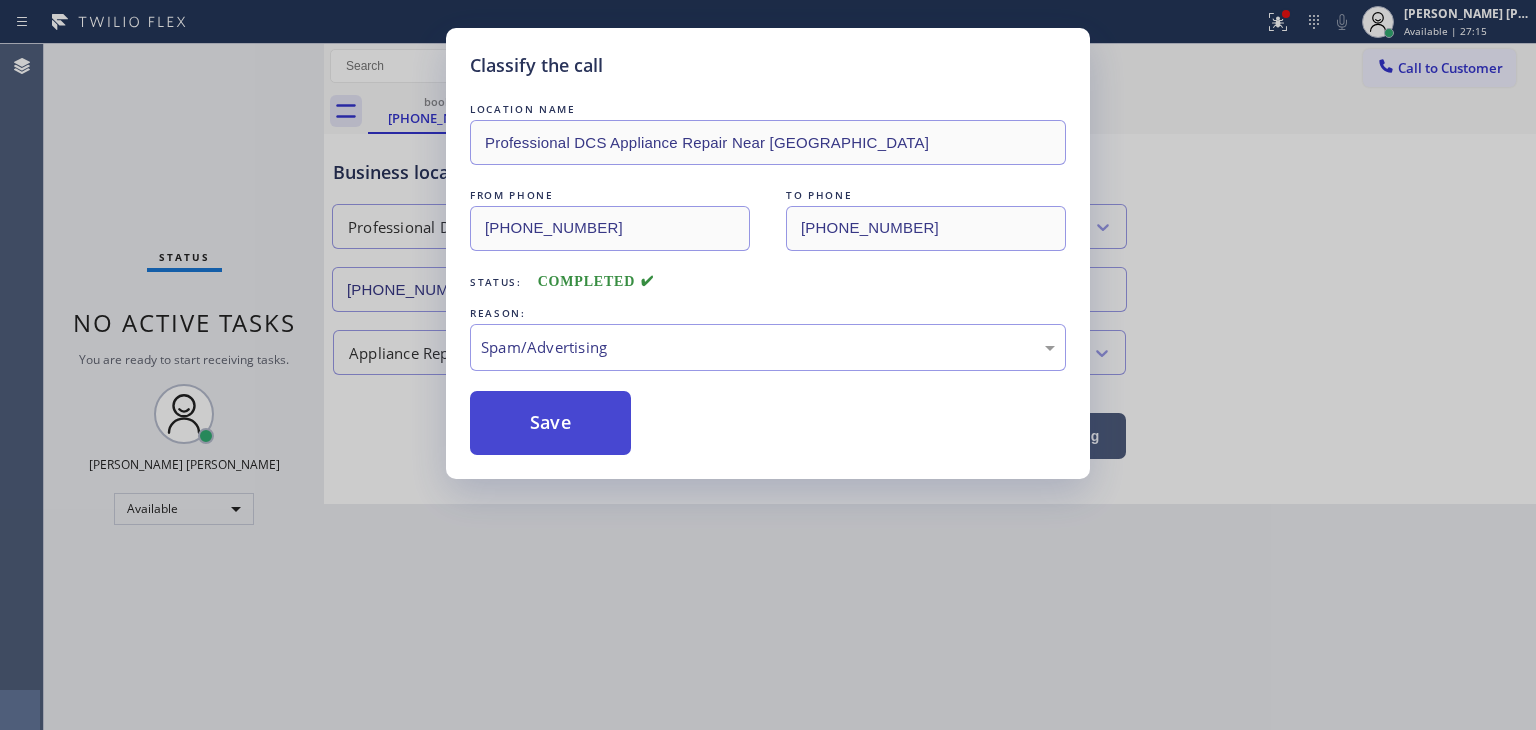 click on "Save" at bounding box center [550, 423] 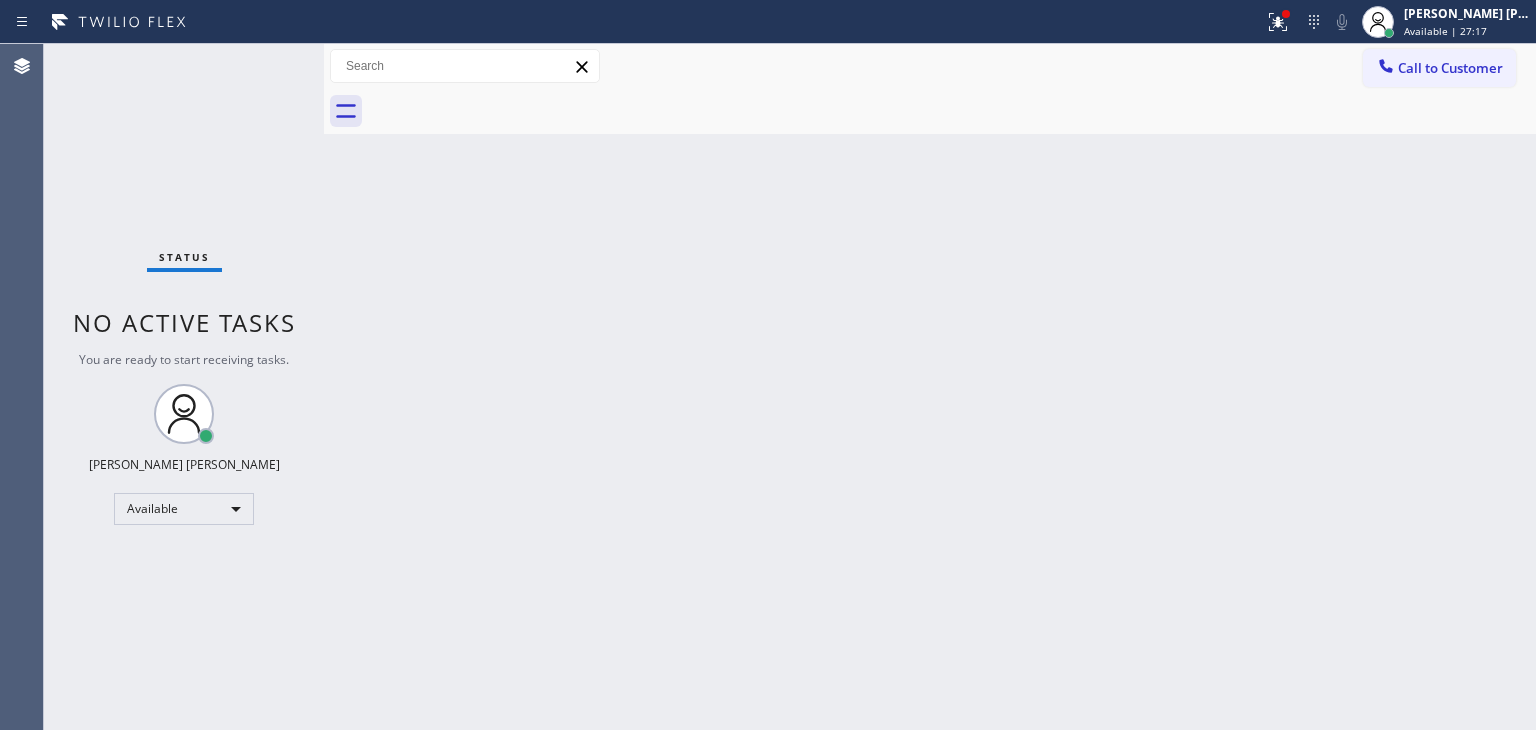 click on "Status   No active tasks     You are ready to start receiving tasks.   [PERSON_NAME] [PERSON_NAME] Available" at bounding box center [184, 387] 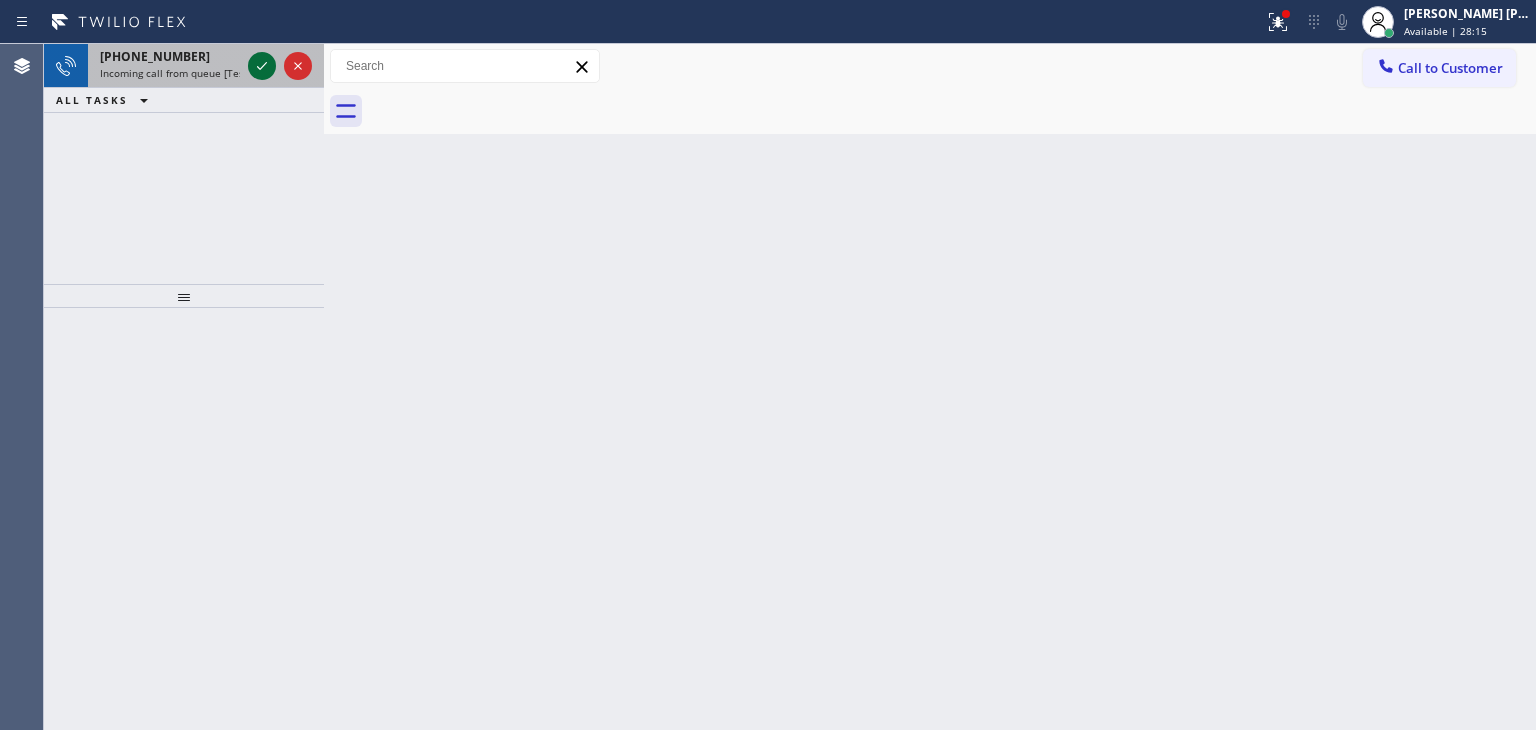 click 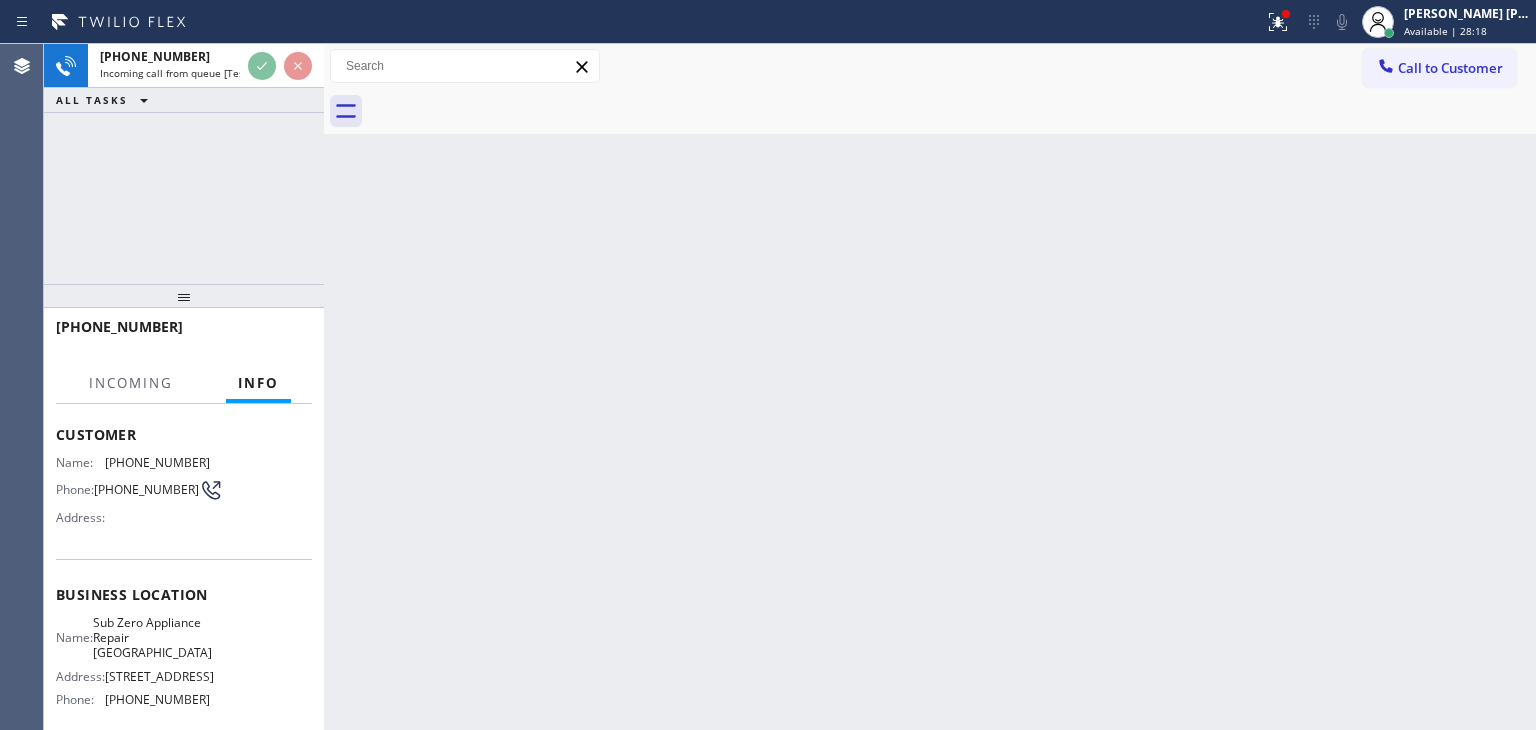 scroll, scrollTop: 200, scrollLeft: 0, axis: vertical 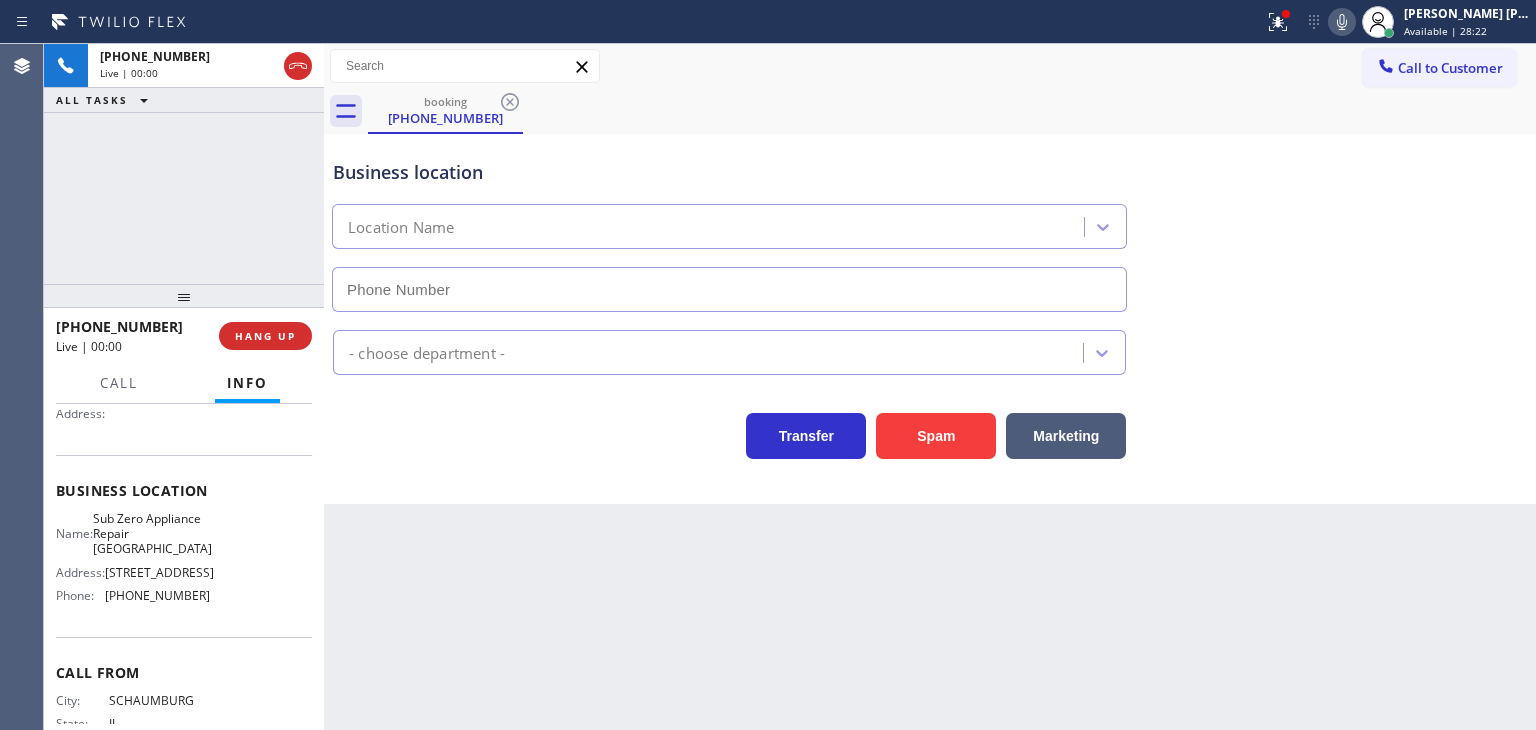 type on "(708) 316-0603" 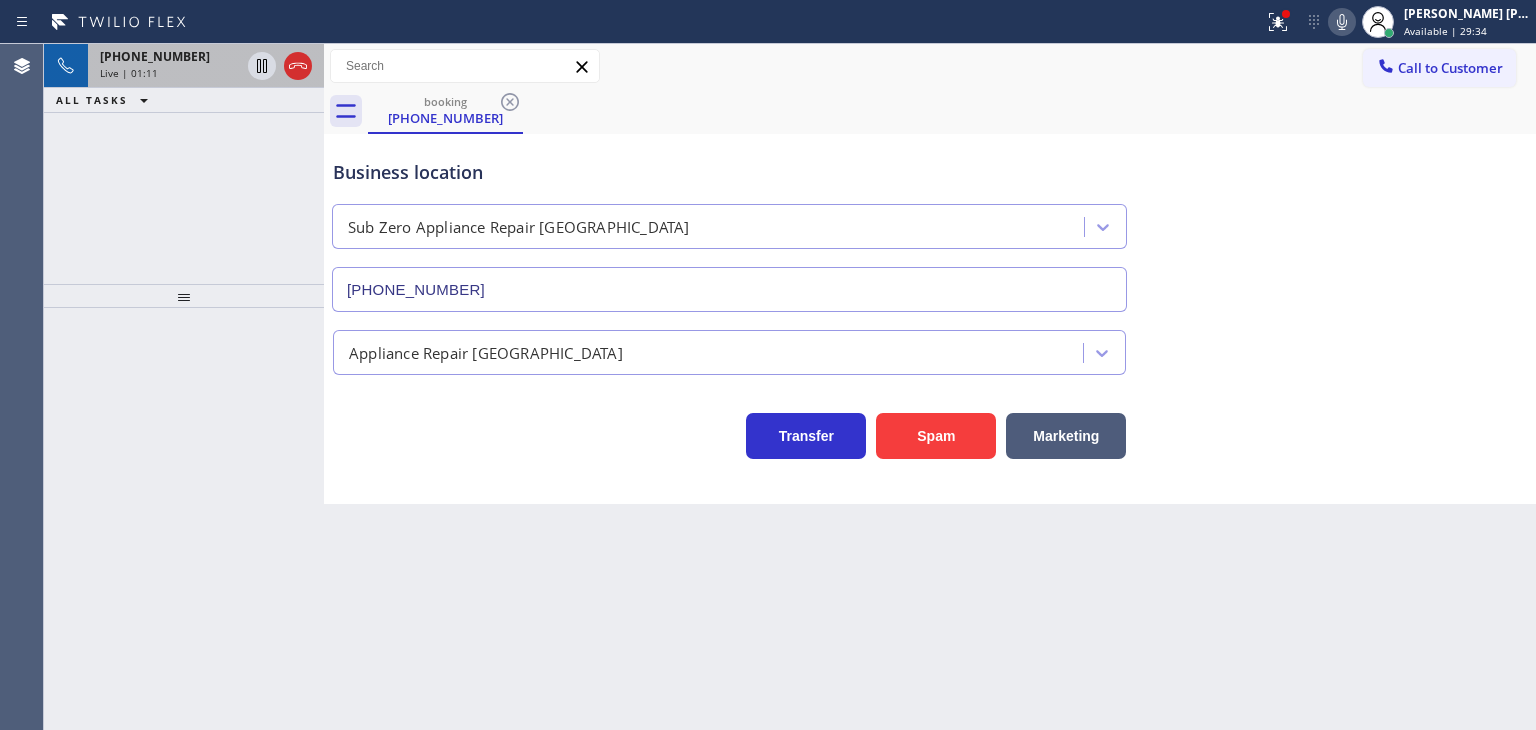 click on "+17089971395 Live | 01:11" at bounding box center (166, 66) 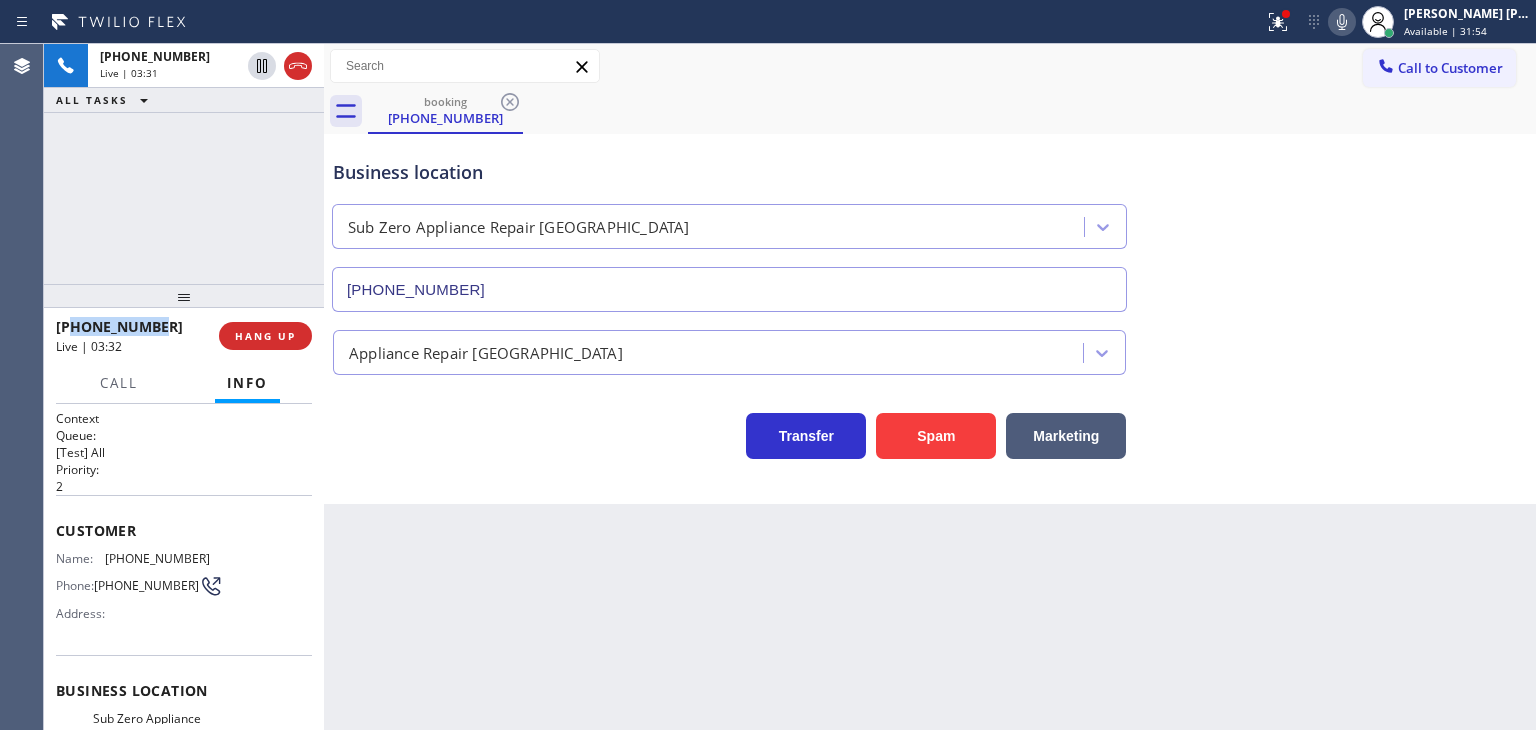 drag, startPoint x: 175, startPoint y: 325, endPoint x: 74, endPoint y: 333, distance: 101.31634 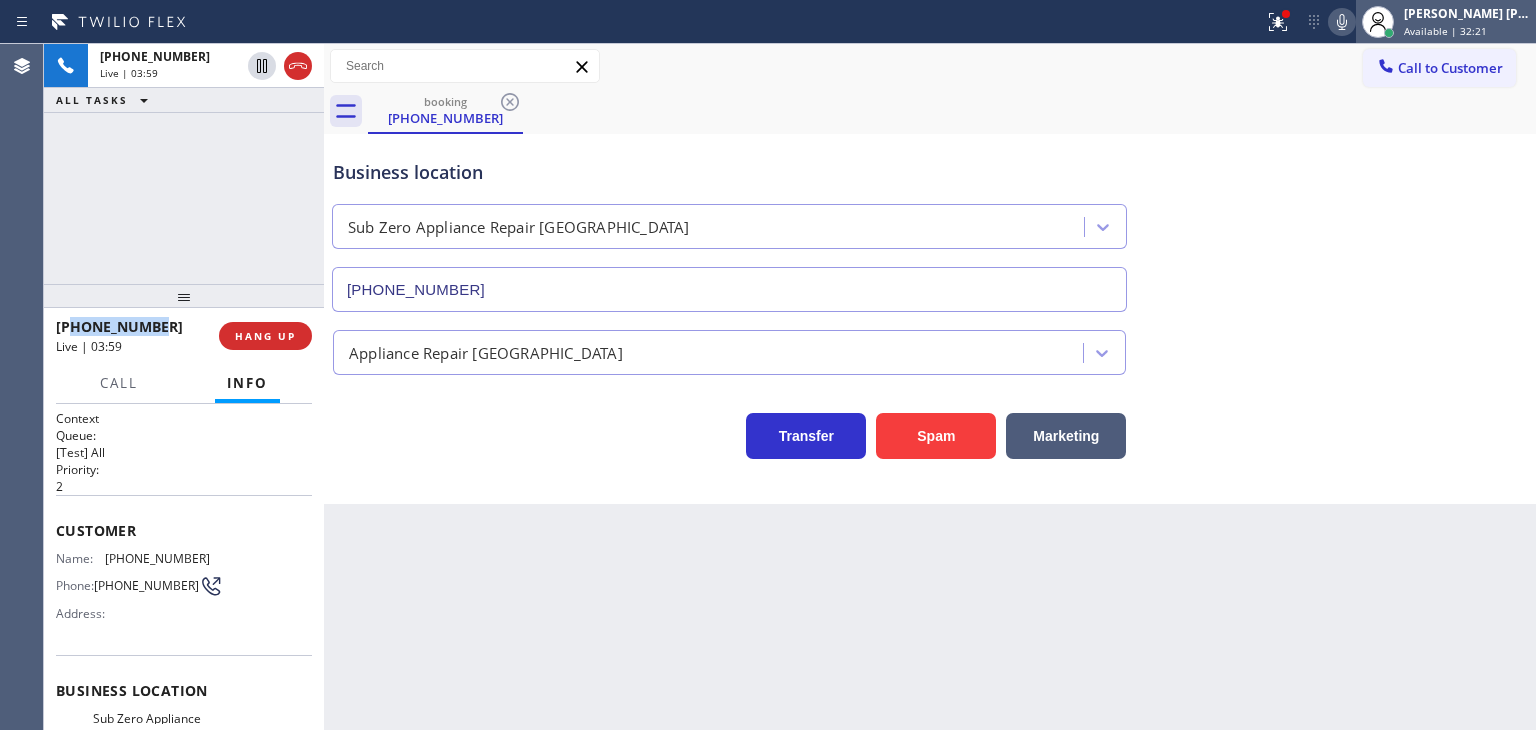click on "Available | 32:21" at bounding box center [1445, 31] 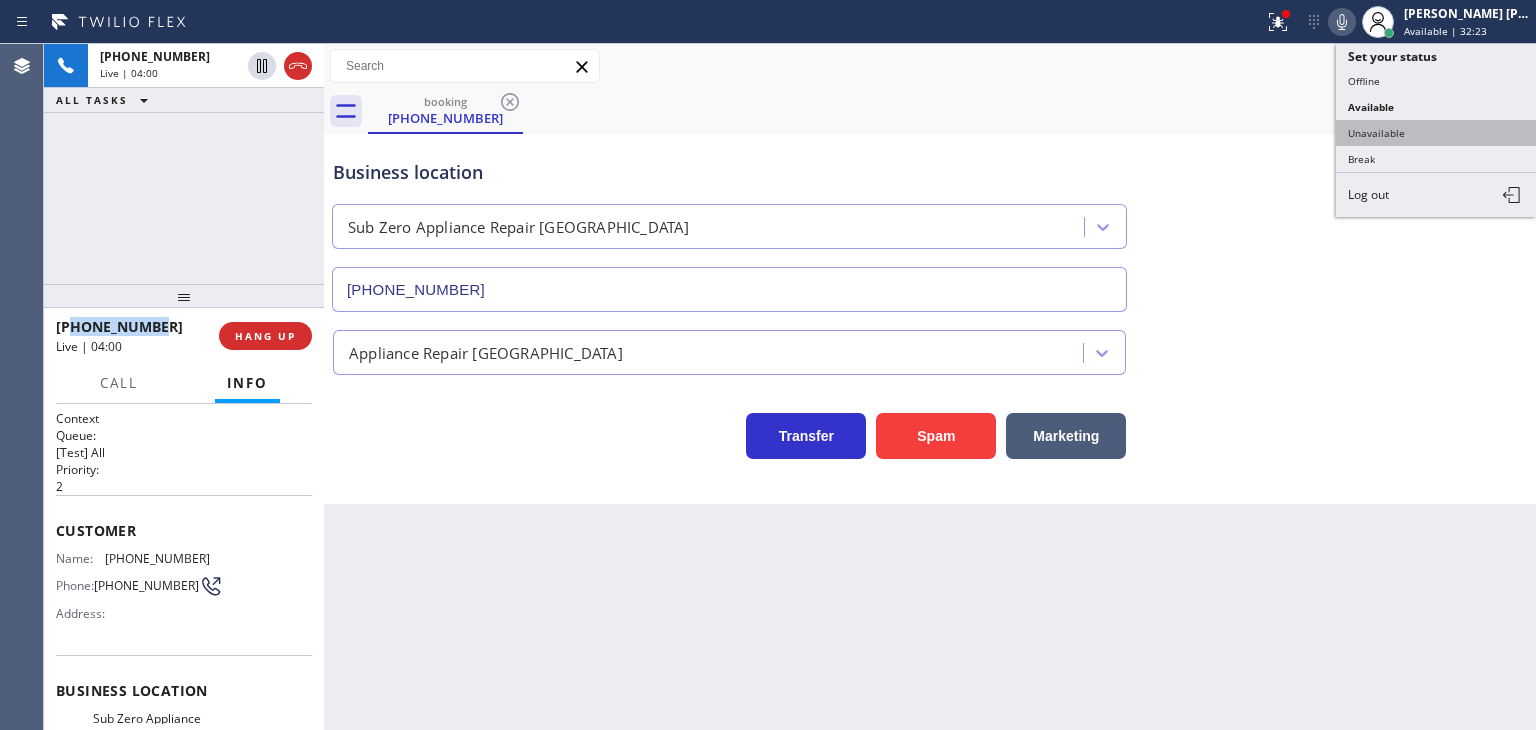 click on "Unavailable" at bounding box center (1436, 133) 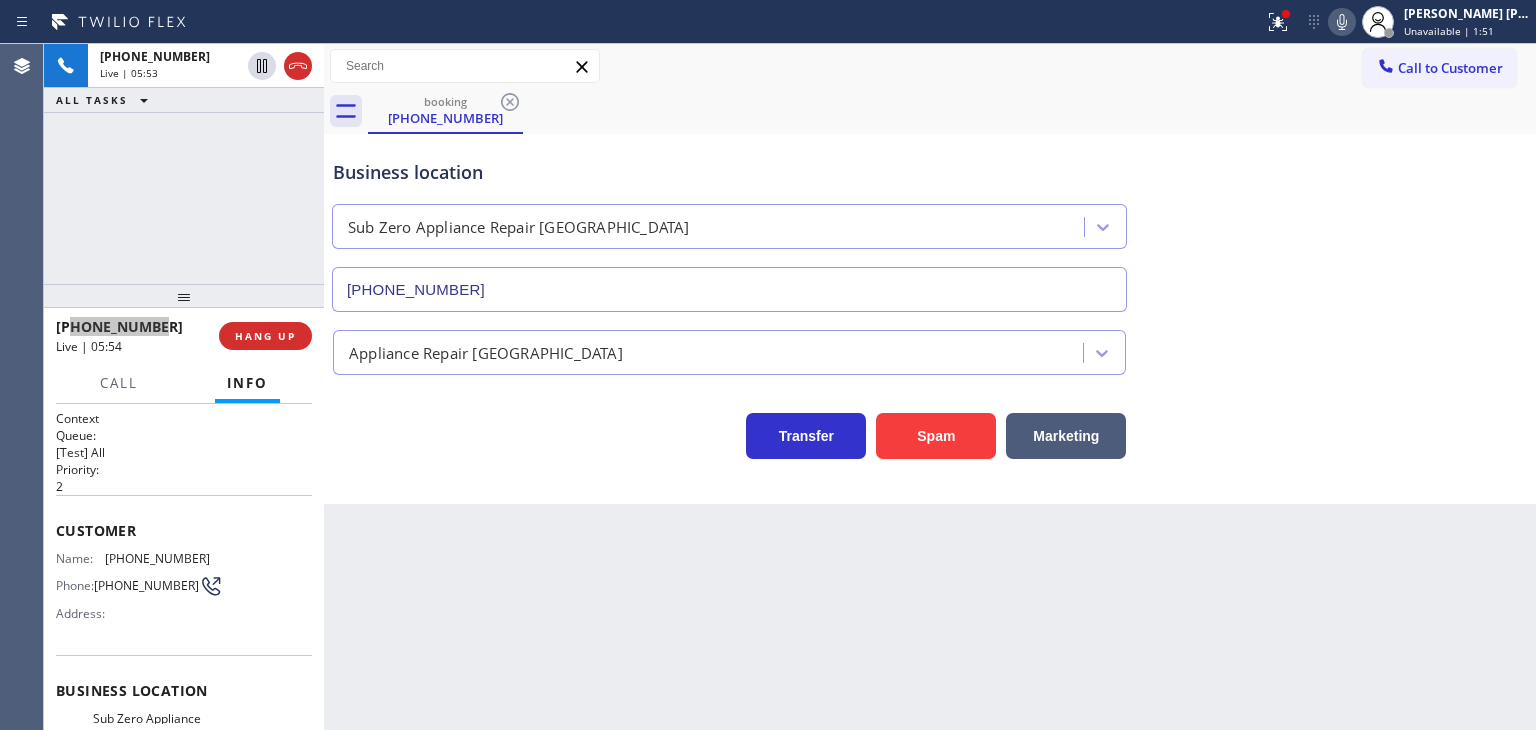 scroll, scrollTop: 200, scrollLeft: 0, axis: vertical 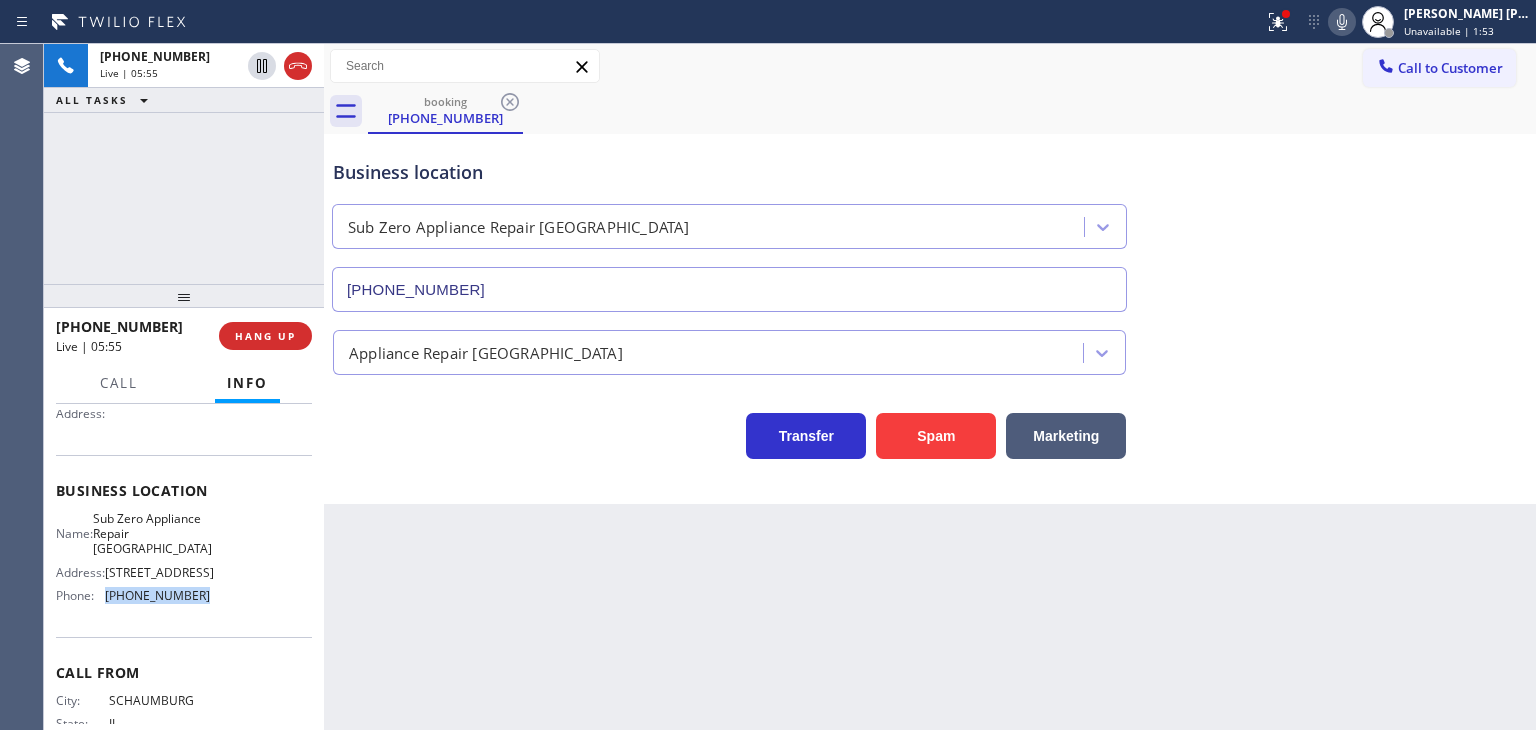 drag, startPoint x: 209, startPoint y: 612, endPoint x: 104, endPoint y: 609, distance: 105.04285 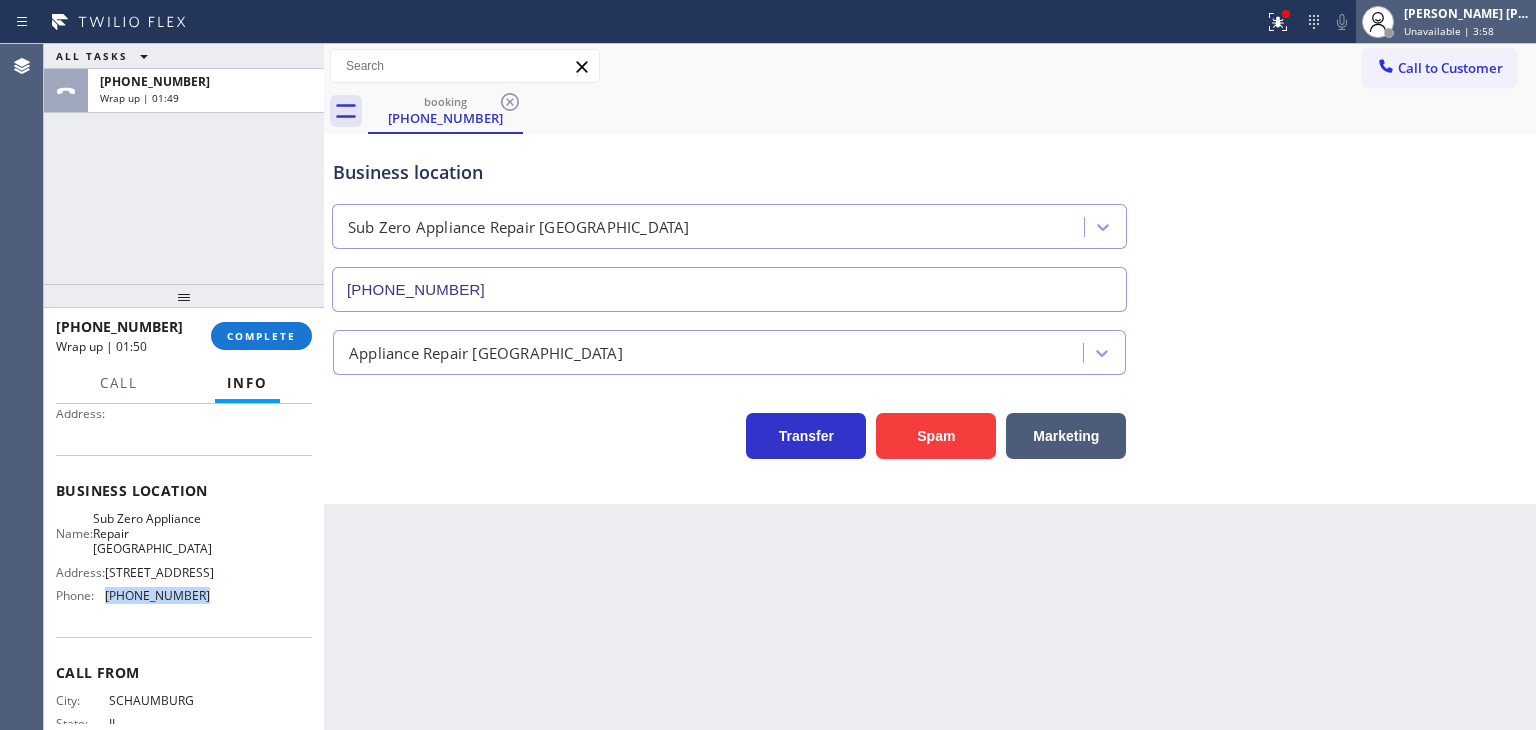 click on "Unavailable | 3:58" at bounding box center (1449, 31) 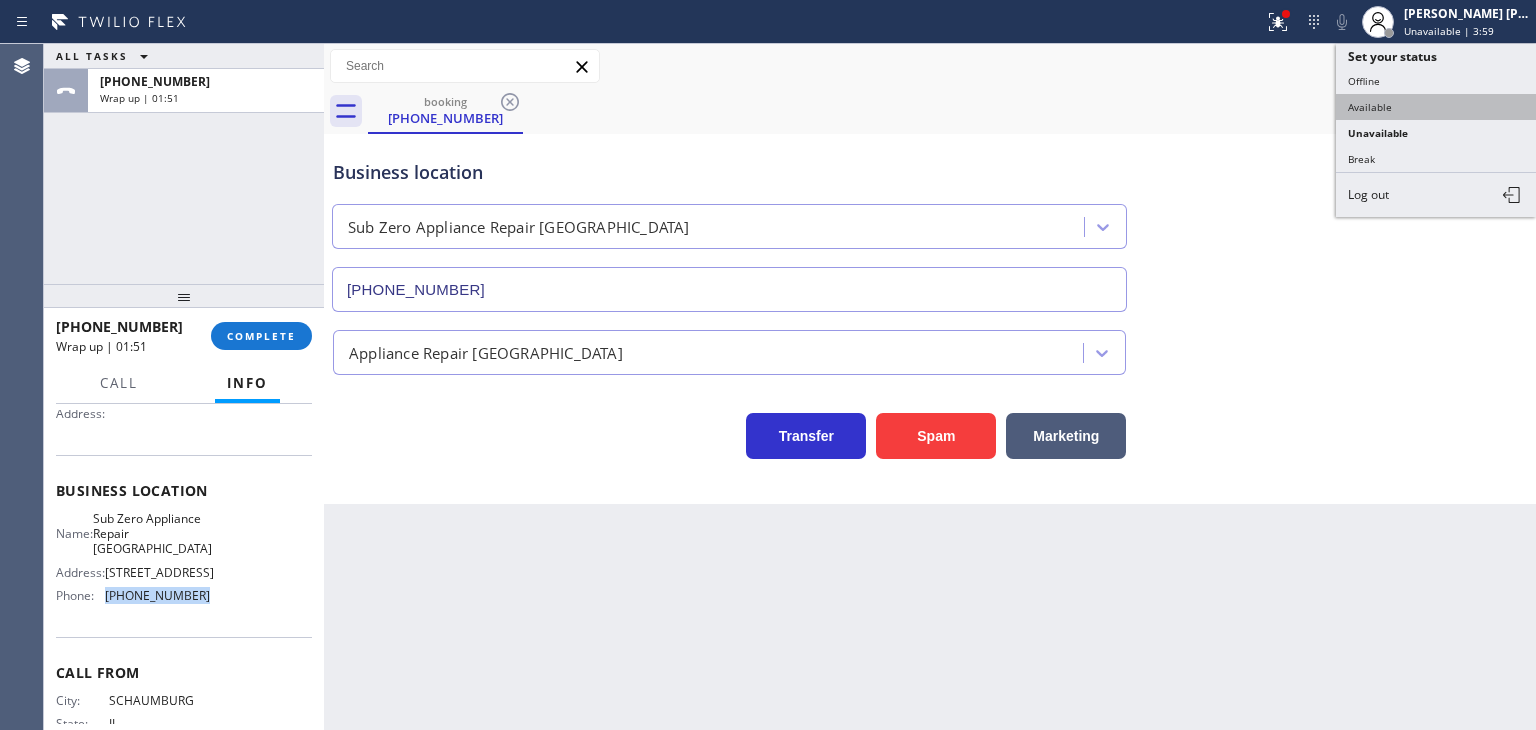 click on "Available" at bounding box center (1436, 107) 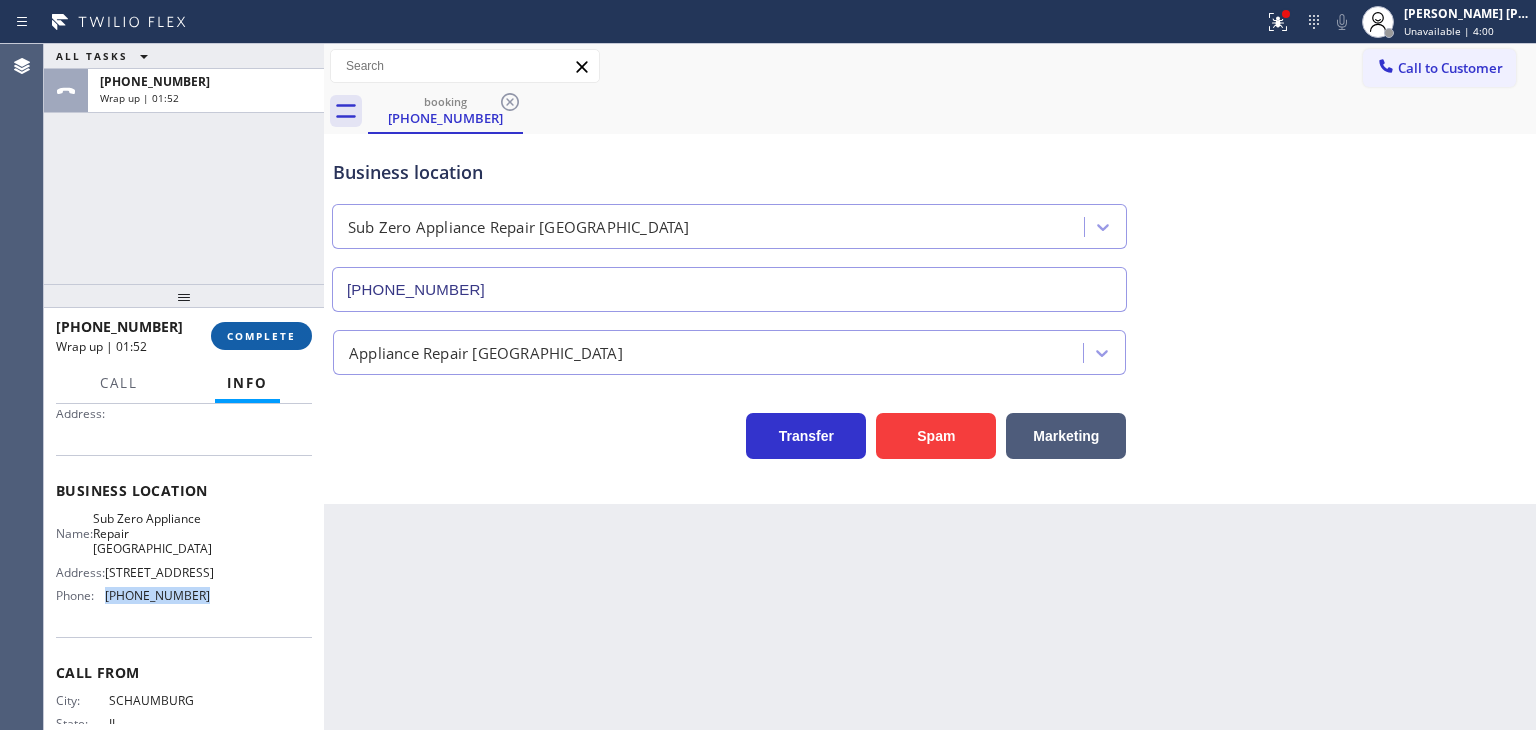 click on "COMPLETE" at bounding box center [261, 336] 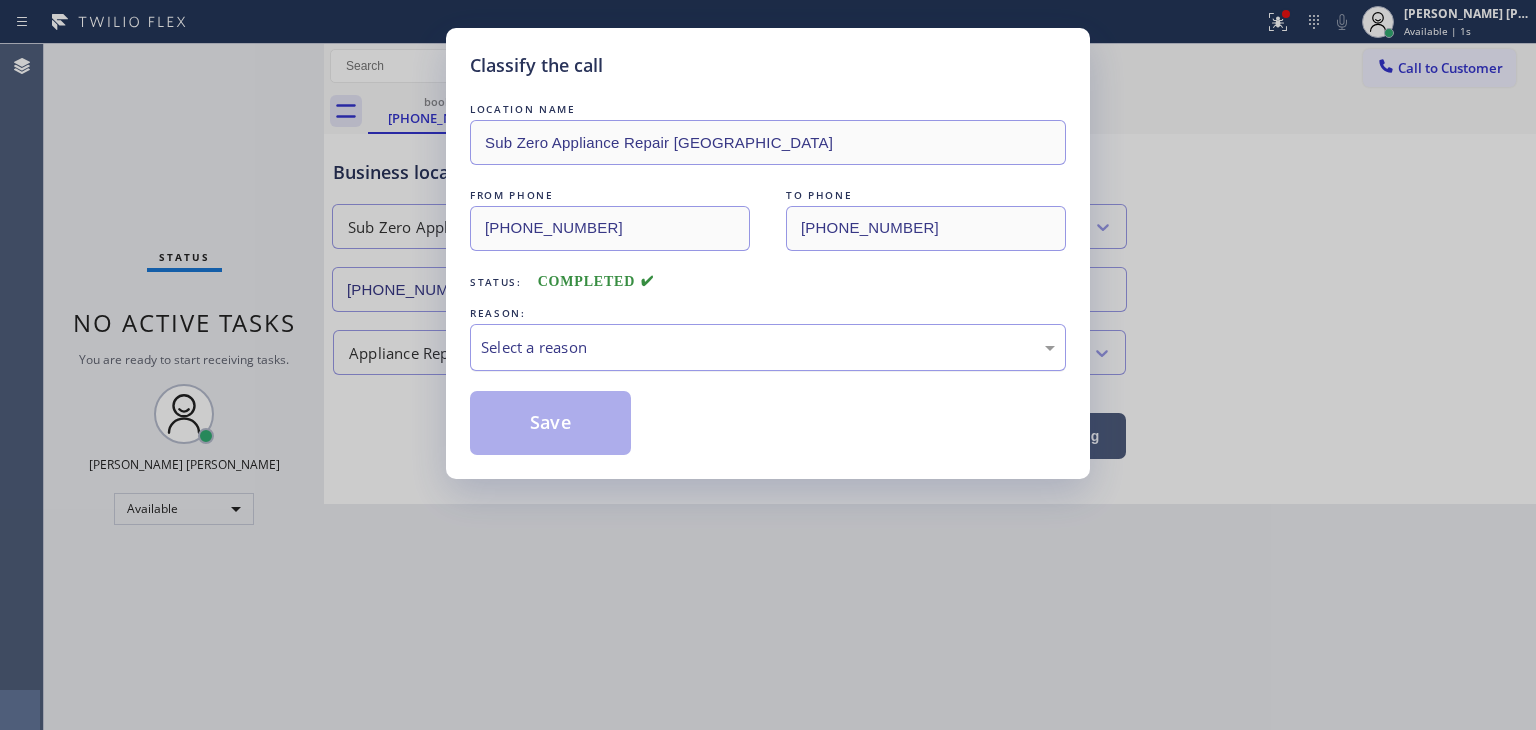 click on "Select a reason" at bounding box center [768, 347] 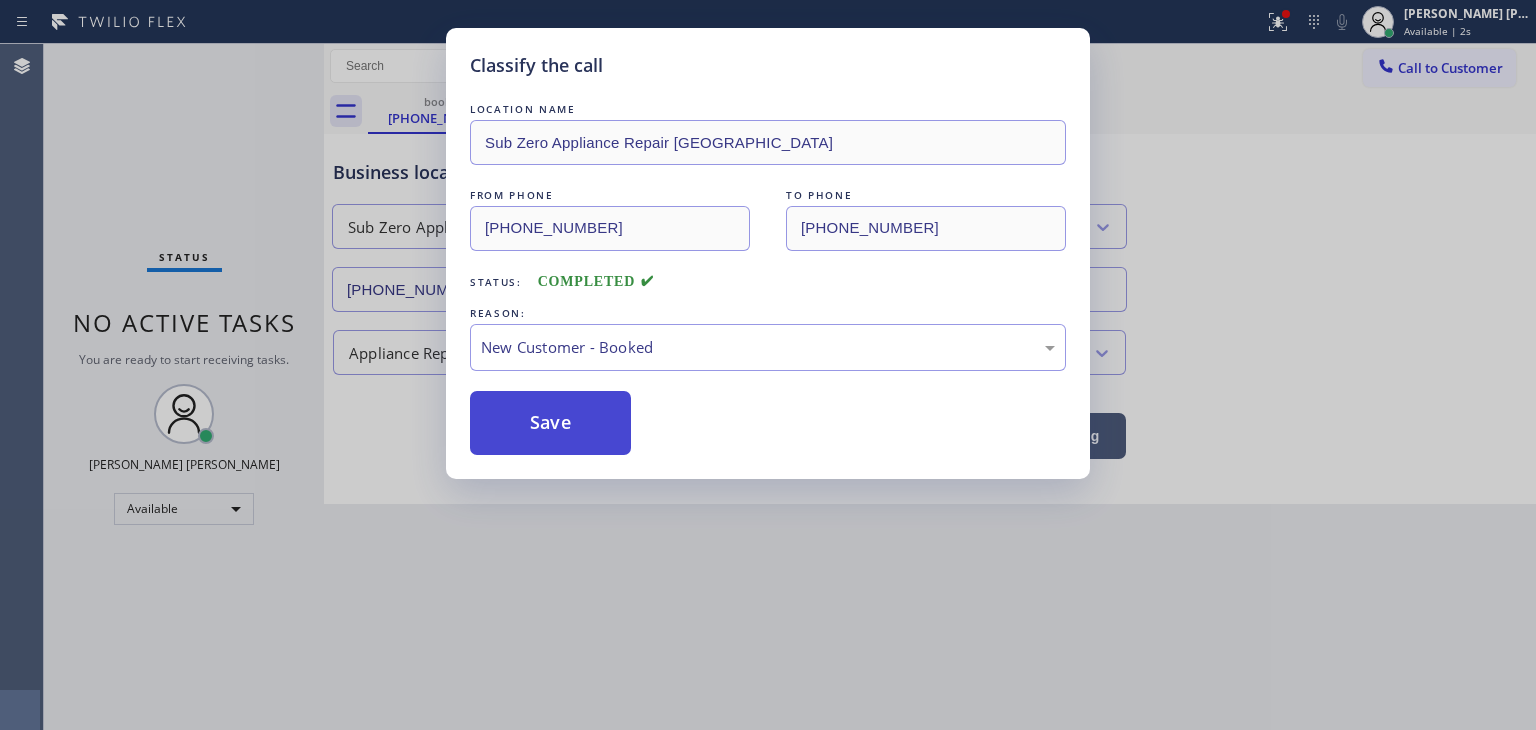 click on "Save" at bounding box center (550, 423) 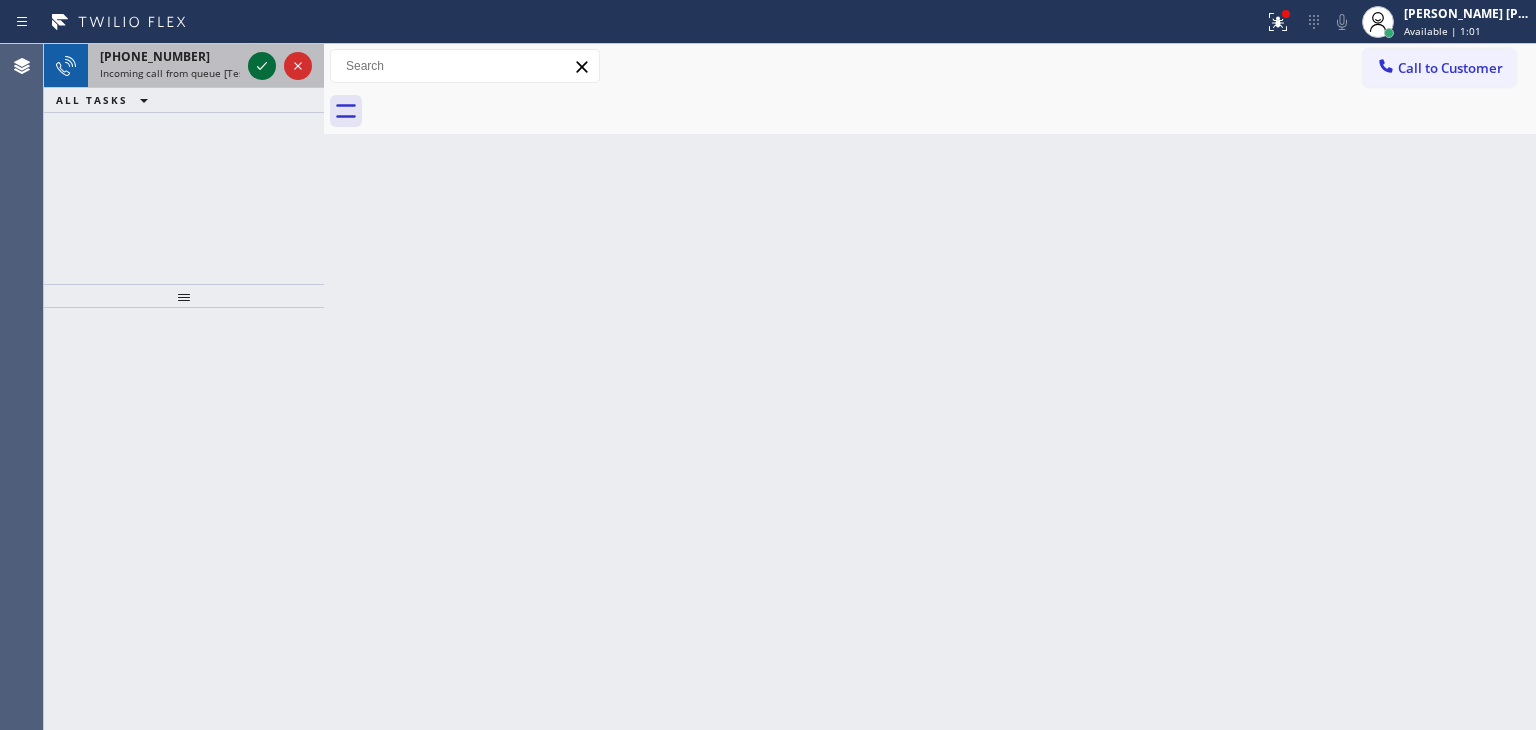 click 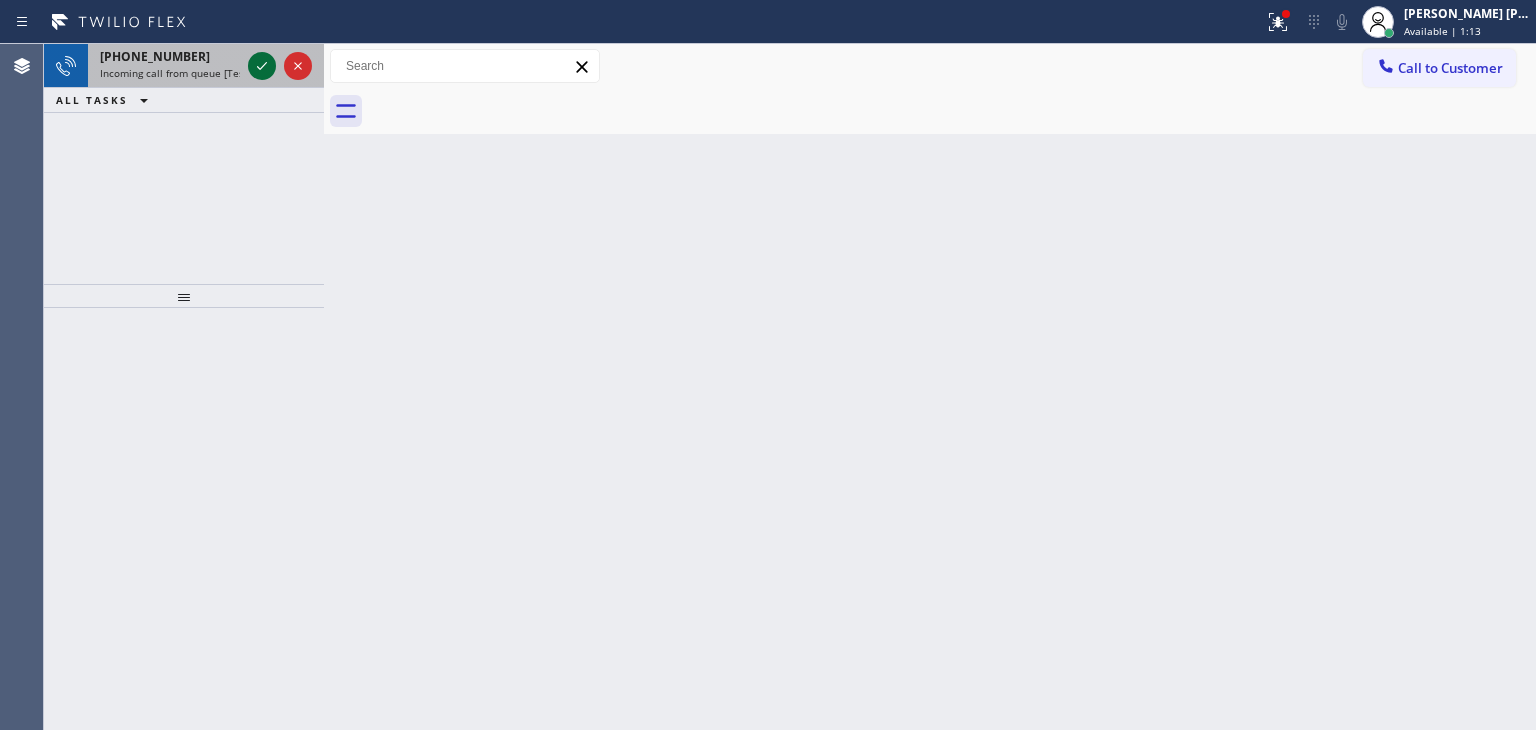 click 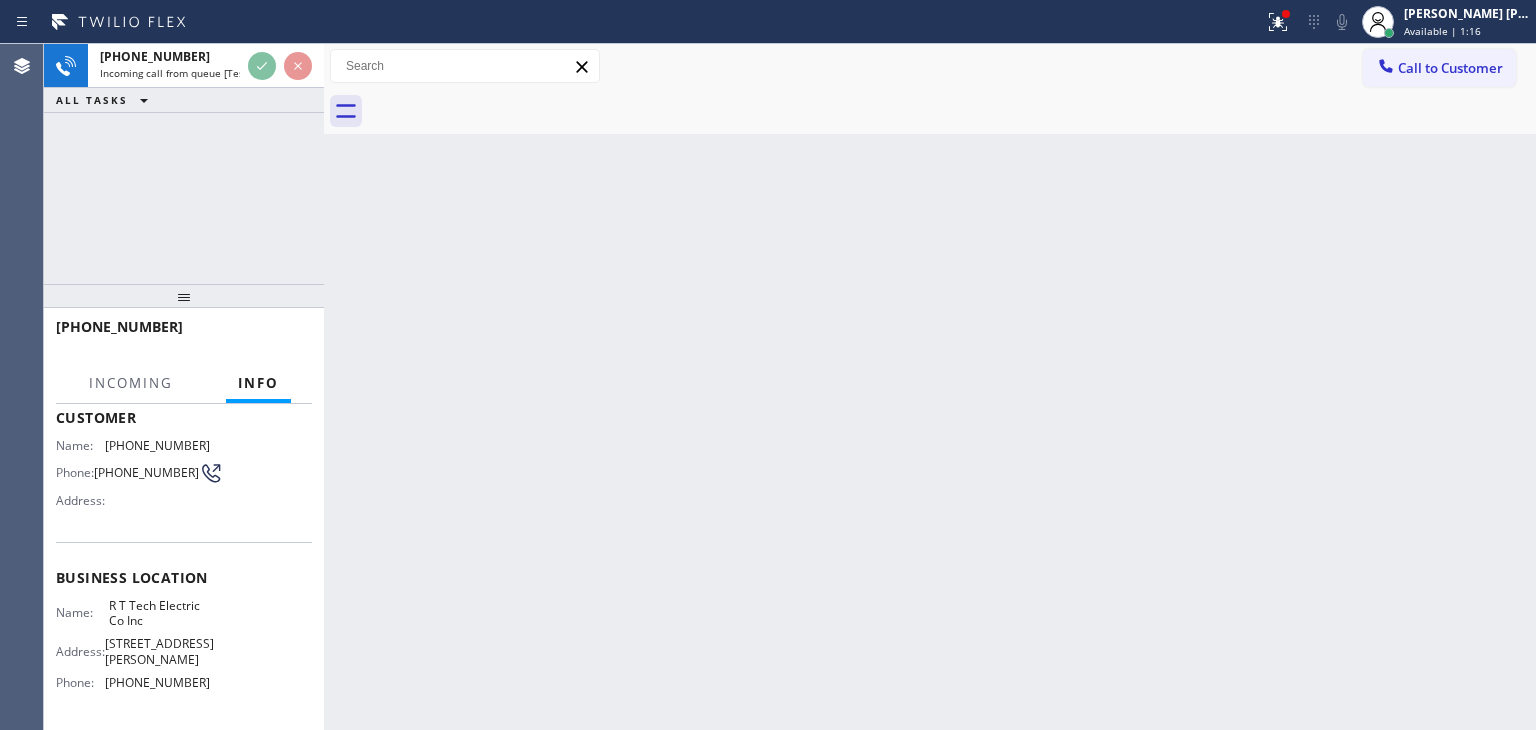 scroll, scrollTop: 200, scrollLeft: 0, axis: vertical 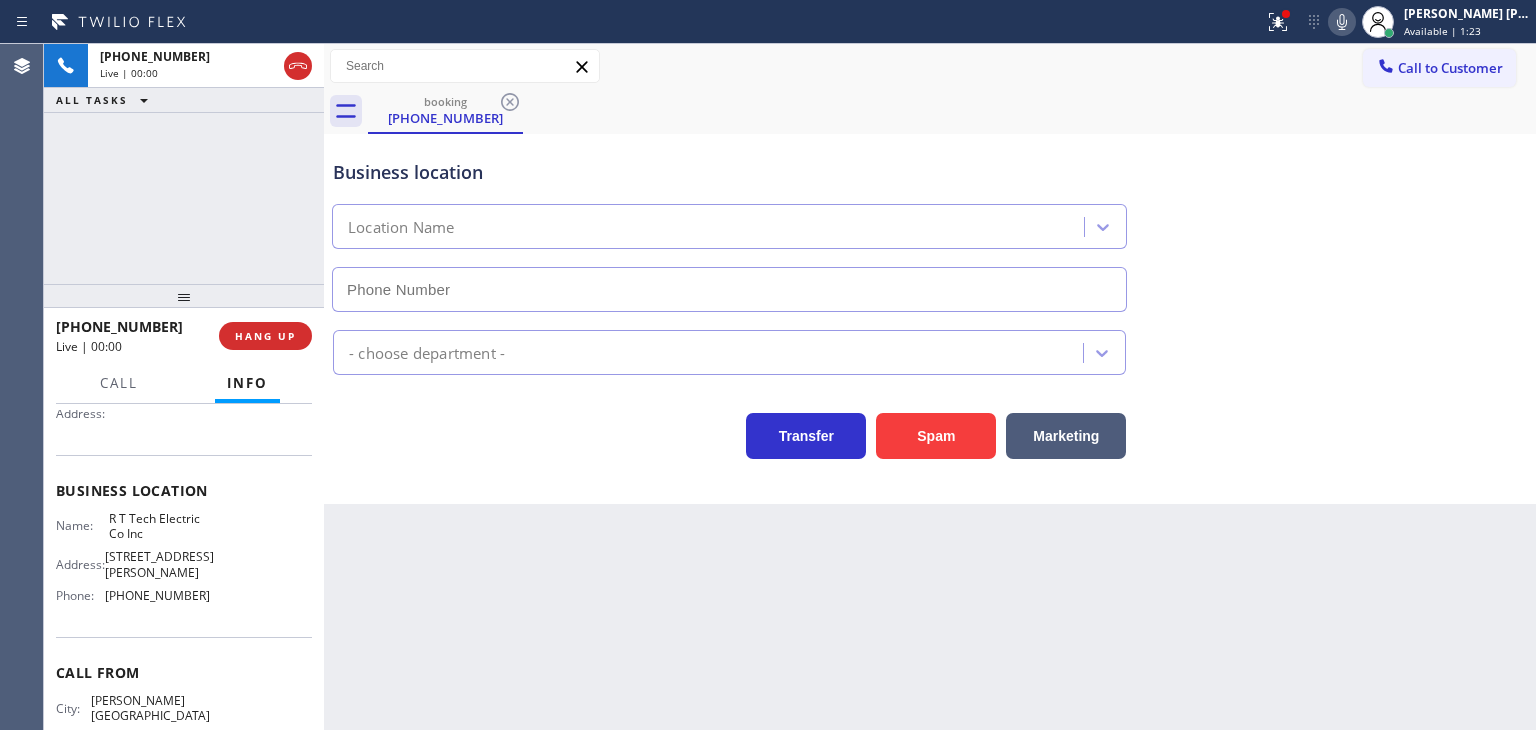 type on "(908) 824-6720" 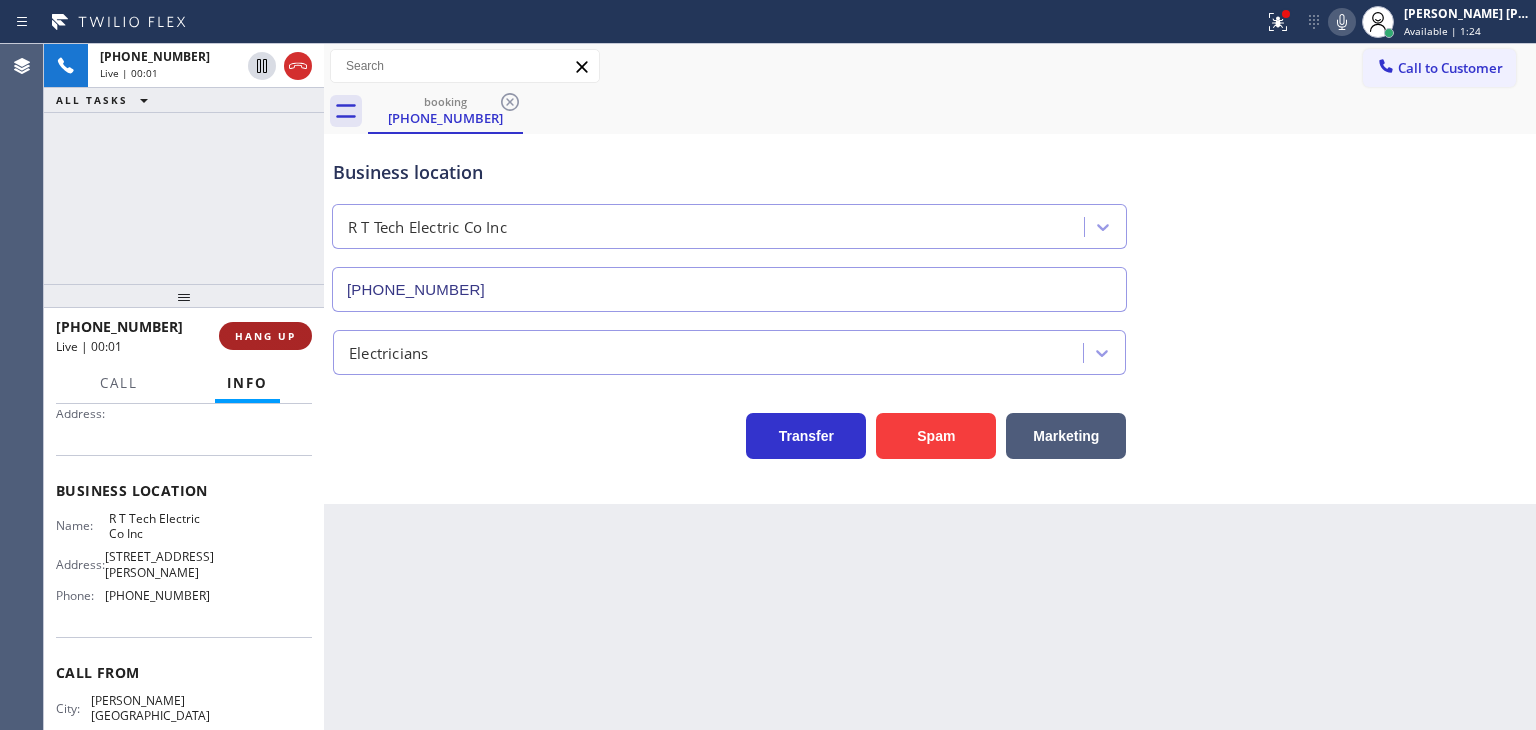 click on "HANG UP" at bounding box center [265, 336] 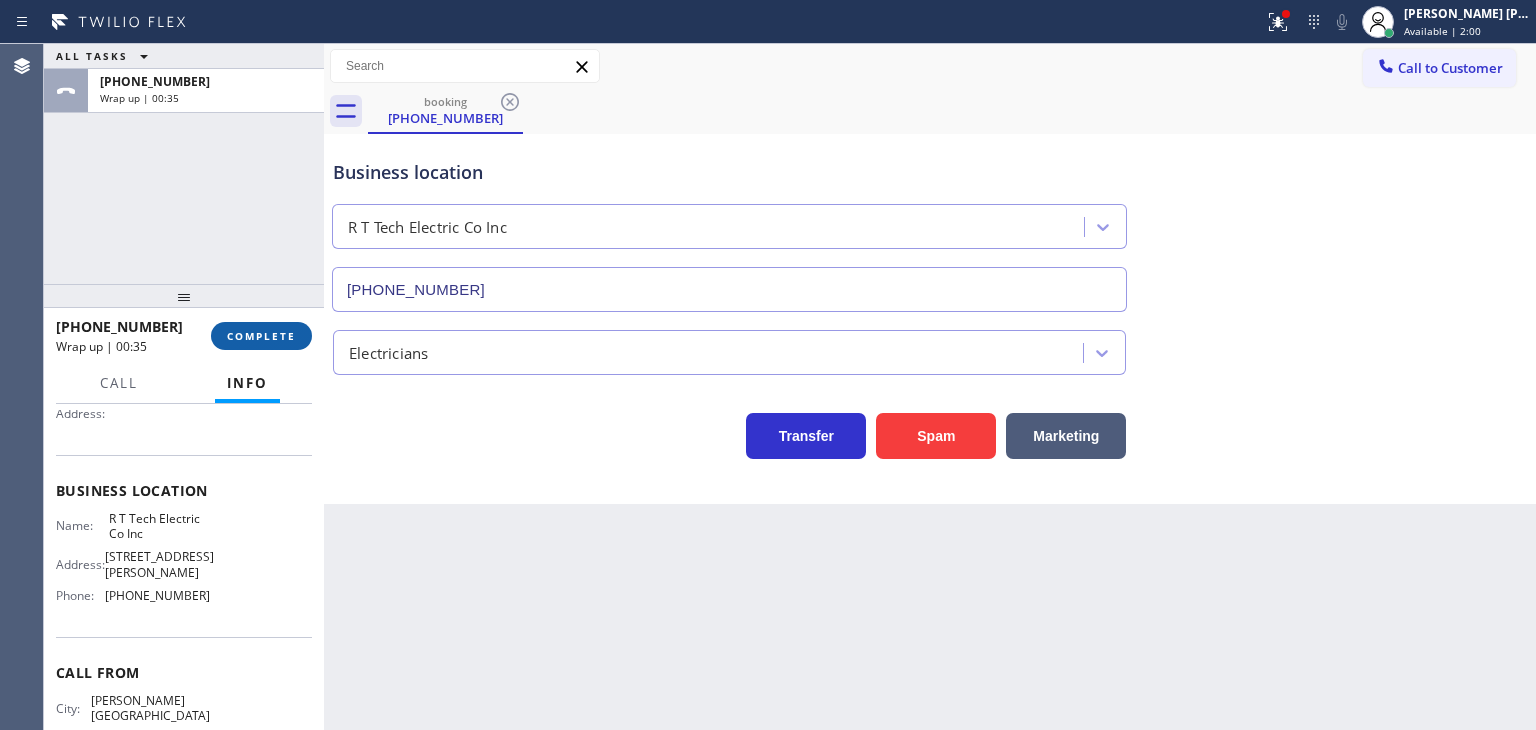 click on "COMPLETE" at bounding box center [261, 336] 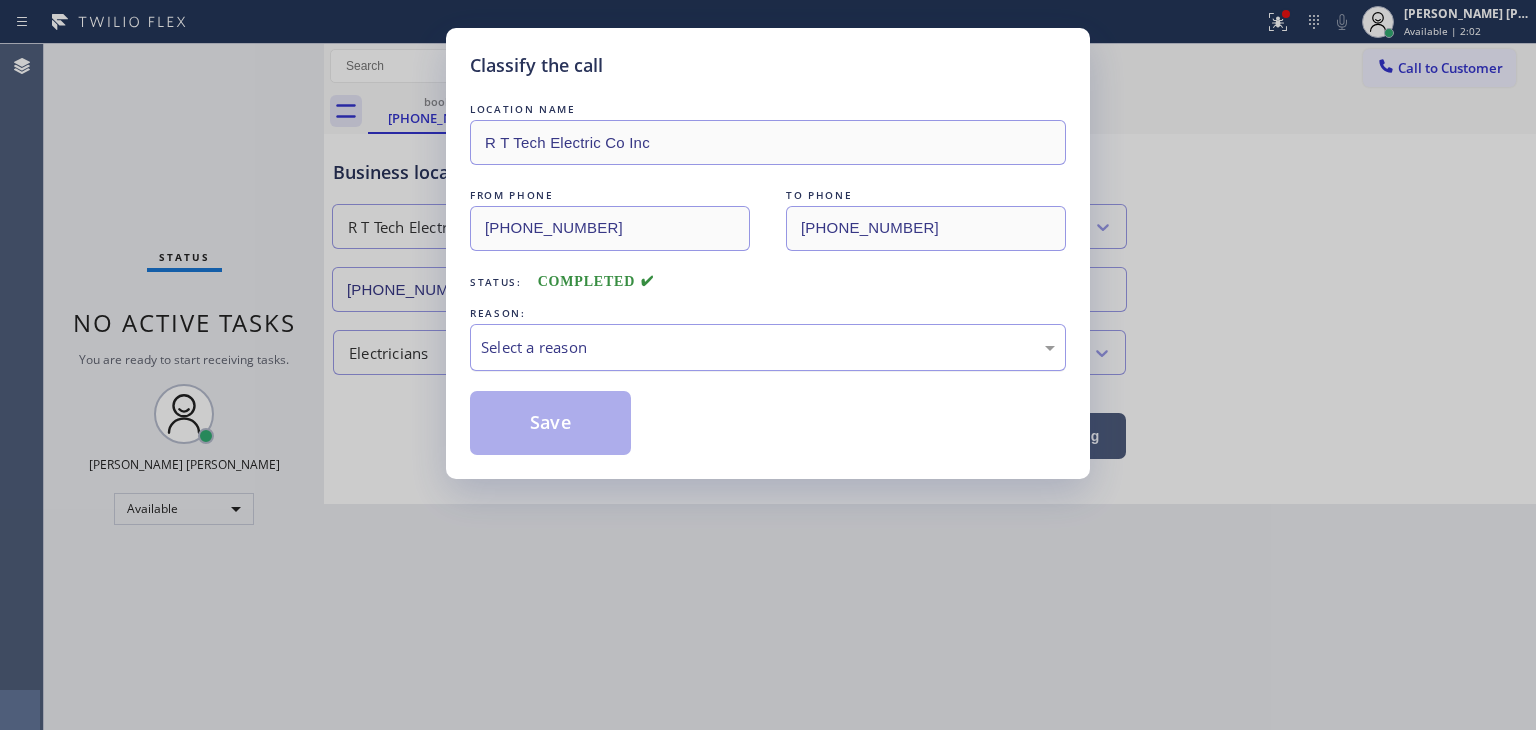 click on "Select a reason" at bounding box center (768, 347) 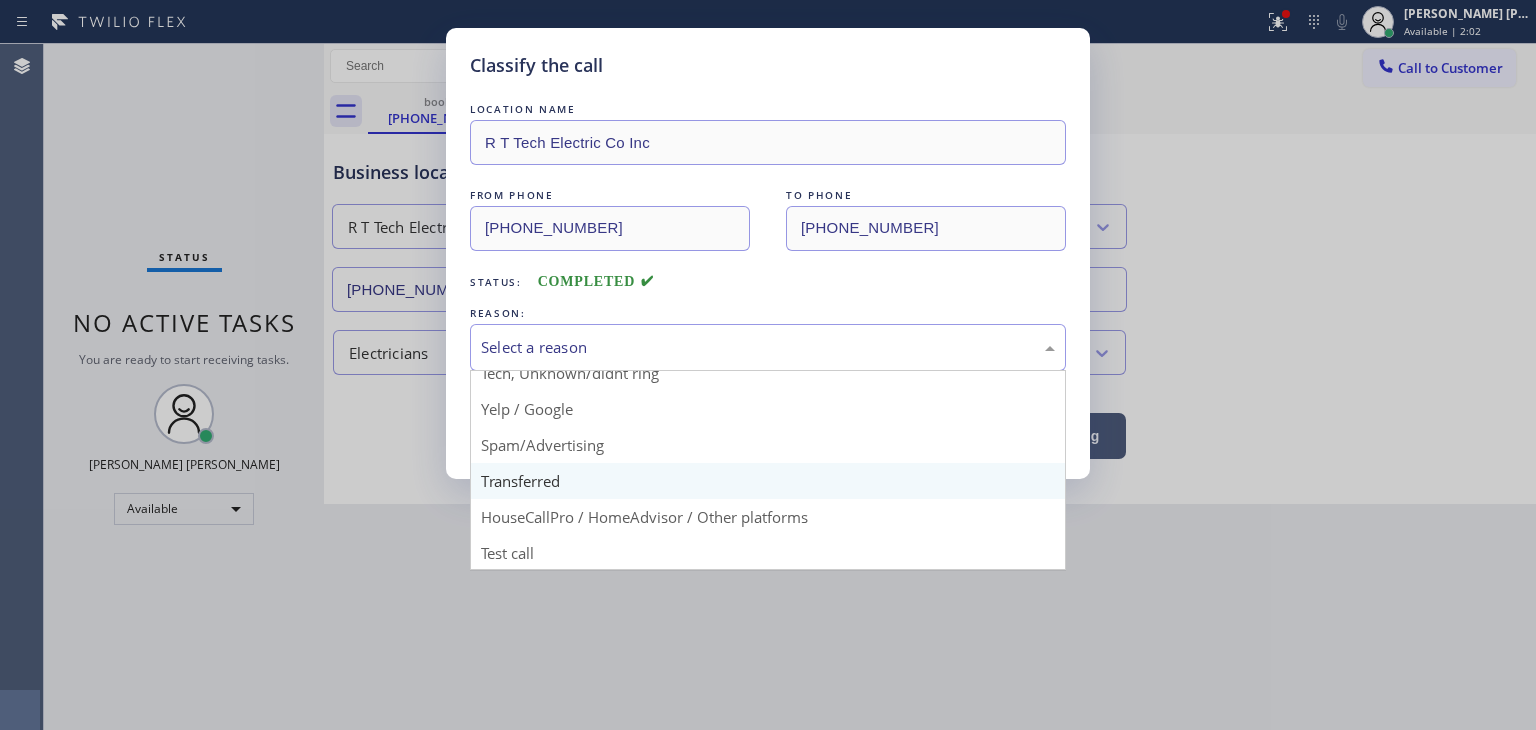 scroll, scrollTop: 125, scrollLeft: 0, axis: vertical 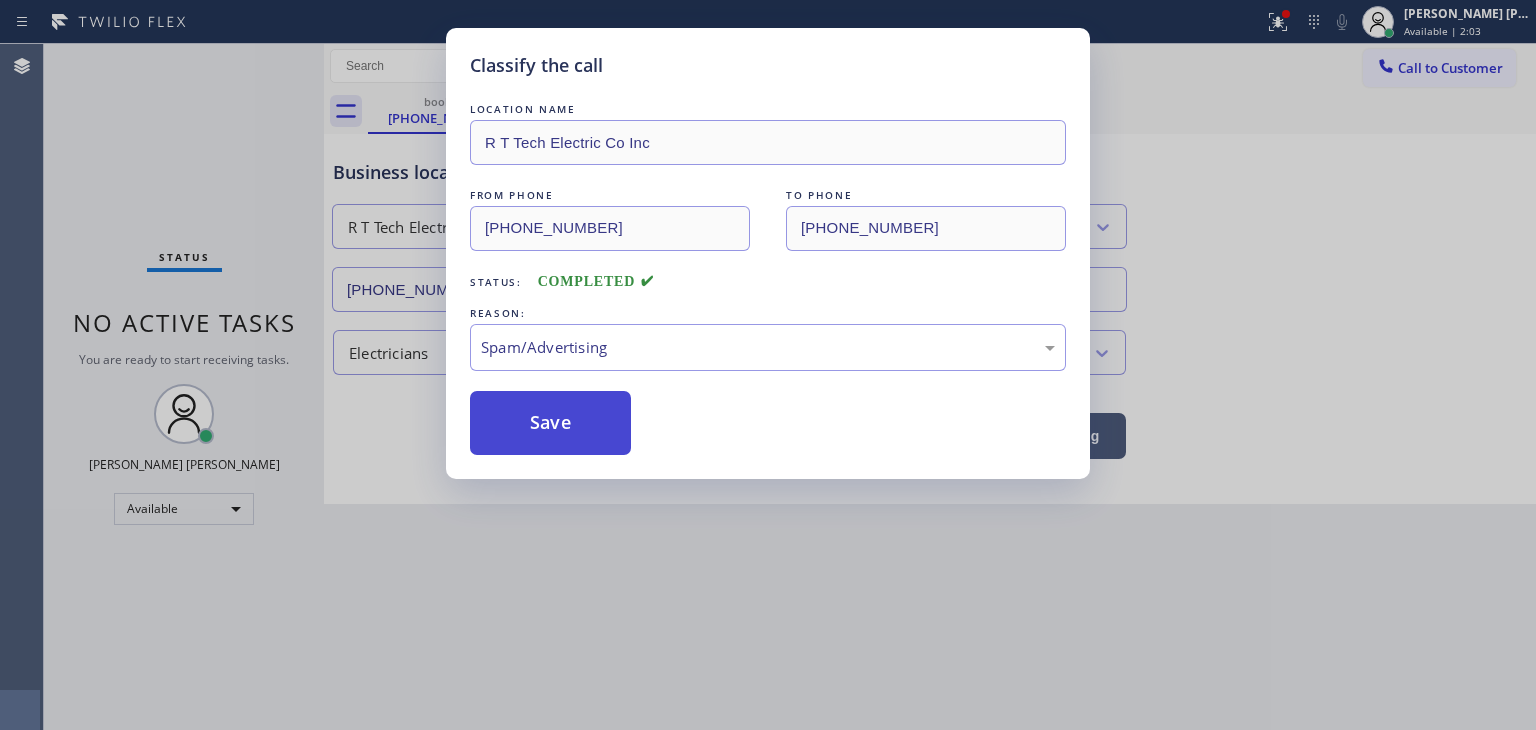 click on "Save" at bounding box center (550, 423) 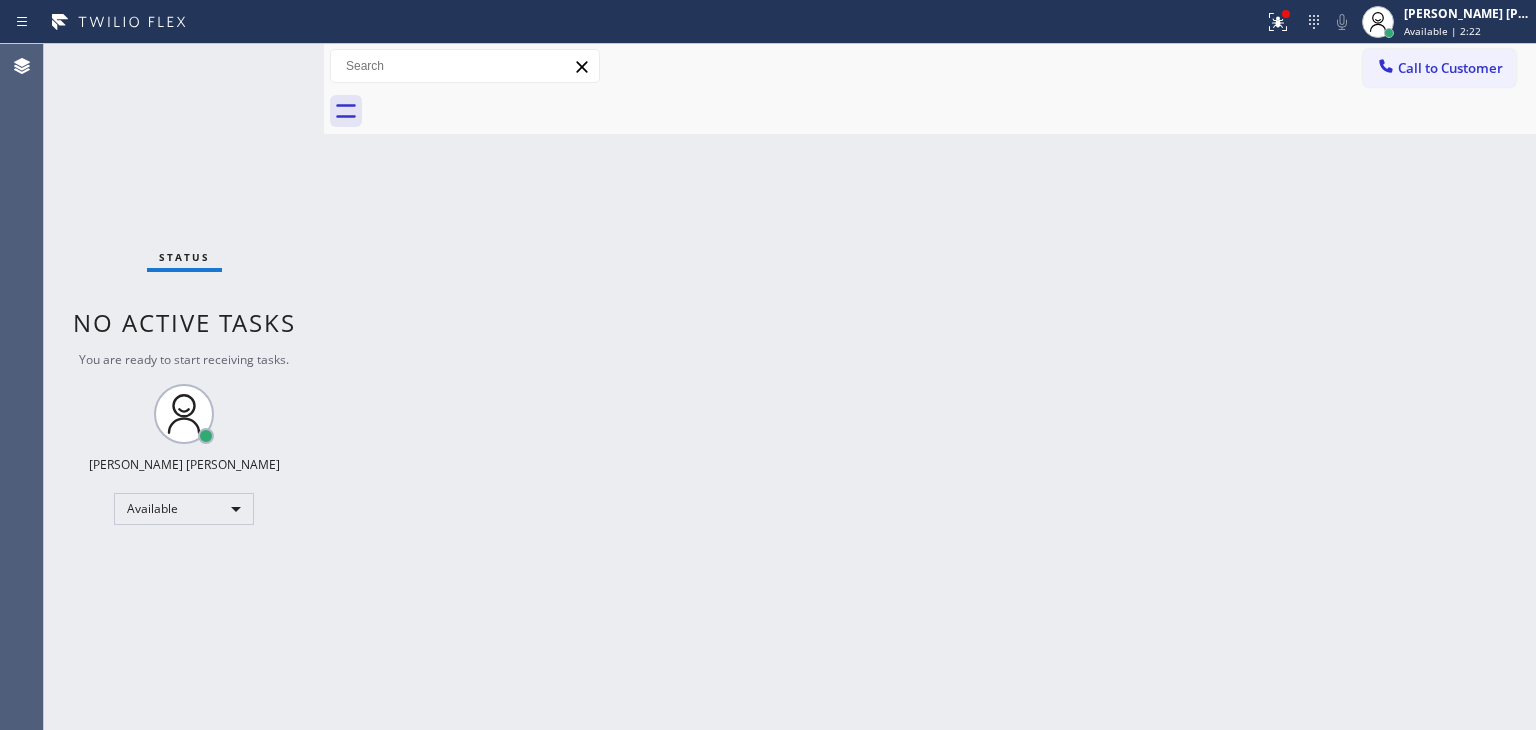 click on "Status   No active tasks     You are ready to start receiving tasks.   [PERSON_NAME] [PERSON_NAME] Available" at bounding box center (184, 387) 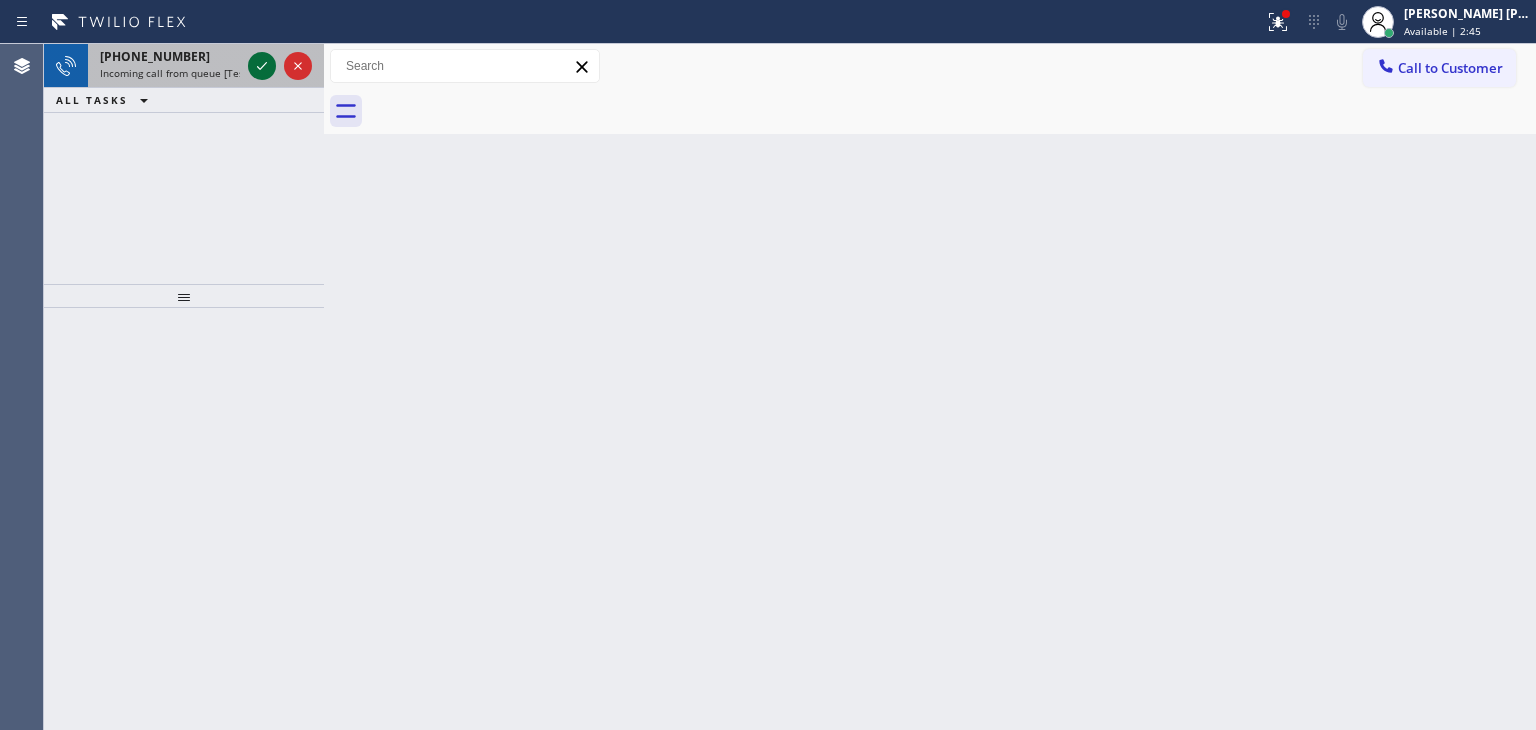 click 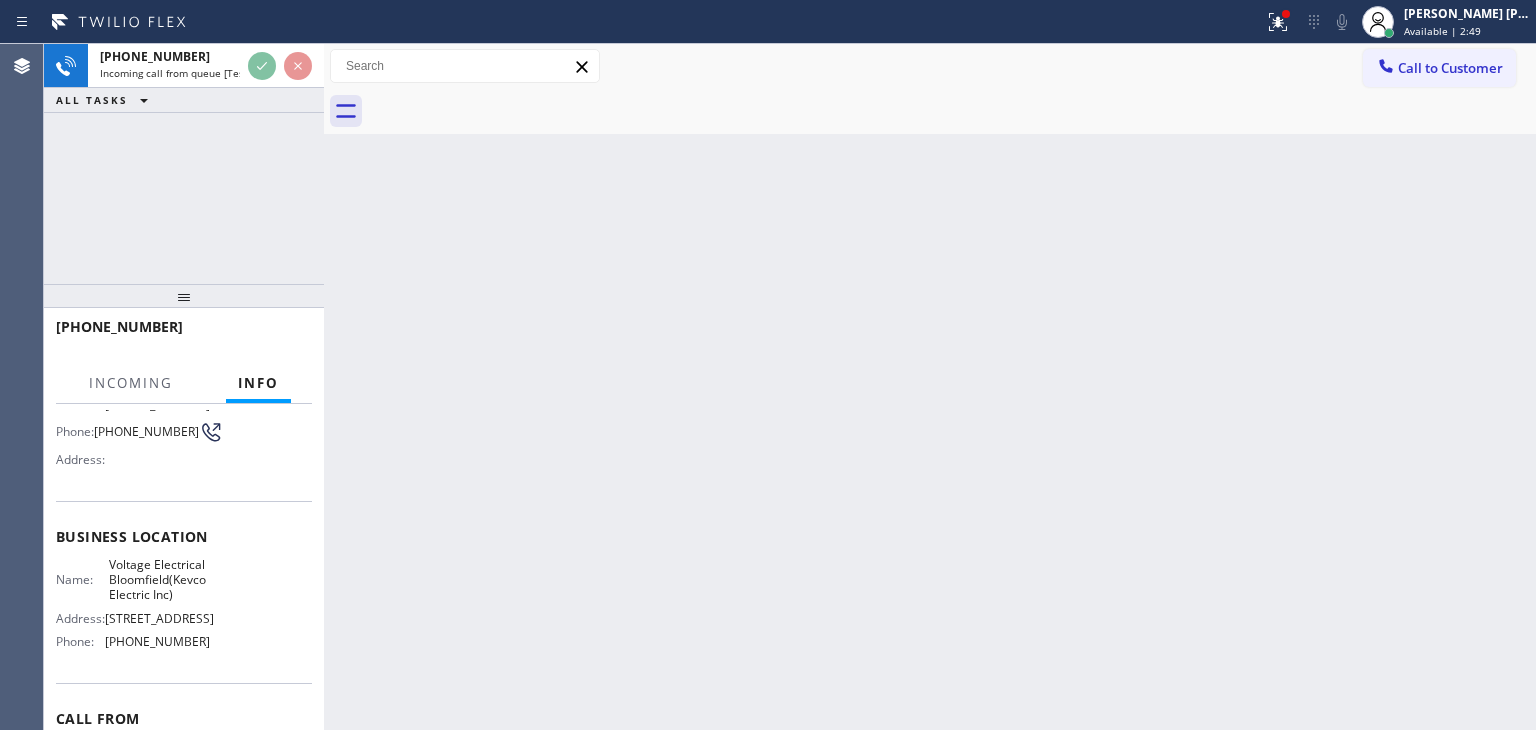 scroll, scrollTop: 200, scrollLeft: 0, axis: vertical 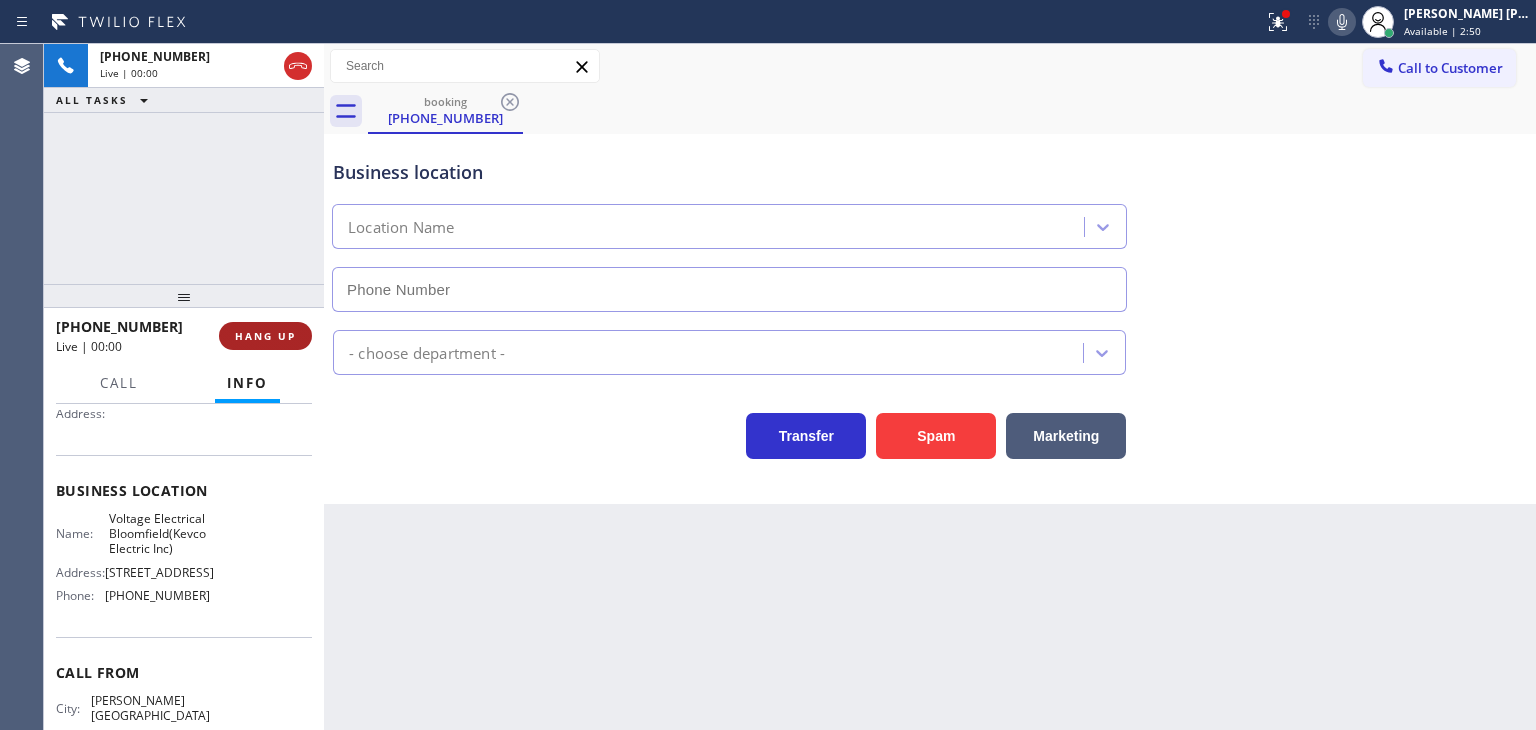 type on "(862) 972-3797" 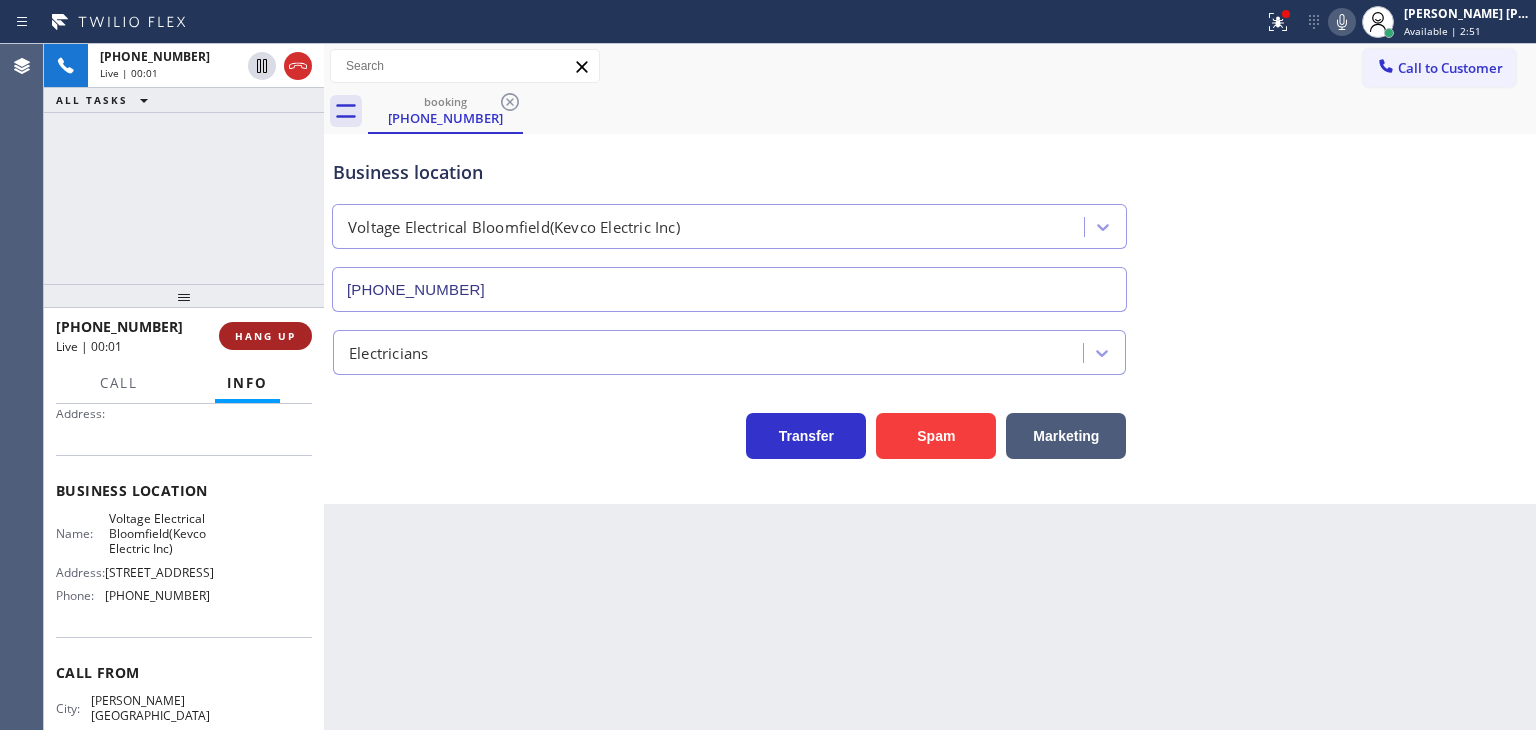 click on "HANG UP" at bounding box center (265, 336) 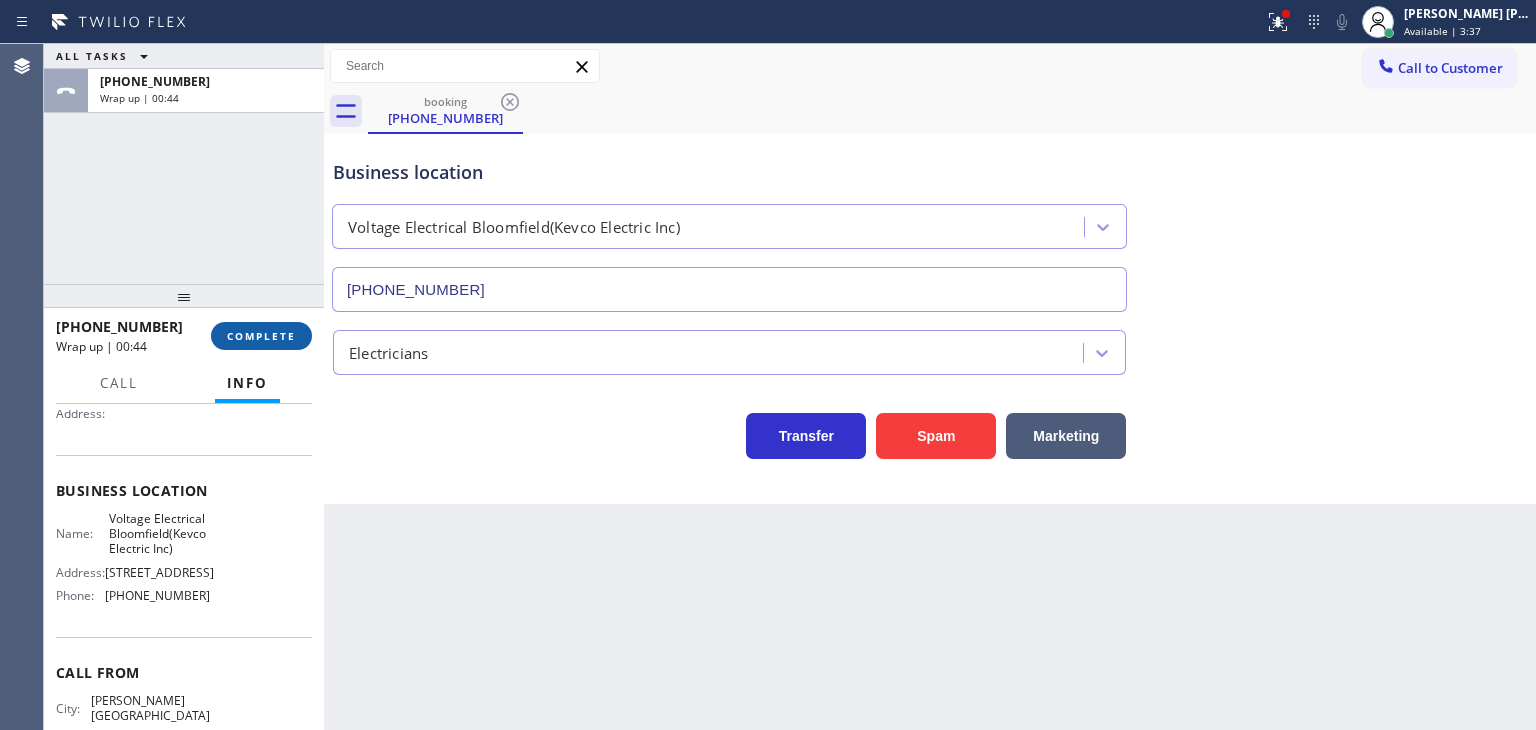 click on "COMPLETE" at bounding box center [261, 336] 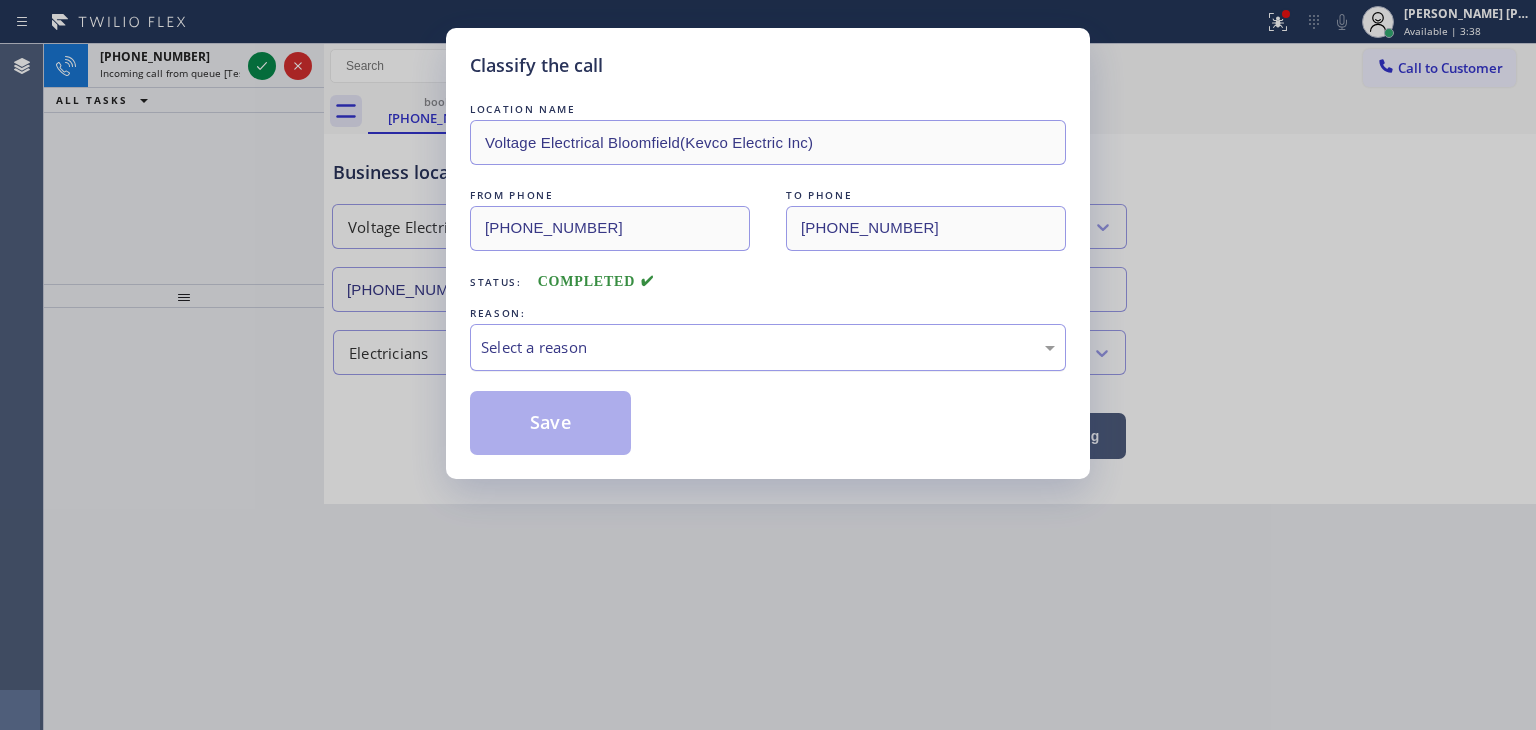 click on "Select a reason" at bounding box center [768, 347] 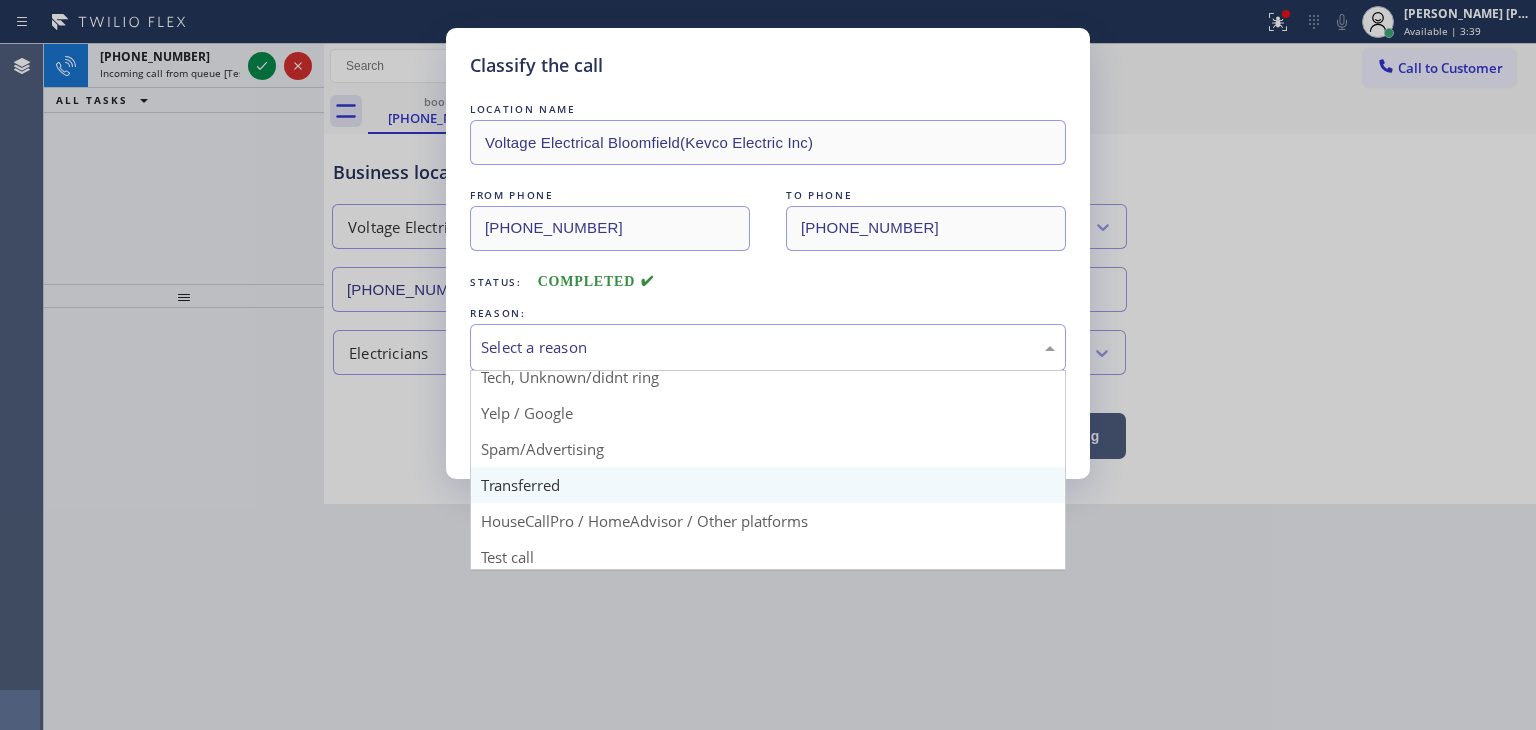 scroll, scrollTop: 125, scrollLeft: 0, axis: vertical 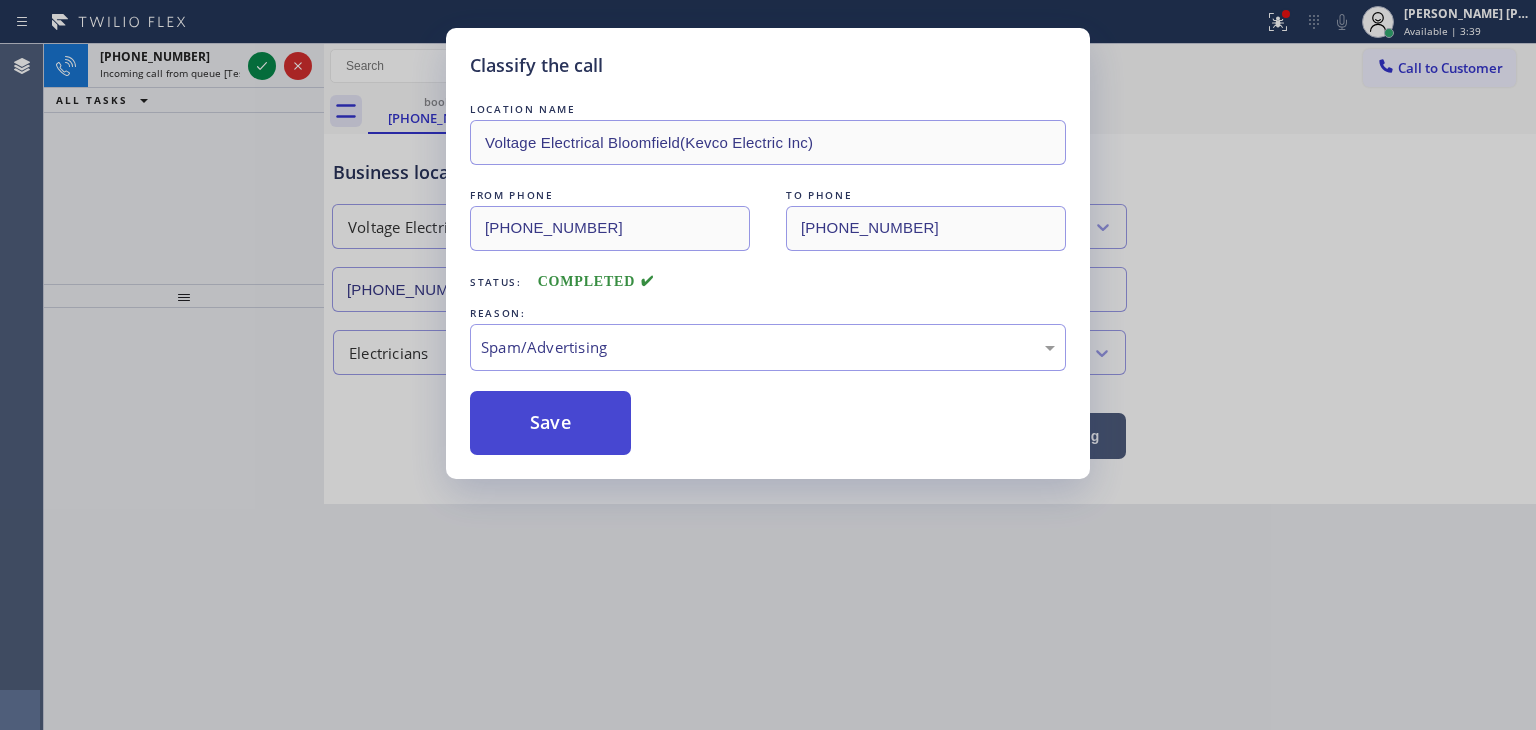 click on "Save" at bounding box center (550, 423) 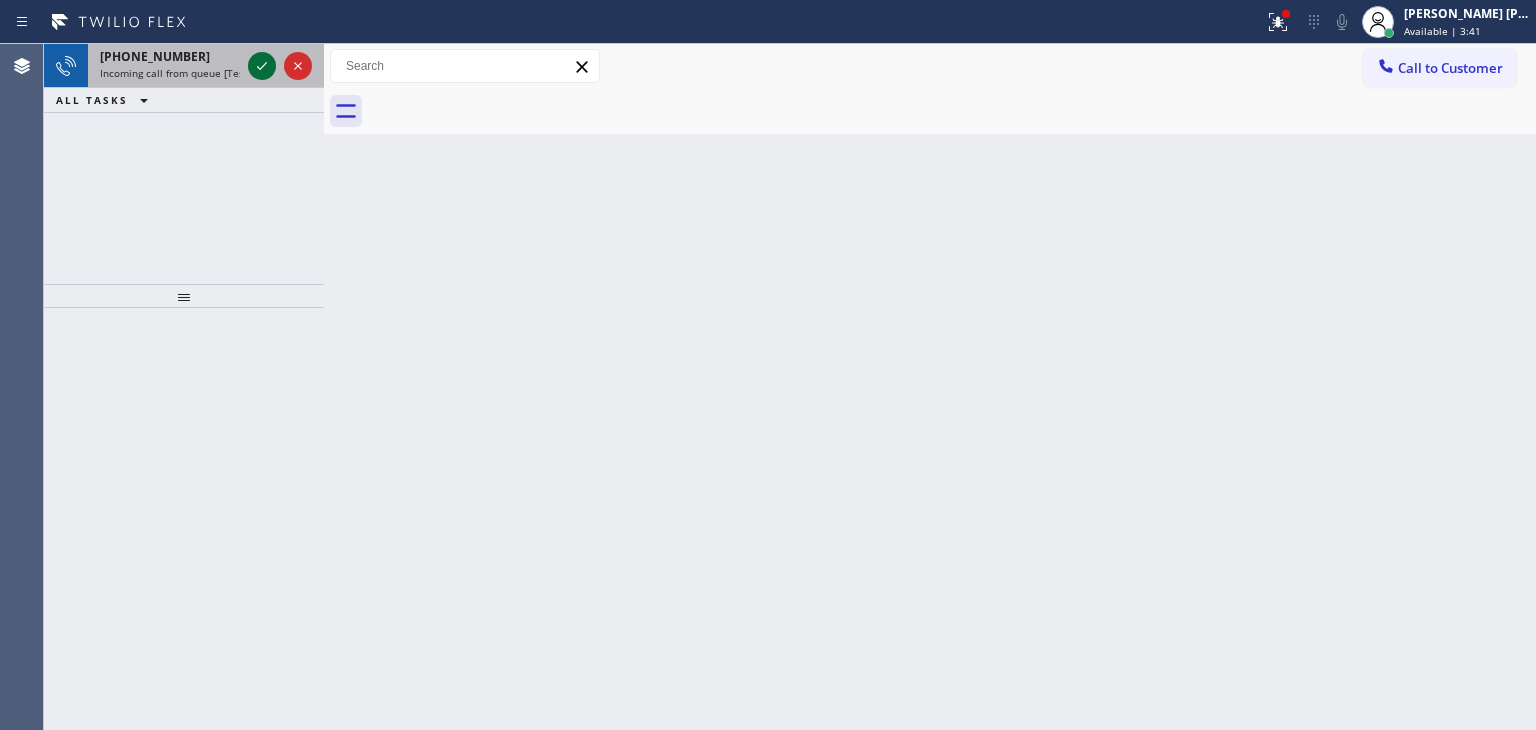 click 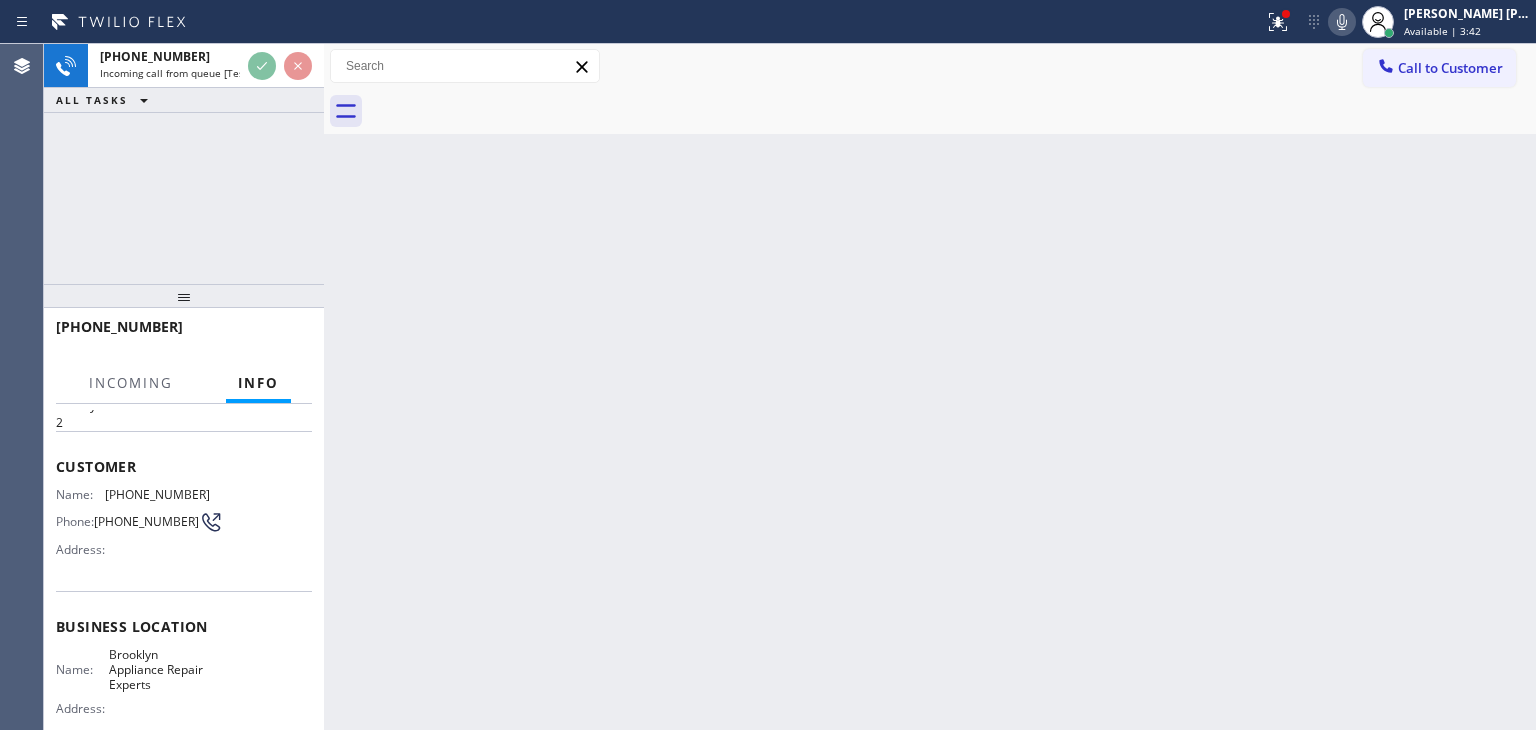scroll, scrollTop: 100, scrollLeft: 0, axis: vertical 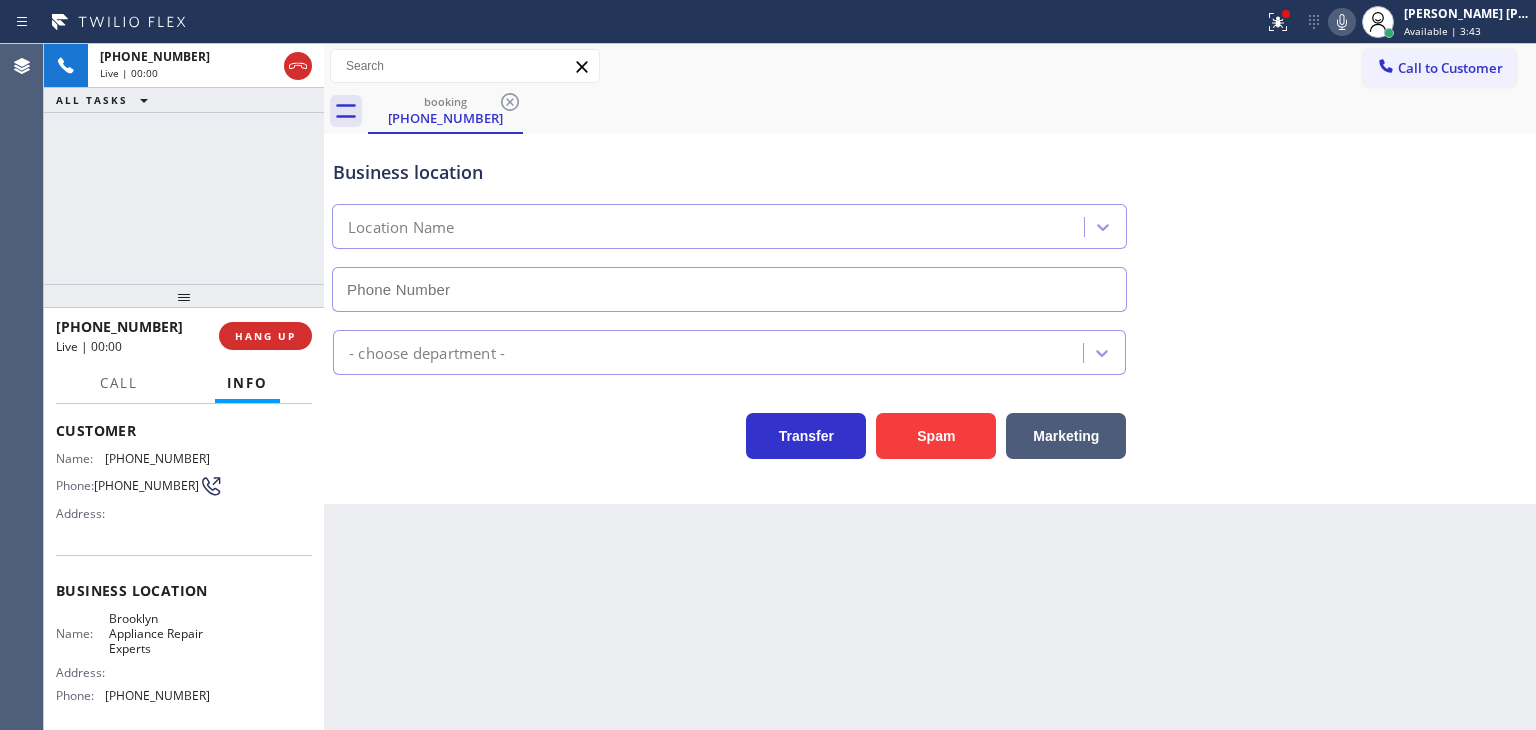 type on "(347) 757-4373" 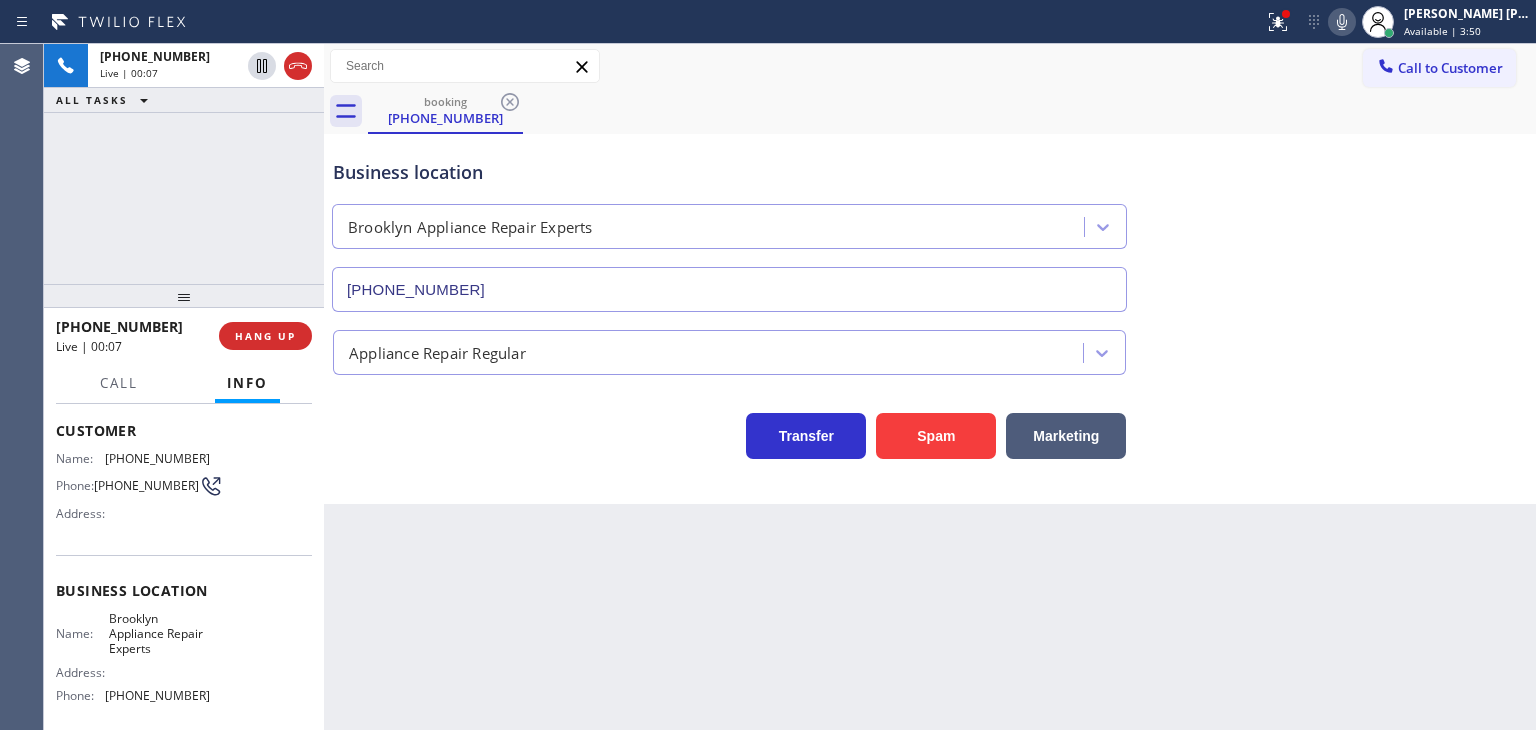 click 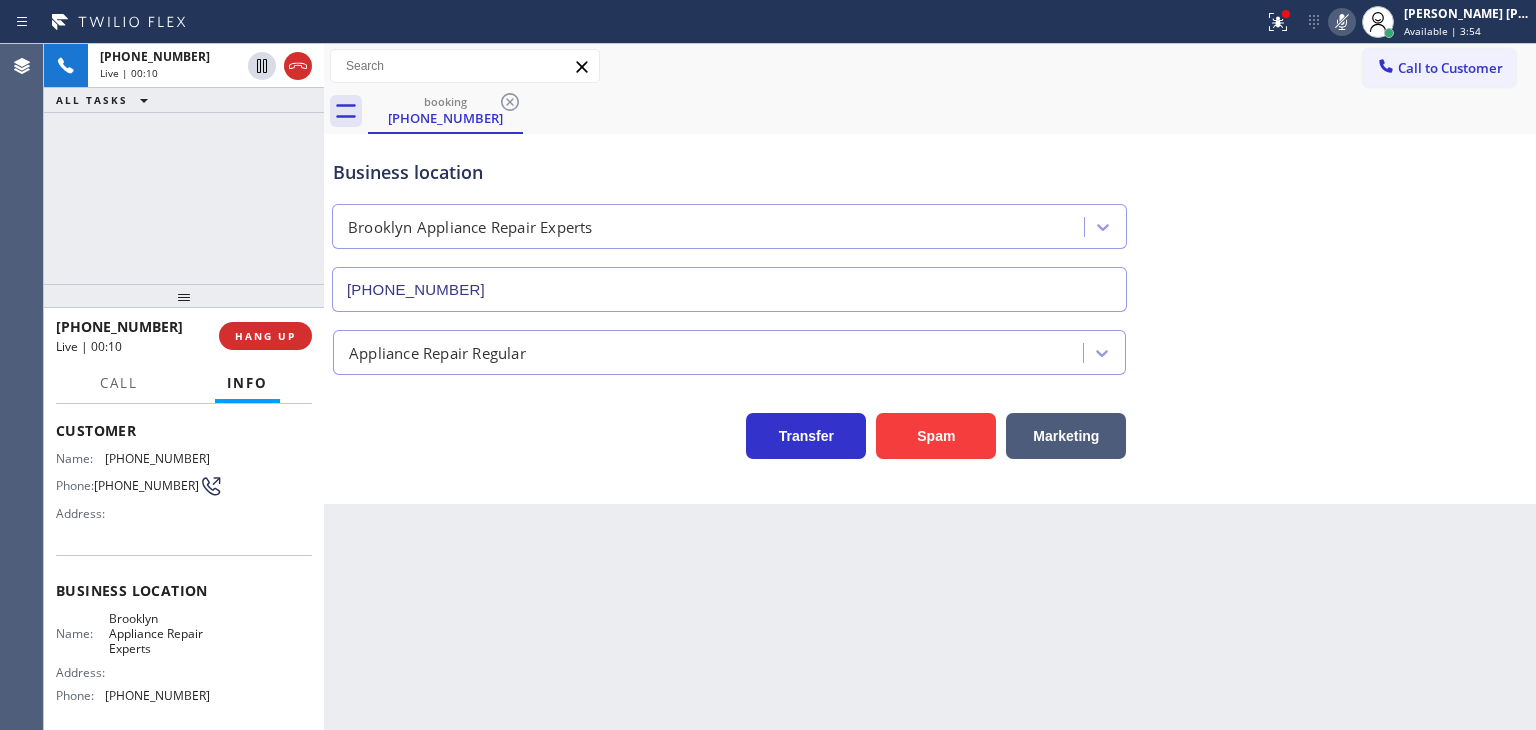 click 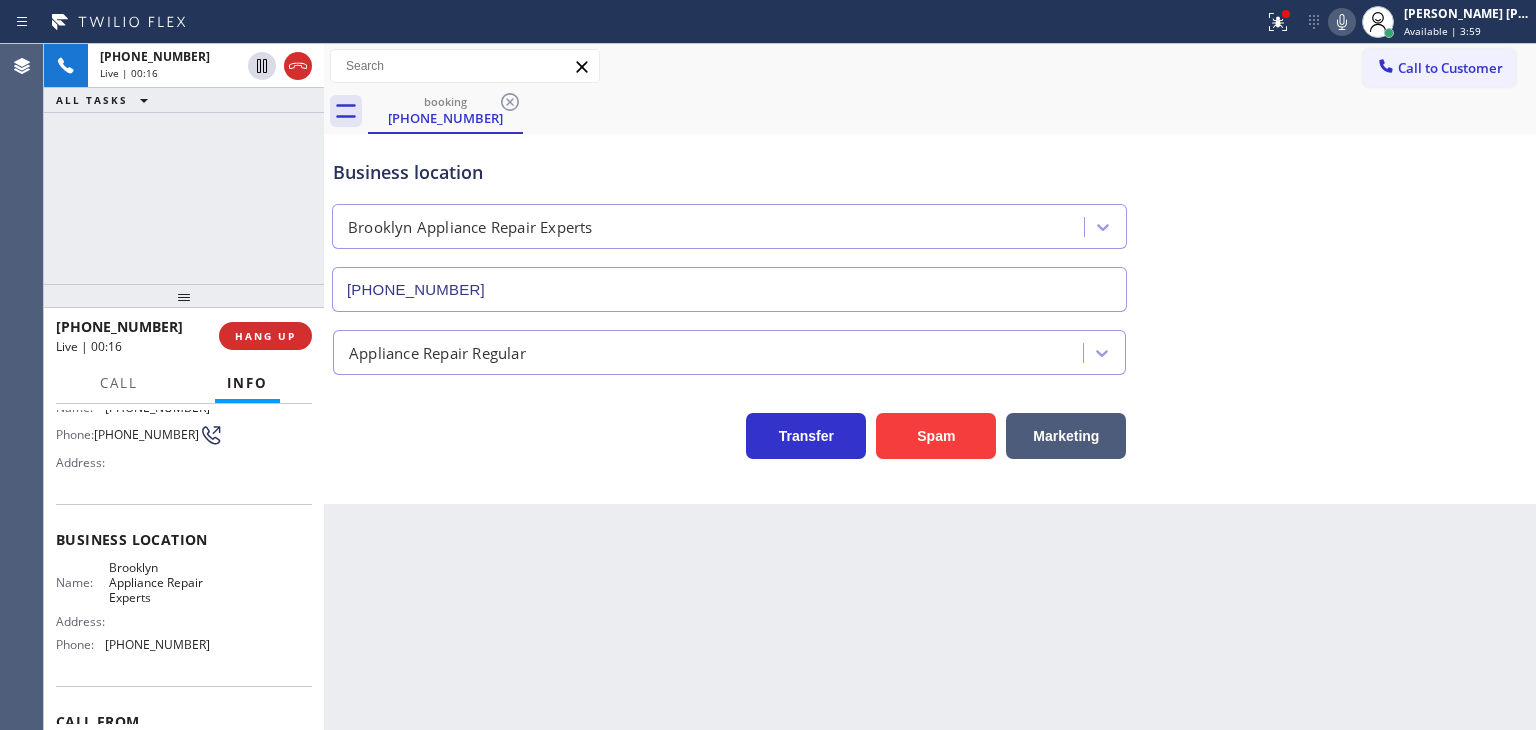 scroll, scrollTop: 200, scrollLeft: 0, axis: vertical 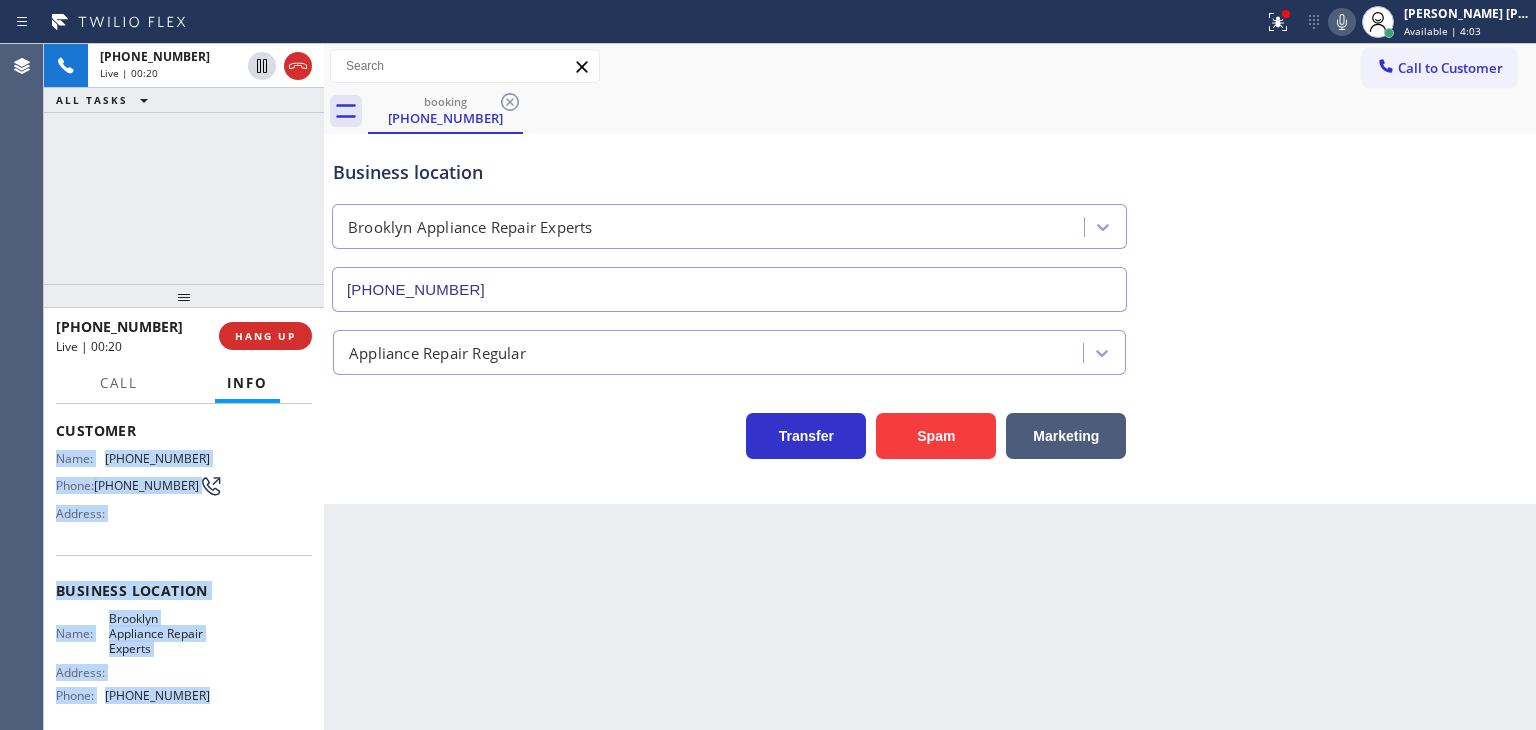 drag, startPoint x: 206, startPoint y: 601, endPoint x: 49, endPoint y: 464, distance: 208.36986 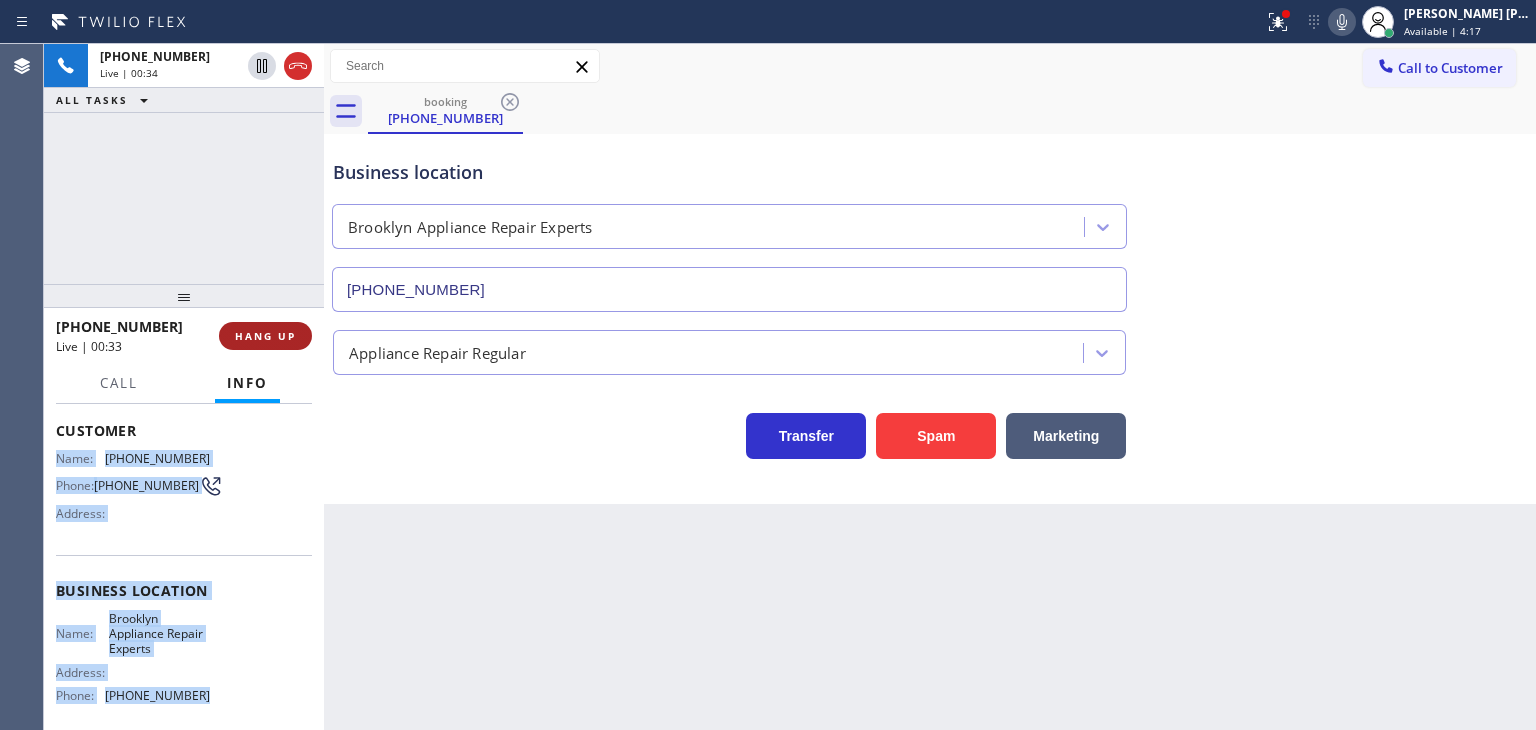 click on "HANG UP" at bounding box center [265, 336] 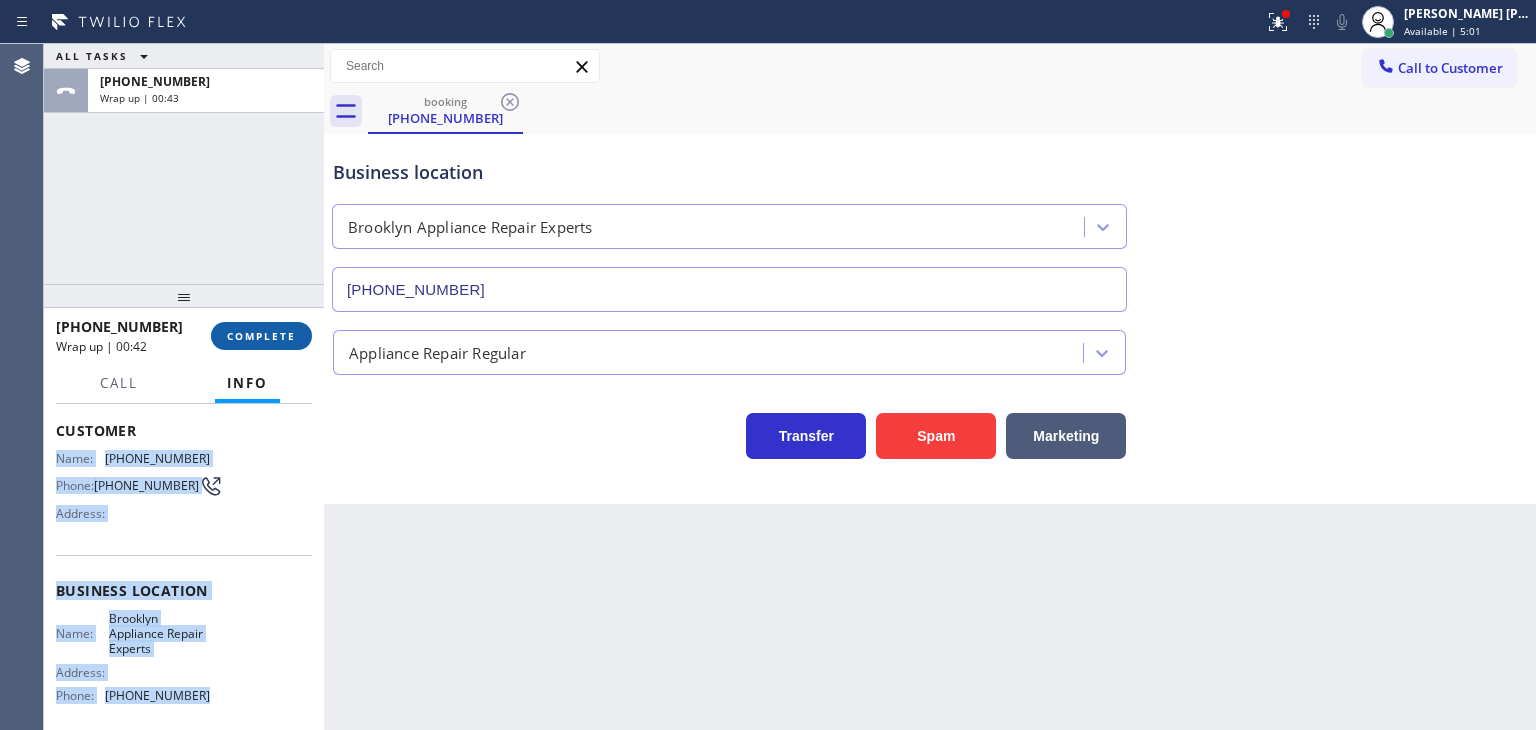 click on "COMPLETE" at bounding box center [261, 336] 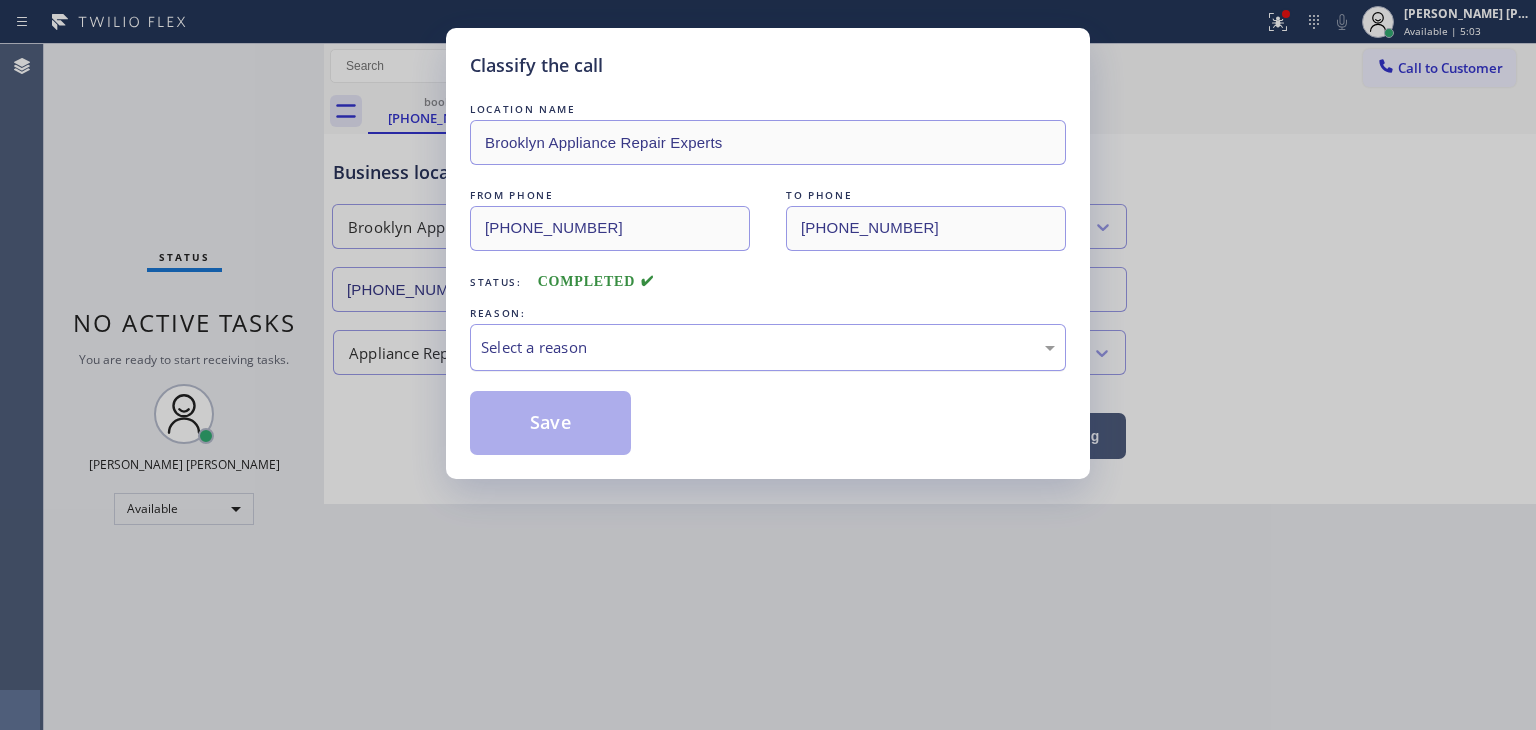 click on "Select a reason" at bounding box center [768, 347] 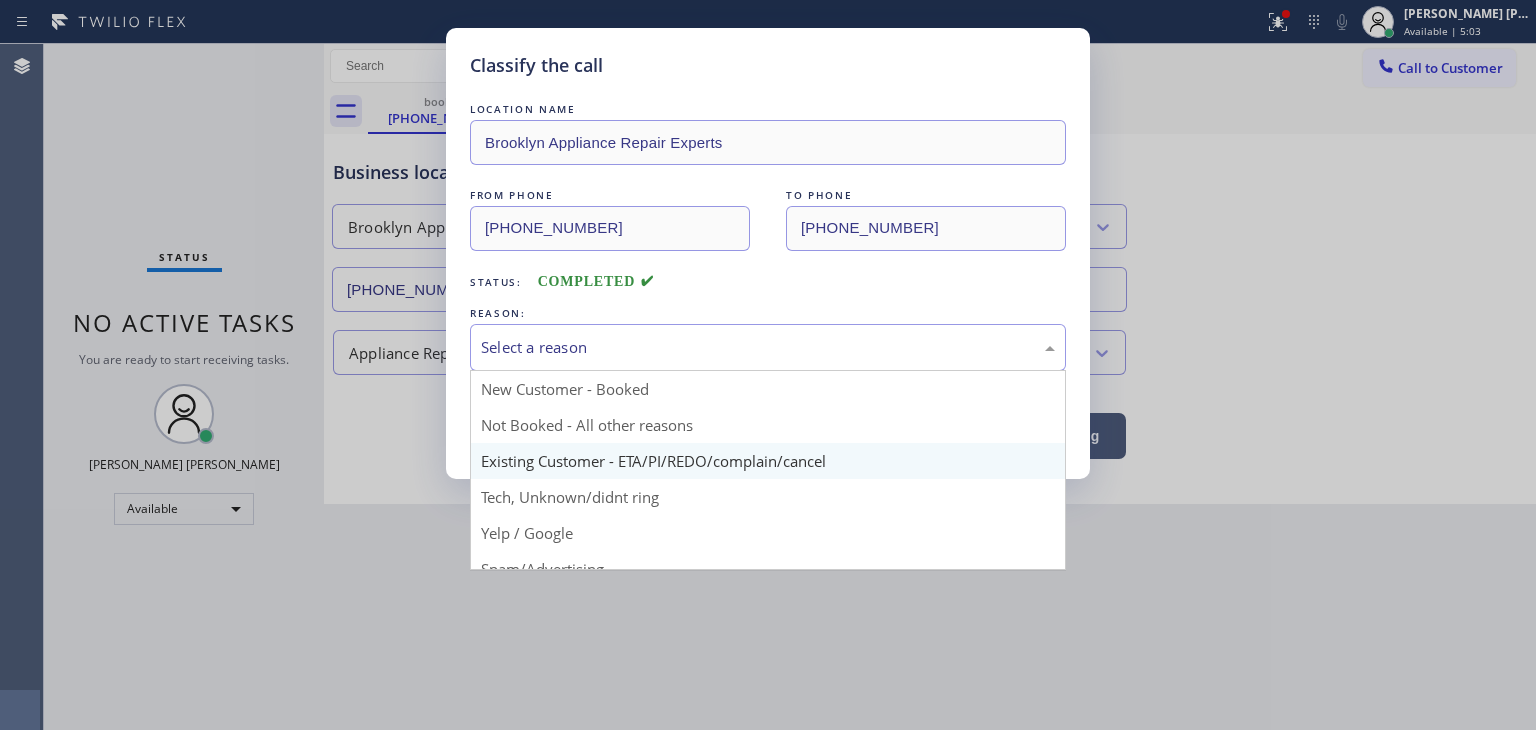 scroll, scrollTop: 100, scrollLeft: 0, axis: vertical 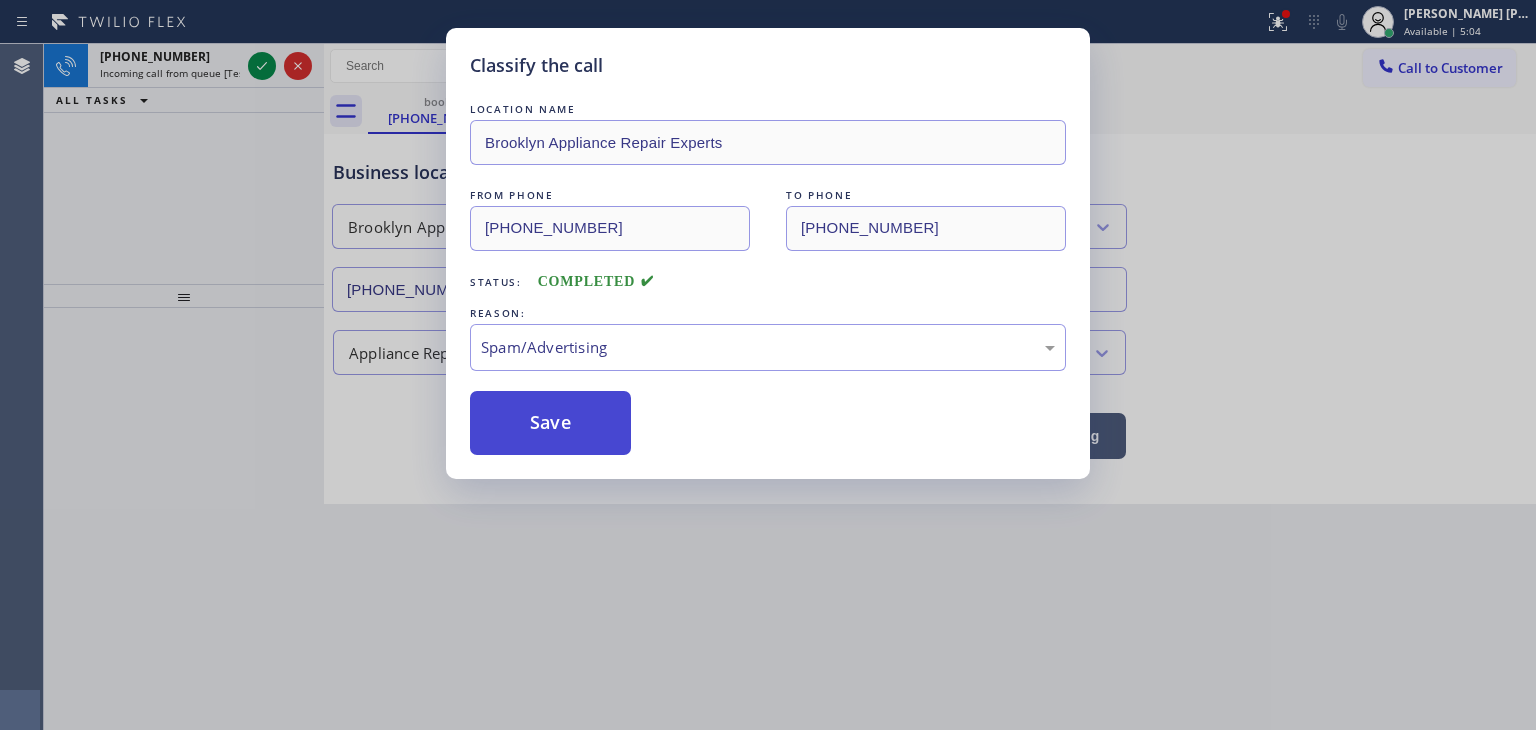 click on "Save" at bounding box center (550, 423) 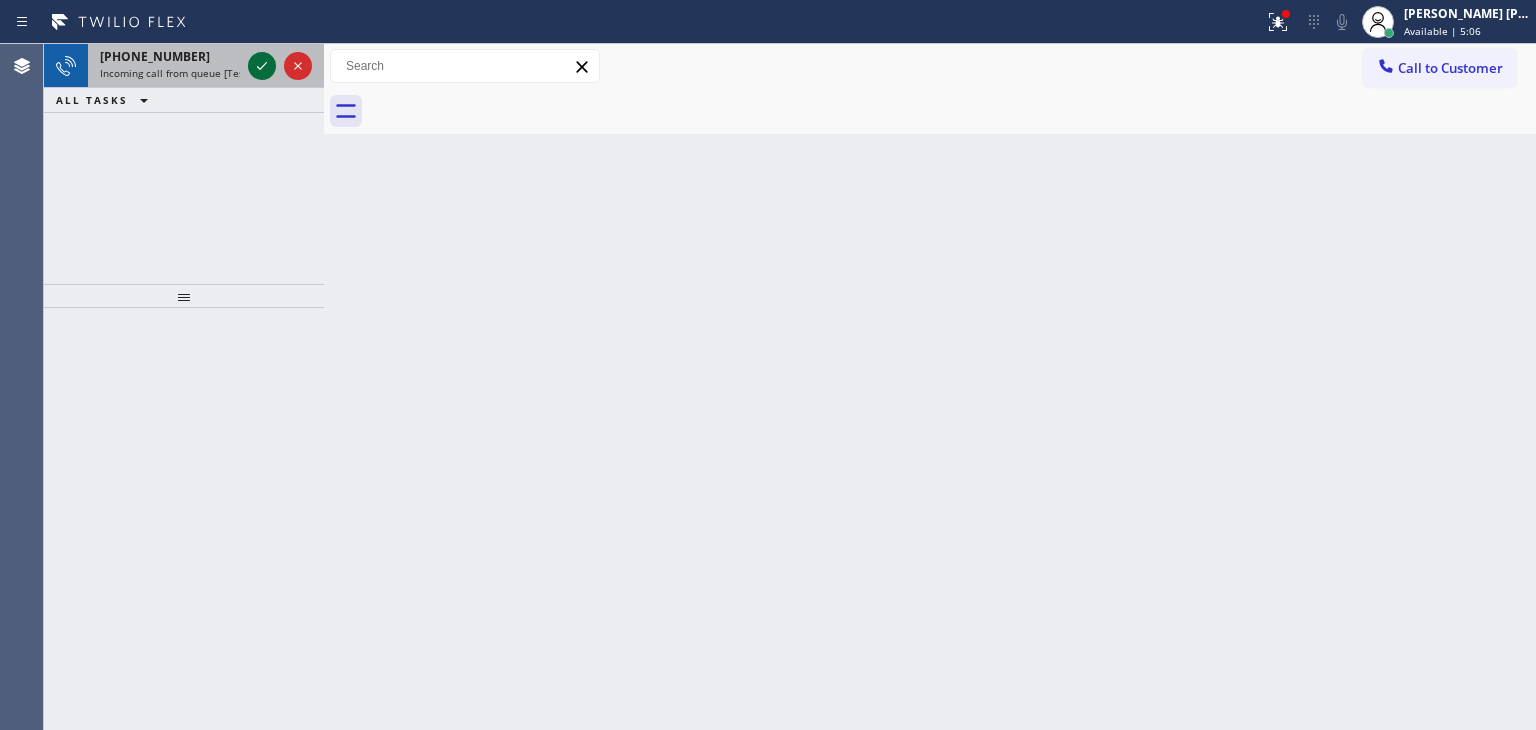 click 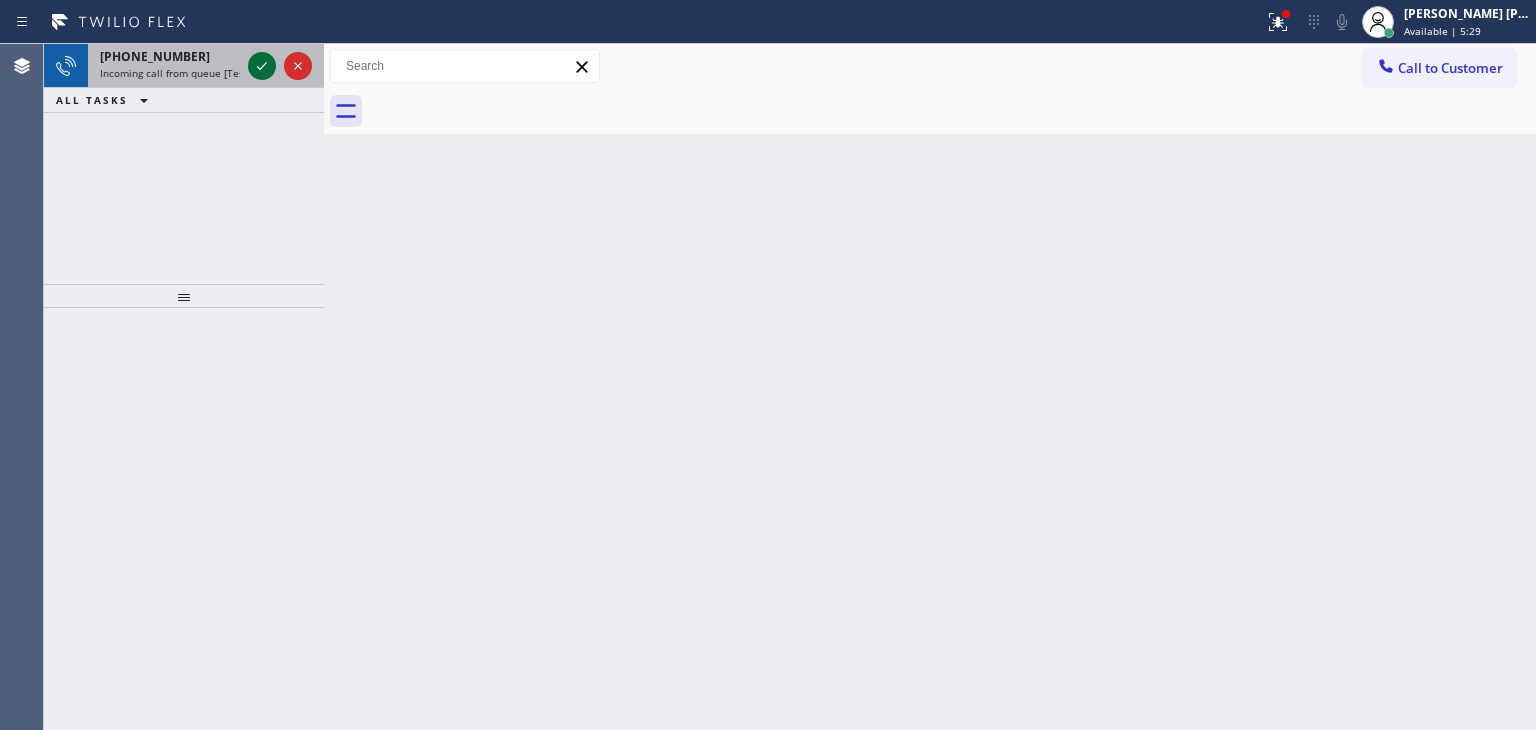 click 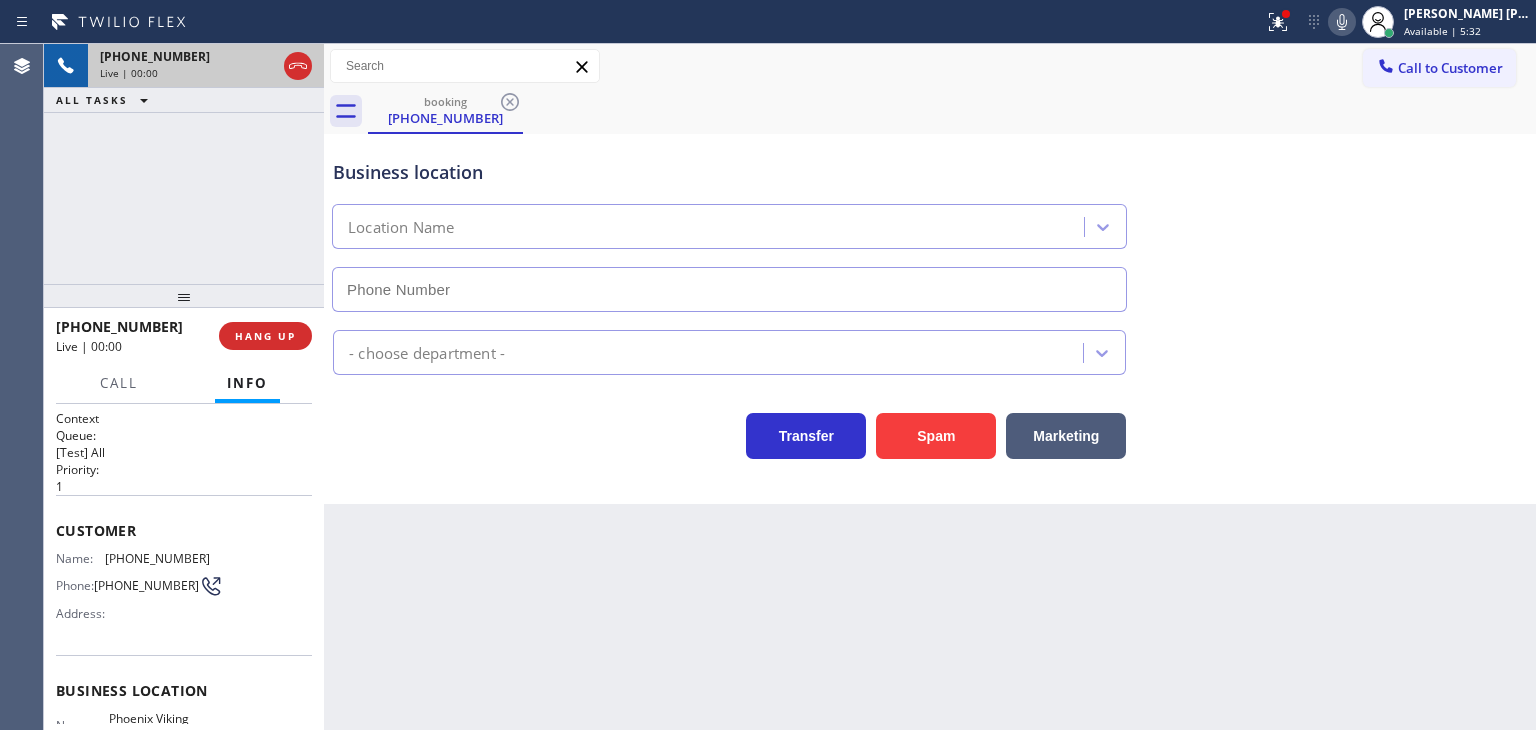 type on "(602) 755-3551" 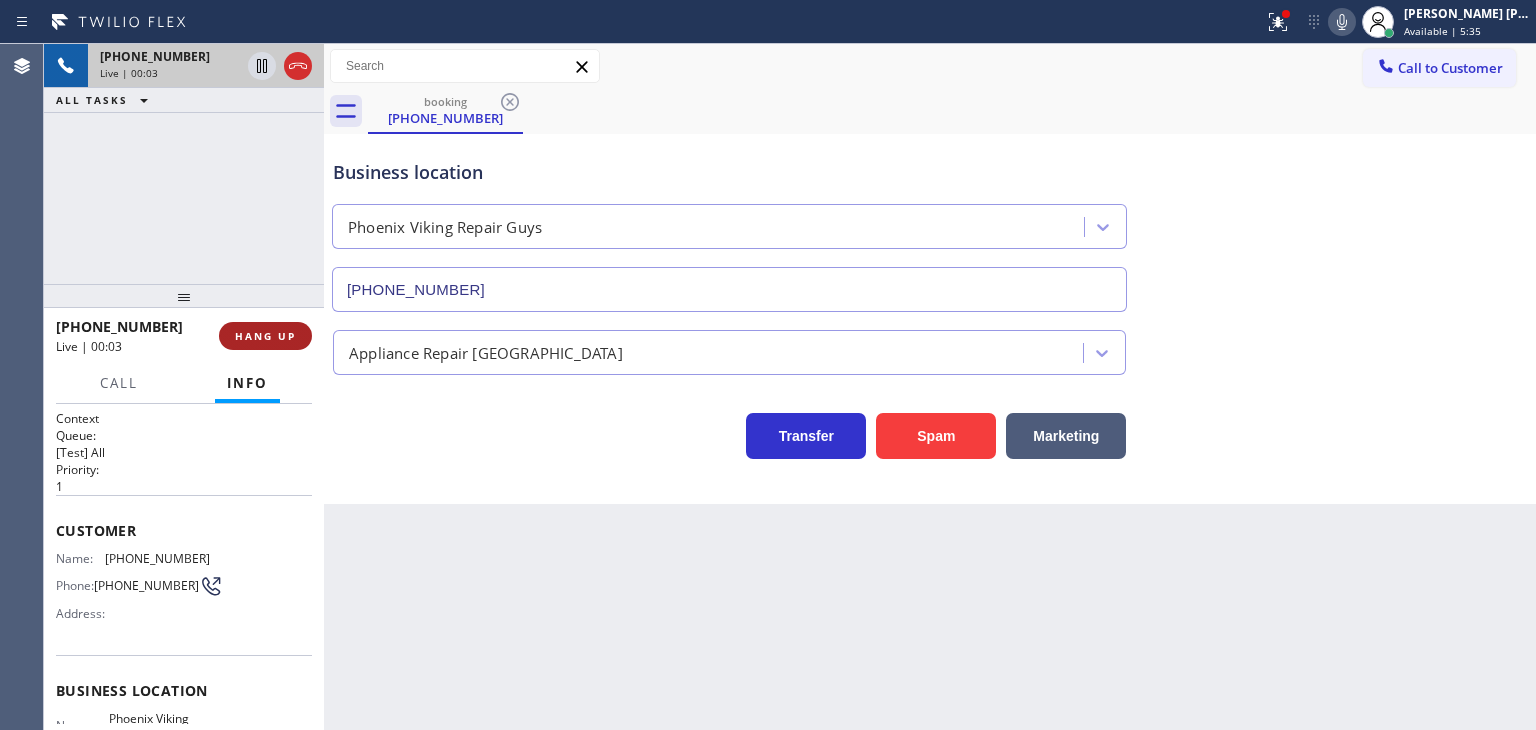 click on "HANG UP" at bounding box center [265, 336] 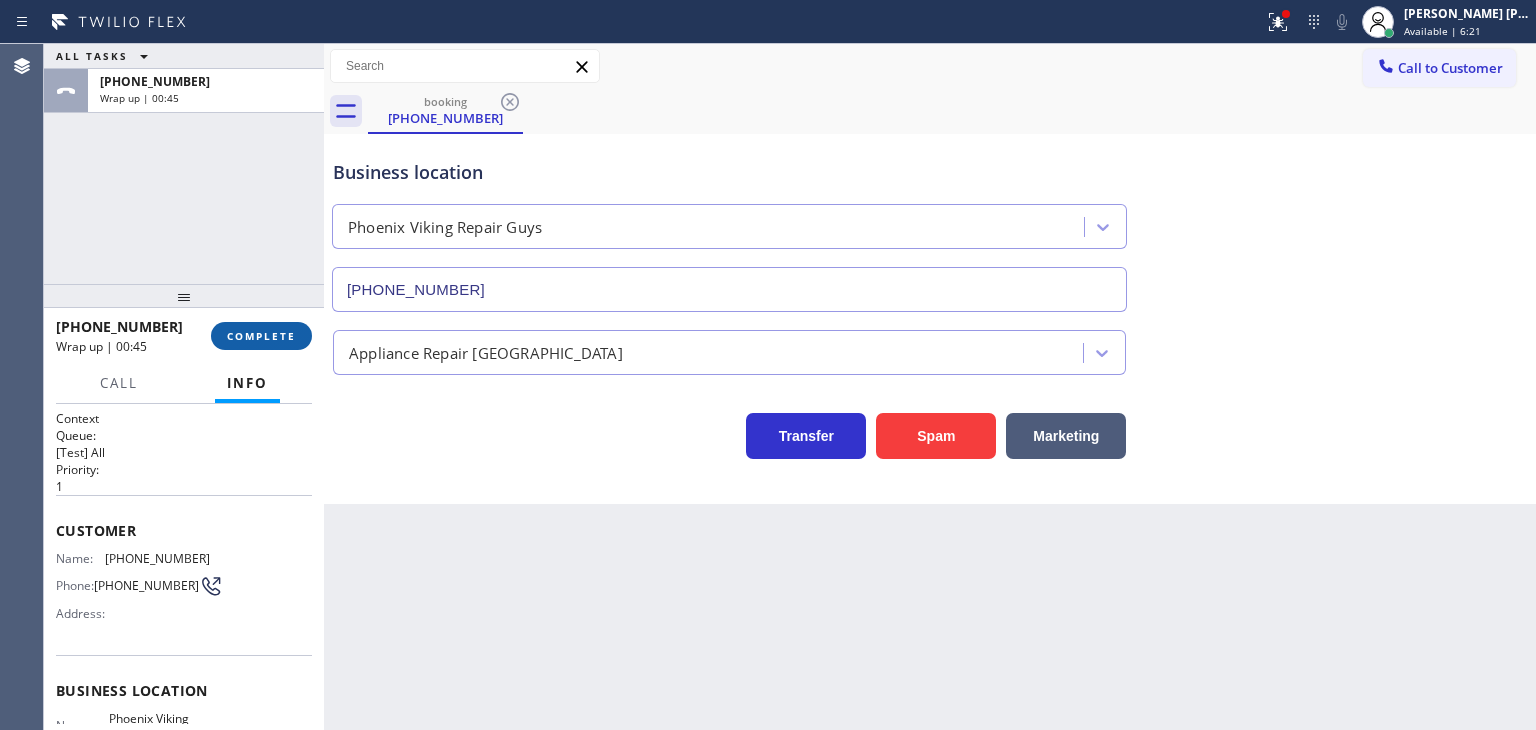 click on "COMPLETE" at bounding box center [261, 336] 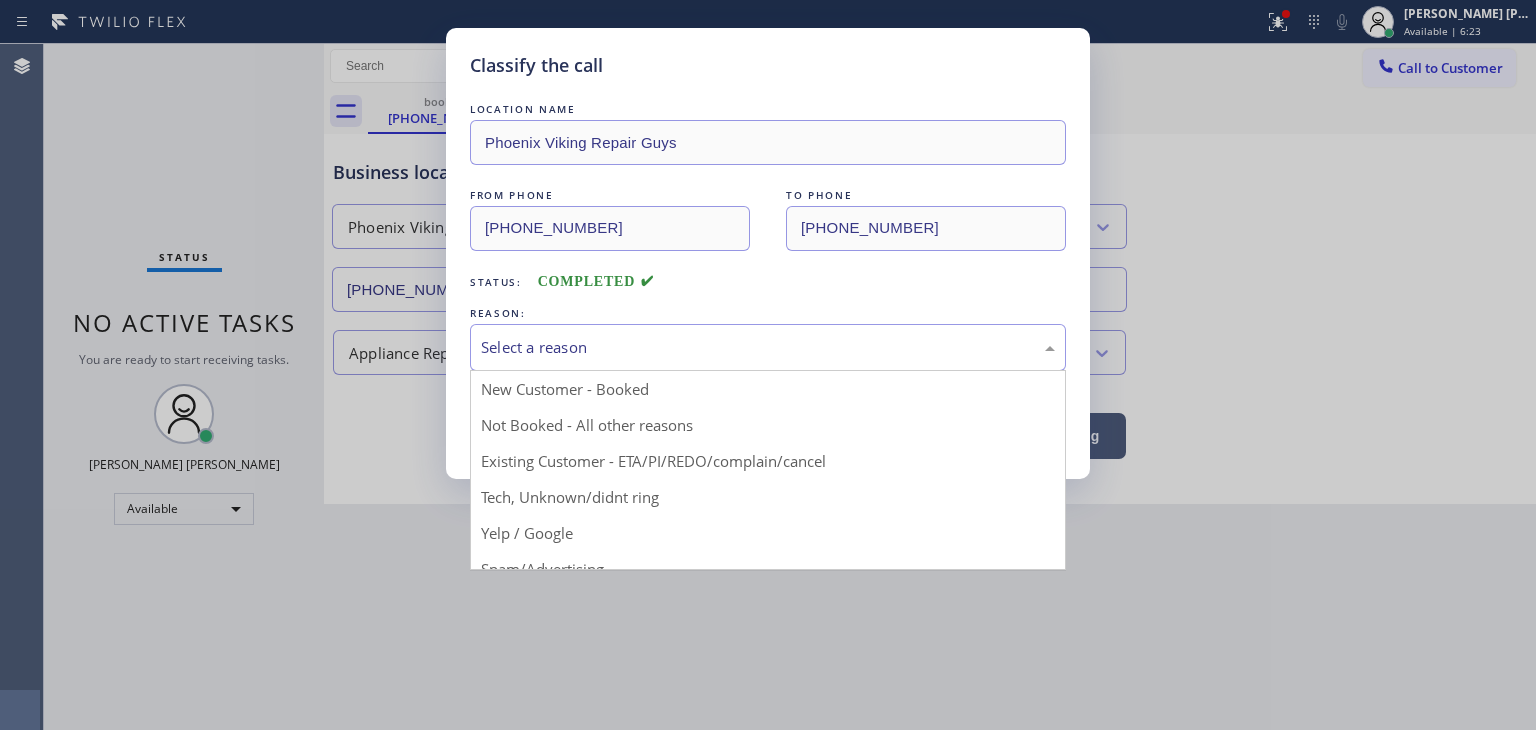 click on "Select a reason" at bounding box center (768, 347) 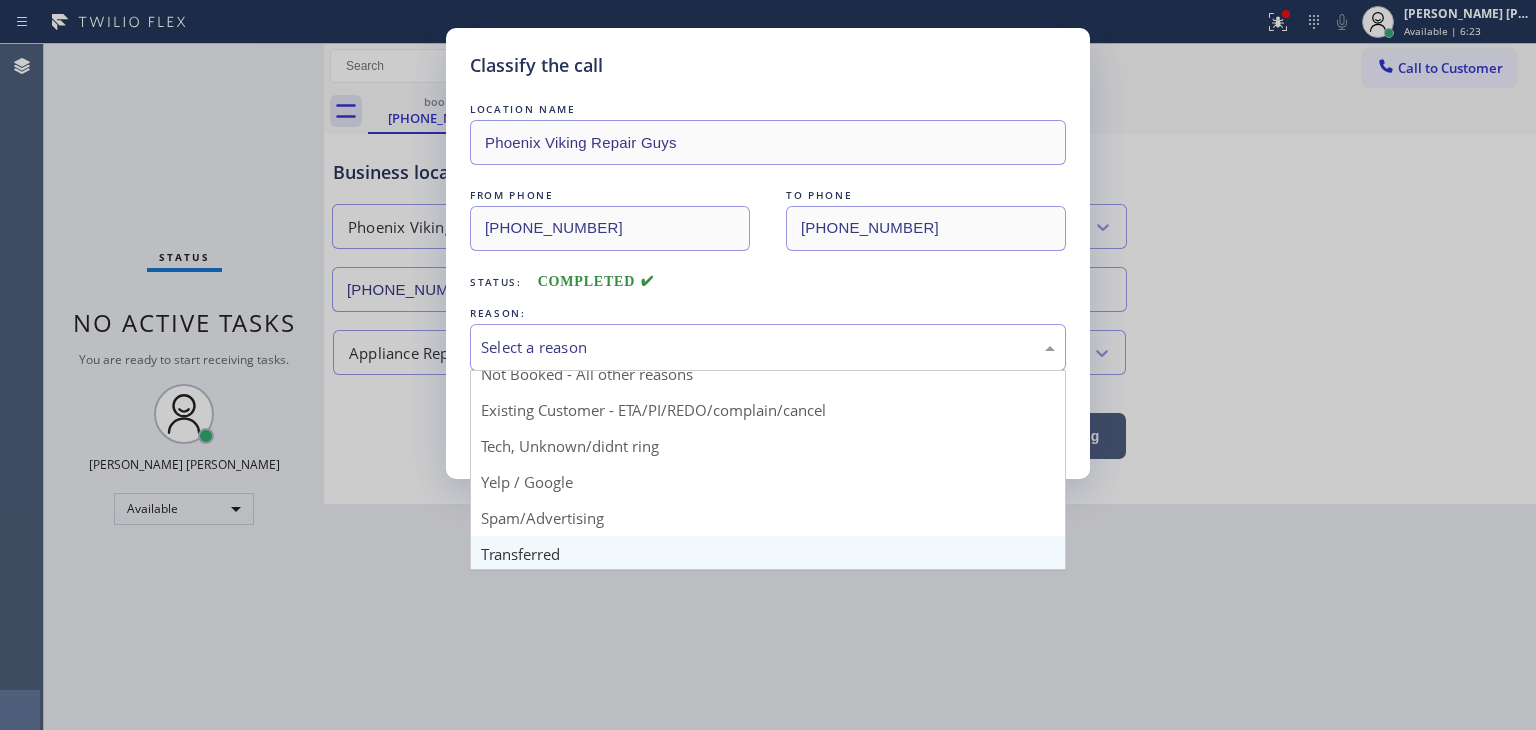 scroll, scrollTop: 100, scrollLeft: 0, axis: vertical 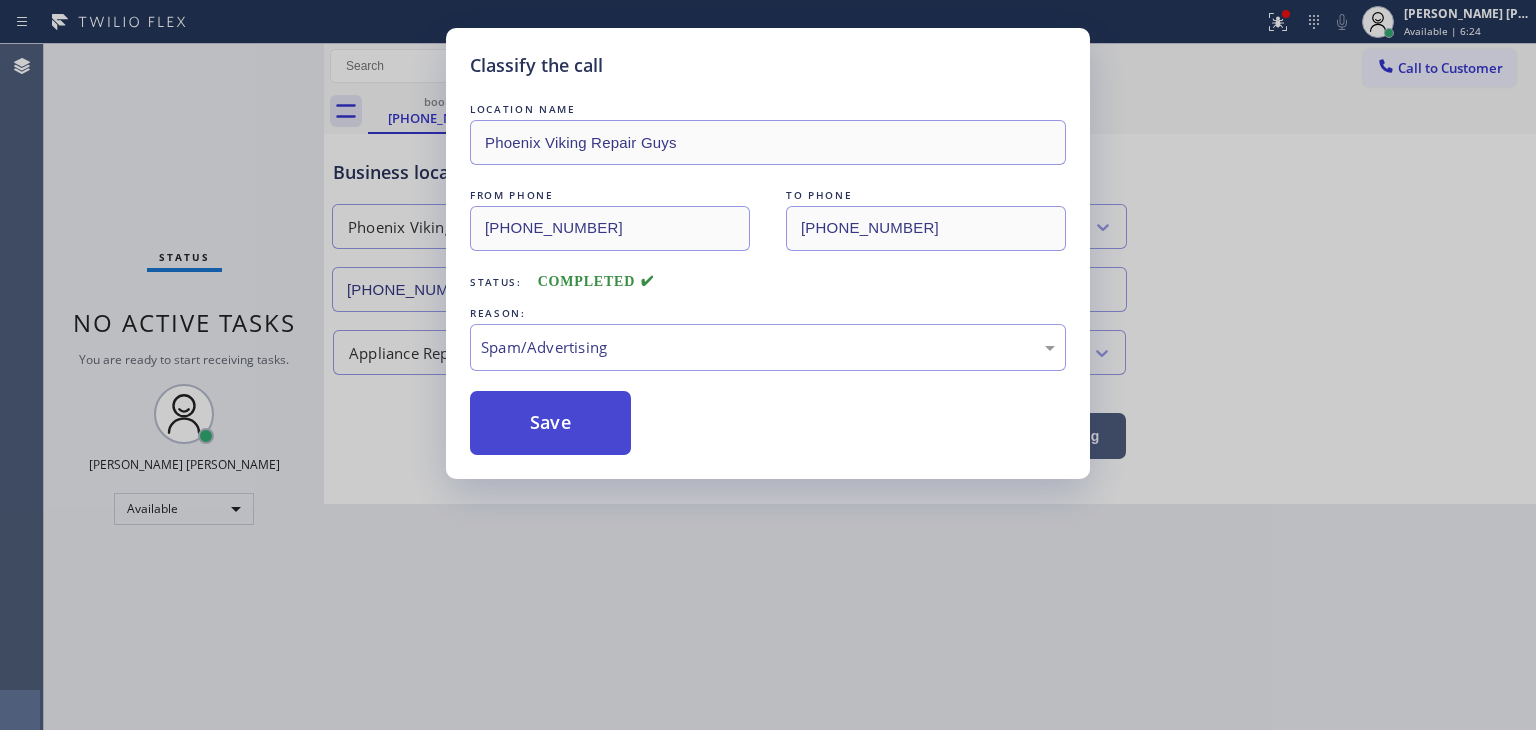 click on "Save" at bounding box center [550, 423] 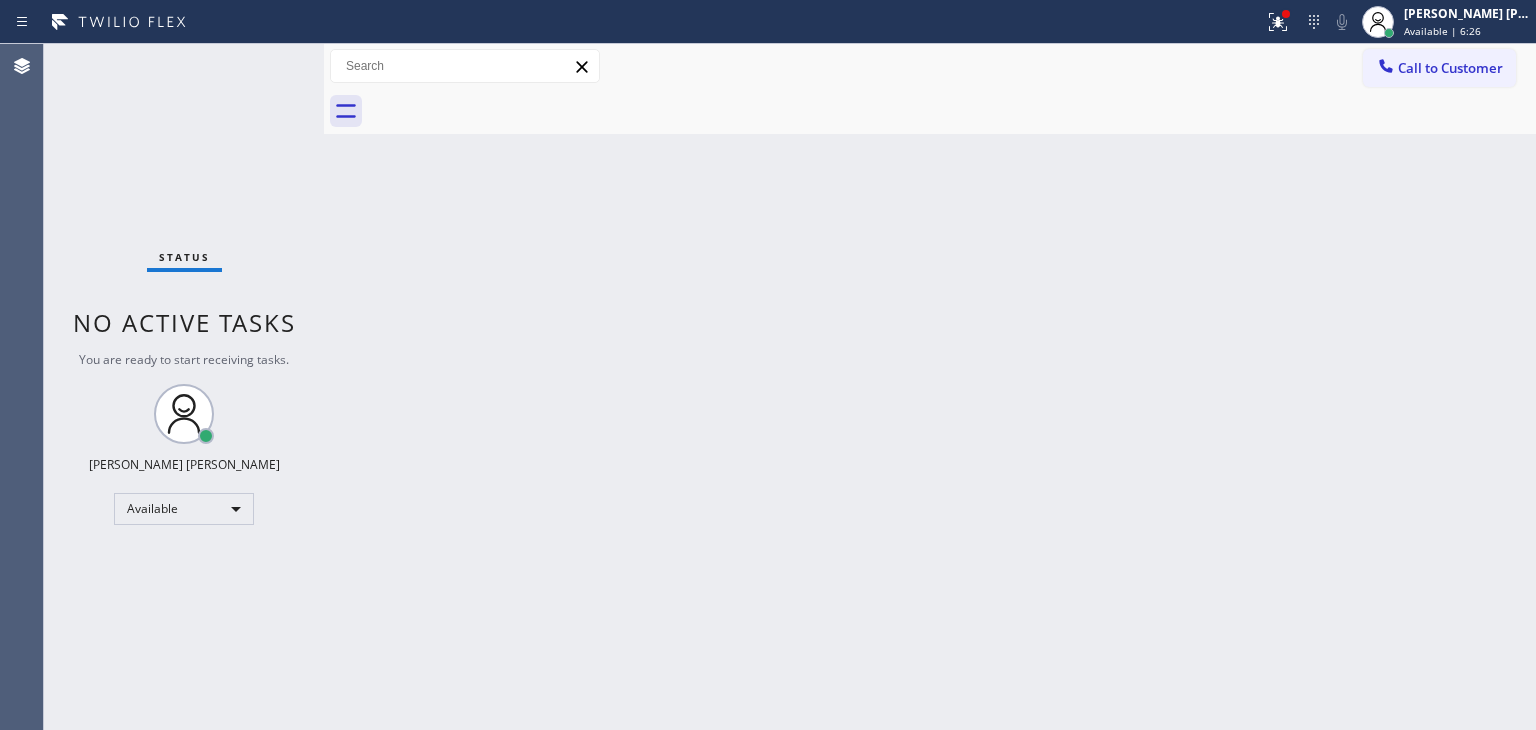 click on "Status   No active tasks     You are ready to start receiving tasks.   [PERSON_NAME] [PERSON_NAME] Available" at bounding box center [184, 387] 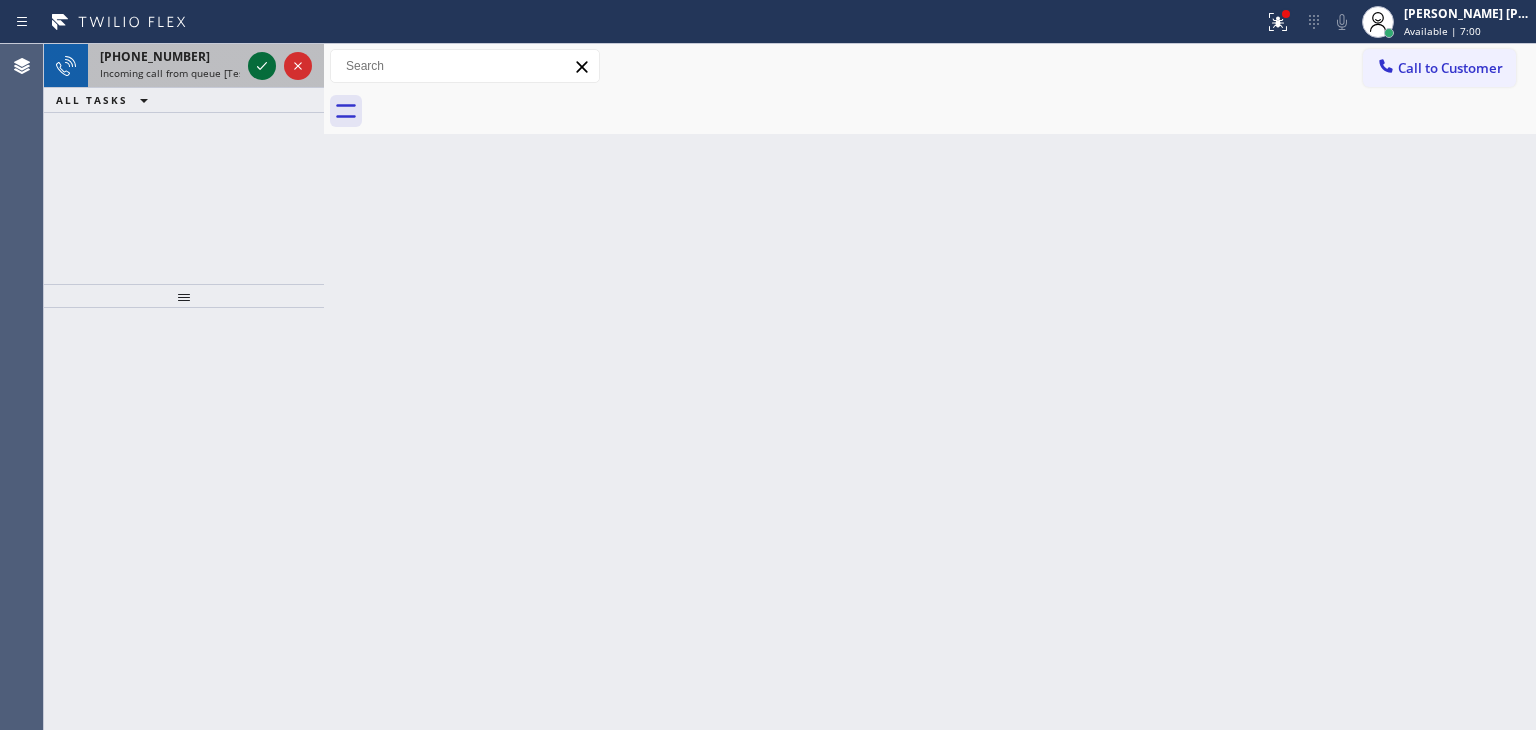 click 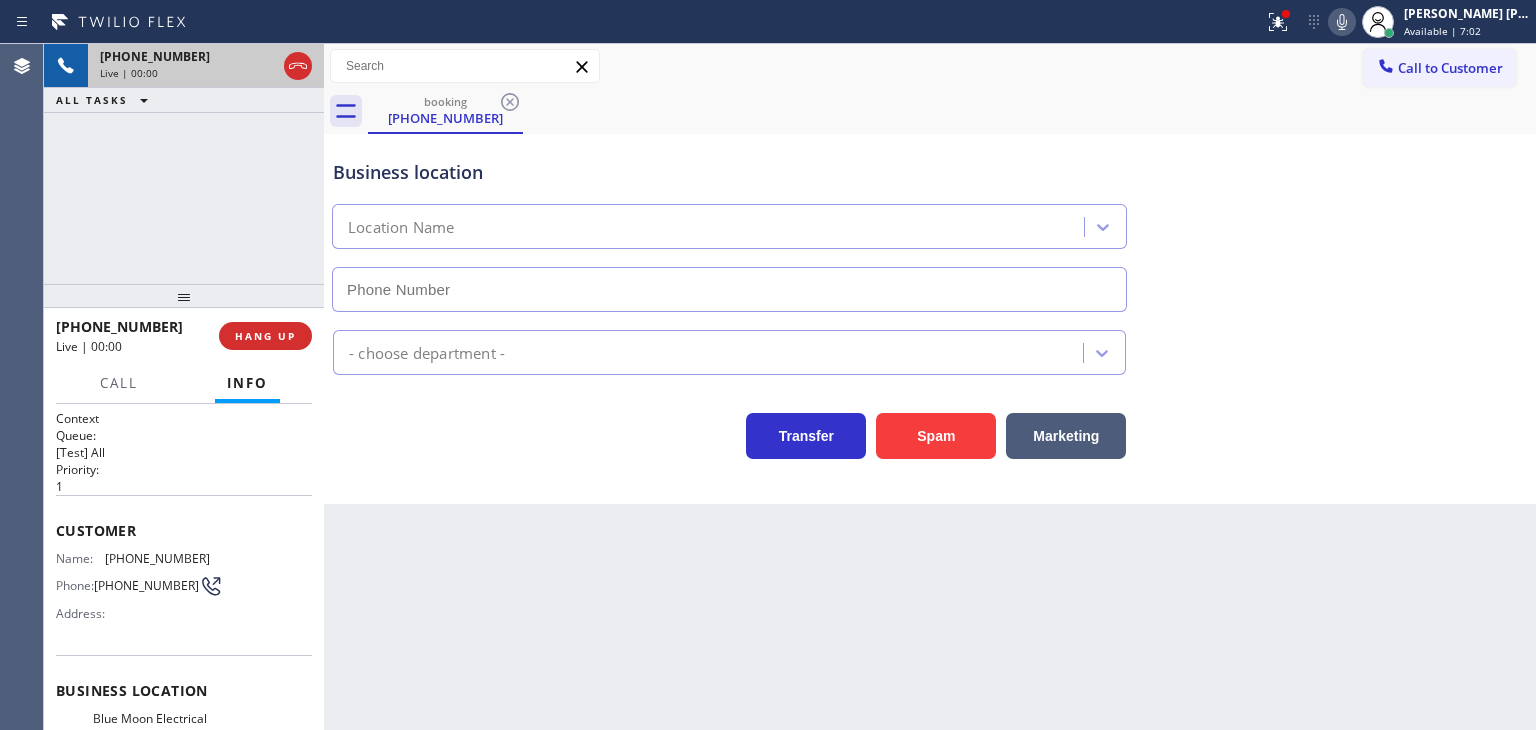 type on "(551) 525-8799" 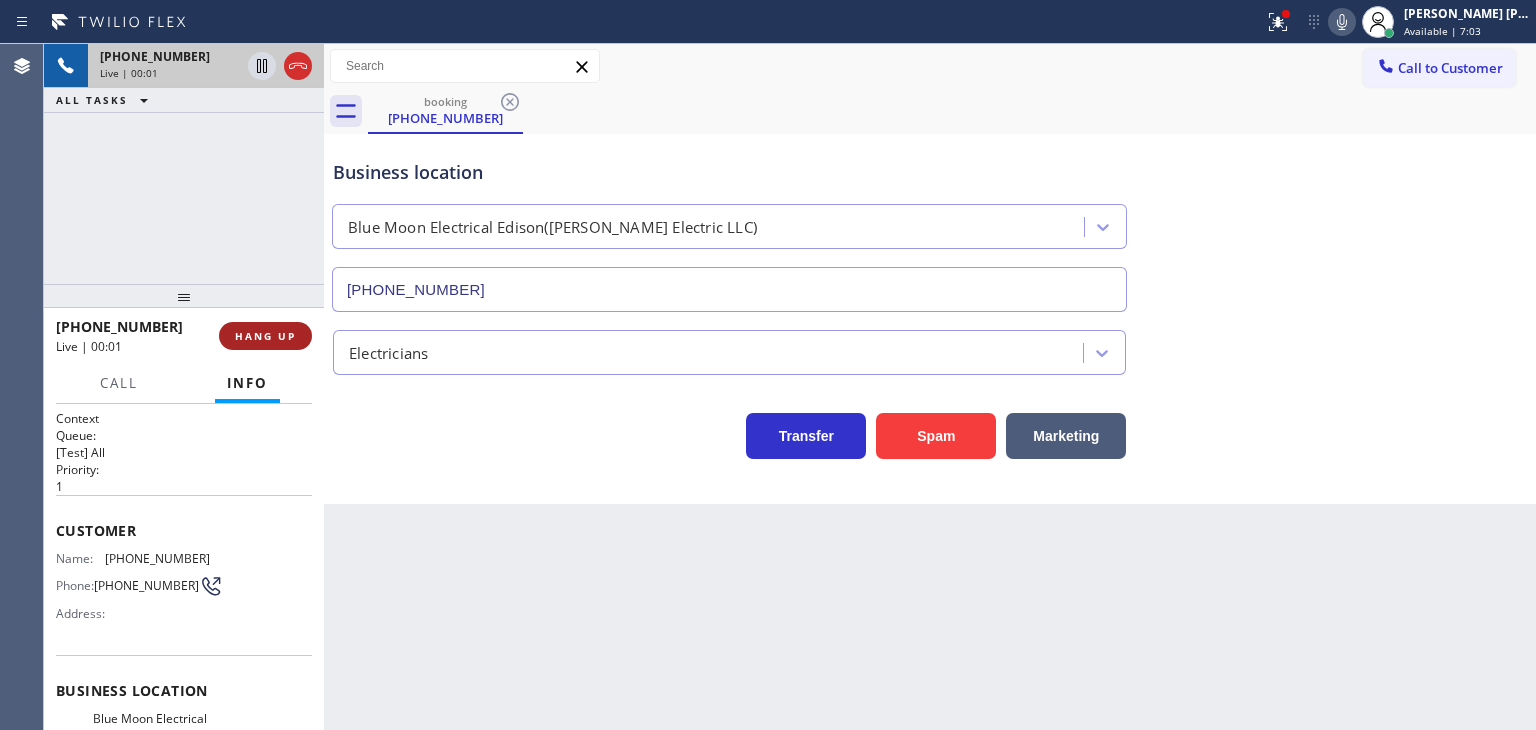 click on "HANG UP" at bounding box center [265, 336] 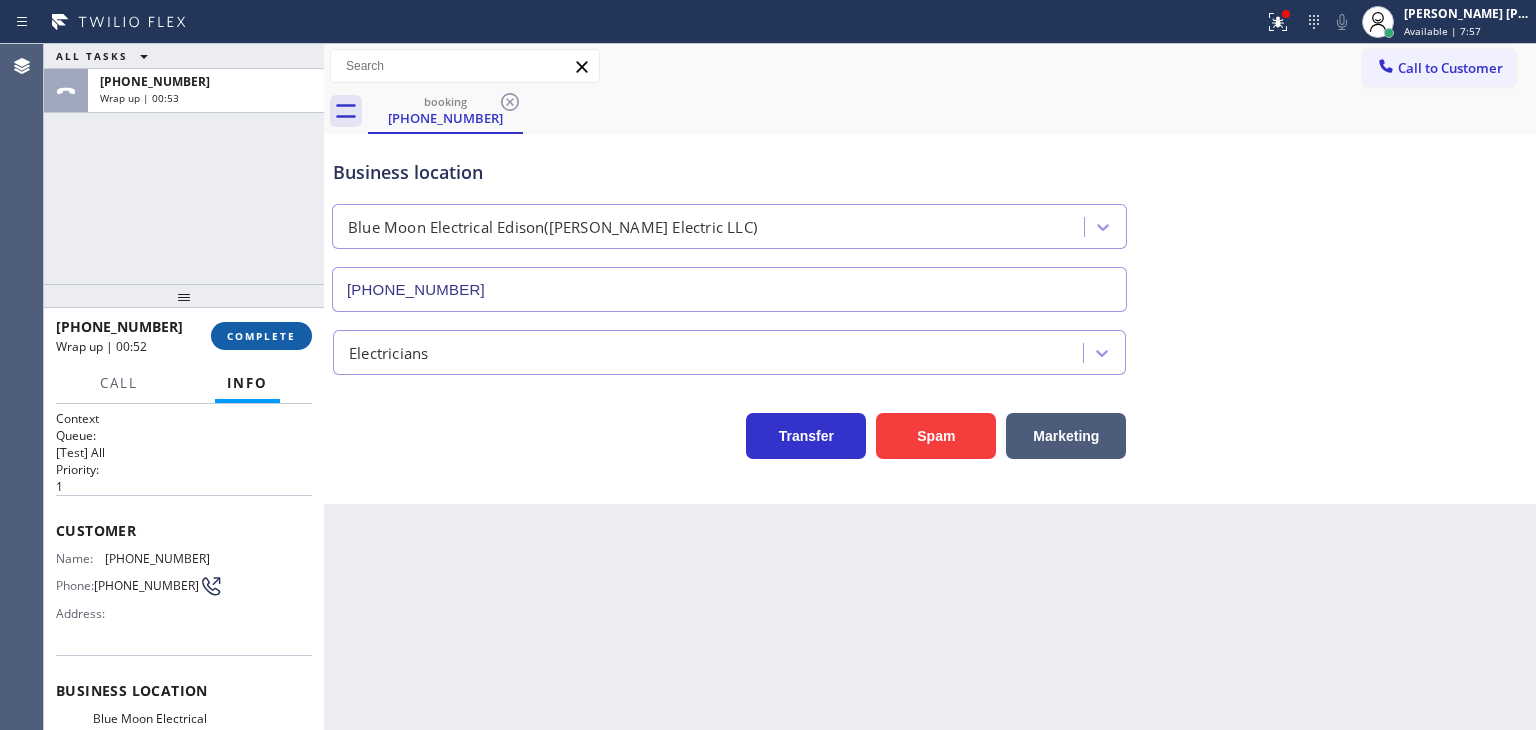 click on "COMPLETE" at bounding box center [261, 336] 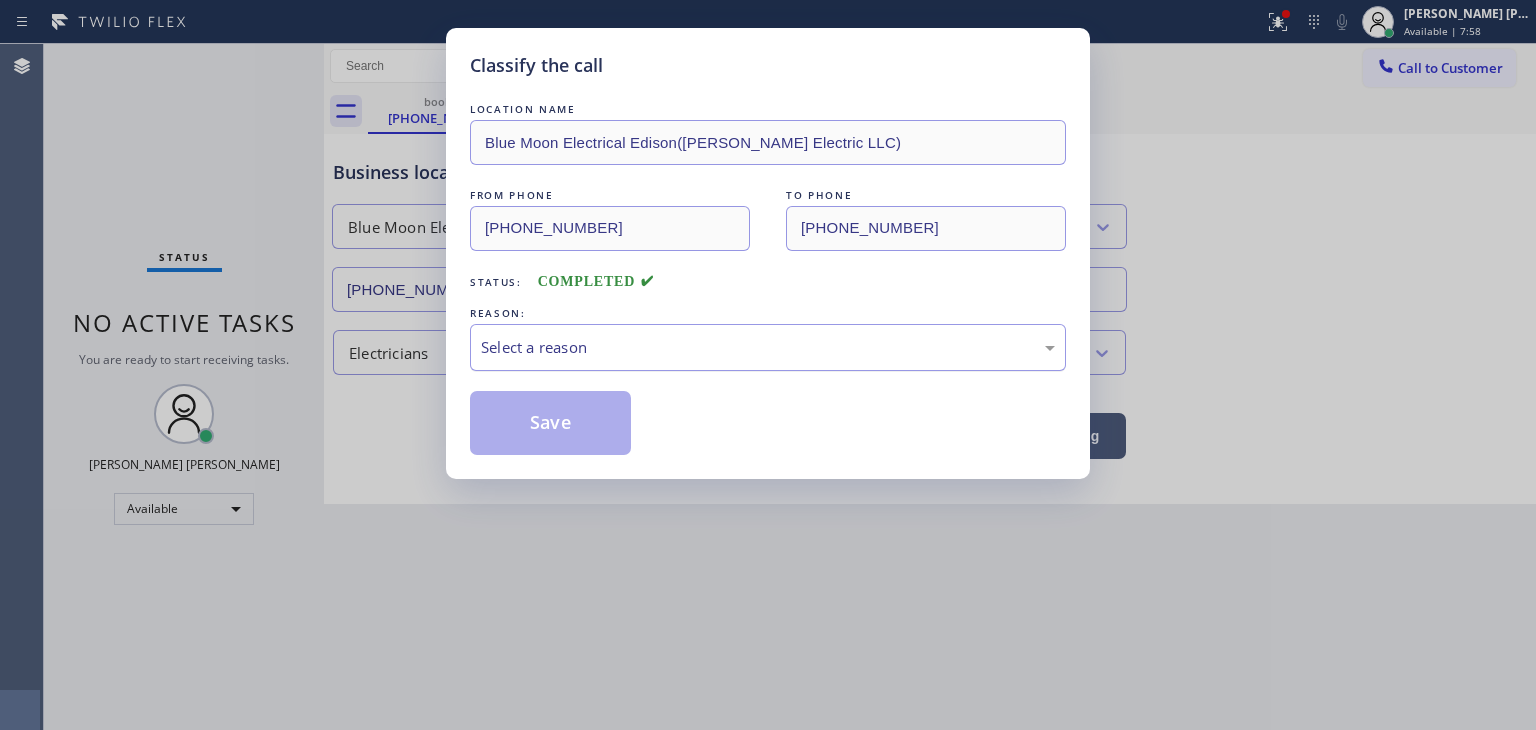 click on "Select a reason" at bounding box center [768, 347] 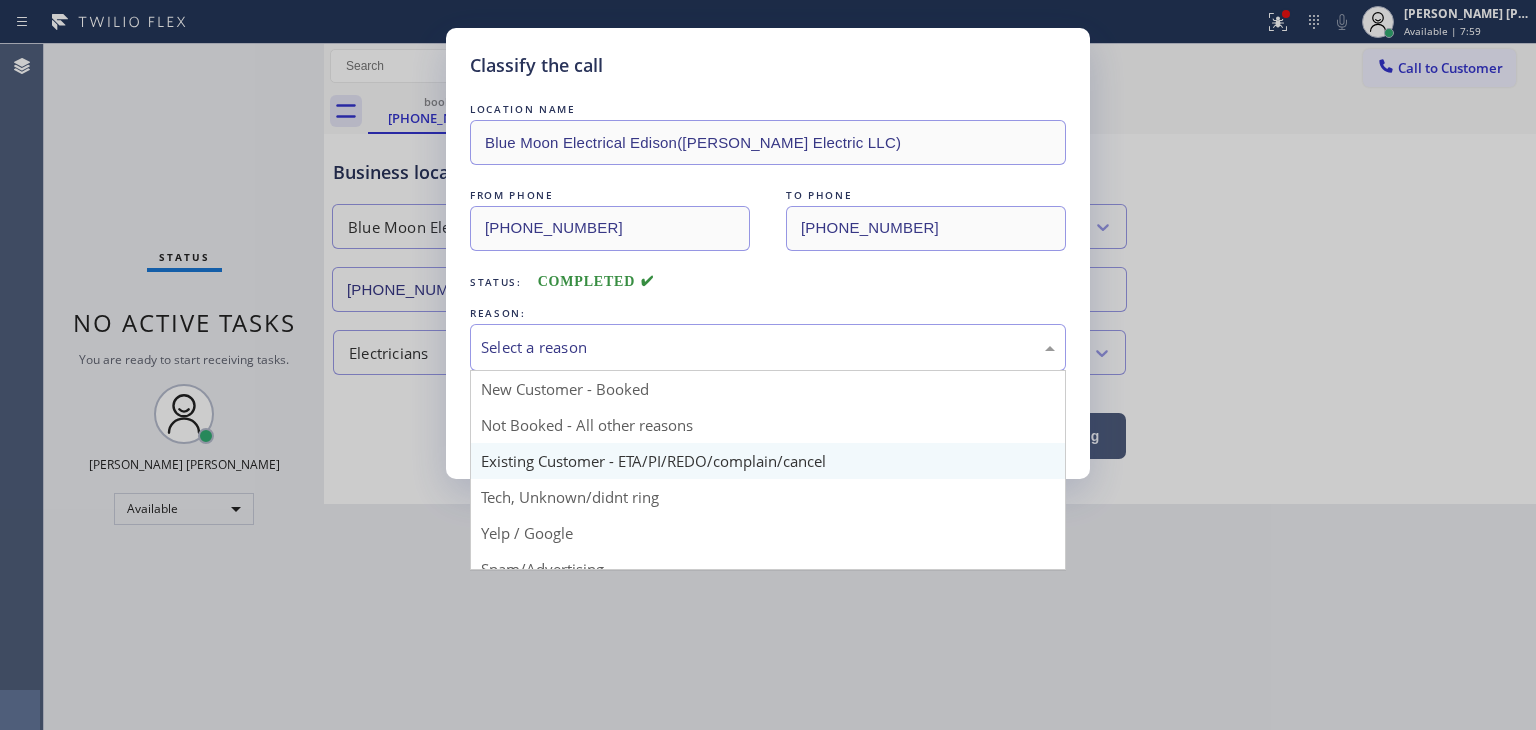 scroll, scrollTop: 100, scrollLeft: 0, axis: vertical 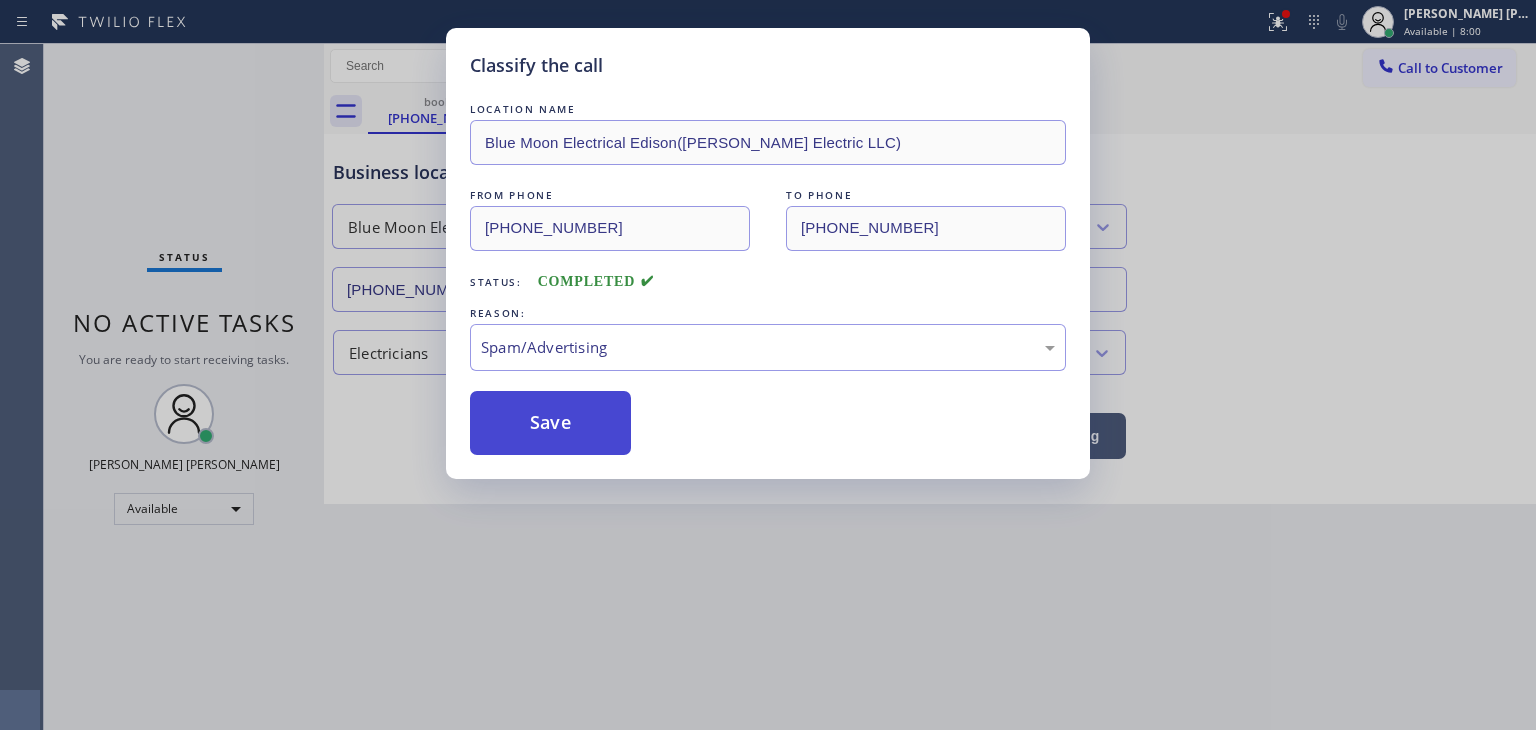 click on "Save" at bounding box center (550, 423) 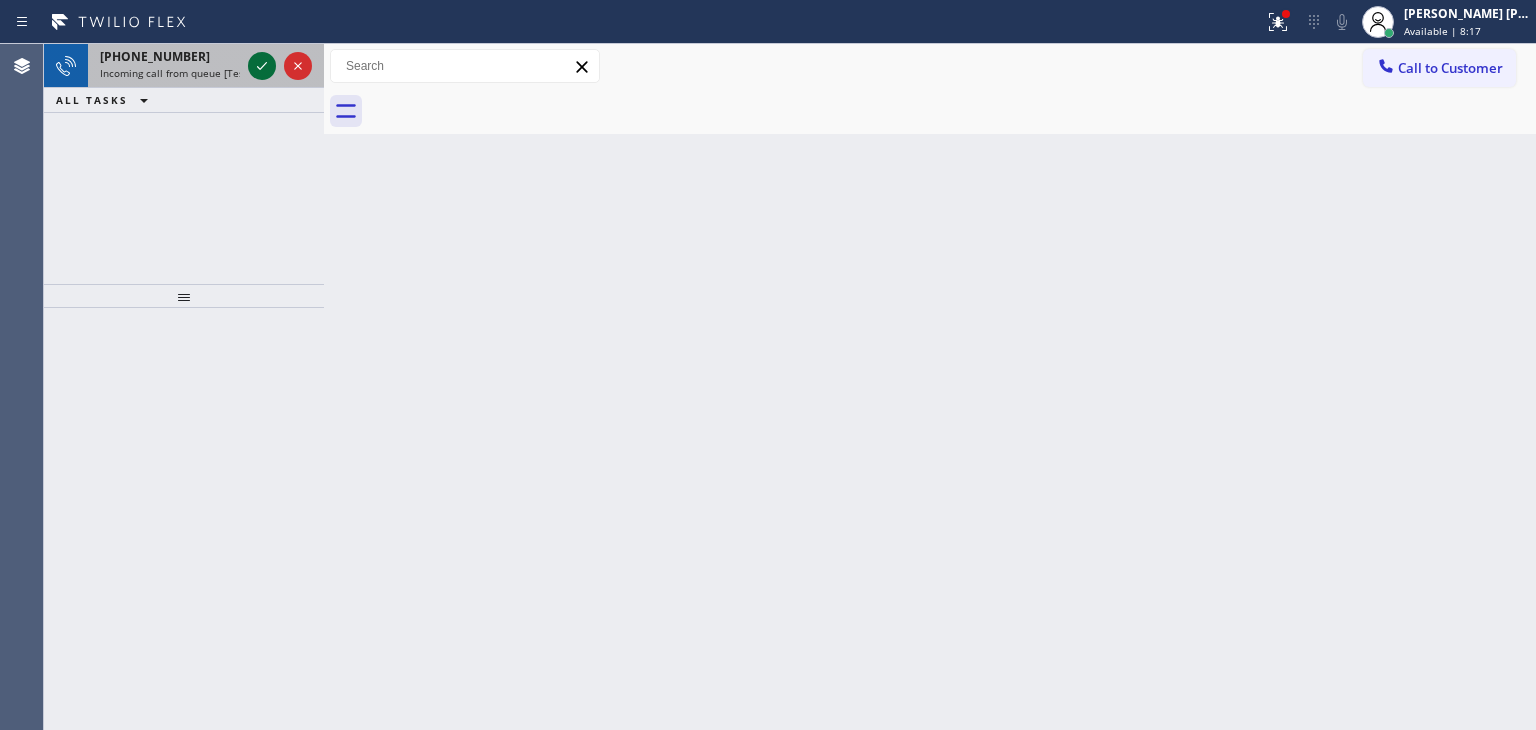 click 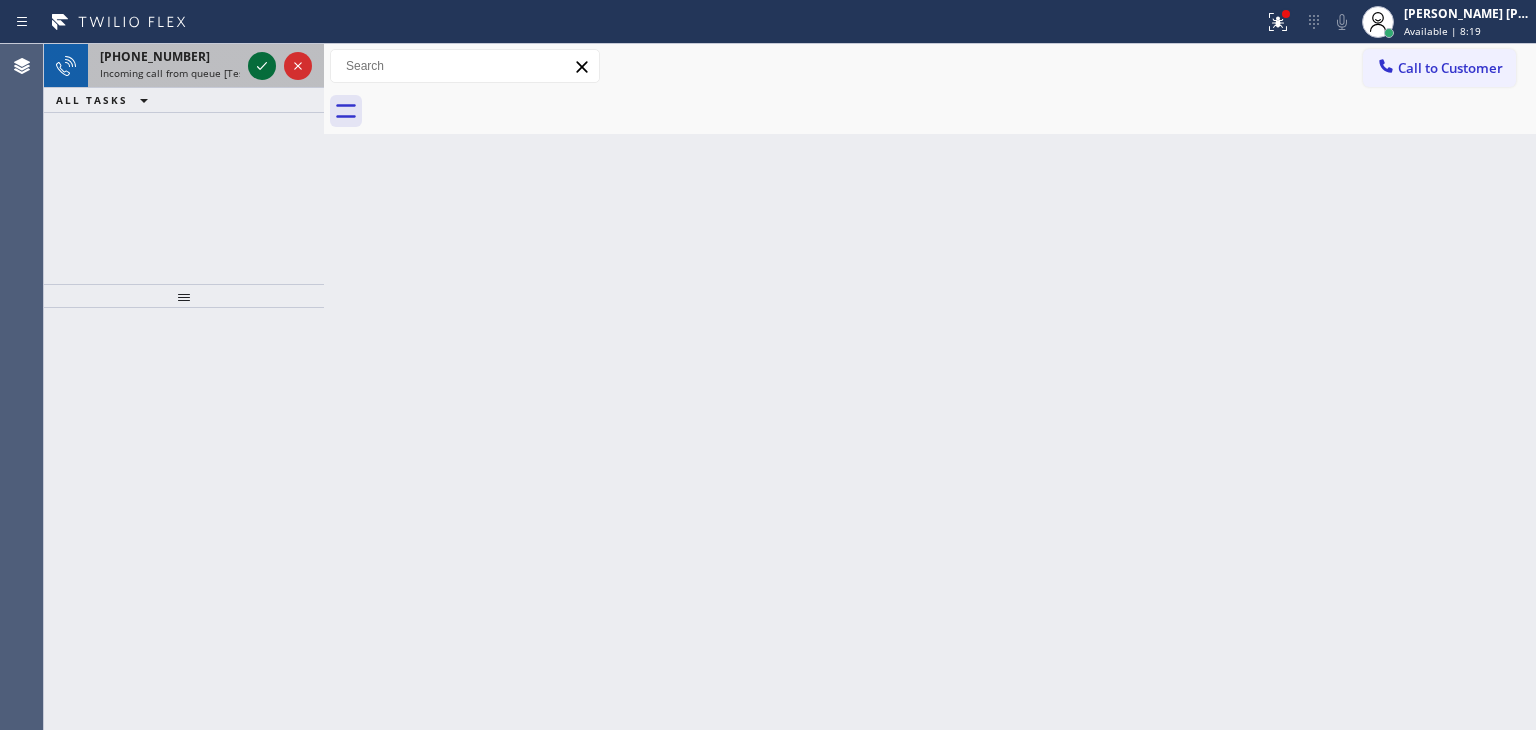 click 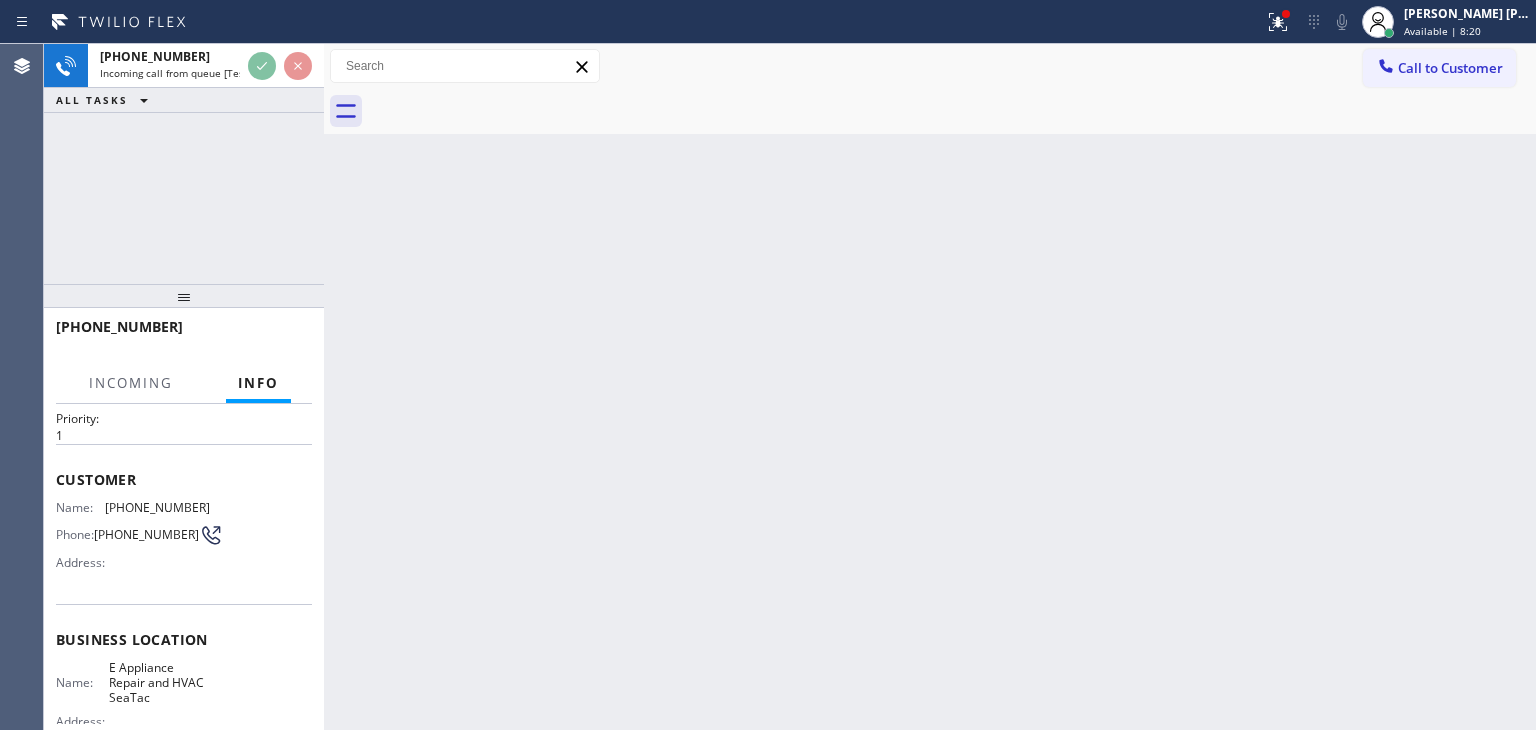 scroll, scrollTop: 100, scrollLeft: 0, axis: vertical 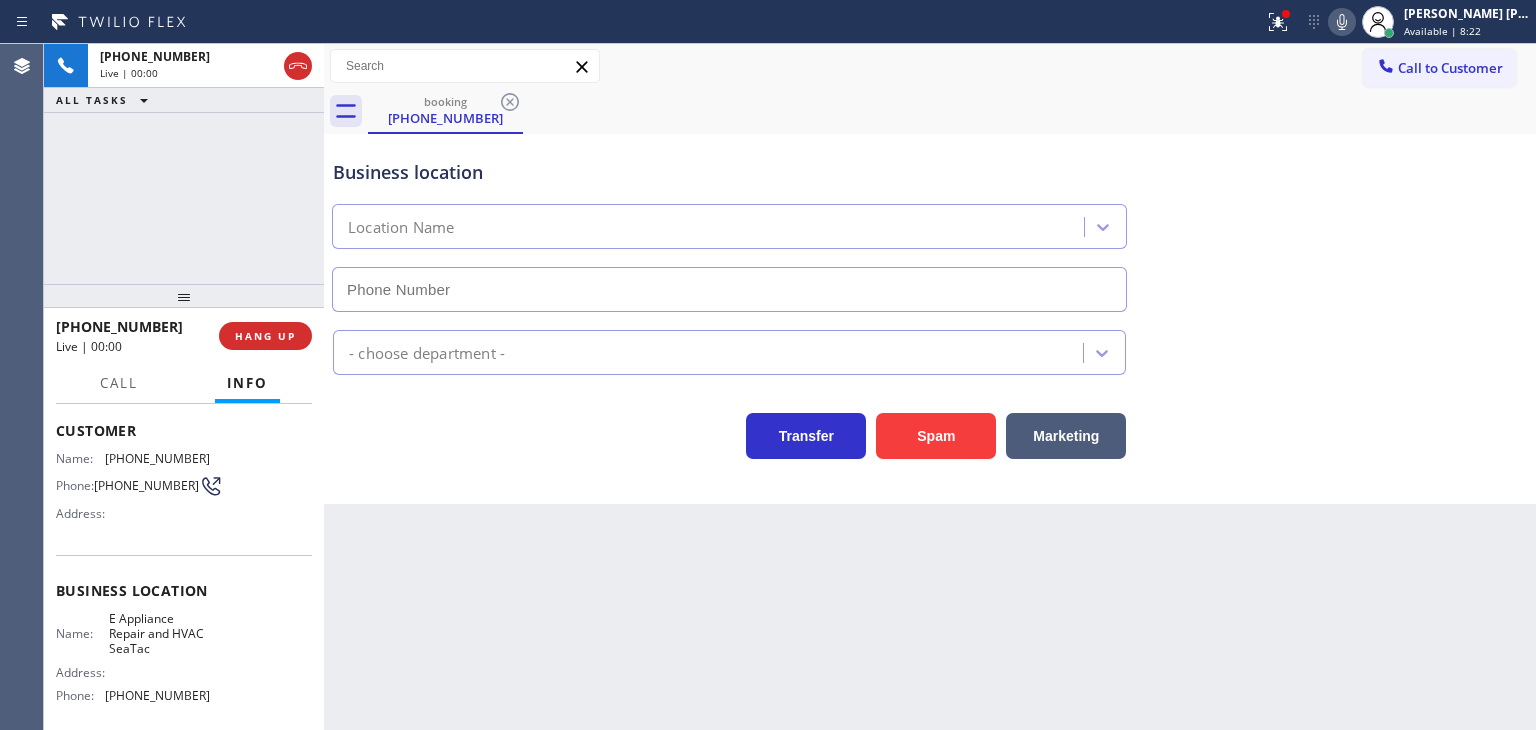 type on "(425) 728-6779" 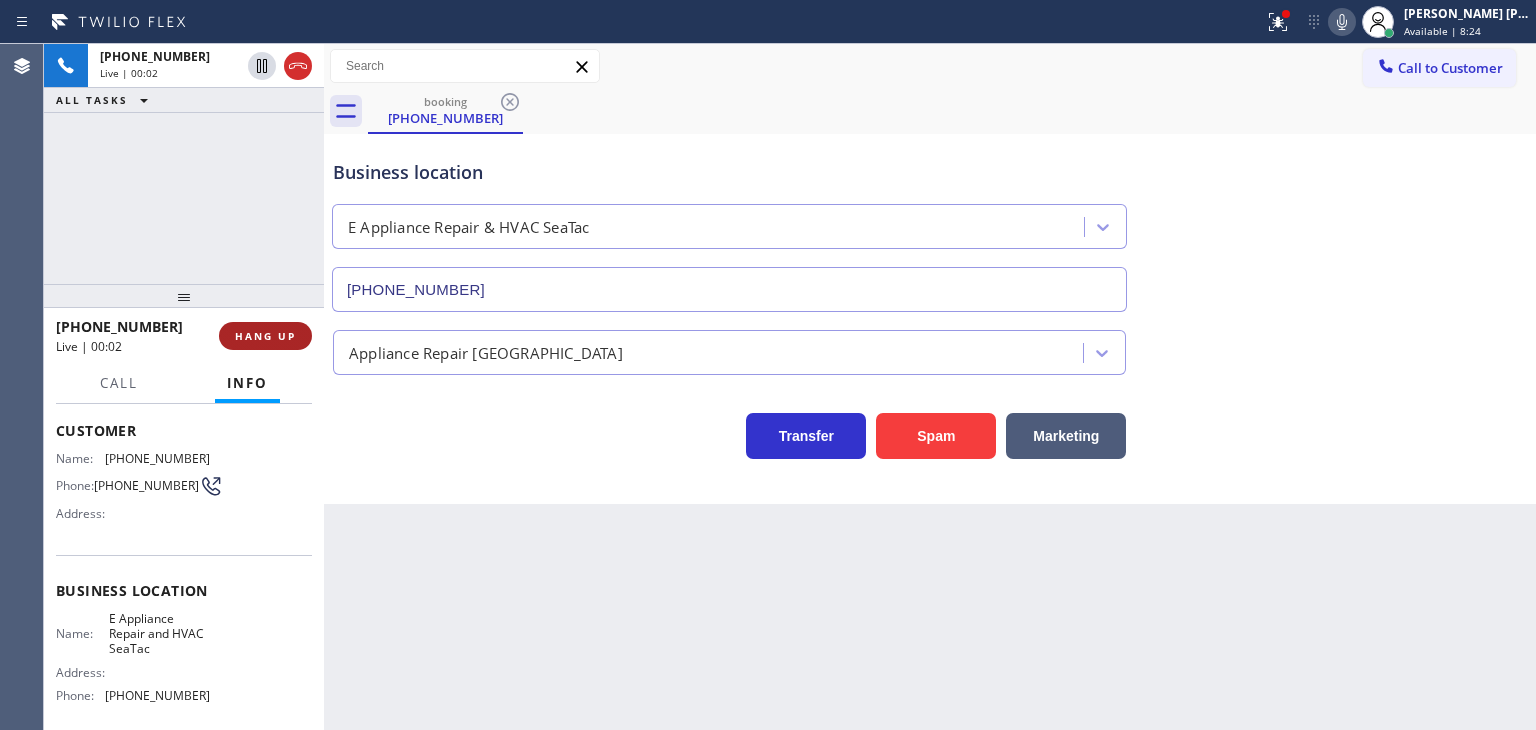 click on "HANG UP" at bounding box center (265, 336) 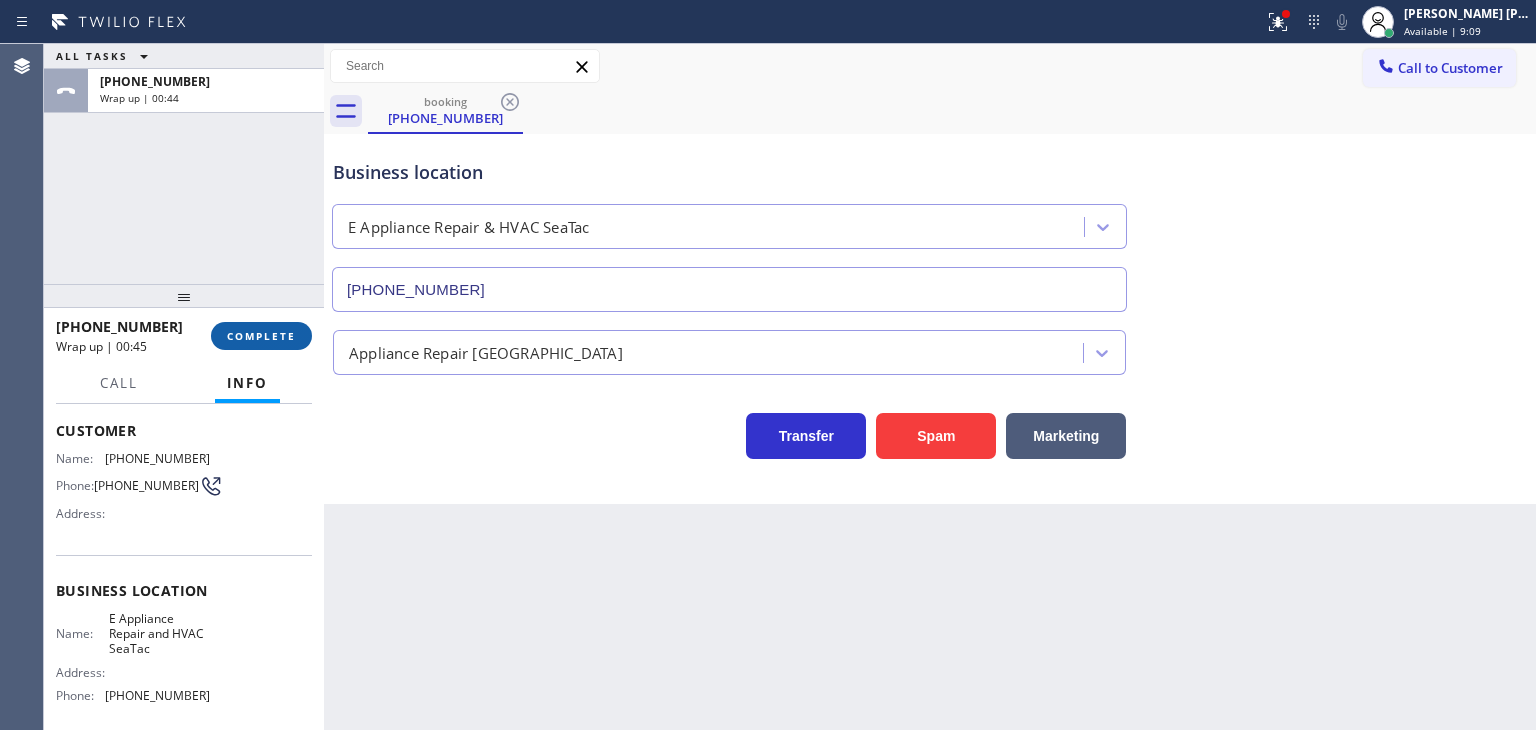 click on "COMPLETE" at bounding box center (261, 336) 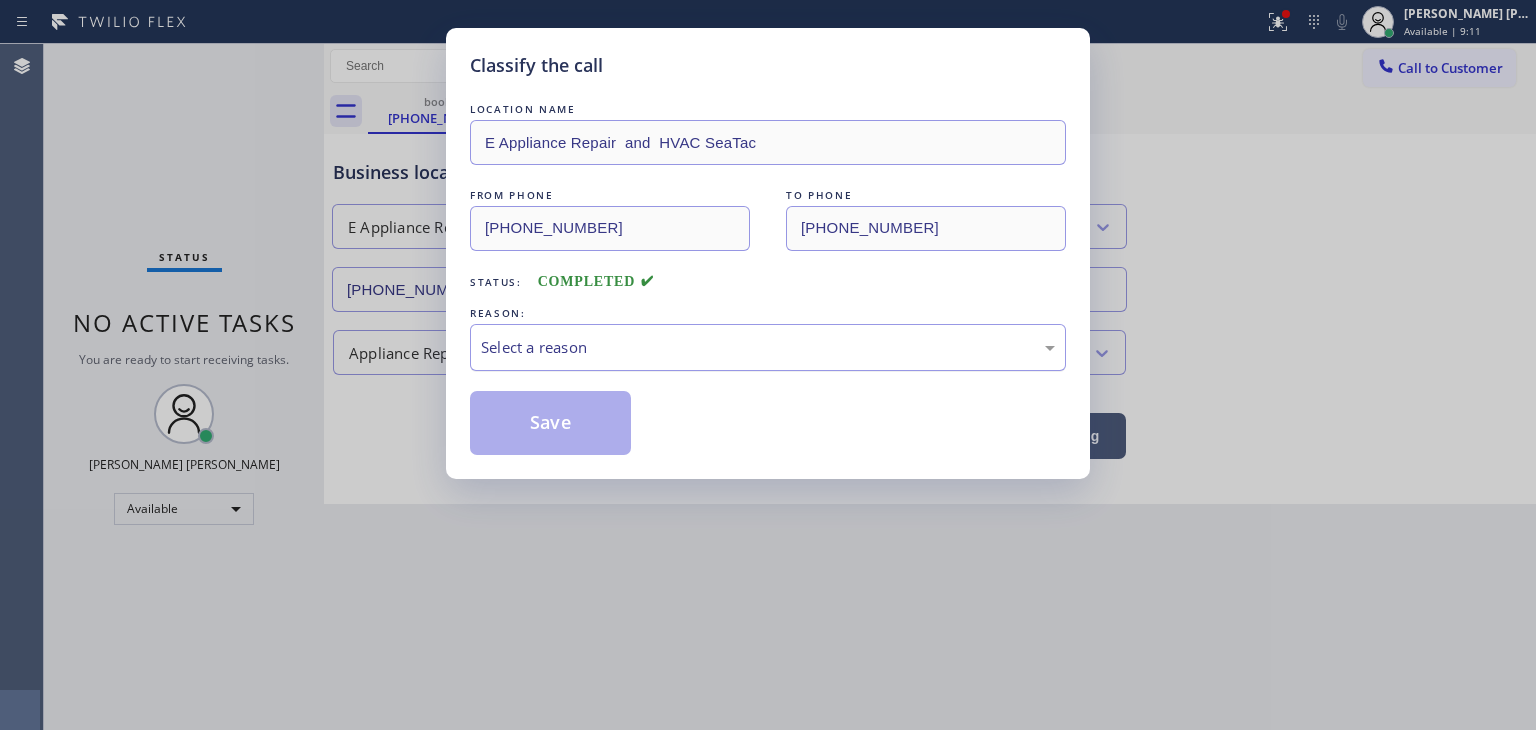 click on "Select a reason" at bounding box center [768, 347] 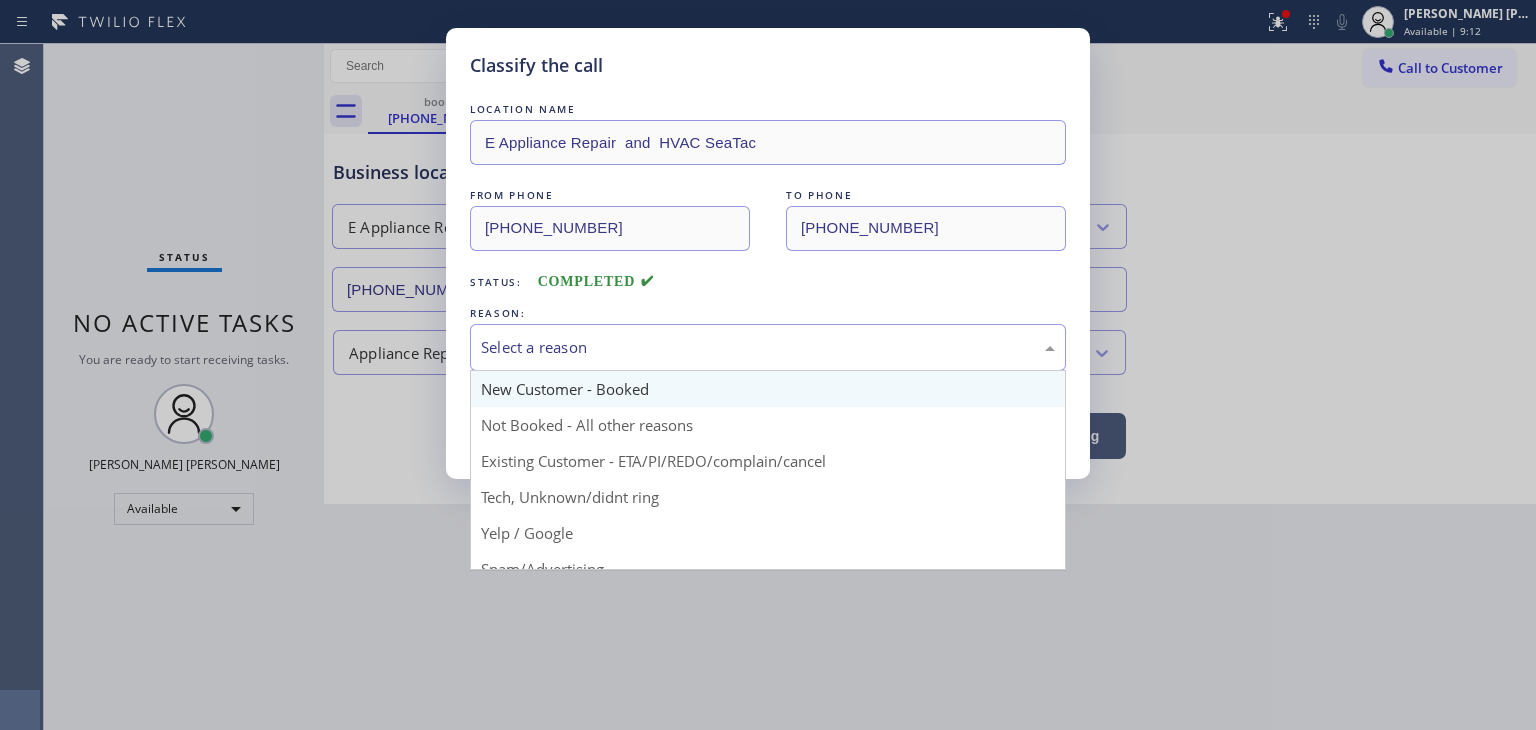 scroll, scrollTop: 125, scrollLeft: 0, axis: vertical 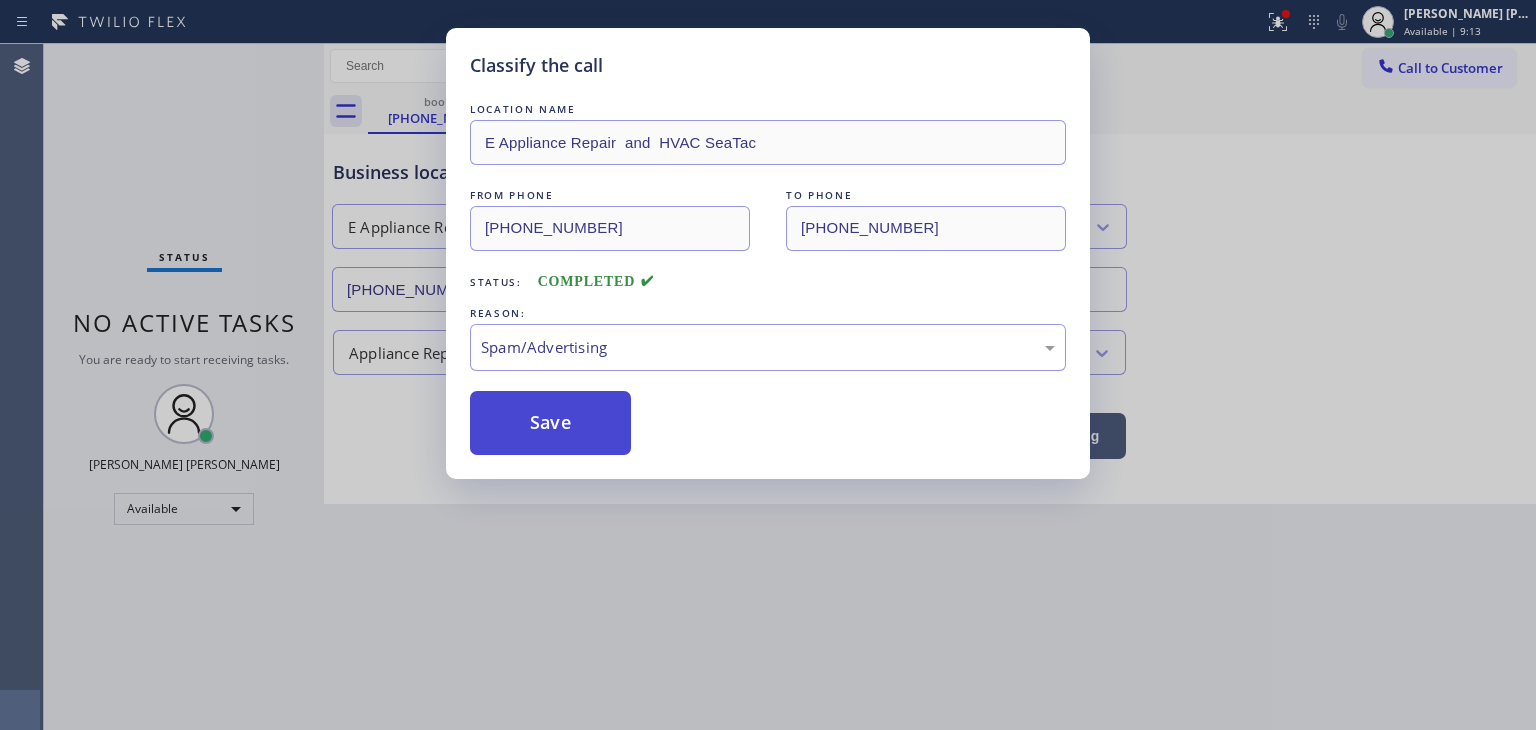 click on "Save" at bounding box center [550, 423] 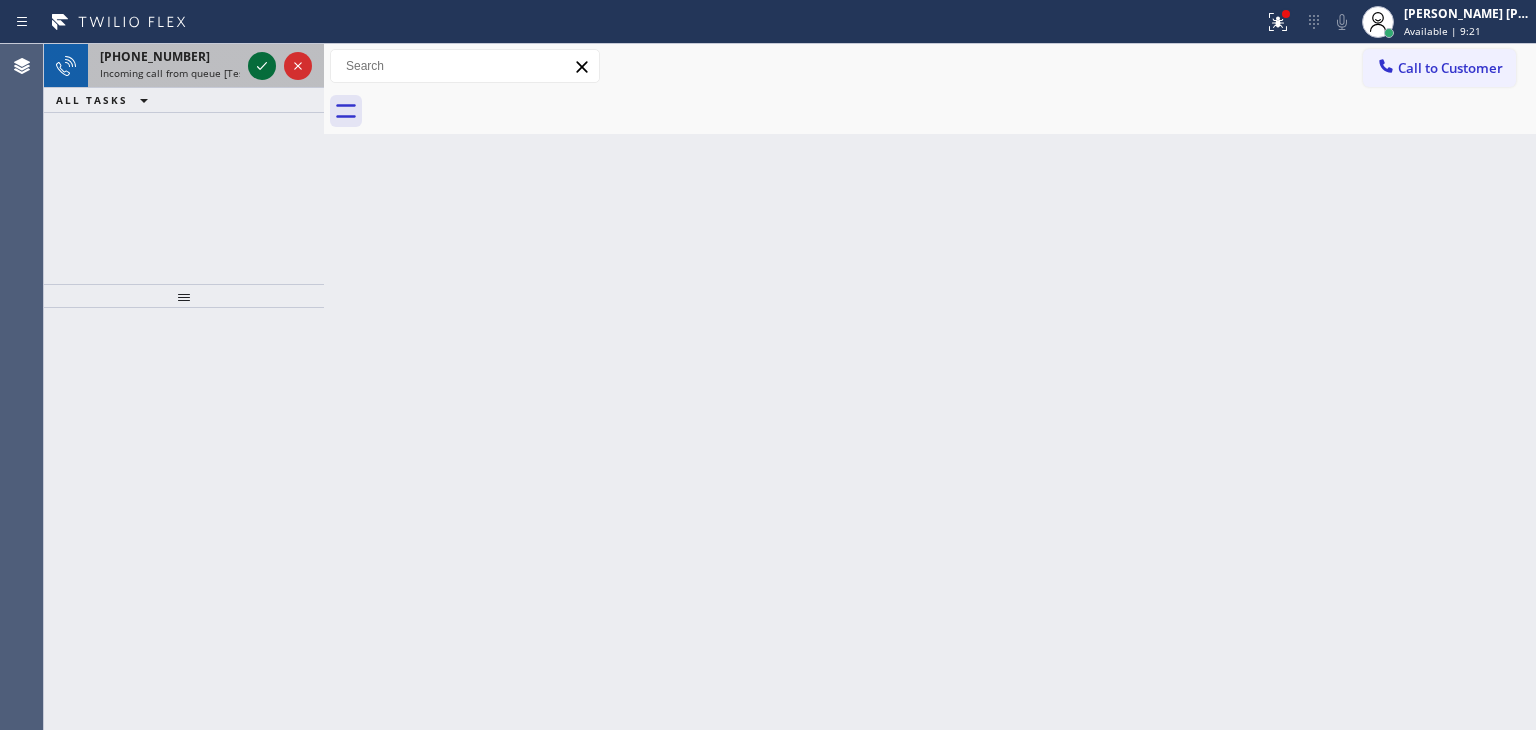 click 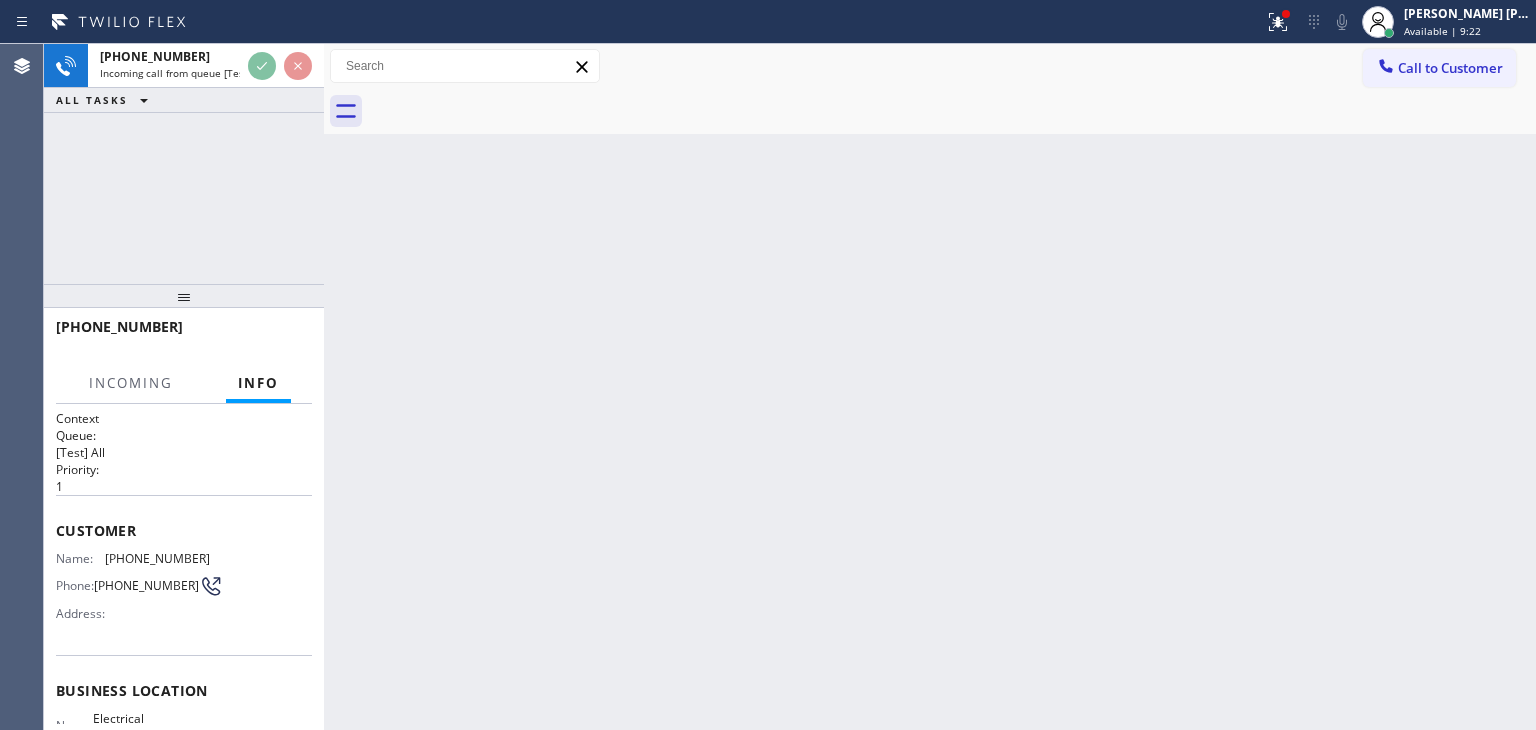 scroll, scrollTop: 100, scrollLeft: 0, axis: vertical 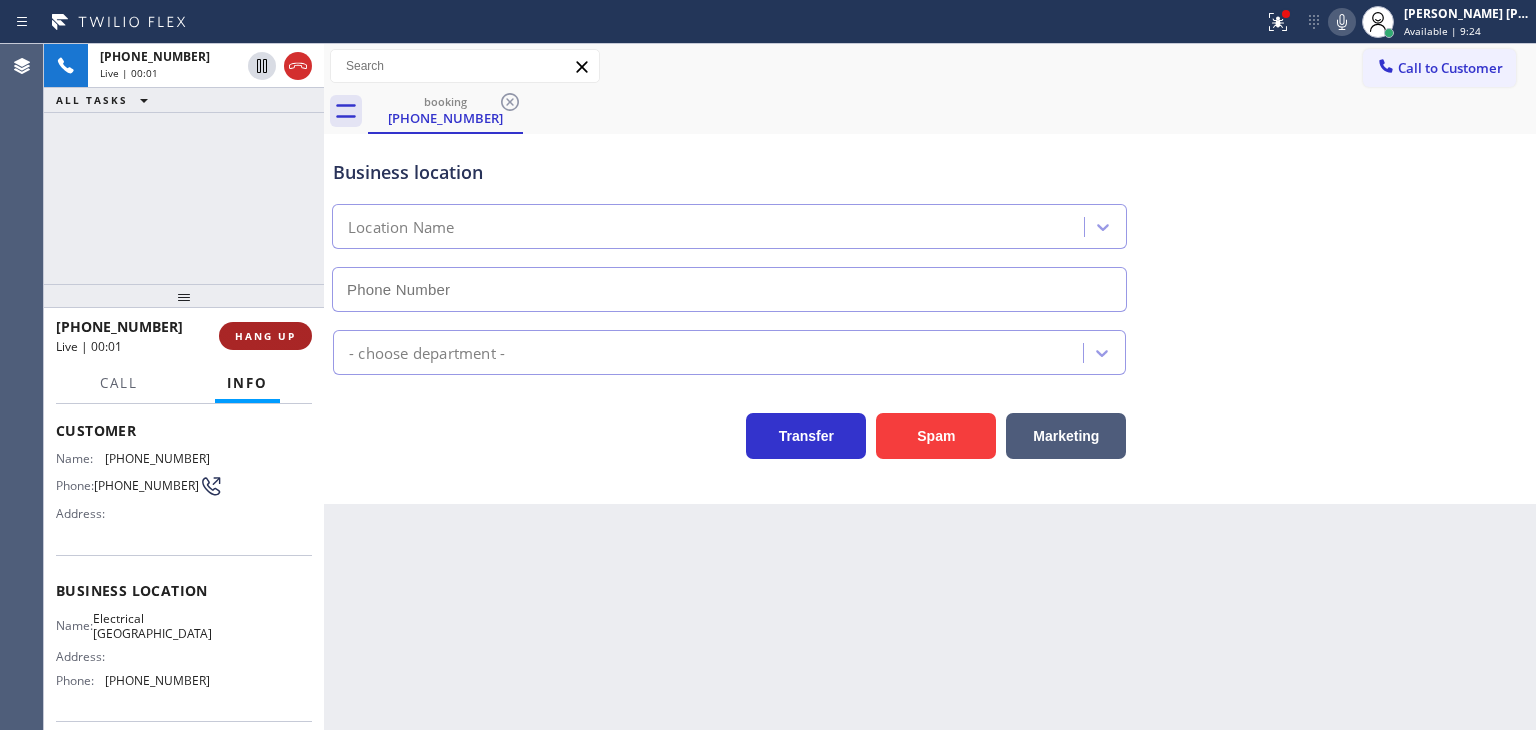 type on "(949) 541-6016" 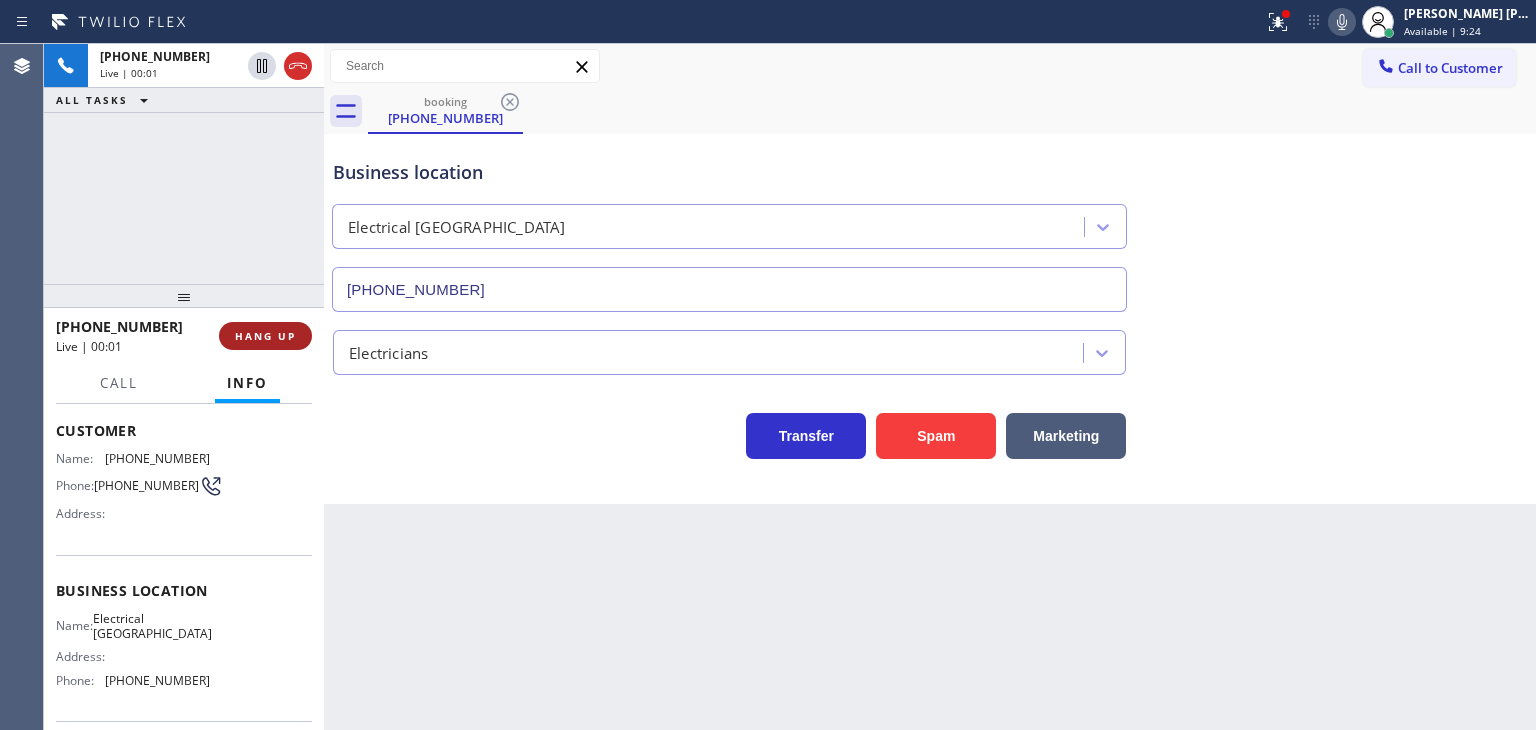 click on "HANG UP" at bounding box center [265, 336] 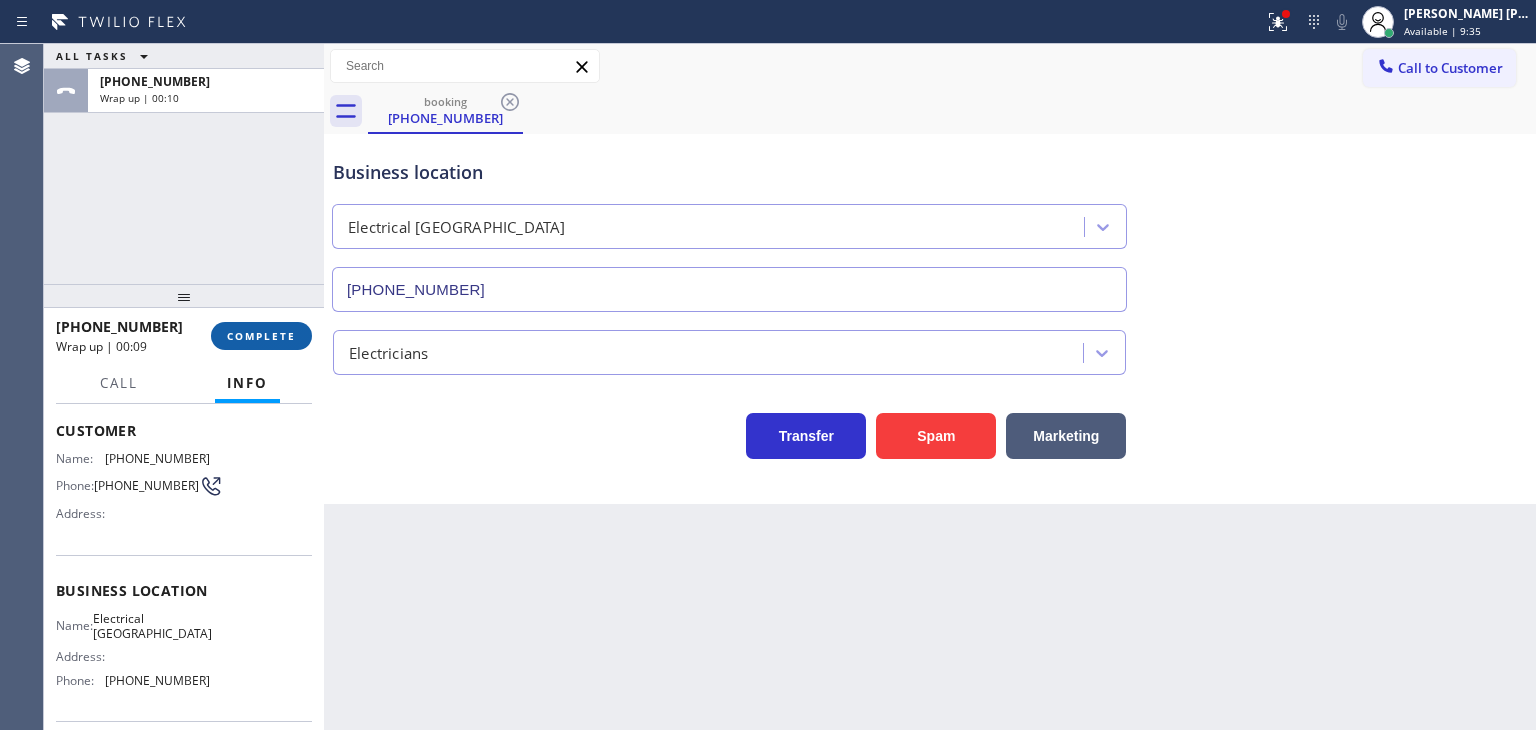 click on "COMPLETE" at bounding box center [261, 336] 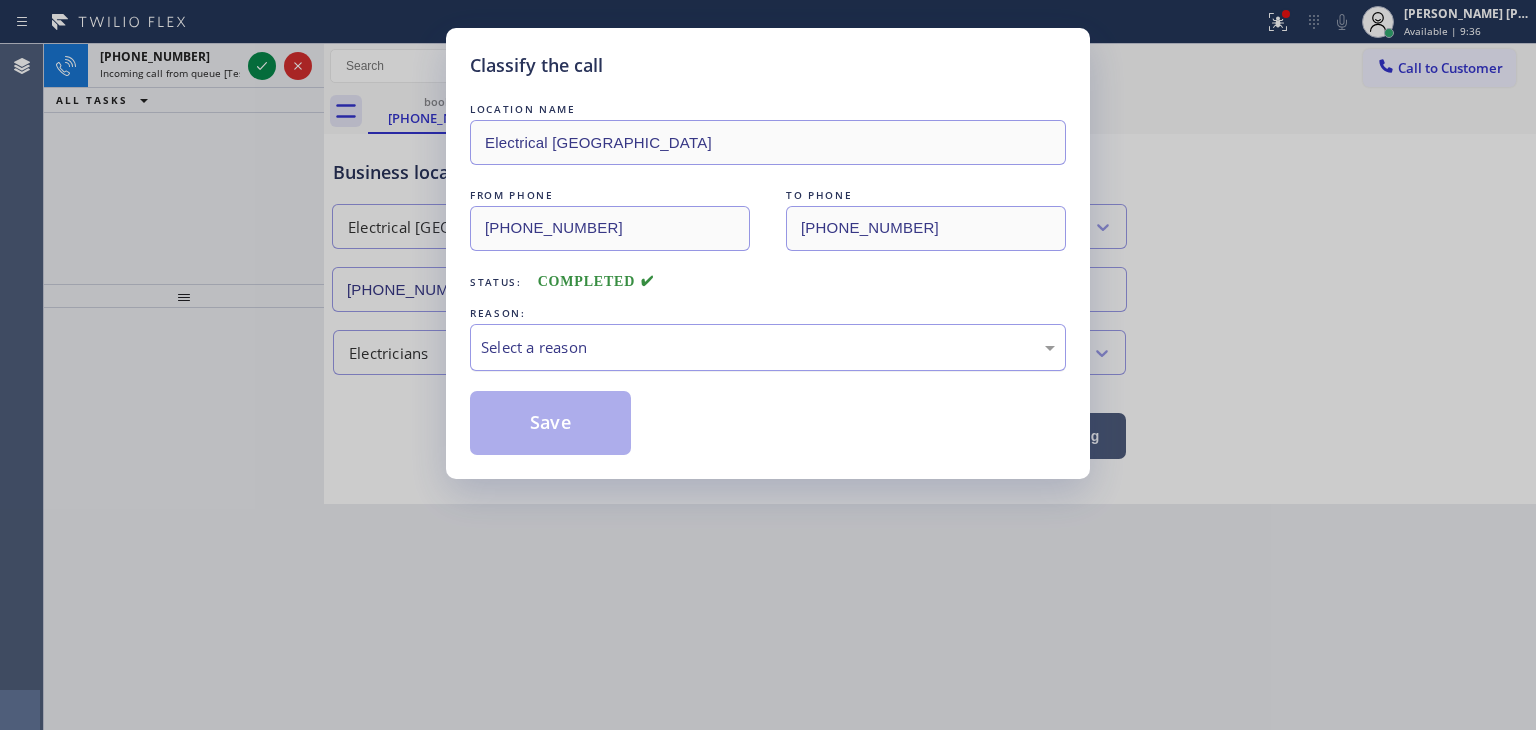 click on "Select a reason" at bounding box center (768, 347) 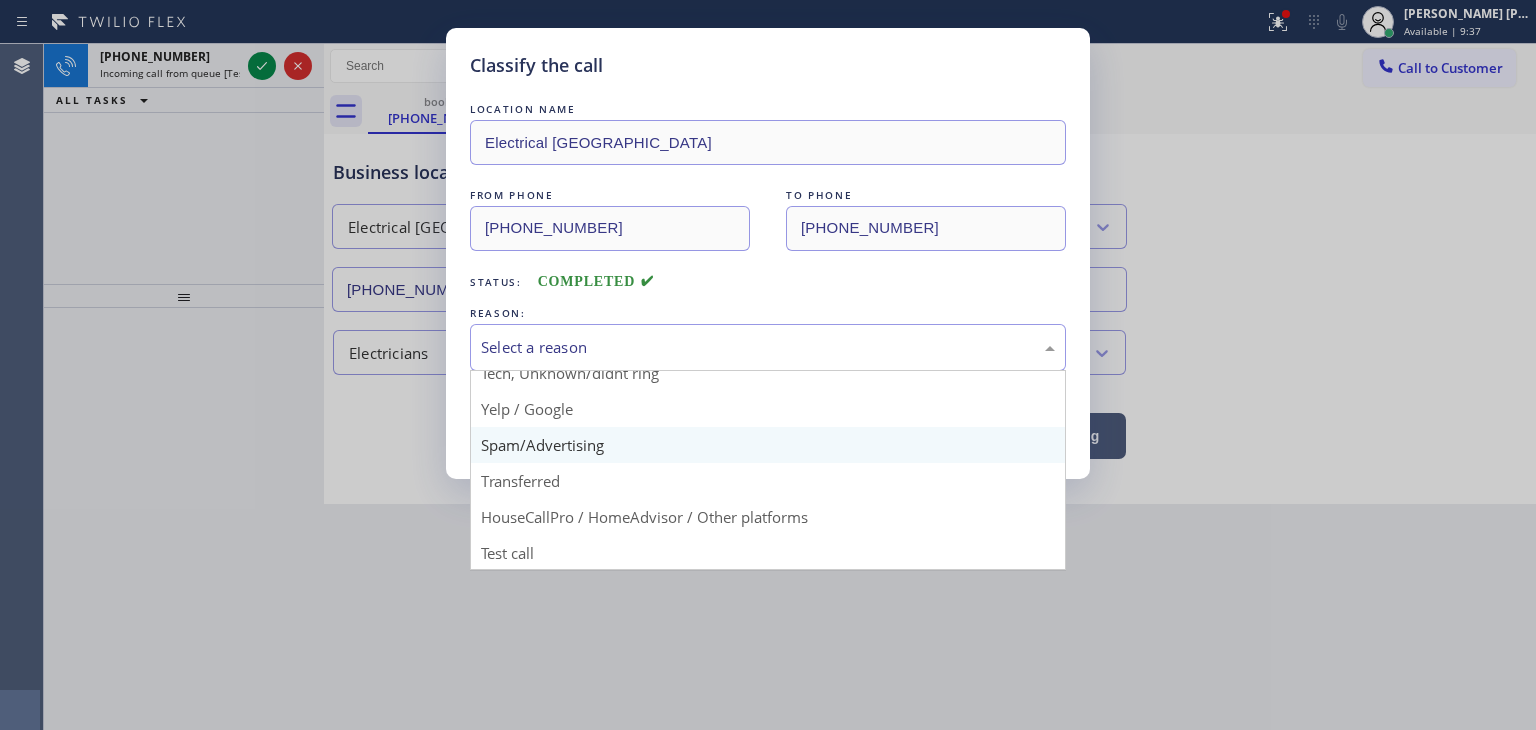 scroll, scrollTop: 125, scrollLeft: 0, axis: vertical 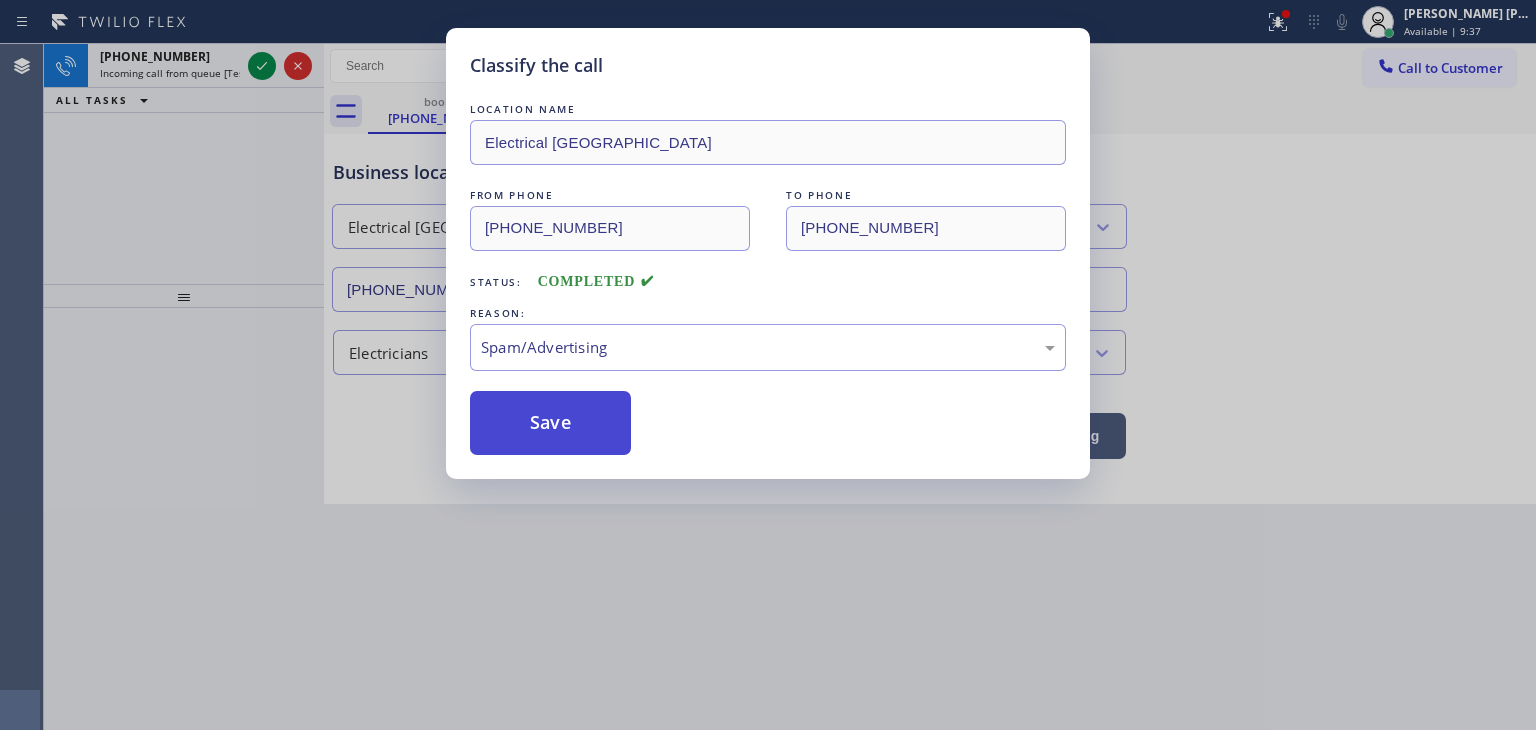click on "Save" at bounding box center (550, 423) 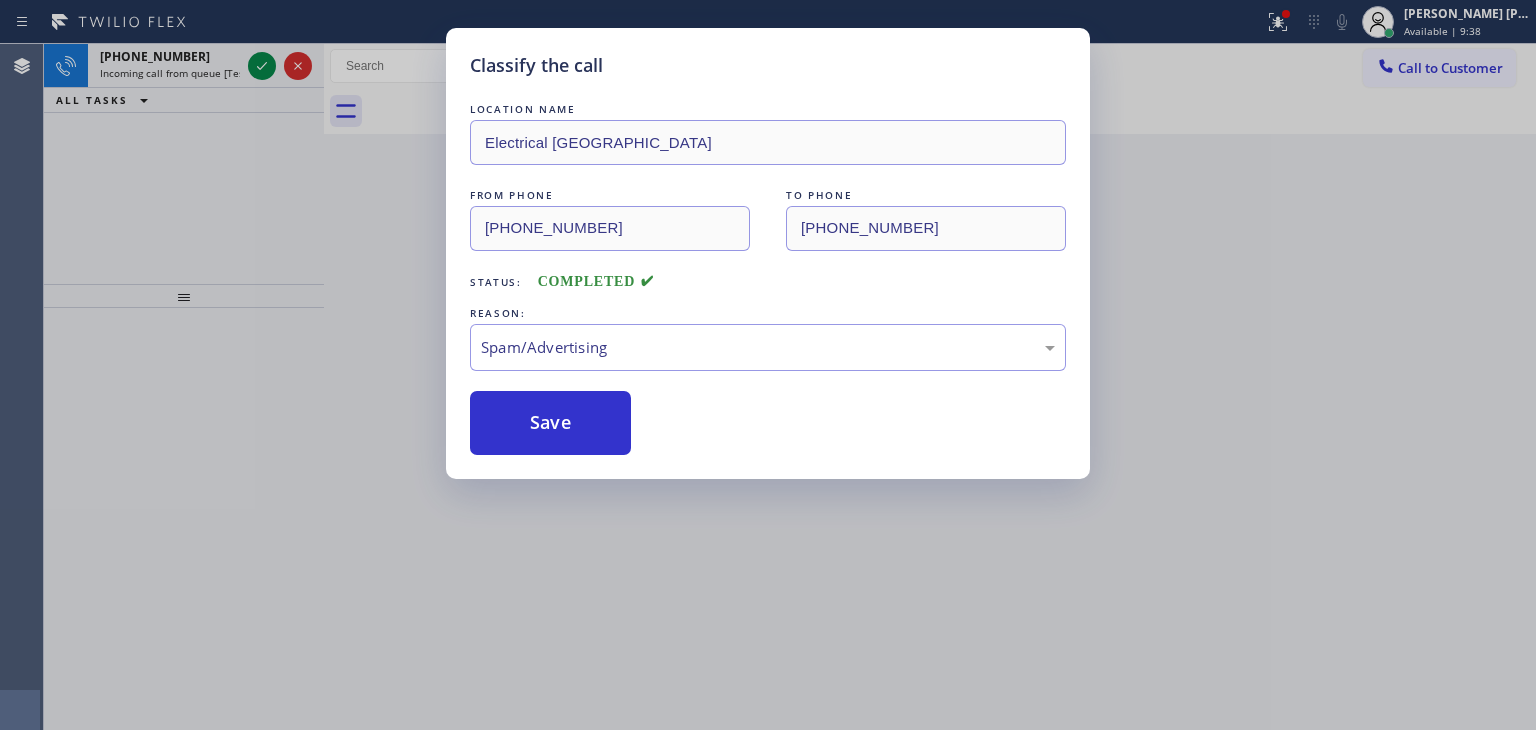 click on "Classify the call LOCATION NAME Electrical Garage Lake Forest FROM PHONE (619) 395-6728 TO PHONE (949) 541-6016 Status: COMPLETED REASON: Spam/Advertising Save" at bounding box center (768, 365) 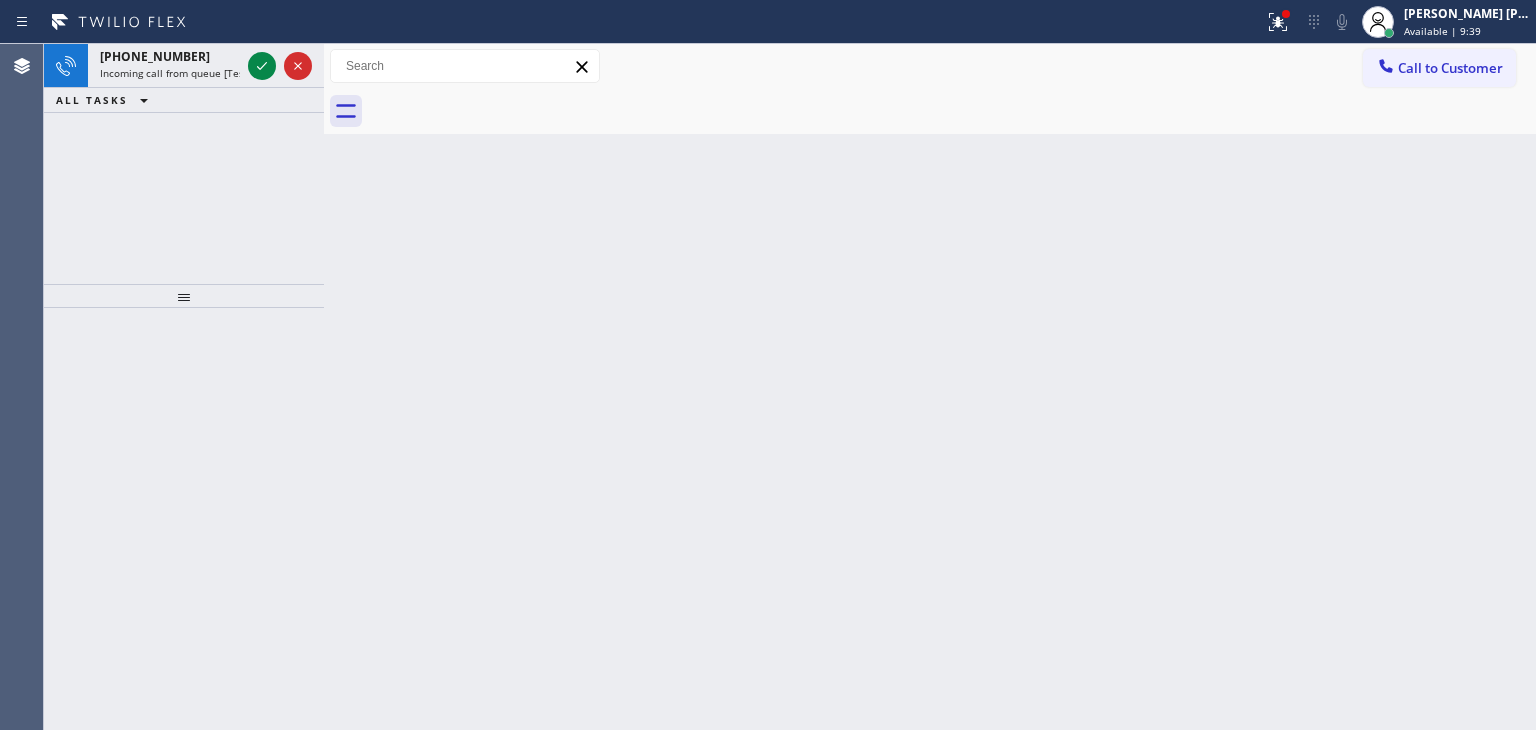 click 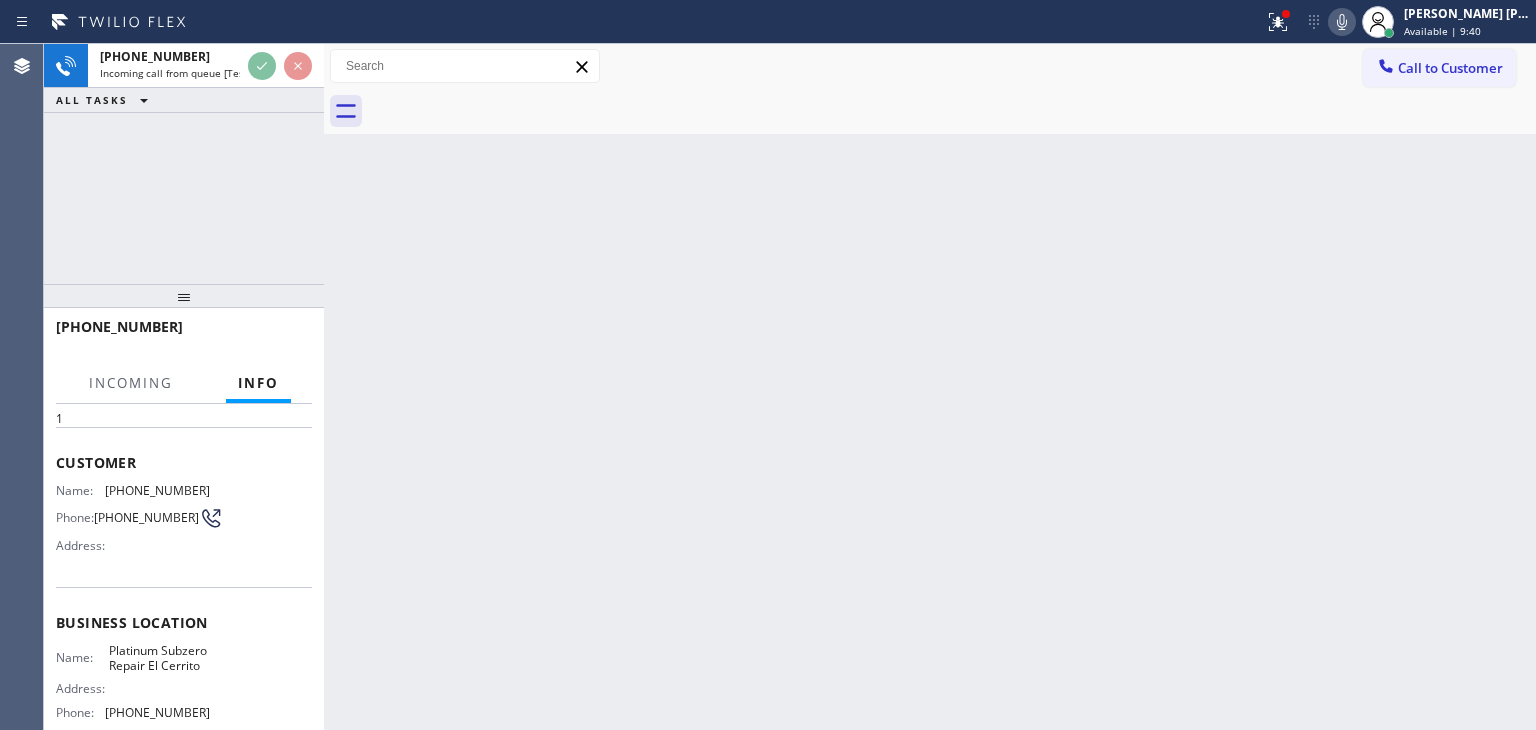 scroll, scrollTop: 100, scrollLeft: 0, axis: vertical 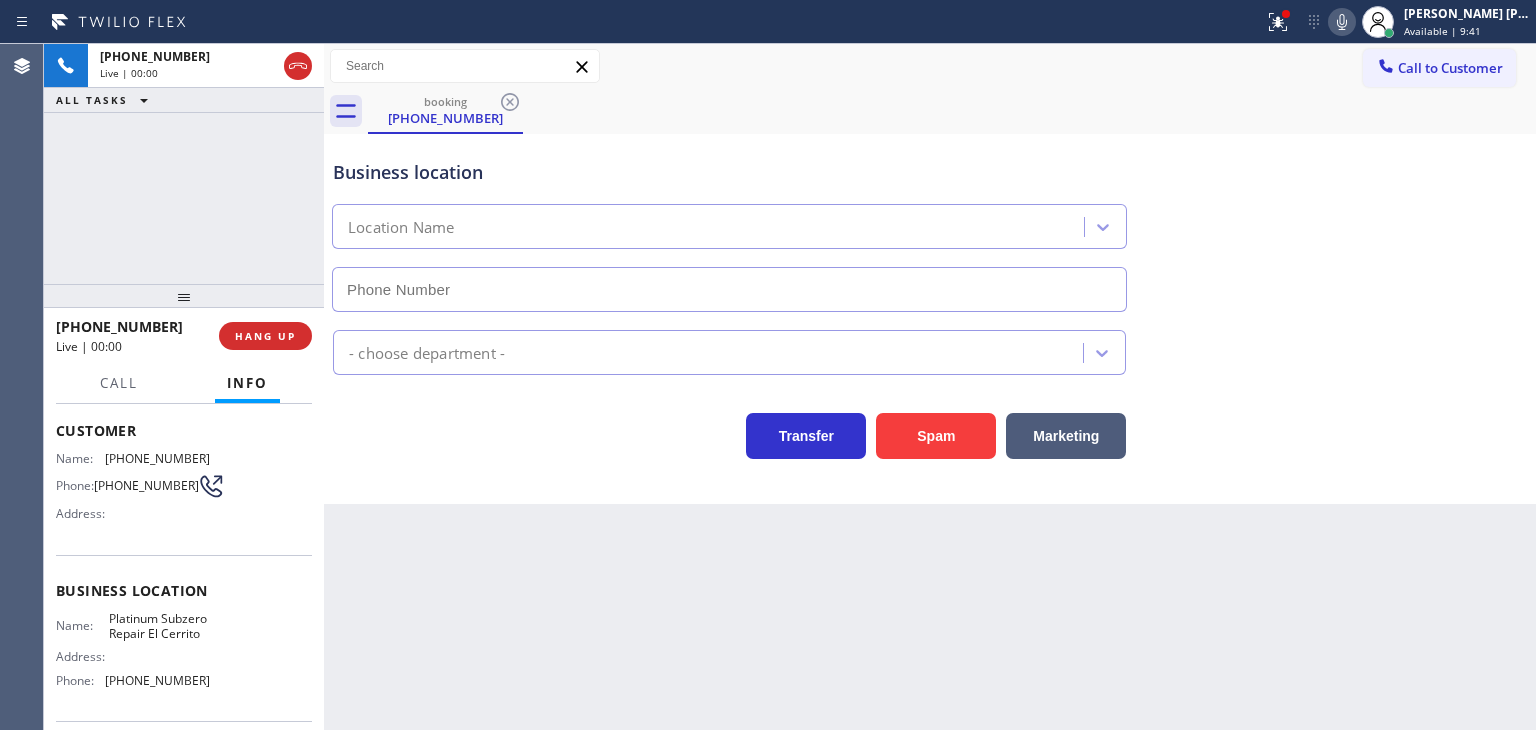 type on "(510) 241-4048" 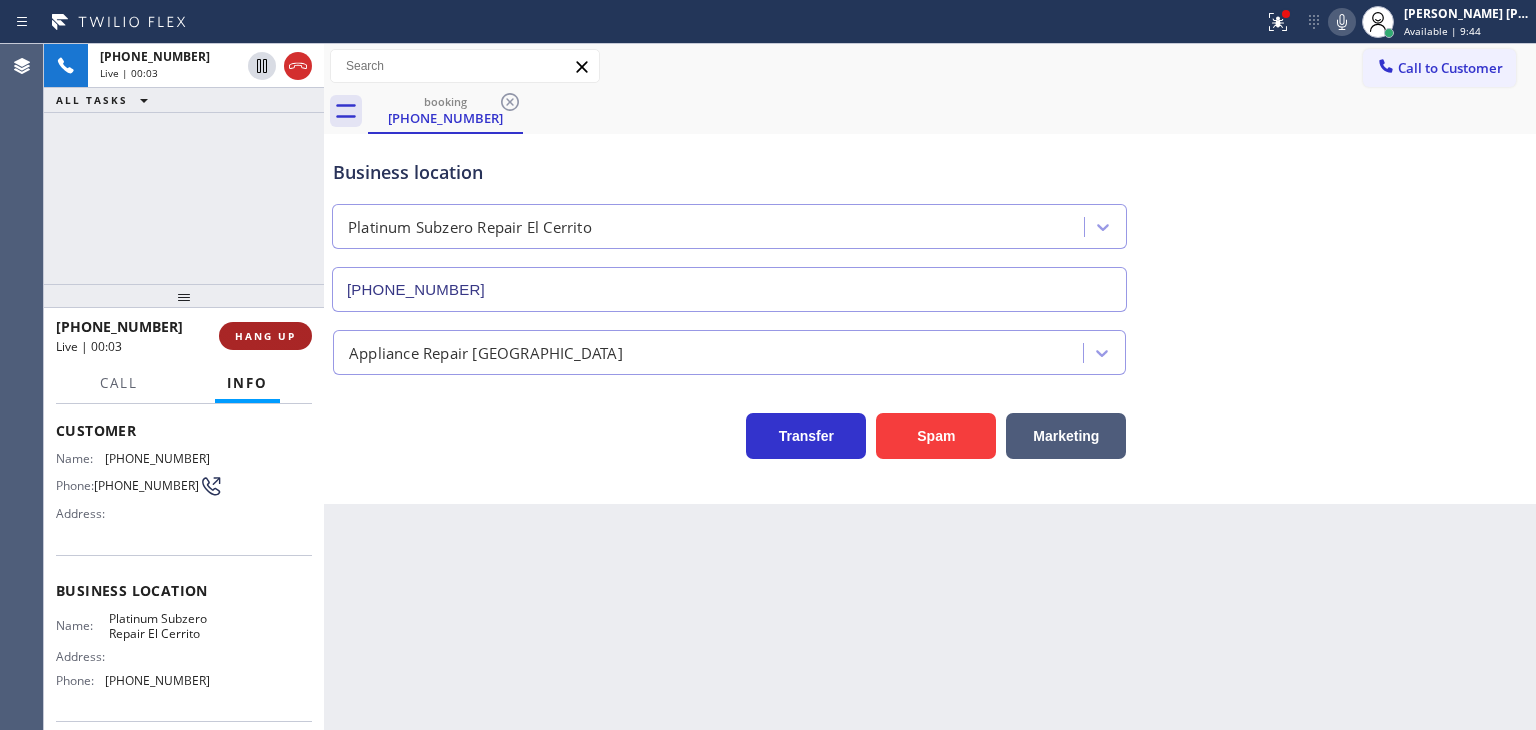 click on "HANG UP" at bounding box center (265, 336) 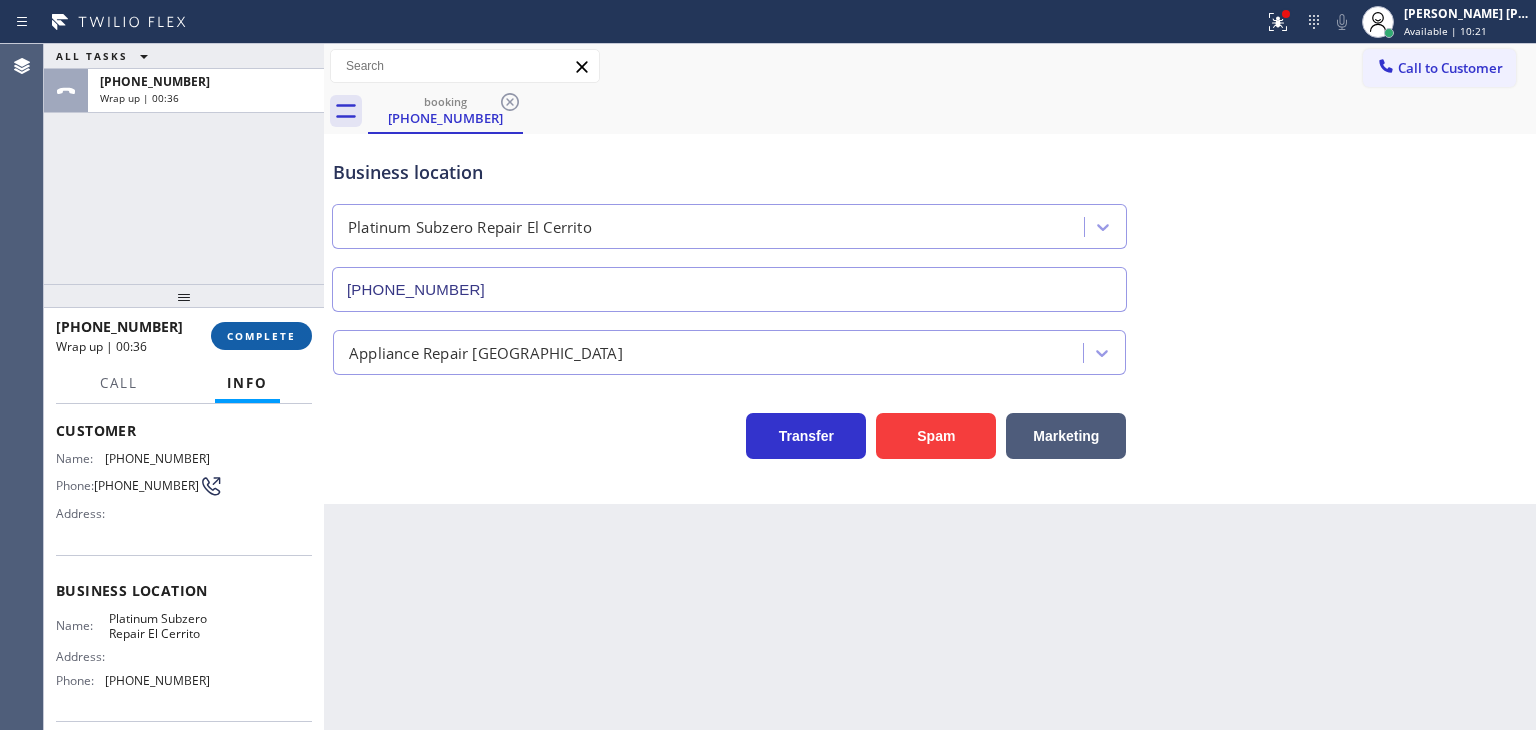 click on "COMPLETE" at bounding box center (261, 336) 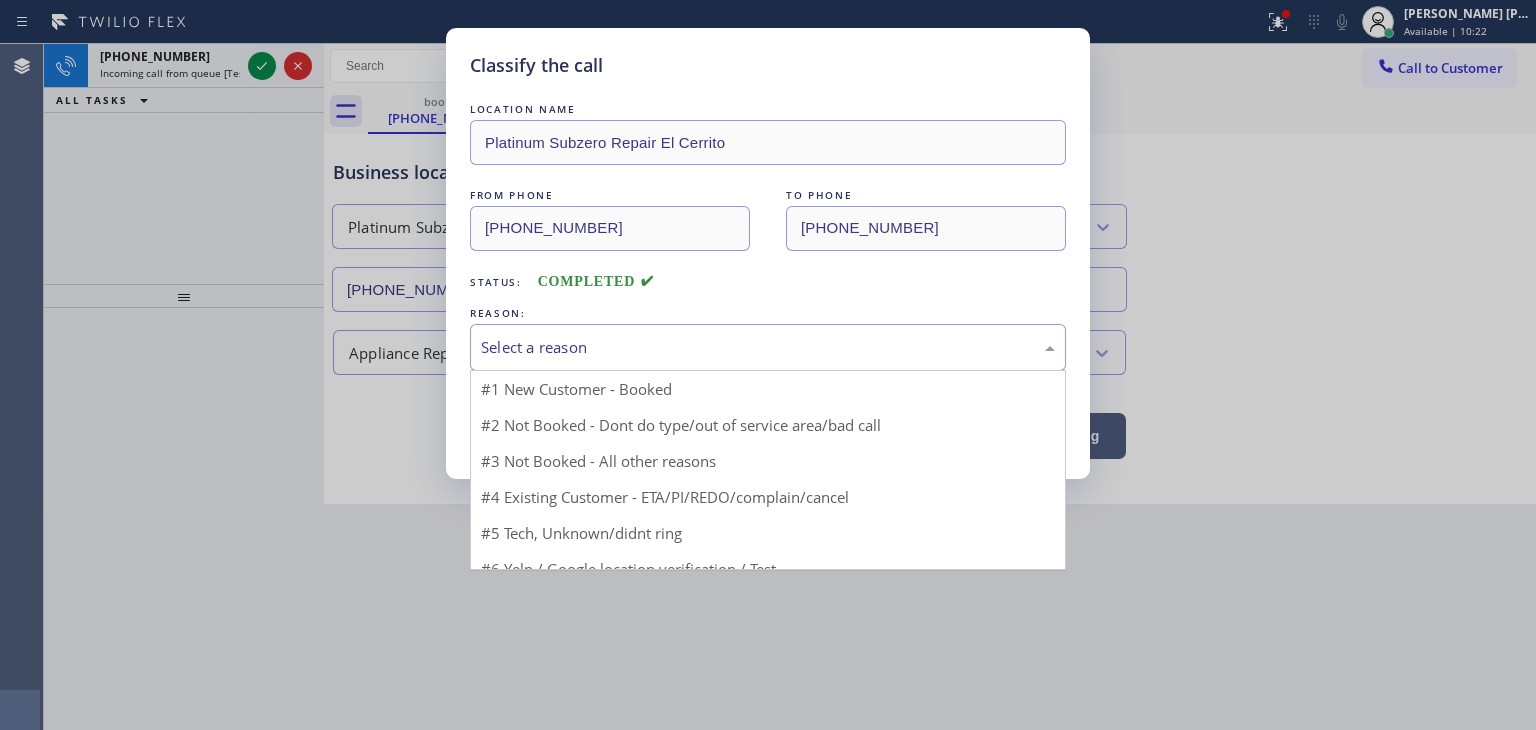 click on "Select a reason" at bounding box center (768, 347) 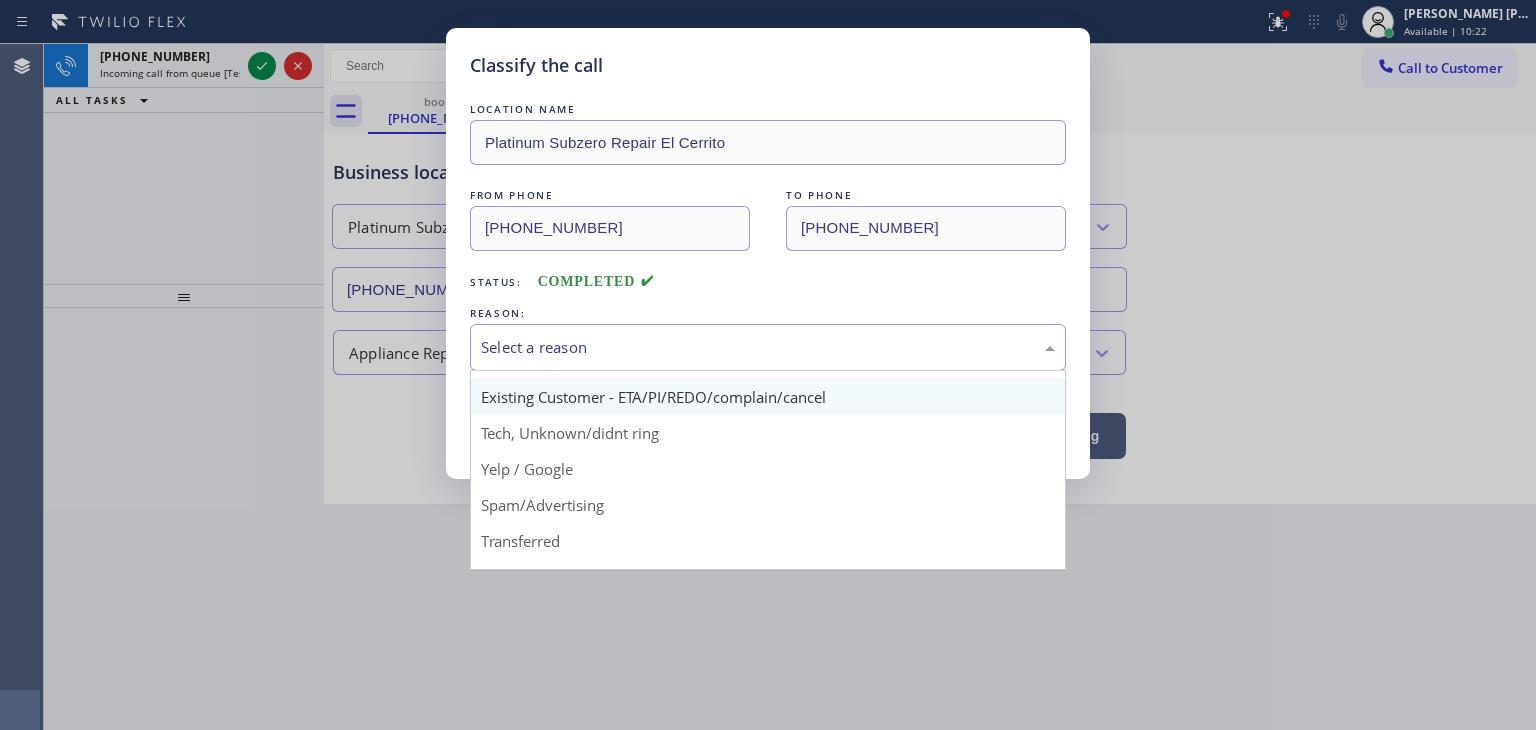 scroll, scrollTop: 100, scrollLeft: 0, axis: vertical 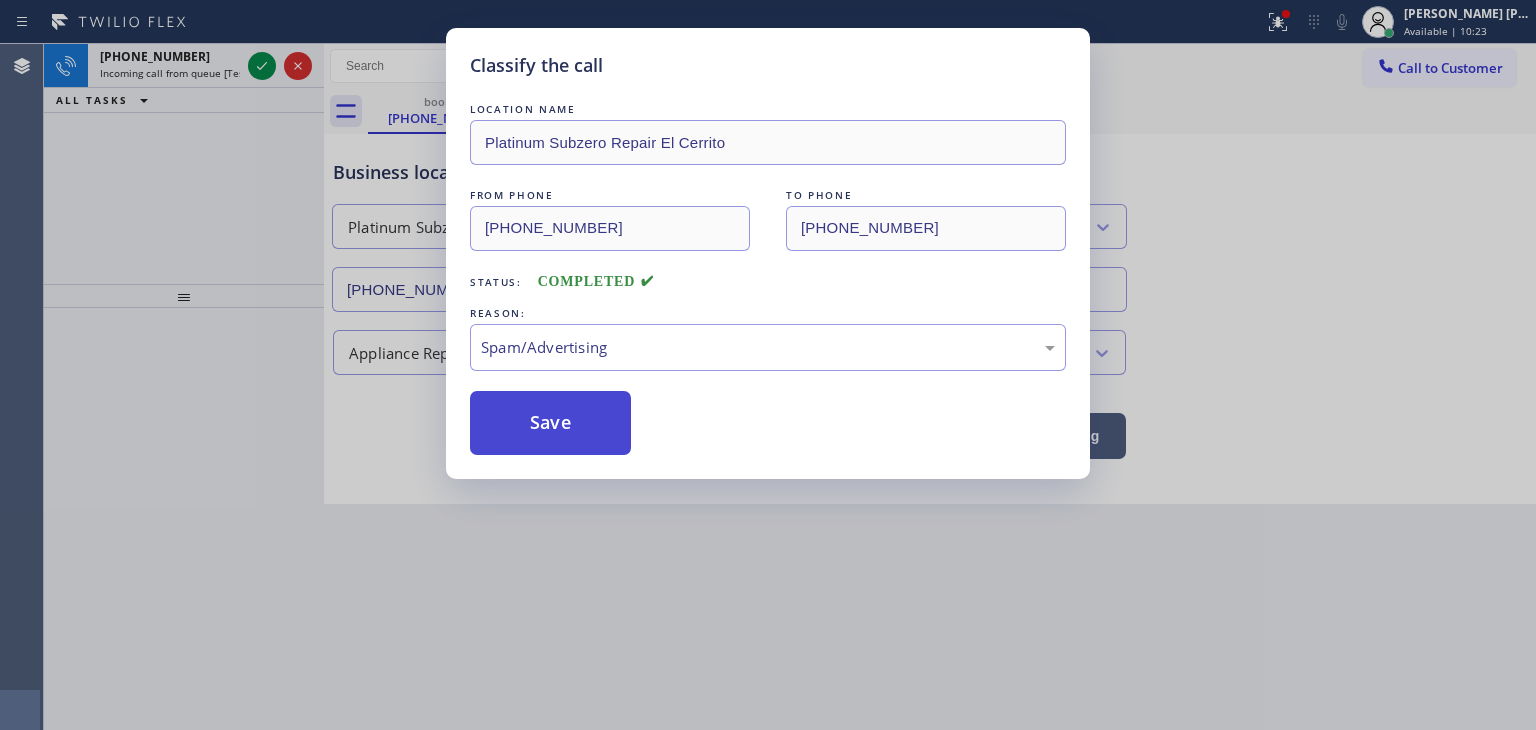 click on "Save" at bounding box center (550, 423) 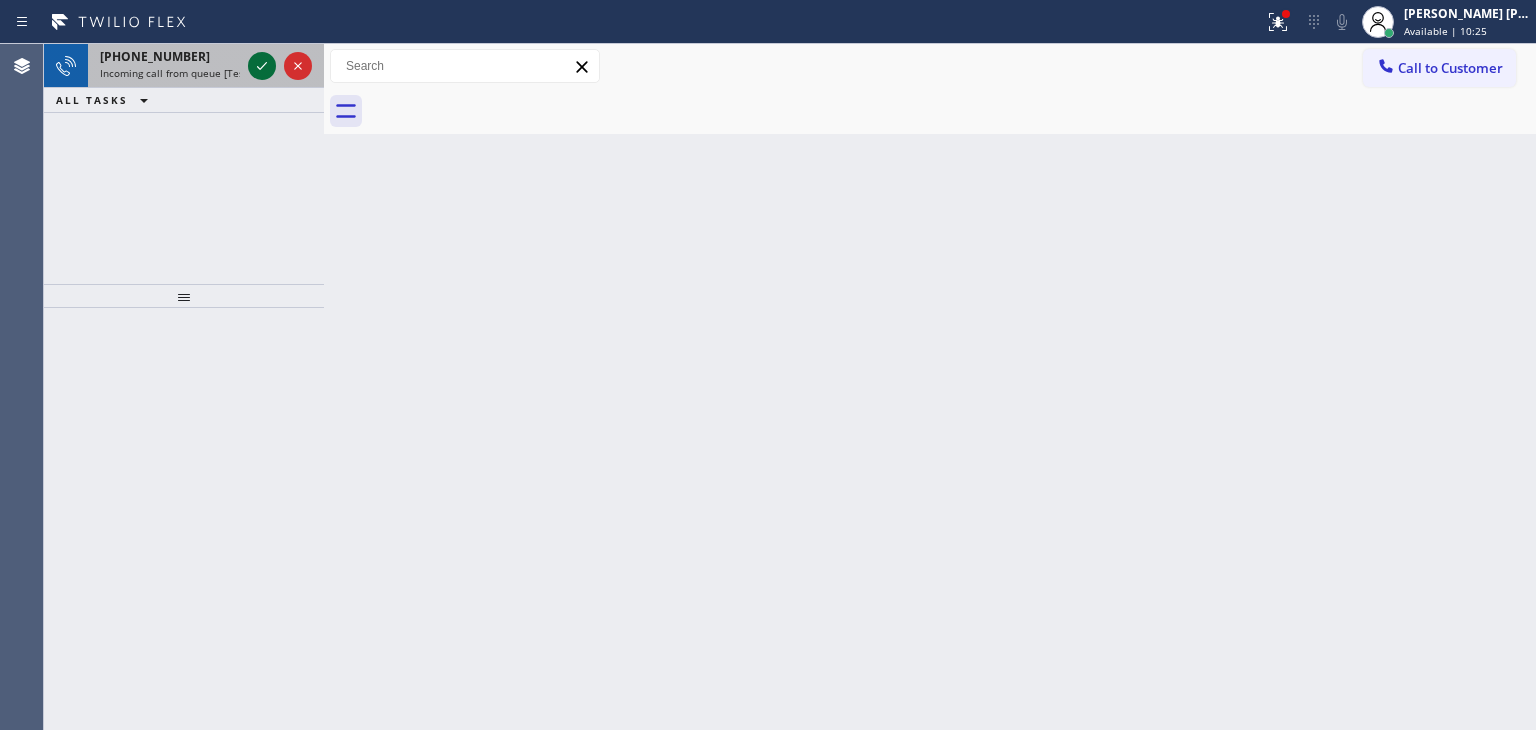 click 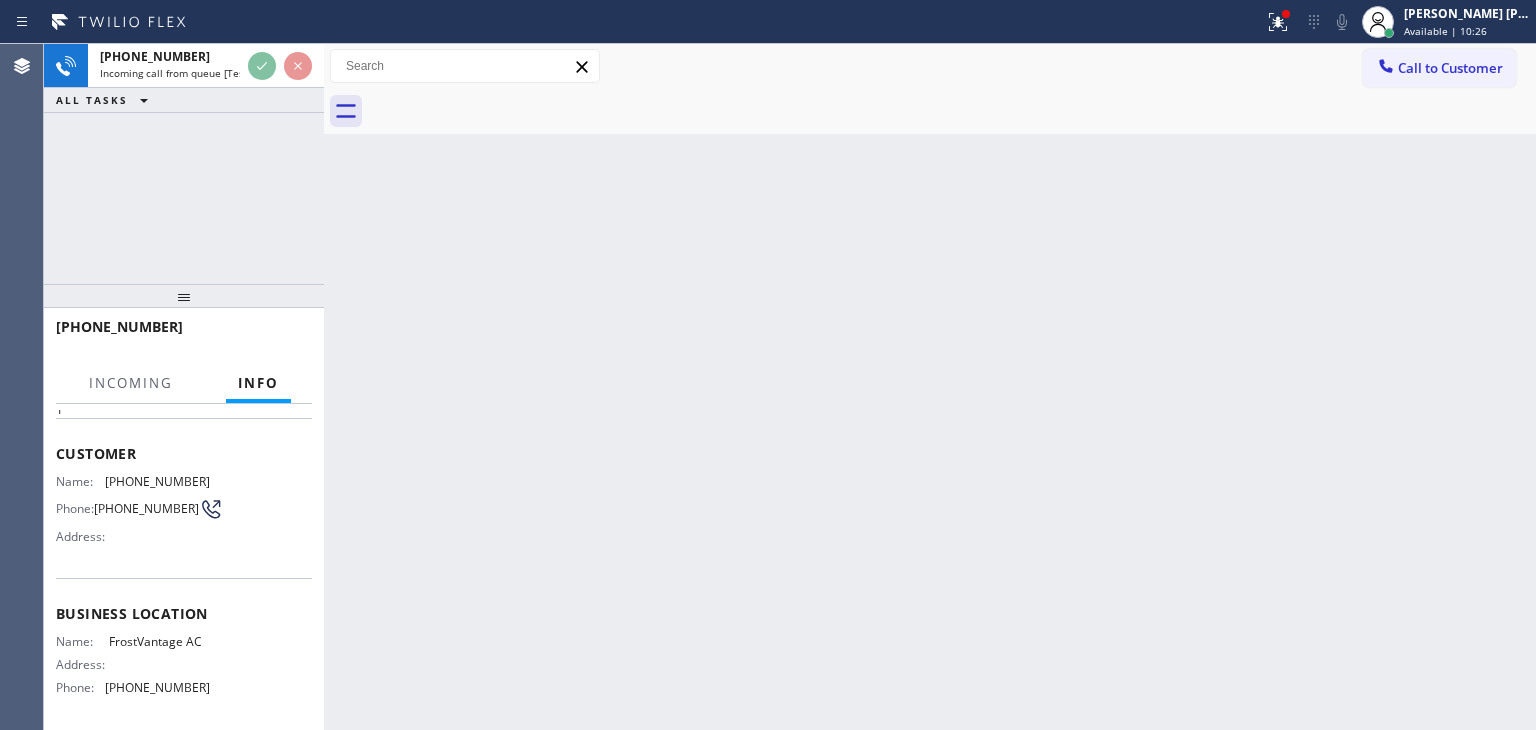scroll, scrollTop: 100, scrollLeft: 0, axis: vertical 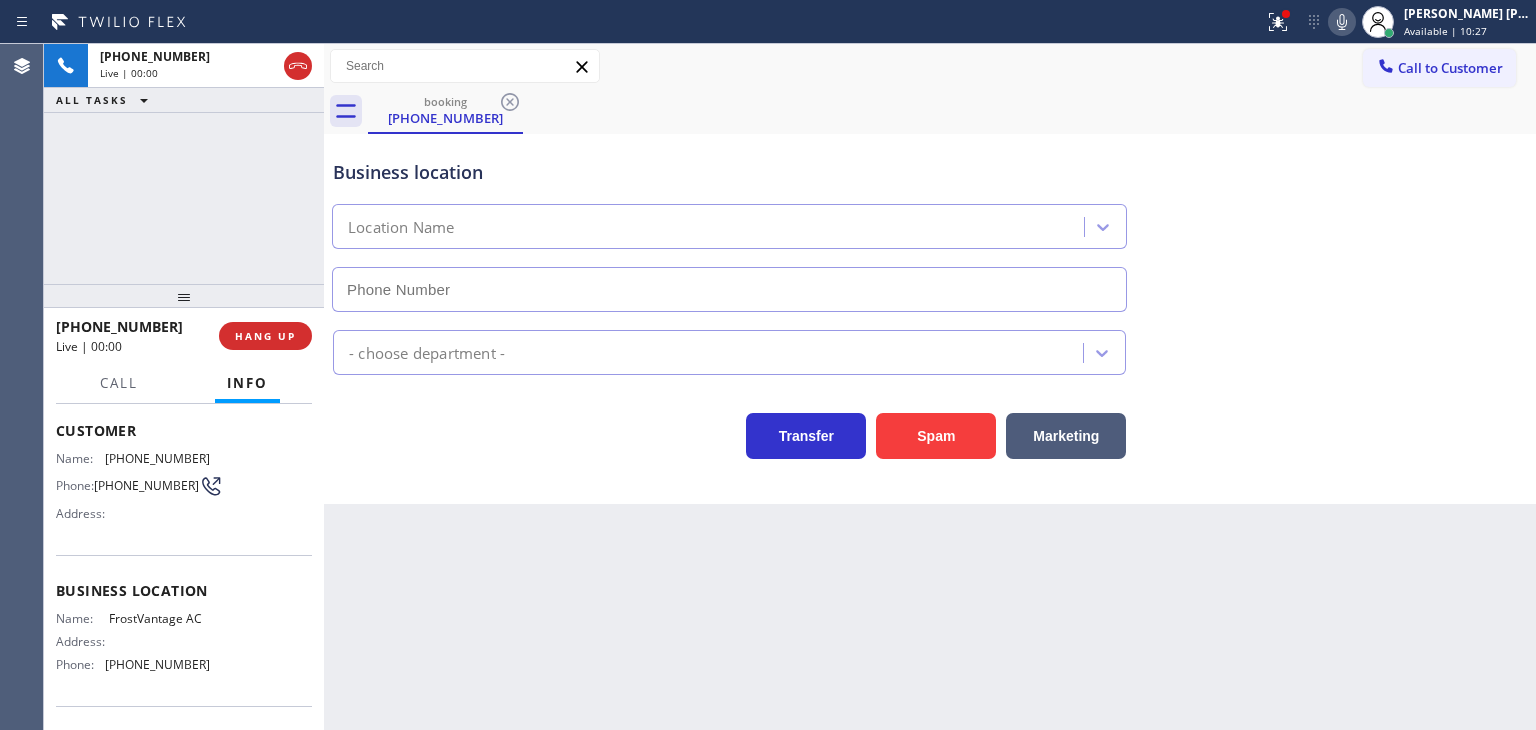 type on "(954) 799-4219" 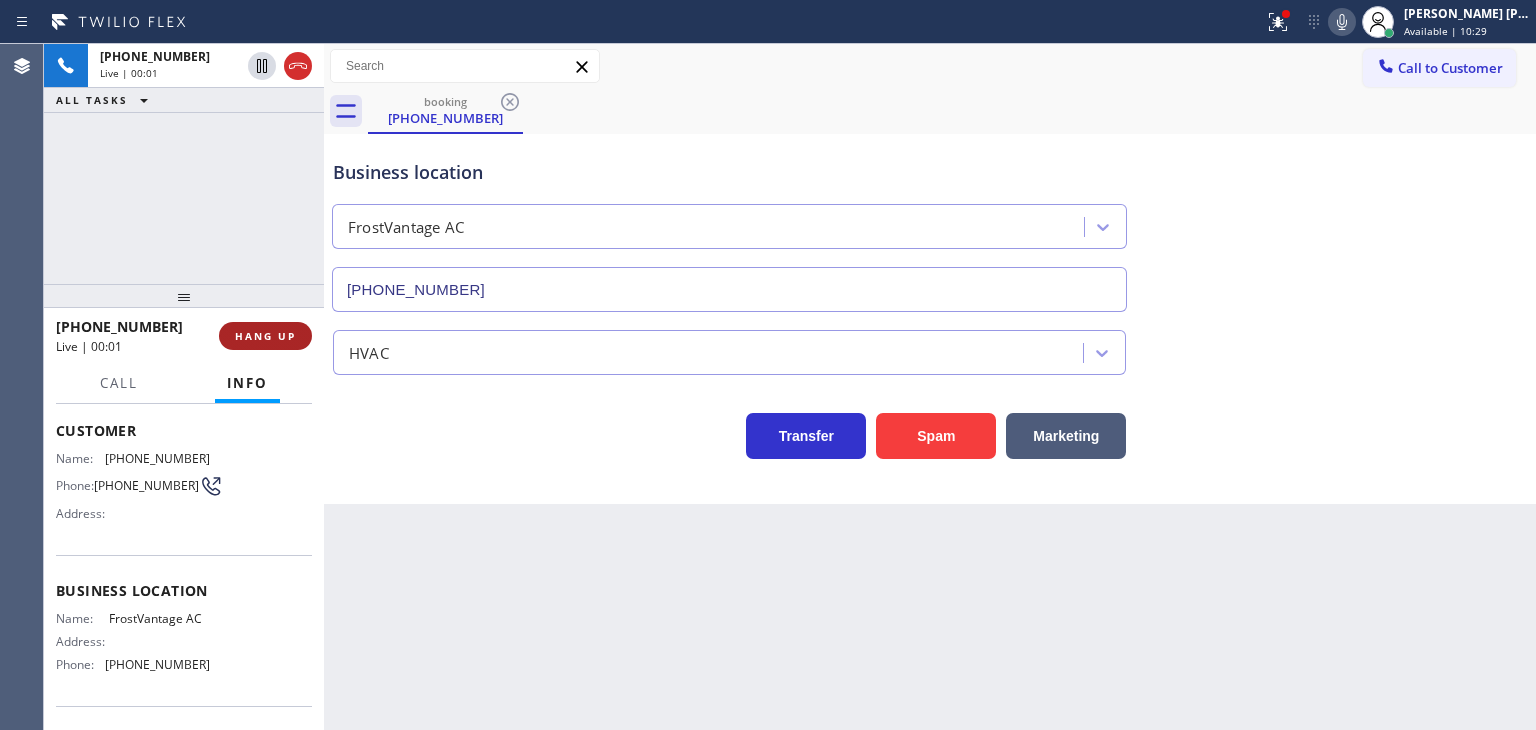 click on "HANG UP" at bounding box center [265, 336] 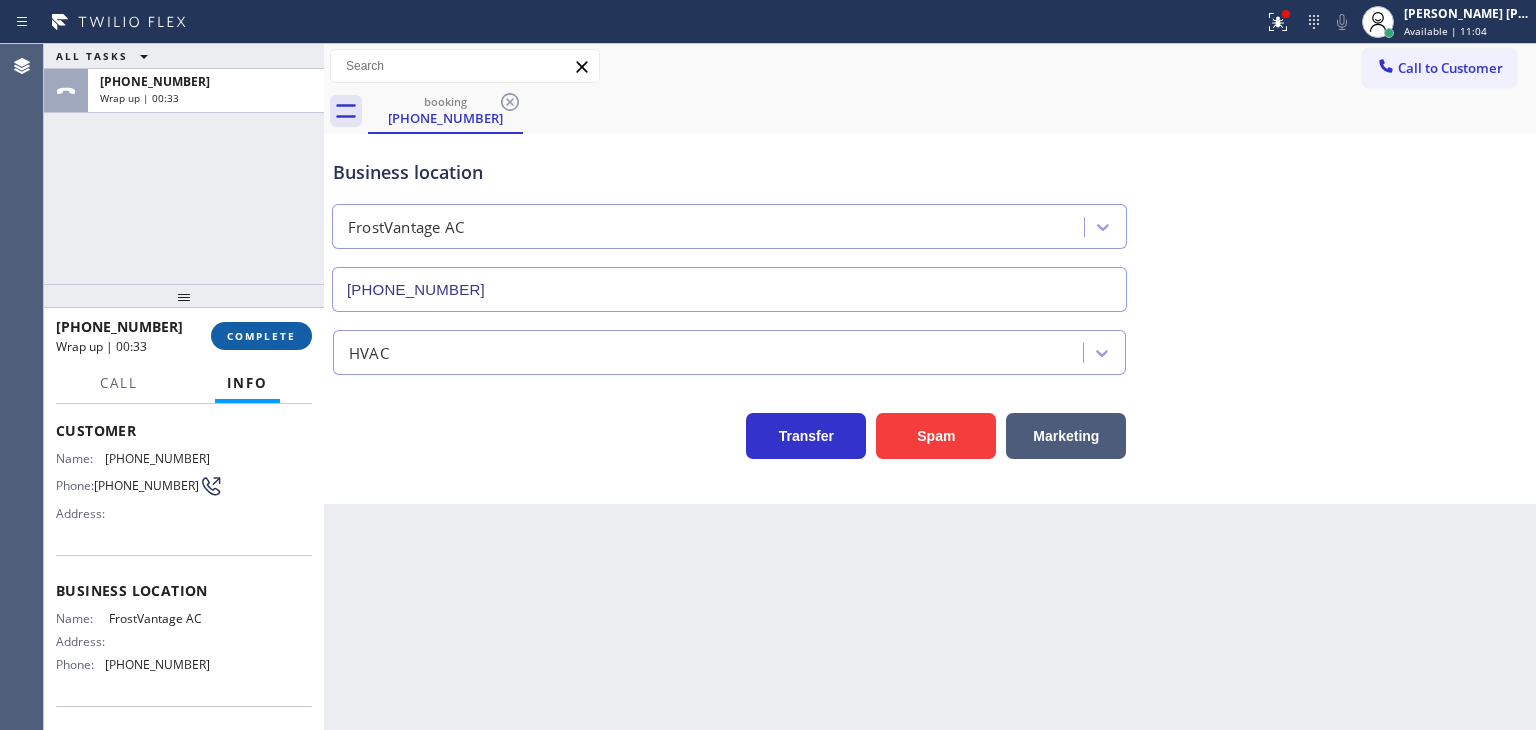 click on "COMPLETE" at bounding box center [261, 336] 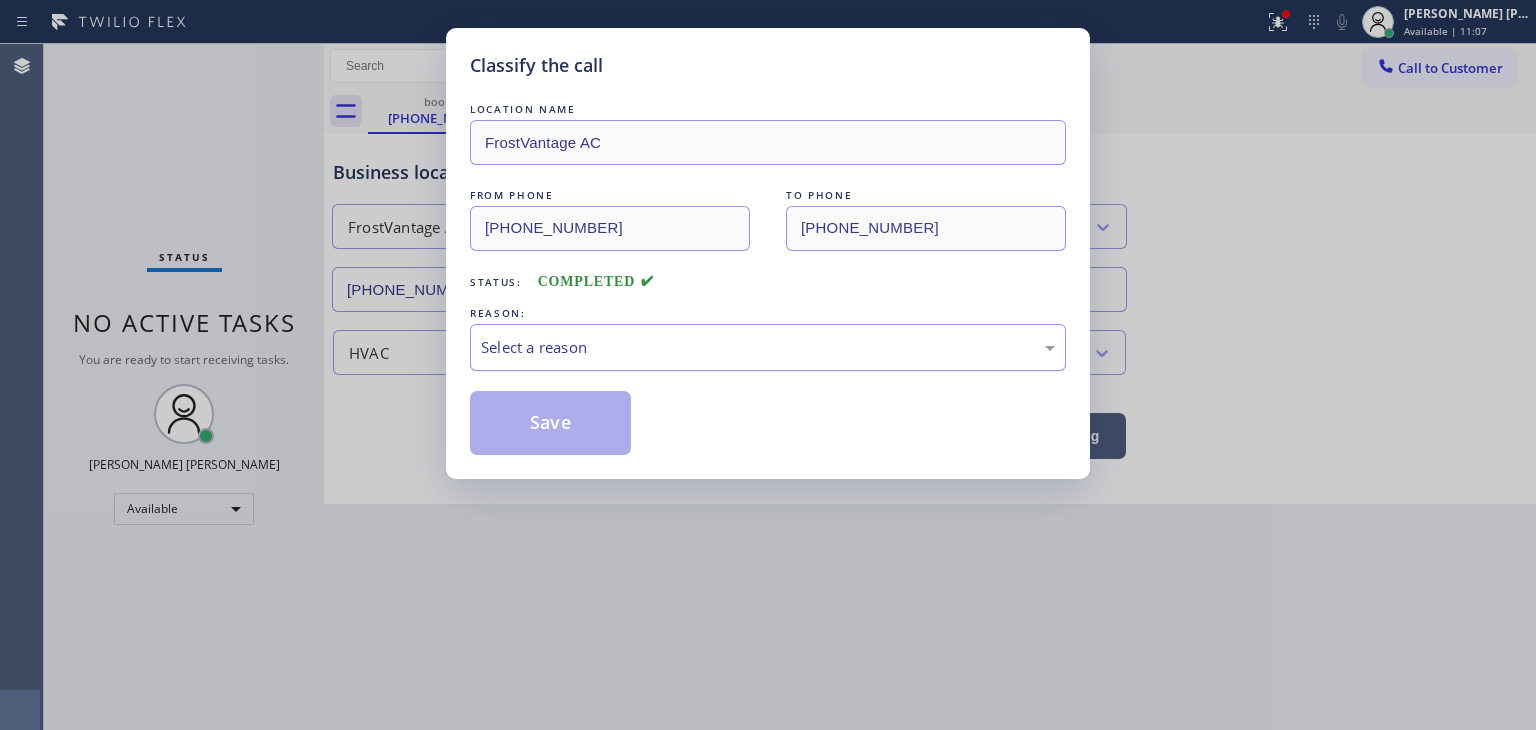 click on "Select a reason" at bounding box center [768, 347] 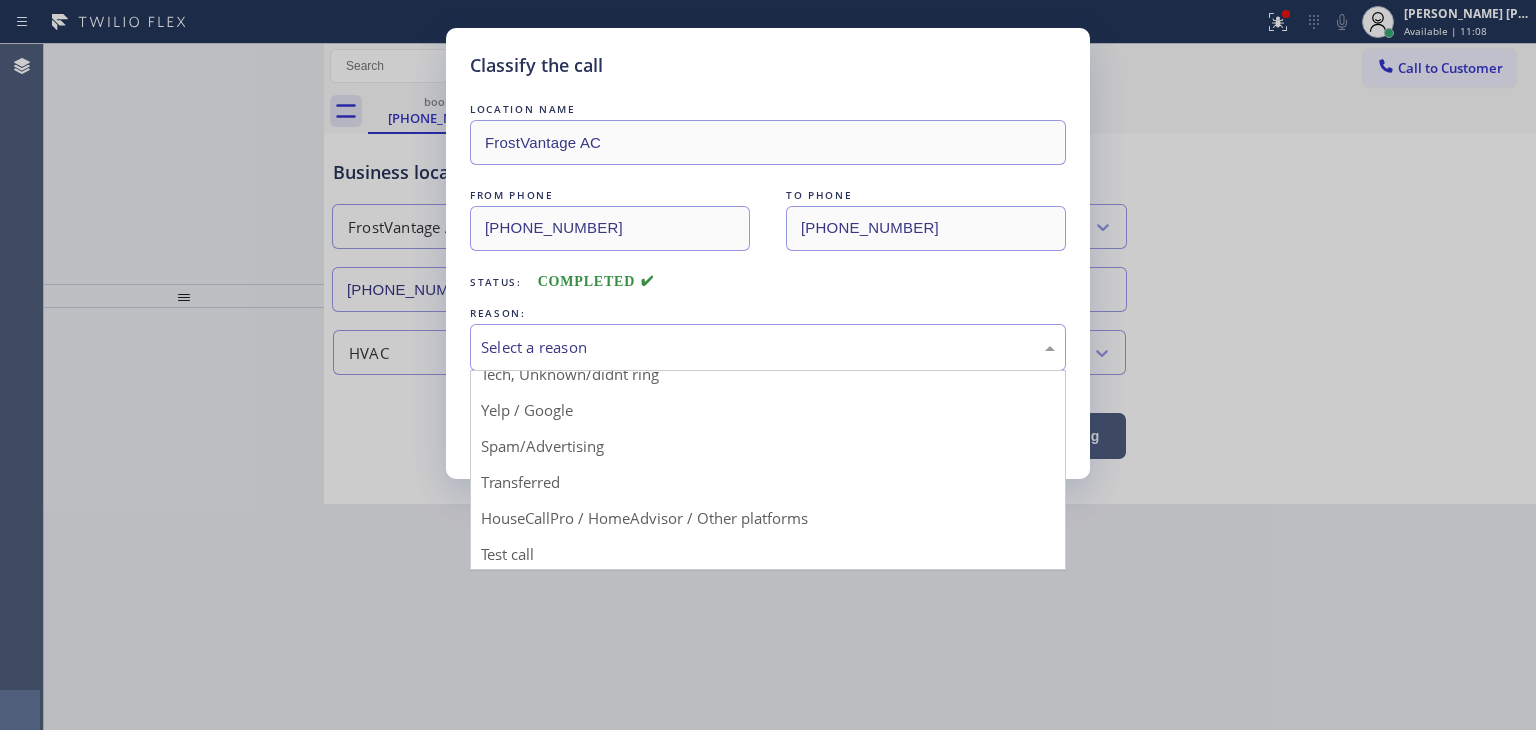 scroll, scrollTop: 125, scrollLeft: 0, axis: vertical 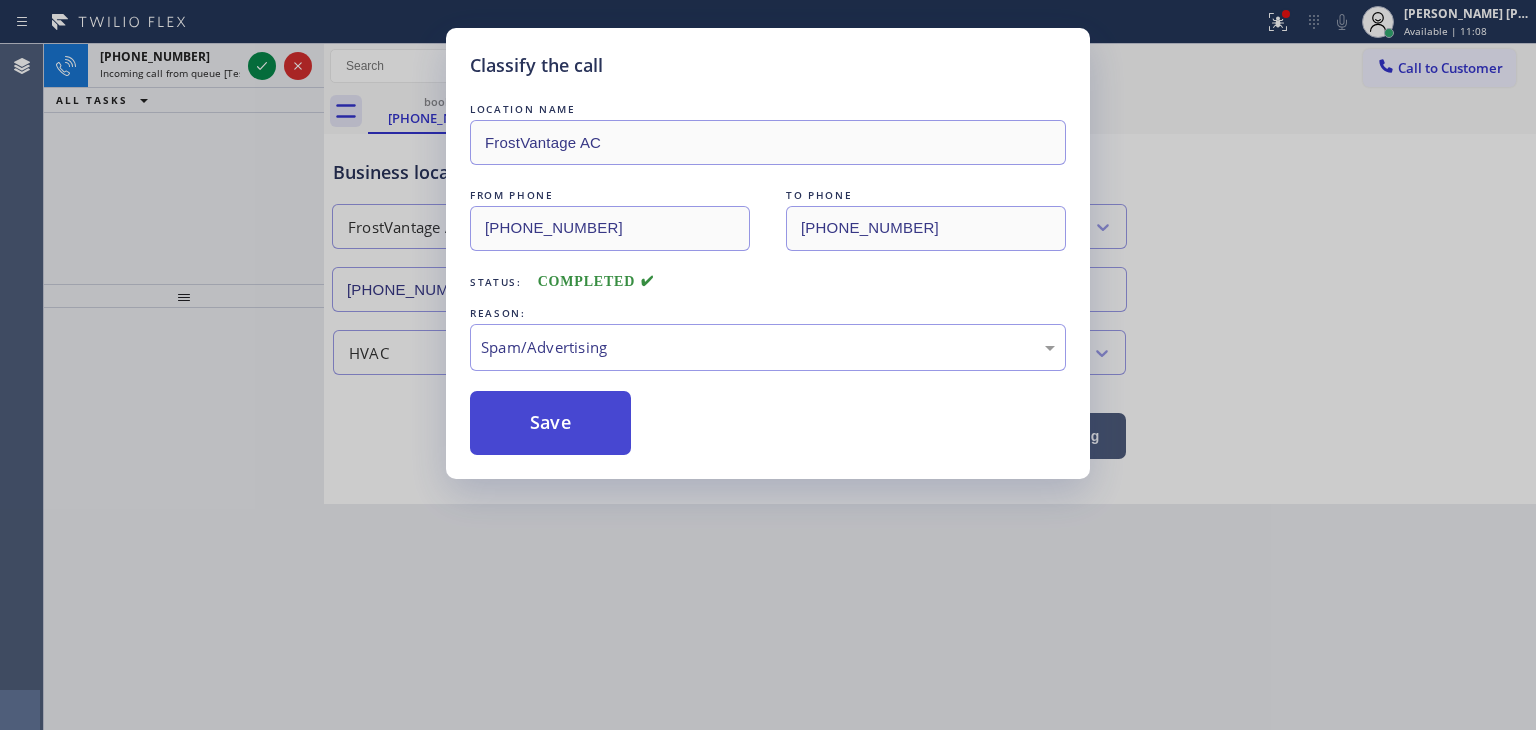 drag, startPoint x: 546, startPoint y: 441, endPoint x: 523, endPoint y: 394, distance: 52.3259 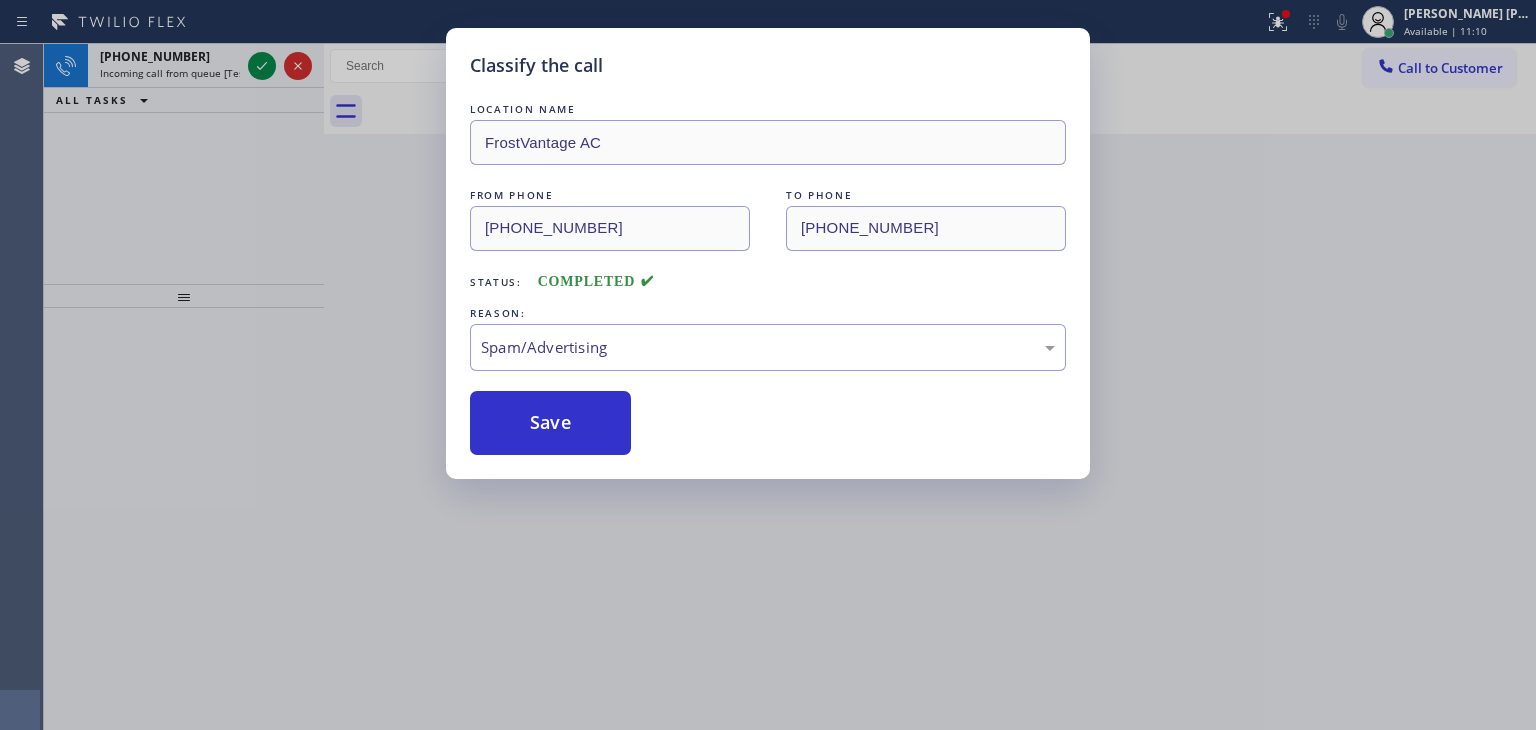 click on "Classify the call LOCATION NAME Next Door Appliance Repair Trenton FROM PHONE (386) 381-0189 TO PHONE (609) 710-8354 Status: COMPLETED REASON: Spam/Advertising Save Classify the call LOCATION NAME Subzero Repair Soroka Shores FROM PHONE (954) 254-2532 TO PHONE (305) 440-4546 Status: COMPLETED REASON: Spam/Advertising Save Classify the call LOCATION NAME Metro Heating Repair Burbank FROM PHONE (619) 565-5130 TO PHONE (818) 960-0780 Status: COMPLETED REASON: Spam/Advertising Save Classify the call LOCATION NAME Wolf Top Choice Appliance Repair Cherrydale FROM PHONE (757) 618-0633 TO PHONE (571) 496-9850 Status: COMPLETED REASON: Spam/Advertising Save Classify the call LOCATION NAME American Service Alliance Calumet City FROM PHONE (708) 510-3370 TO PHONE (708) 554-7898 Status: COMPLETED REASON: Spam/Advertising Save Classify the call LOCATION NAME American Service Alliance Calumet City FROM PHONE (217) 388-1997 TO PHONE (708) 554-7898 Status: COMPLETED REASON: Spam/Advertising Save Classify the call FROM PHONE" at bounding box center [790, 387] 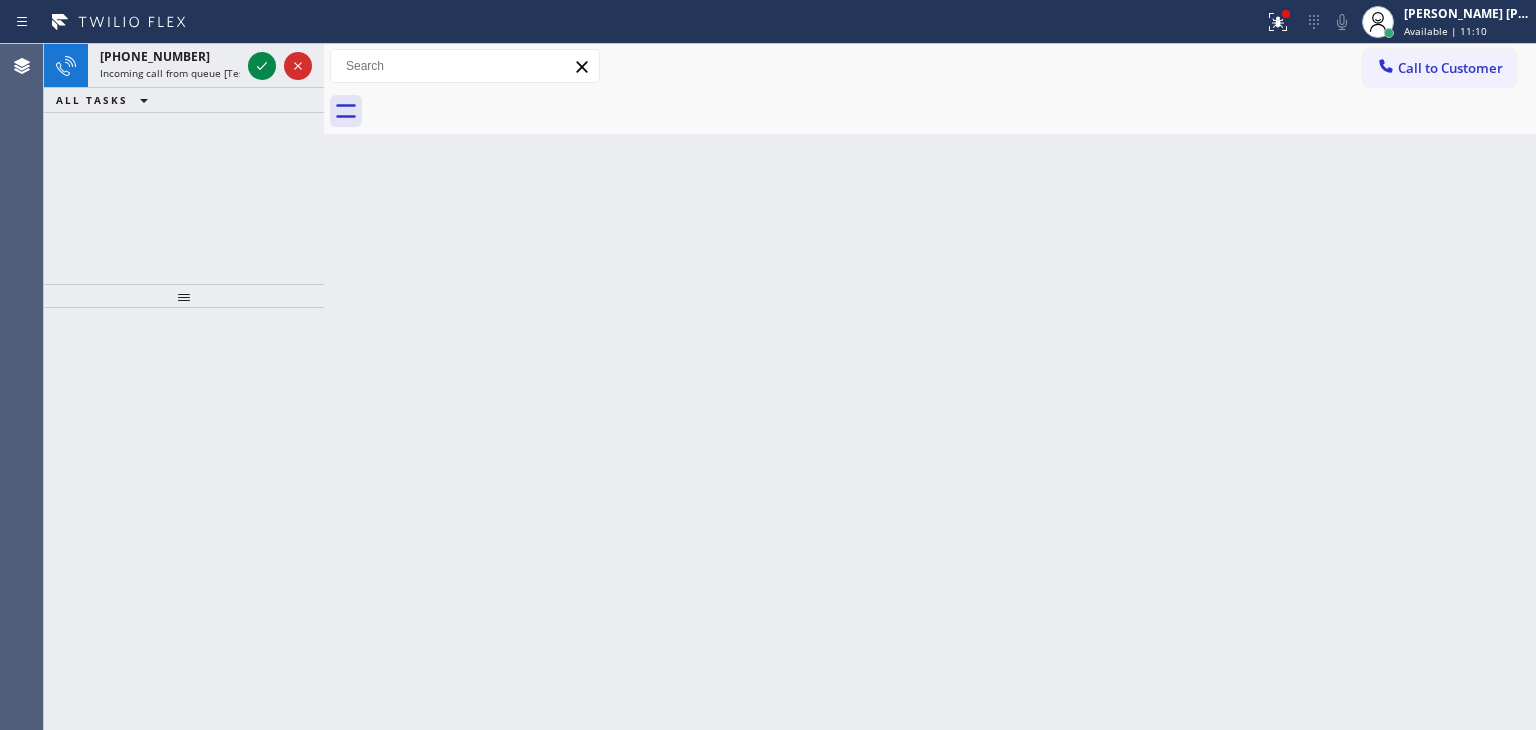 click 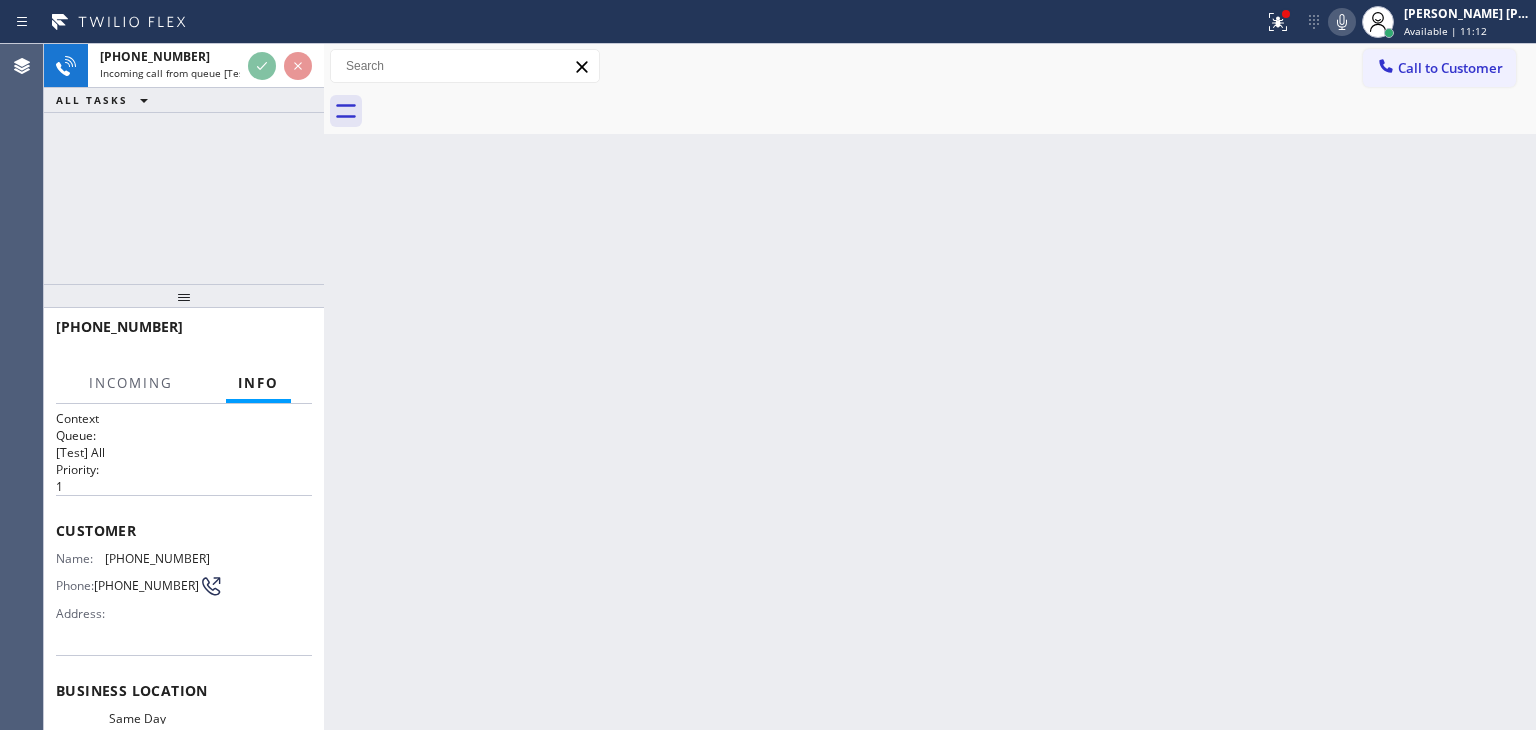 scroll, scrollTop: 100, scrollLeft: 0, axis: vertical 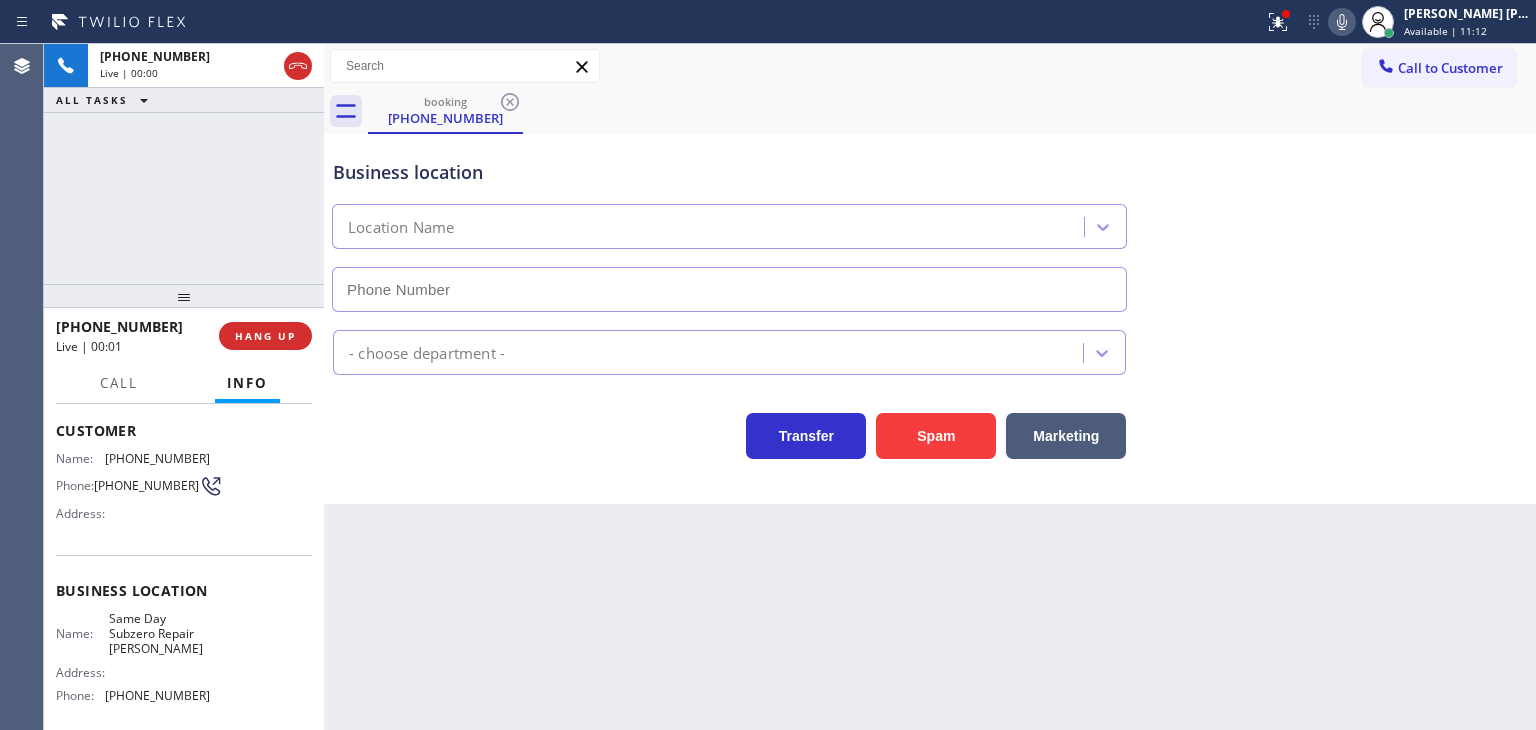 type on "(725) 234-6006" 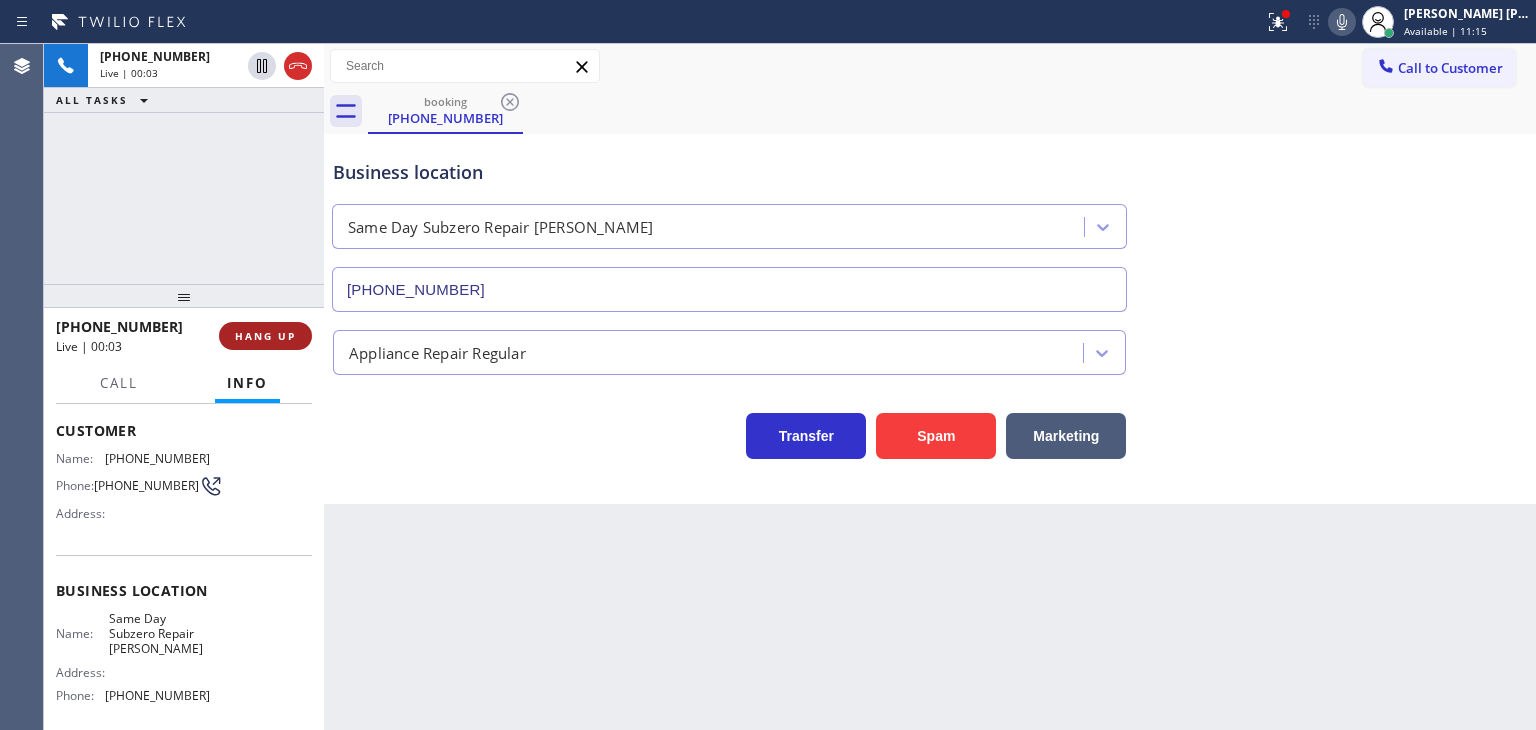 click on "HANG UP" at bounding box center (265, 336) 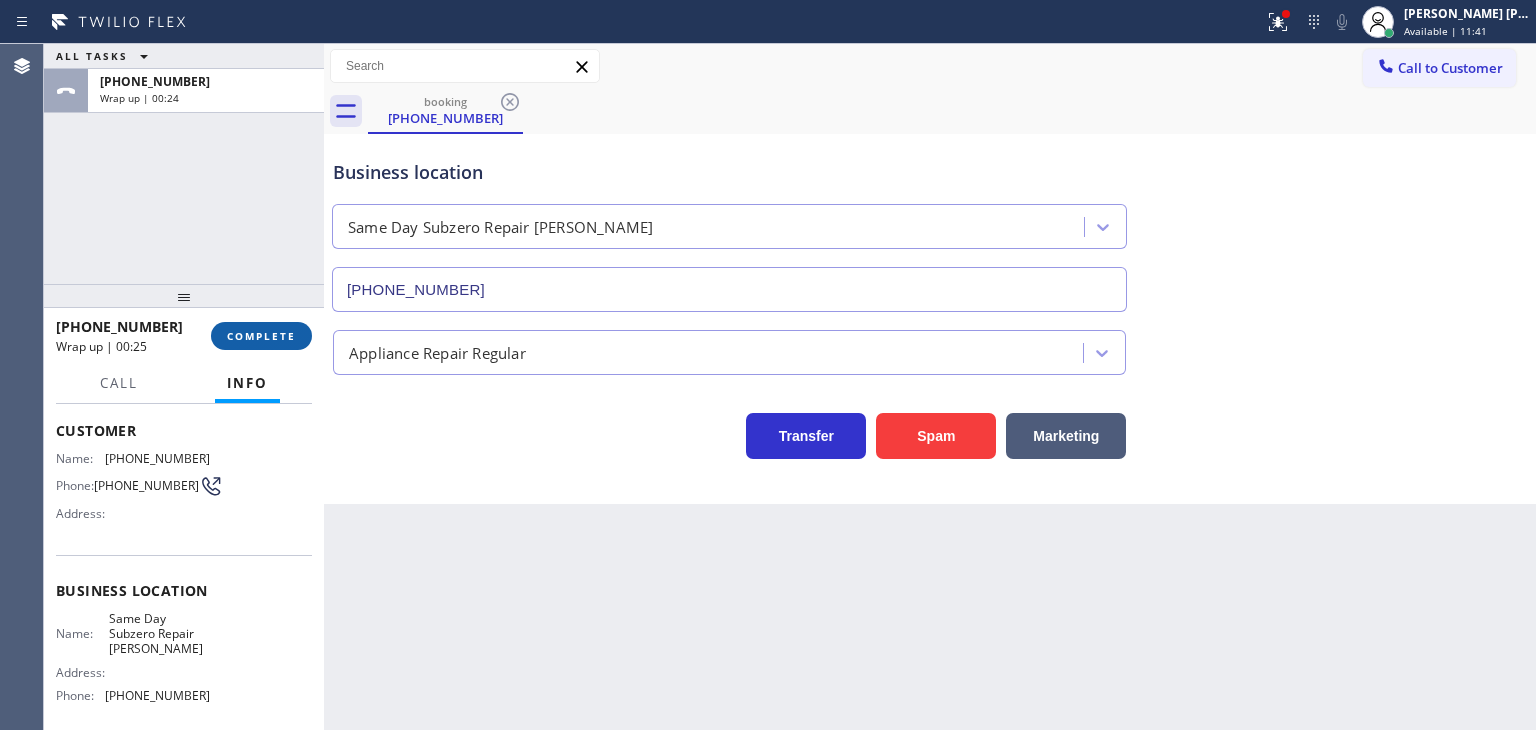 click on "COMPLETE" at bounding box center [261, 336] 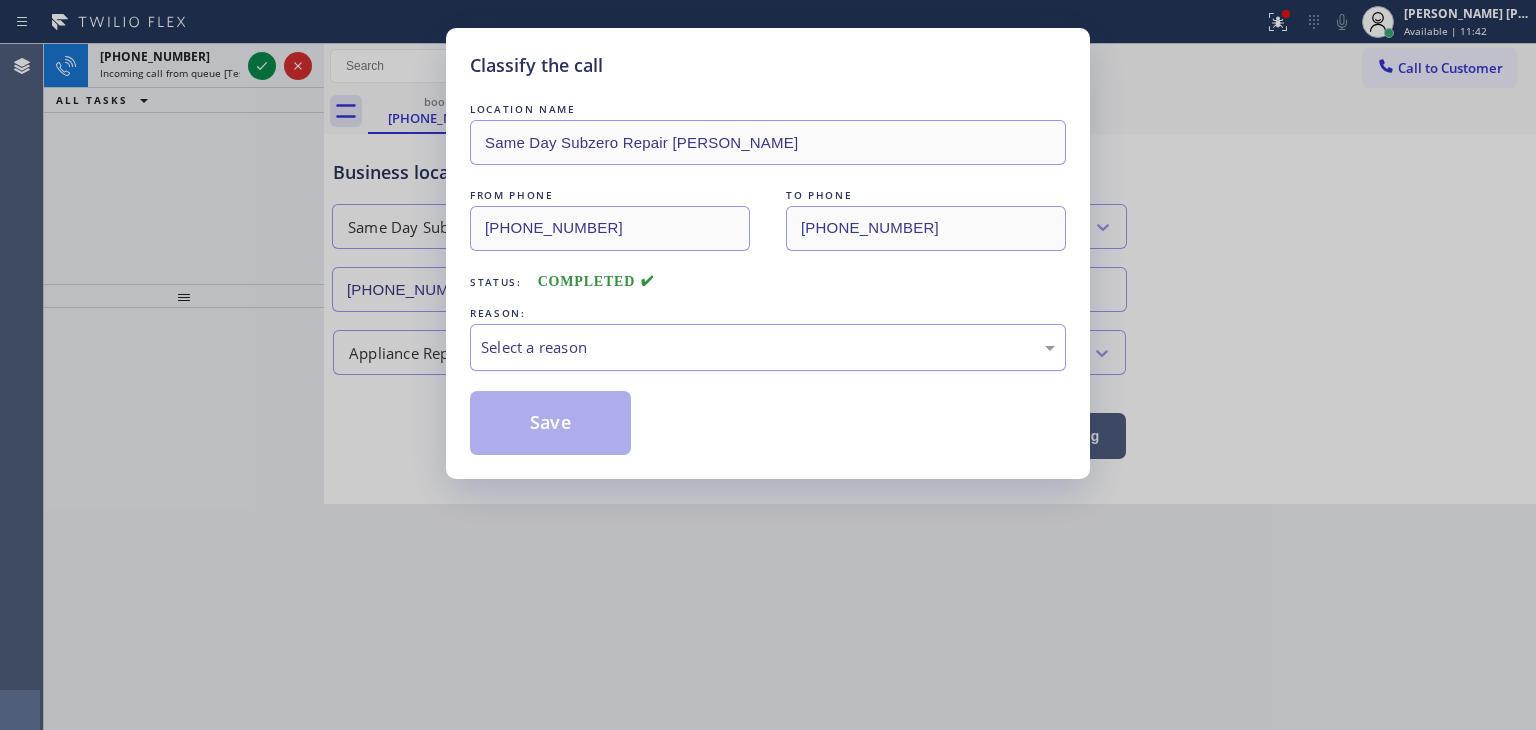 click on "Select a reason" at bounding box center (768, 347) 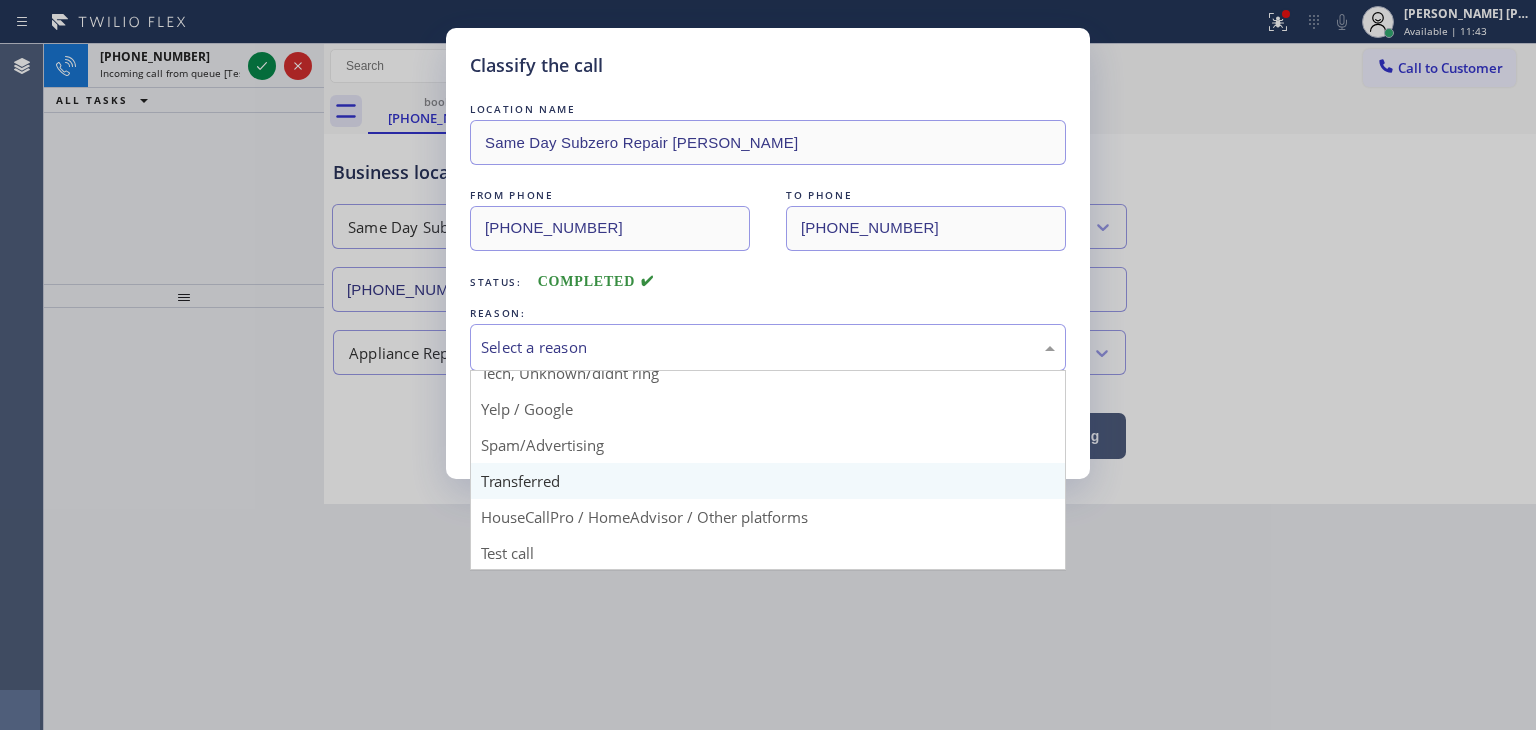 scroll, scrollTop: 125, scrollLeft: 0, axis: vertical 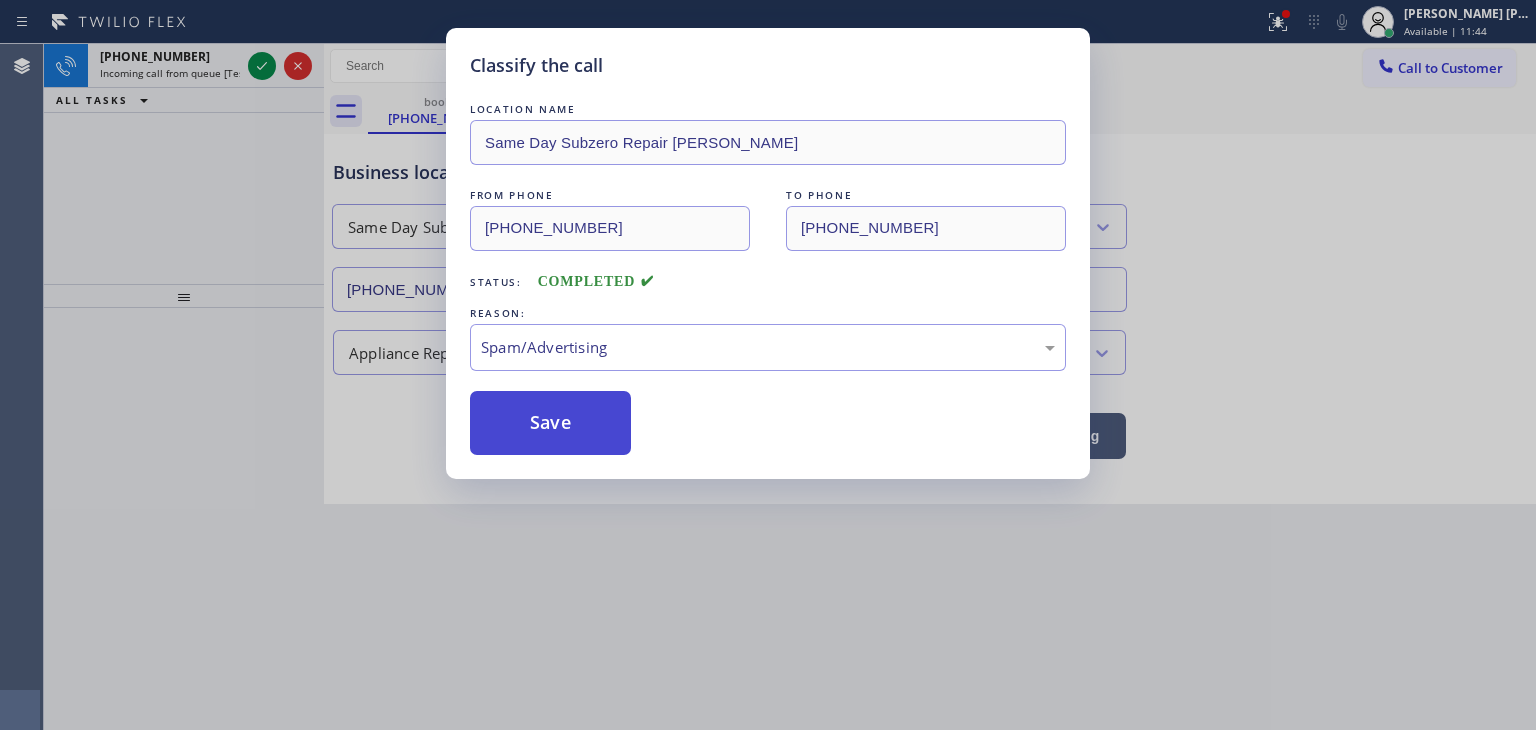 click on "Save" at bounding box center [550, 423] 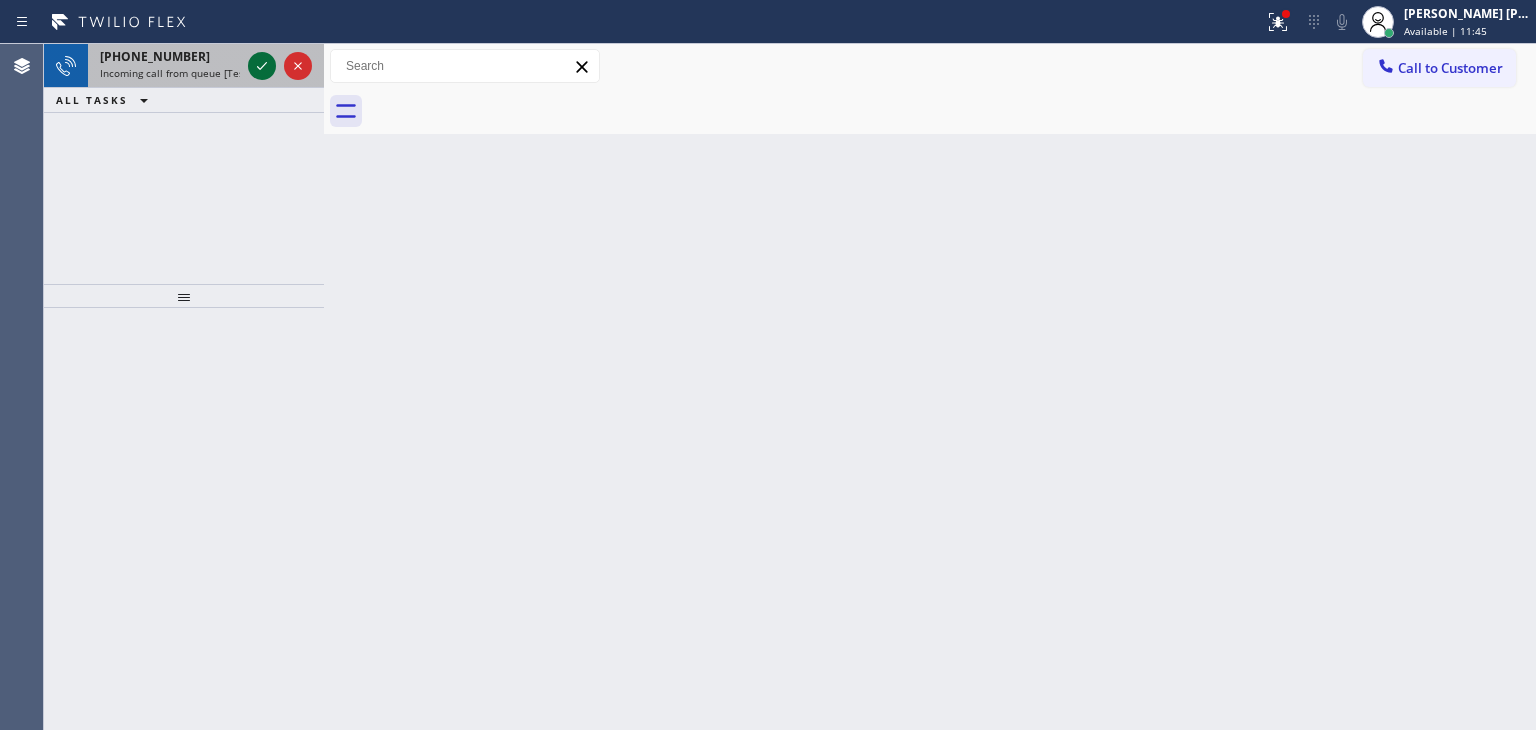 click 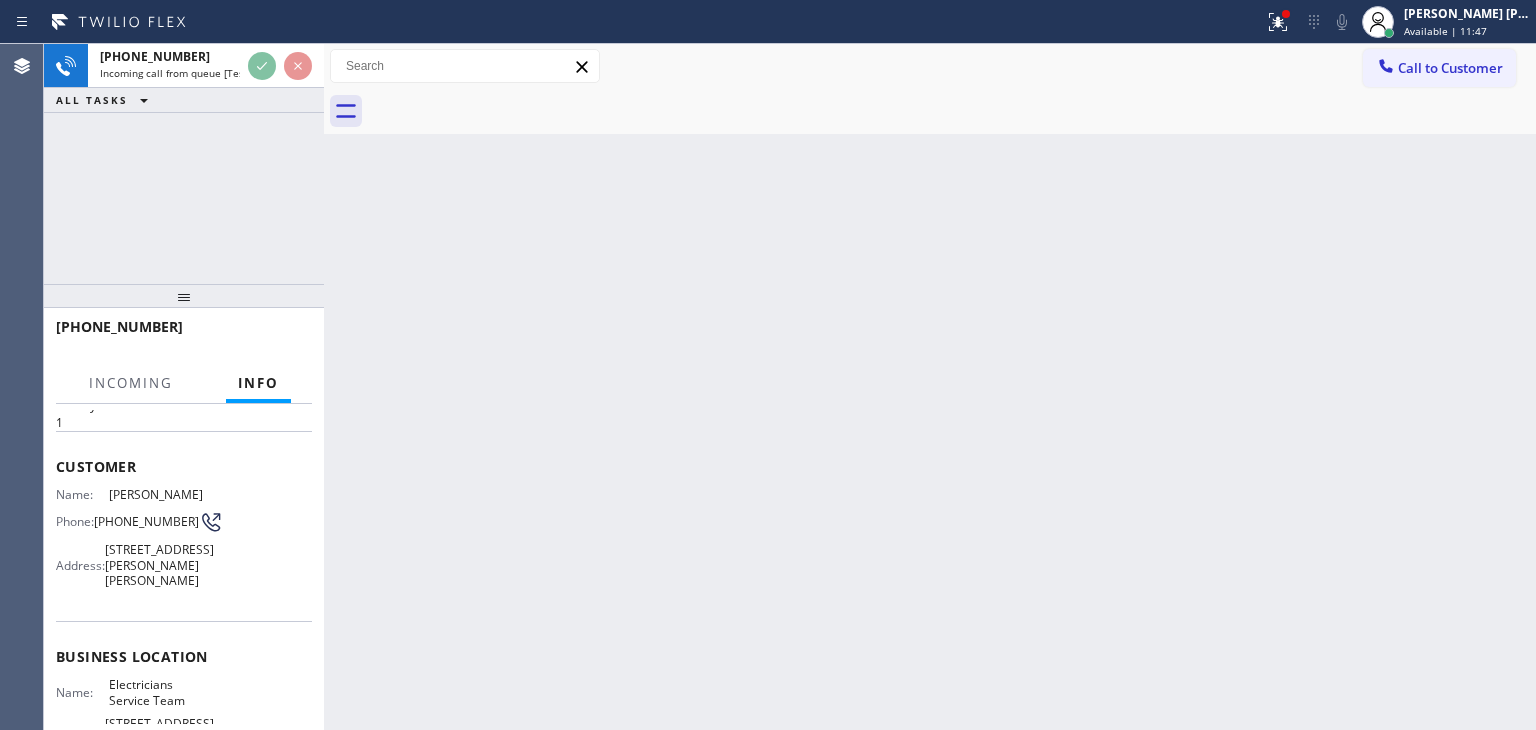 scroll, scrollTop: 100, scrollLeft: 0, axis: vertical 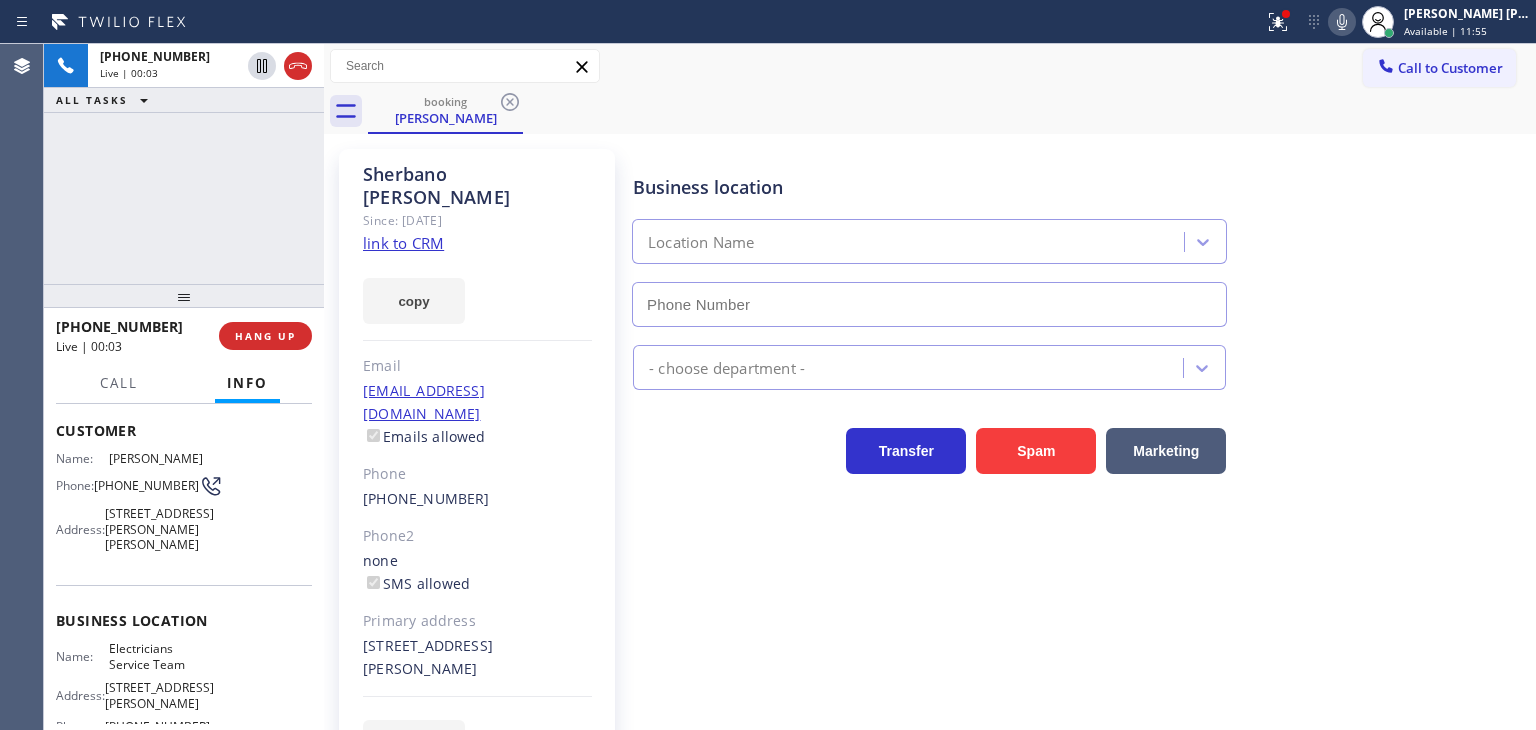 type on "[PHONE_NUMBER]" 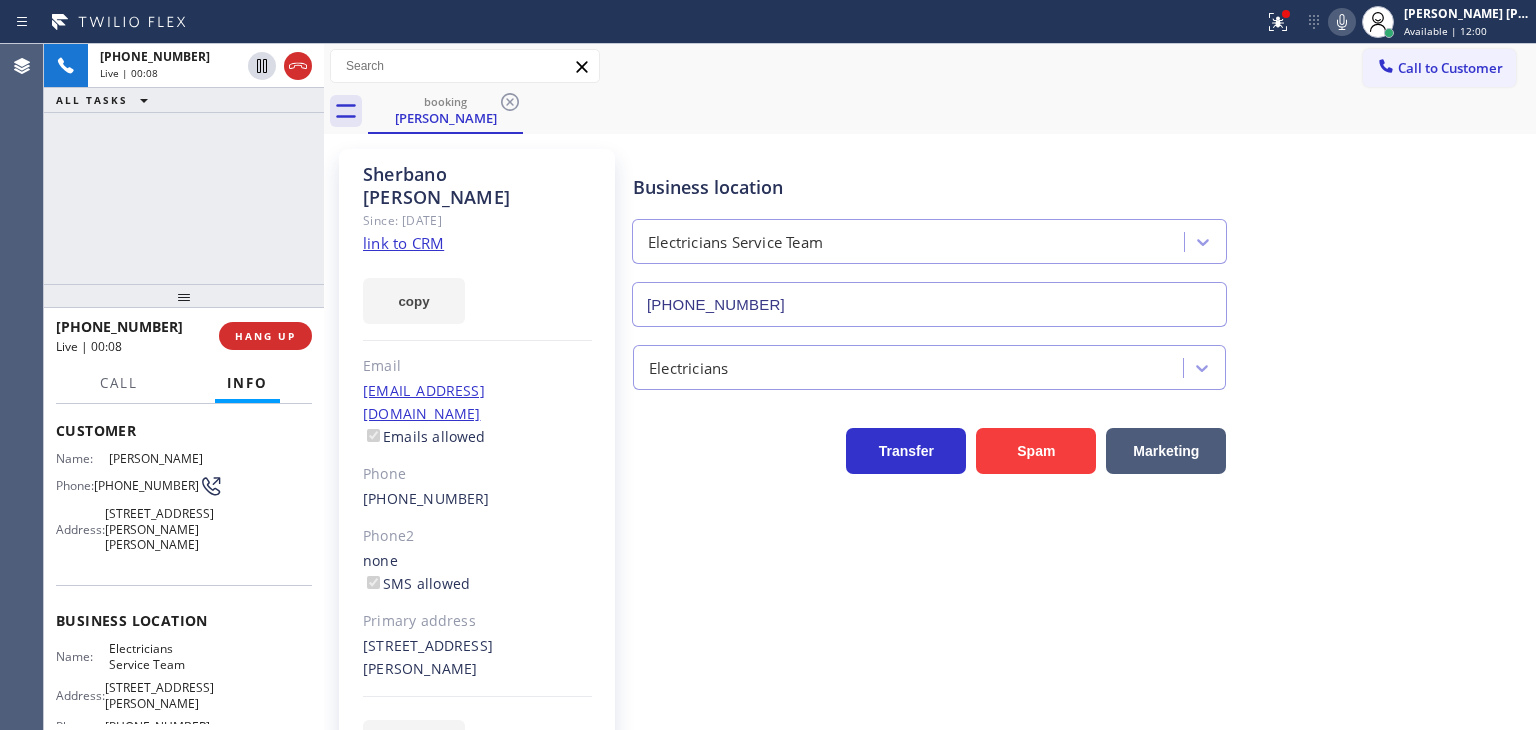 click 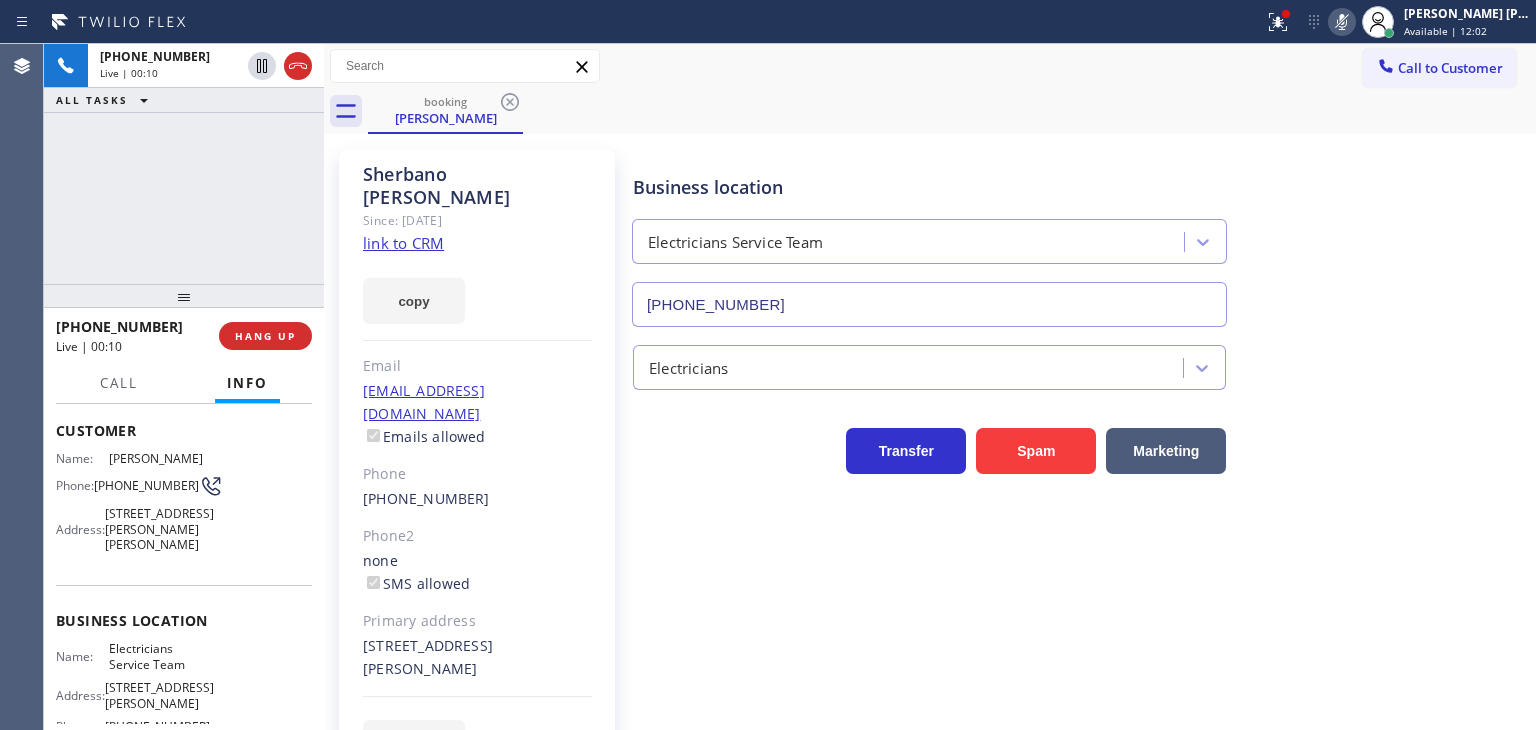 click 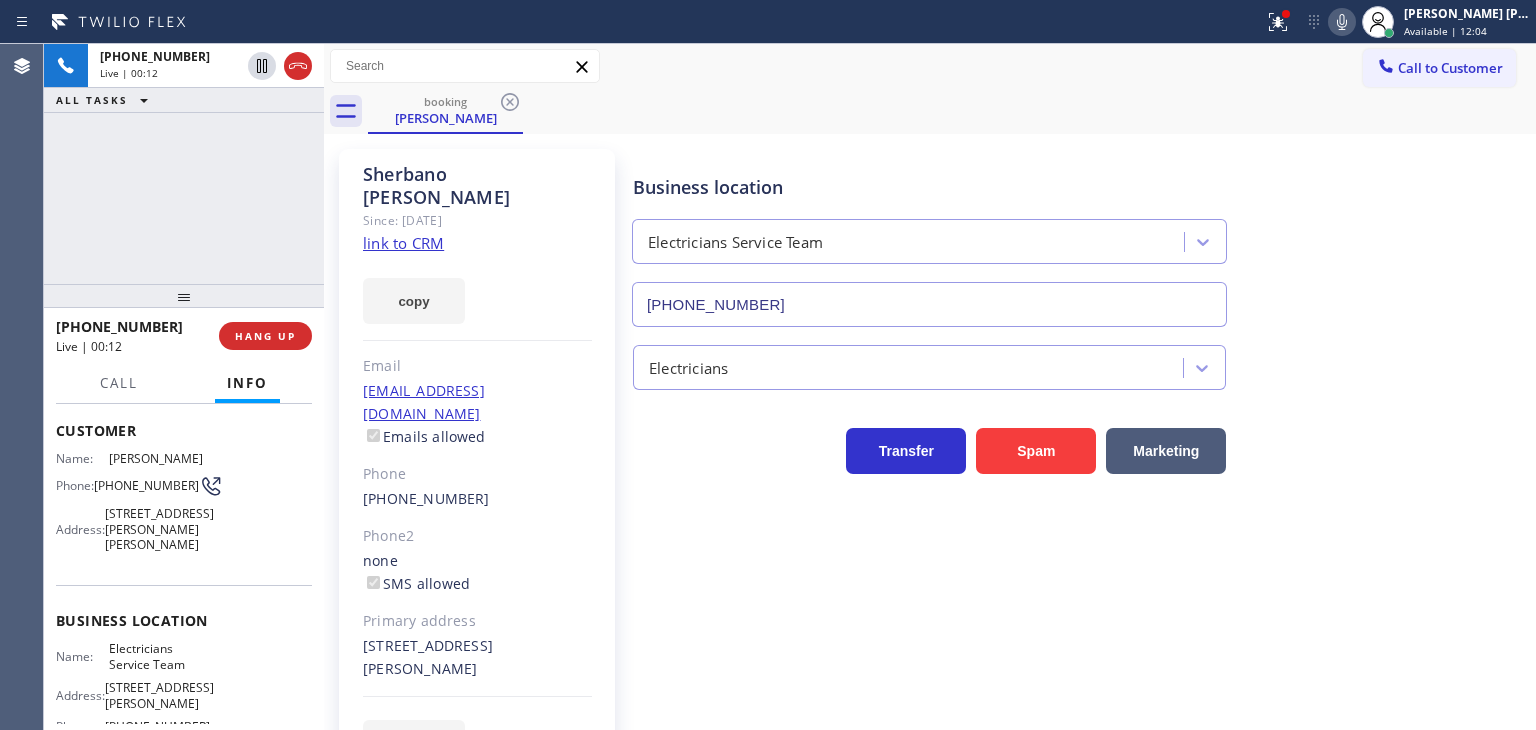 click on "link to CRM" 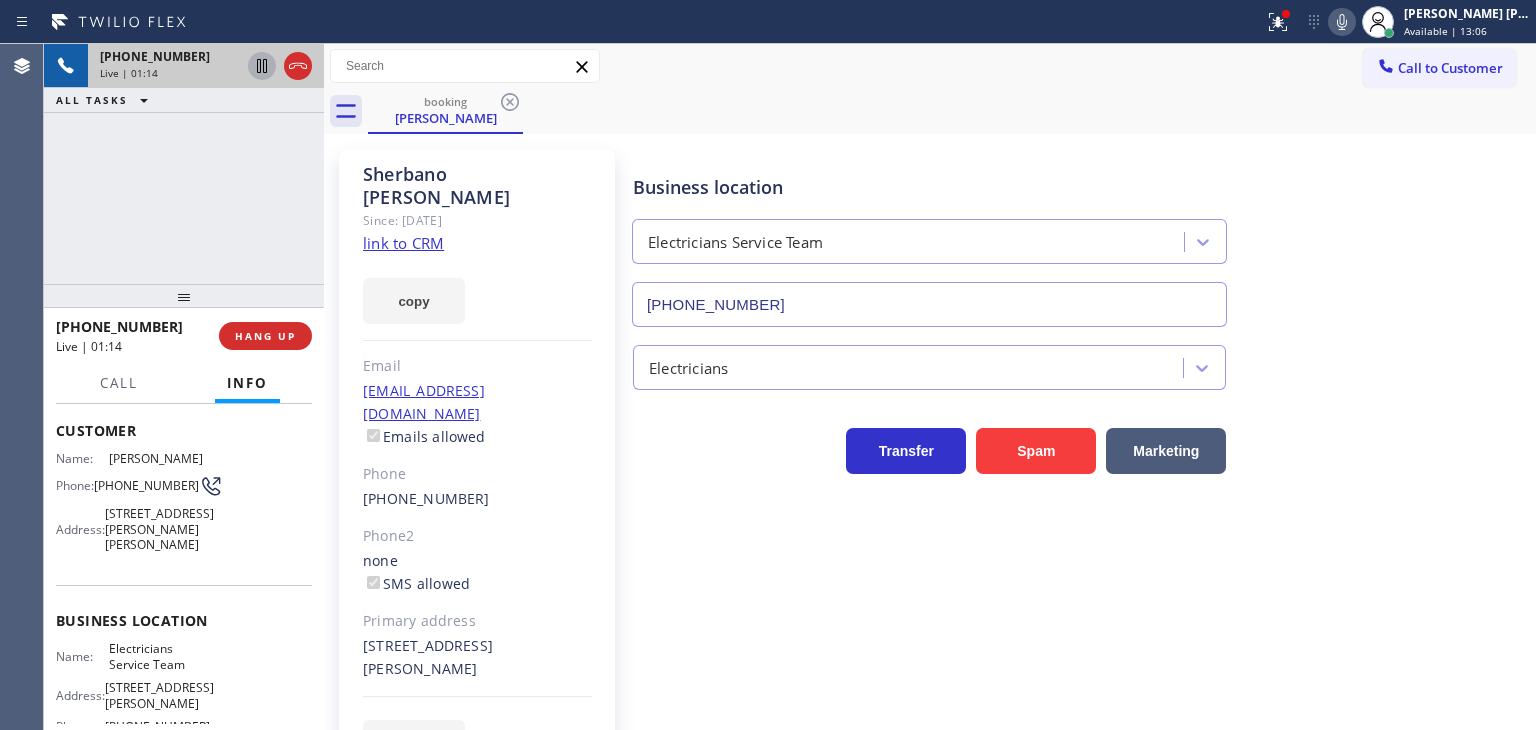 click 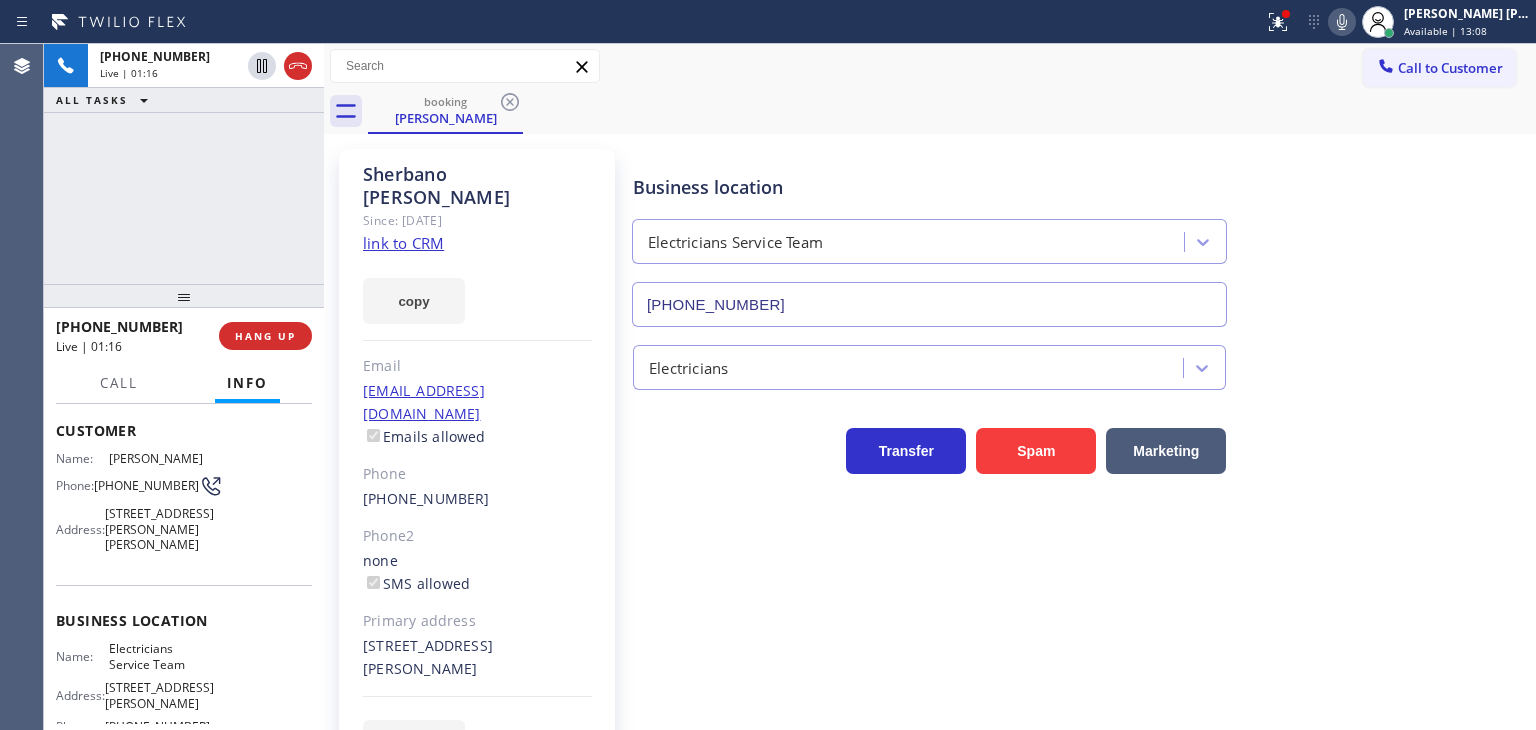 click 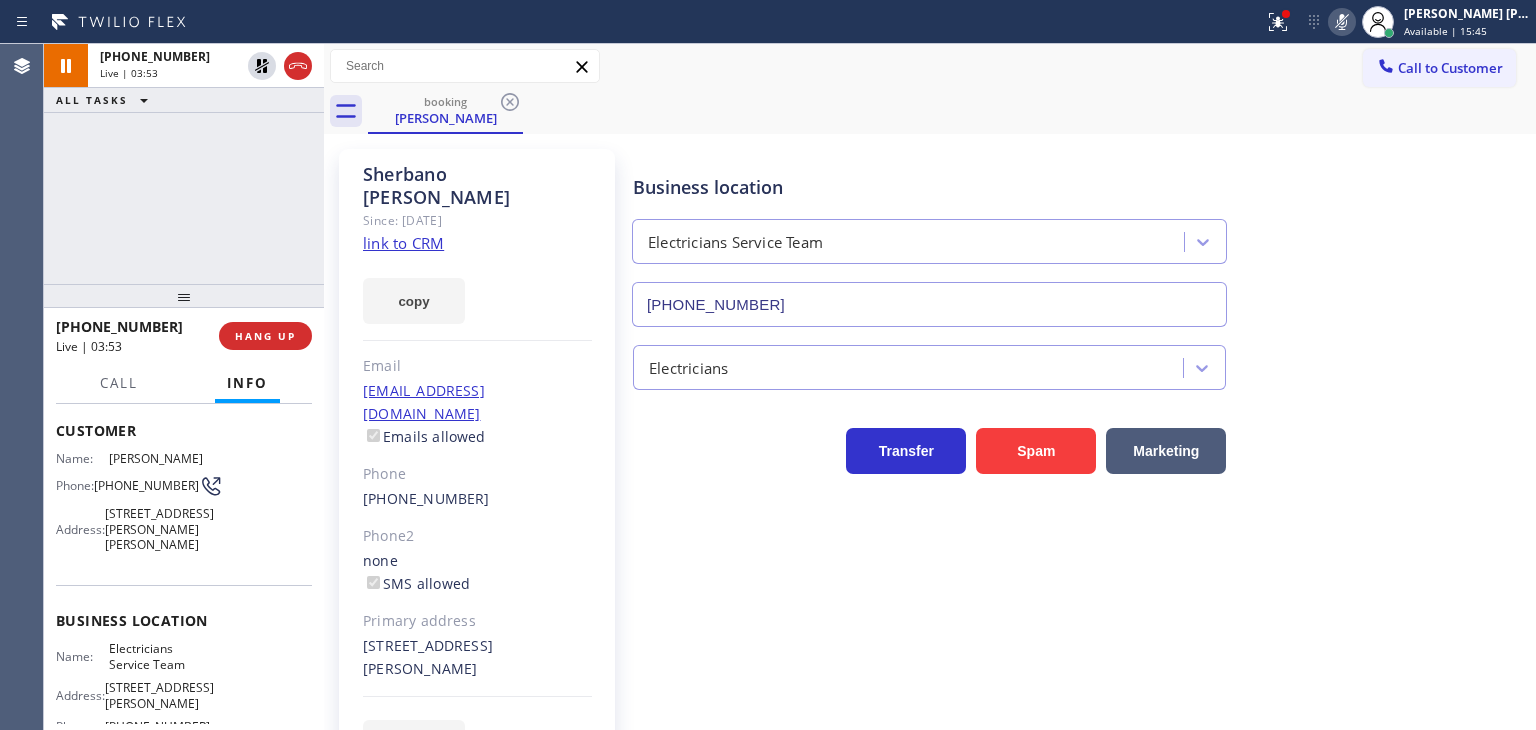 click 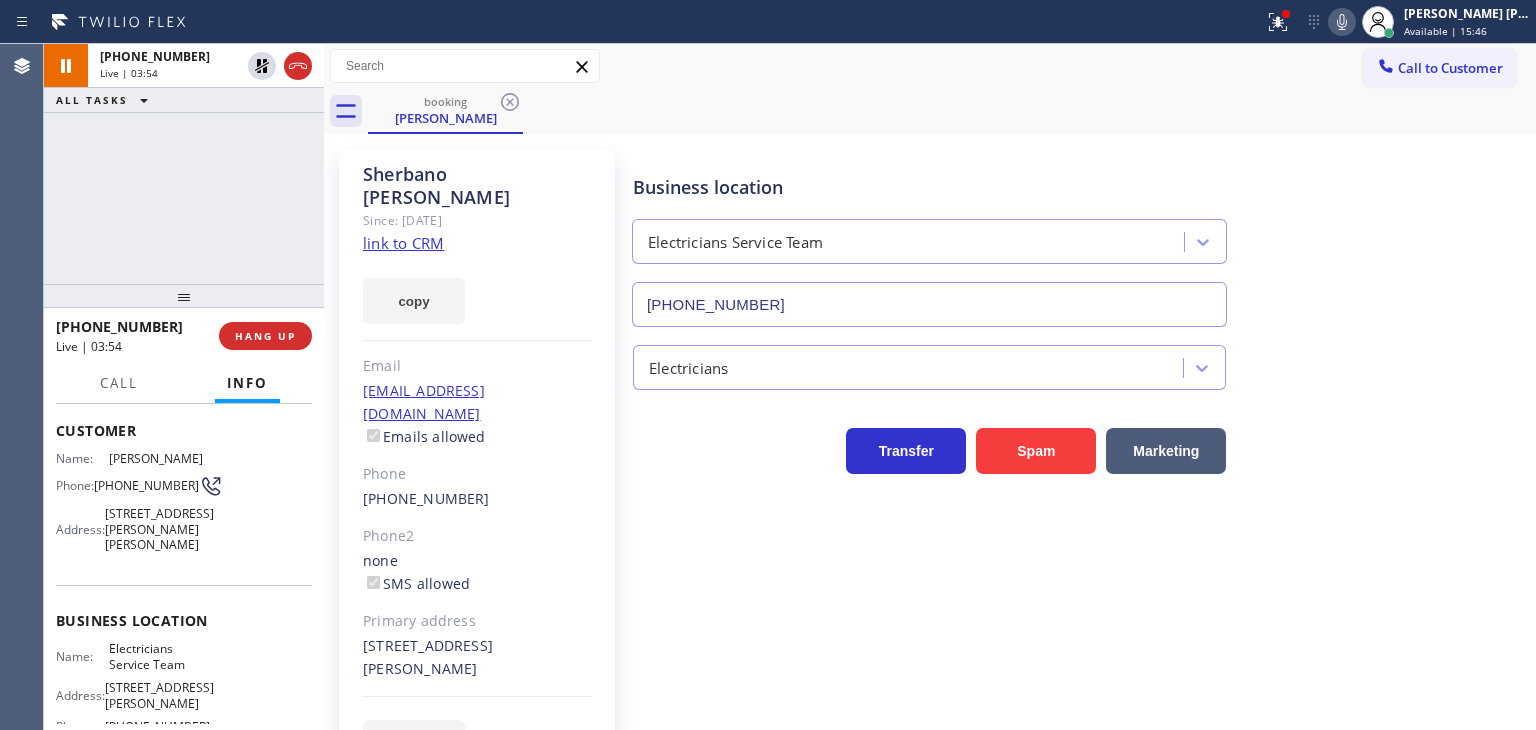 drag, startPoint x: 265, startPoint y: 74, endPoint x: 268, endPoint y: 102, distance: 28.160255 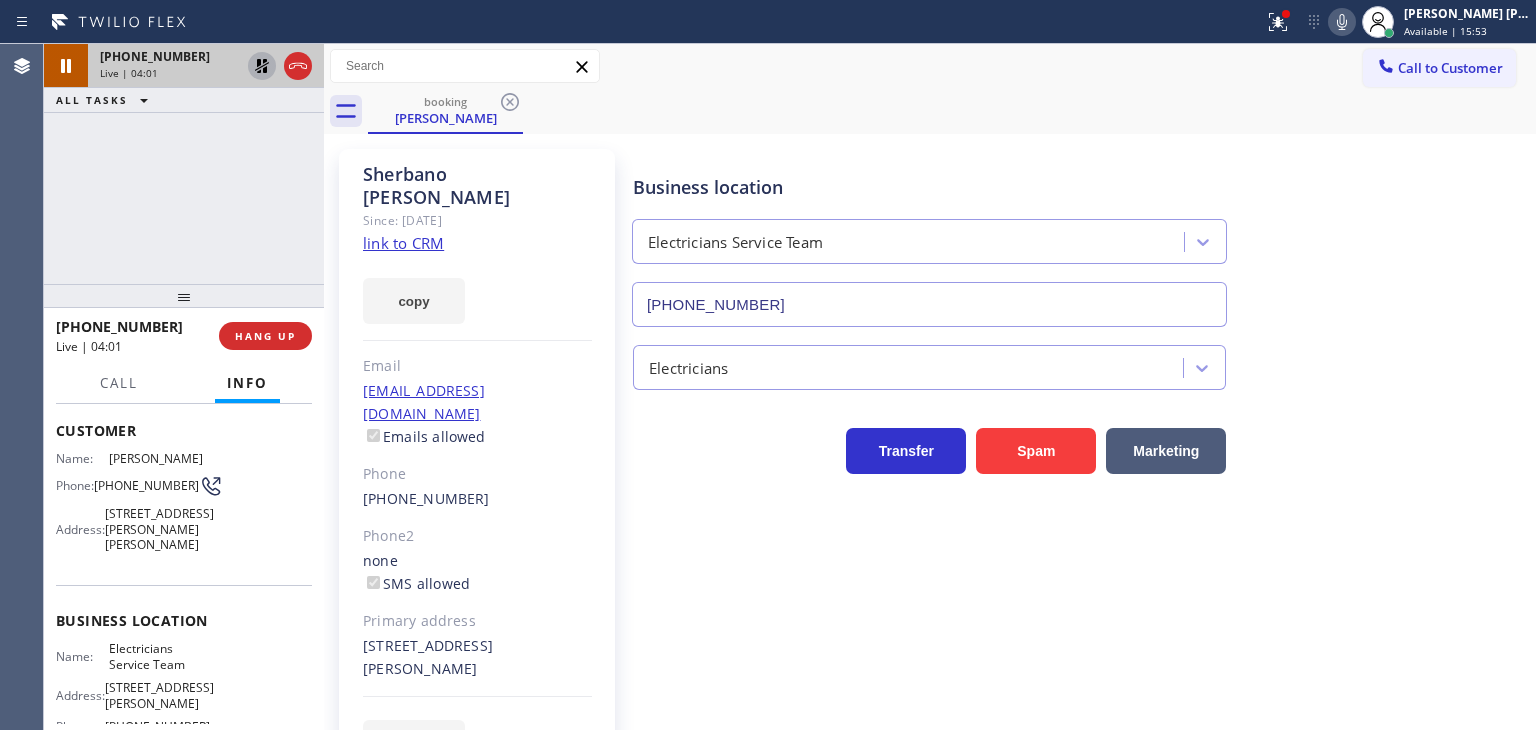 click 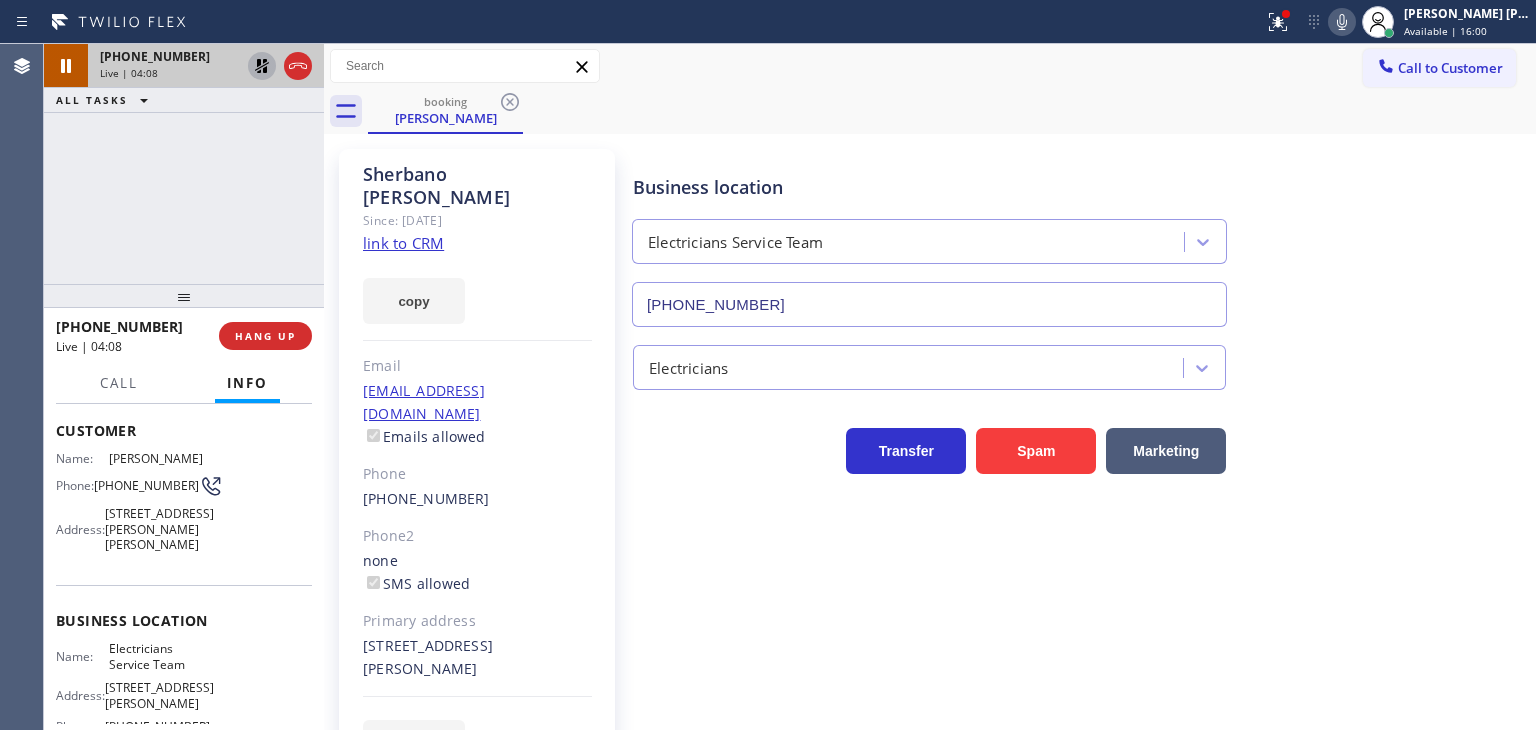 click 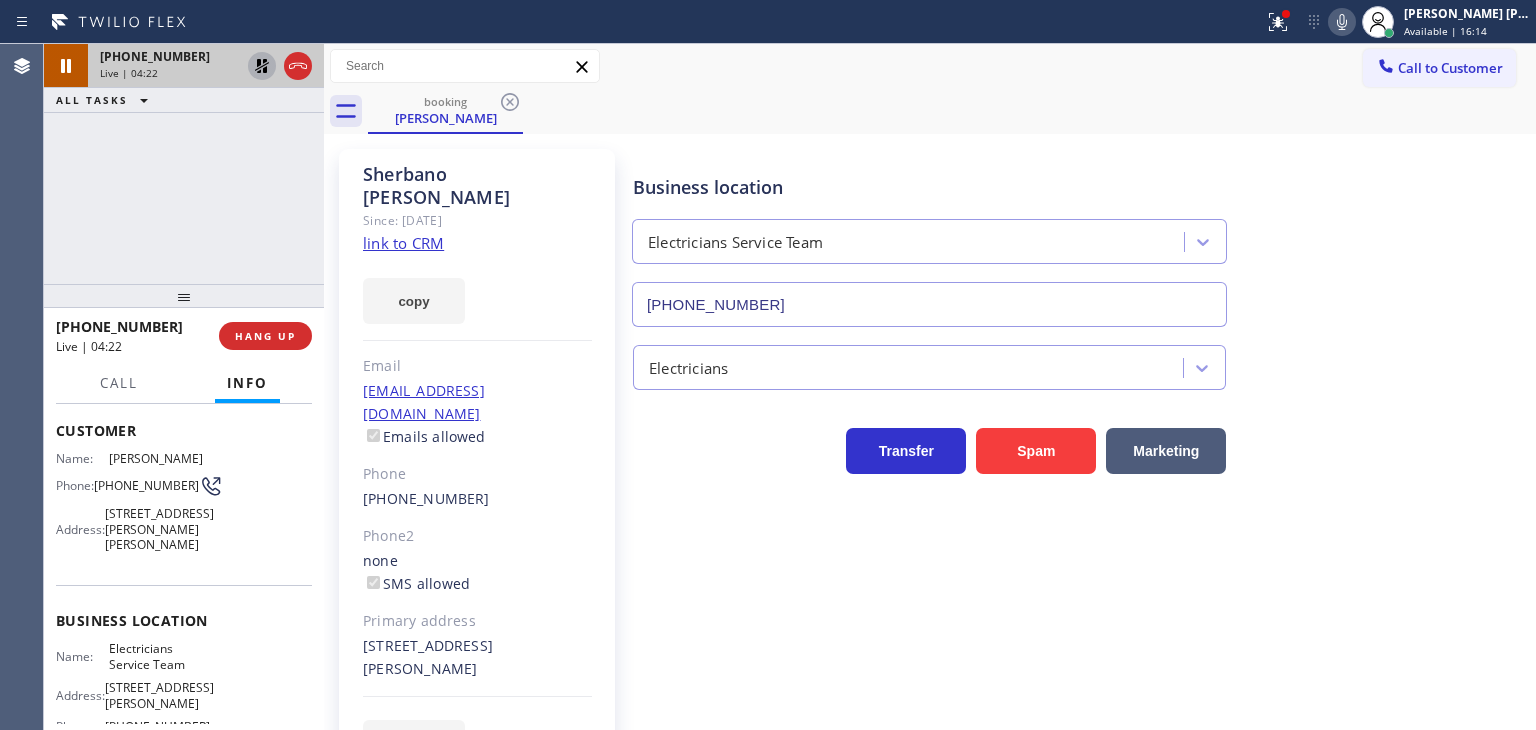 click 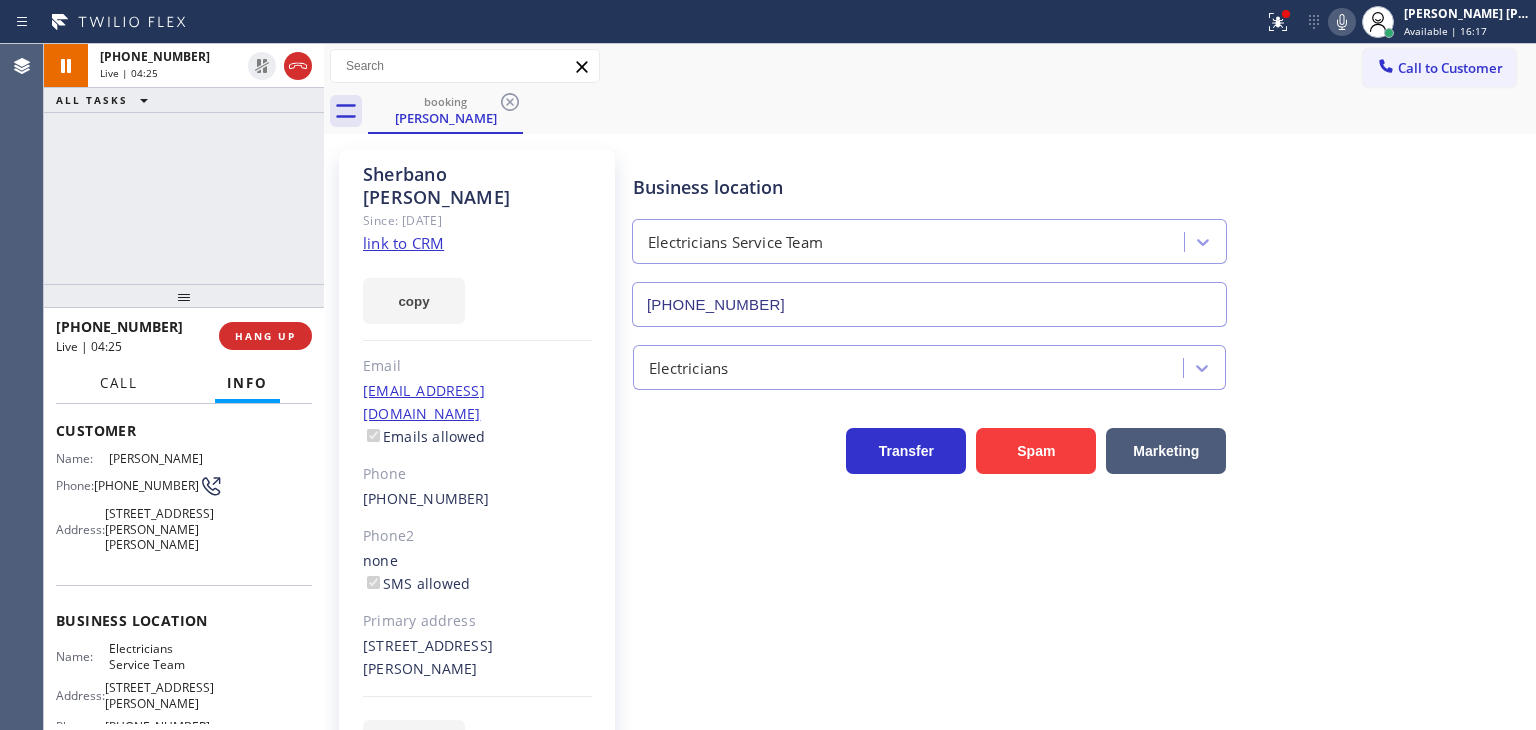 click on "Call" at bounding box center (119, 383) 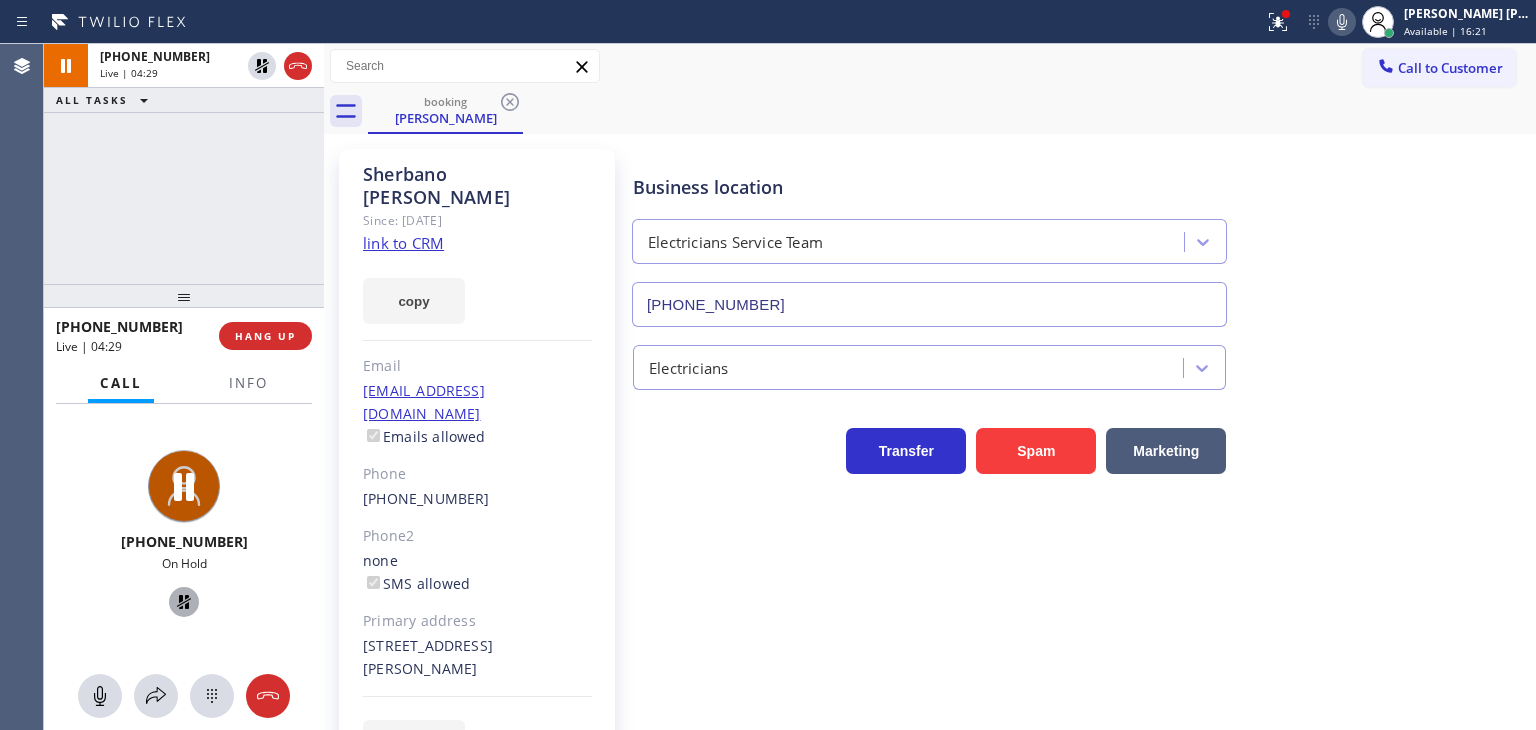 click 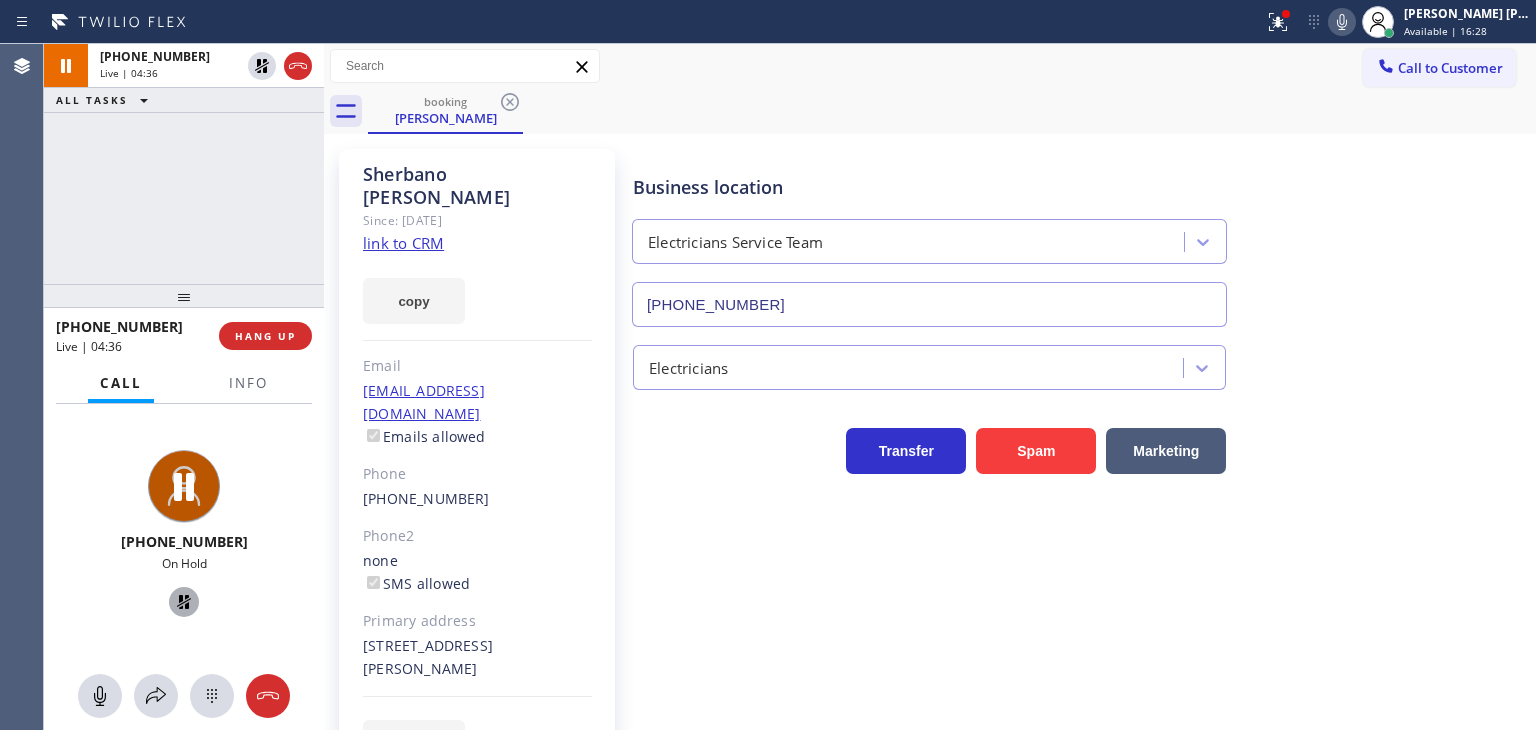 click 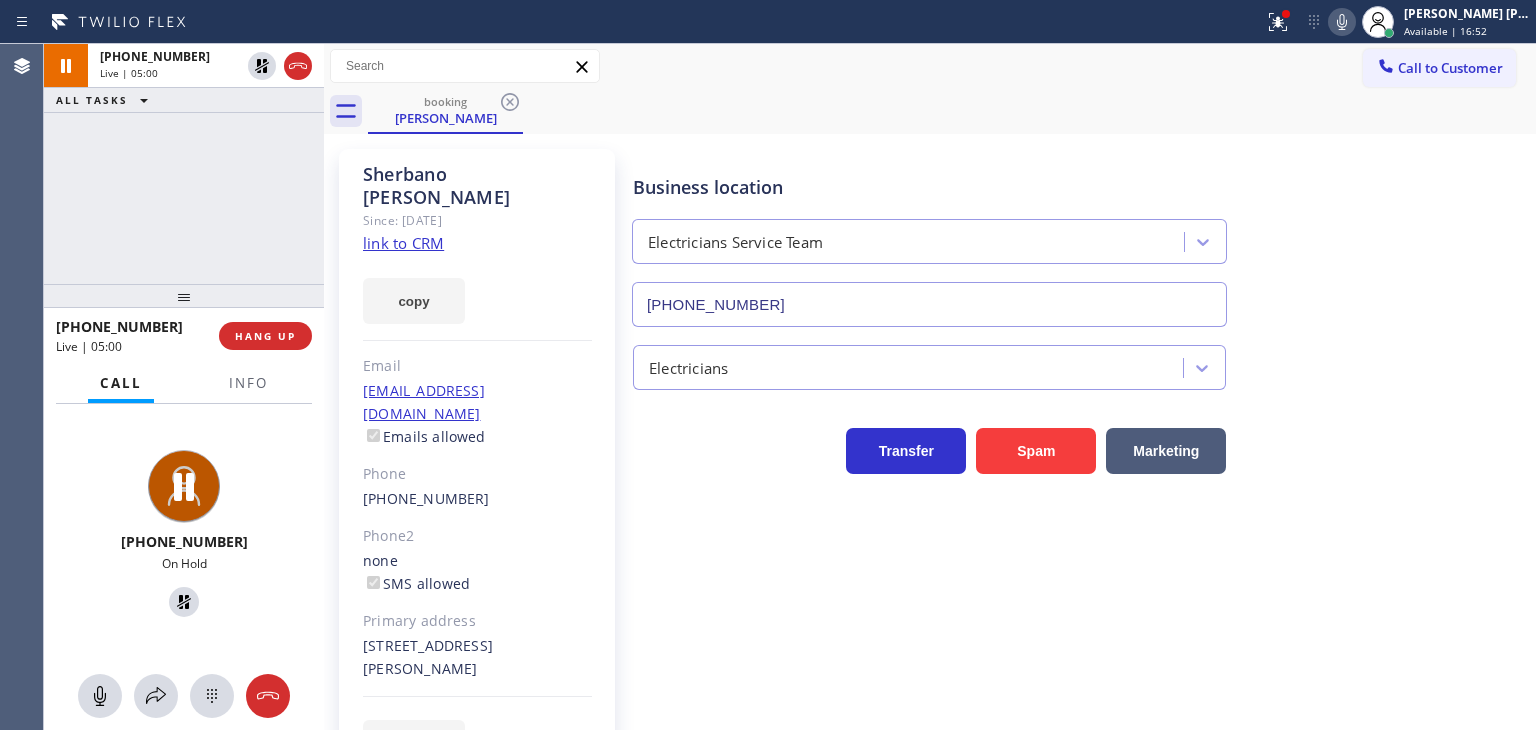 click on "+16267808716 Live | 05:00 ALL TASKS ALL TASKS ACTIVE TASKS TASKS IN WRAP UP" at bounding box center [184, 164] 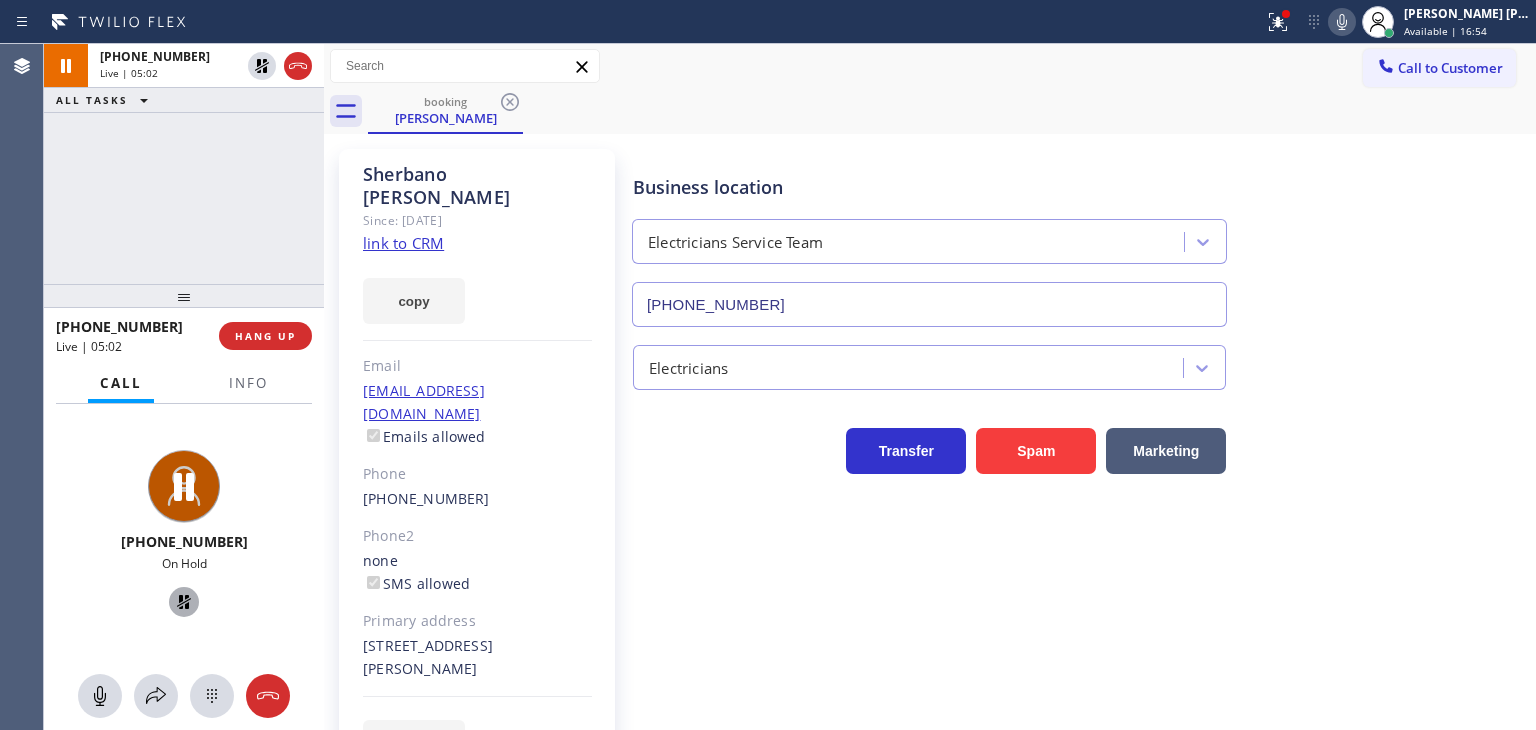 click 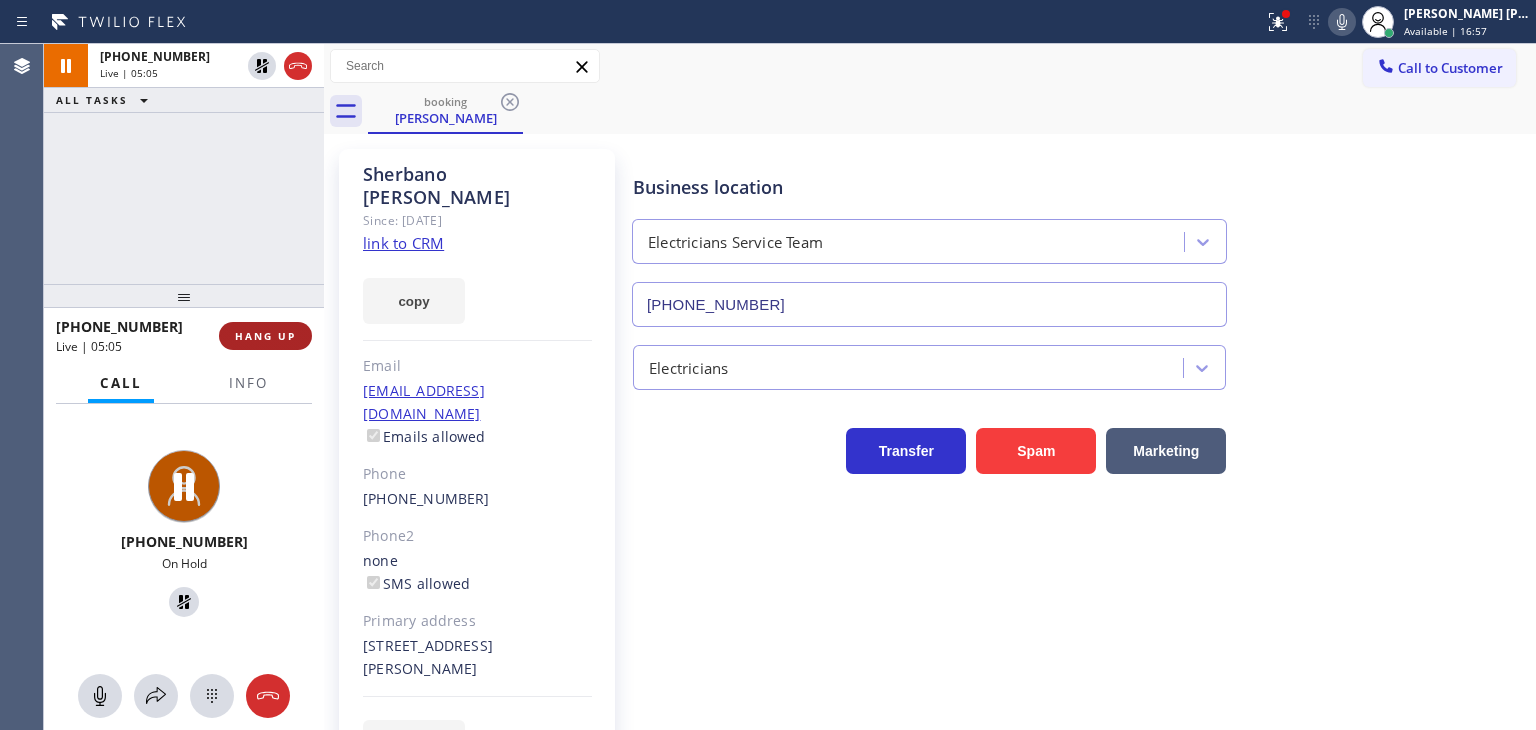 click on "HANG UP" at bounding box center [265, 336] 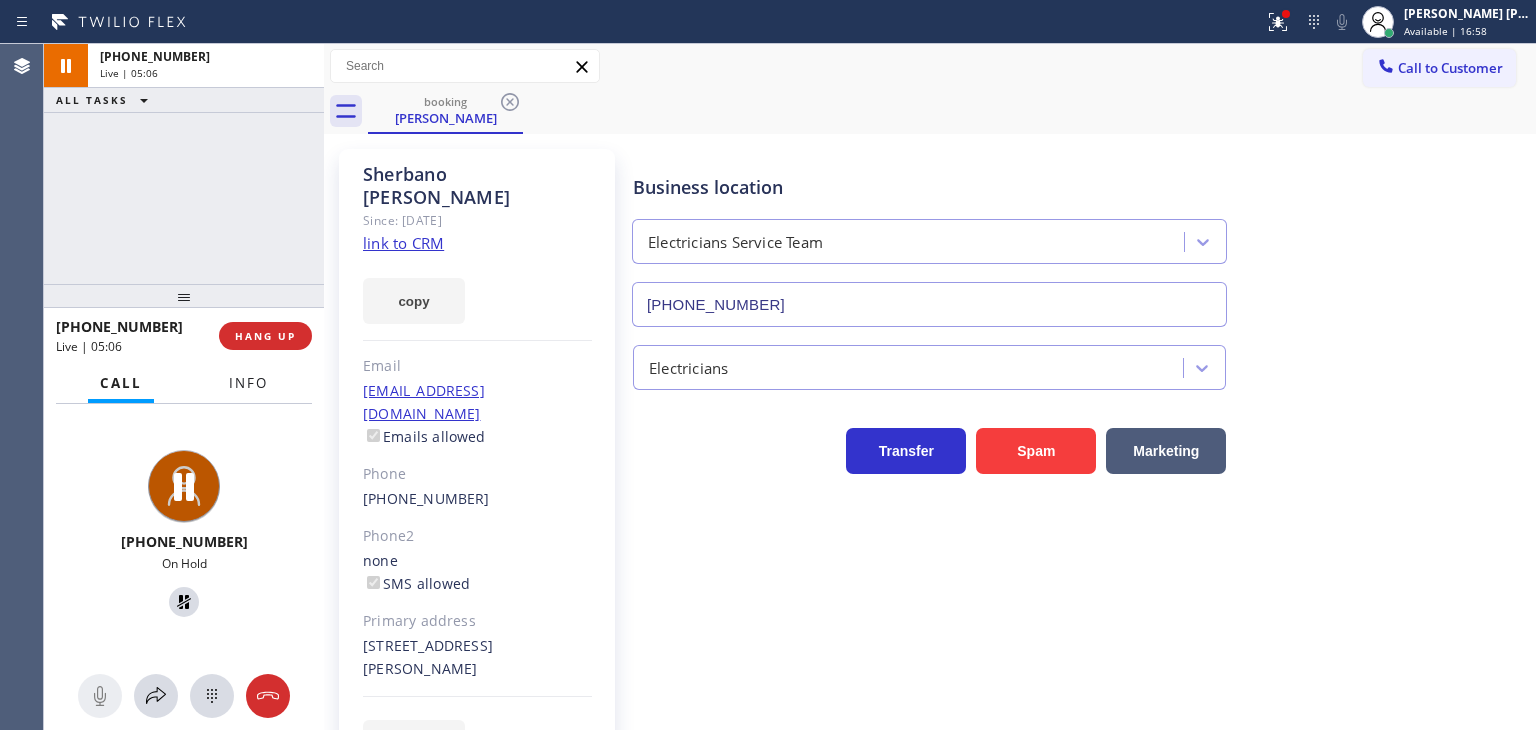 click on "Info" at bounding box center (248, 383) 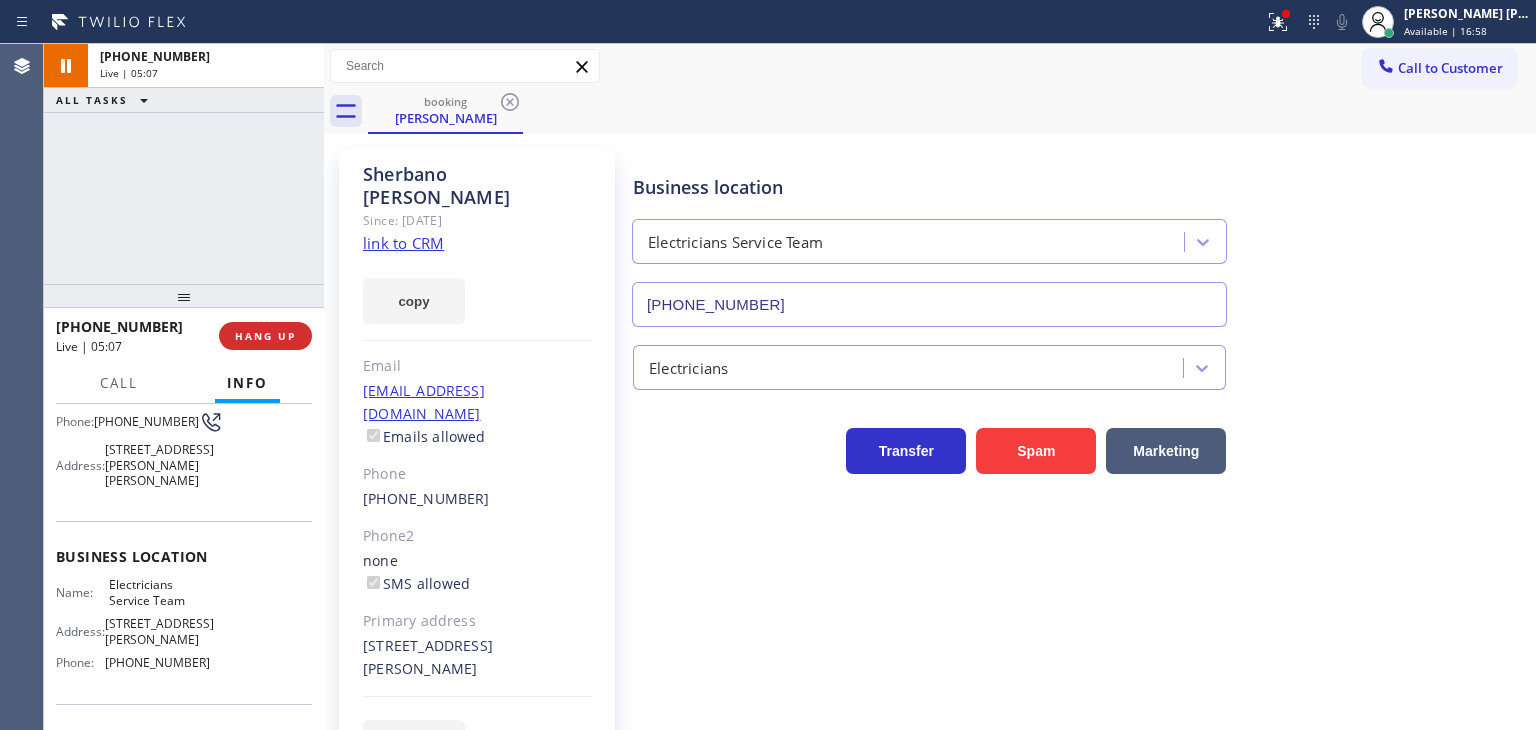 scroll, scrollTop: 200, scrollLeft: 0, axis: vertical 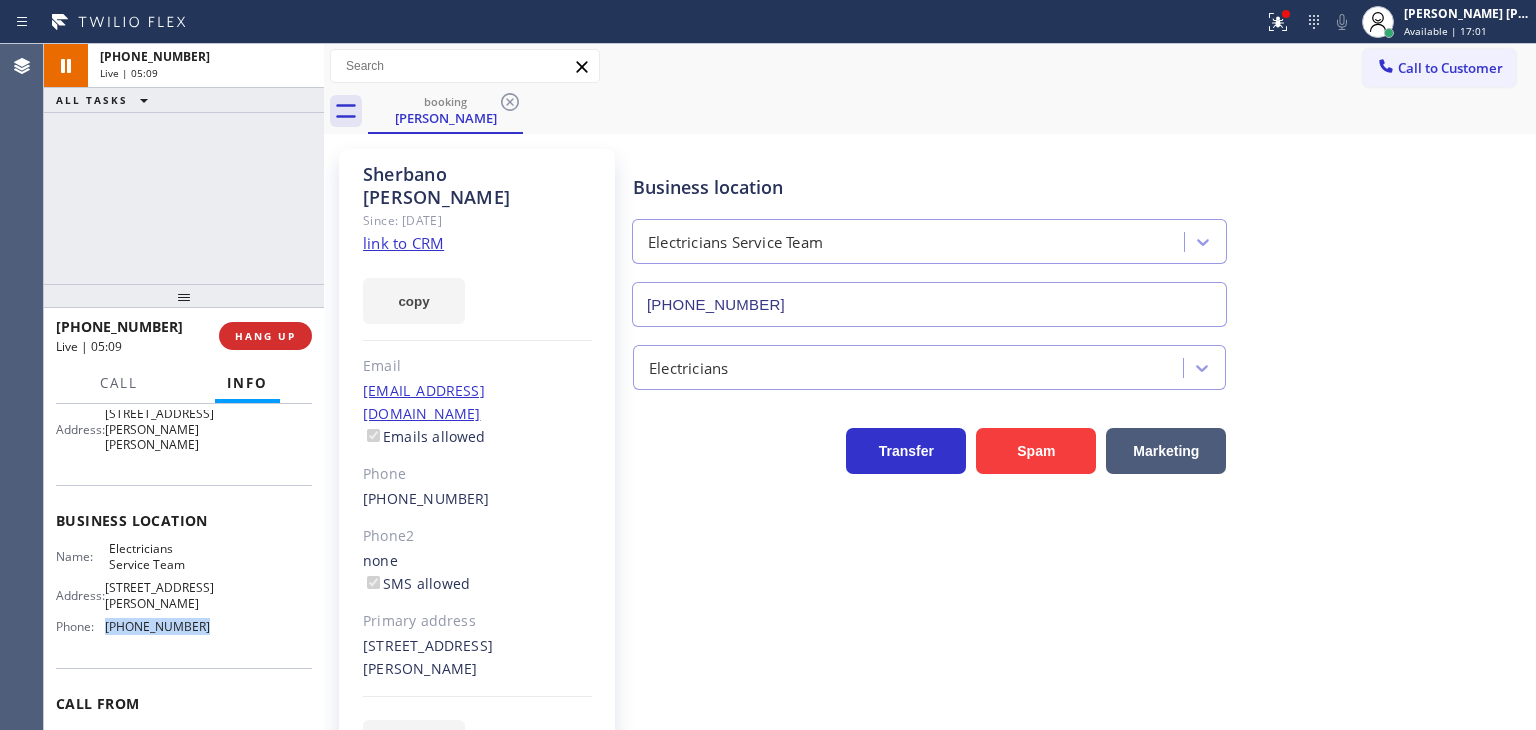 drag, startPoint x: 203, startPoint y: 653, endPoint x: 104, endPoint y: 645, distance: 99.32271 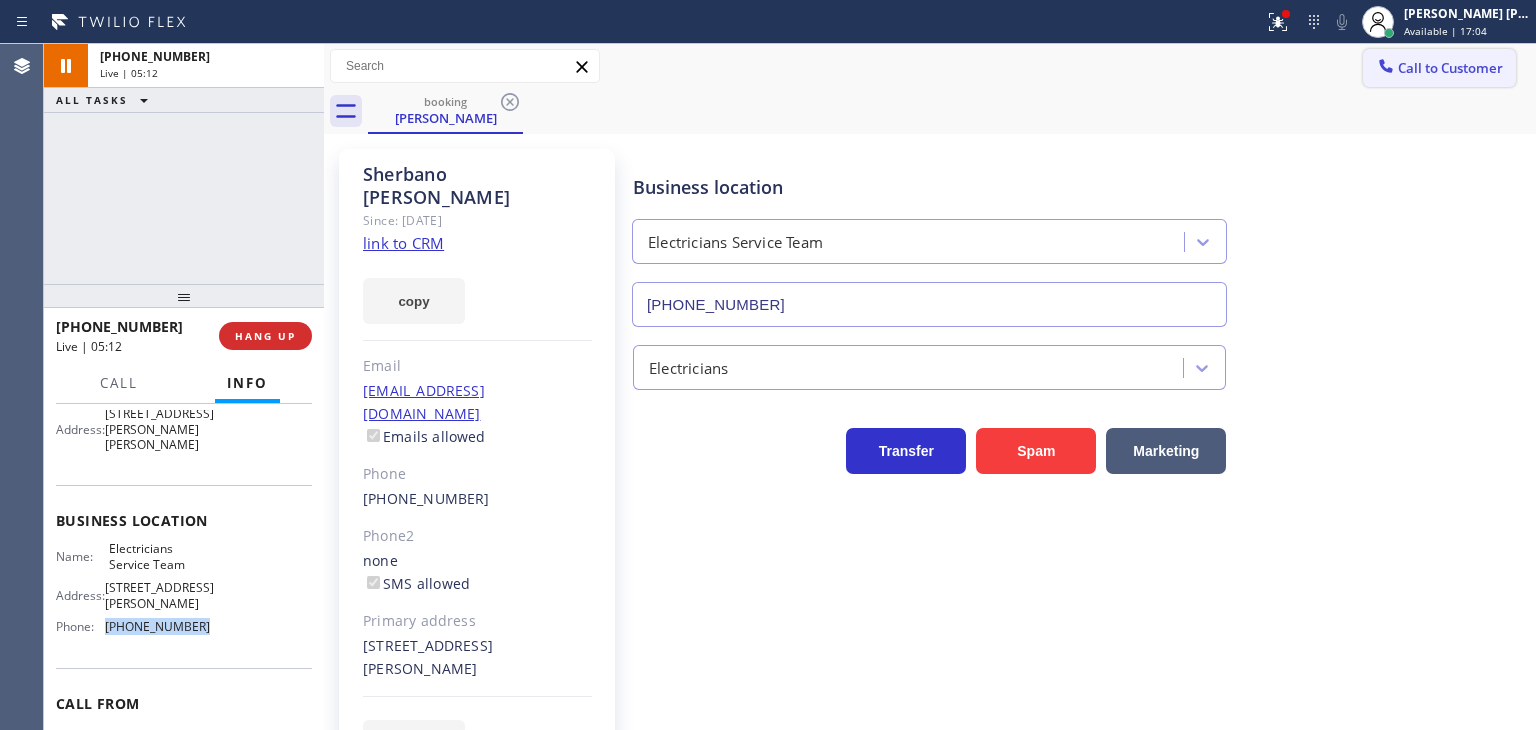 click on "Call to Customer" at bounding box center [1450, 68] 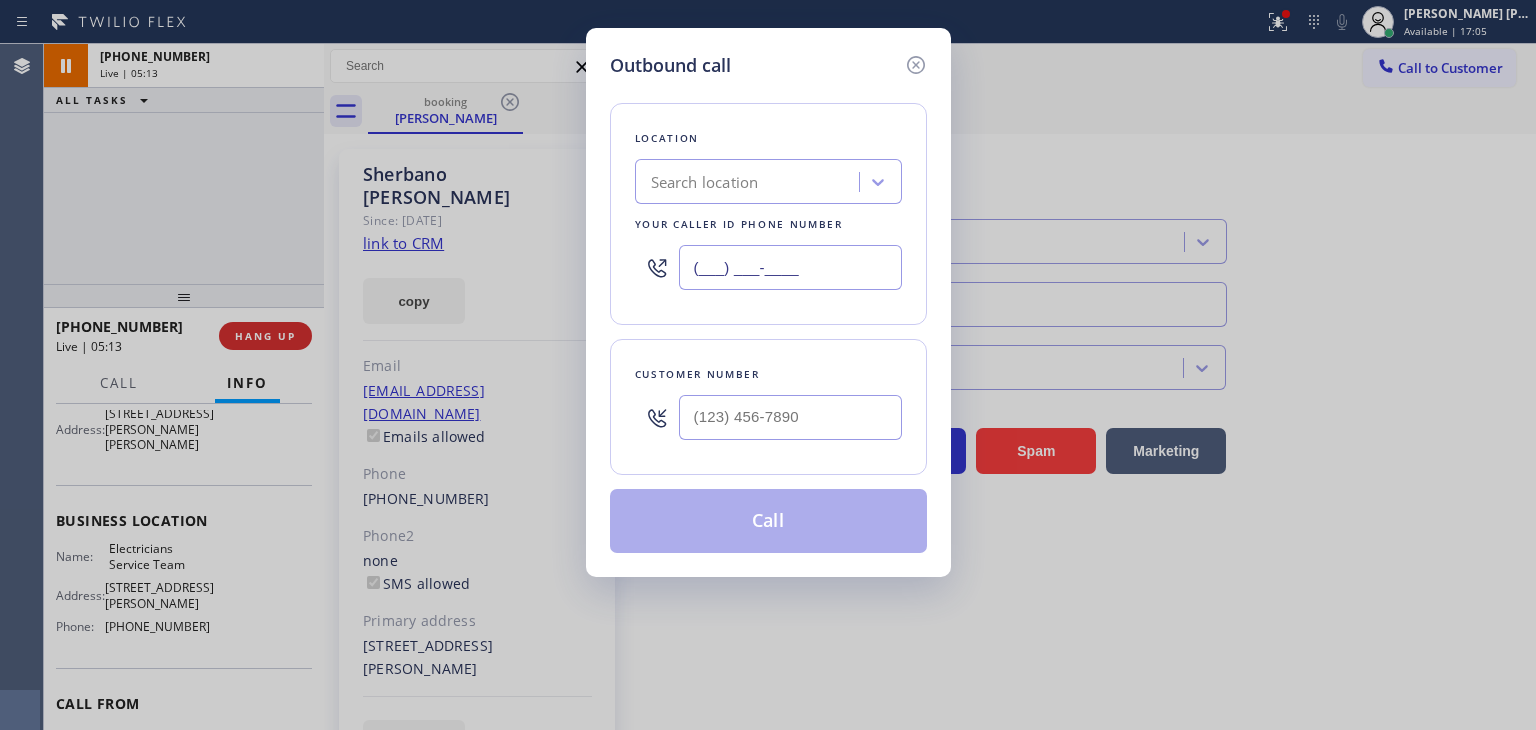 click on "(___) ___-____" at bounding box center [790, 267] 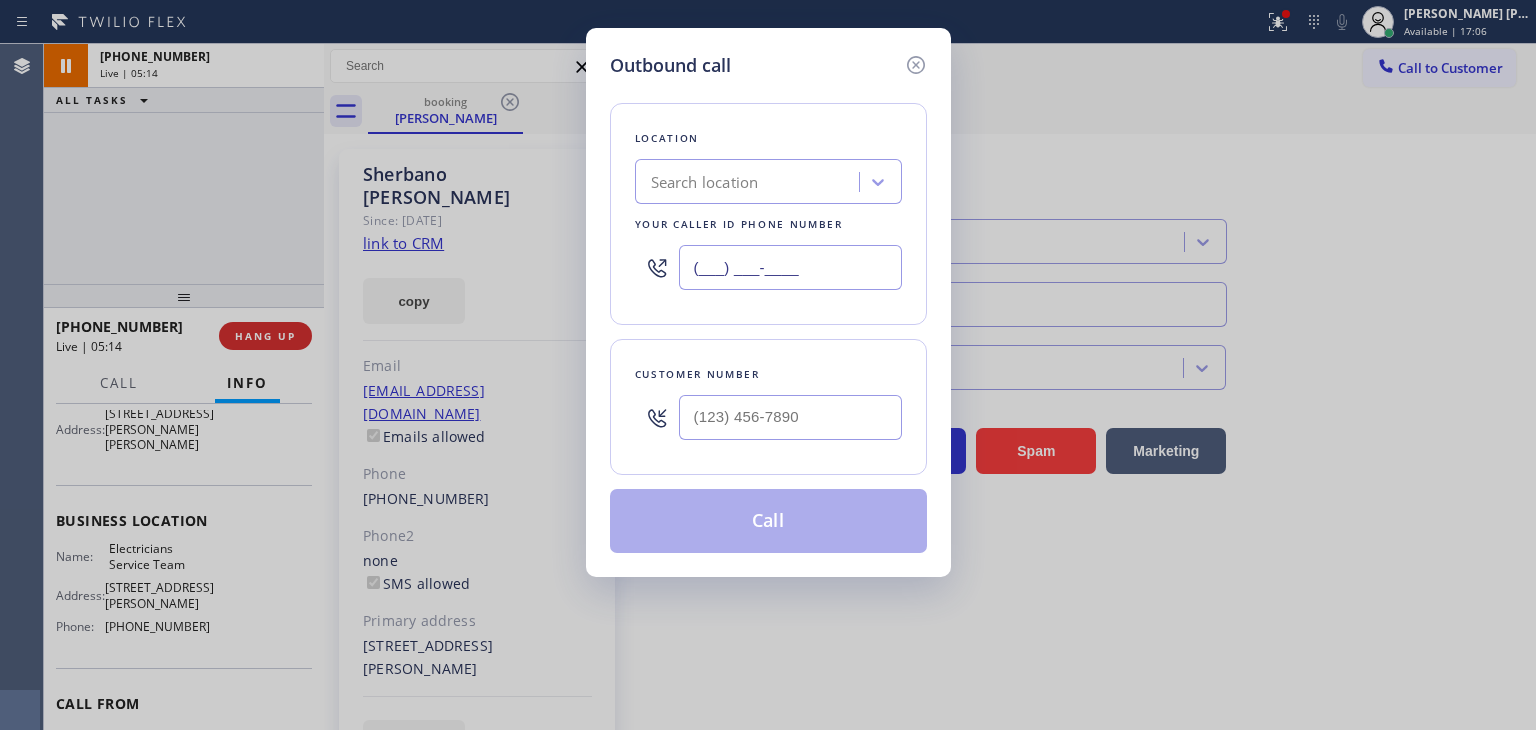 type on "(___) ___-____" 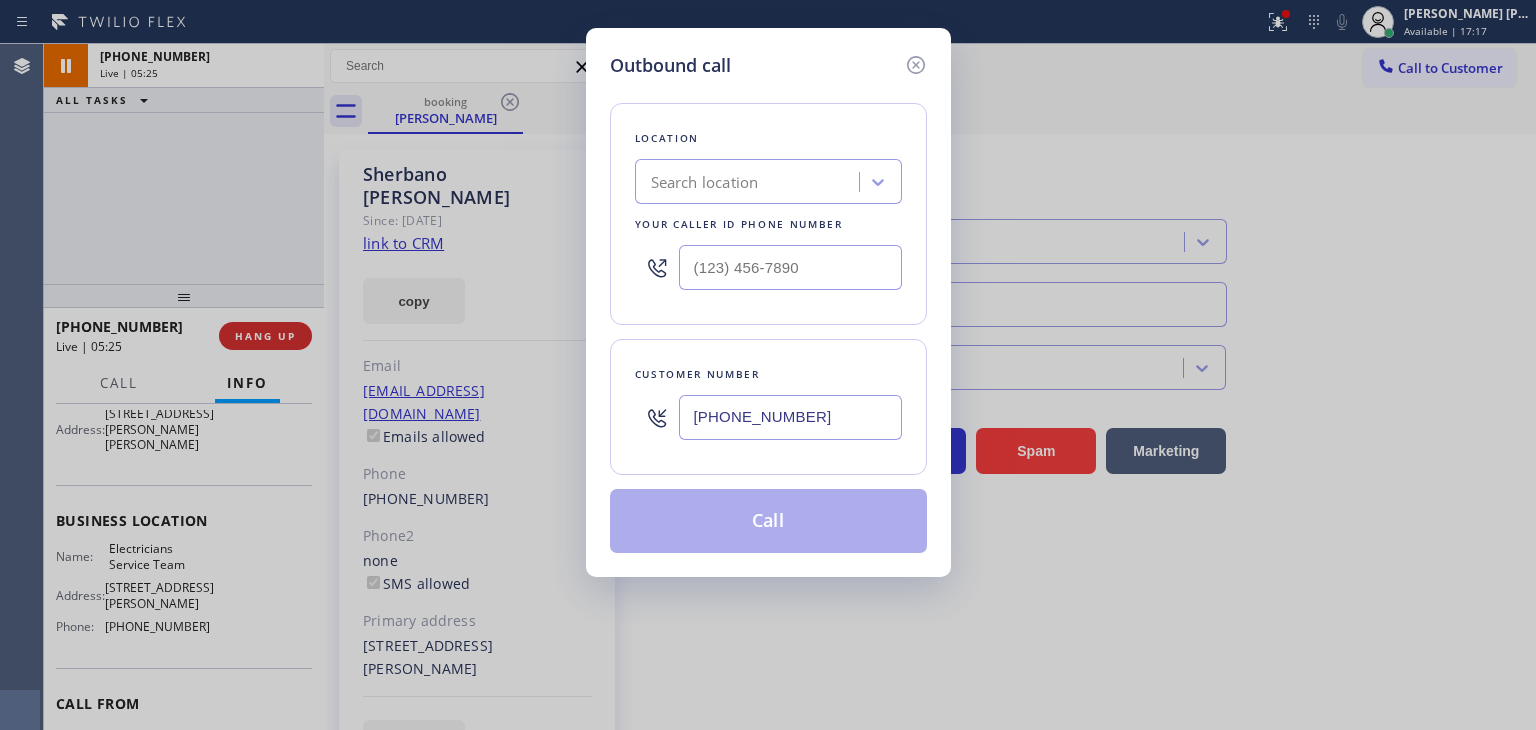 type on "[PHONE_NUMBER]" 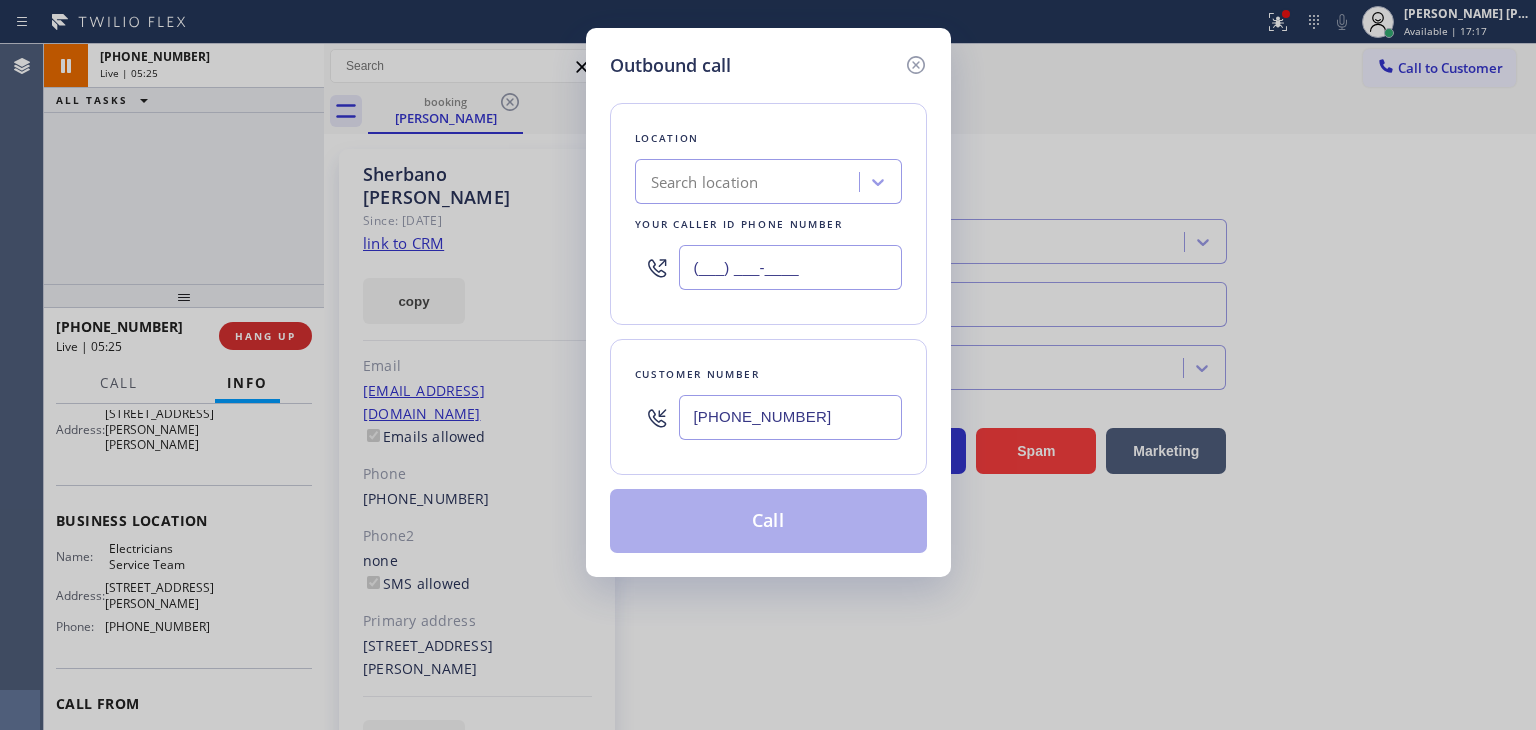 click on "(___) ___-____" at bounding box center (790, 267) 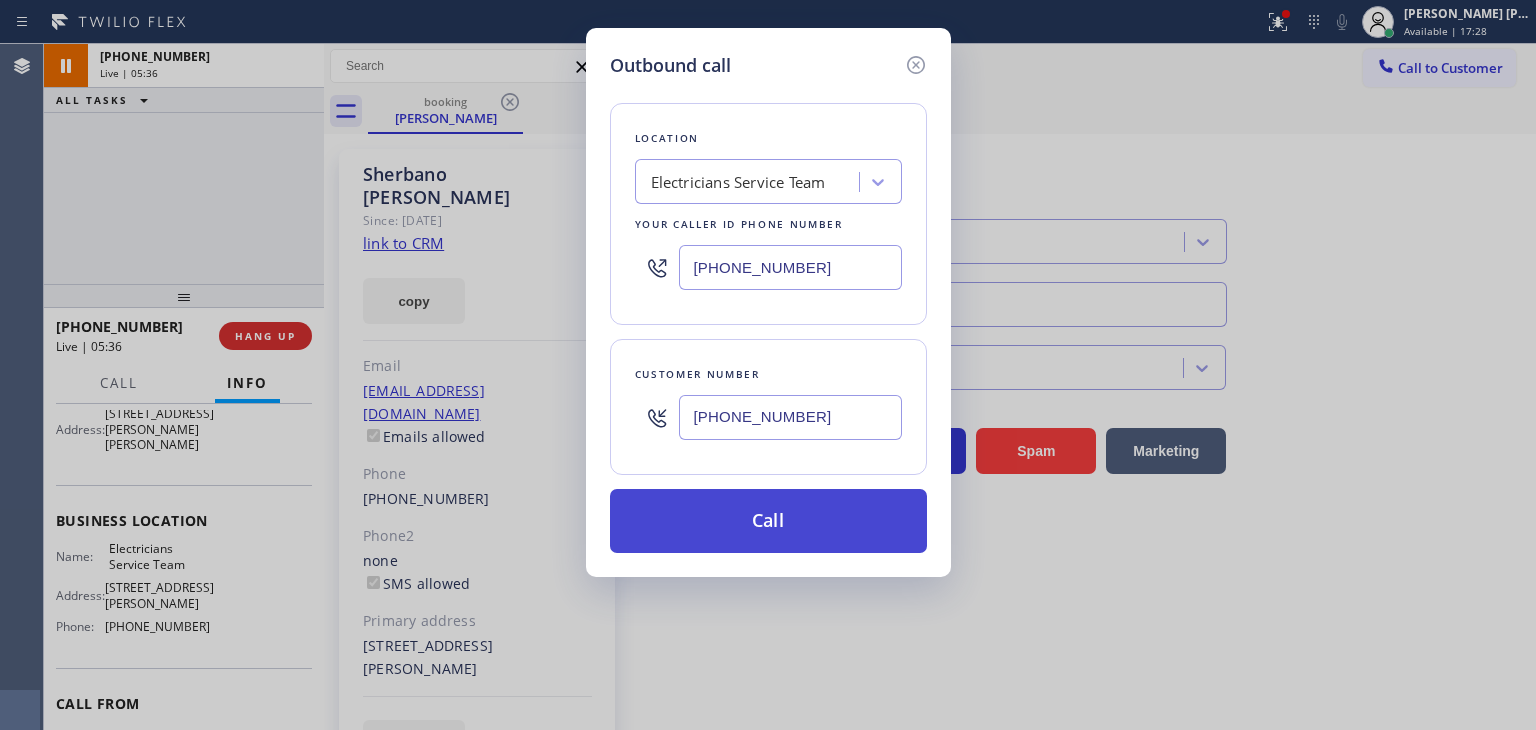 type on "[PHONE_NUMBER]" 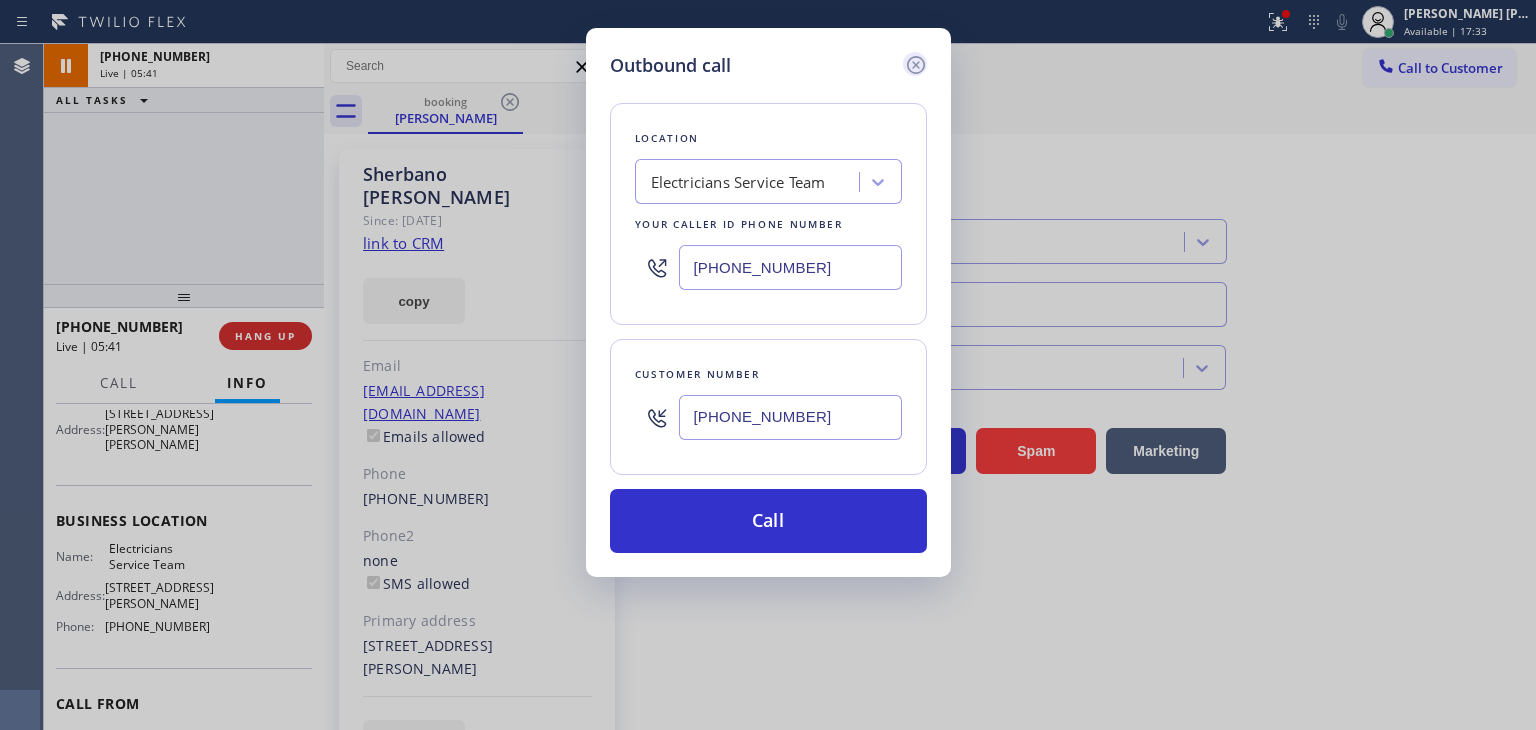 click 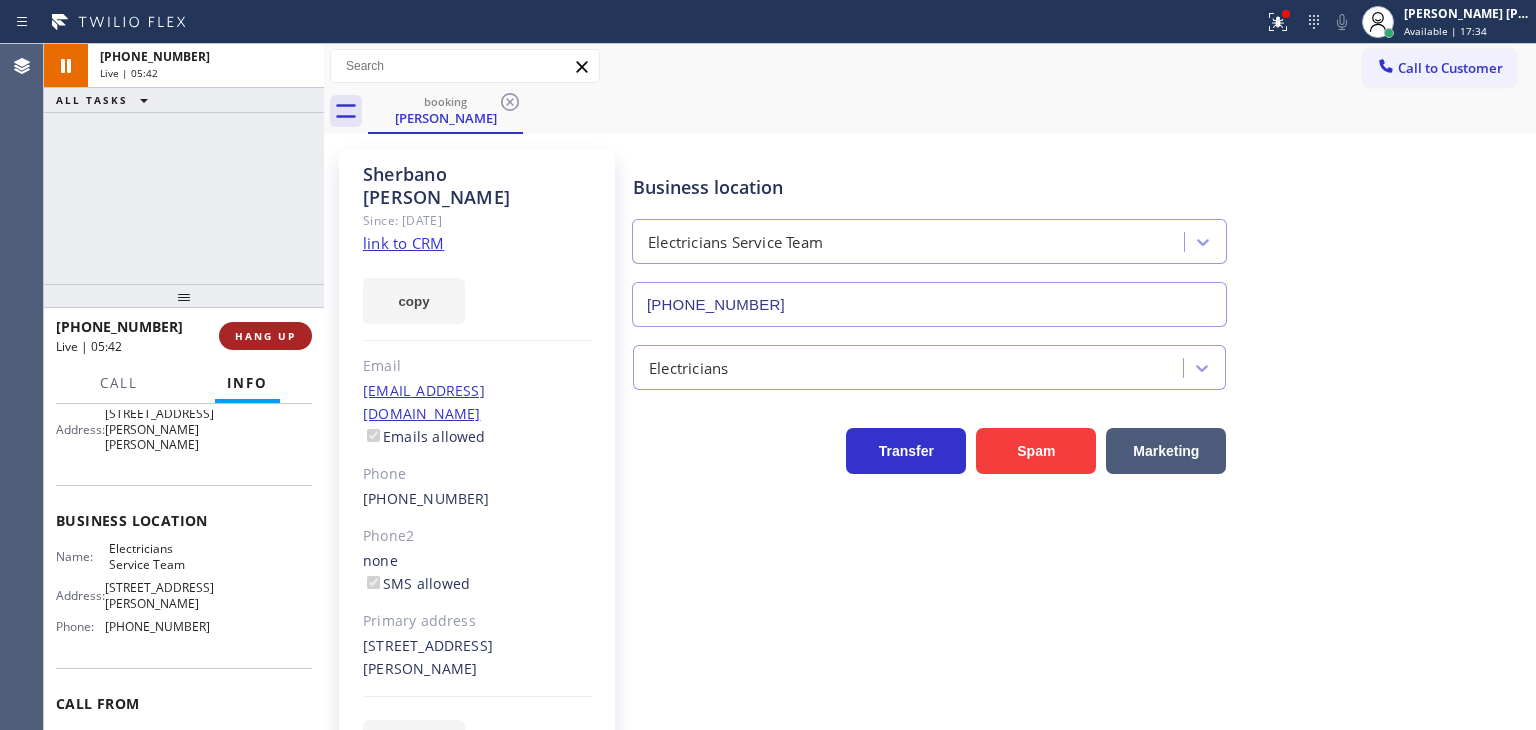 click on "HANG UP" at bounding box center [265, 336] 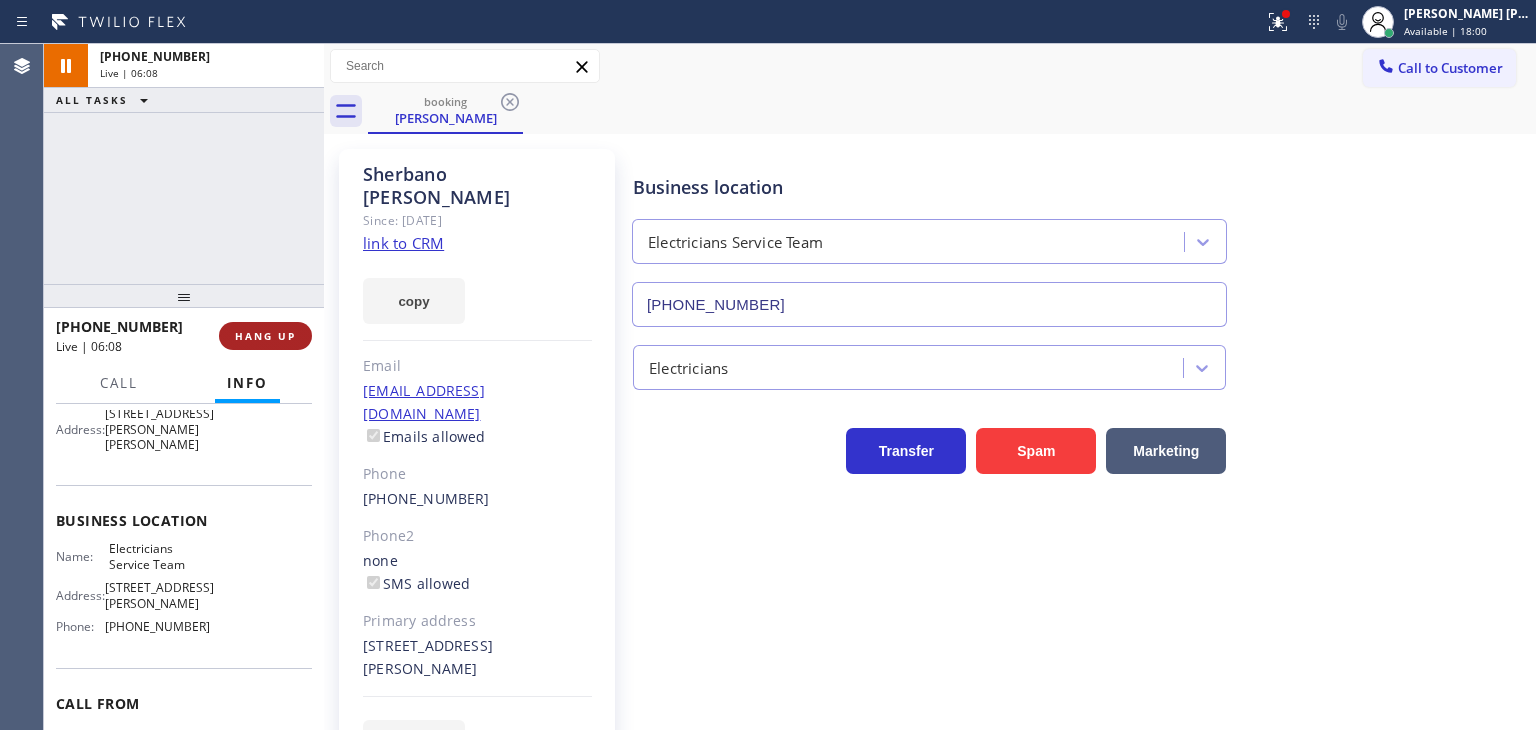 click on "HANG UP" at bounding box center (265, 336) 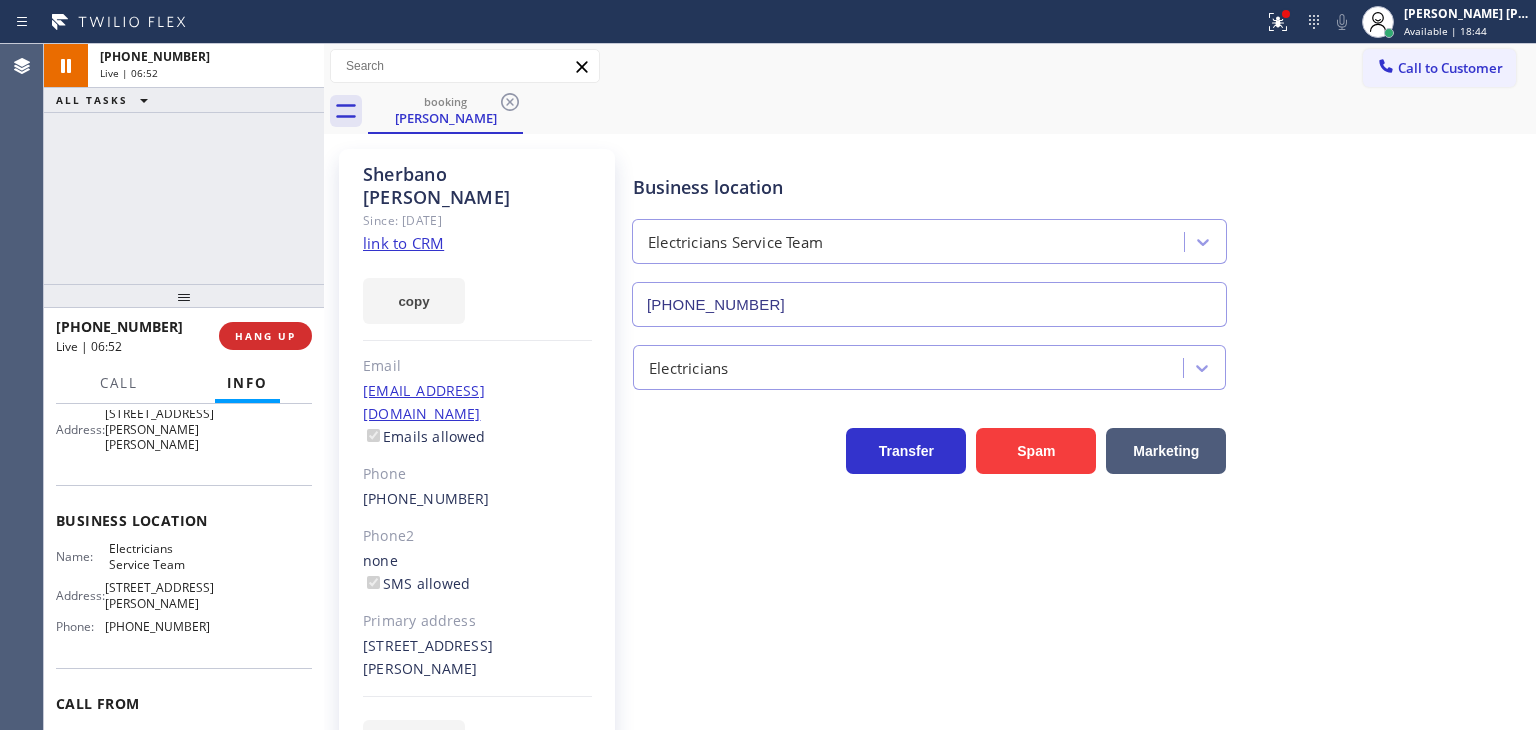 click on "+16267808716 Live | 06:52 ALL TASKS ALL TASKS ACTIVE TASKS TASKS IN WRAP UP" at bounding box center [184, 164] 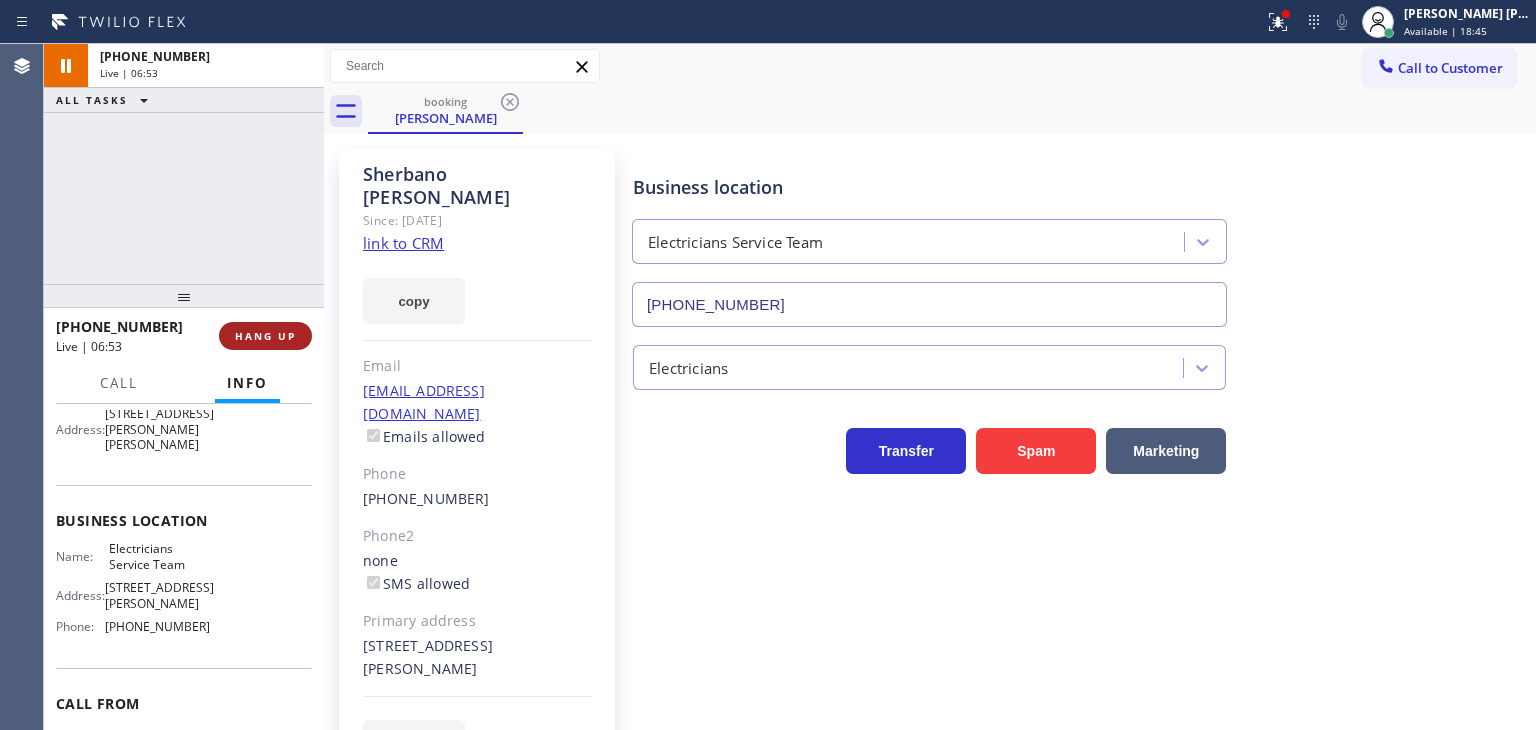 click on "HANG UP" at bounding box center (265, 336) 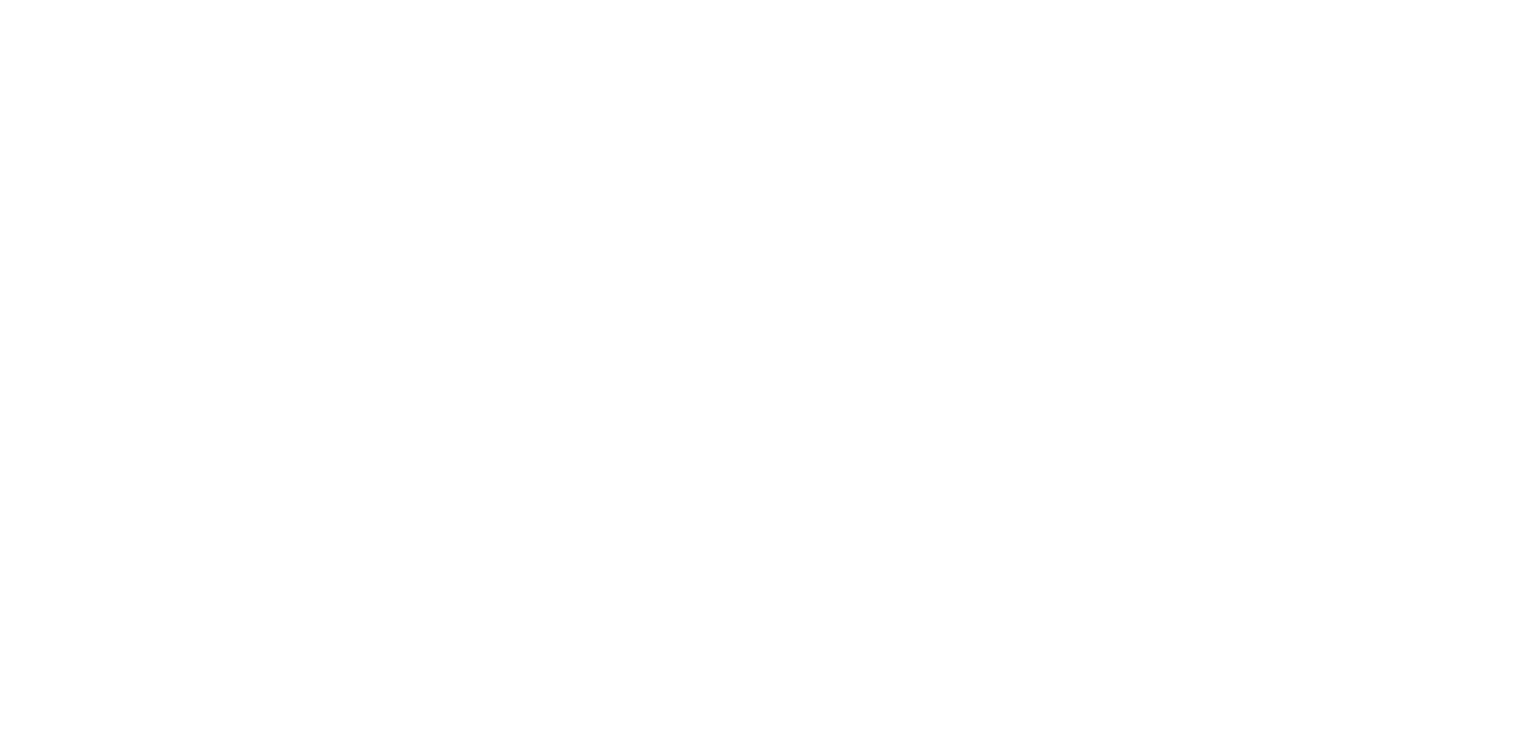 scroll, scrollTop: 0, scrollLeft: 0, axis: both 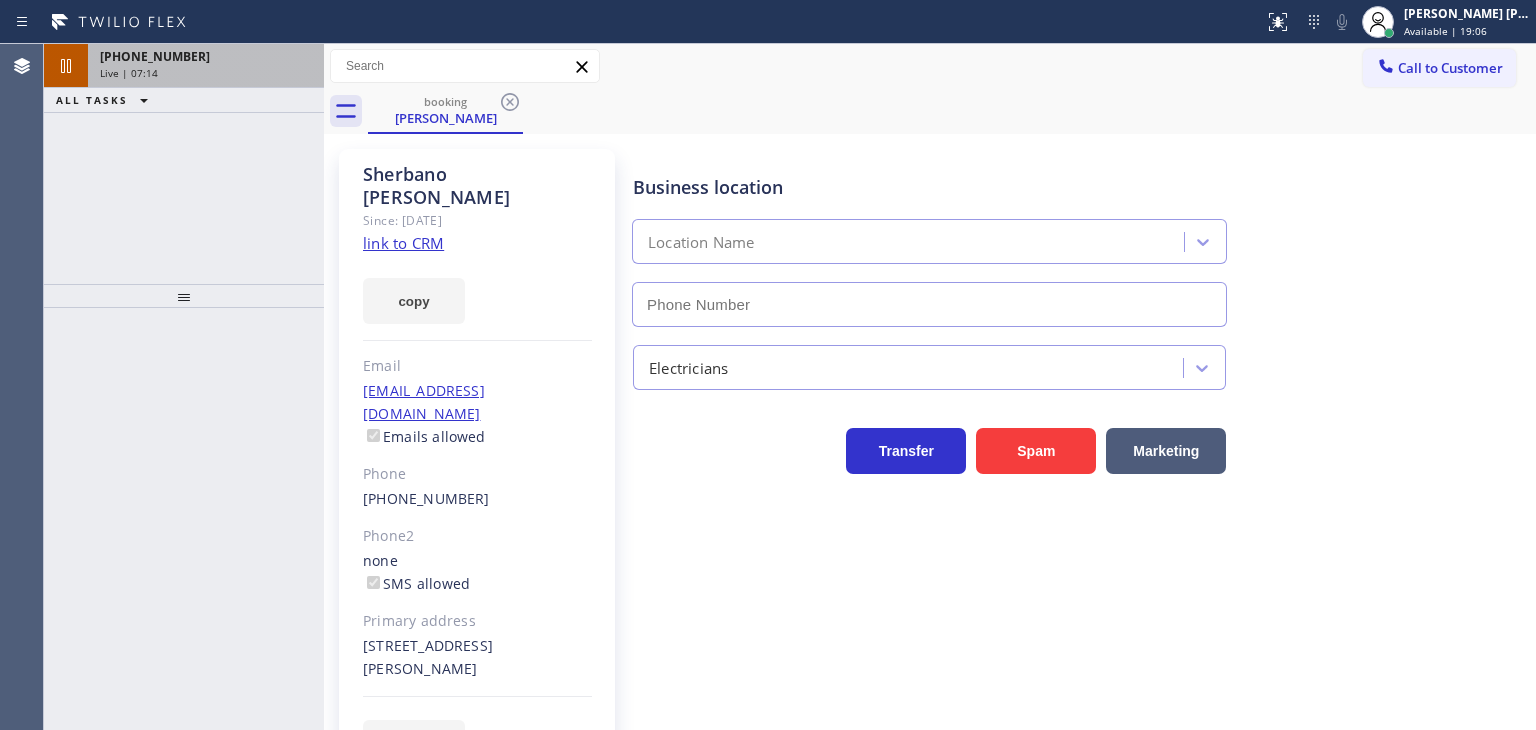 click on "+16267808716" at bounding box center (206, 56) 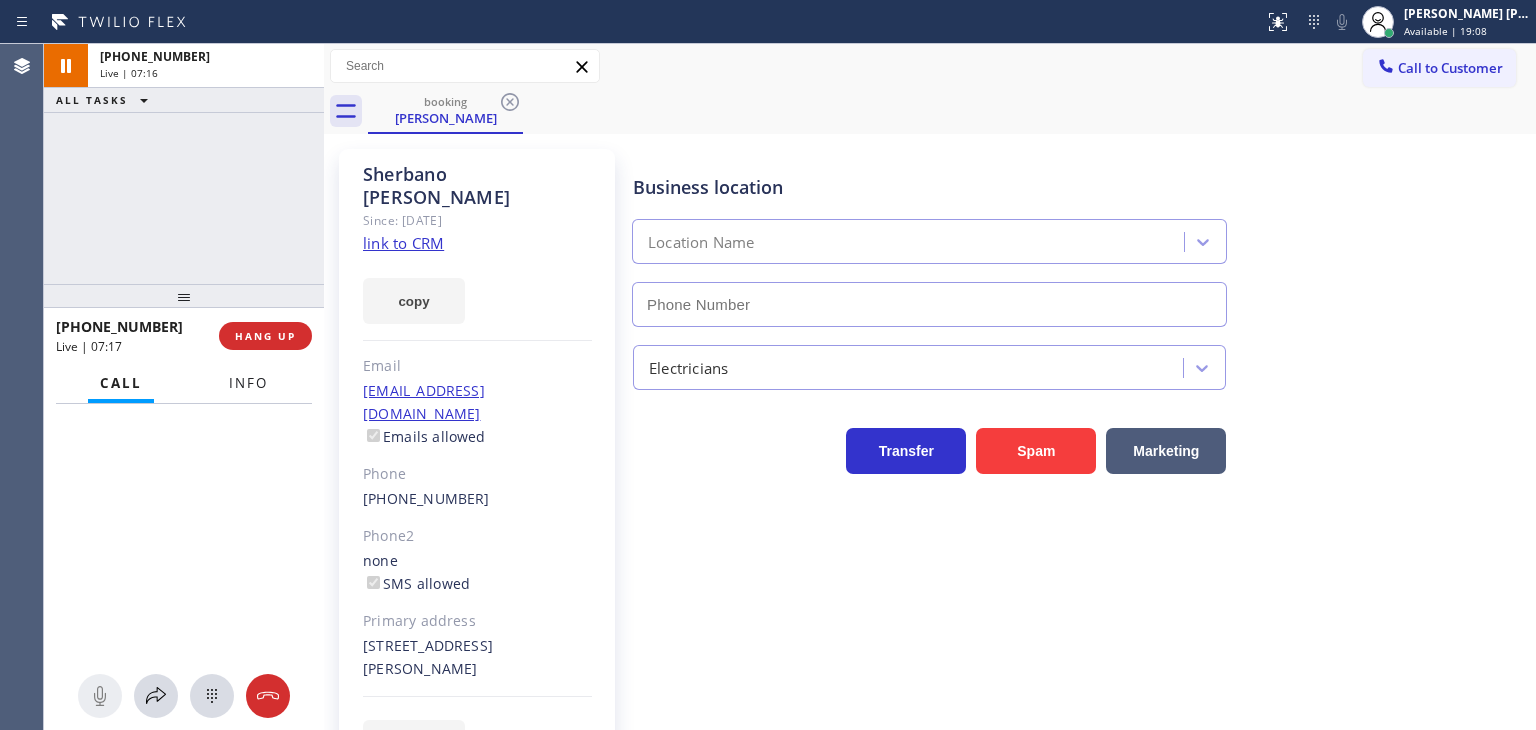 click on "Info" at bounding box center (248, 383) 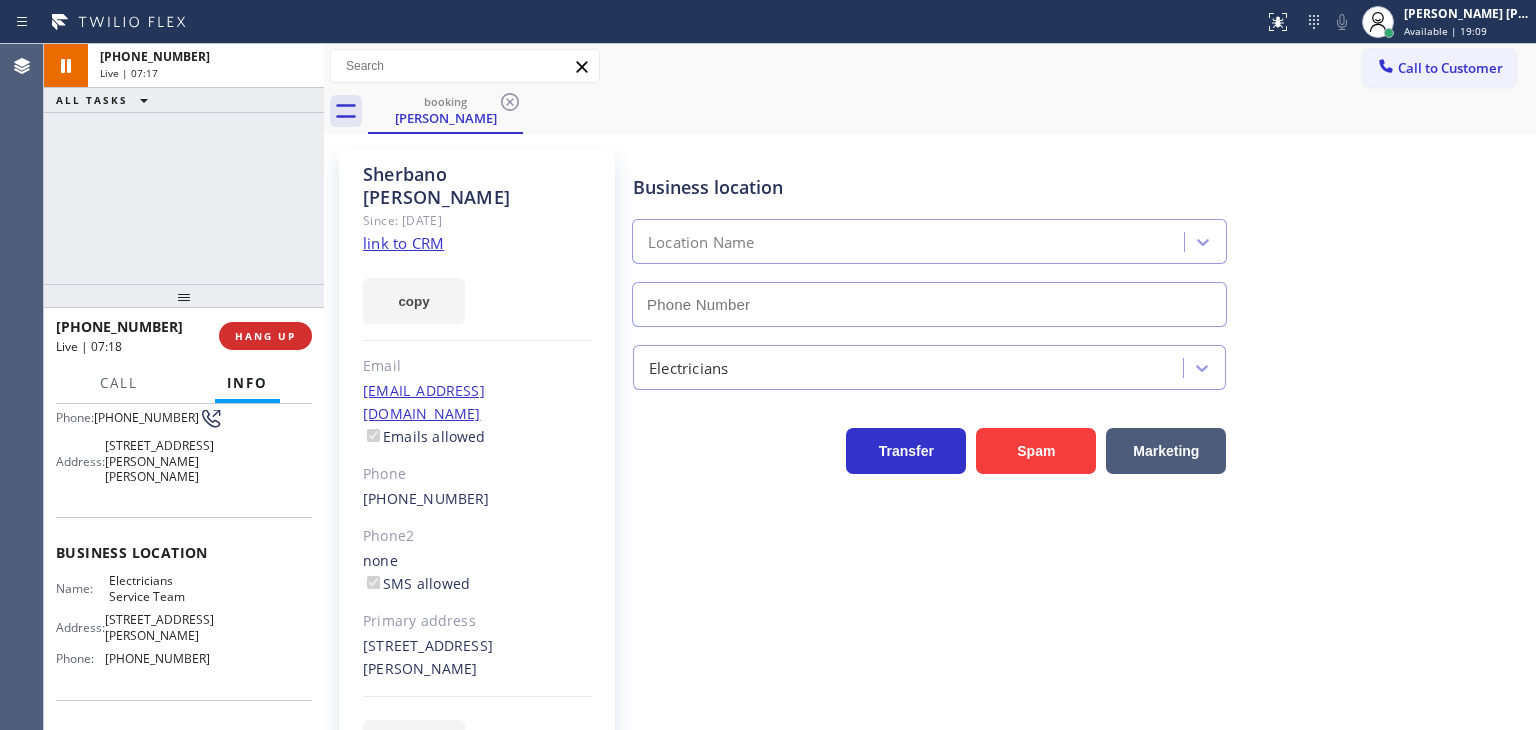 scroll, scrollTop: 200, scrollLeft: 0, axis: vertical 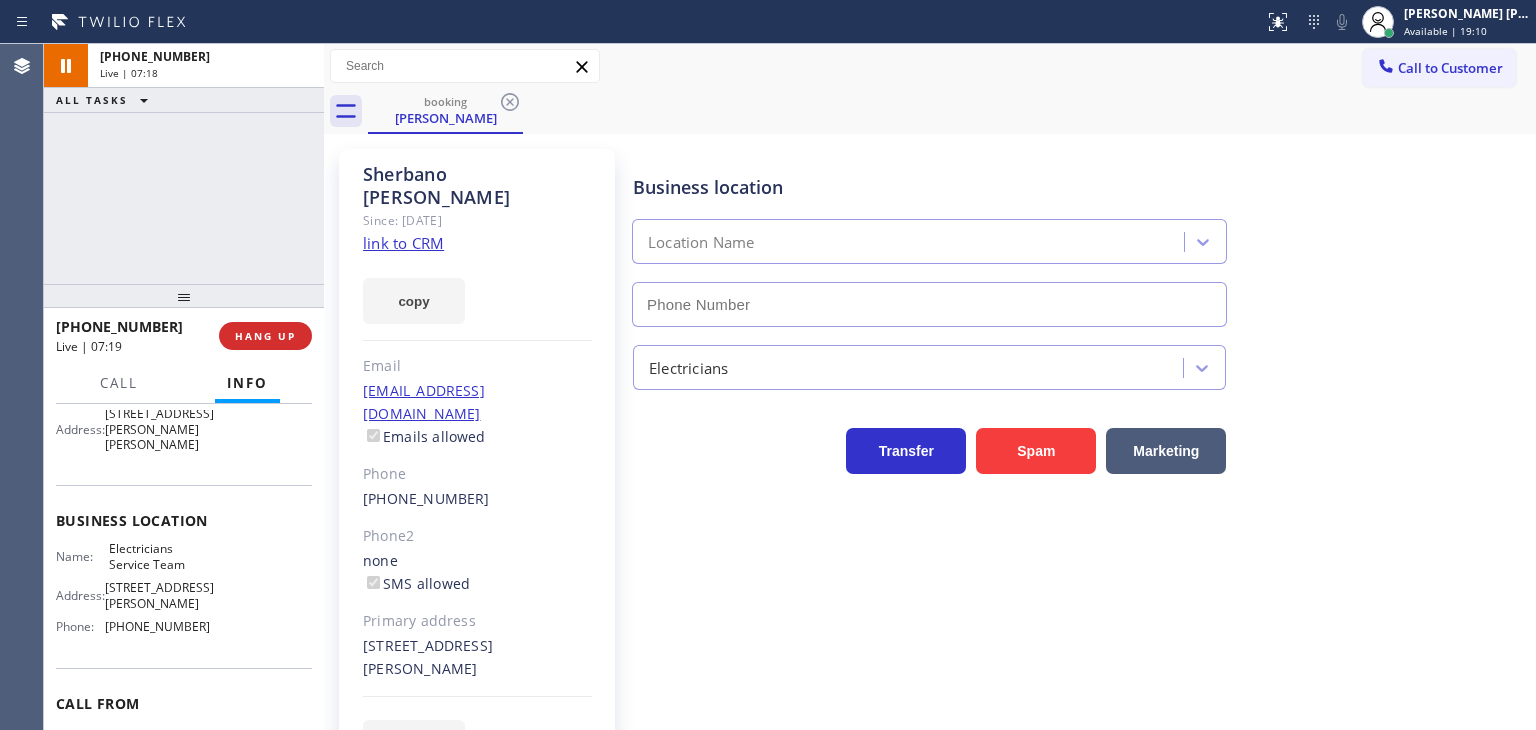 type on "(800) 568-8664" 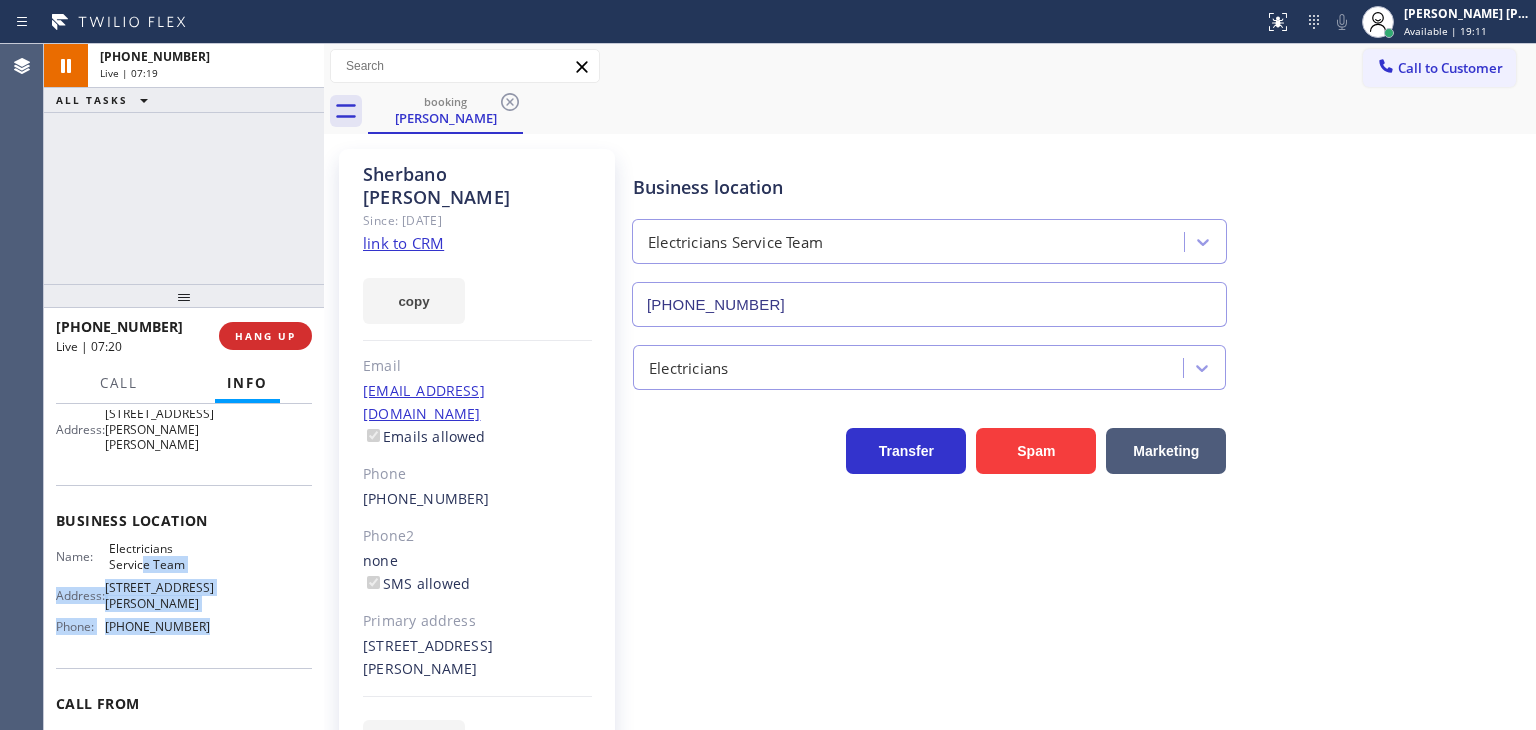 scroll, scrollTop: 100, scrollLeft: 0, axis: vertical 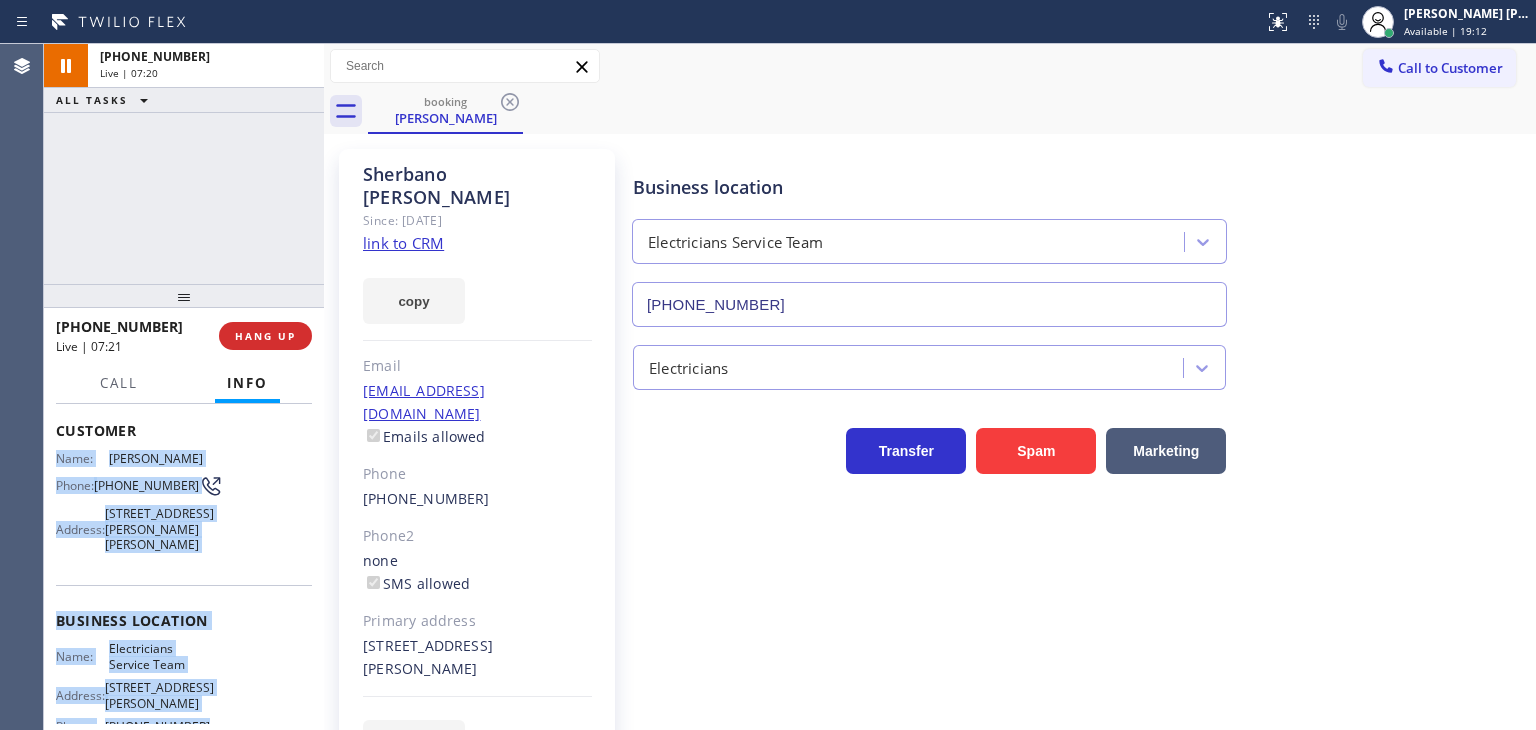 drag, startPoint x: 209, startPoint y: 649, endPoint x: 55, endPoint y: 458, distance: 245.35077 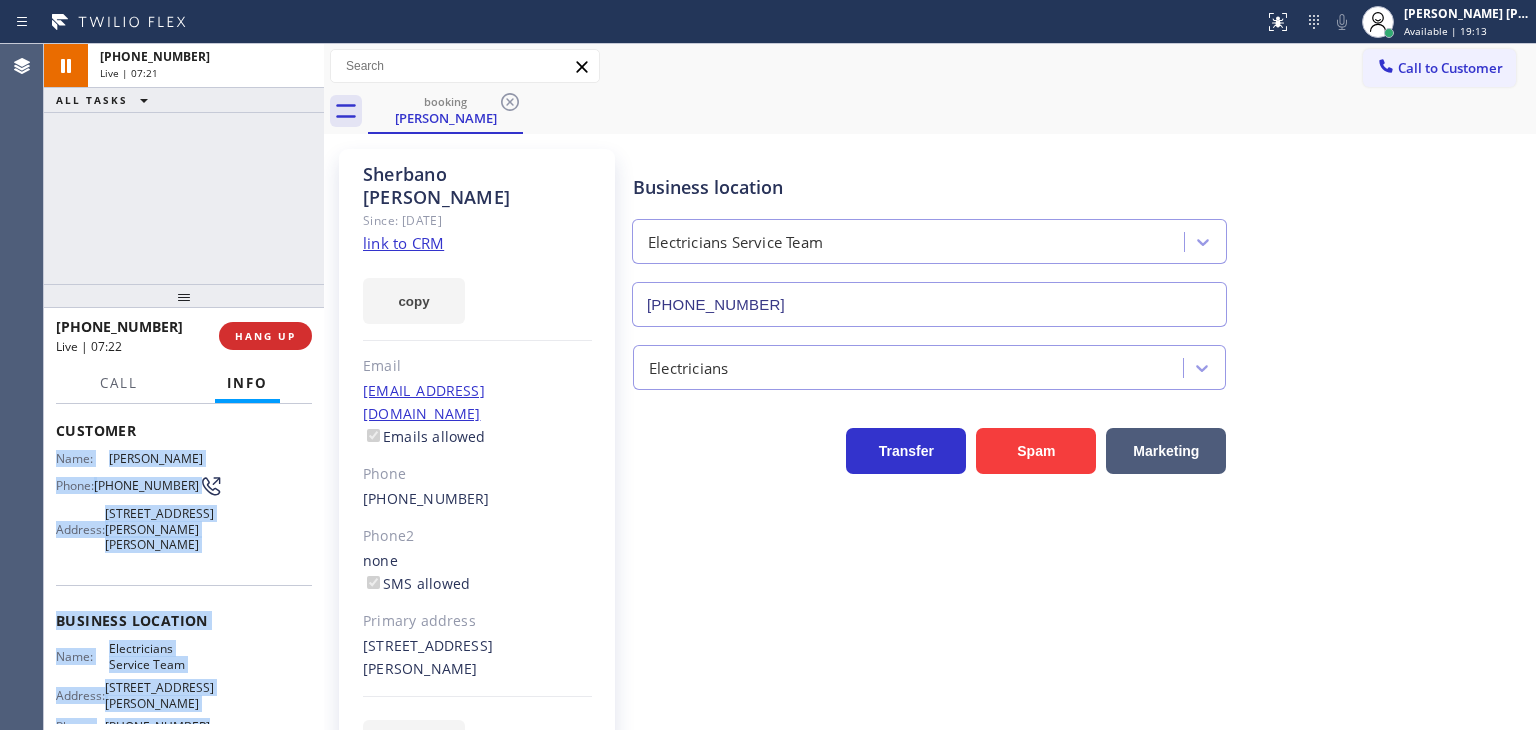 copy on "Name: Sherbano Motiwala Phone: (626) 780-8716 Address: 4931 Gem Ln, Yorba Linda, CA 92886 Business location Name: Electricians Service  Team Address: 11950 San Vicente Blvd  Phone: (800) 568-8664" 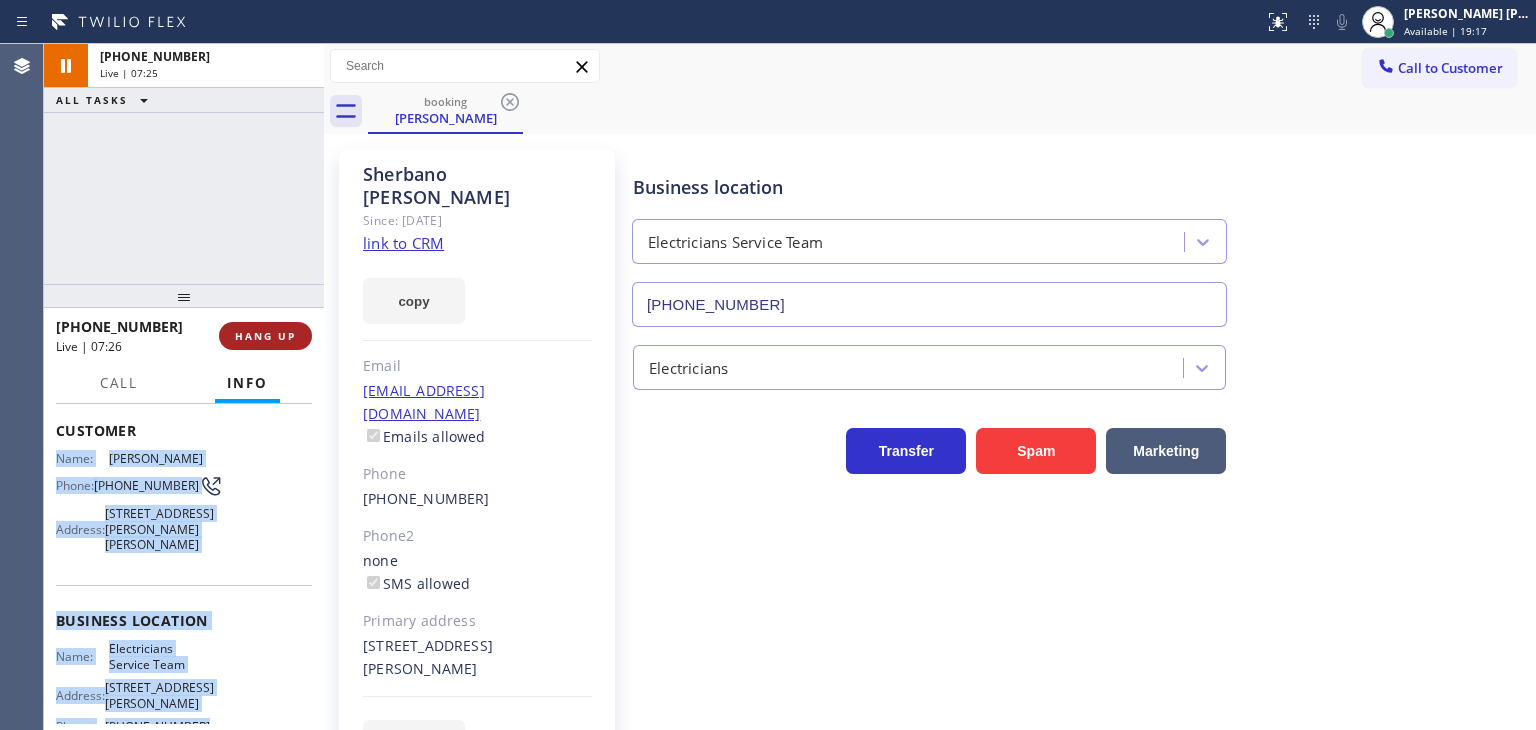 click on "HANG UP" at bounding box center (265, 336) 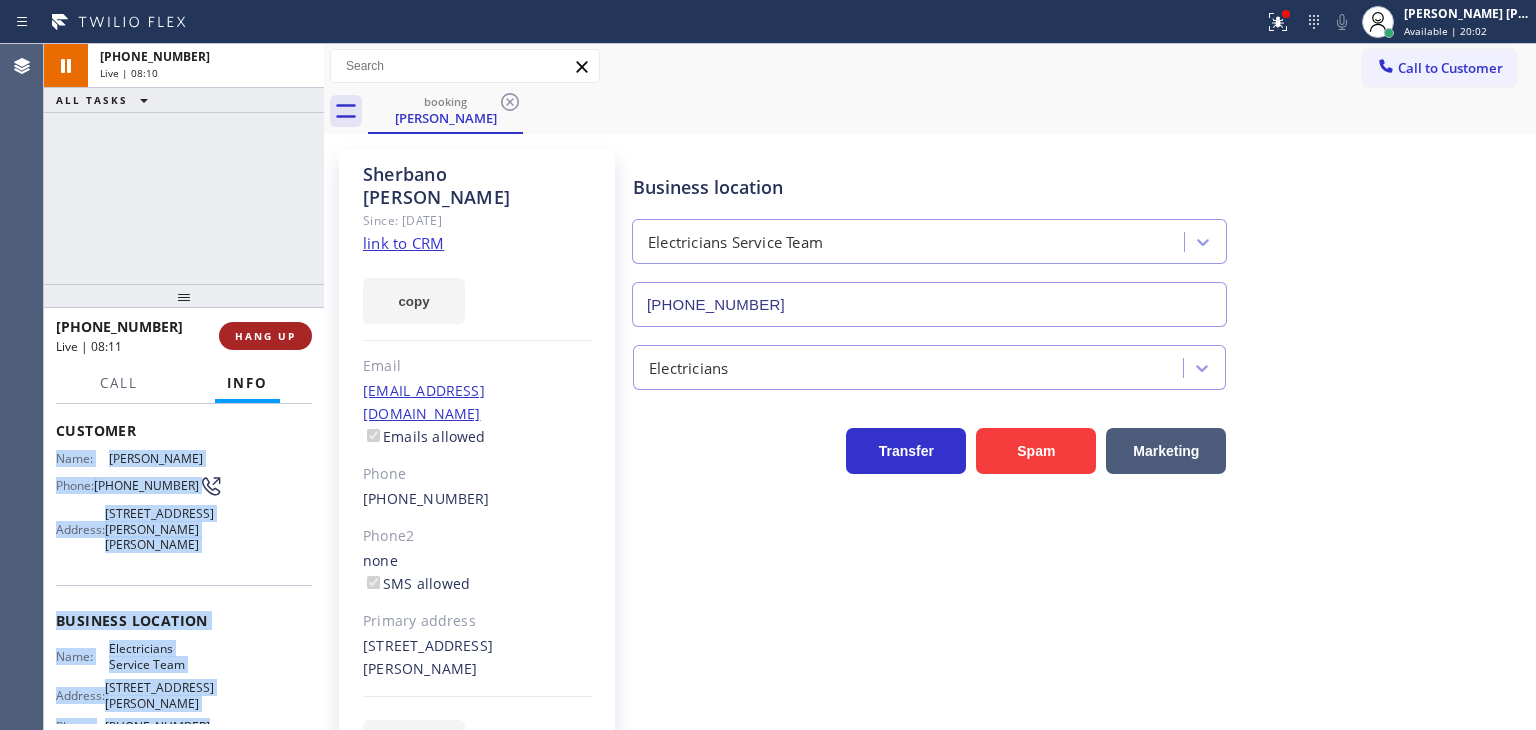 click on "HANG UP" at bounding box center [265, 336] 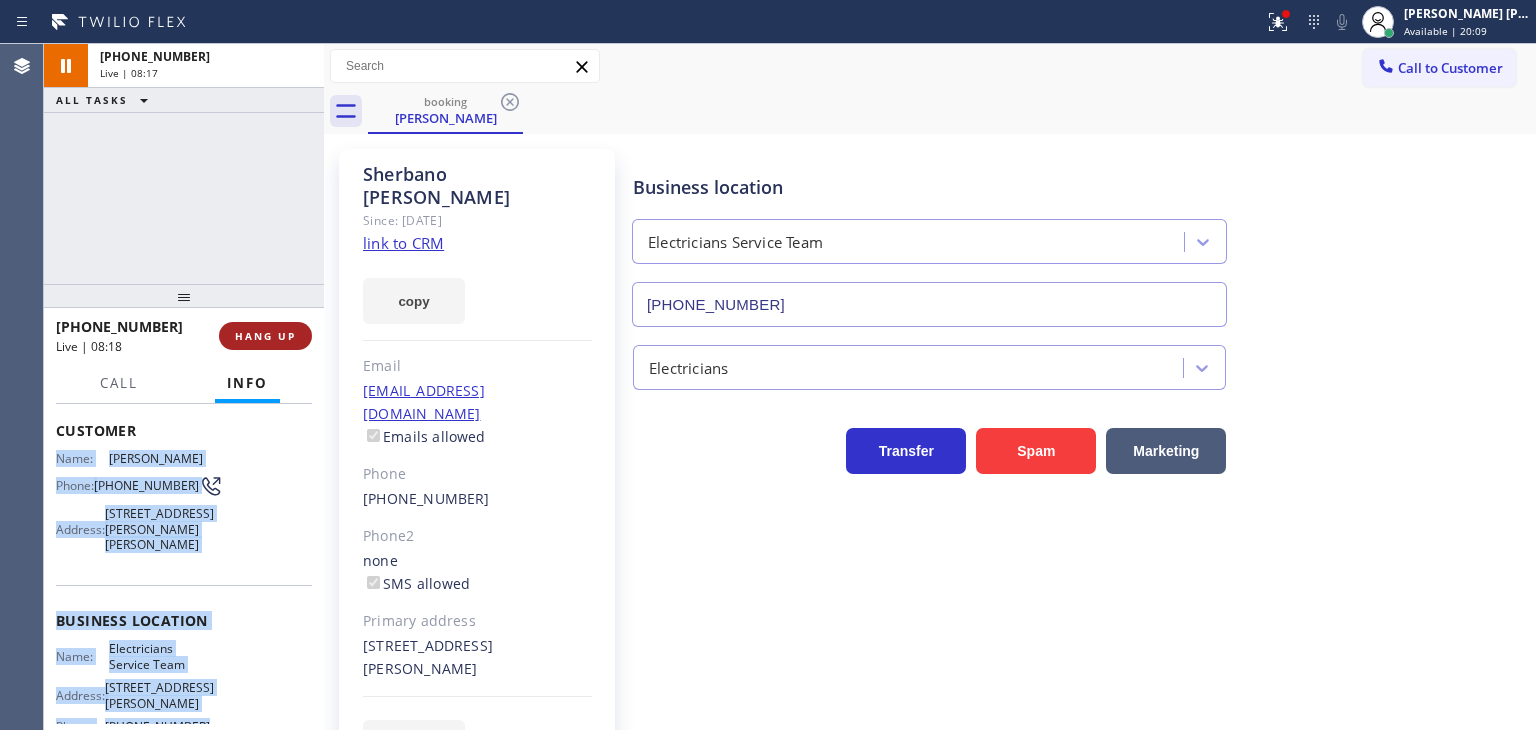 click on "HANG UP" at bounding box center (265, 336) 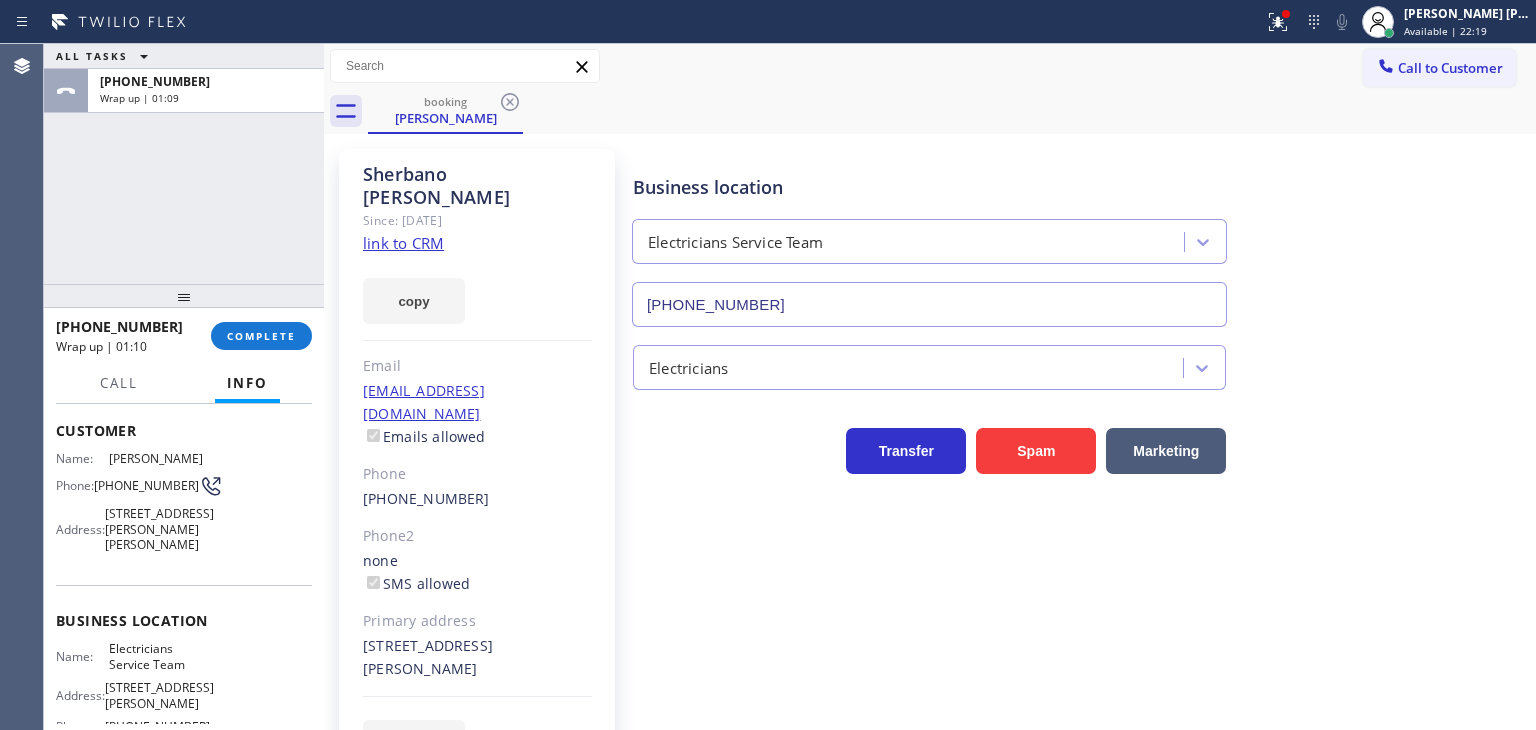 click on "Agent Desktop" at bounding box center (21, 387) 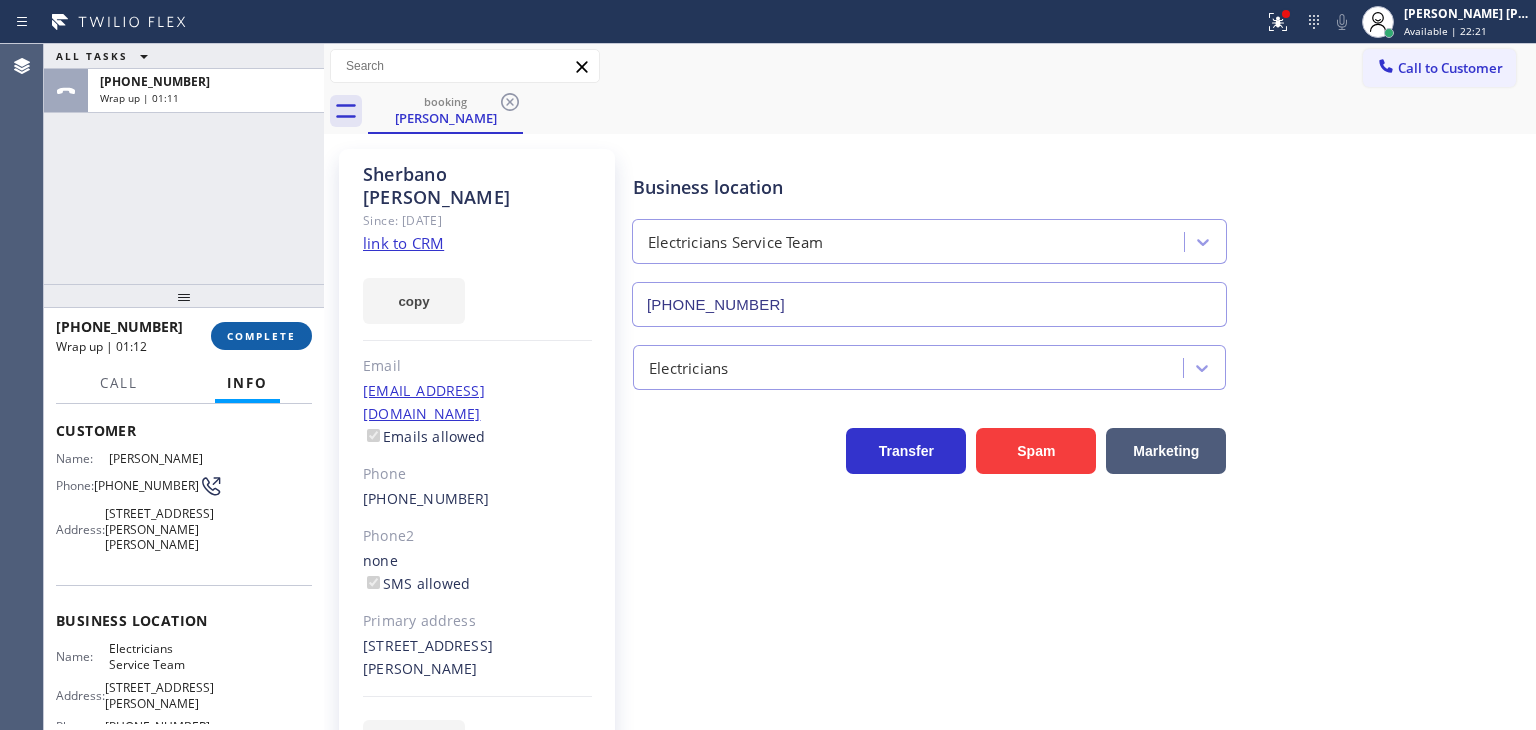 click on "COMPLETE" at bounding box center (261, 336) 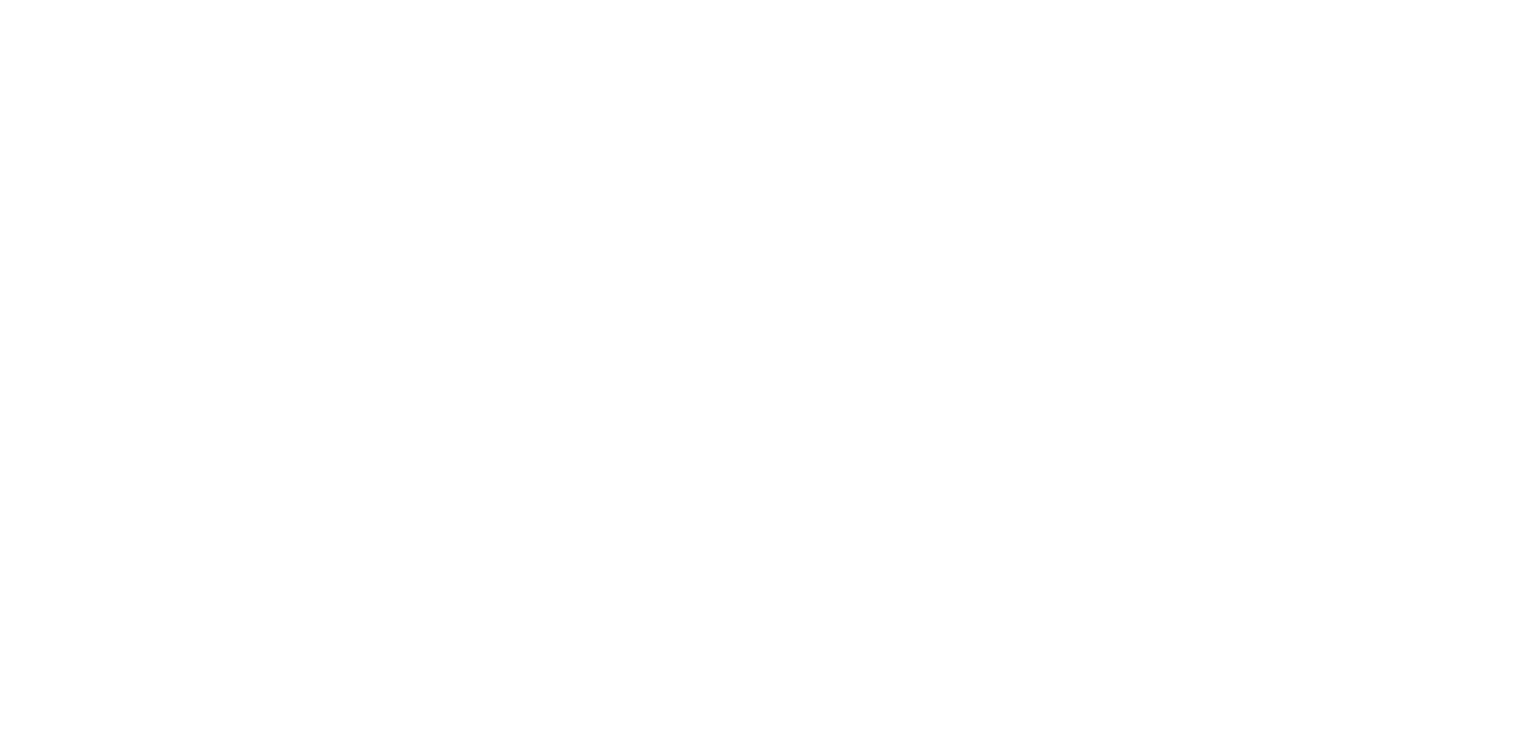 scroll, scrollTop: 0, scrollLeft: 0, axis: both 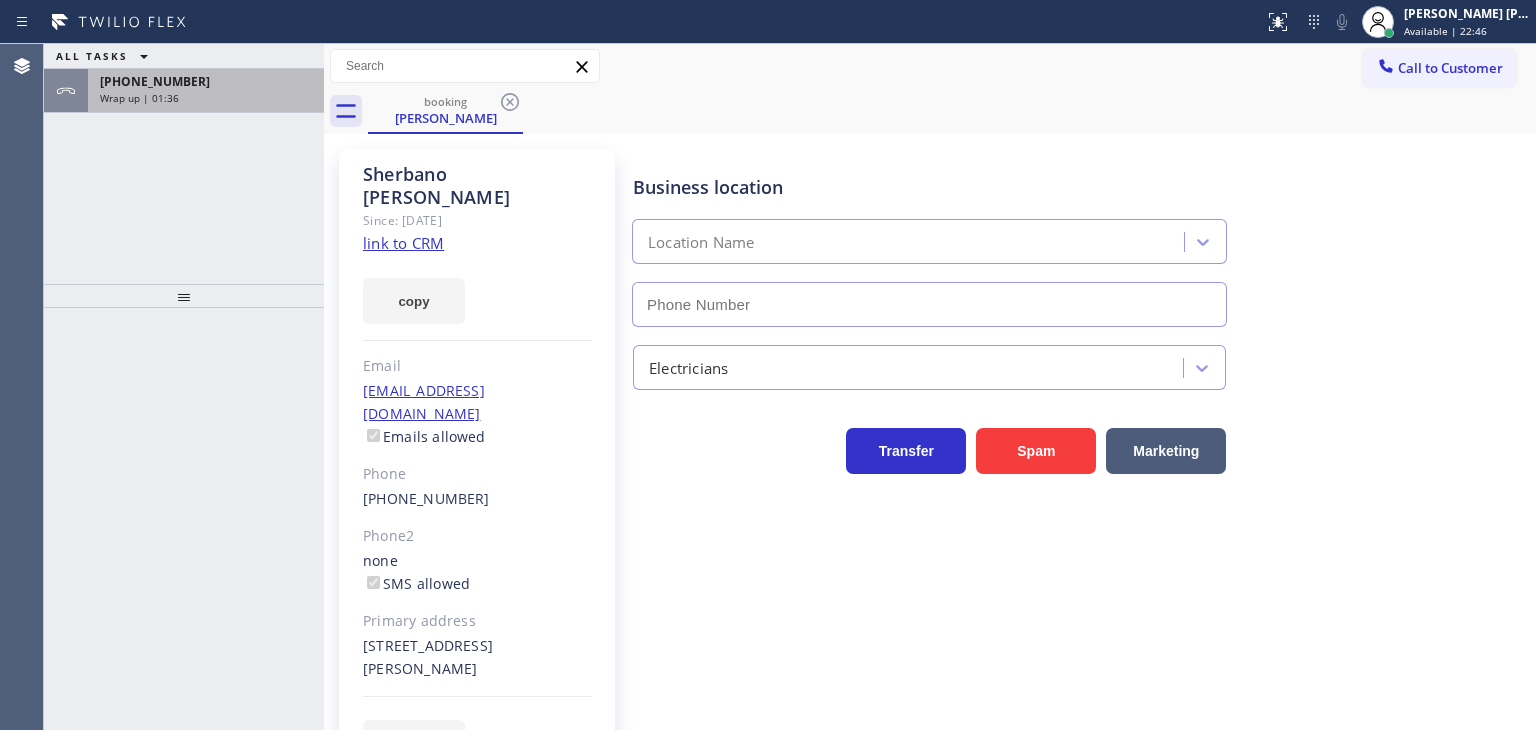 click on "[PHONE_NUMBER]" at bounding box center (155, 81) 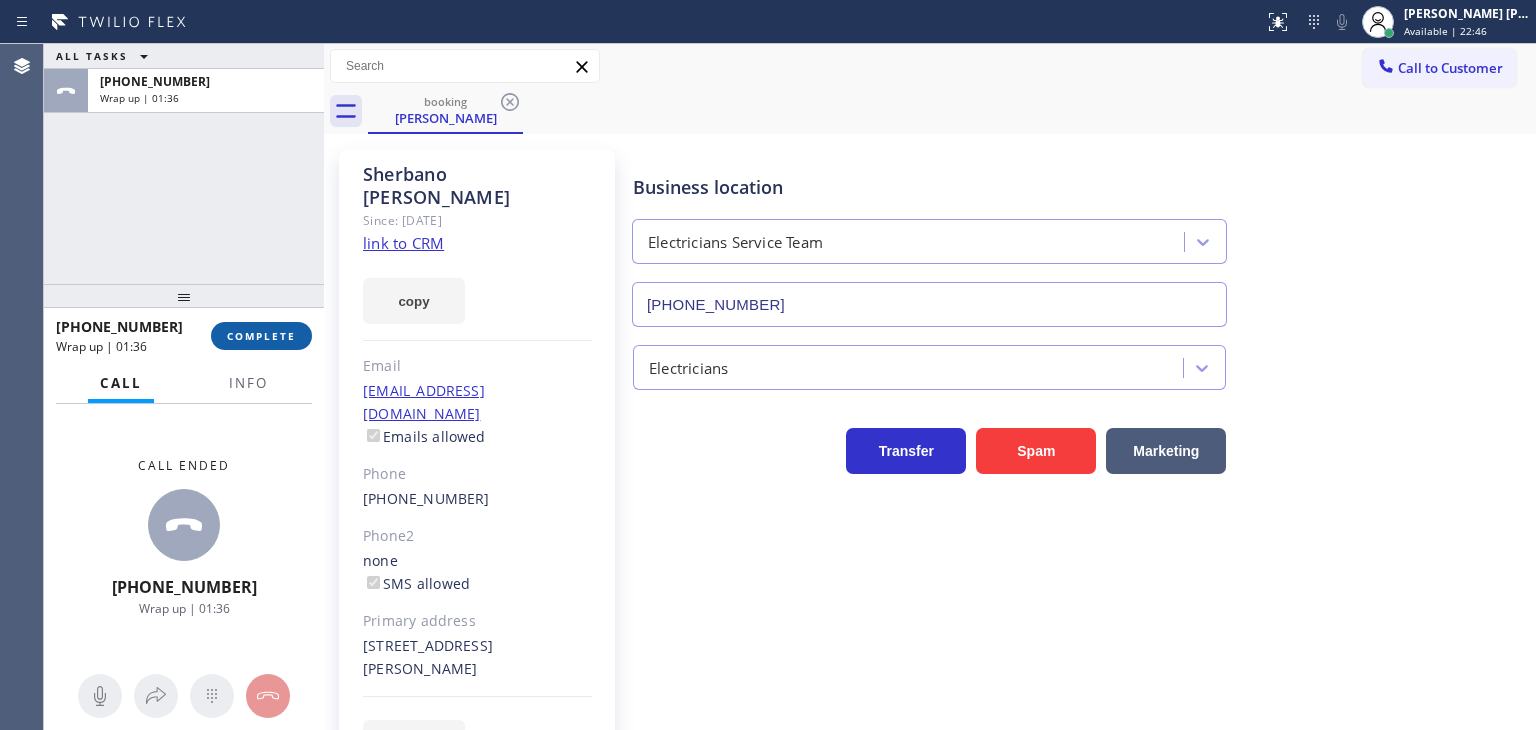 click on "COMPLETE" at bounding box center [261, 336] 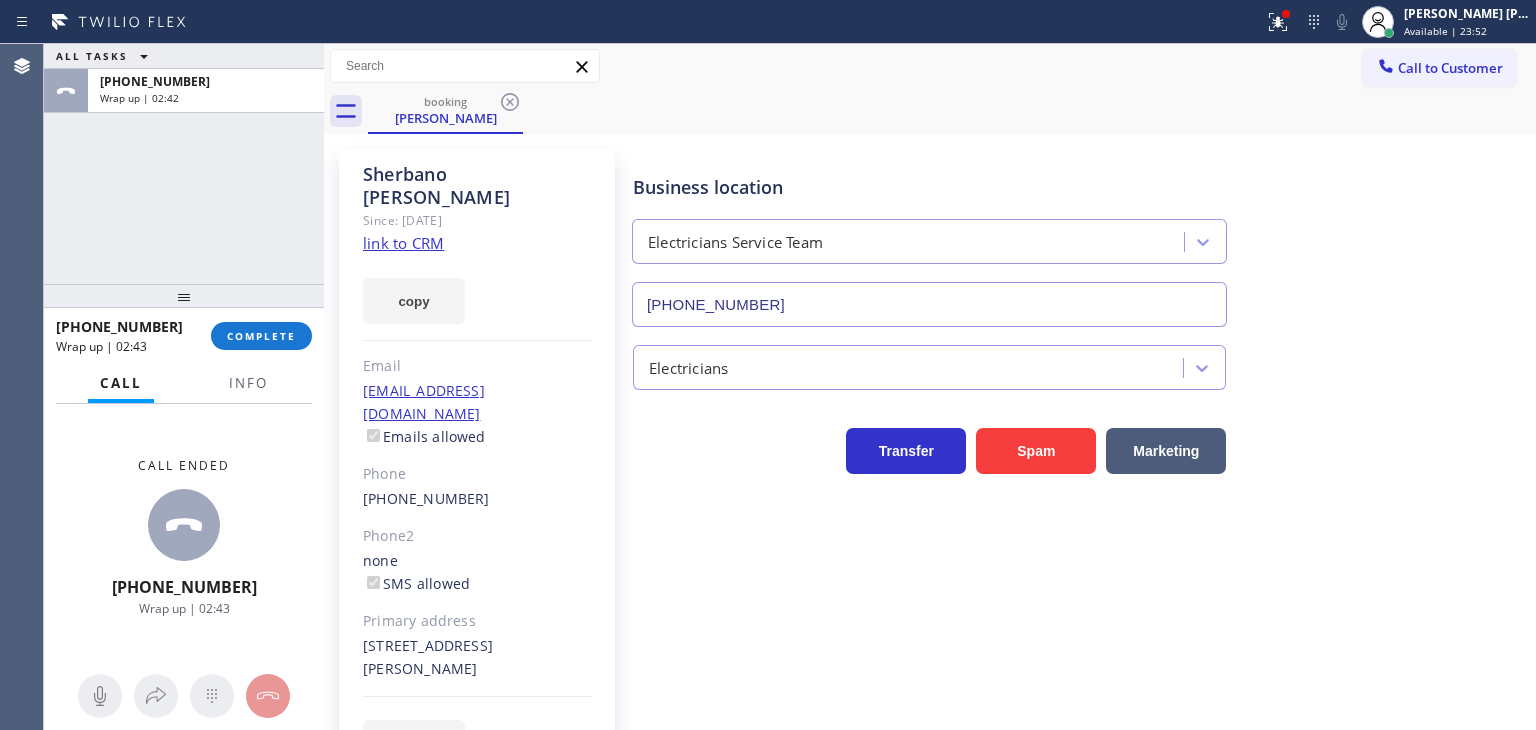 click on "ALL TASKS ALL TASKS ACTIVE TASKS TASKS IN WRAP UP +16267808716 Wrap up | 02:42" at bounding box center (184, 164) 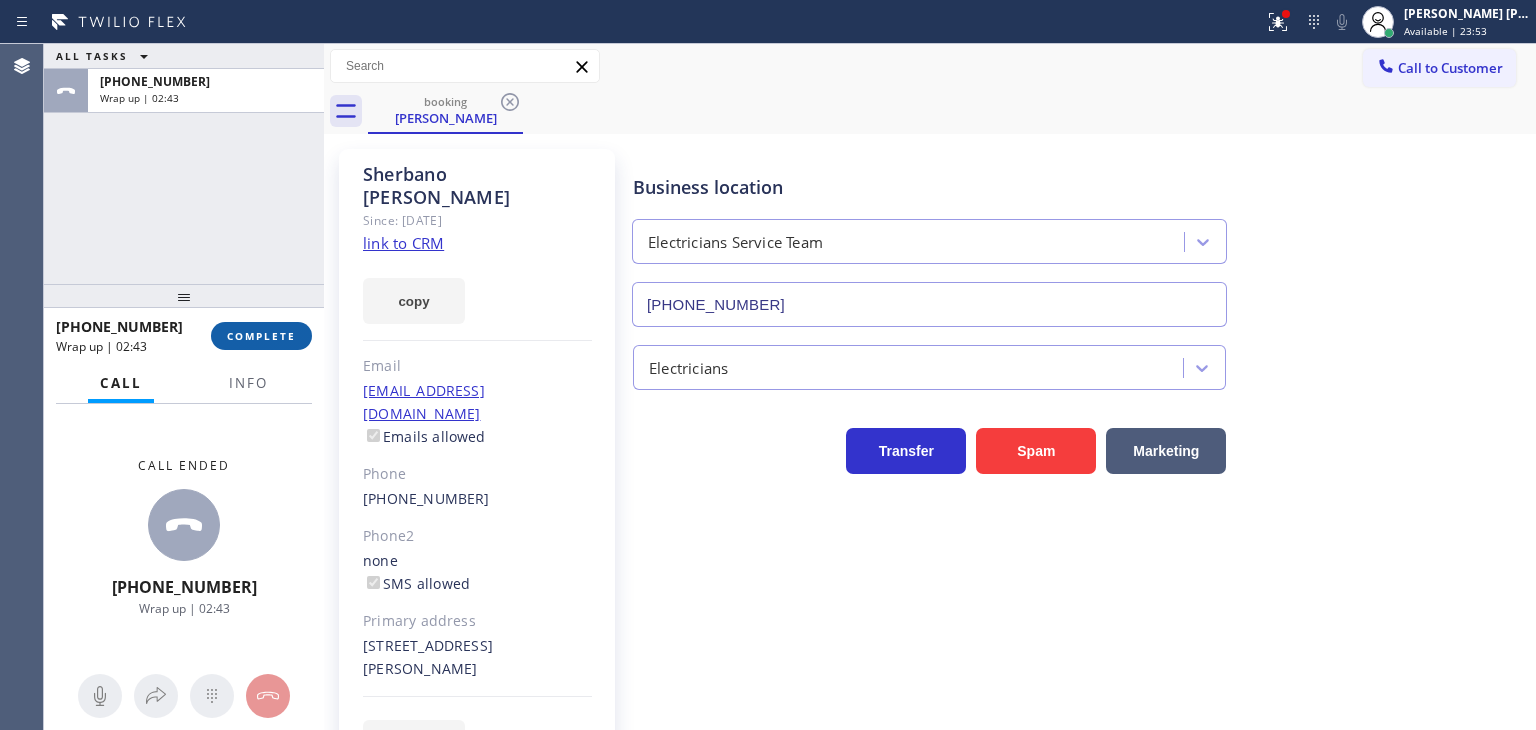 click on "COMPLETE" at bounding box center [261, 336] 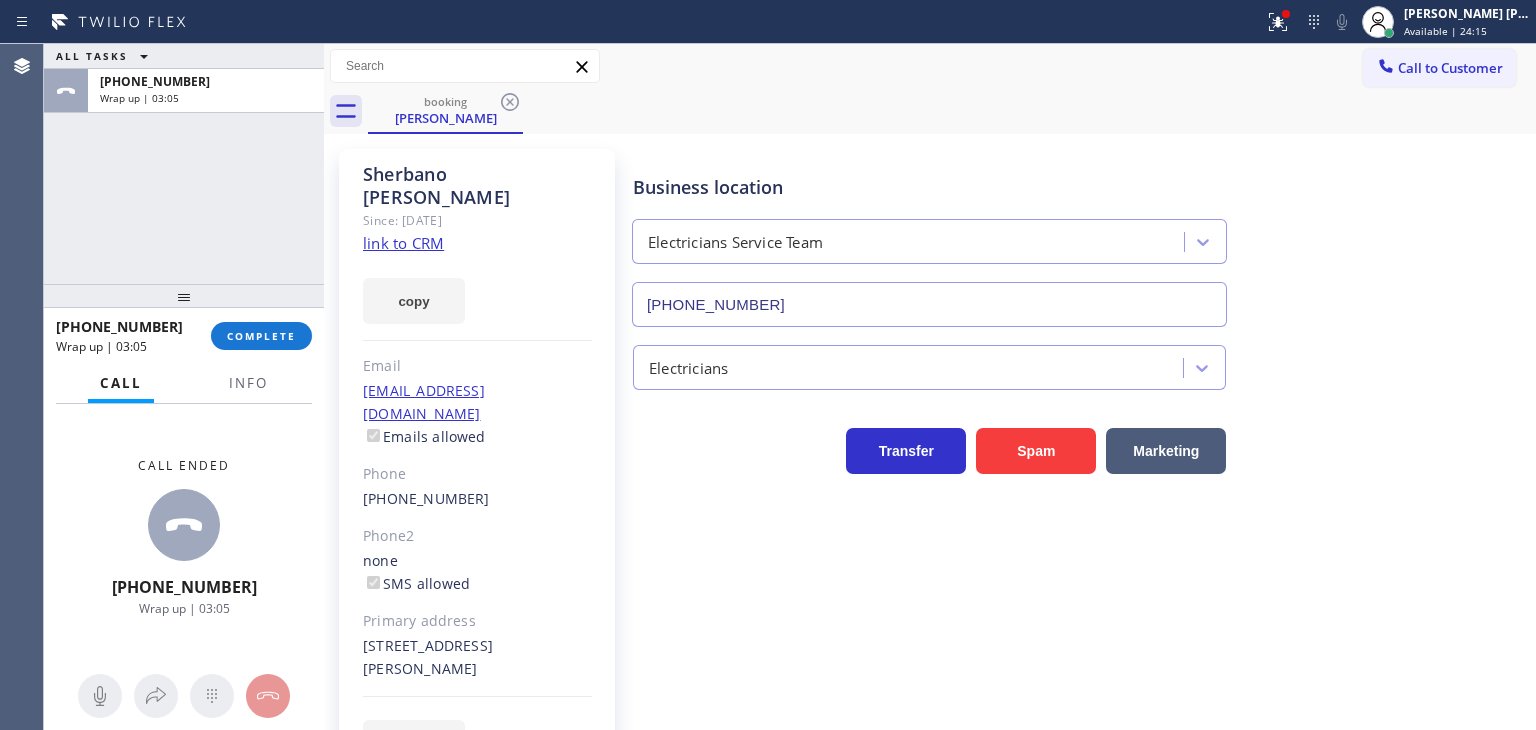 click on "ALL TASKS ALL TASKS ACTIVE TASKS TASKS IN WRAP UP +16267808716 Wrap up | 03:05" at bounding box center (184, 164) 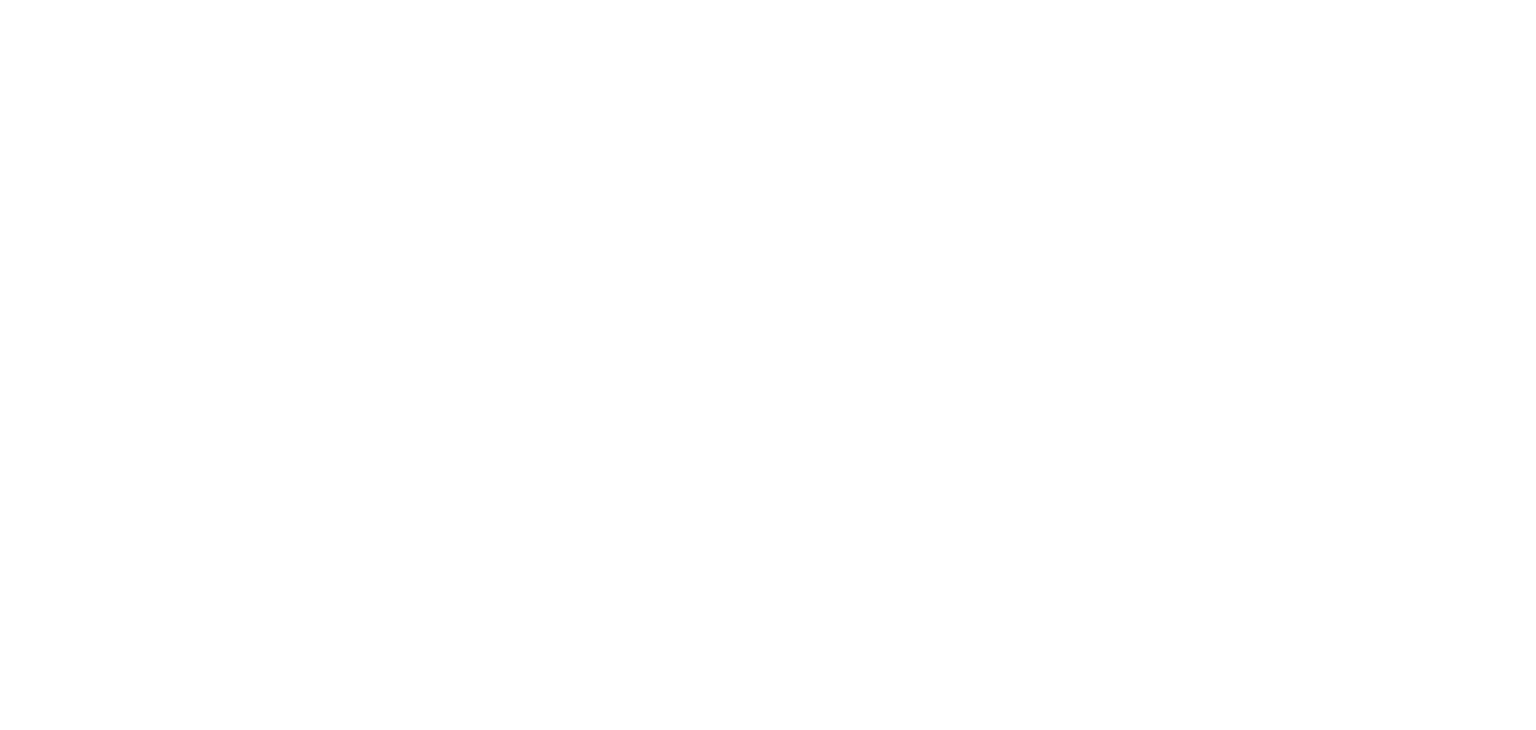 scroll, scrollTop: 0, scrollLeft: 0, axis: both 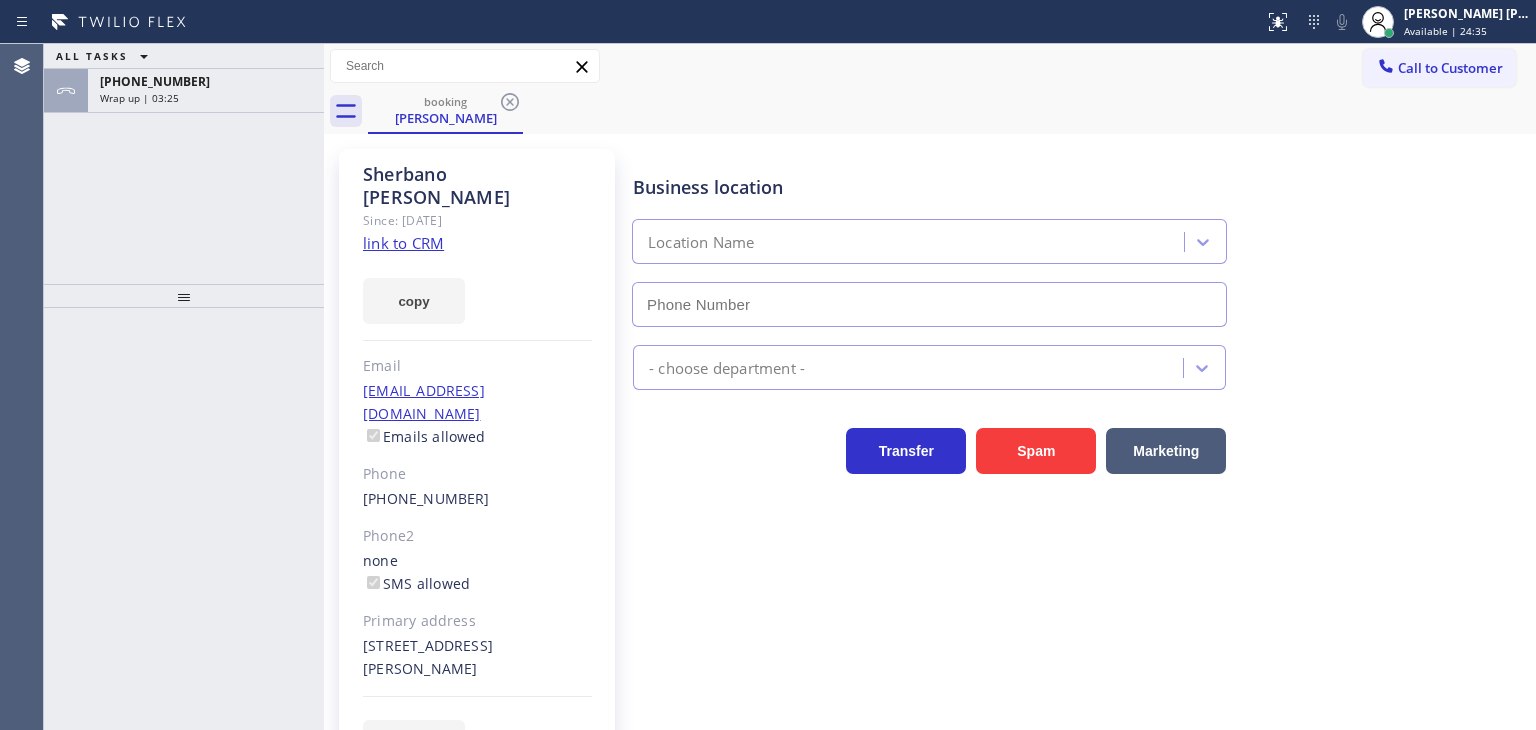 type on "[PHONE_NUMBER]" 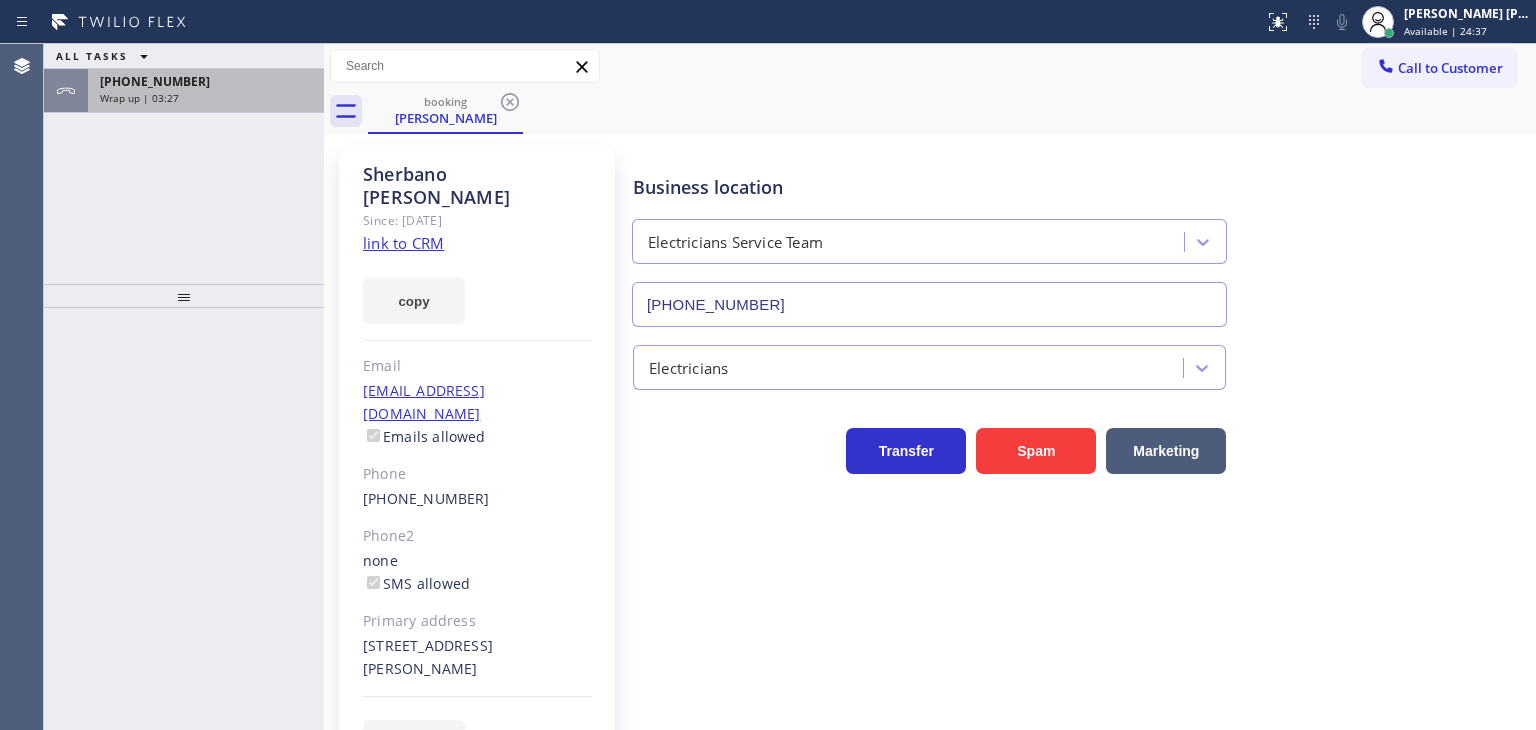 click on "[PHONE_NUMBER]" at bounding box center (206, 81) 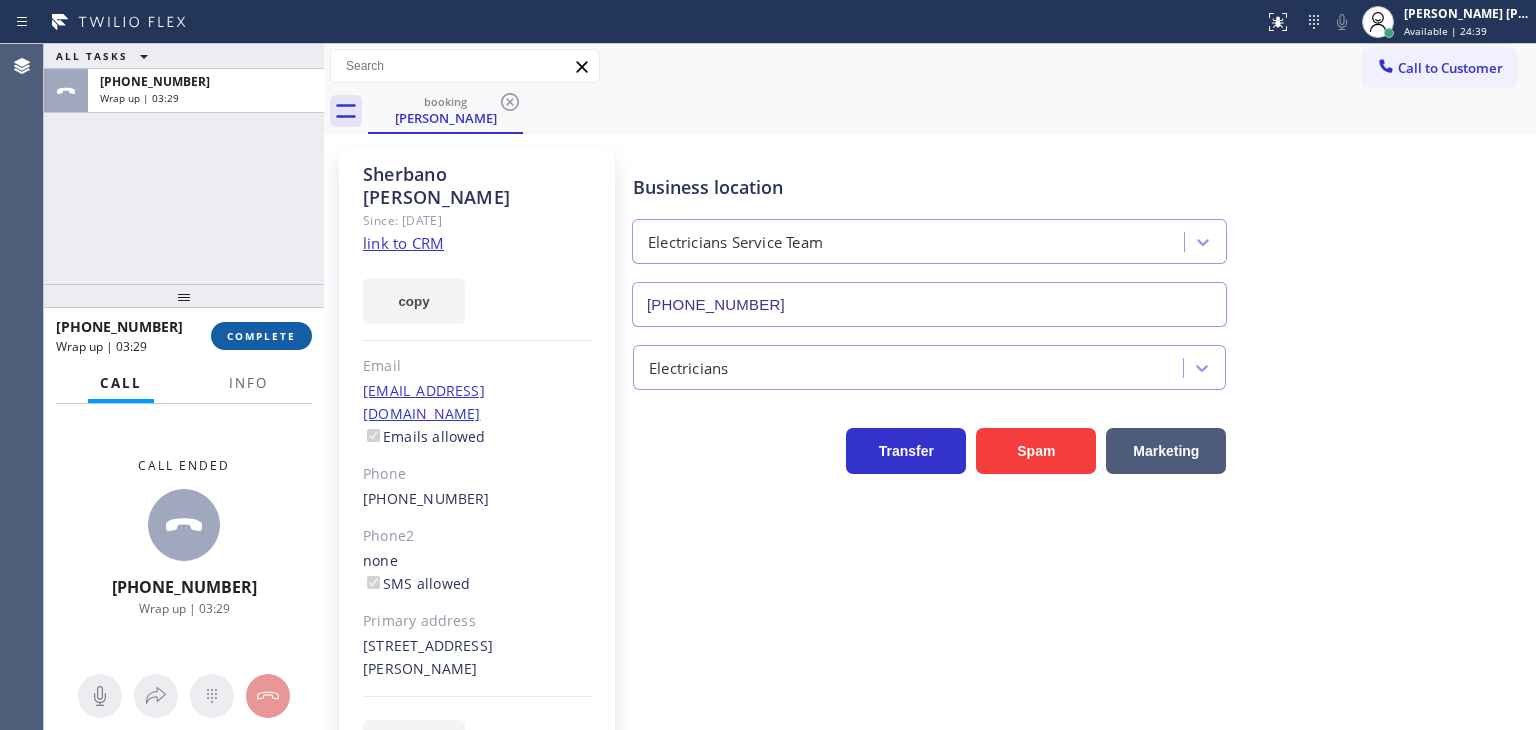 click on "COMPLETE" at bounding box center (261, 336) 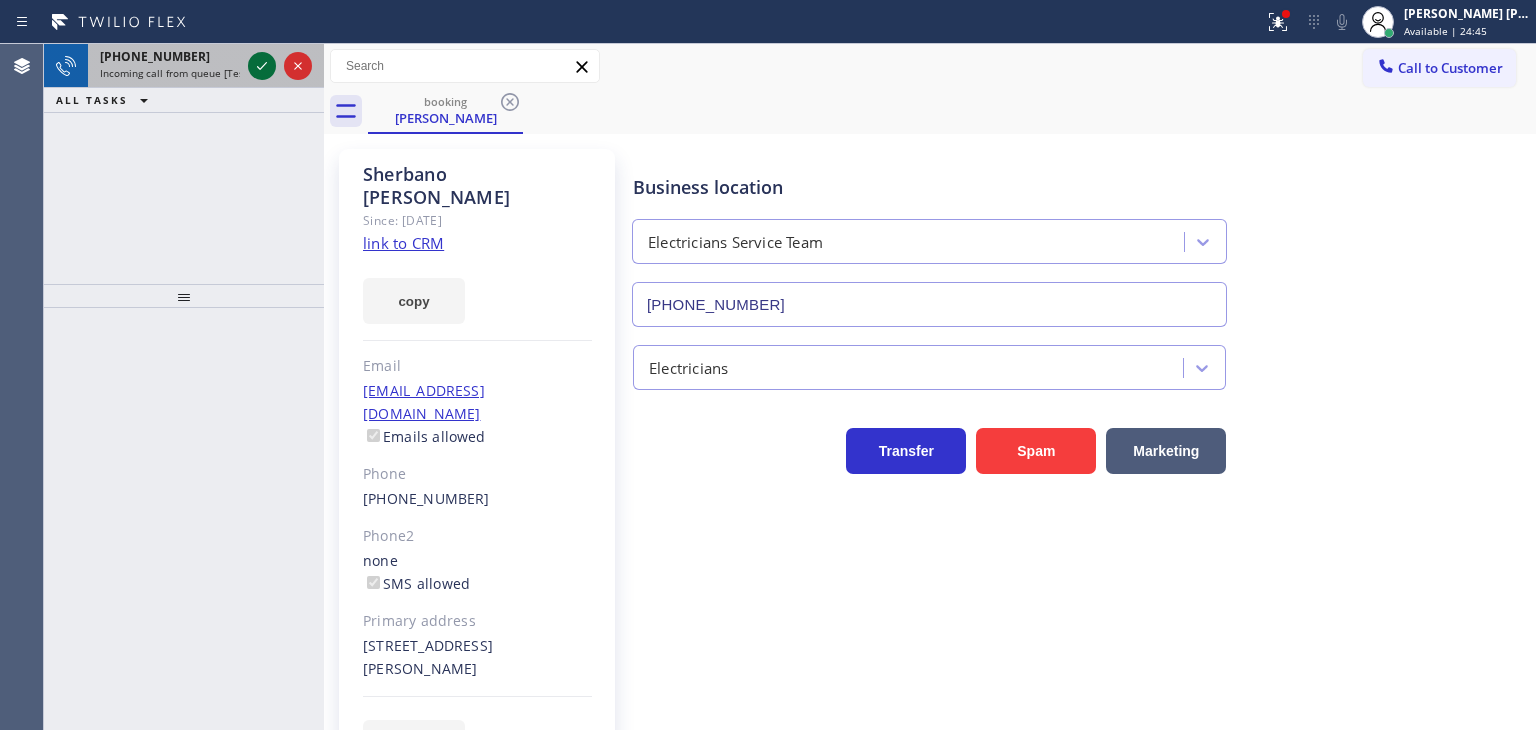 click 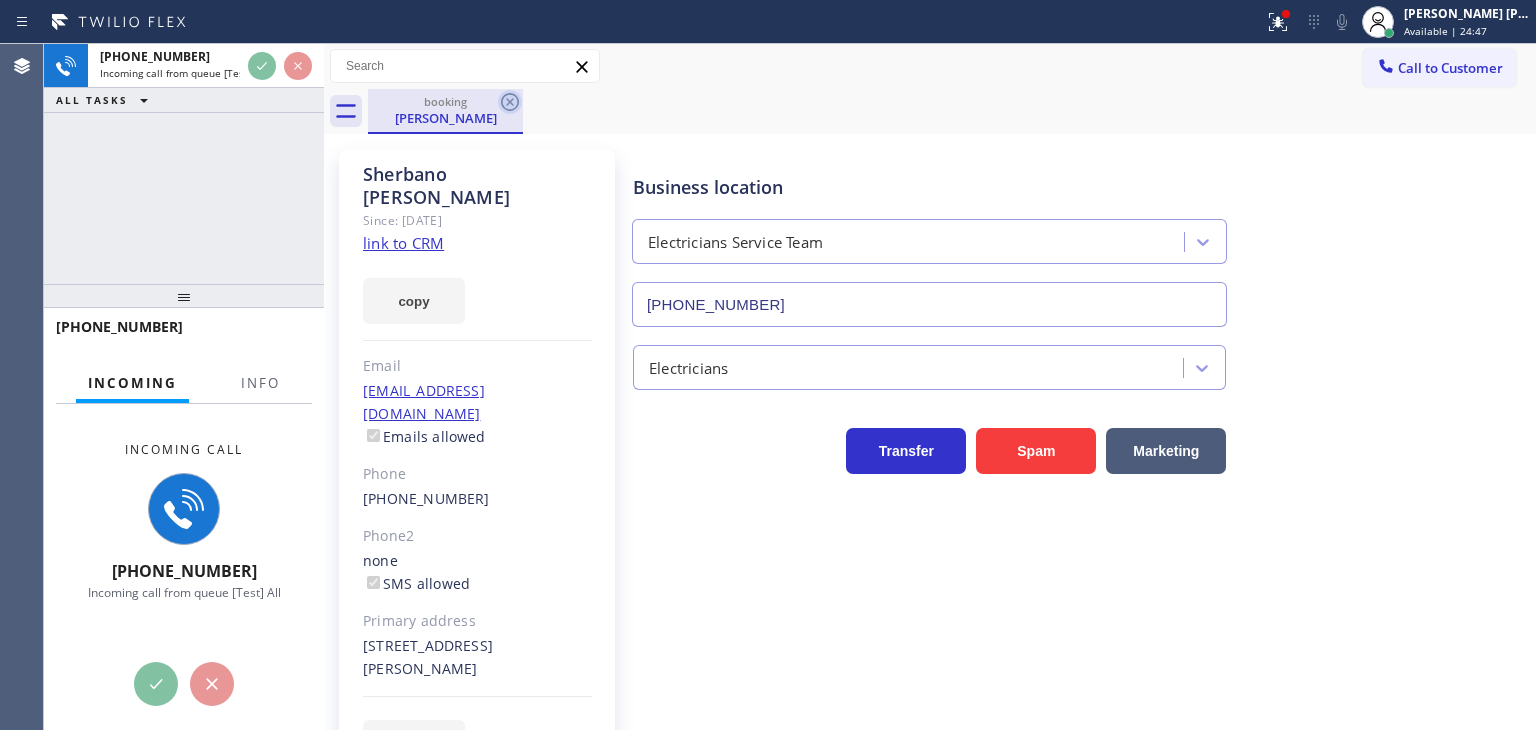 click 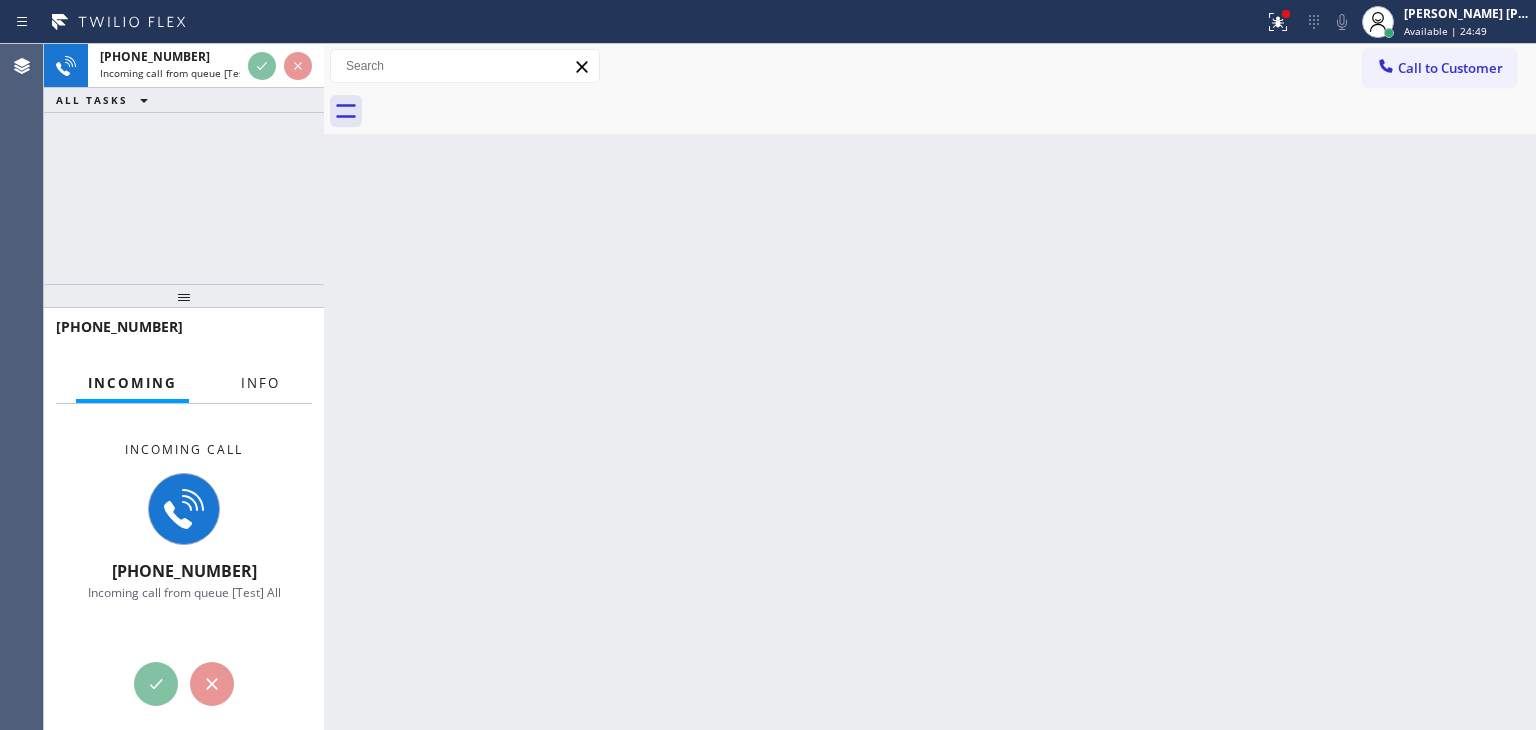 click on "Info" at bounding box center [260, 383] 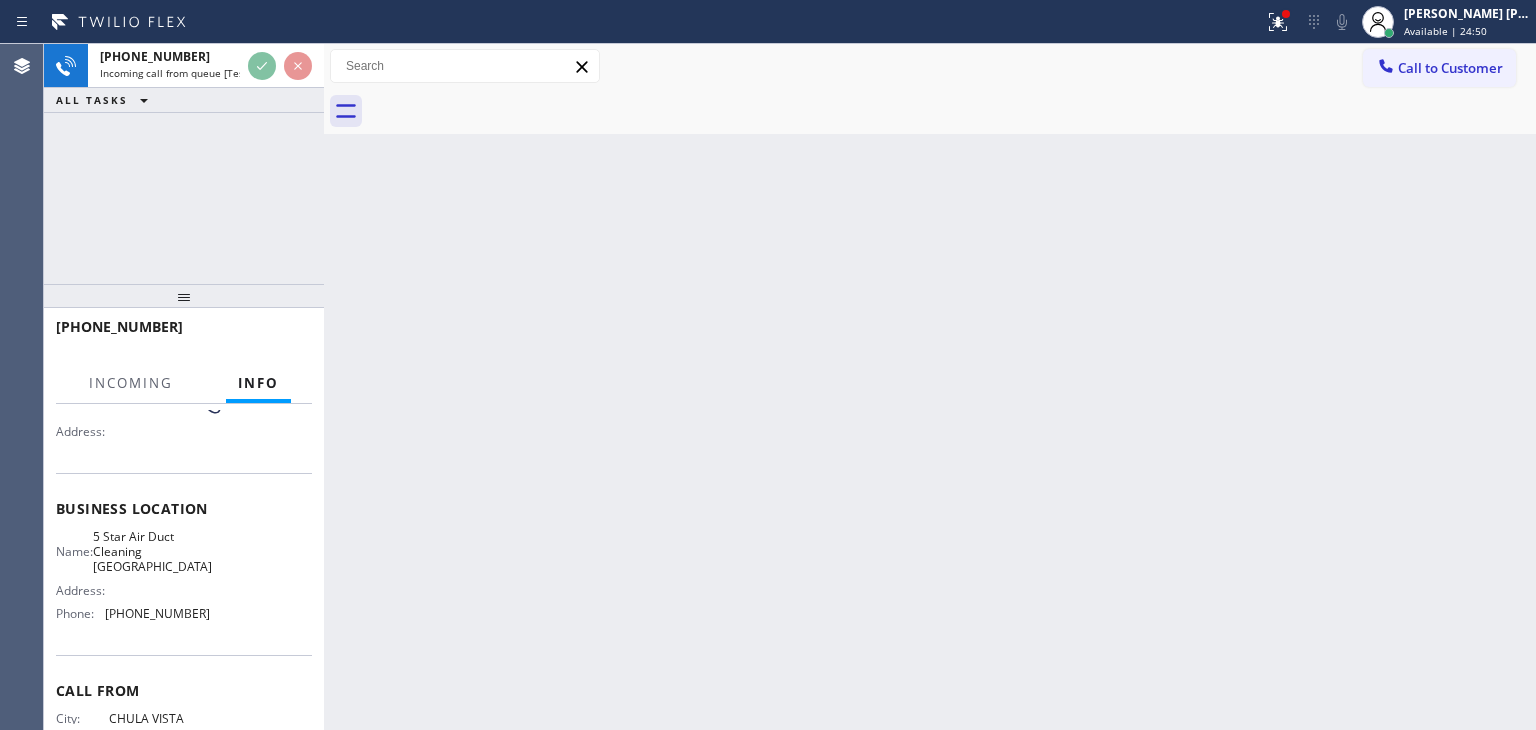 scroll, scrollTop: 200, scrollLeft: 0, axis: vertical 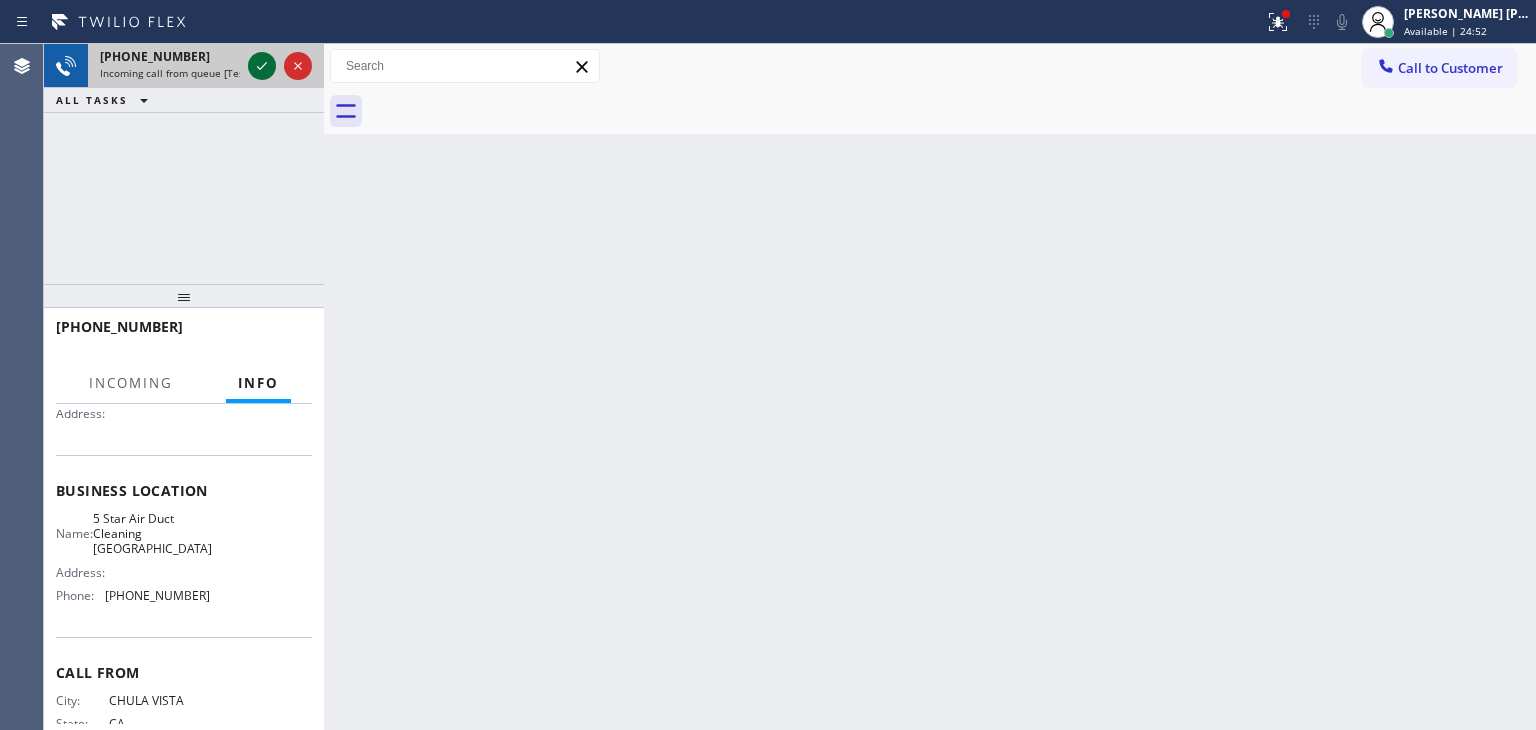 click 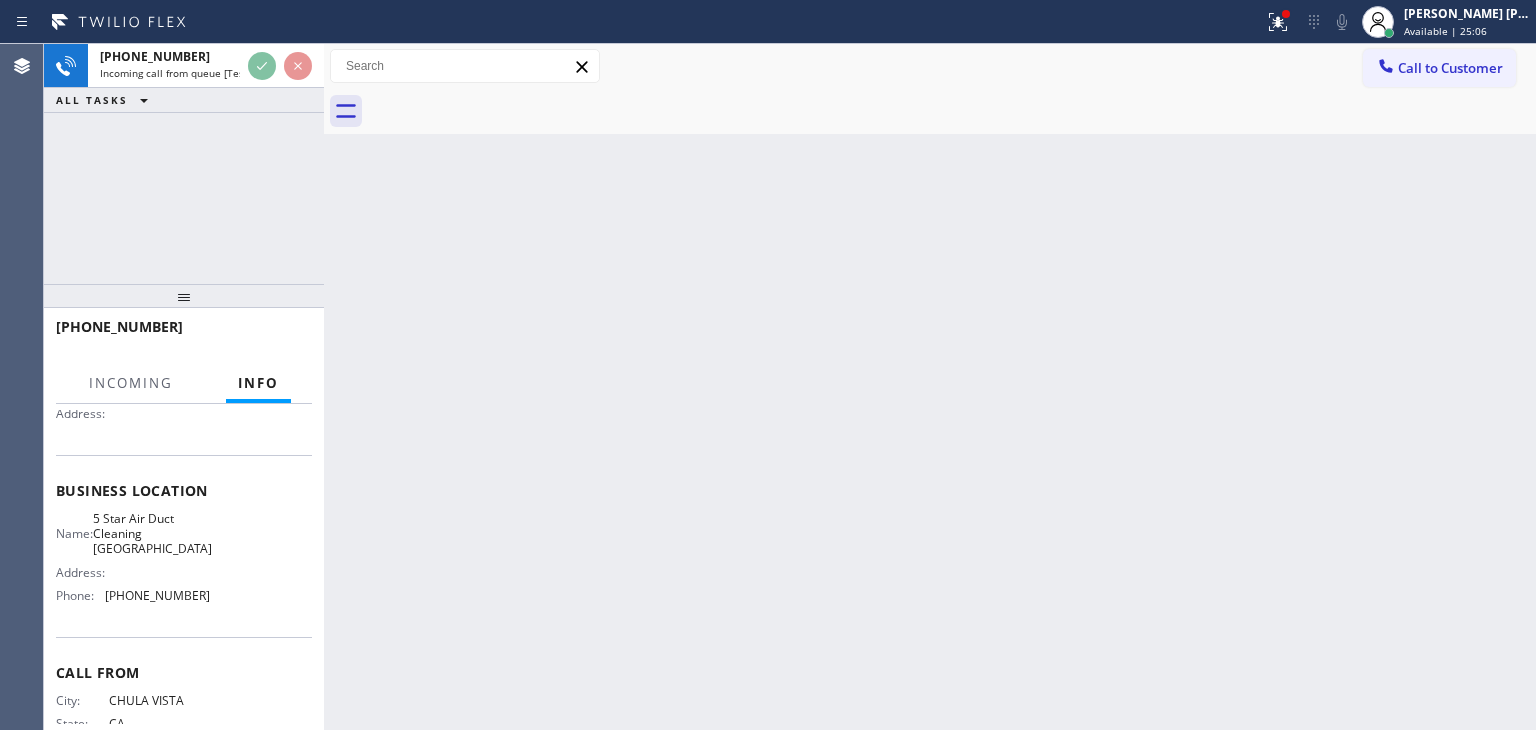 drag, startPoint x: 114, startPoint y: 193, endPoint x: 217, endPoint y: 244, distance: 114.93476 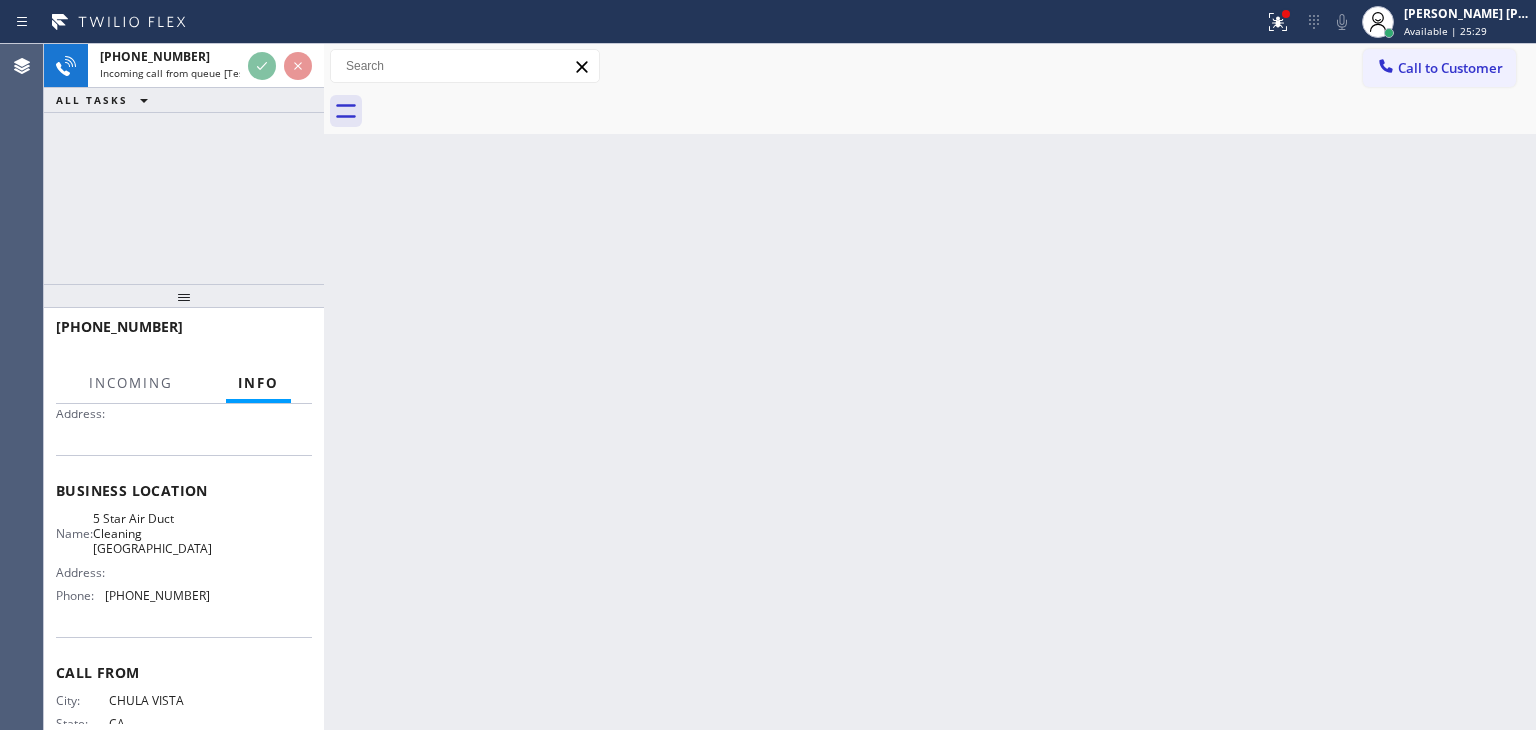 drag, startPoint x: 235, startPoint y: 255, endPoint x: 236, endPoint y: 237, distance: 18.027756 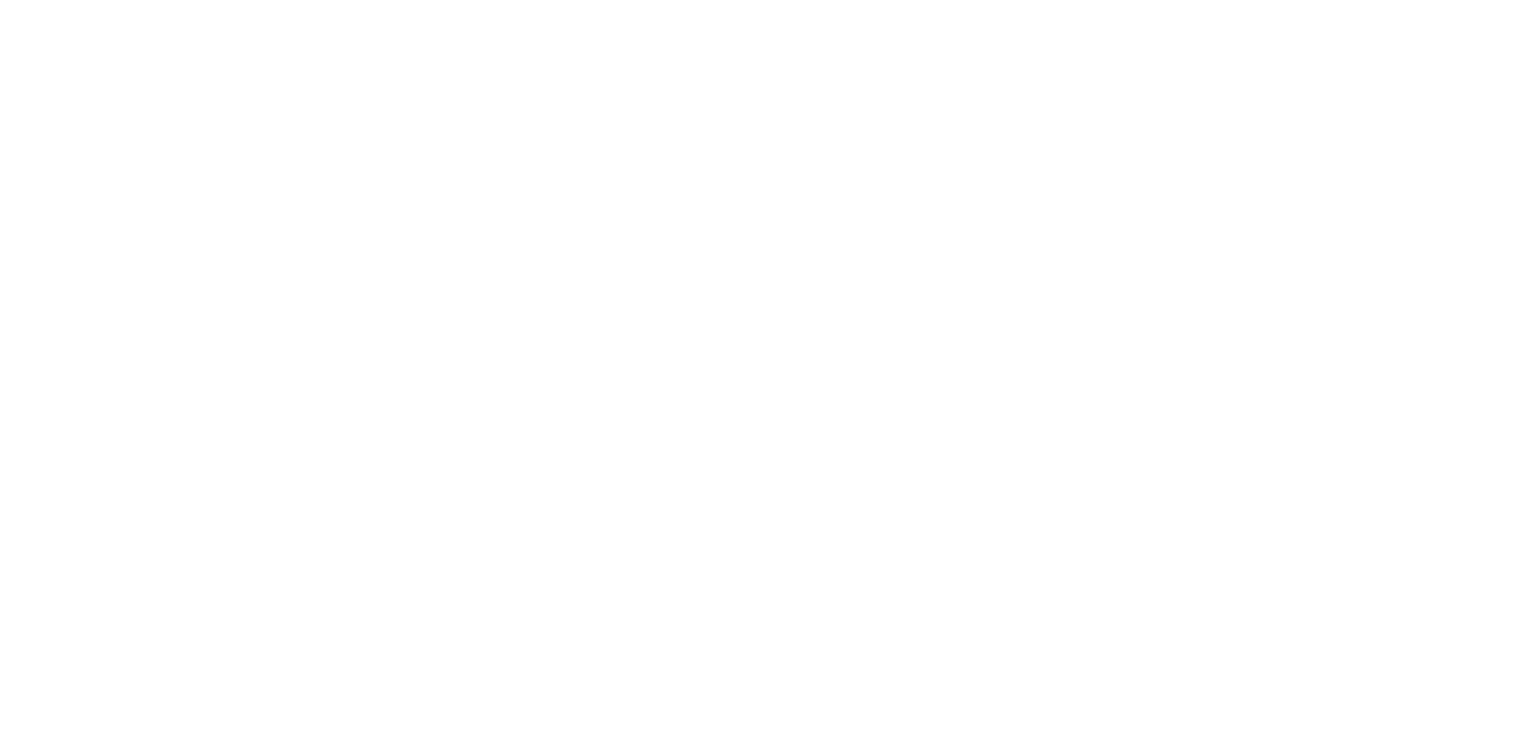 scroll, scrollTop: 0, scrollLeft: 0, axis: both 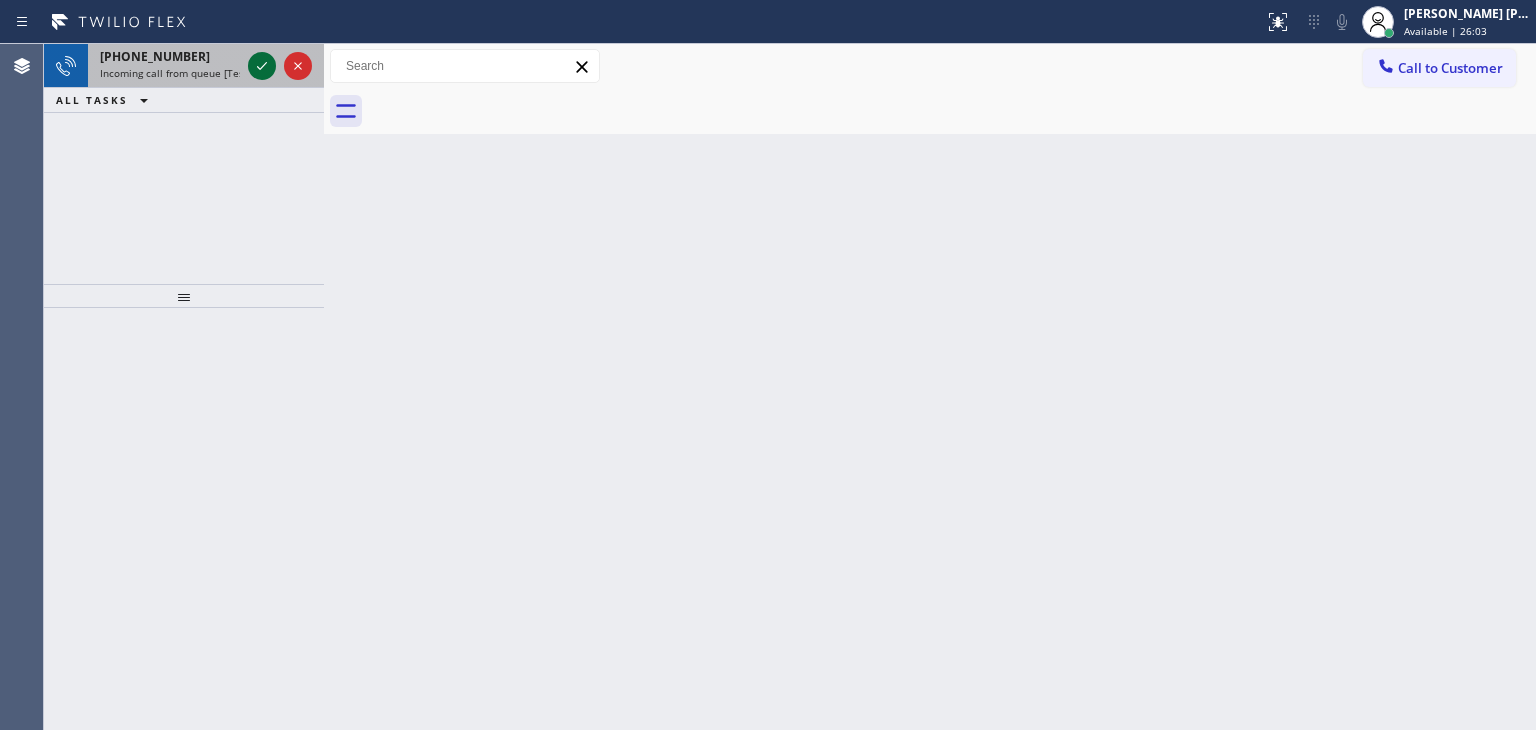 click 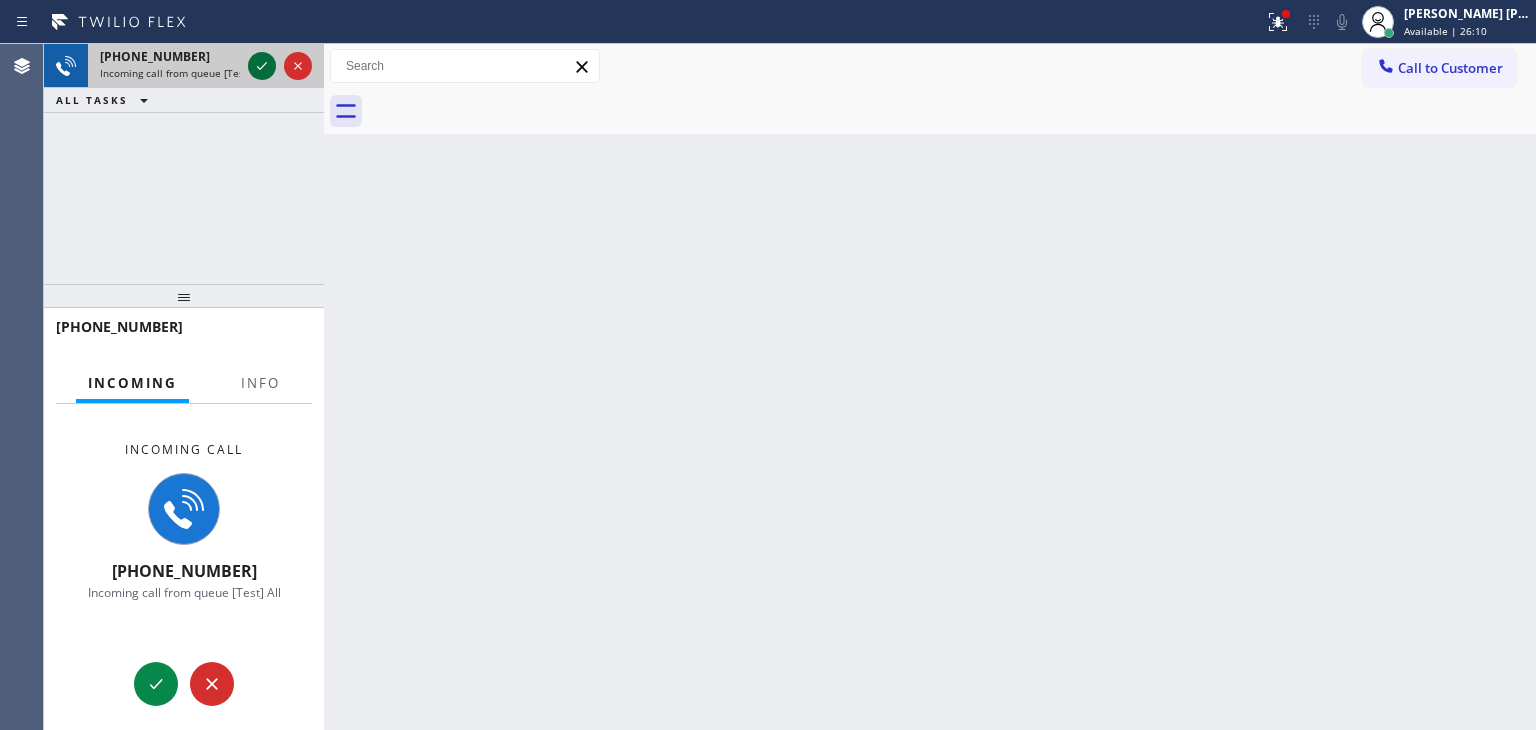 click 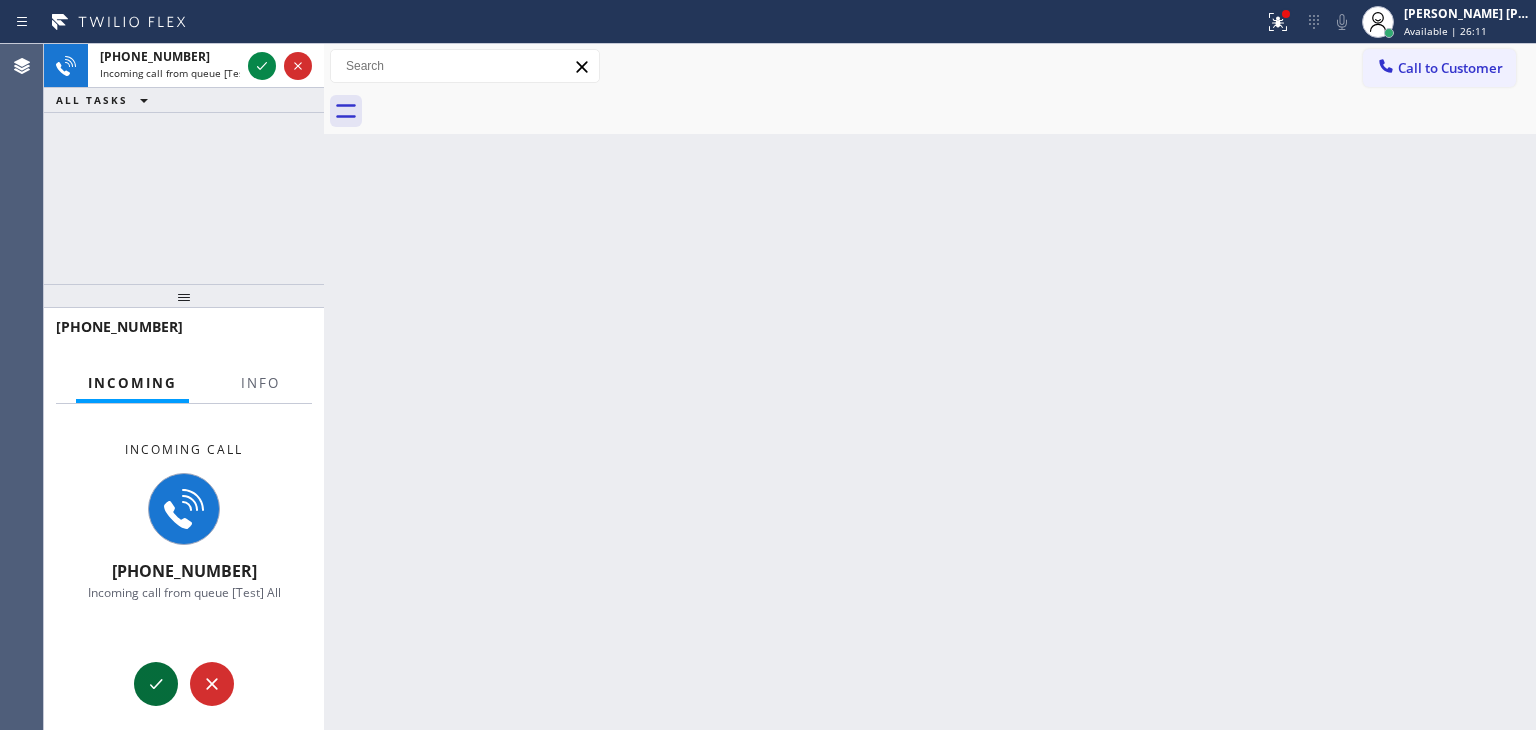 click 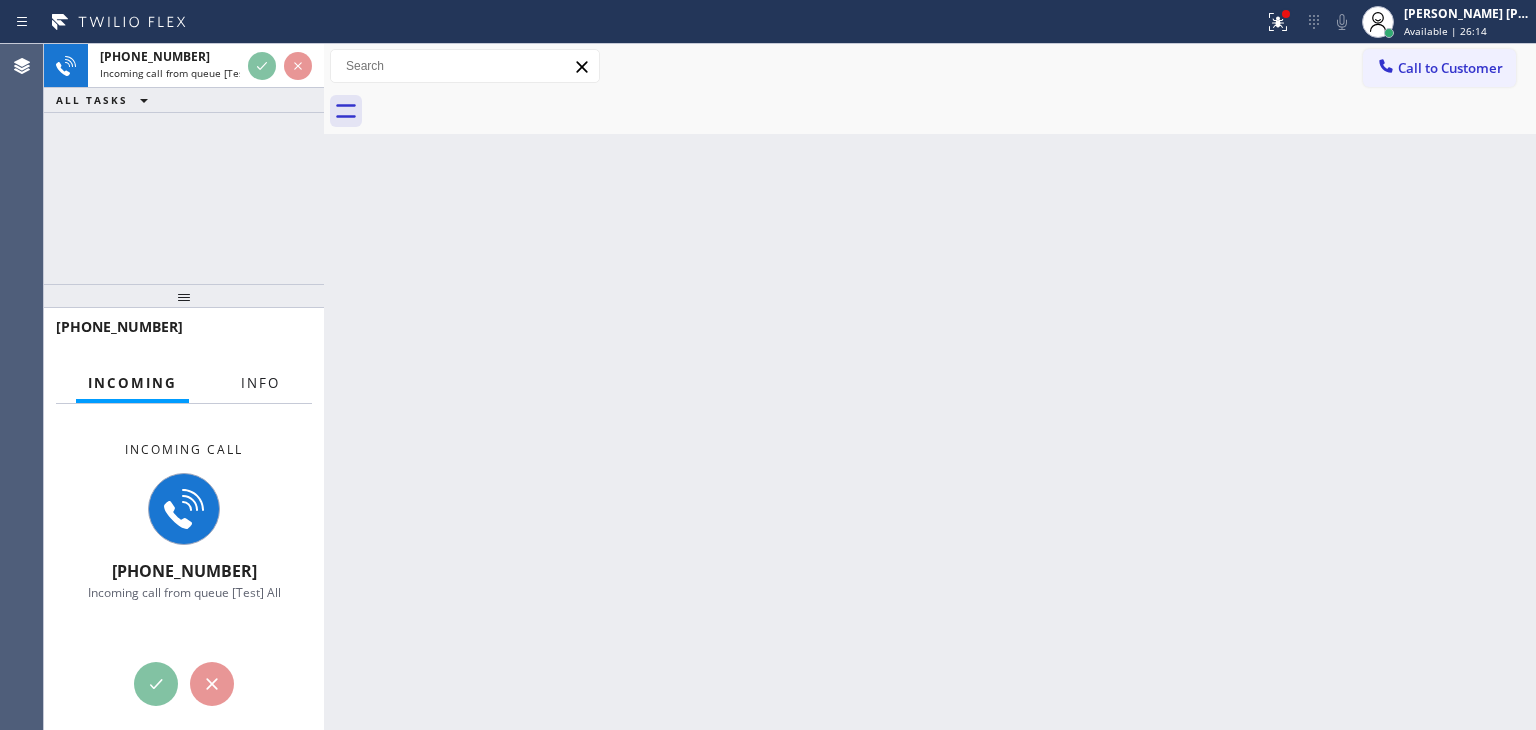 click on "Info" at bounding box center [260, 383] 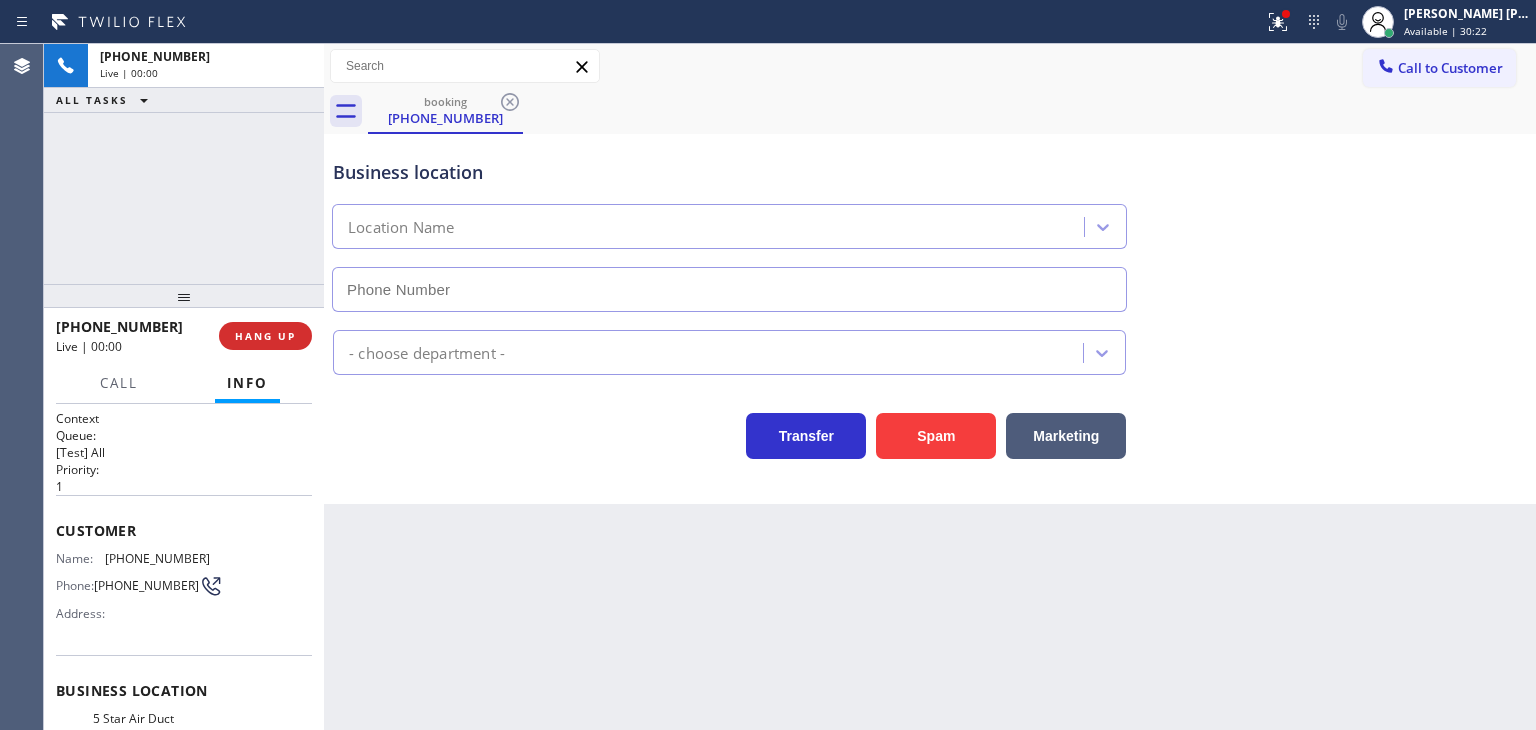 type on "[PHONE_NUMBER]" 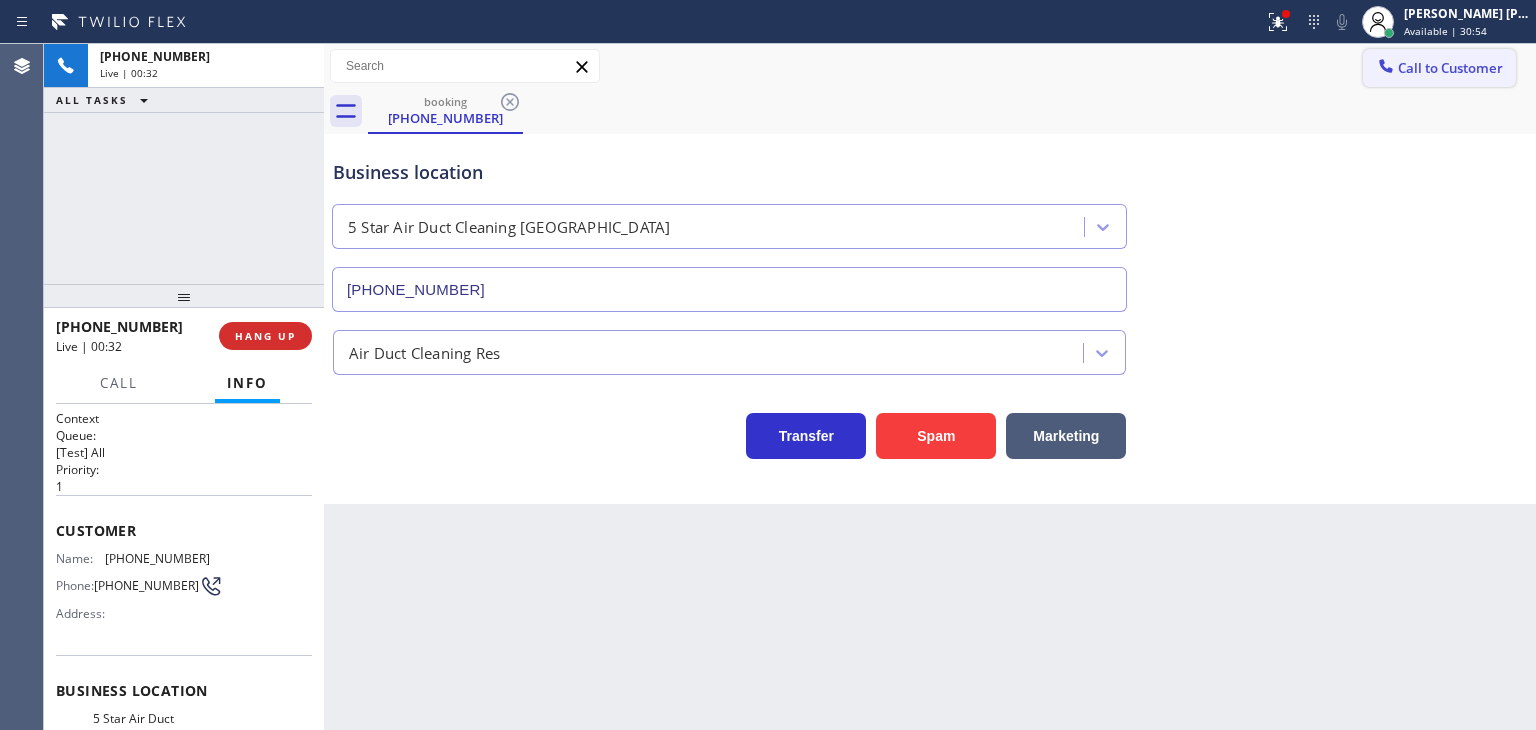 drag, startPoint x: 1500, startPoint y: 186, endPoint x: 1416, endPoint y: 77, distance: 137.61177 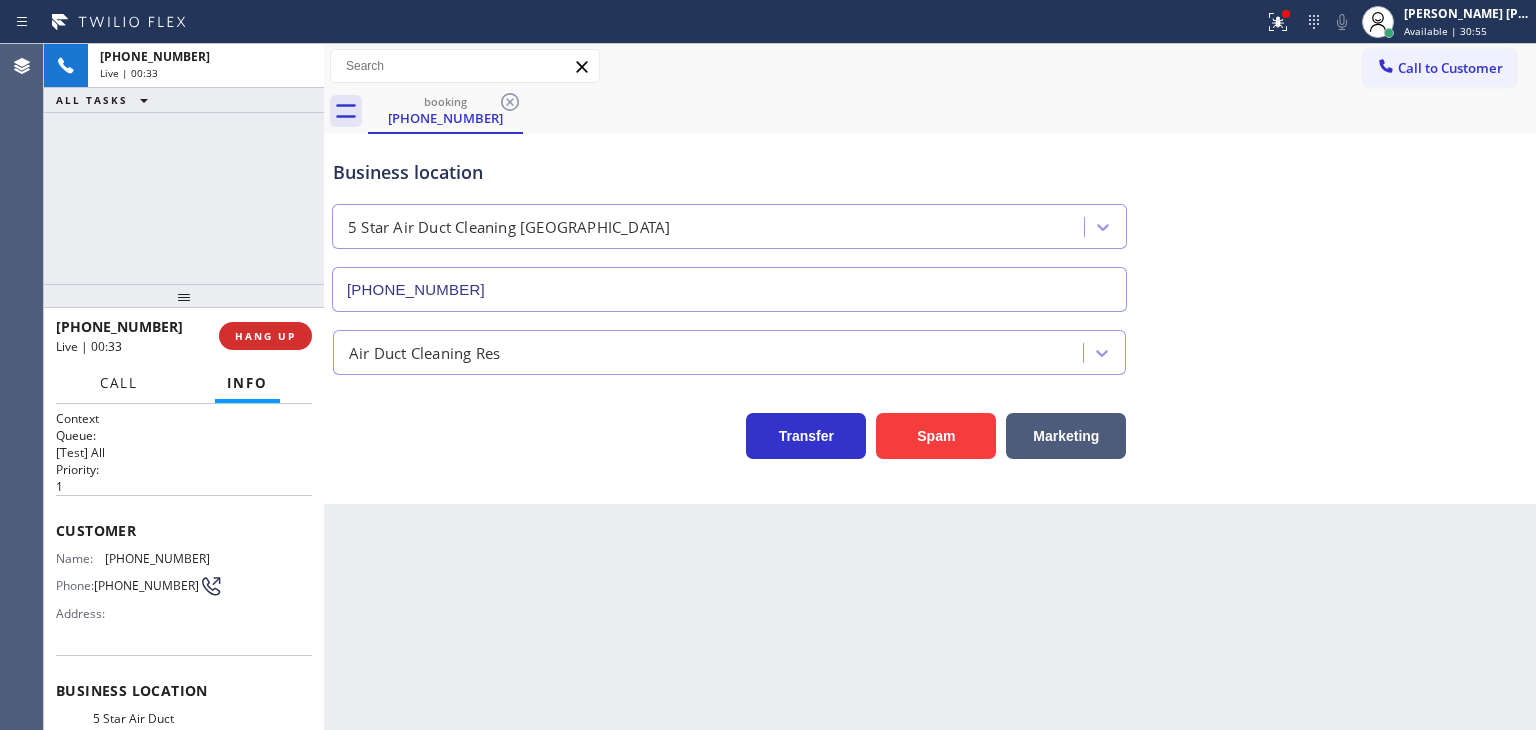 click on "Call" at bounding box center (119, 383) 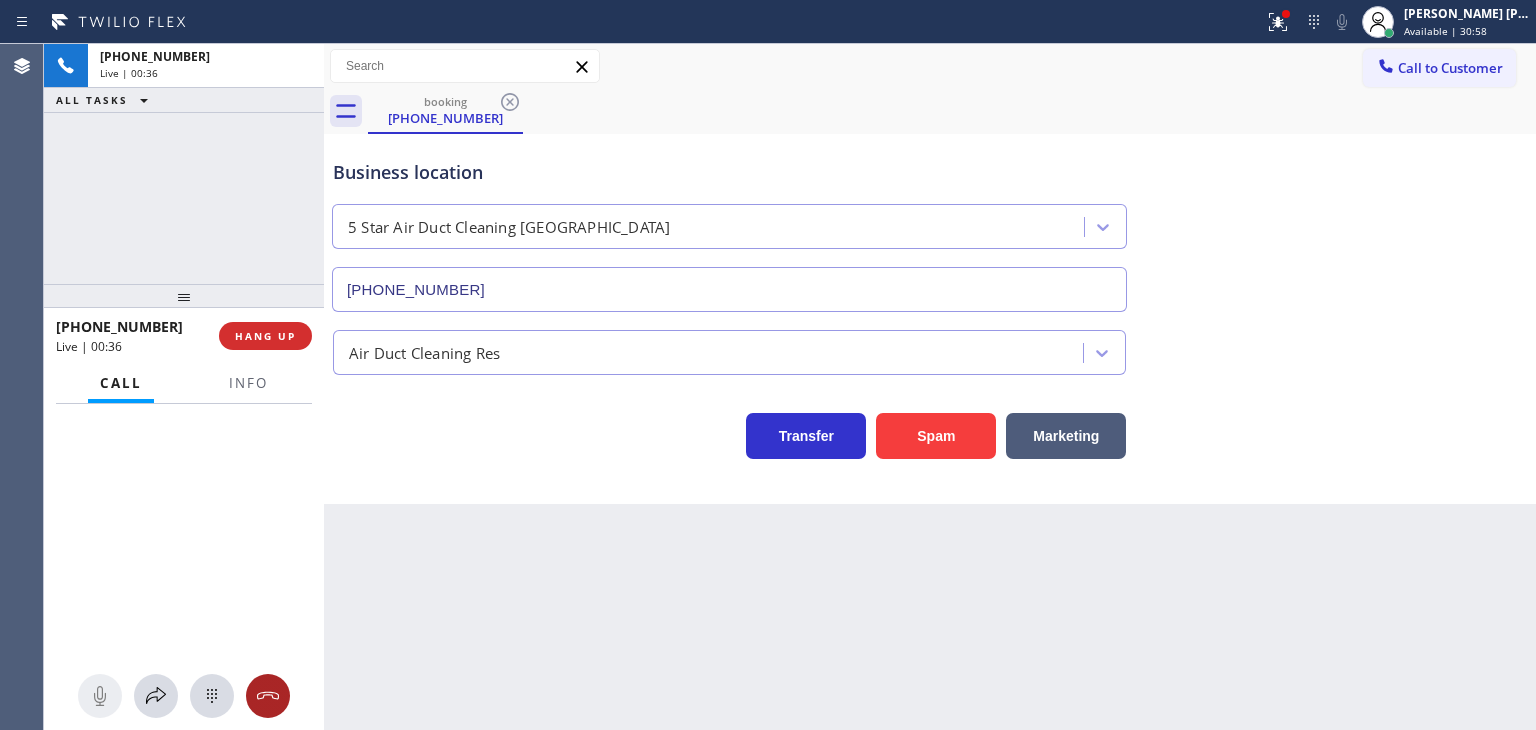 click at bounding box center (268, 696) 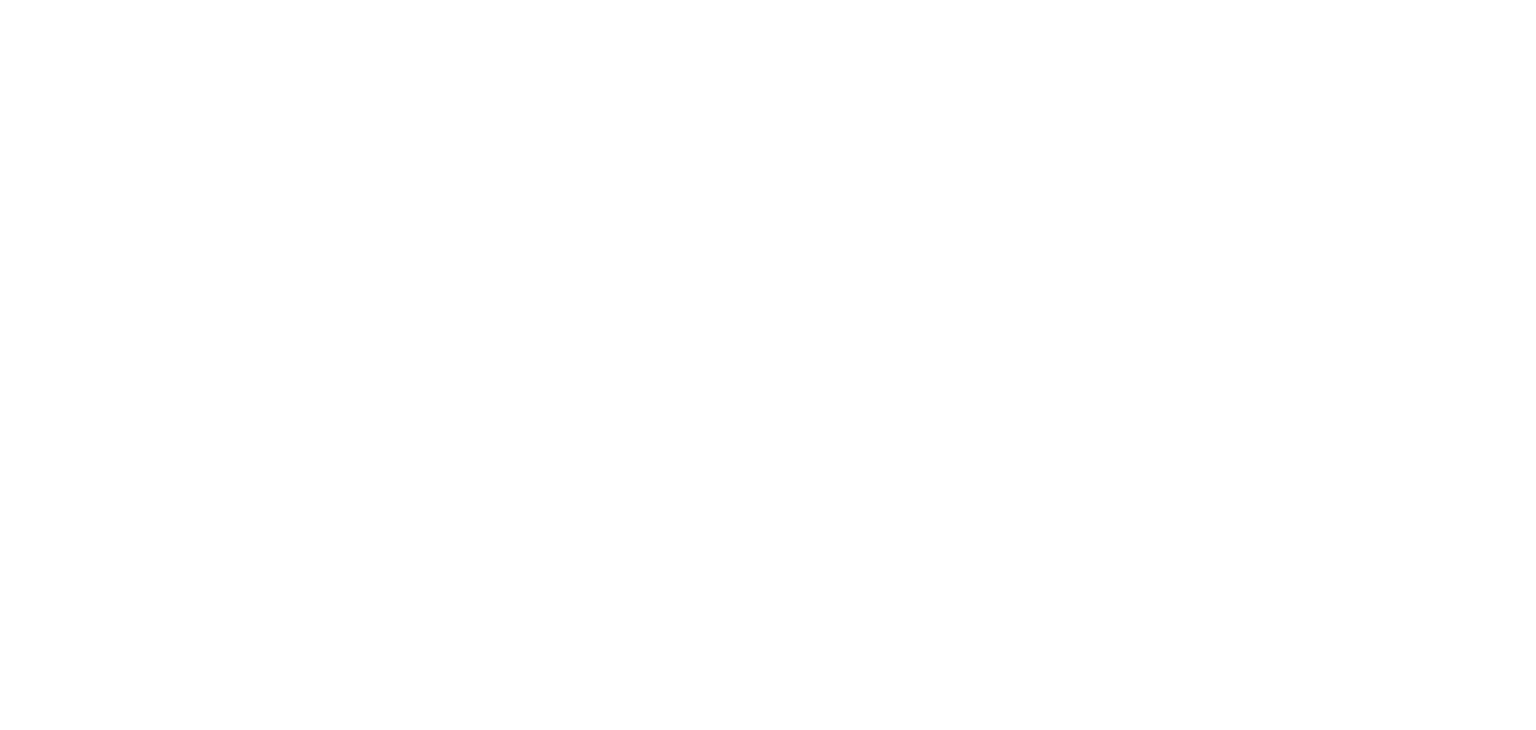 scroll, scrollTop: 0, scrollLeft: 0, axis: both 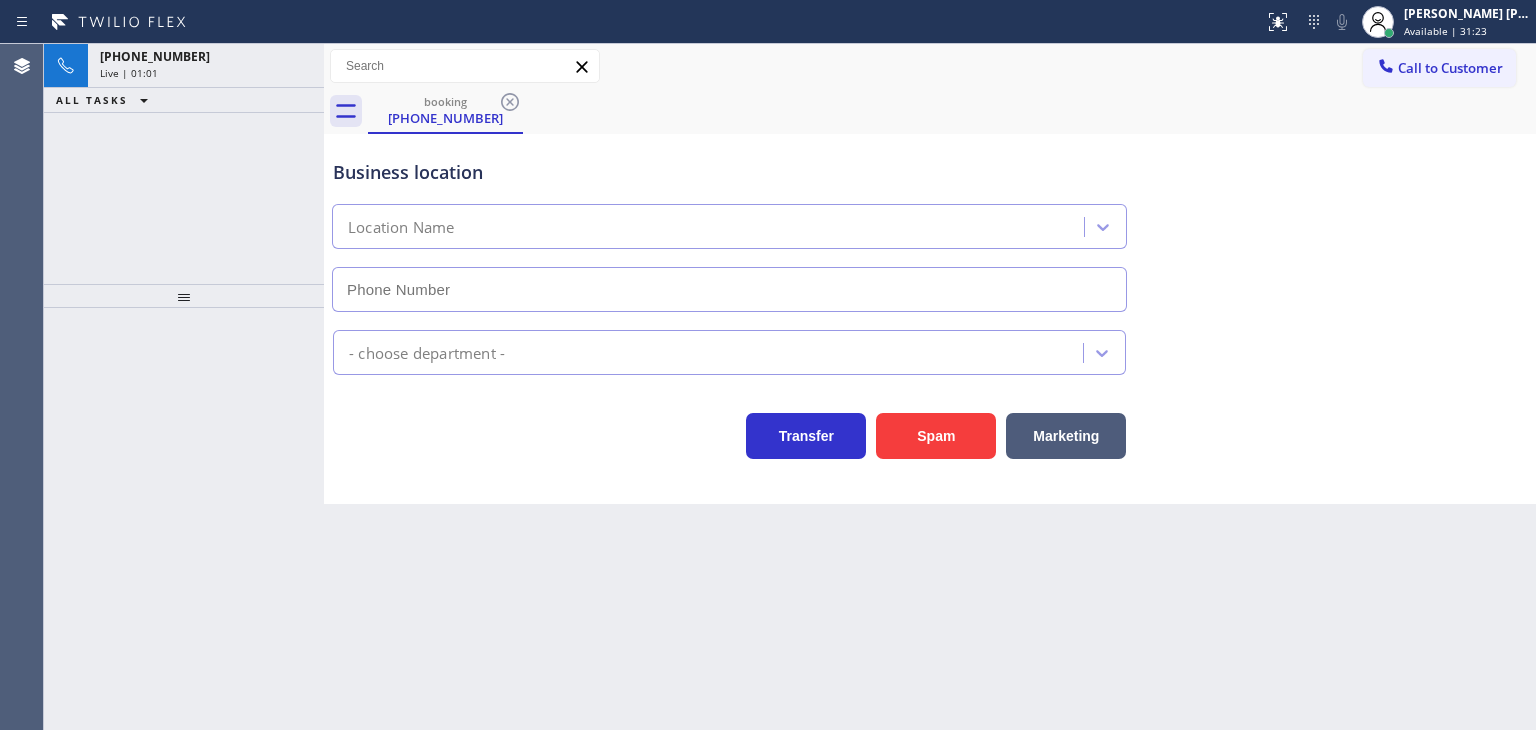 type on "[PHONE_NUMBER]" 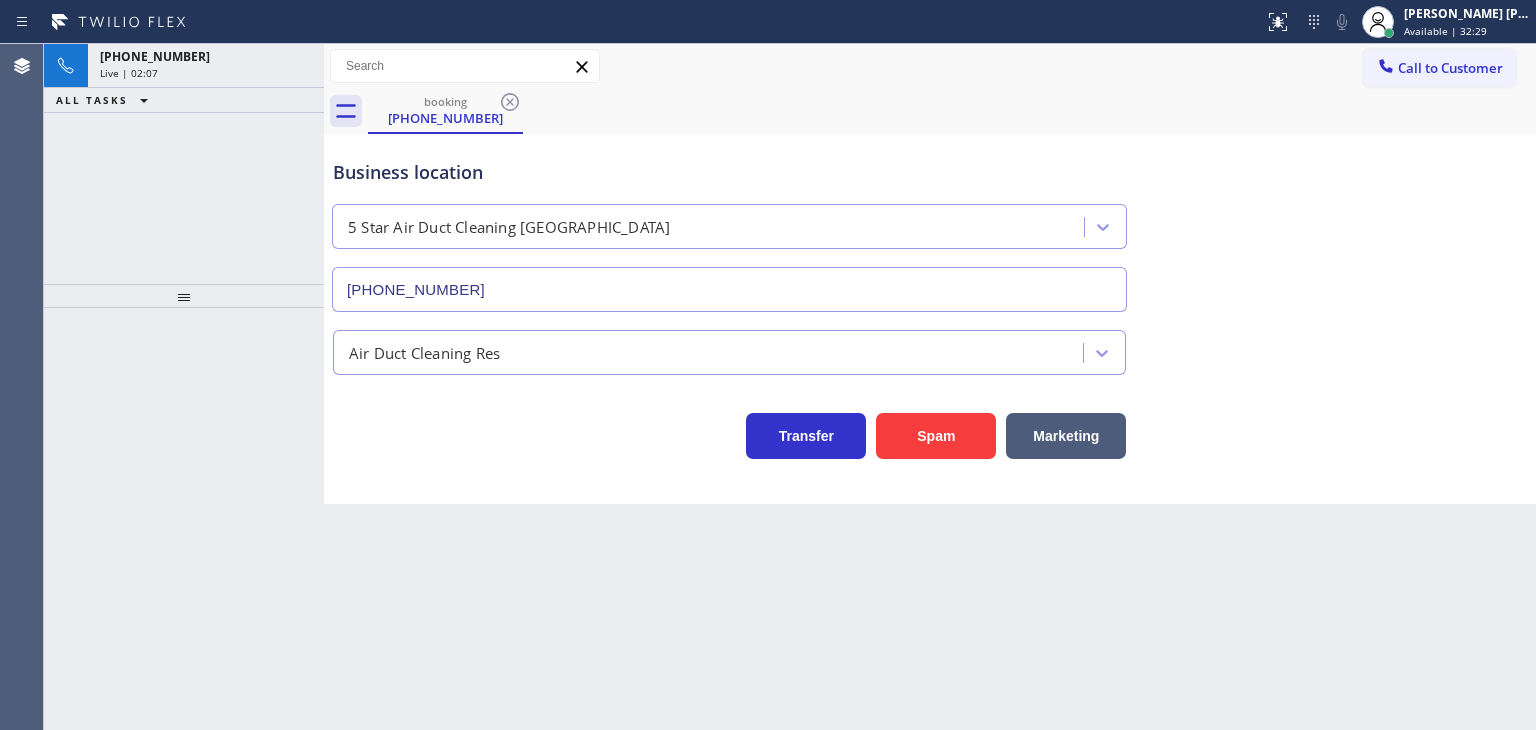 click on "Live | 02:07" at bounding box center [206, 73] 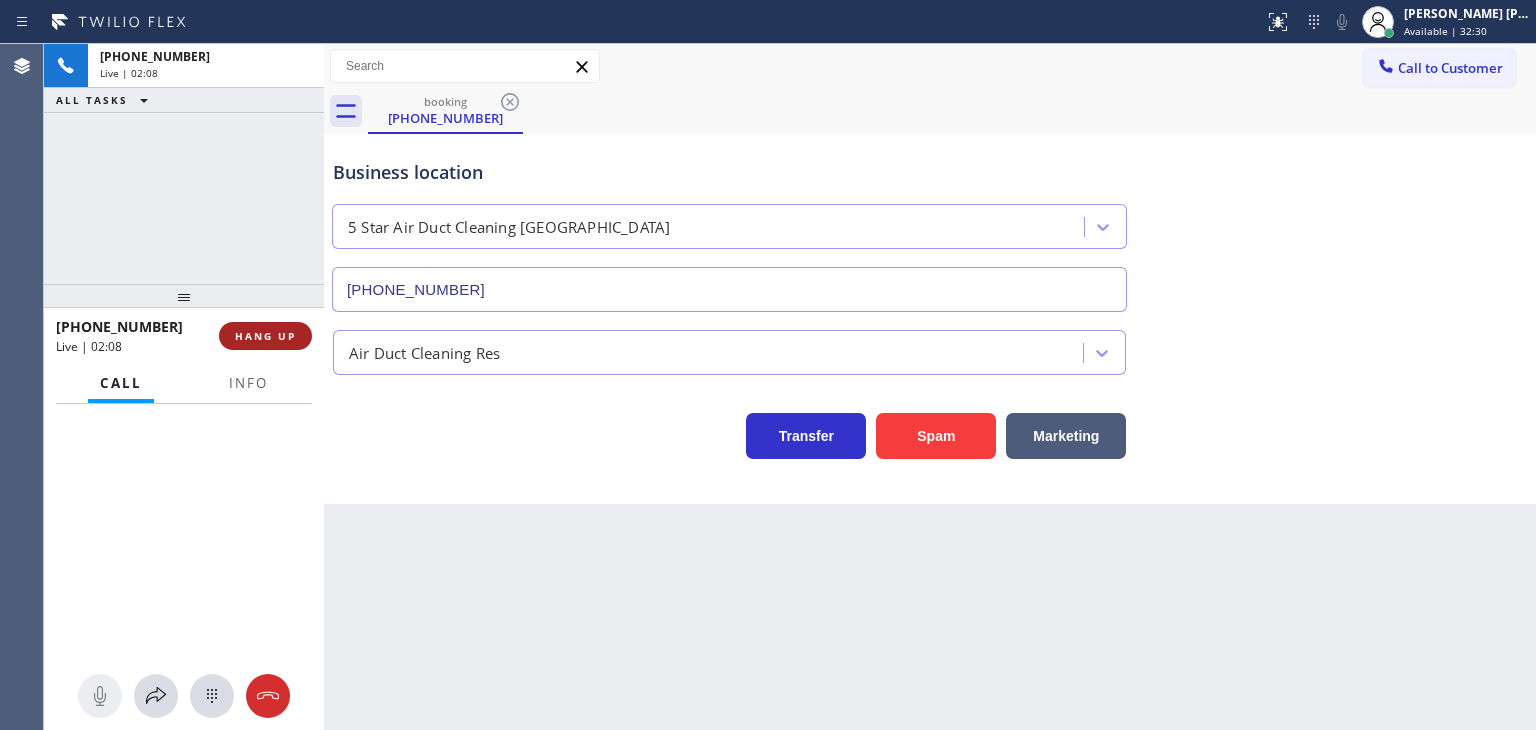 click on "HANG UP" at bounding box center (265, 336) 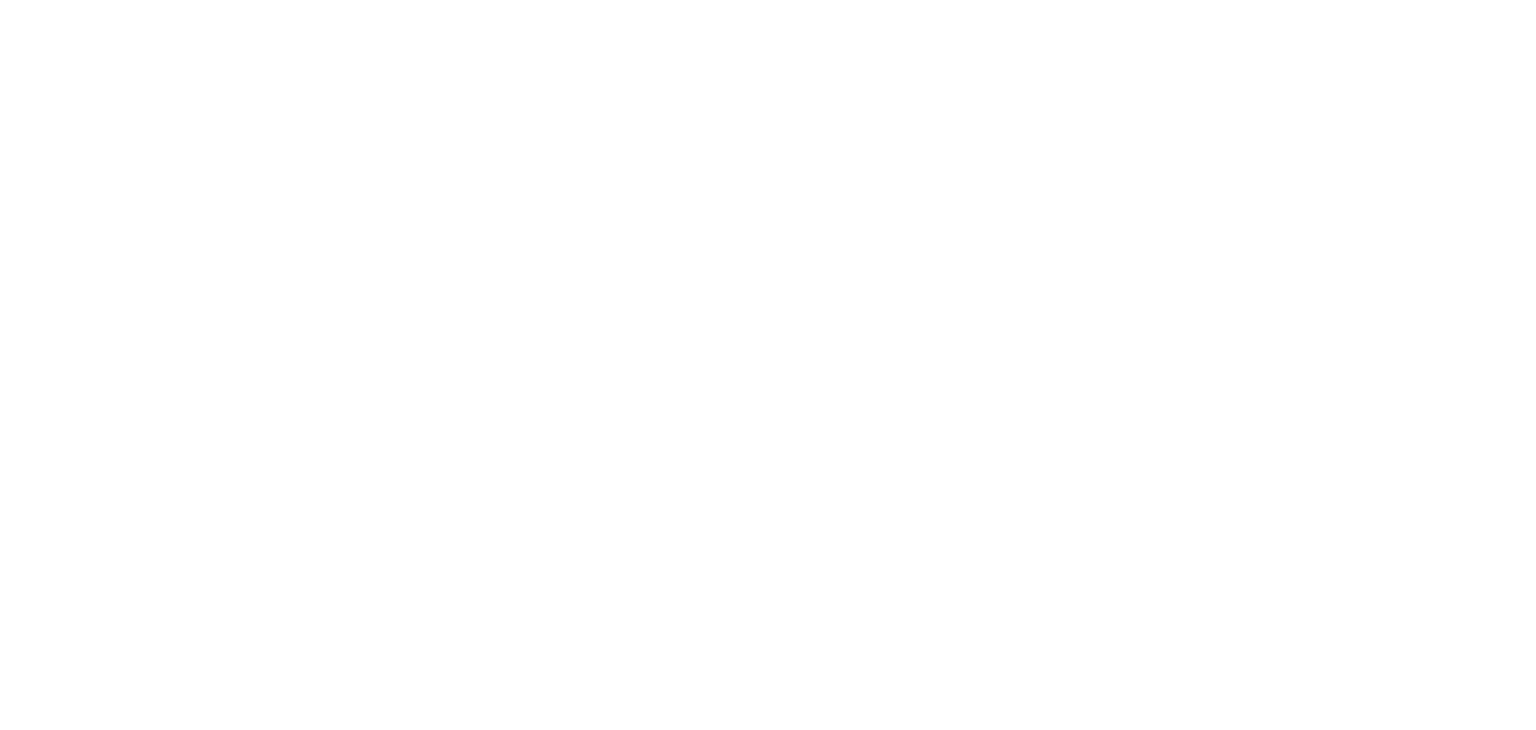 scroll, scrollTop: 0, scrollLeft: 0, axis: both 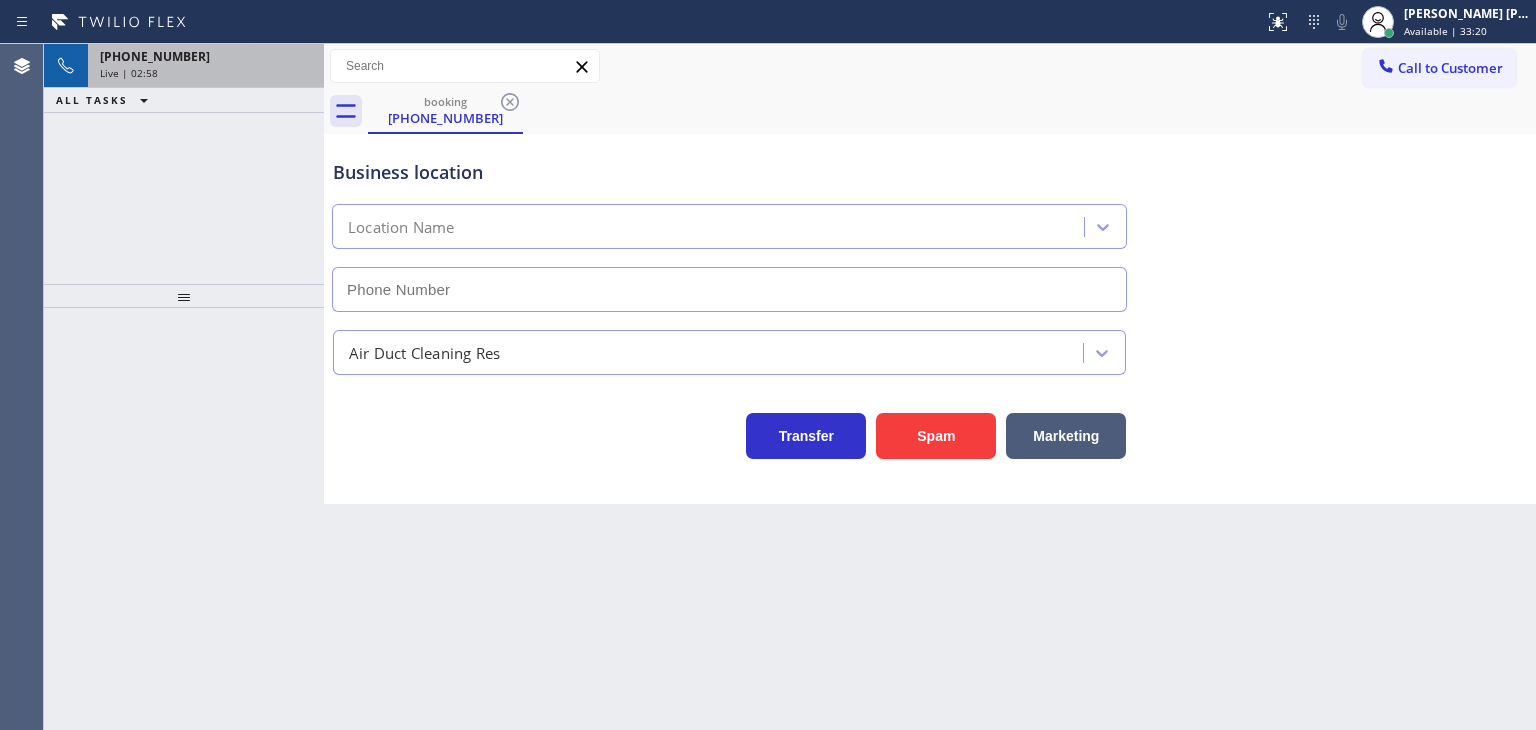 type on "[PHONE_NUMBER]" 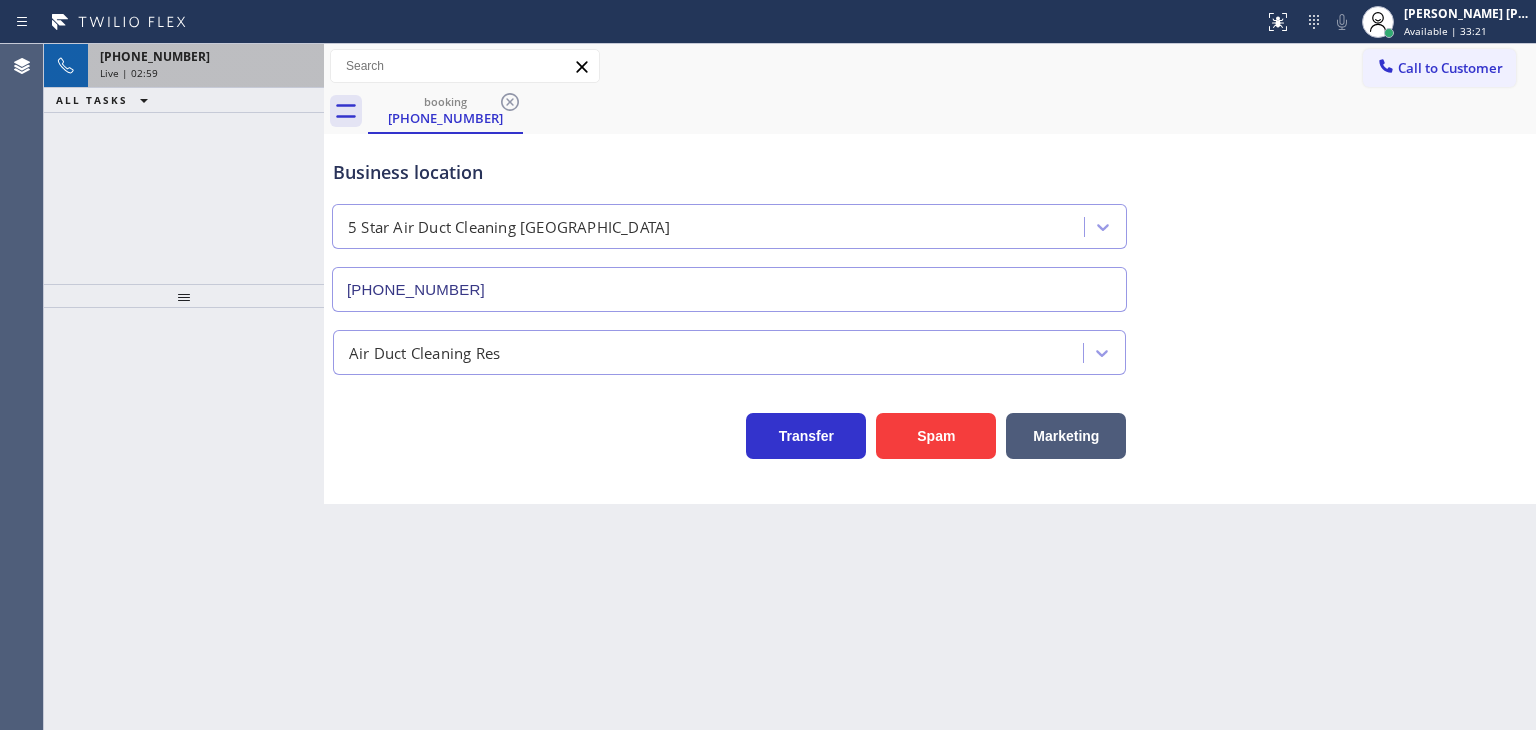 click on "Live | 02:59" at bounding box center (129, 73) 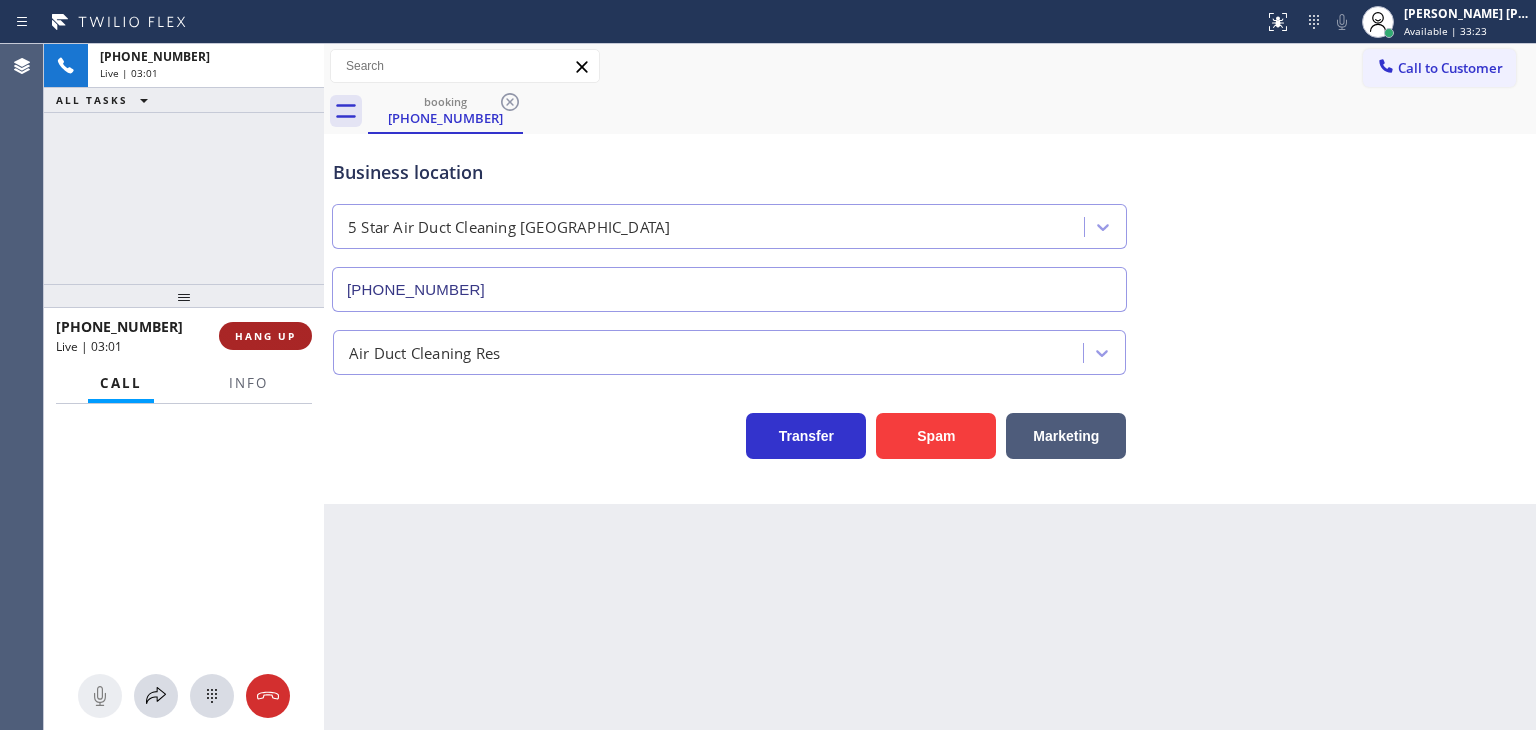 click on "HANG UP" at bounding box center [265, 336] 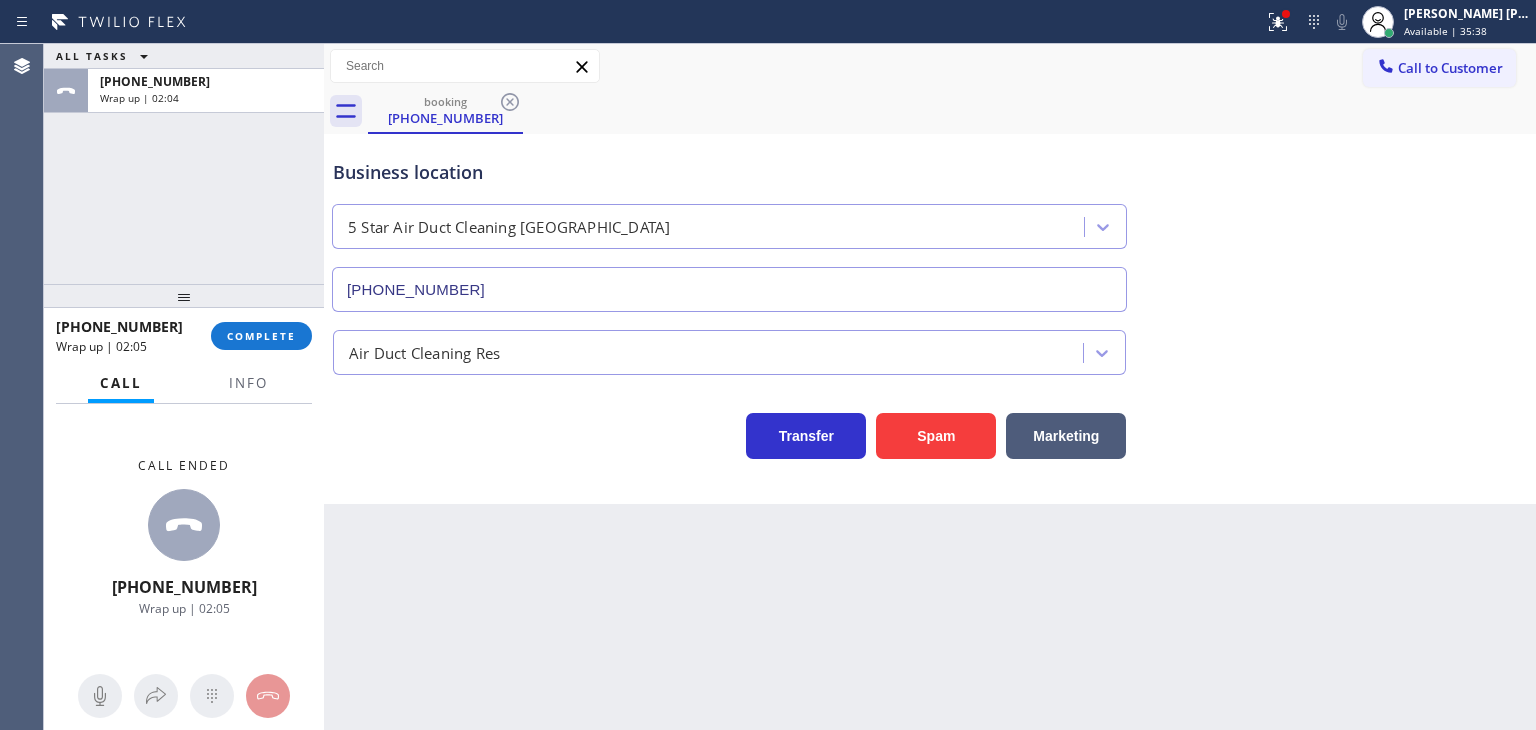 click on "+16193956728 Wrap up | 02:05 COMPLETE" at bounding box center (184, 336) 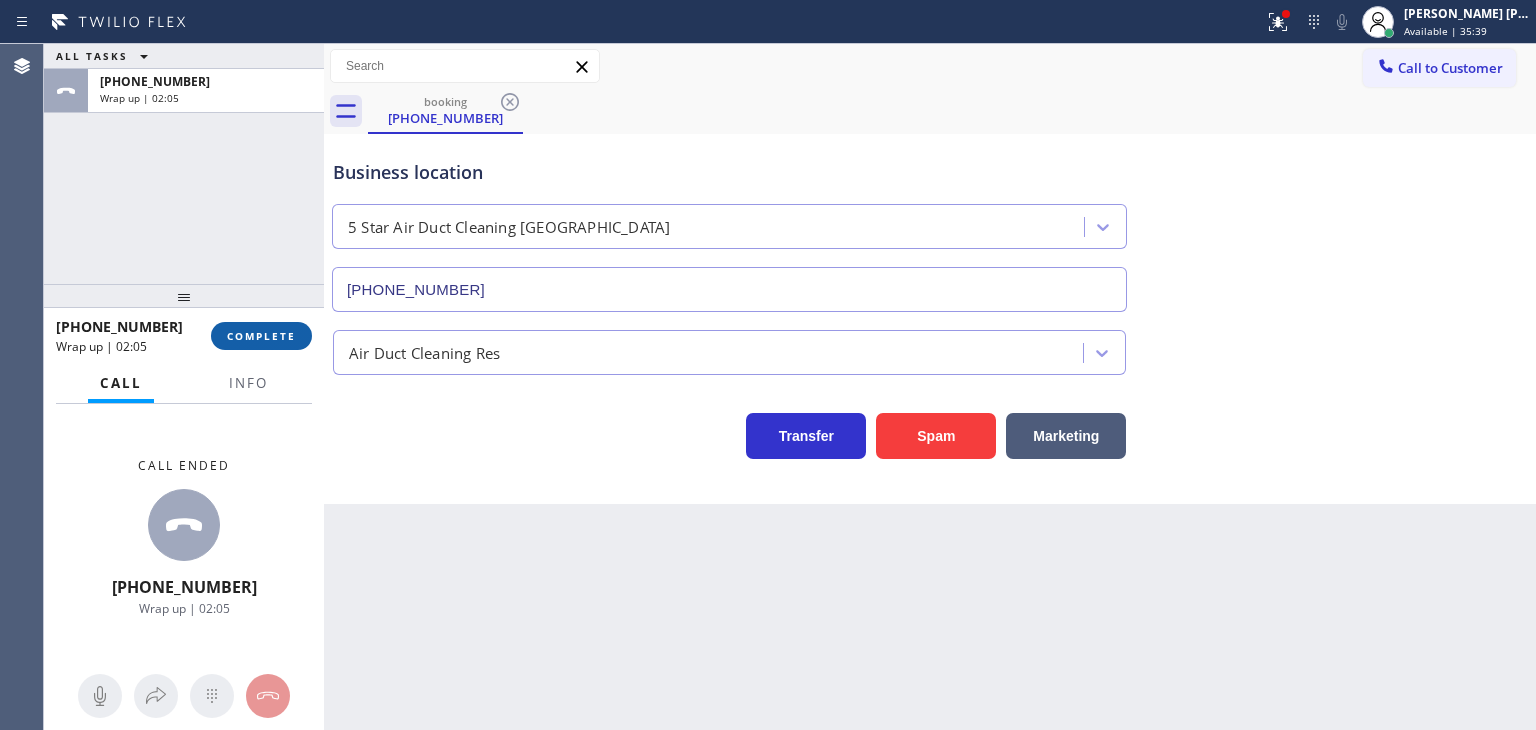 click on "COMPLETE" at bounding box center (261, 336) 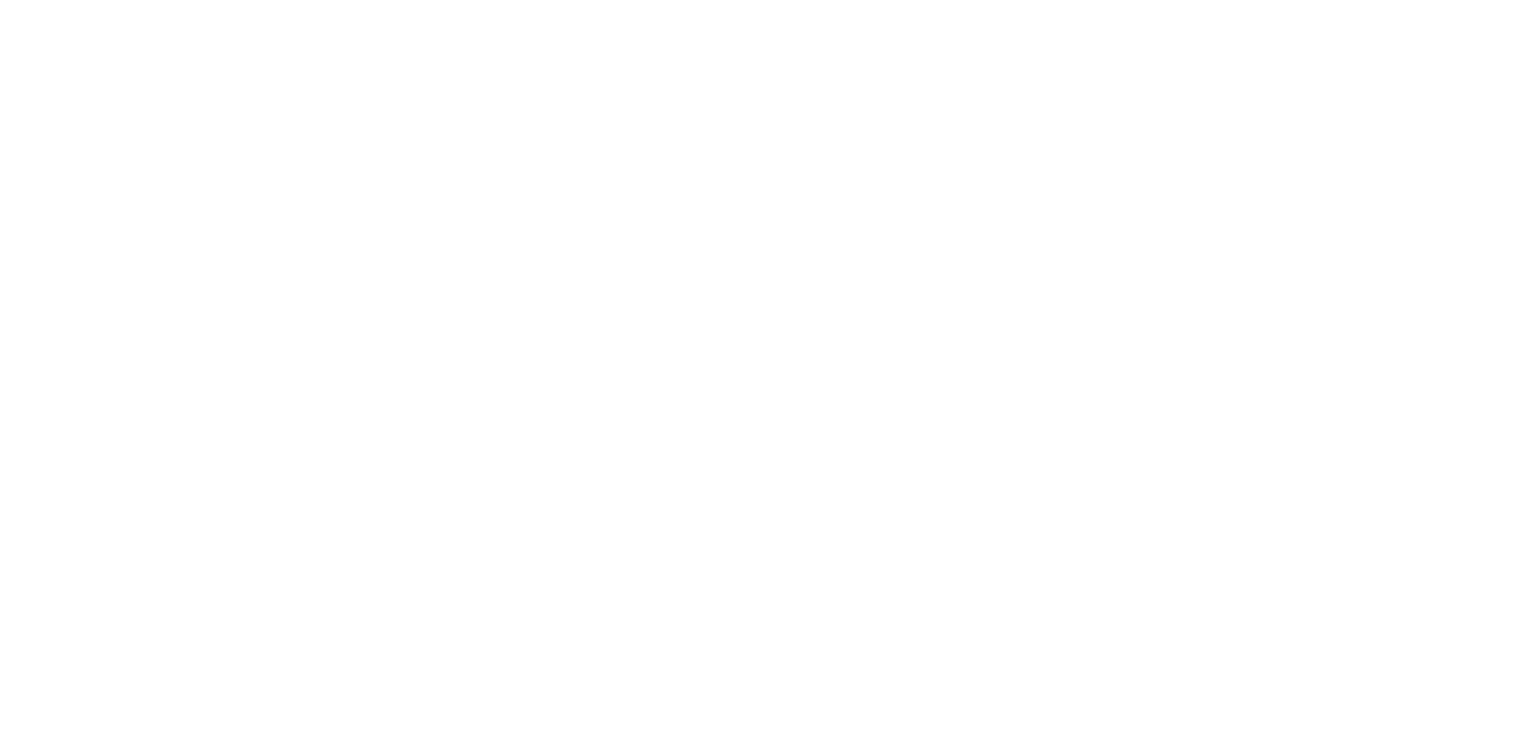 scroll, scrollTop: 0, scrollLeft: 0, axis: both 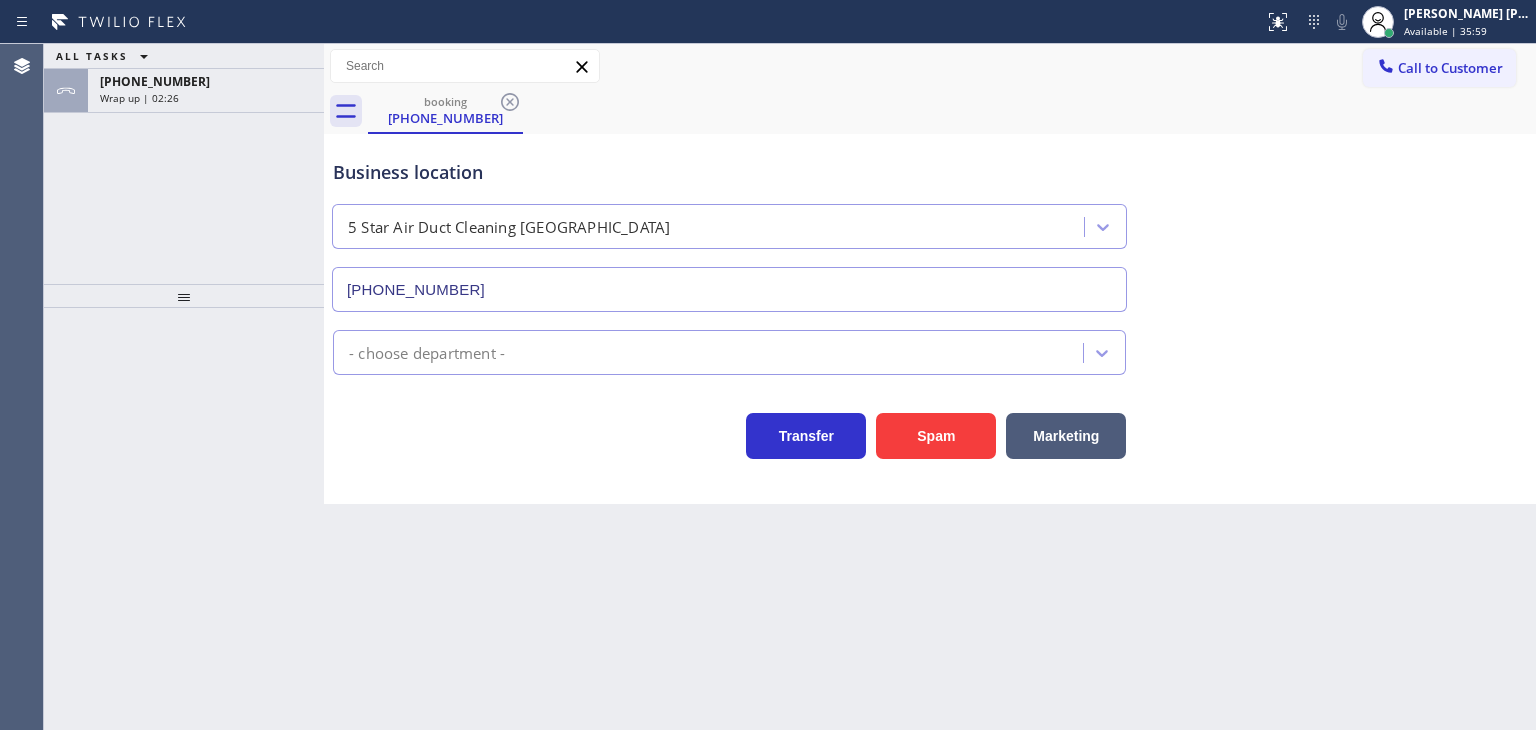 type on "[PHONE_NUMBER]" 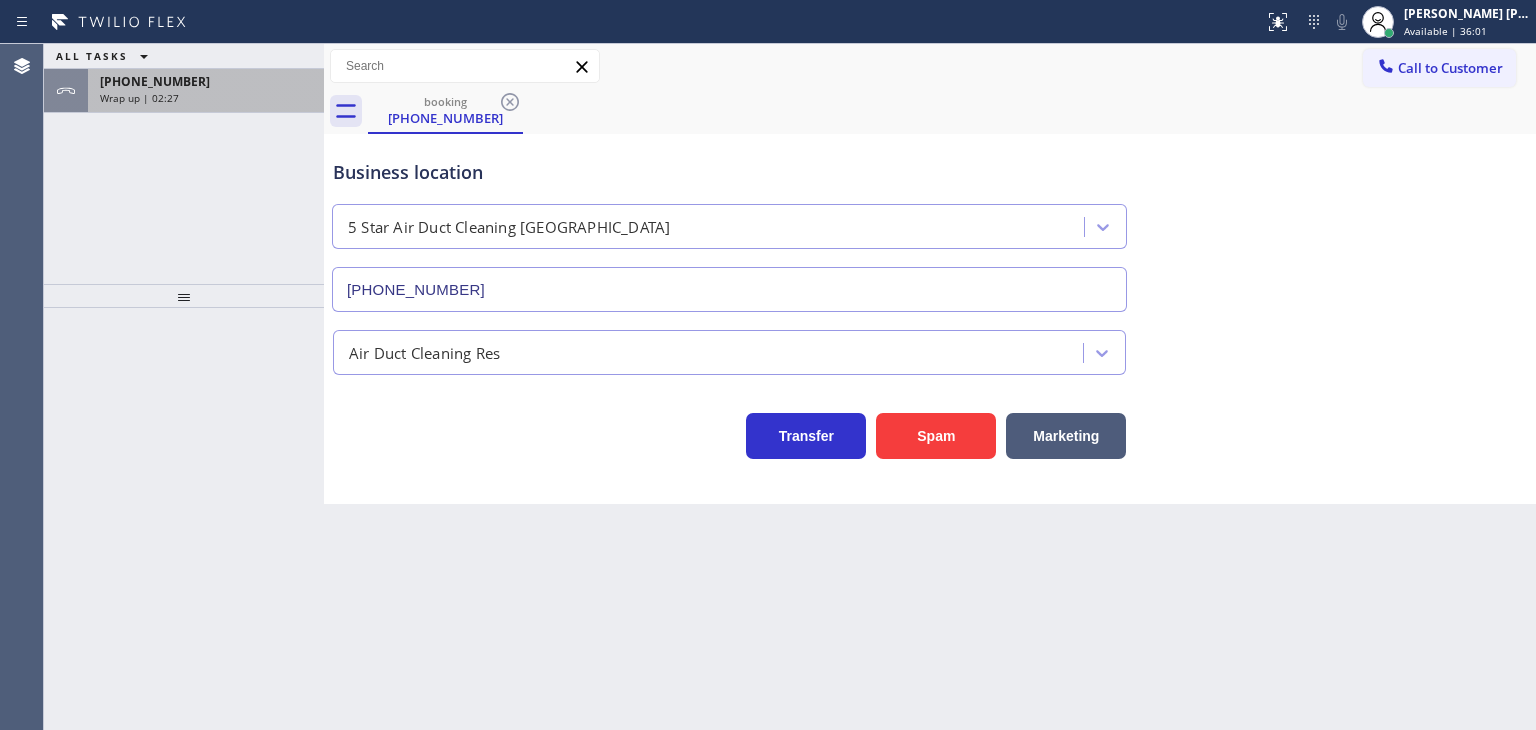 click on "[PHONE_NUMBER]" at bounding box center (155, 81) 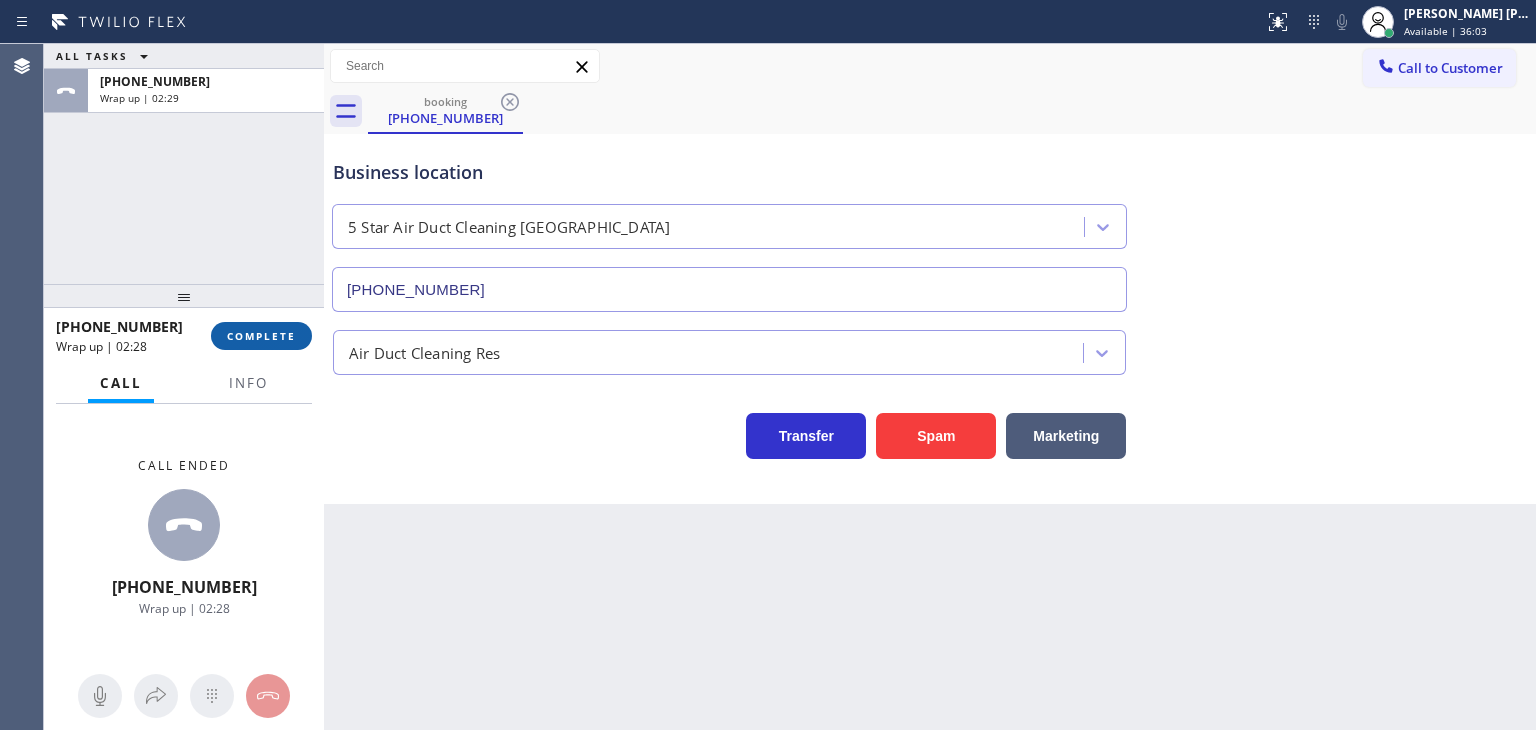 click on "COMPLETE" at bounding box center (261, 336) 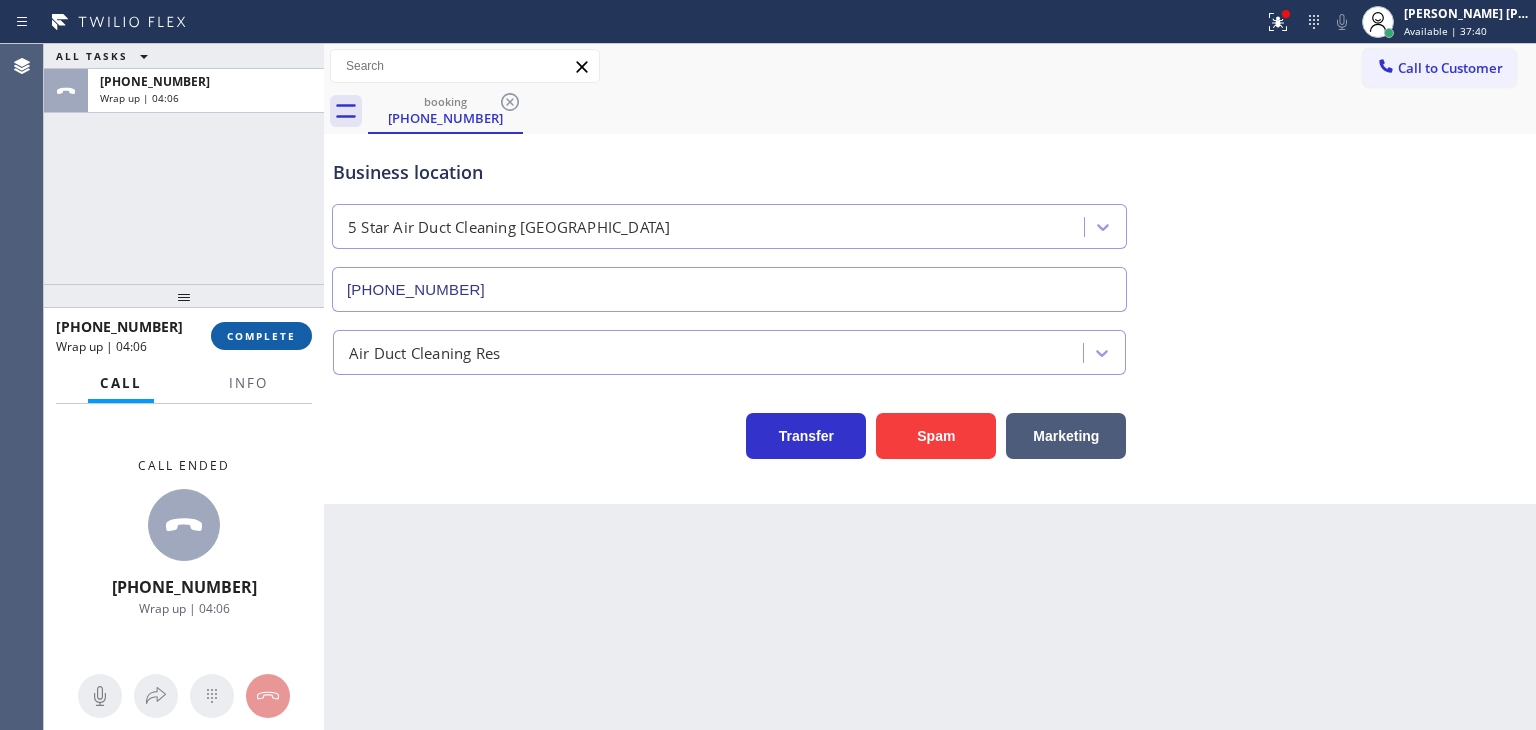click on "COMPLETE" at bounding box center [261, 336] 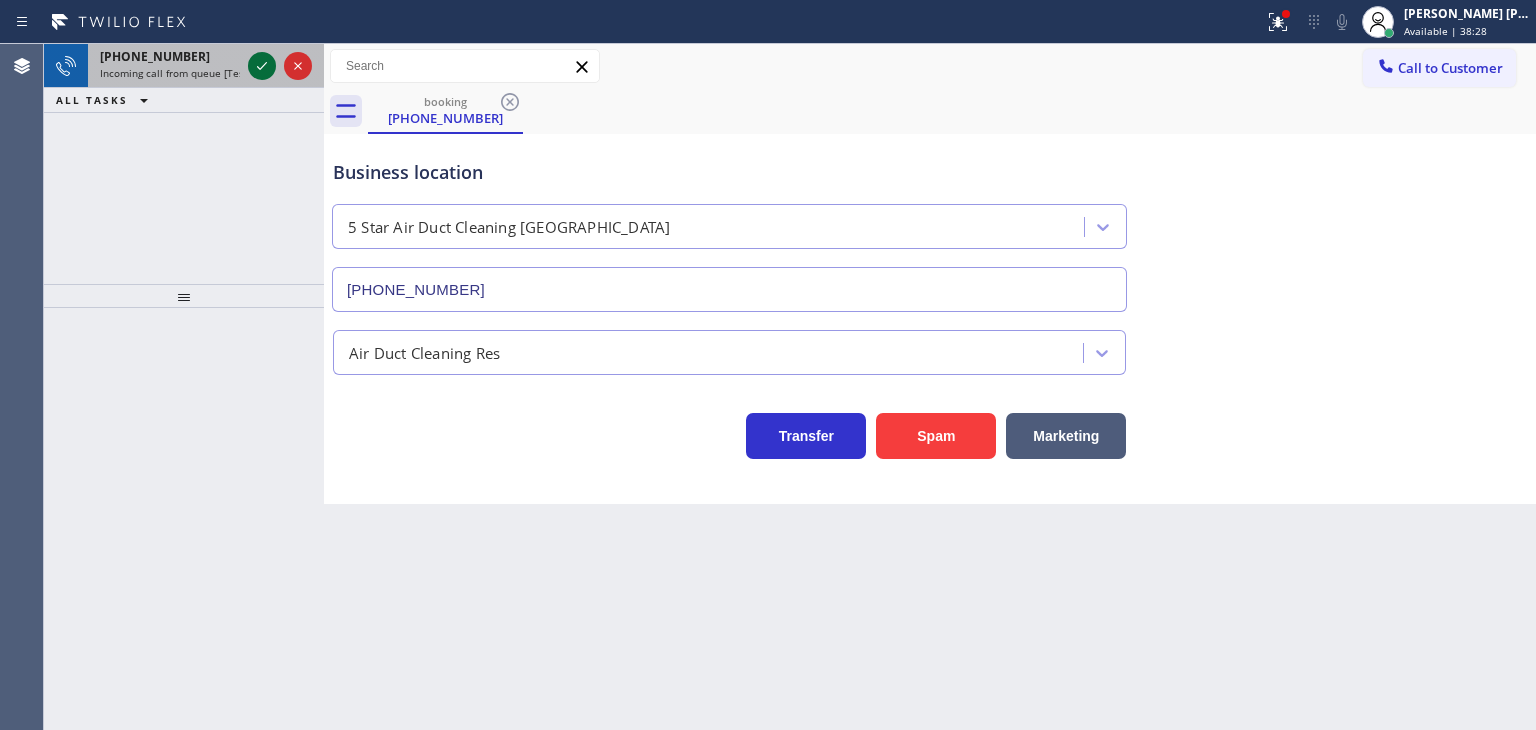 click 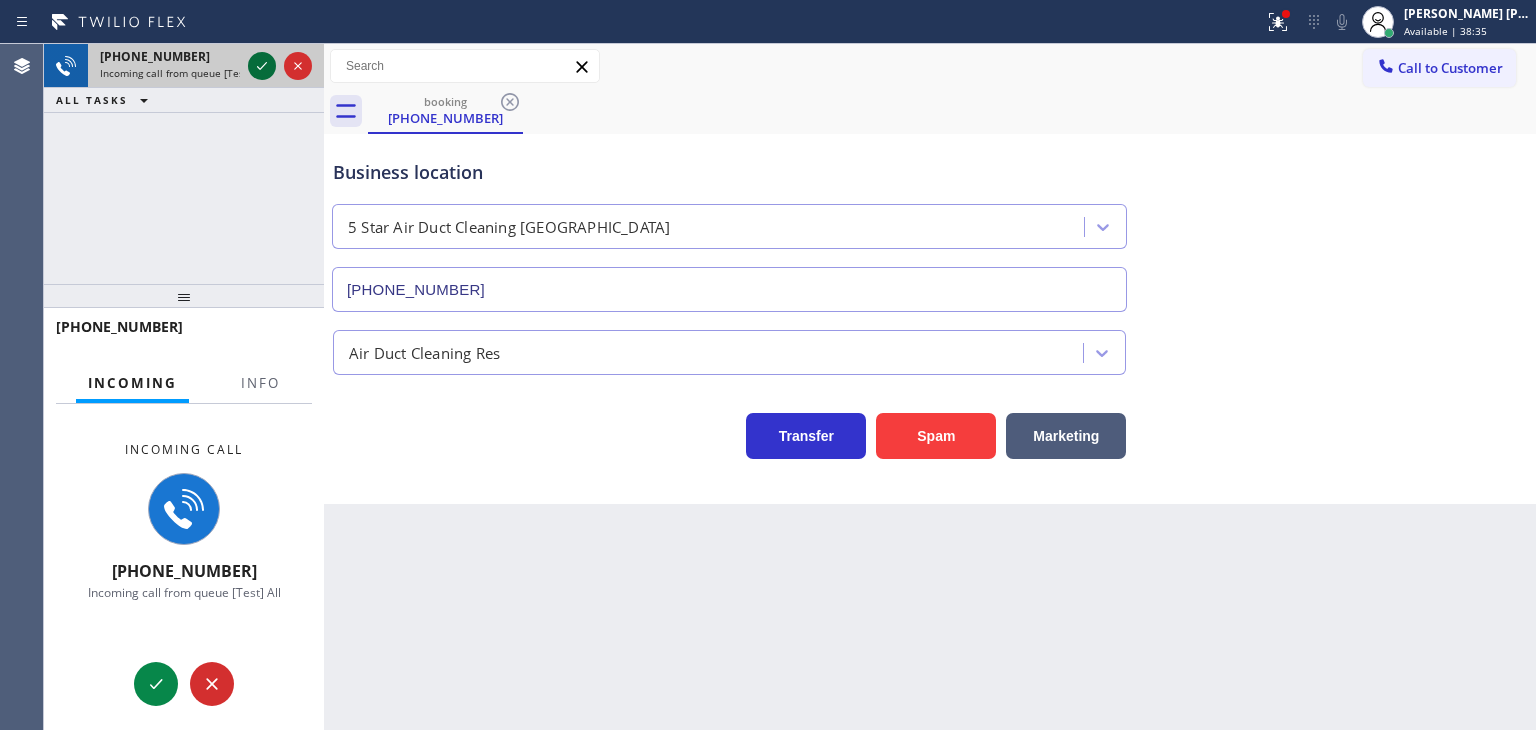 click 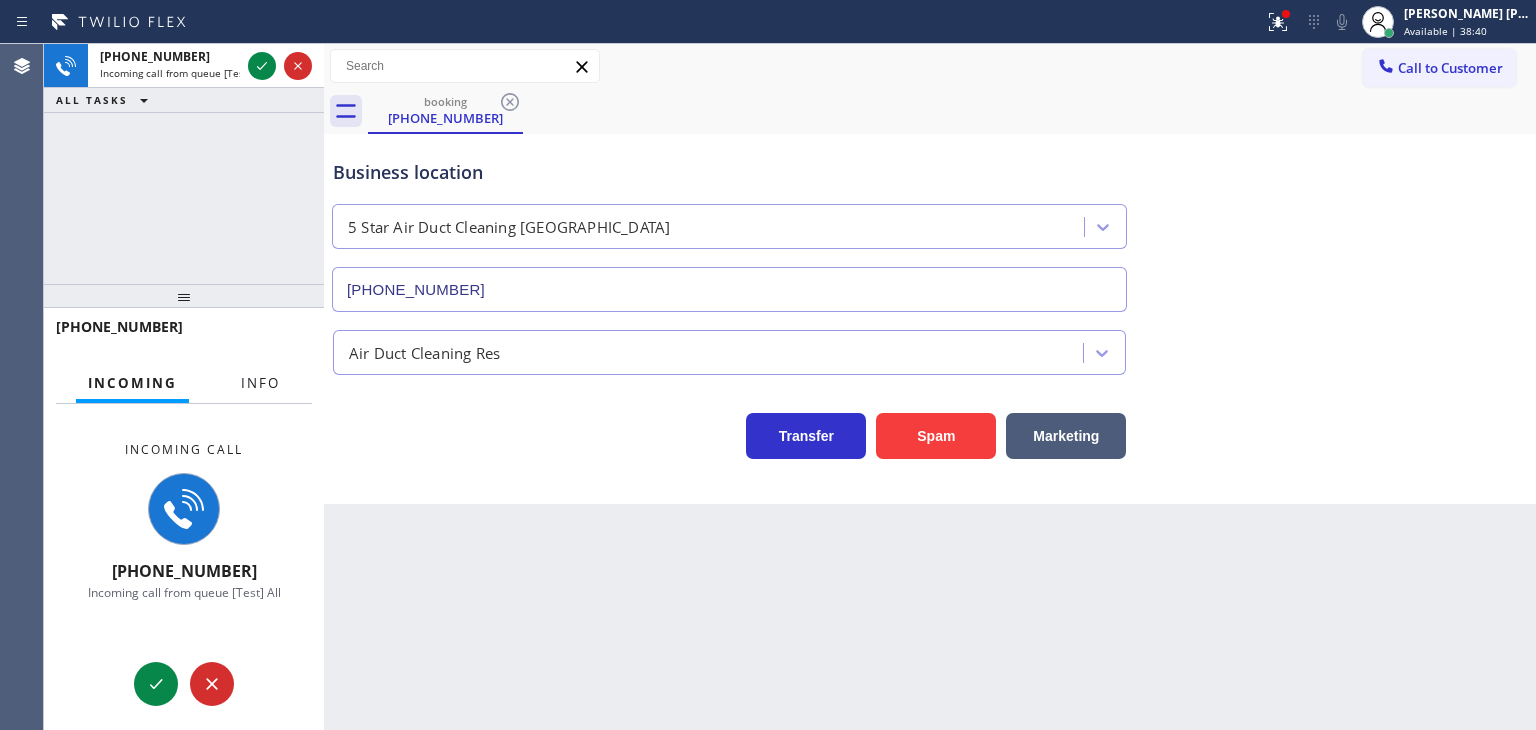 click on "Info" at bounding box center (260, 383) 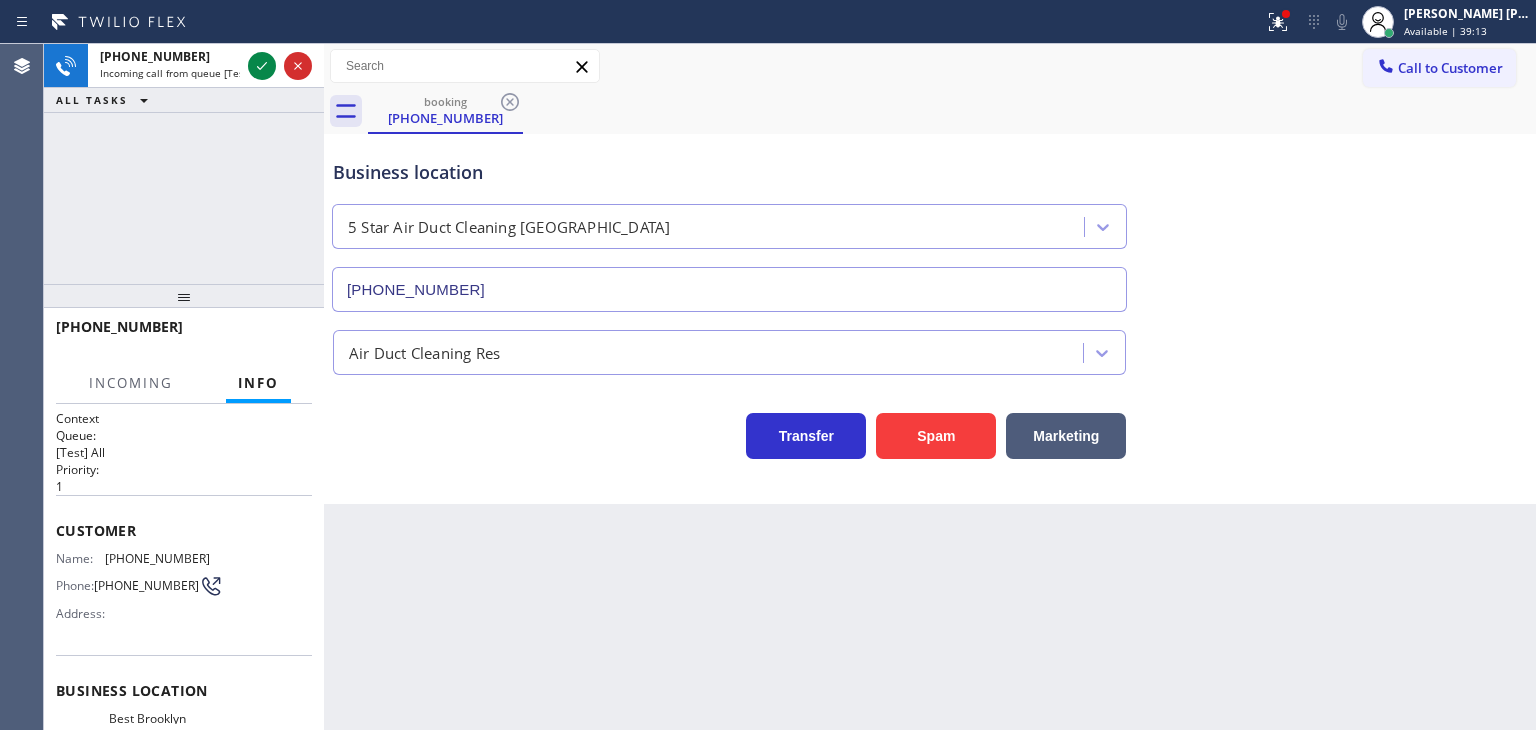 click on "+13474062101 Incoming call from queue [Test] All ALL TASKS ALL TASKS ACTIVE TASKS TASKS IN WRAP UP" at bounding box center [184, 164] 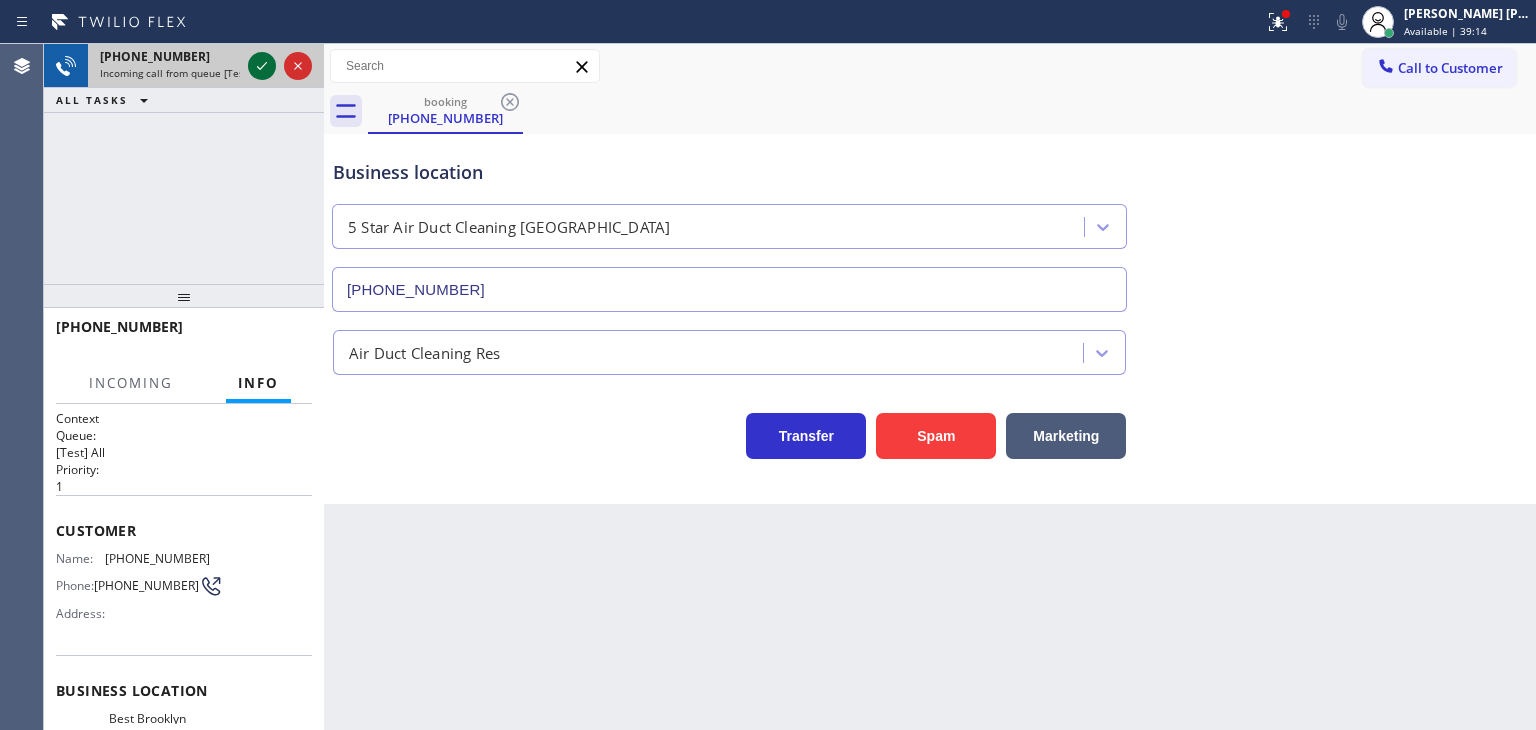 click 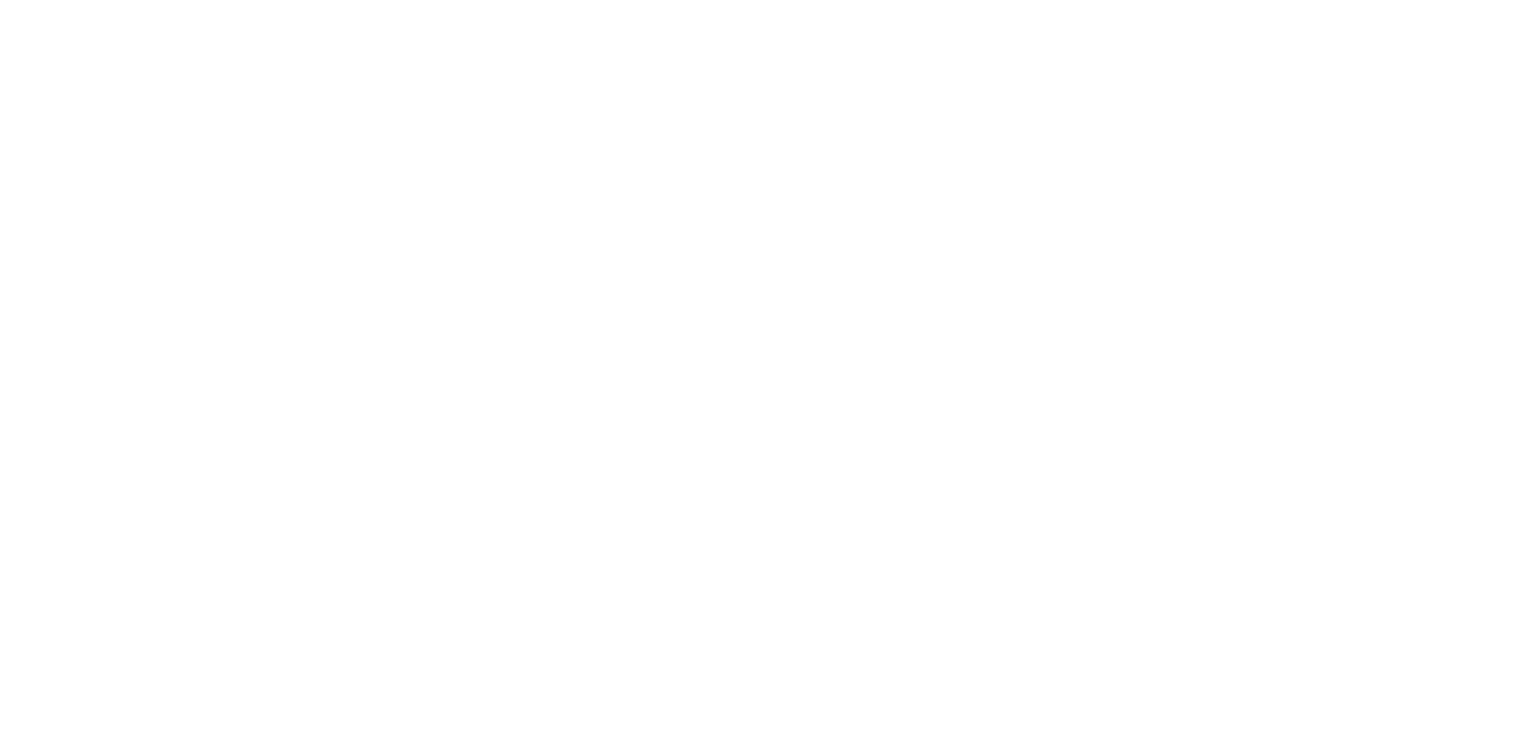 scroll, scrollTop: 0, scrollLeft: 0, axis: both 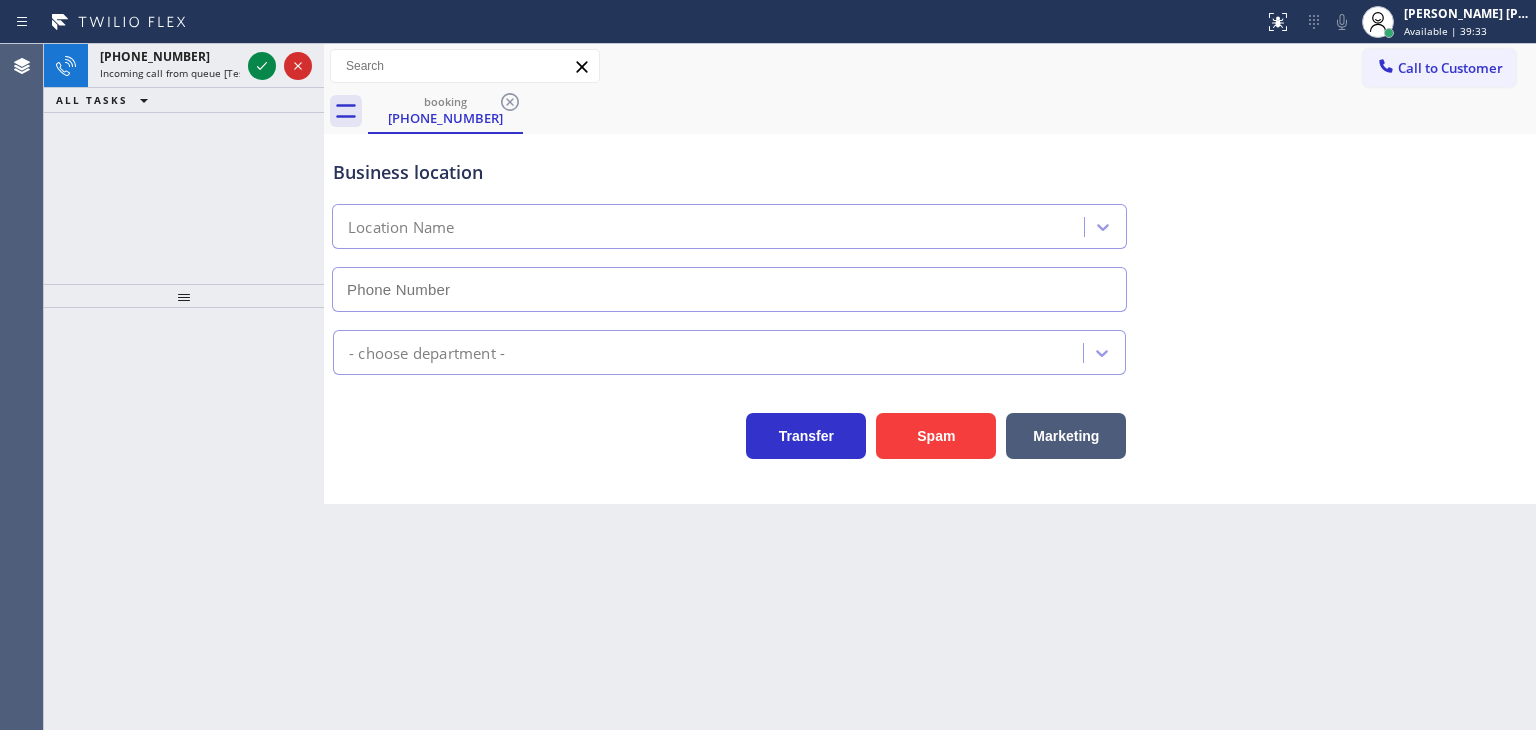 type on "[PHONE_NUMBER]" 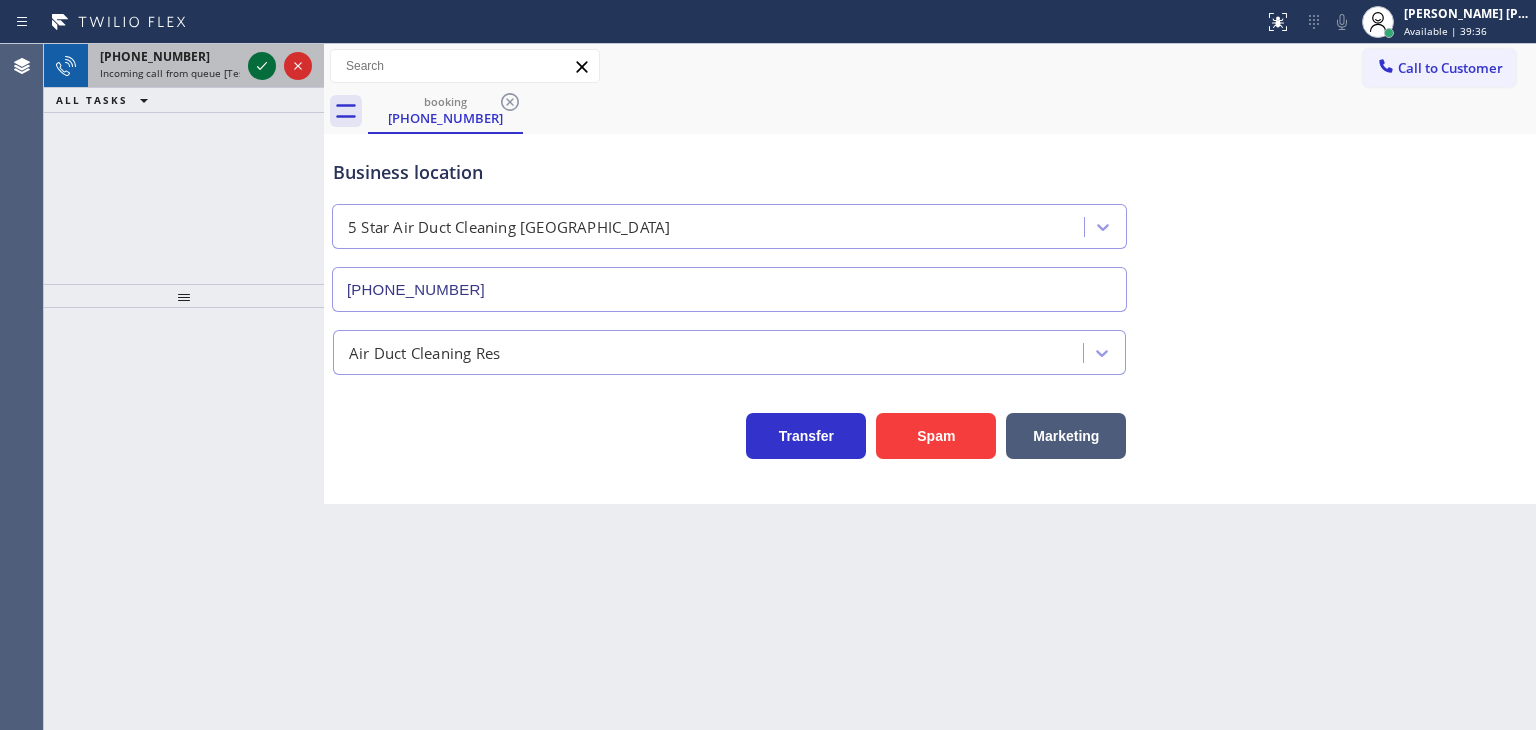 click 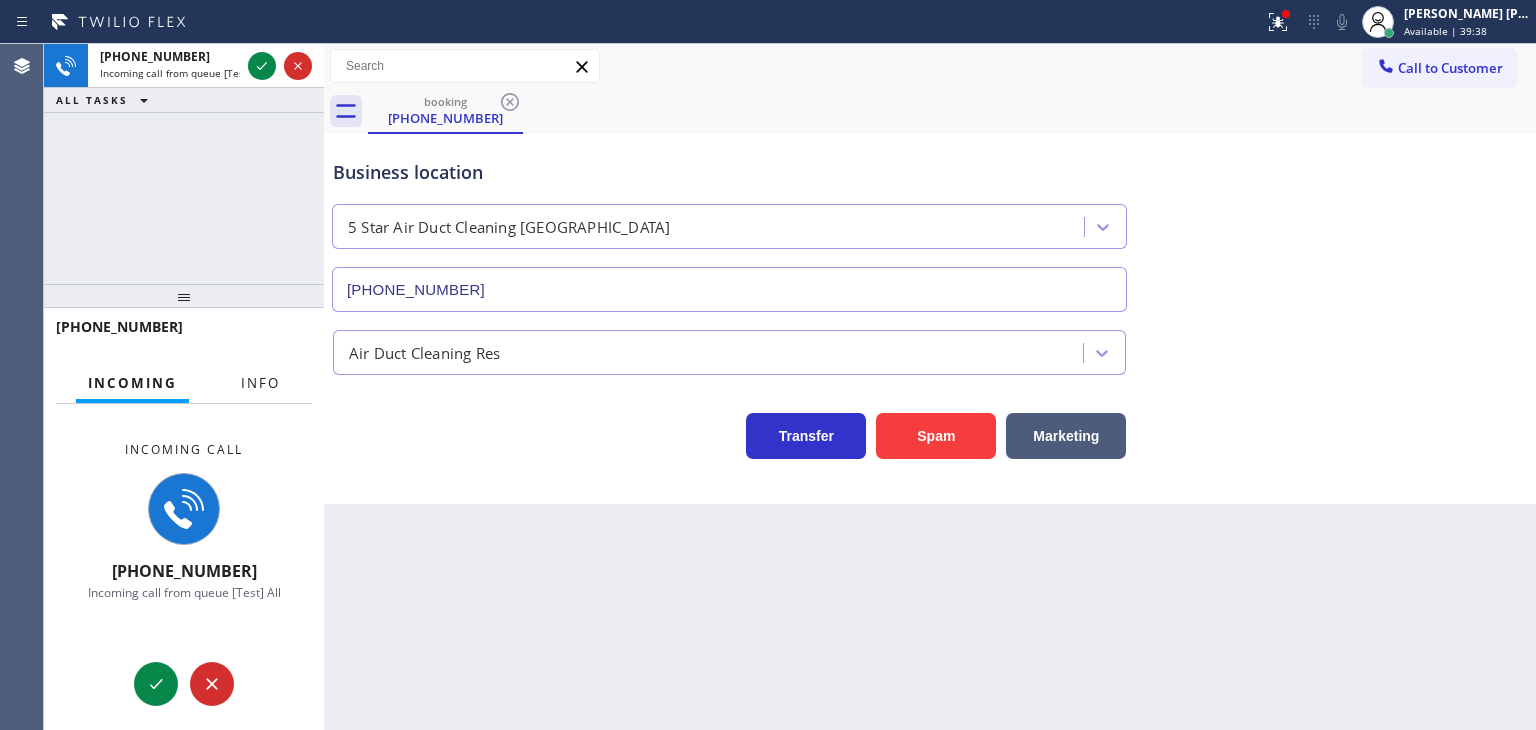 click on "Info" at bounding box center (260, 383) 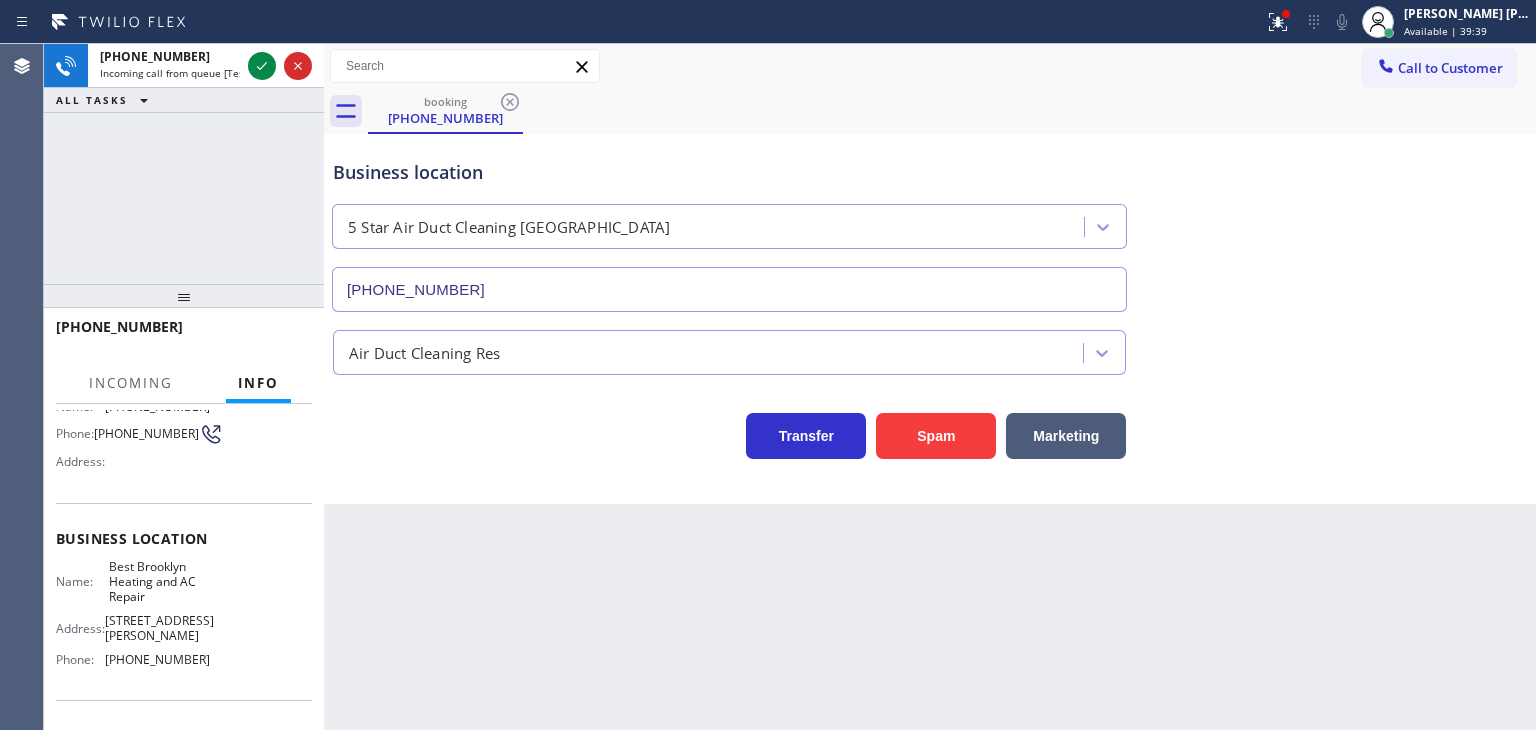 scroll, scrollTop: 266, scrollLeft: 0, axis: vertical 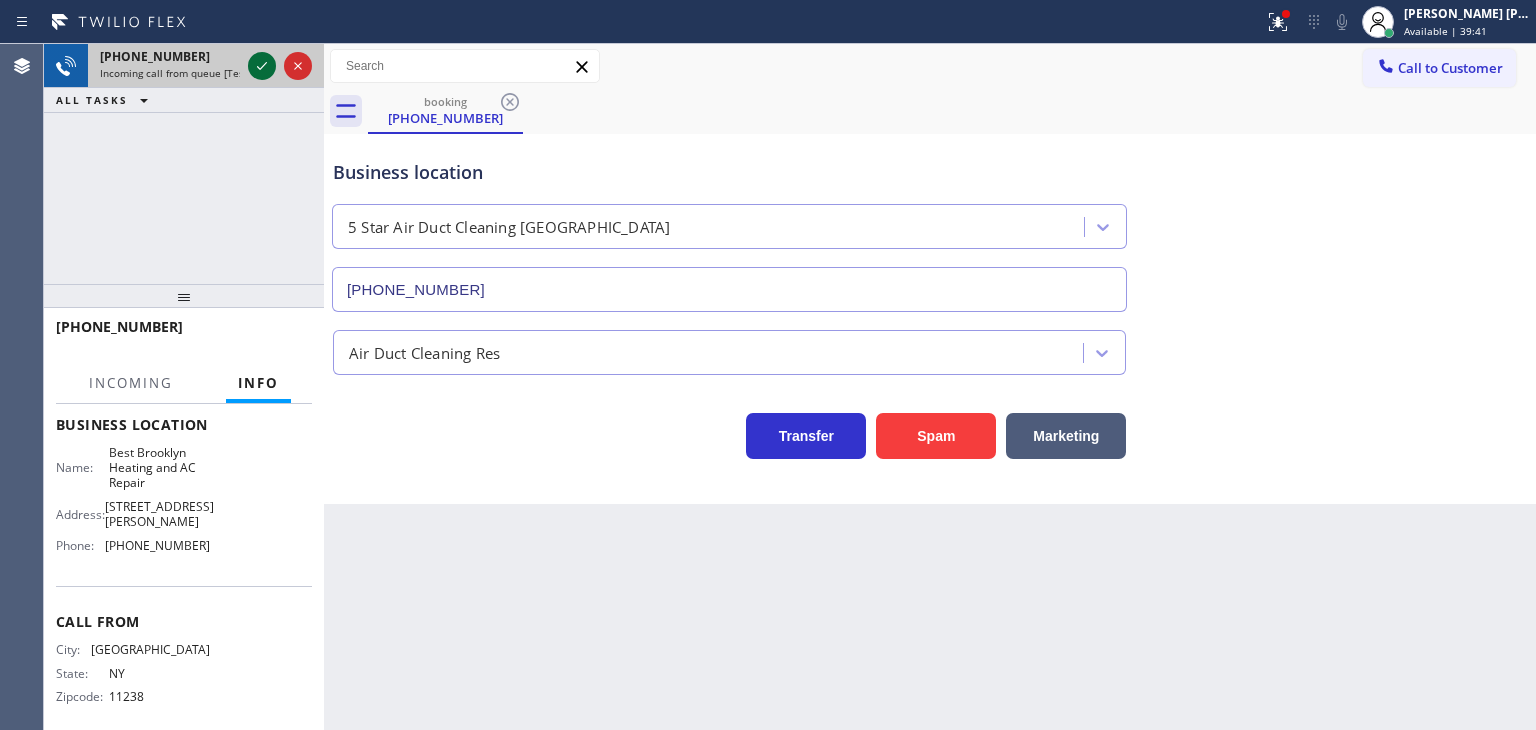 click 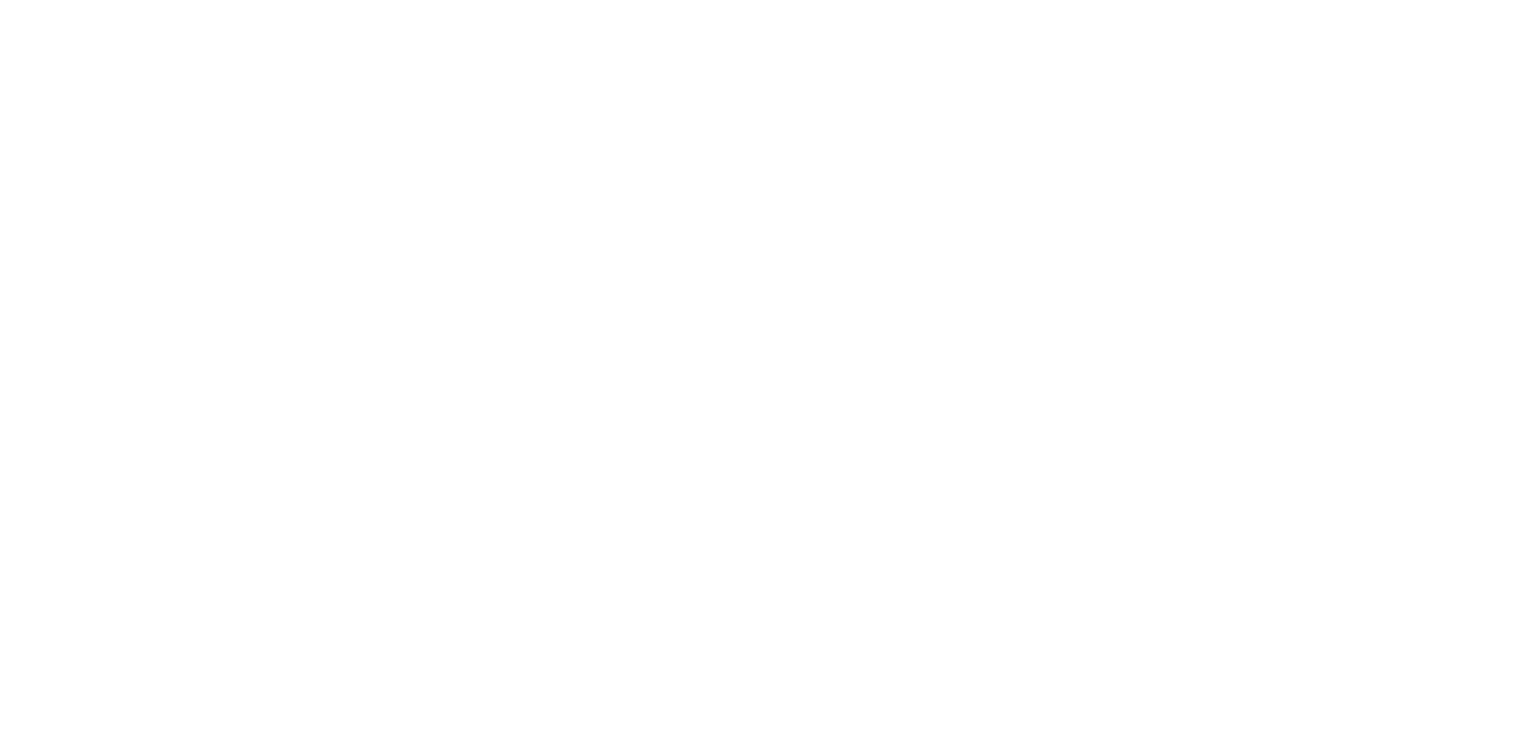 scroll, scrollTop: 0, scrollLeft: 0, axis: both 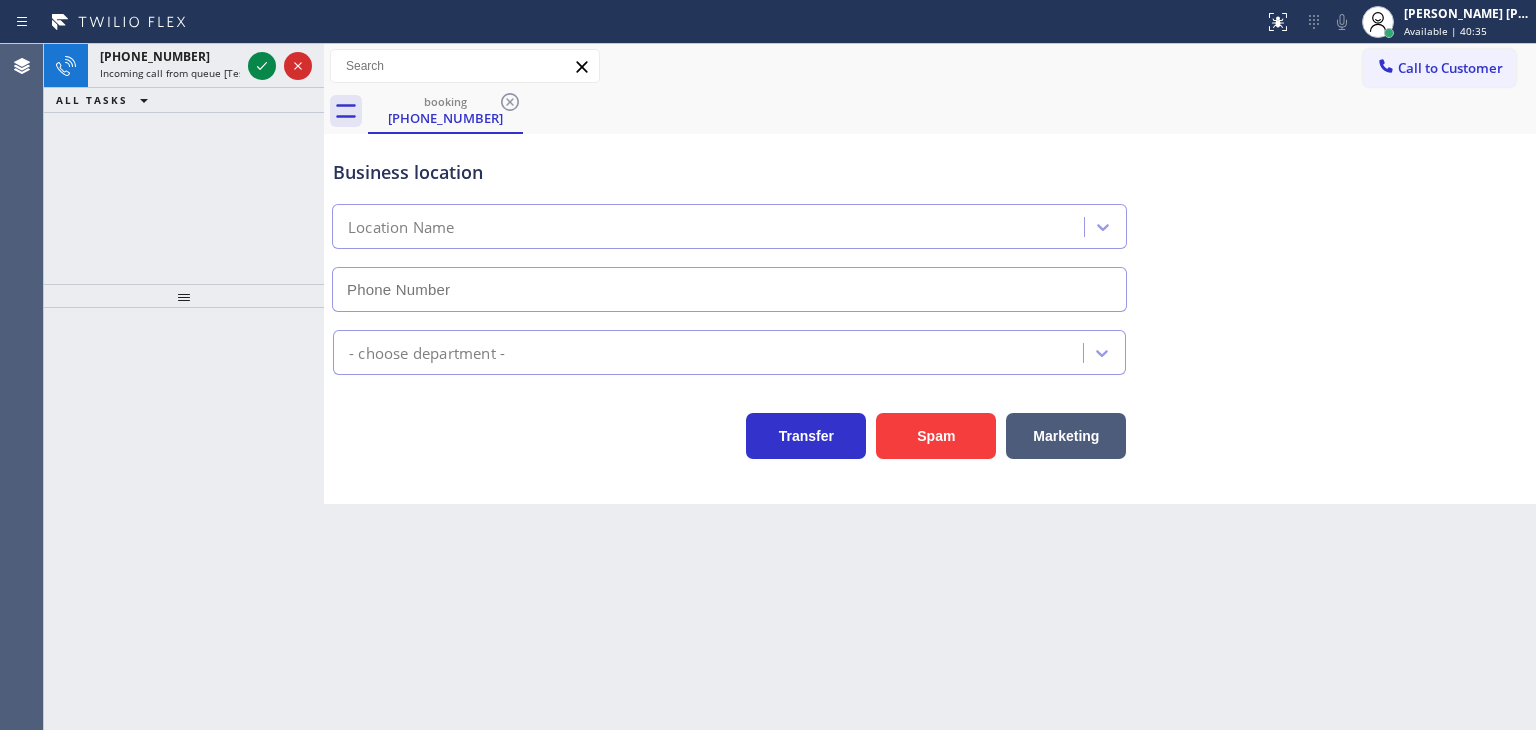 type on "[PHONE_NUMBER]" 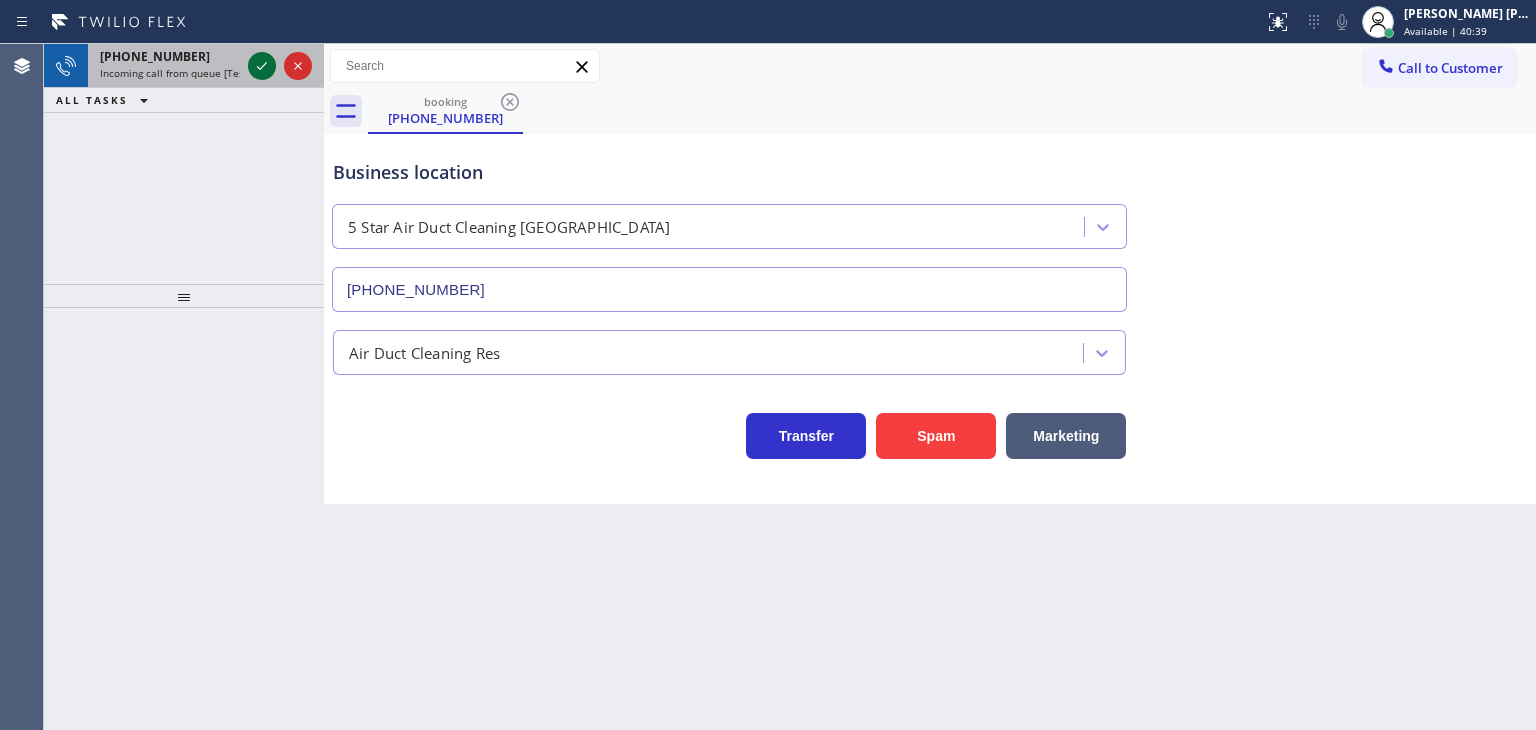 click 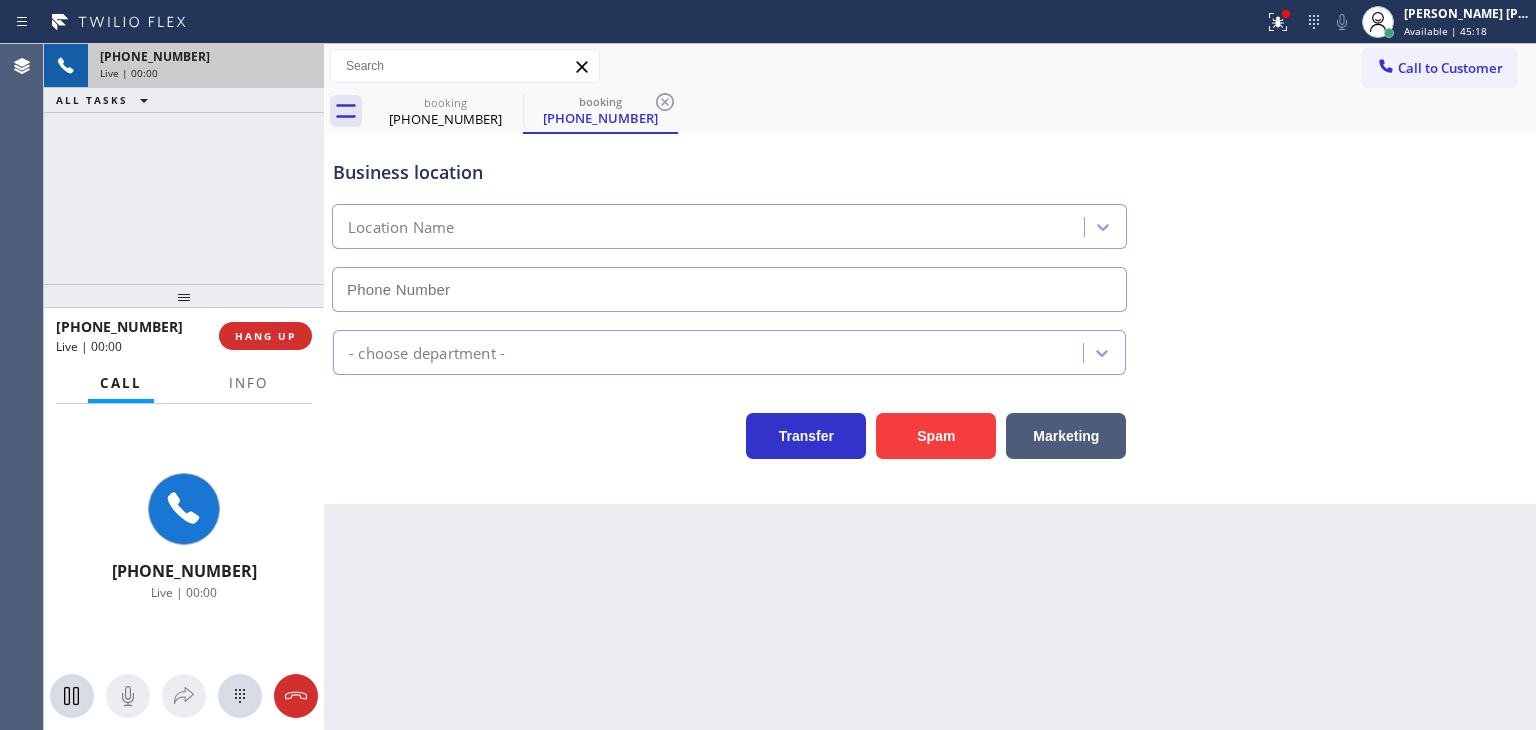 type on "[PHONE_NUMBER]" 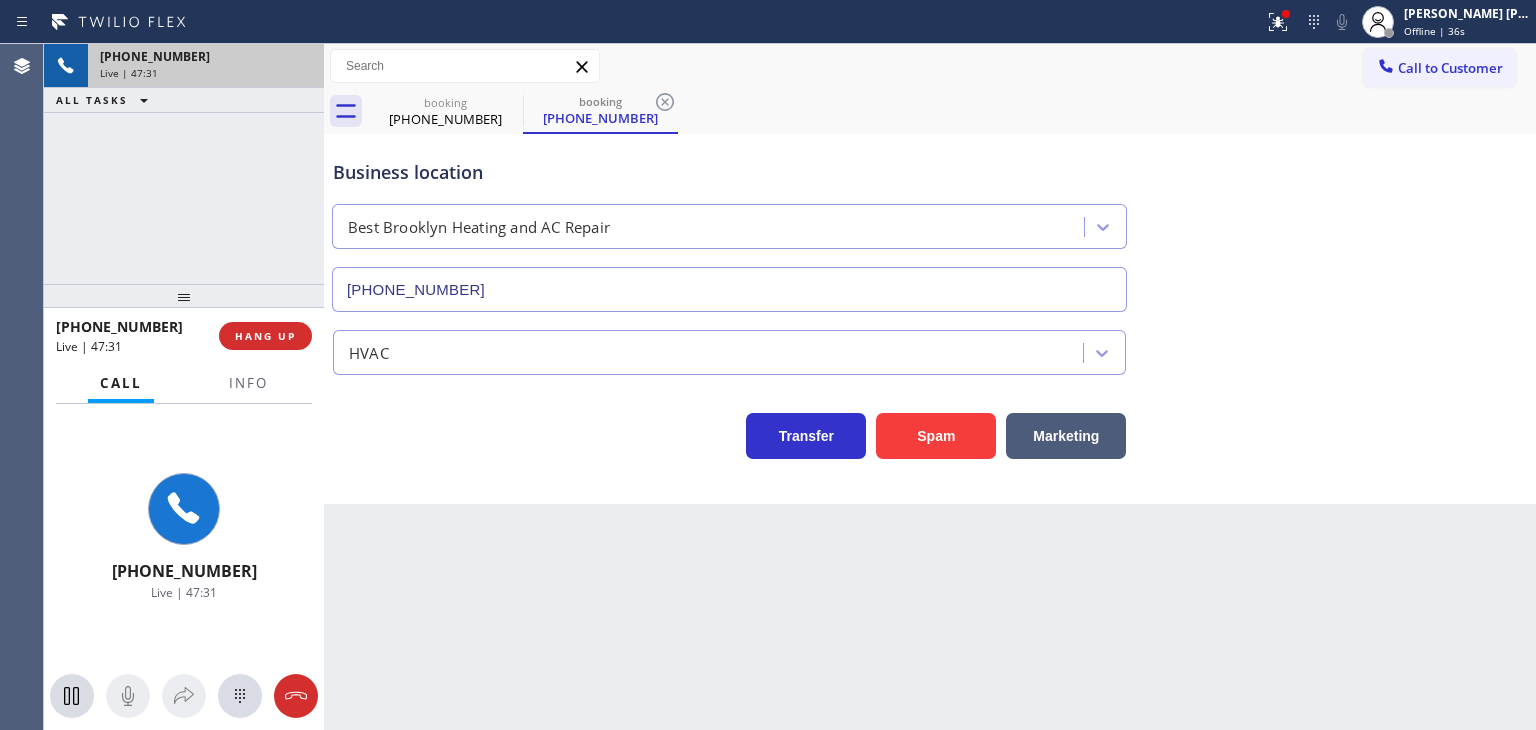 click on "Business location Best Brooklyn Heating and AC Repair [PHONE_NUMBER]" at bounding box center (930, 221) 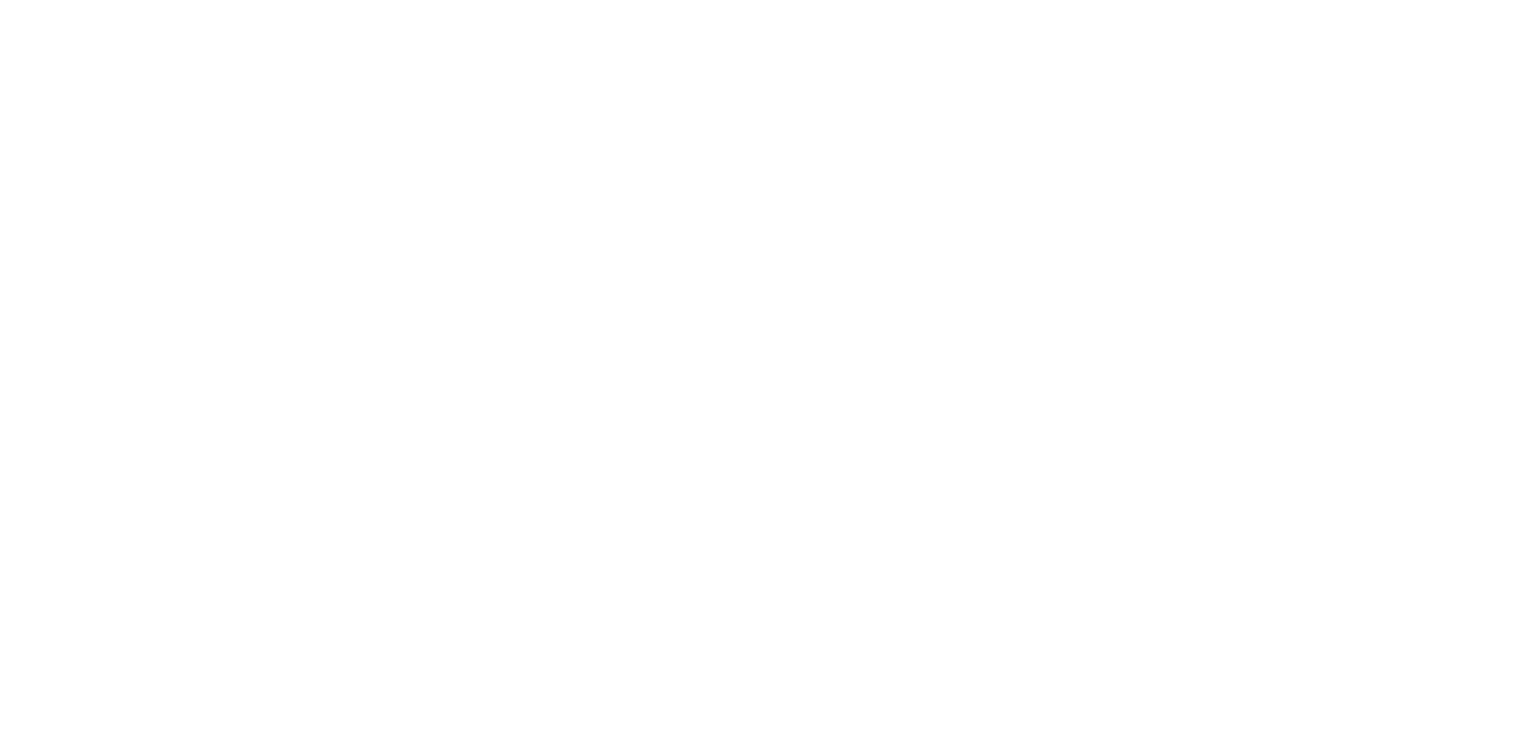 scroll, scrollTop: 0, scrollLeft: 0, axis: both 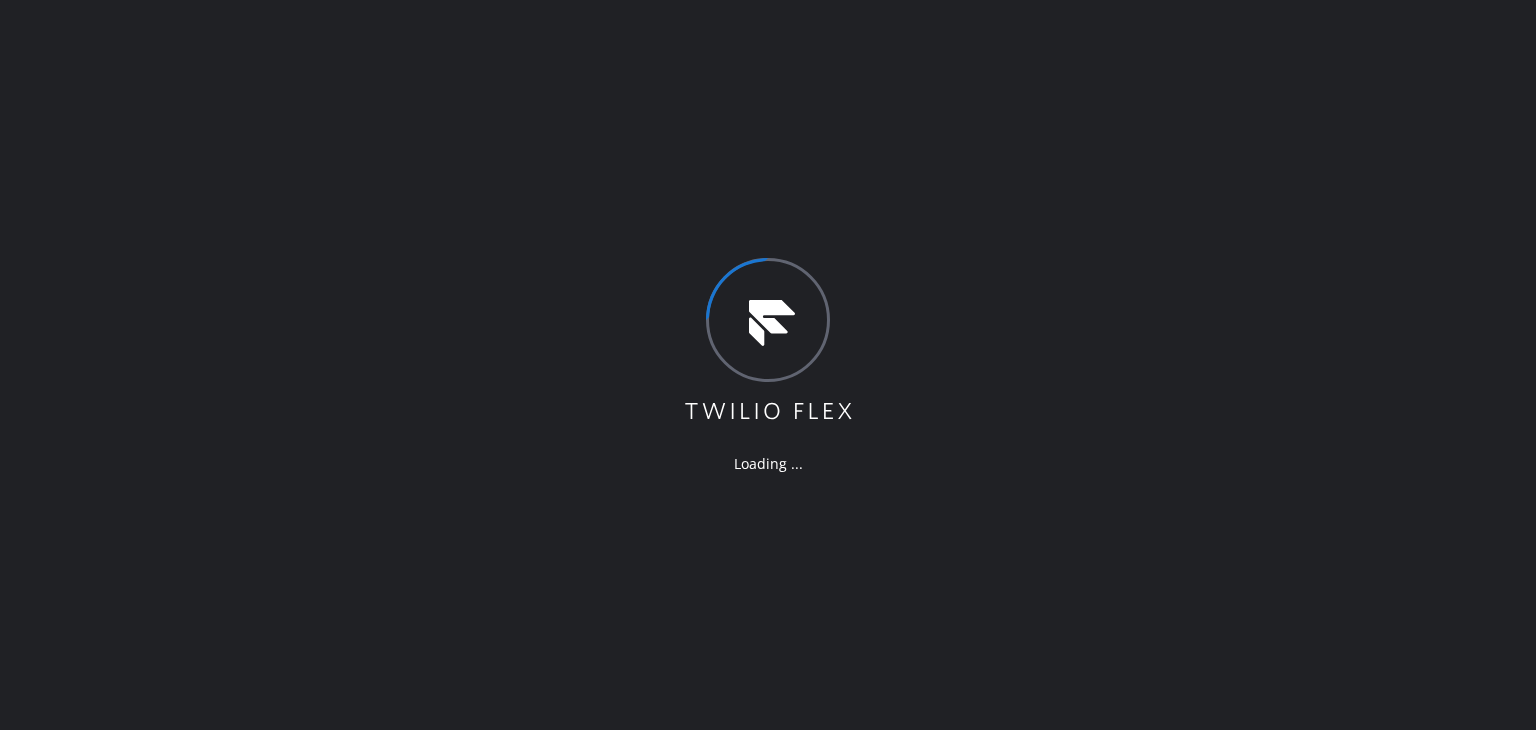 click on "Loading ..." at bounding box center [768, 365] 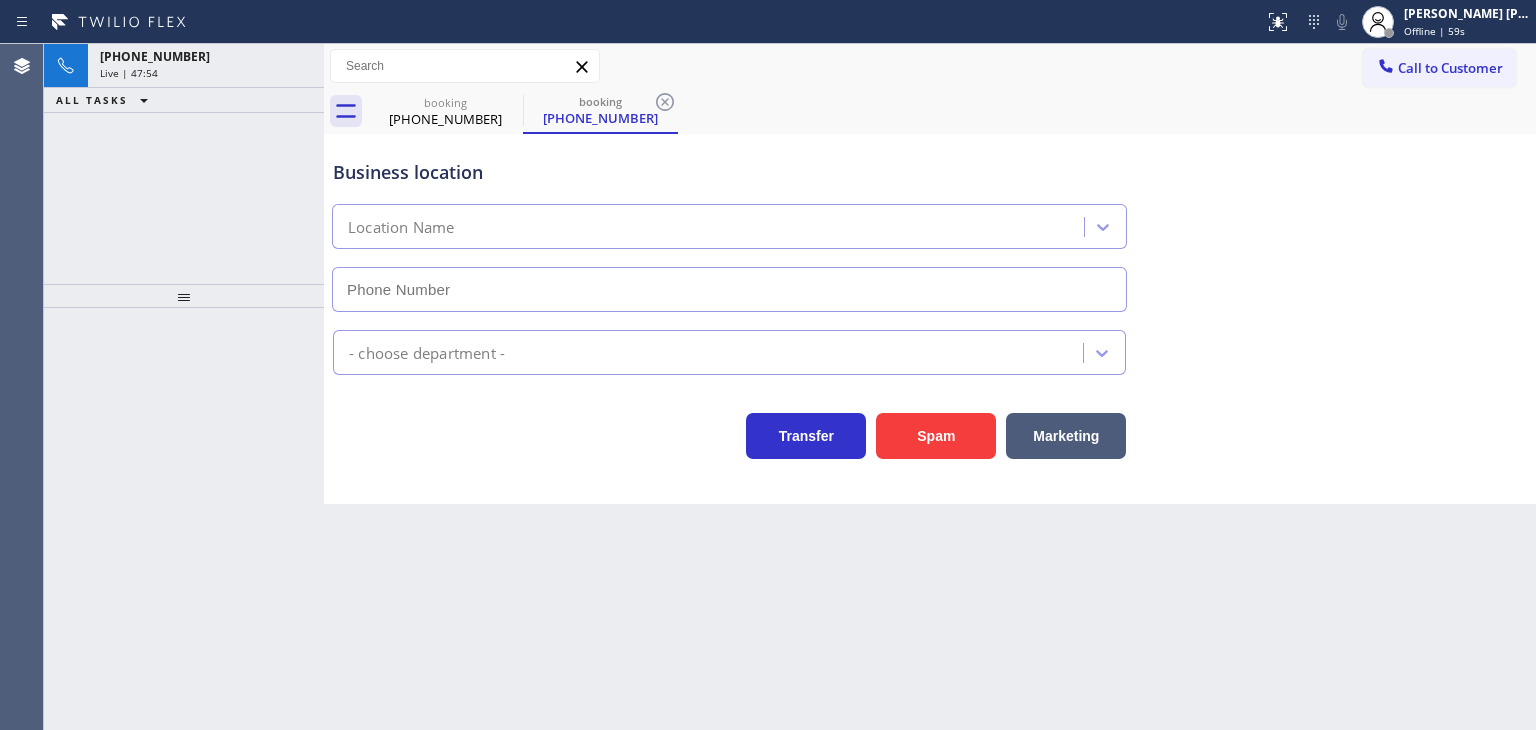 type on "[PHONE_NUMBER]" 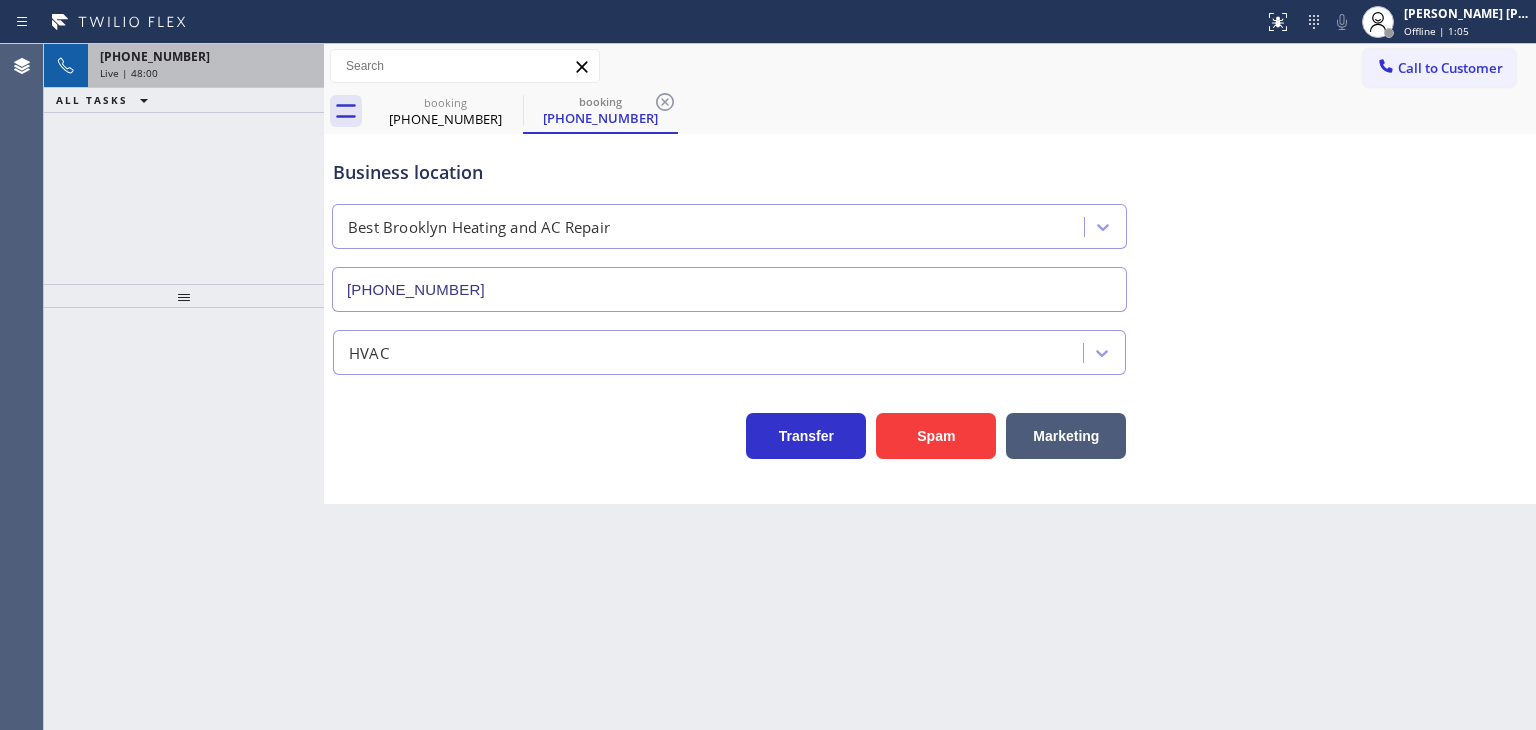 click on "[PHONE_NUMBER] Live | 48:00" at bounding box center [202, 66] 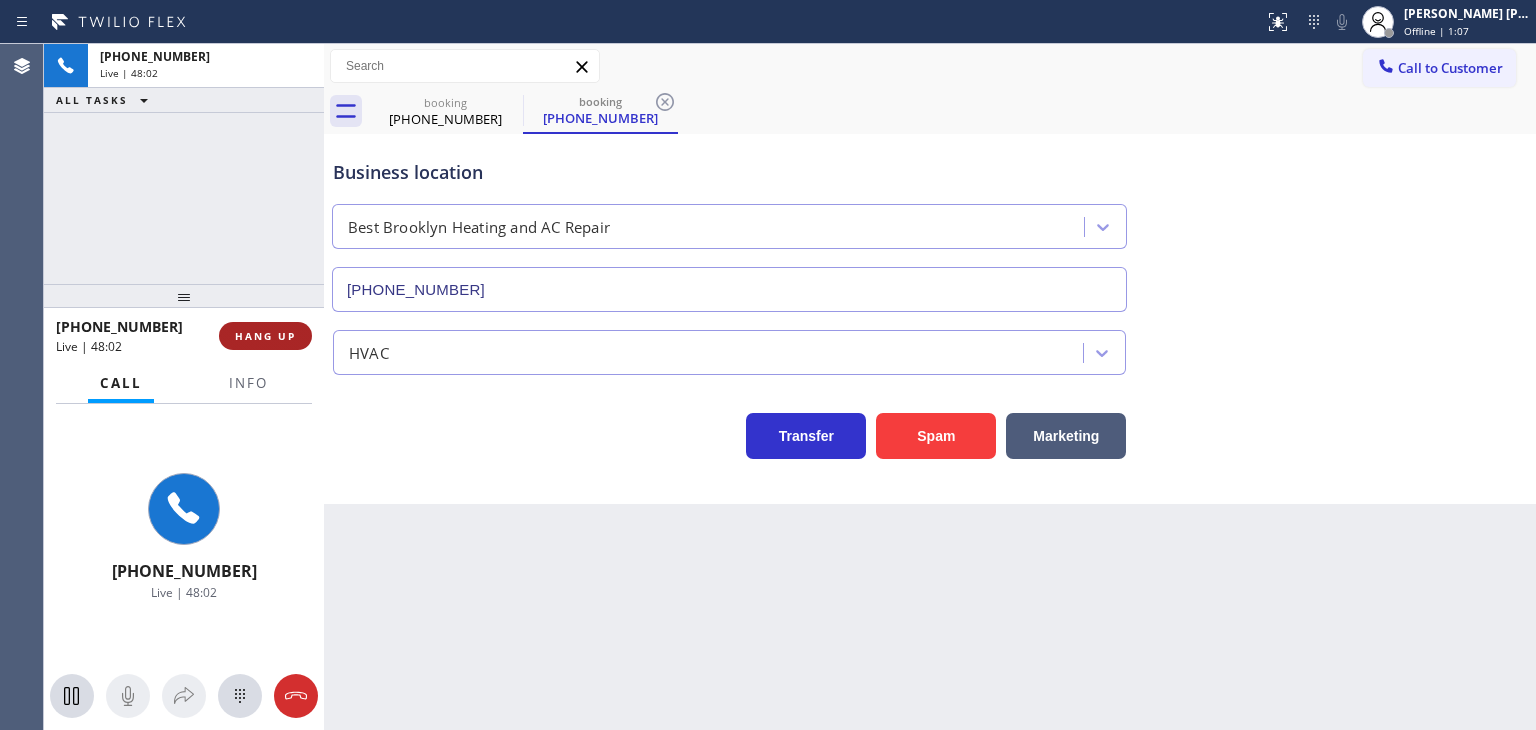 click on "HANG UP" at bounding box center (265, 336) 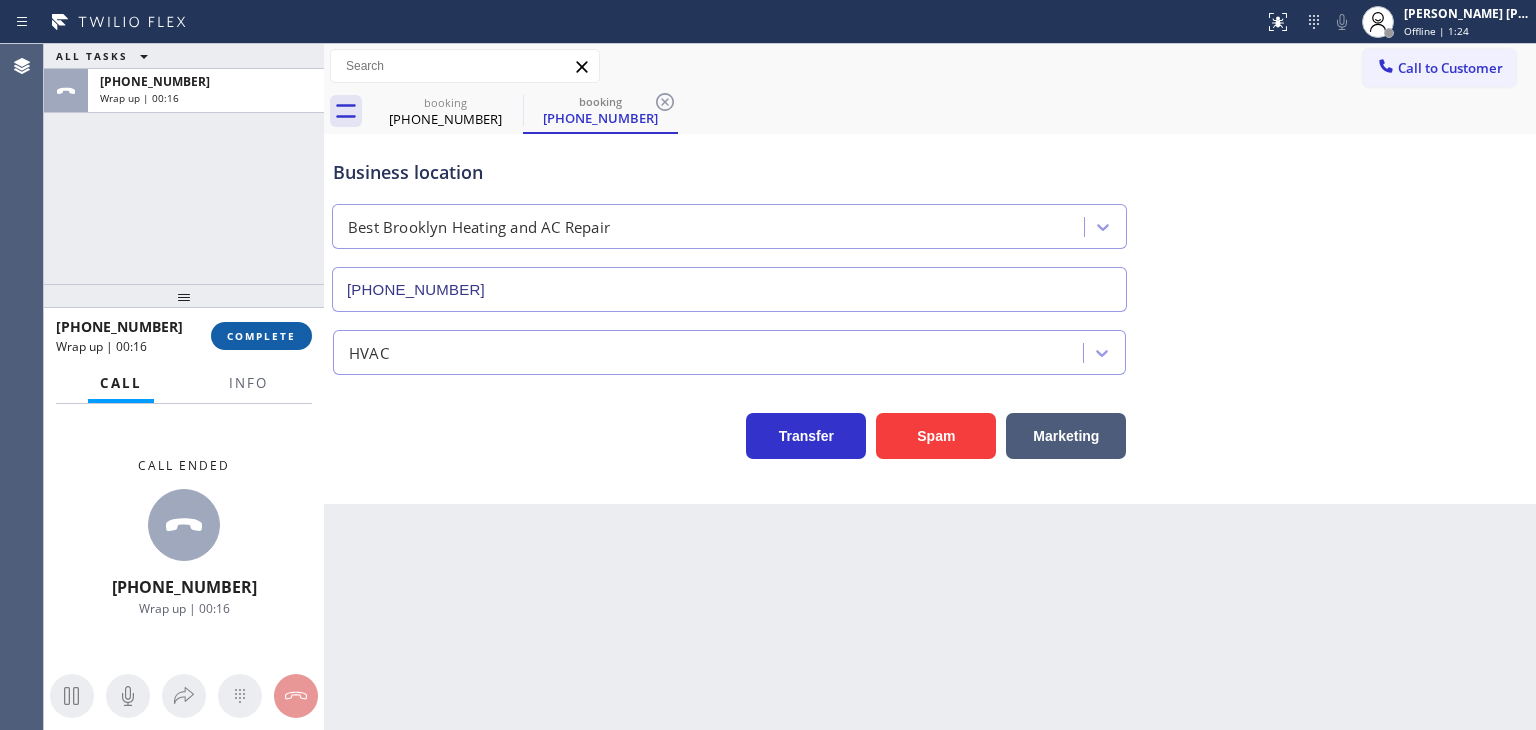 click on "COMPLETE" at bounding box center [261, 336] 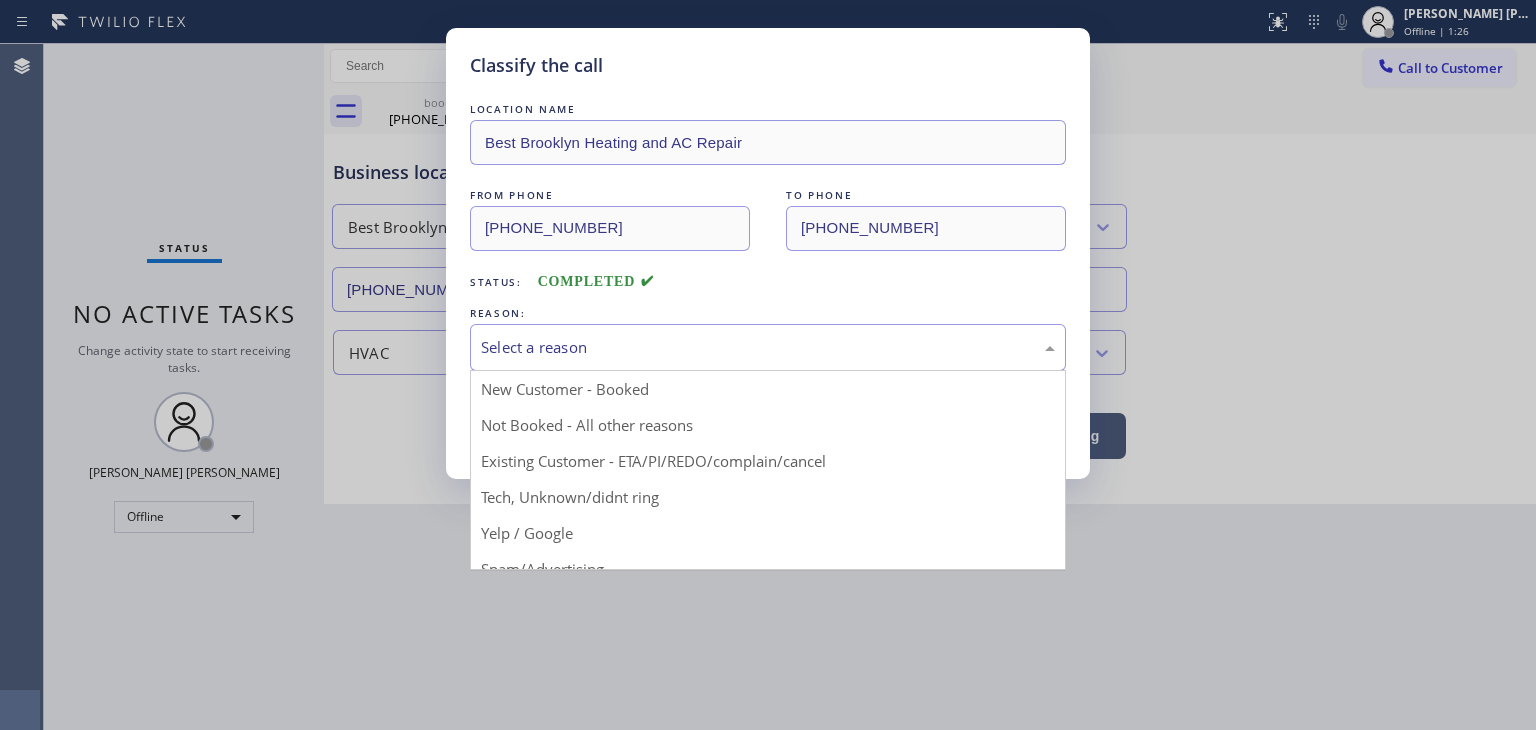 click on "Select a reason" at bounding box center [768, 347] 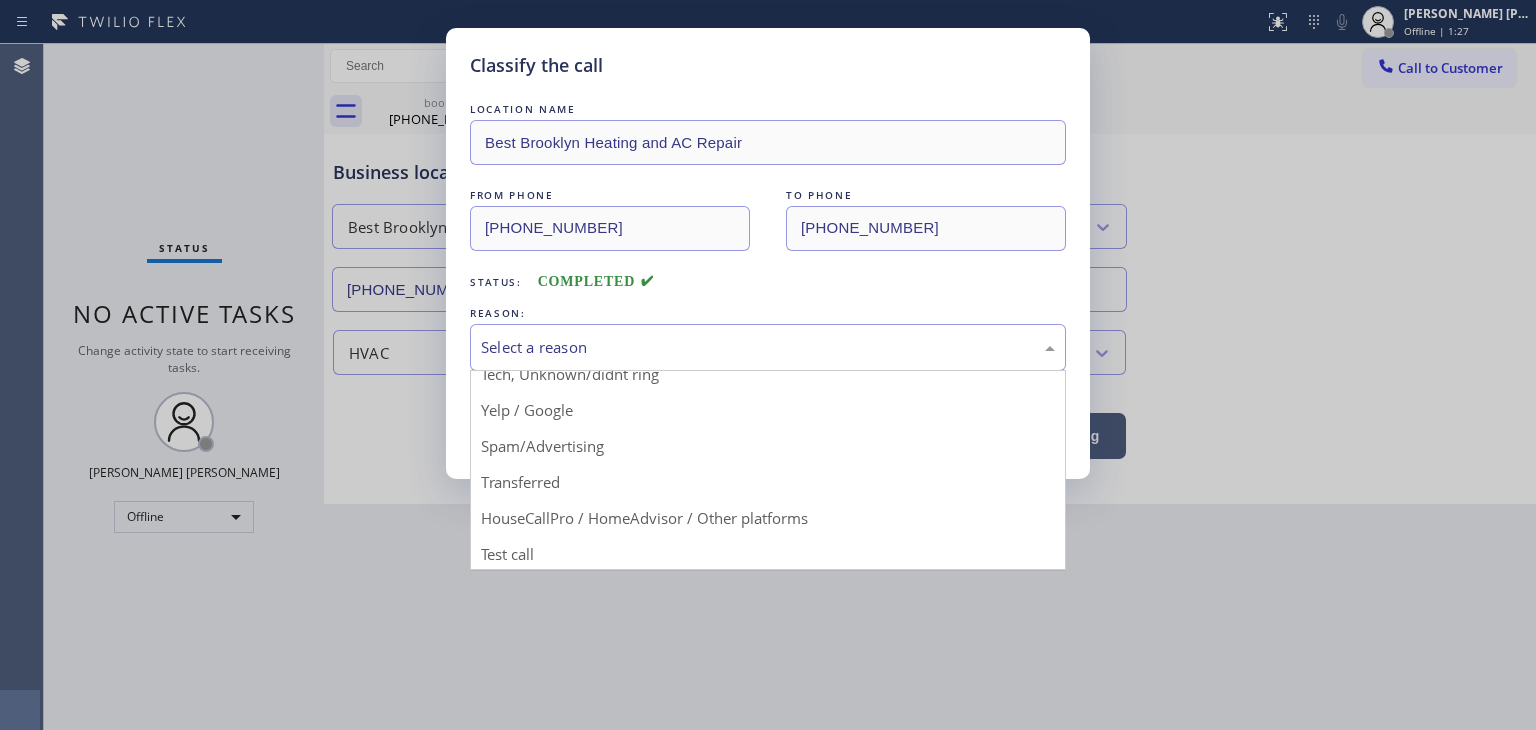 scroll, scrollTop: 125, scrollLeft: 0, axis: vertical 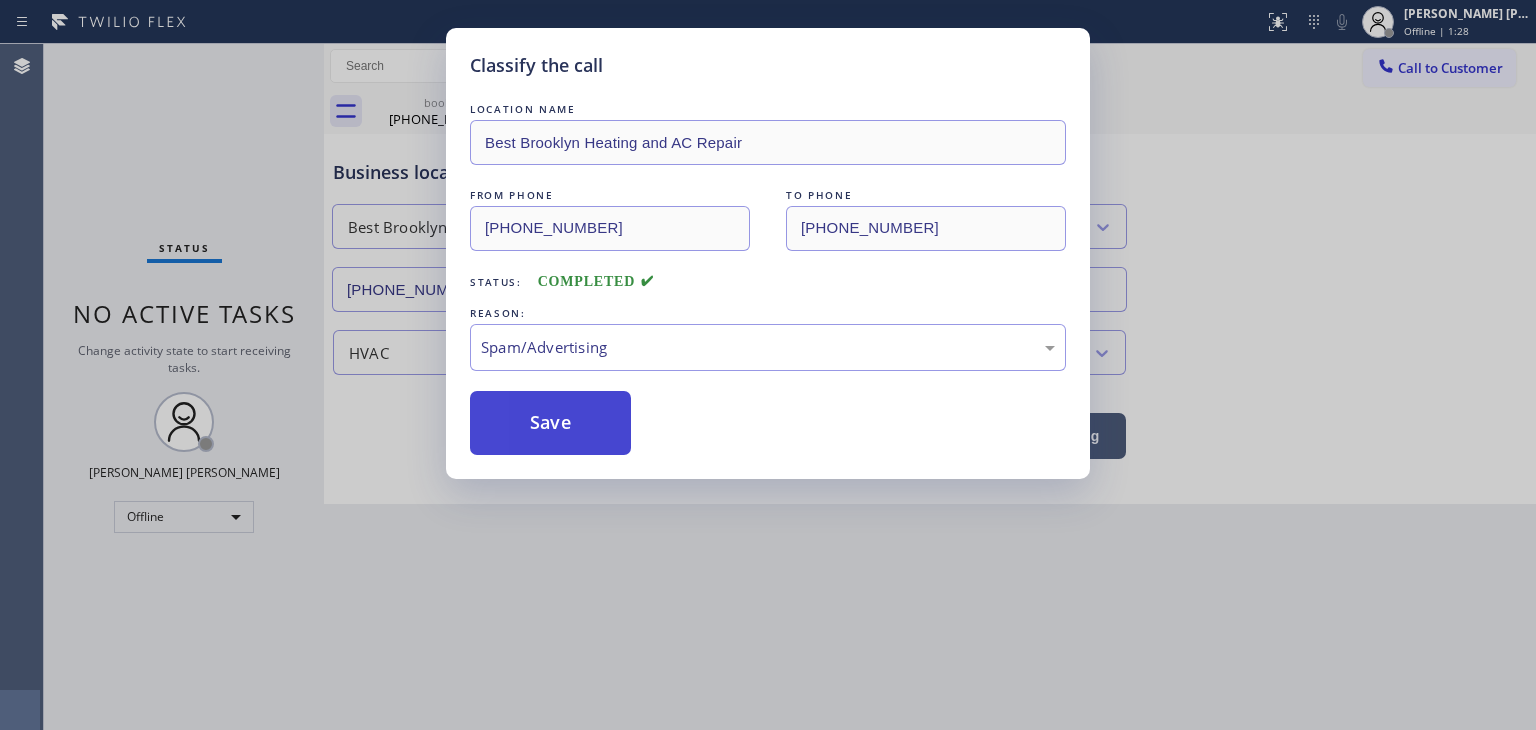 click on "Save" at bounding box center (550, 423) 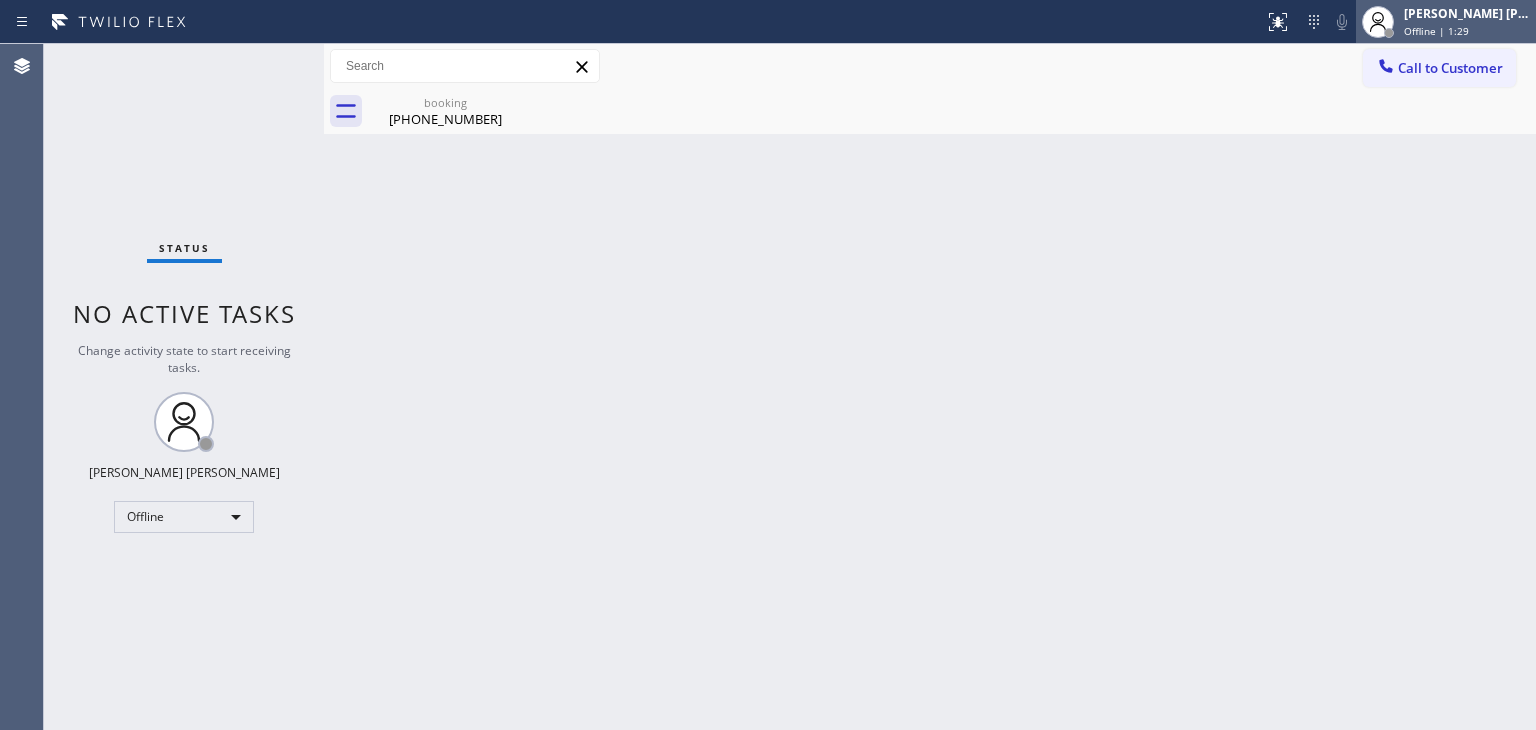 click on "Offline | 1:29" at bounding box center (1436, 31) 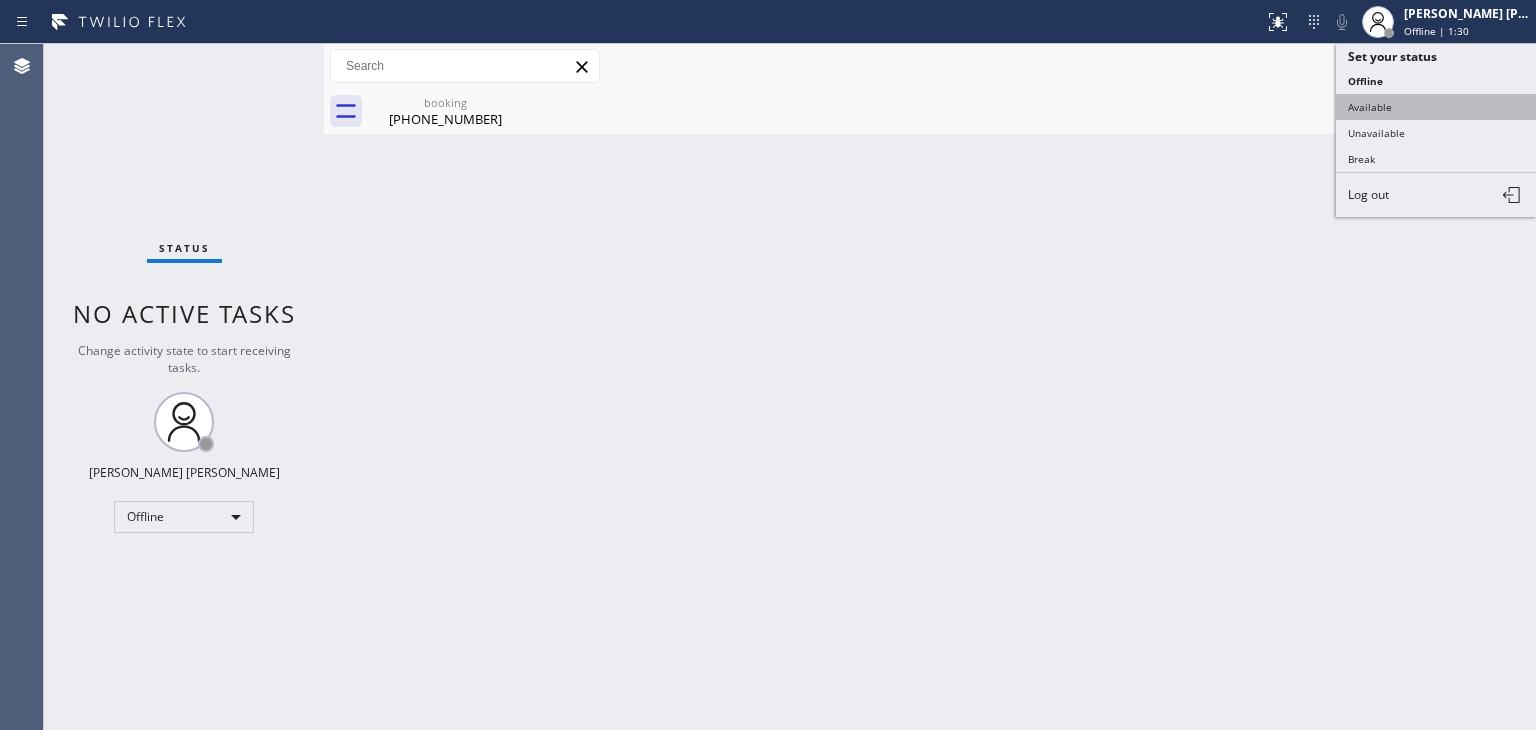 click on "Available" at bounding box center [1436, 107] 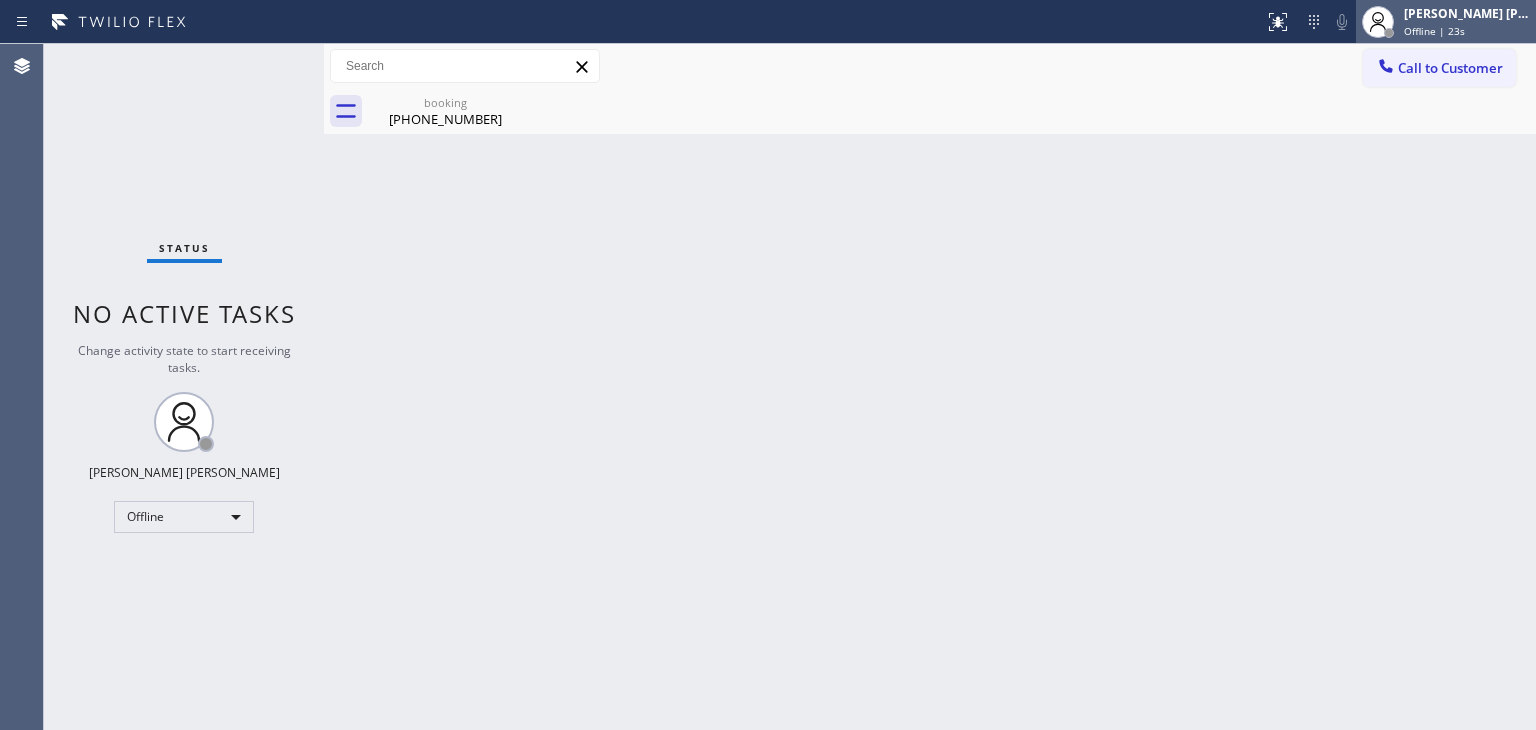 click on "[PERSON_NAME] [PERSON_NAME]" at bounding box center (1467, 13) 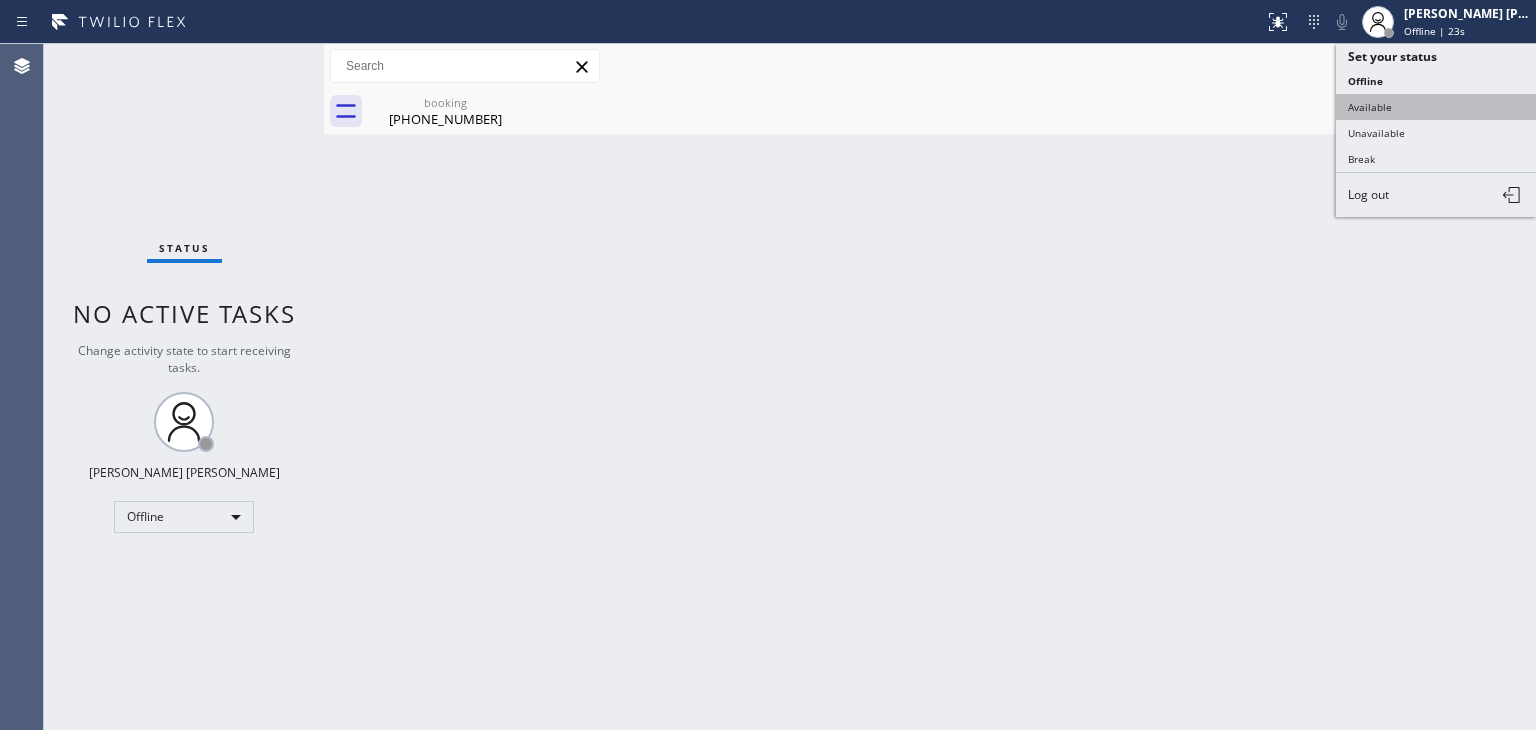 click on "Available" at bounding box center [1436, 107] 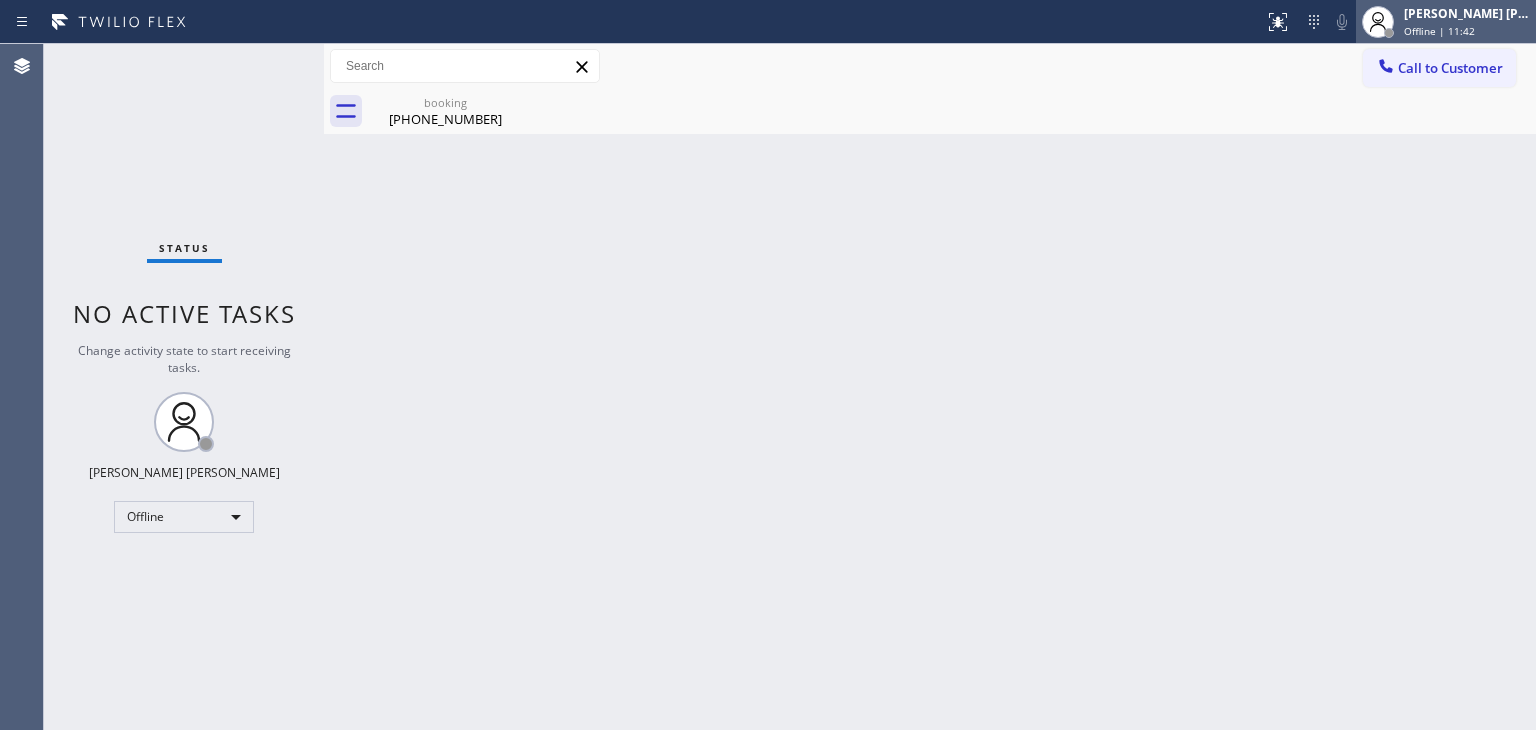 click on "Offline | 11:42" at bounding box center (1467, 31) 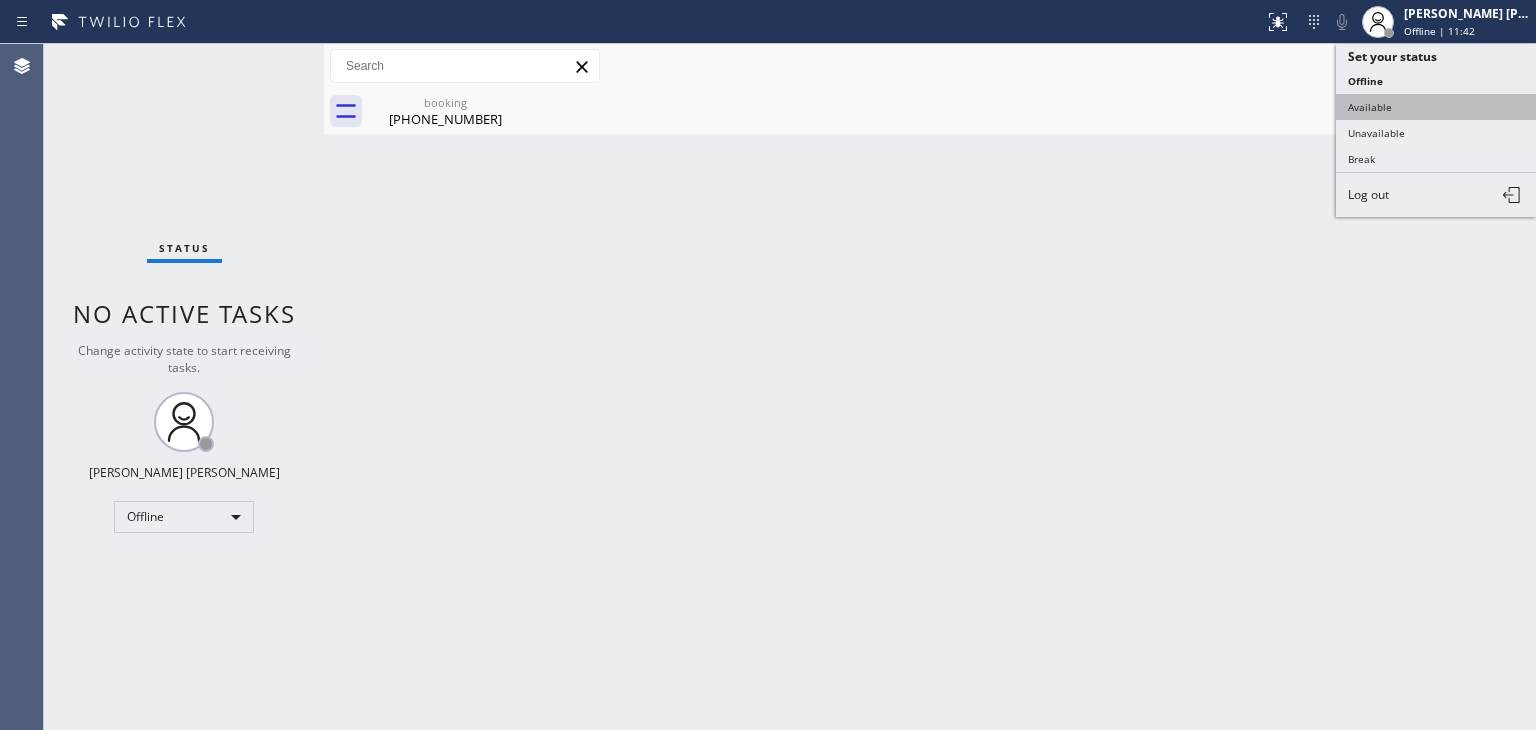 click on "Available" at bounding box center [1436, 107] 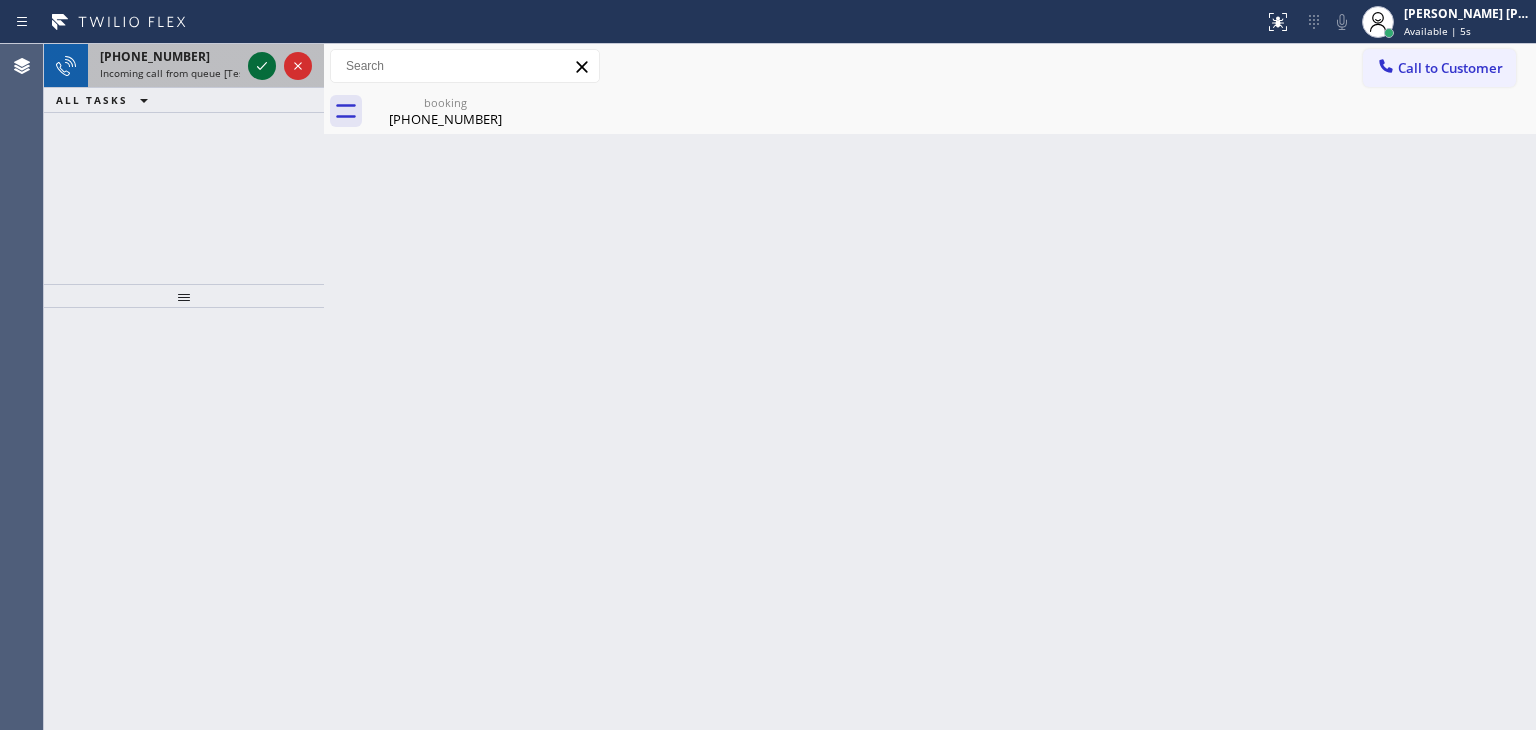 click at bounding box center (280, 66) 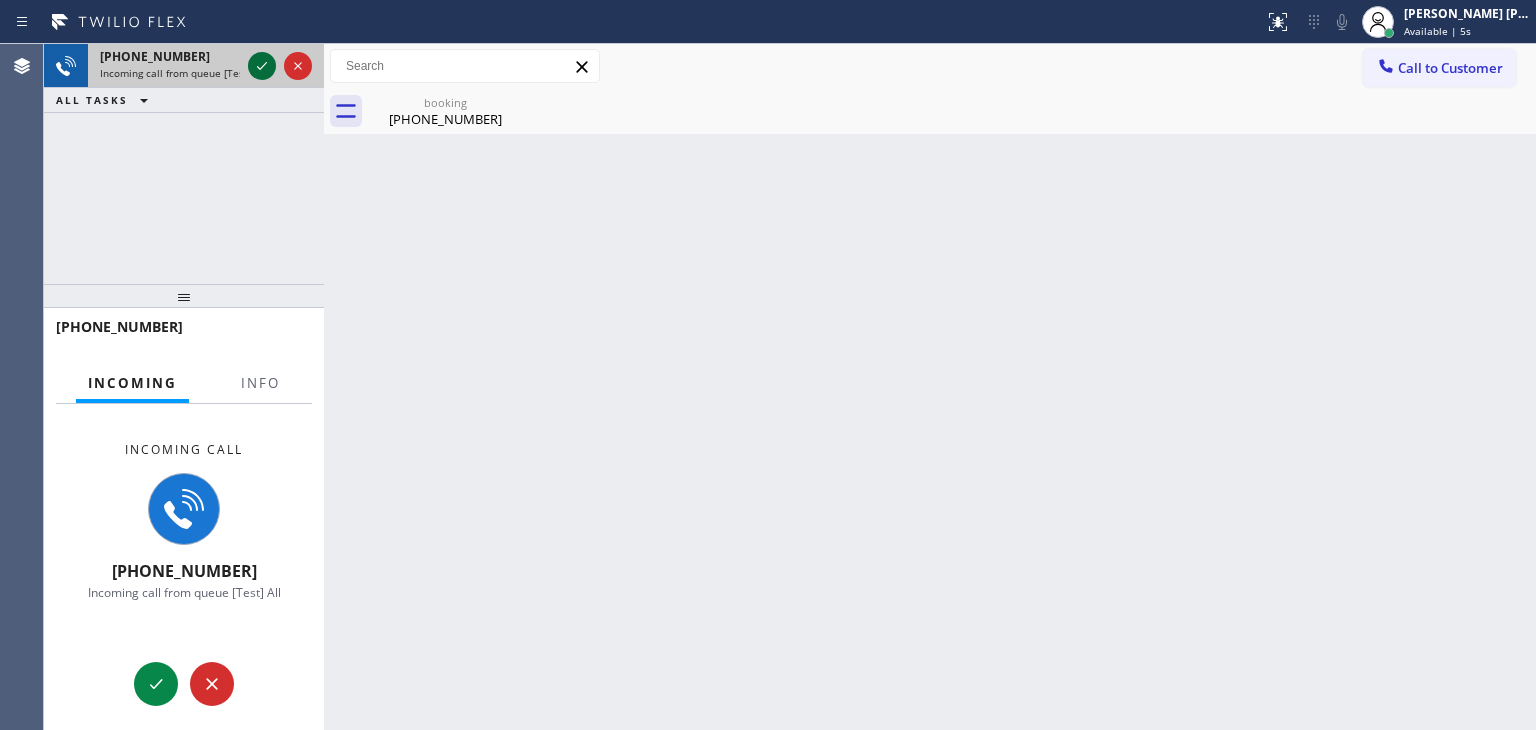 click at bounding box center [262, 66] 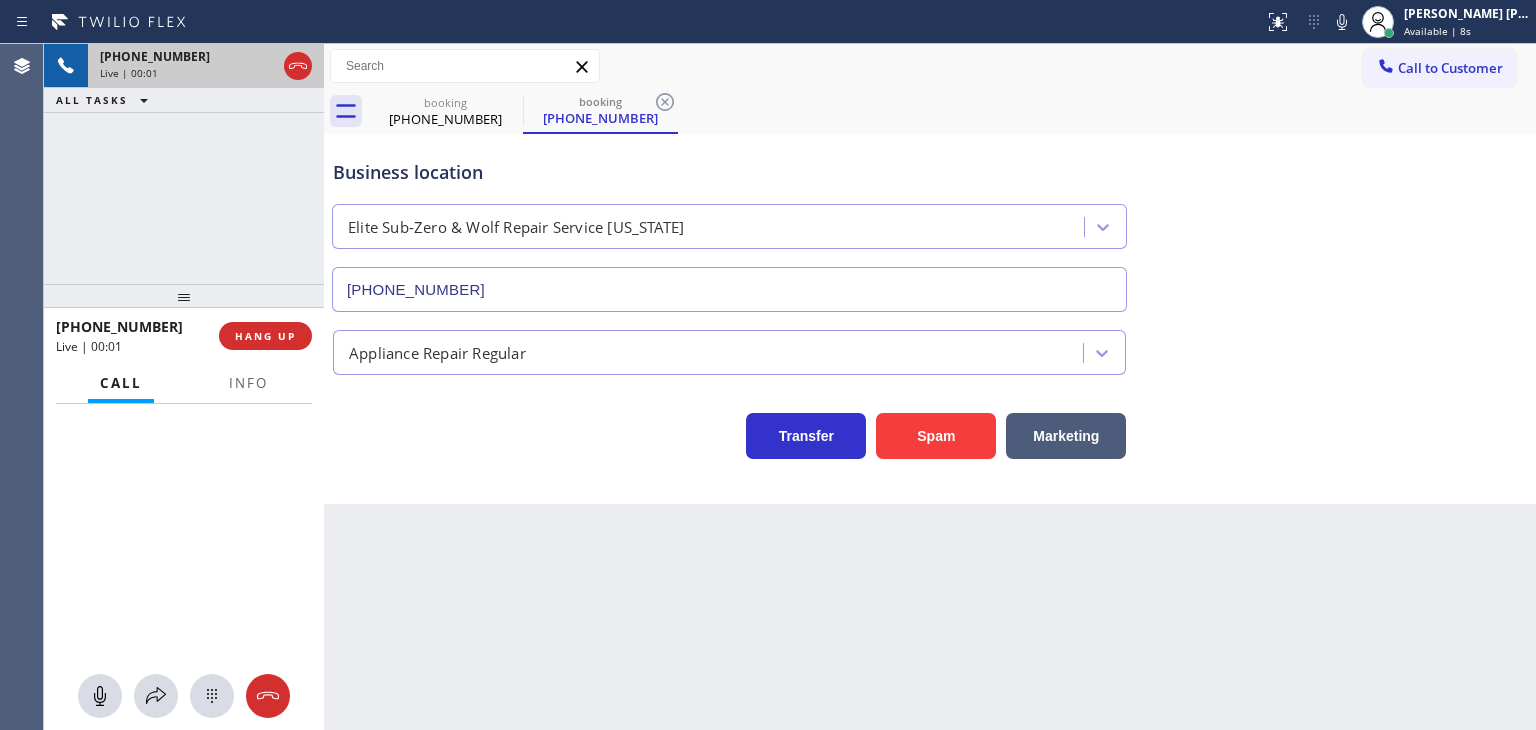type on "[PHONE_NUMBER]" 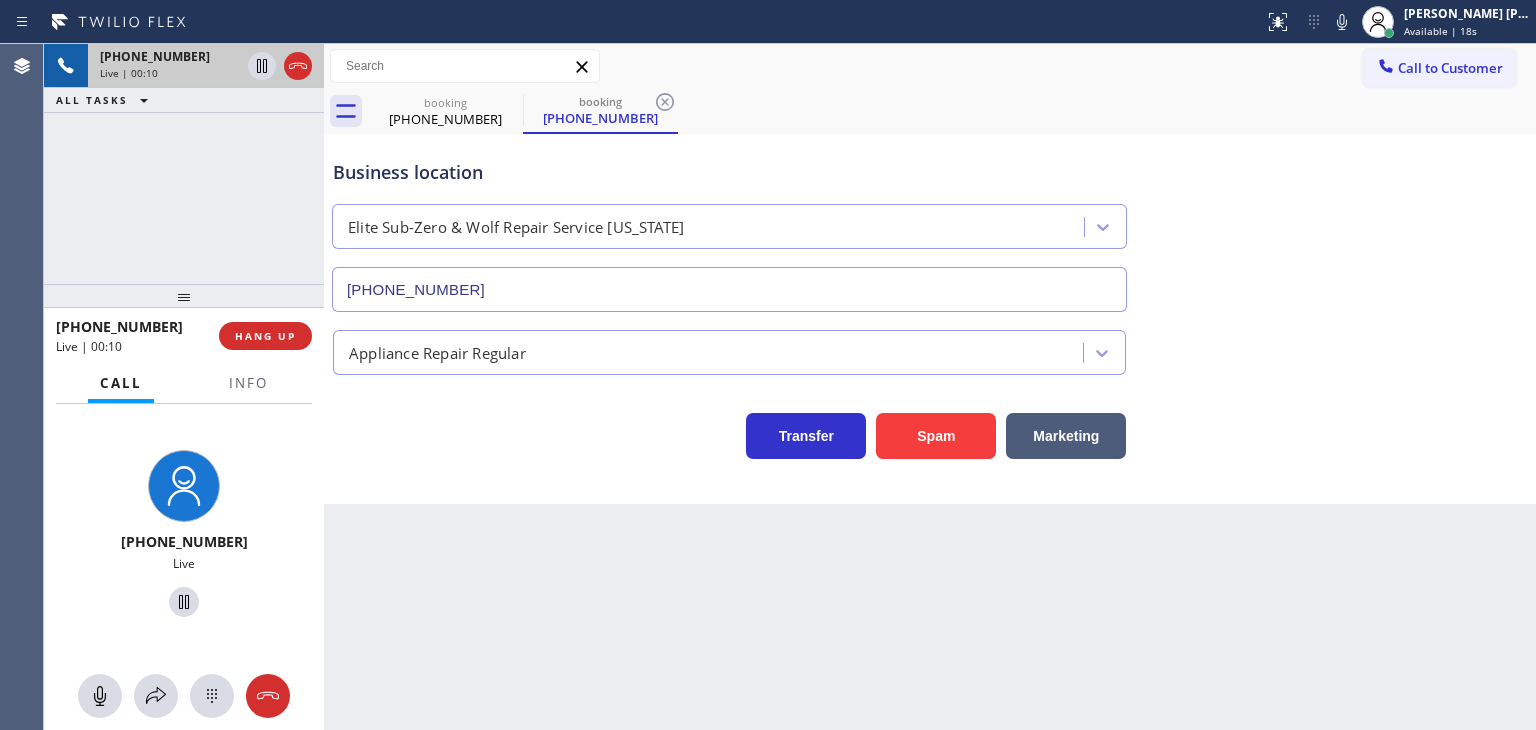 click on "[PHONE_NUMBER] Live | 00:10 ALL TASKS ALL TASKS ACTIVE TASKS TASKS IN WRAP UP" at bounding box center [184, 164] 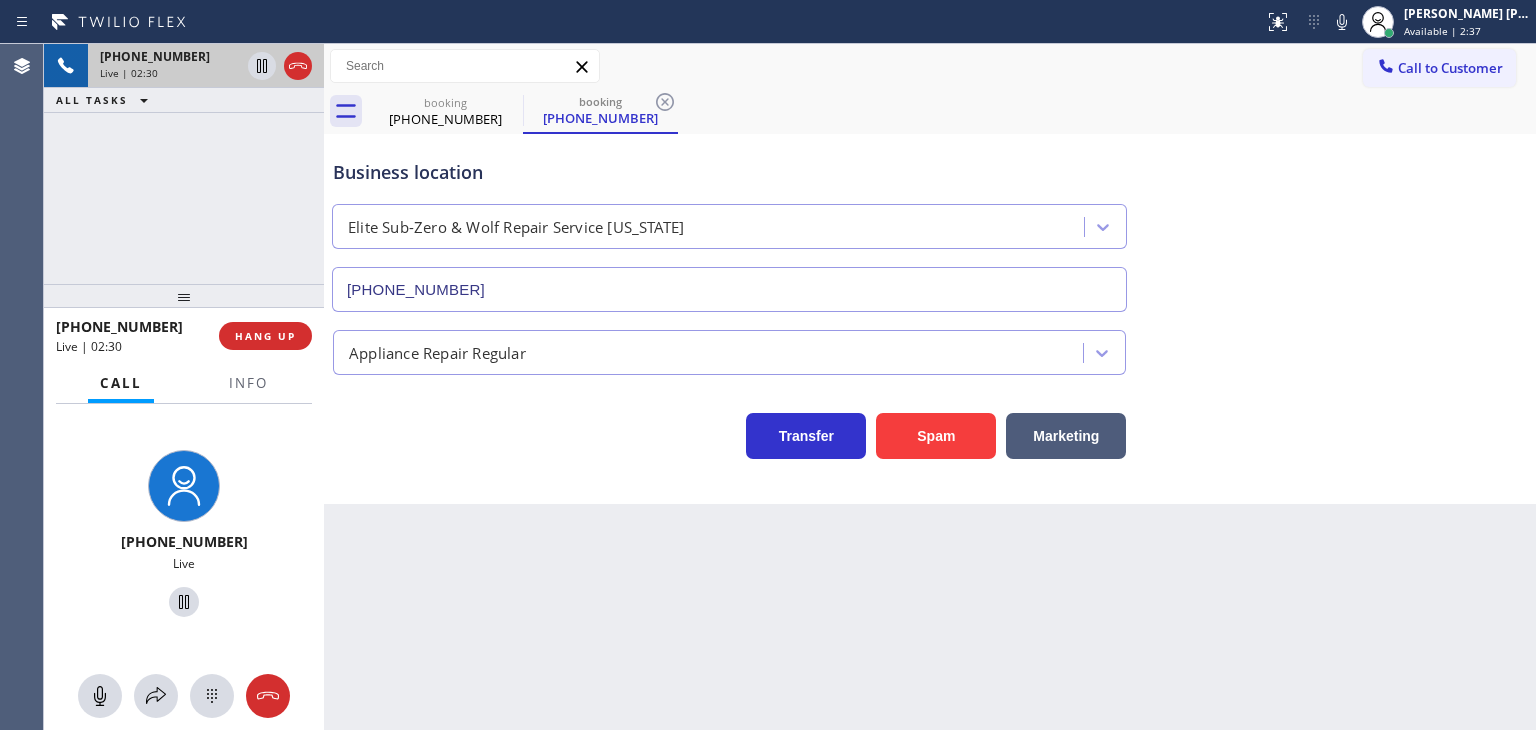 click on "Transfer Spam Marketing" at bounding box center [930, 427] 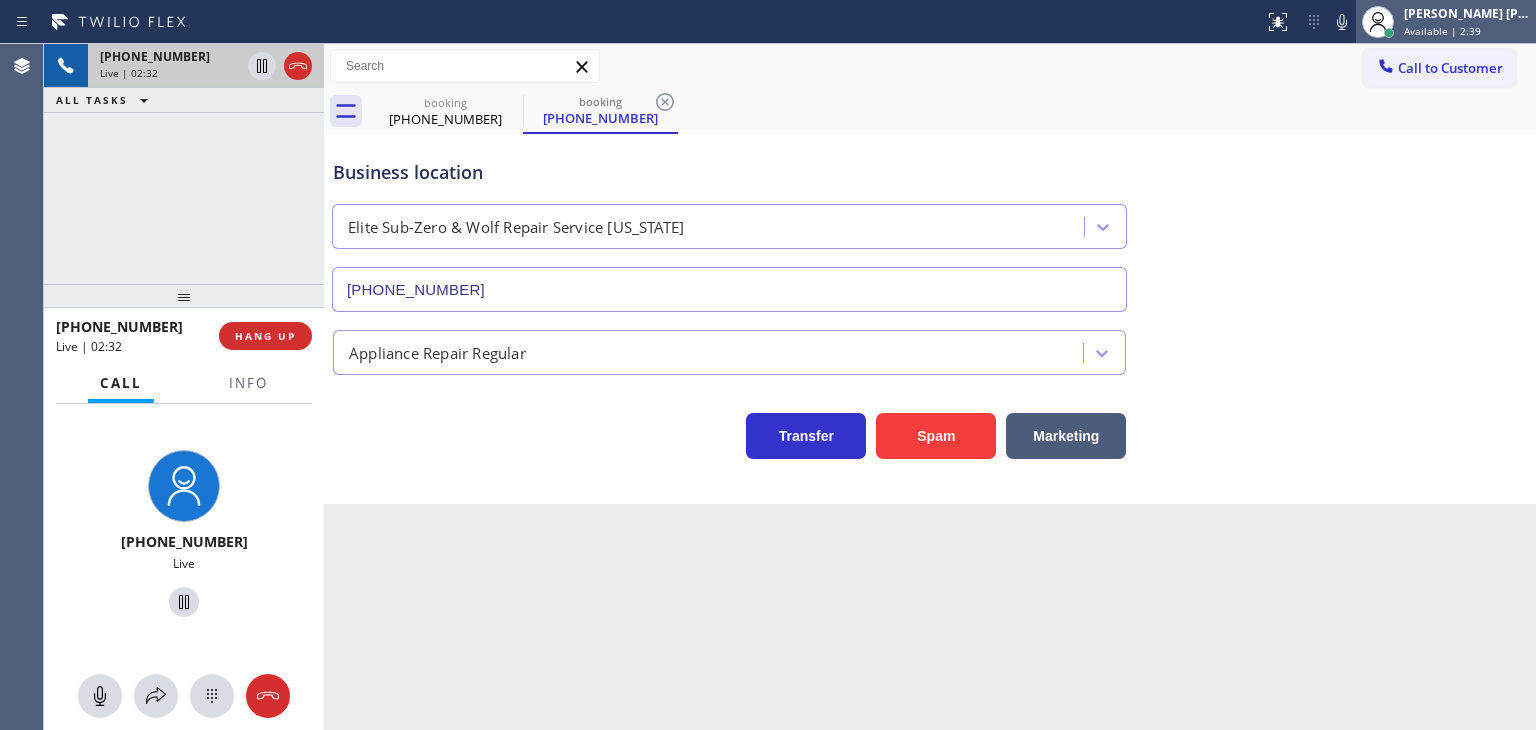 click on "[PERSON_NAME] [PERSON_NAME] Available | 2:39" at bounding box center (1468, 21) 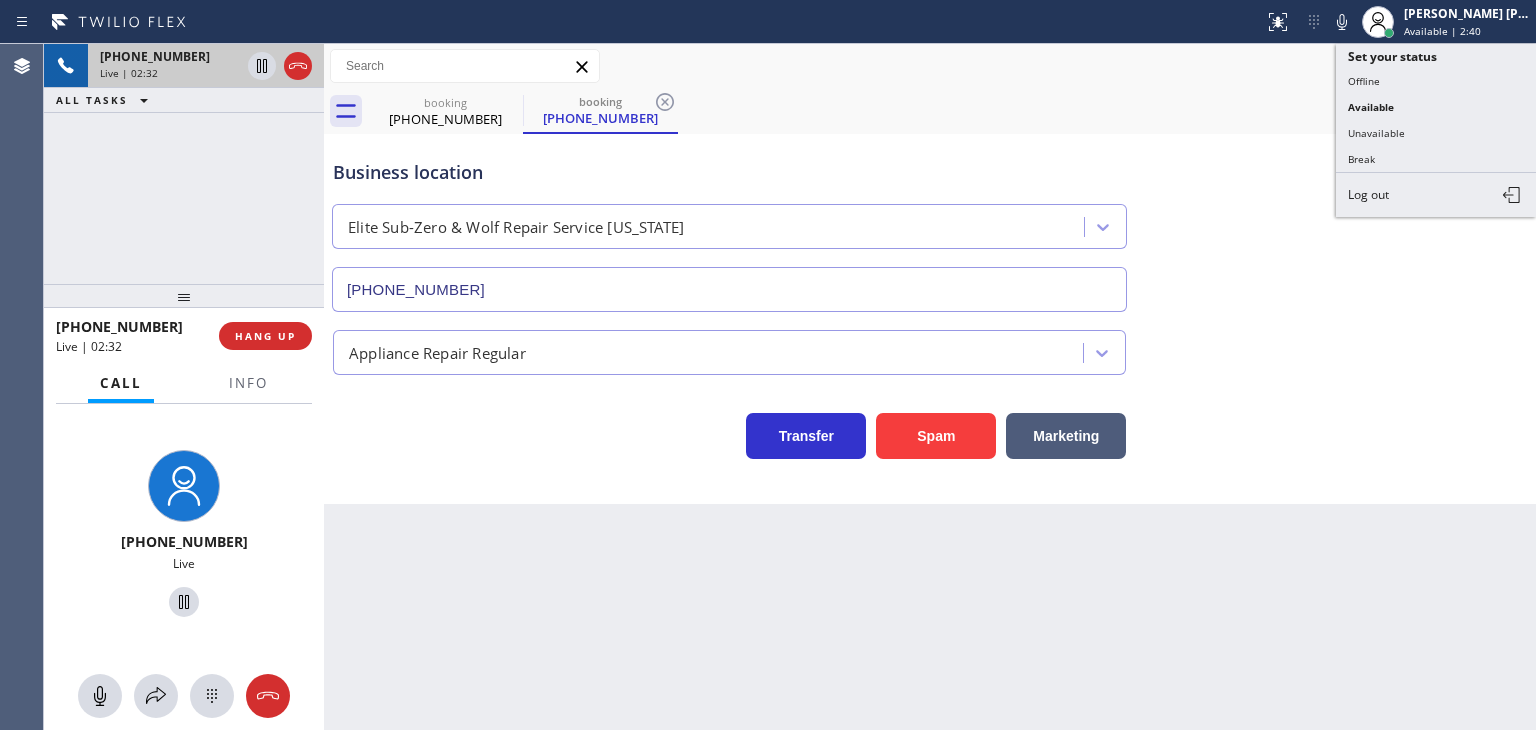 click on "Unavailable" at bounding box center [1436, 133] 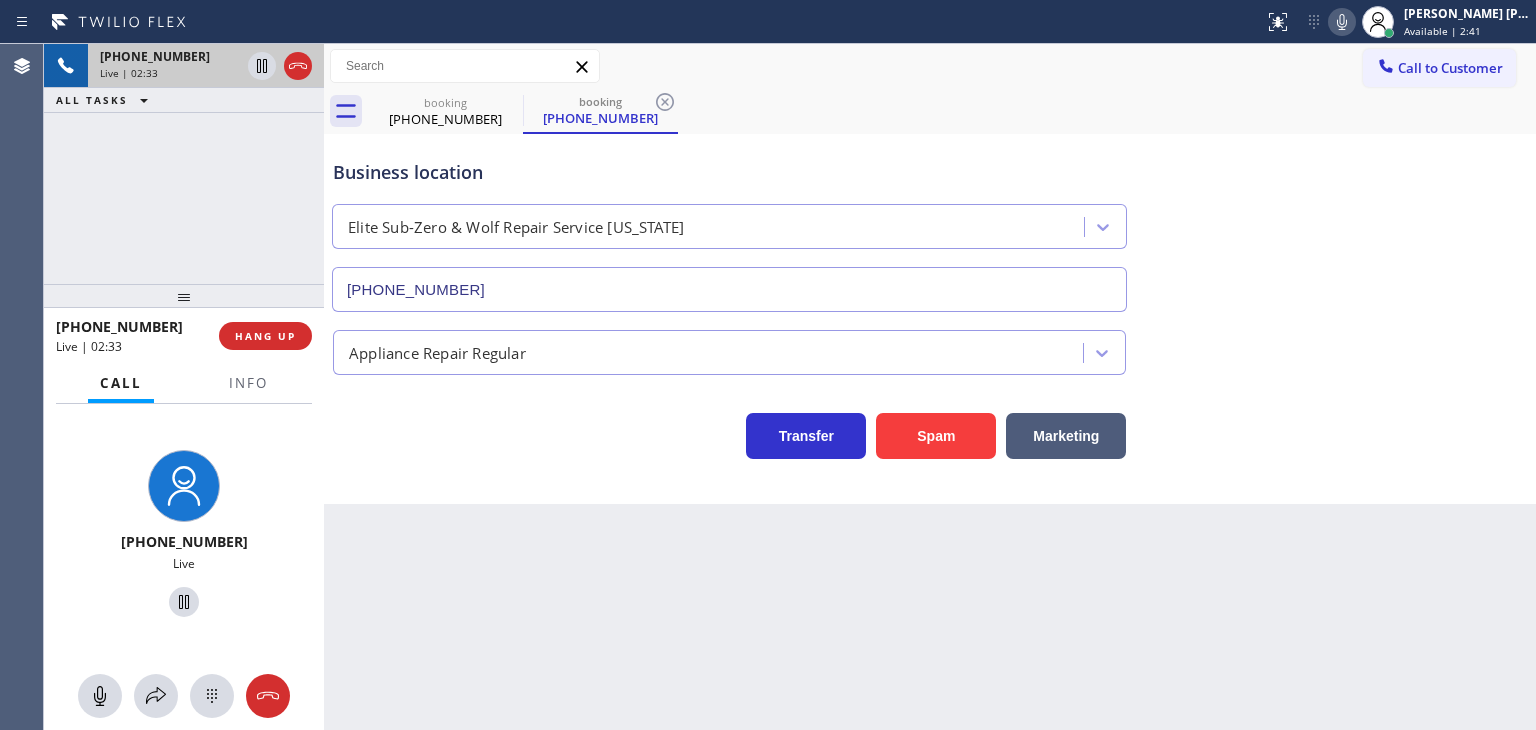 click 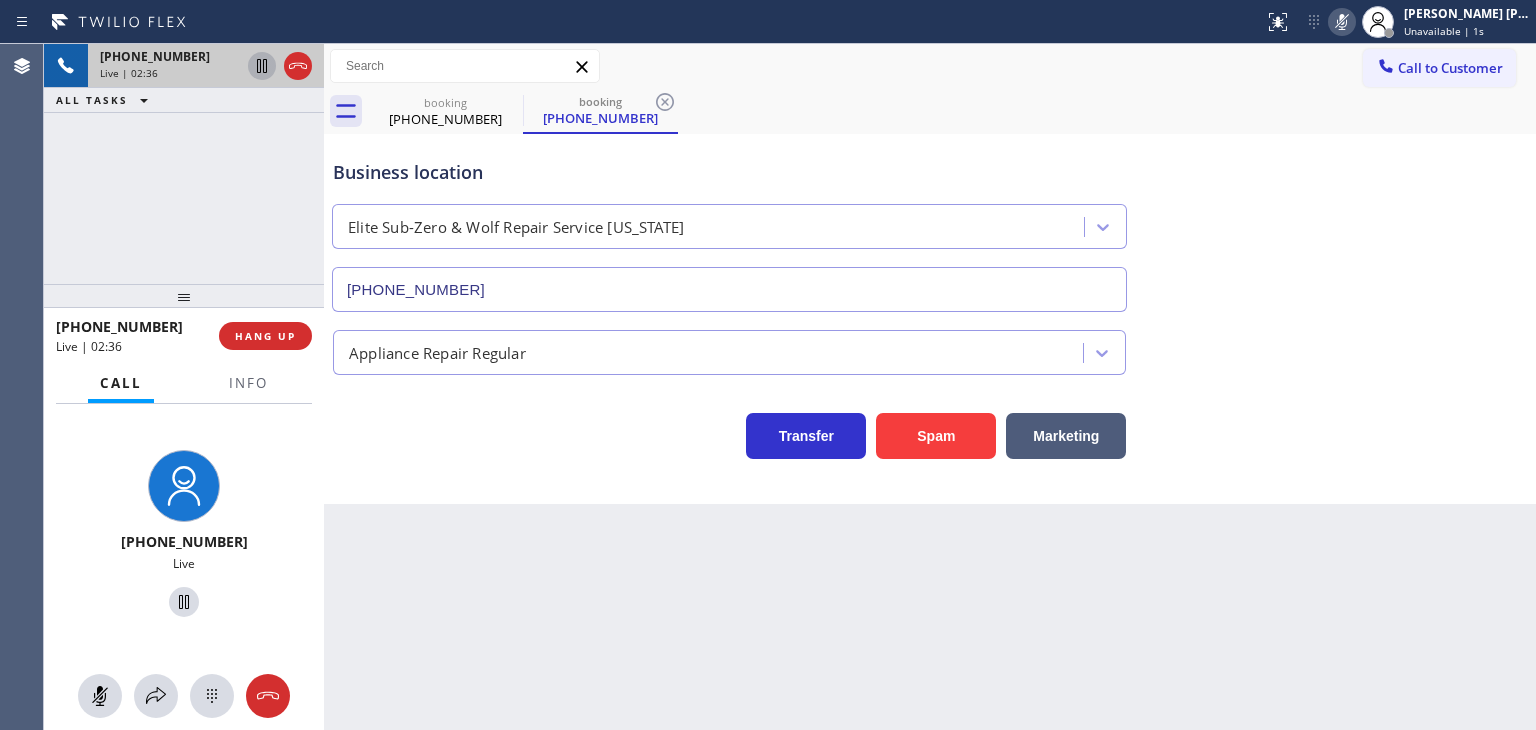 click 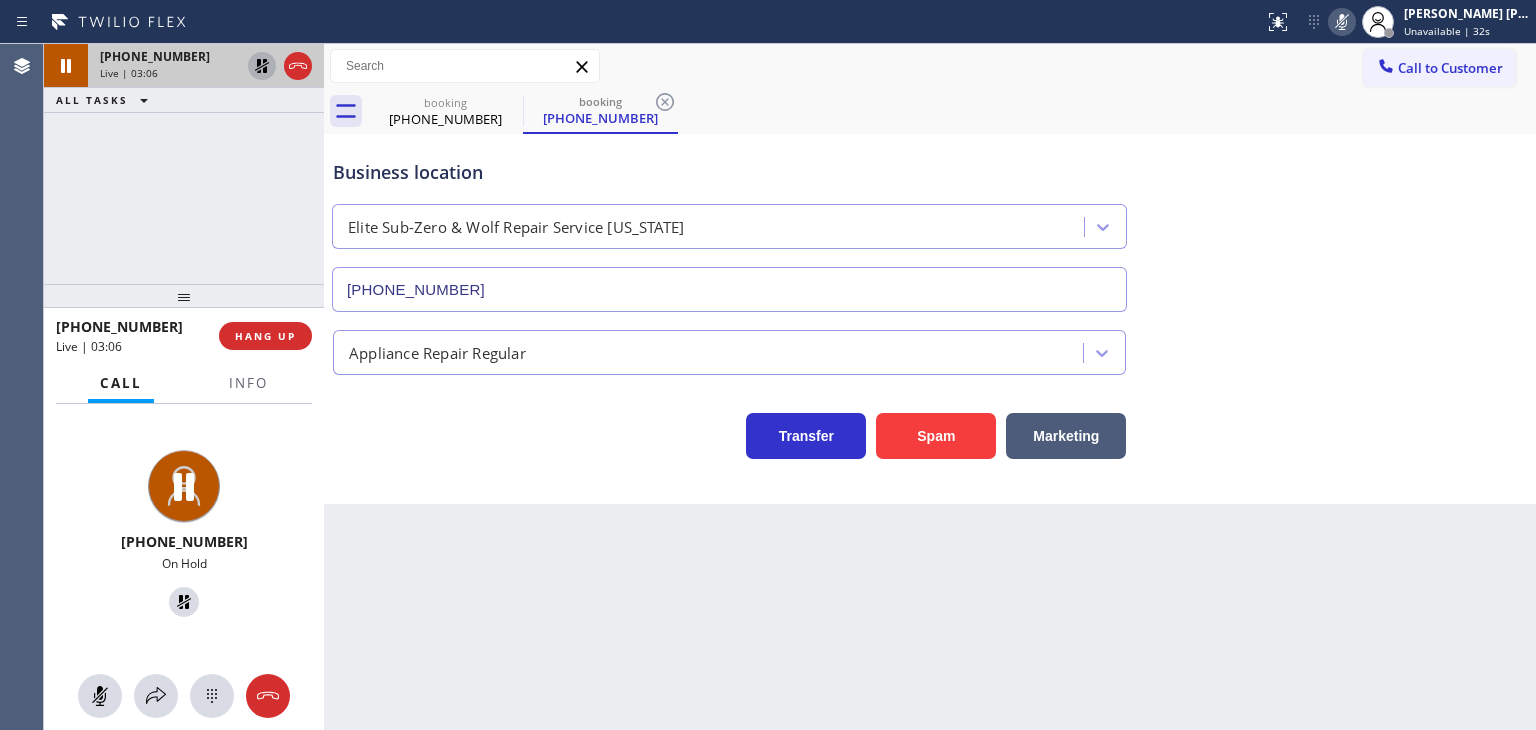 click 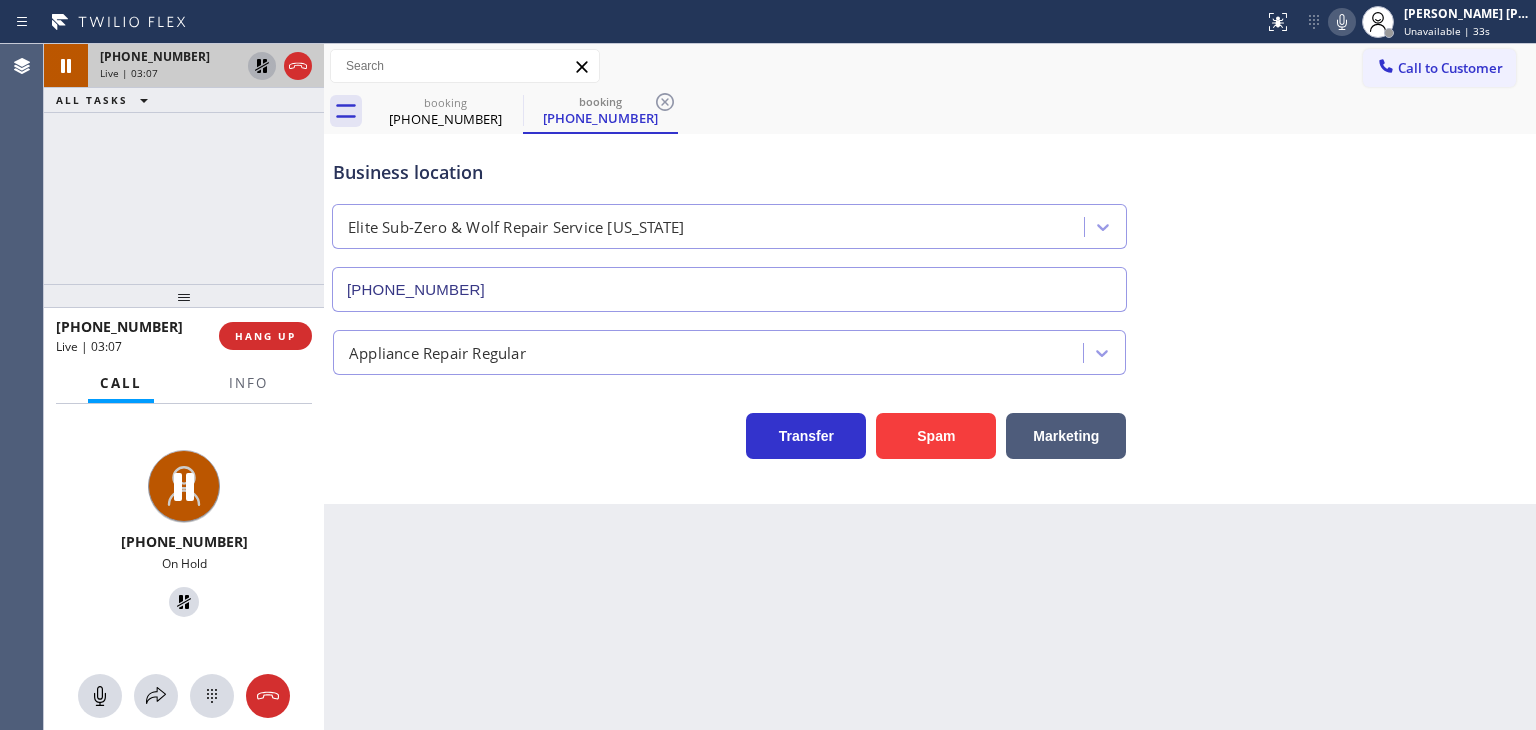 click 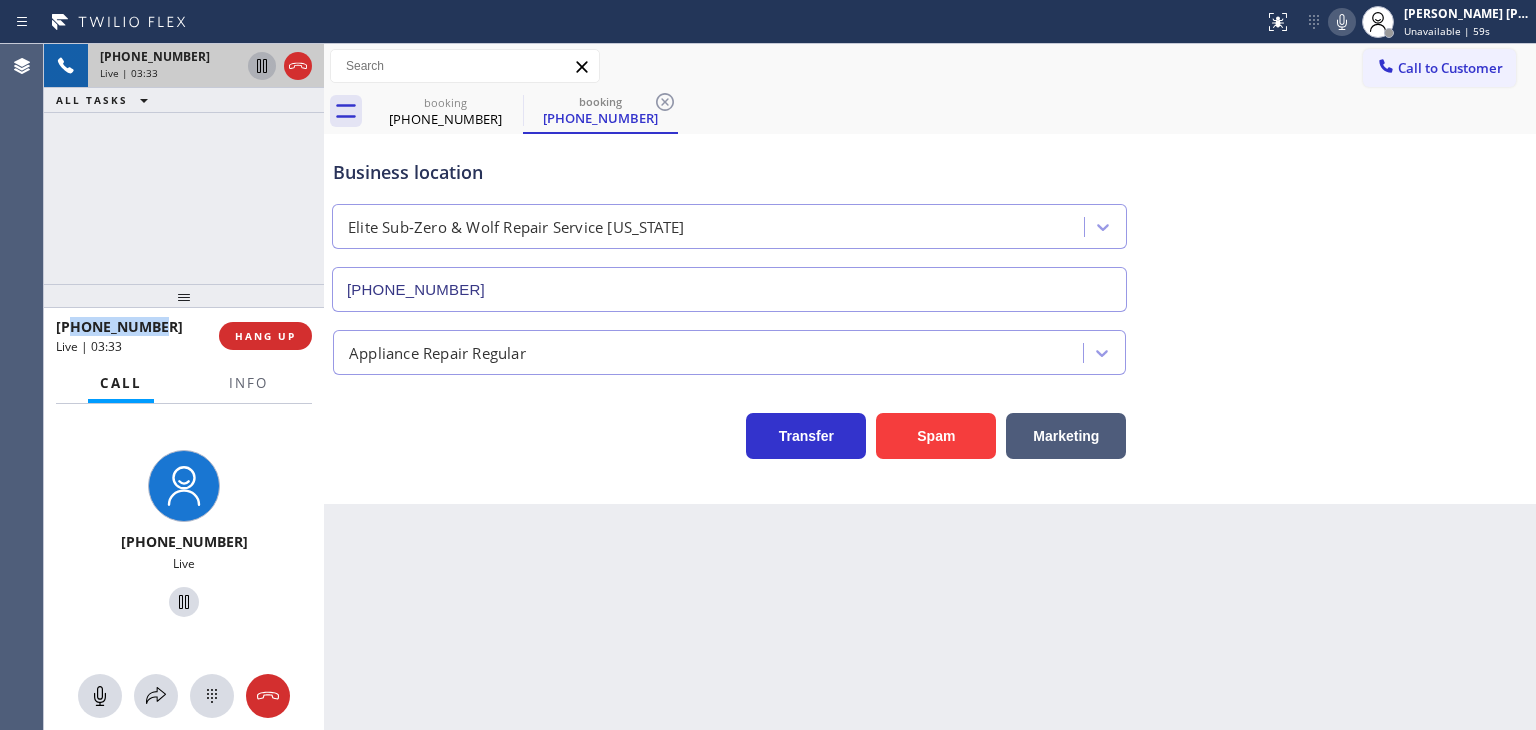 drag, startPoint x: 176, startPoint y: 329, endPoint x: 75, endPoint y: 318, distance: 101.597244 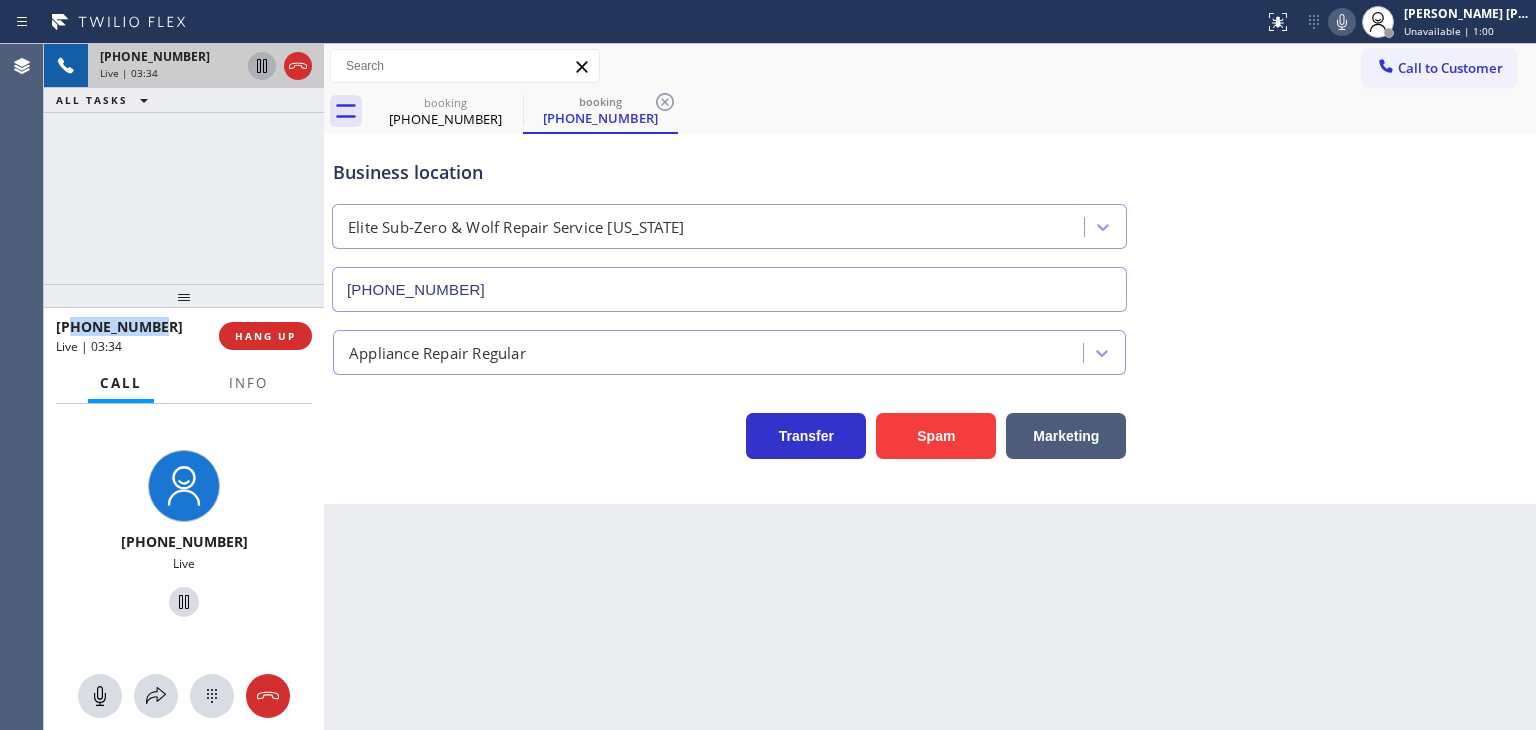 copy on "6463530629" 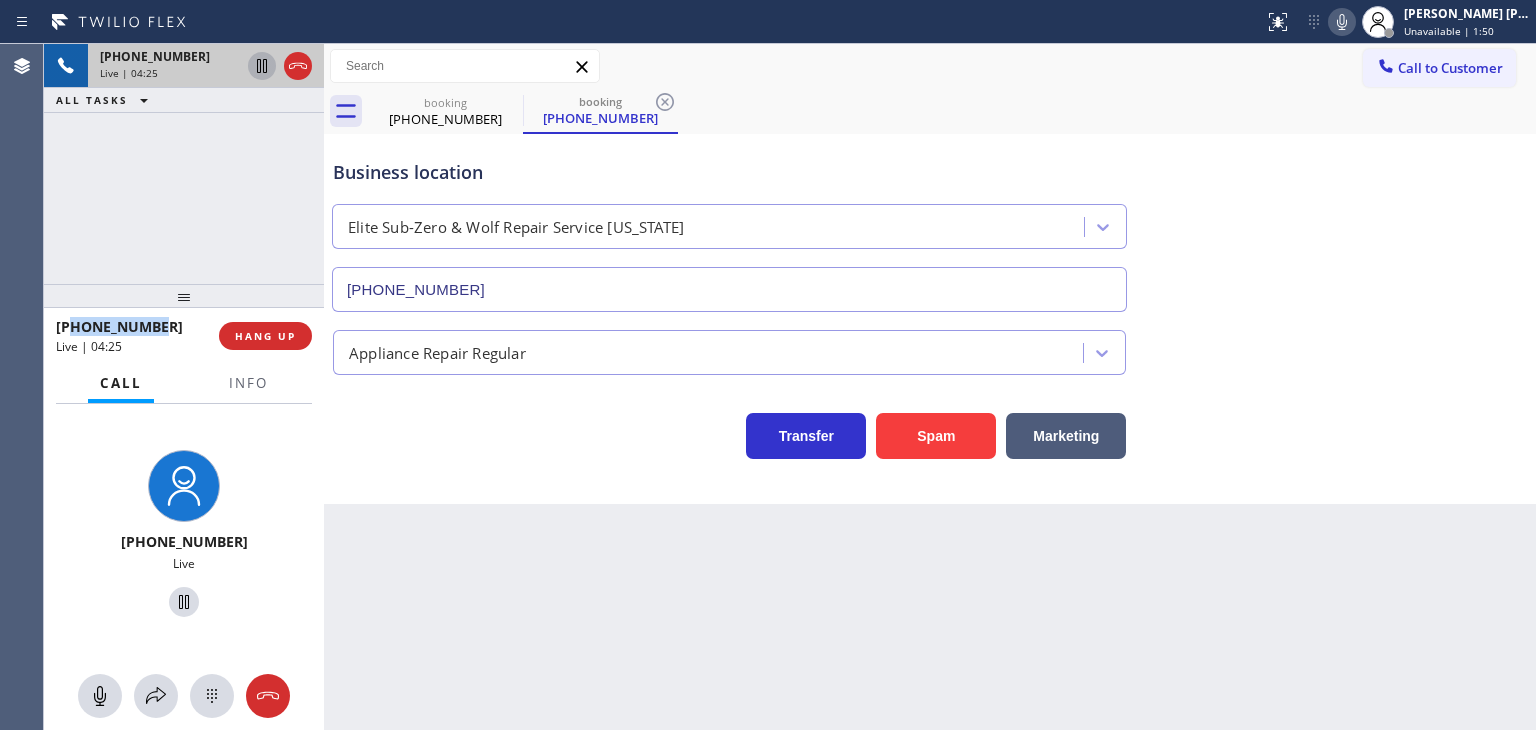 click 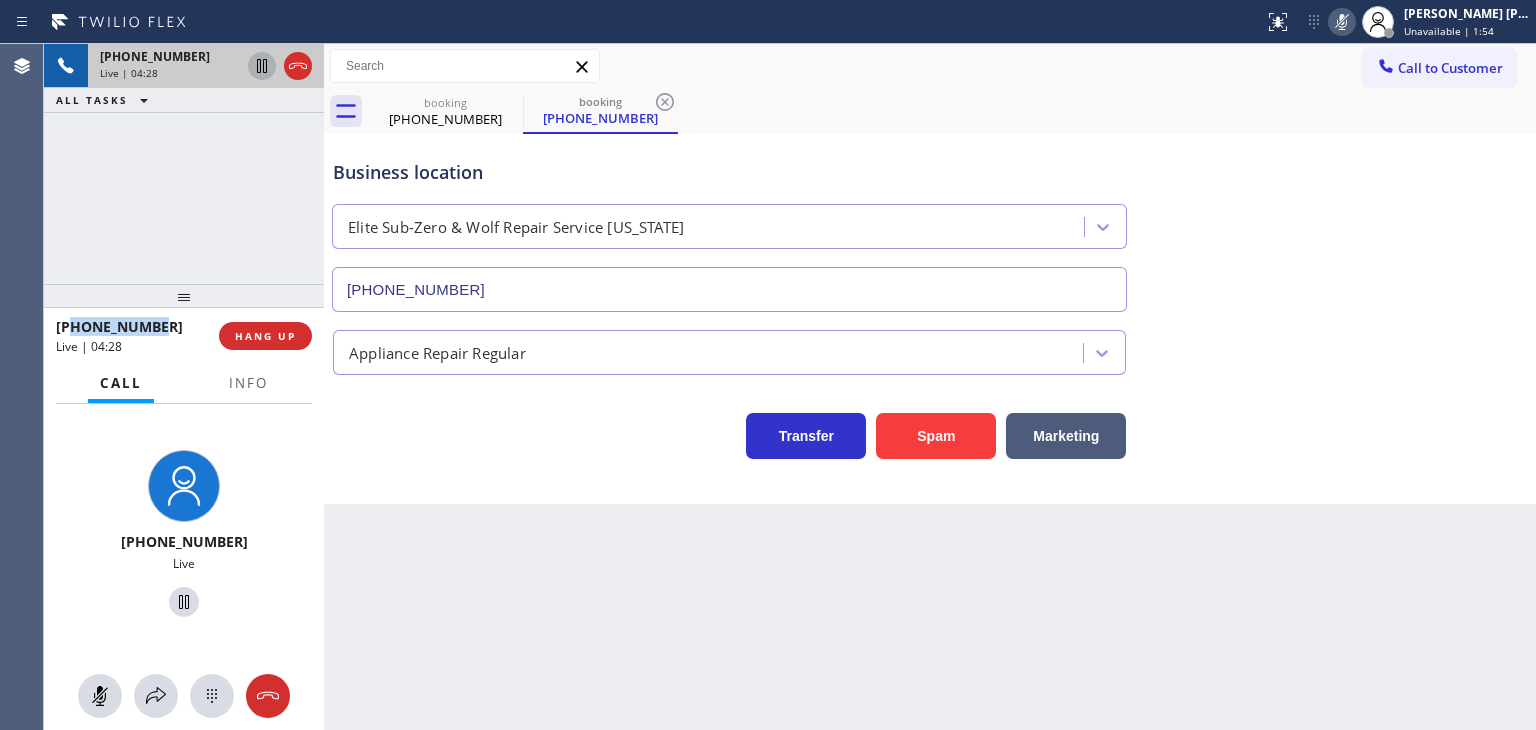click 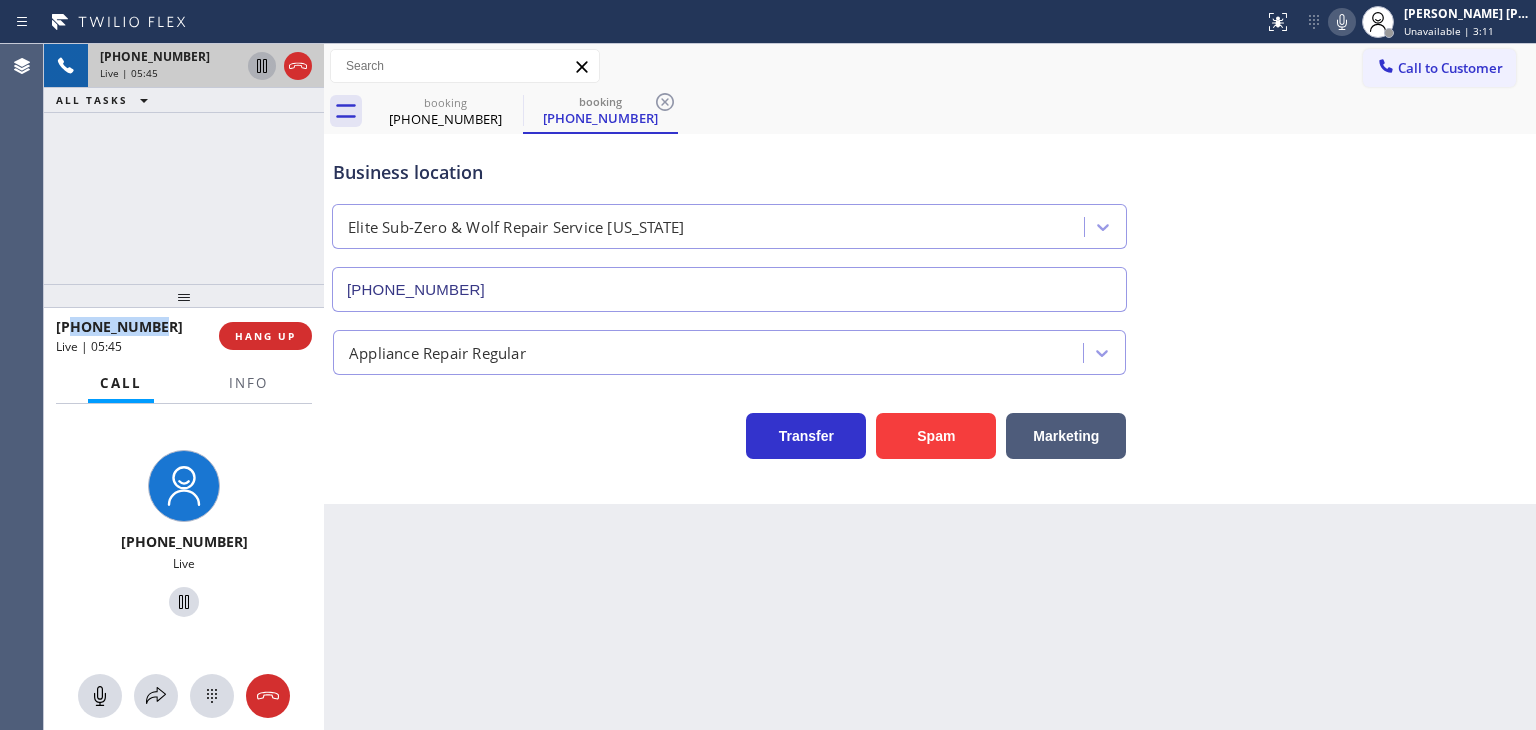 click 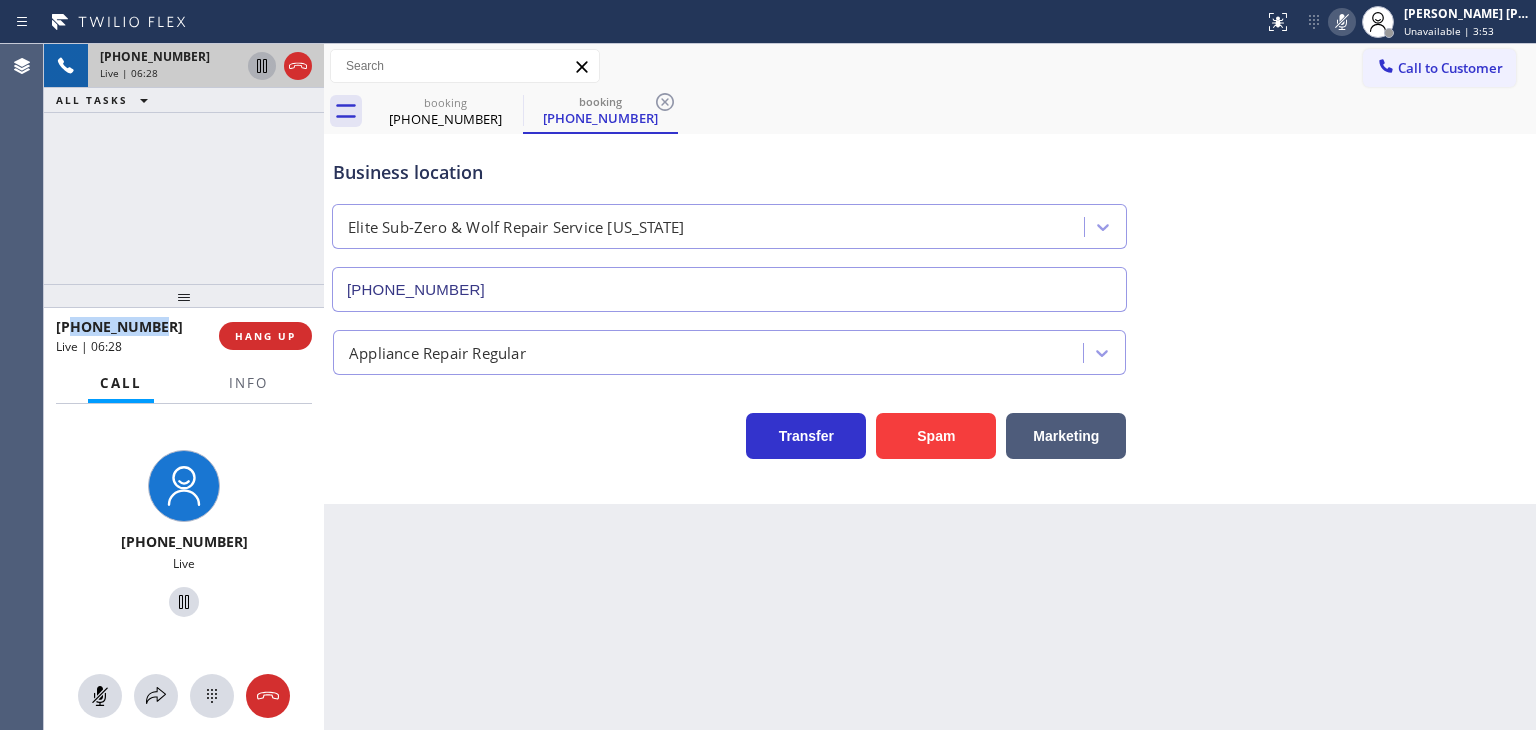 click 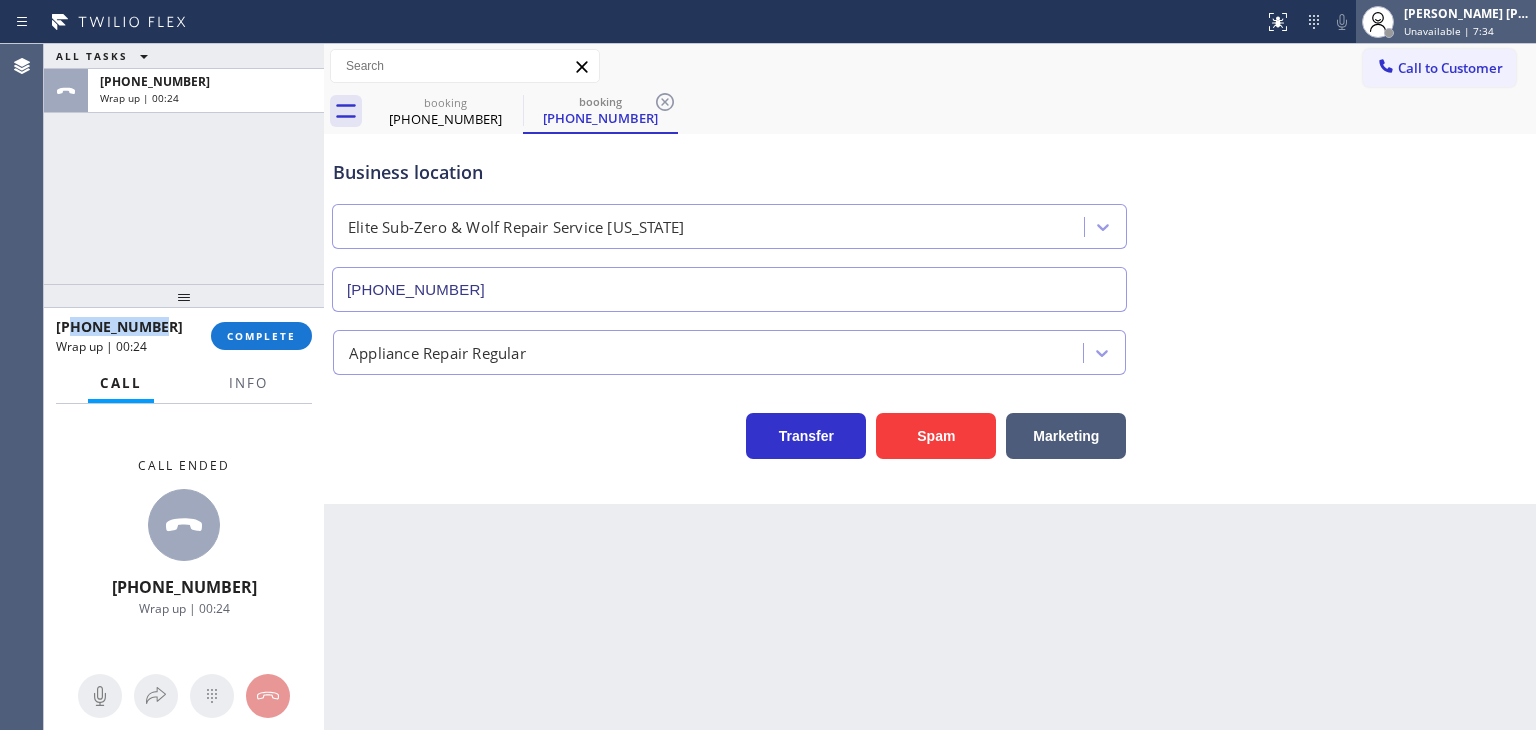 click on "Unavailable | 7:34" at bounding box center (1449, 31) 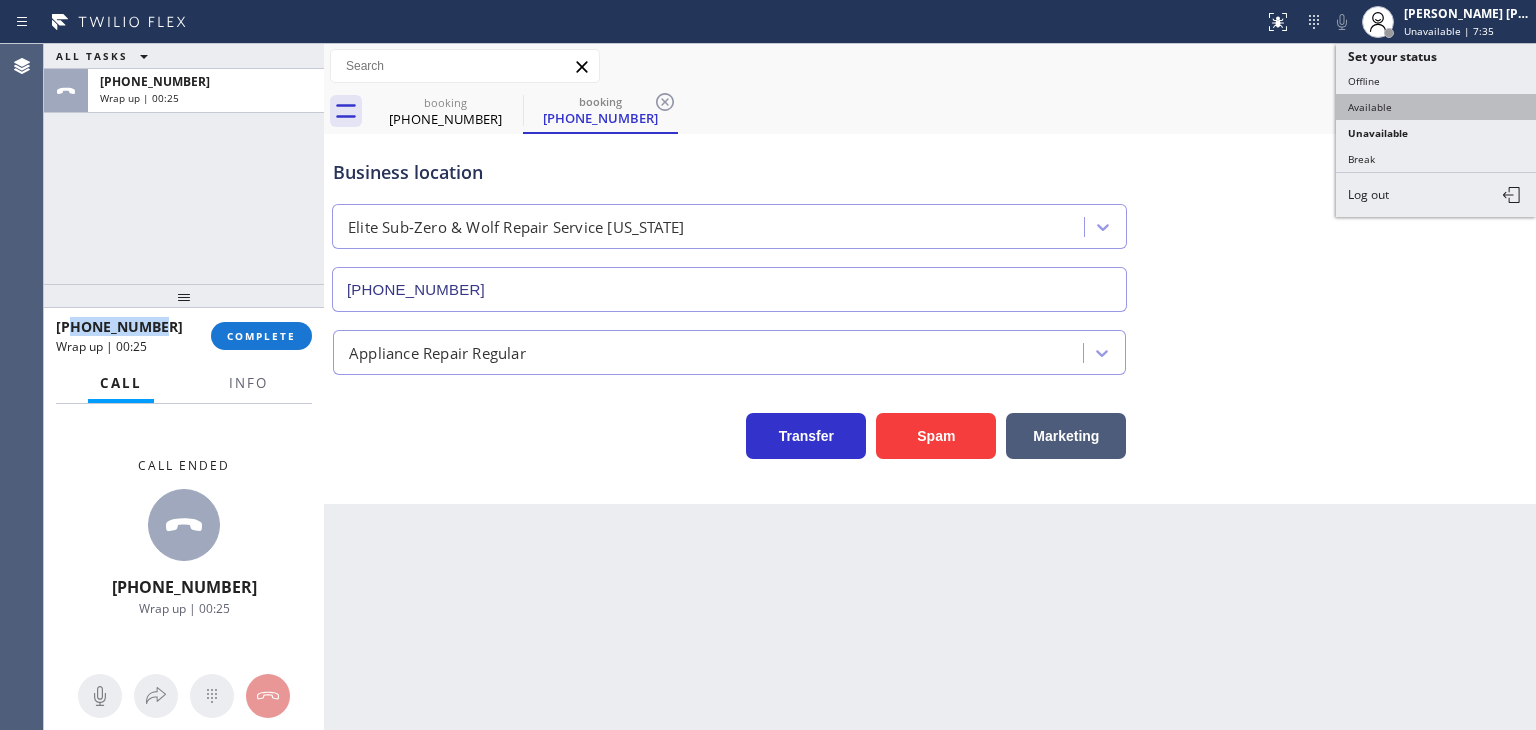 click on "Available" at bounding box center (1436, 107) 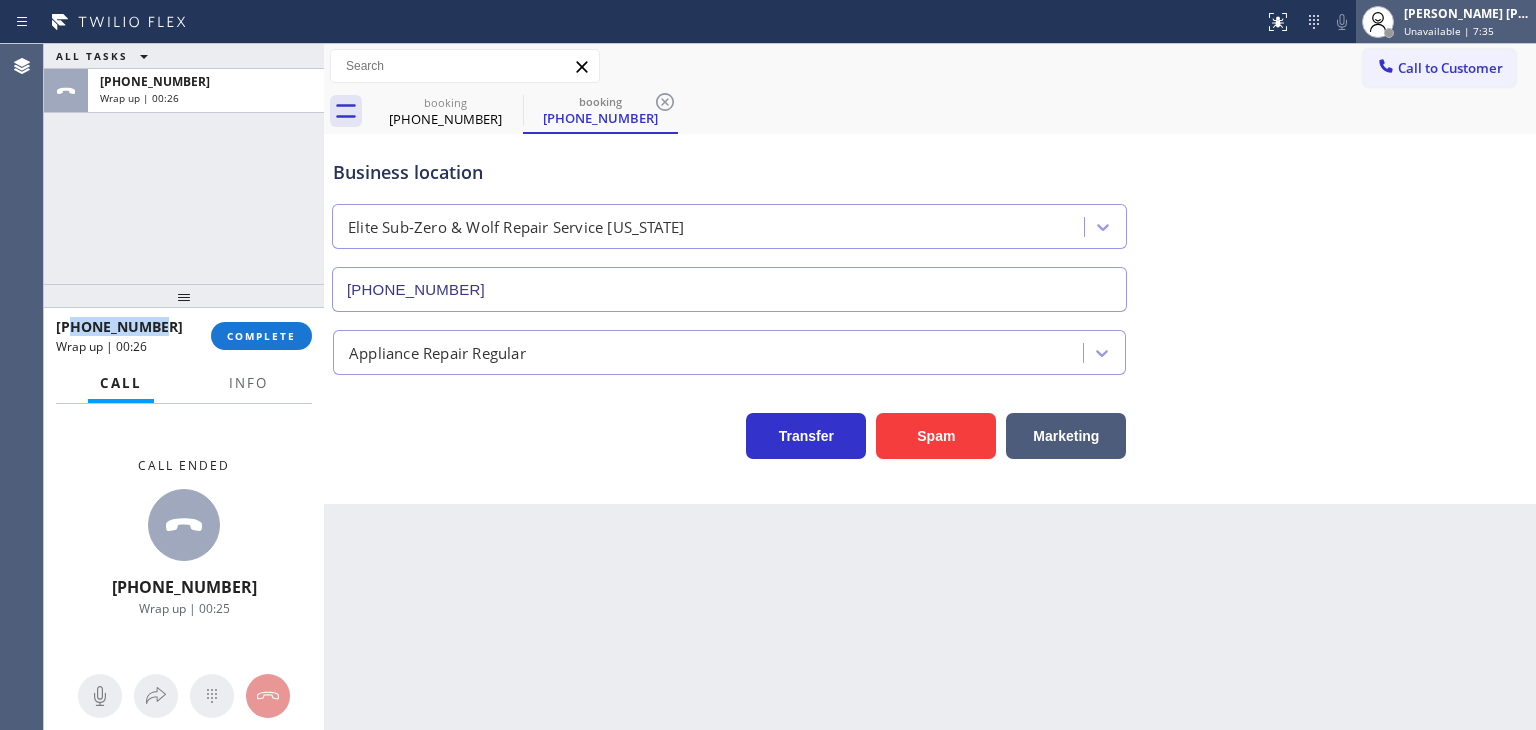 click on "Unavailable | 7:35" at bounding box center (1449, 31) 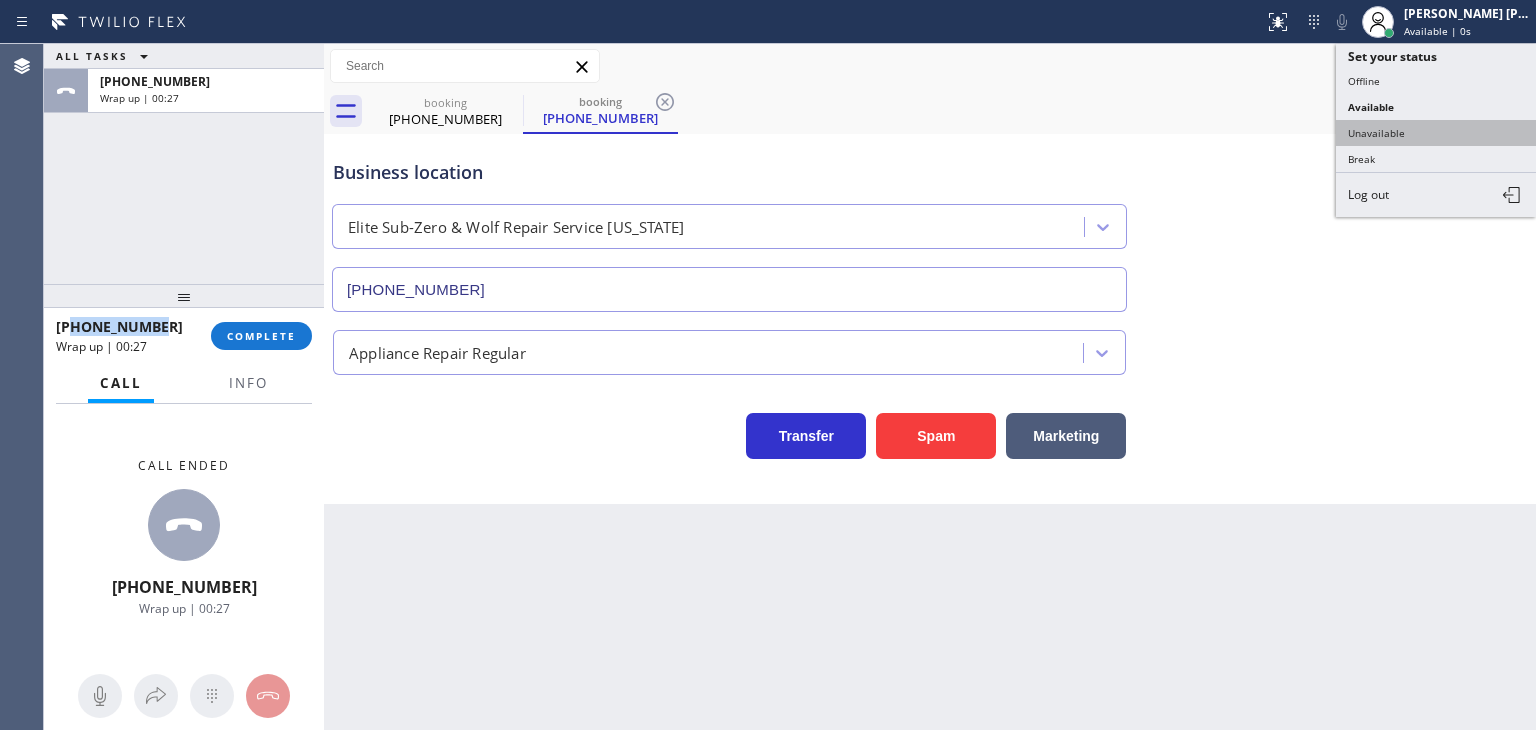 click on "Unavailable" at bounding box center [1436, 133] 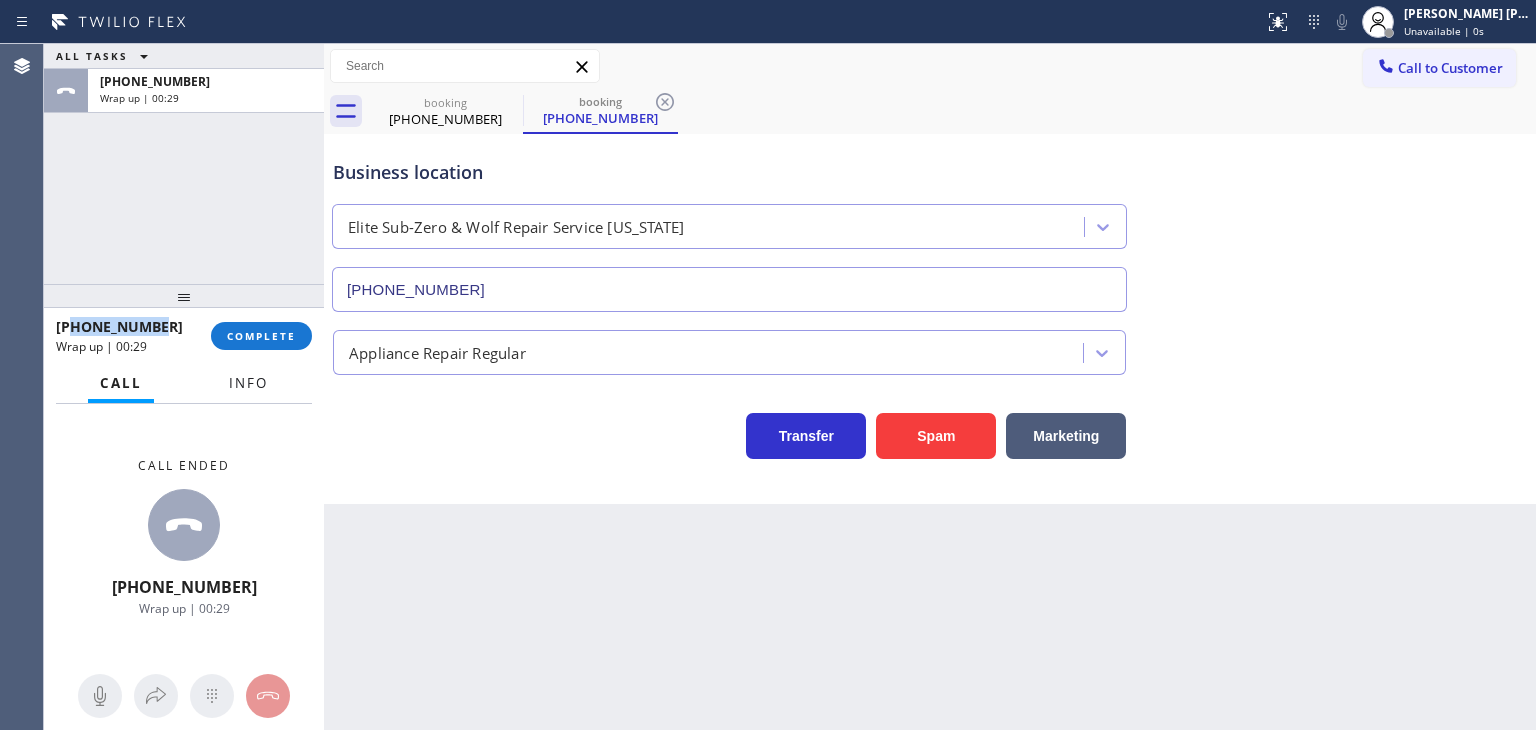 click on "Info" at bounding box center (248, 383) 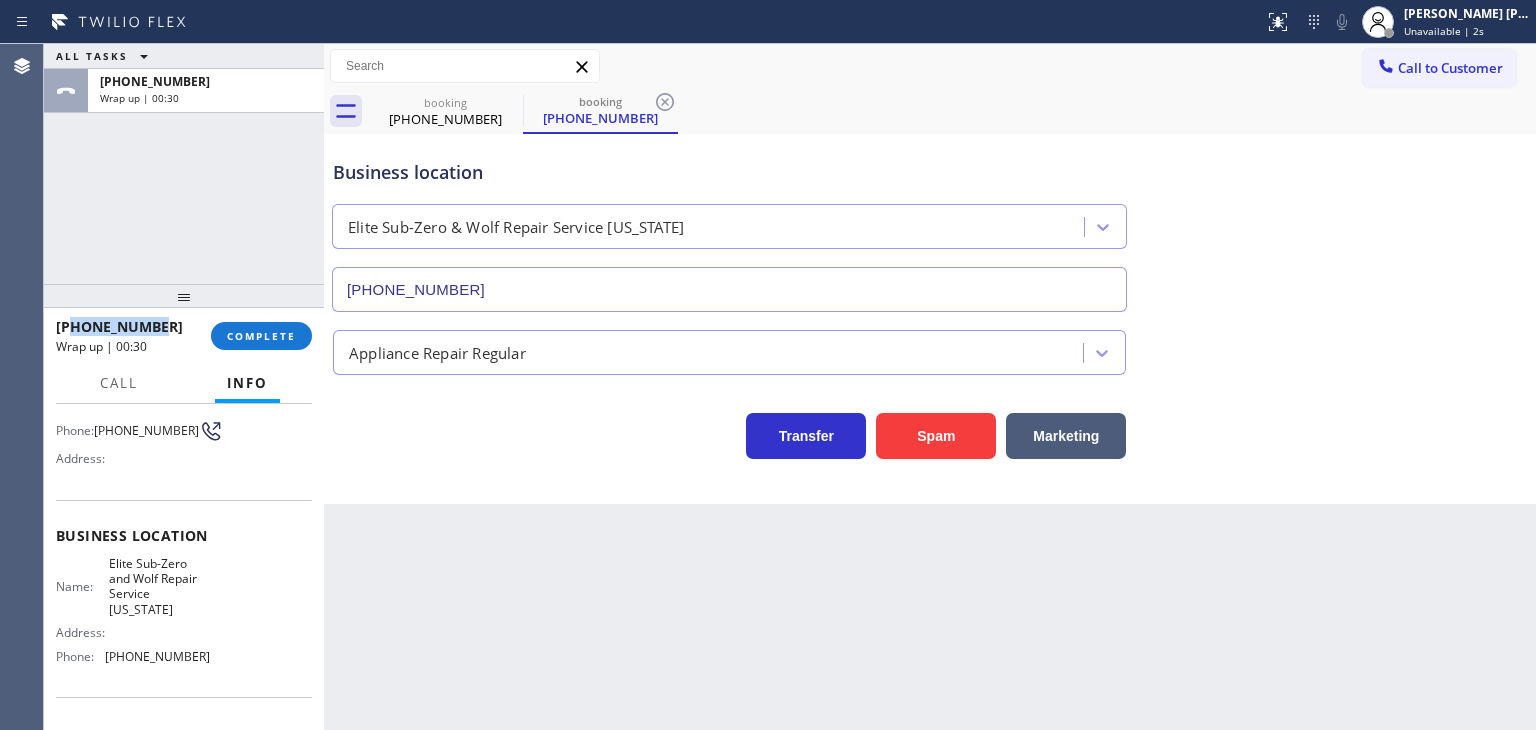scroll, scrollTop: 200, scrollLeft: 0, axis: vertical 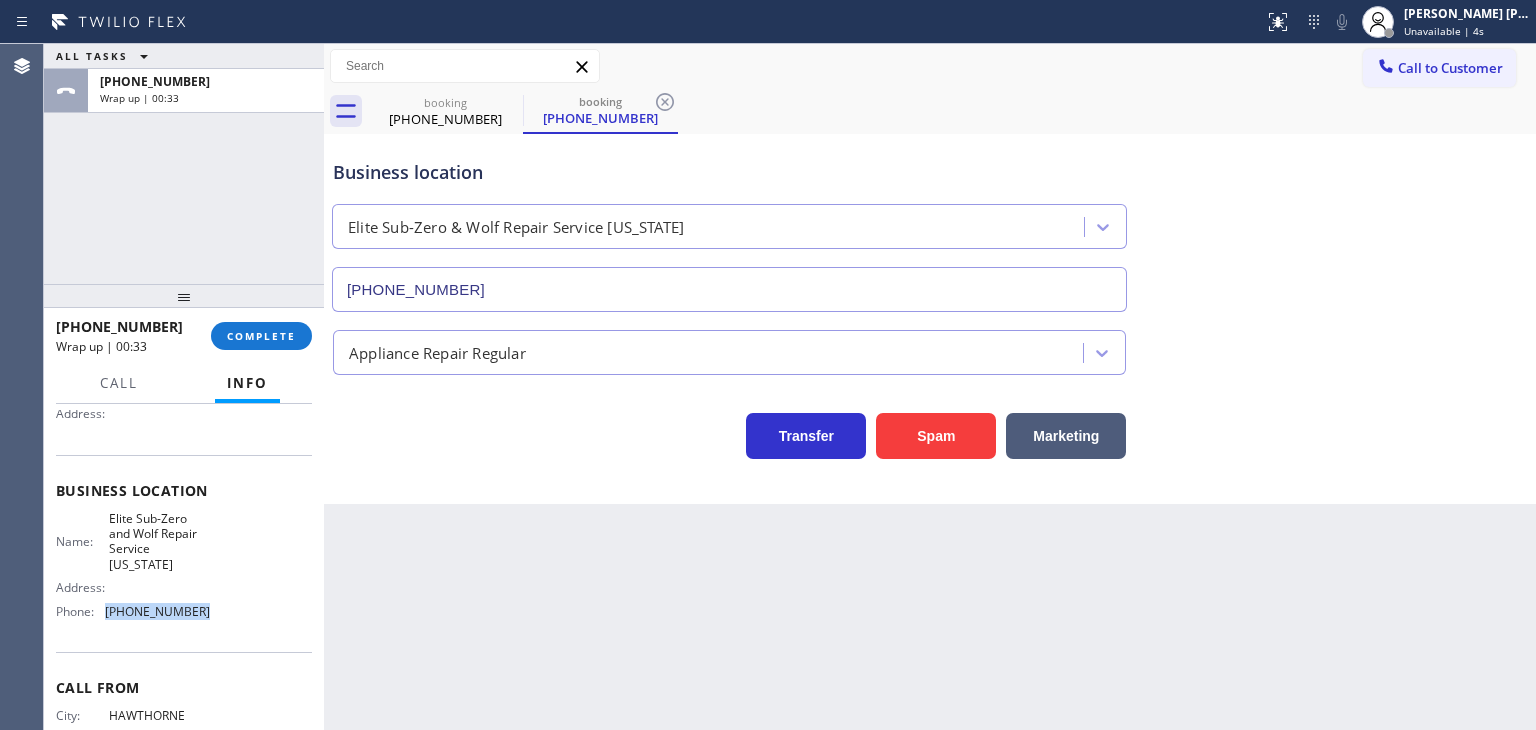 drag, startPoint x: 204, startPoint y: 613, endPoint x: 106, endPoint y: 616, distance: 98.045906 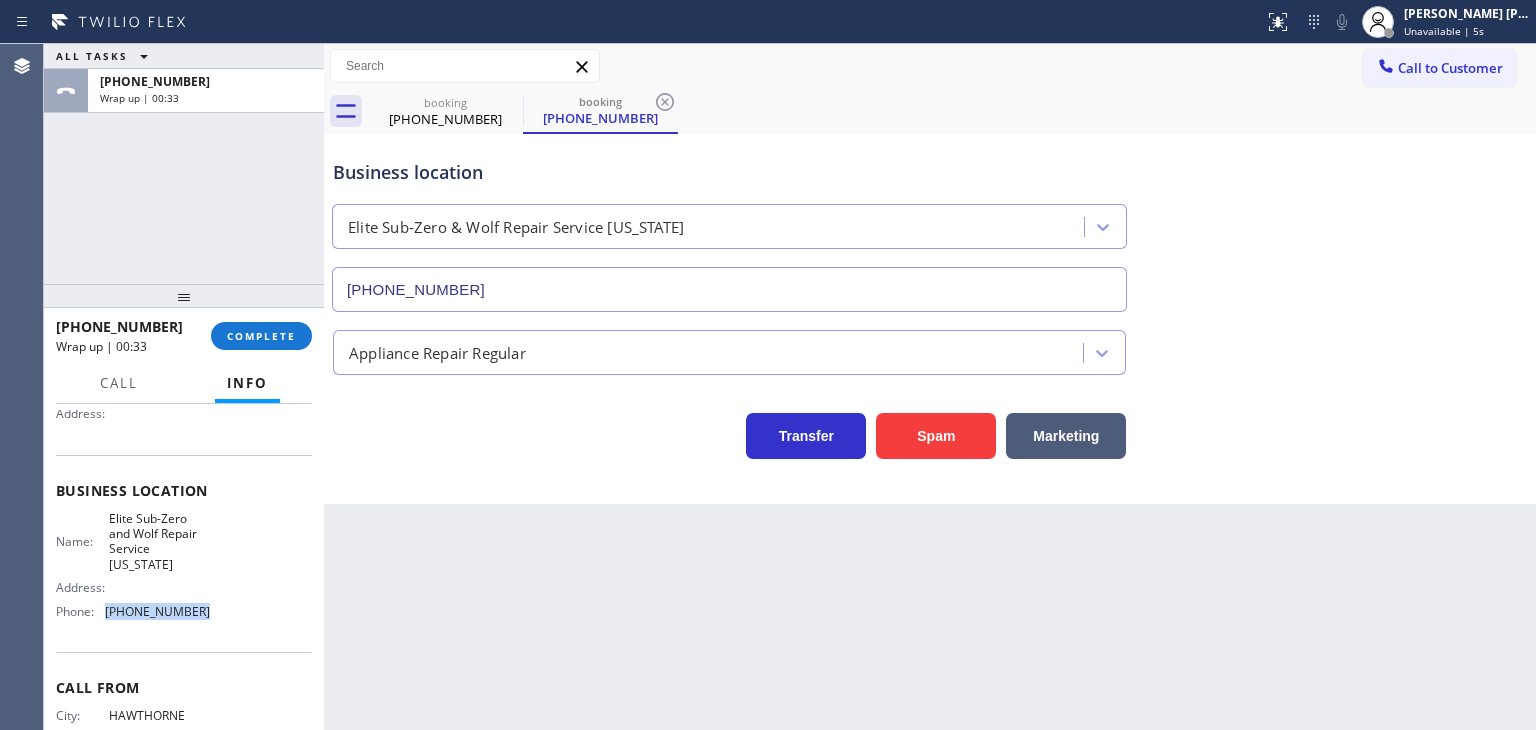 copy on "[PHONE_NUMBER]" 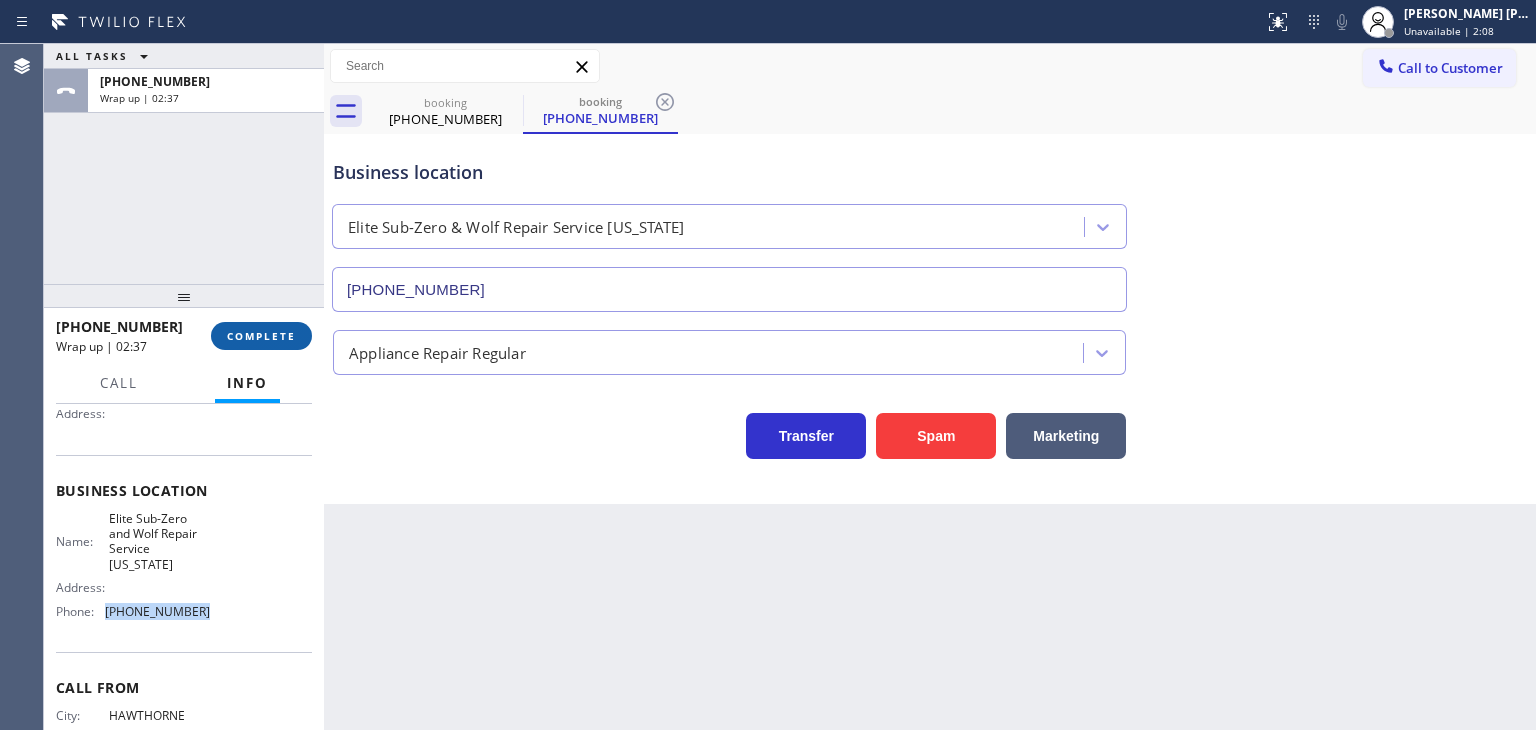 click on "COMPLETE" at bounding box center (261, 336) 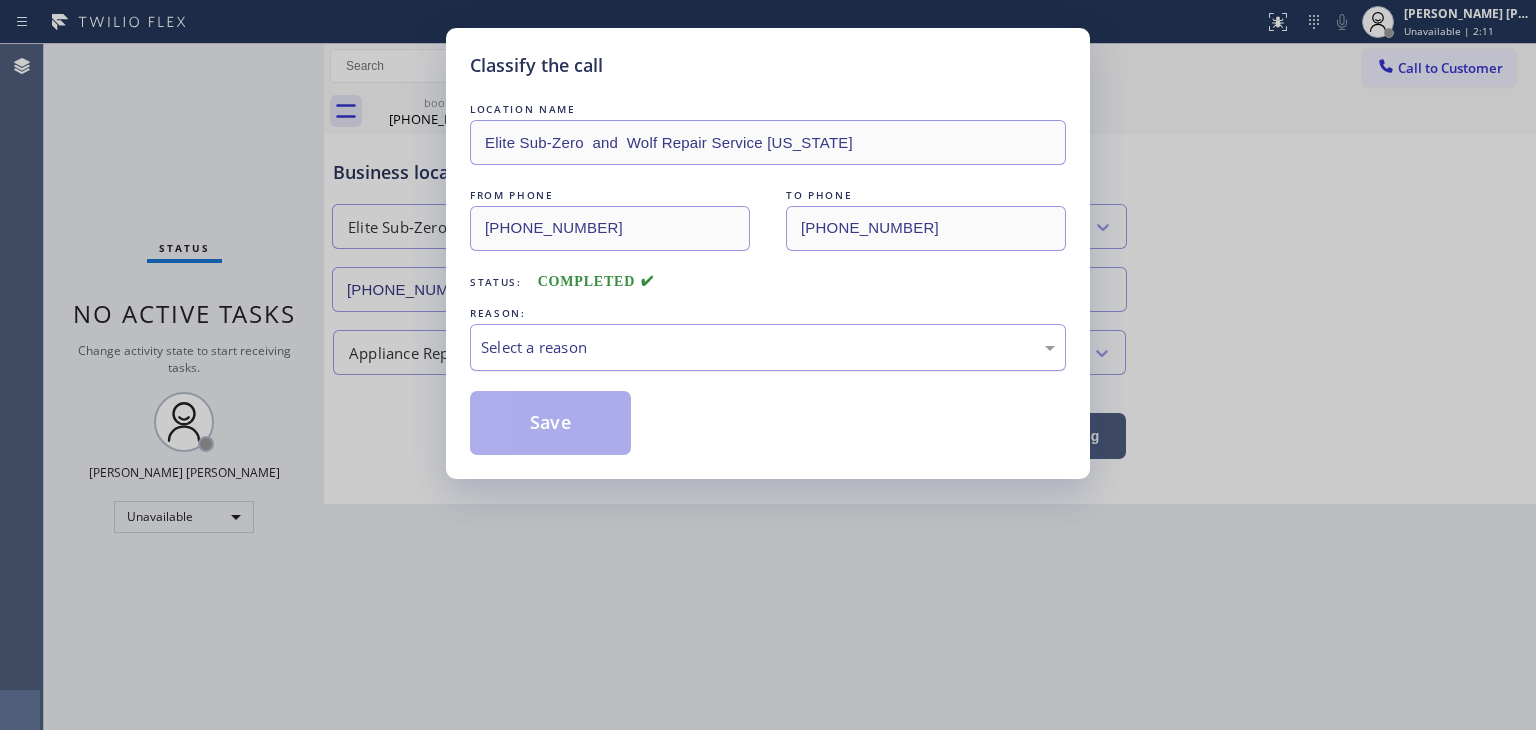 click on "Select a reason" at bounding box center (768, 347) 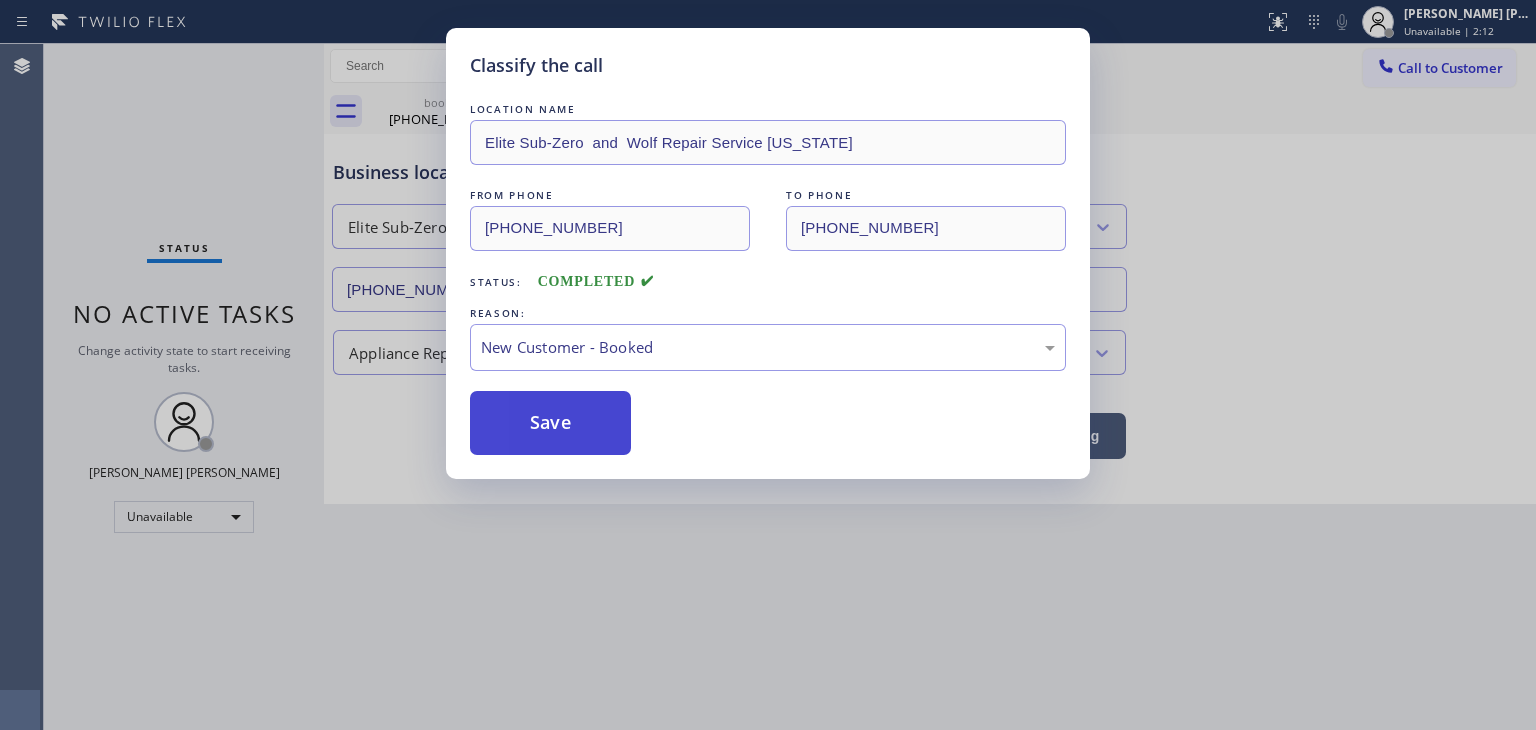 click on "Save" at bounding box center (550, 423) 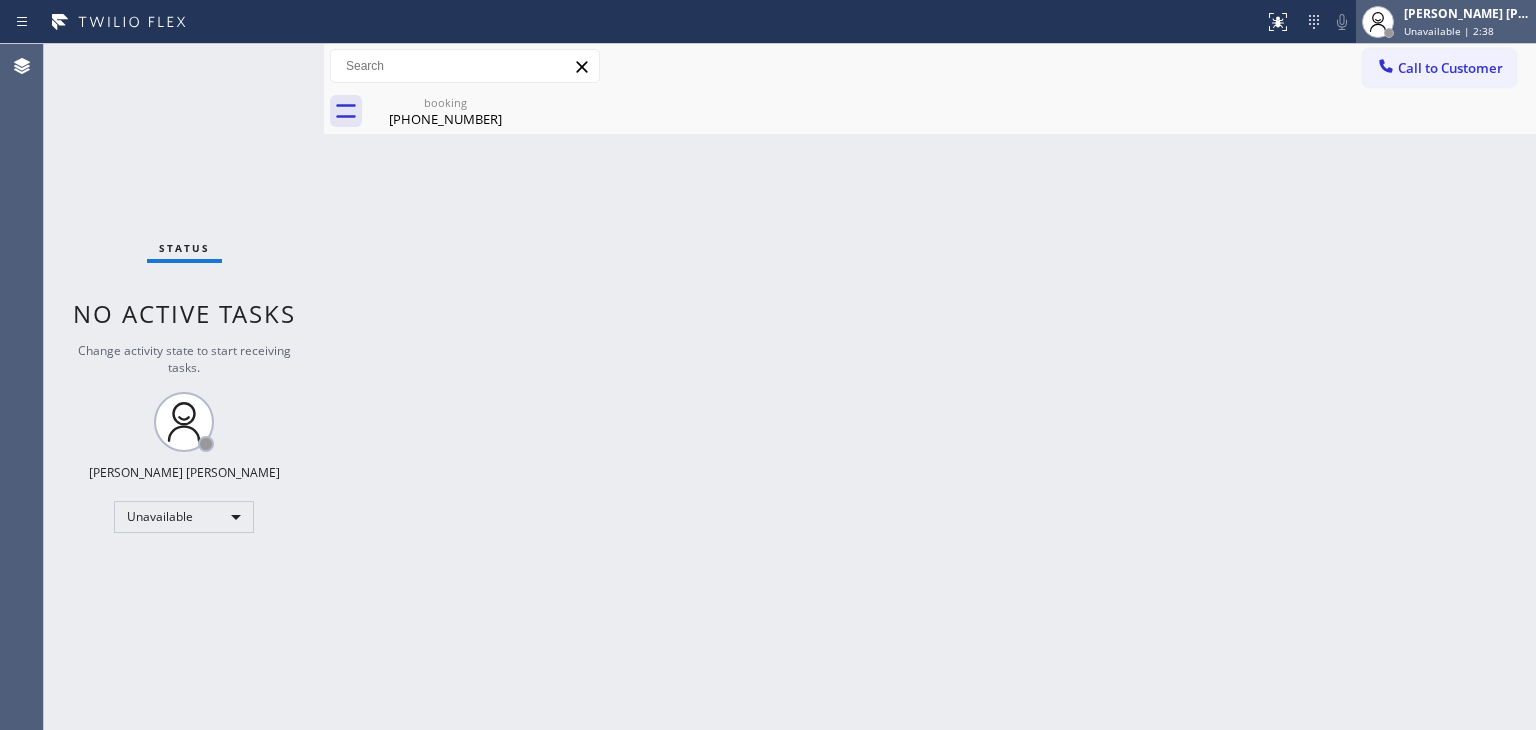 click on "Unavailable | 2:38" at bounding box center [1449, 31] 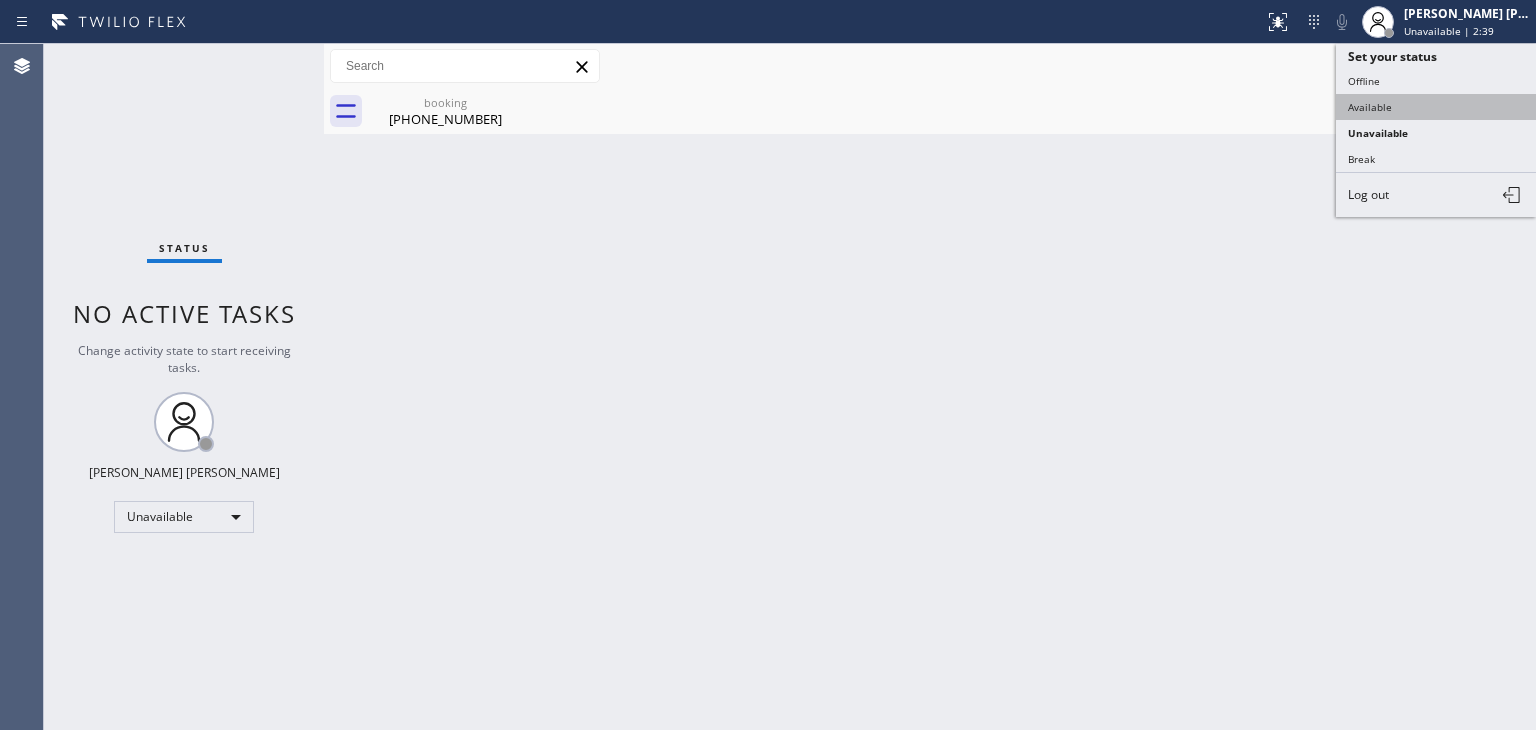 click on "Available" at bounding box center [1436, 107] 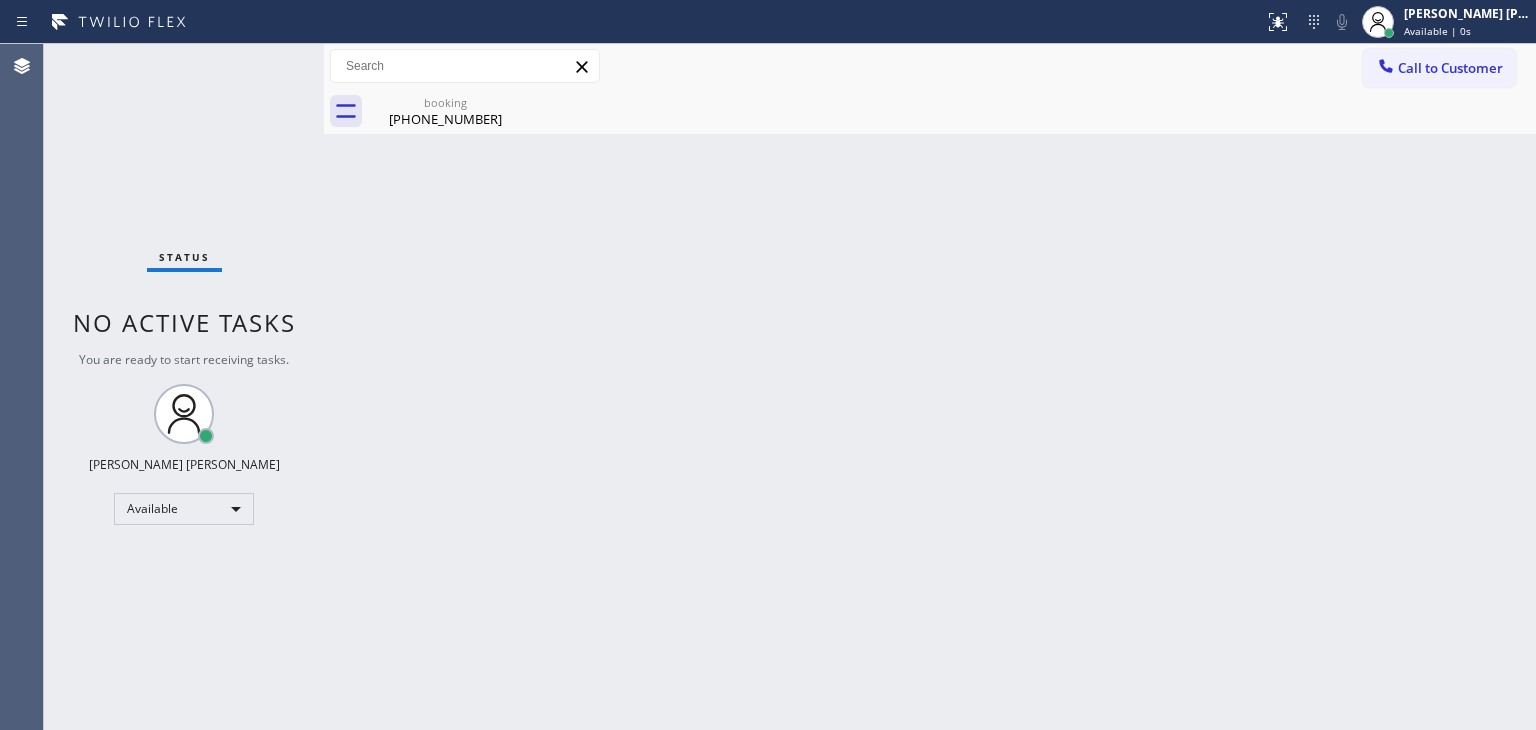 click on "Status   No active tasks     You are ready to start receiving tasks.   [PERSON_NAME] [PERSON_NAME] Available" at bounding box center [184, 387] 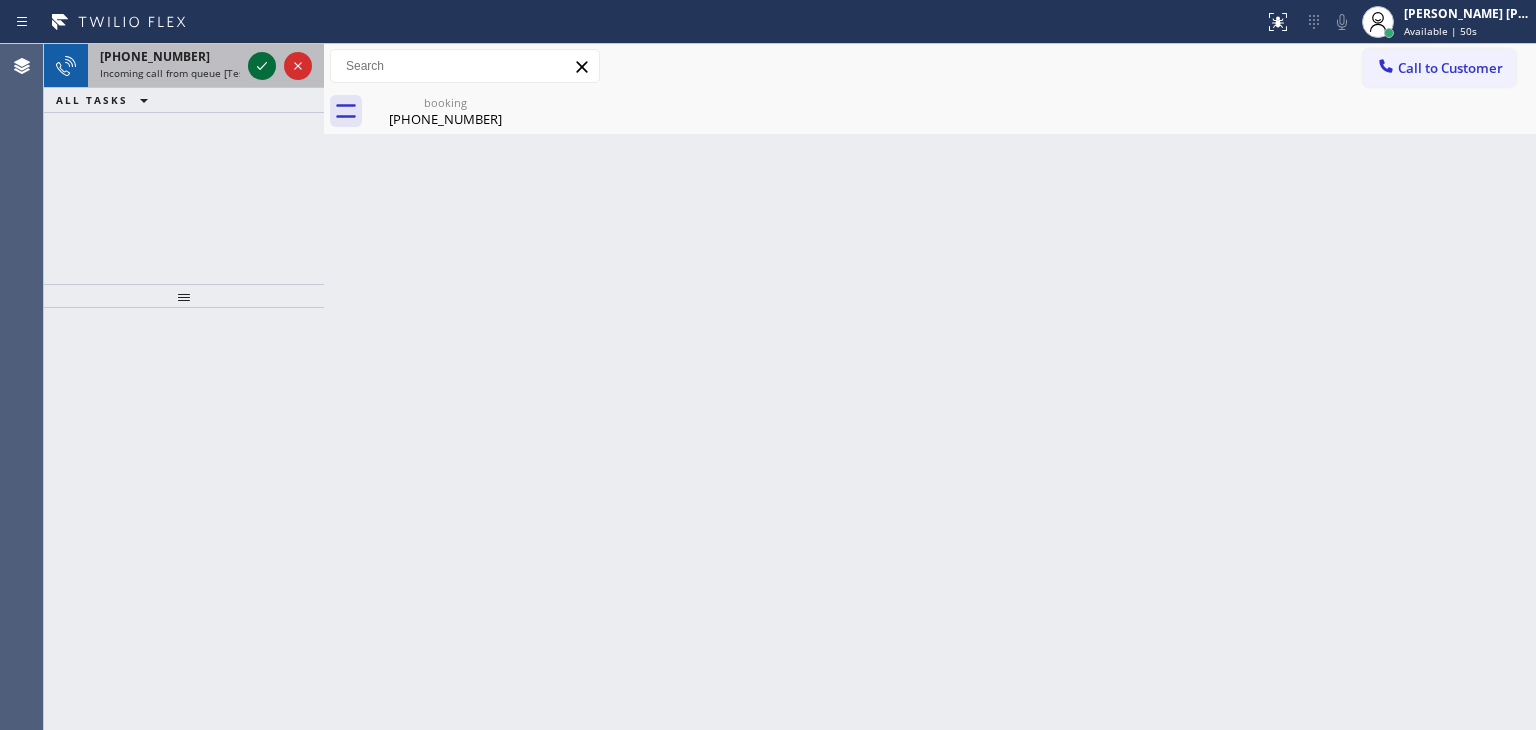 click 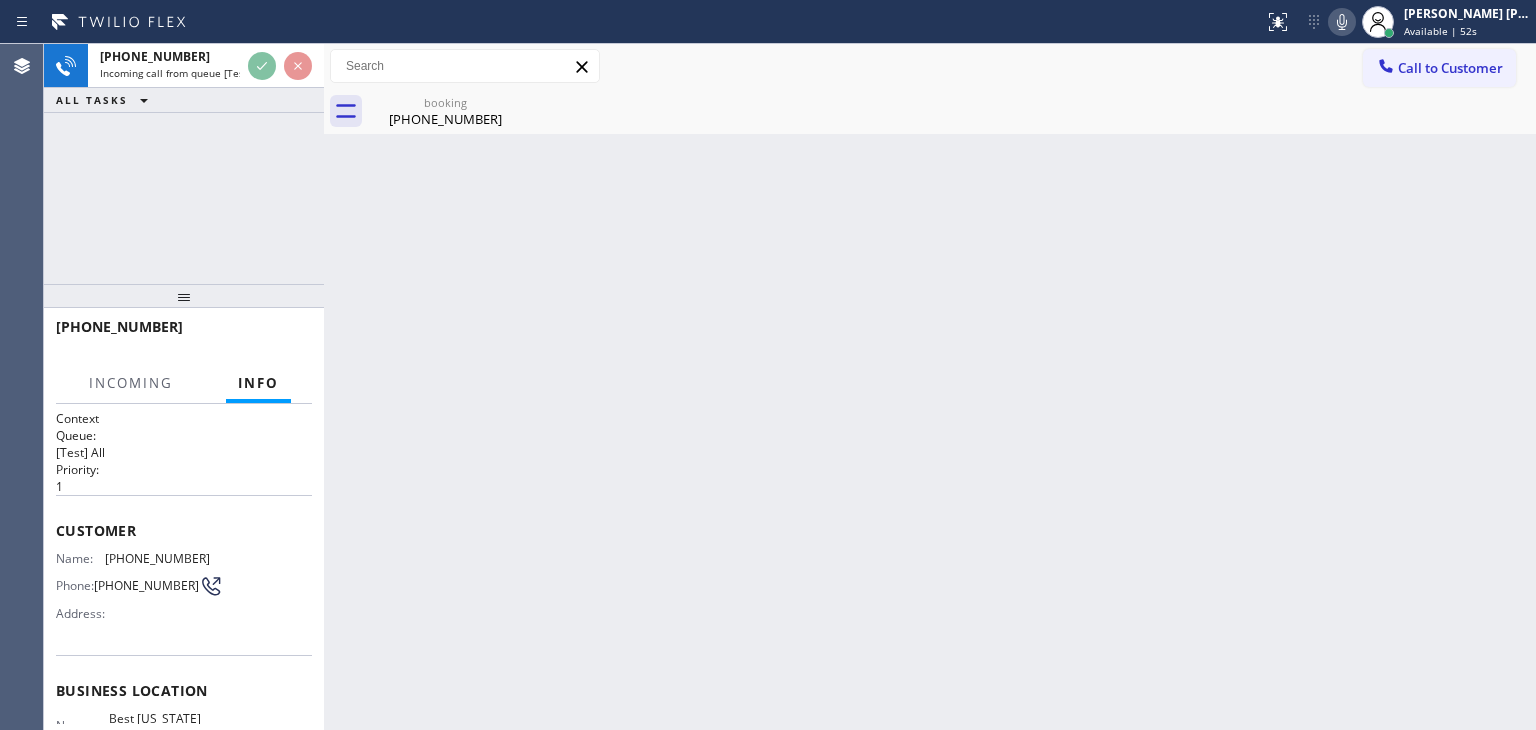 scroll, scrollTop: 100, scrollLeft: 0, axis: vertical 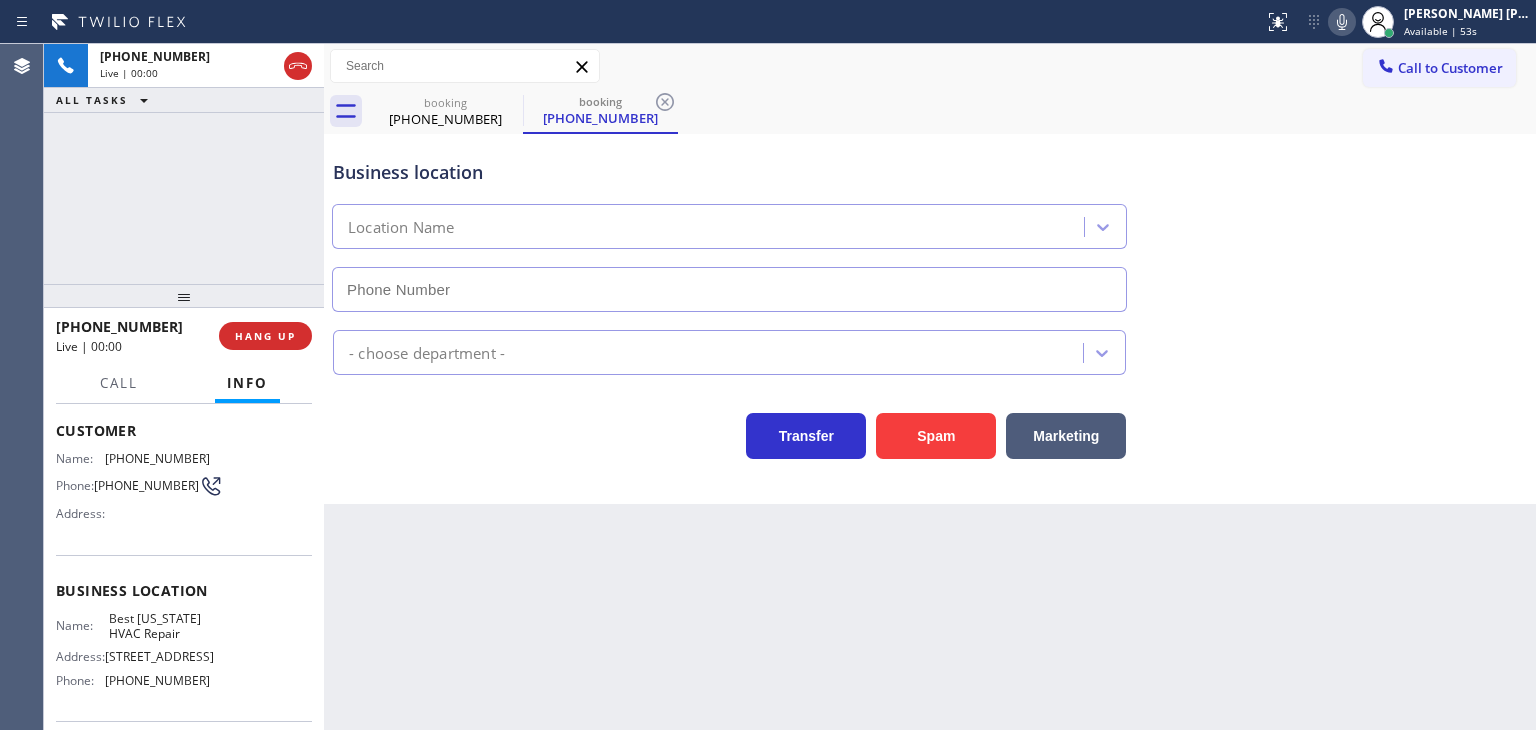 type on "[PHONE_NUMBER]" 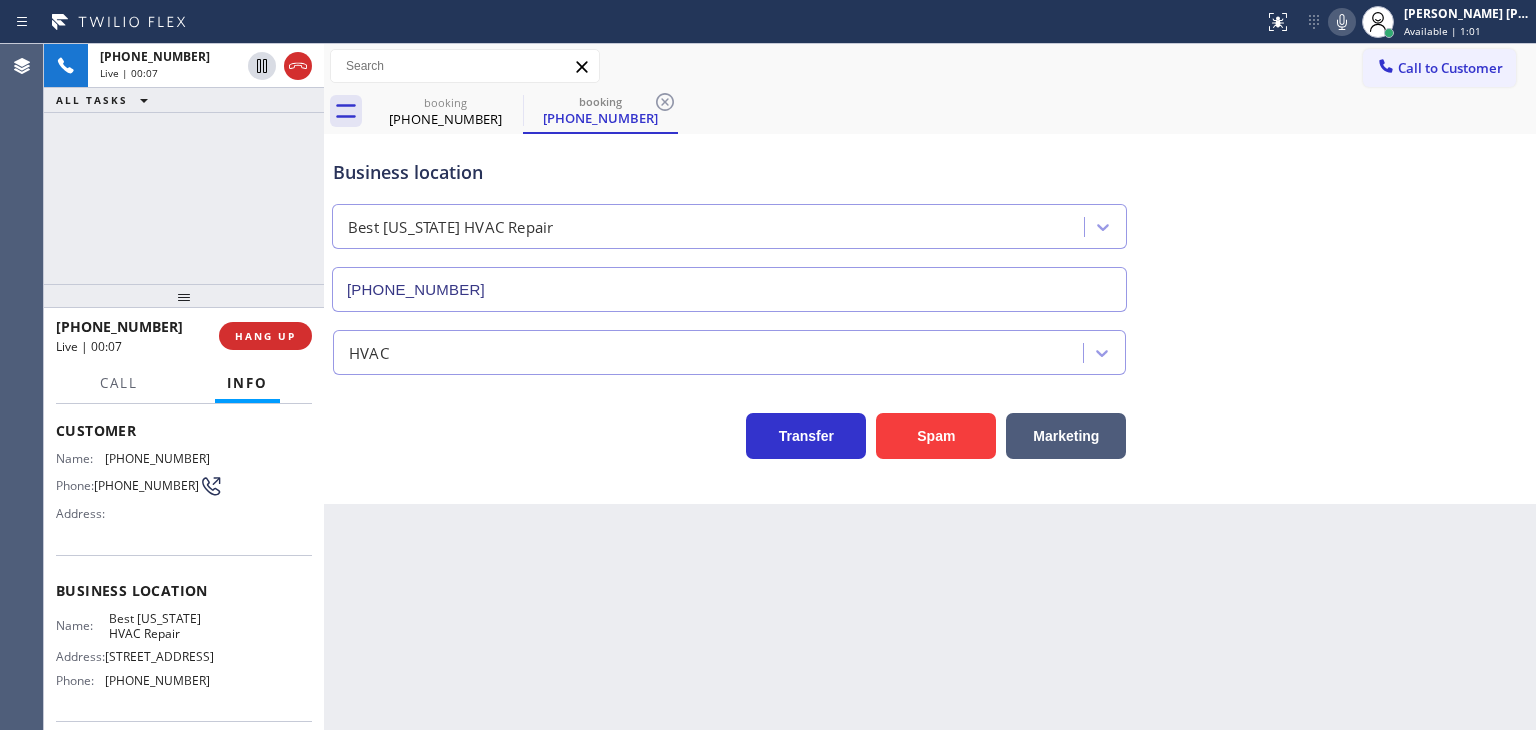 click 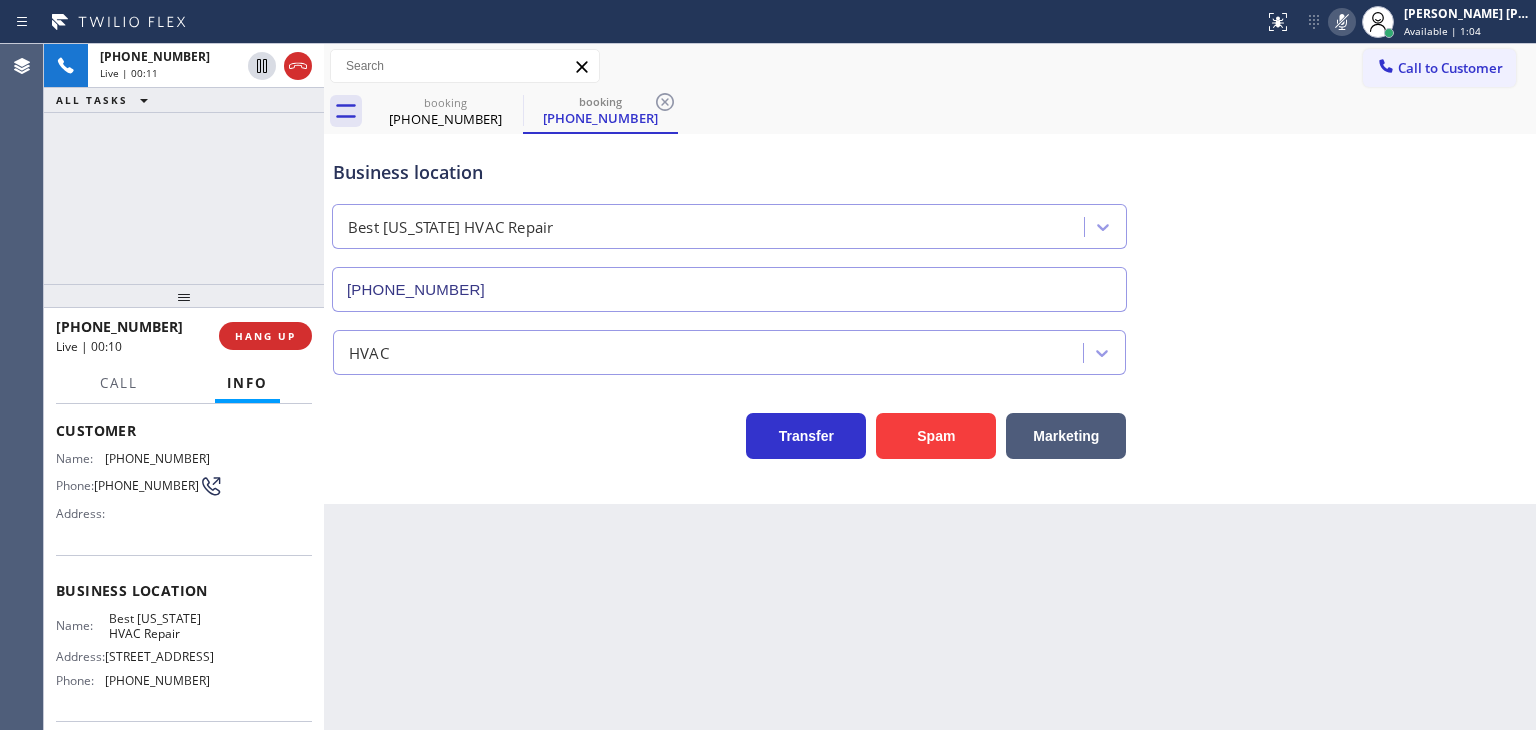 click 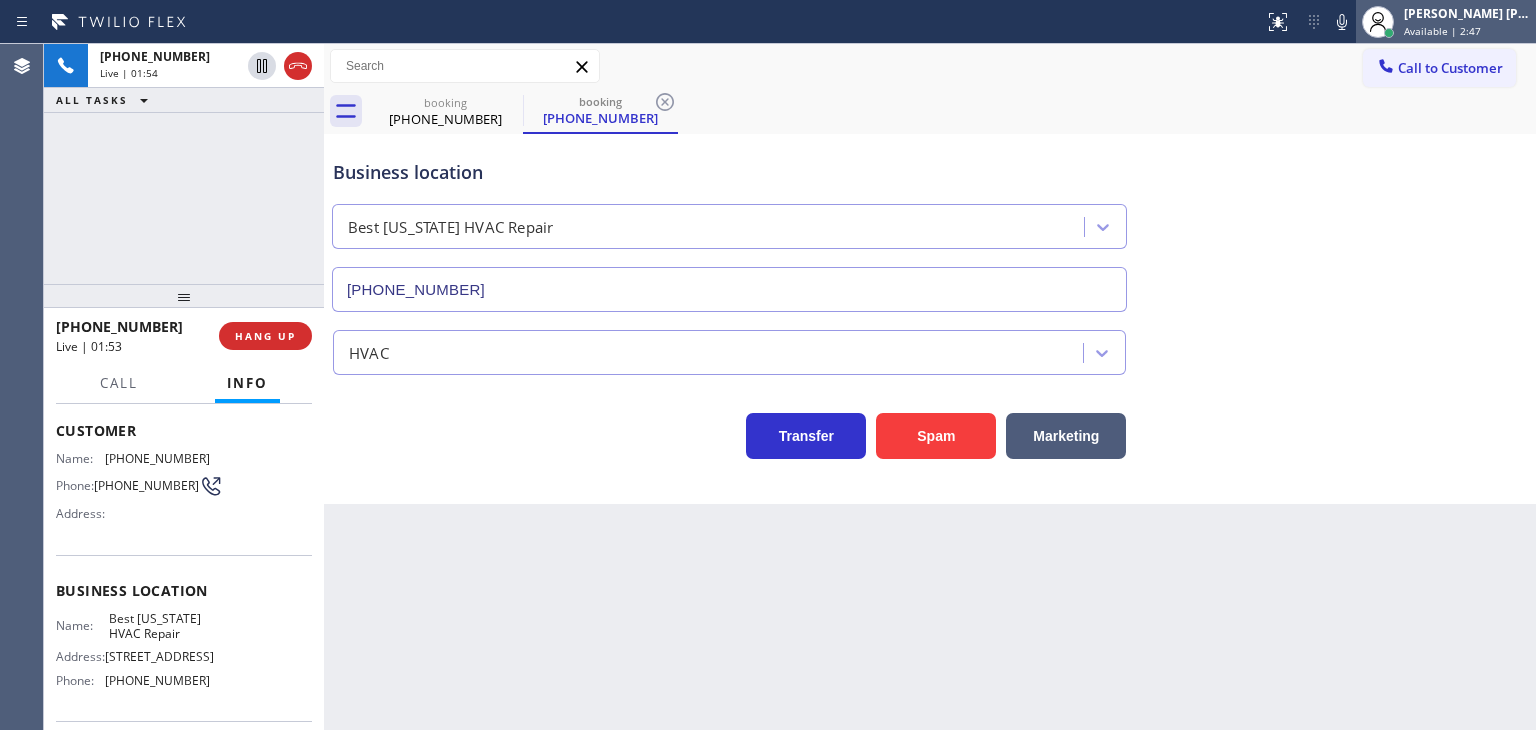 drag, startPoint x: 1374, startPoint y: 23, endPoint x: 1446, endPoint y: 7, distance: 73.756355 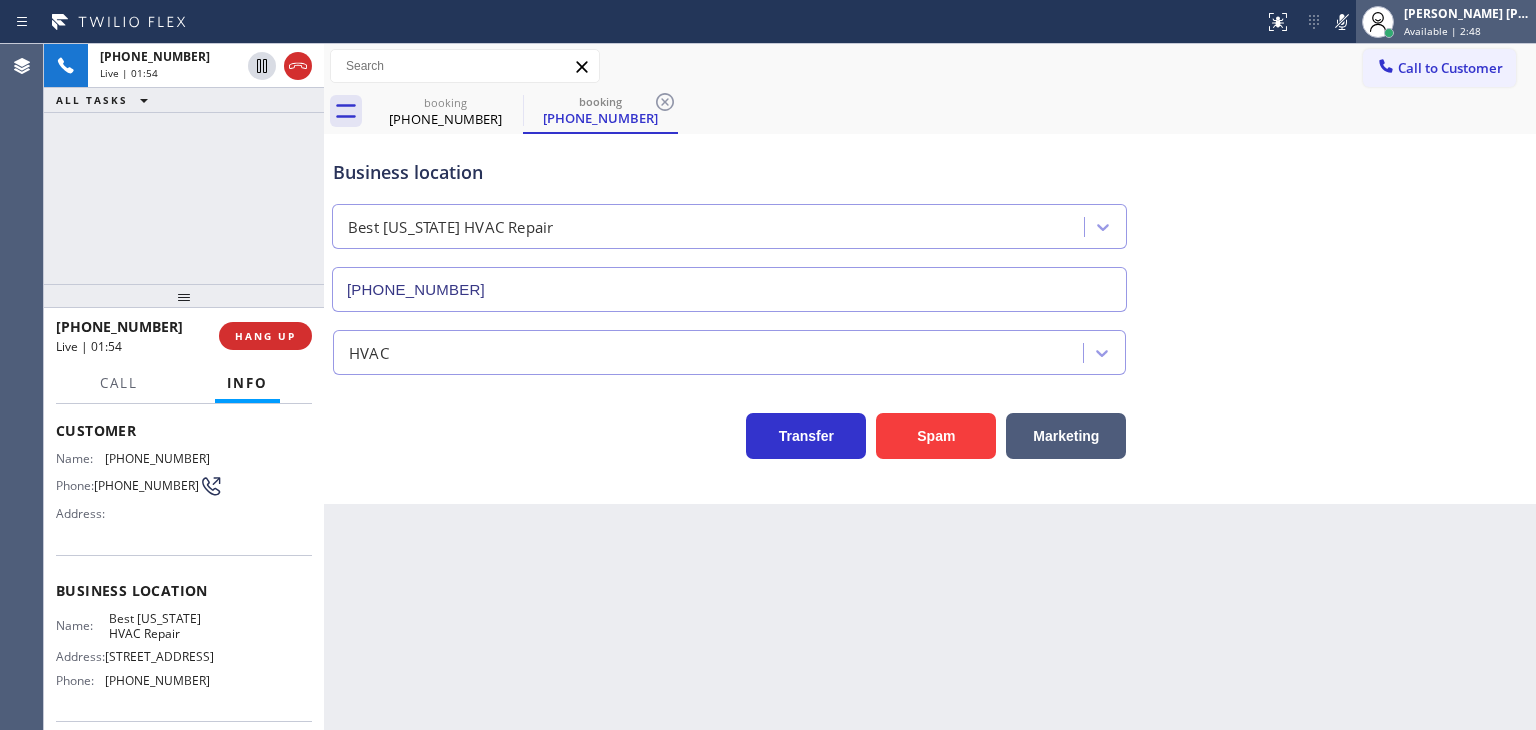 click on "[PERSON_NAME] [PERSON_NAME]" at bounding box center [1467, 13] 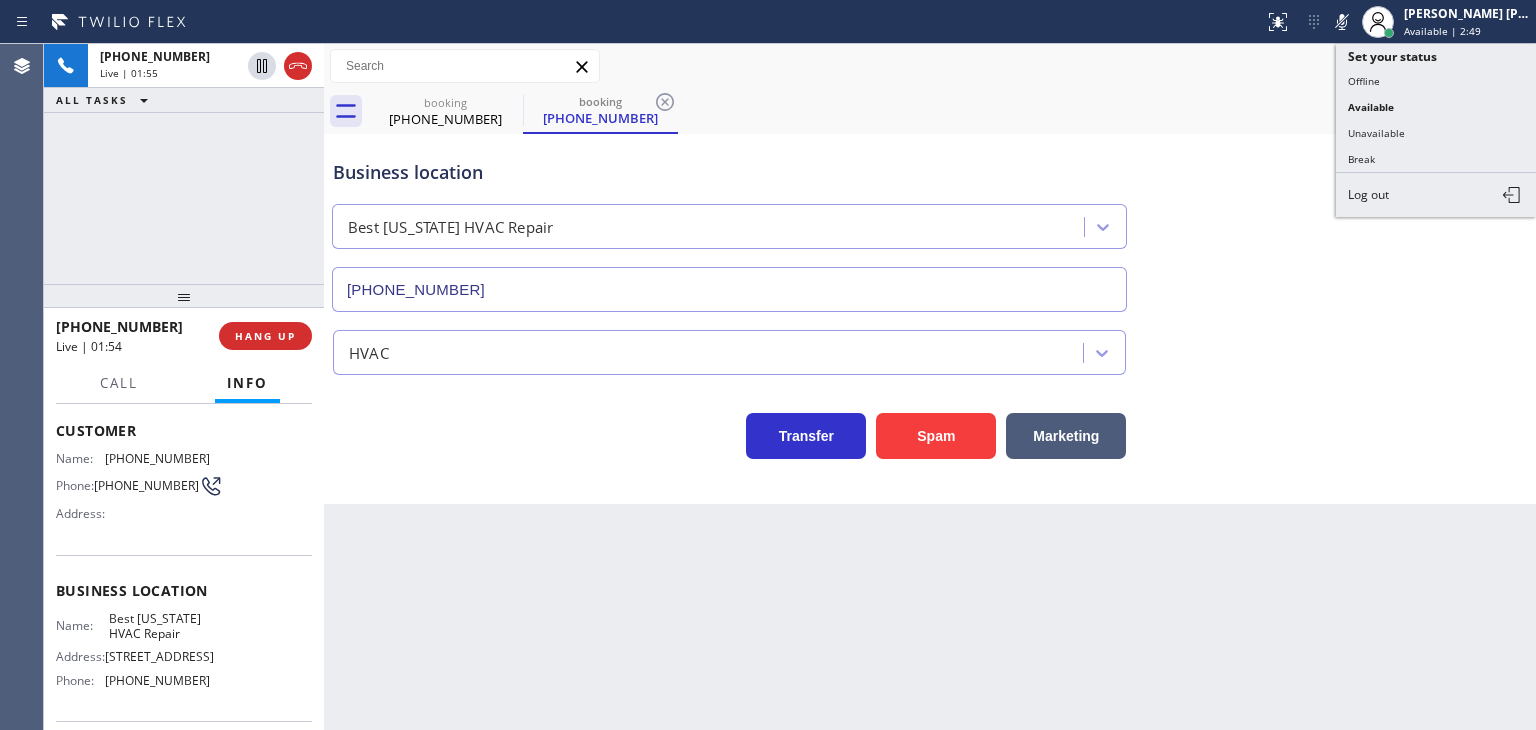 click on "Unavailable" at bounding box center (1436, 133) 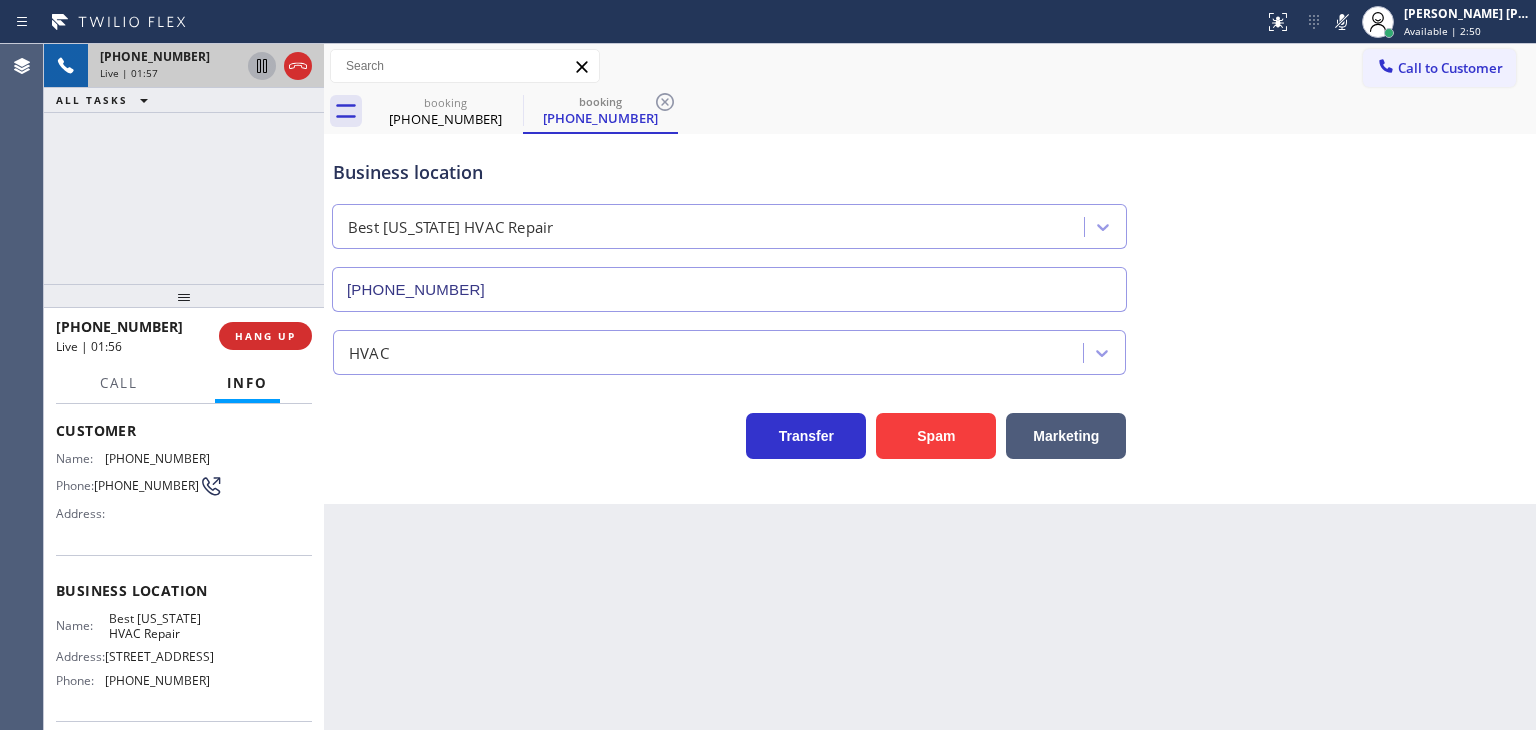 click 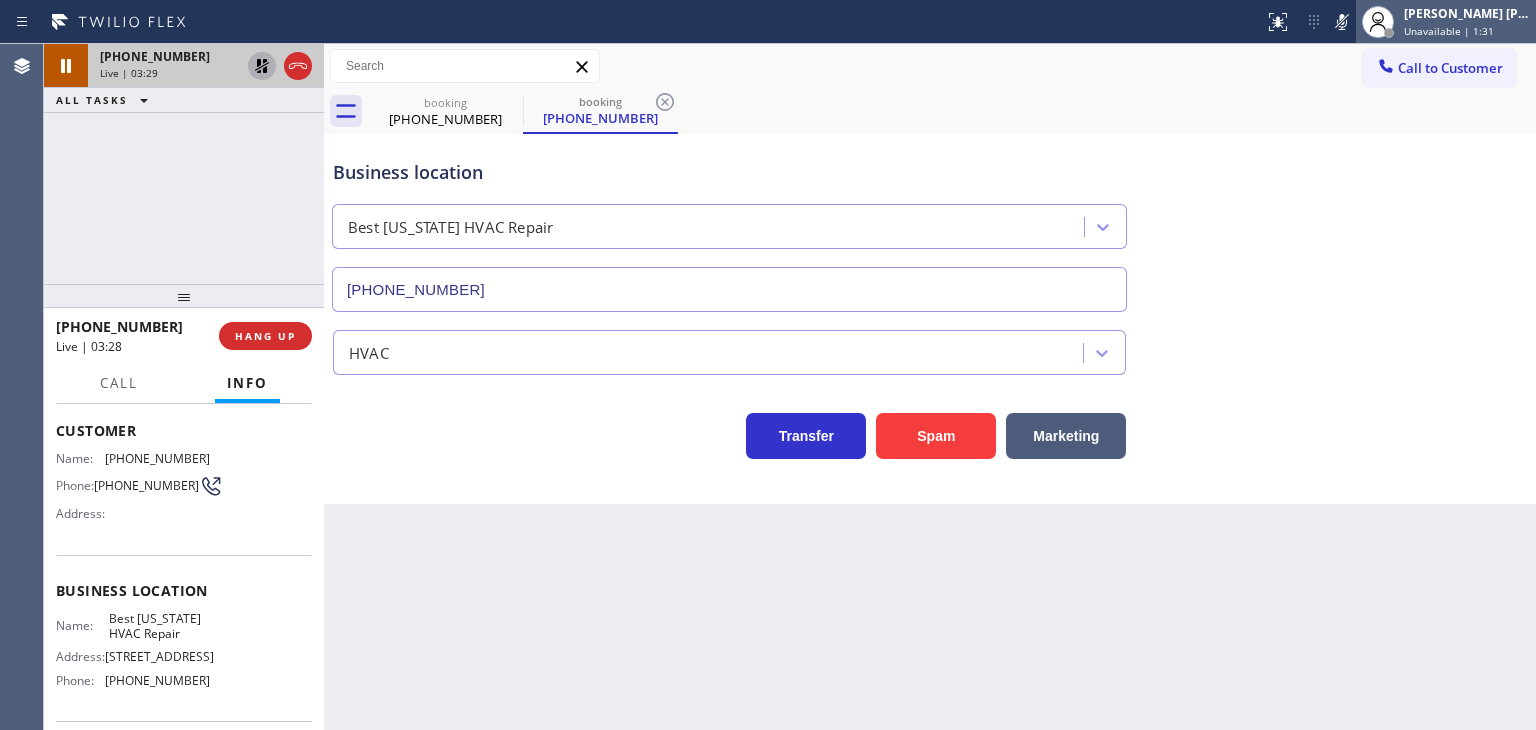 drag, startPoint x: 1476, startPoint y: 17, endPoint x: 1417, endPoint y: 16, distance: 59.008472 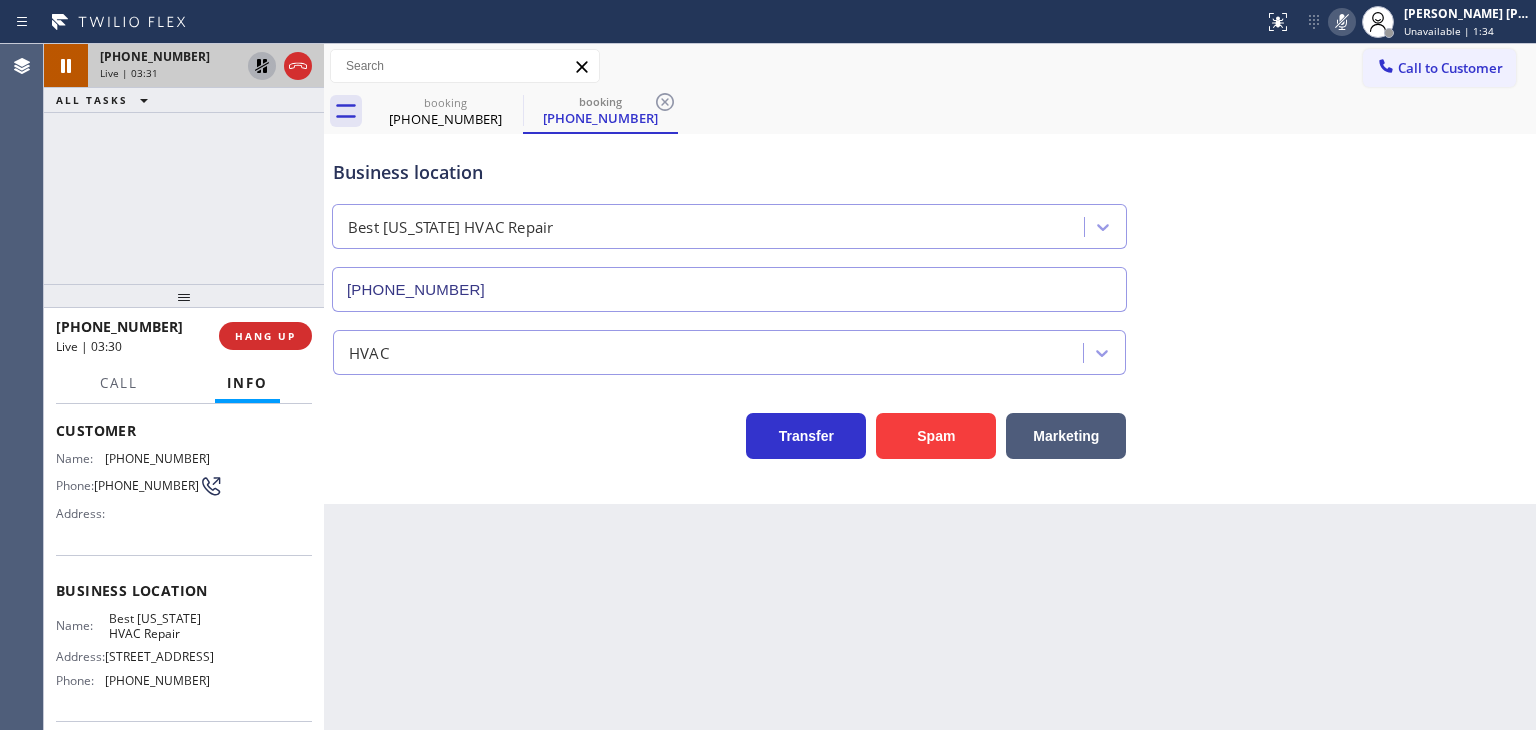 click 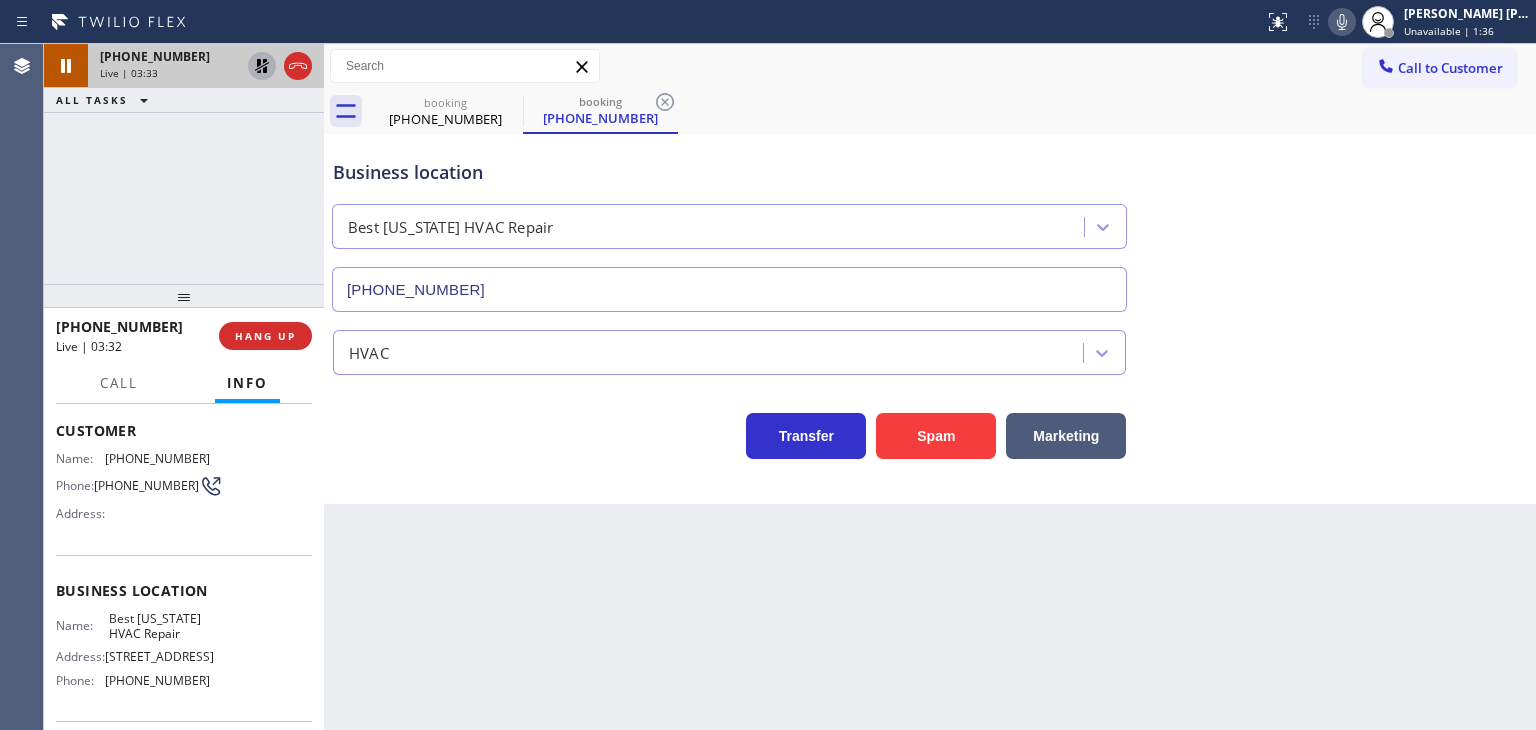click 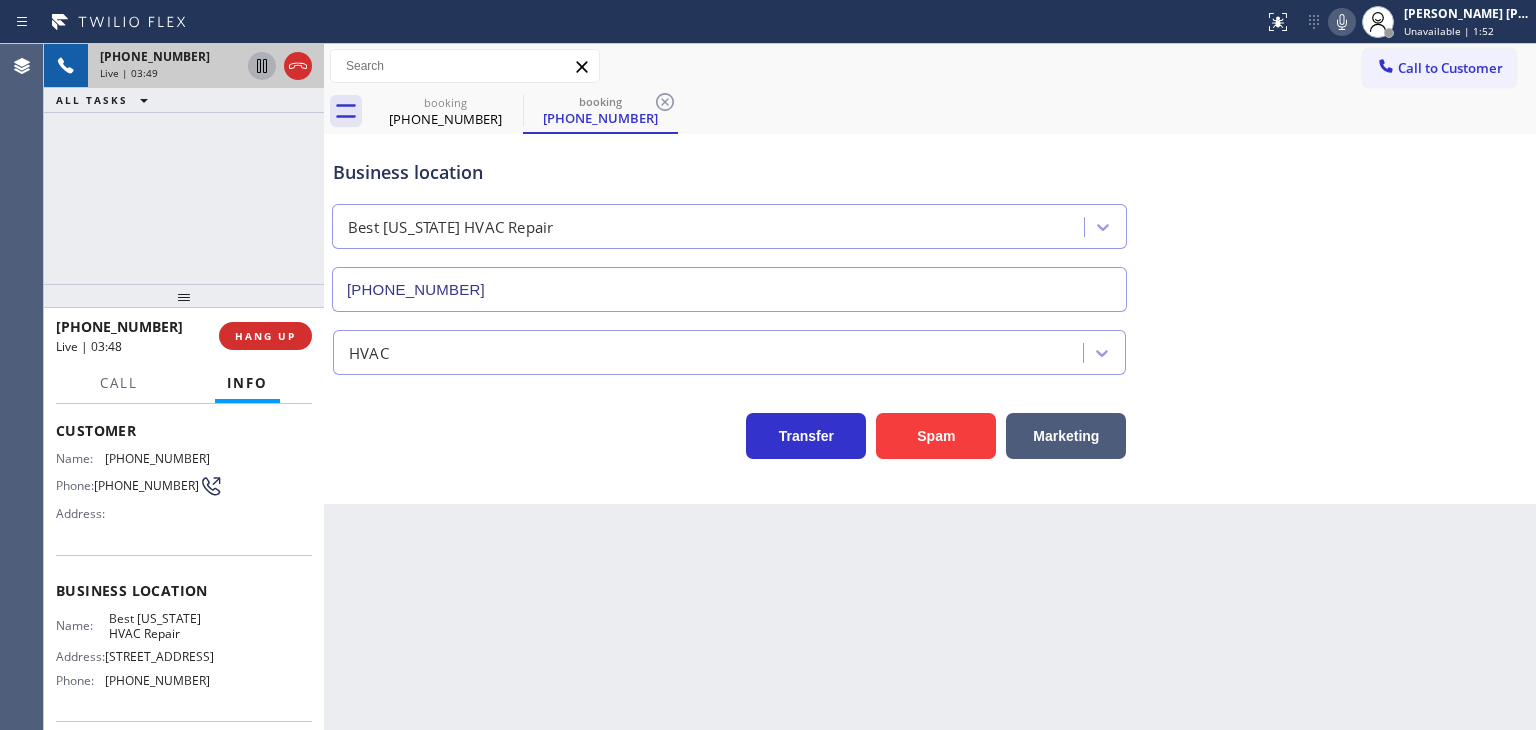 click on "[PHONE_NUMBER] Live | 03:49 ALL TASKS ALL TASKS ACTIVE TASKS TASKS IN WRAP UP" at bounding box center [184, 164] 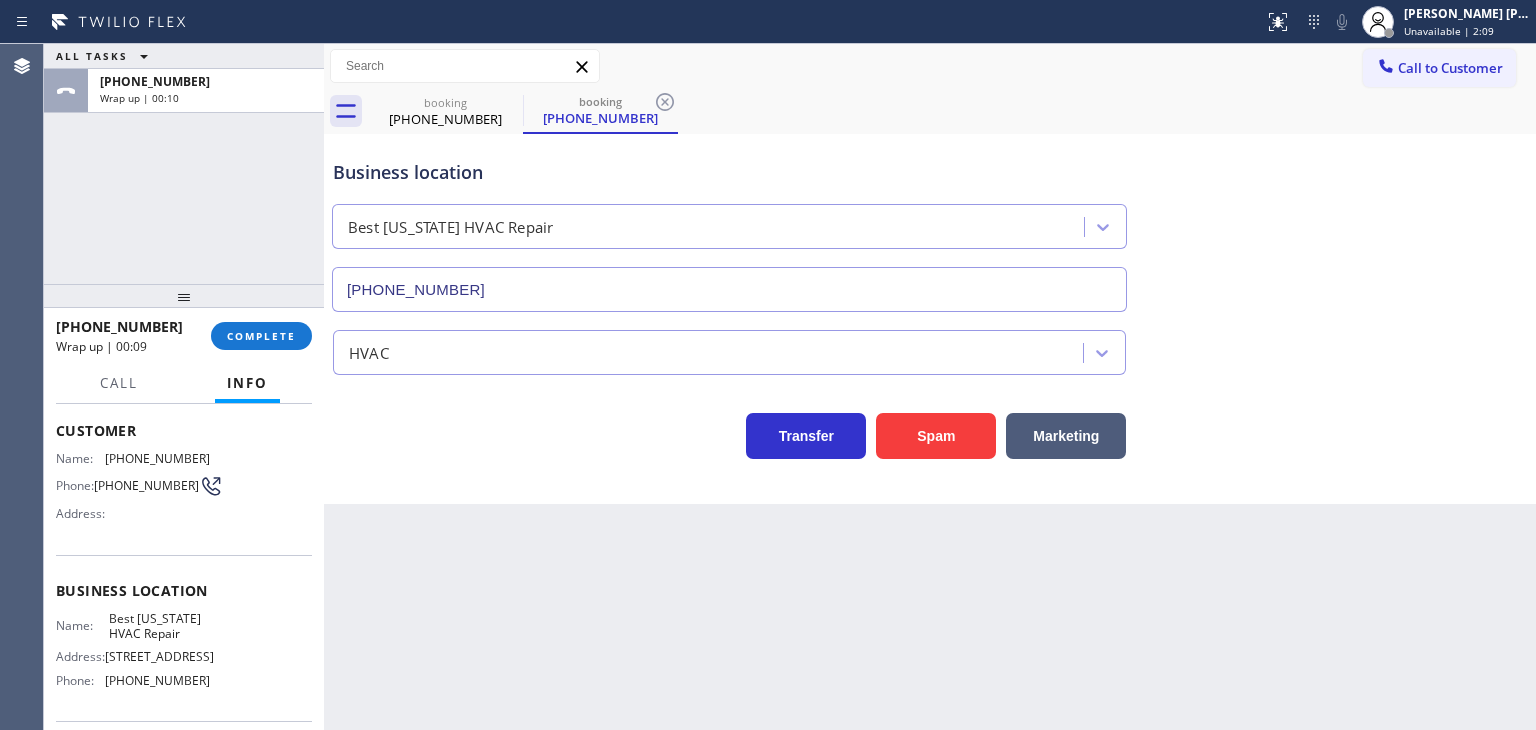 click on "Back to Dashboard Change Sender ID Customers Technicians Select a contact Outbound call Technician Search Technician Your caller id phone number Your caller id phone number Call Technician info Name   Phone none Address none Change Sender ID HVAC [PHONE_NUMBER] 5 Star Appliance [PHONE_NUMBER] Appliance Repair [PHONE_NUMBER] Plumbing [PHONE_NUMBER] Air Duct Cleaning [PHONE_NUMBER]  Electricians [PHONE_NUMBER] Cancel Change Check personal SMS Reset Change booking [PHONE_NUMBER] booking [PHONE_NUMBER] Call to Customer Outbound call Location Search location Your caller id phone number Customer number Call Outbound call Technician Search Technician Your caller id phone number Your caller id phone number Call booking [PHONE_NUMBER] booking [PHONE_NUMBER] Business location Best Brooklyn Heating and AC Repair [PHONE_NUMBER] HVAC Transfer Spam Marketing Business location Best [US_STATE] HVAC Repair [PHONE_NUMBER] HVAC Transfer Spam Marketing" at bounding box center [930, 387] 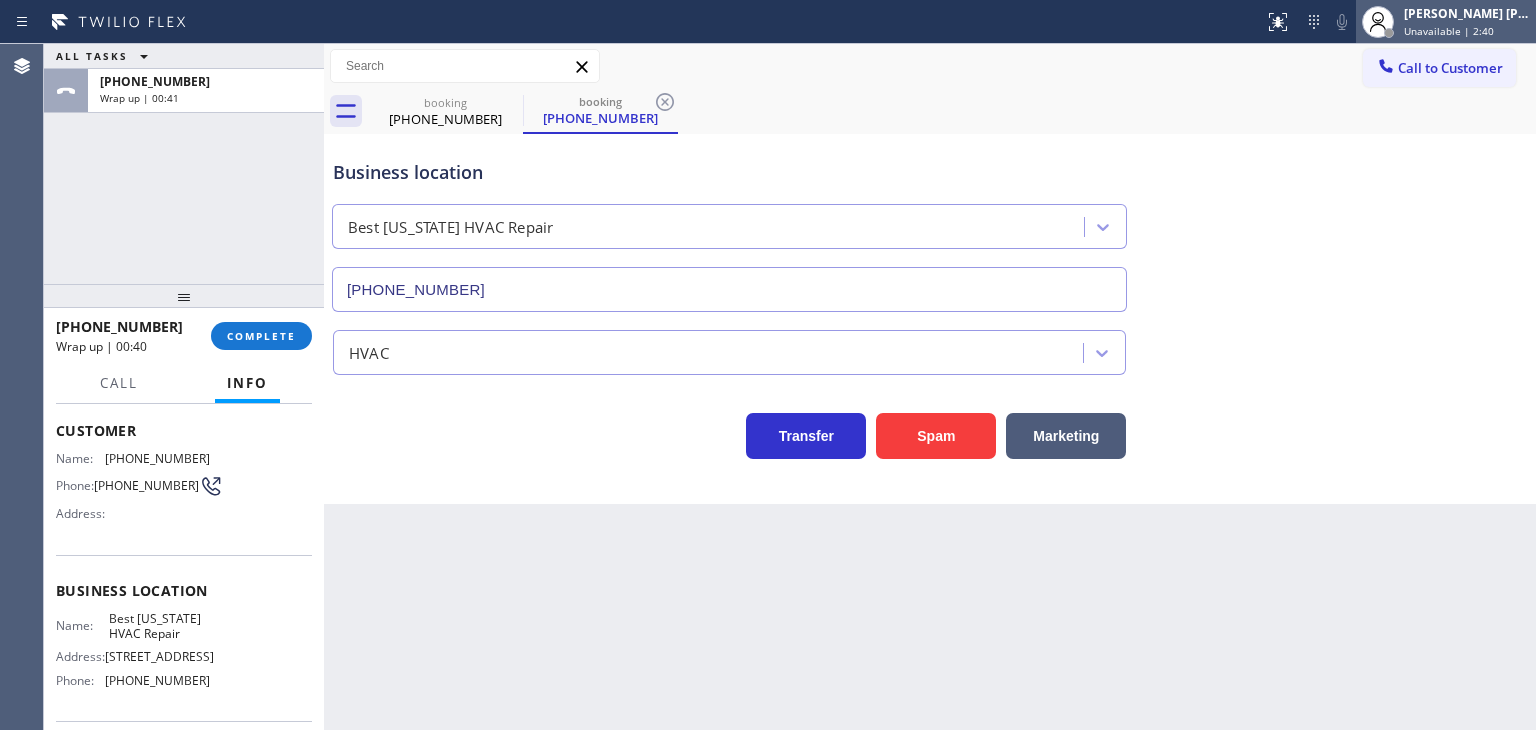 click on "Unavailable | 2:40" at bounding box center [1449, 31] 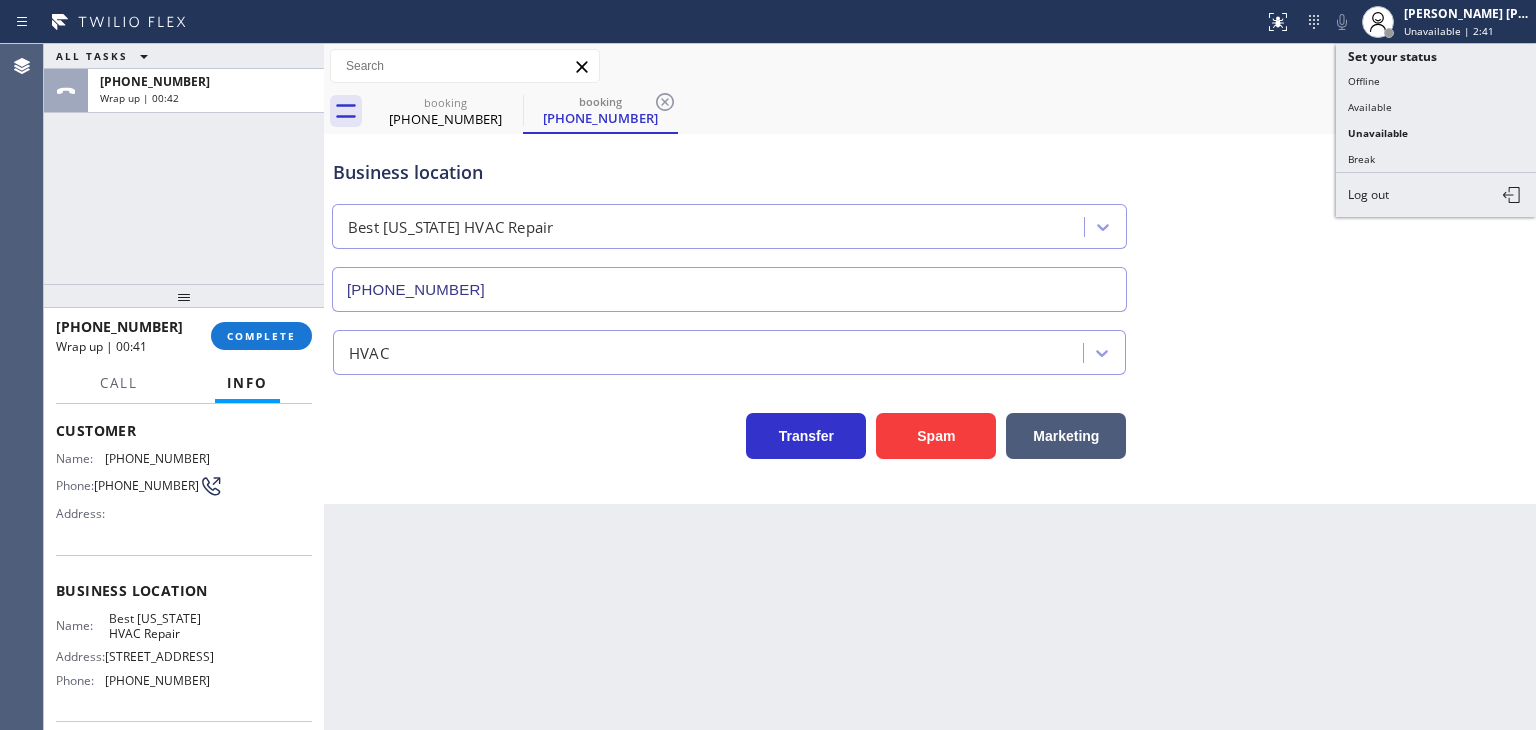 click on "Break" at bounding box center [1436, 159] 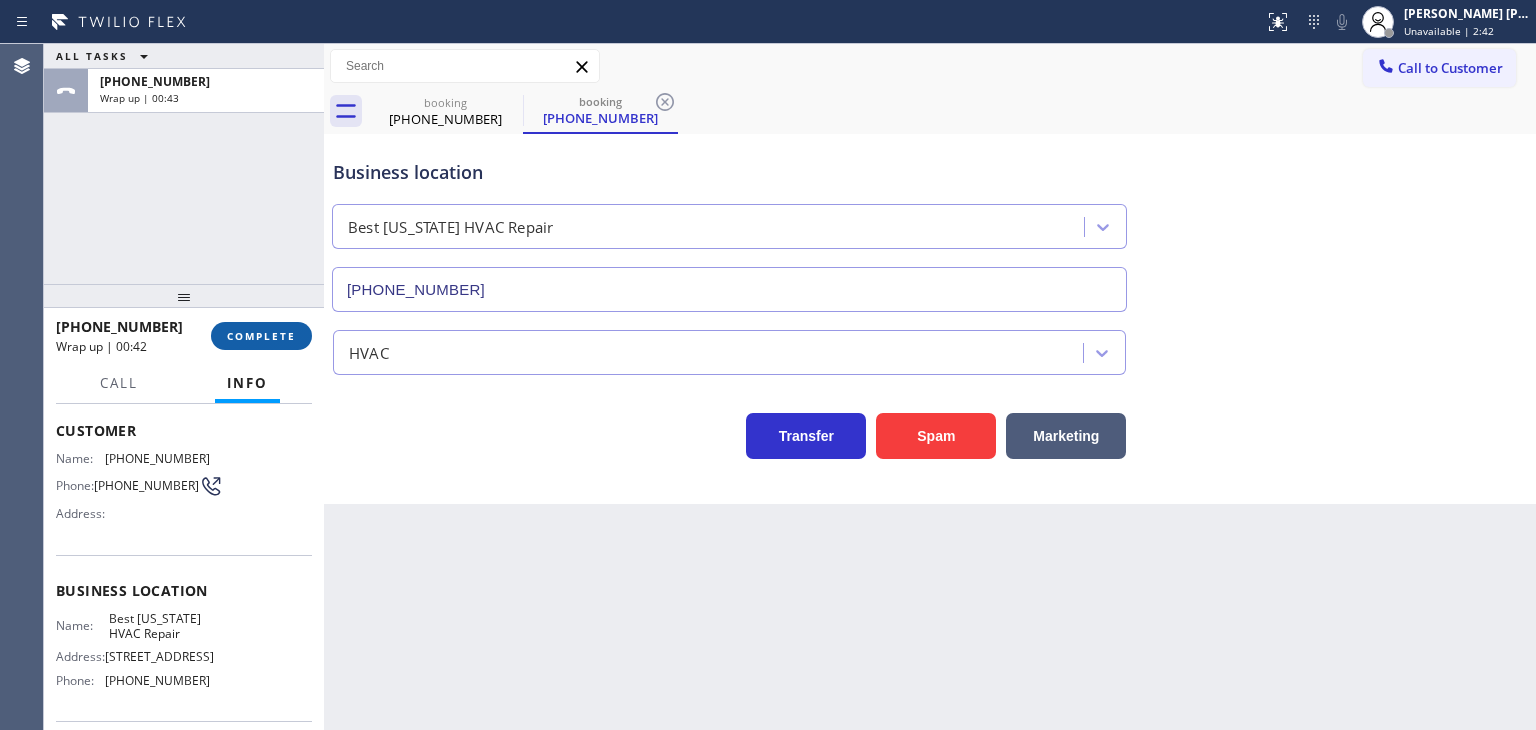 click on "COMPLETE" at bounding box center (261, 336) 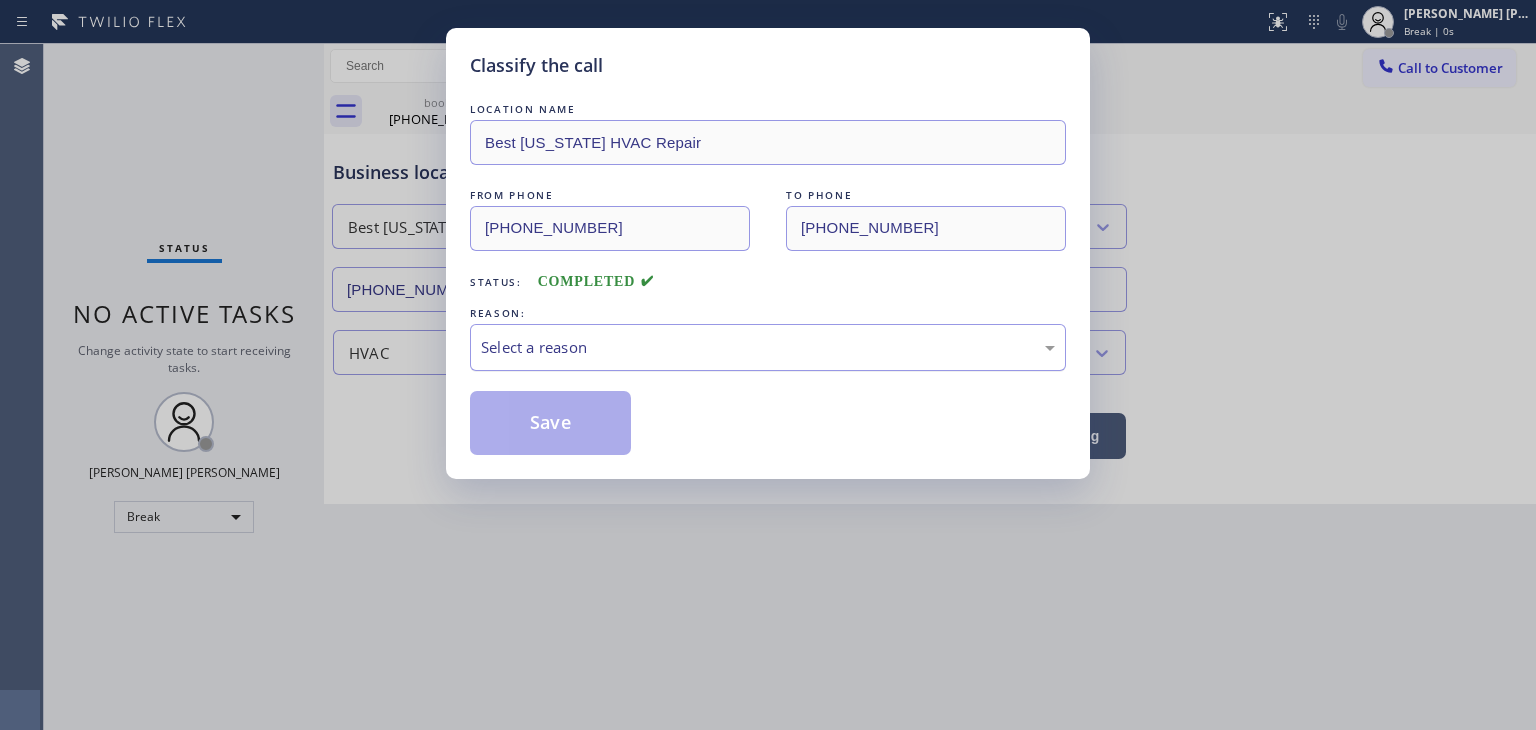 click on "Select a reason" at bounding box center [768, 347] 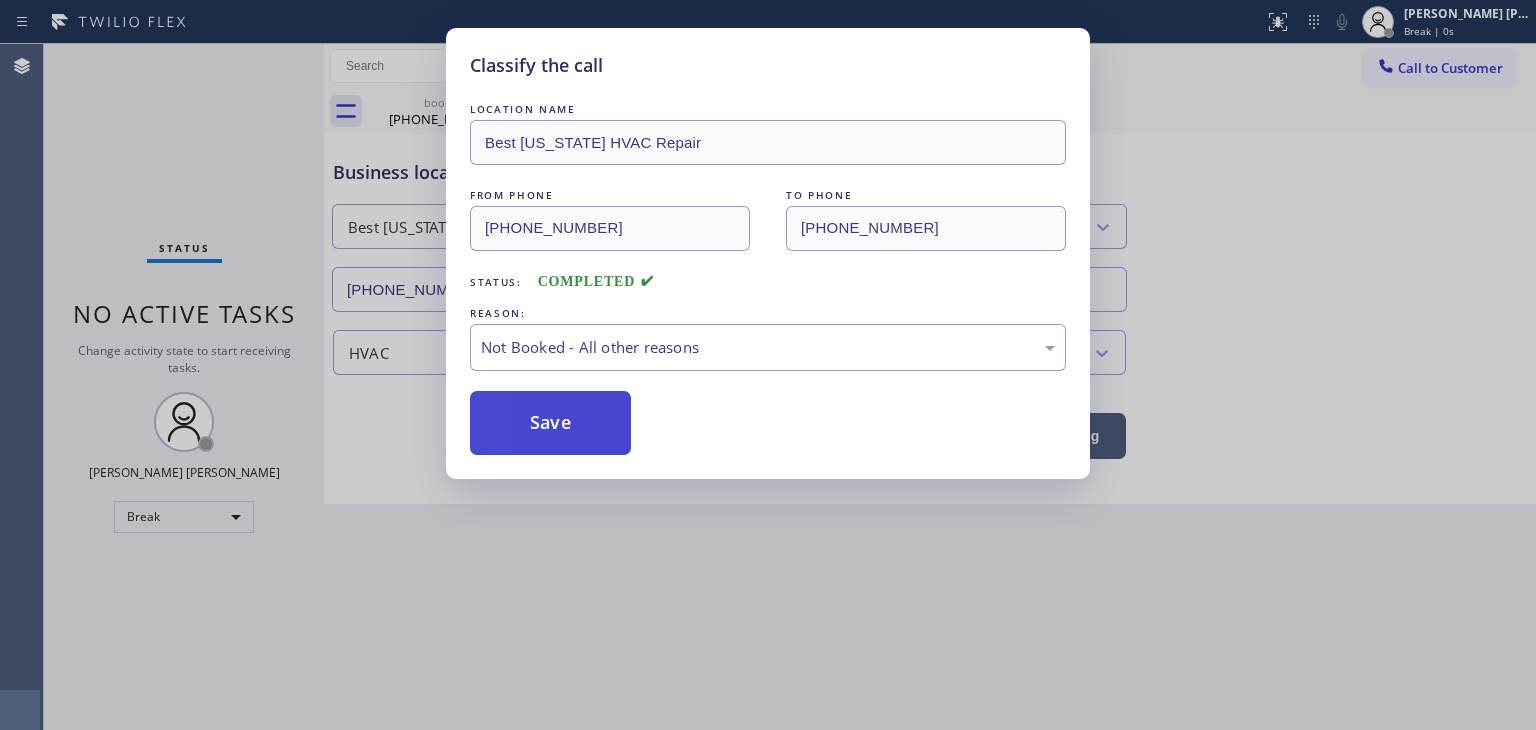 click on "Save" at bounding box center [550, 423] 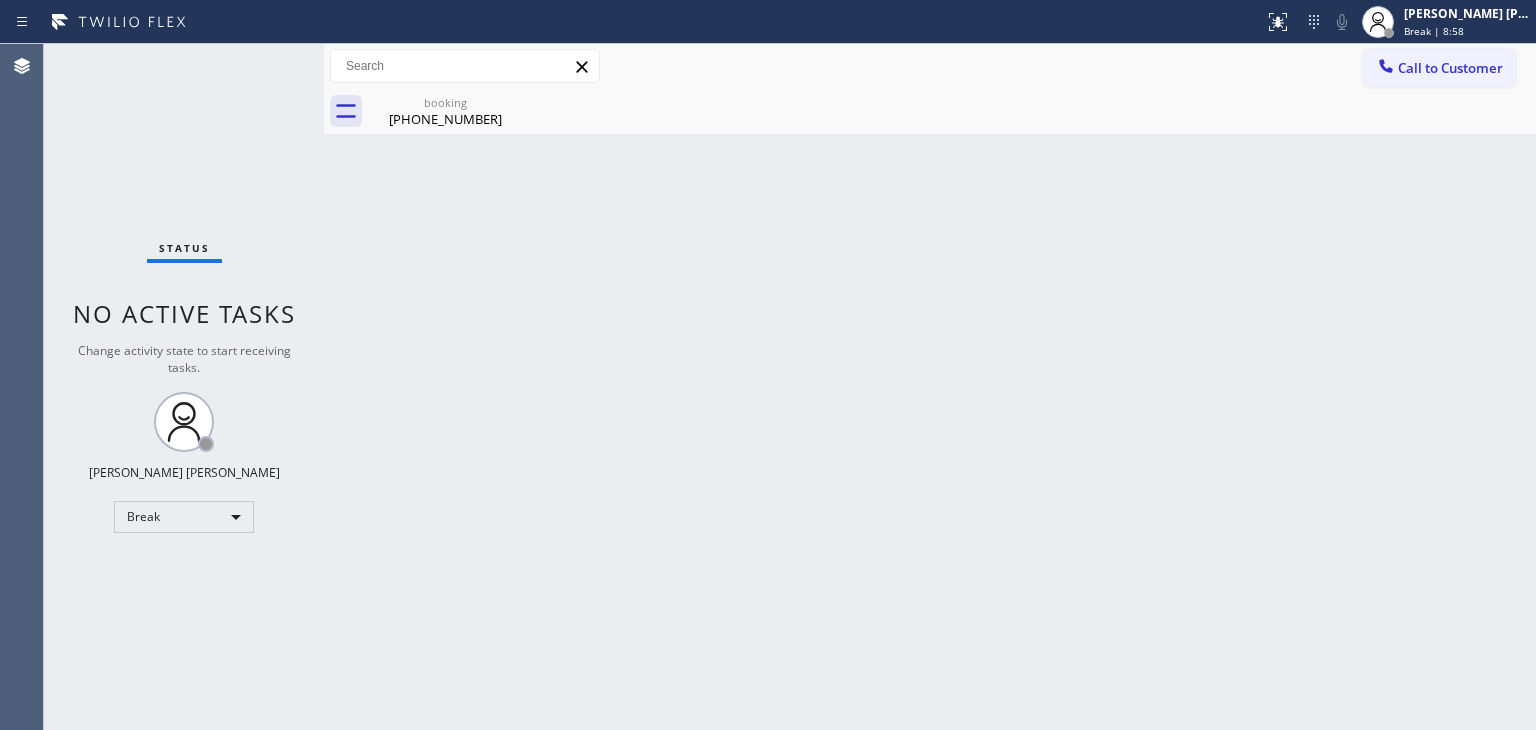 click on "Back to Dashboard Change Sender ID Customers Technicians Select a contact Outbound call Technician Search Technician Your caller id phone number Your caller id phone number Call Technician info Name   Phone none Address none Change Sender ID HVAC [PHONE_NUMBER] 5 Star Appliance [PHONE_NUMBER] Appliance Repair [PHONE_NUMBER] Plumbing [PHONE_NUMBER] Air Duct Cleaning [PHONE_NUMBER]  Electricians [PHONE_NUMBER] Cancel Change Check personal SMS Reset Change booking [PHONE_NUMBER] Call to Customer Outbound call Location Search location Your caller id phone number Customer number Call Outbound call Technician Search Technician Your caller id phone number Your caller id phone number Call booking [PHONE_NUMBER] Business location Best Brooklyn Heating and AC Repair [PHONE_NUMBER] HVAC Transfer Spam Marketing" at bounding box center (930, 387) 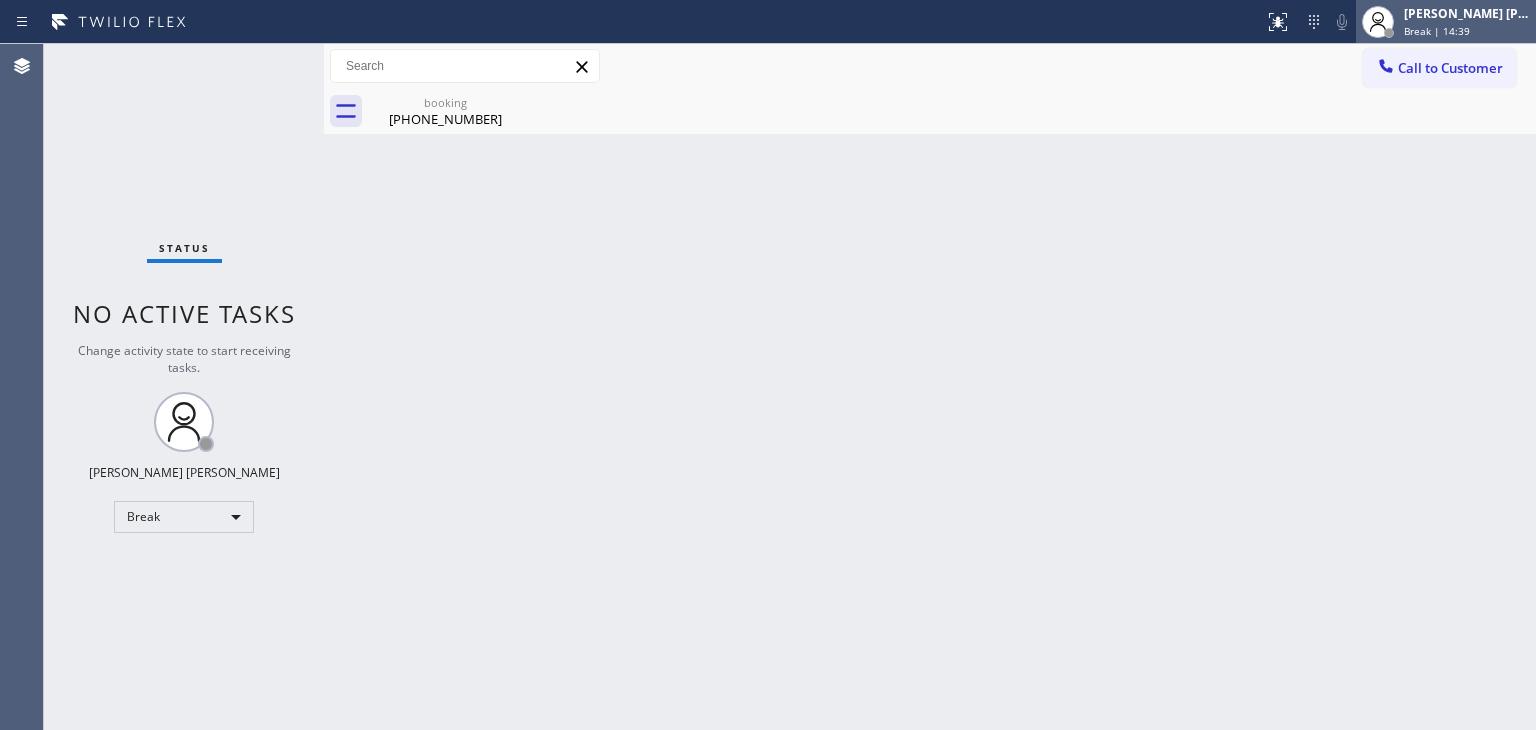 click on "[PERSON_NAME] [PERSON_NAME]" at bounding box center (1467, 13) 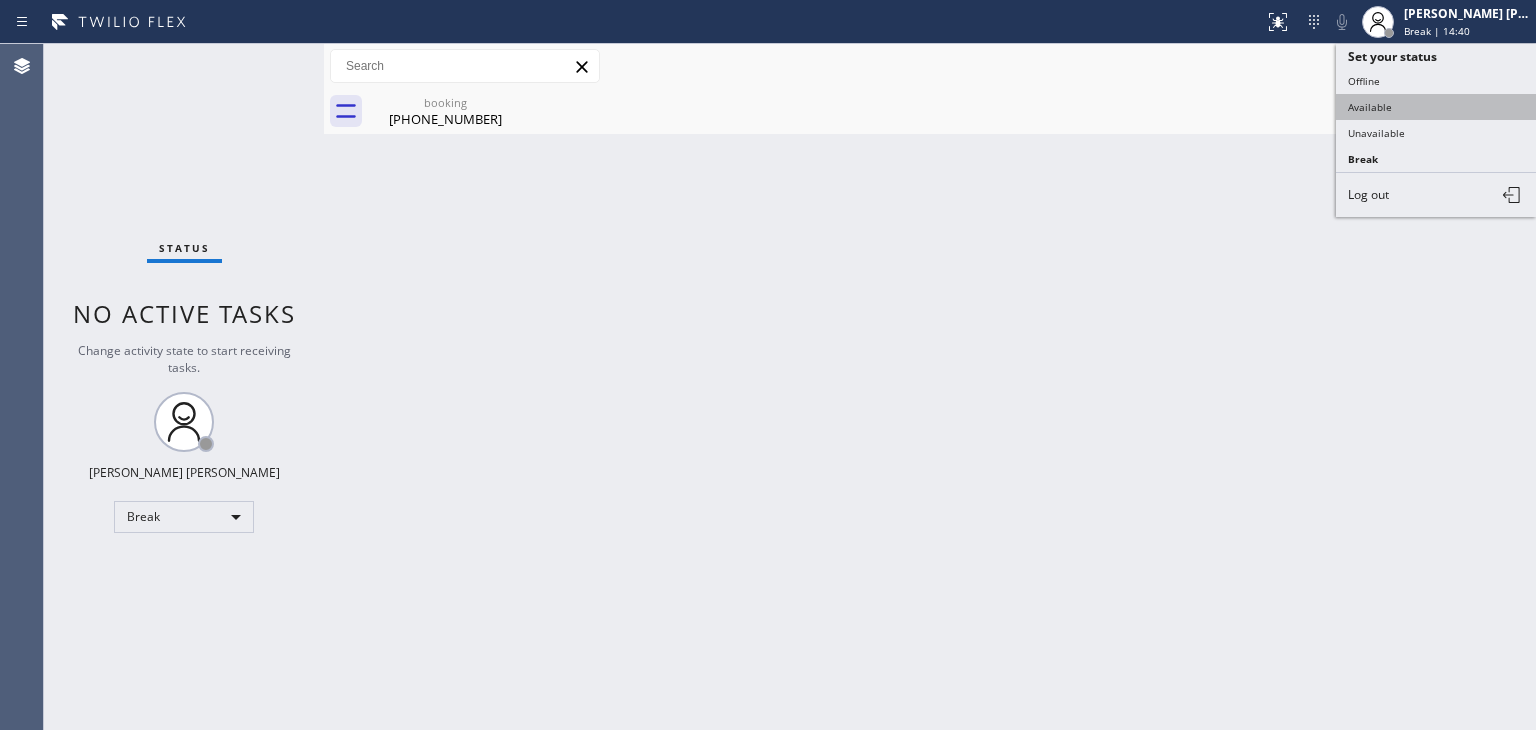 click on "Available" at bounding box center (1436, 107) 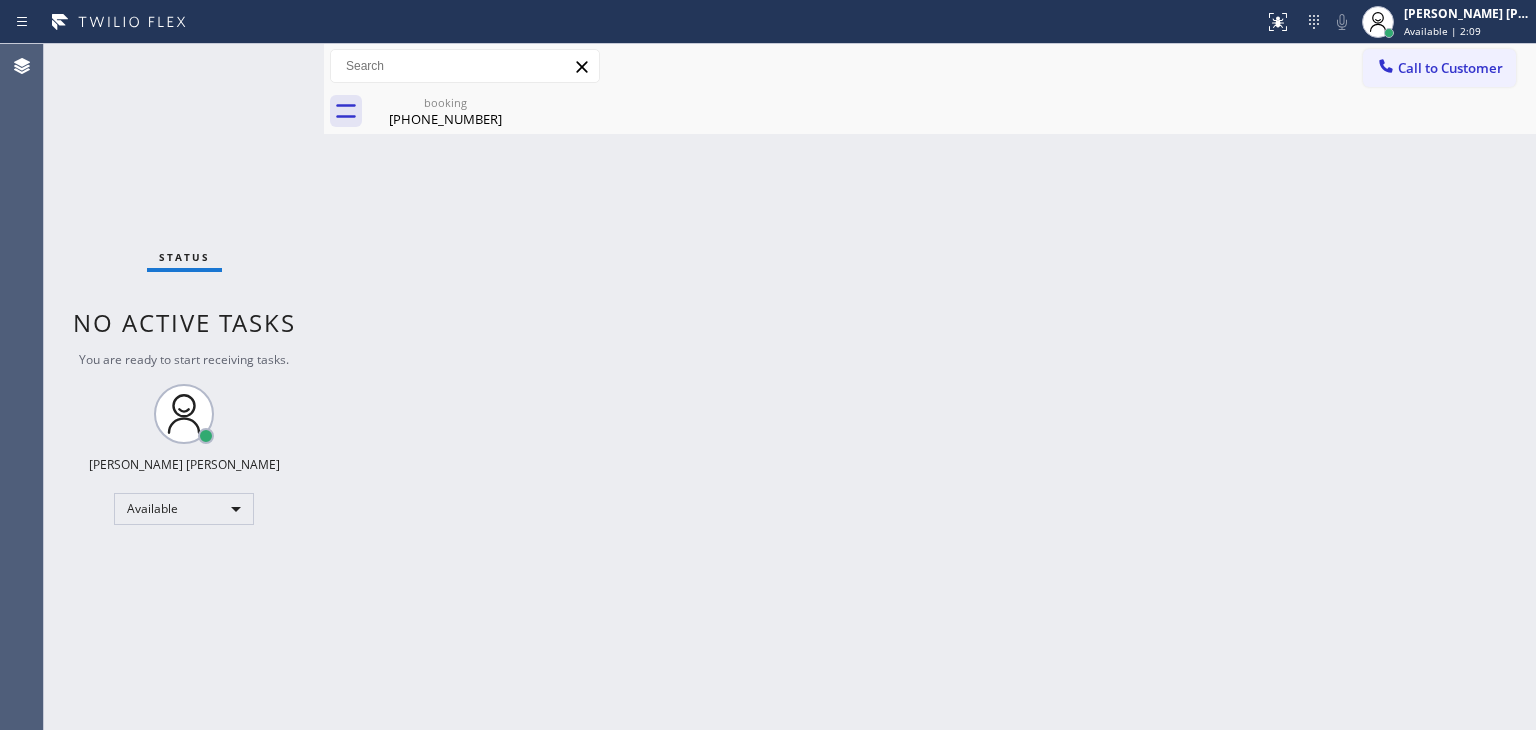 click on "Status   No active tasks     You are ready to start receiving tasks.   [PERSON_NAME] [PERSON_NAME] Available" at bounding box center (184, 387) 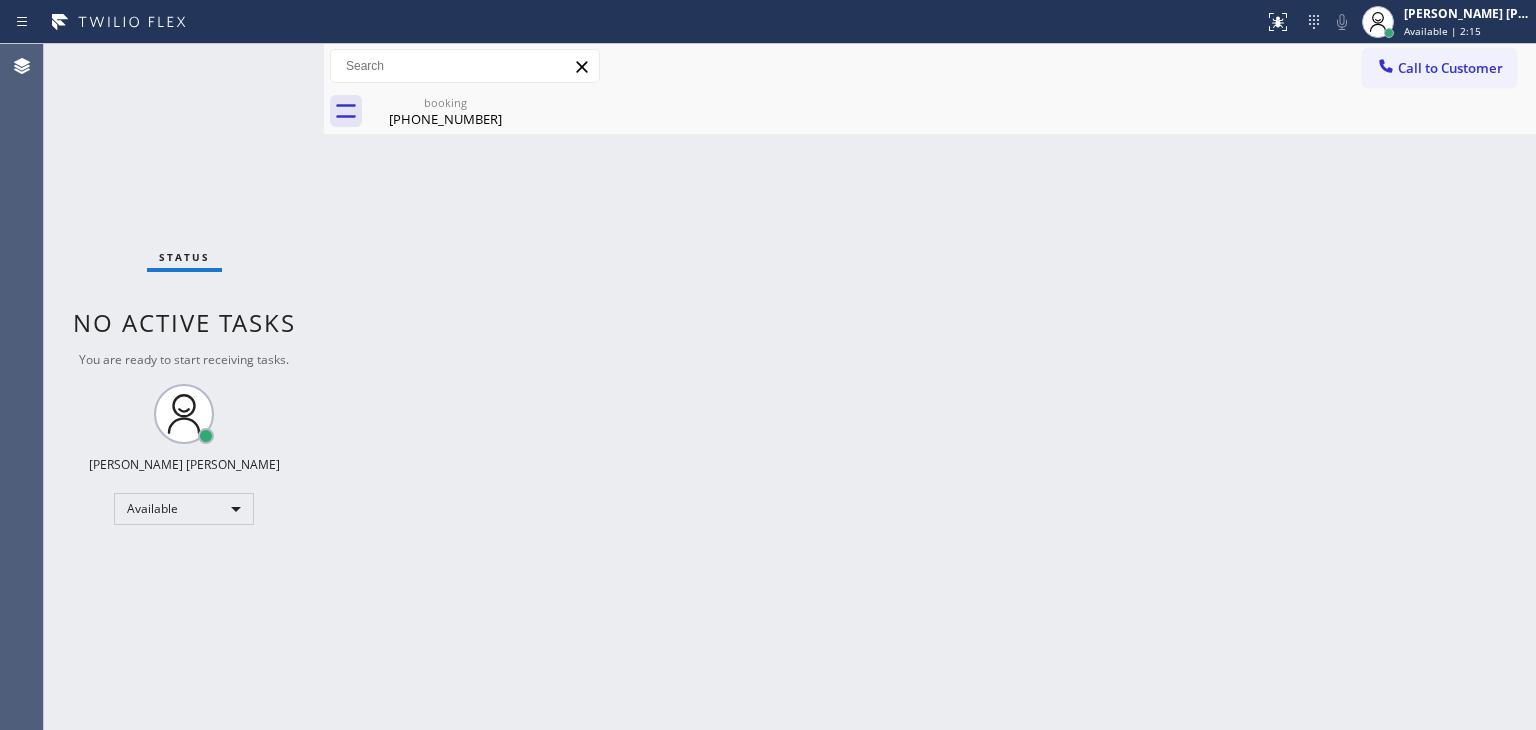 click on "Back to Dashboard Change Sender ID Customers Technicians Select a contact Outbound call Technician Search Technician Your caller id phone number Your caller id phone number Call Technician info Name   Phone none Address none Change Sender ID HVAC [PHONE_NUMBER] 5 Star Appliance [PHONE_NUMBER] Appliance Repair [PHONE_NUMBER] Plumbing [PHONE_NUMBER] Air Duct Cleaning [PHONE_NUMBER]  Electricians [PHONE_NUMBER] Cancel Change Check personal SMS Reset Change booking [PHONE_NUMBER] Call to Customer Outbound call Location Search location Your caller id phone number Customer number Call Outbound call Technician Search Technician Your caller id phone number Your caller id phone number Call booking [PHONE_NUMBER] Business location Best Brooklyn Heating and AC Repair [PHONE_NUMBER] HVAC Transfer Spam Marketing" at bounding box center [930, 387] 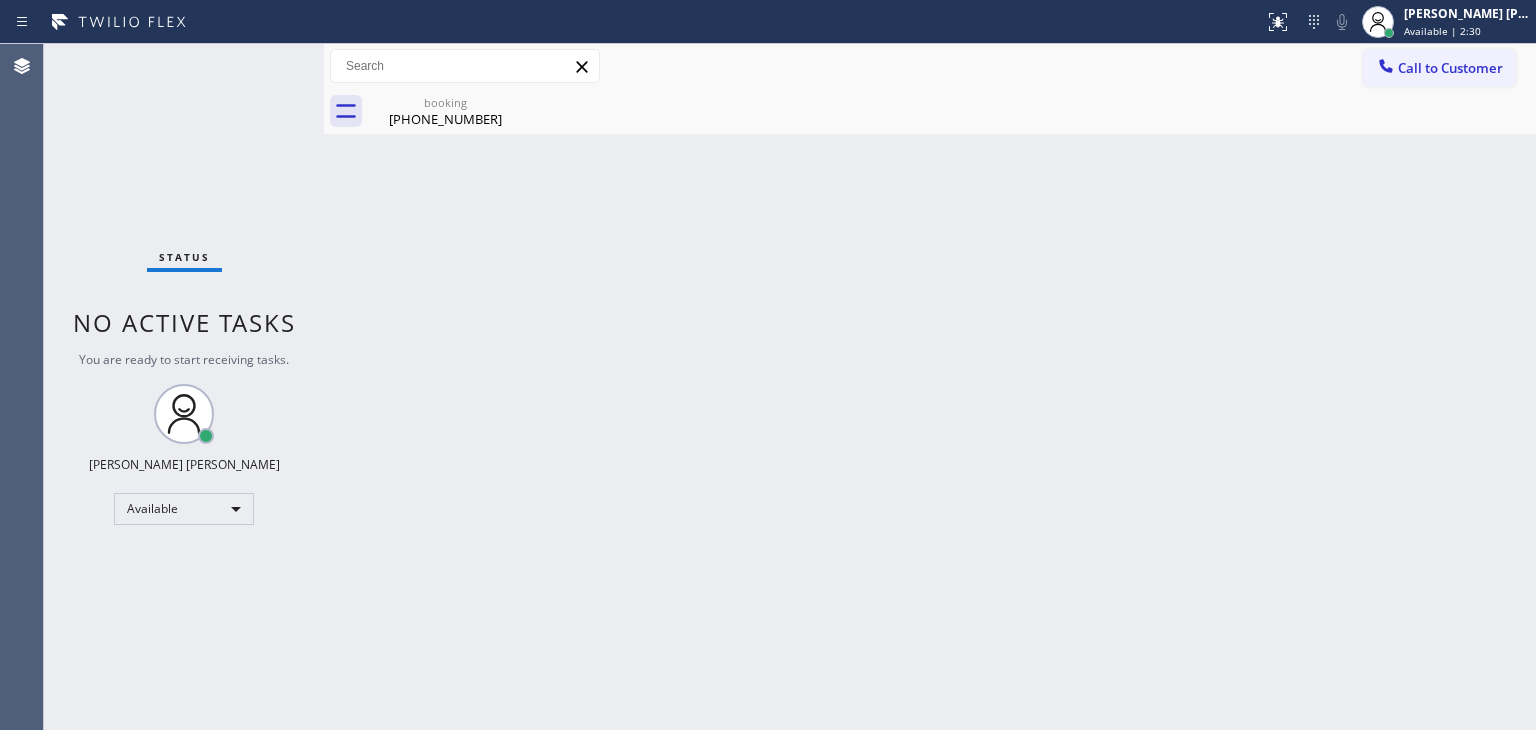click on "Back to Dashboard Change Sender ID Customers Technicians Select a contact Outbound call Technician Search Technician Your caller id phone number Your caller id phone number Call Technician info Name   Phone none Address none Change Sender ID HVAC [PHONE_NUMBER] 5 Star Appliance [PHONE_NUMBER] Appliance Repair [PHONE_NUMBER] Plumbing [PHONE_NUMBER] Air Duct Cleaning [PHONE_NUMBER]  Electricians [PHONE_NUMBER] Cancel Change Check personal SMS Reset Change booking [PHONE_NUMBER] Call to Customer Outbound call Location Search location Your caller id phone number Customer number Call Outbound call Technician Search Technician Your caller id phone number Your caller id phone number Call booking [PHONE_NUMBER] Business location Best Brooklyn Heating and AC Repair [PHONE_NUMBER] HVAC Transfer Spam Marketing" at bounding box center (930, 387) 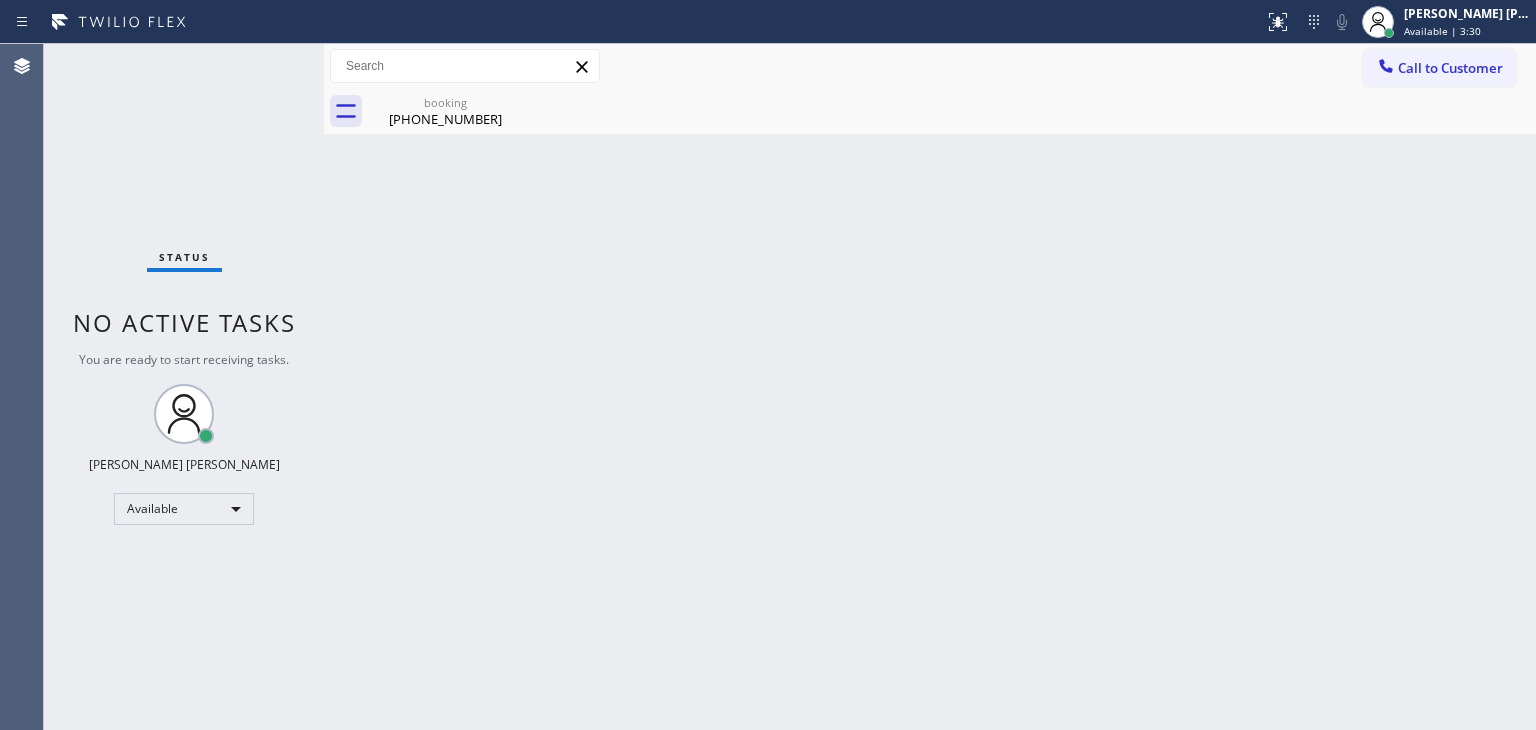 click on "Status   No active tasks     You are ready to start receiving tasks.   [PERSON_NAME] [PERSON_NAME] Available" at bounding box center (184, 387) 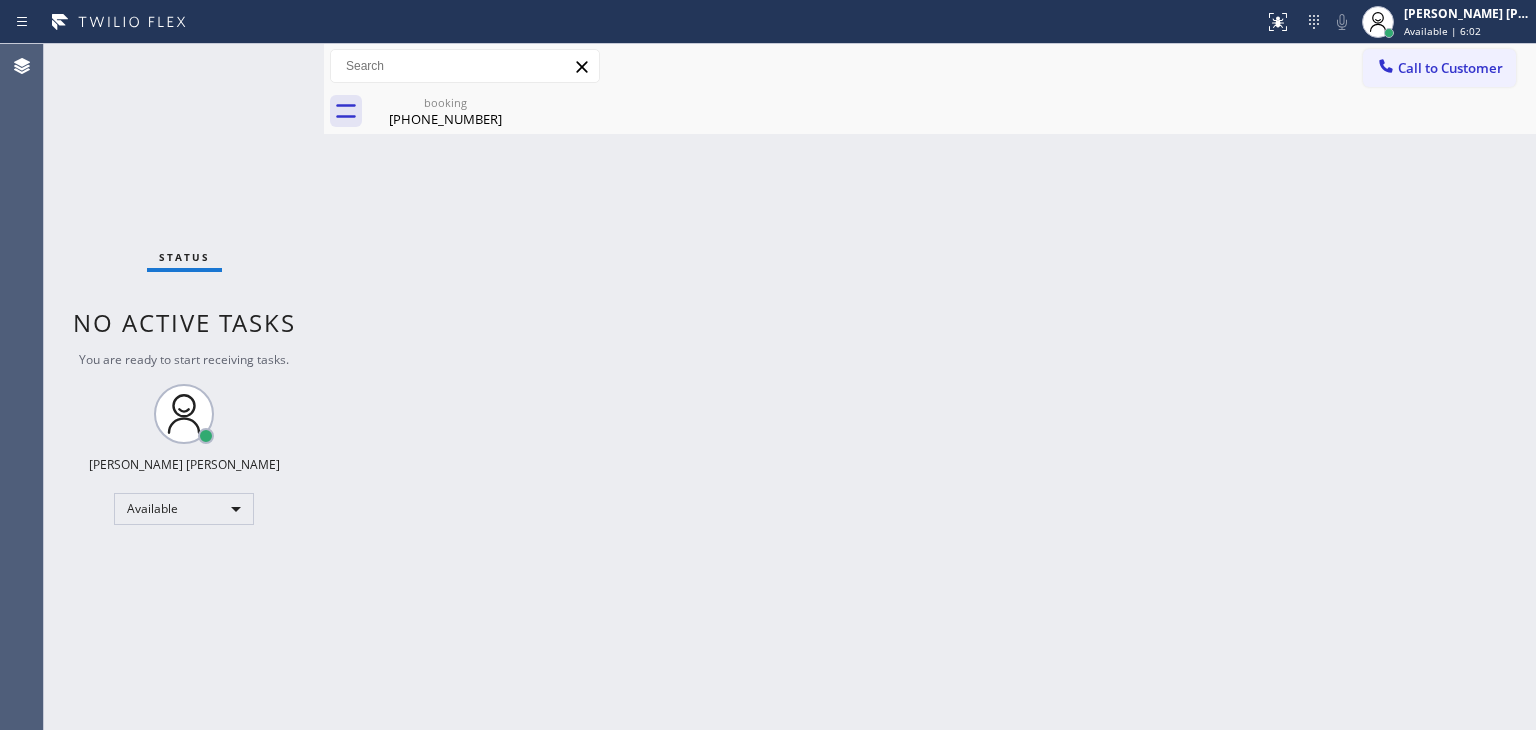 drag, startPoint x: 264, startPoint y: 79, endPoint x: 268, endPoint y: 66, distance: 13.601471 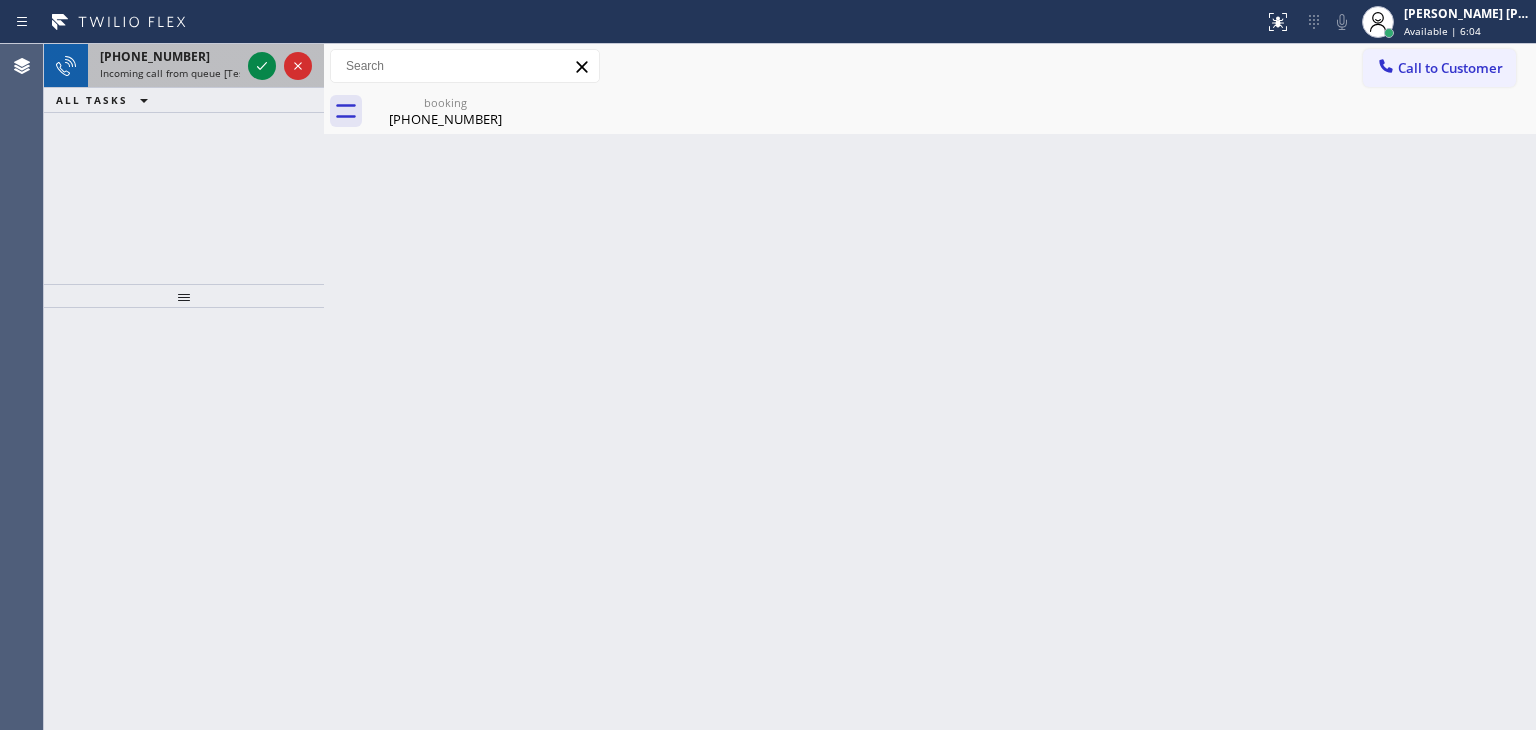 click at bounding box center [280, 66] 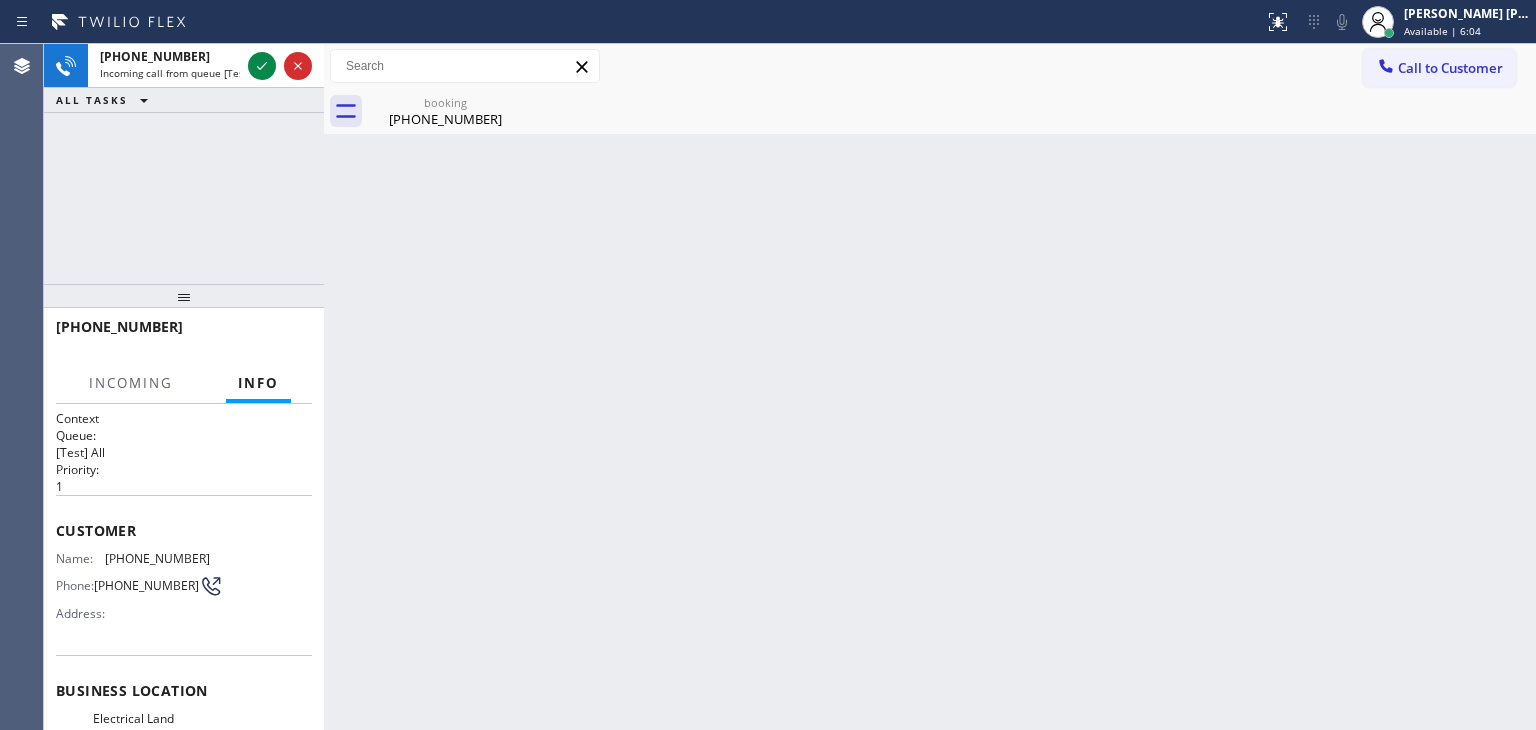 scroll, scrollTop: 0, scrollLeft: 0, axis: both 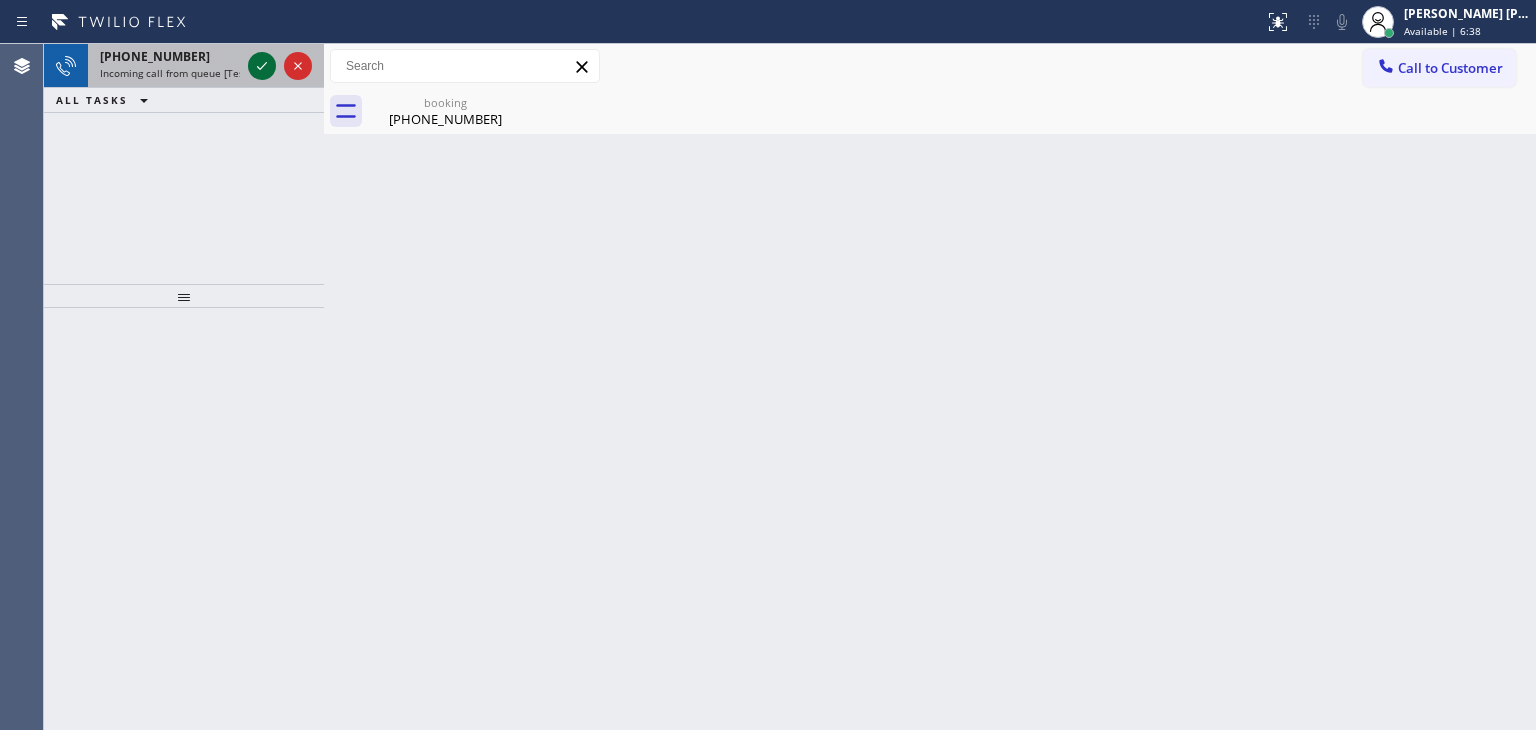 click 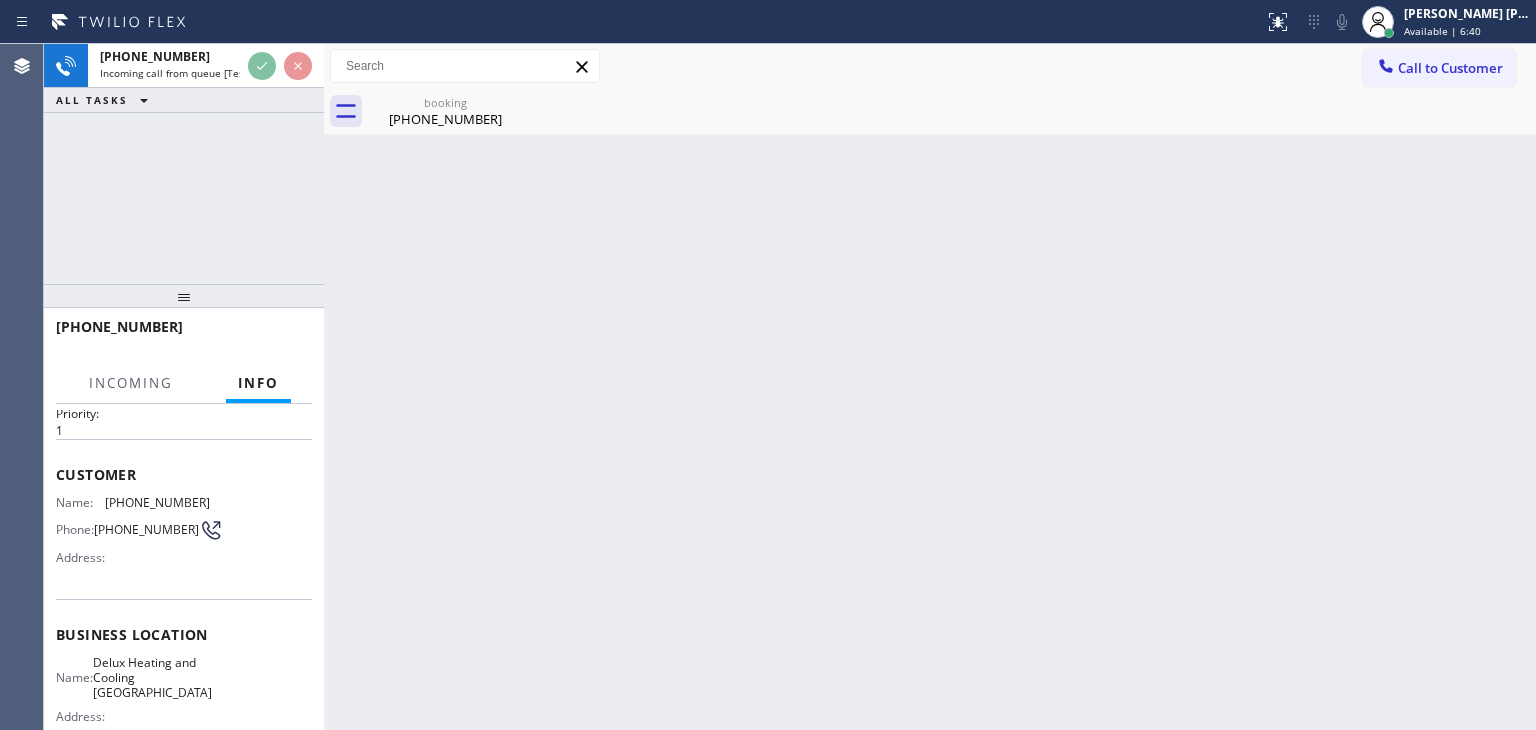 scroll, scrollTop: 100, scrollLeft: 0, axis: vertical 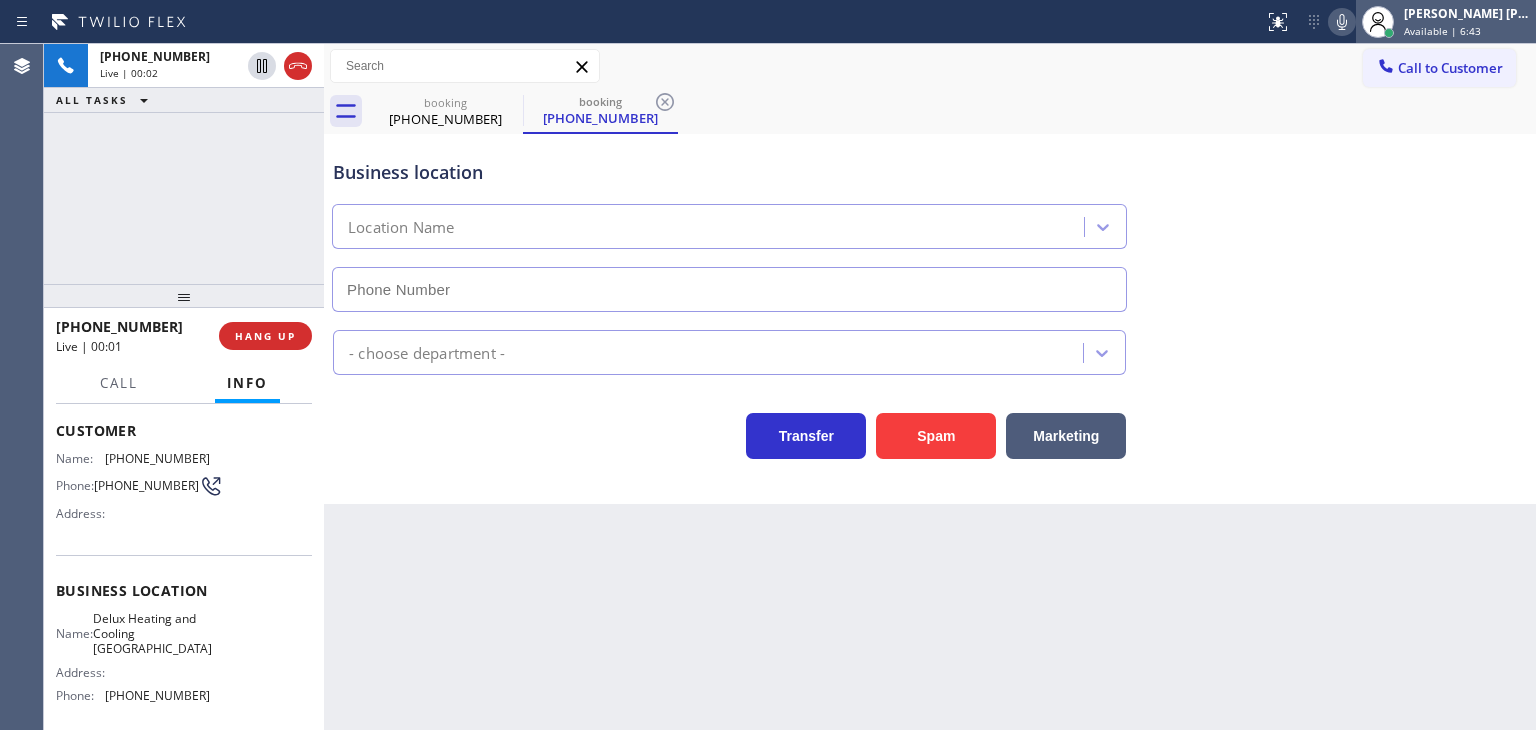 type on "[PHONE_NUMBER]" 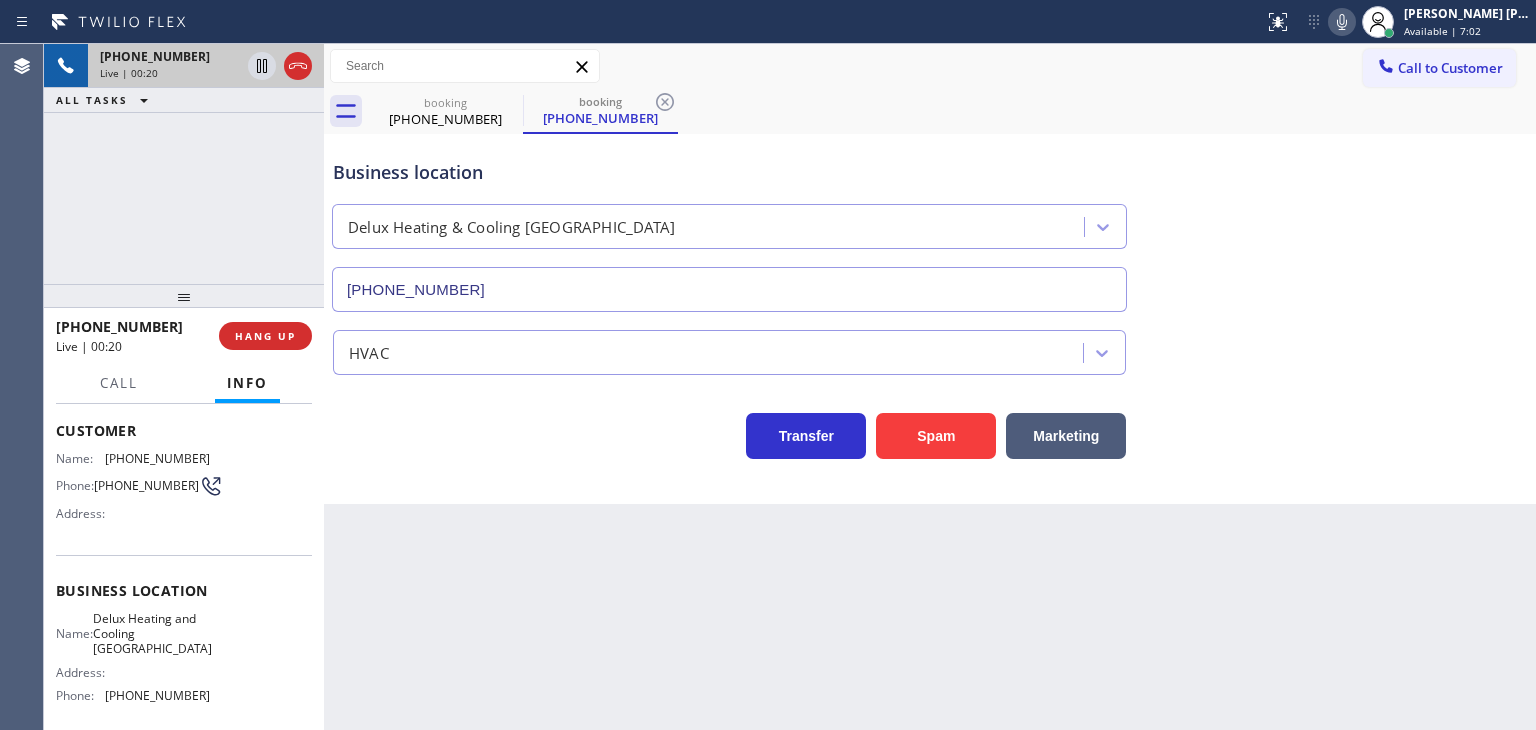 drag, startPoint x: 291, startPoint y: 73, endPoint x: 305, endPoint y: 76, distance: 14.3178215 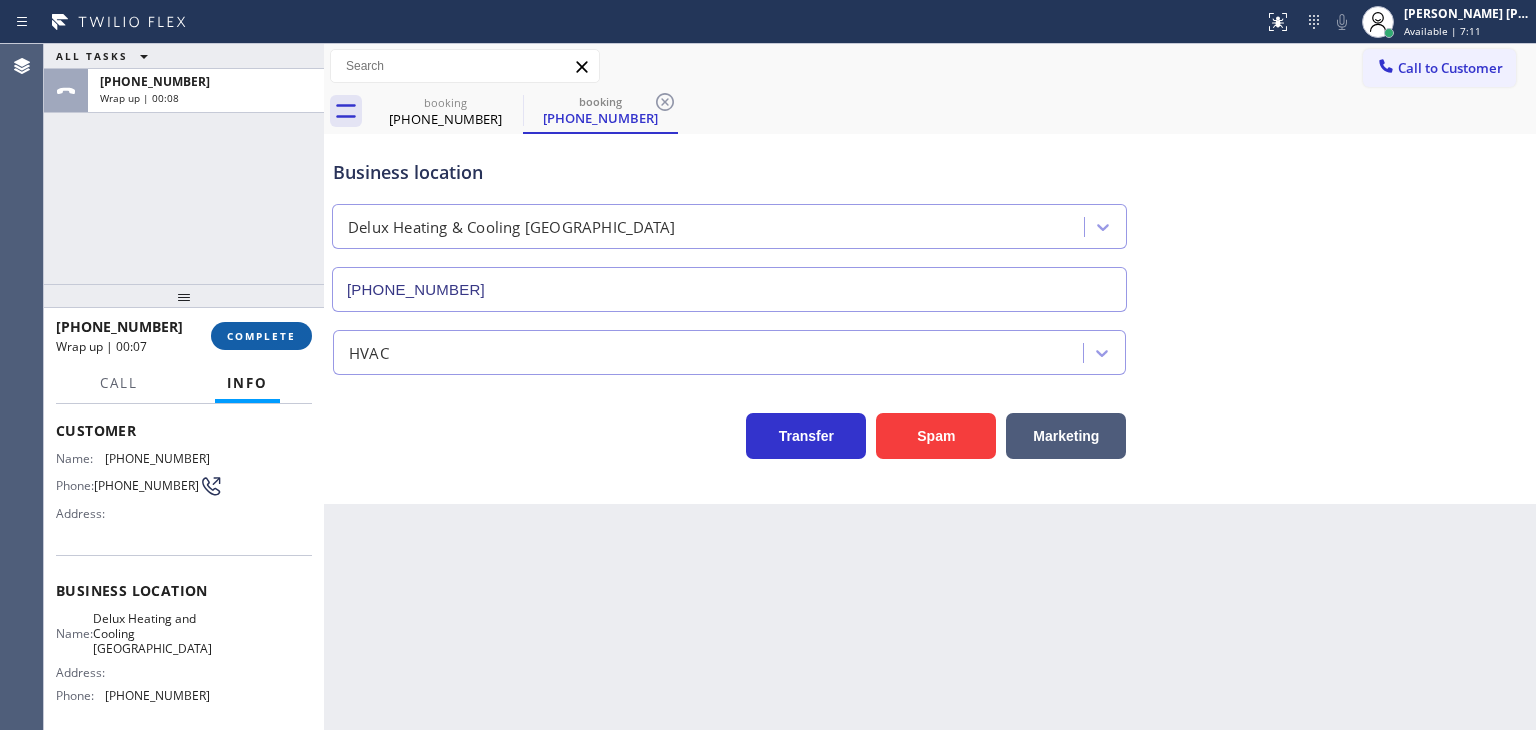 click on "COMPLETE" at bounding box center [261, 336] 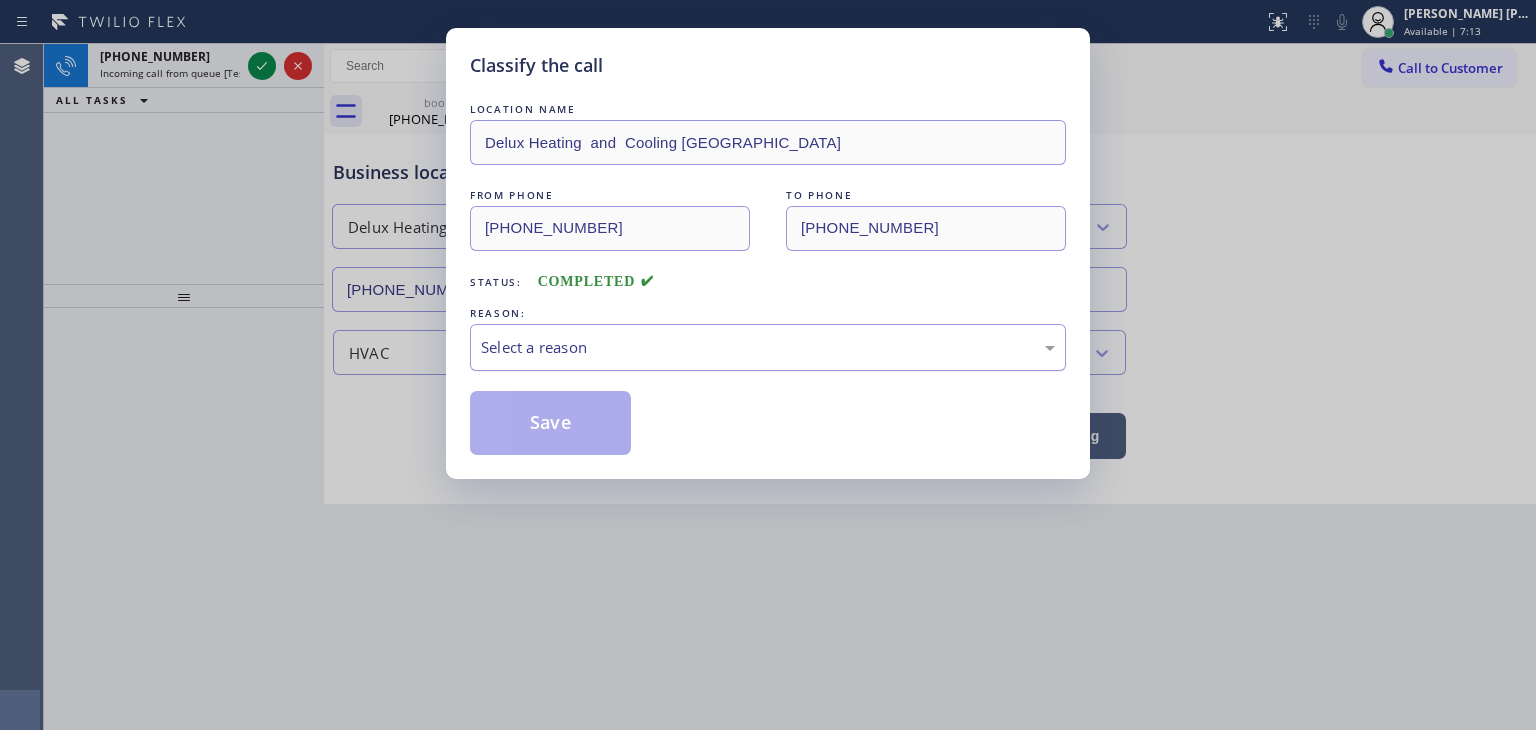 click on "Select a reason" at bounding box center [768, 347] 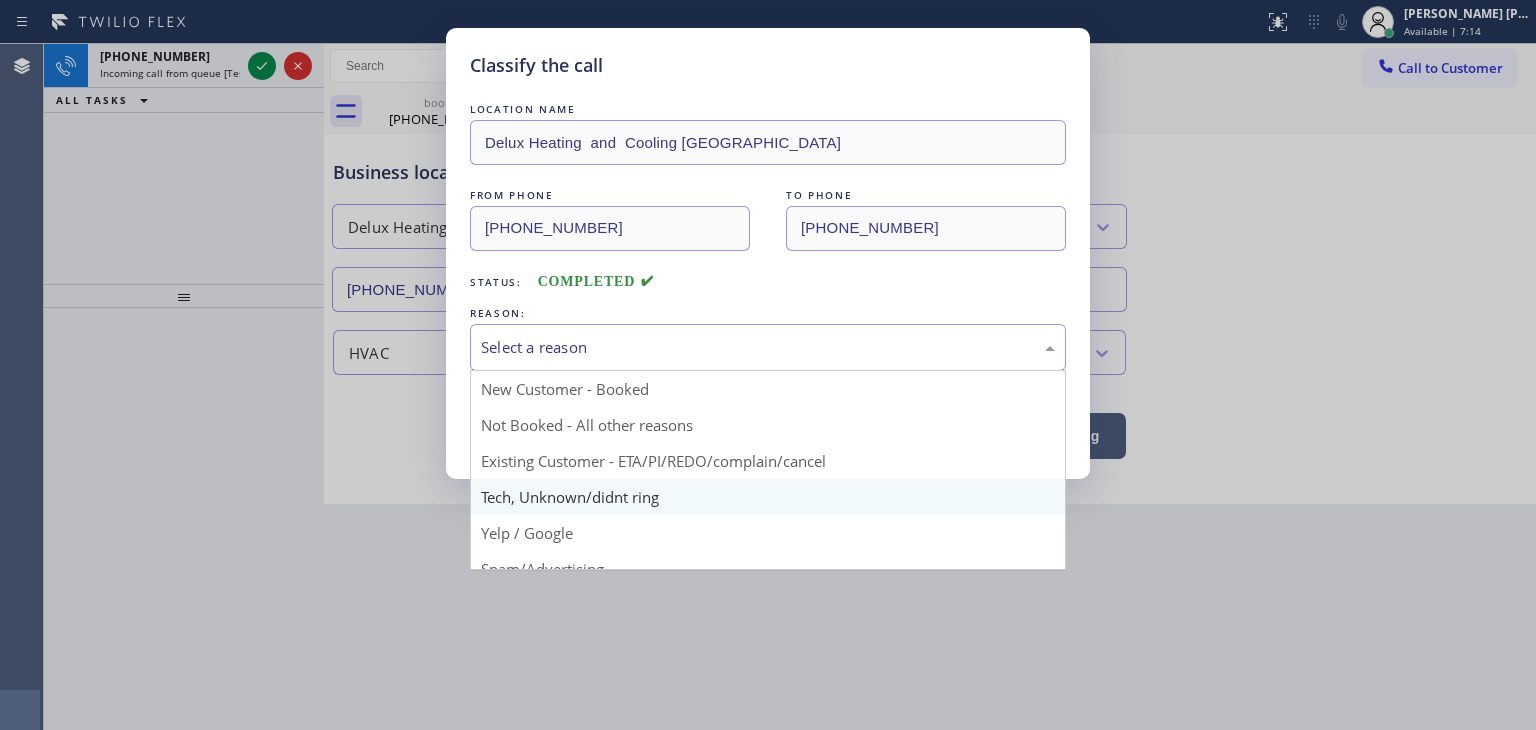scroll, scrollTop: 100, scrollLeft: 0, axis: vertical 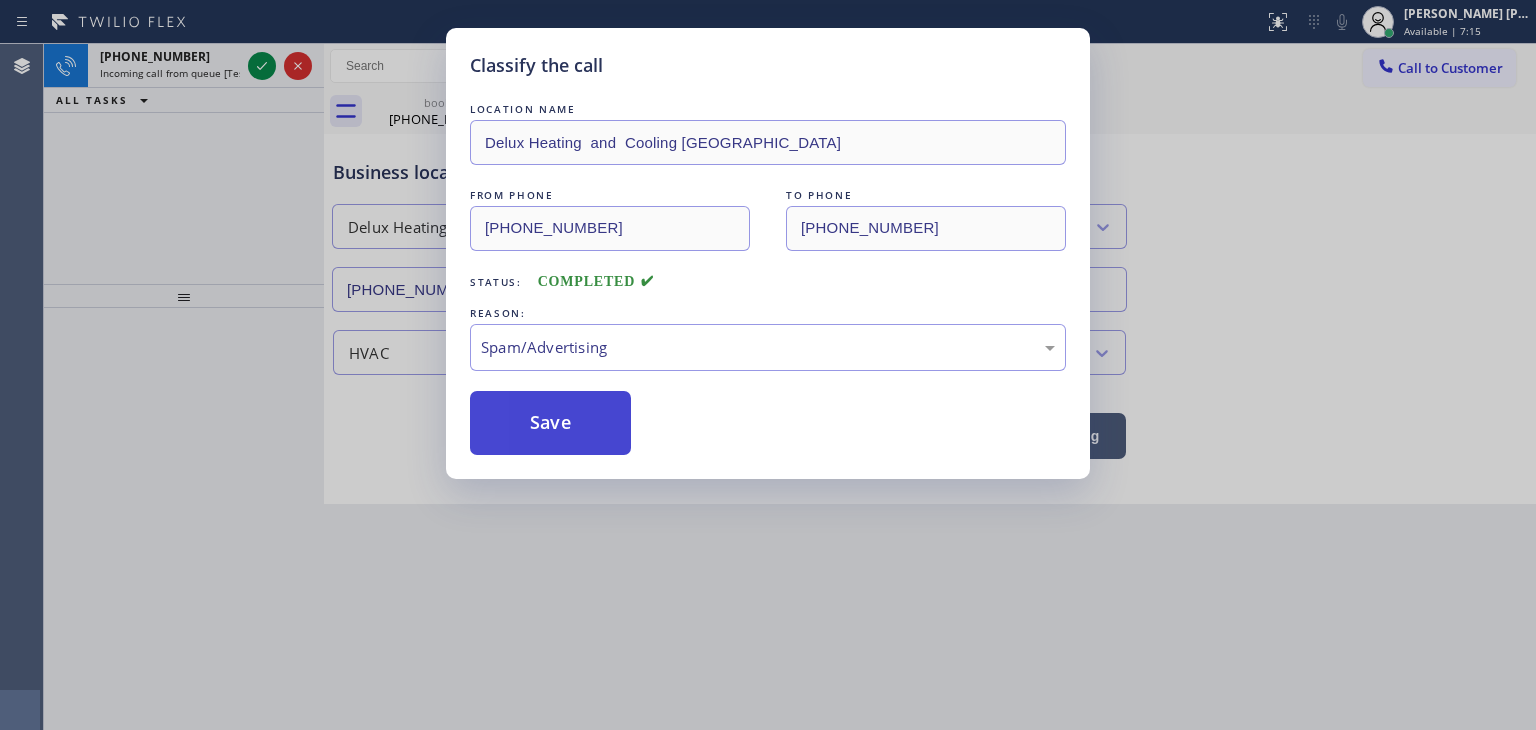 click on "Save" at bounding box center (550, 423) 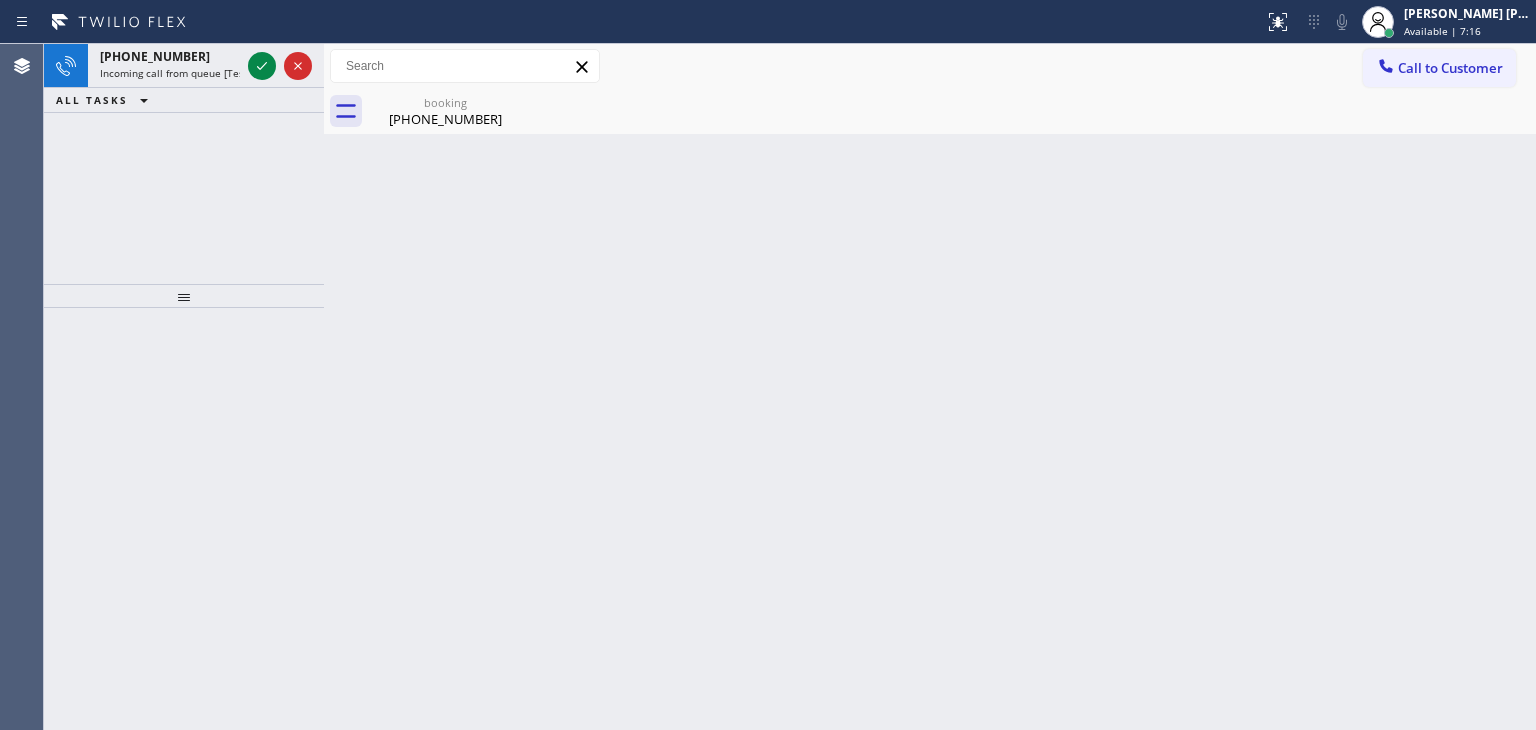 click 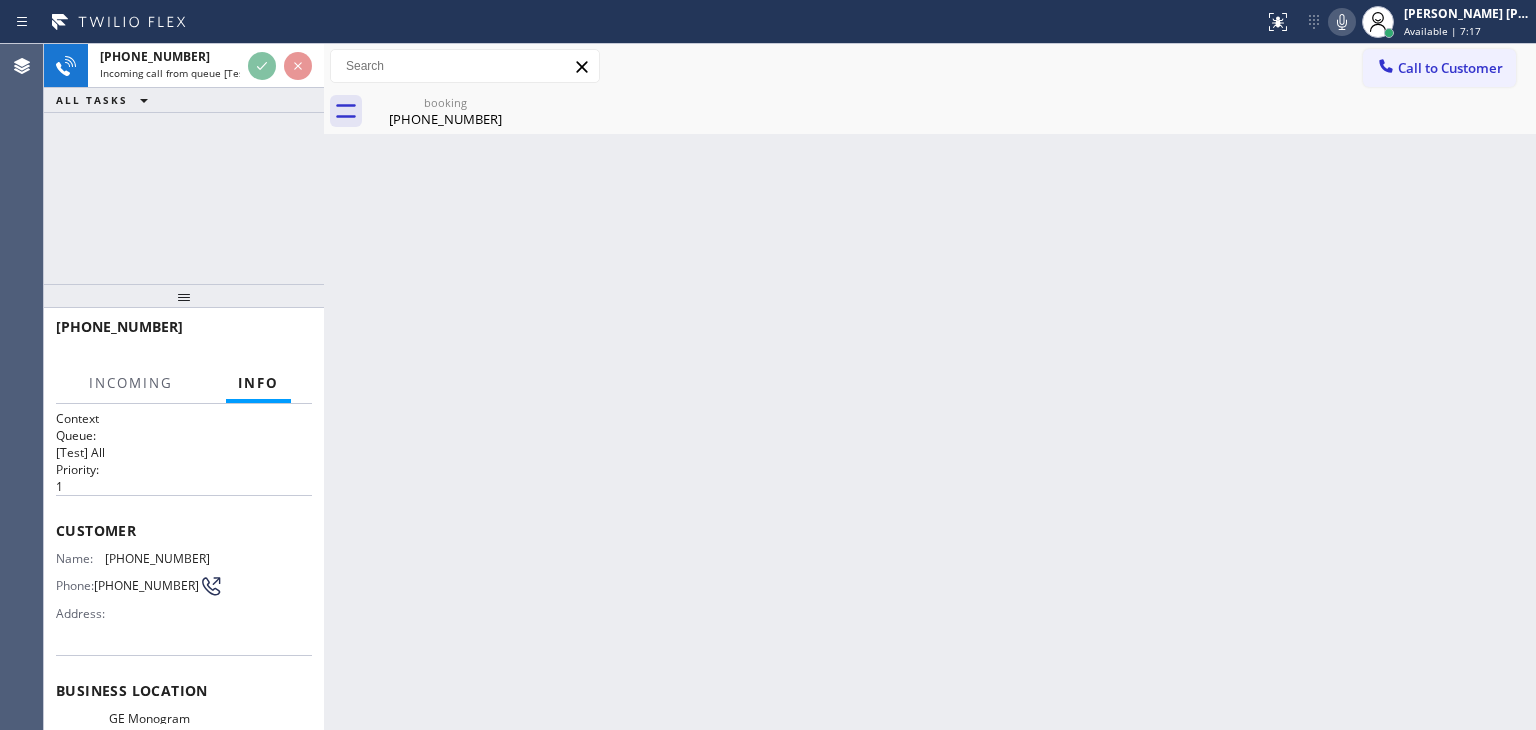 scroll, scrollTop: 100, scrollLeft: 0, axis: vertical 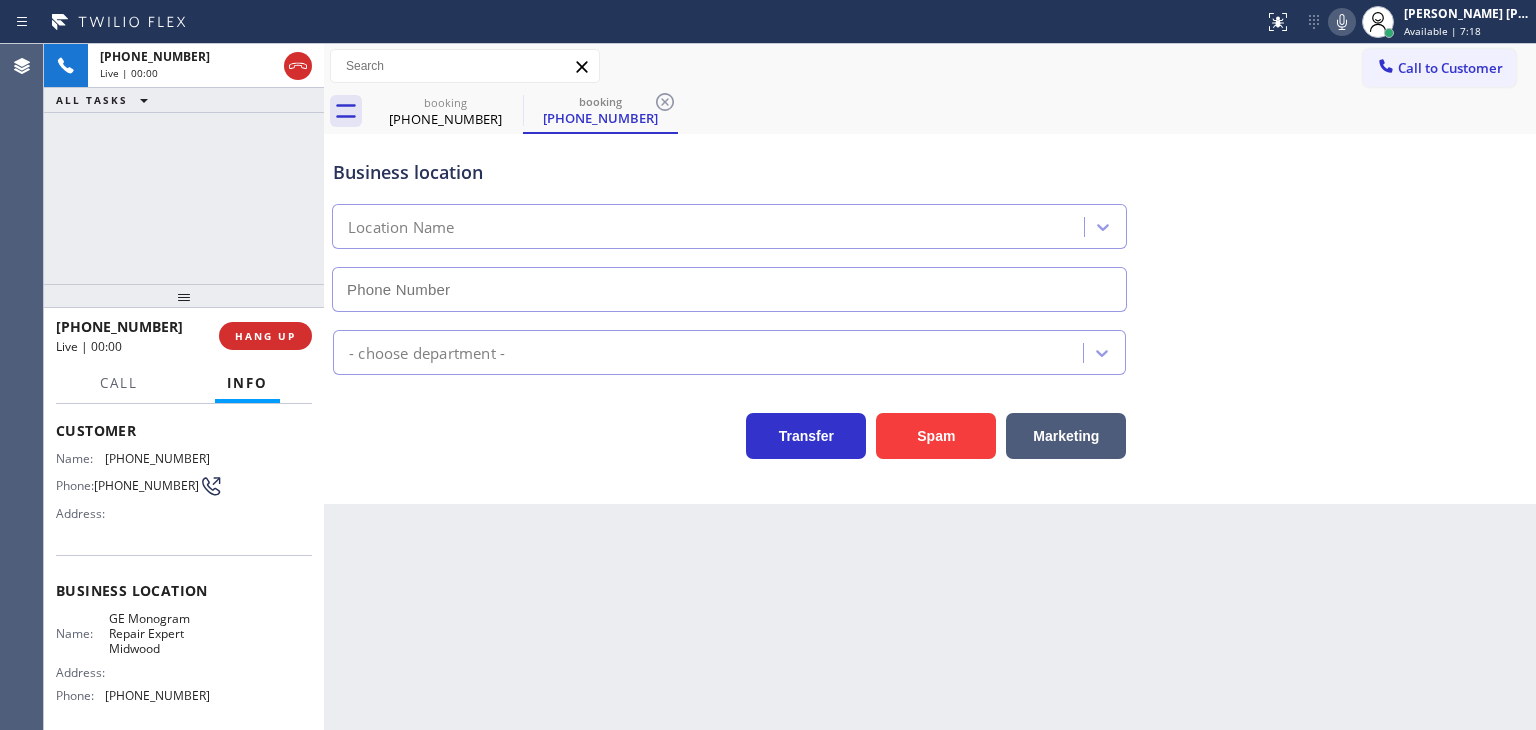 type on "[PHONE_NUMBER]" 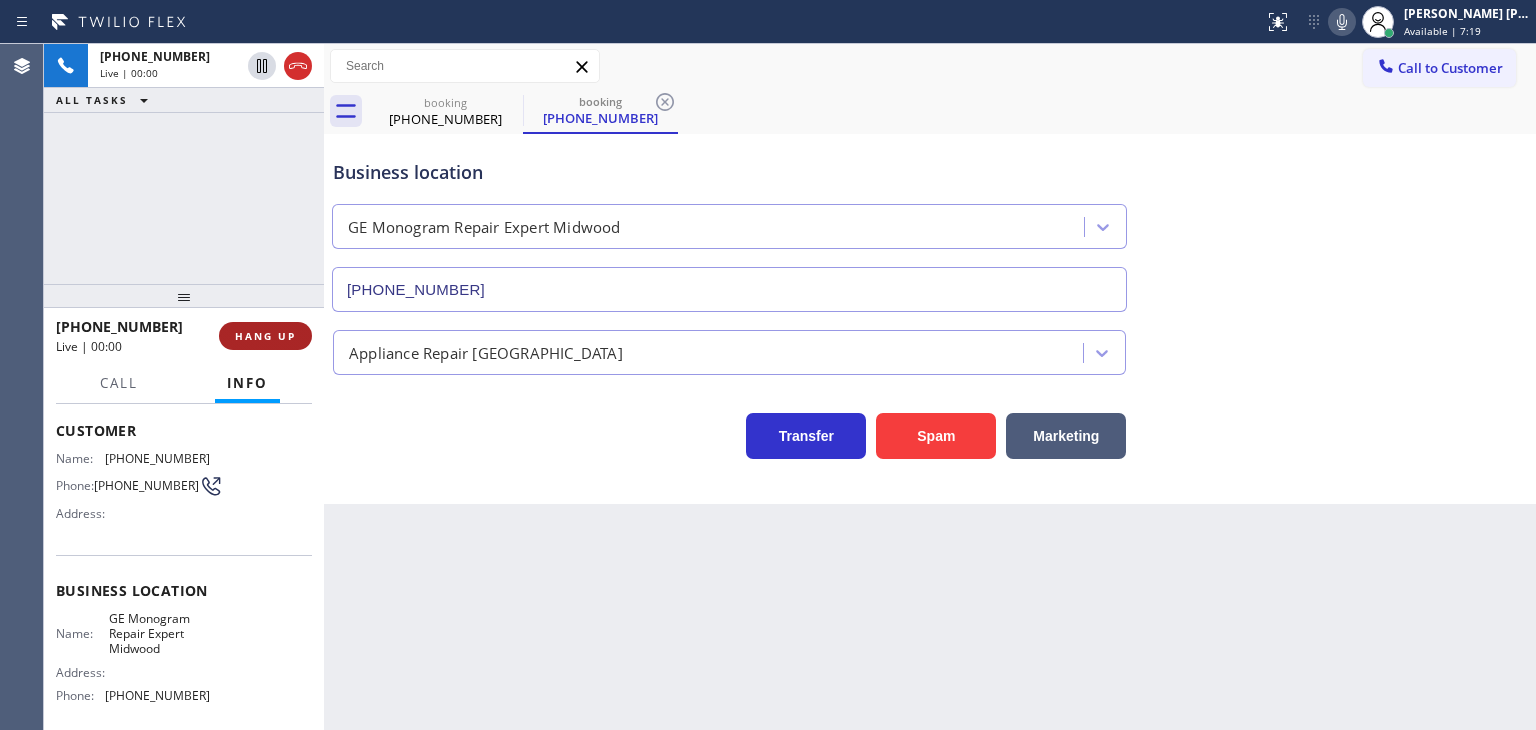 click on "HANG UP" at bounding box center [265, 336] 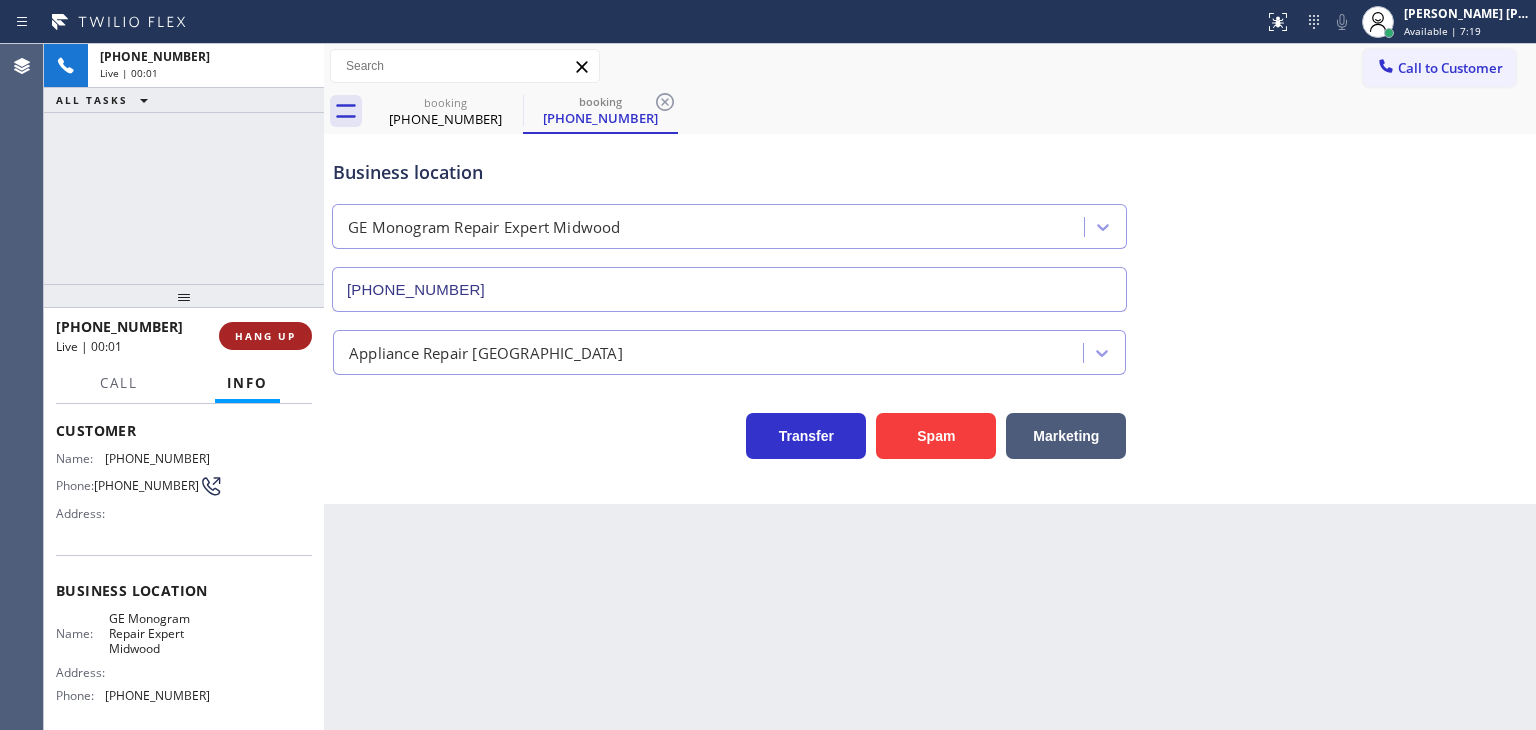 click on "HANG UP" at bounding box center (265, 336) 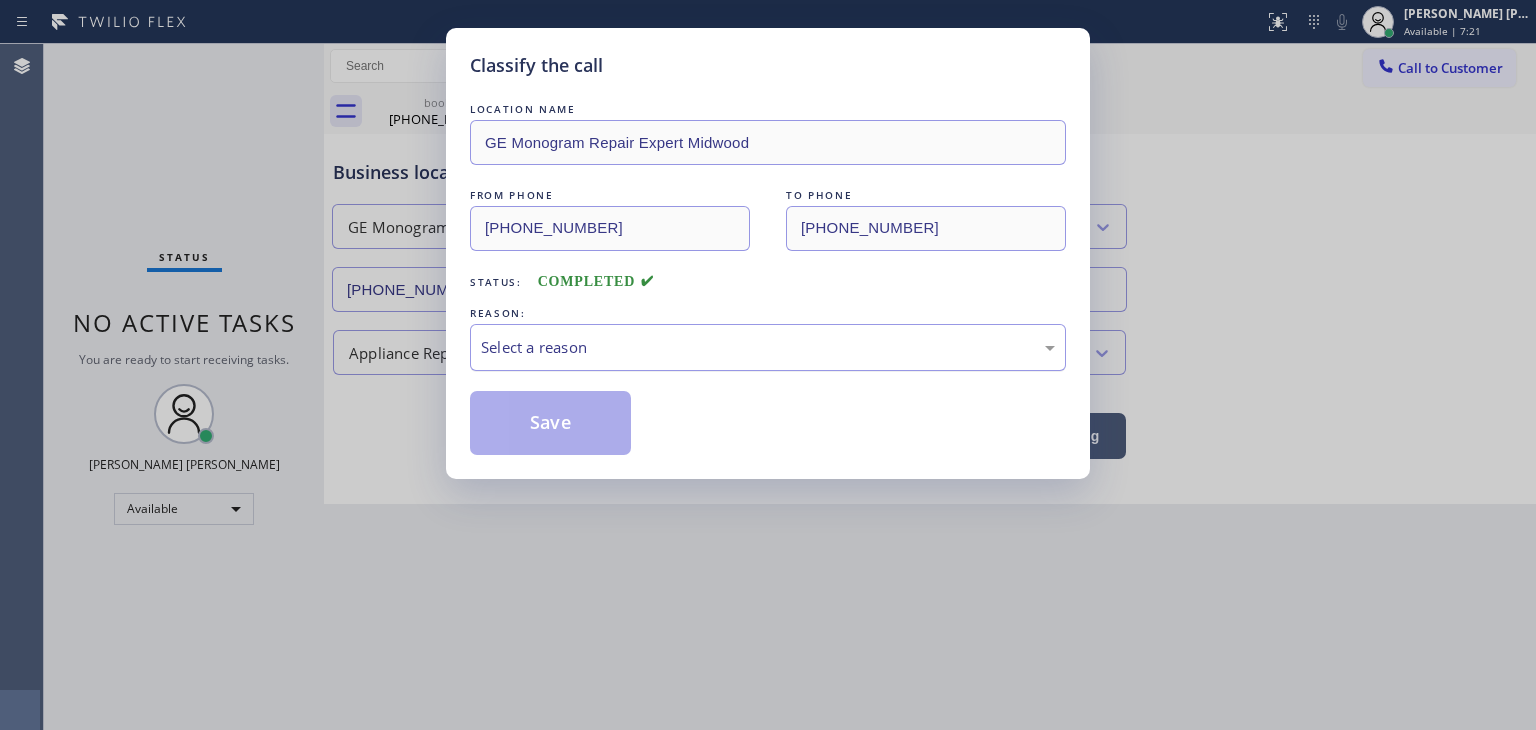 click on "Select a reason" at bounding box center [768, 347] 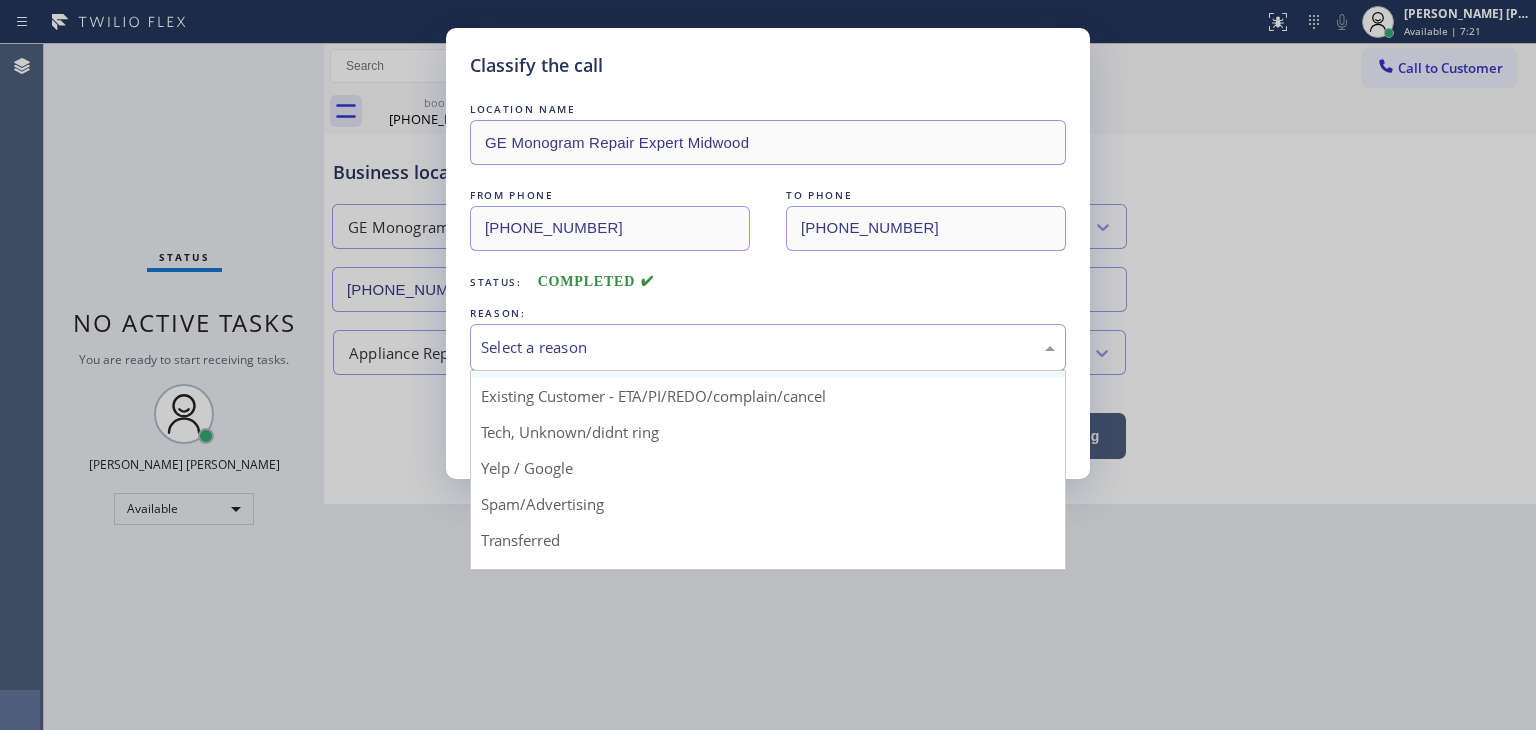 scroll, scrollTop: 100, scrollLeft: 0, axis: vertical 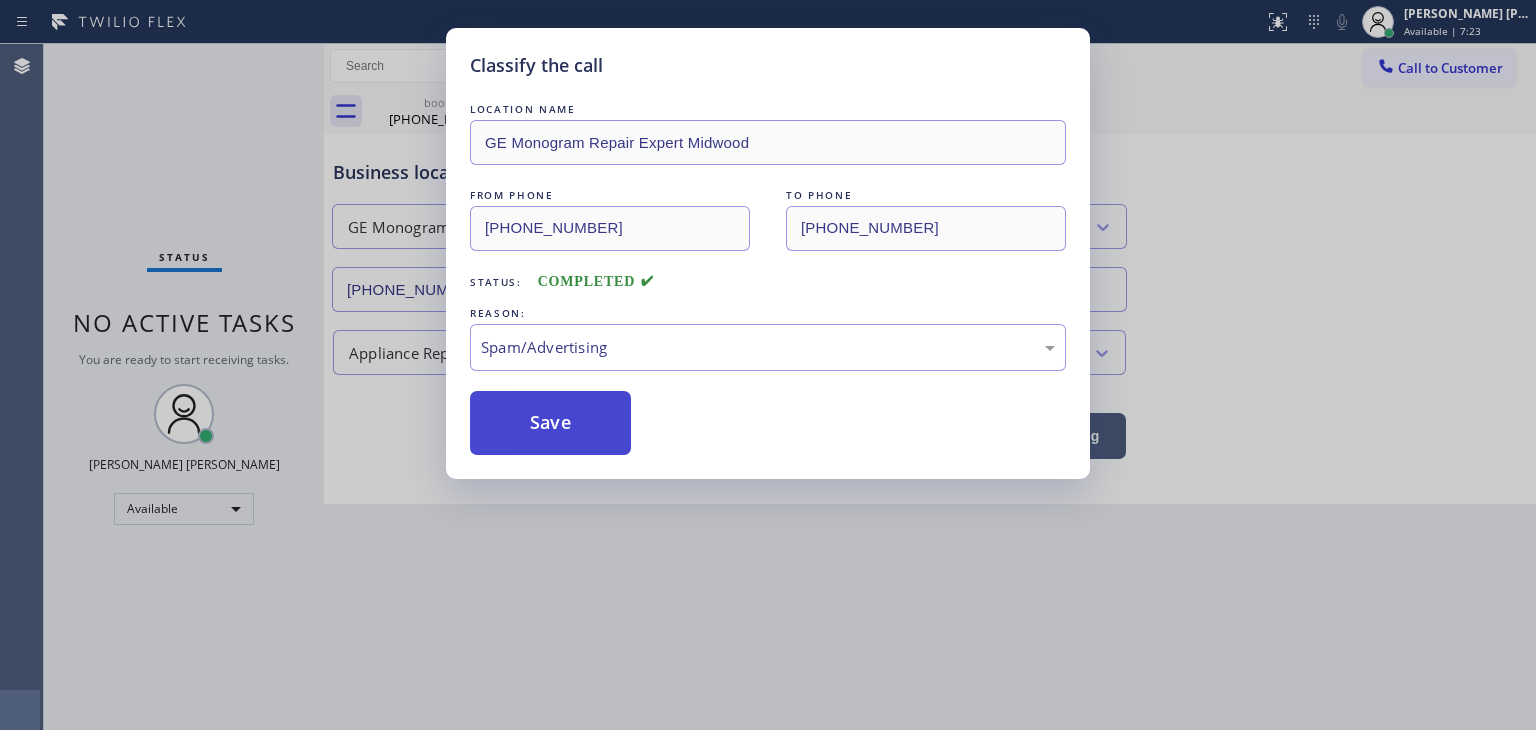 click on "Save" at bounding box center (550, 423) 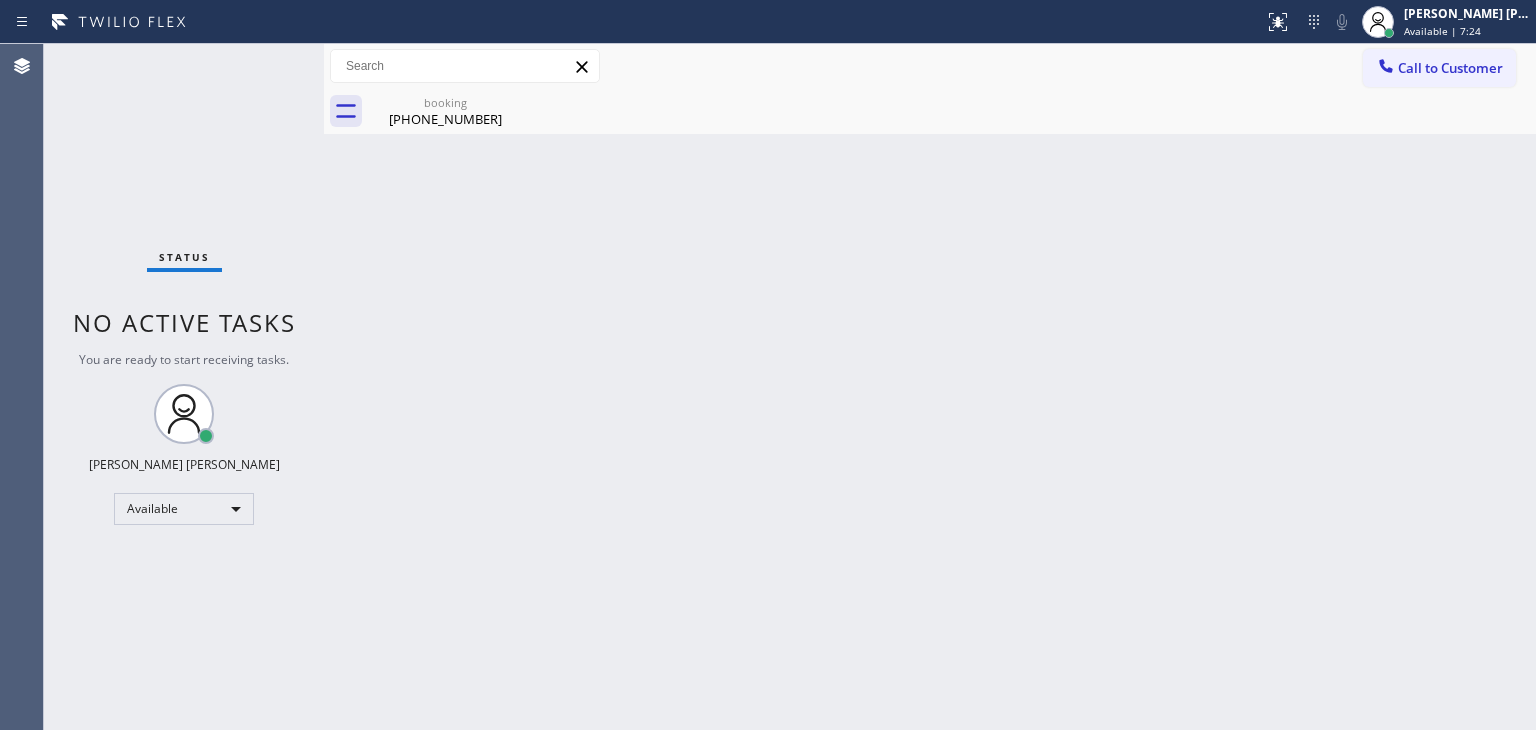 click on "Status   No active tasks     You are ready to start receiving tasks.   [PERSON_NAME] [PERSON_NAME] Available" at bounding box center (184, 387) 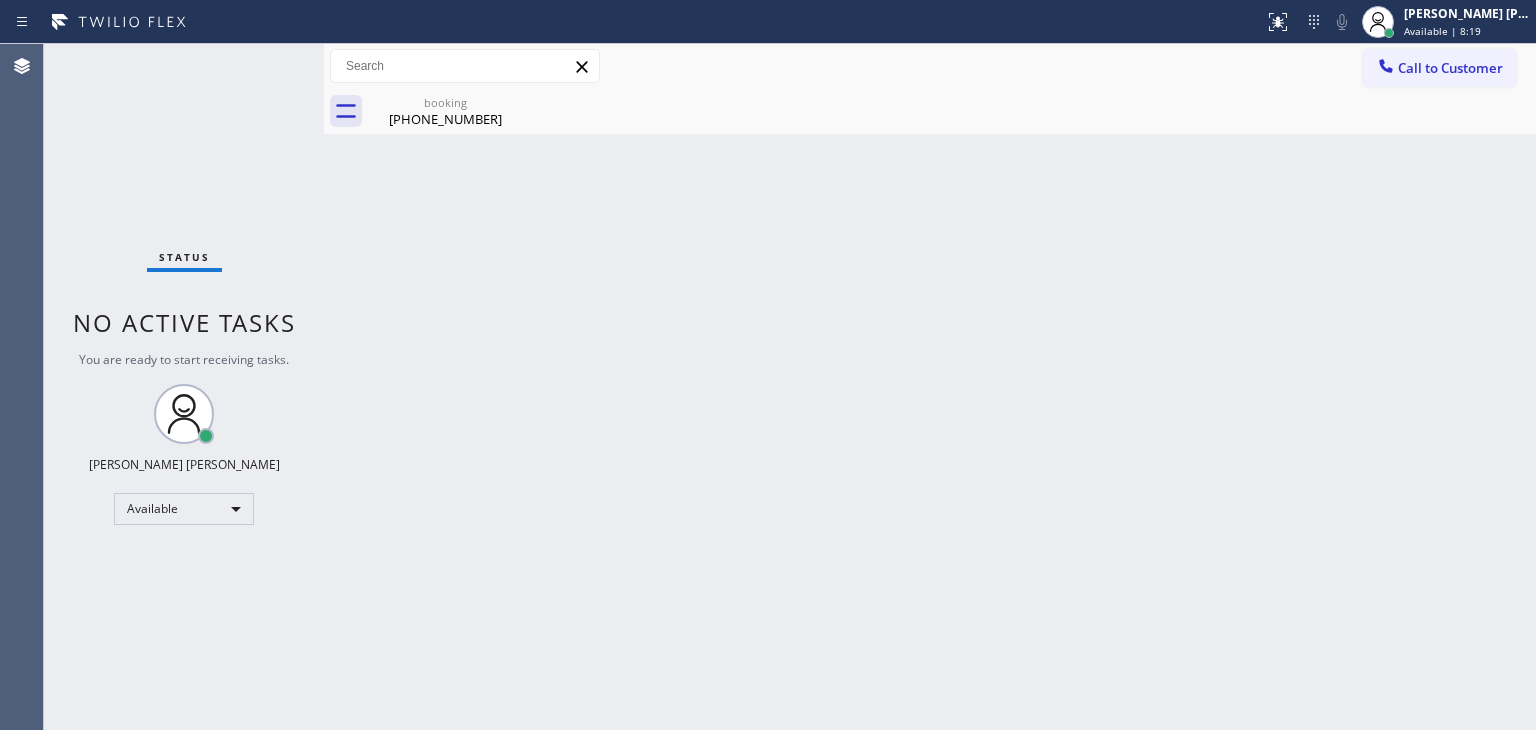 click on "Status   No active tasks     You are ready to start receiving tasks.   [PERSON_NAME] [PERSON_NAME] Available" at bounding box center (184, 387) 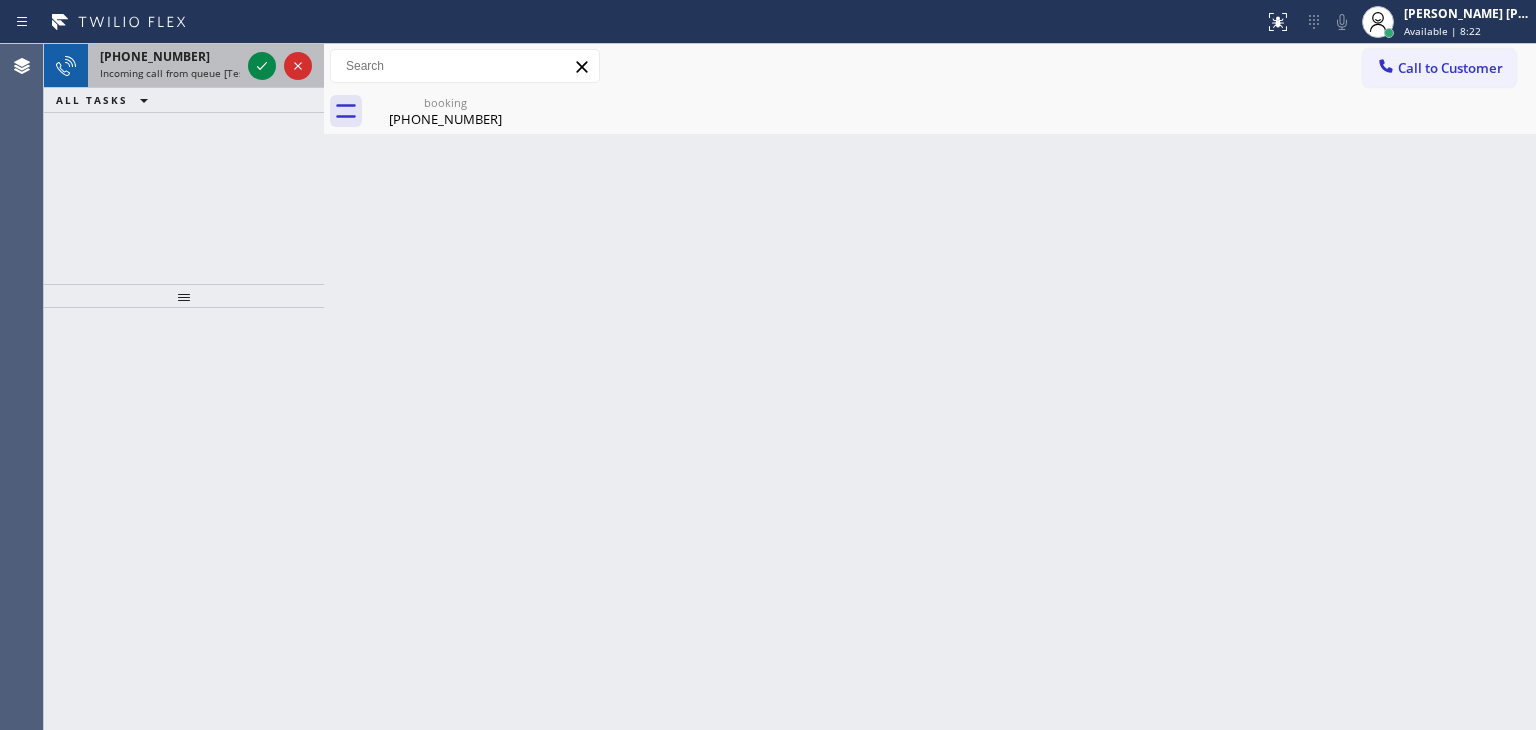 click at bounding box center (280, 66) 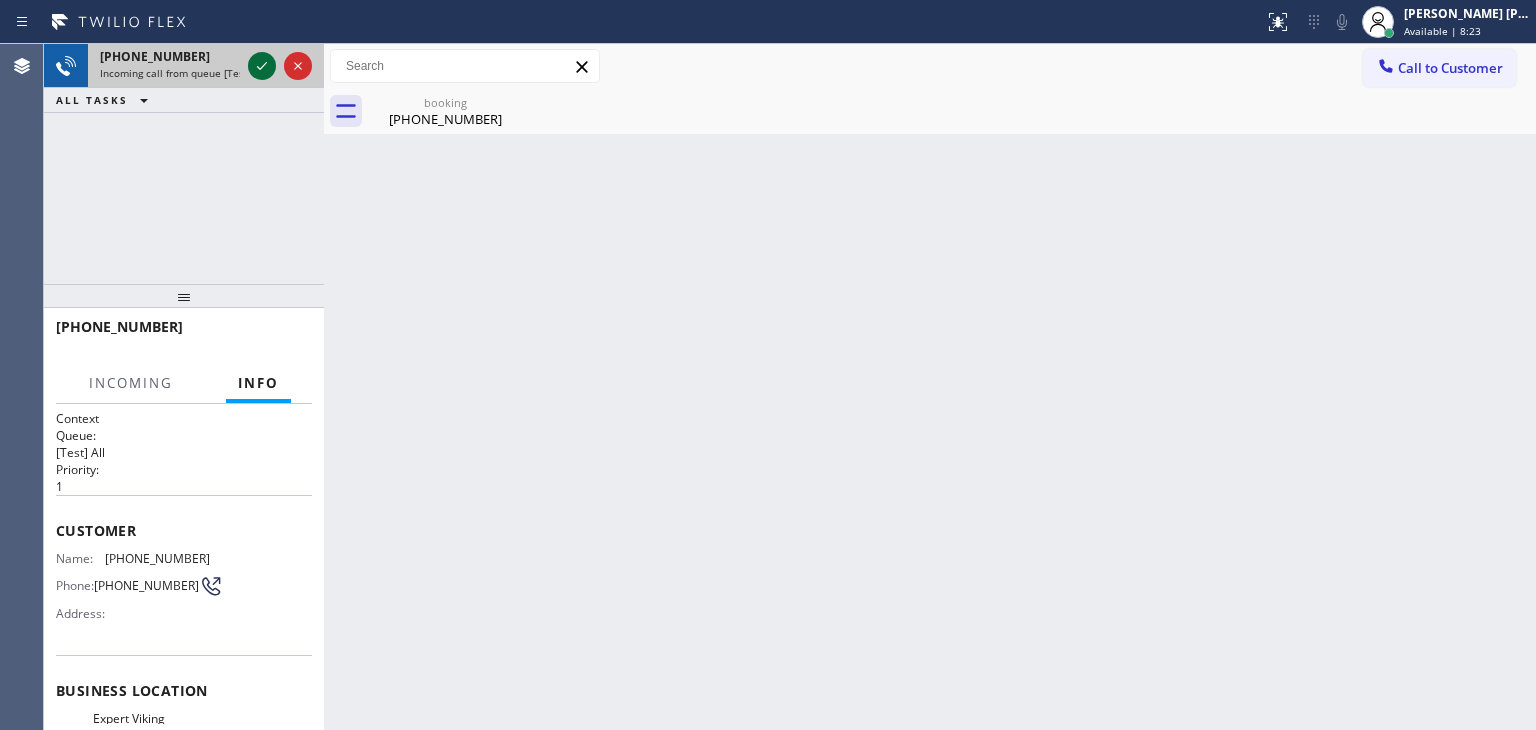 click 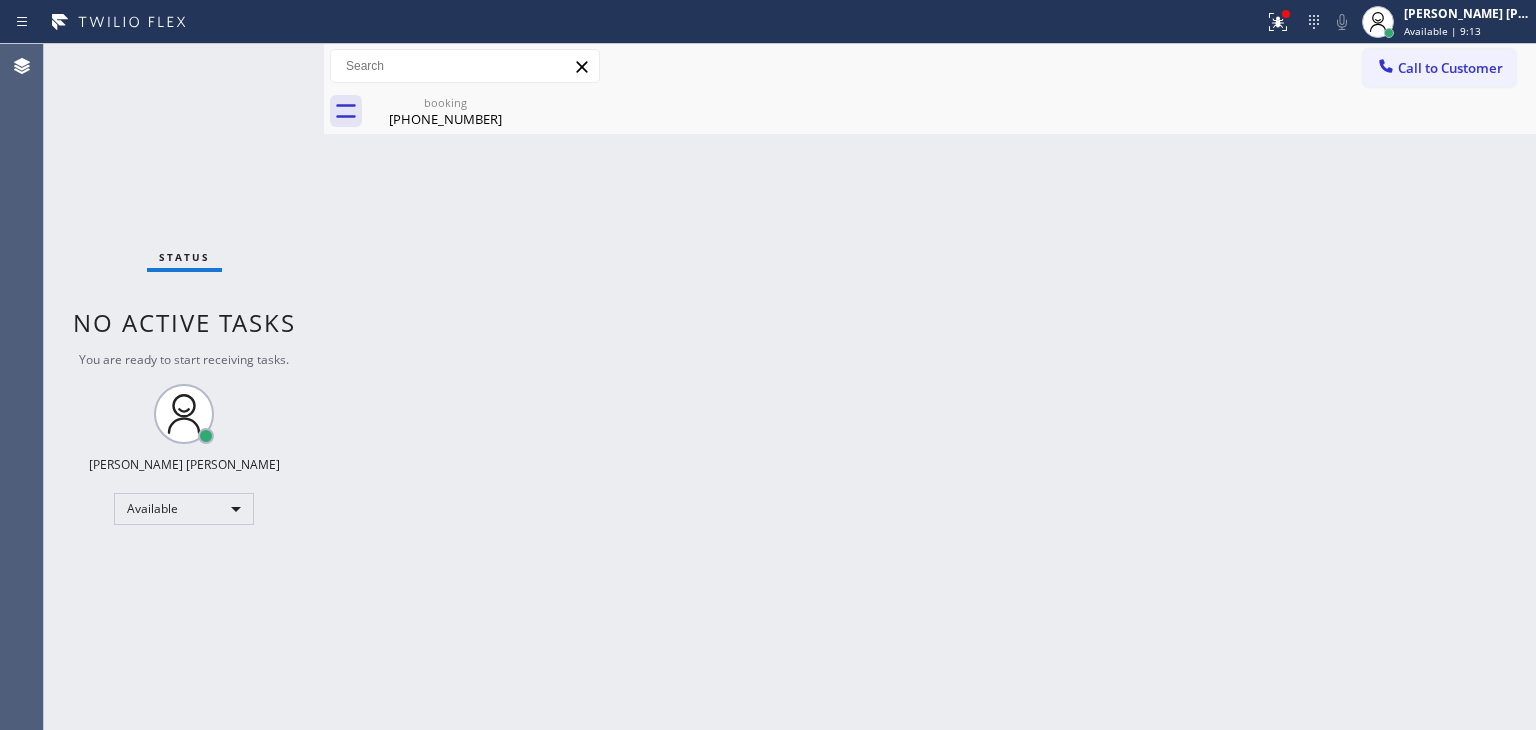 click on "Status   No active tasks     You are ready to start receiving tasks.   [PERSON_NAME] [PERSON_NAME] Available" at bounding box center [184, 387] 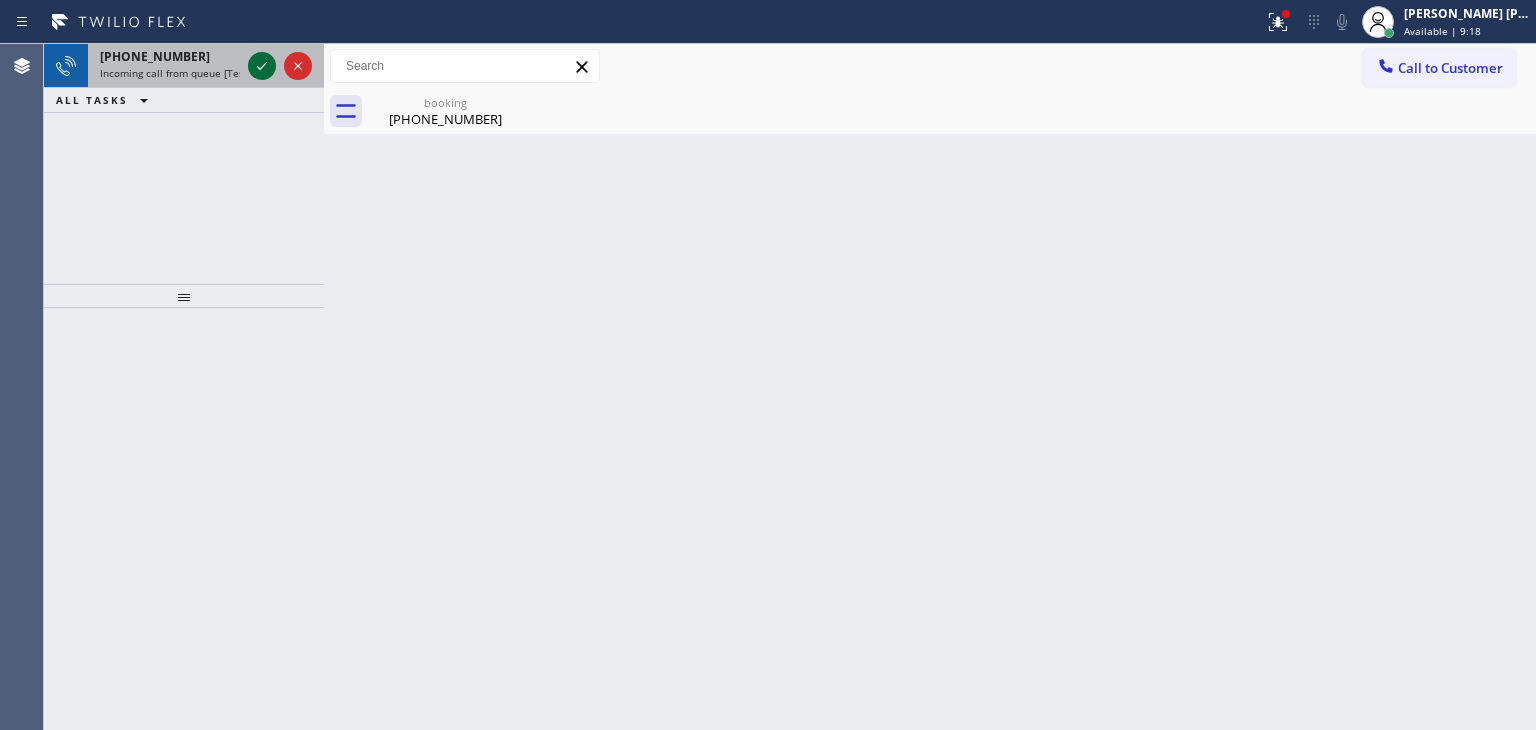 click 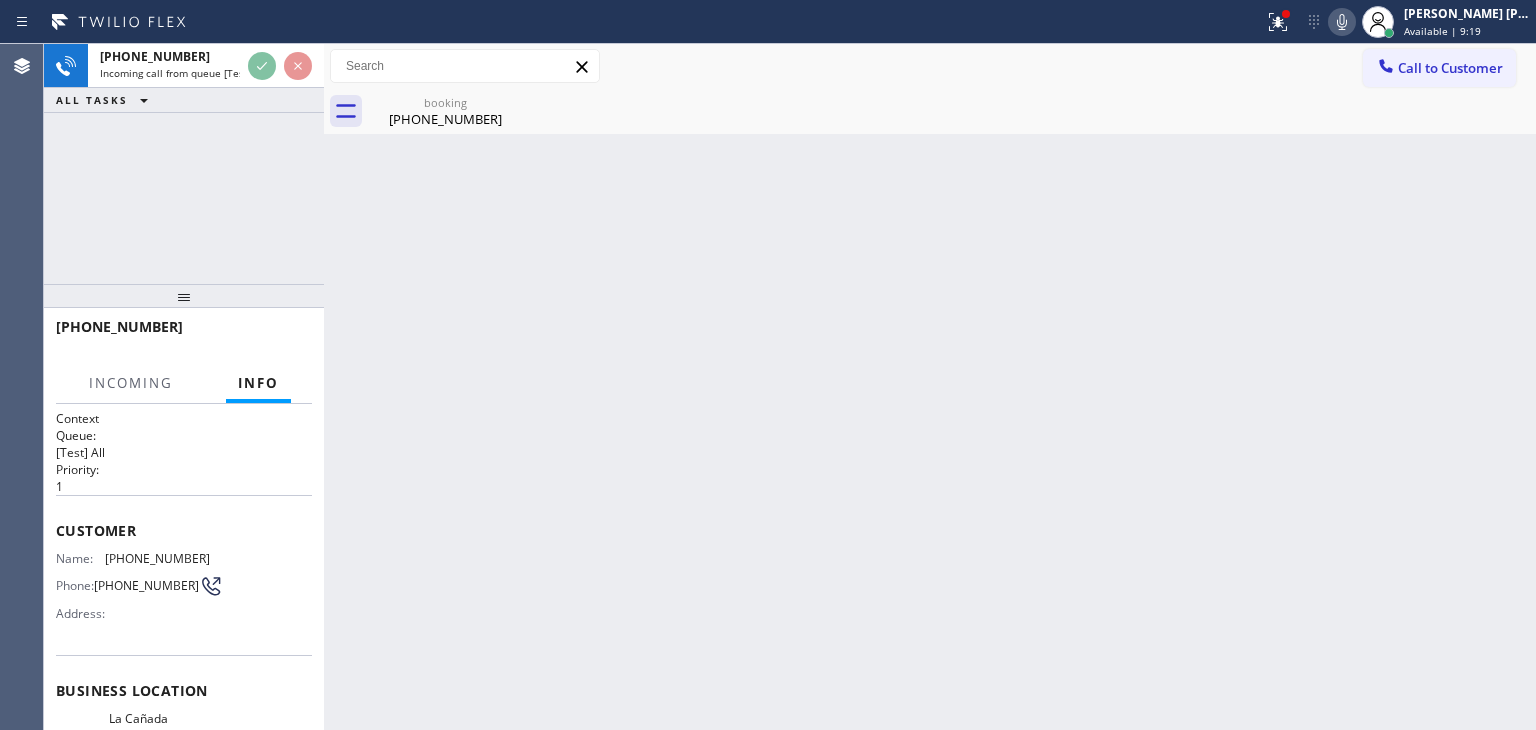 scroll, scrollTop: 100, scrollLeft: 0, axis: vertical 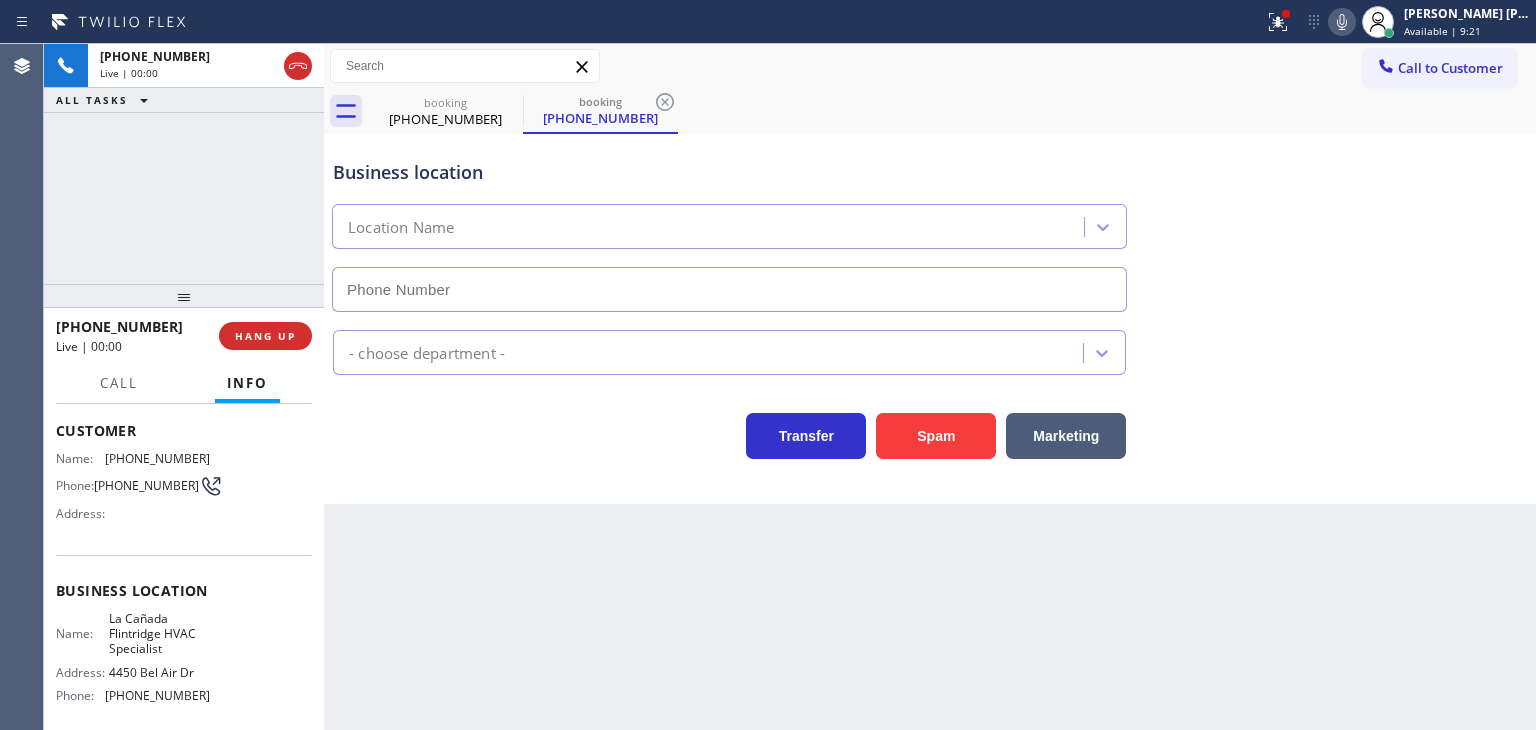 type on "[PHONE_NUMBER]" 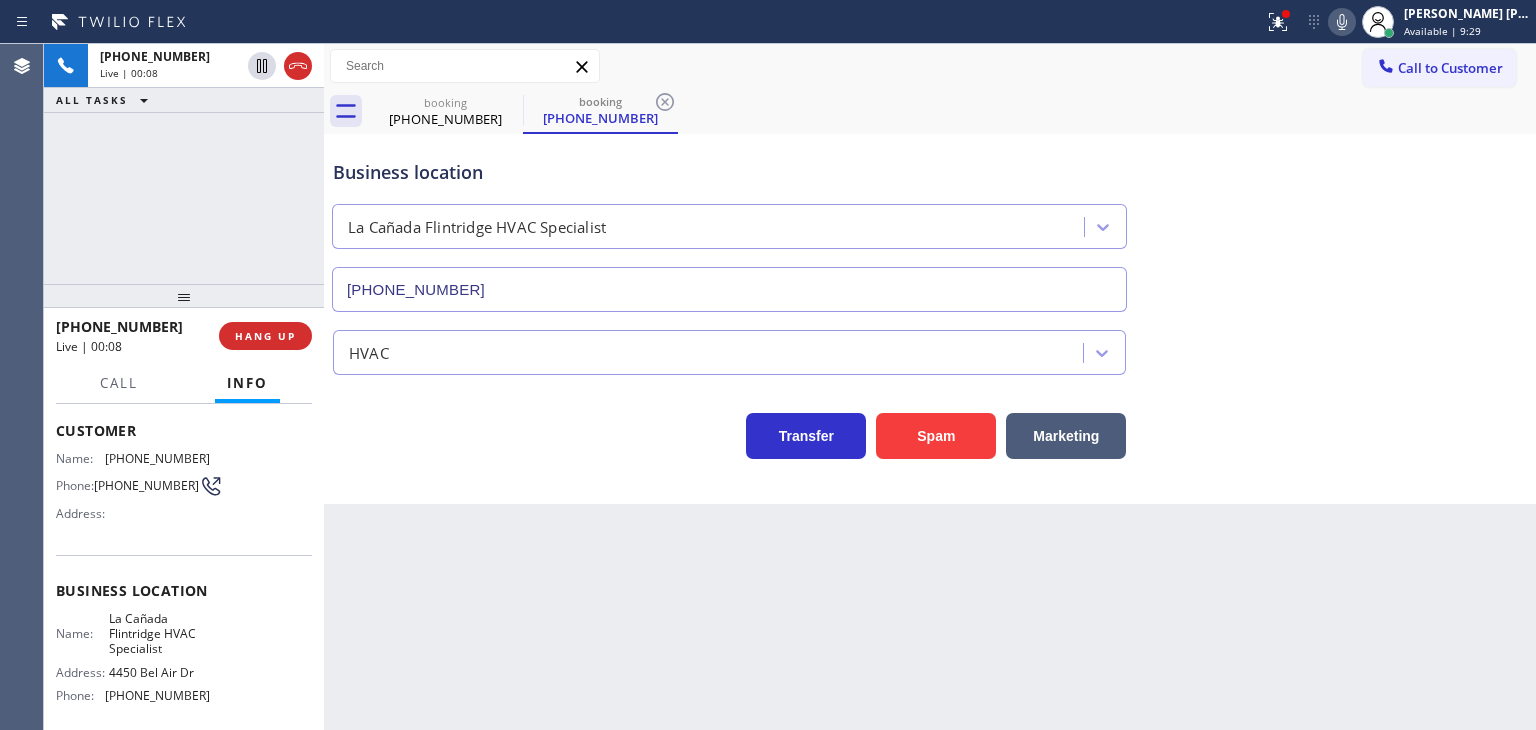 click 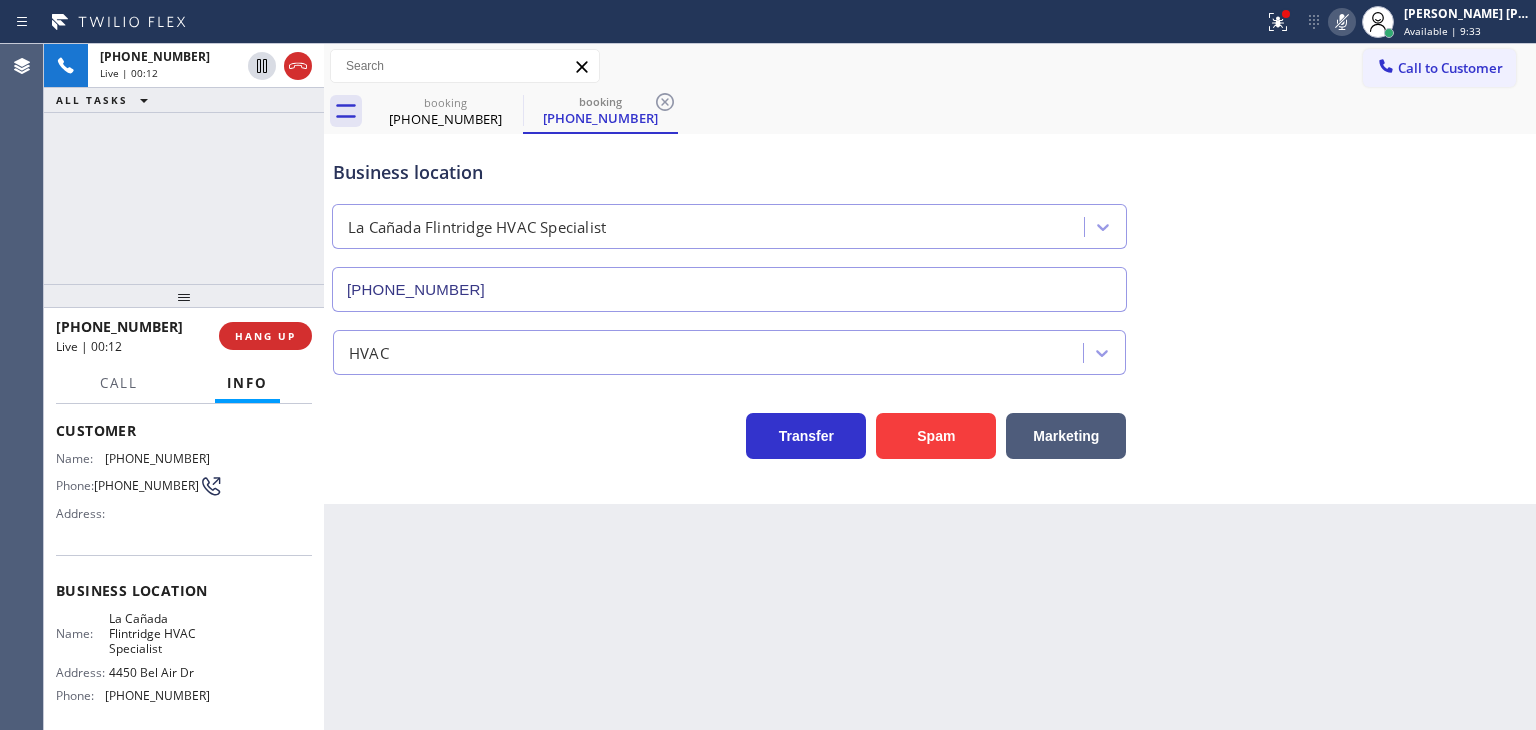 click 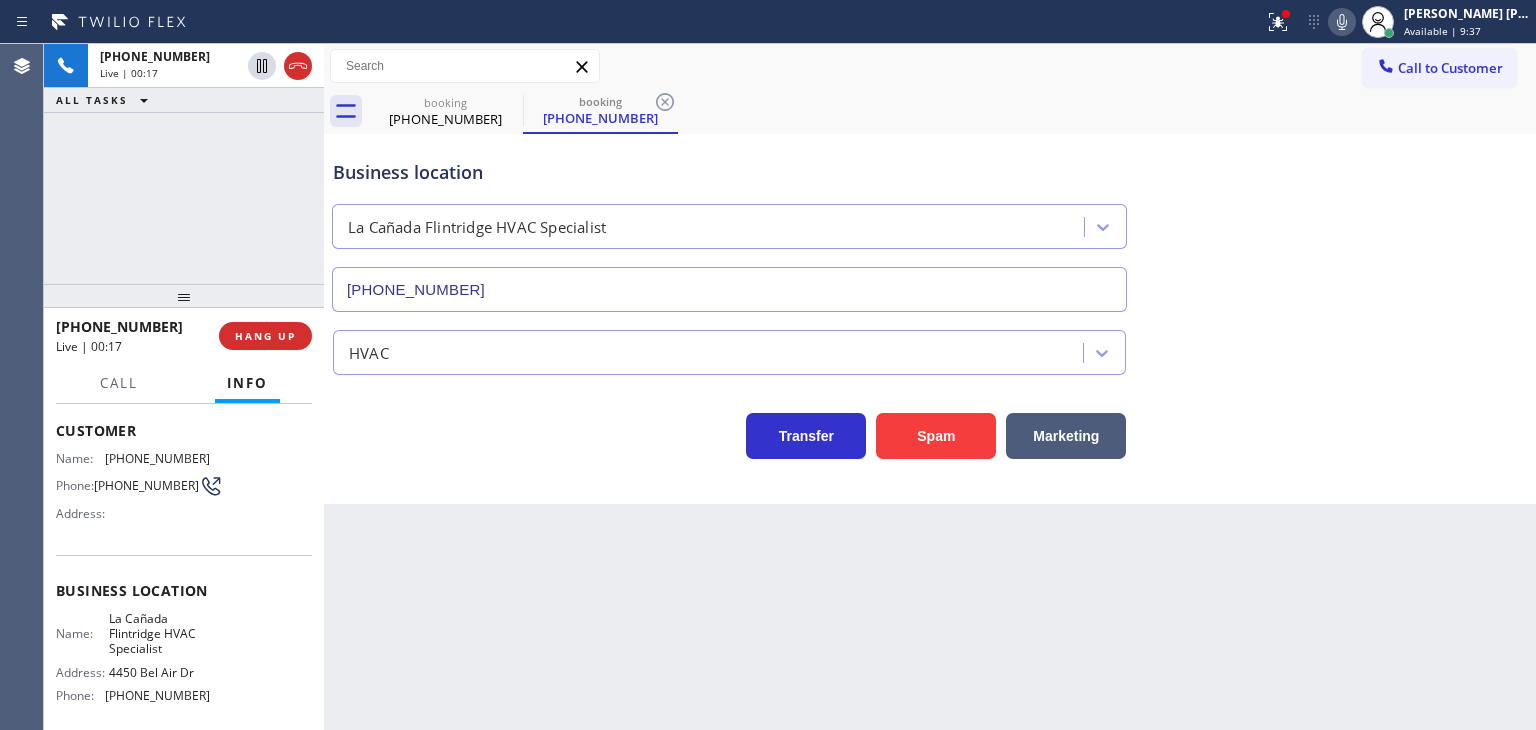 click 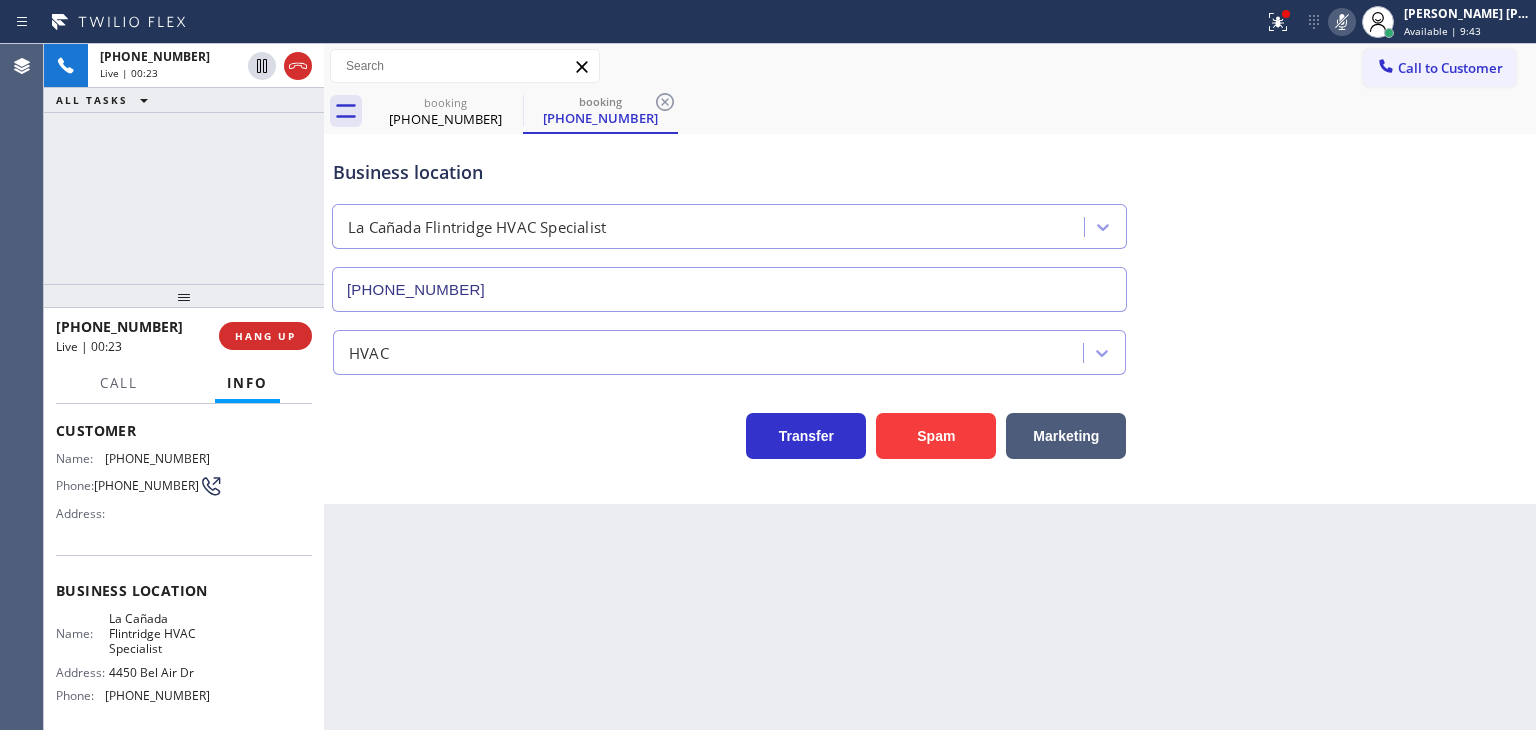 click 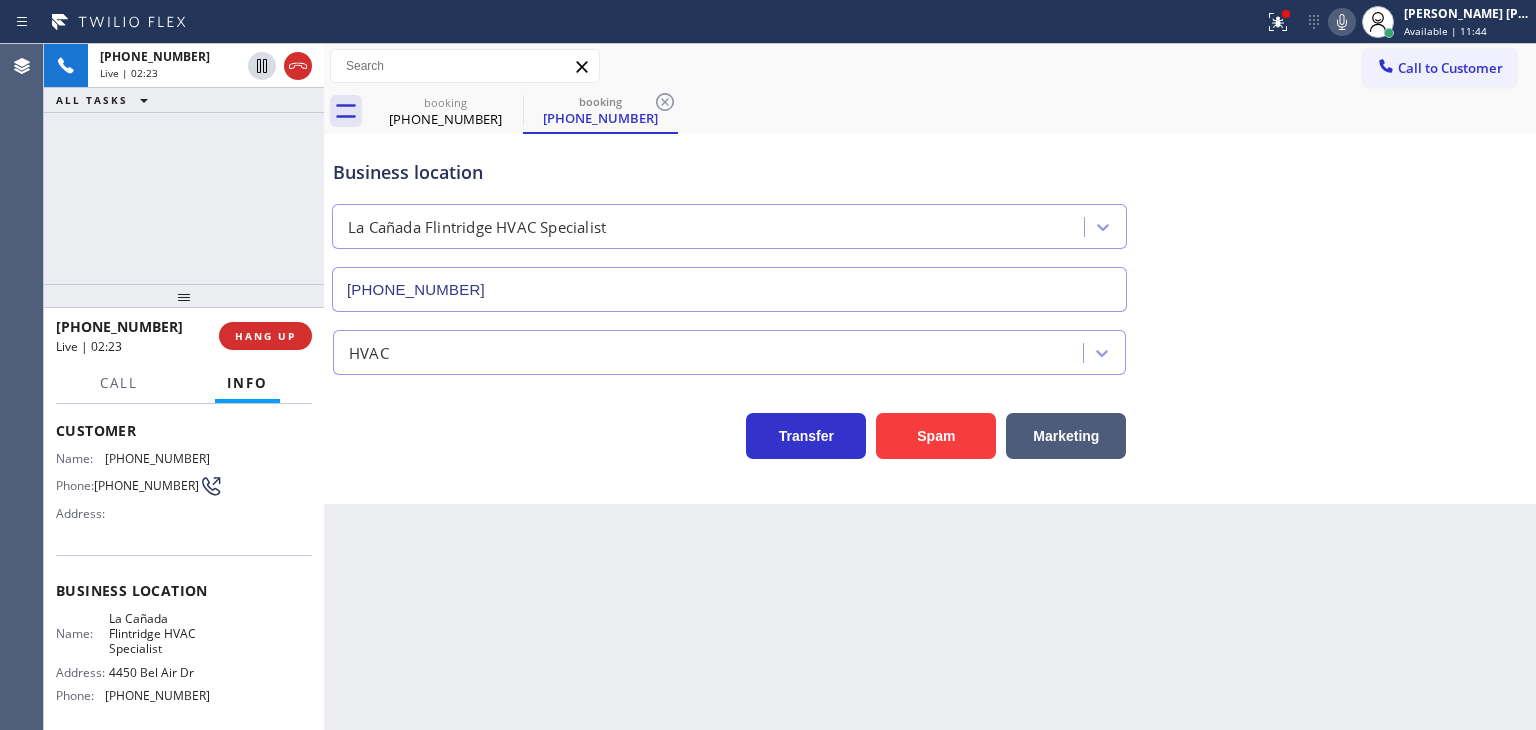 click on "Transfer Spam Marketing" at bounding box center (729, 431) 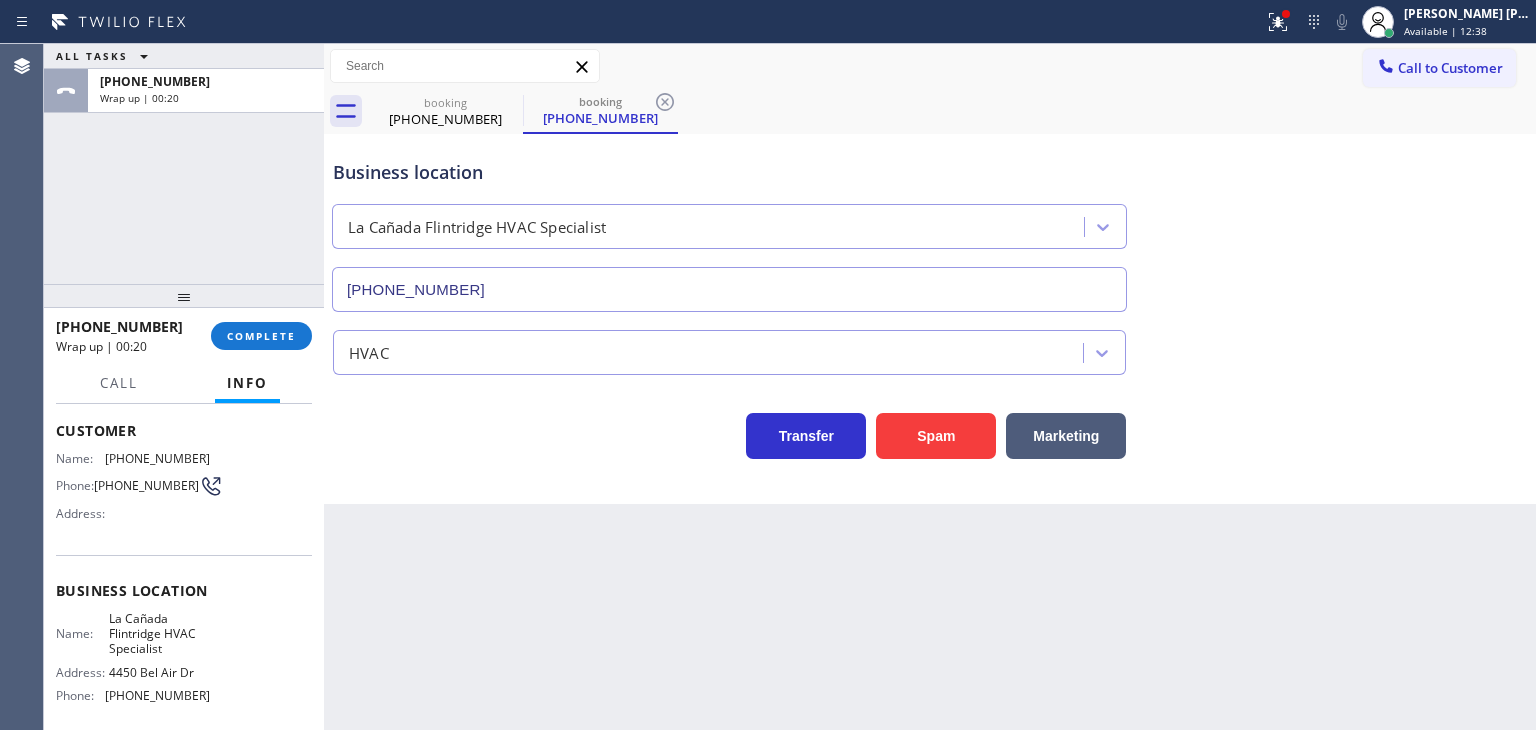 drag, startPoint x: 266, startPoint y: 333, endPoint x: 316, endPoint y: 333, distance: 50 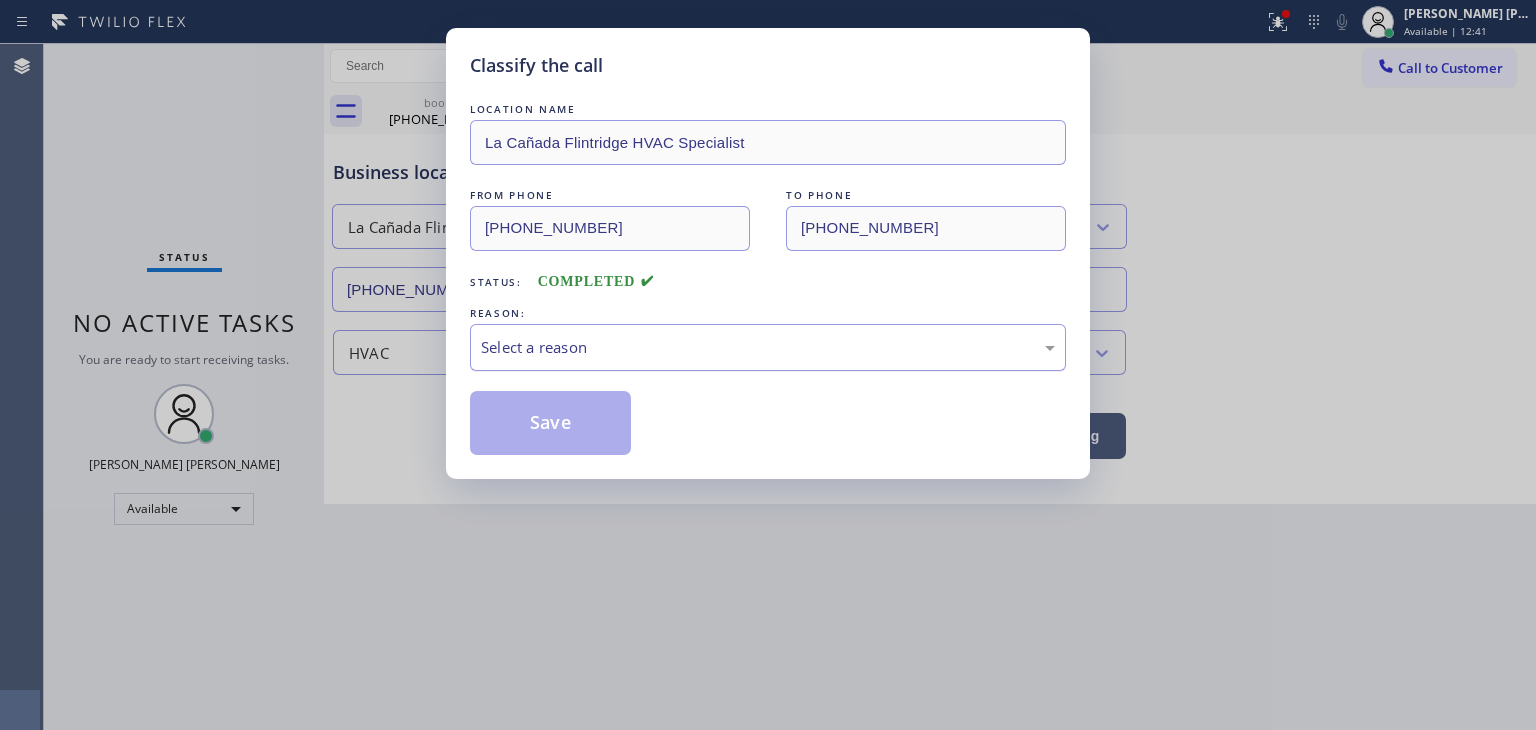 click on "Select a reason" at bounding box center [768, 347] 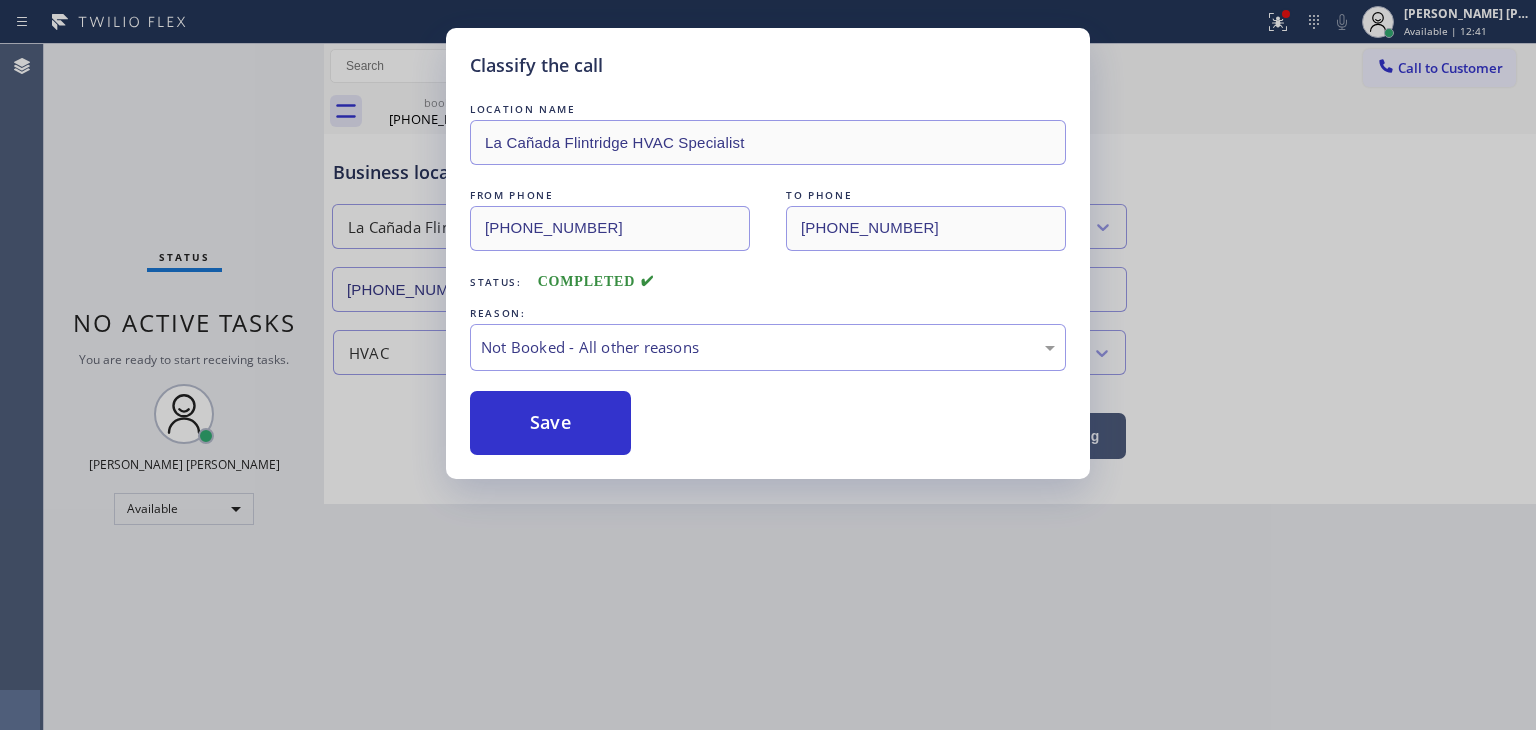 click on "Save" at bounding box center [550, 423] 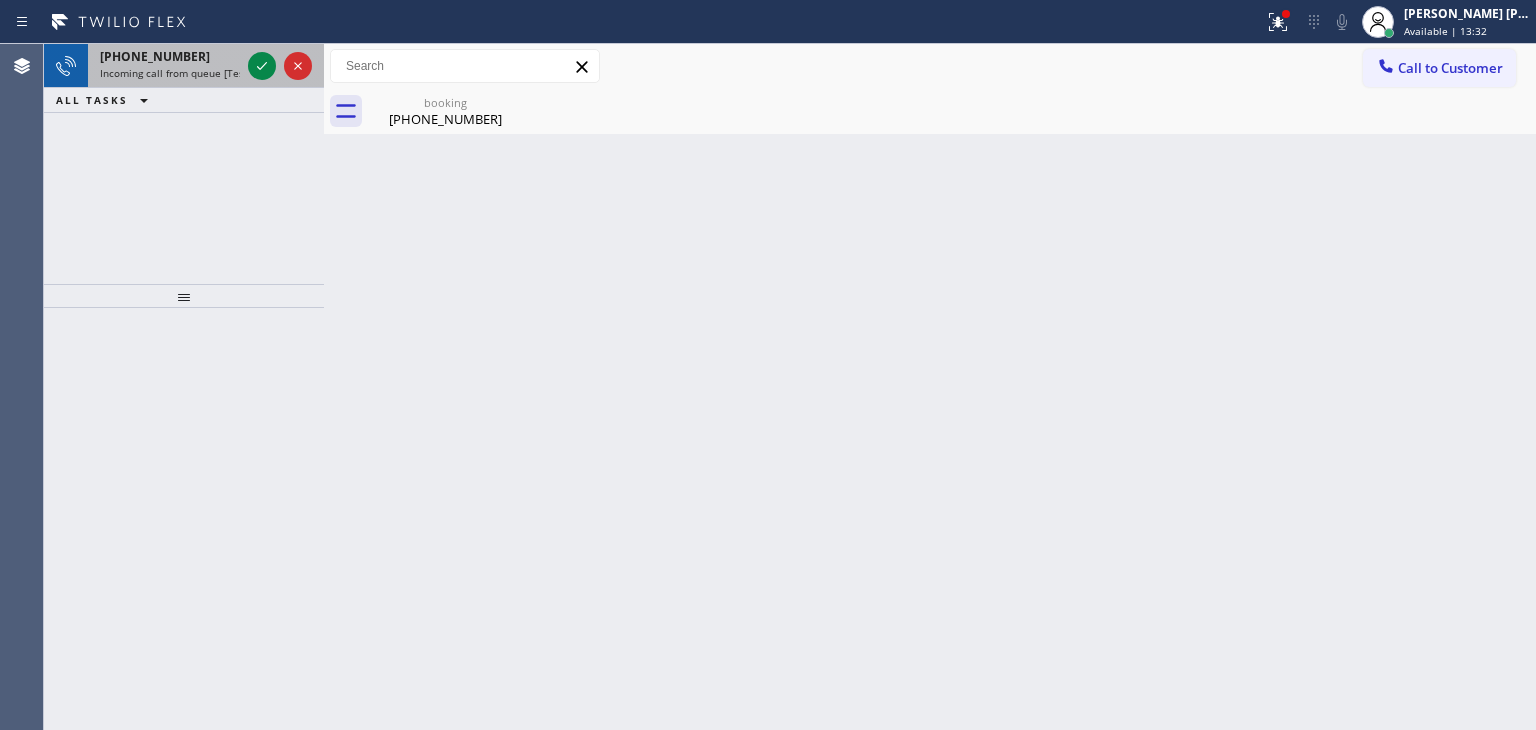 click at bounding box center [280, 66] 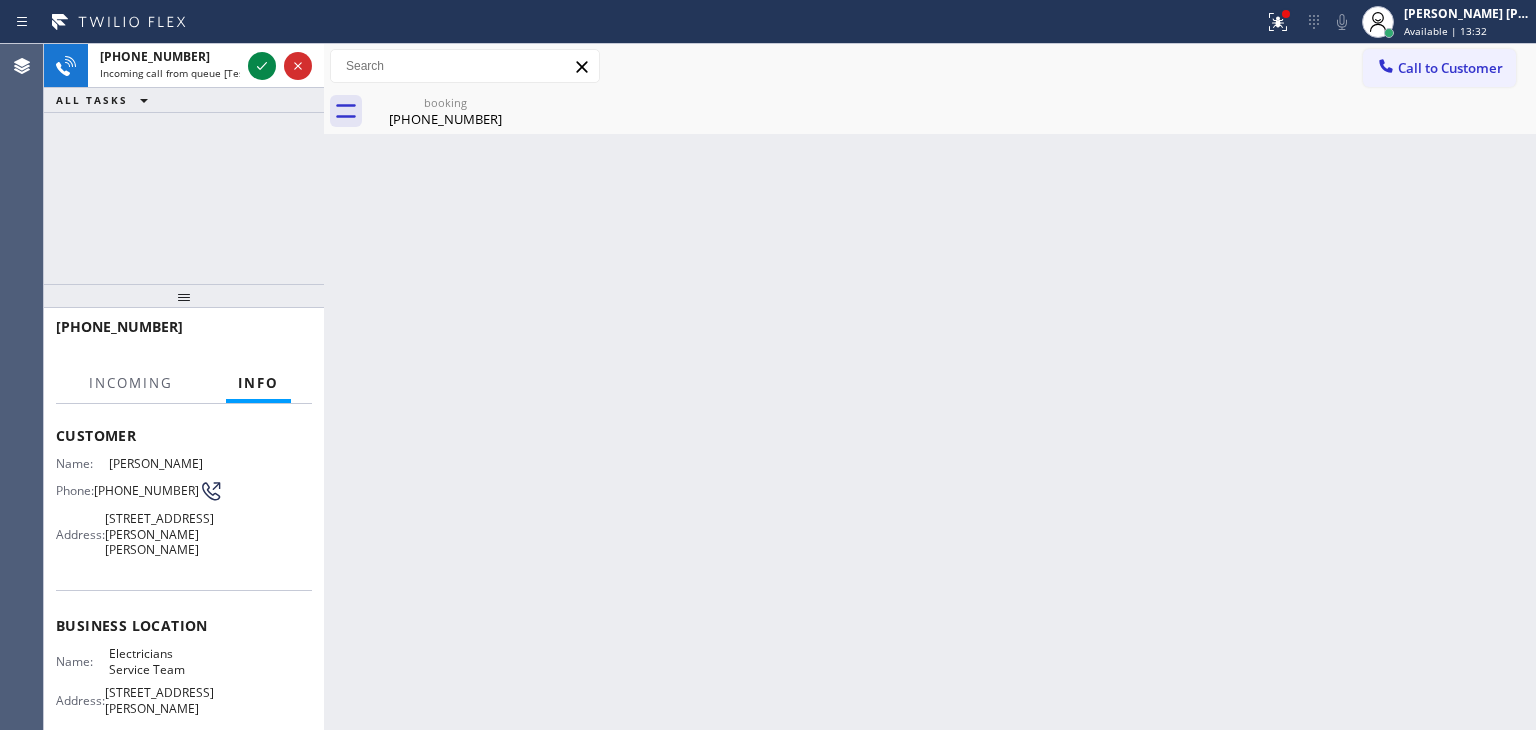 scroll, scrollTop: 200, scrollLeft: 0, axis: vertical 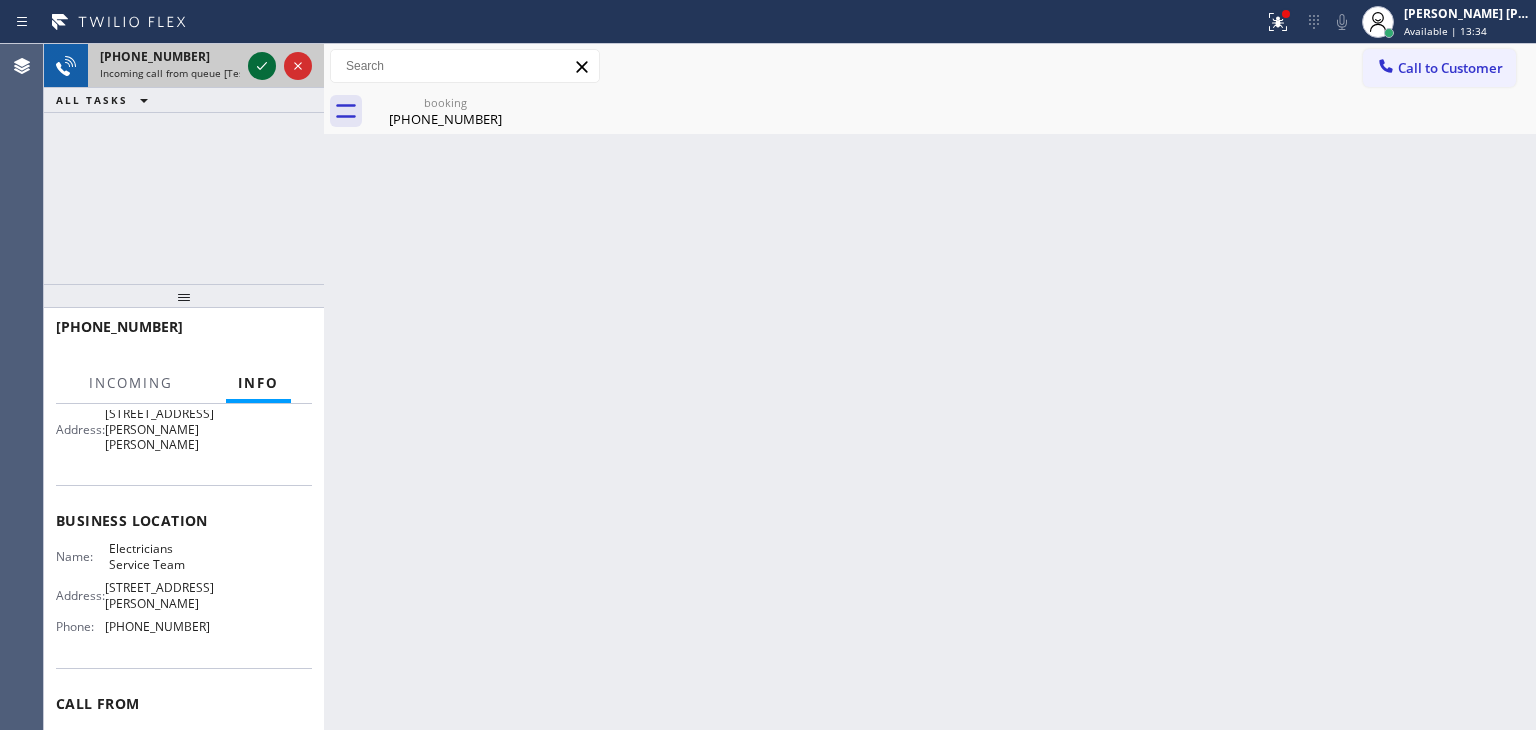 click 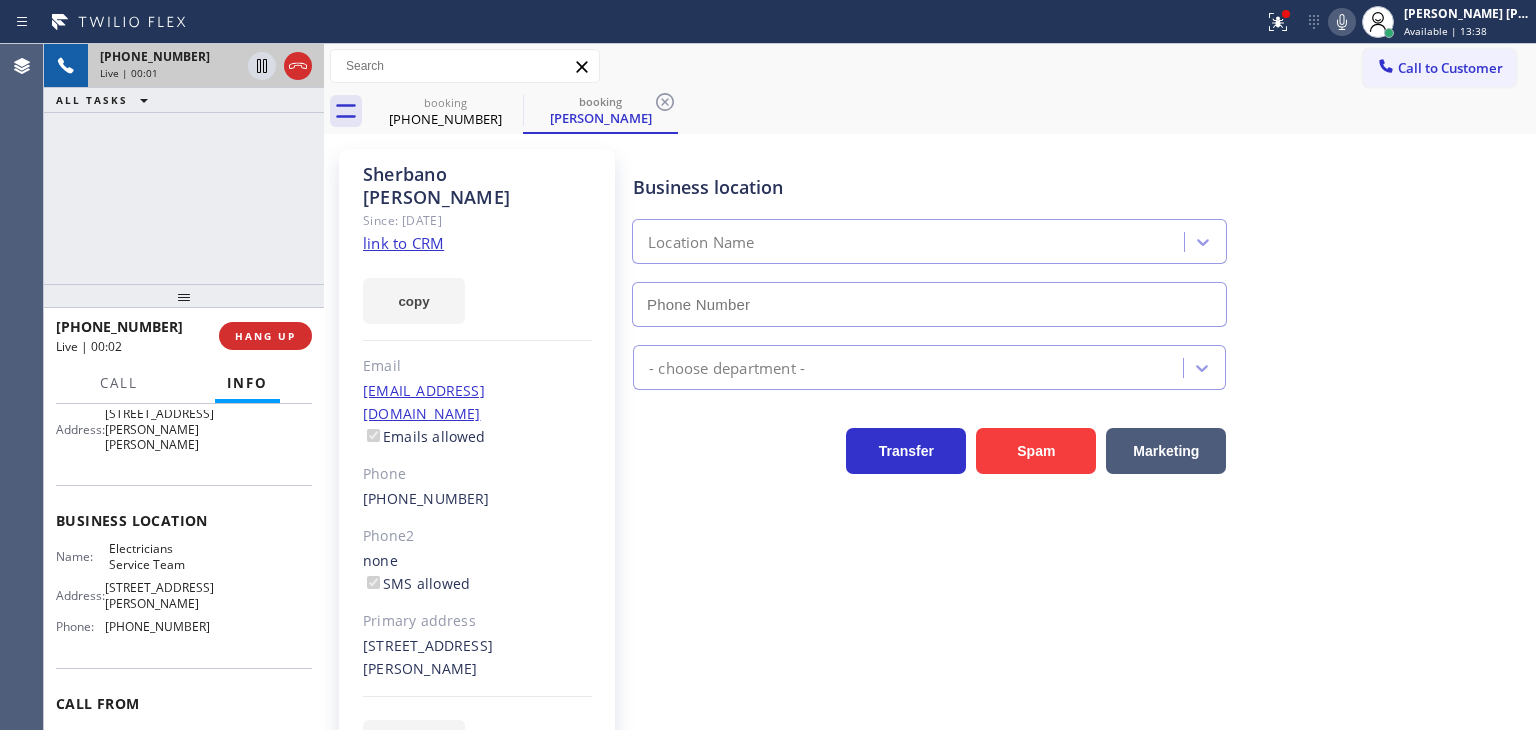 type on "[PHONE_NUMBER]" 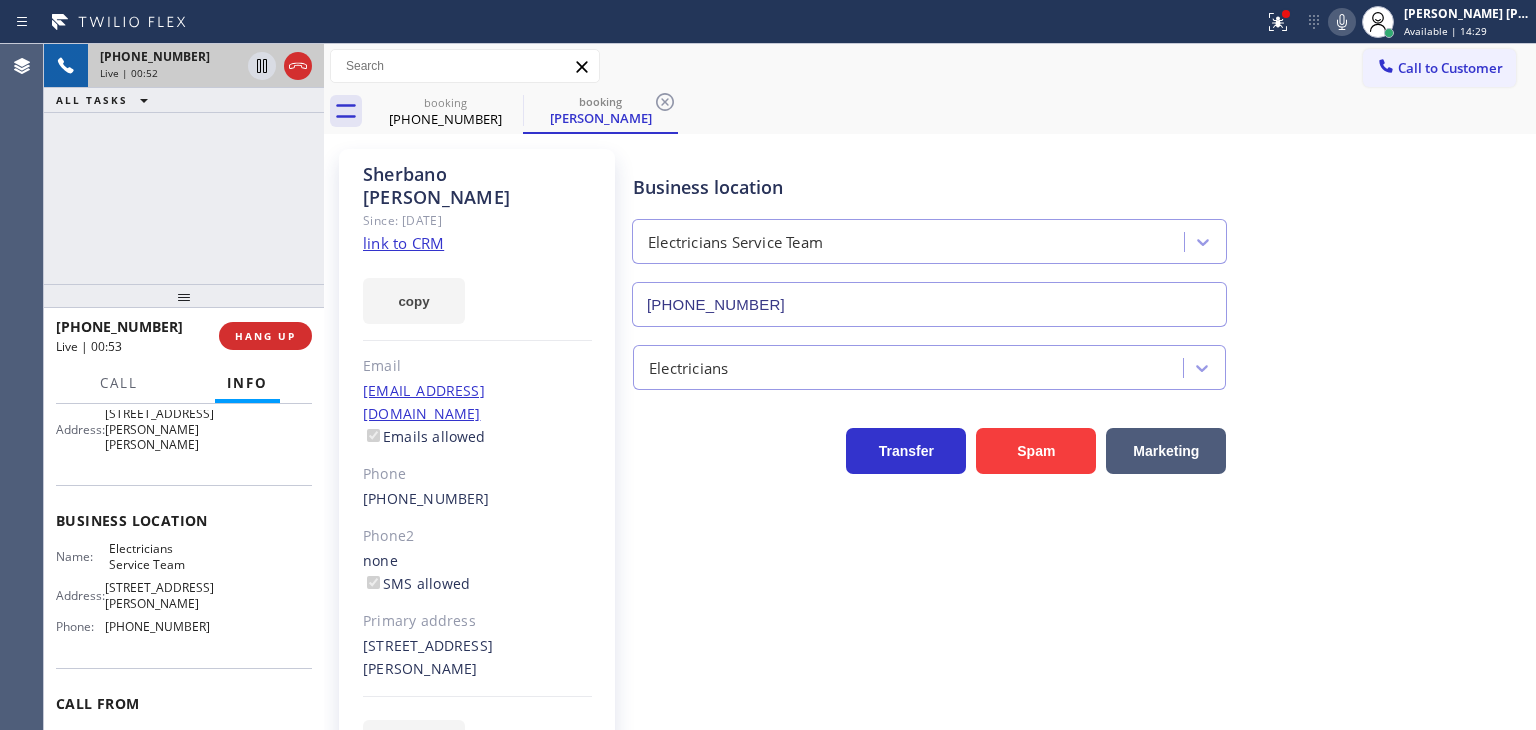 click on "link to CRM" 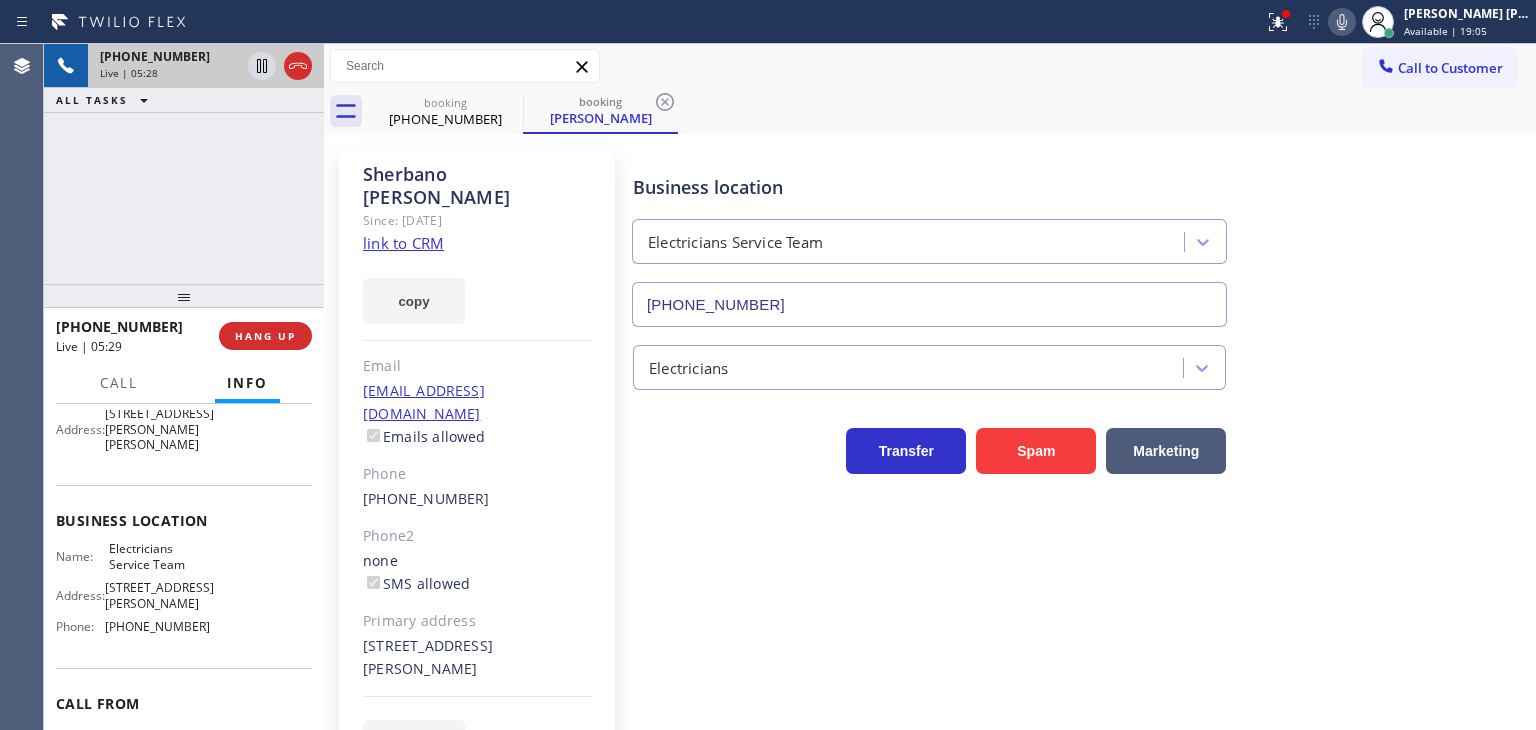 click 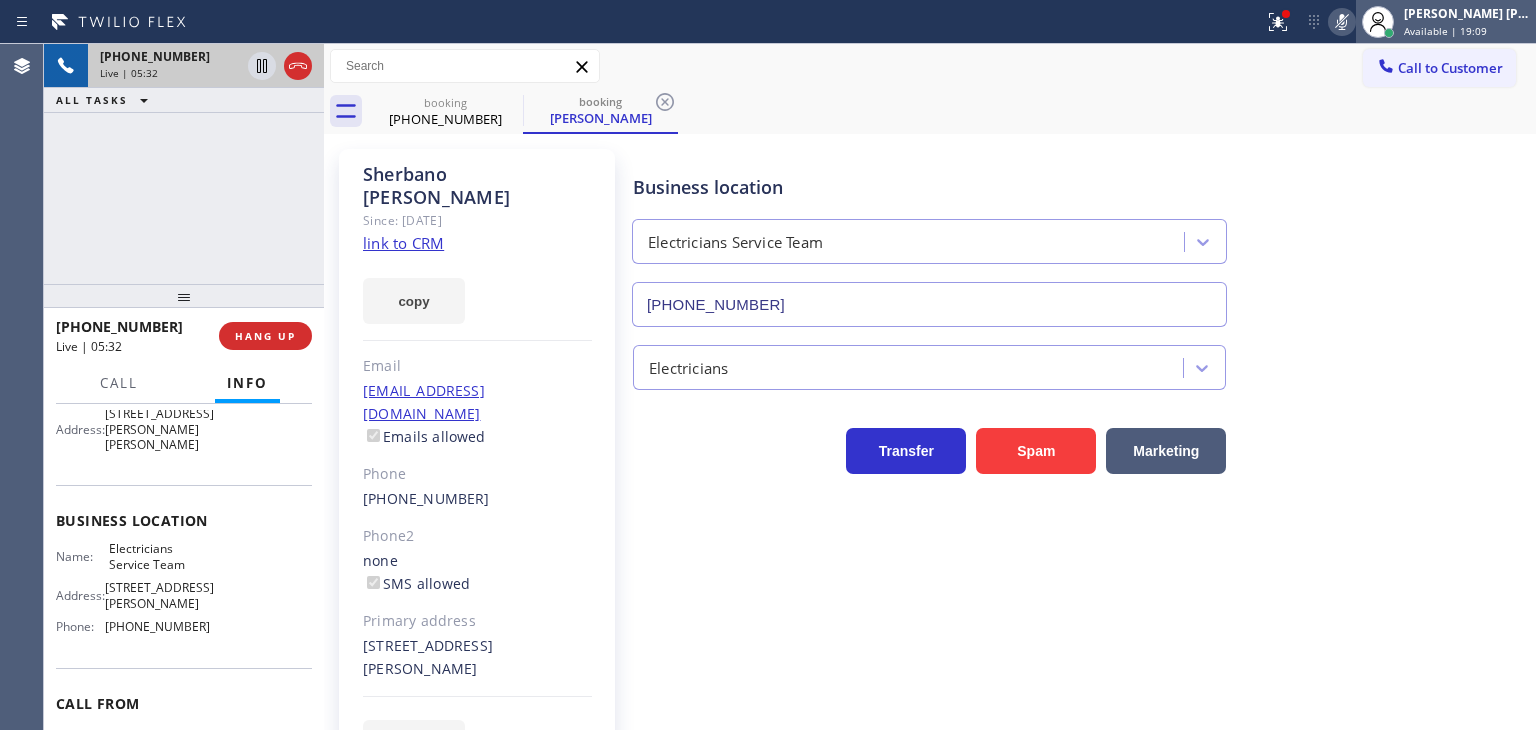 click on "Available | 19:09" at bounding box center (1445, 31) 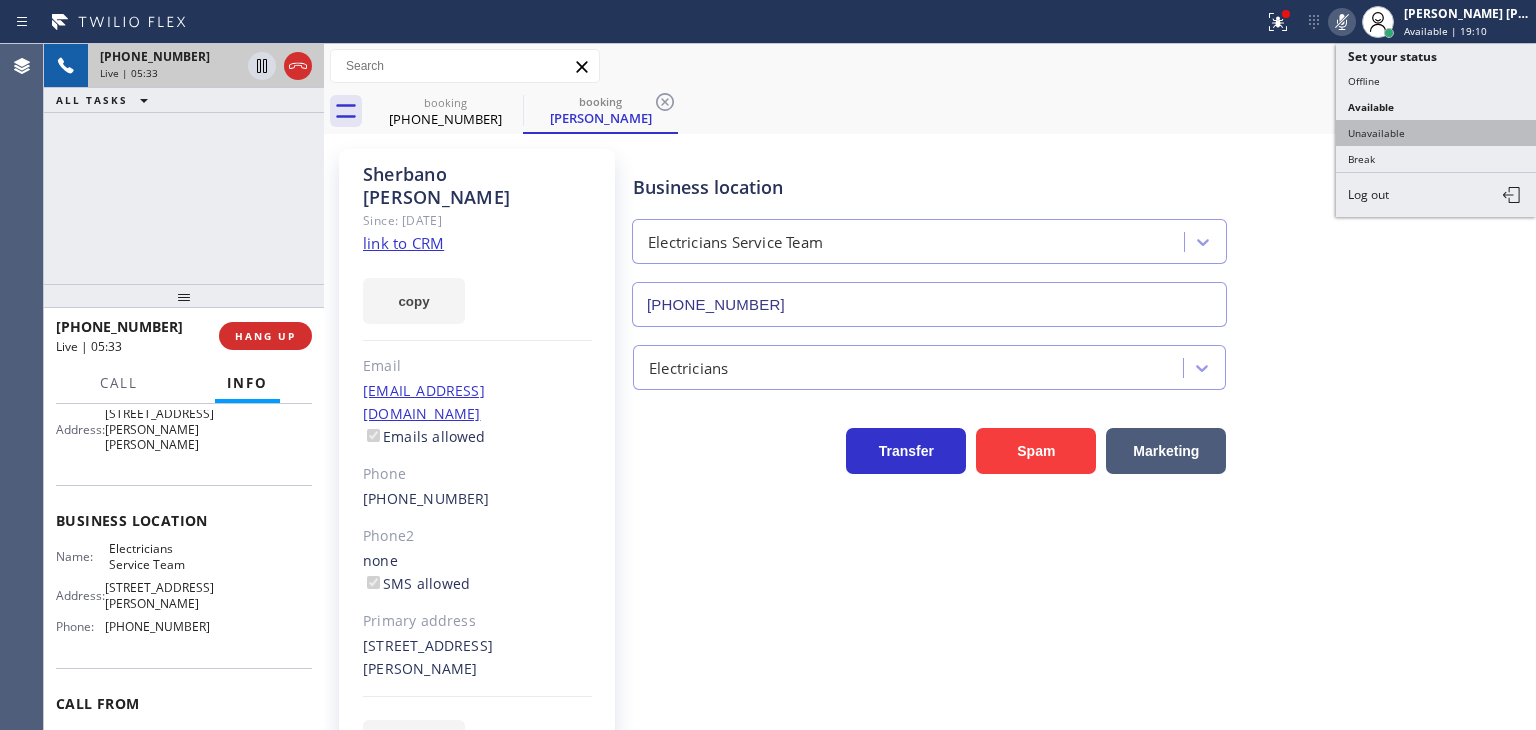 click on "Unavailable" at bounding box center (1436, 133) 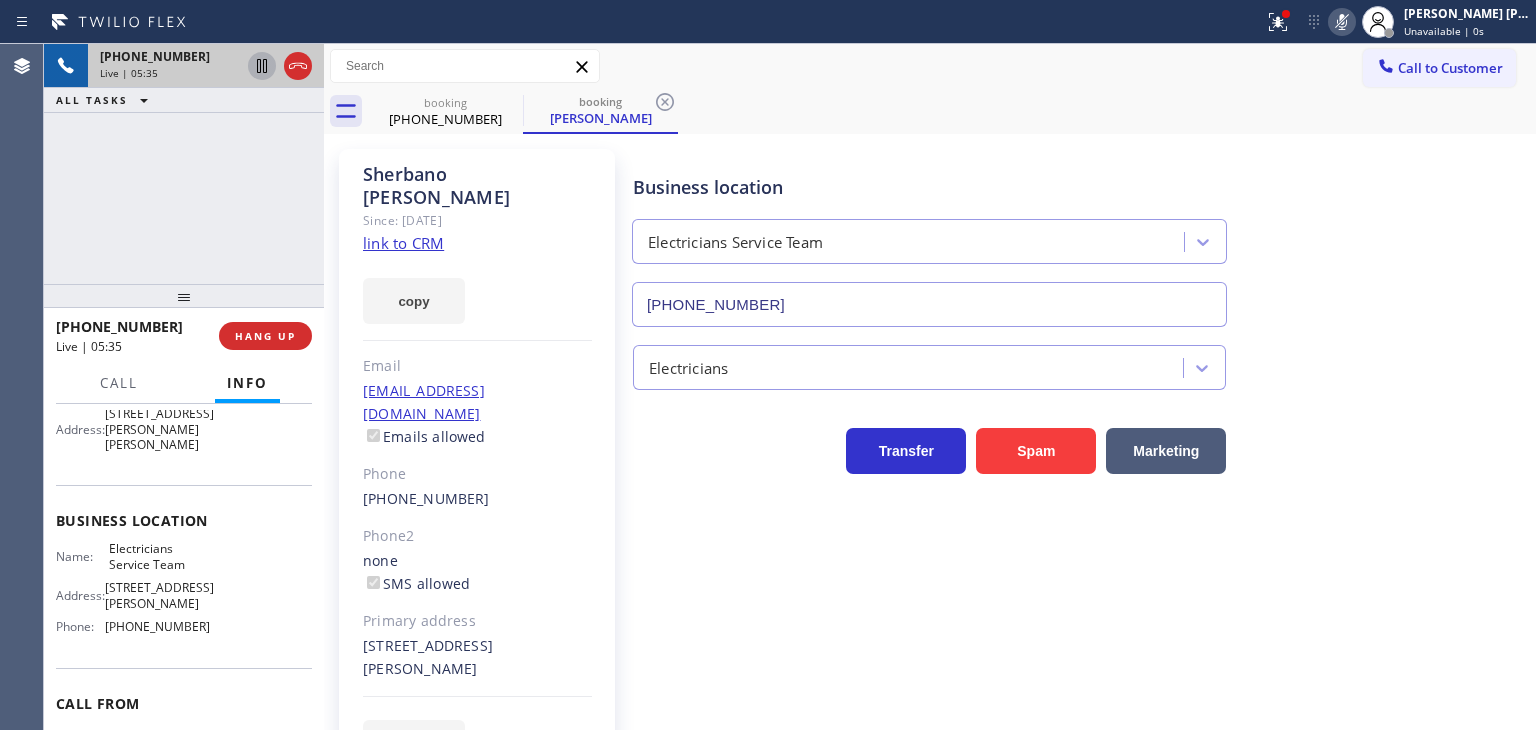 click 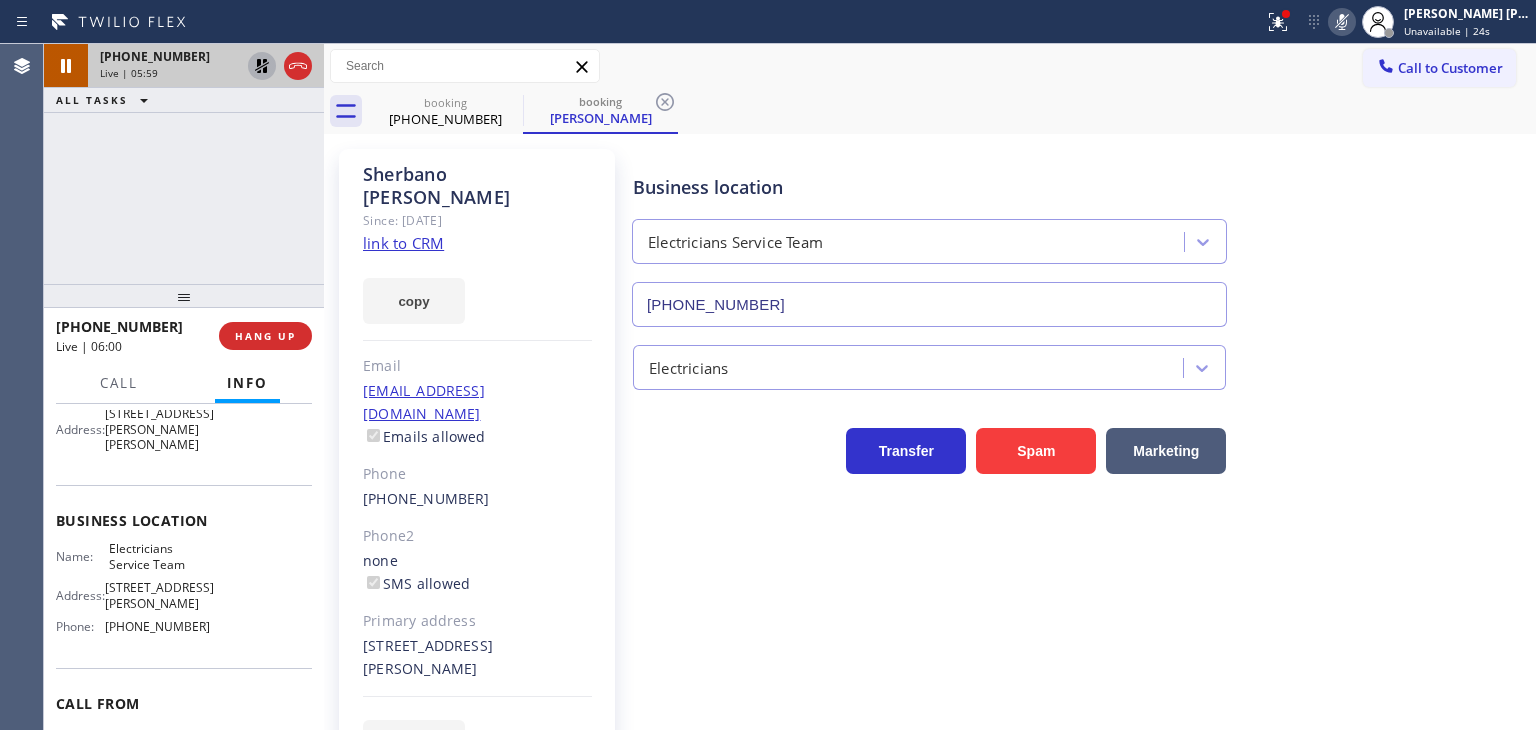 click on "Business location Electricians Service  Team [PHONE_NUMBER] Electricians Transfer Spam Marketing" at bounding box center (1080, 457) 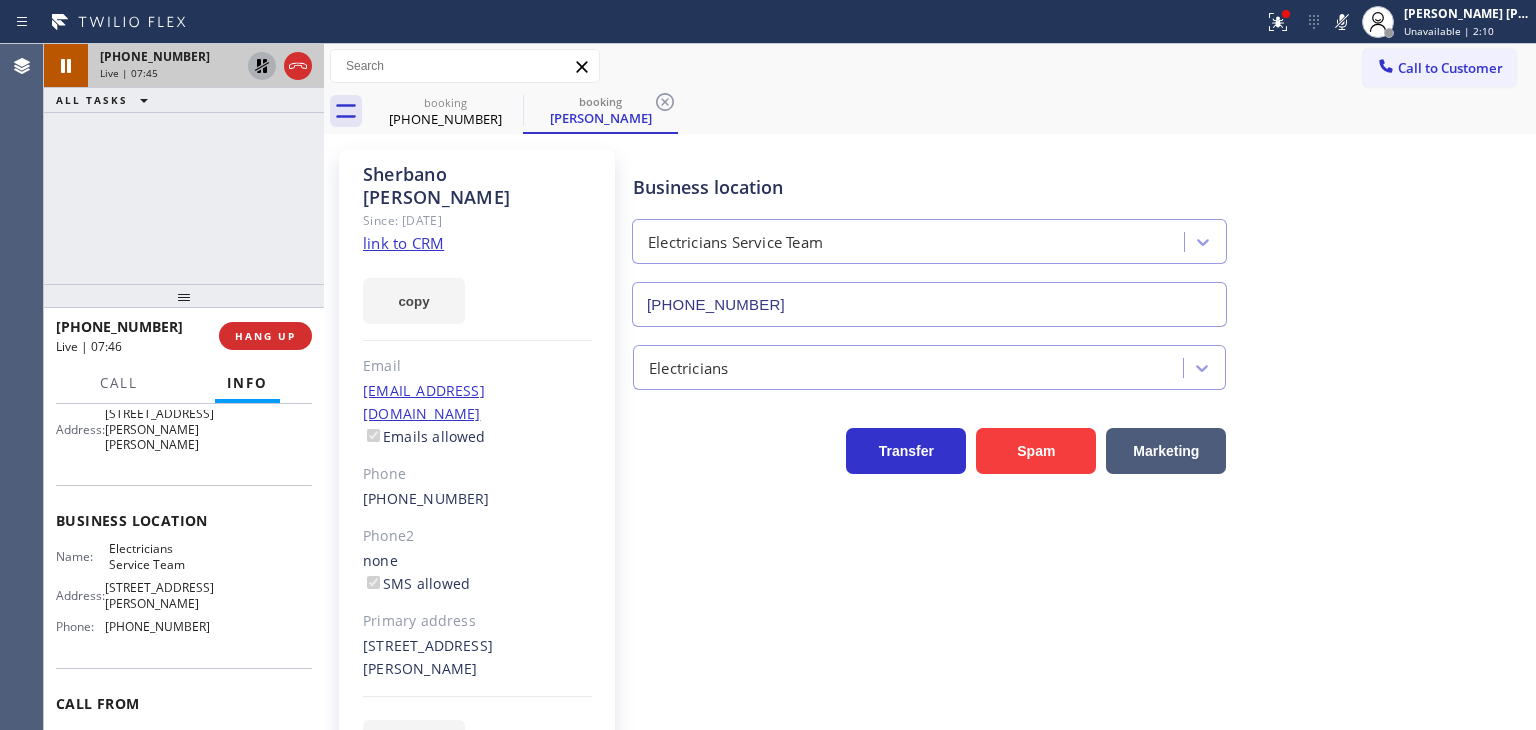 drag, startPoint x: 1378, startPoint y: 30, endPoint x: 1293, endPoint y: 57, distance: 89.1852 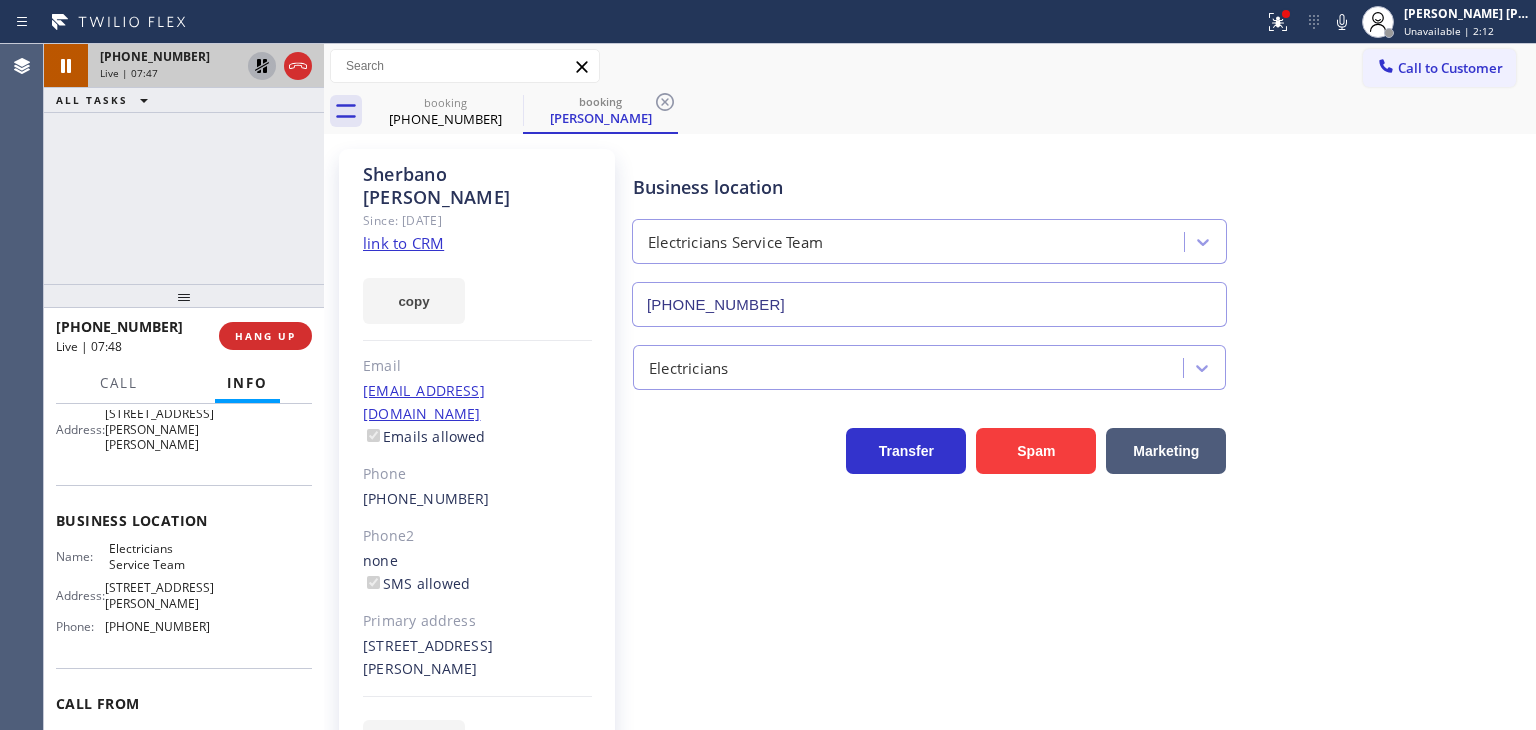 click 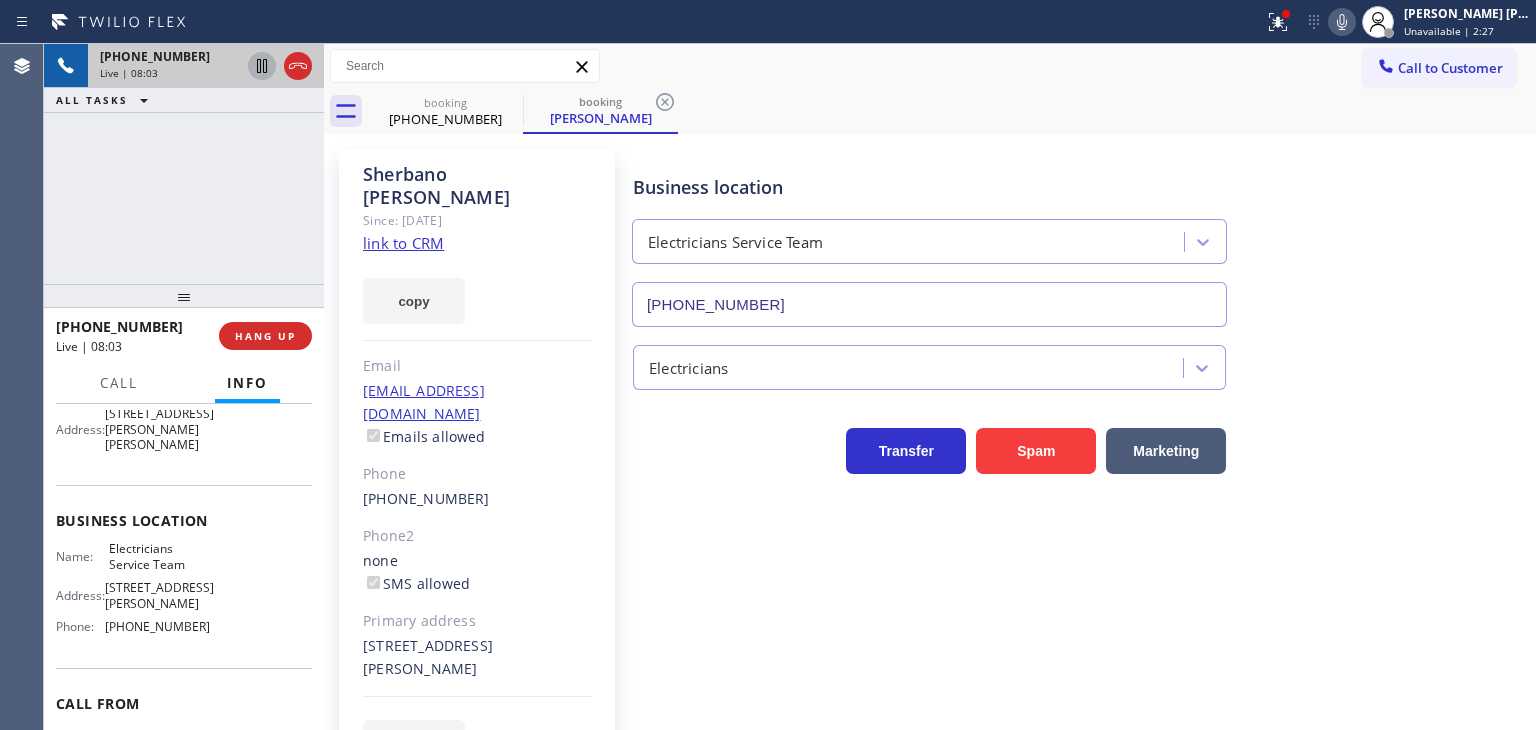 click 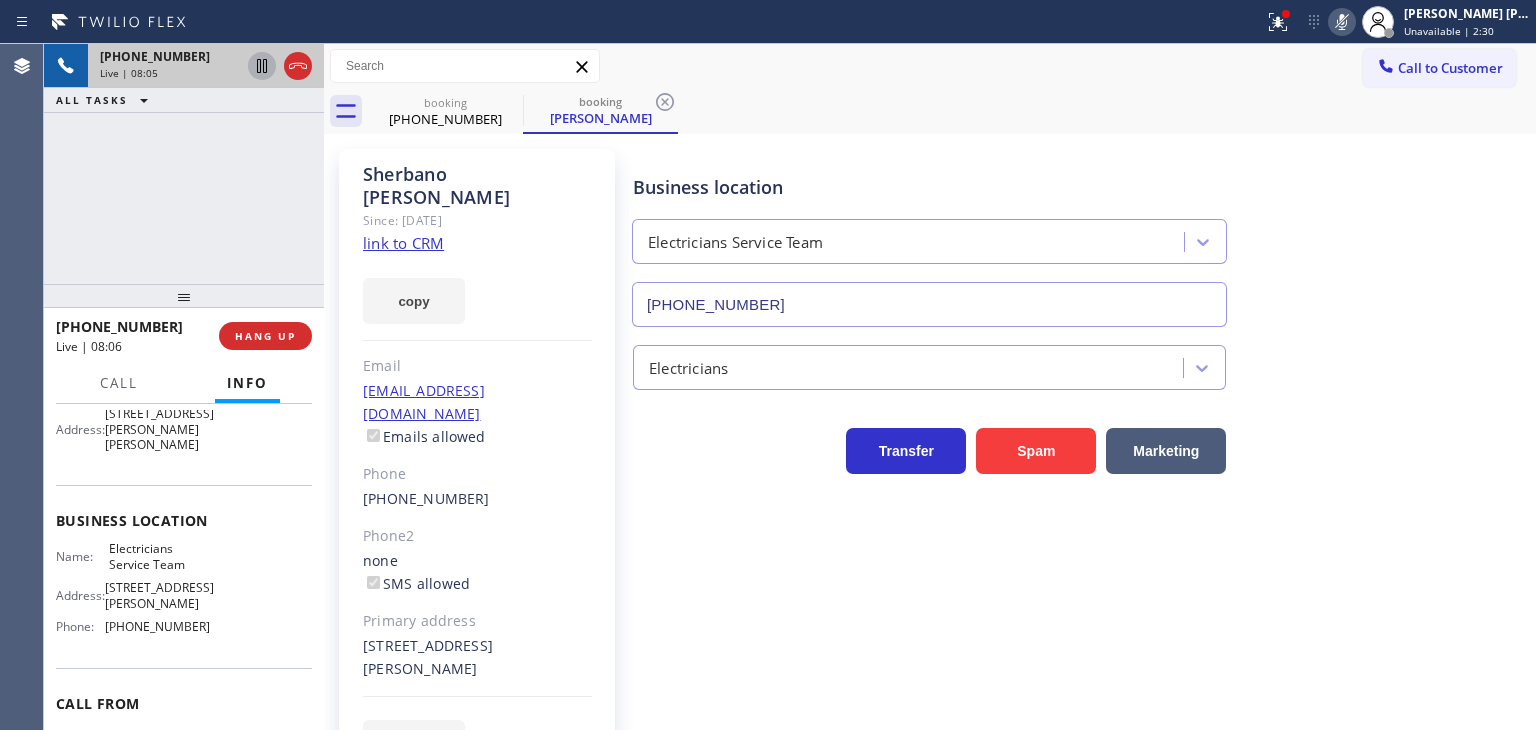 click 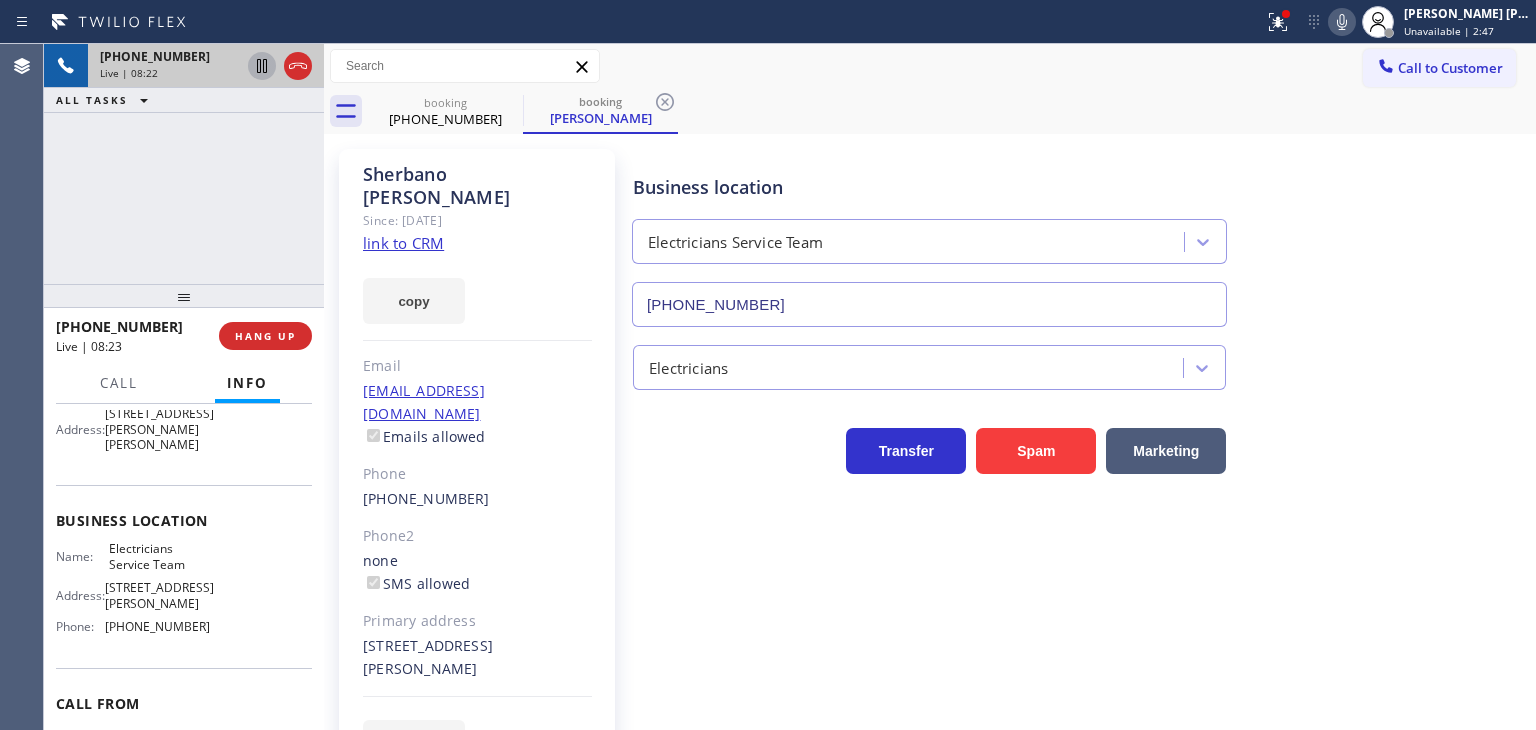 click 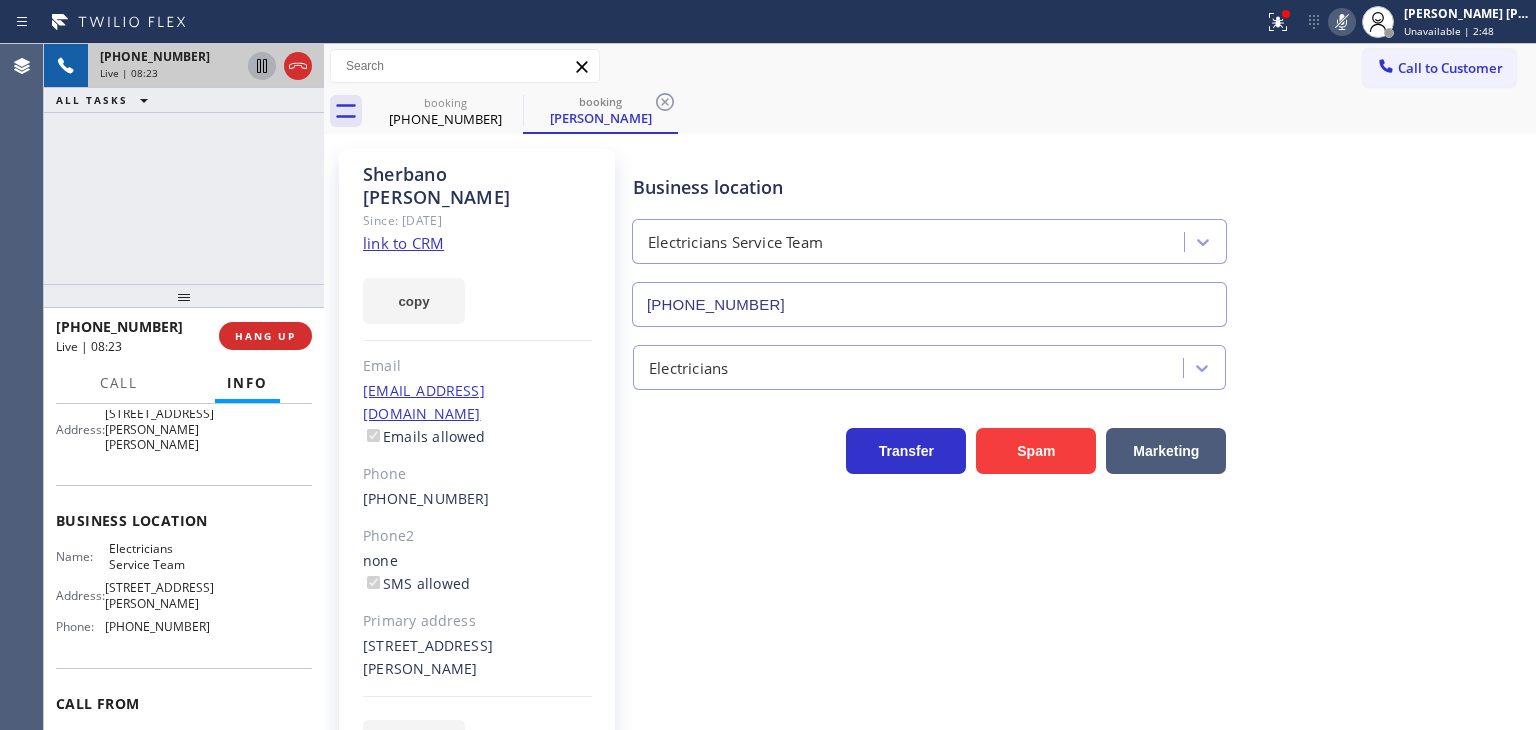 click 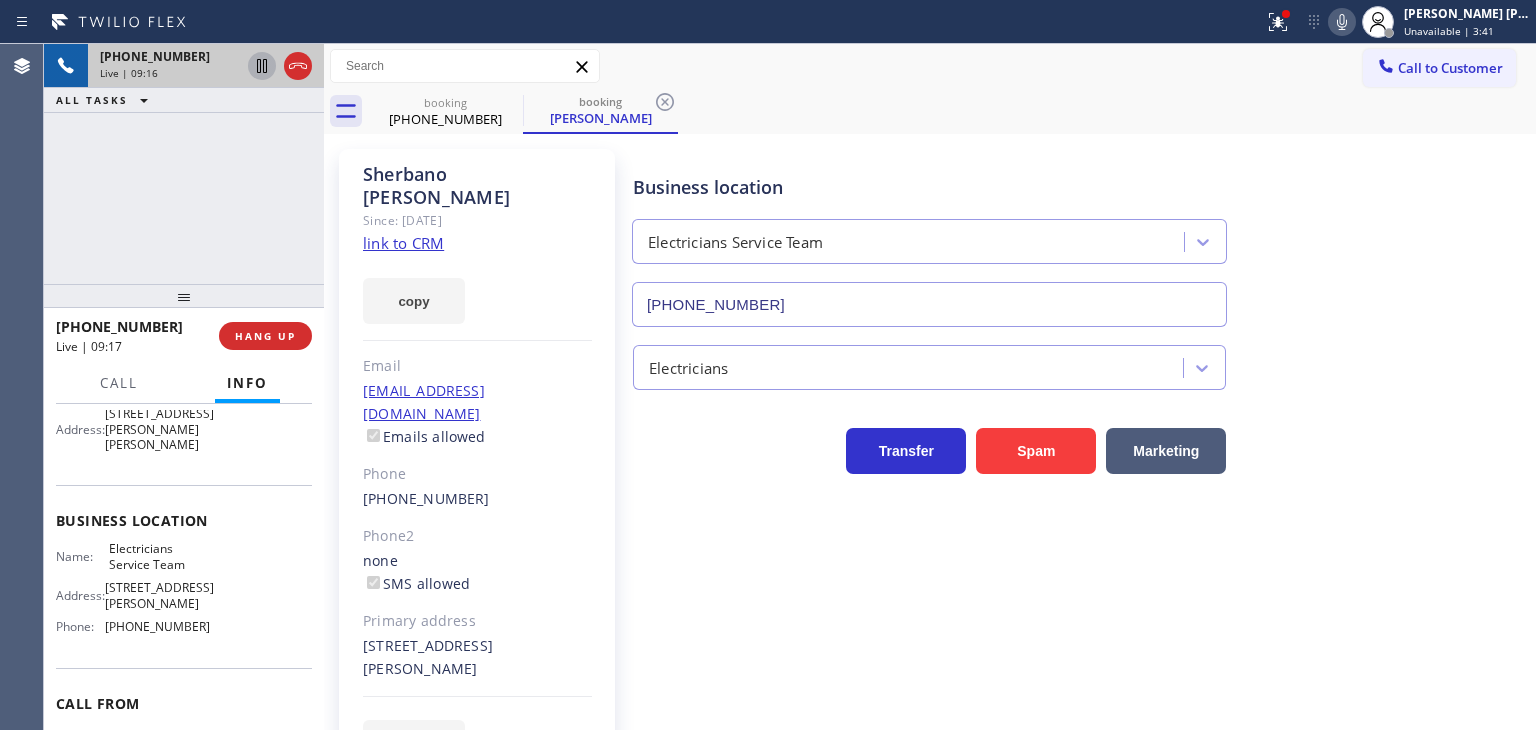 click 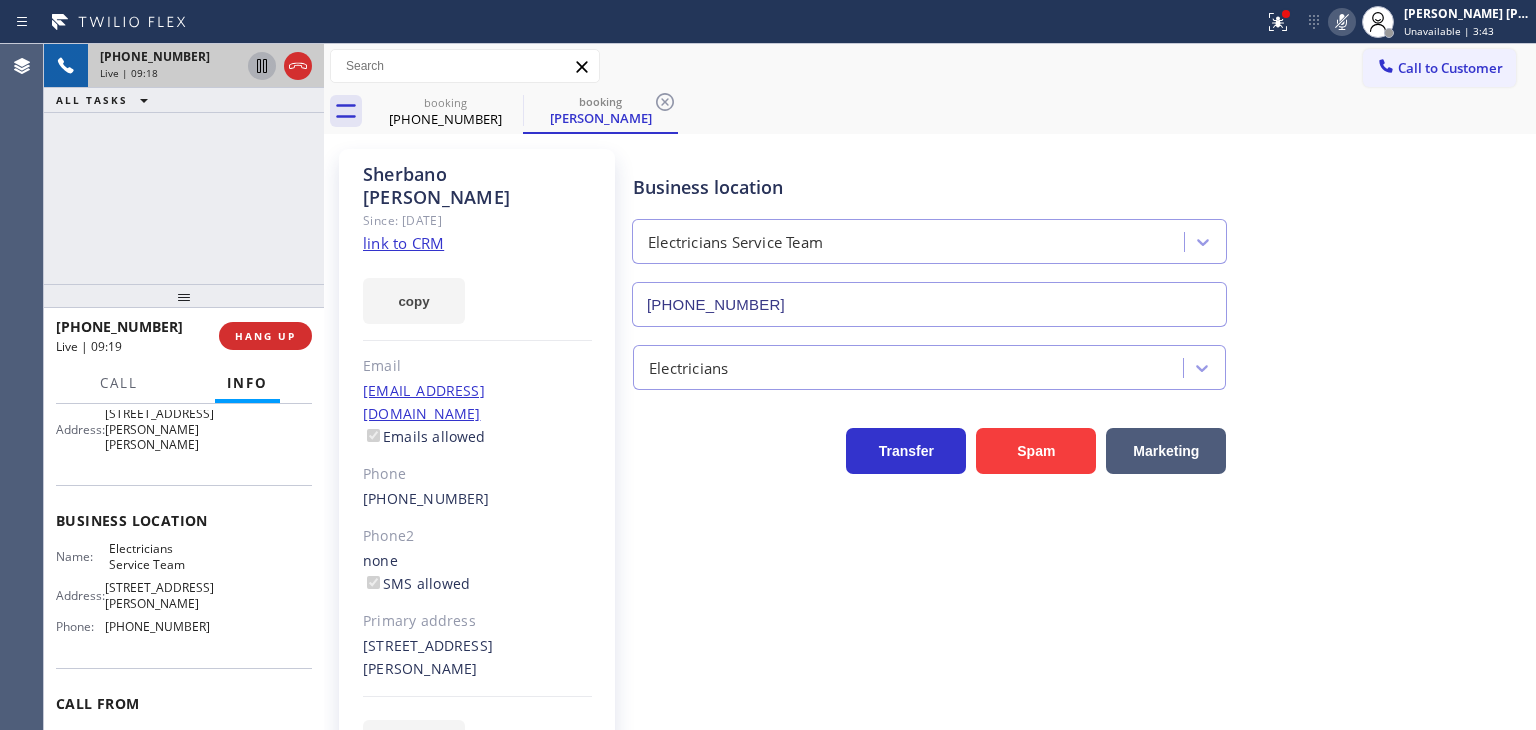 click 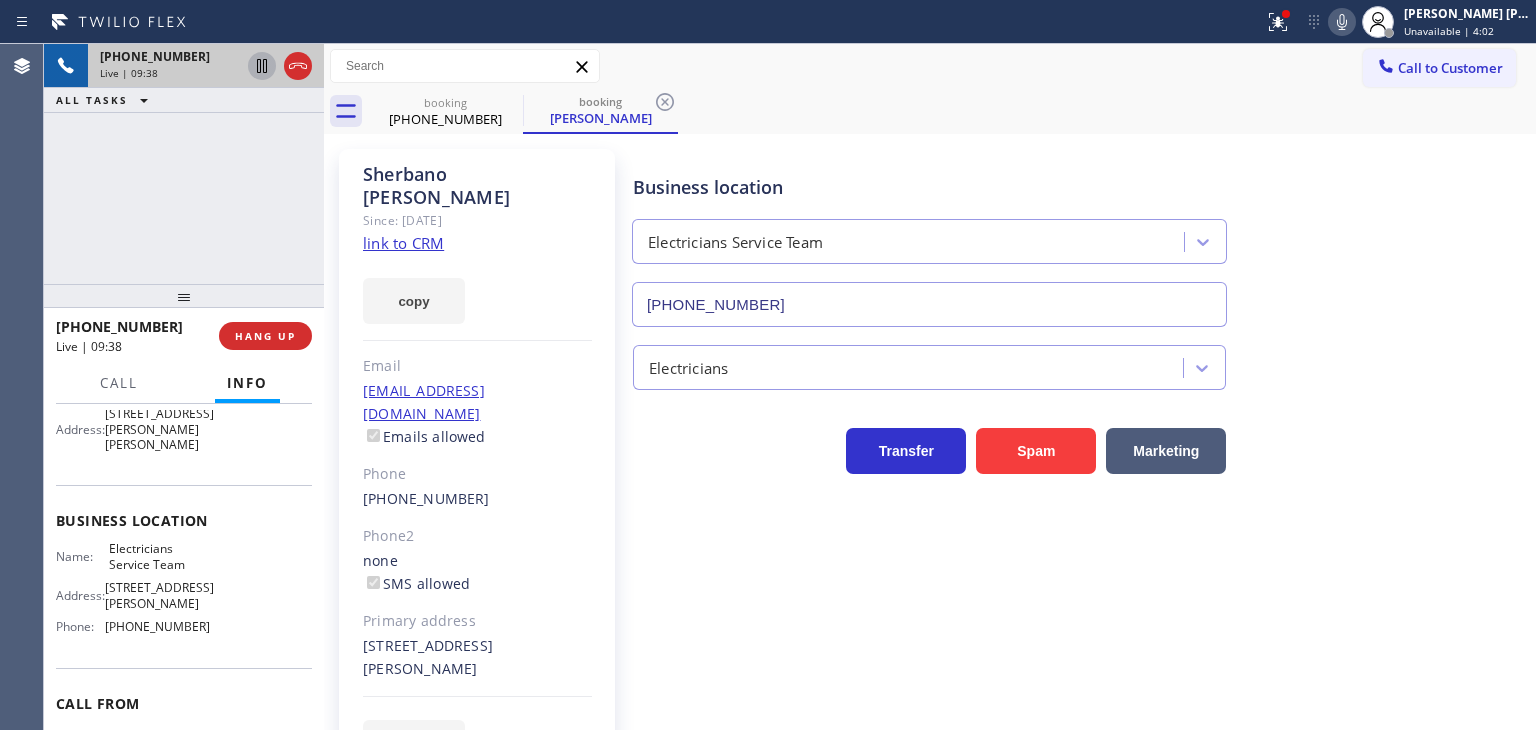 click 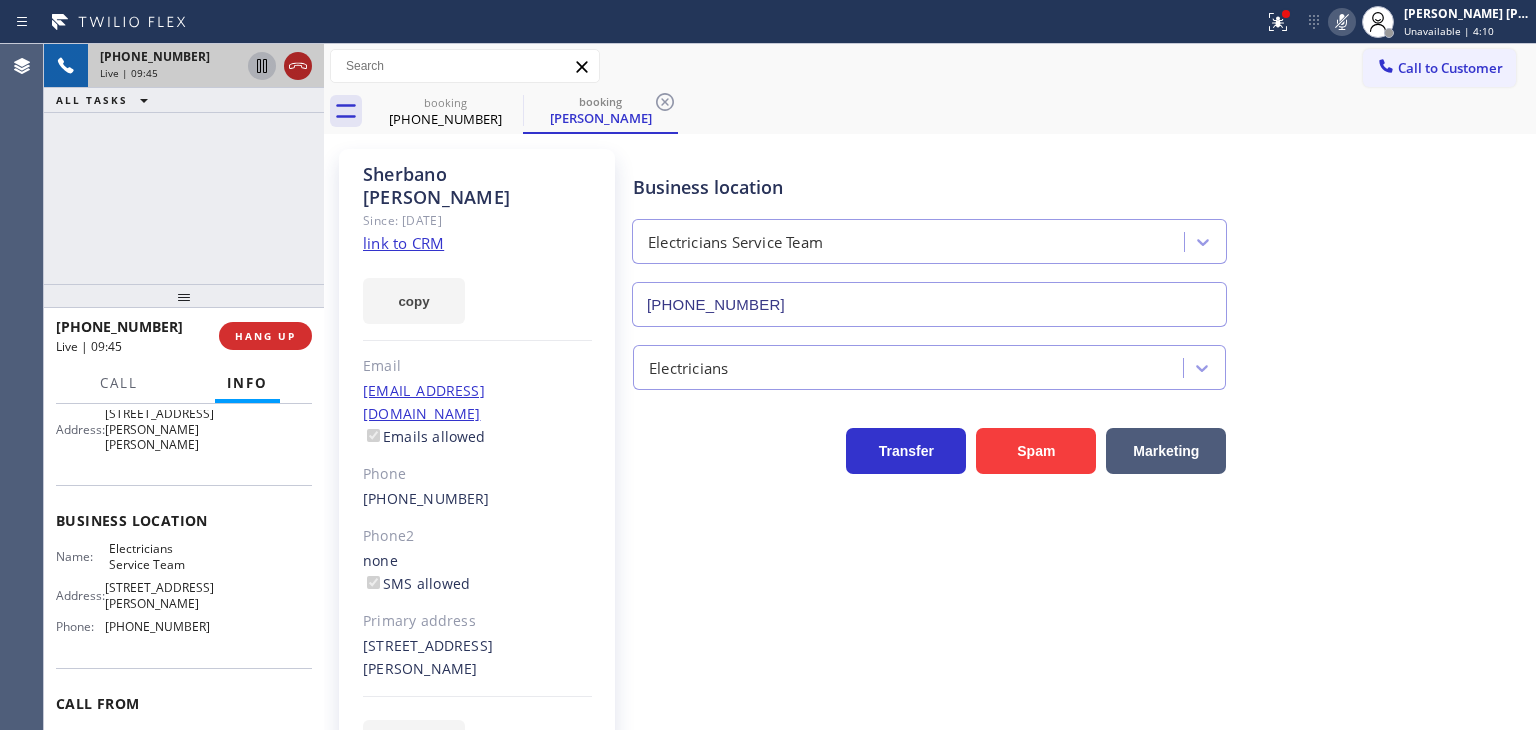 click 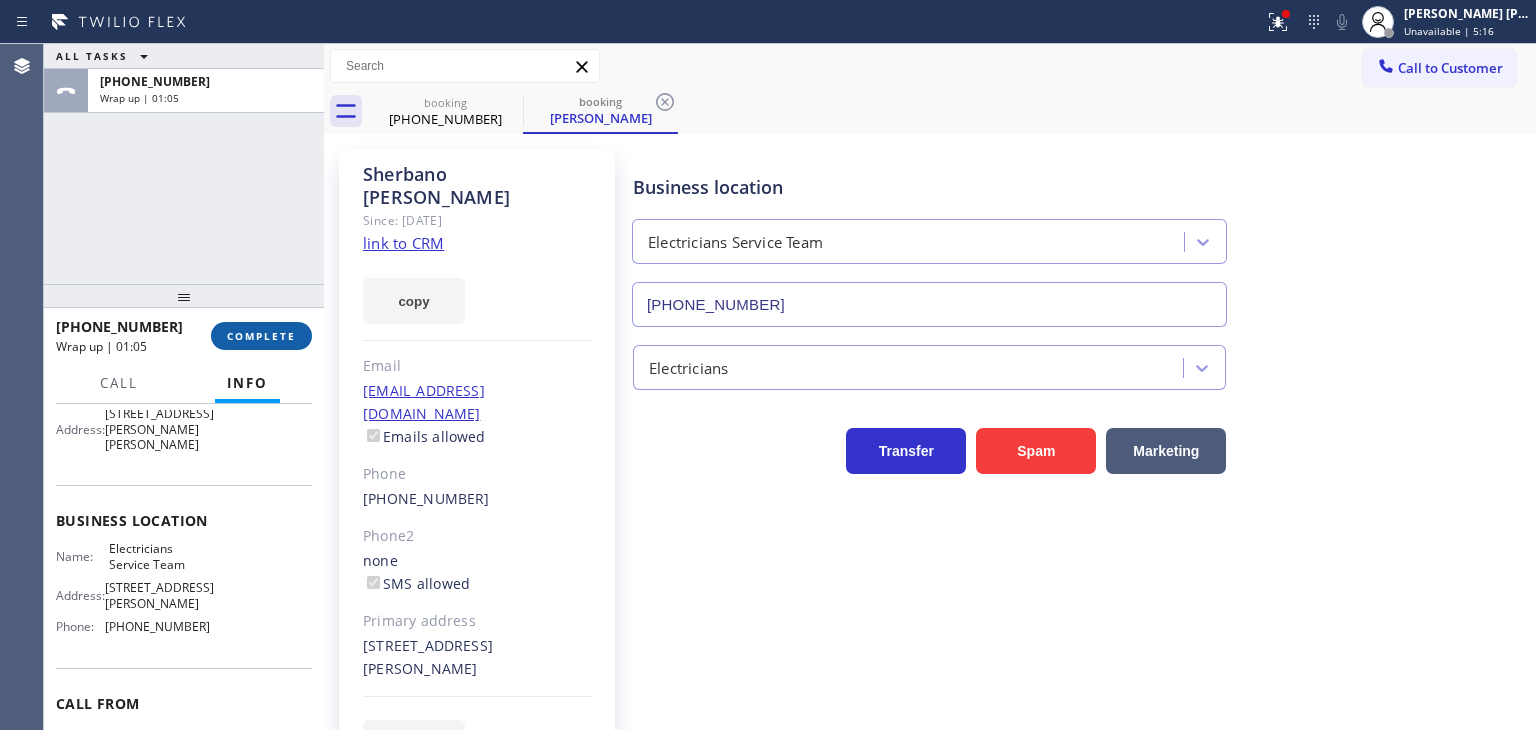click on "COMPLETE" at bounding box center [261, 336] 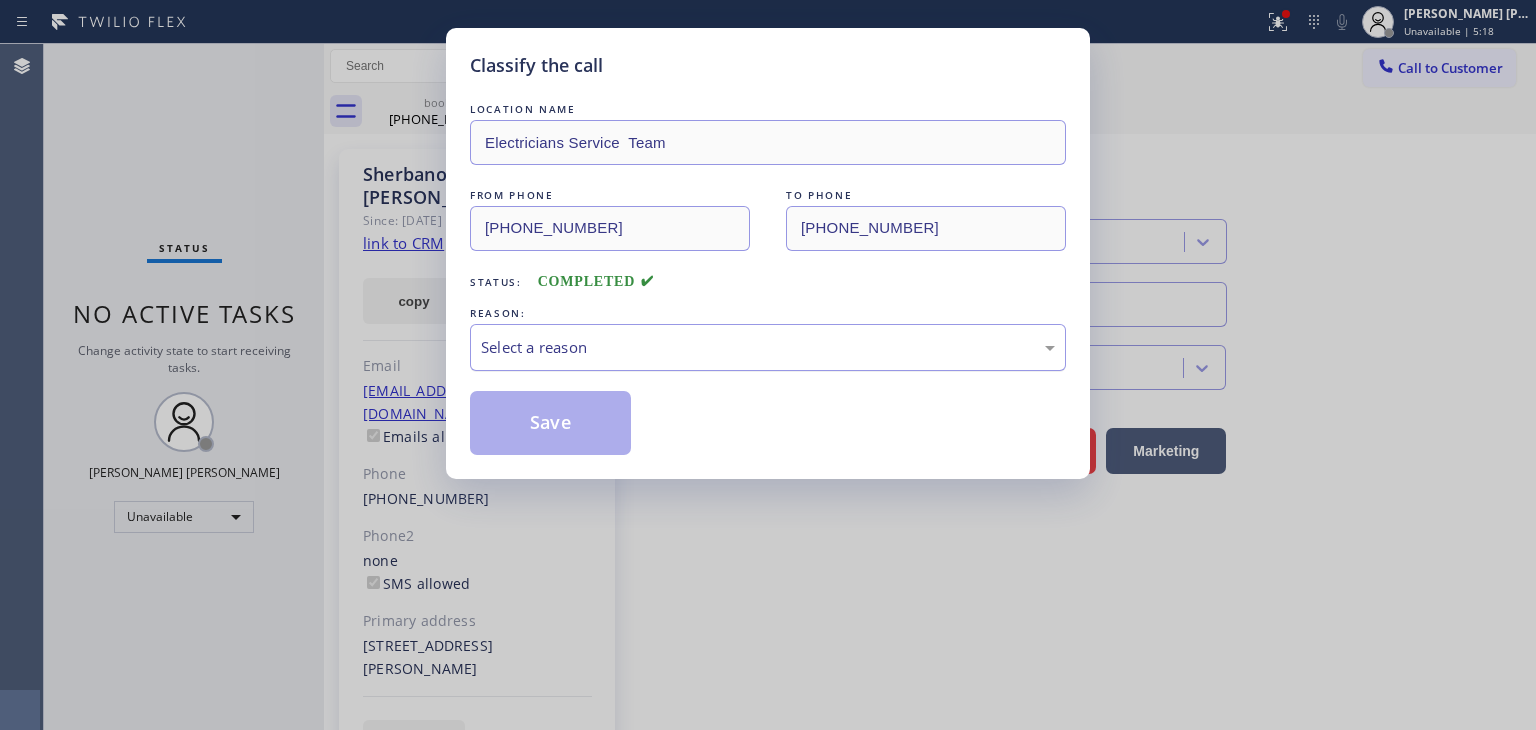 click on "Select a reason" at bounding box center (768, 347) 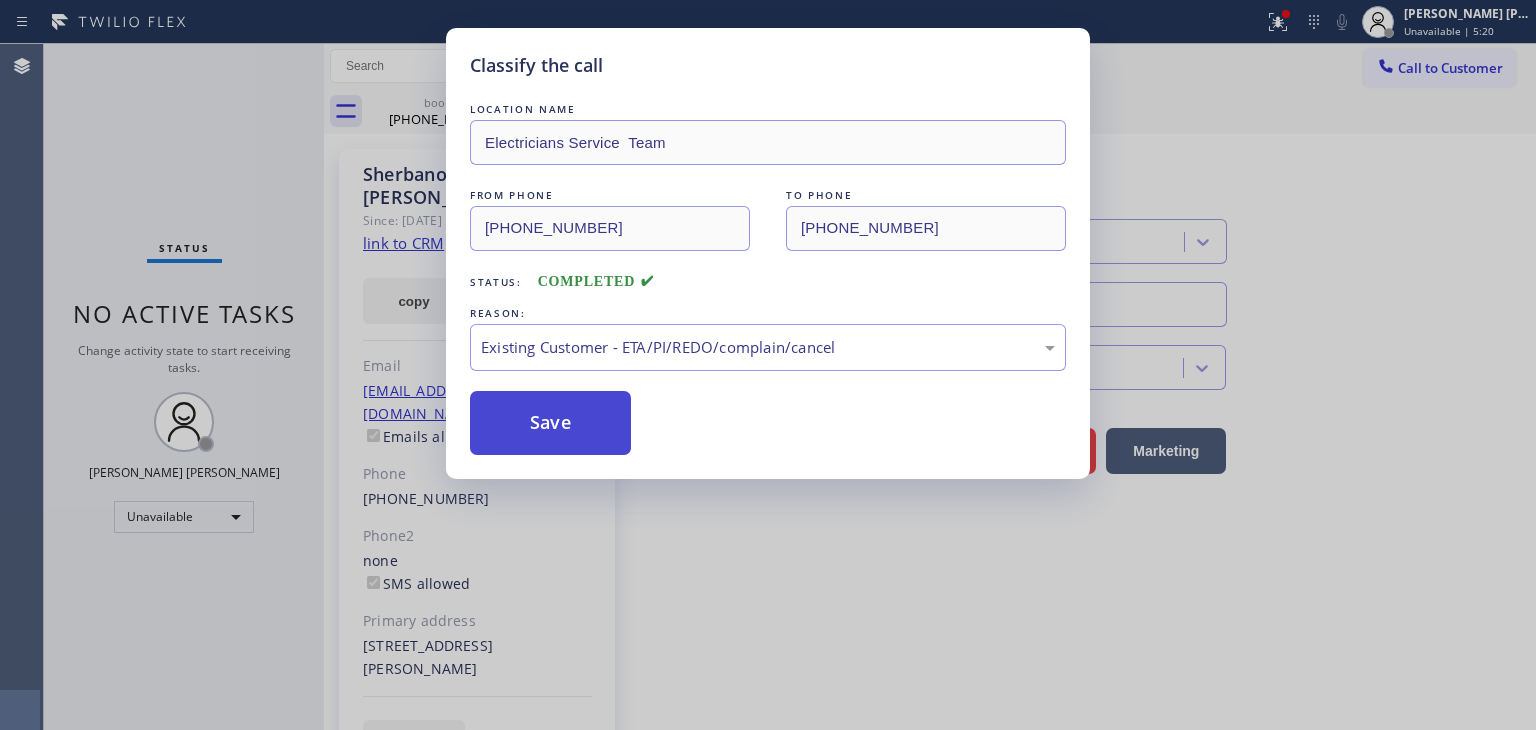 click on "Save" at bounding box center [550, 423] 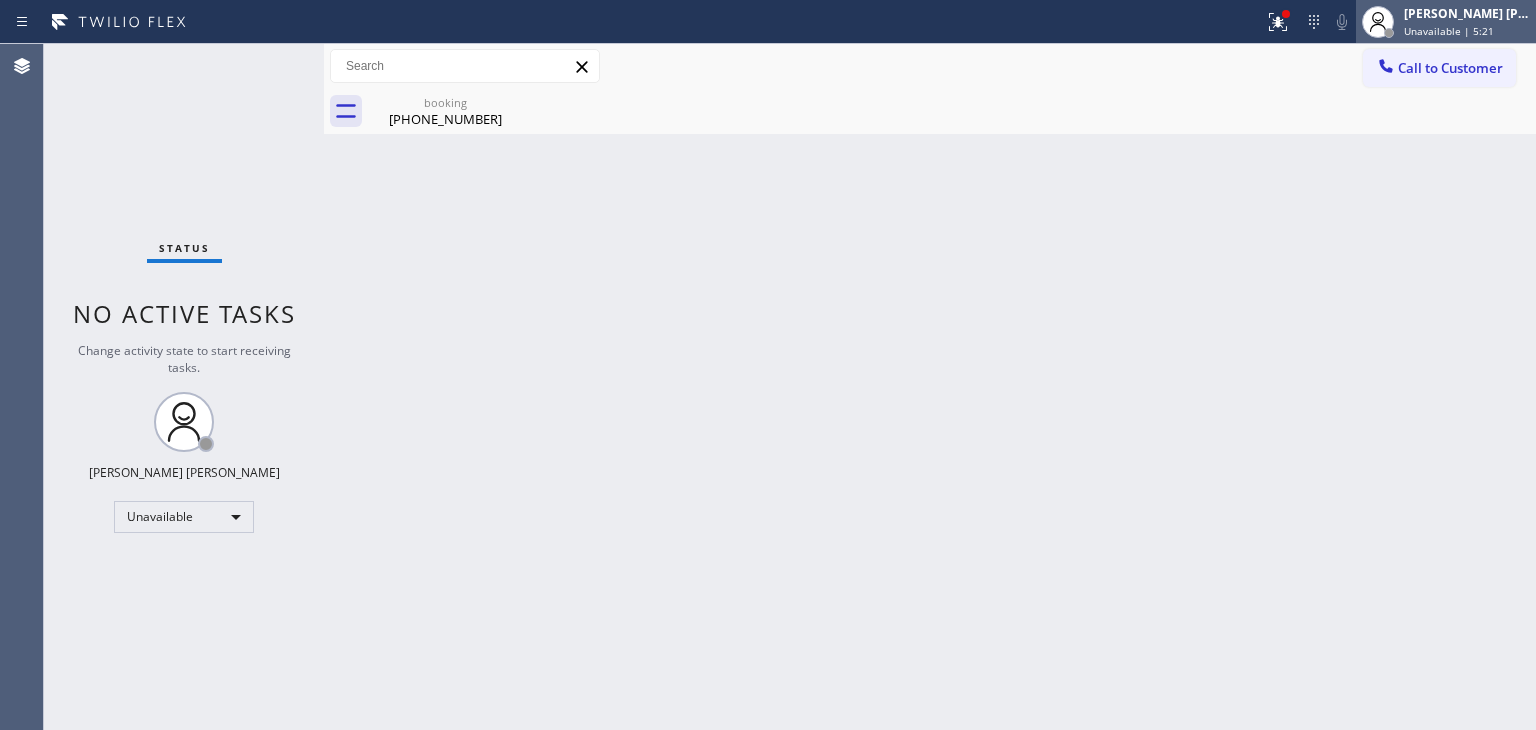 click on "Unavailable | 5:21" at bounding box center [1449, 31] 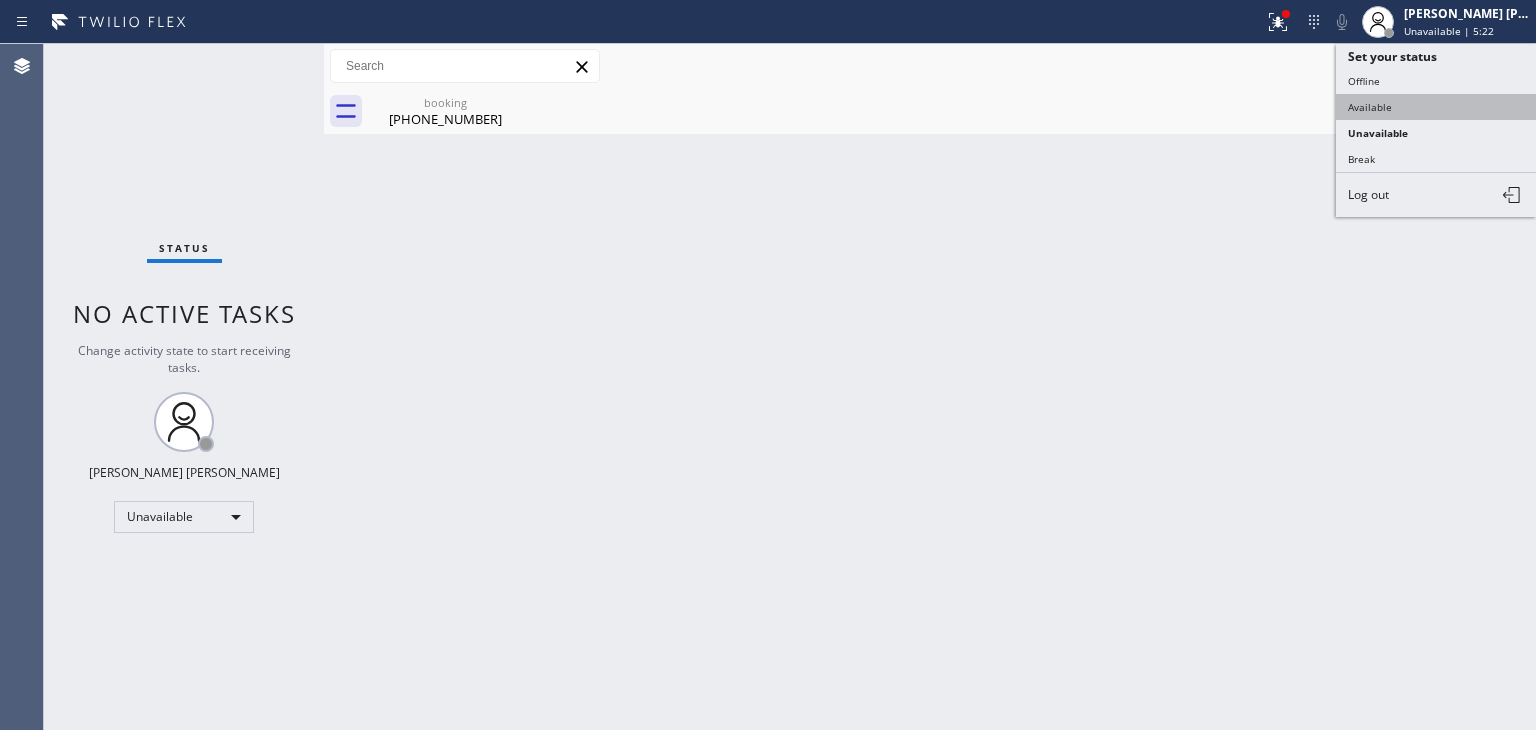 click on "Available" at bounding box center [1436, 107] 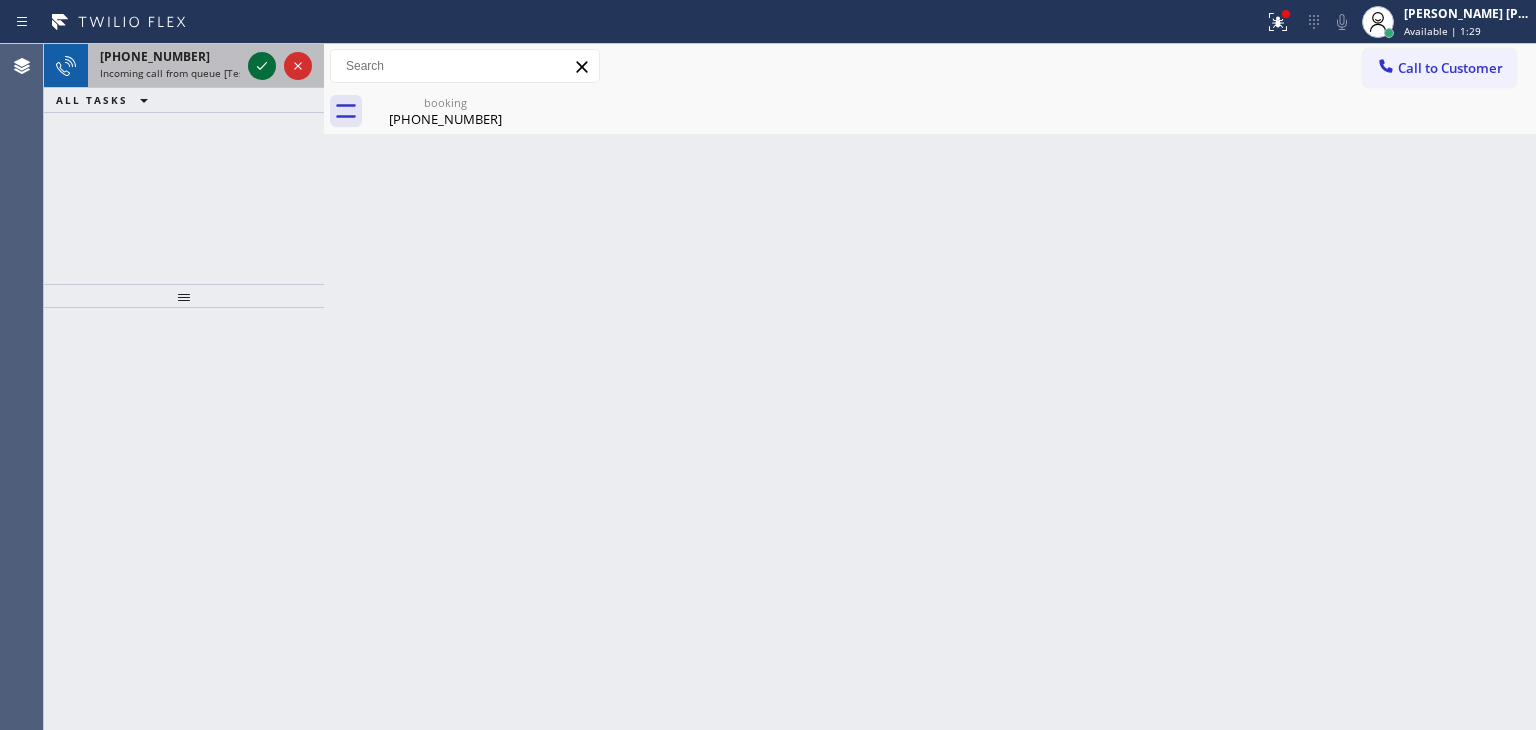 click 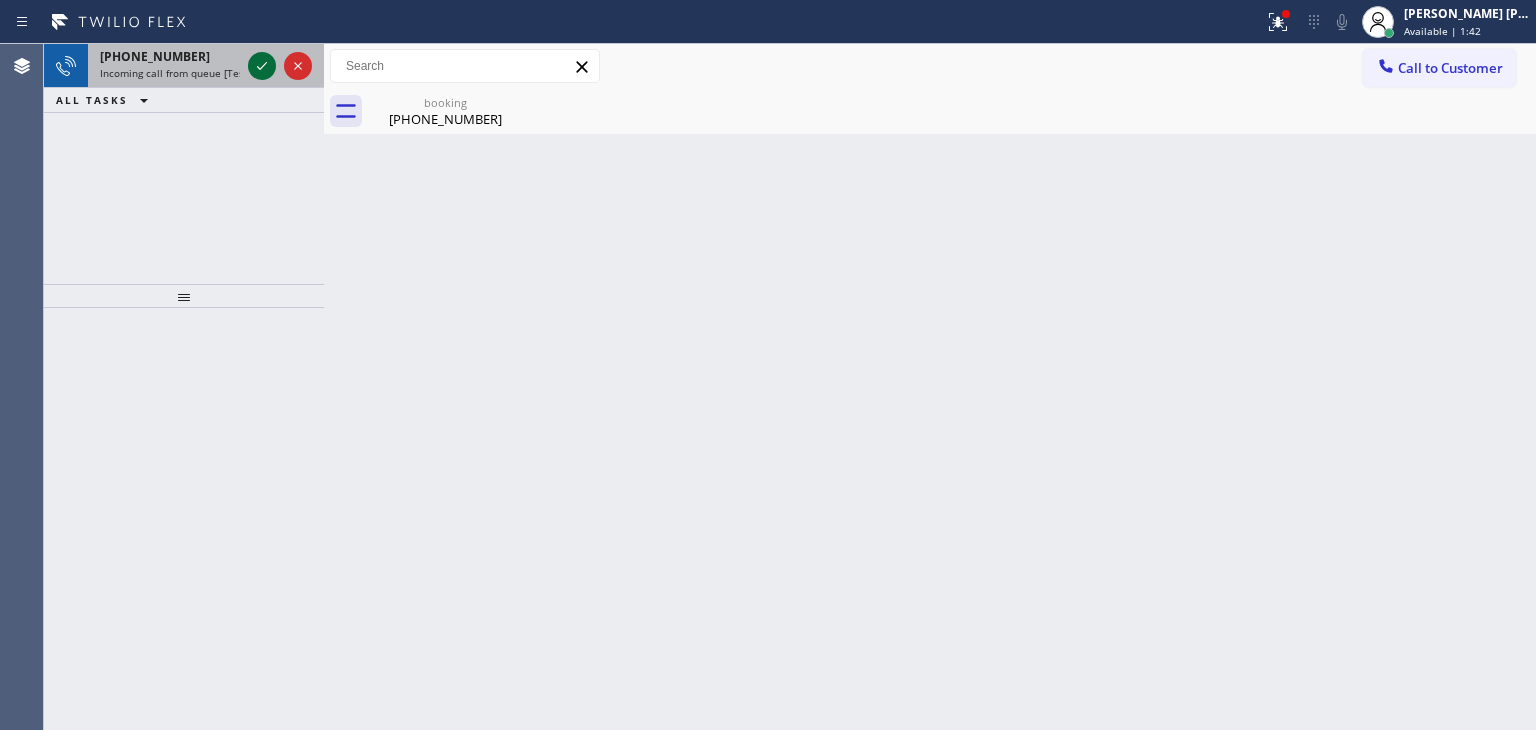 click 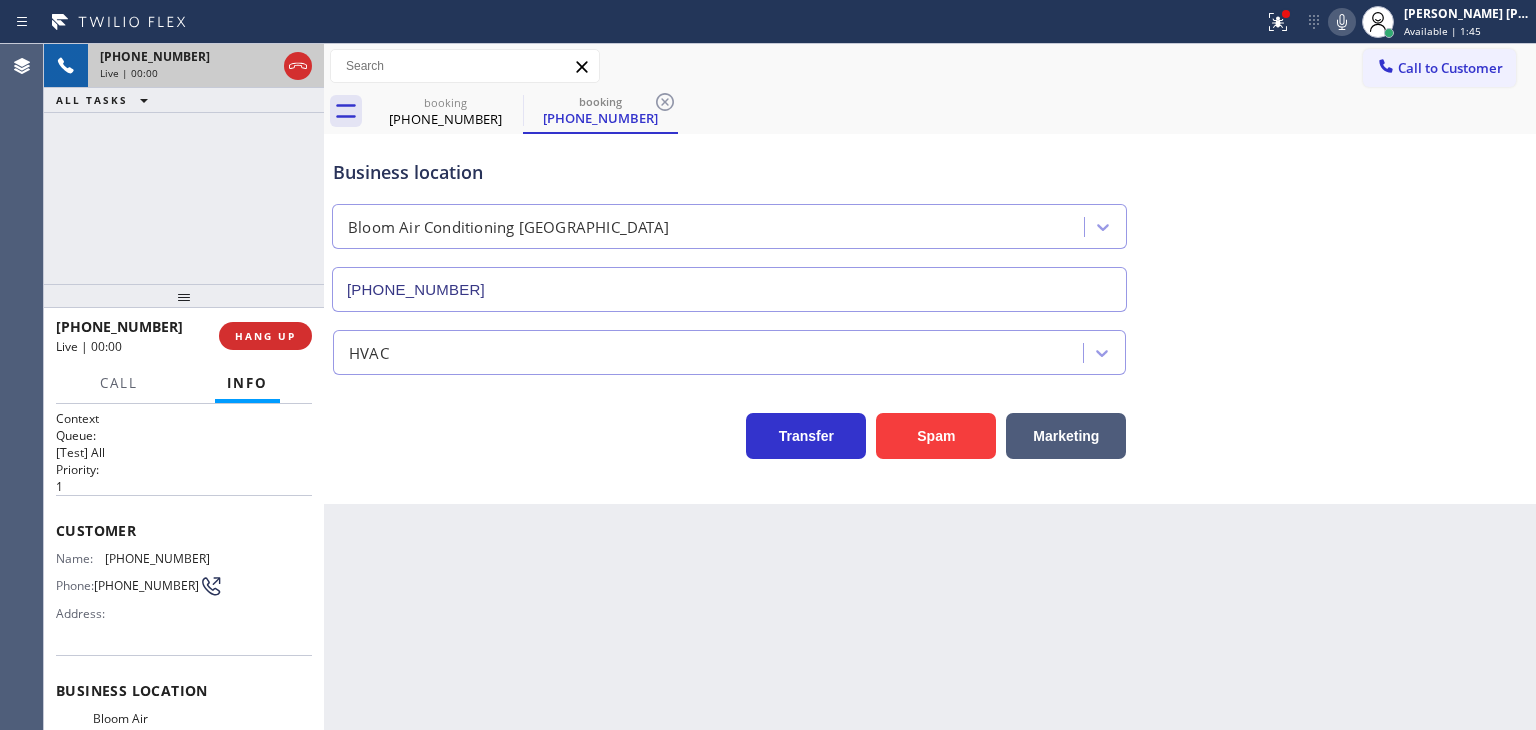 scroll, scrollTop: 100, scrollLeft: 0, axis: vertical 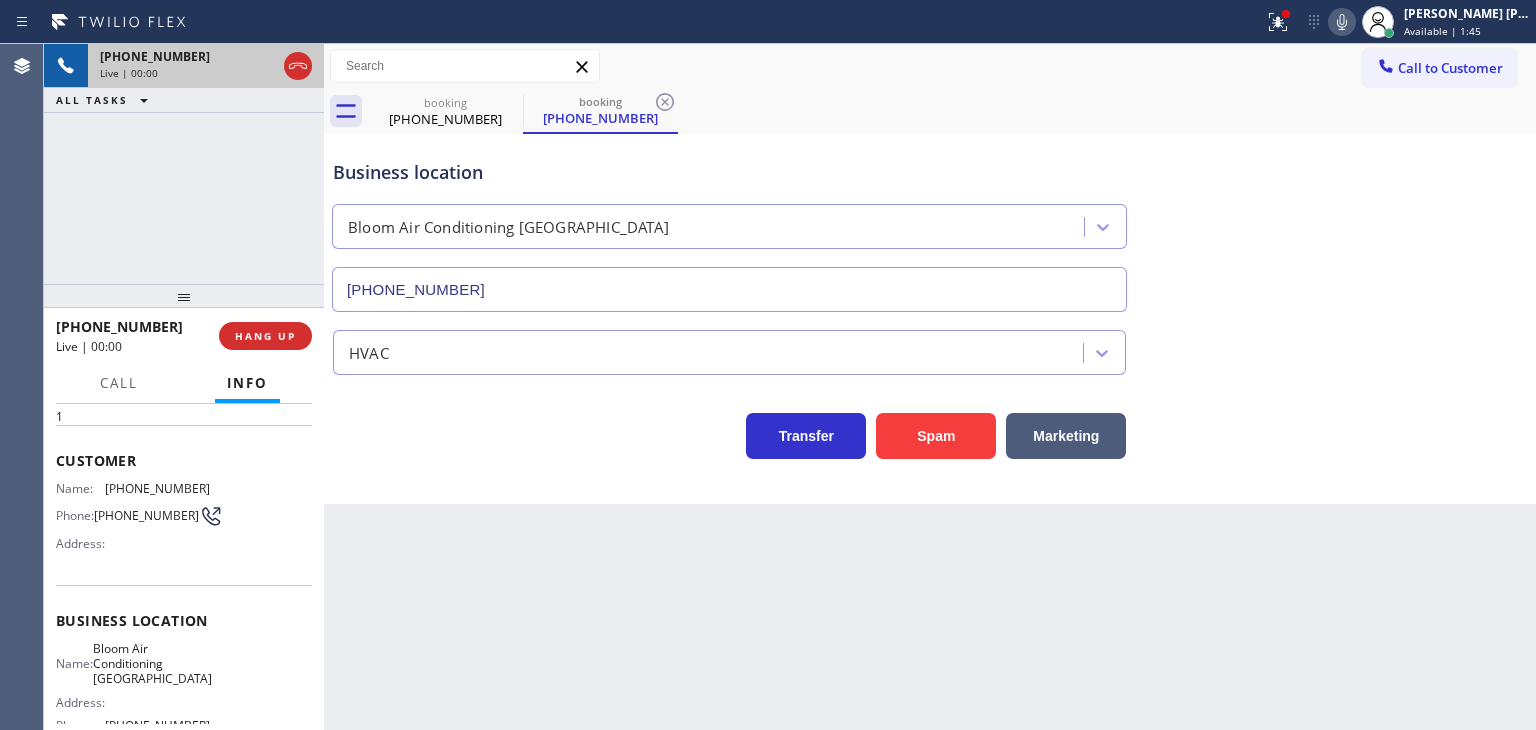 type on "[PHONE_NUMBER]" 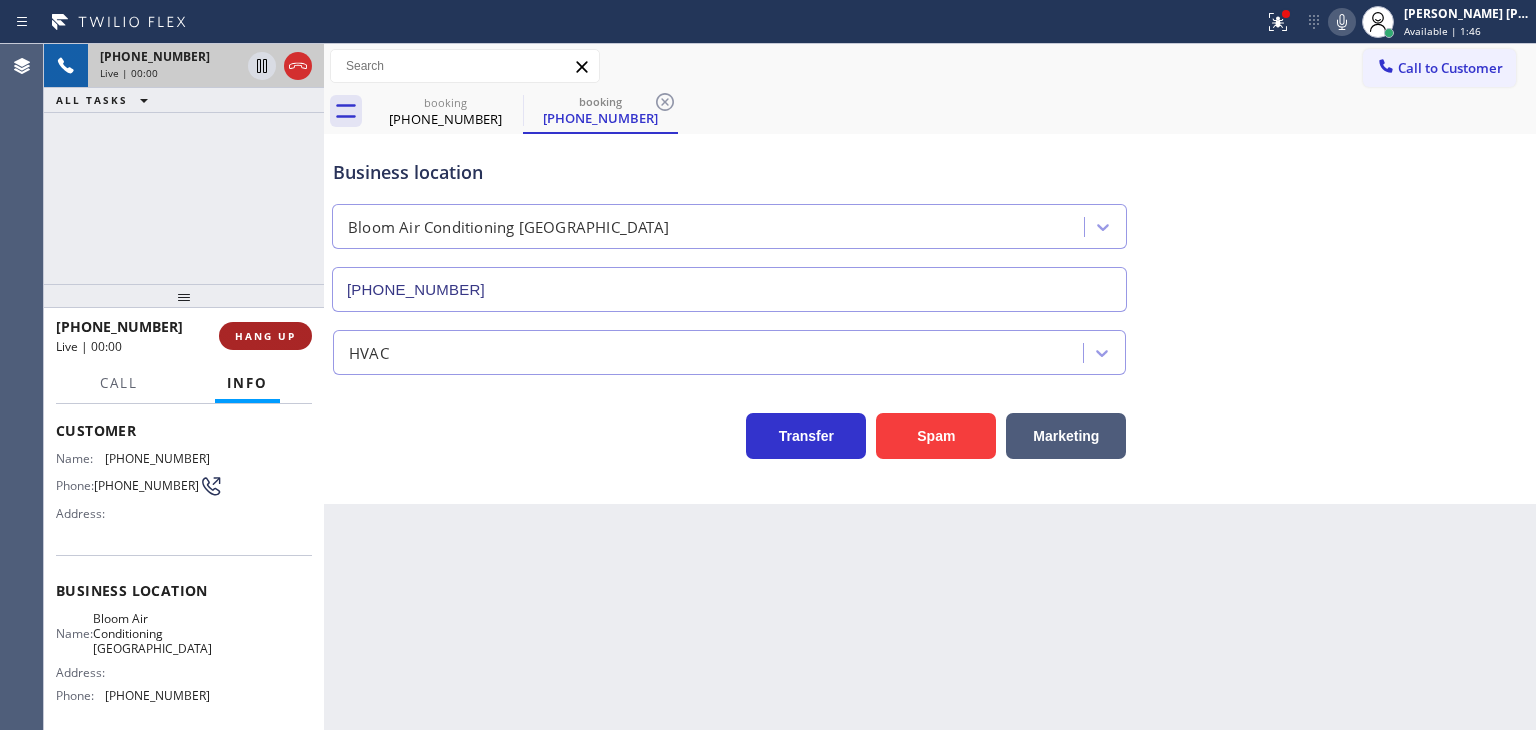 click on "HANG UP" at bounding box center (265, 336) 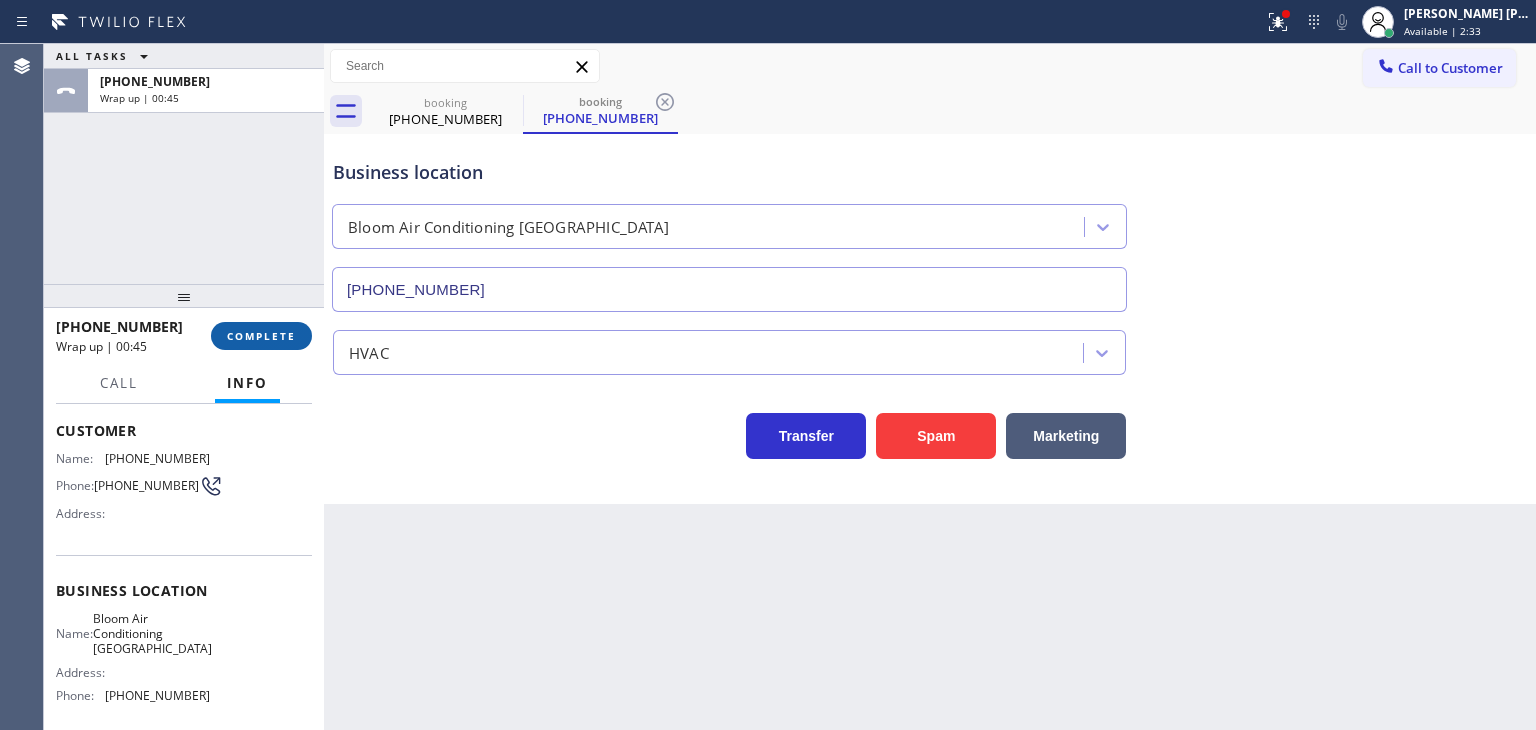 click on "COMPLETE" at bounding box center [261, 336] 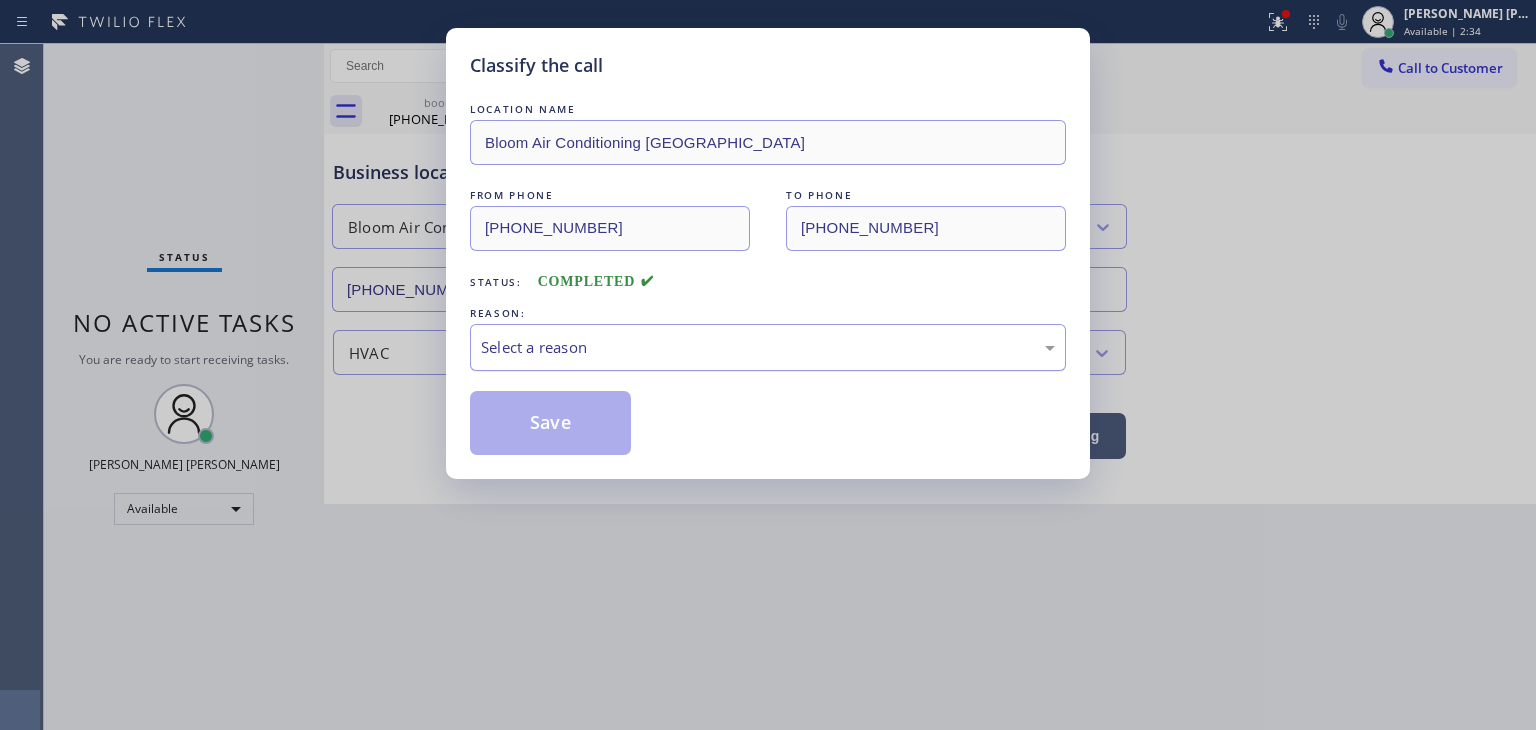 click on "Select a reason" at bounding box center [768, 347] 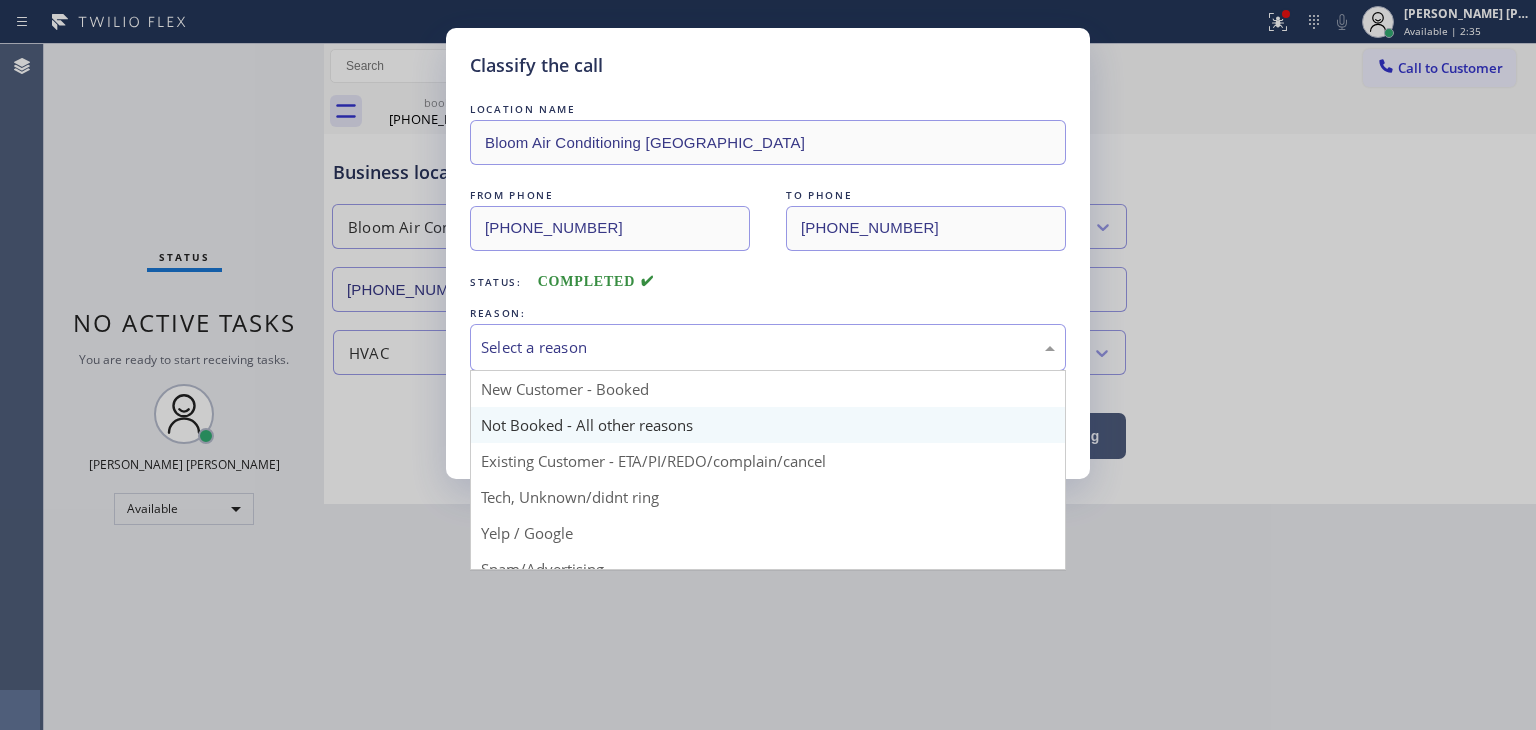 scroll, scrollTop: 125, scrollLeft: 0, axis: vertical 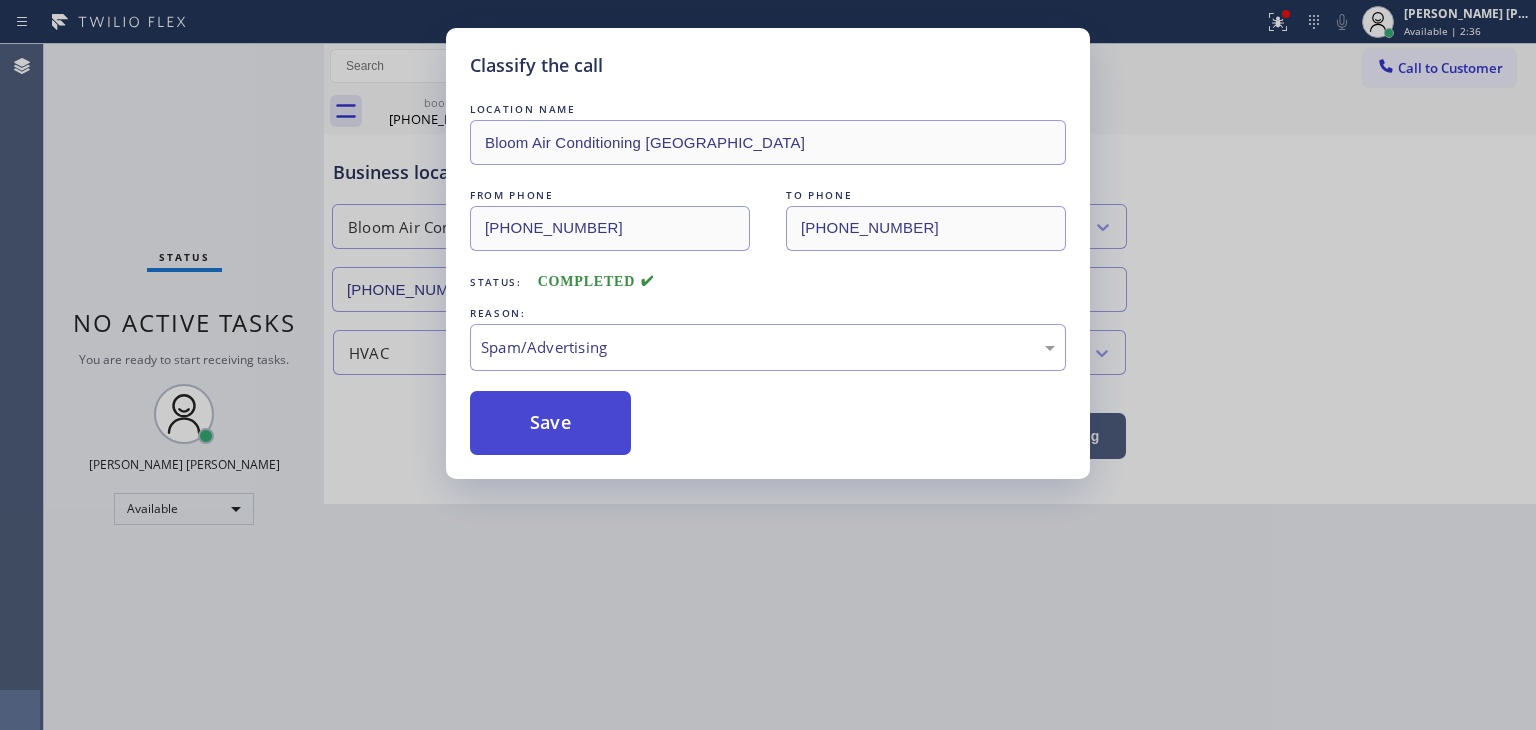 click on "Save" at bounding box center (550, 423) 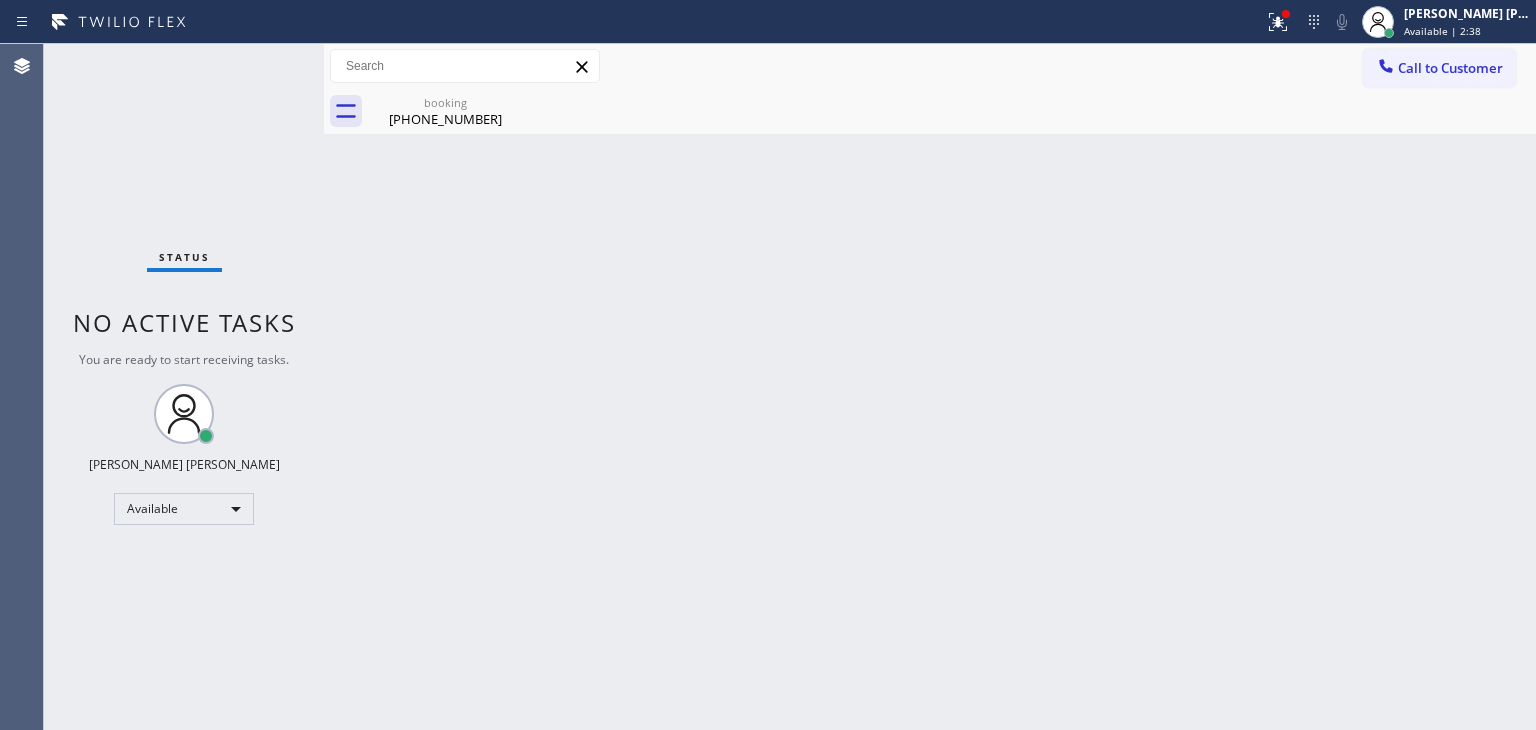 click on "Status   No active tasks     You are ready to start receiving tasks.   [PERSON_NAME] [PERSON_NAME] Available" at bounding box center [184, 387] 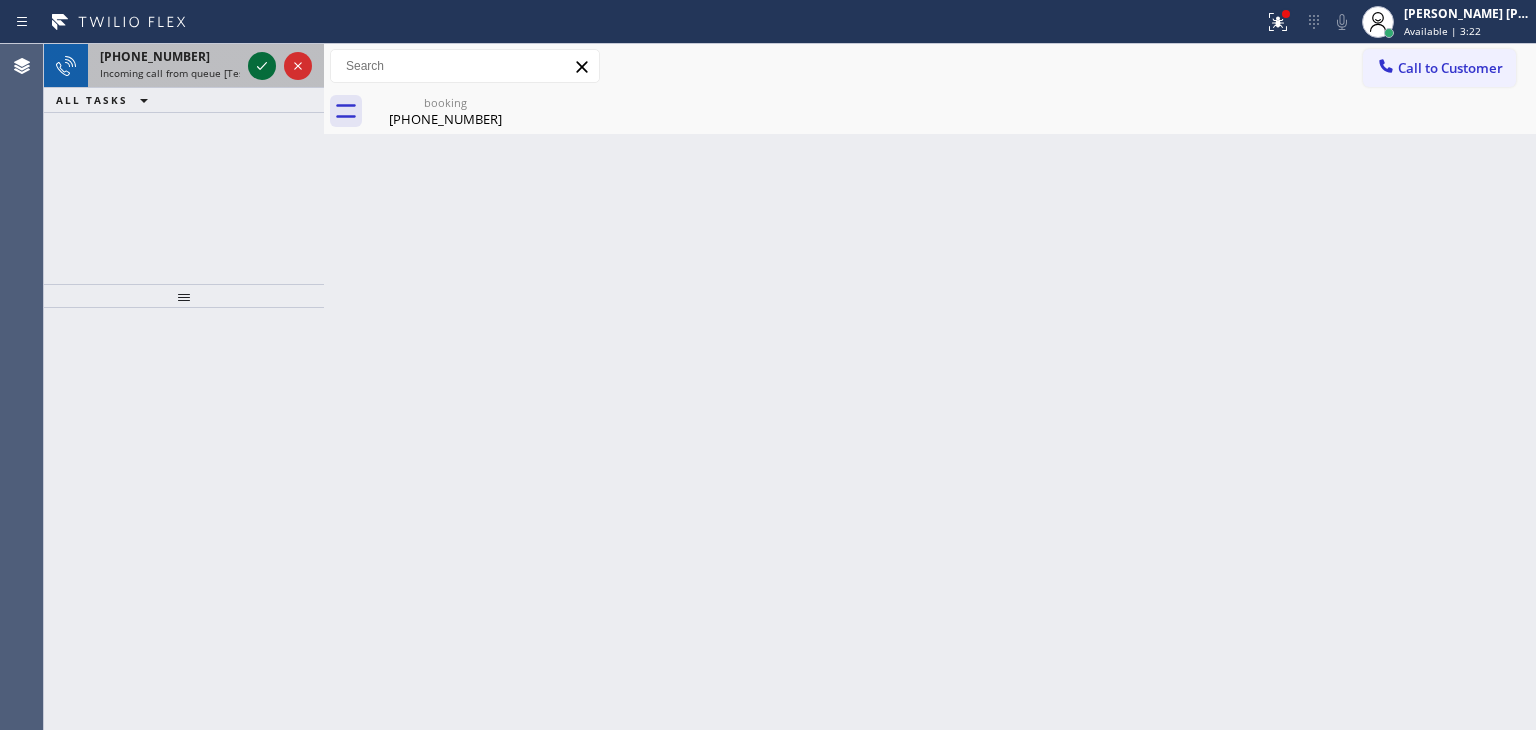click 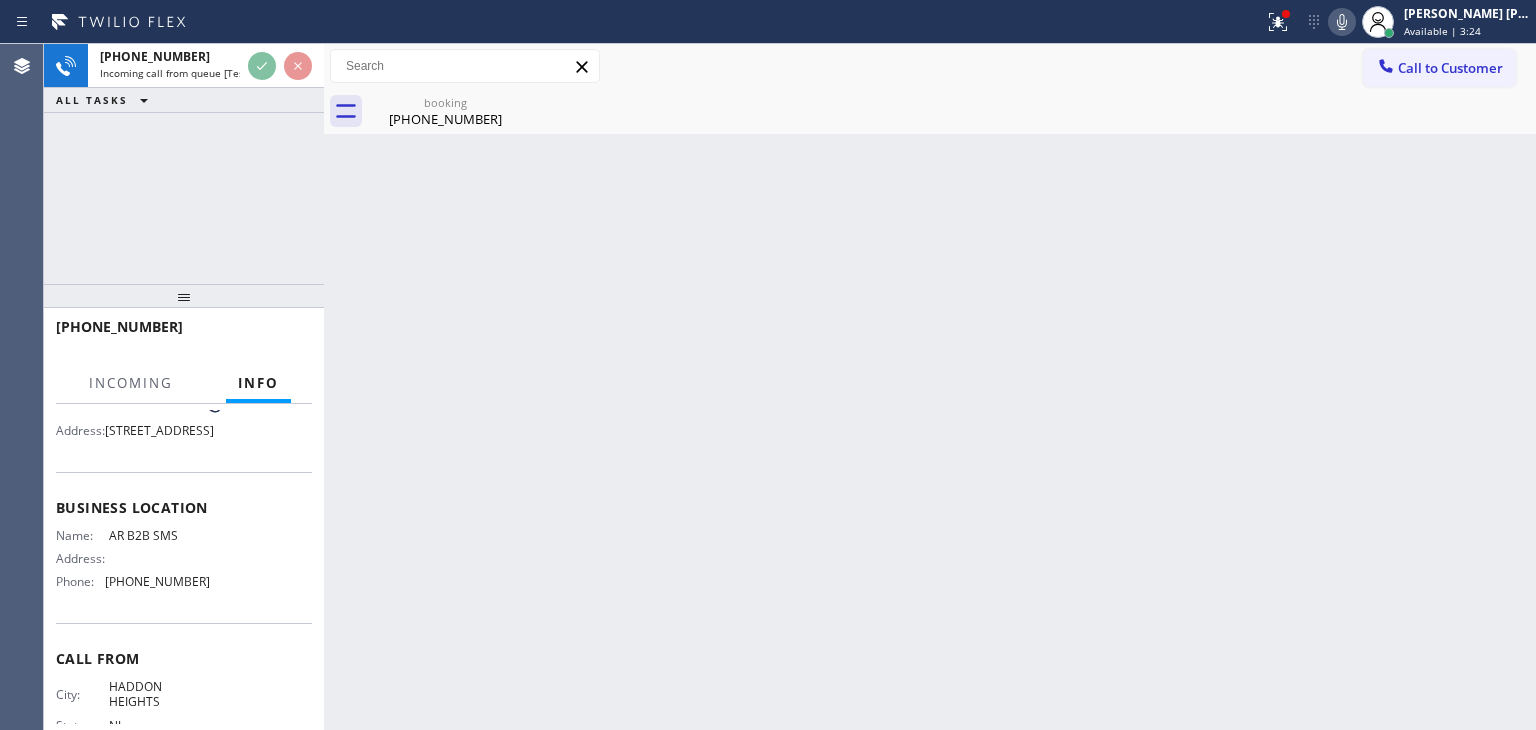 scroll, scrollTop: 200, scrollLeft: 0, axis: vertical 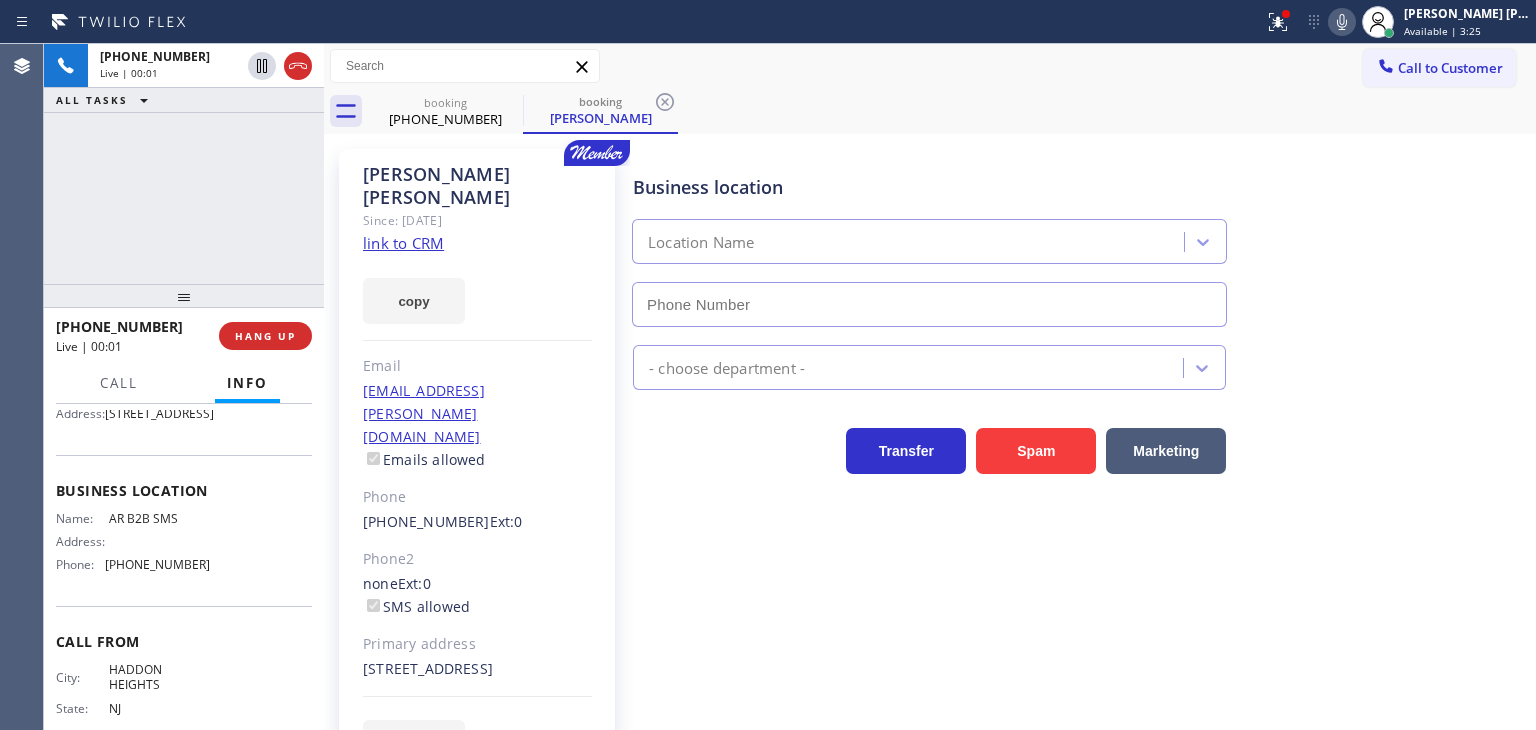 type on "[PHONE_NUMBER]" 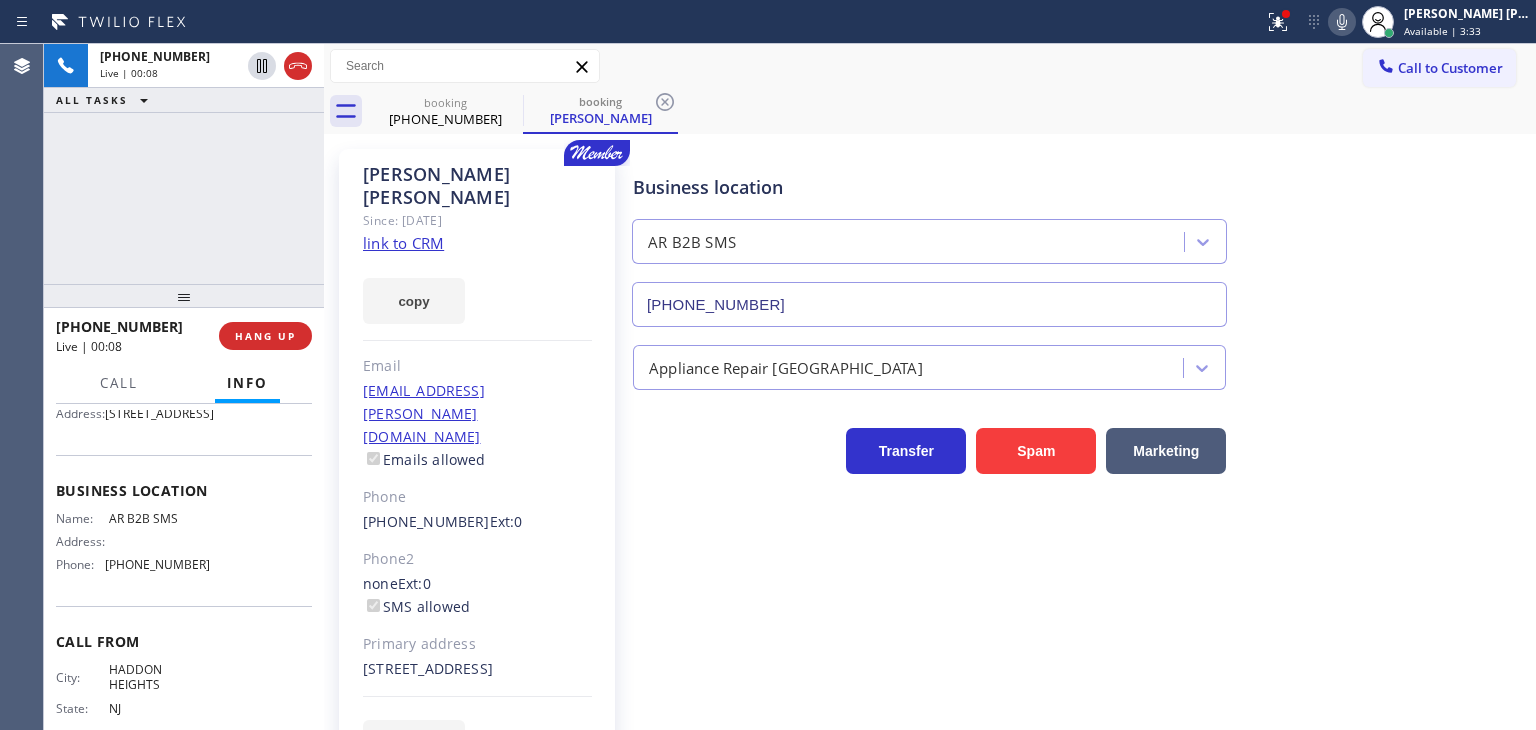 click on "link to CRM" at bounding box center [403, 243] 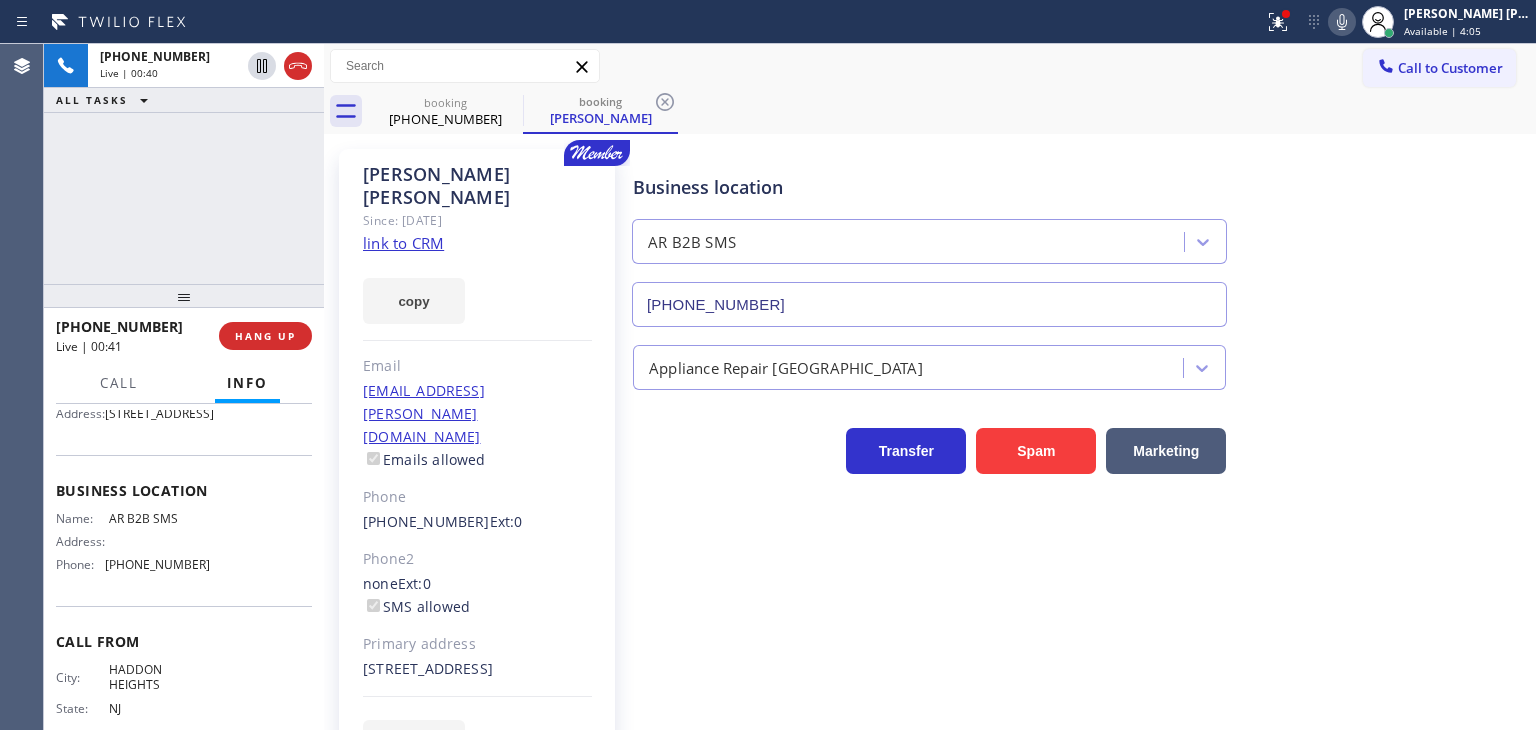 click 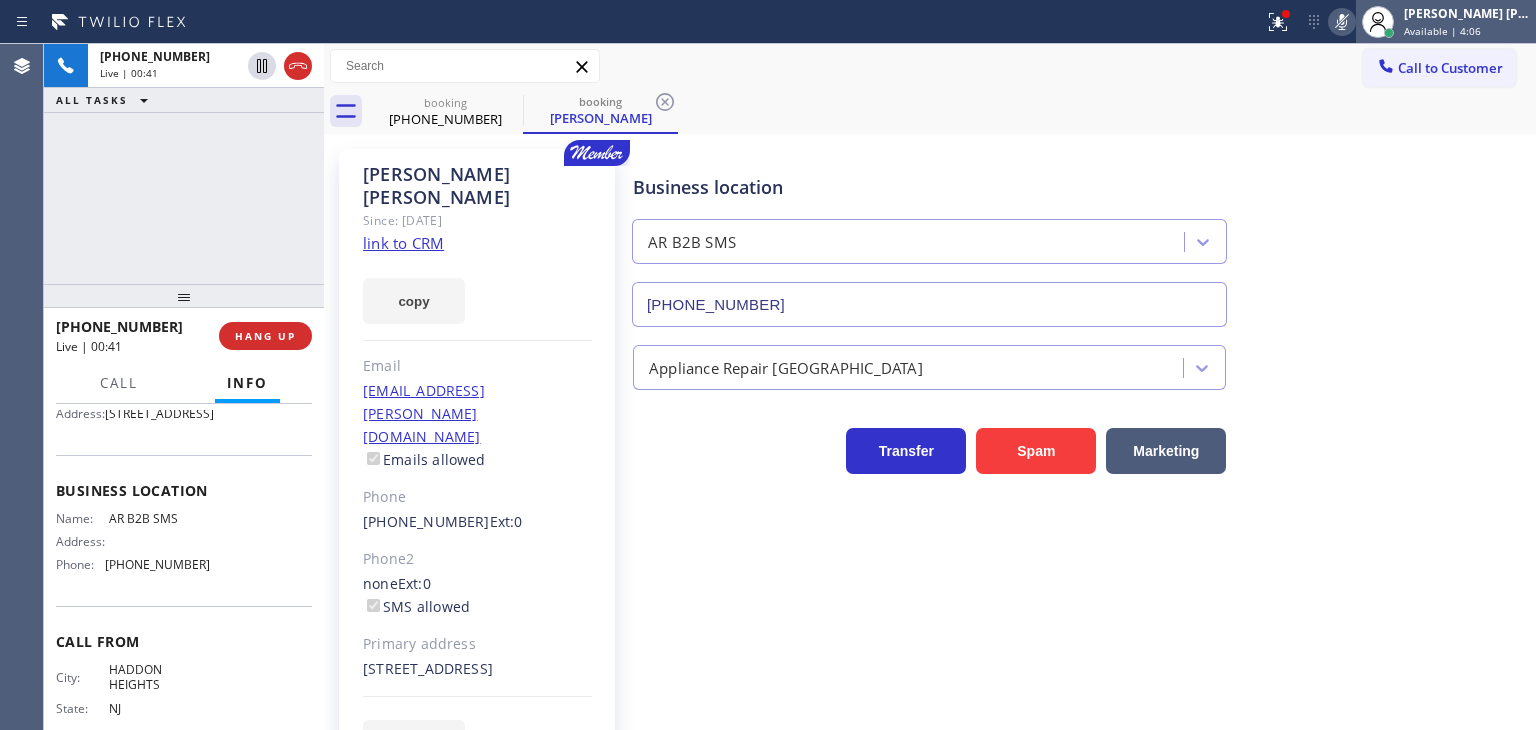 click on "Available | 4:06" at bounding box center (1442, 31) 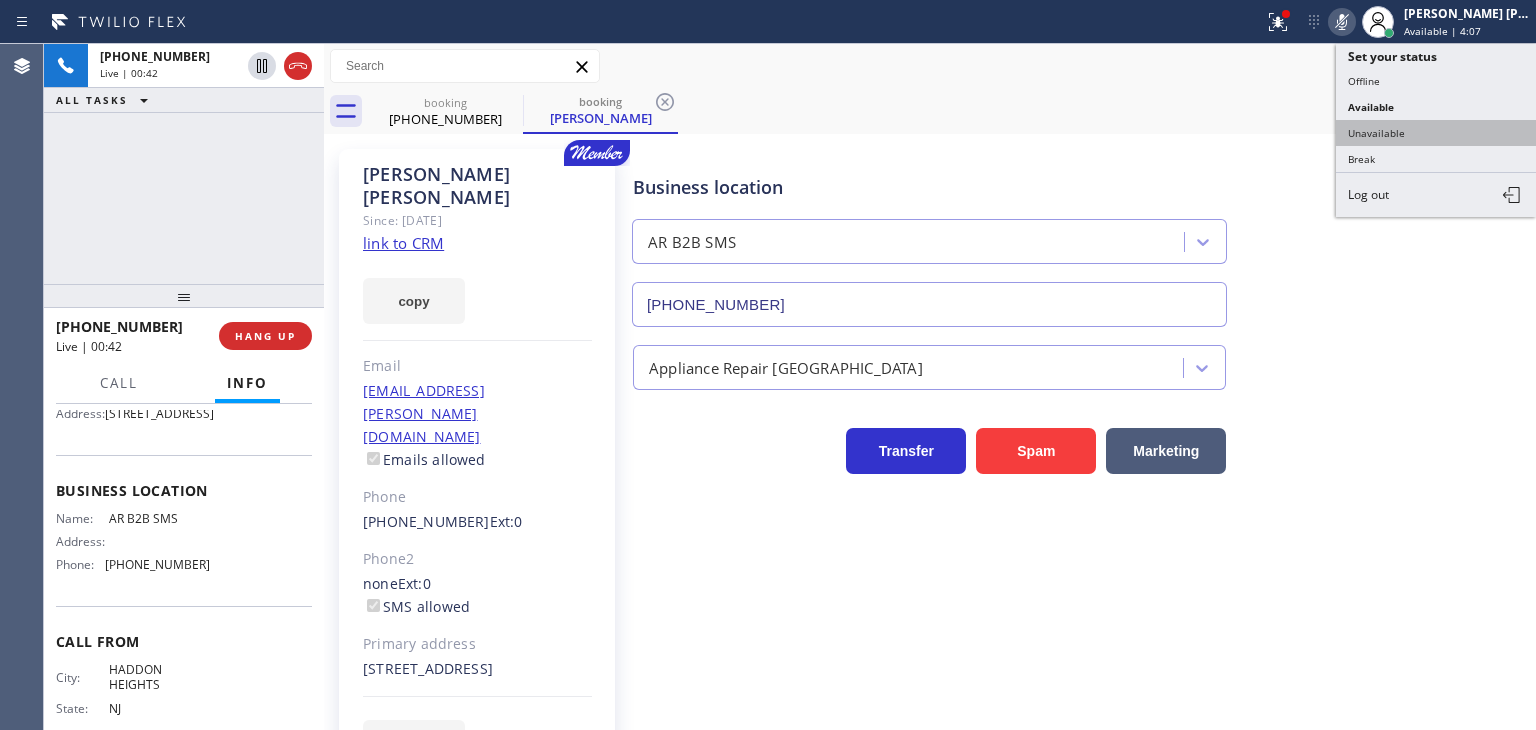 click on "Unavailable" at bounding box center (1436, 133) 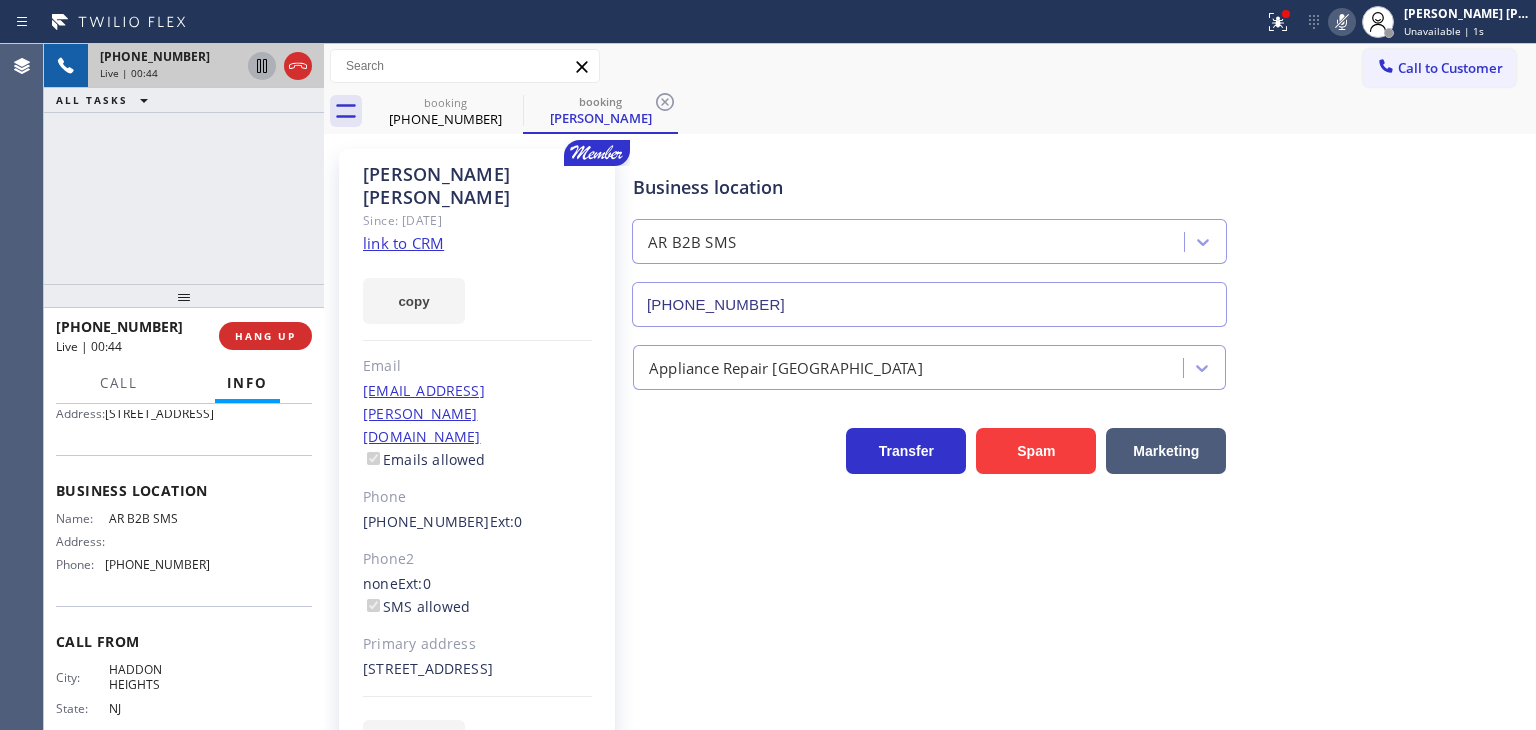 click 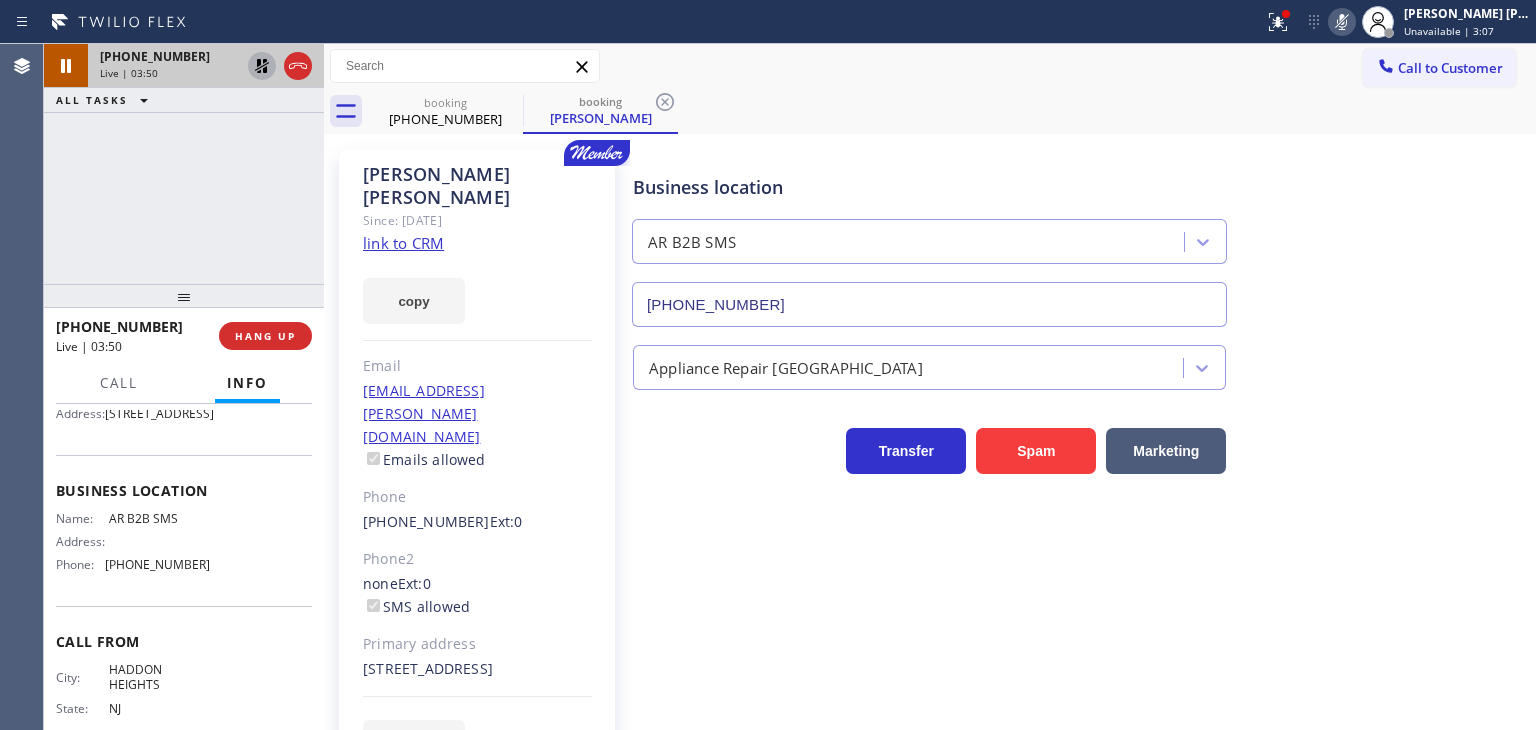 click 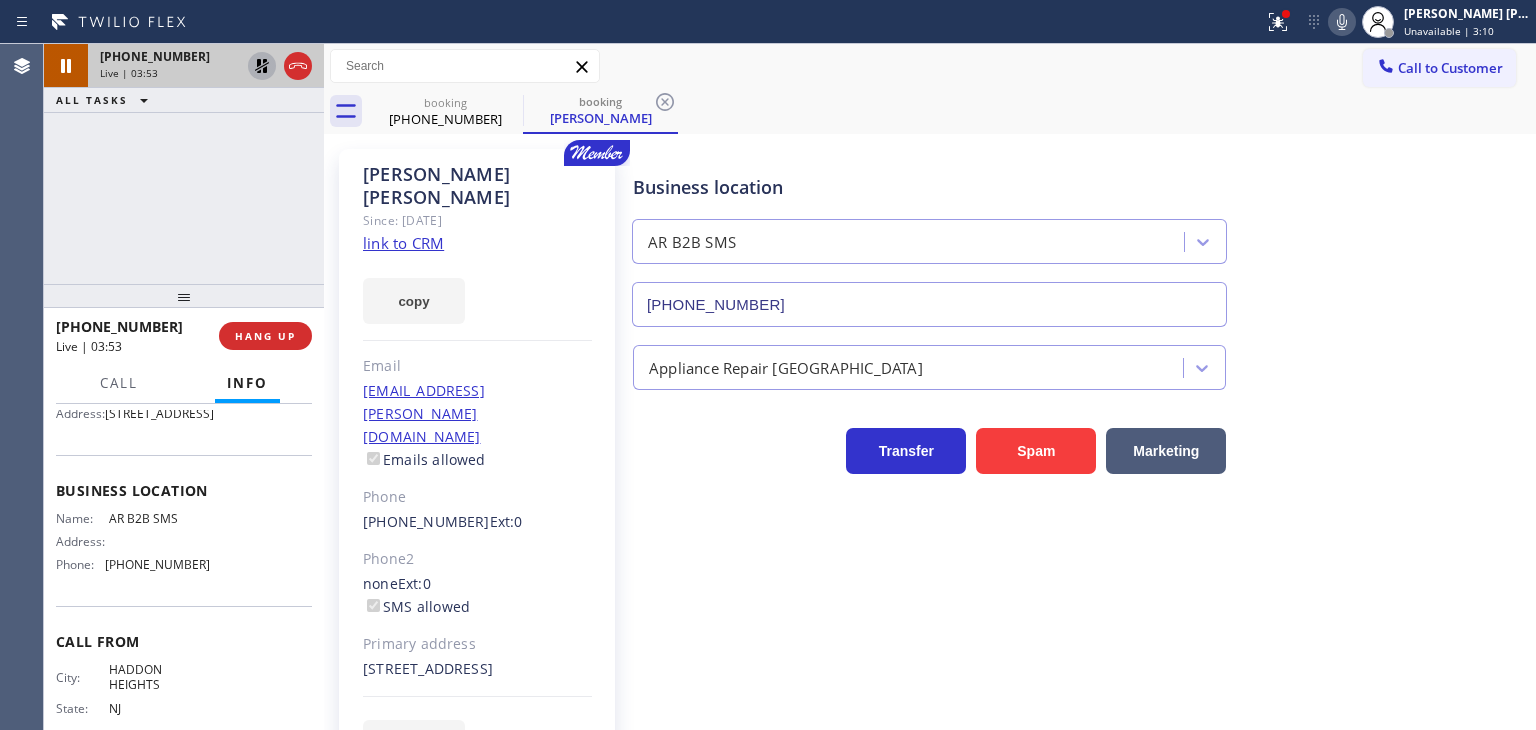 click 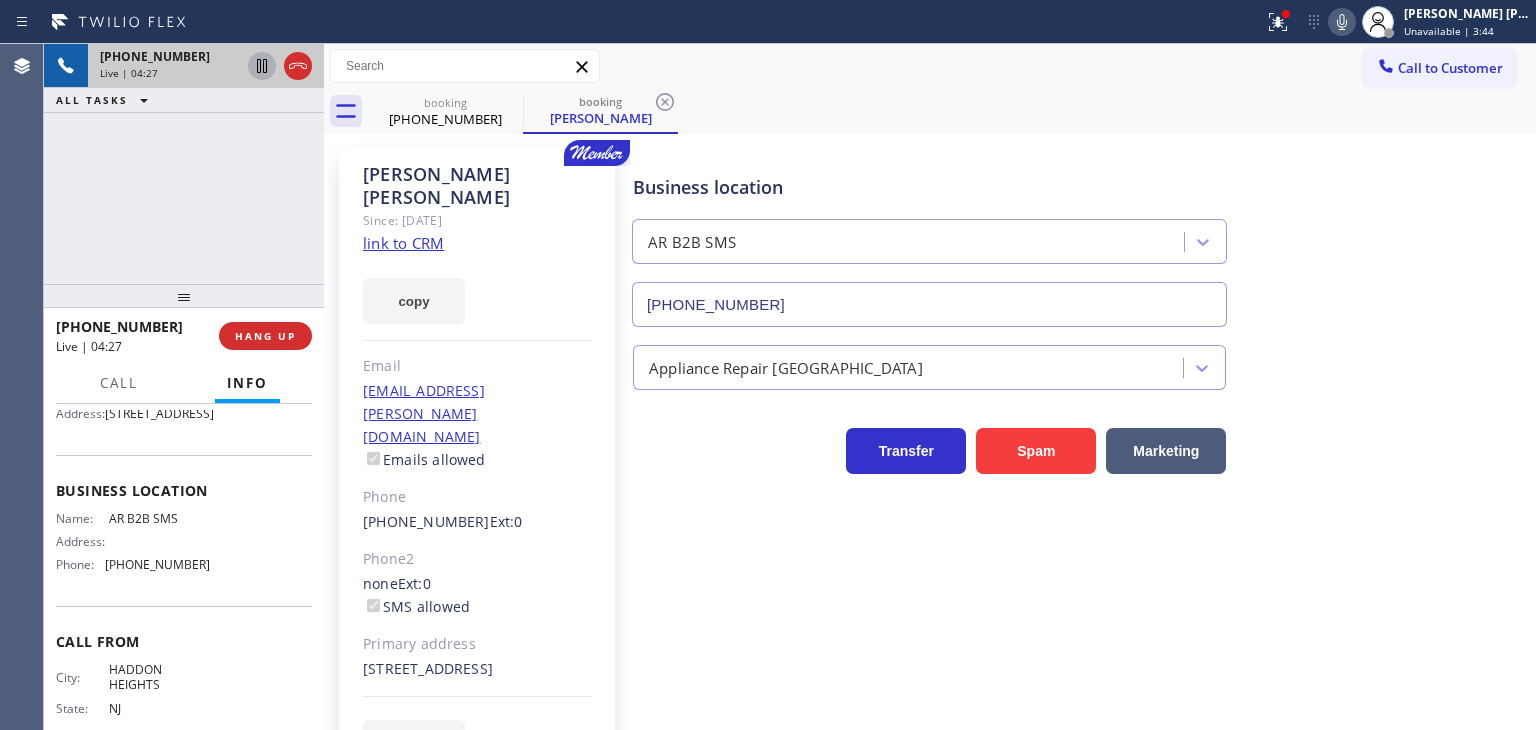 click 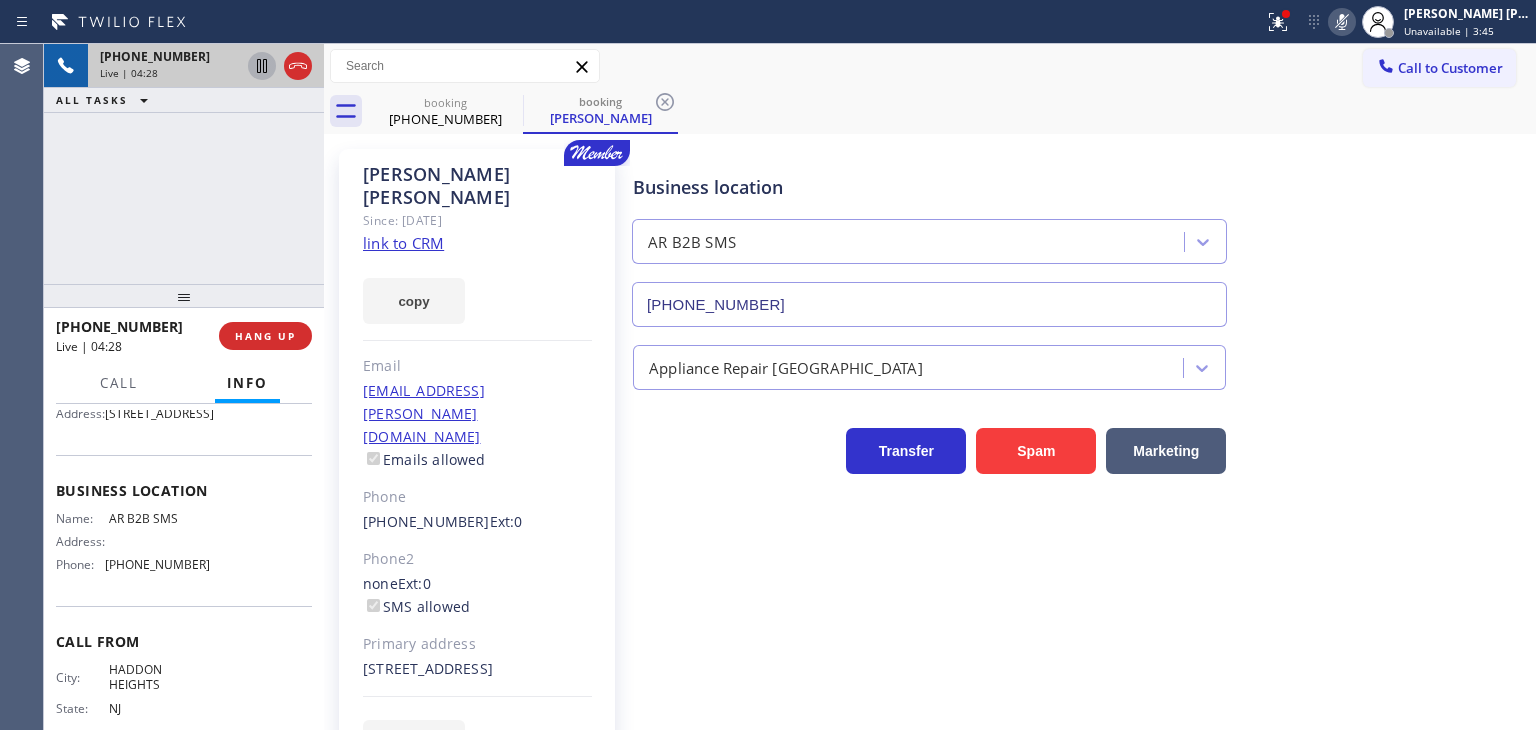 click 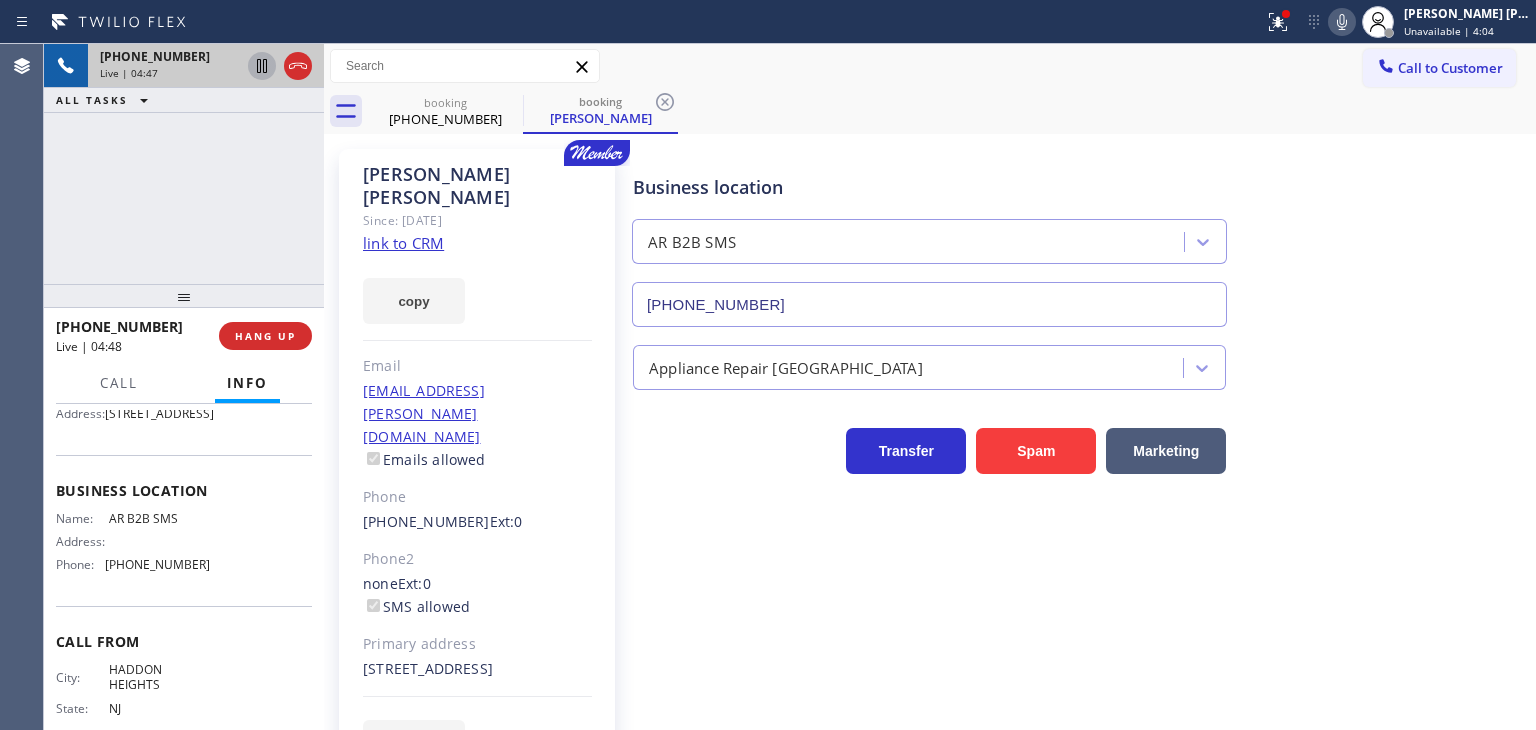 click 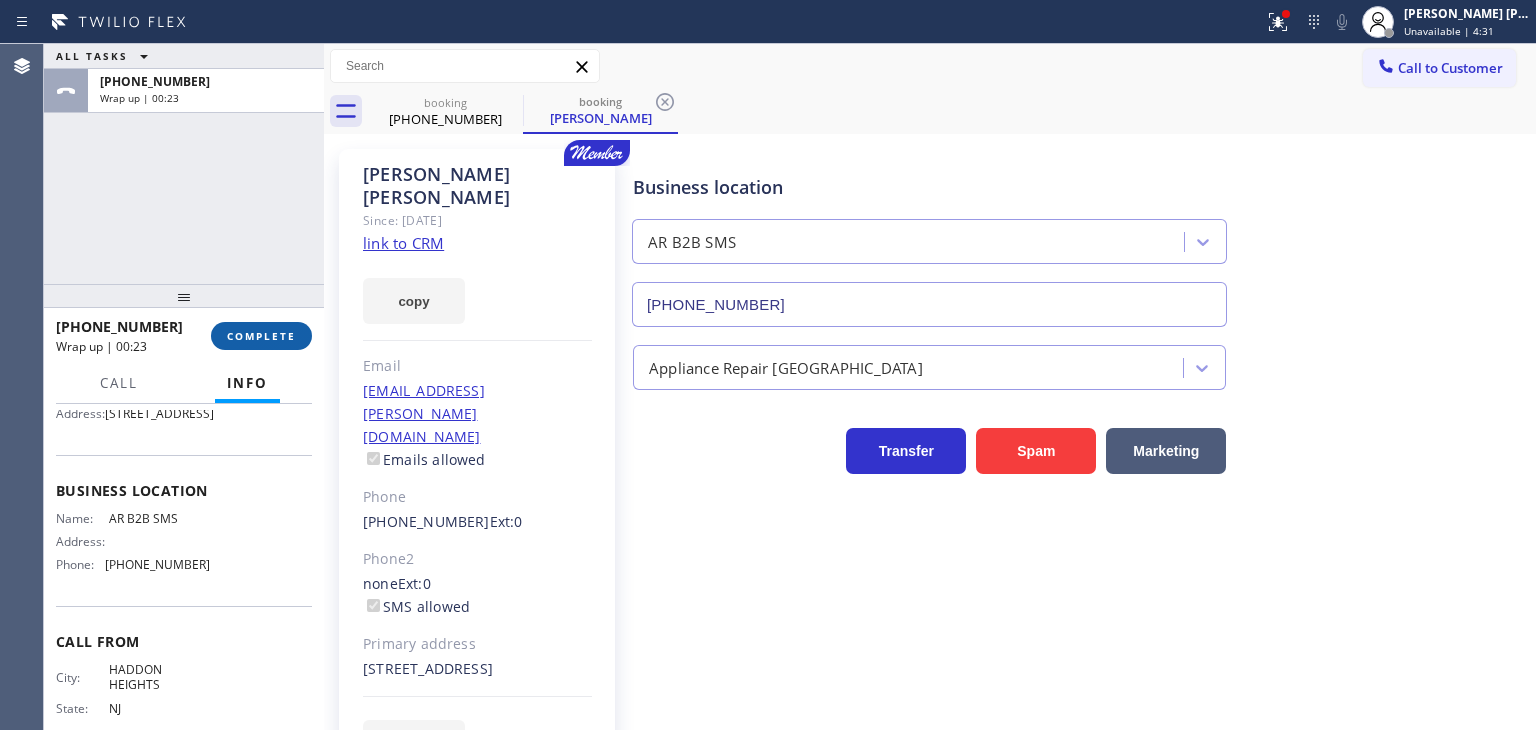 click on "COMPLETE" at bounding box center (261, 336) 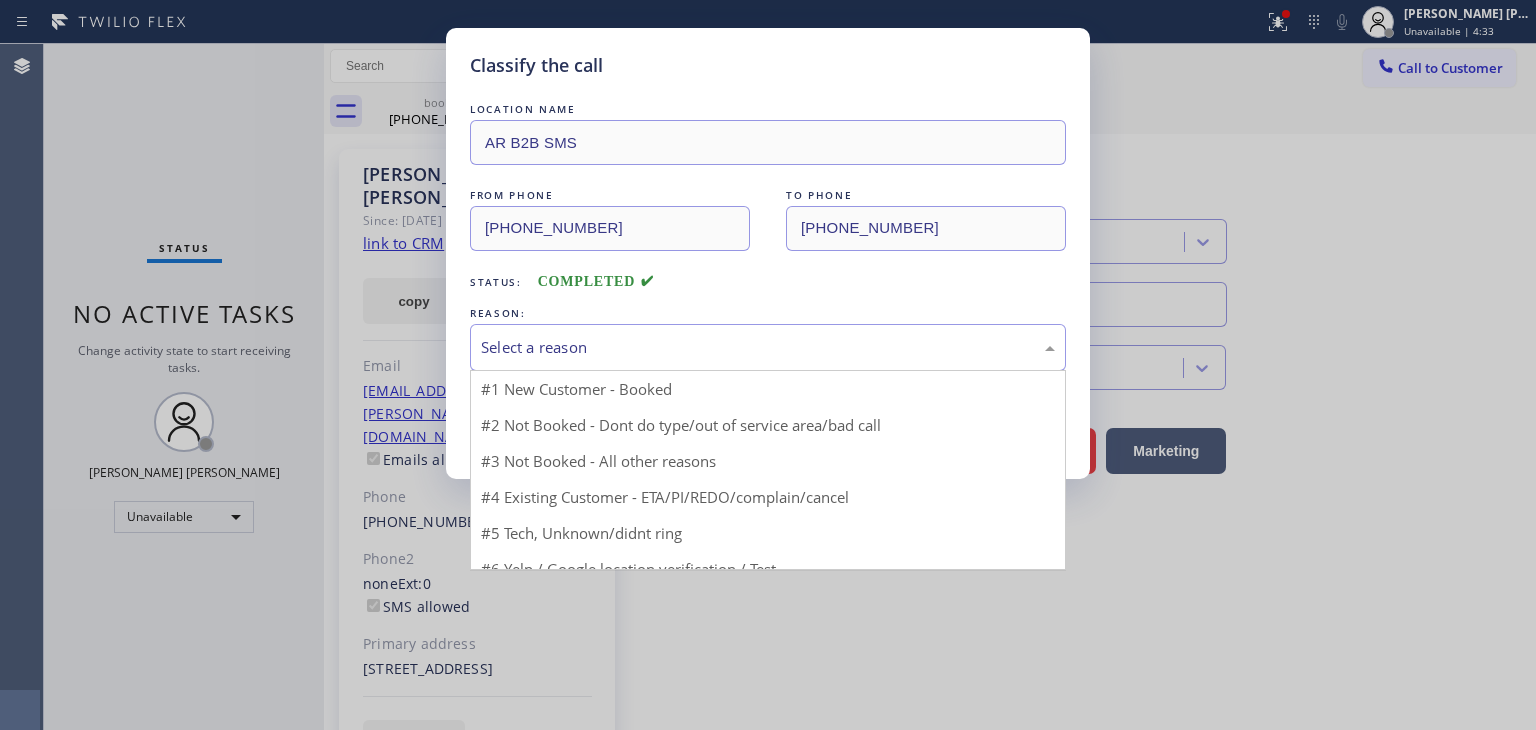 click on "Select a reason" at bounding box center [768, 347] 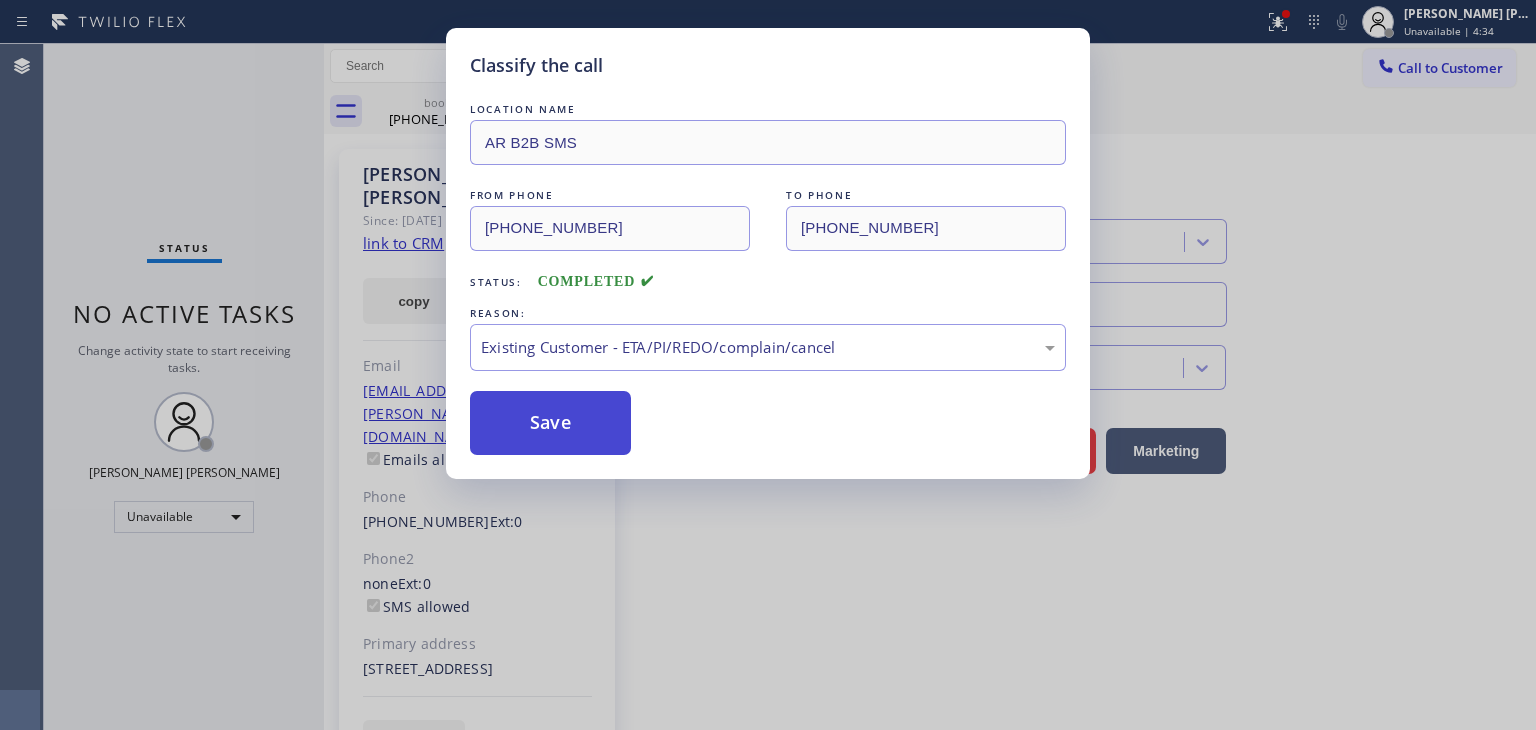 click on "Save" at bounding box center [550, 423] 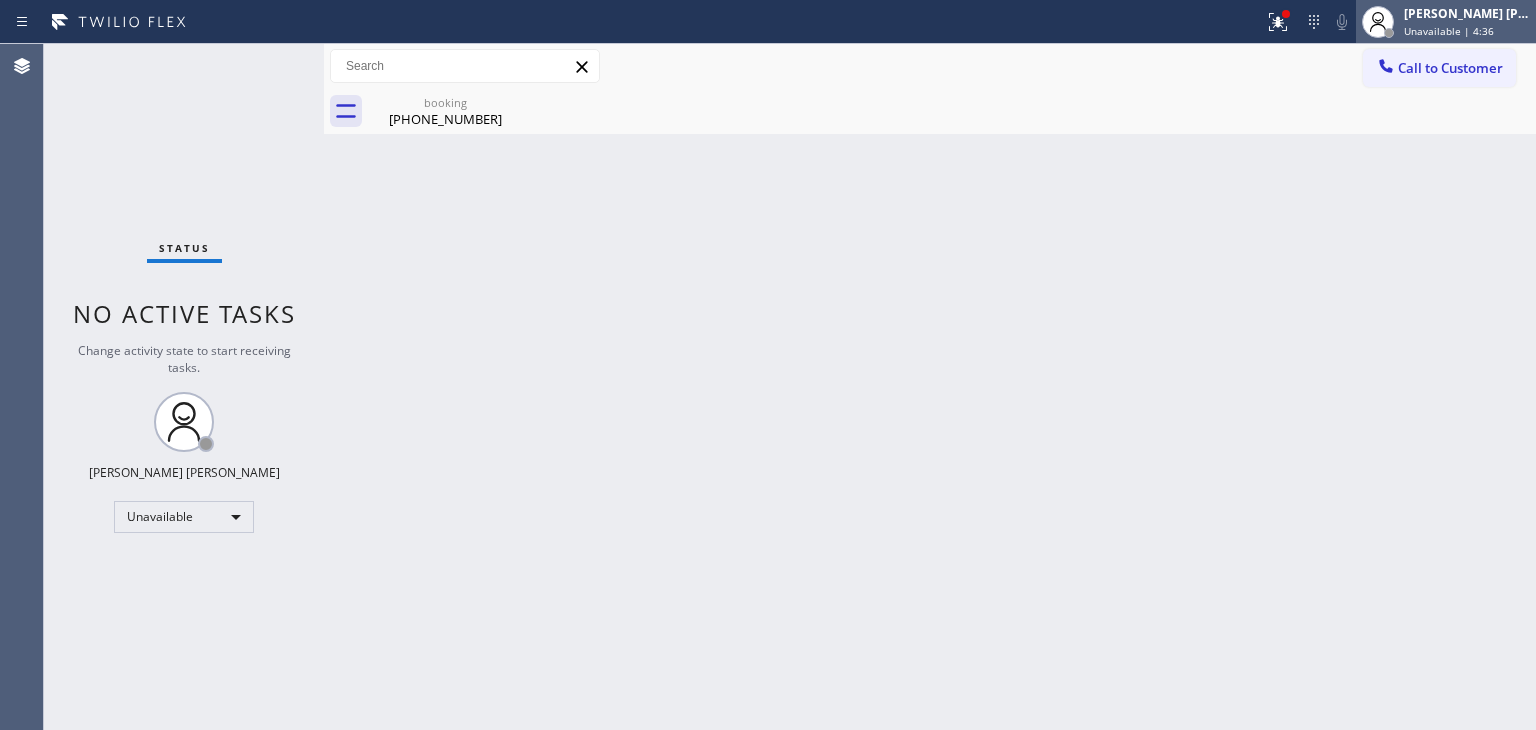 click on "Unavailable | 4:36" at bounding box center (1449, 31) 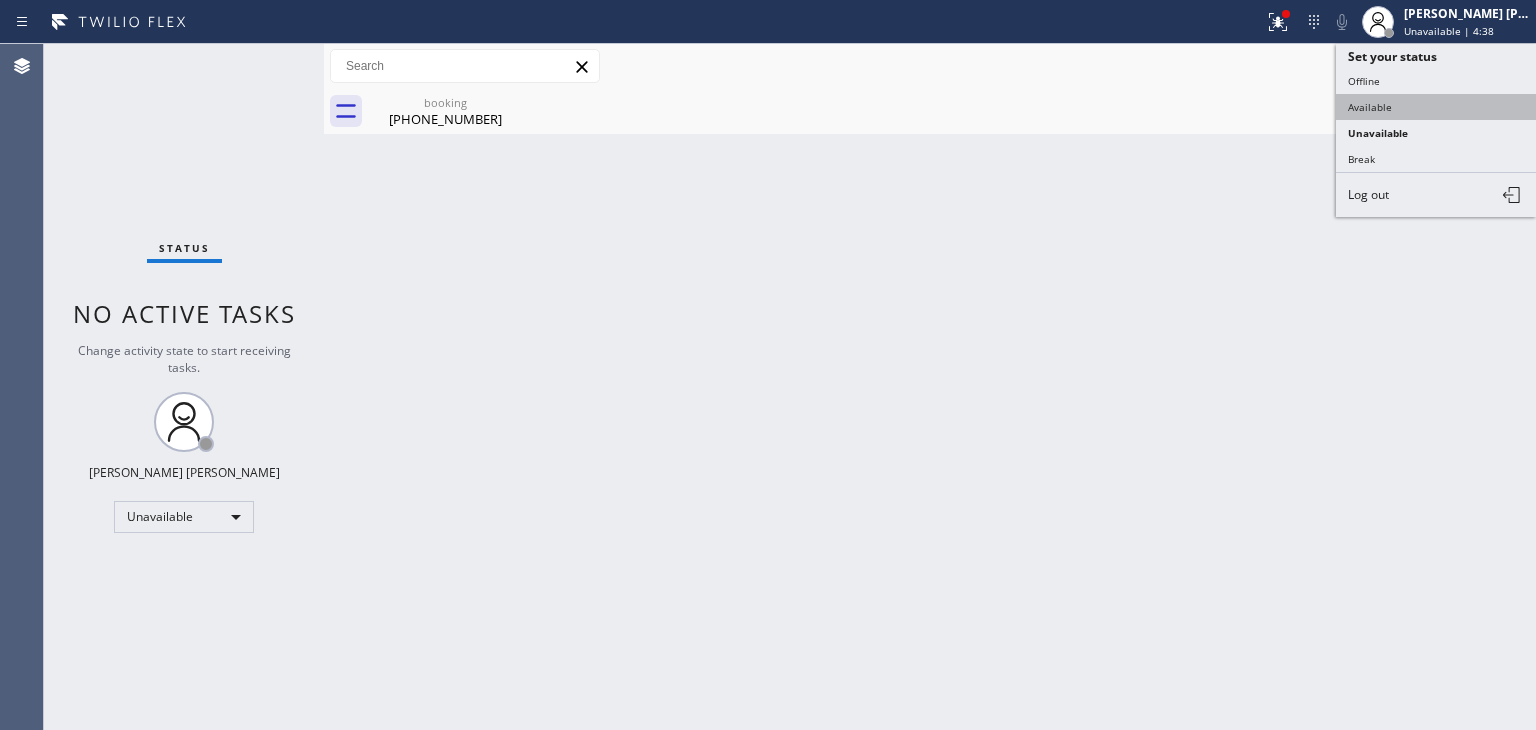 click on "Available" at bounding box center (1436, 107) 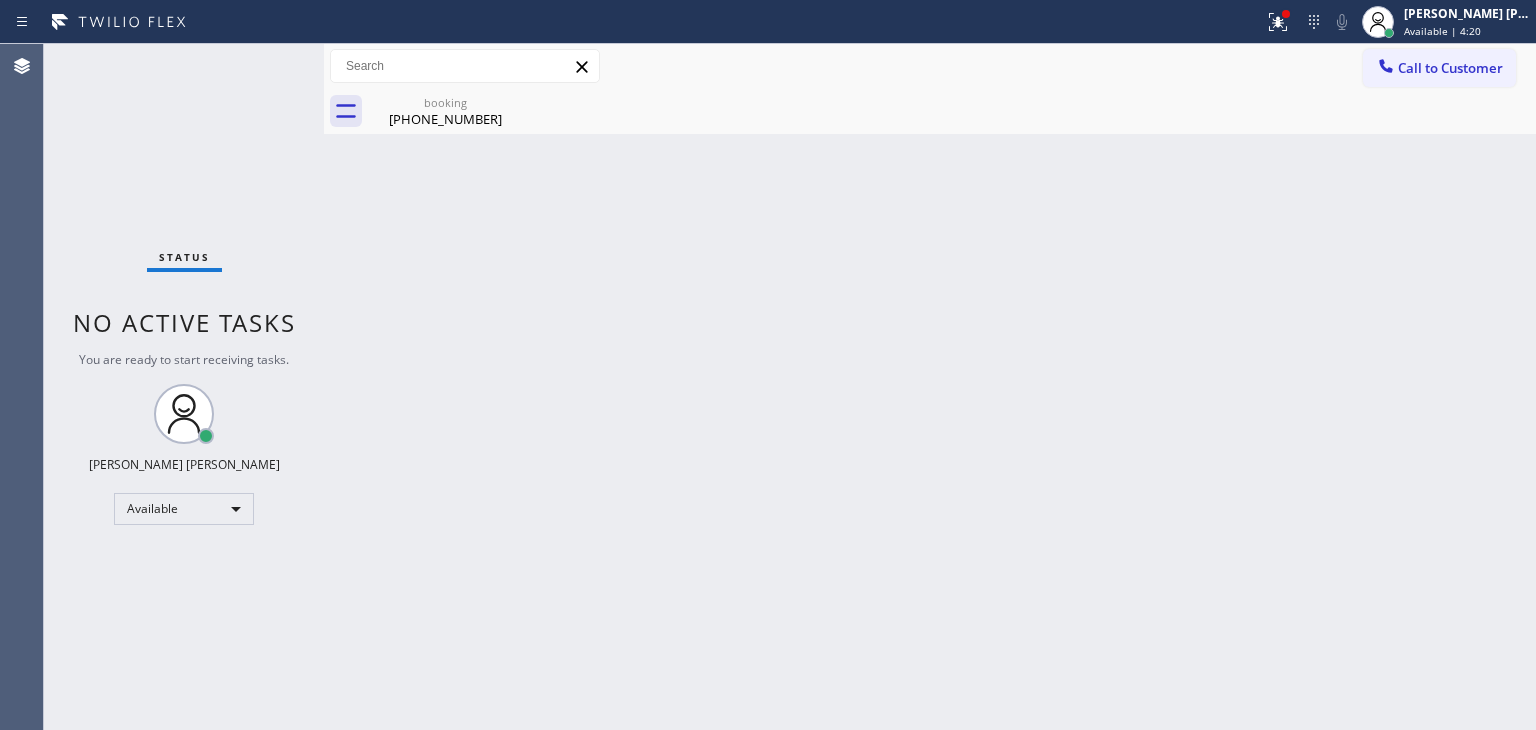 click on "Status   No active tasks     You are ready to start receiving tasks.   [PERSON_NAME] [PERSON_NAME] Available" at bounding box center [184, 387] 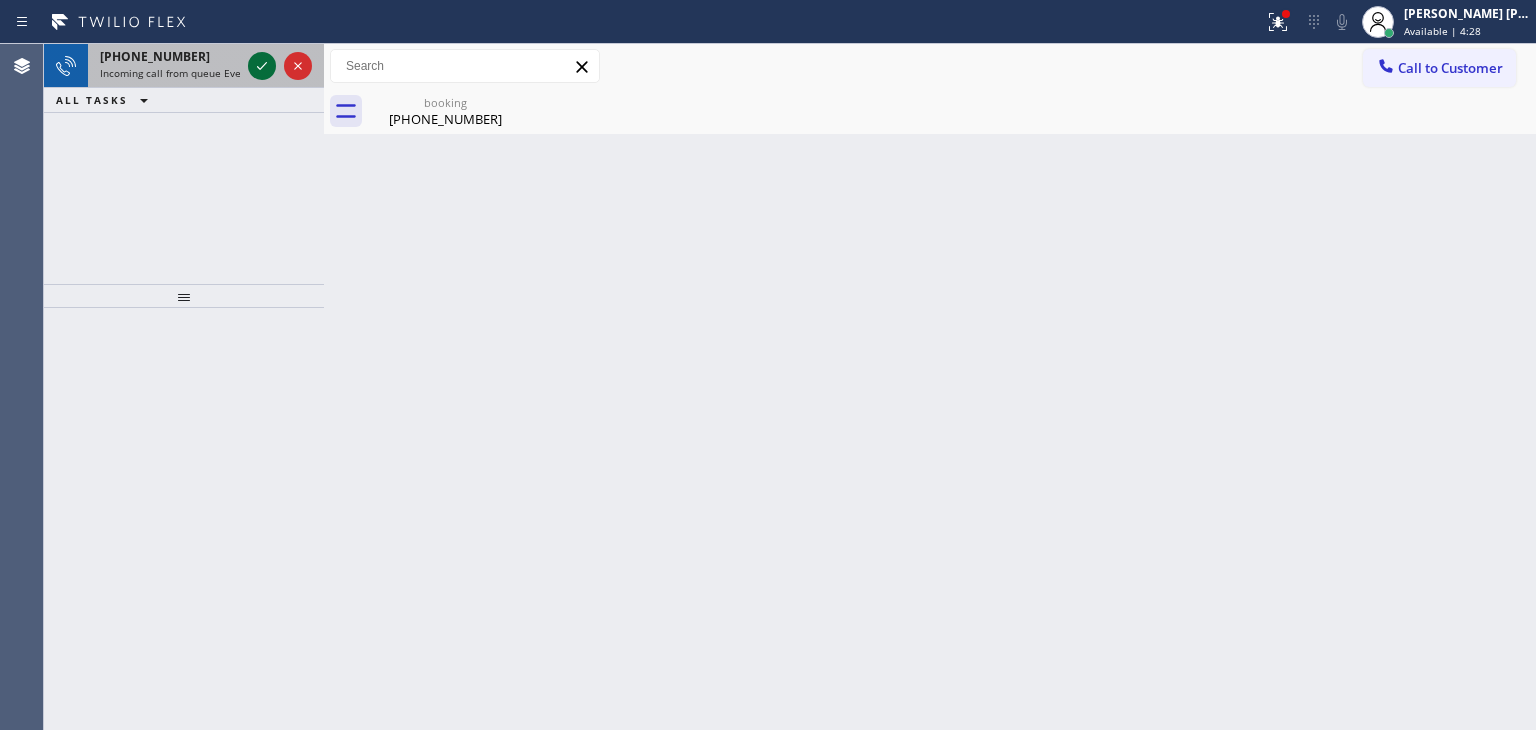 click 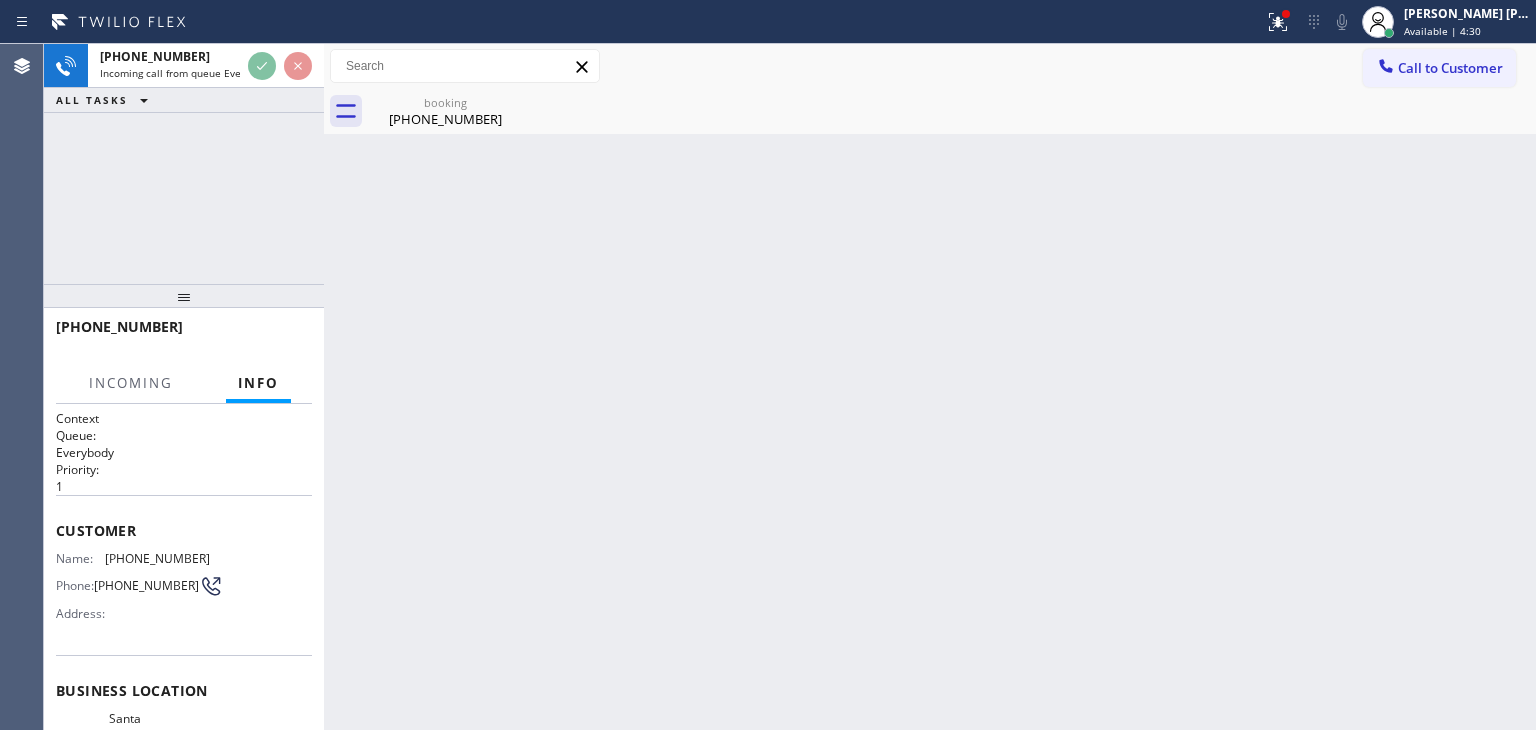 scroll, scrollTop: 92, scrollLeft: 0, axis: vertical 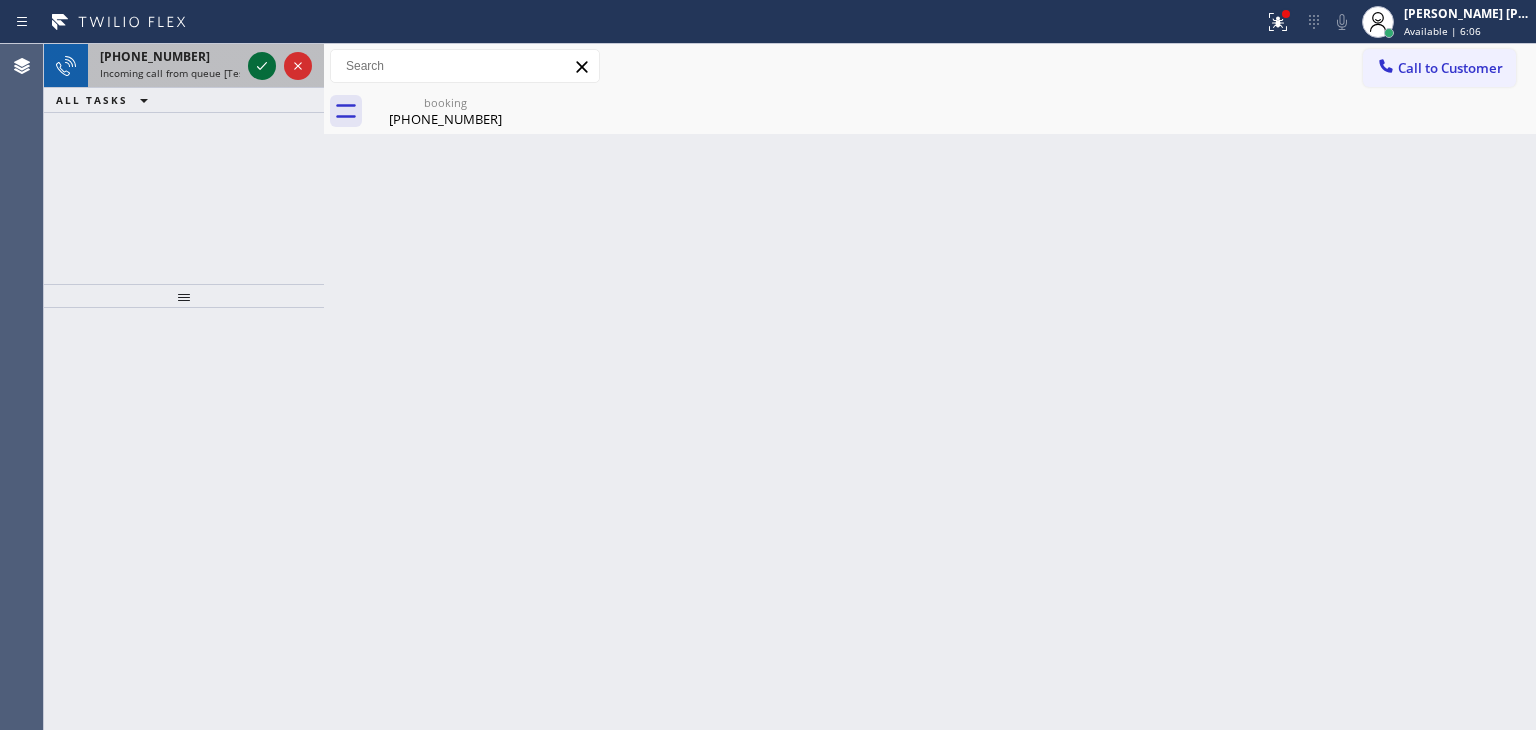 click 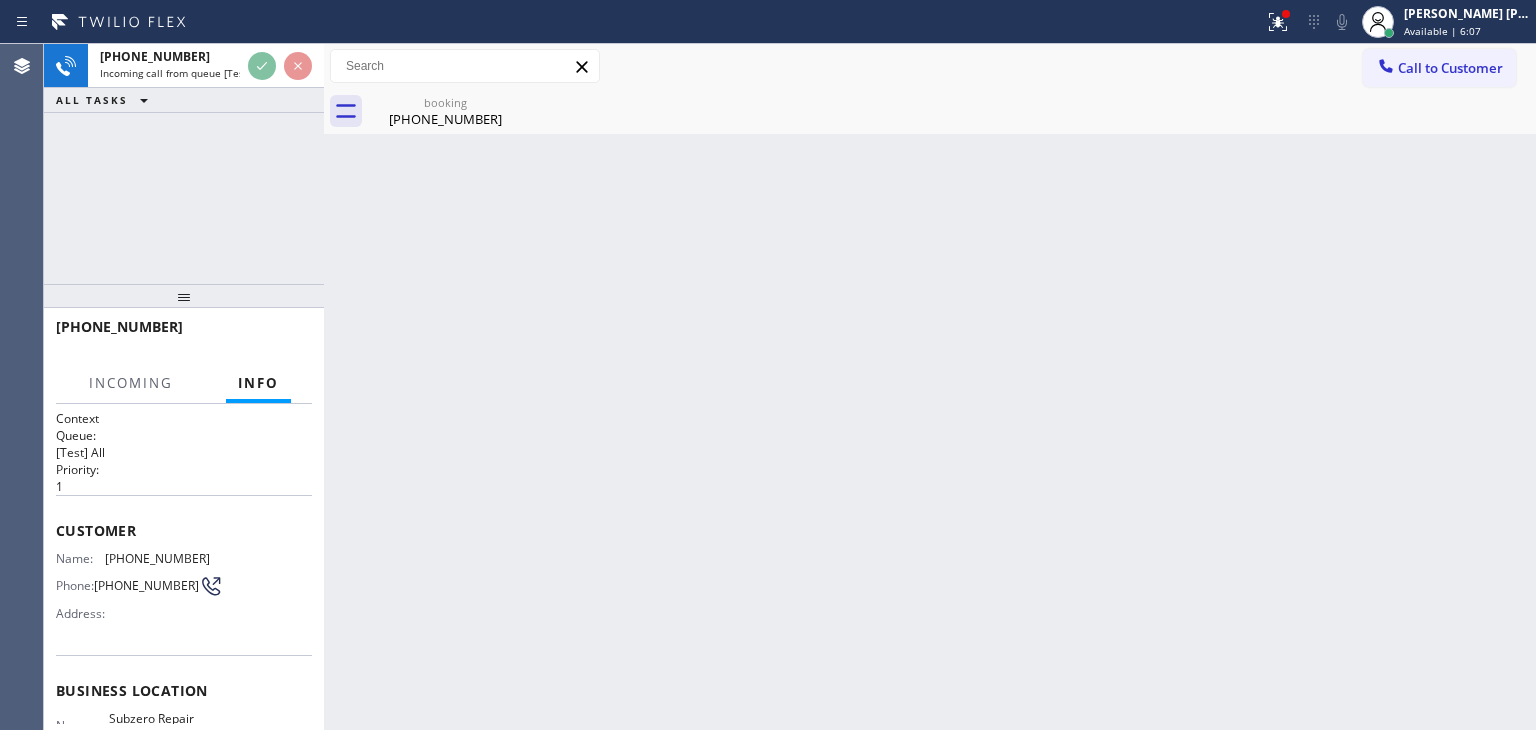 scroll, scrollTop: 100, scrollLeft: 0, axis: vertical 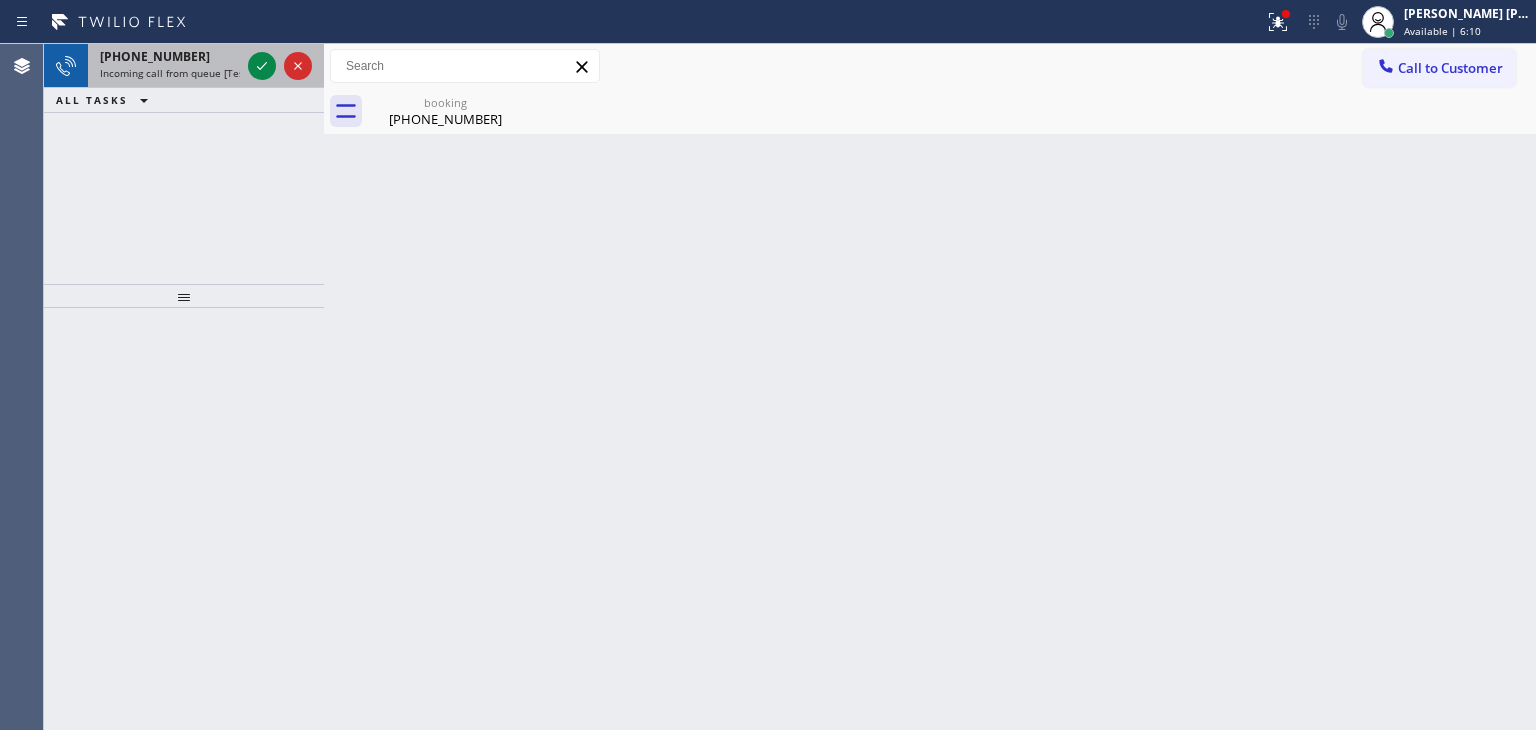 click at bounding box center [280, 66] 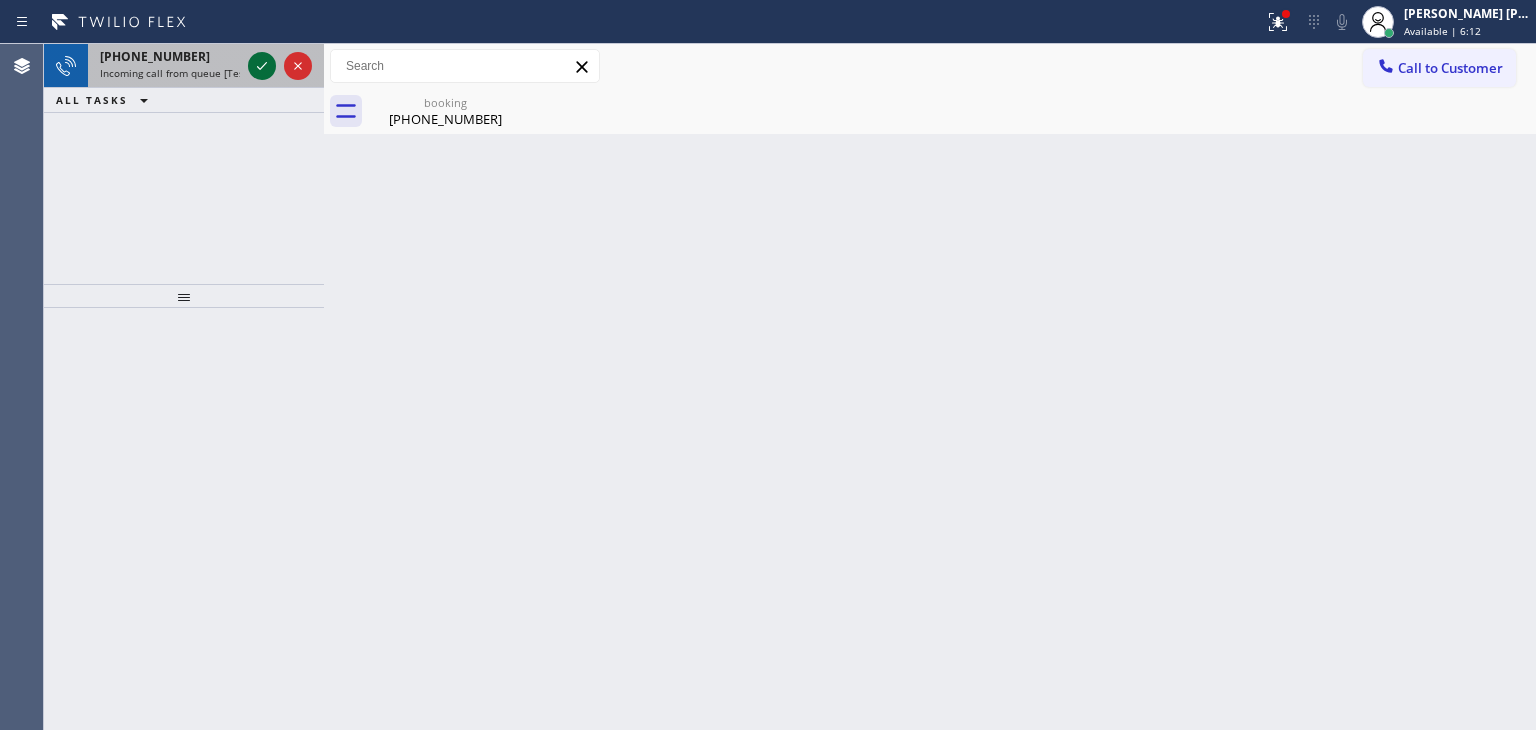 click 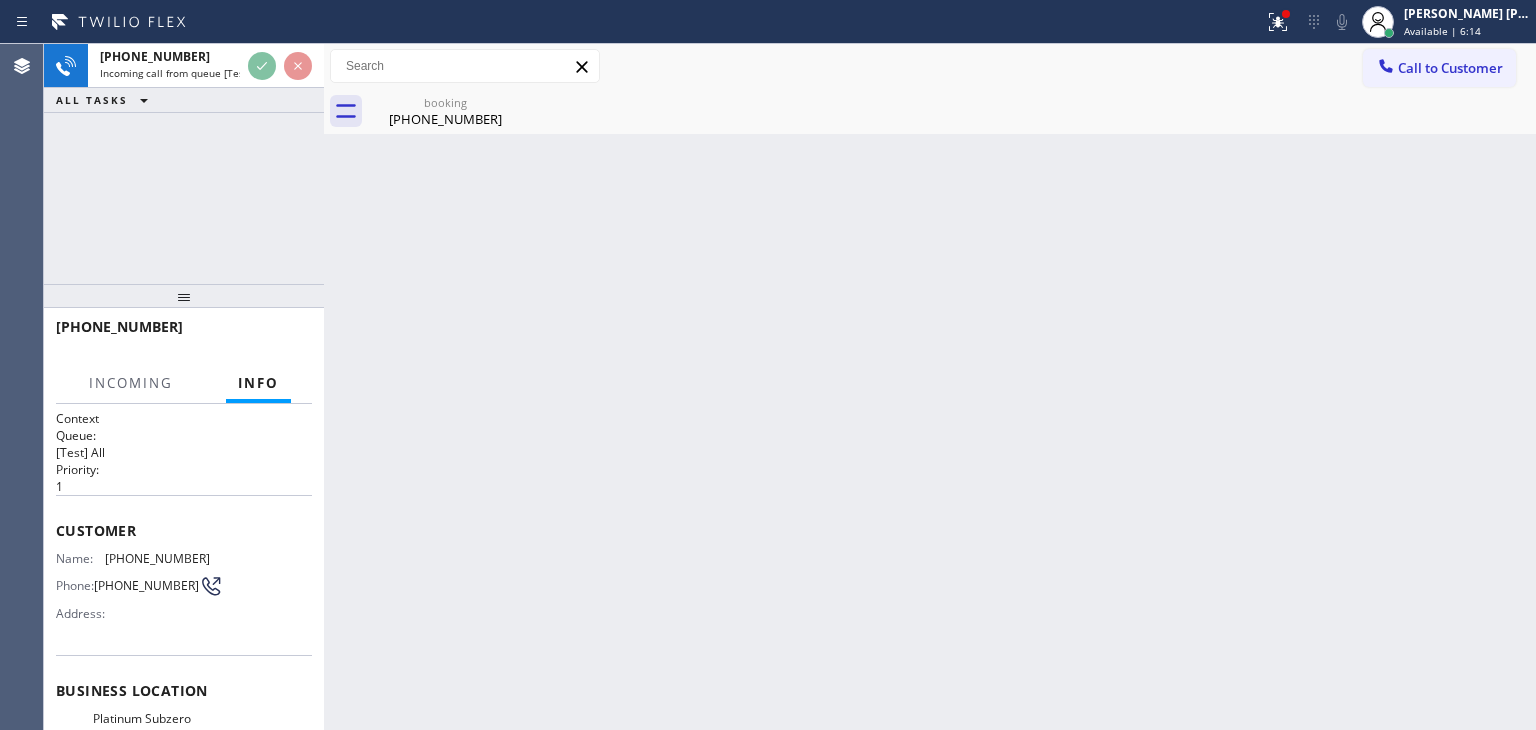scroll, scrollTop: 200, scrollLeft: 0, axis: vertical 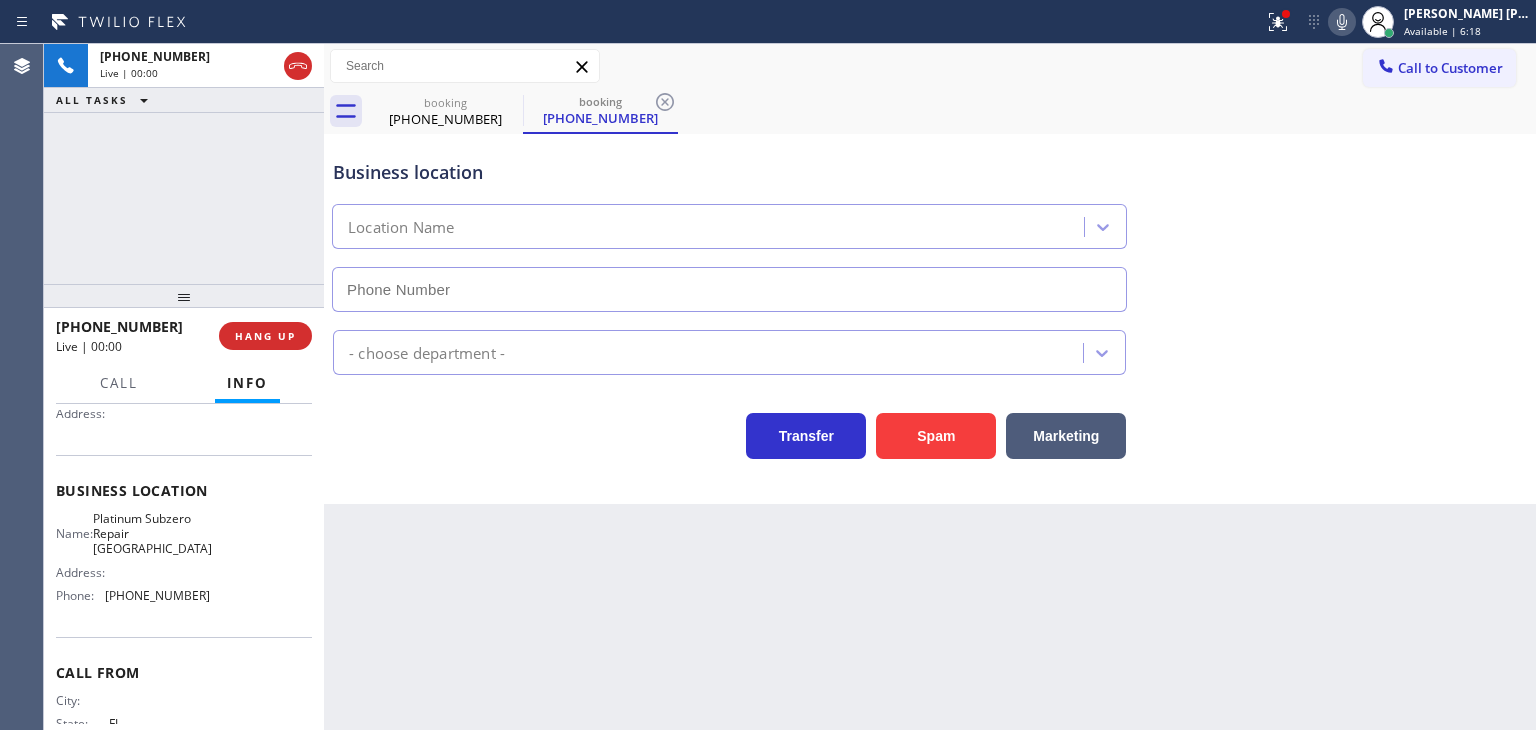 type on "[PHONE_NUMBER]" 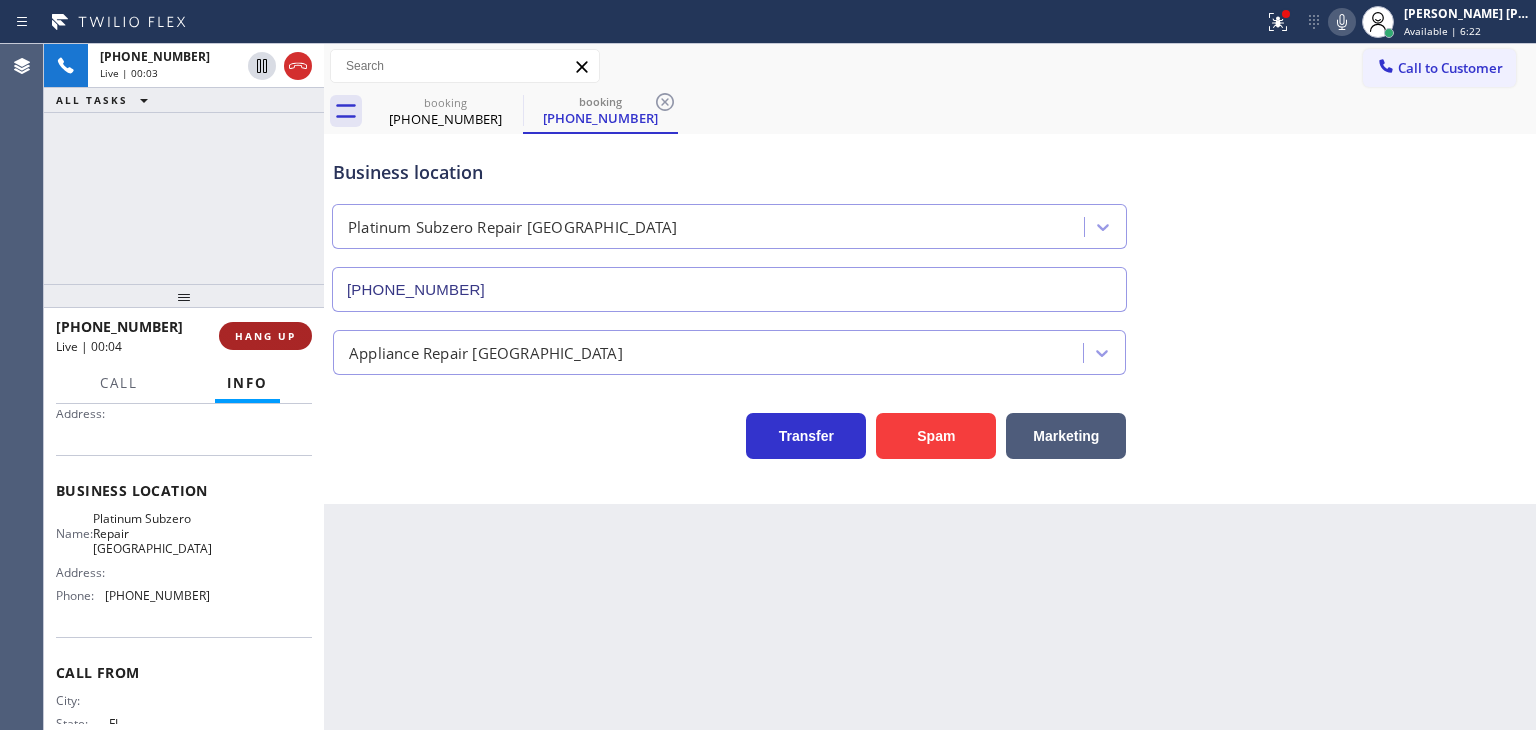 click on "HANG UP" at bounding box center (265, 336) 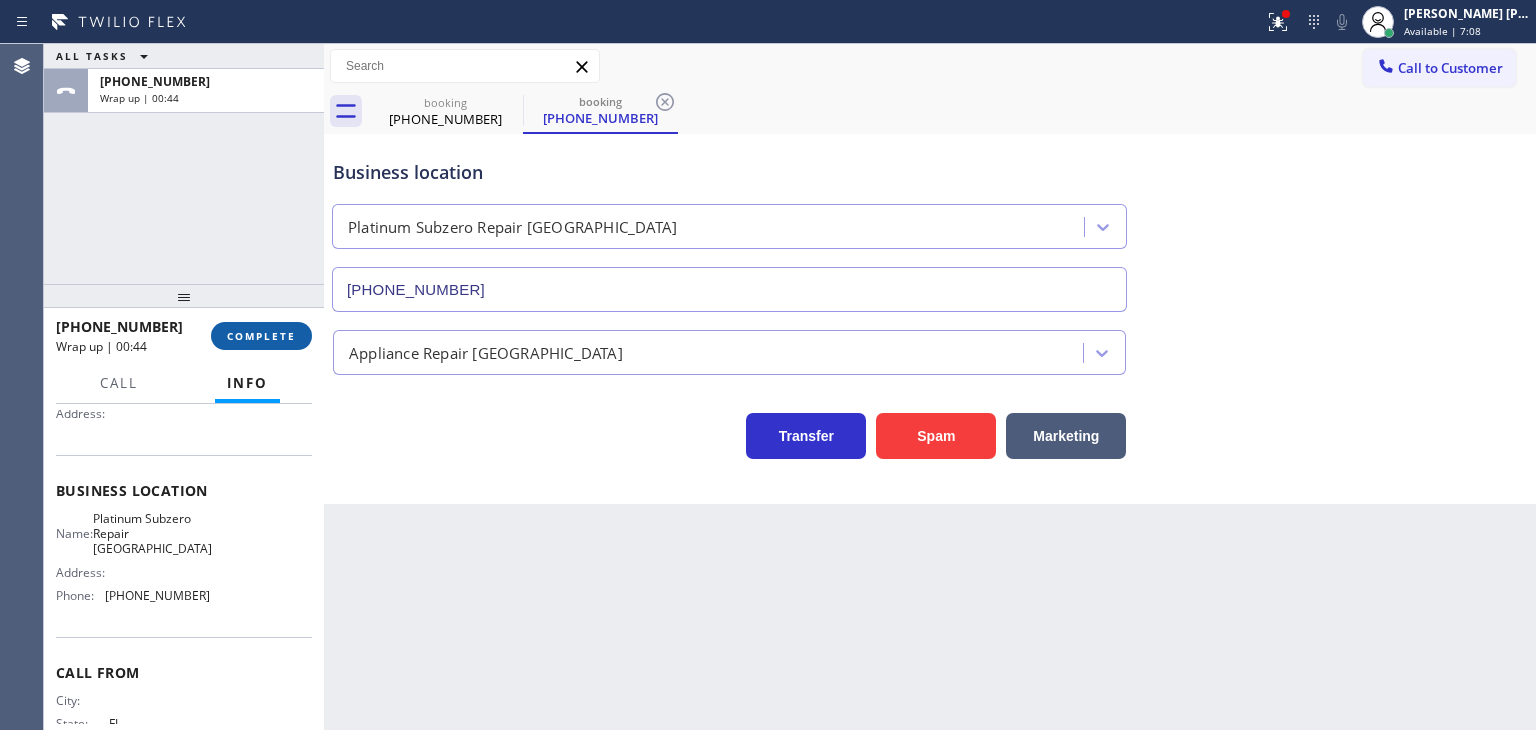 click on "COMPLETE" at bounding box center [261, 336] 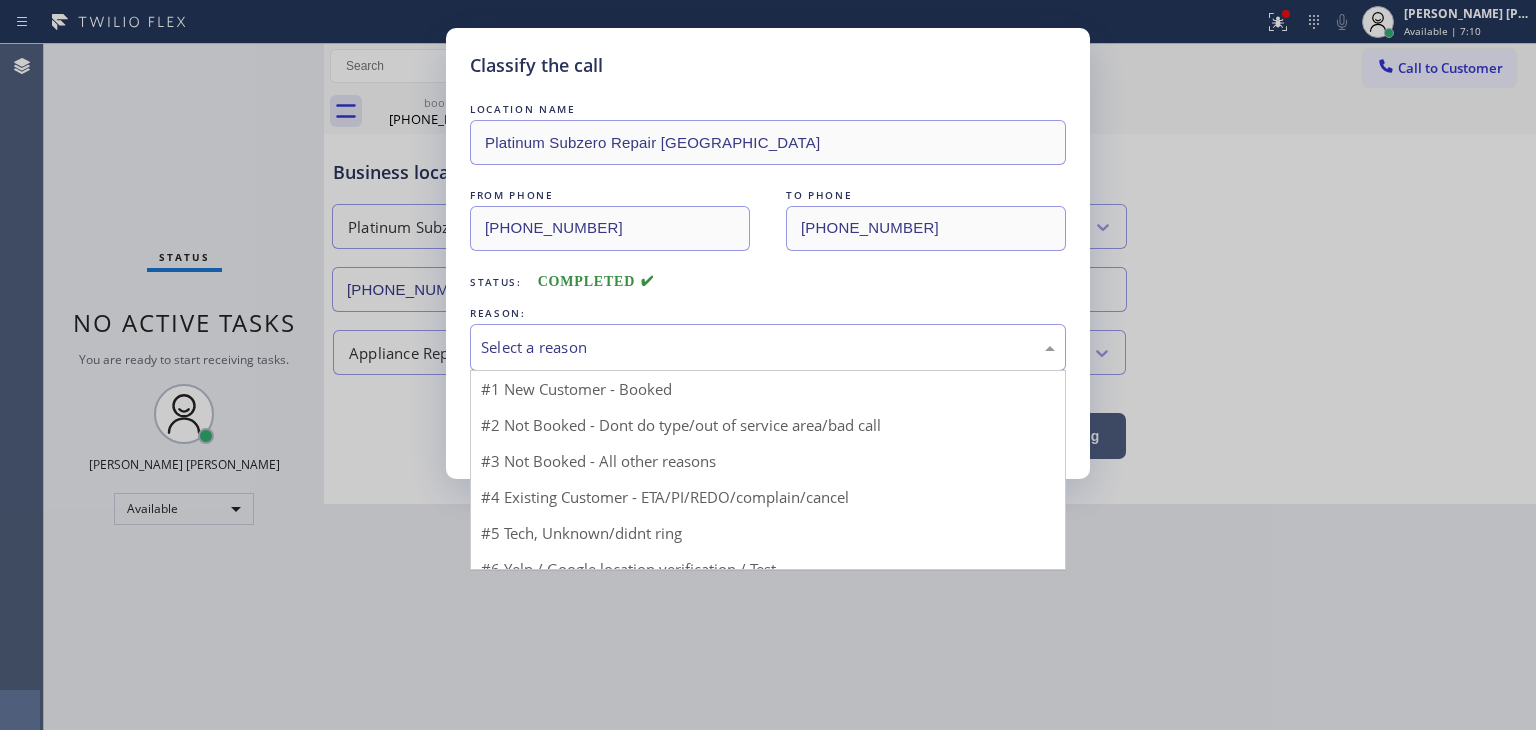 click on "Select a reason" at bounding box center [768, 347] 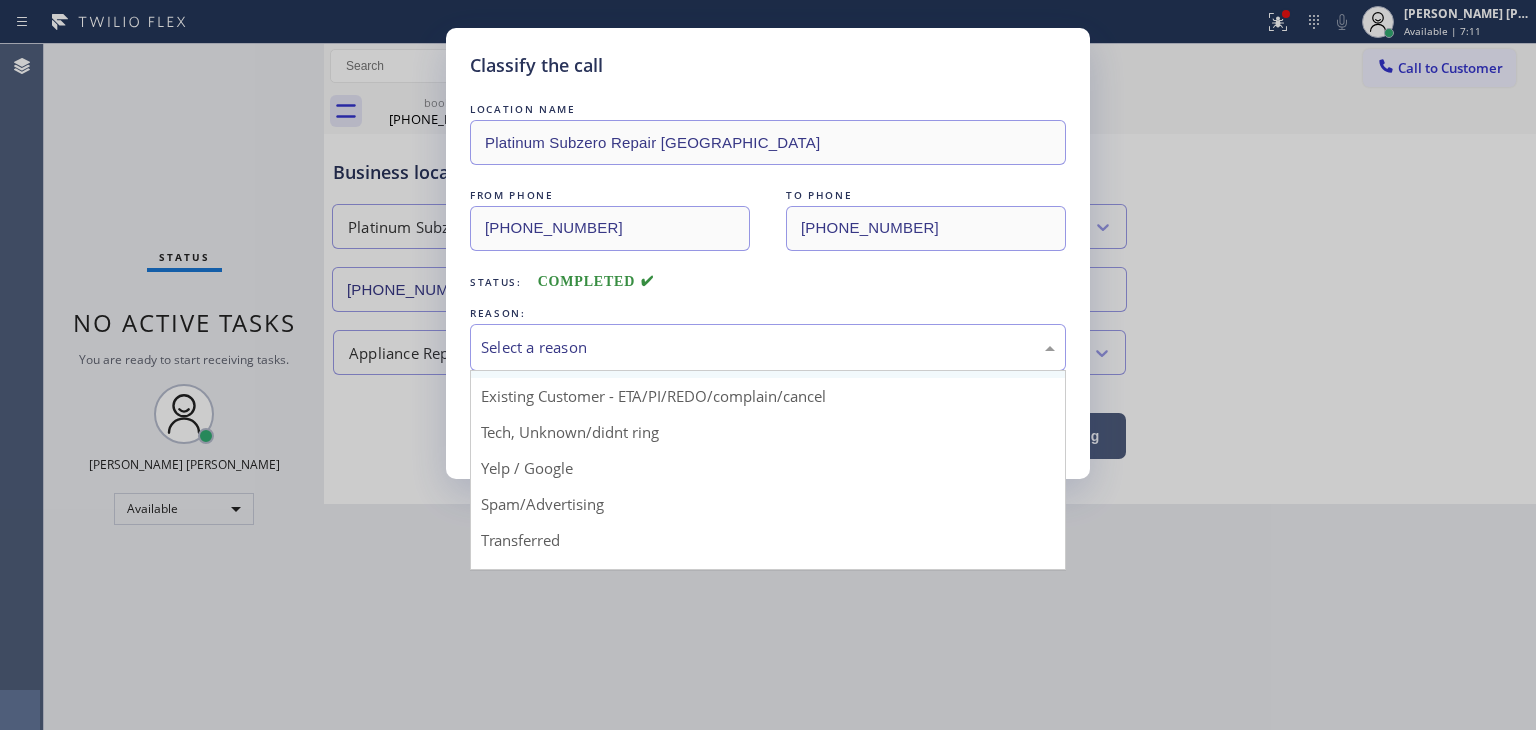 scroll, scrollTop: 100, scrollLeft: 0, axis: vertical 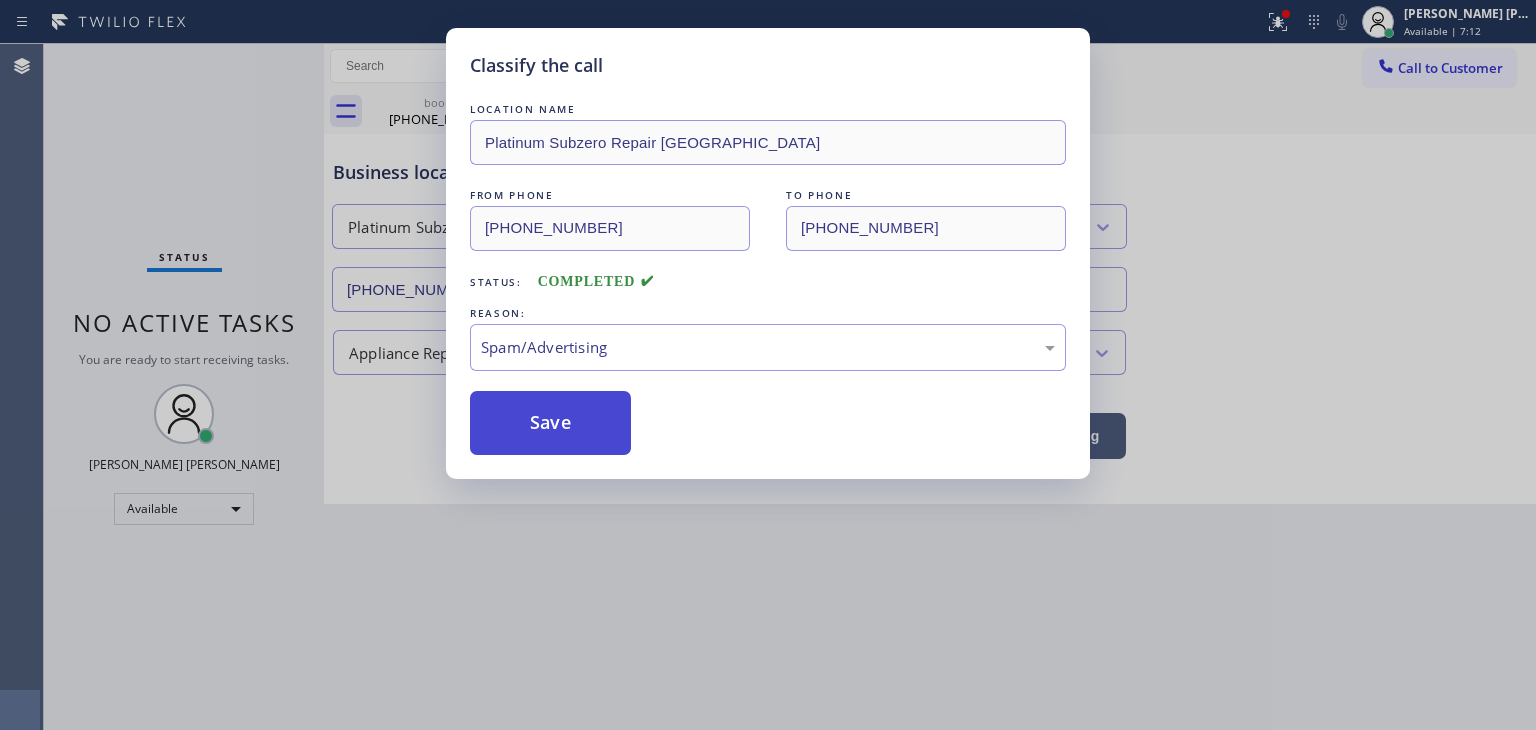 click on "Save" at bounding box center [550, 423] 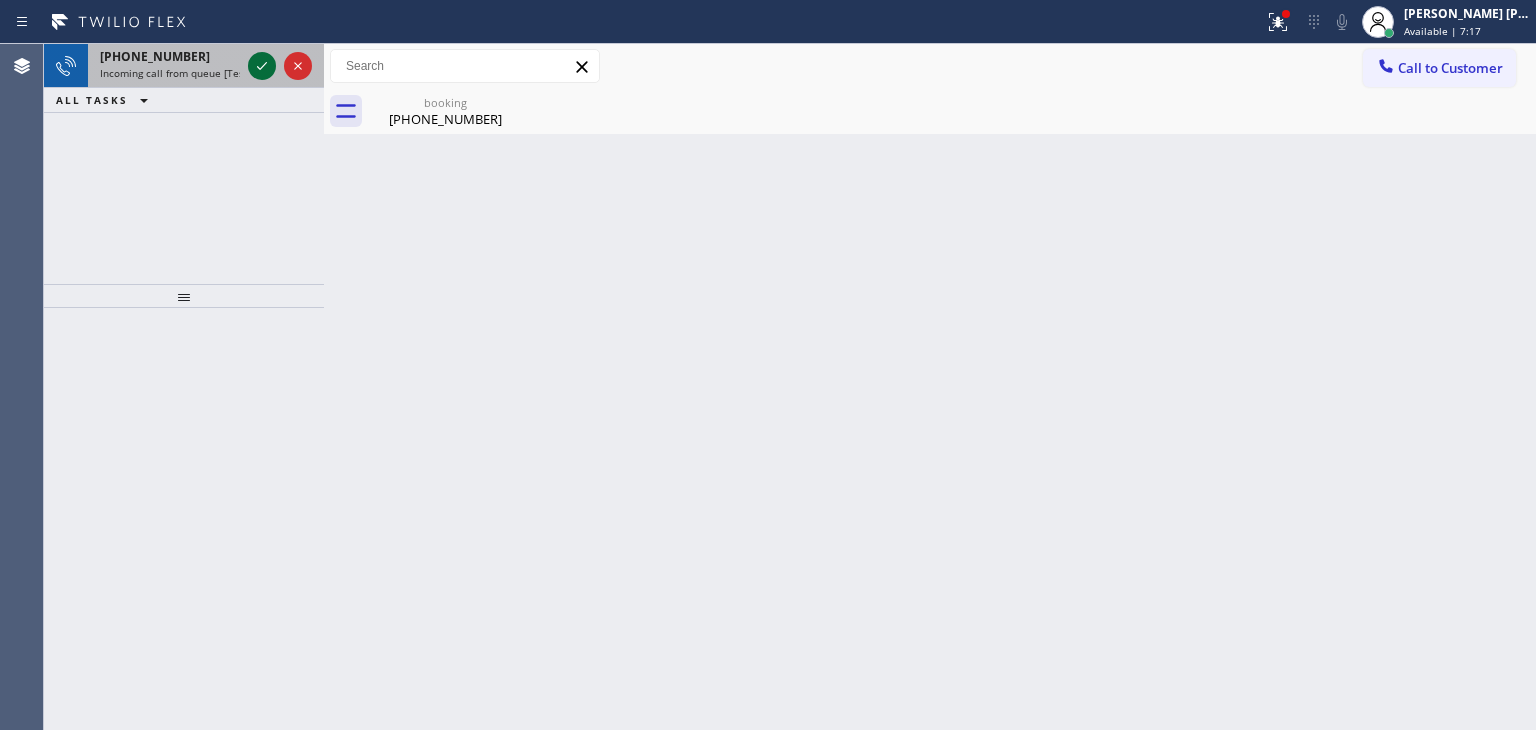 click 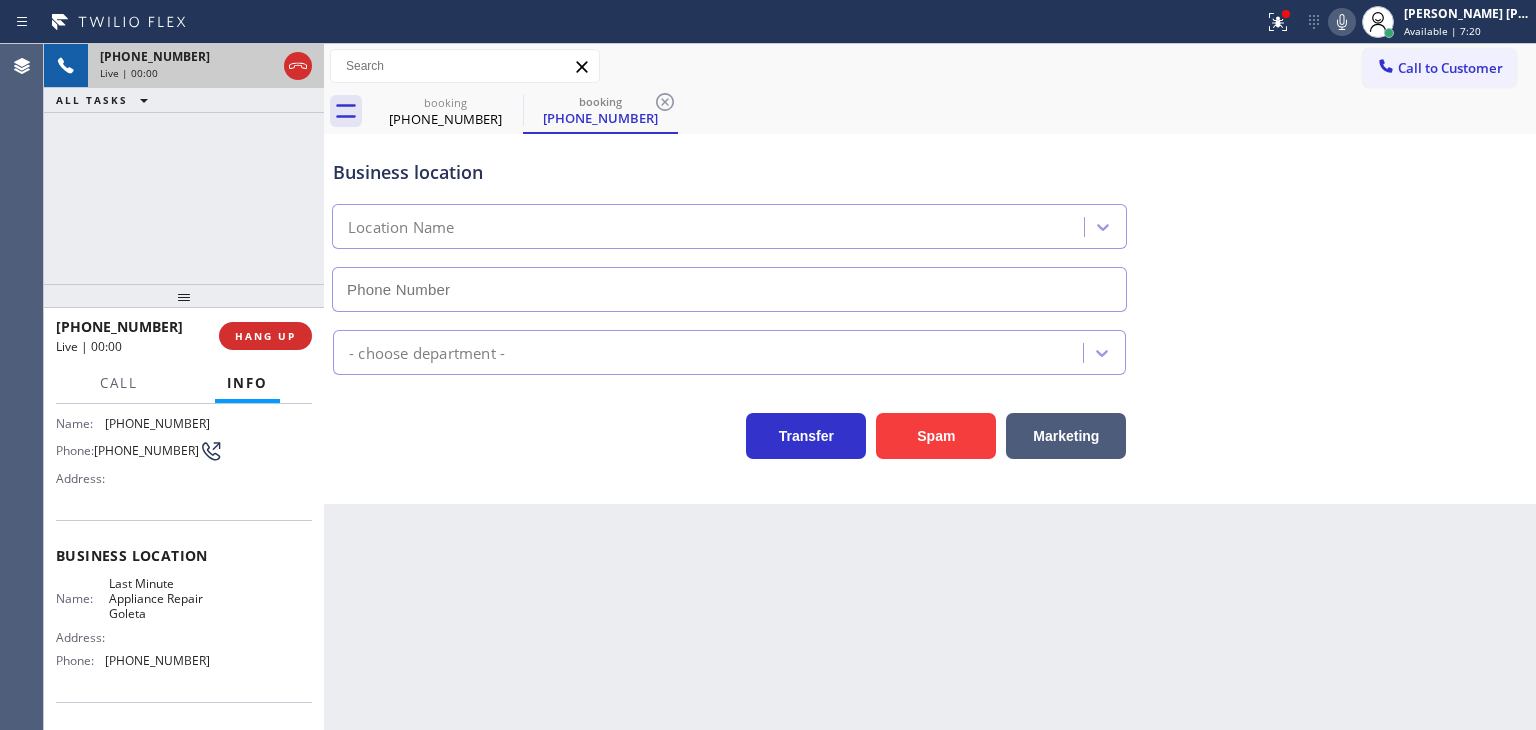 scroll, scrollTop: 100, scrollLeft: 0, axis: vertical 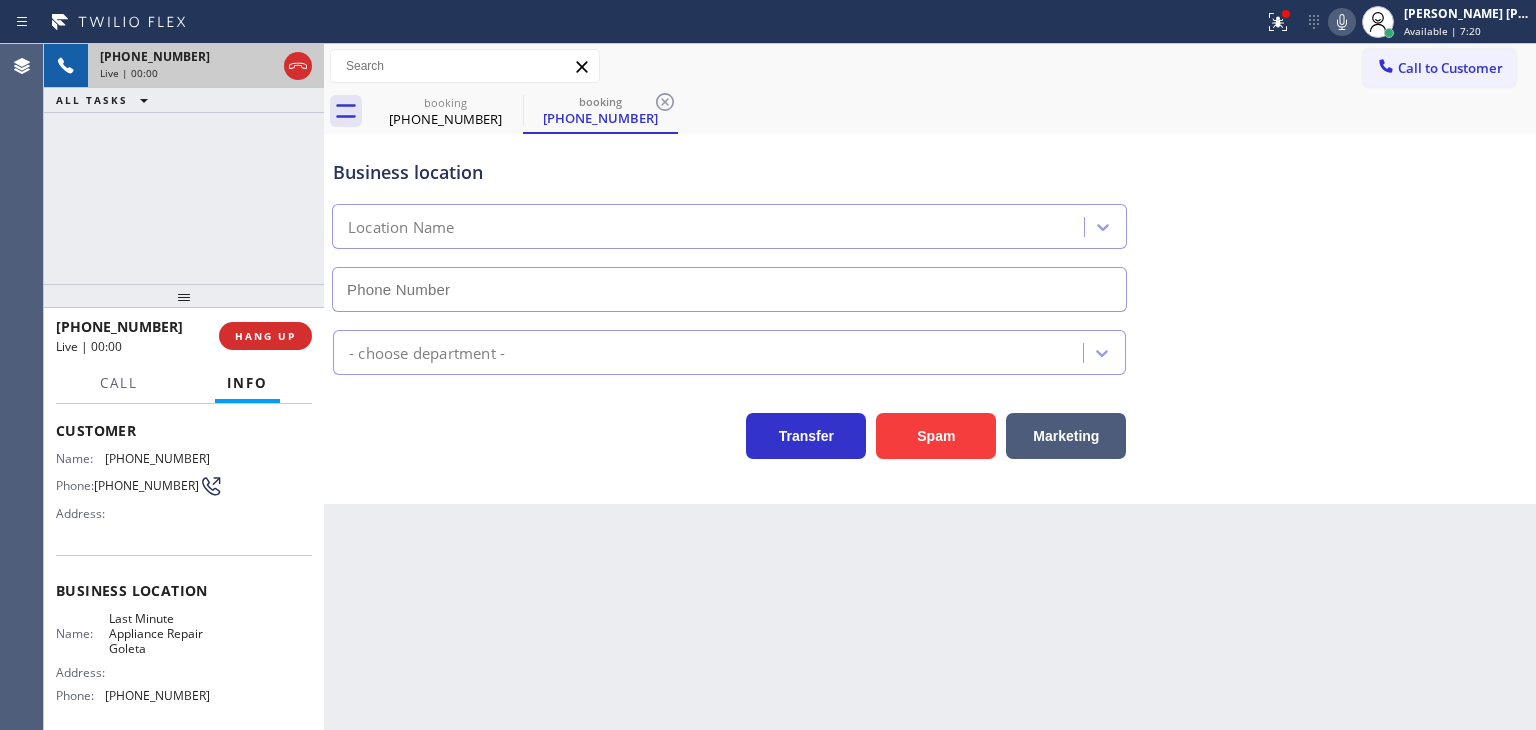 type on "[PHONE_NUMBER]" 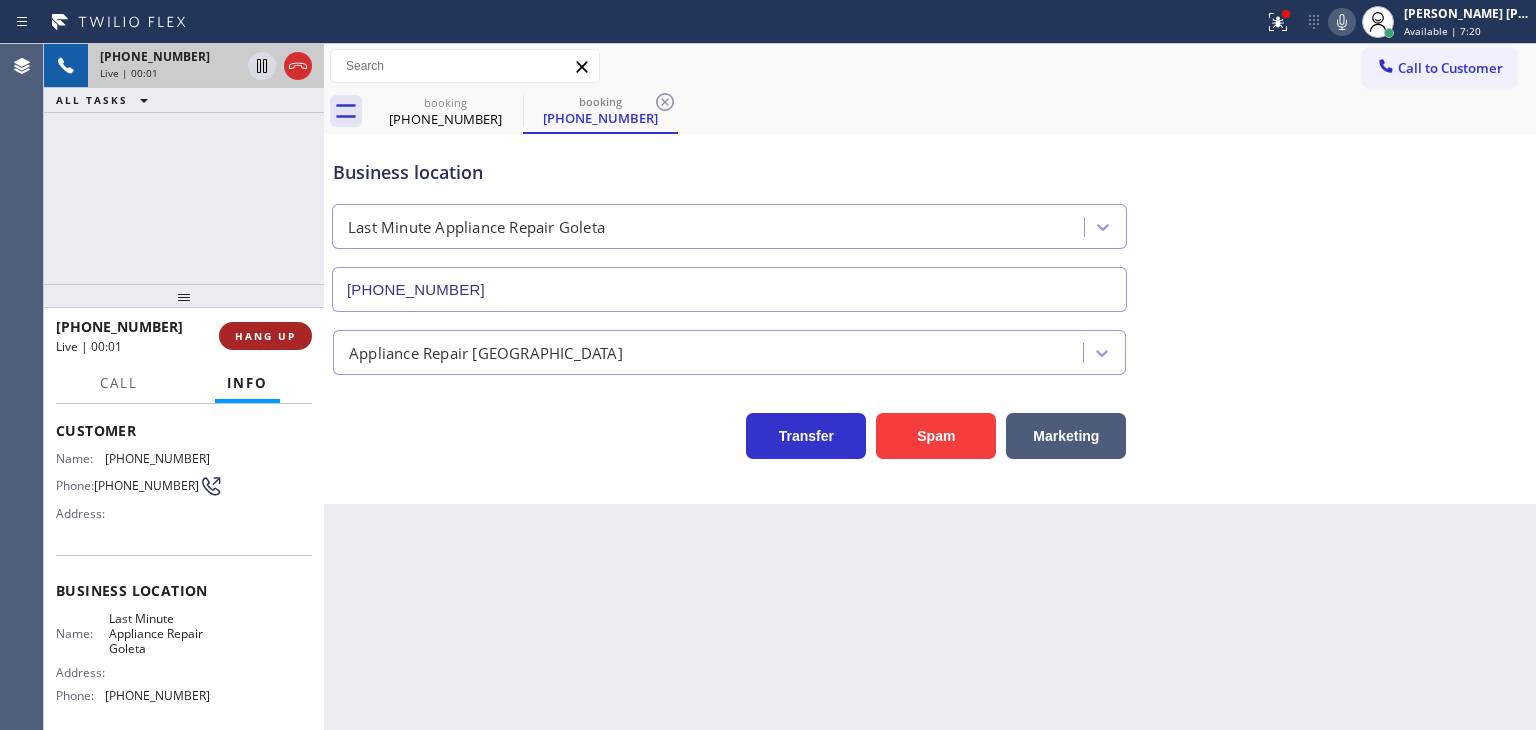 click on "HANG UP" at bounding box center (265, 336) 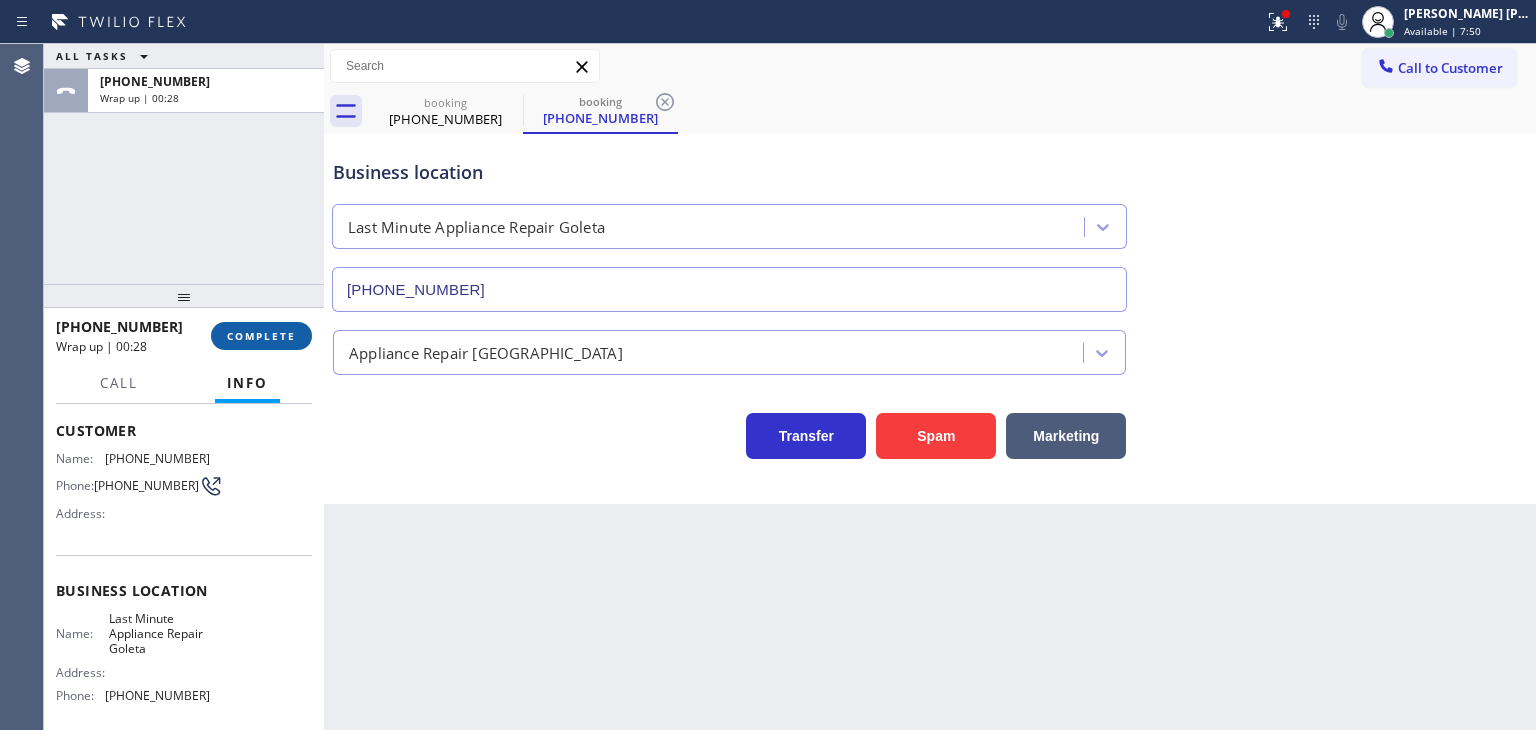 click on "COMPLETE" at bounding box center [261, 336] 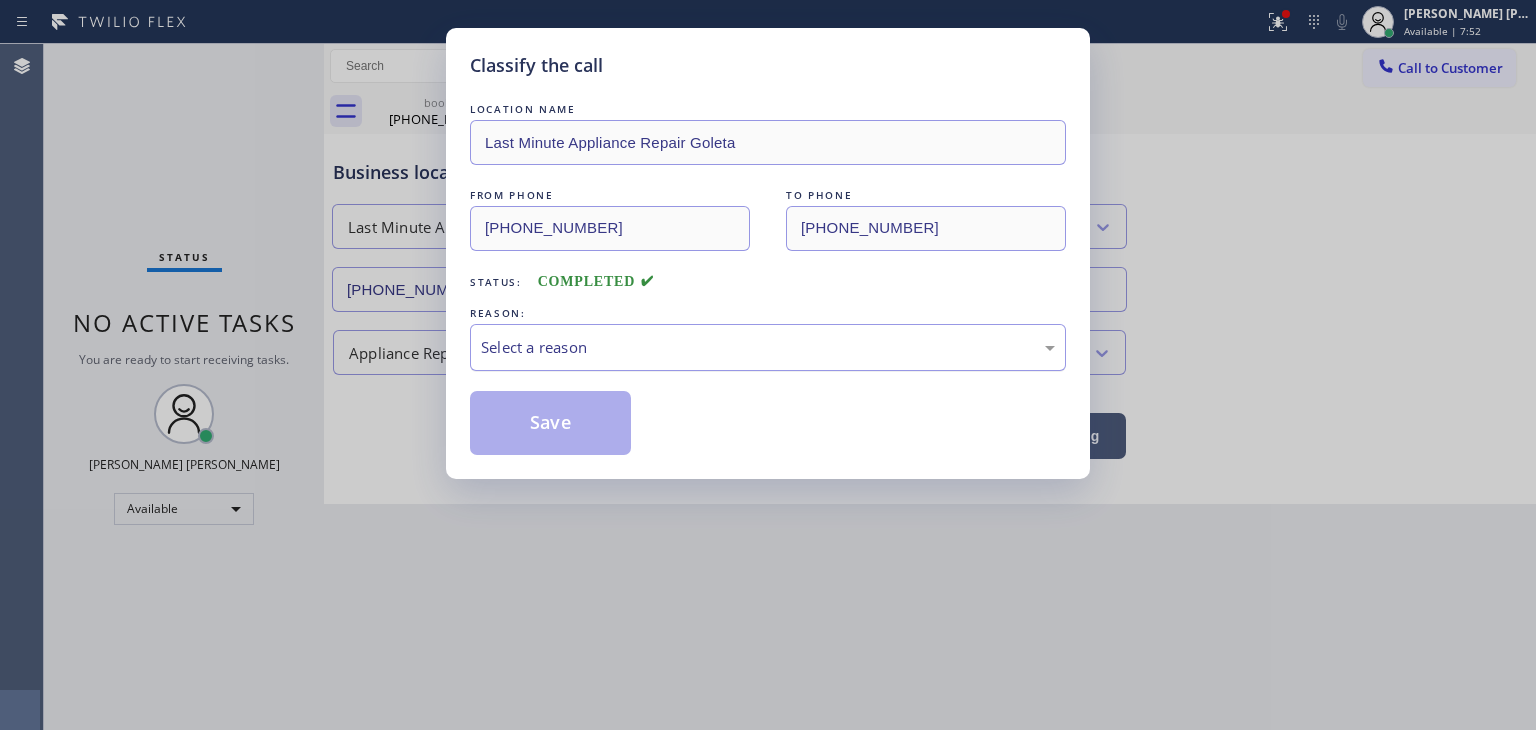 click on "Select a reason" at bounding box center [768, 347] 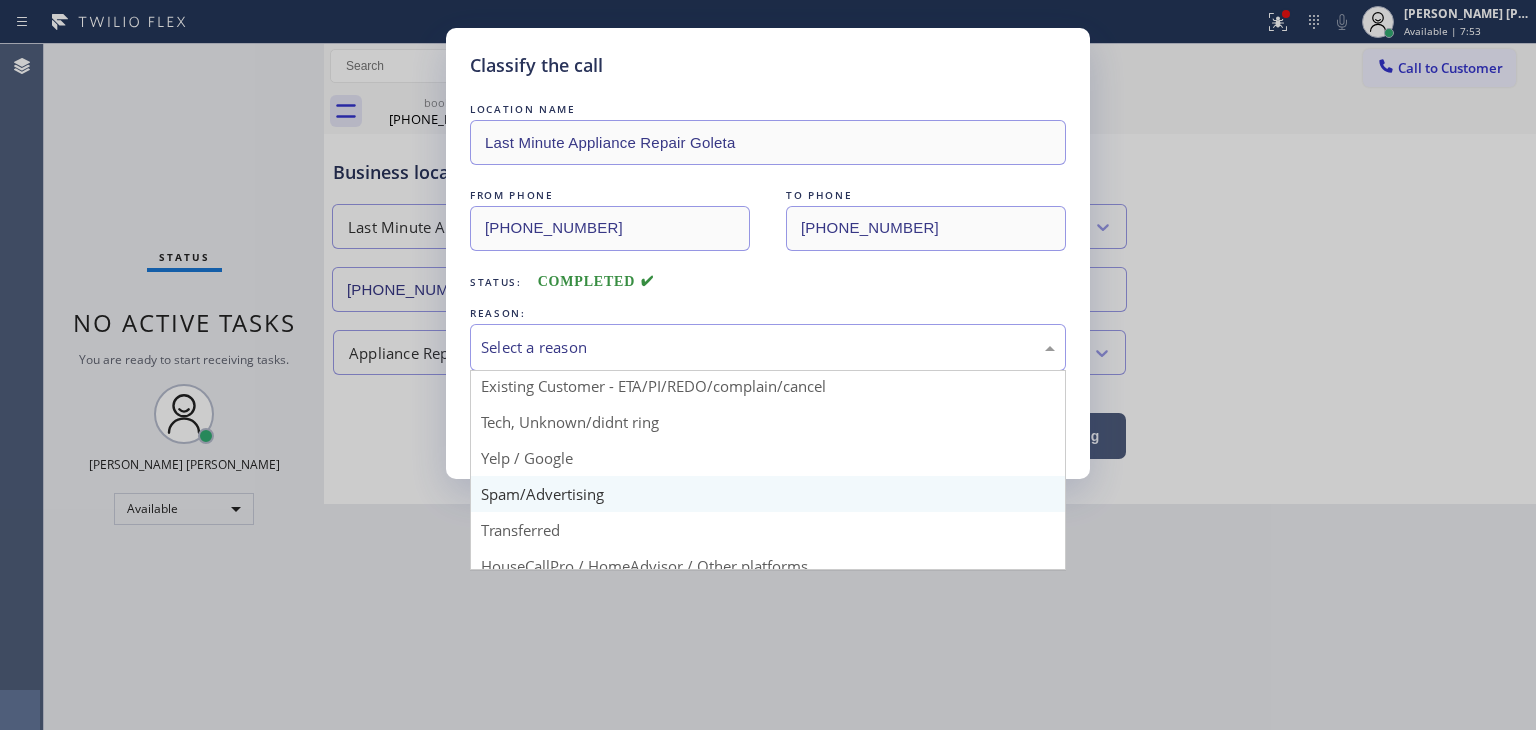 scroll, scrollTop: 125, scrollLeft: 0, axis: vertical 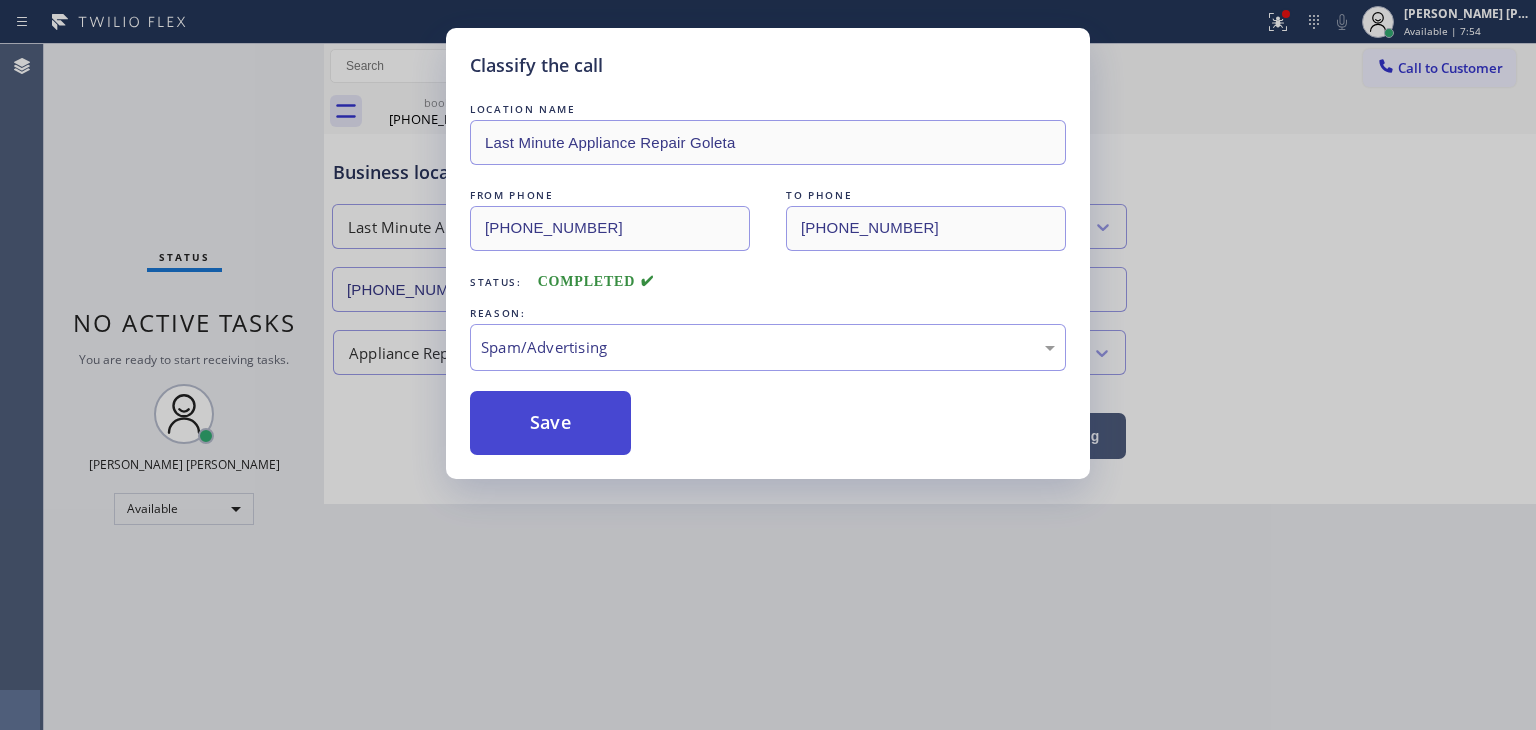 click on "Save" at bounding box center (550, 423) 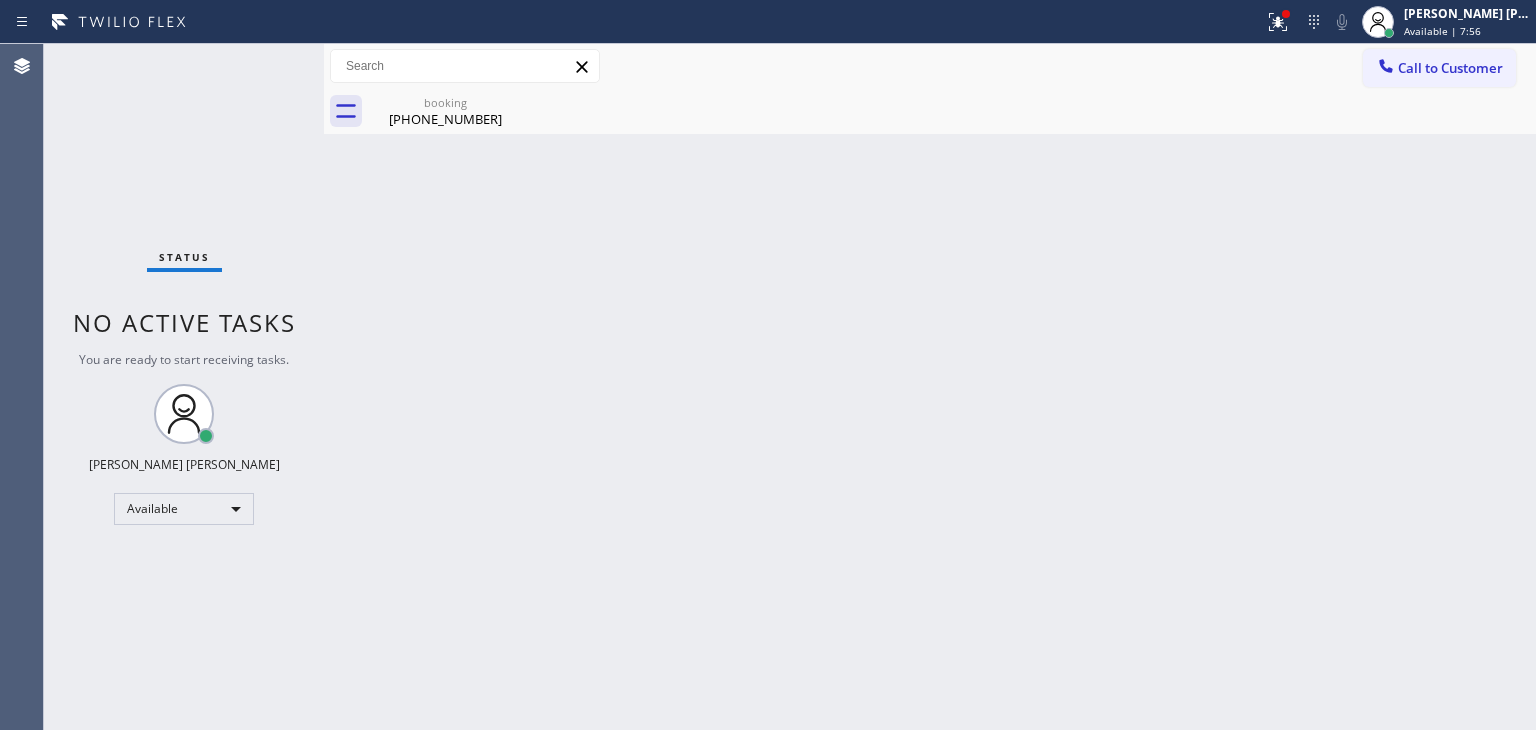 click on "Status   No active tasks     You are ready to start receiving tasks.   [PERSON_NAME] [PERSON_NAME] Available" at bounding box center (184, 387) 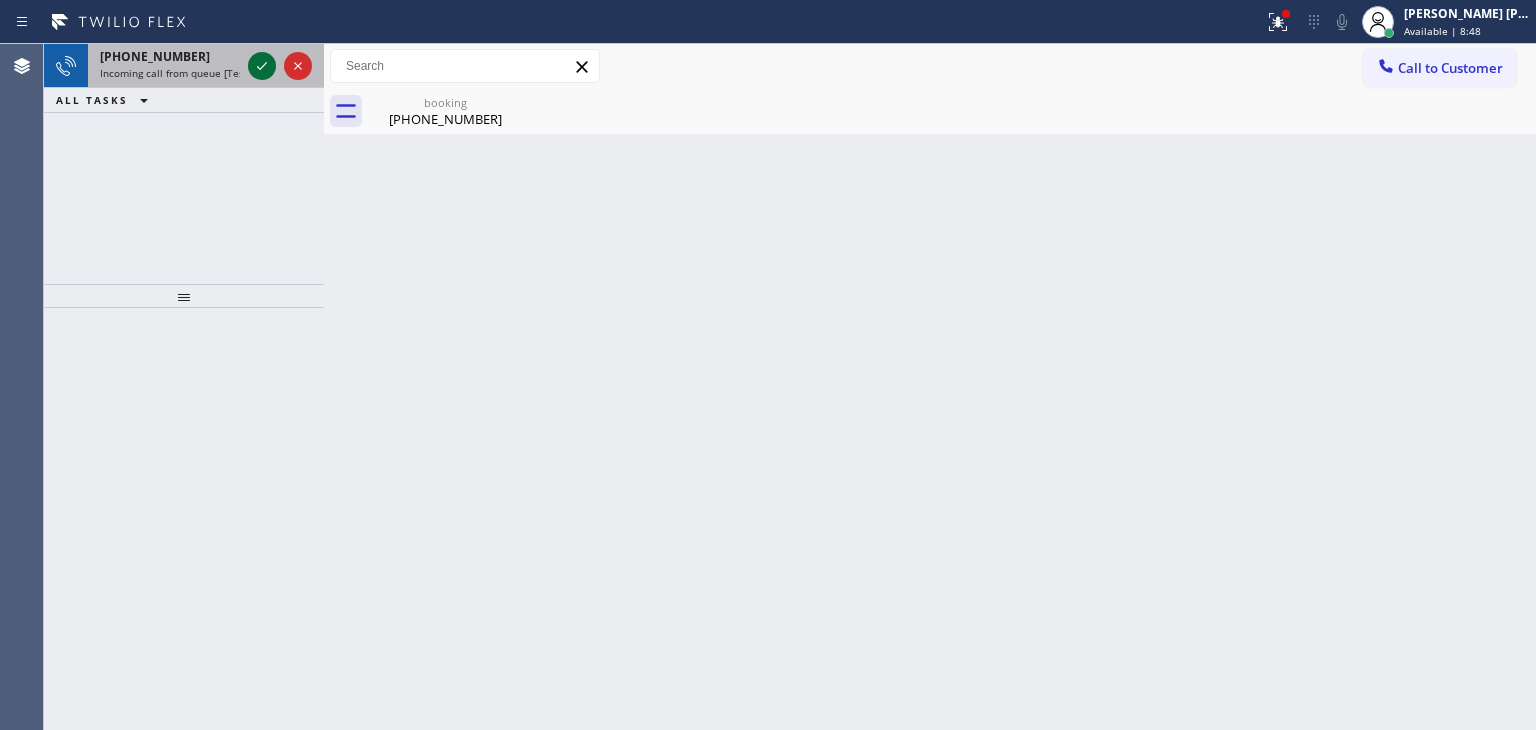 click 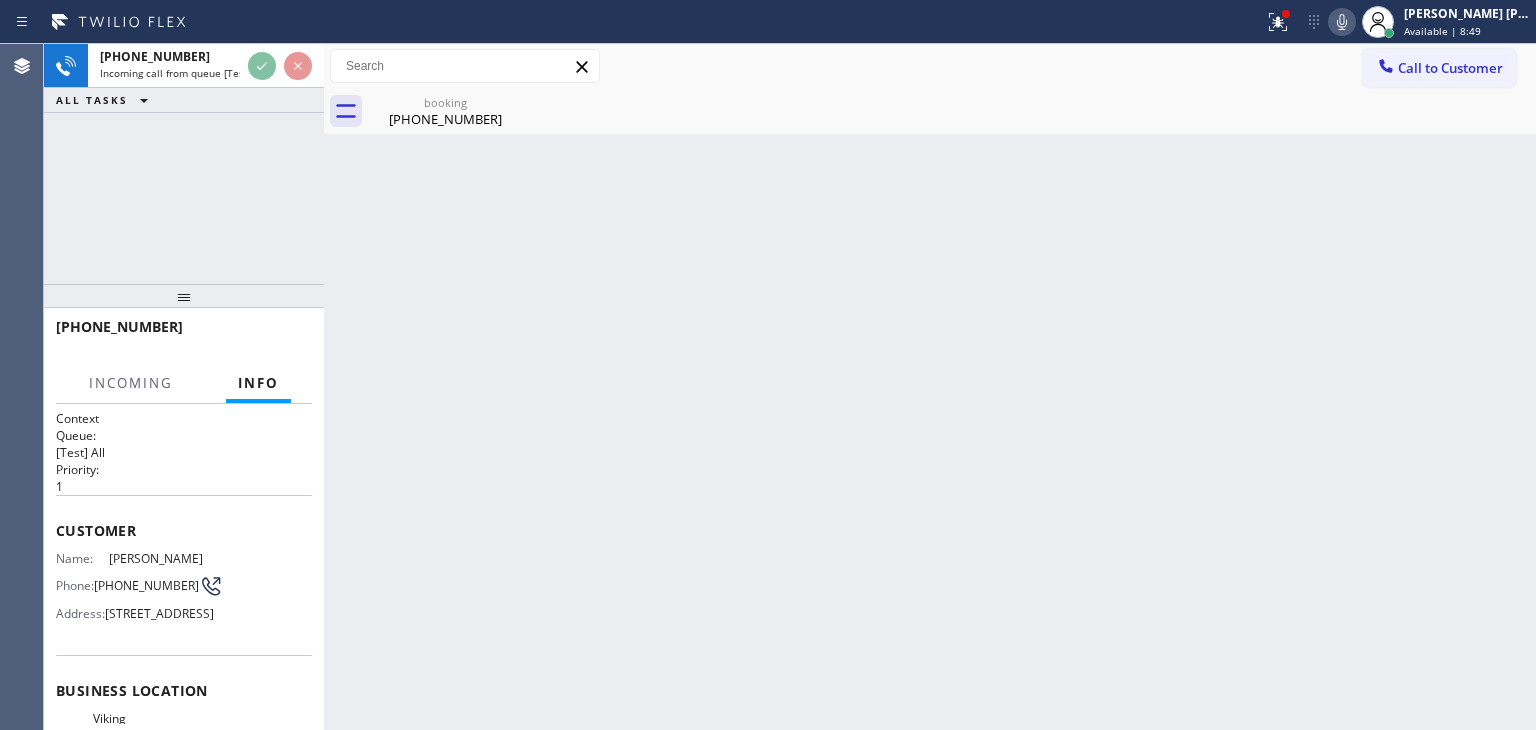 scroll, scrollTop: 200, scrollLeft: 0, axis: vertical 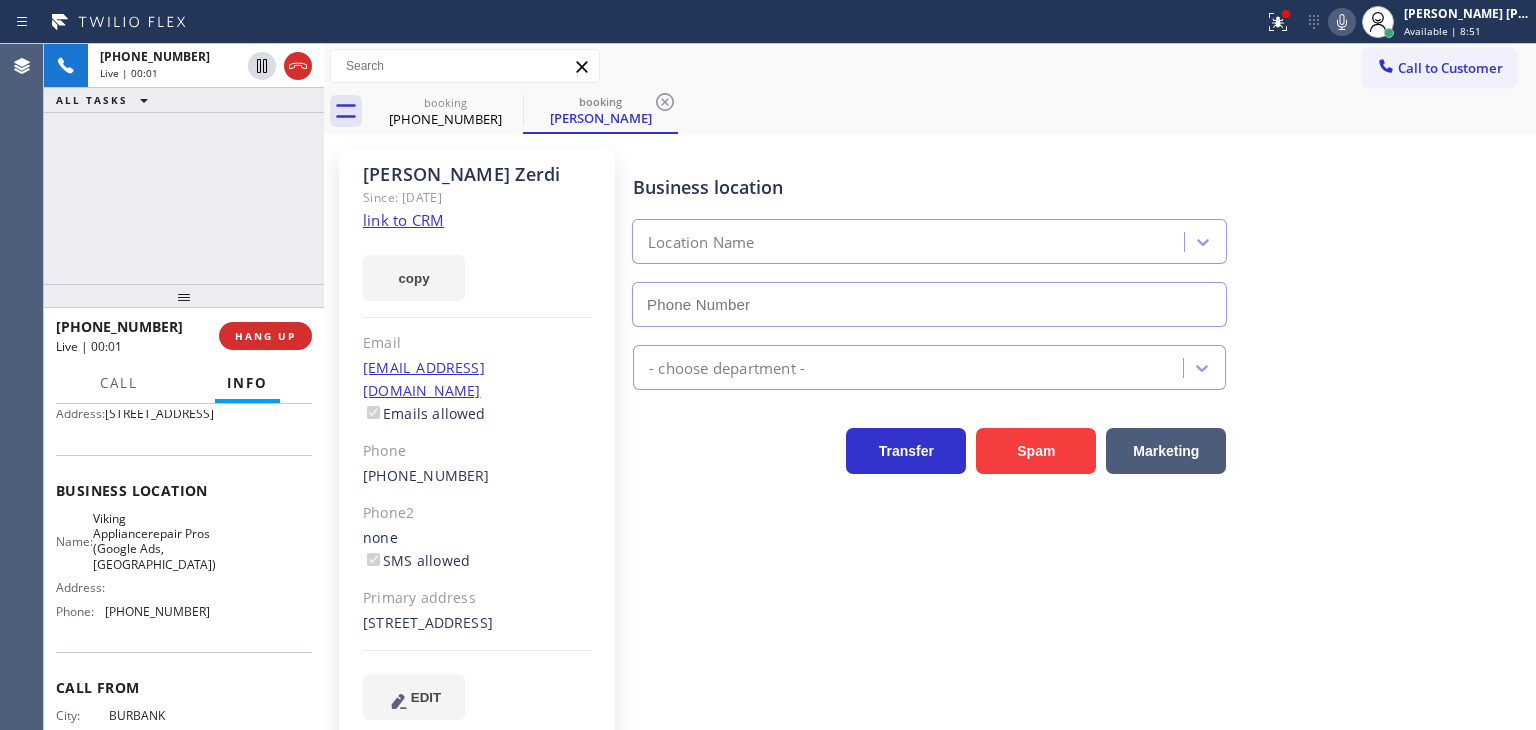 type on "[PHONE_NUMBER]" 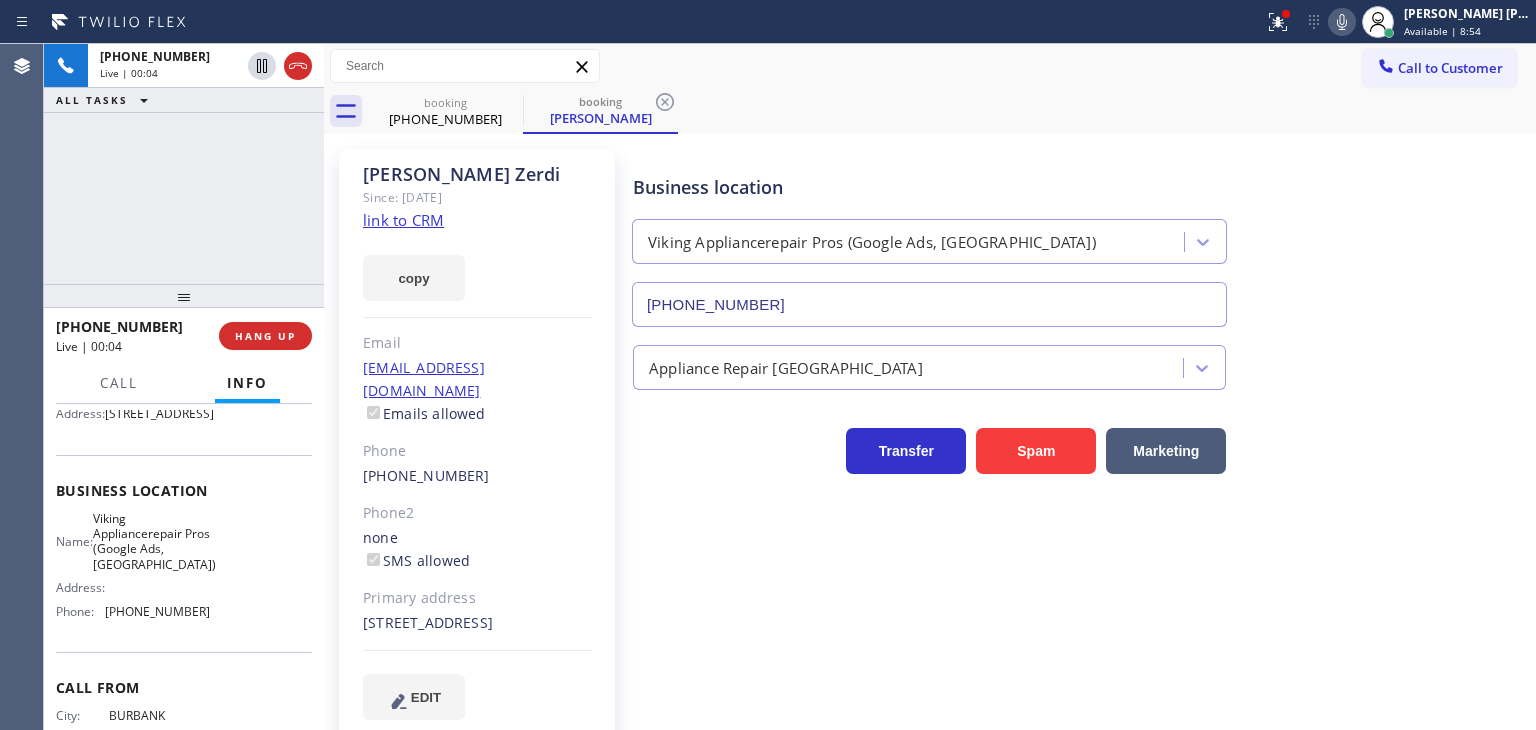 click on "link to CRM" 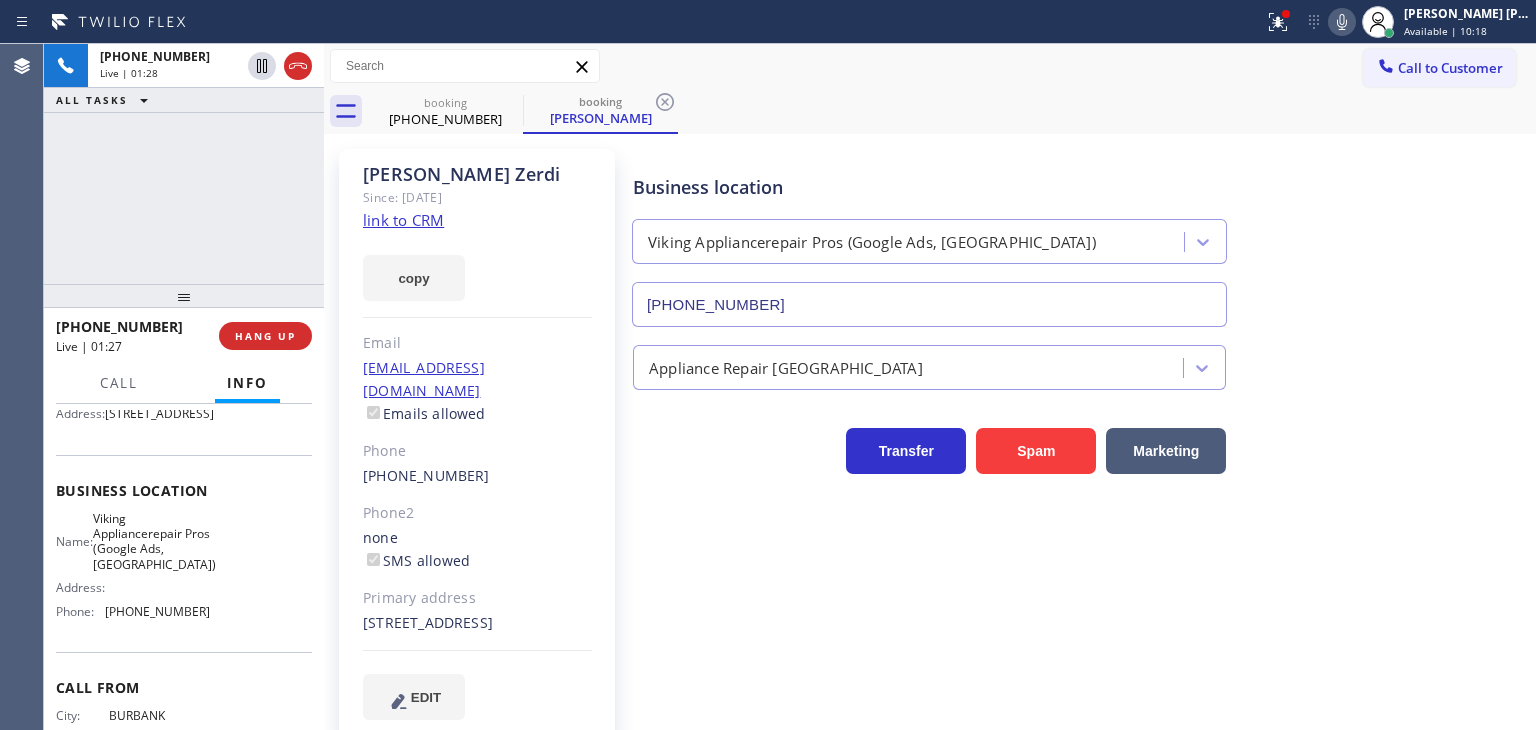 click 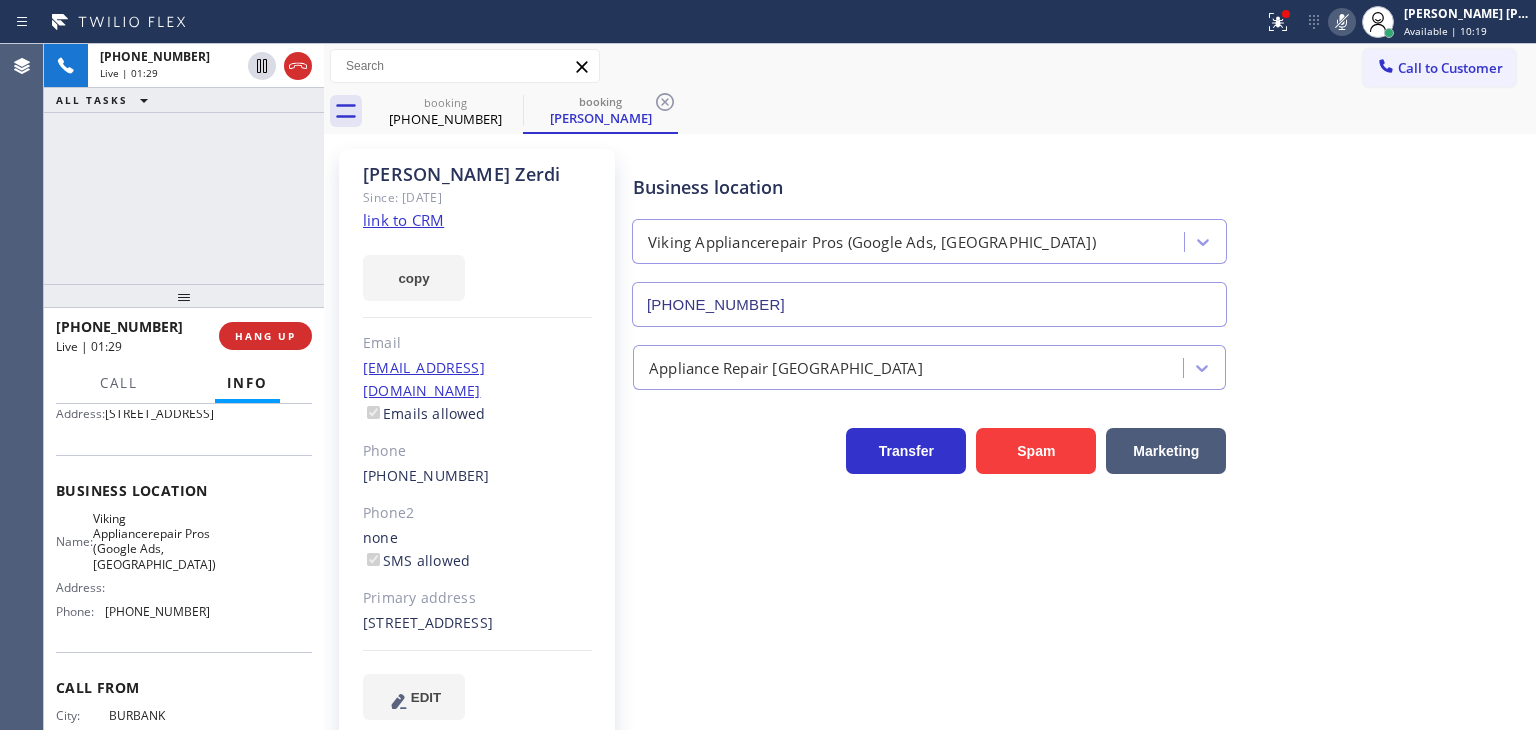 click 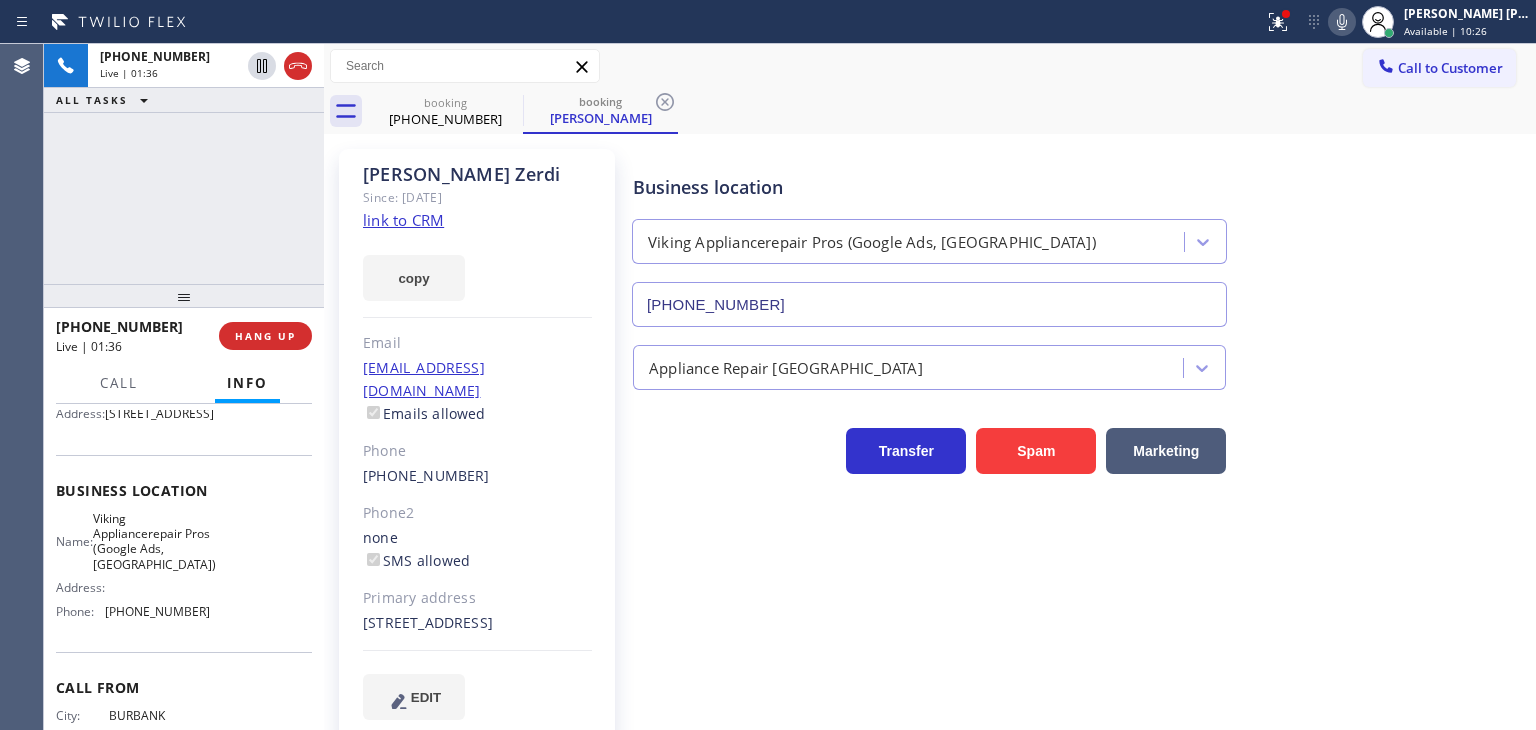 click 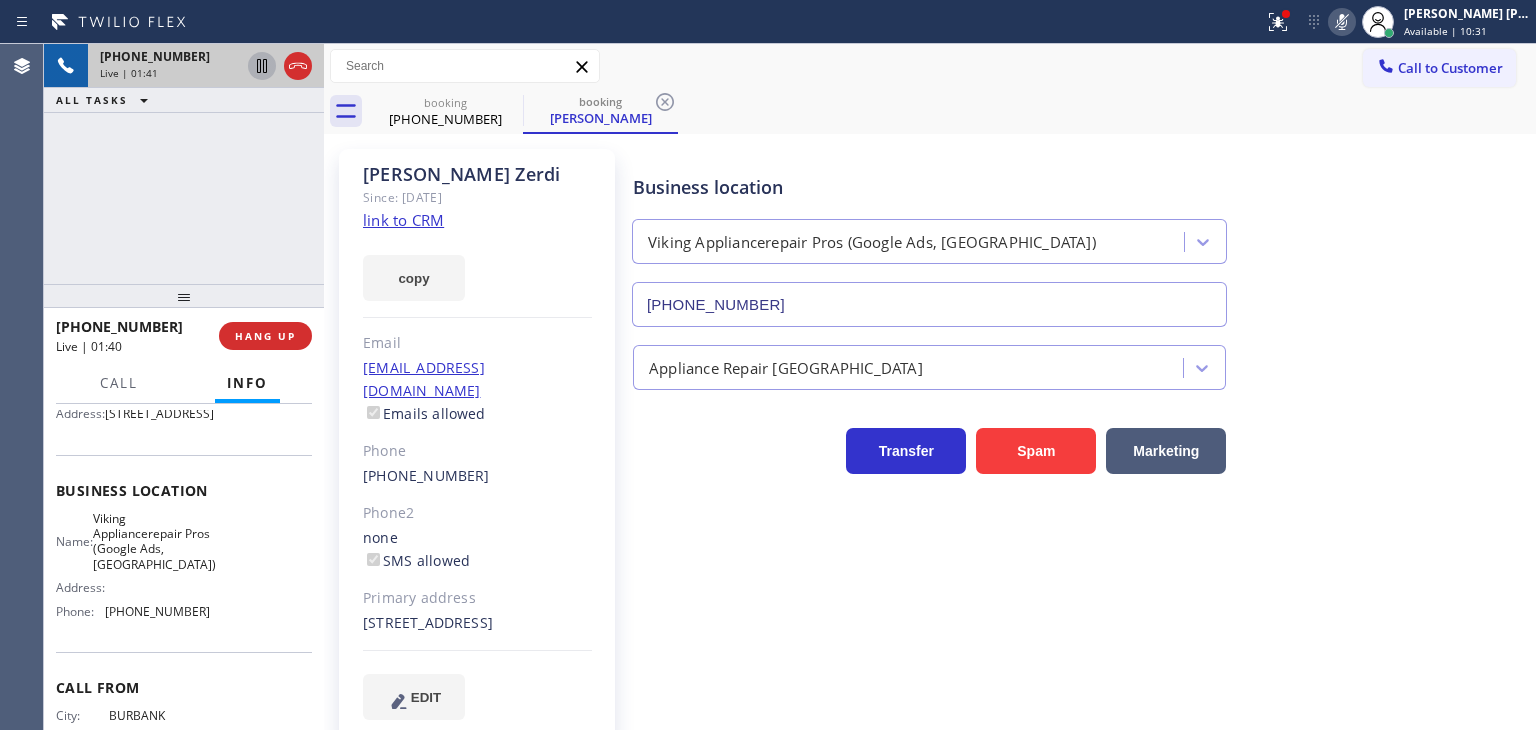 click 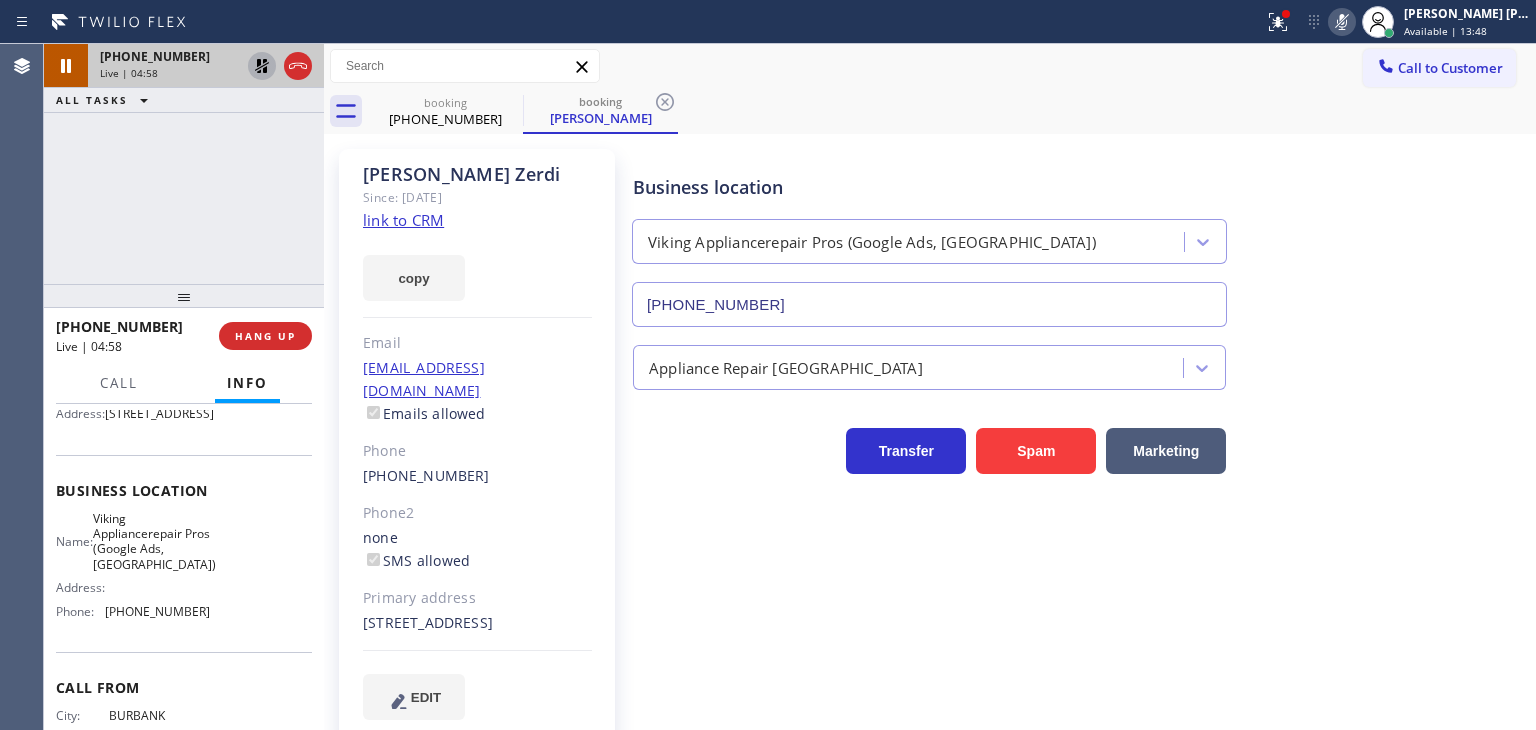 click on "[PHONE_NUMBER] Live | 04:58 ALL TASKS ALL TASKS ACTIVE TASKS TASKS IN WRAP UP" at bounding box center (184, 164) 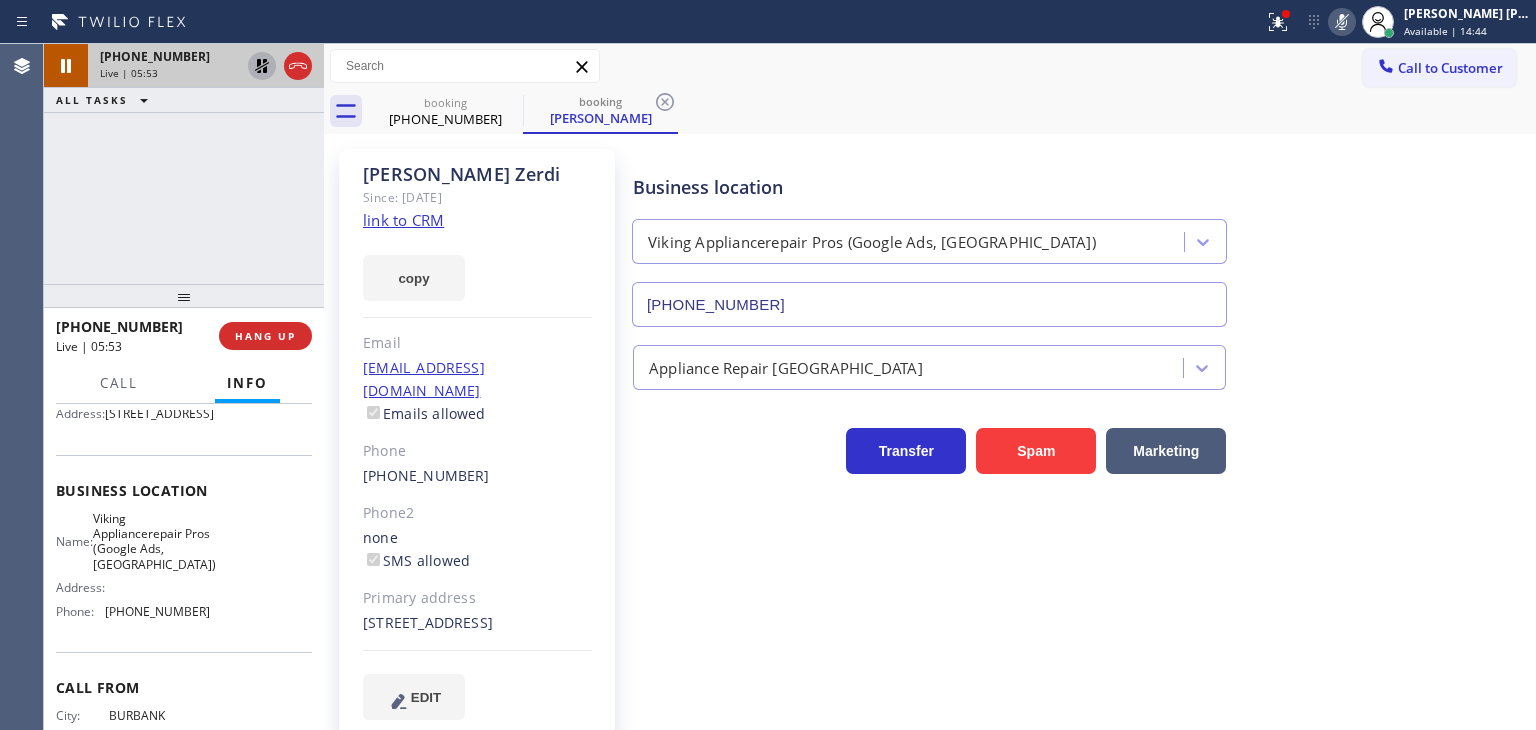 click 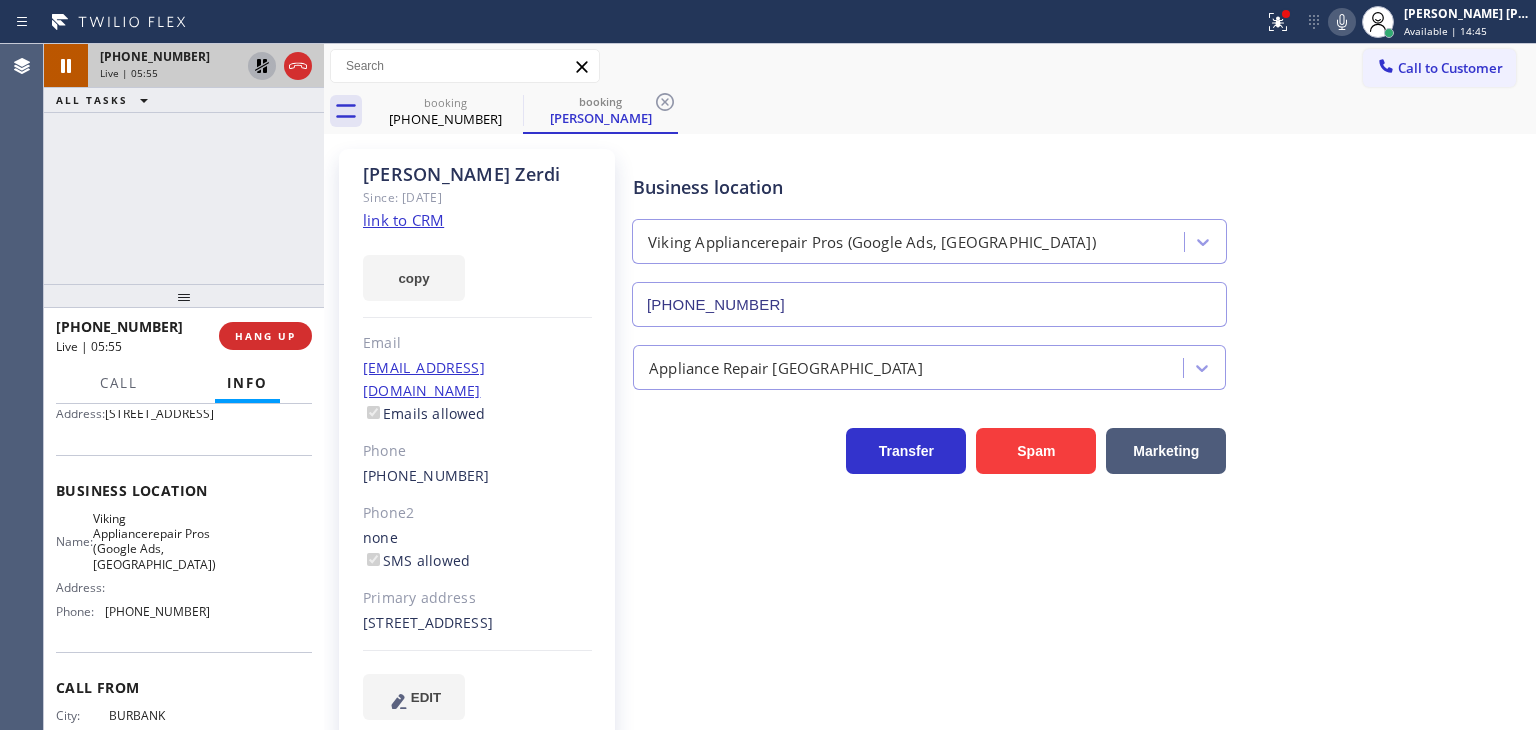 click 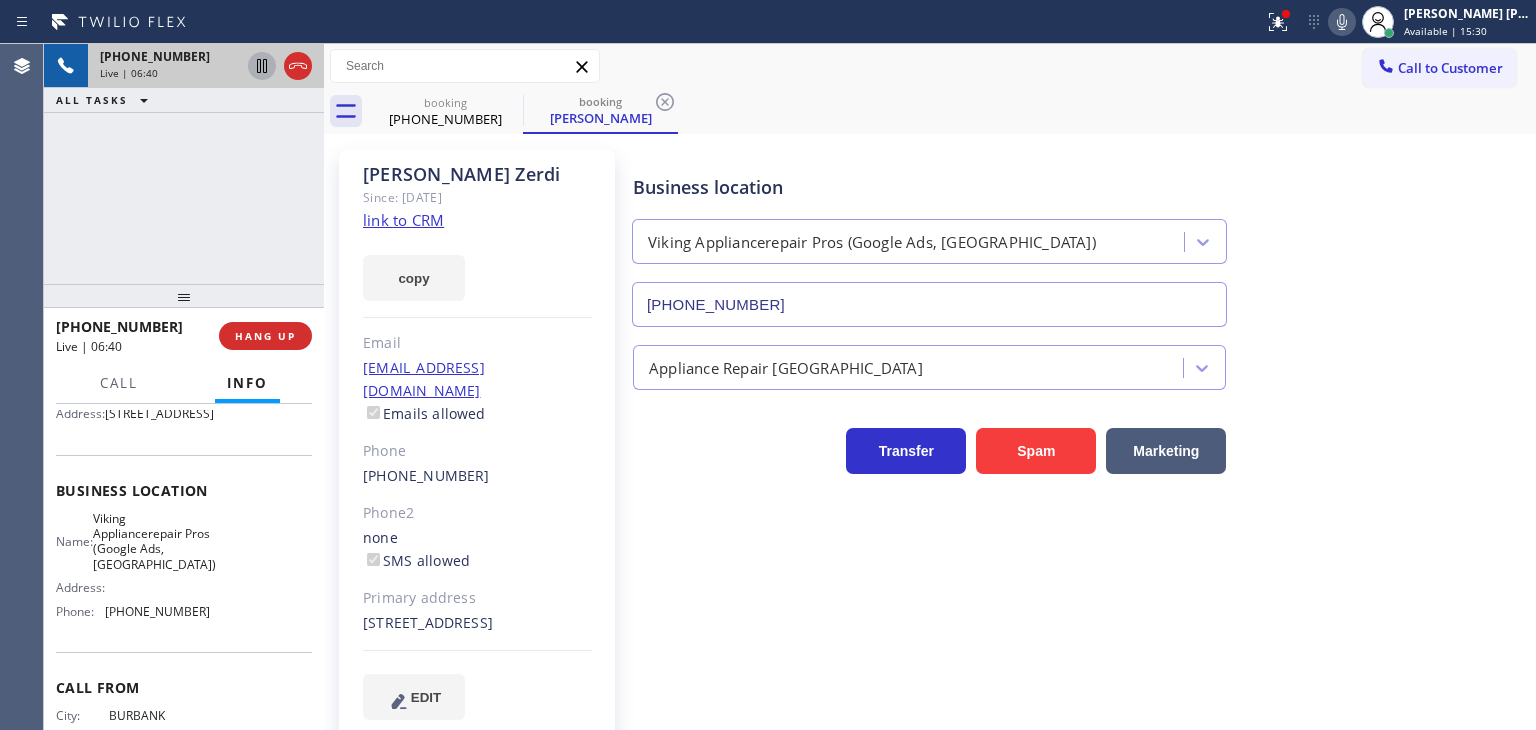 click 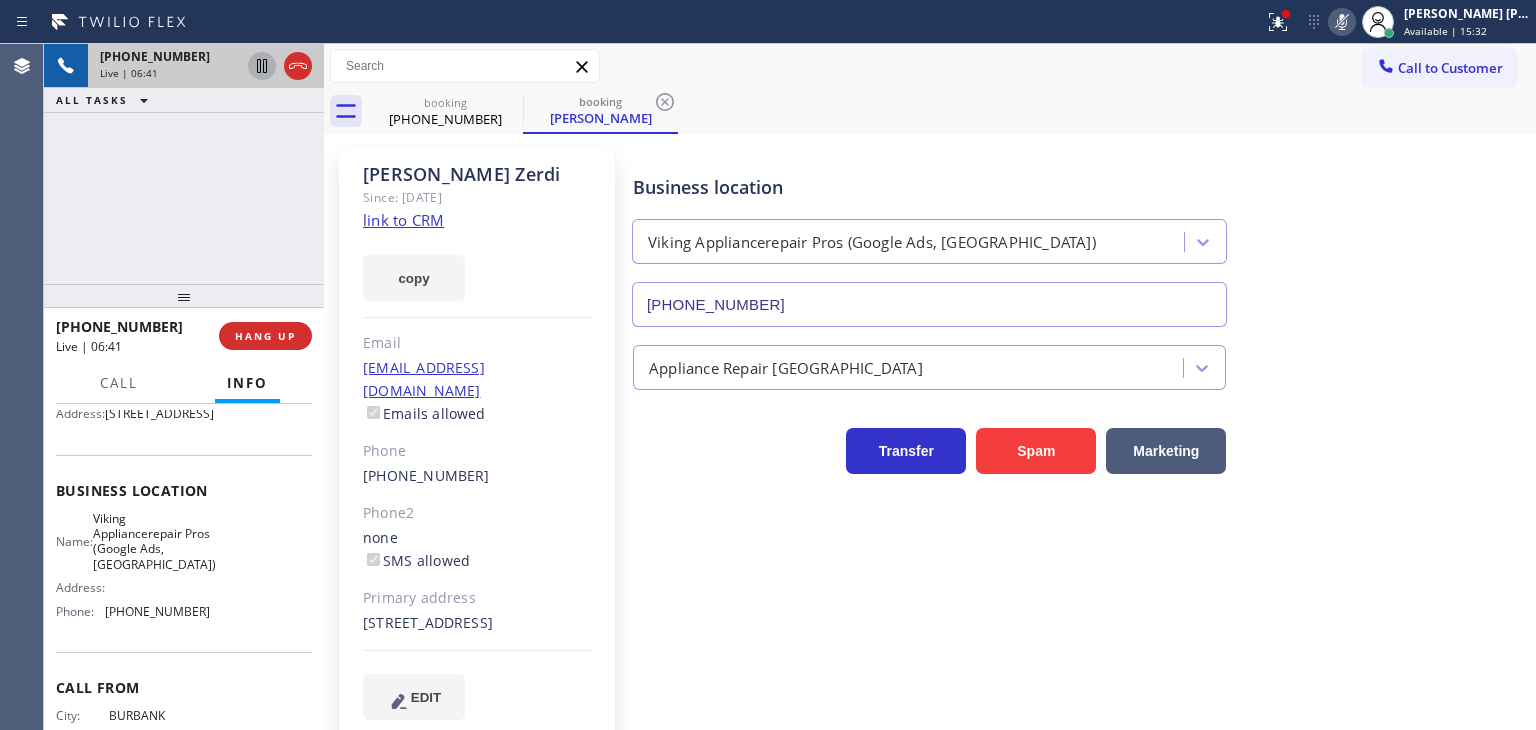 click 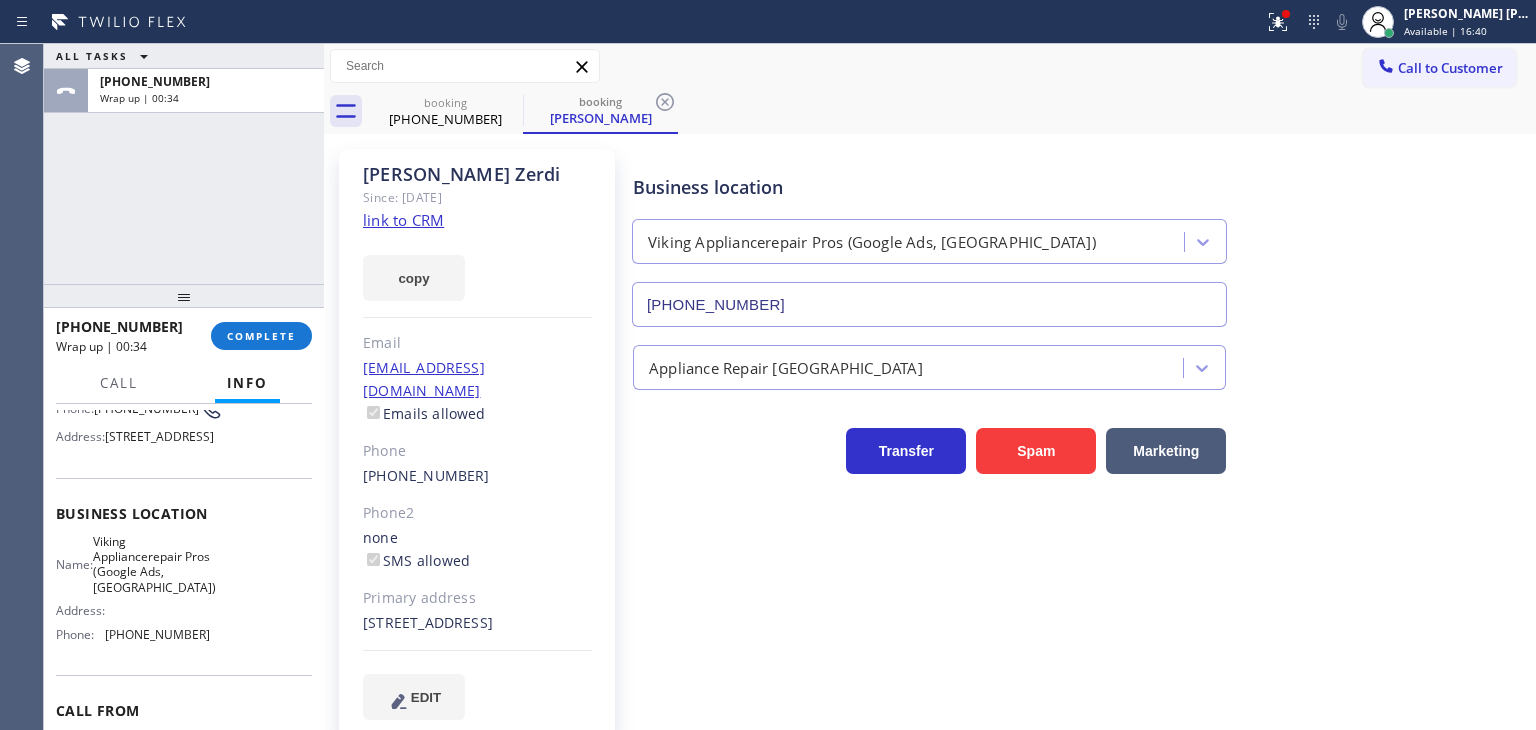 scroll, scrollTop: 100, scrollLeft: 0, axis: vertical 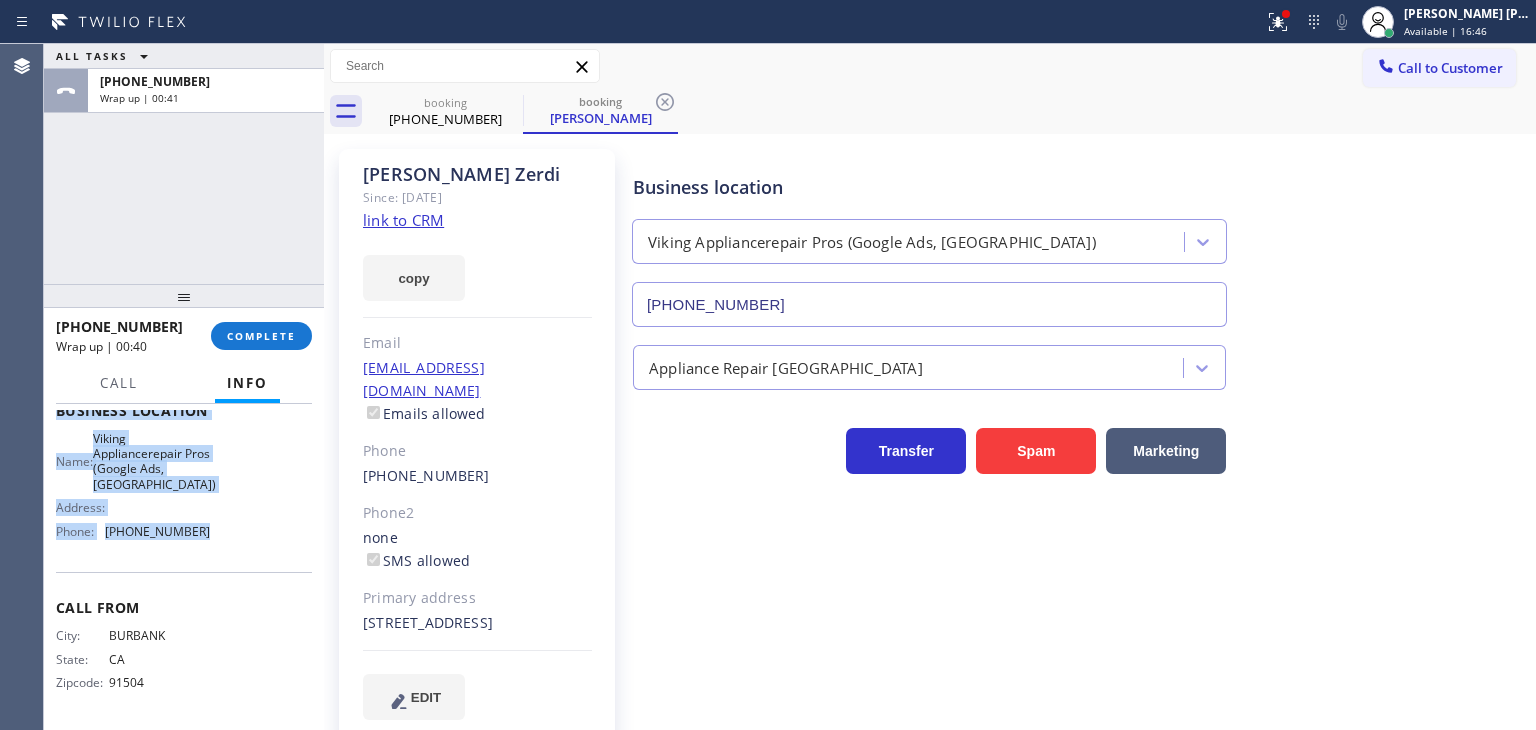 drag, startPoint x: 52, startPoint y: 448, endPoint x: 232, endPoint y: 597, distance: 233.66856 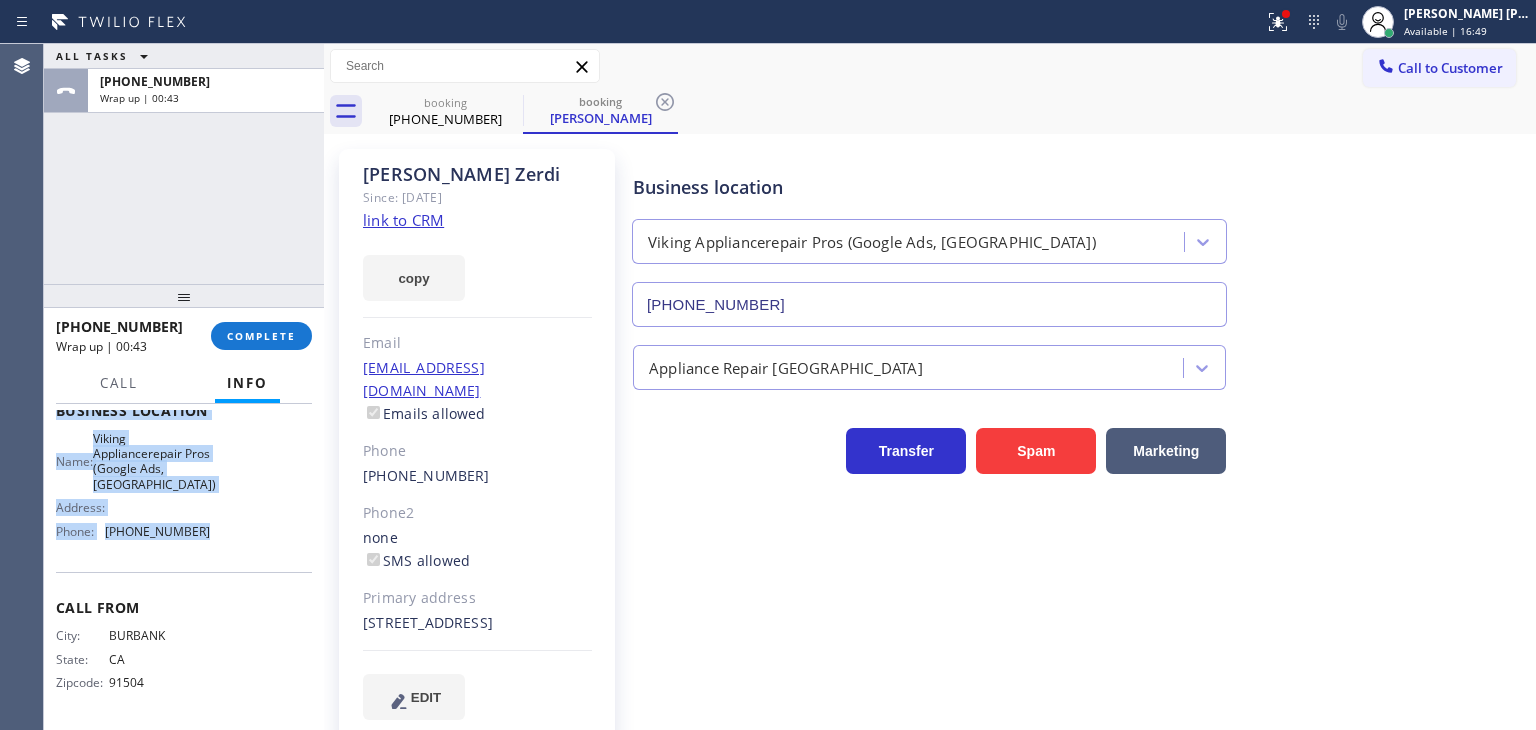 copy on "Name: [PERSON_NAME] Phone: [PHONE_NUMBER] Address: [STREET_ADDRESS] Business location Name: Viking Appliancerepair Pros (Google Ads, [GEOGRAPHIC_DATA]) Address:   Phone: [PHONE_NUMBER]" 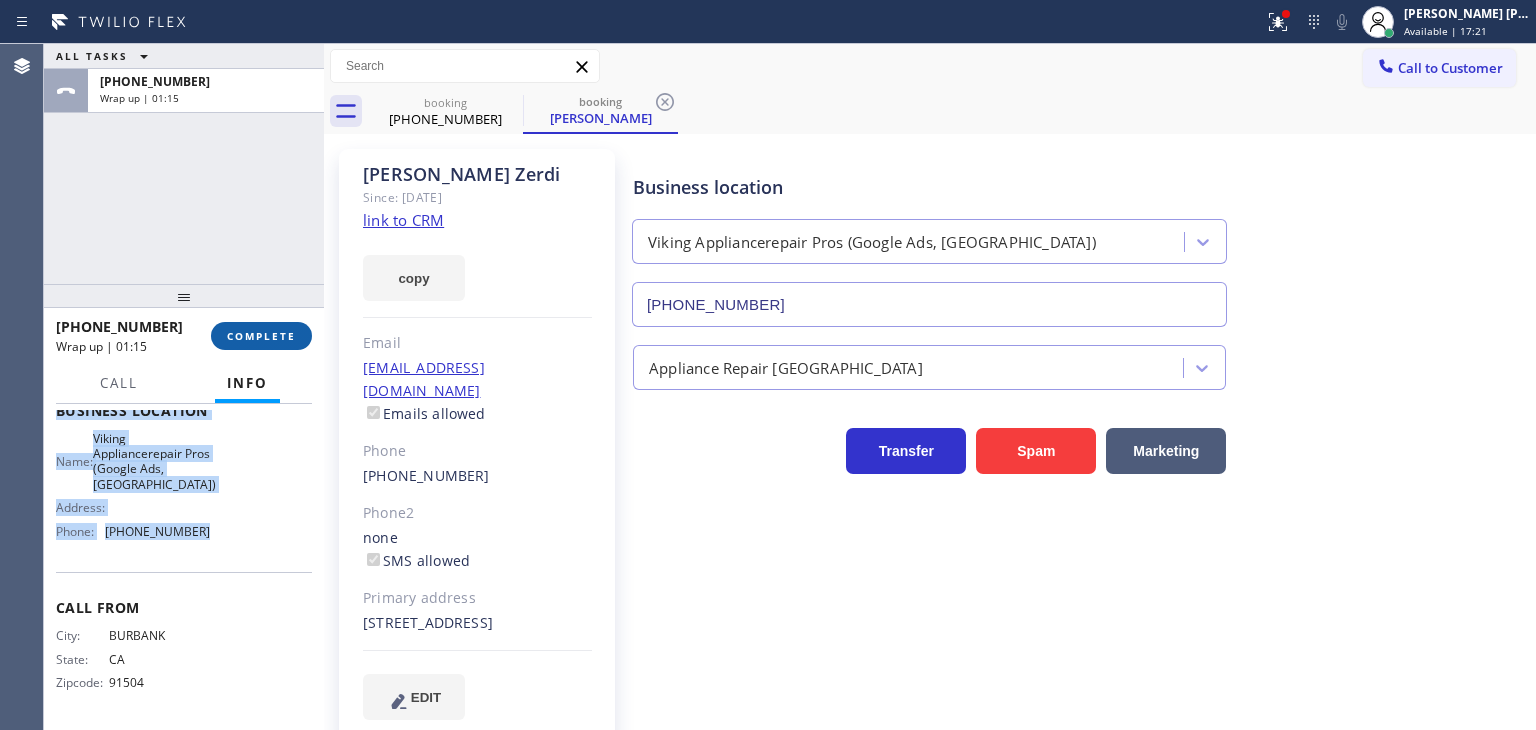 click on "COMPLETE" at bounding box center (261, 336) 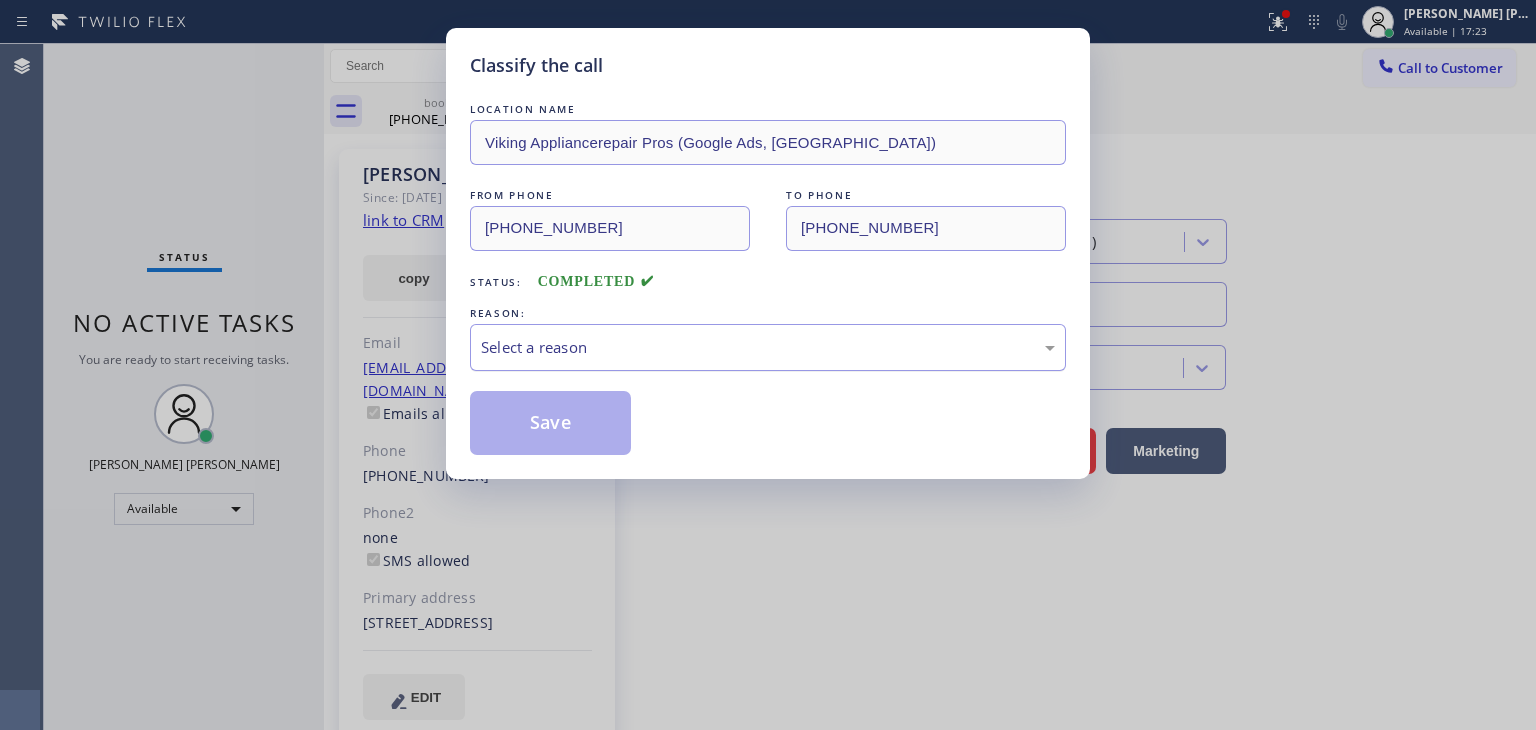 click on "Select a reason" at bounding box center [768, 347] 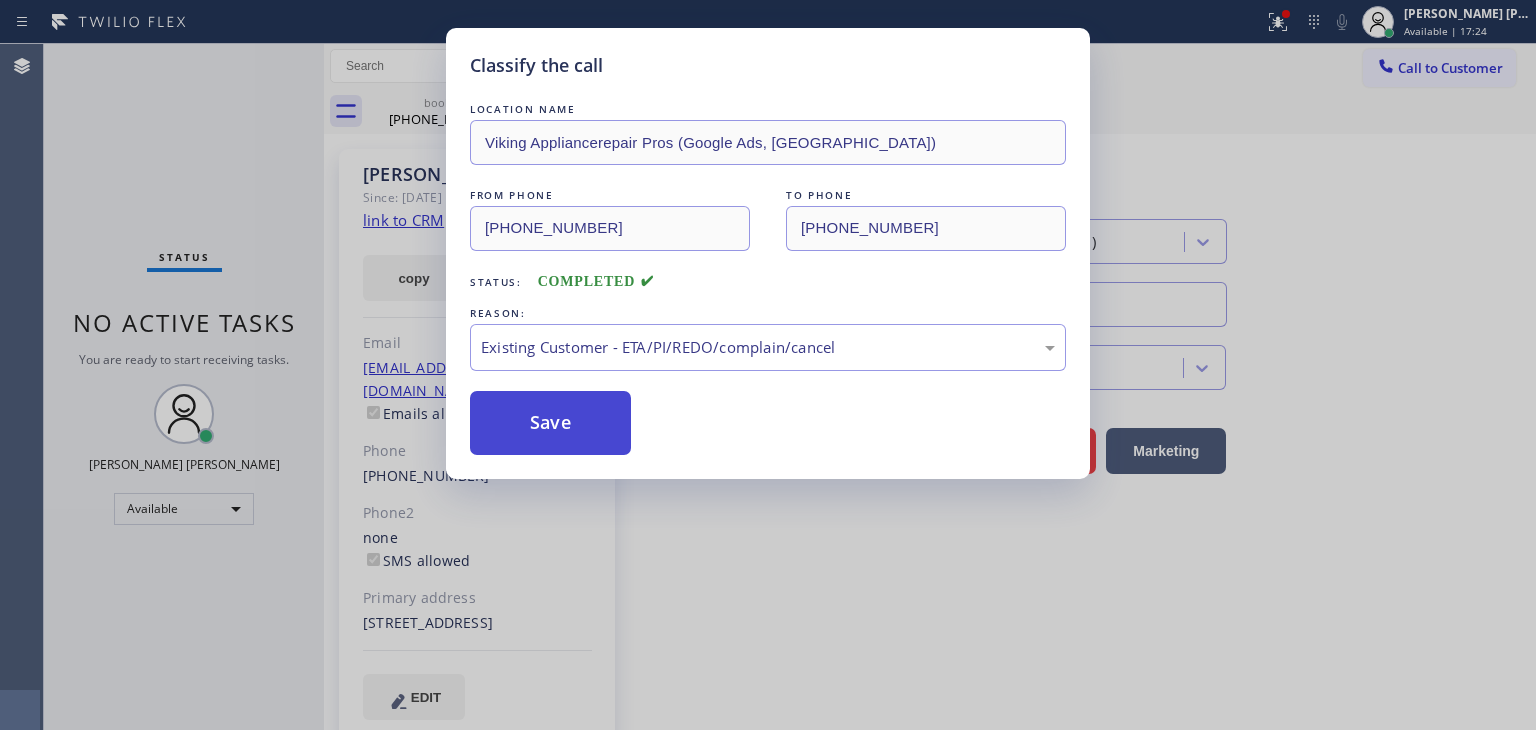 click on "Save" at bounding box center (550, 423) 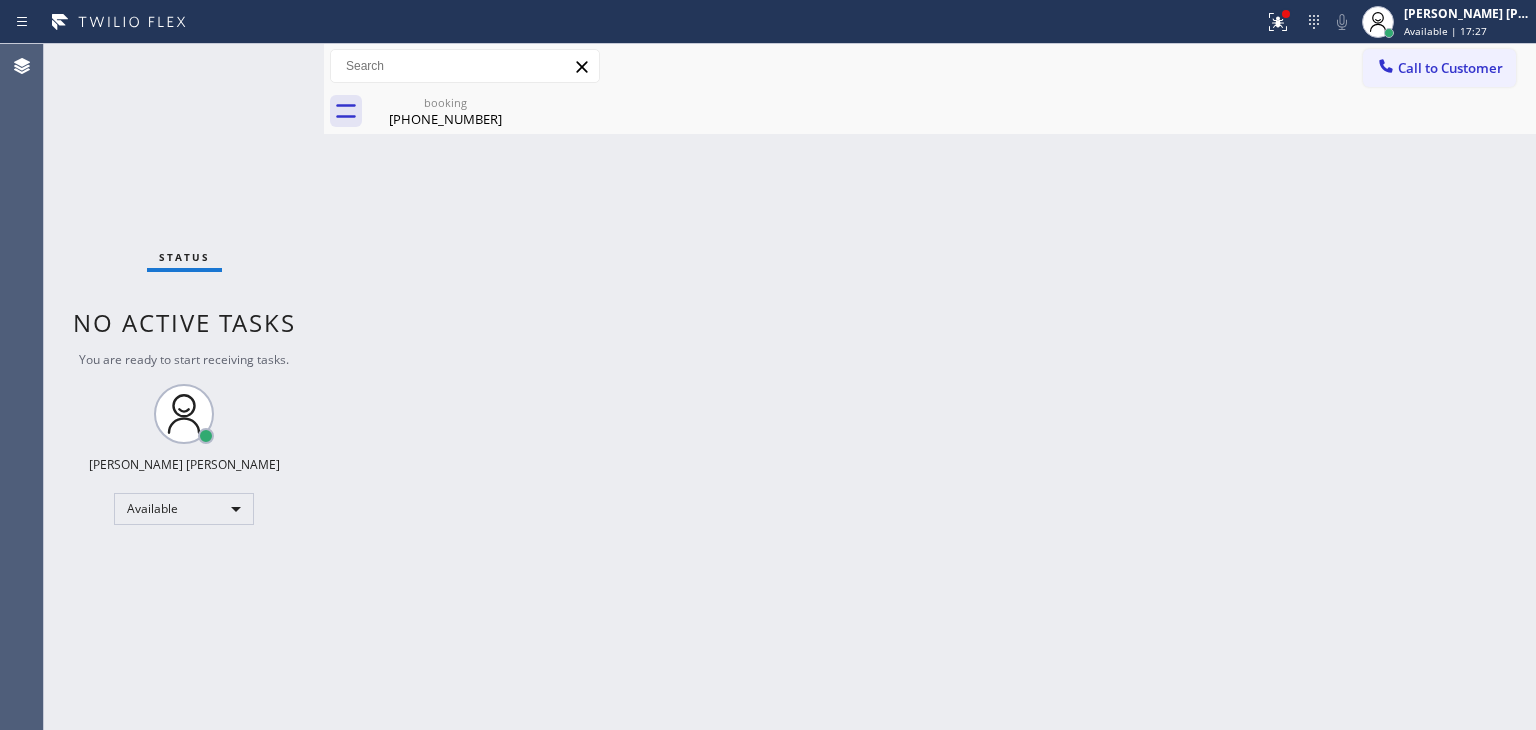 click on "Status   No active tasks     You are ready to start receiving tasks.   [PERSON_NAME] [PERSON_NAME] Available" at bounding box center [184, 387] 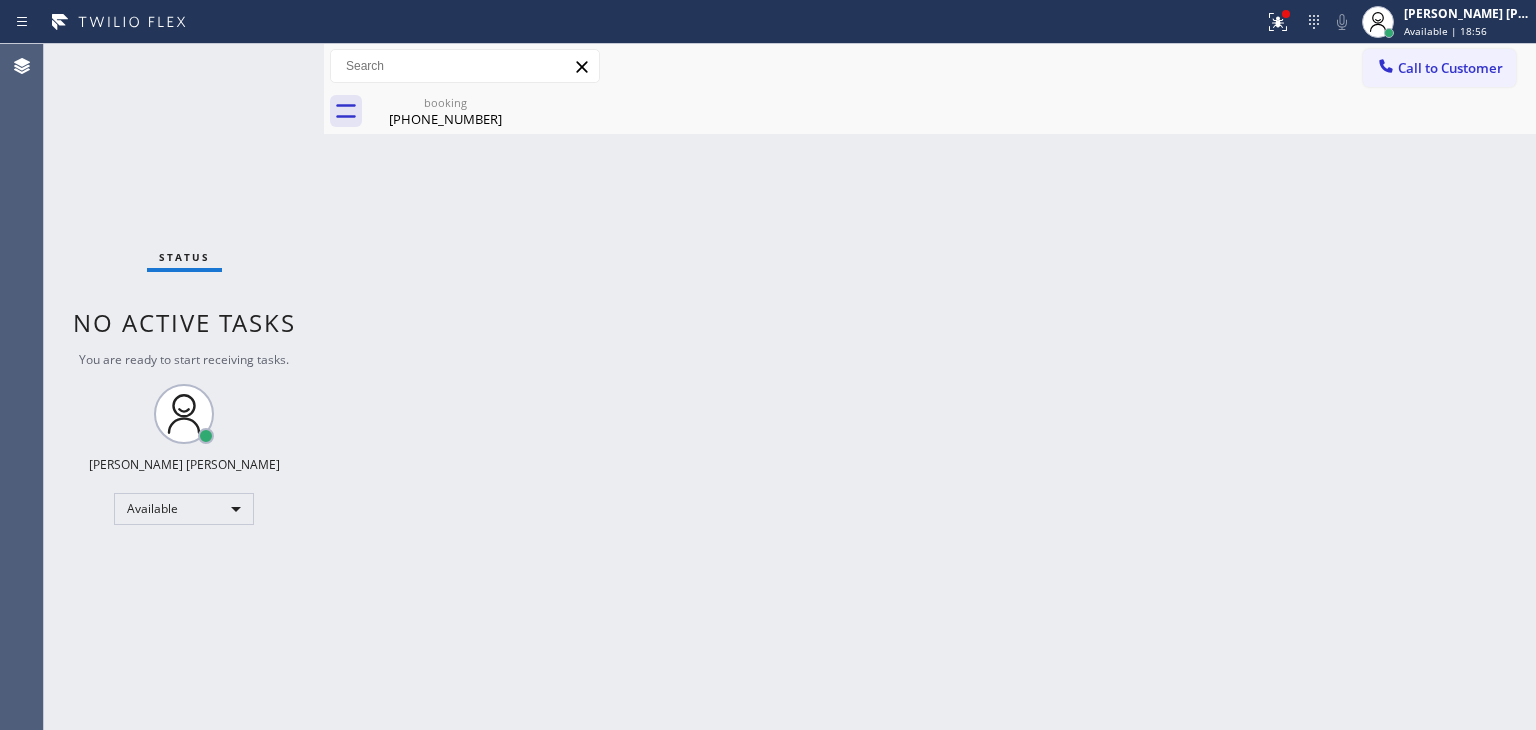click on "Status   No active tasks     You are ready to start receiving tasks.   [PERSON_NAME] [PERSON_NAME] Available" at bounding box center (184, 387) 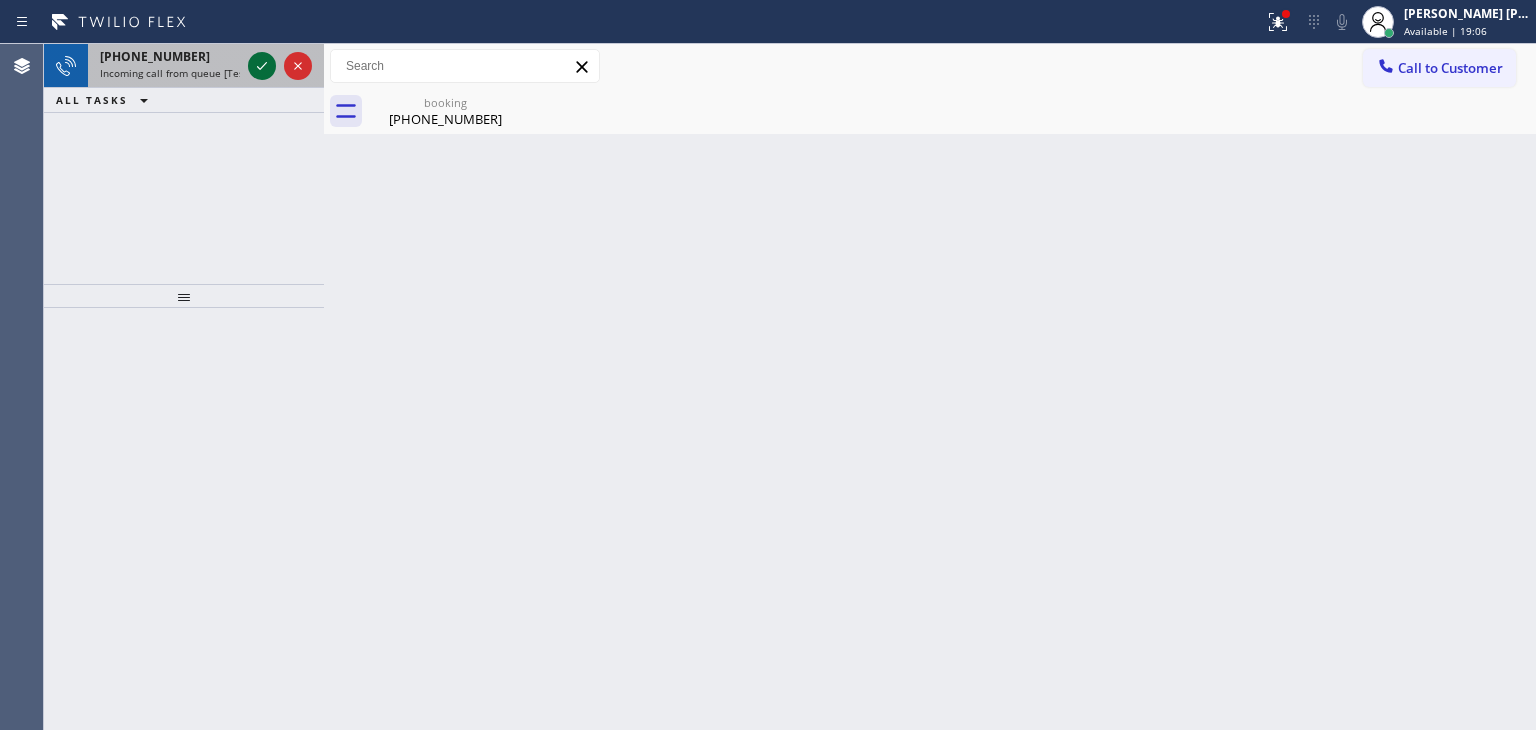 click 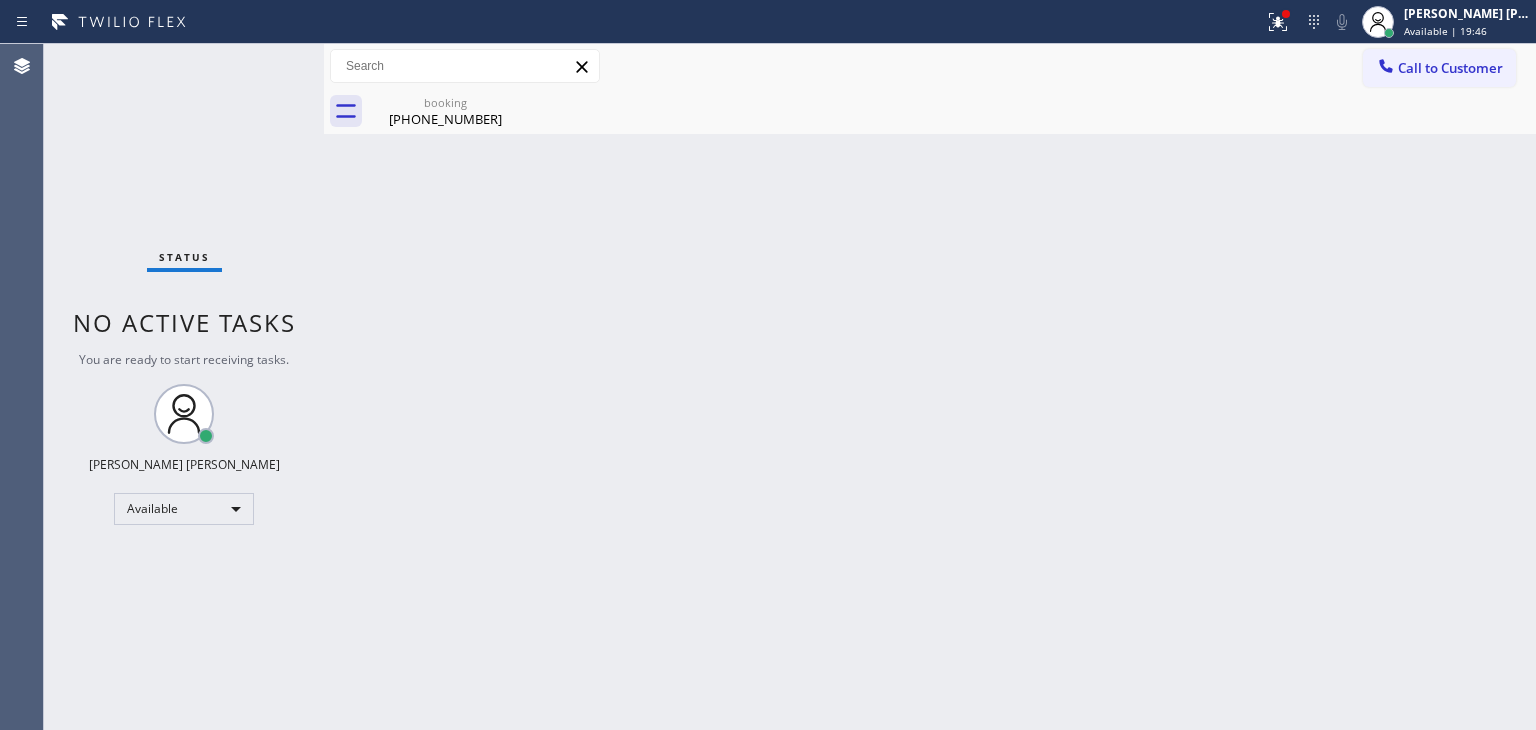 click on "Status   No active tasks     You are ready to start receiving tasks.   [PERSON_NAME] [PERSON_NAME] Available" at bounding box center (184, 387) 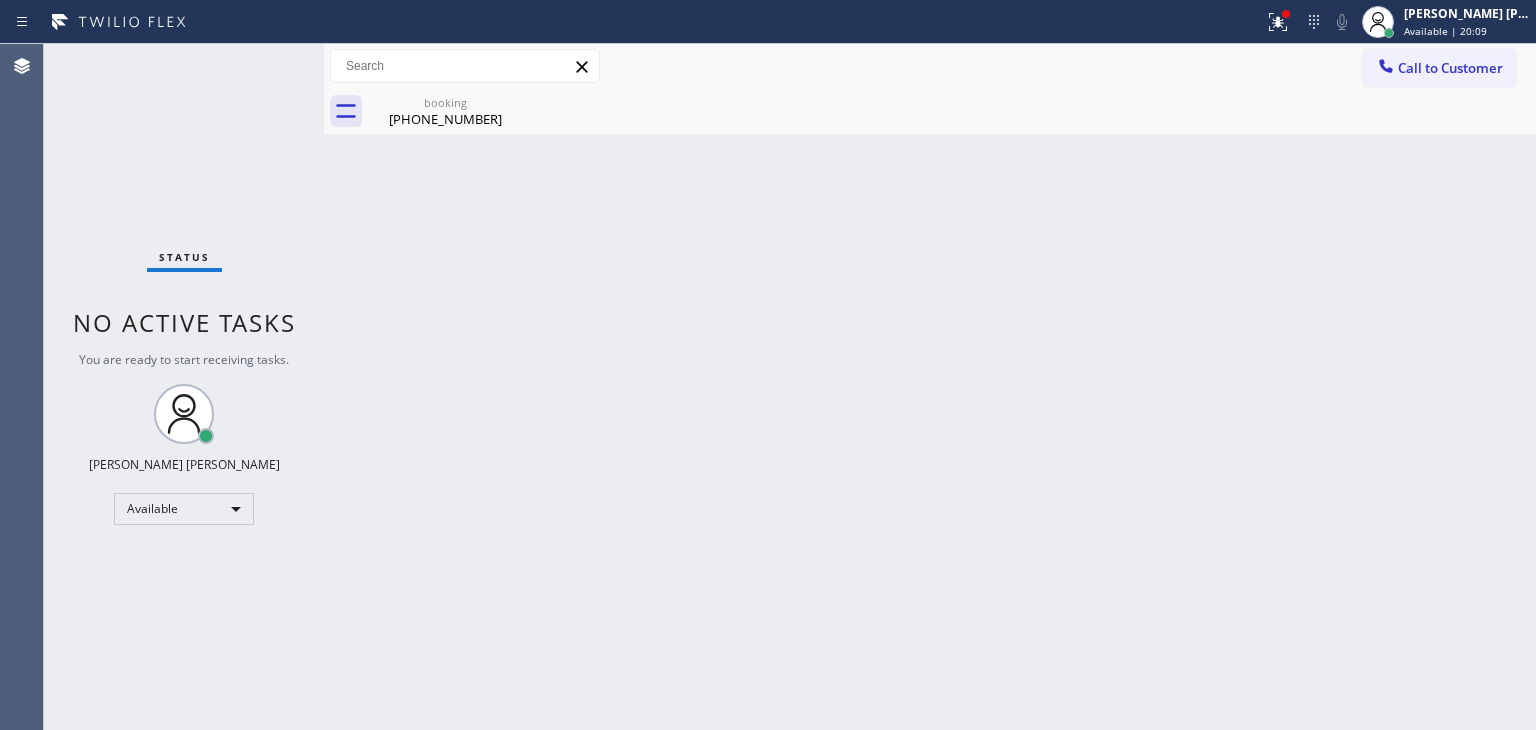 click on "Status   No active tasks     You are ready to start receiving tasks.   [PERSON_NAME] [PERSON_NAME] Available" at bounding box center (184, 387) 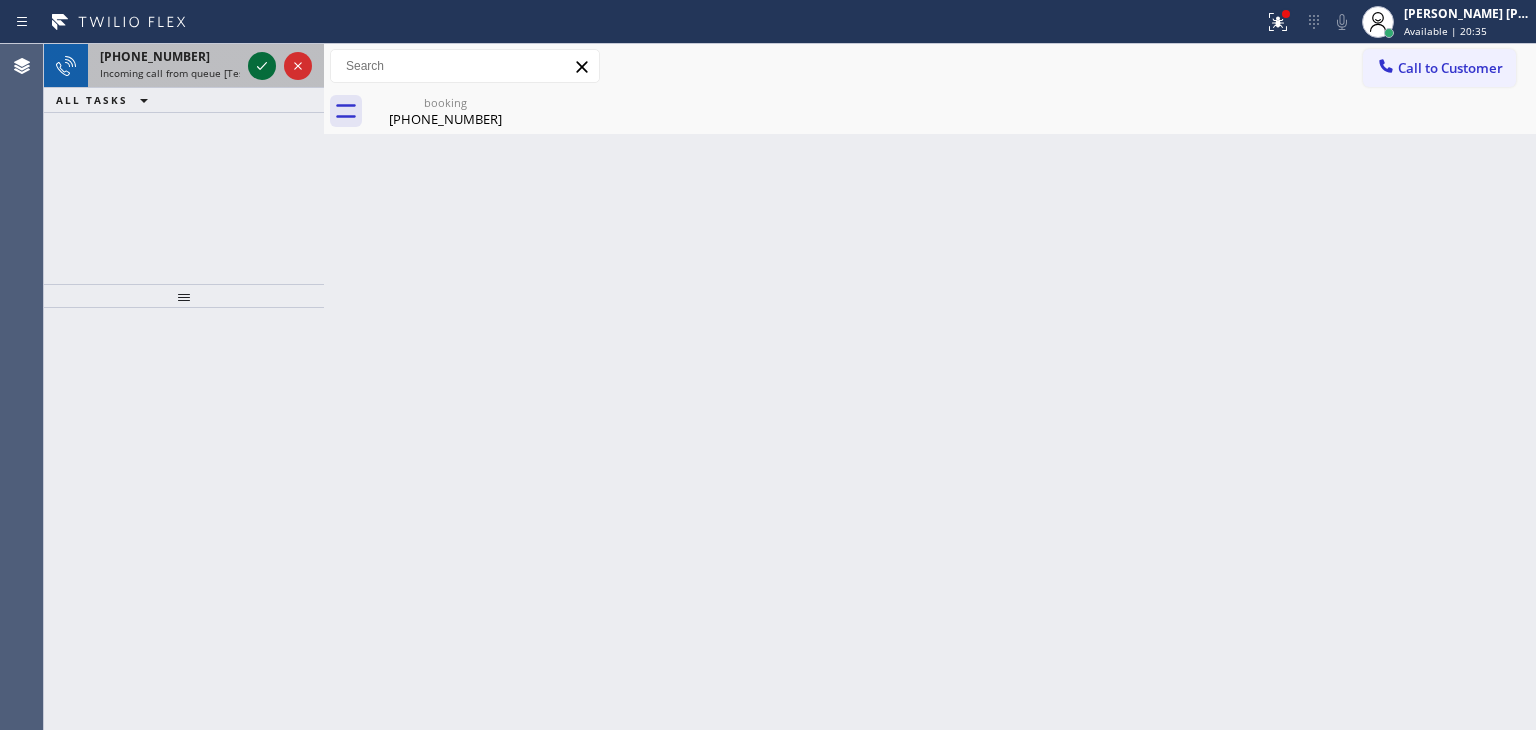 click 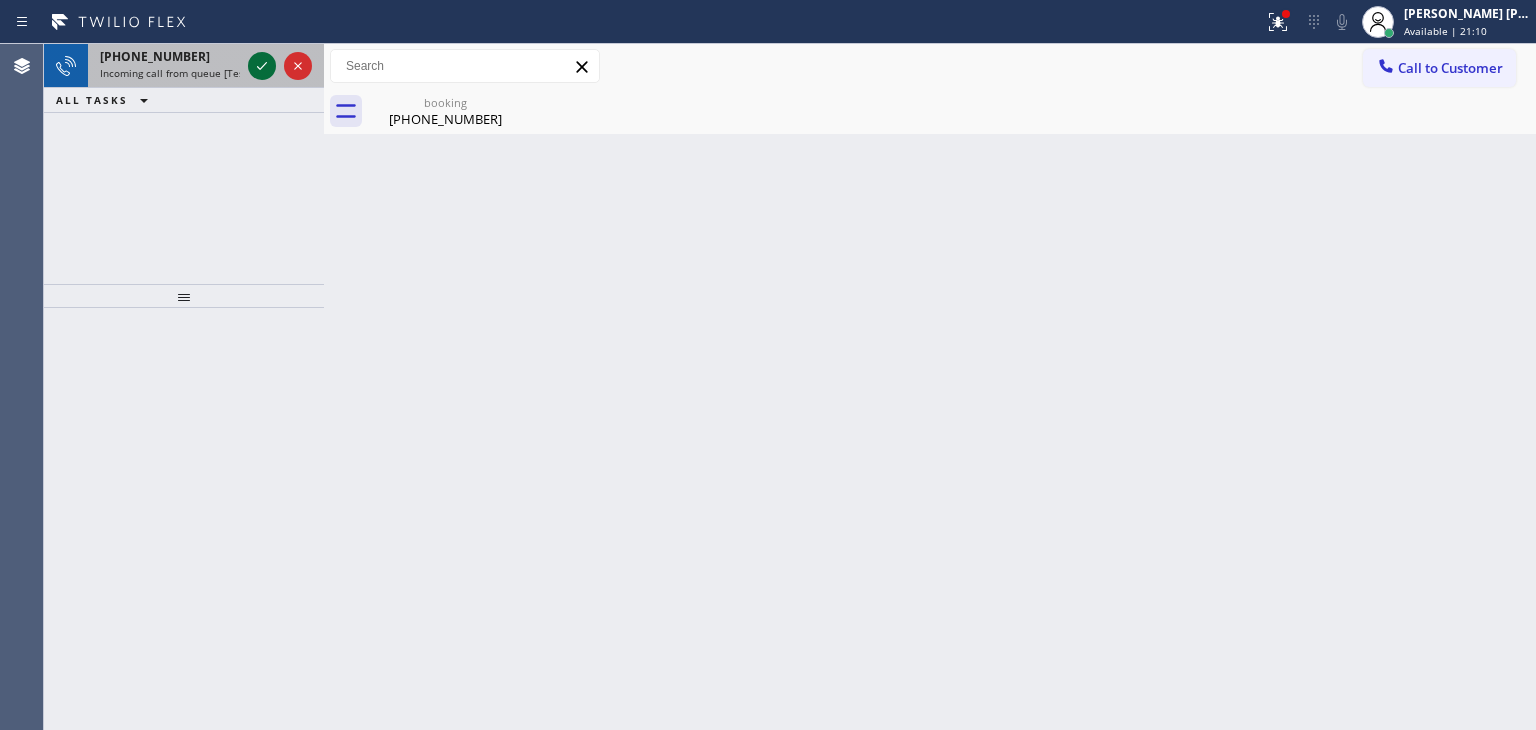 click 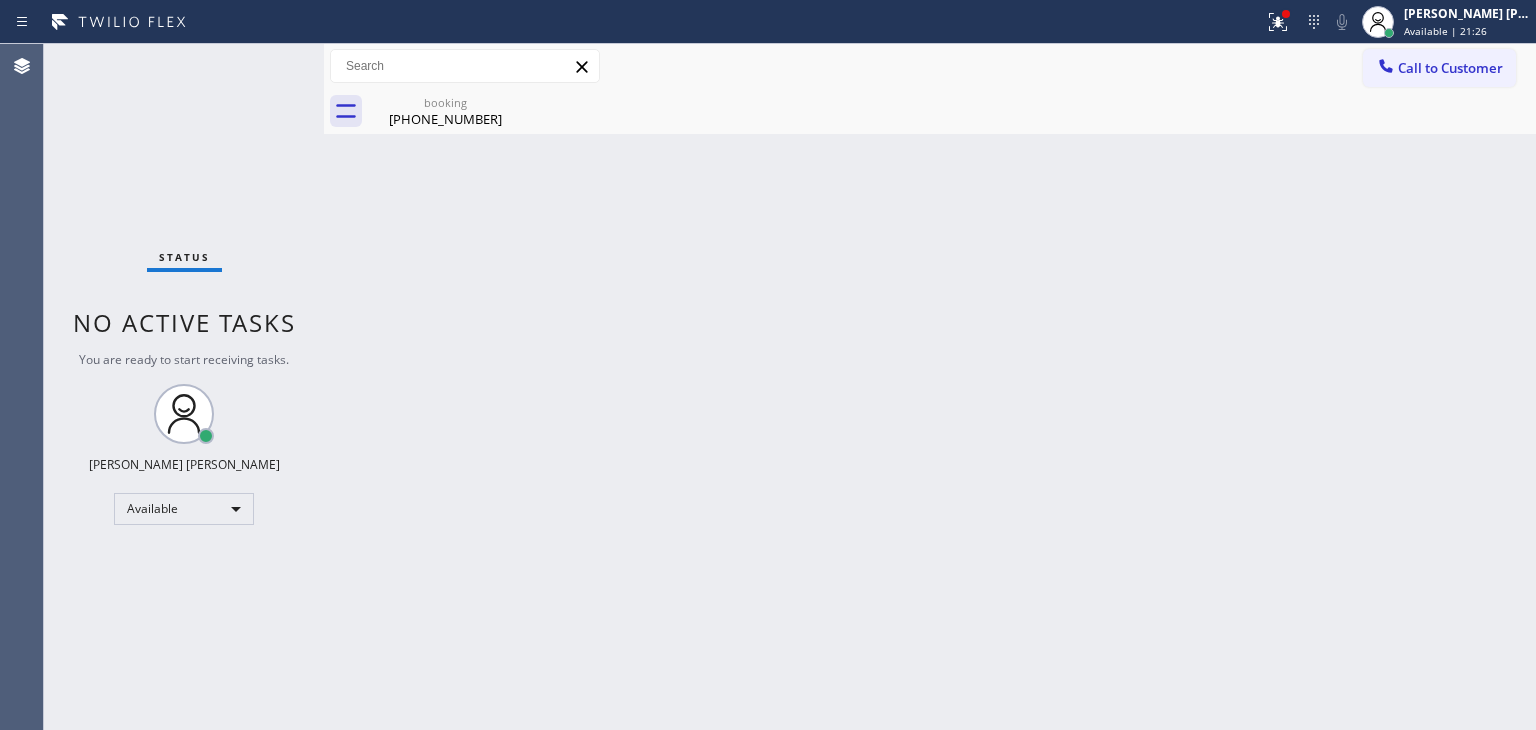 click on "Status   No active tasks     You are ready to start receiving tasks.   [PERSON_NAME] [PERSON_NAME] Available" at bounding box center [184, 387] 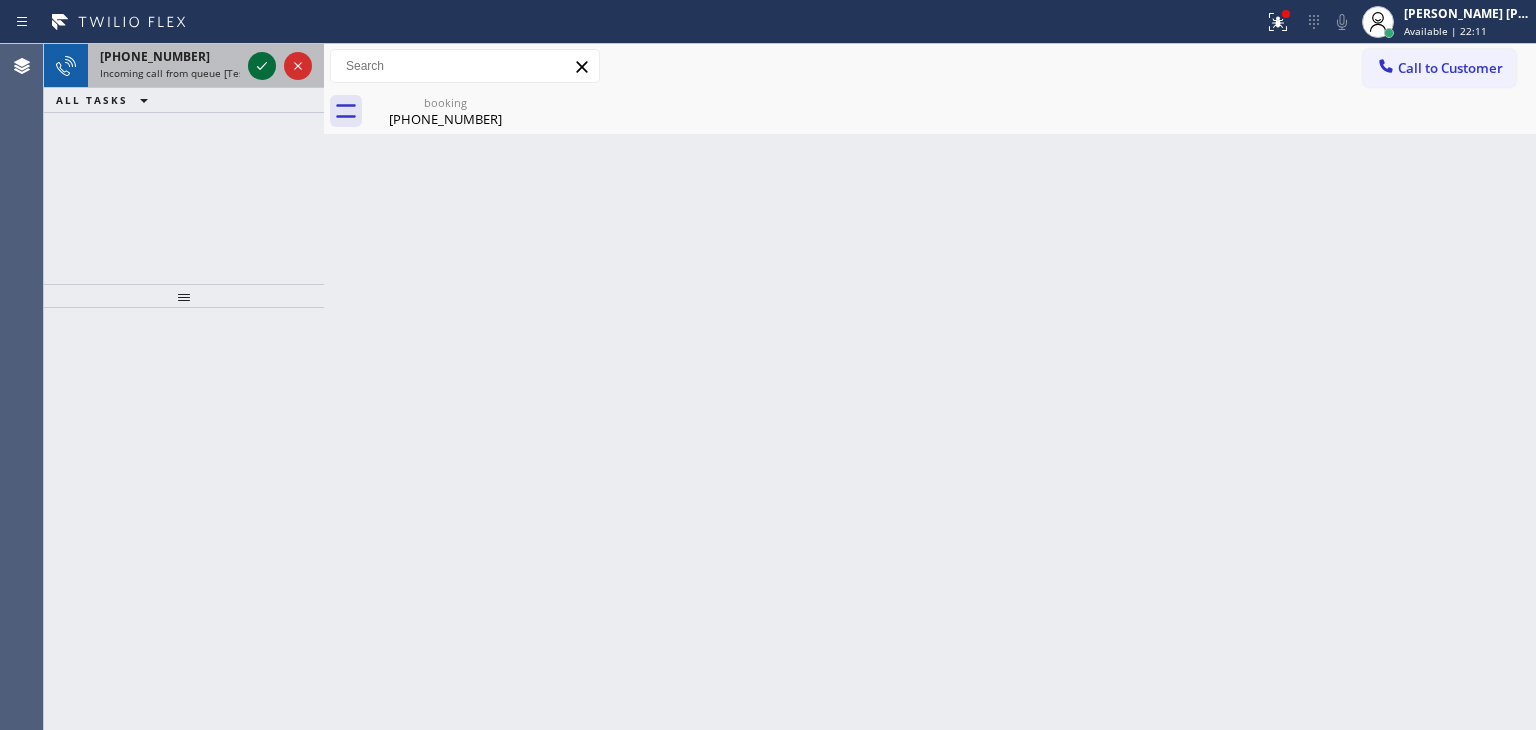click 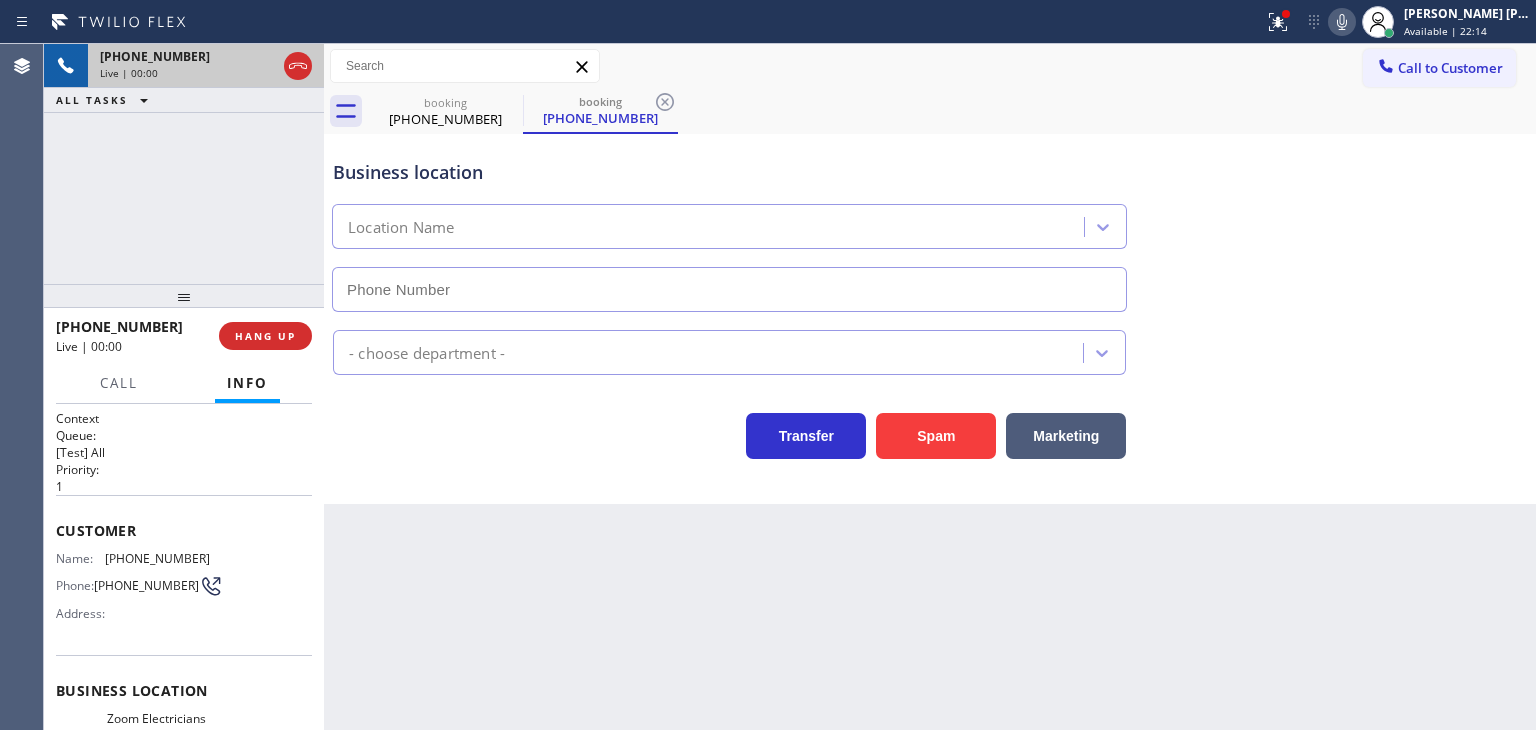 type on "[PHONE_NUMBER]" 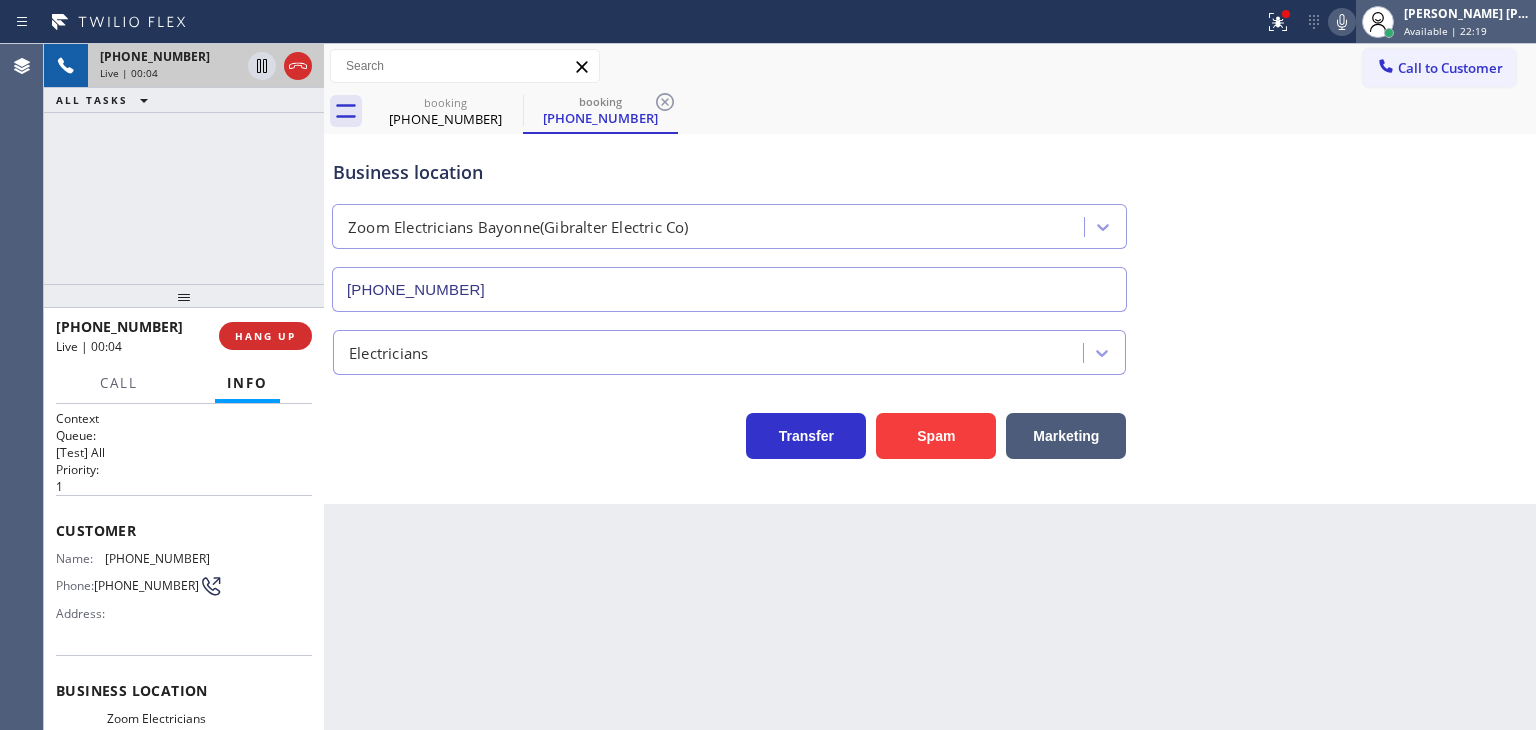 click on "Available | 22:19" at bounding box center [1445, 31] 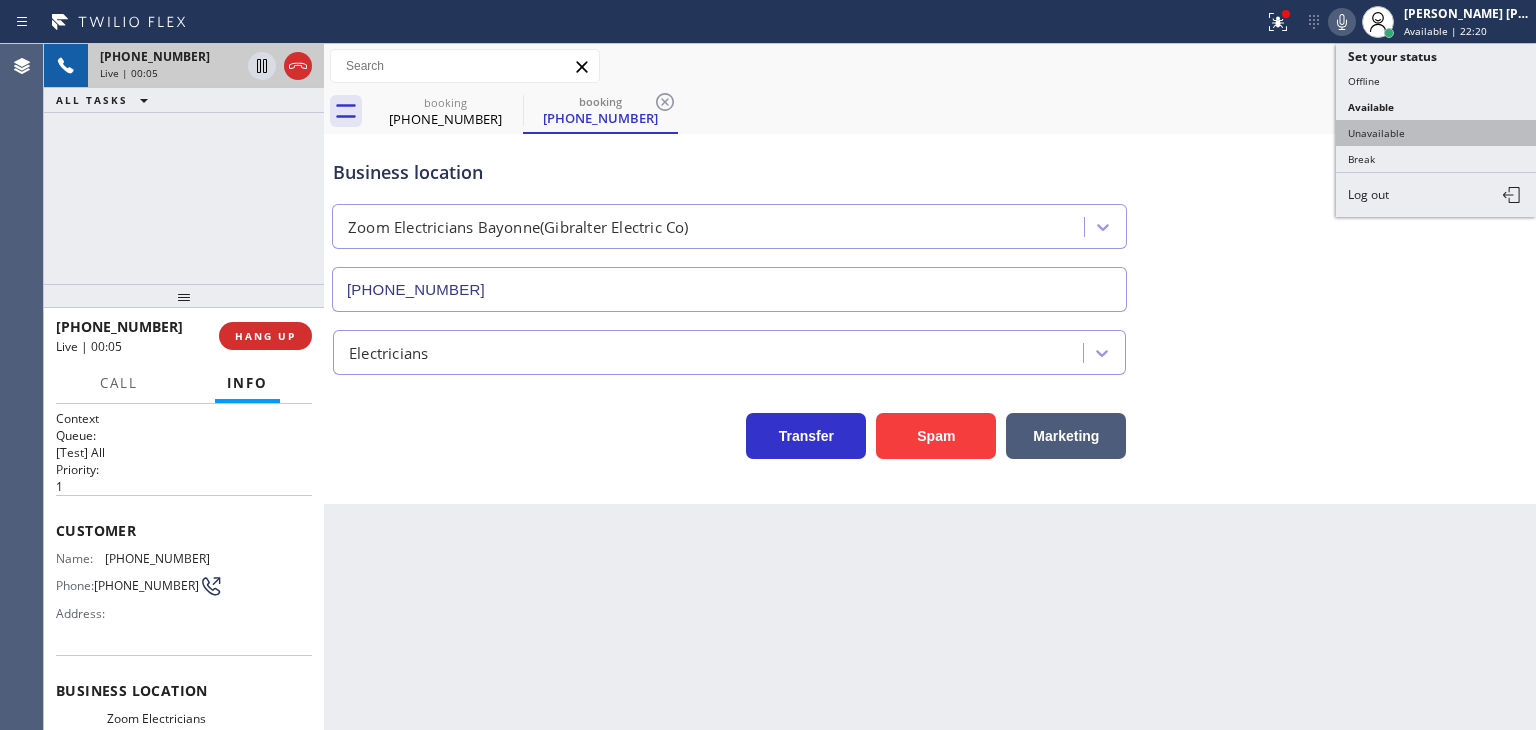 click on "Unavailable" at bounding box center (1436, 133) 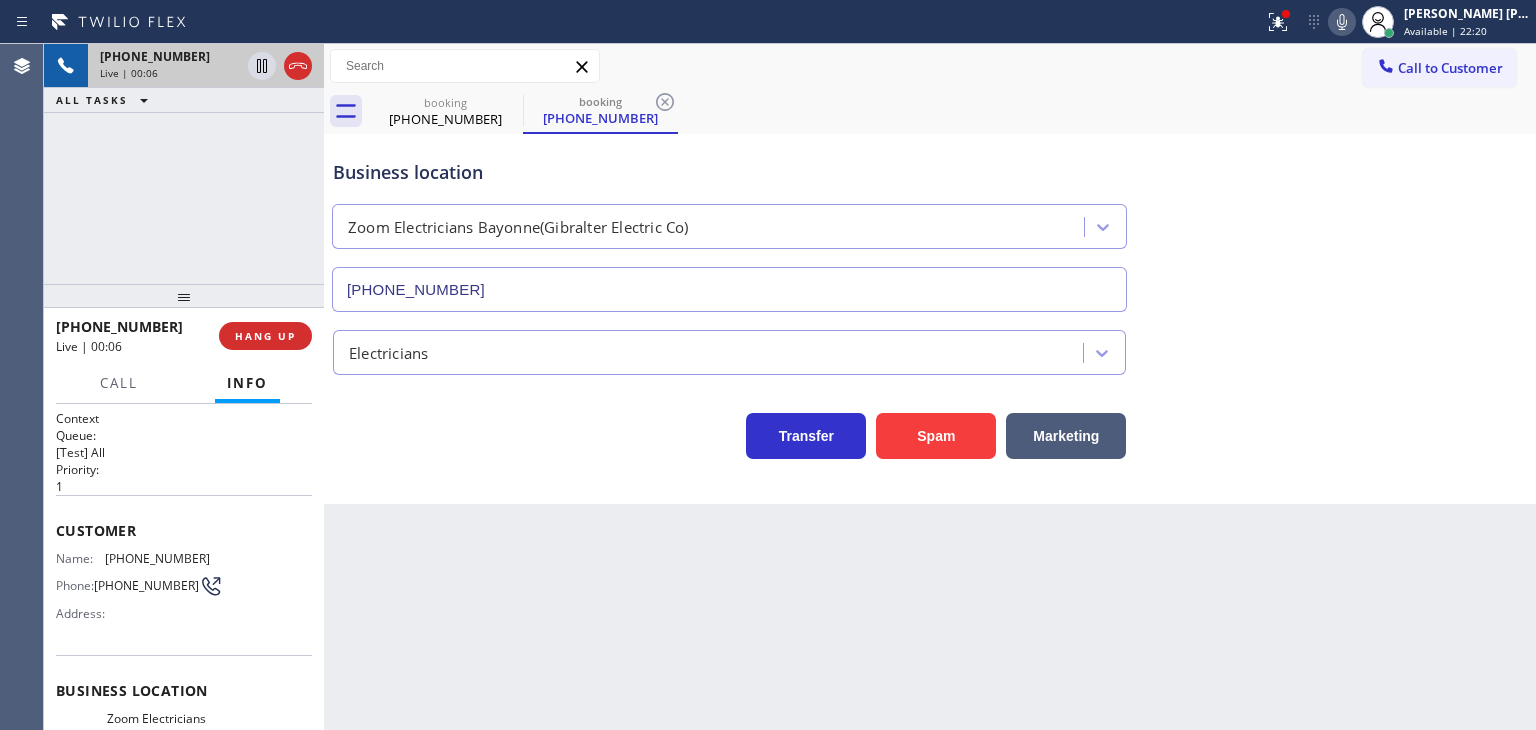 click 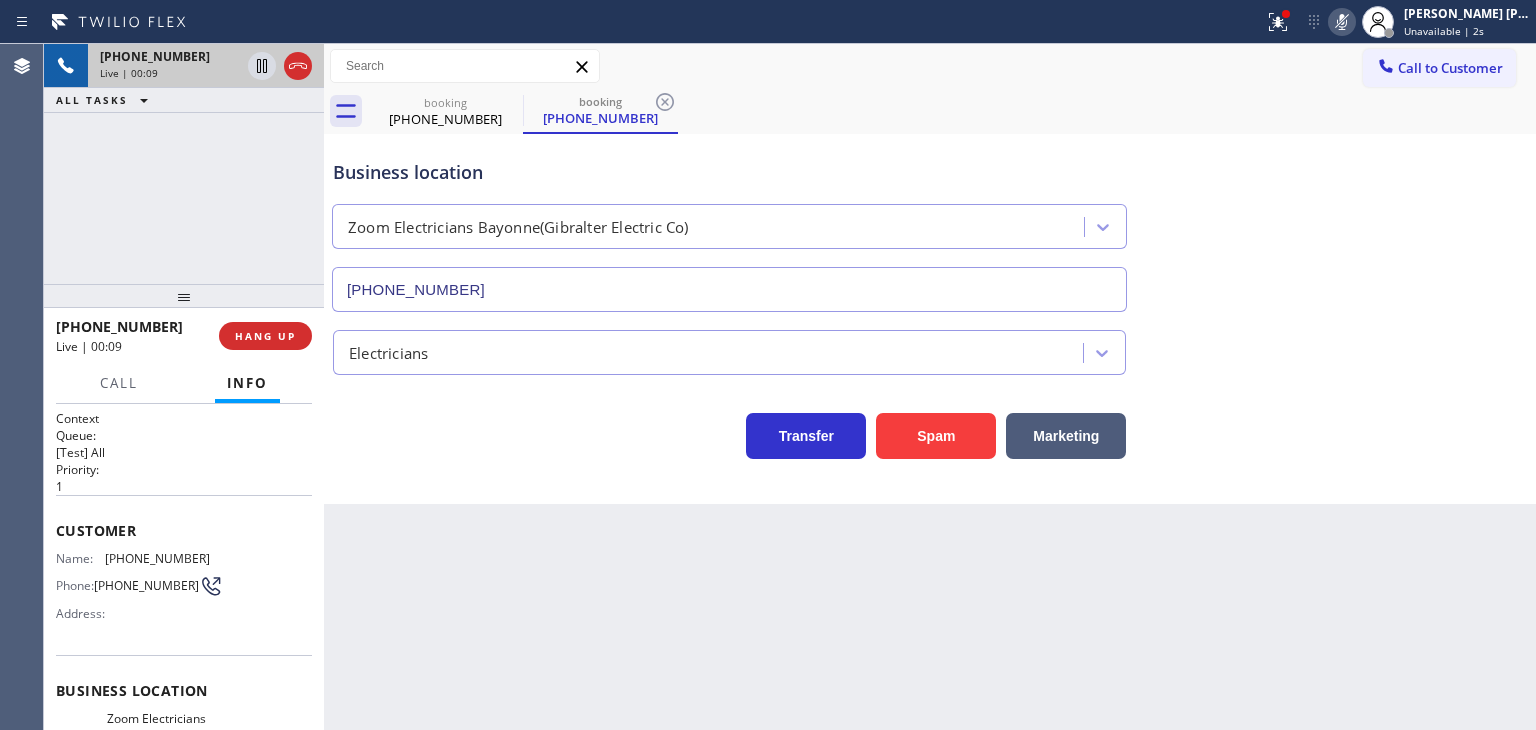 click 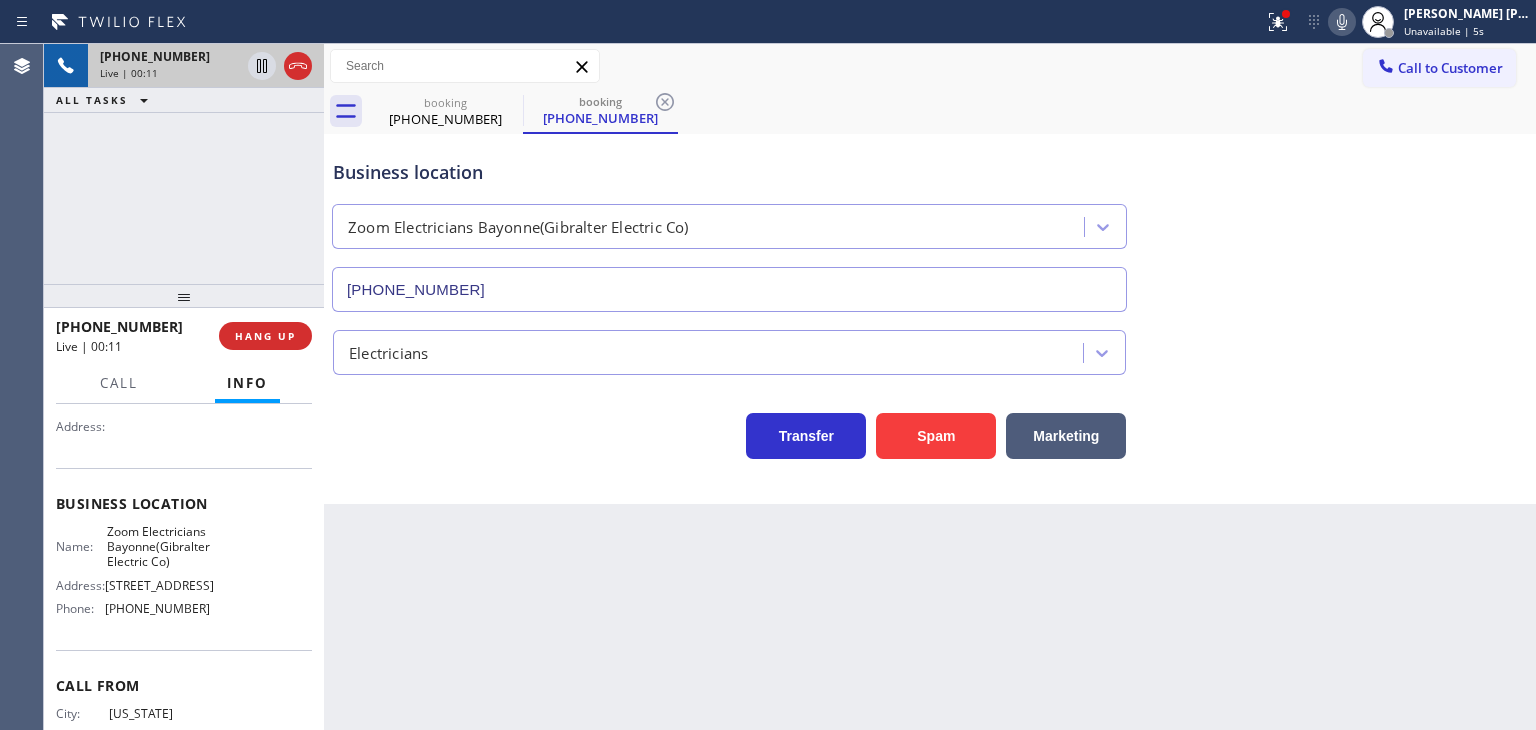 scroll, scrollTop: 200, scrollLeft: 0, axis: vertical 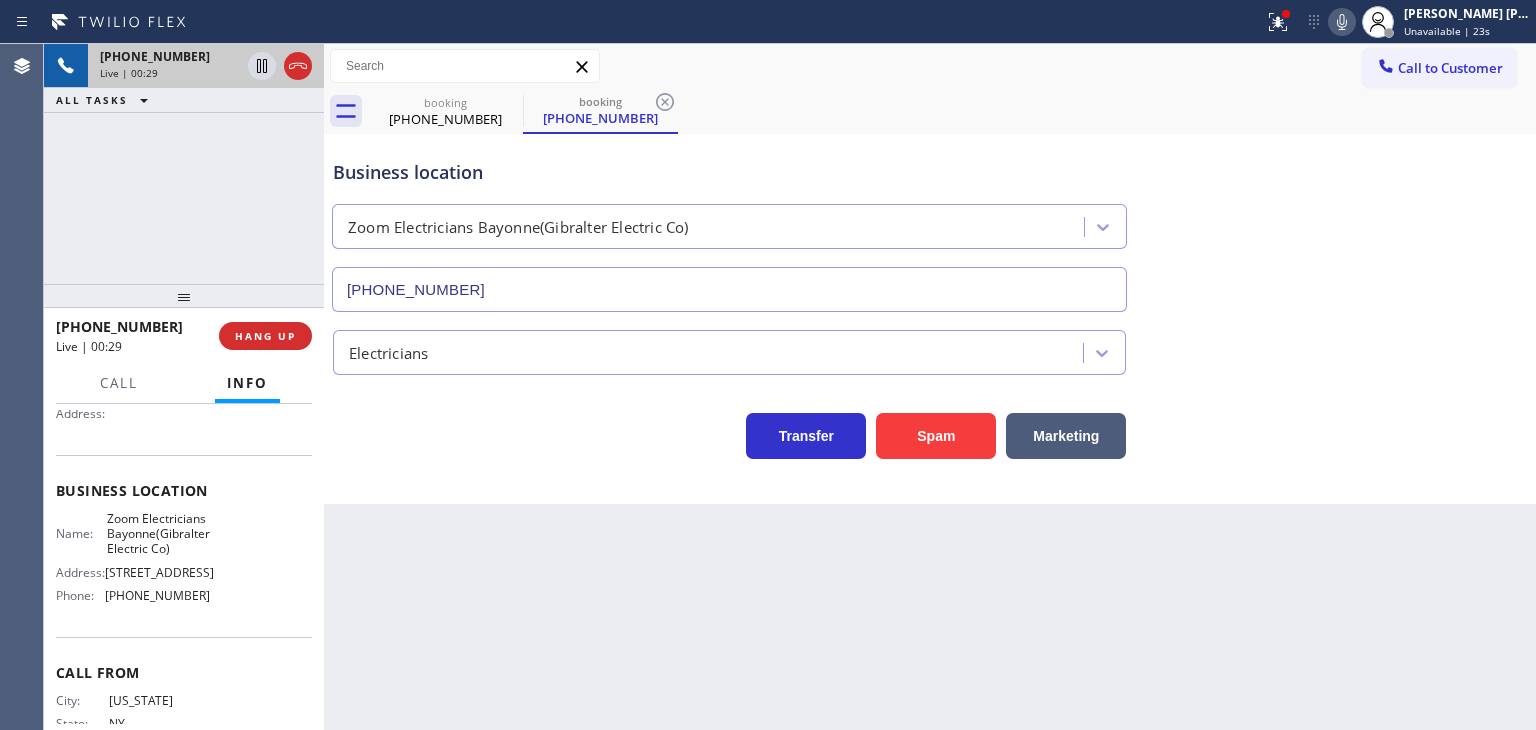 click 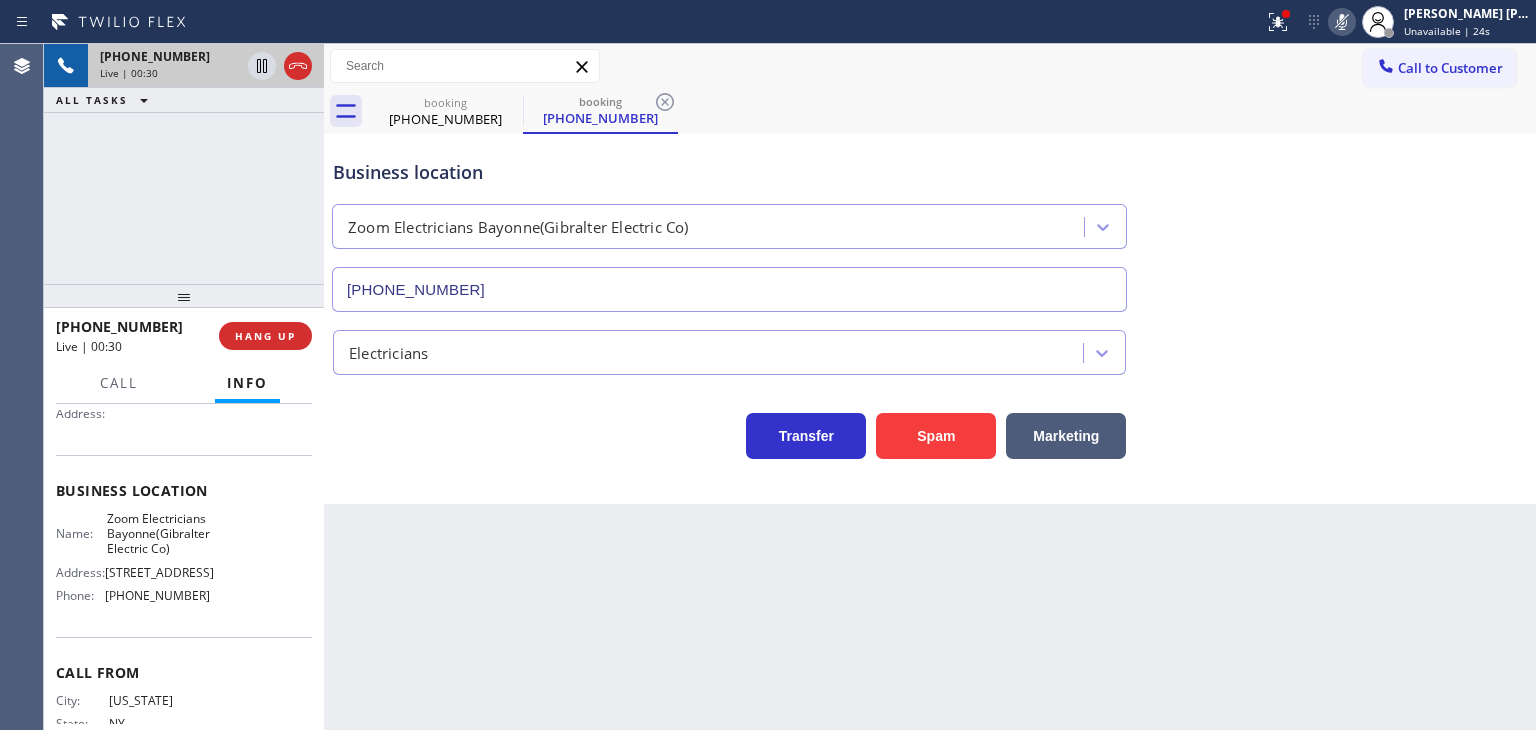 click 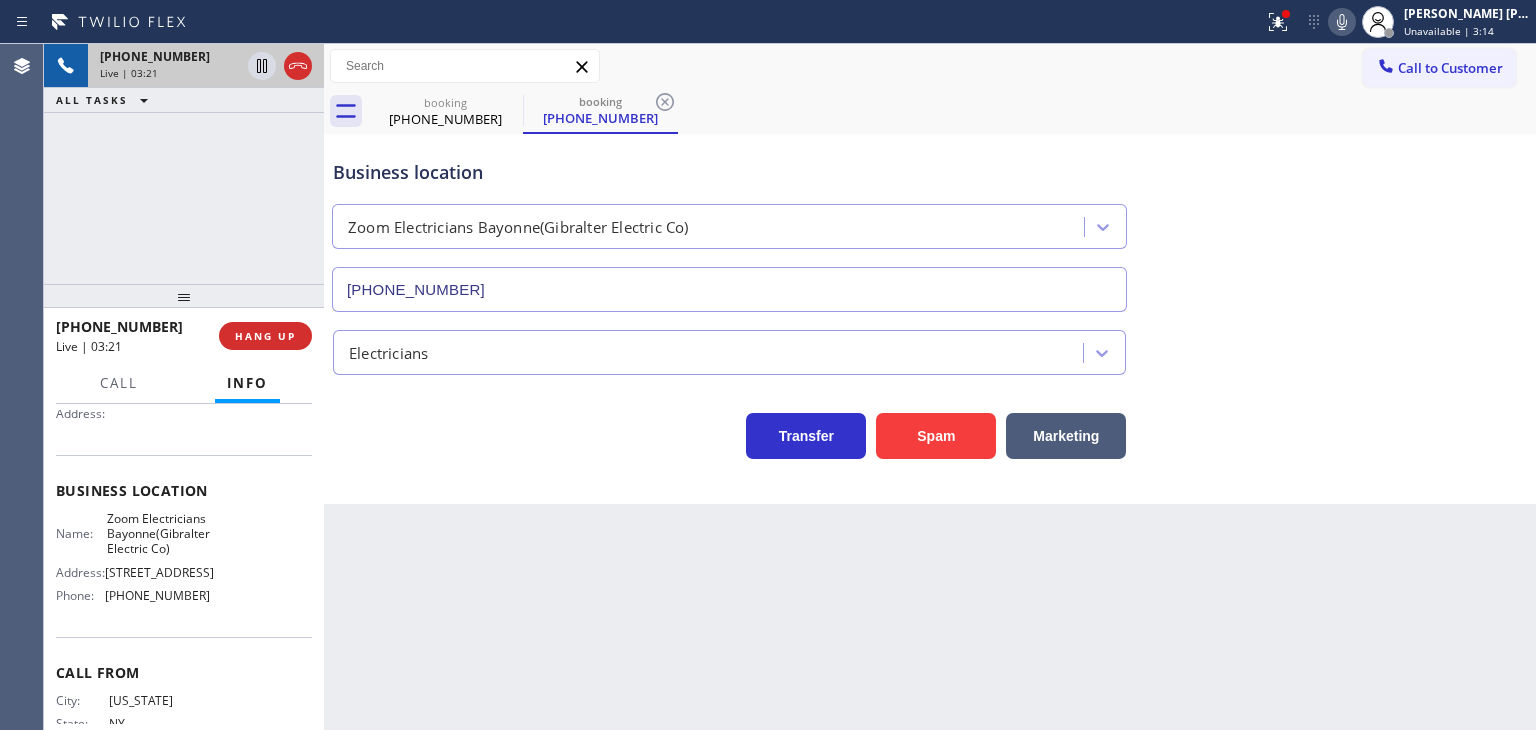 click 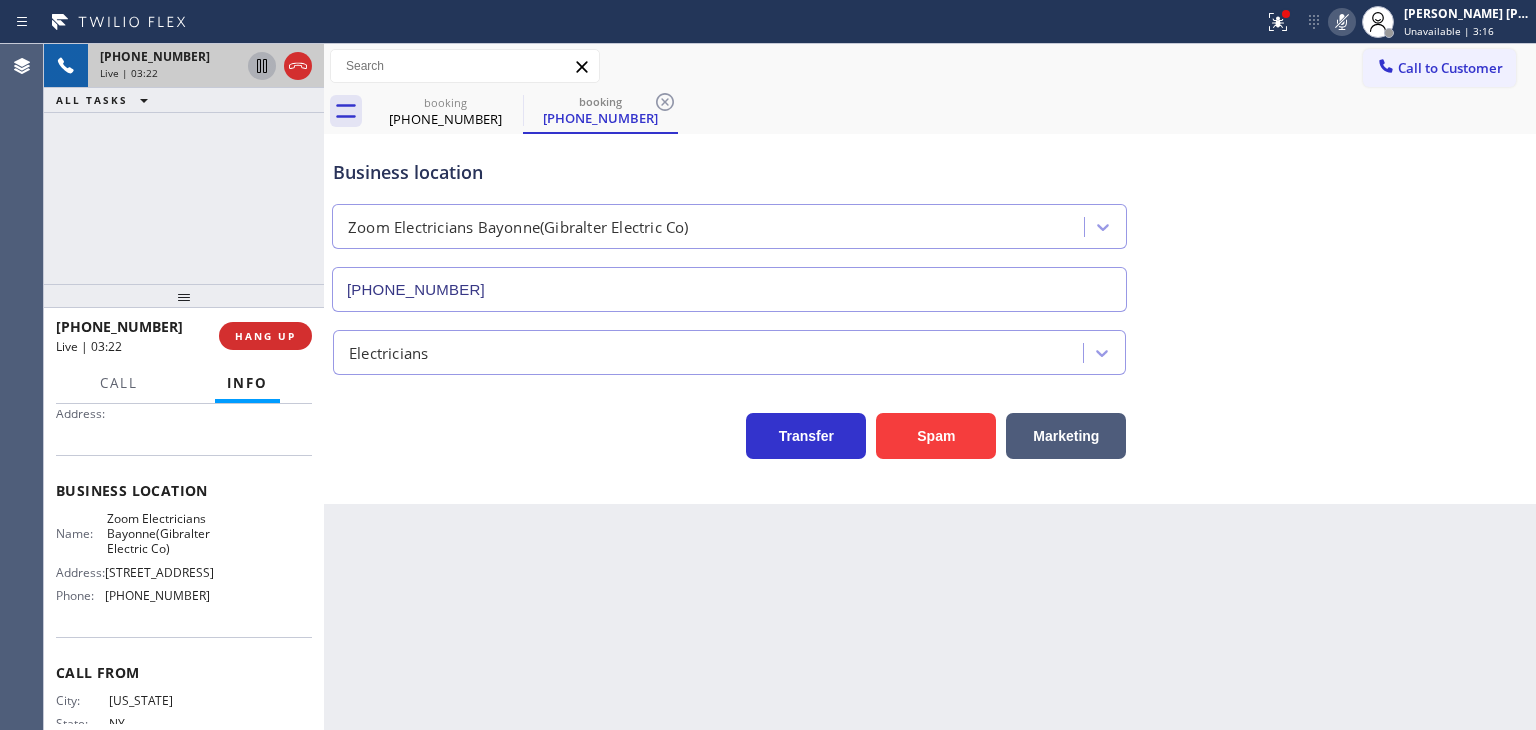 click 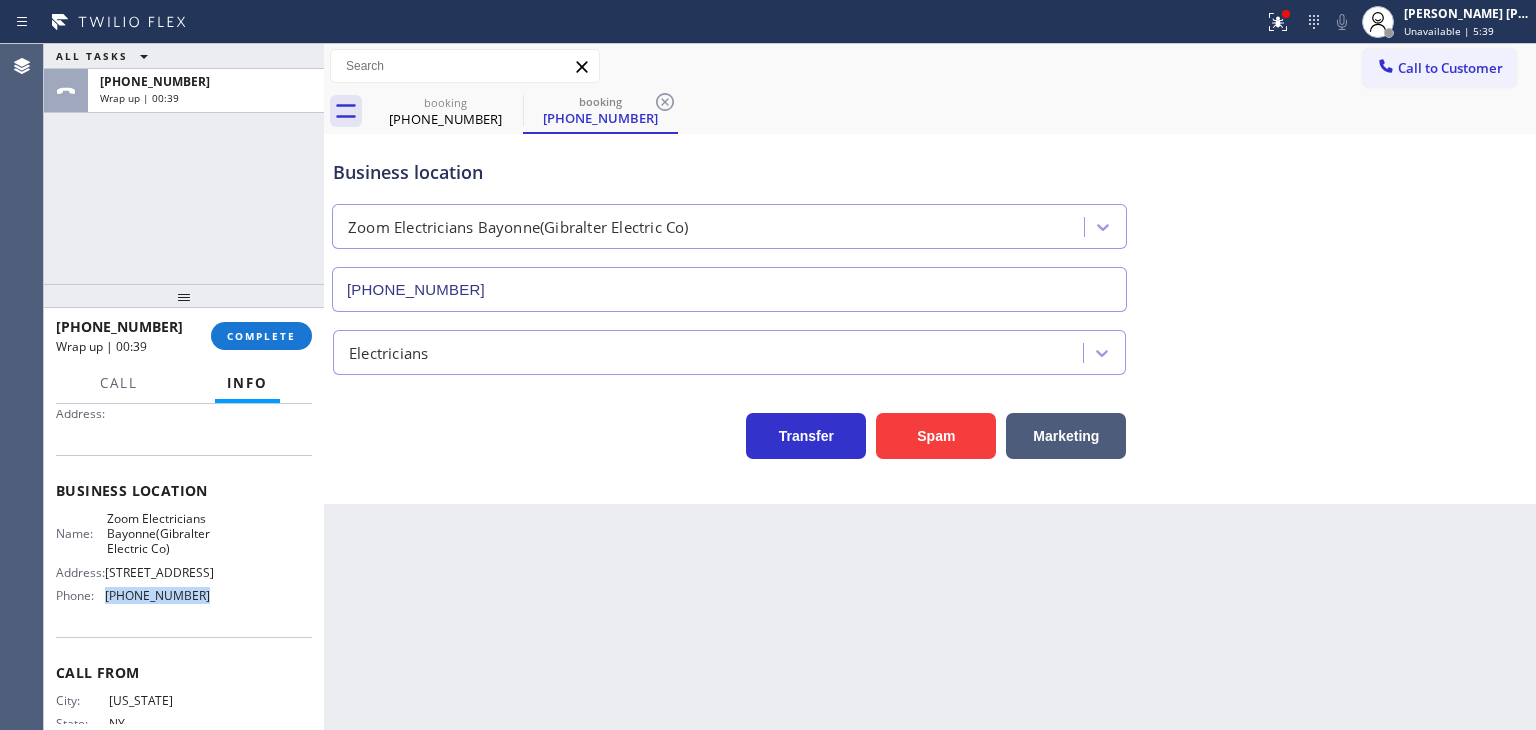 drag, startPoint x: 198, startPoint y: 650, endPoint x: 105, endPoint y: 654, distance: 93.08598 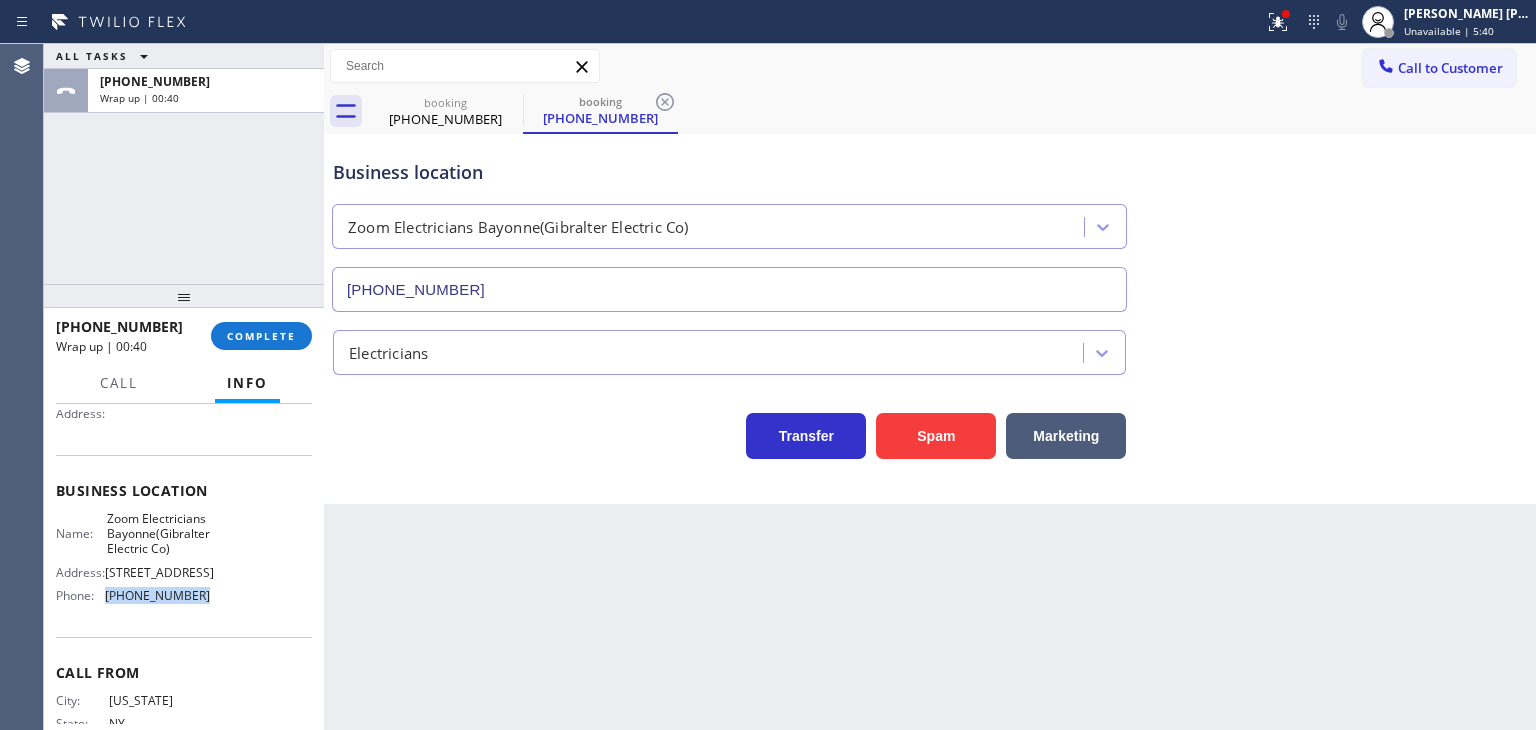 copy on "[PHONE_NUMBER]" 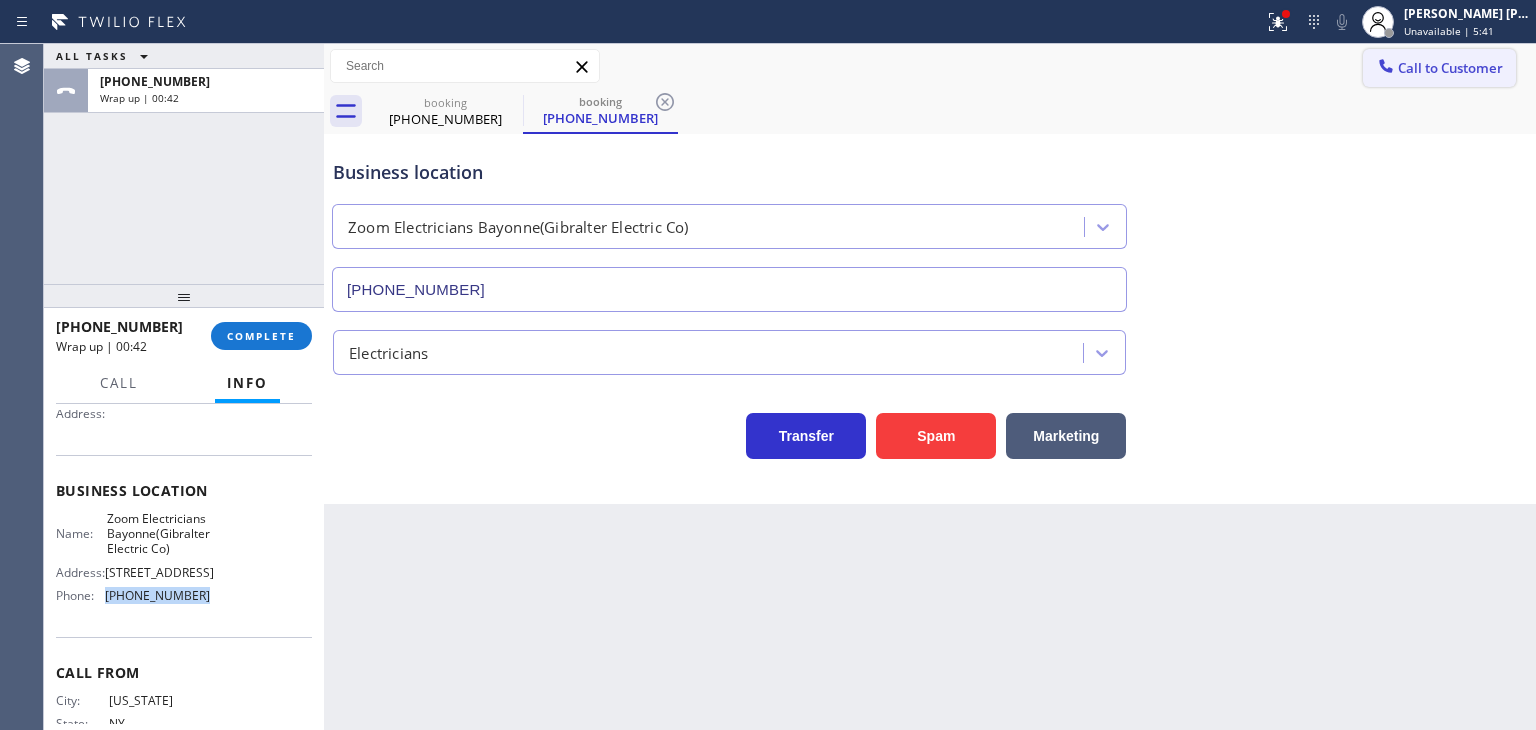 click on "Call to Customer" at bounding box center (1450, 68) 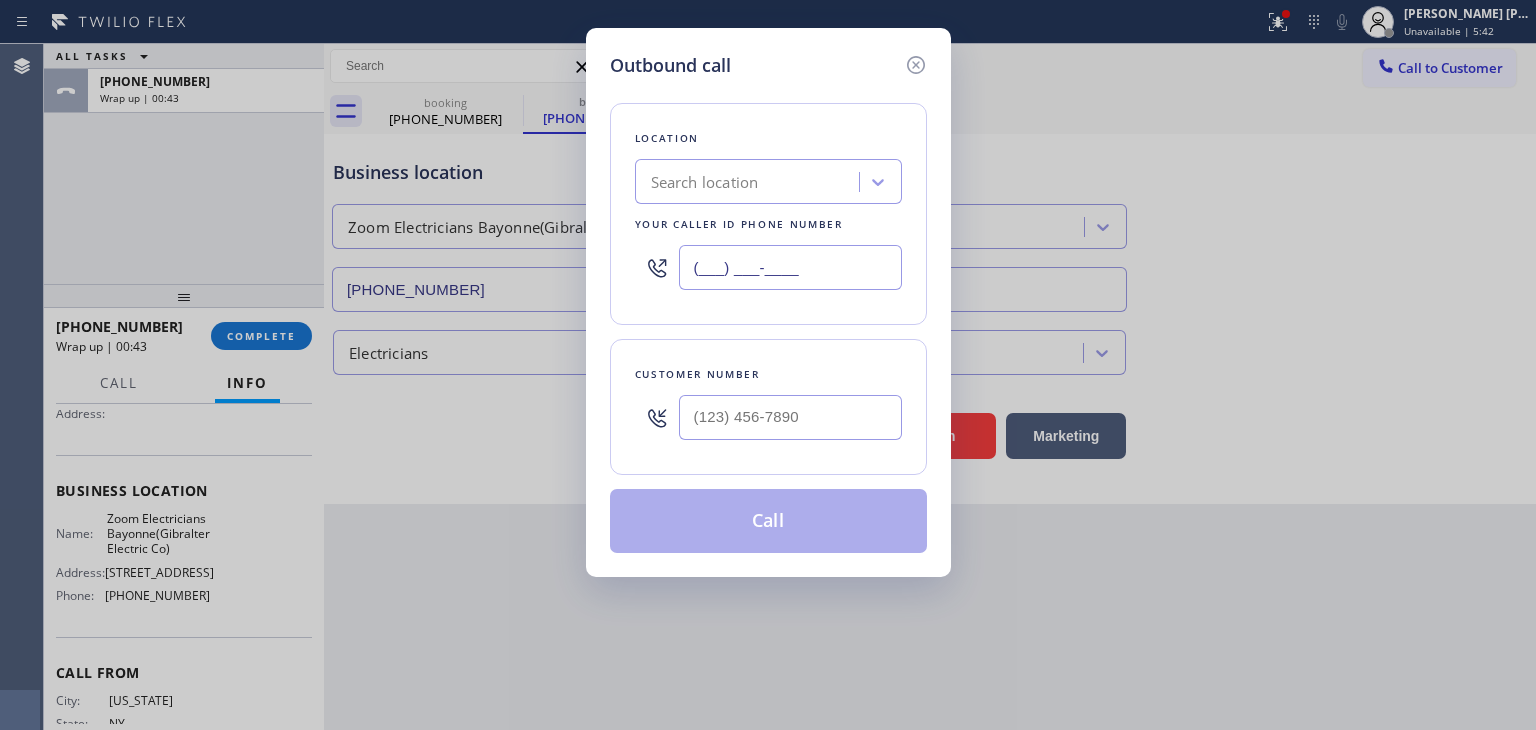 click on "(___) ___-____" at bounding box center (790, 267) 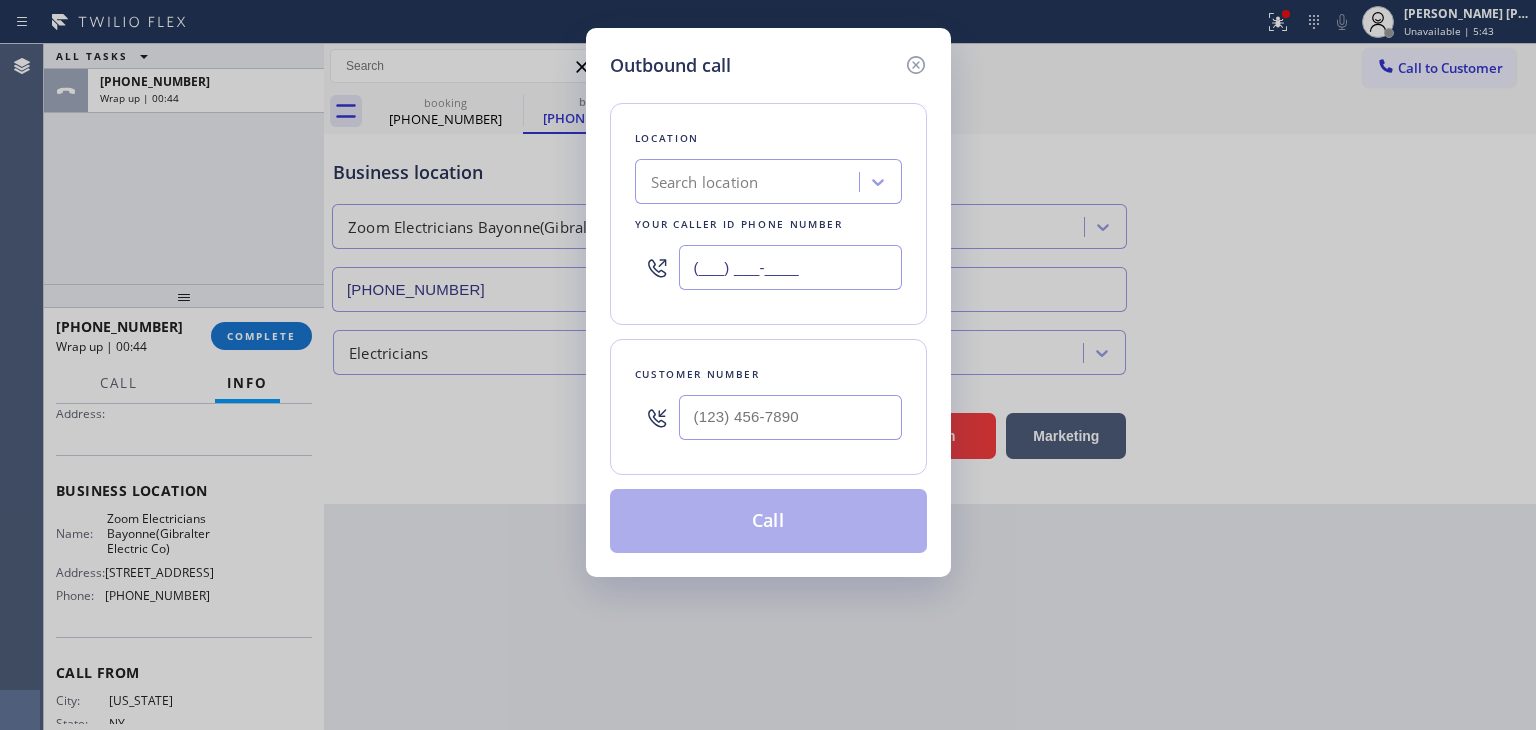 paste on "551) 400-6516" 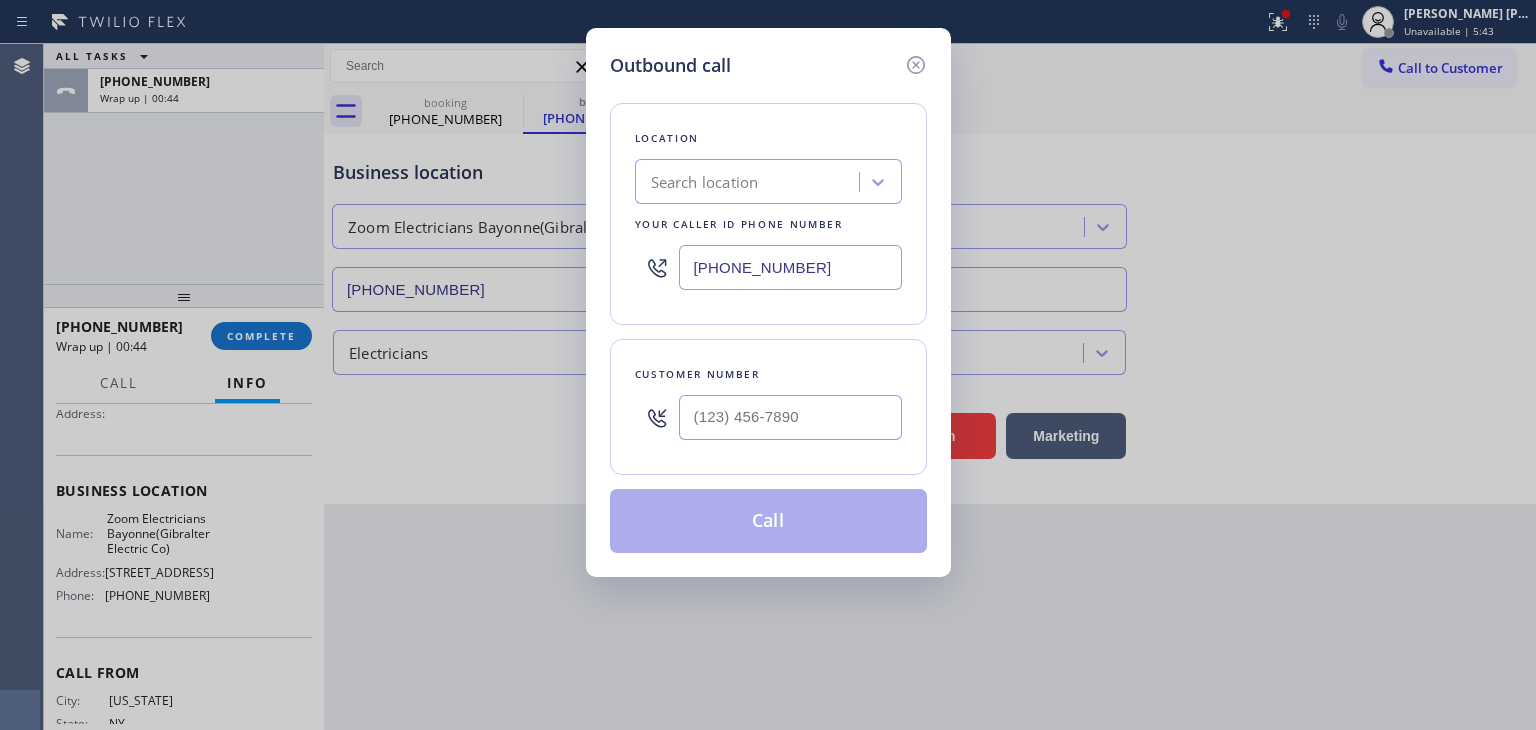 type on "[PHONE_NUMBER]" 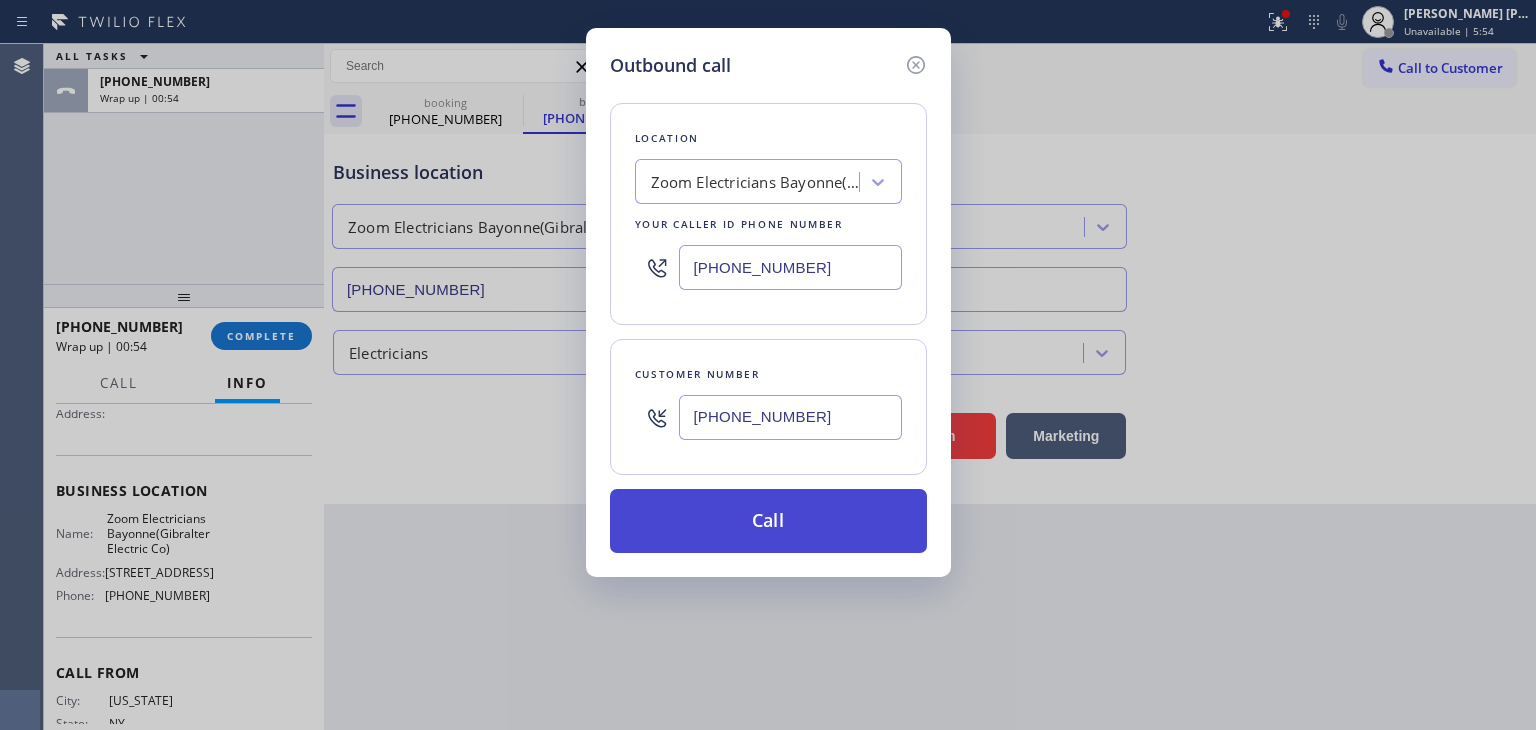 type on "[PHONE_NUMBER]" 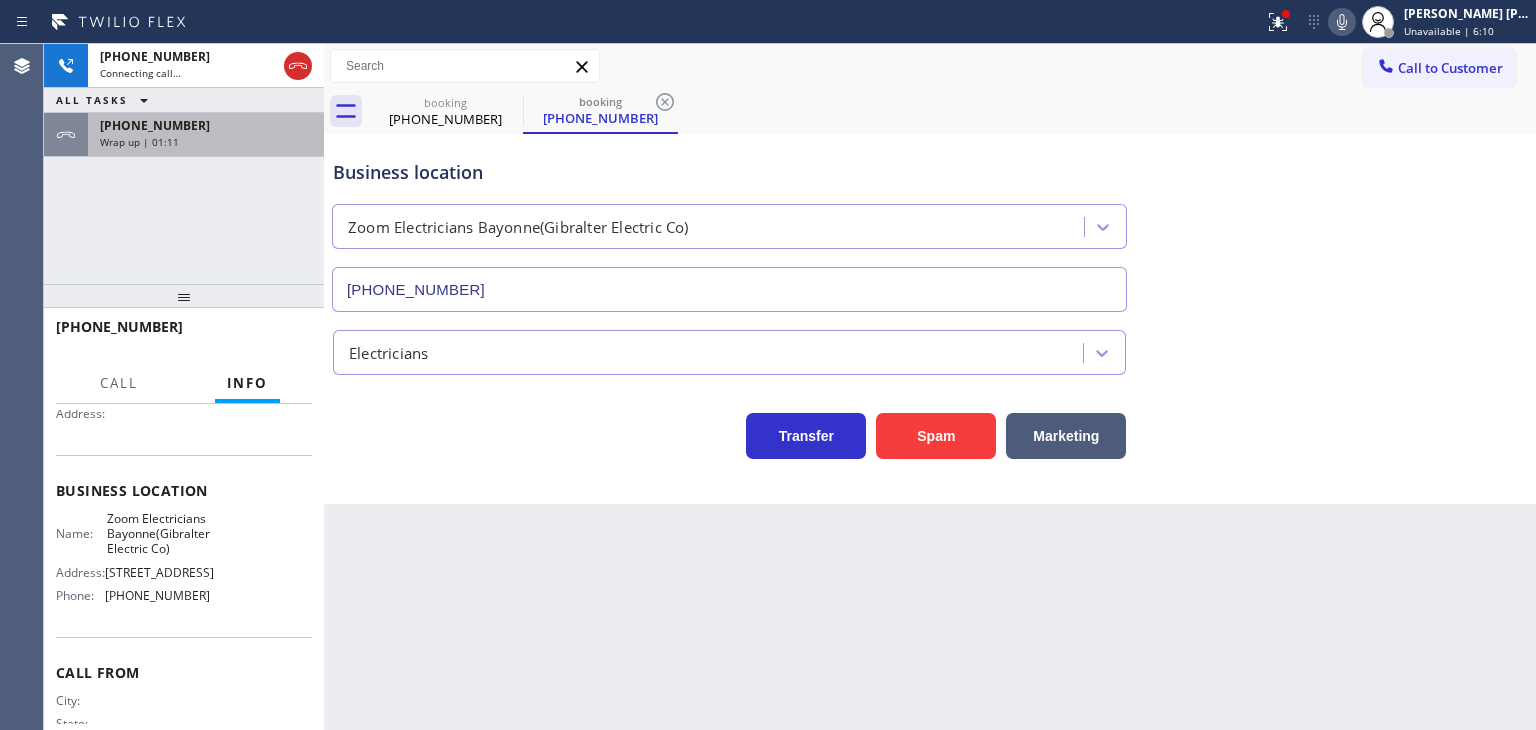click on "[PHONE_NUMBER] Wrap up | 01:11" at bounding box center [202, 135] 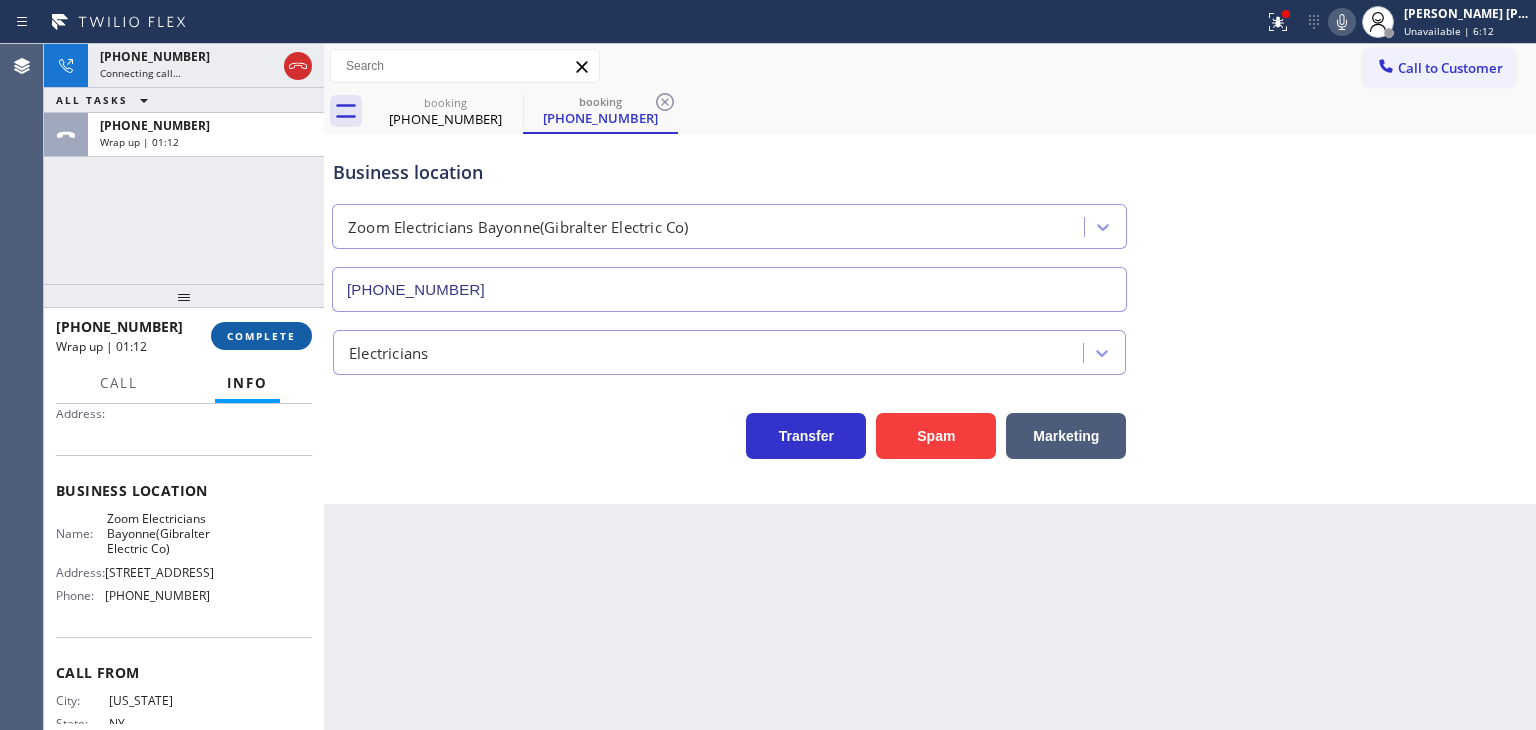 click on "COMPLETE" at bounding box center [261, 336] 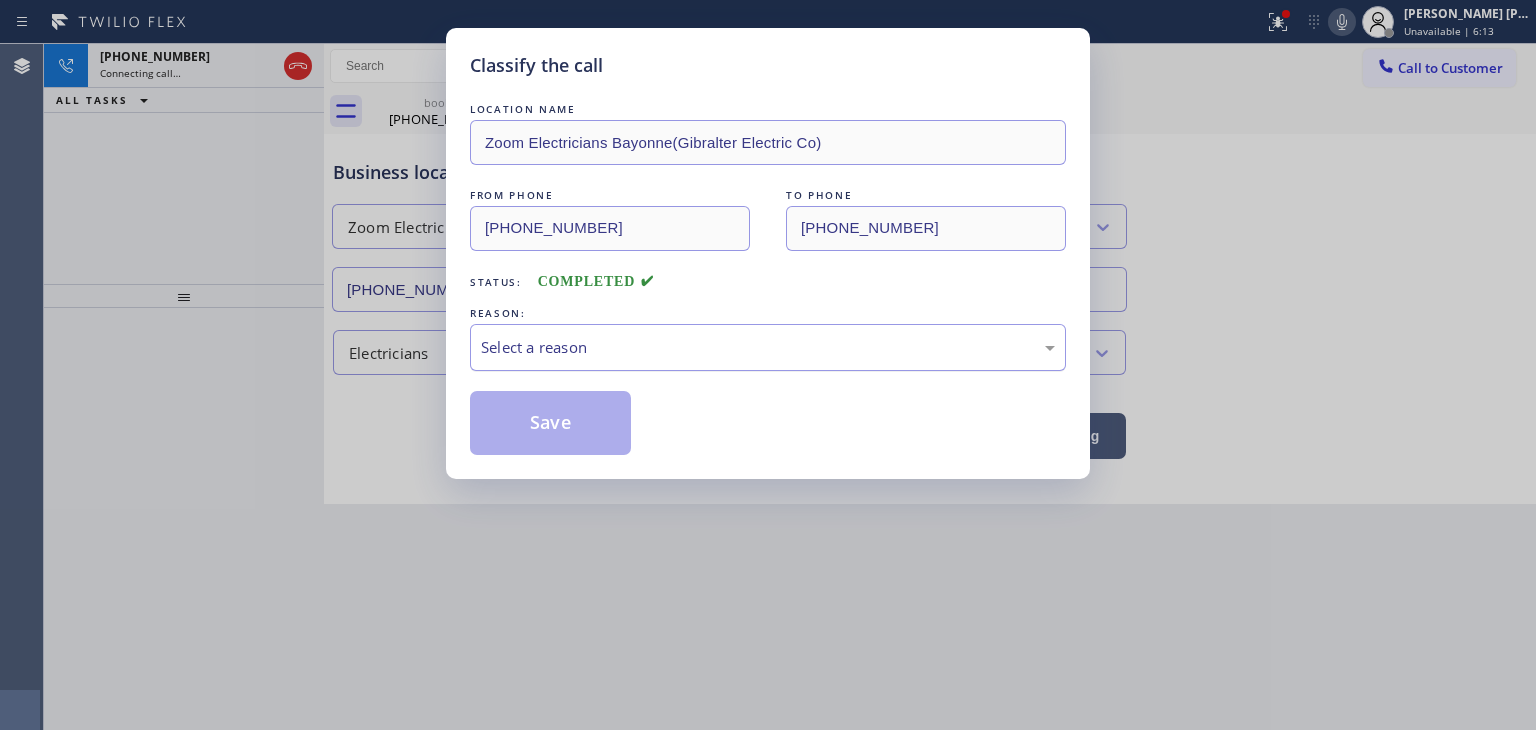 click on "Select a reason" at bounding box center [768, 347] 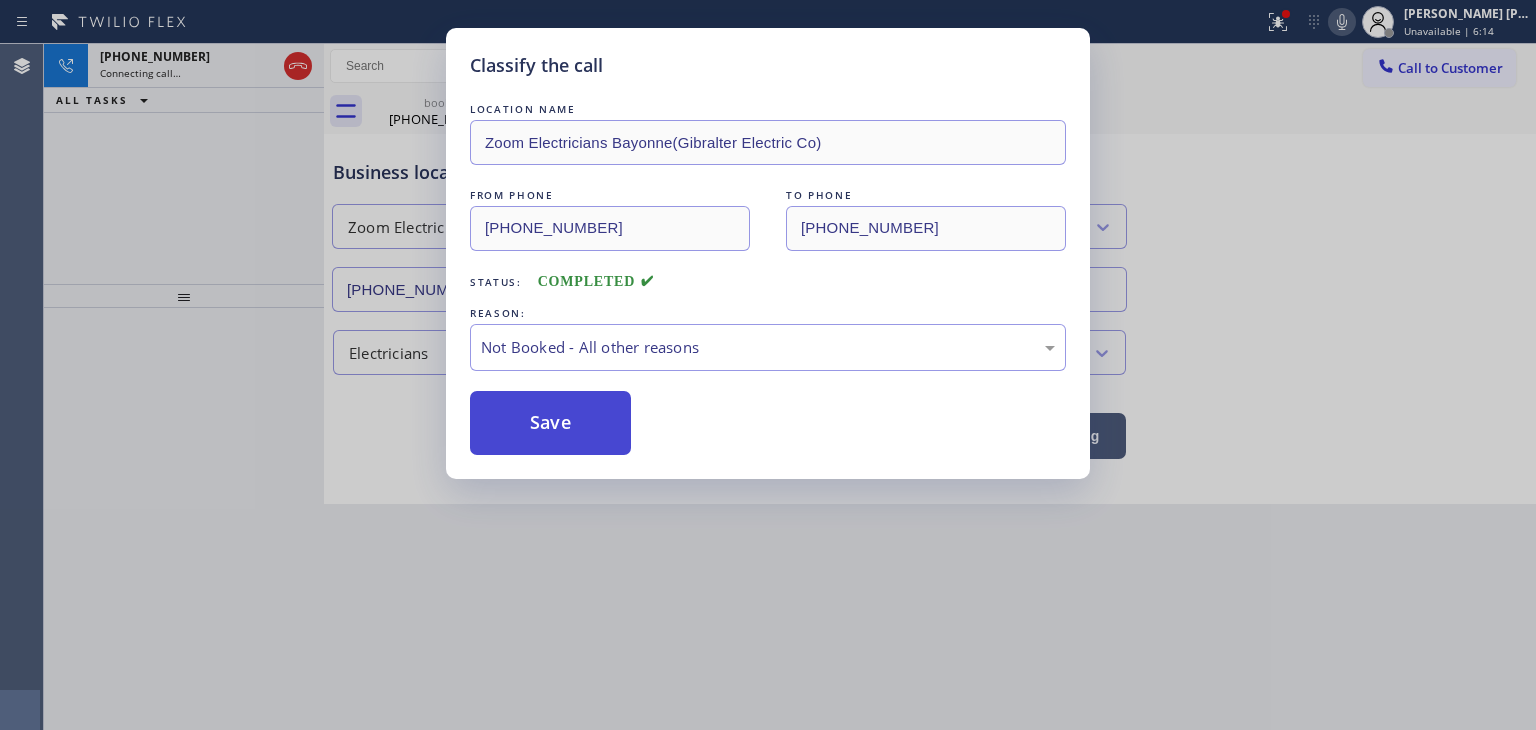 click on "Save" at bounding box center [550, 423] 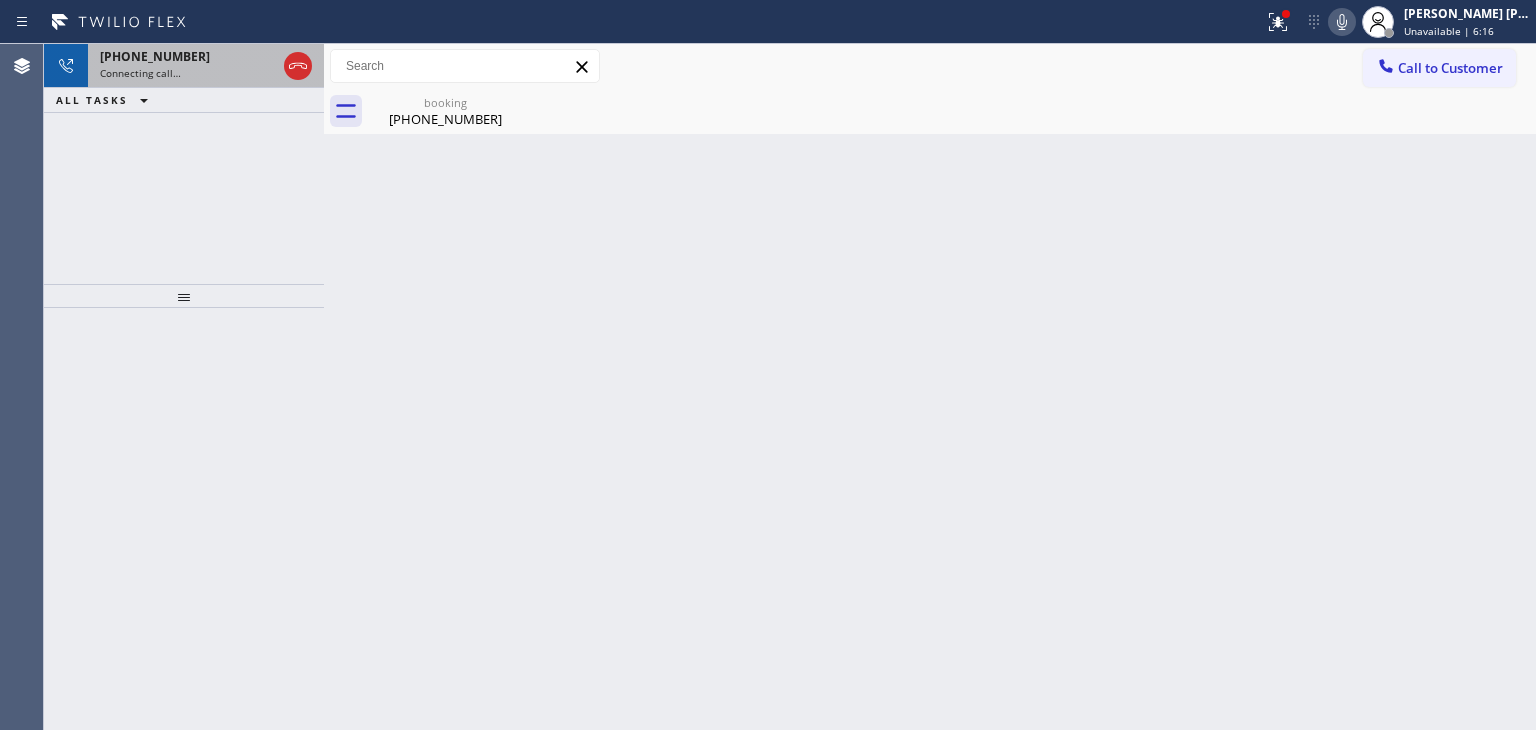click on "[PHONE_NUMBER]" at bounding box center [155, 56] 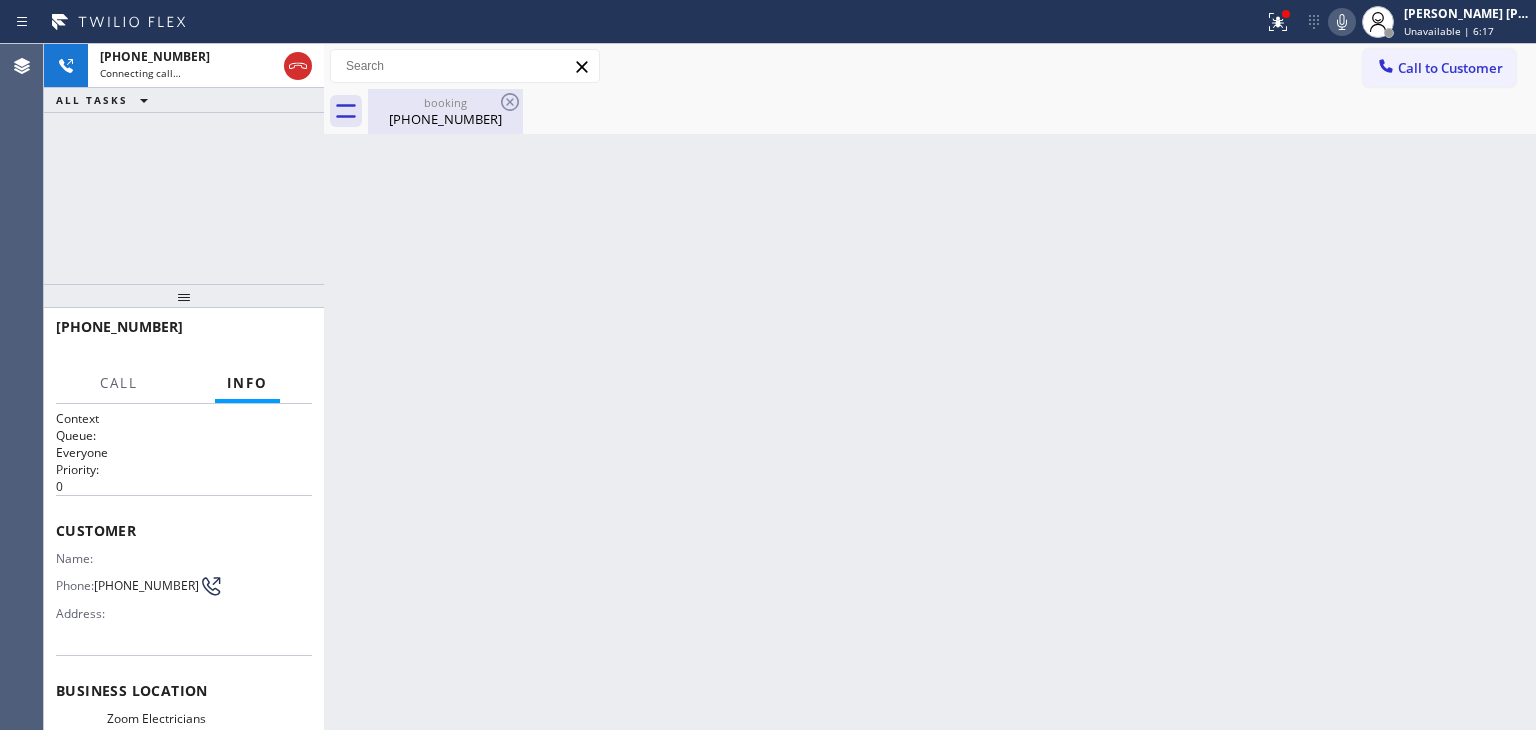 click on "[PHONE_NUMBER]" at bounding box center (445, 119) 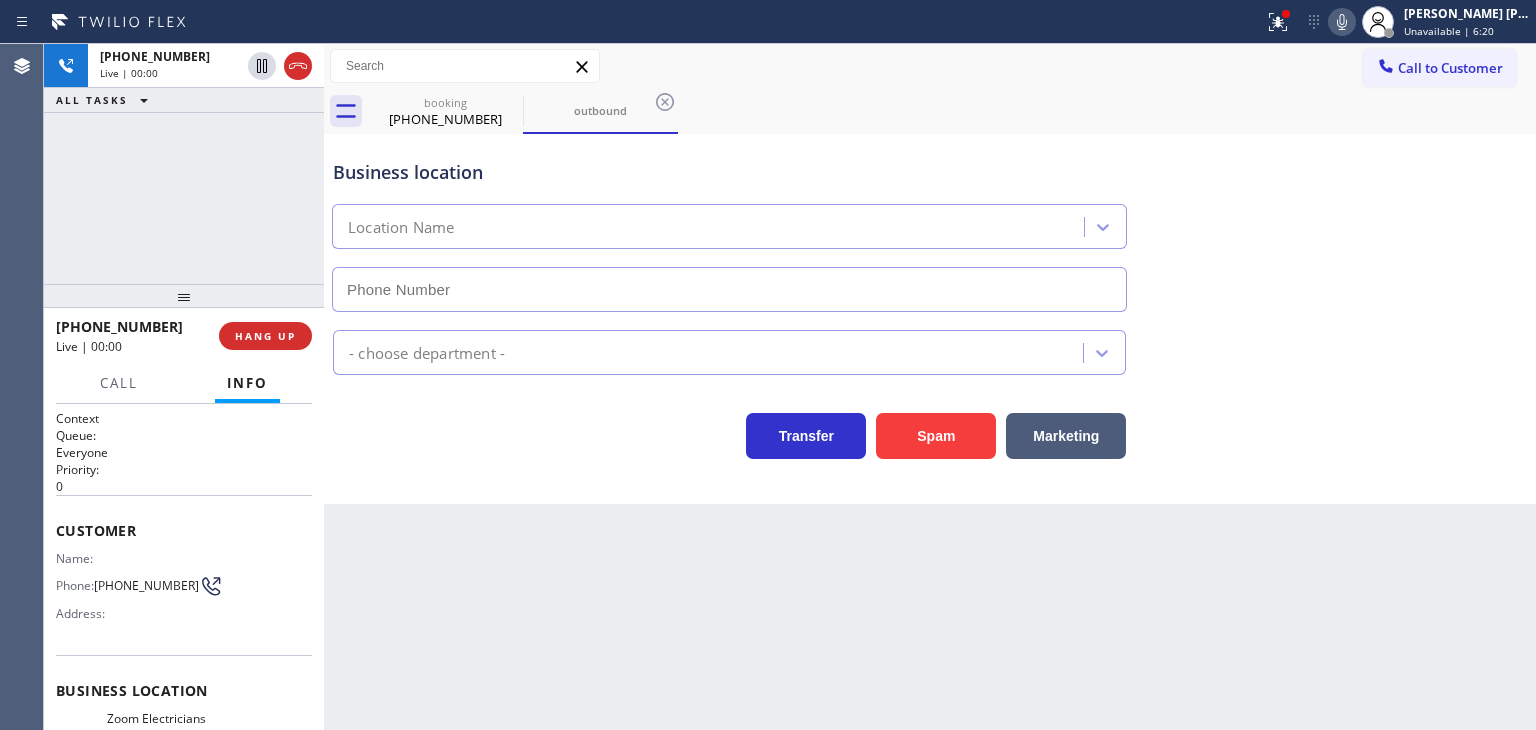 type on "[PHONE_NUMBER]" 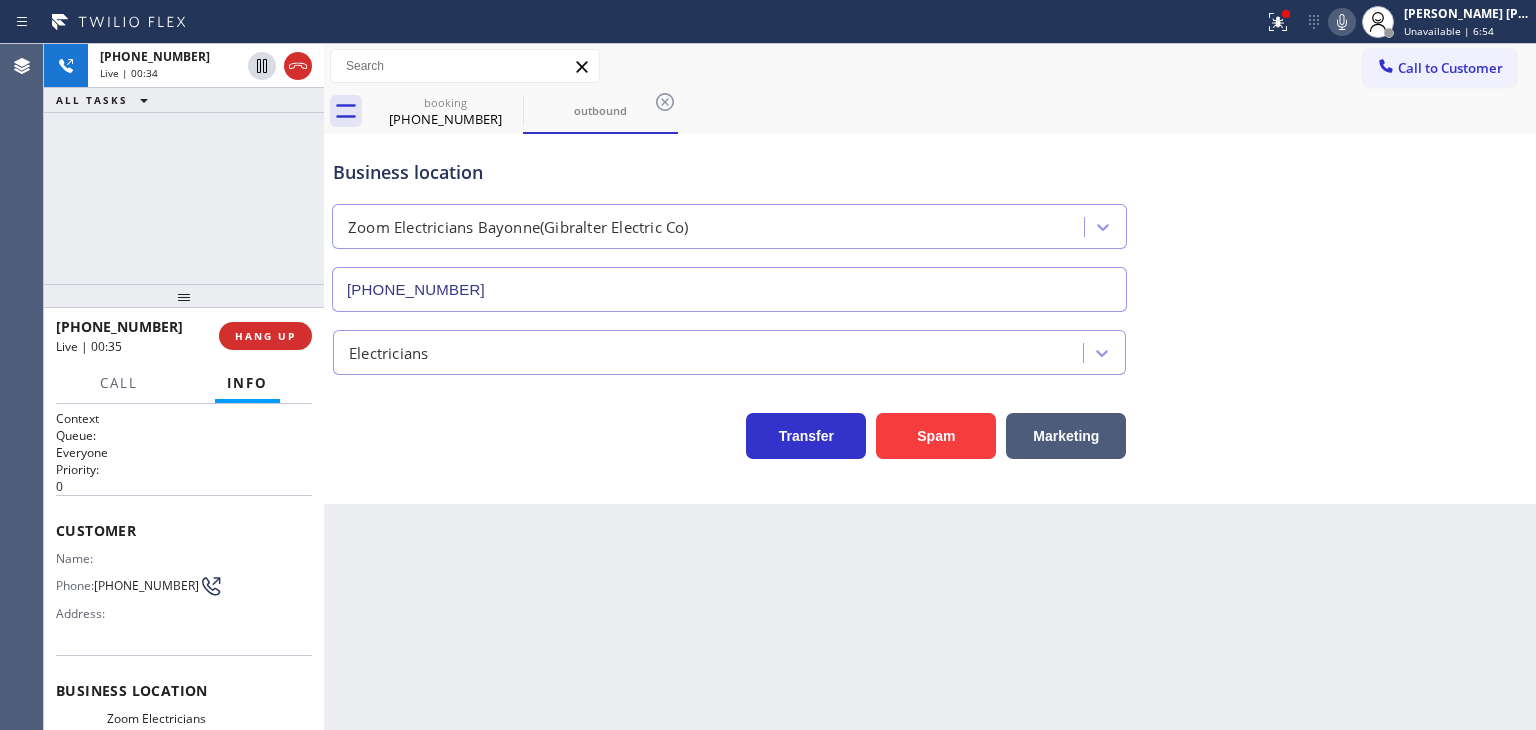 click on "[PHONE_NUMBER] Live | 00:34 ALL TASKS ALL TASKS ACTIVE TASKS TASKS IN WRAP UP" at bounding box center (184, 164) 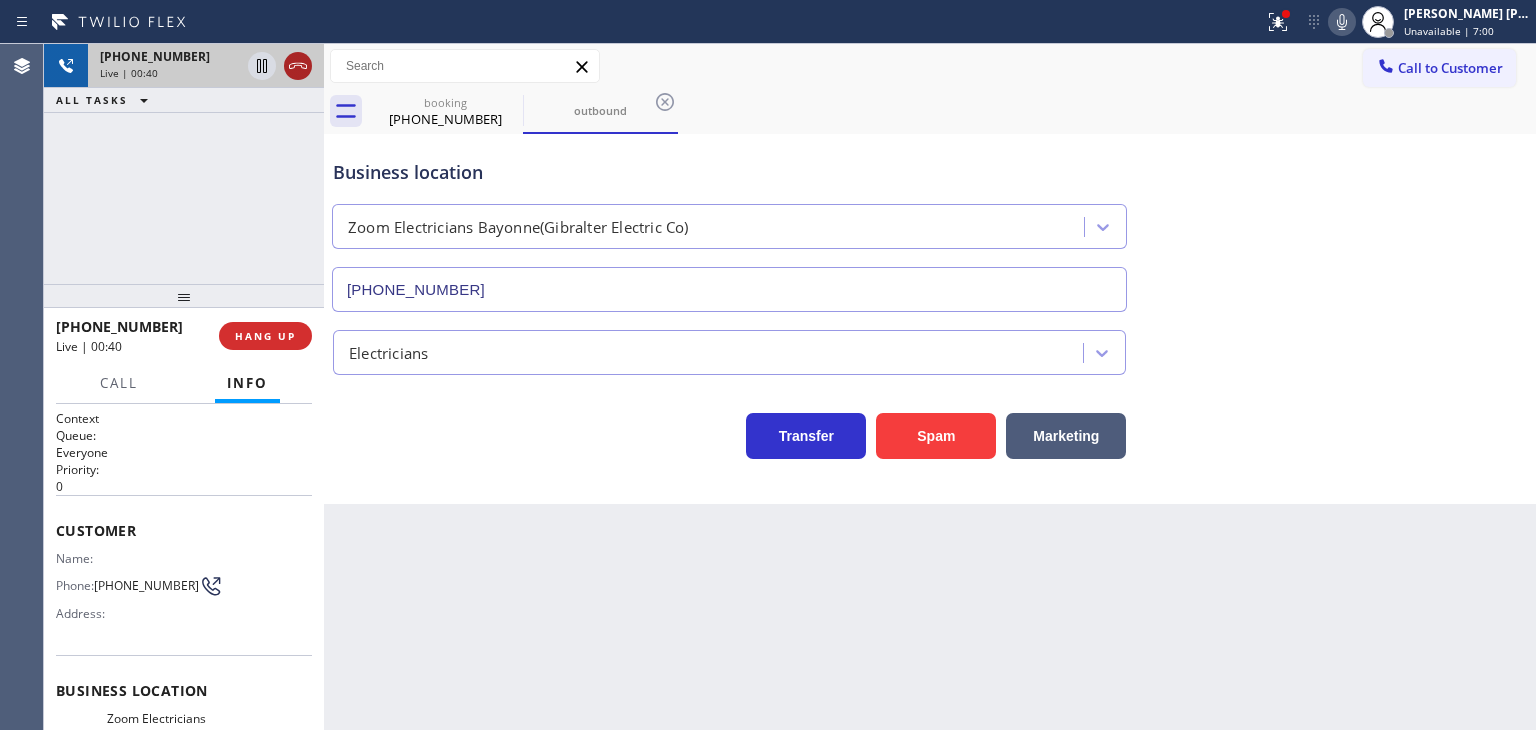 click 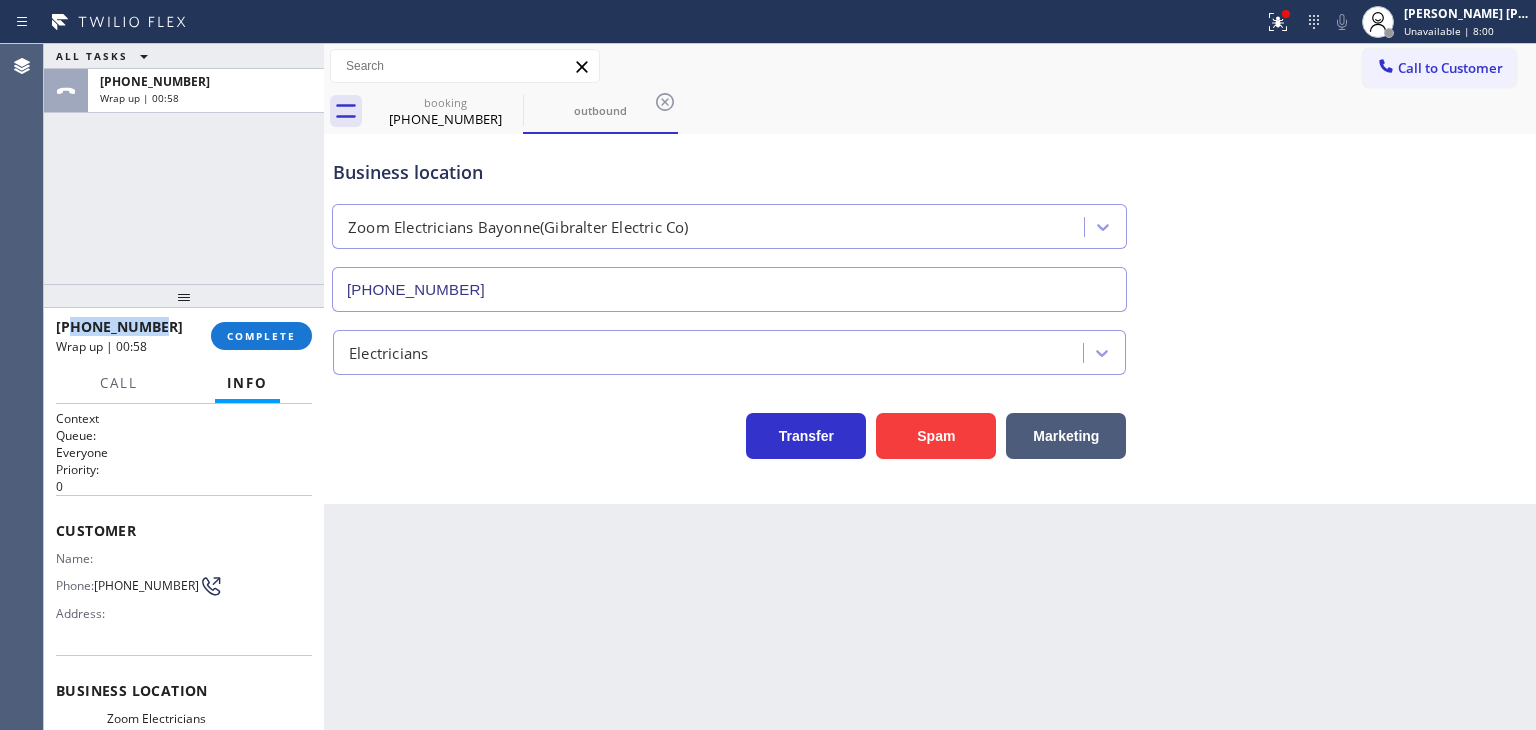drag, startPoint x: 160, startPoint y: 325, endPoint x: 68, endPoint y: 321, distance: 92.086914 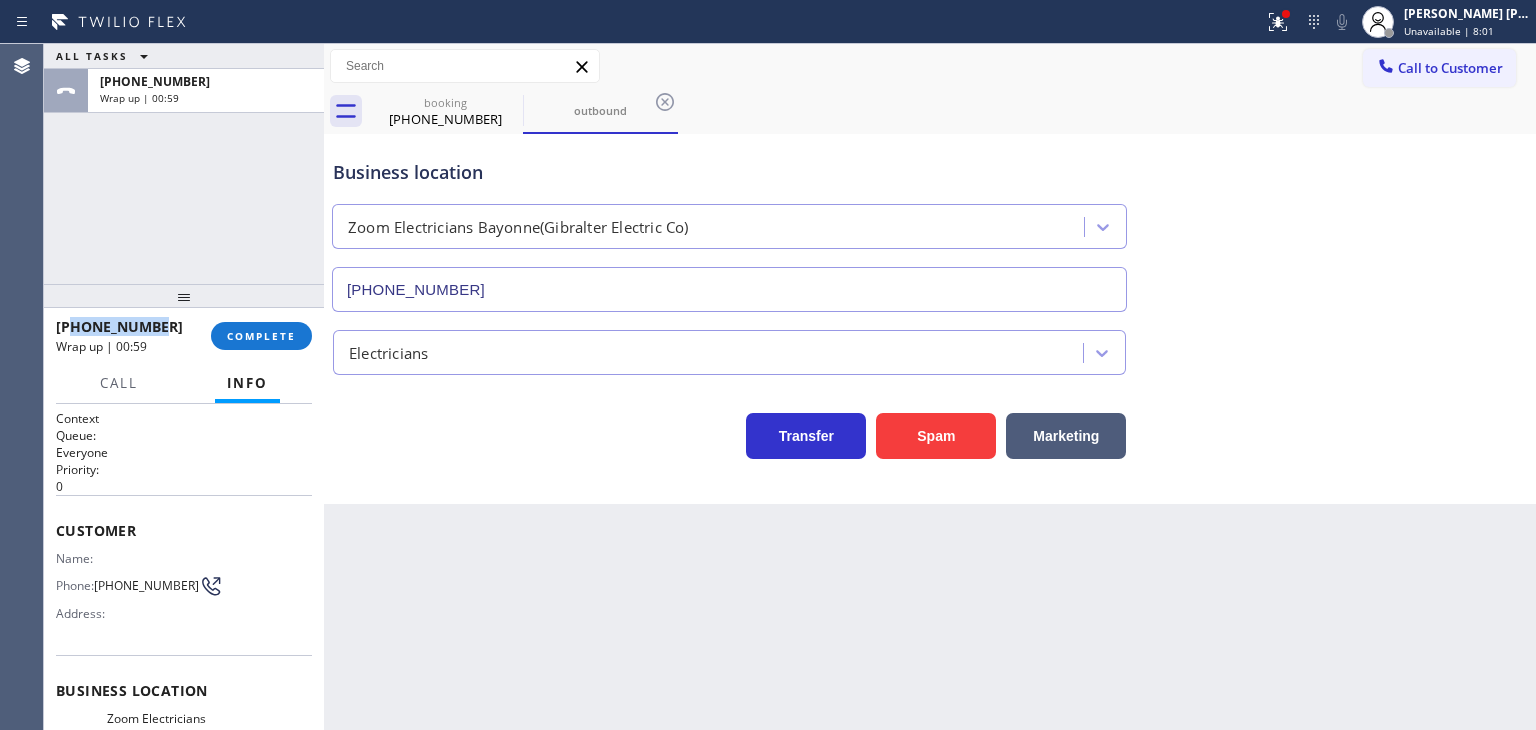 copy on "9178223104" 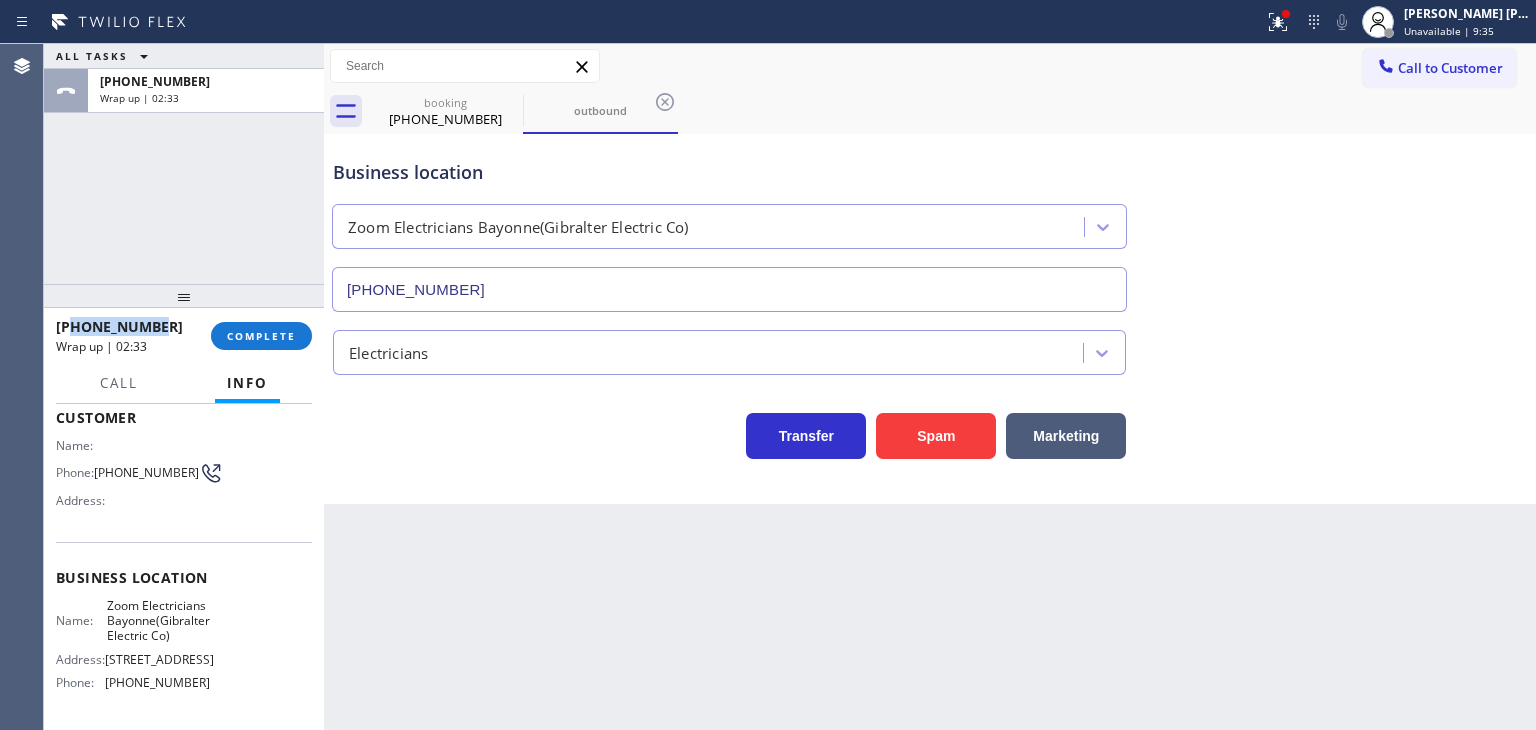 scroll, scrollTop: 200, scrollLeft: 0, axis: vertical 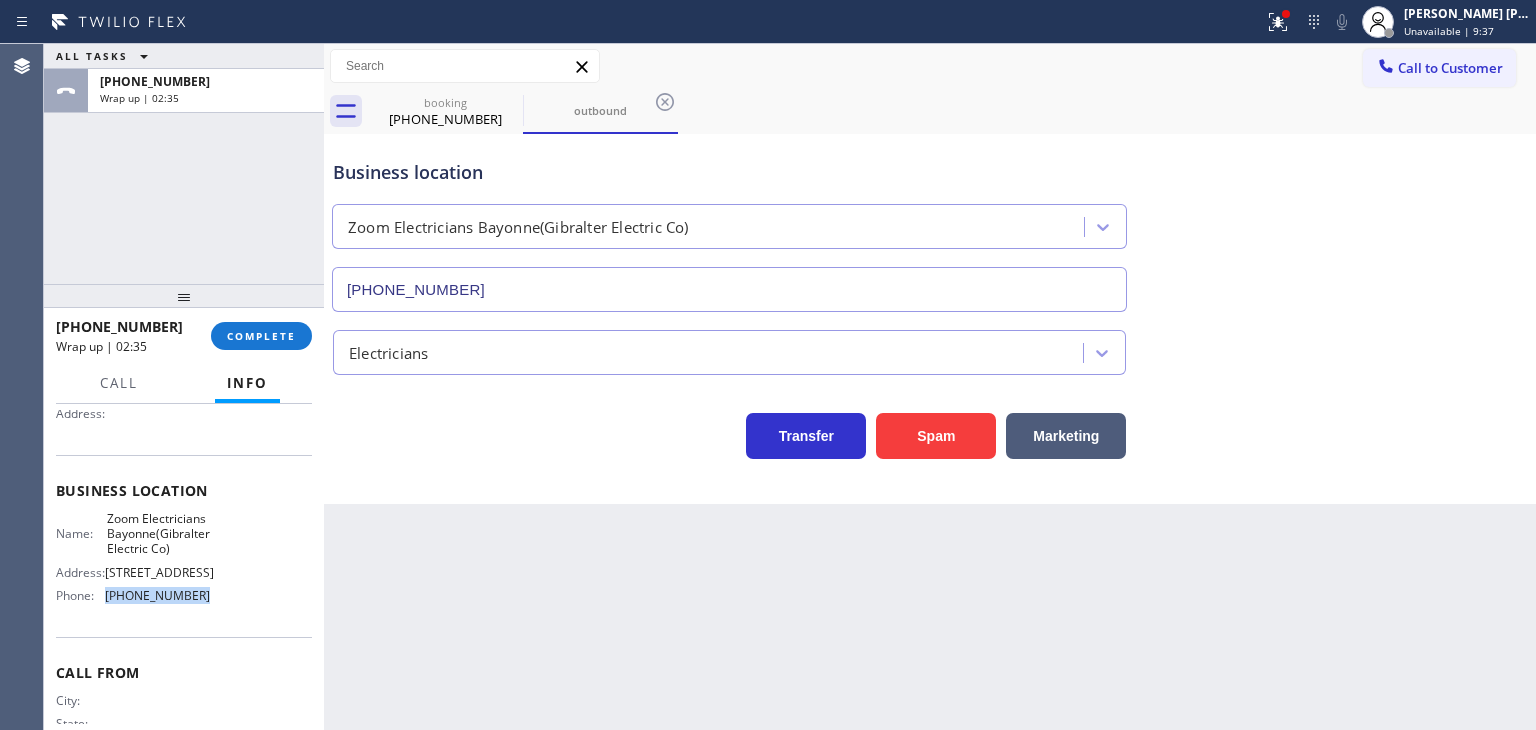 drag, startPoint x: 213, startPoint y: 644, endPoint x: 100, endPoint y: 652, distance: 113.28283 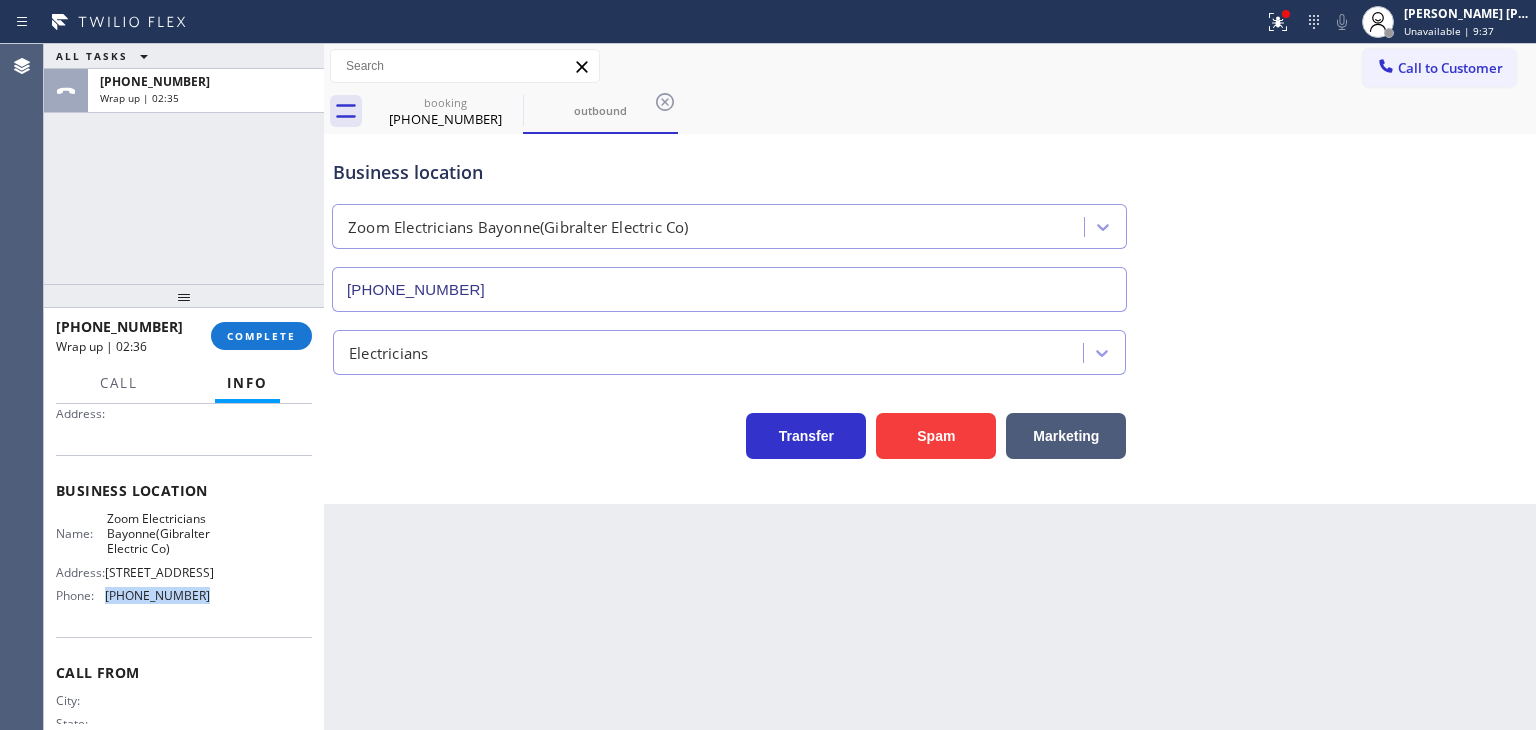 copy on "[PHONE_NUMBER]" 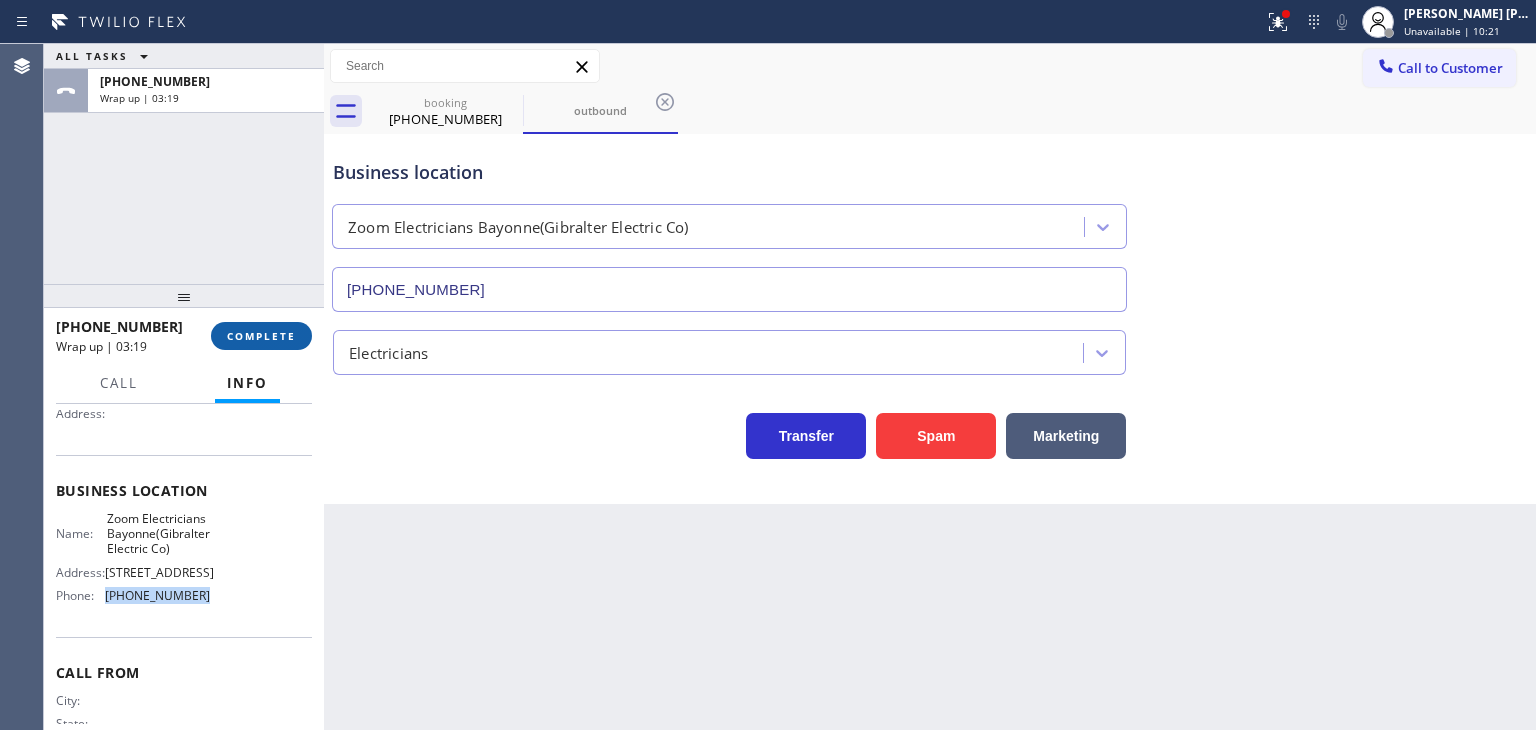 click on "COMPLETE" at bounding box center (261, 336) 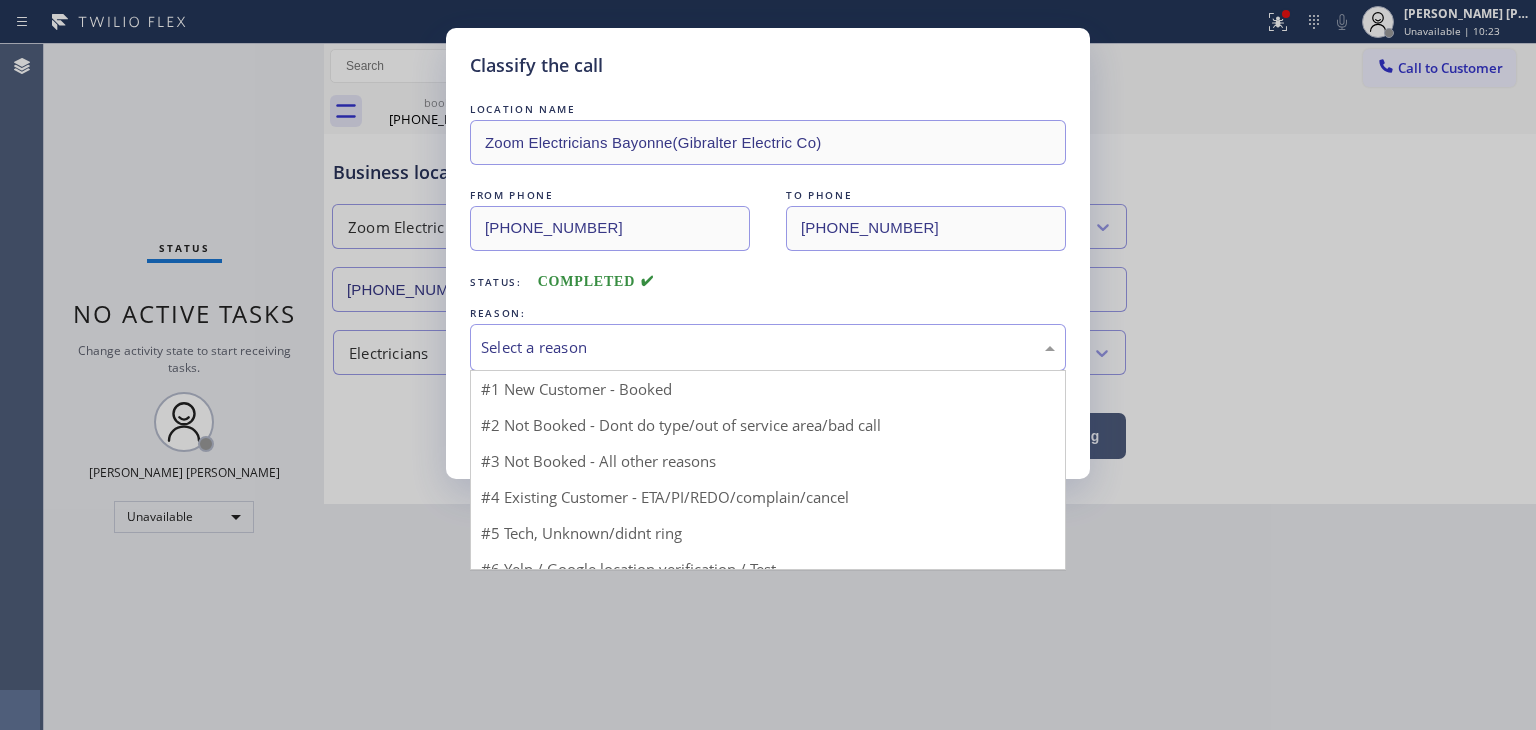 click on "Select a reason" at bounding box center [768, 347] 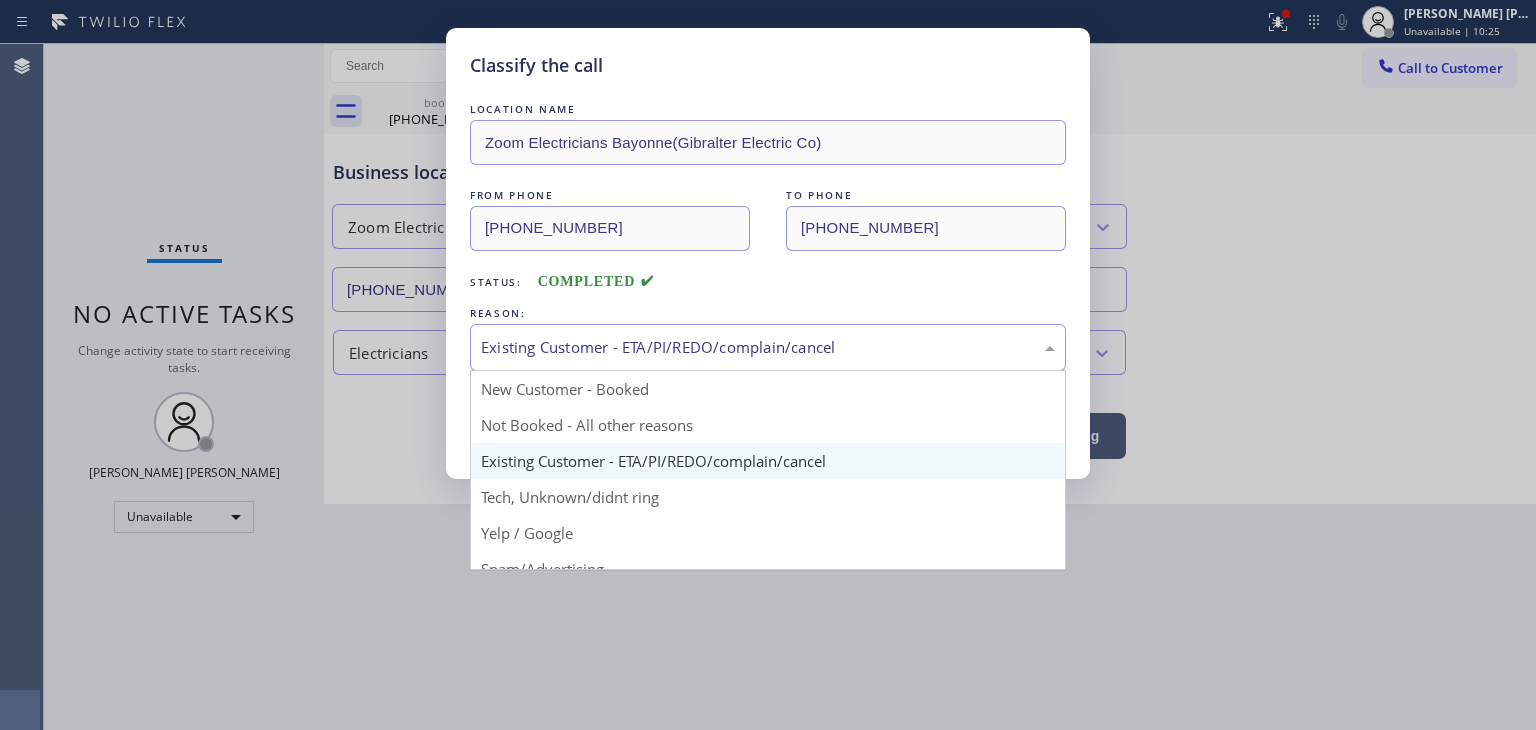 click on "Existing Customer - ETA/PI/REDO/complain/cancel" at bounding box center (768, 347) 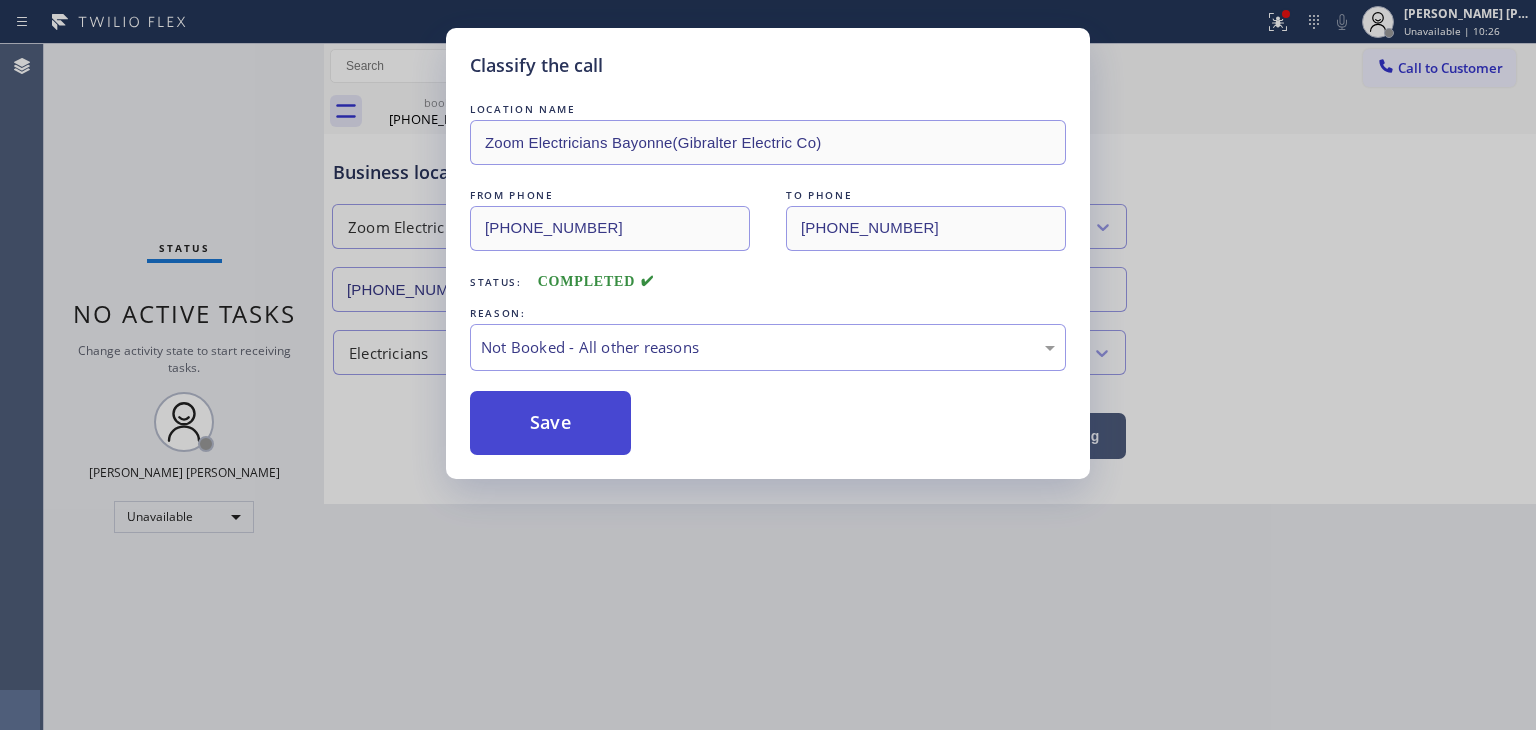 click on "Save" at bounding box center (550, 423) 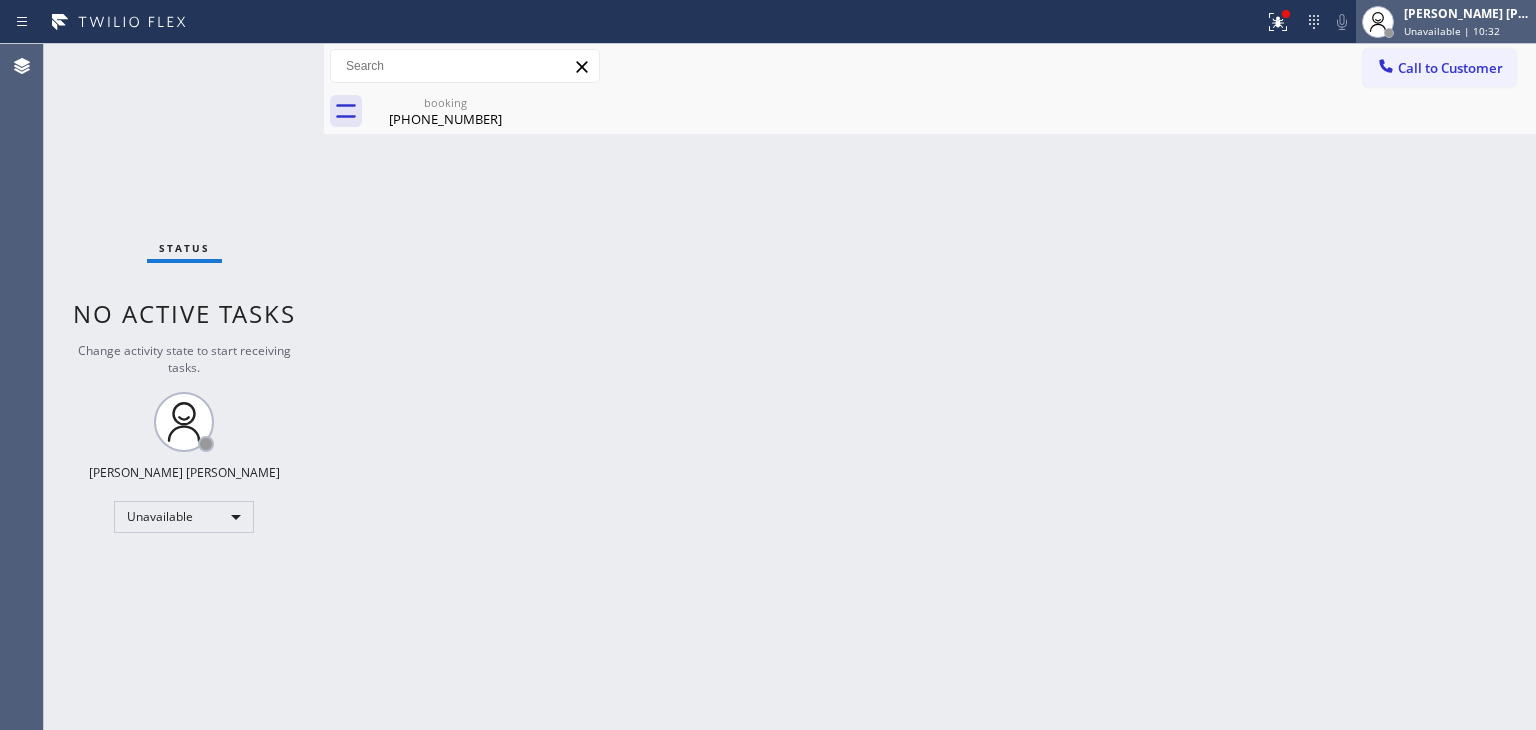click on "Unavailable | 10:32" at bounding box center [1452, 31] 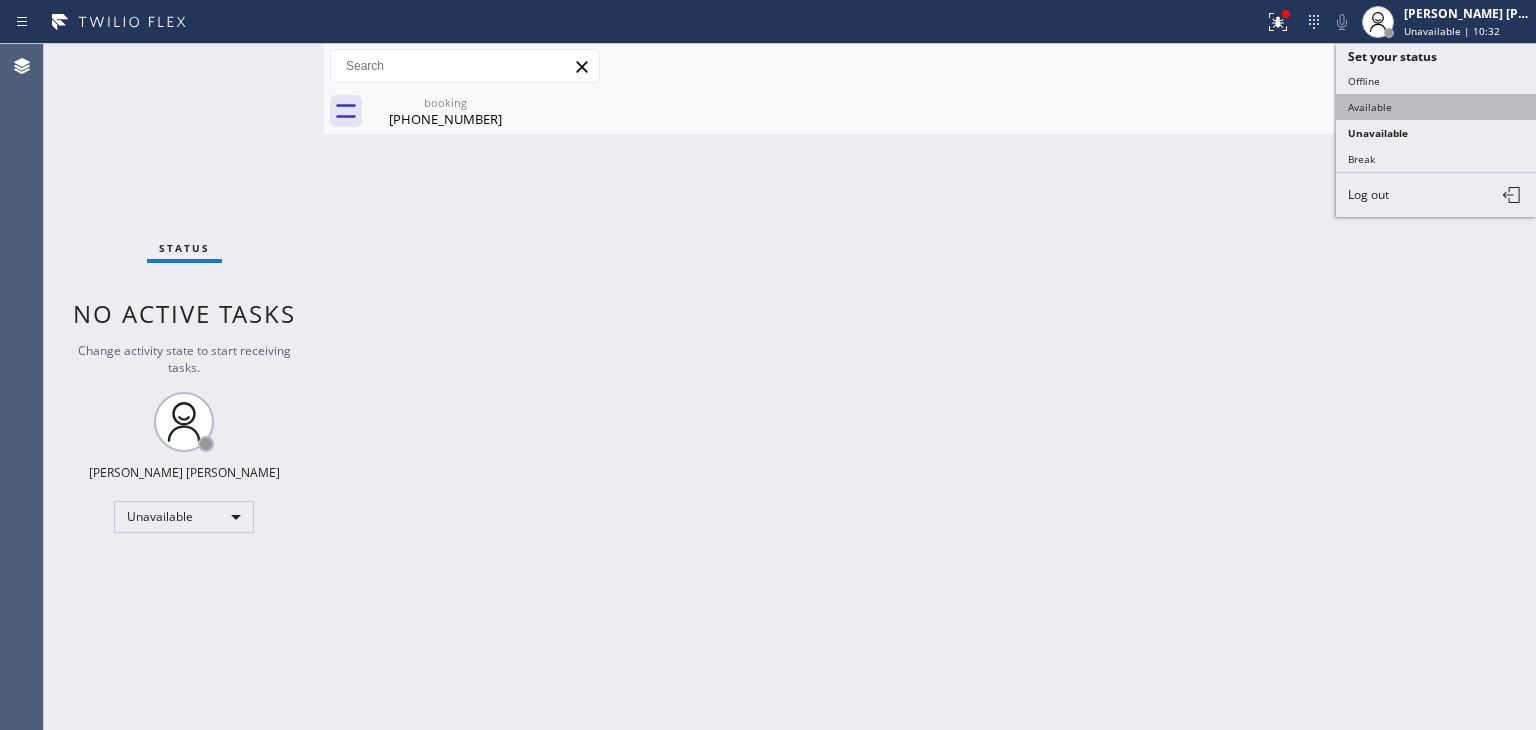 click on "Available" at bounding box center (1436, 107) 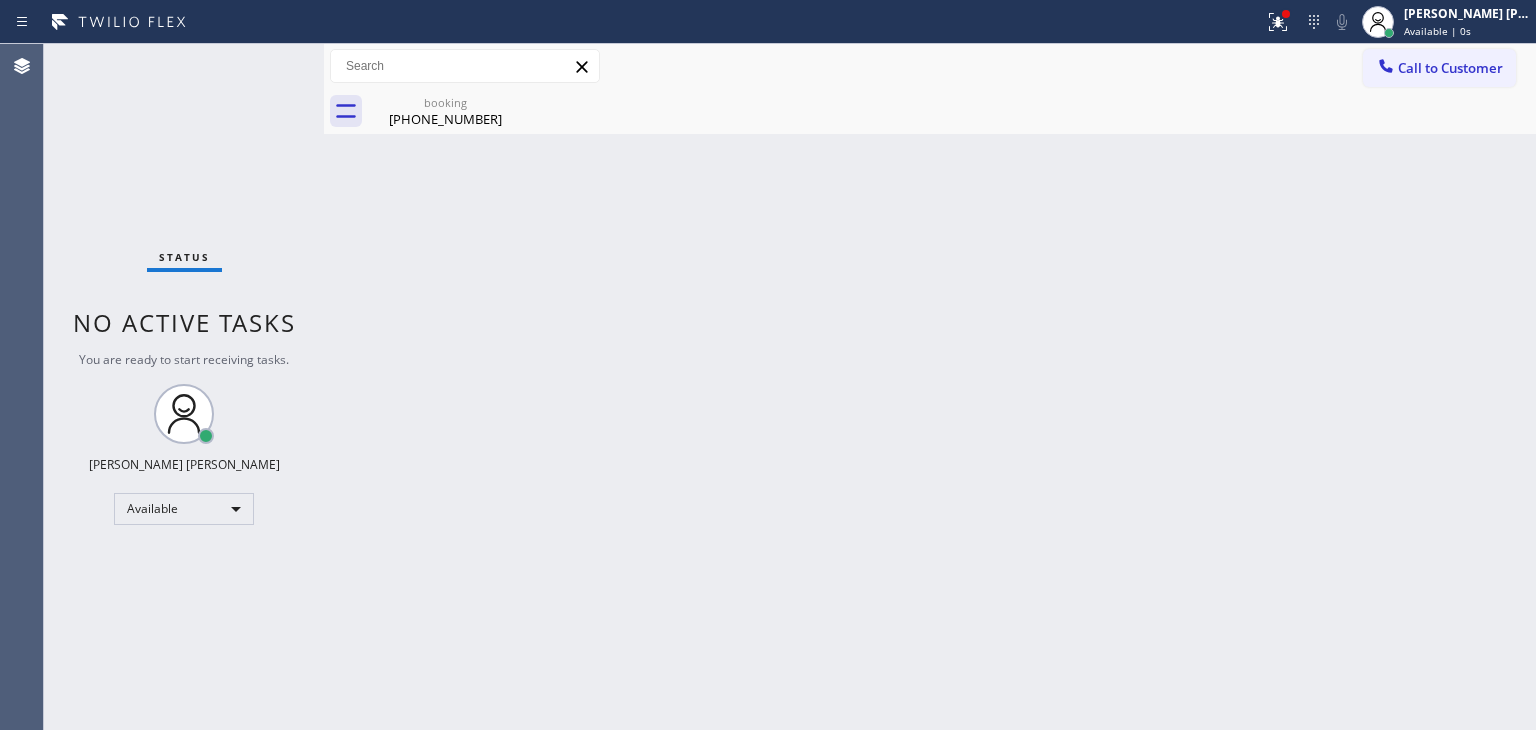 click on "Status   No active tasks     You are ready to start receiving tasks.   [PERSON_NAME] [PERSON_NAME] Available" at bounding box center [184, 387] 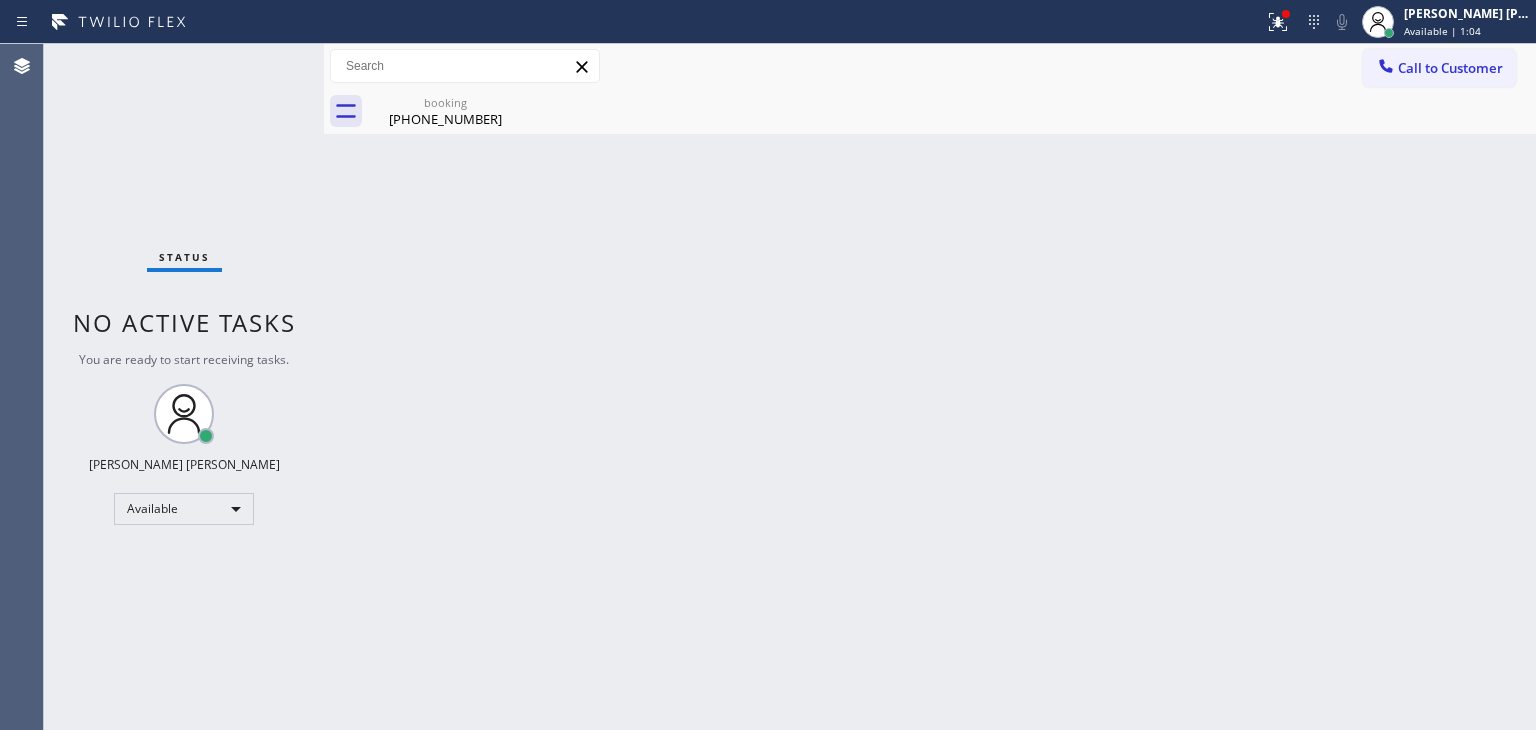 click on "Status   No active tasks     You are ready to start receiving tasks.   [PERSON_NAME] [PERSON_NAME] Available" at bounding box center [184, 387] 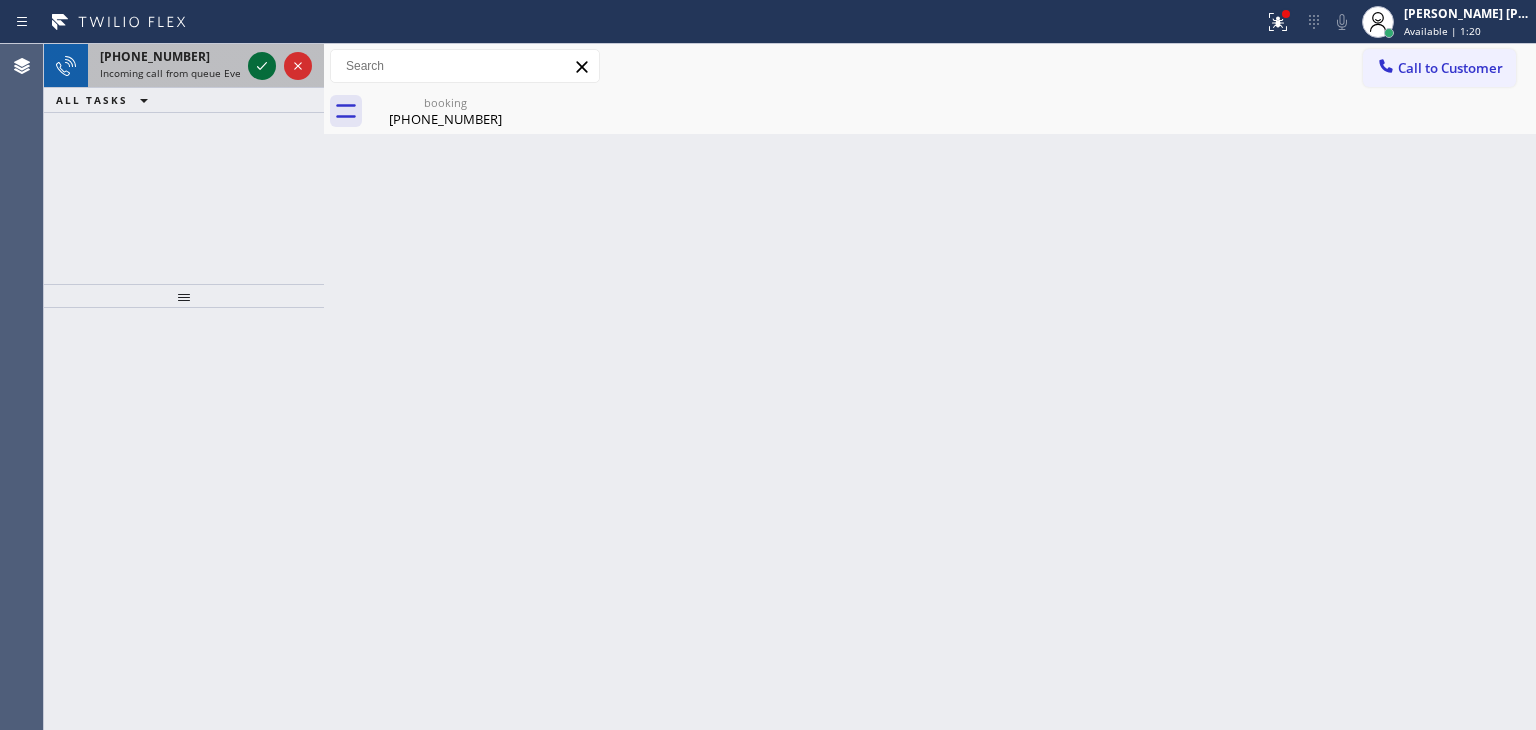 click 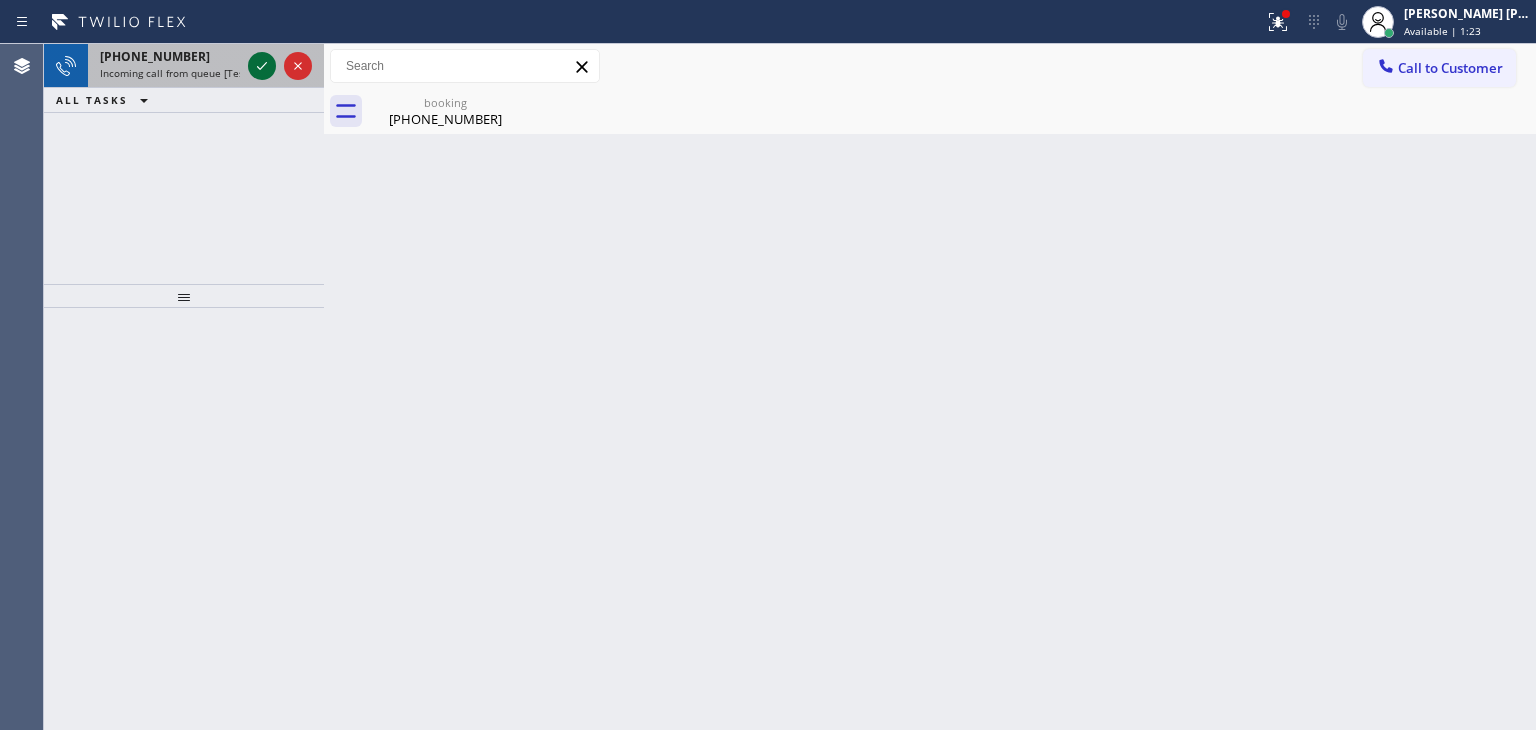 click 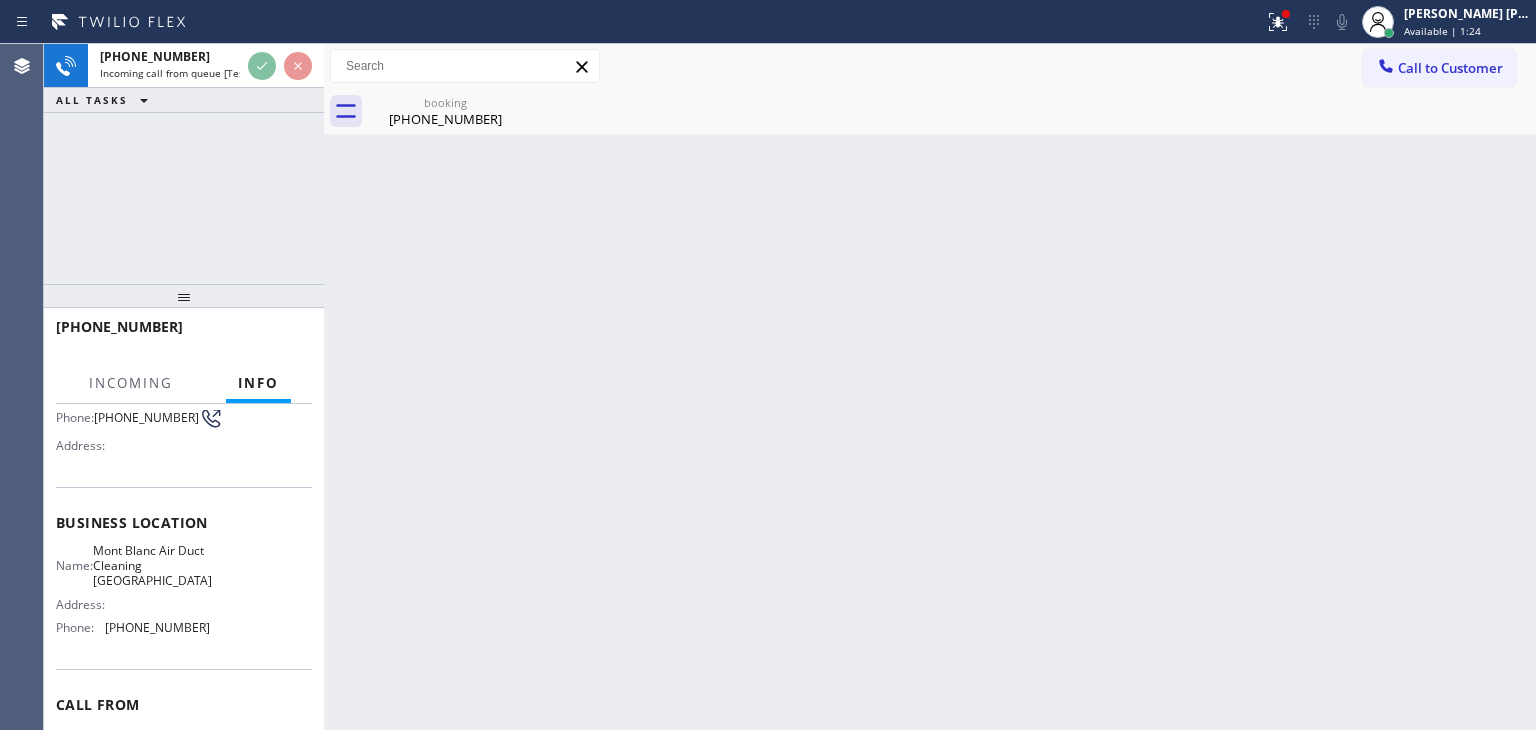 scroll, scrollTop: 200, scrollLeft: 0, axis: vertical 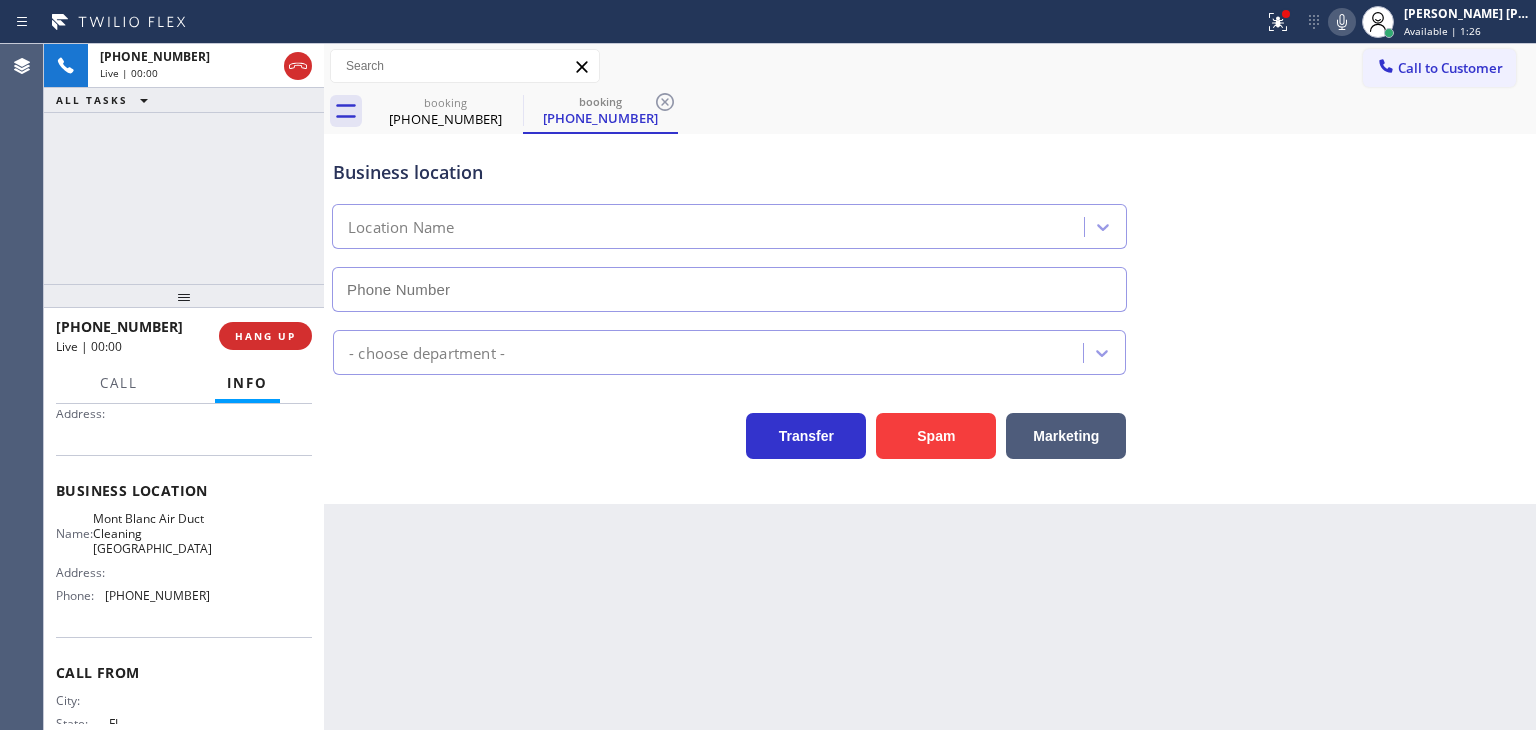 type on "[PHONE_NUMBER]" 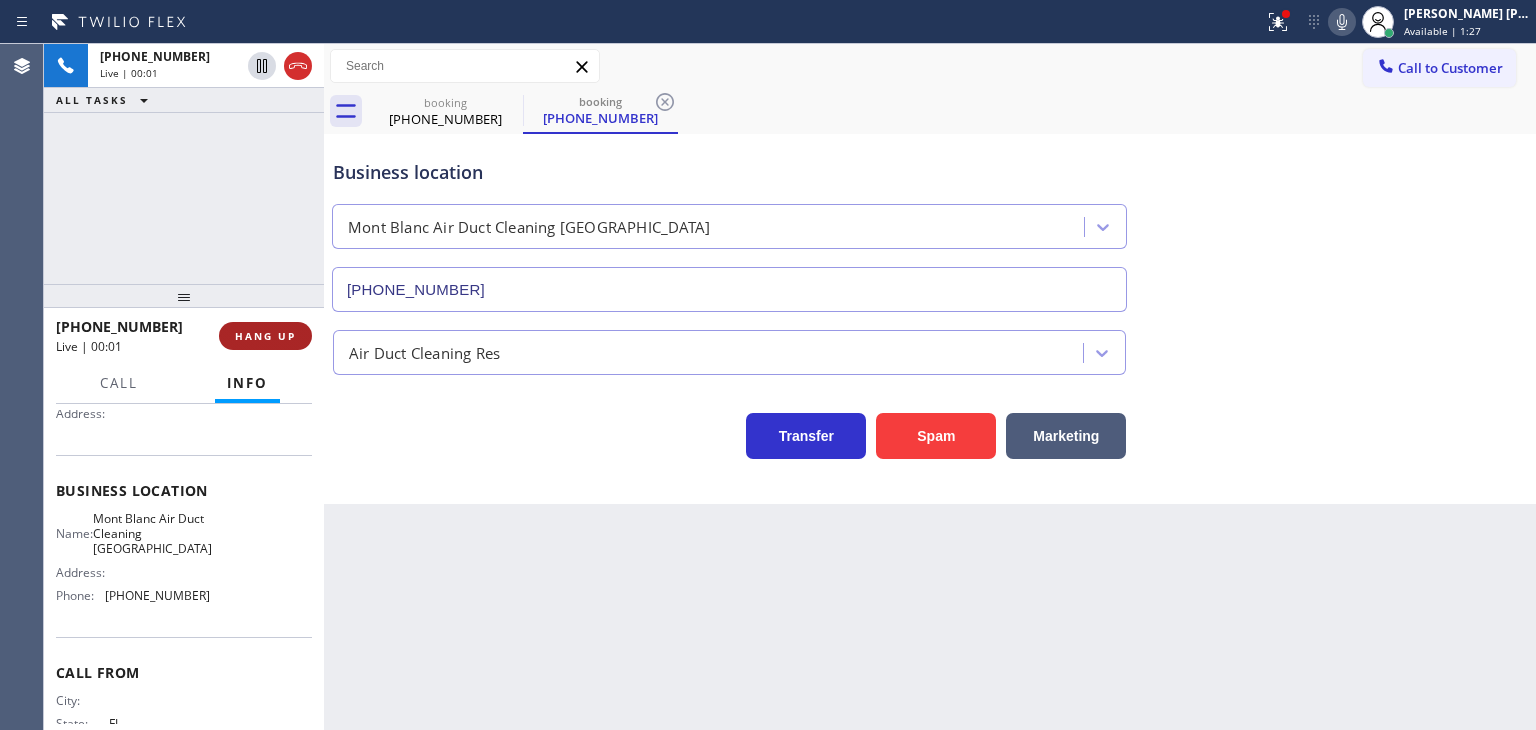 click on "HANG UP" at bounding box center (265, 336) 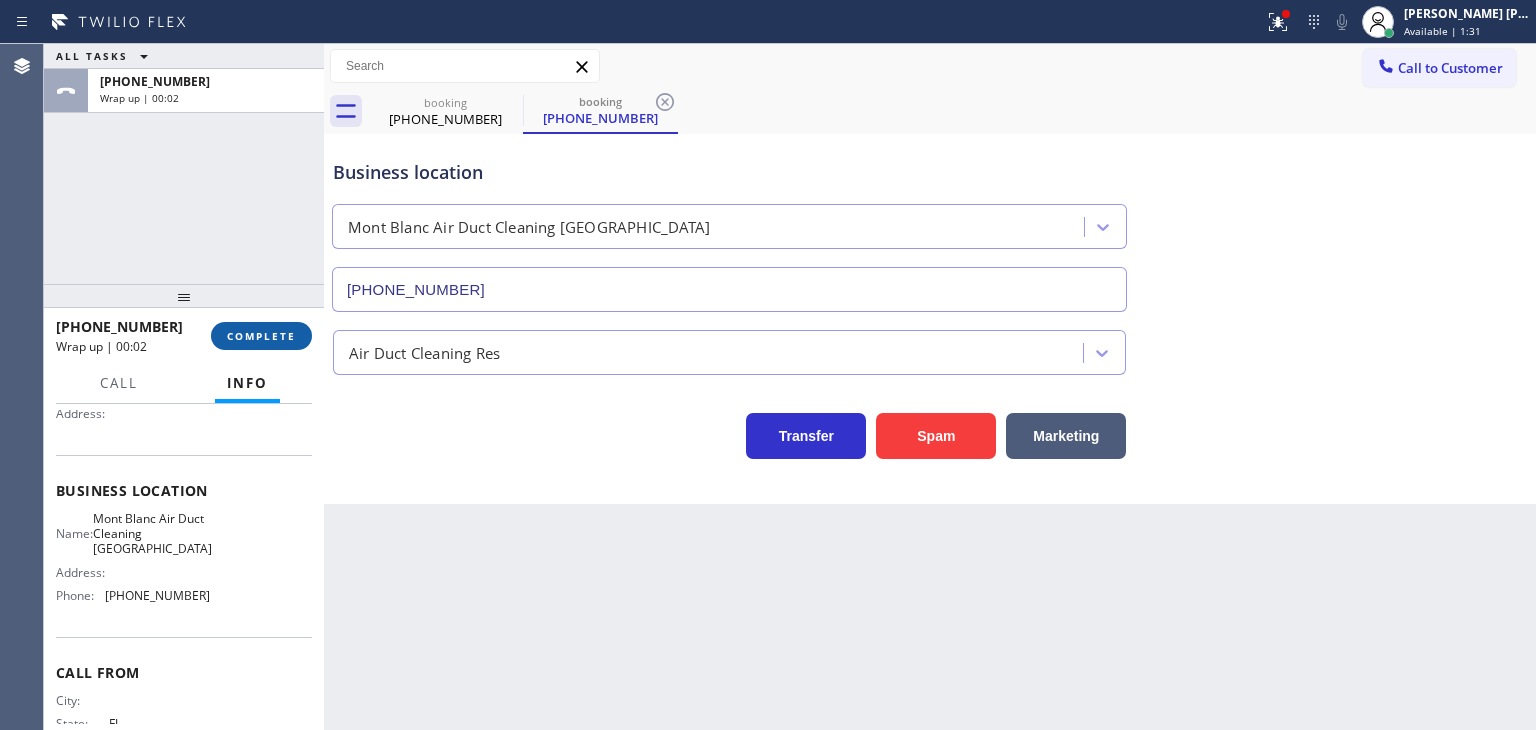 click on "COMPLETE" at bounding box center (261, 336) 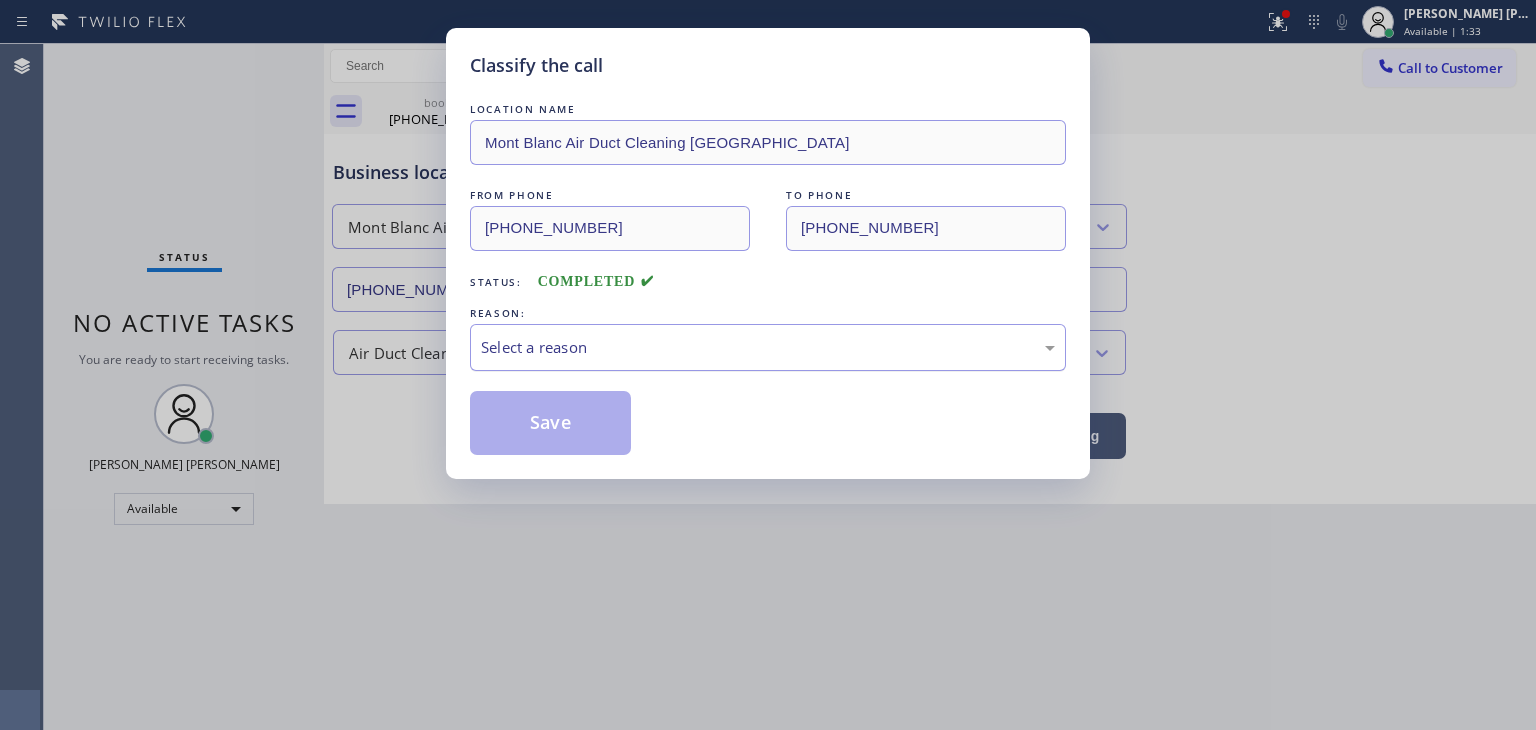 click on "Select a reason" at bounding box center (768, 347) 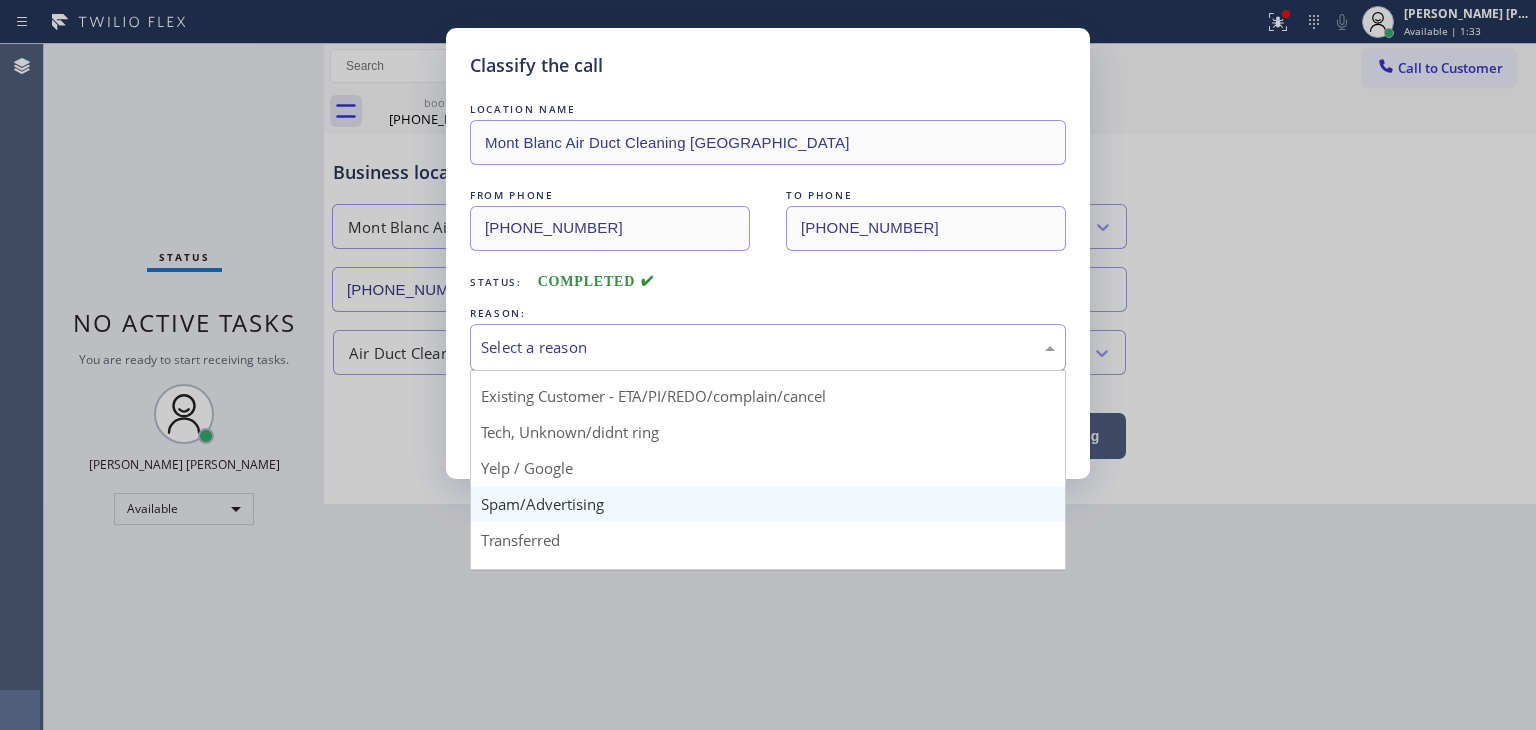 scroll, scrollTop: 125, scrollLeft: 0, axis: vertical 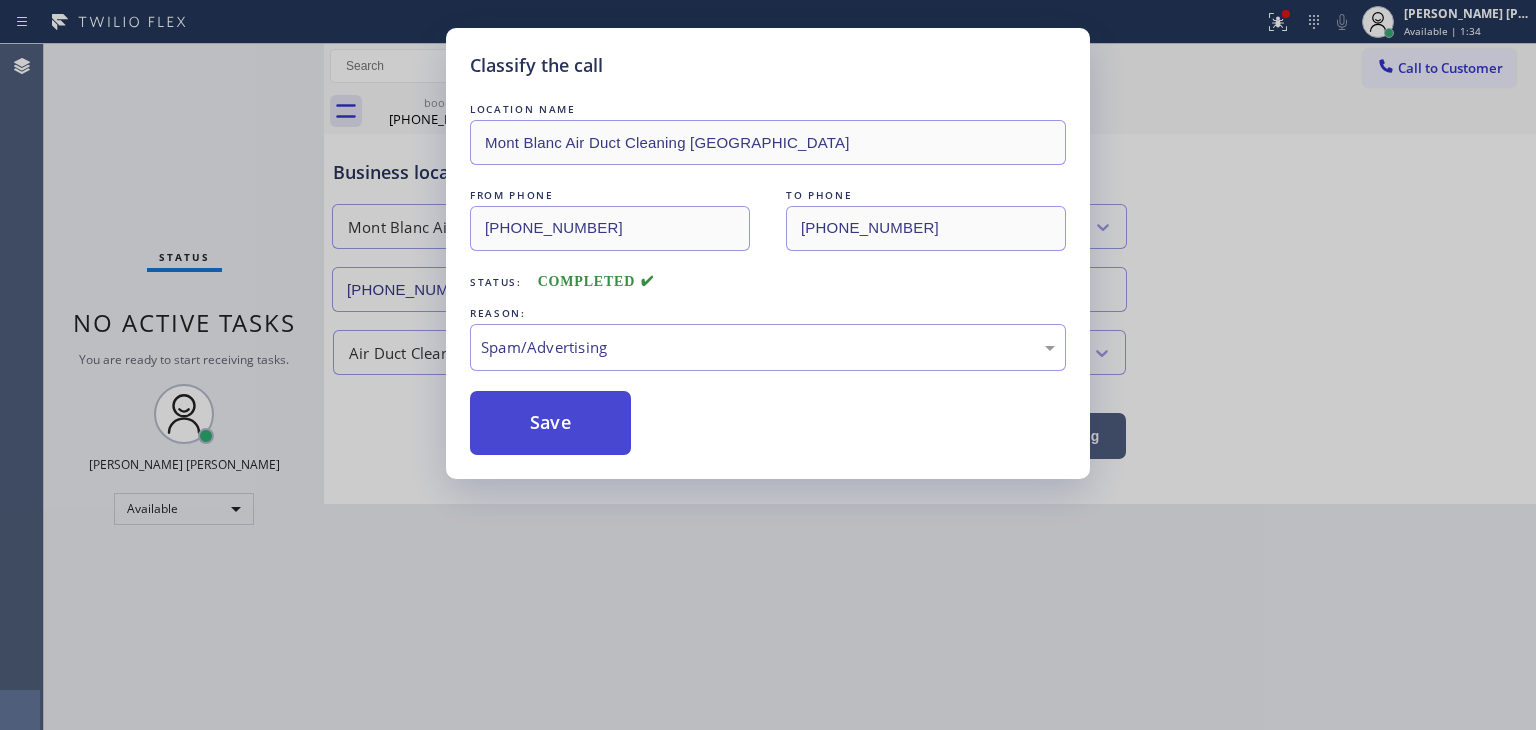 click on "Save" at bounding box center (550, 423) 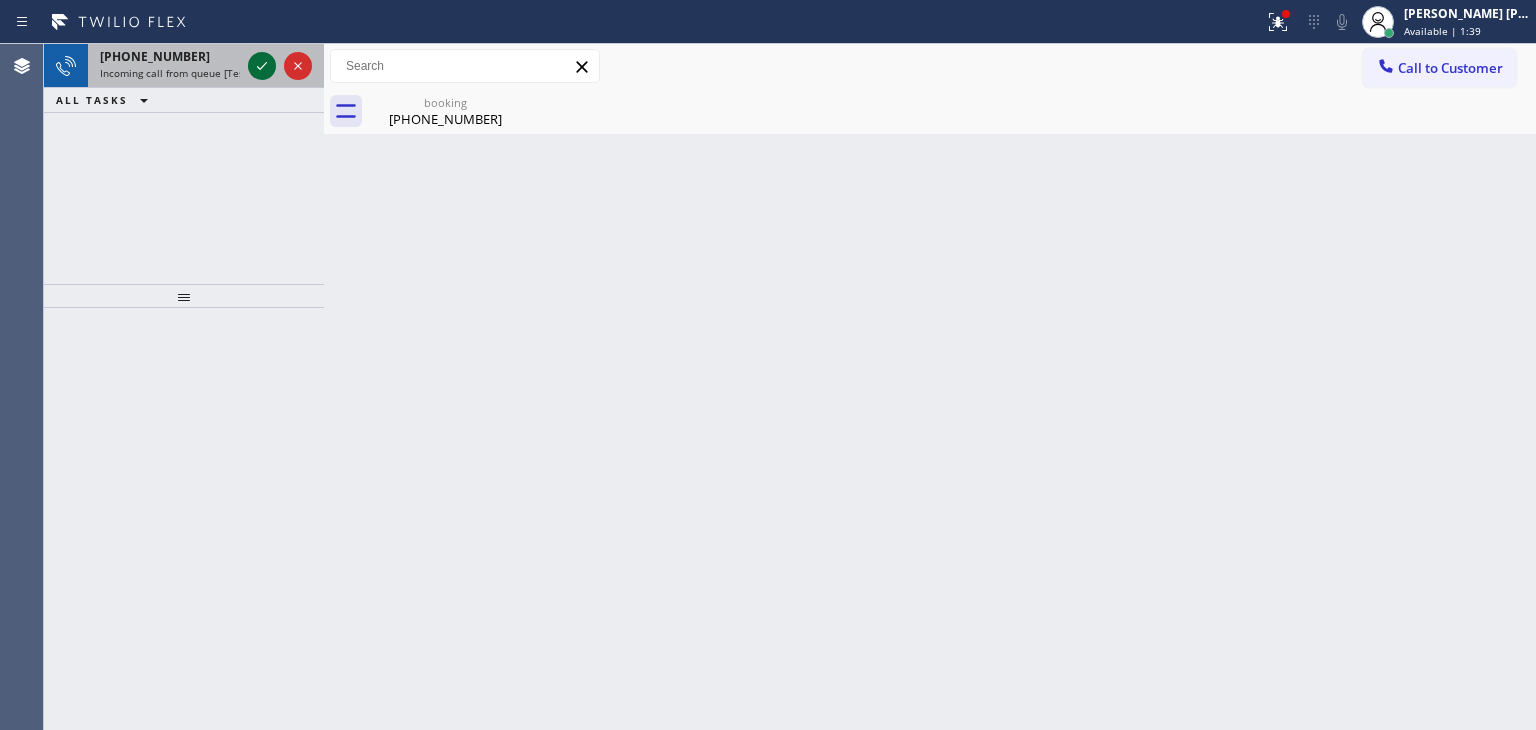 click 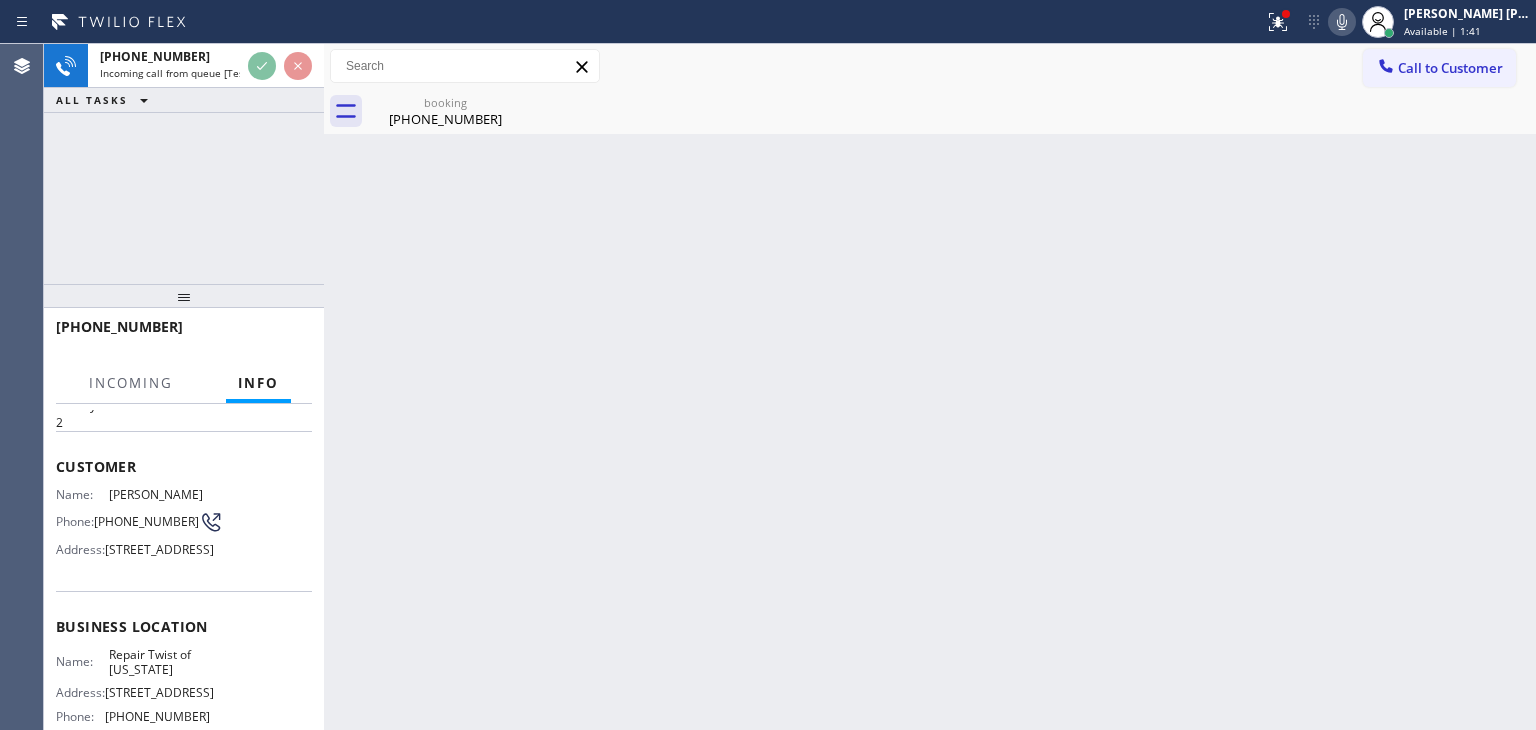 scroll, scrollTop: 100, scrollLeft: 0, axis: vertical 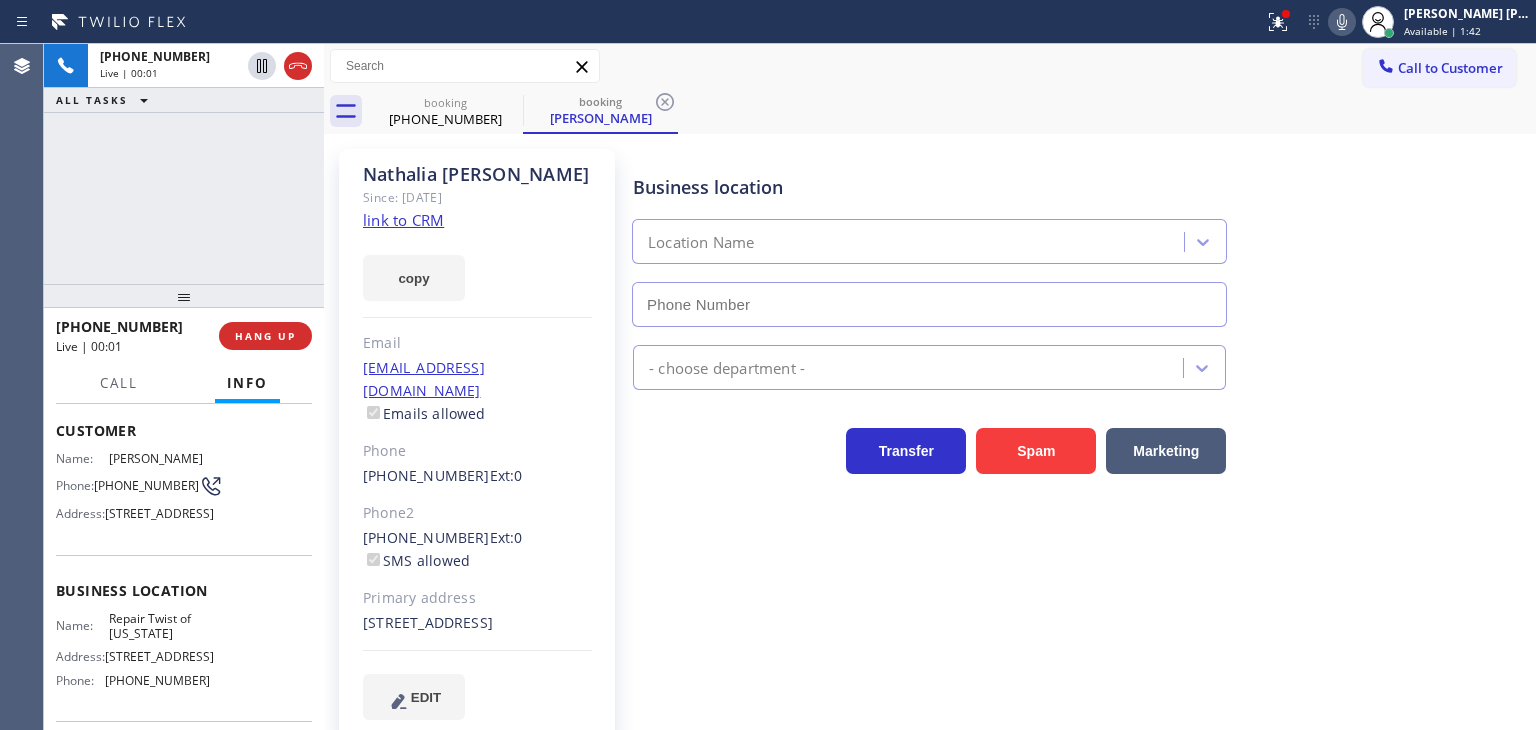 type on "[PHONE_NUMBER]" 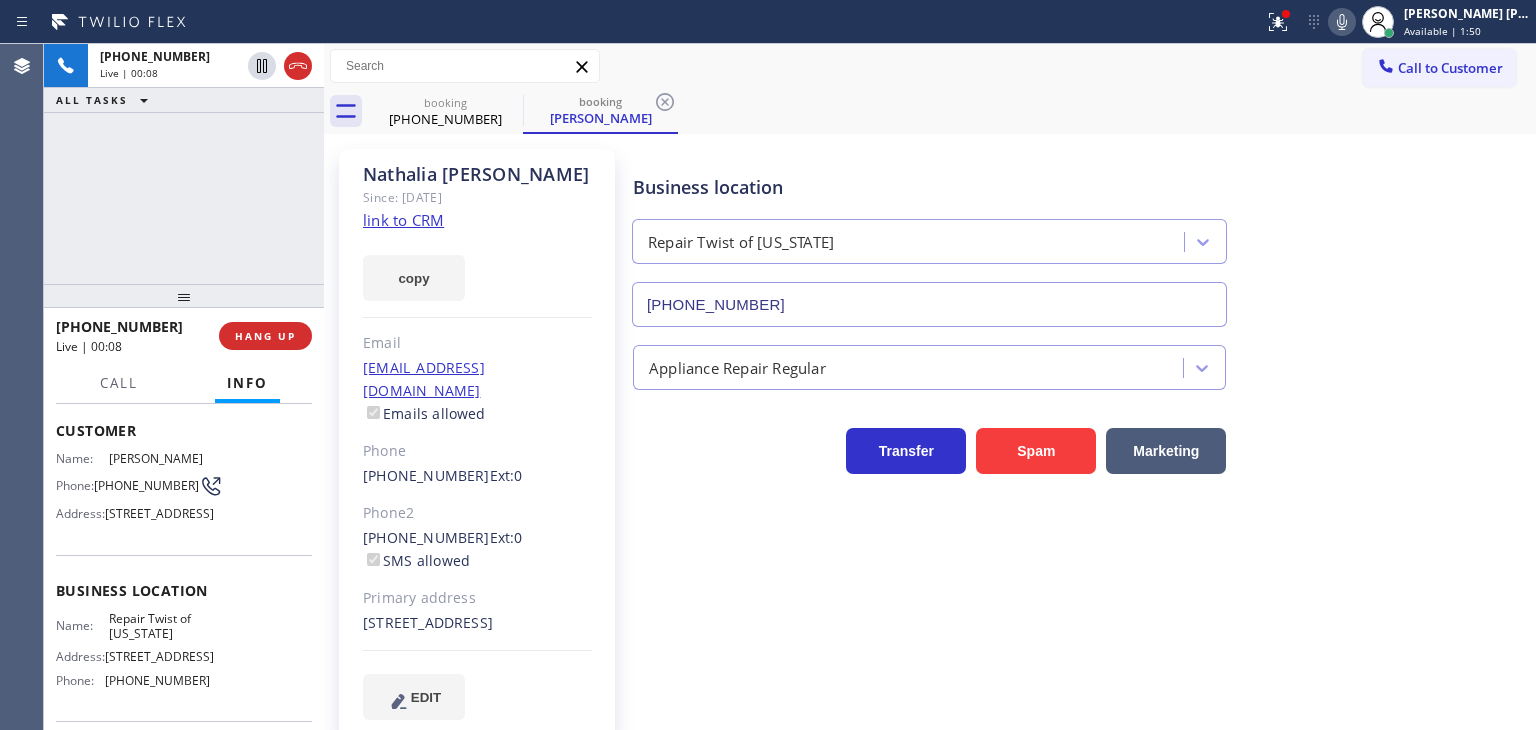 click 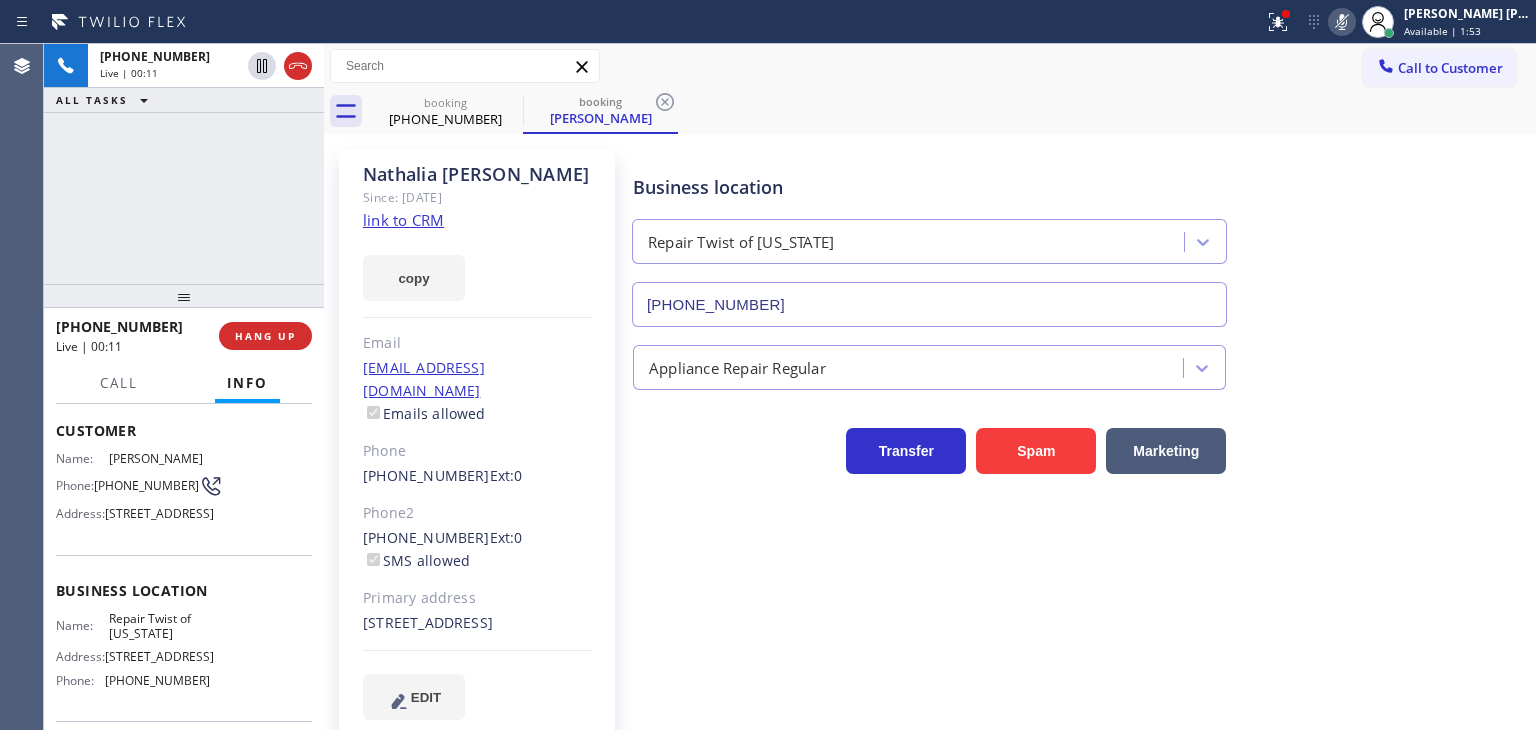 click 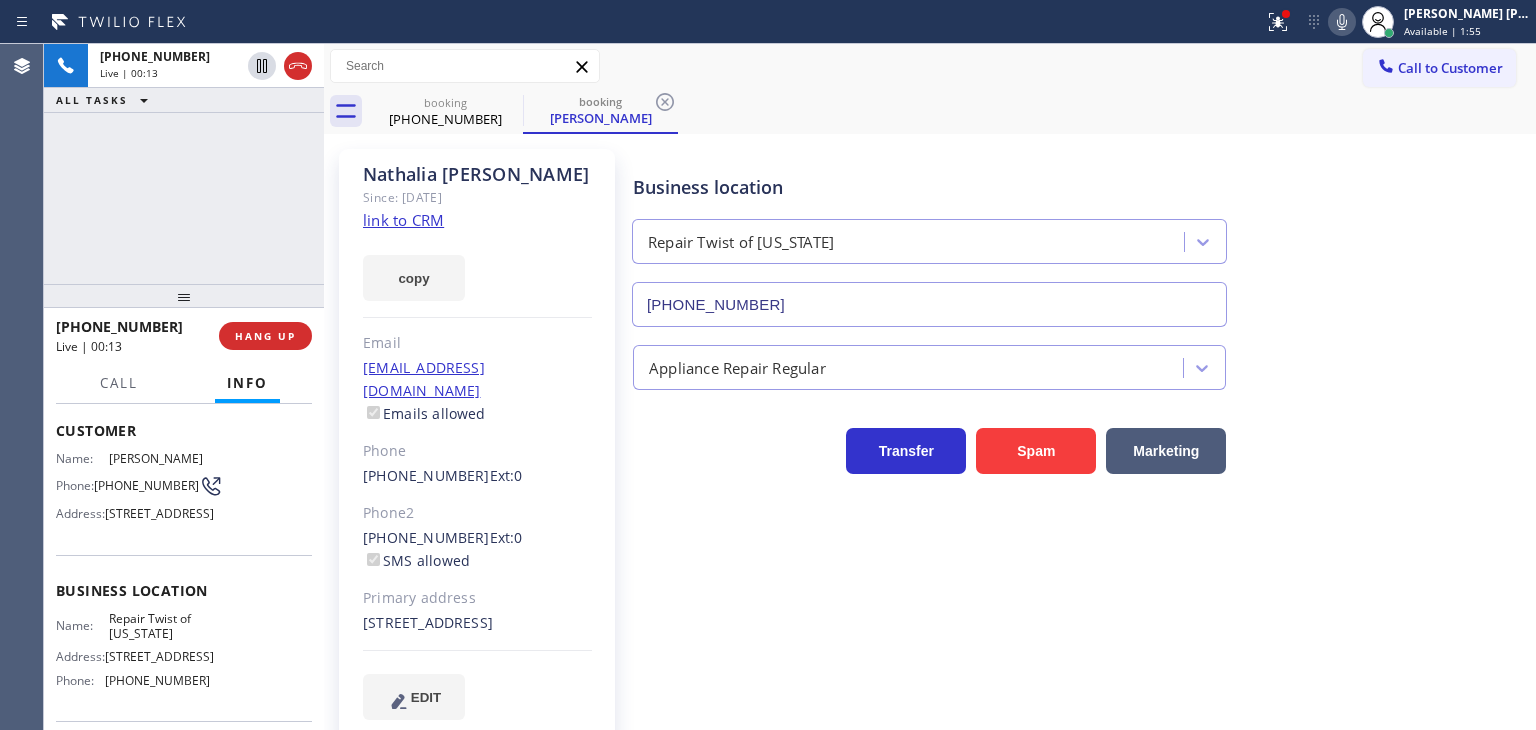 click on "link to CRM" 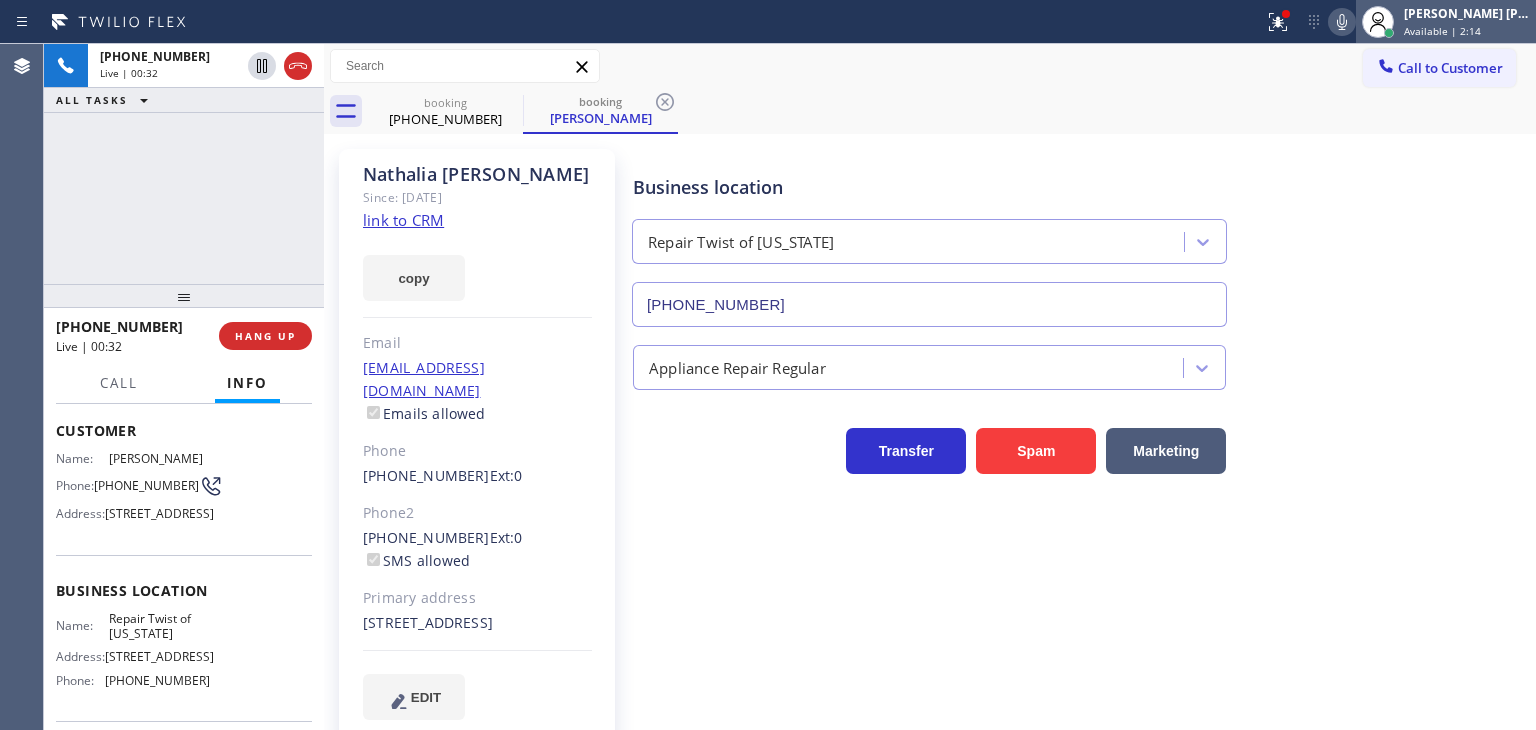 click 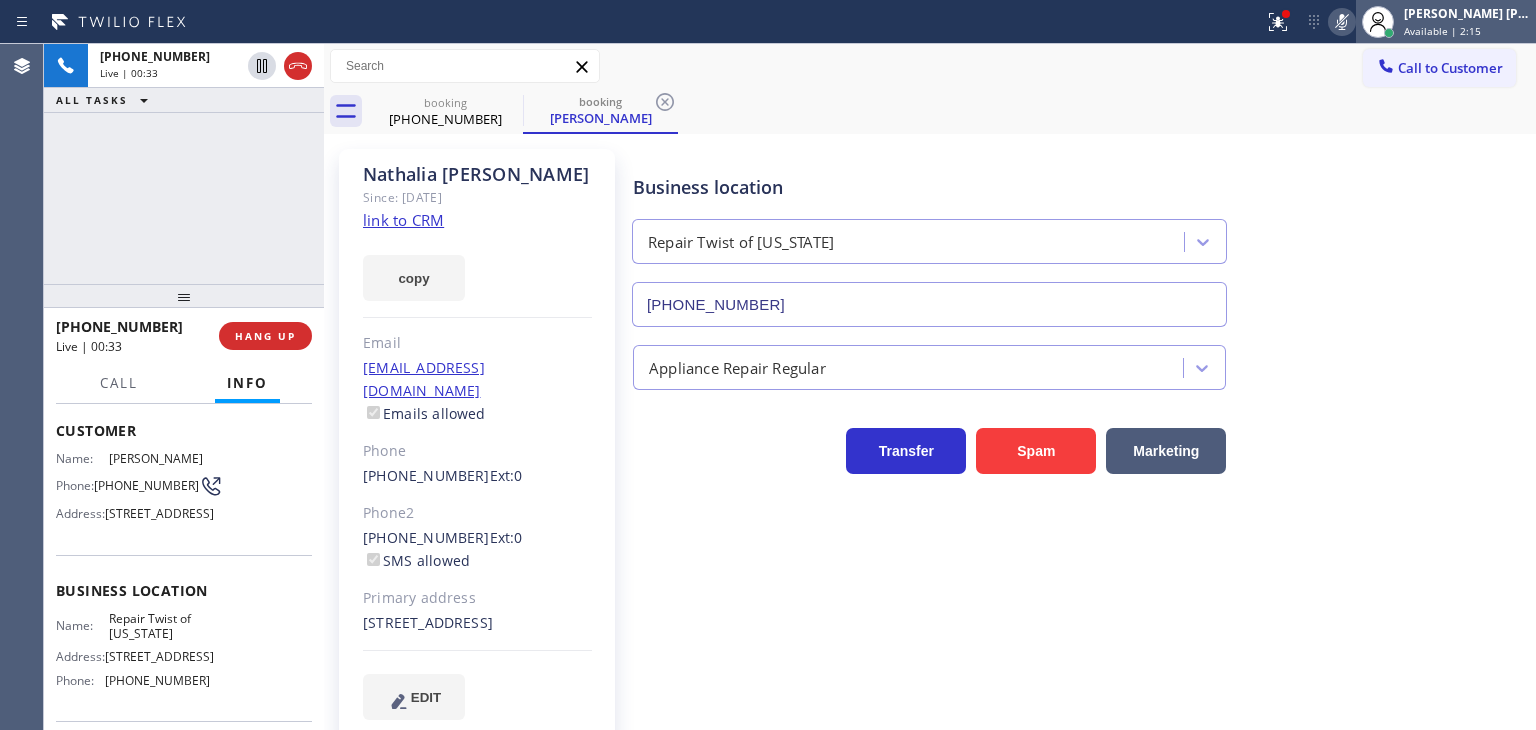 click on "[PERSON_NAME] [PERSON_NAME]" at bounding box center [1467, 13] 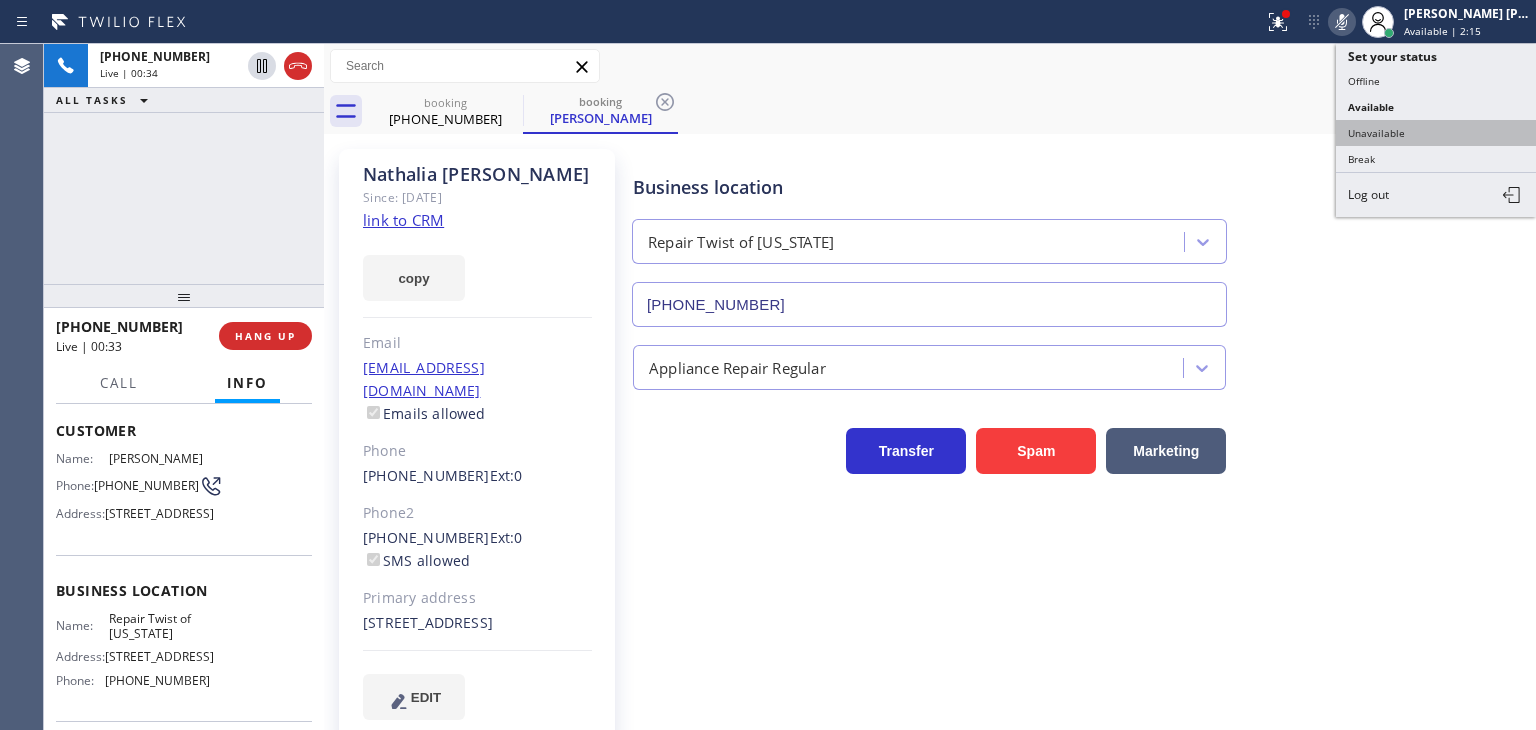 click on "Unavailable" at bounding box center [1436, 133] 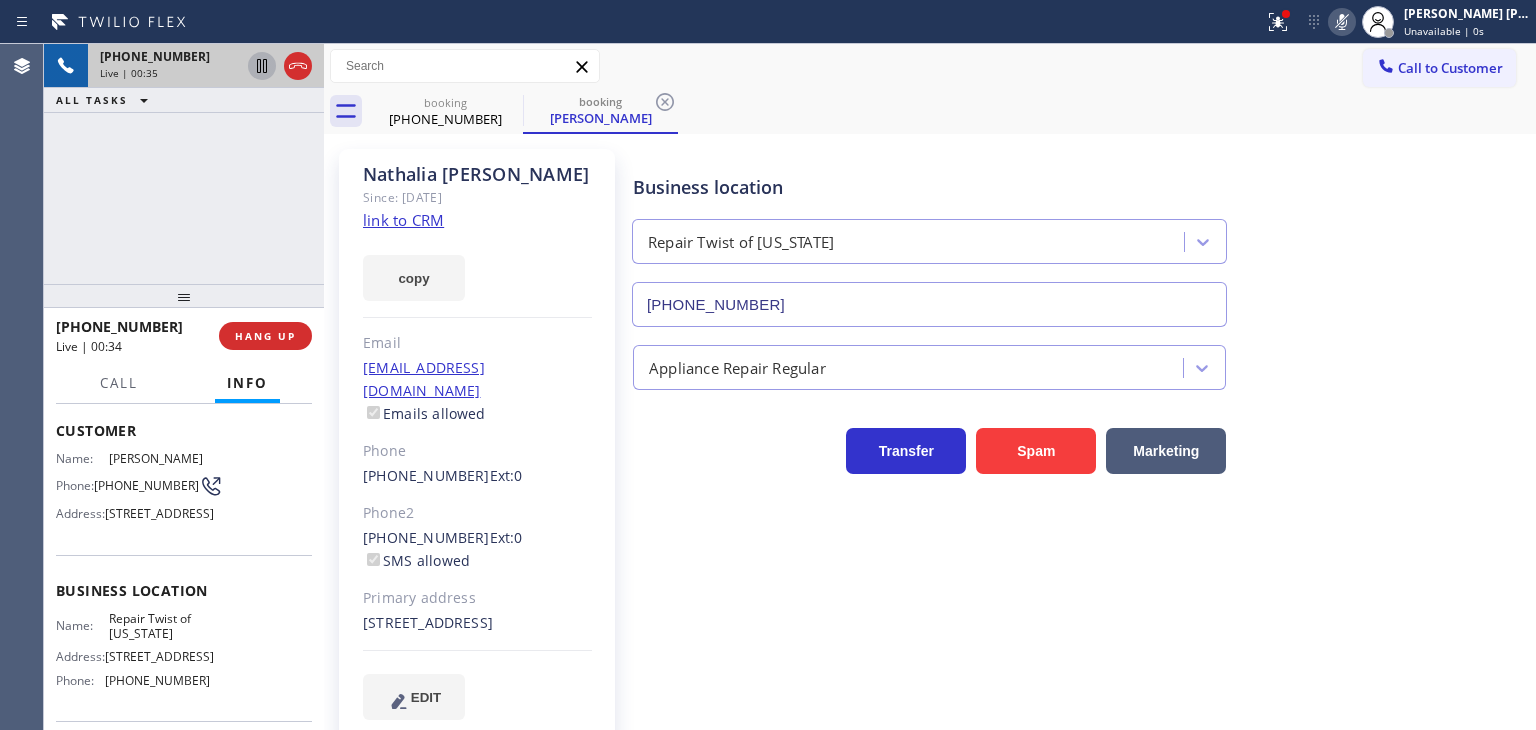 click 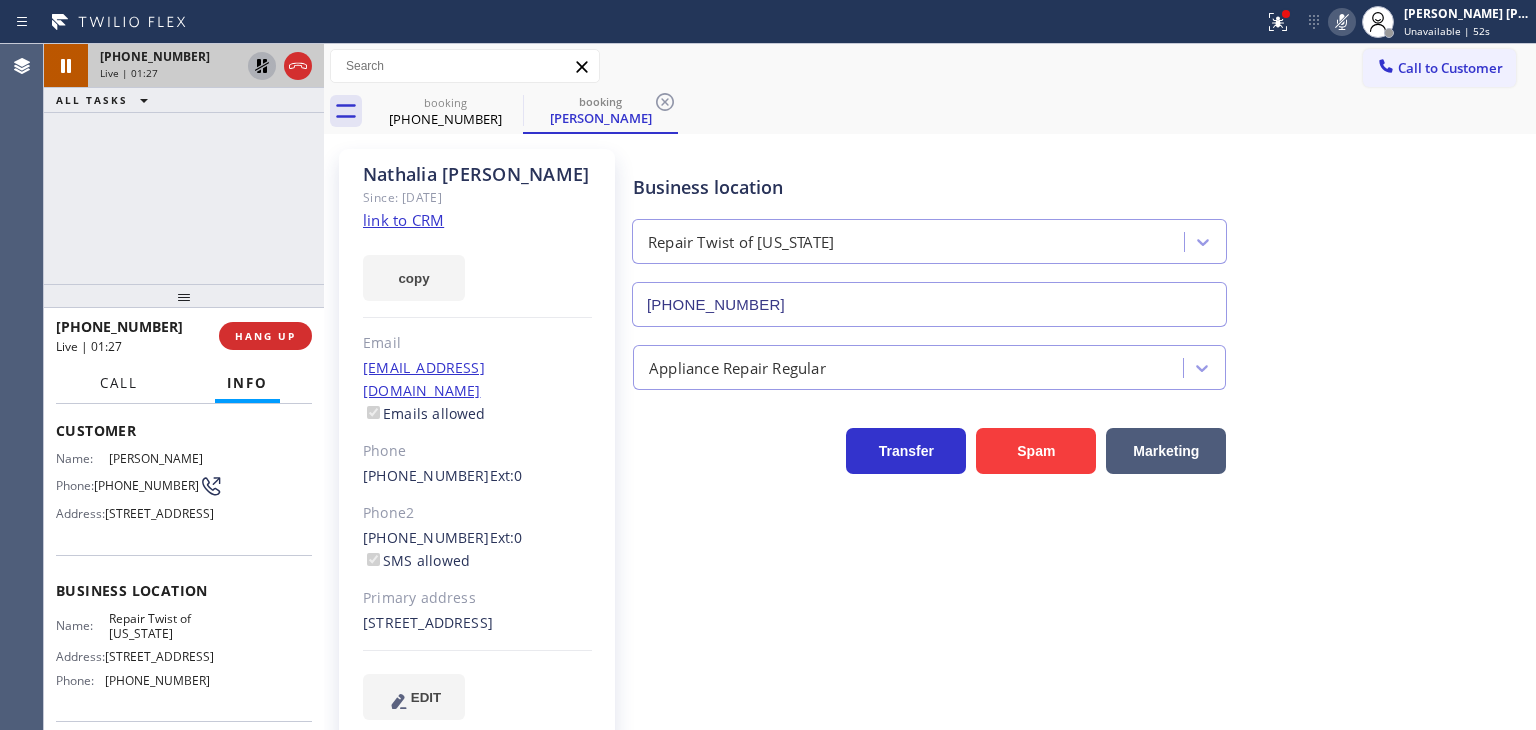 click on "Call" at bounding box center [119, 383] 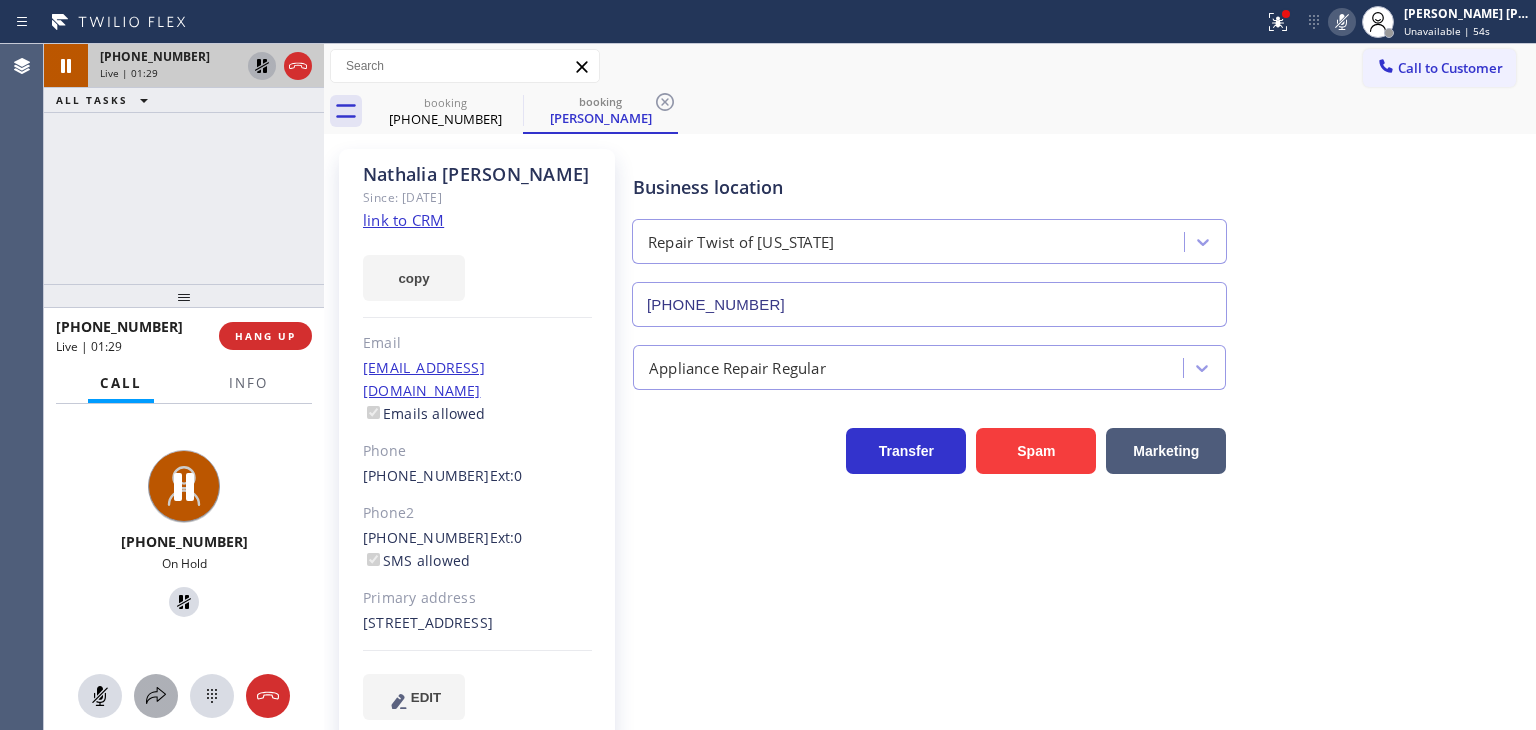 click 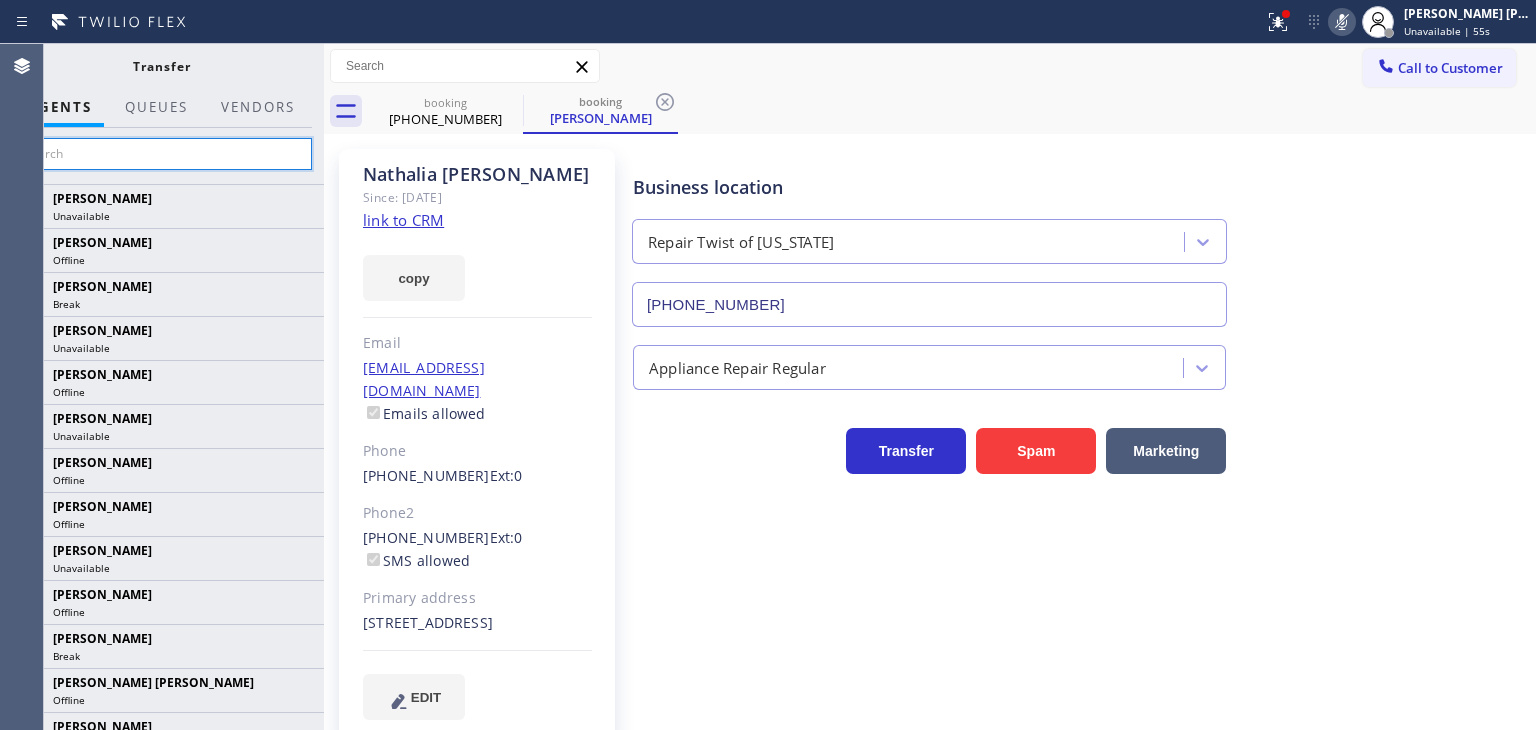 click at bounding box center [161, 154] 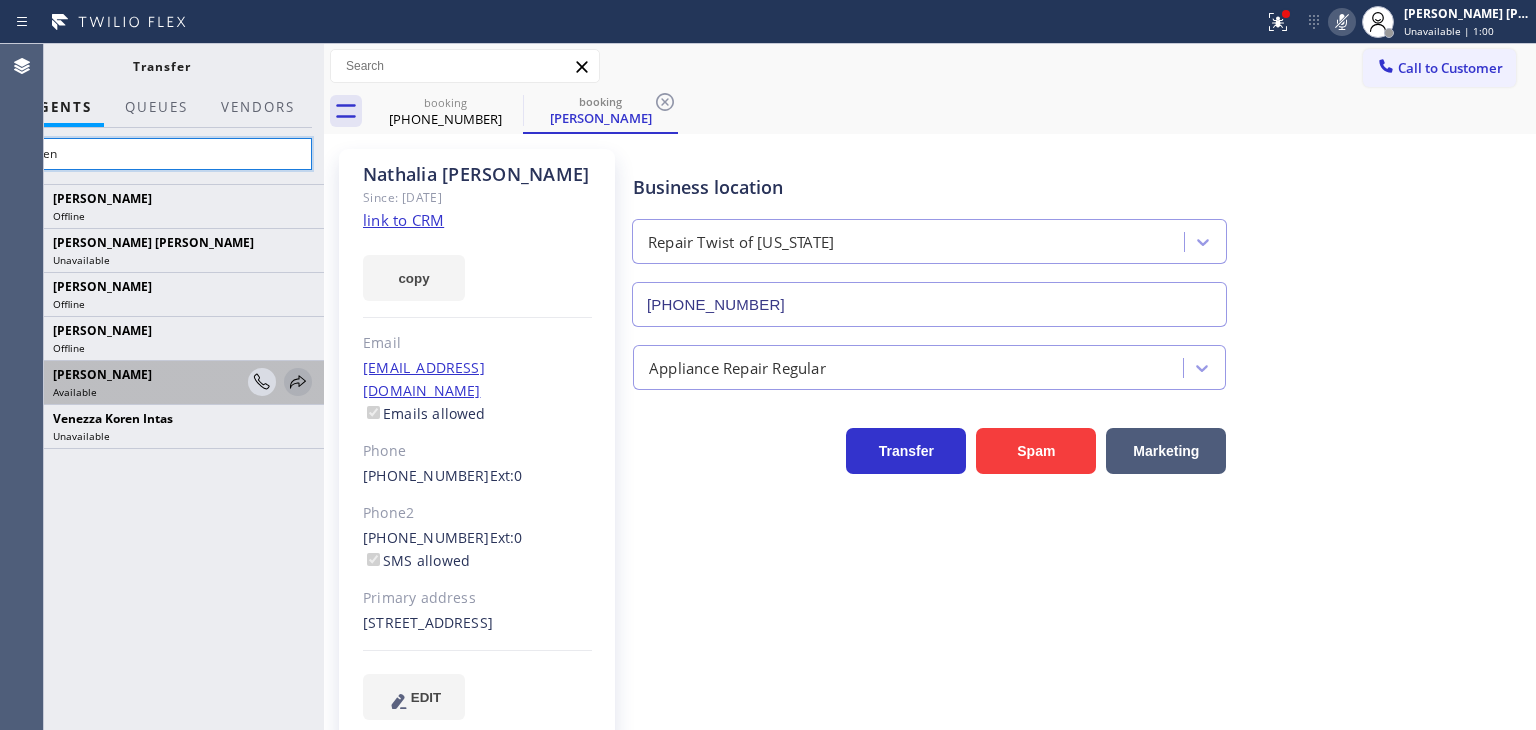 type on "neren" 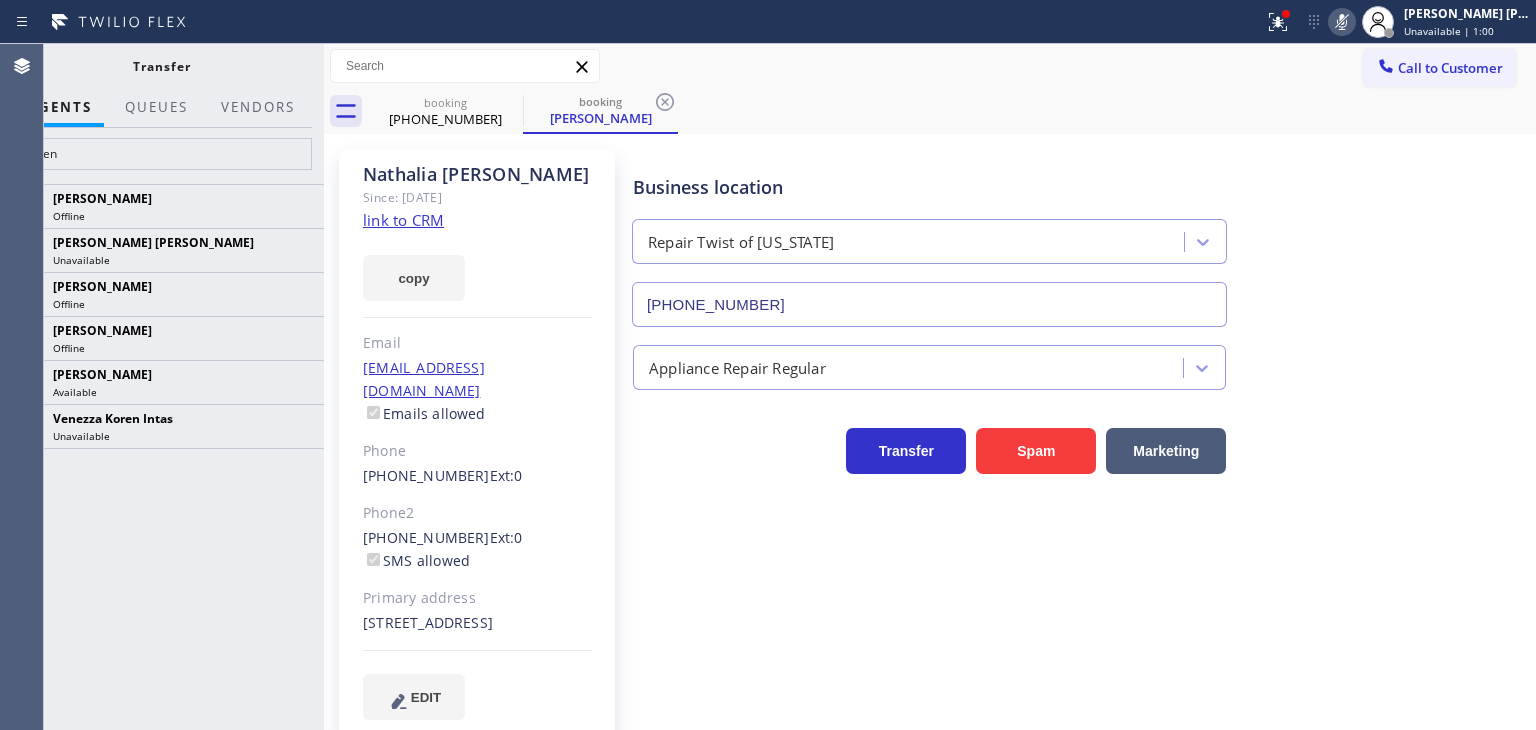 click 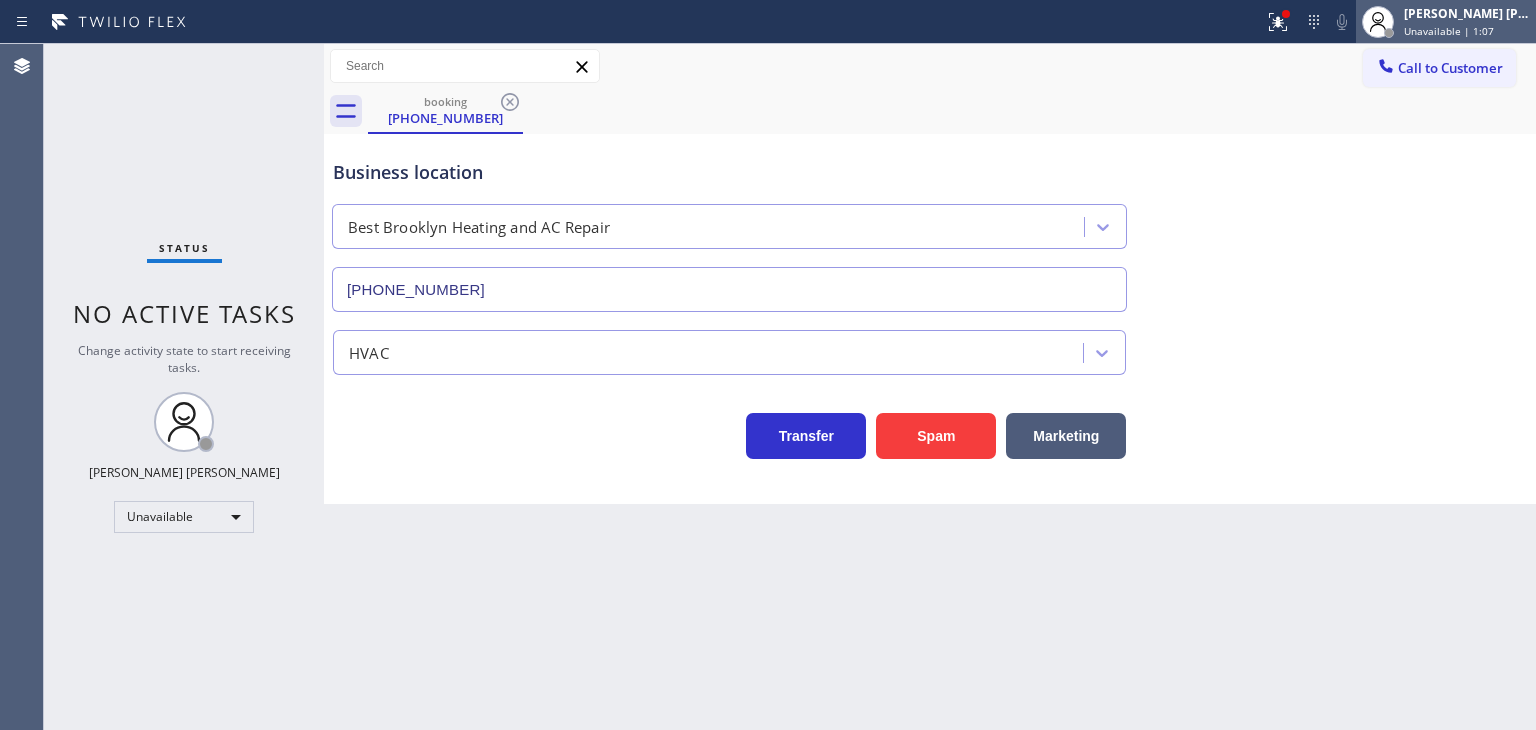click on "Unavailable | 1:07" at bounding box center [1449, 31] 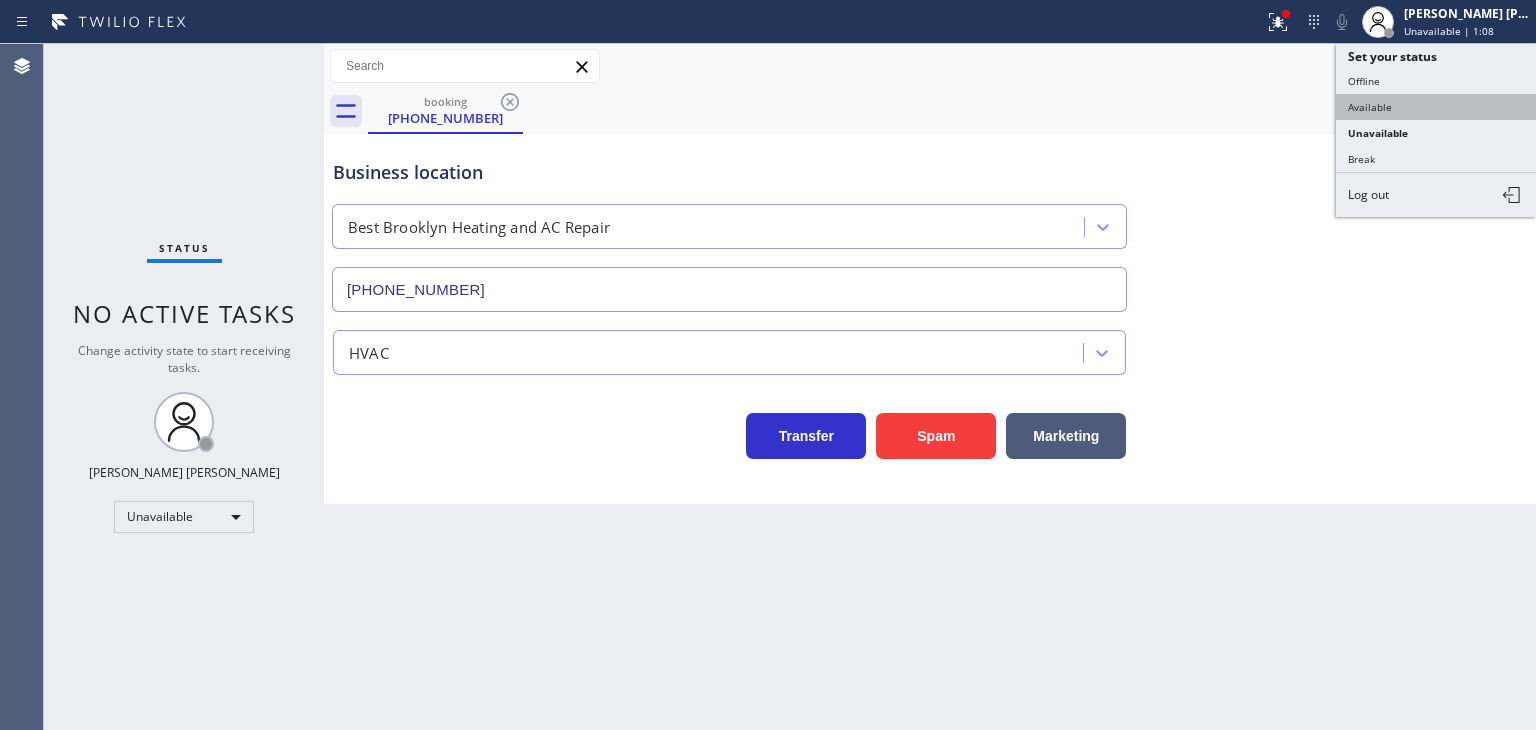 click on "Available" at bounding box center [1436, 107] 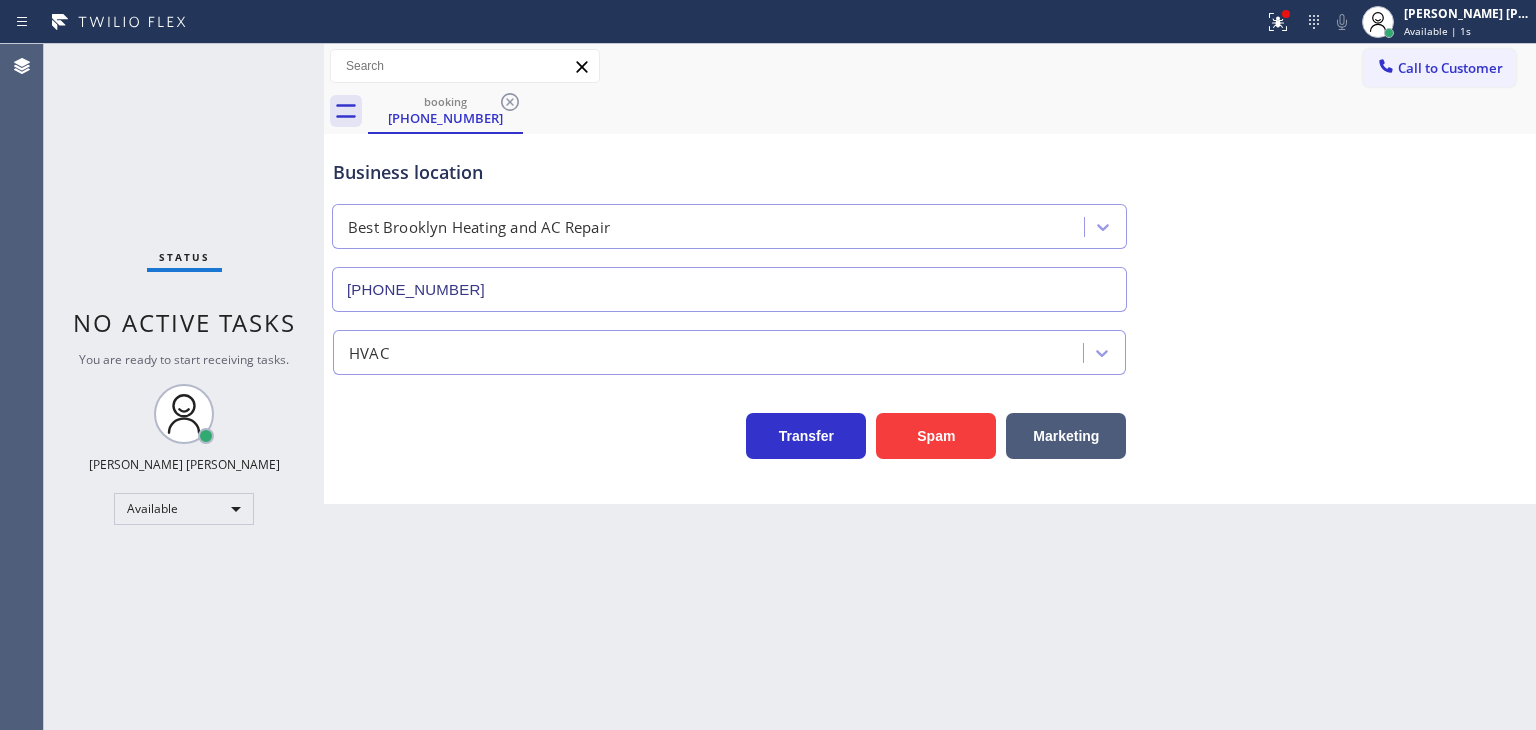 click 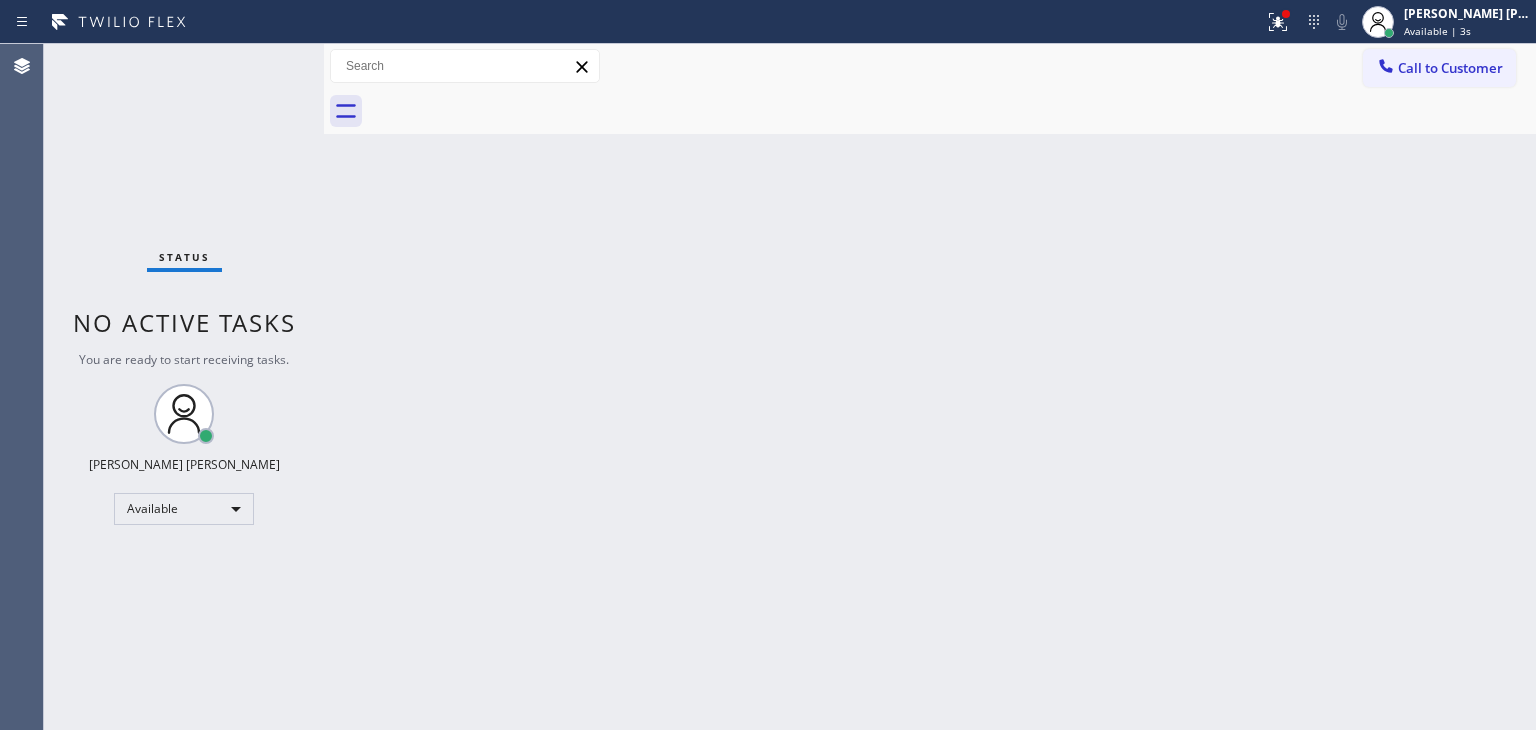 click on "Status   No active tasks     You are ready to start receiving tasks.   [PERSON_NAME] [PERSON_NAME] Available" at bounding box center (184, 387) 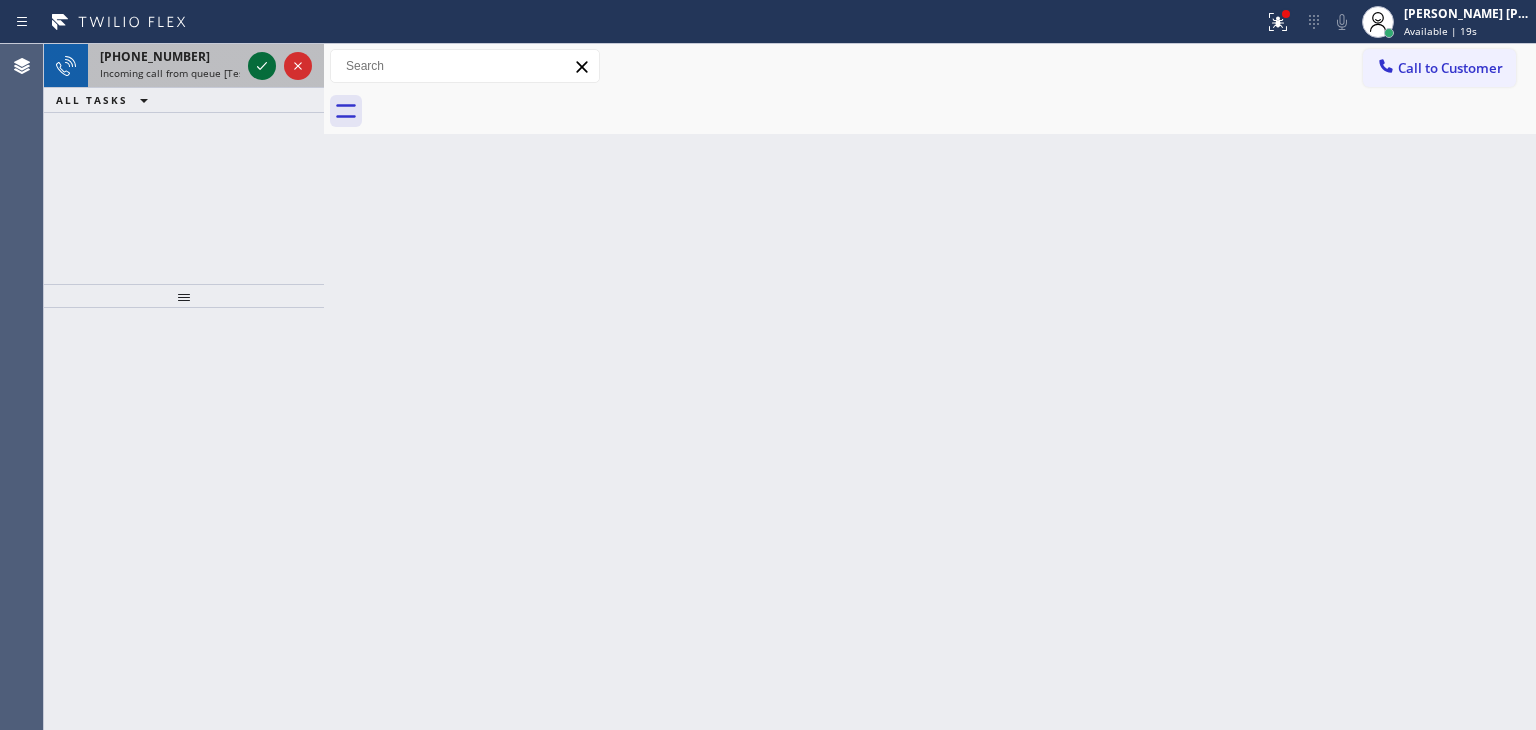 click 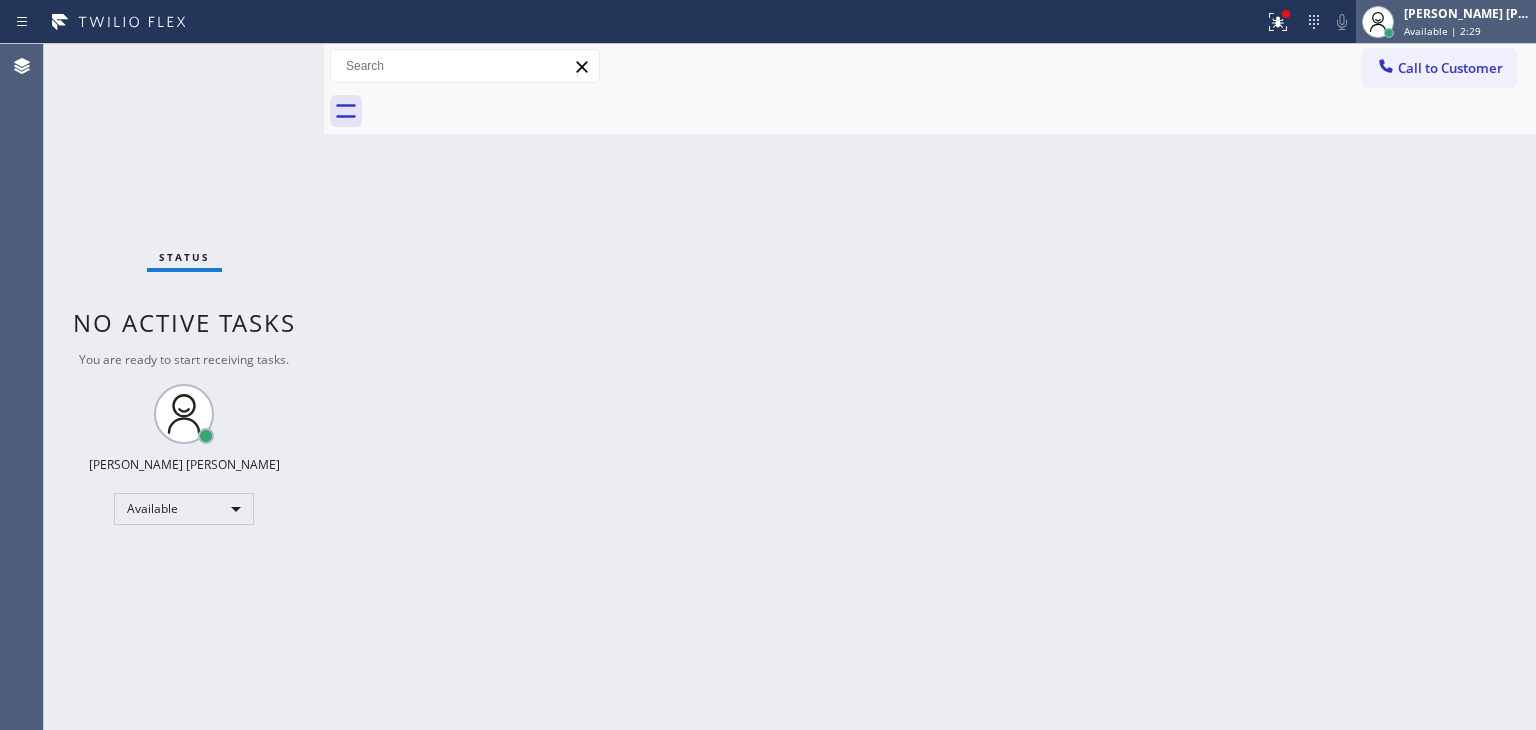 click on "[PERSON_NAME] [PERSON_NAME]" at bounding box center (1467, 13) 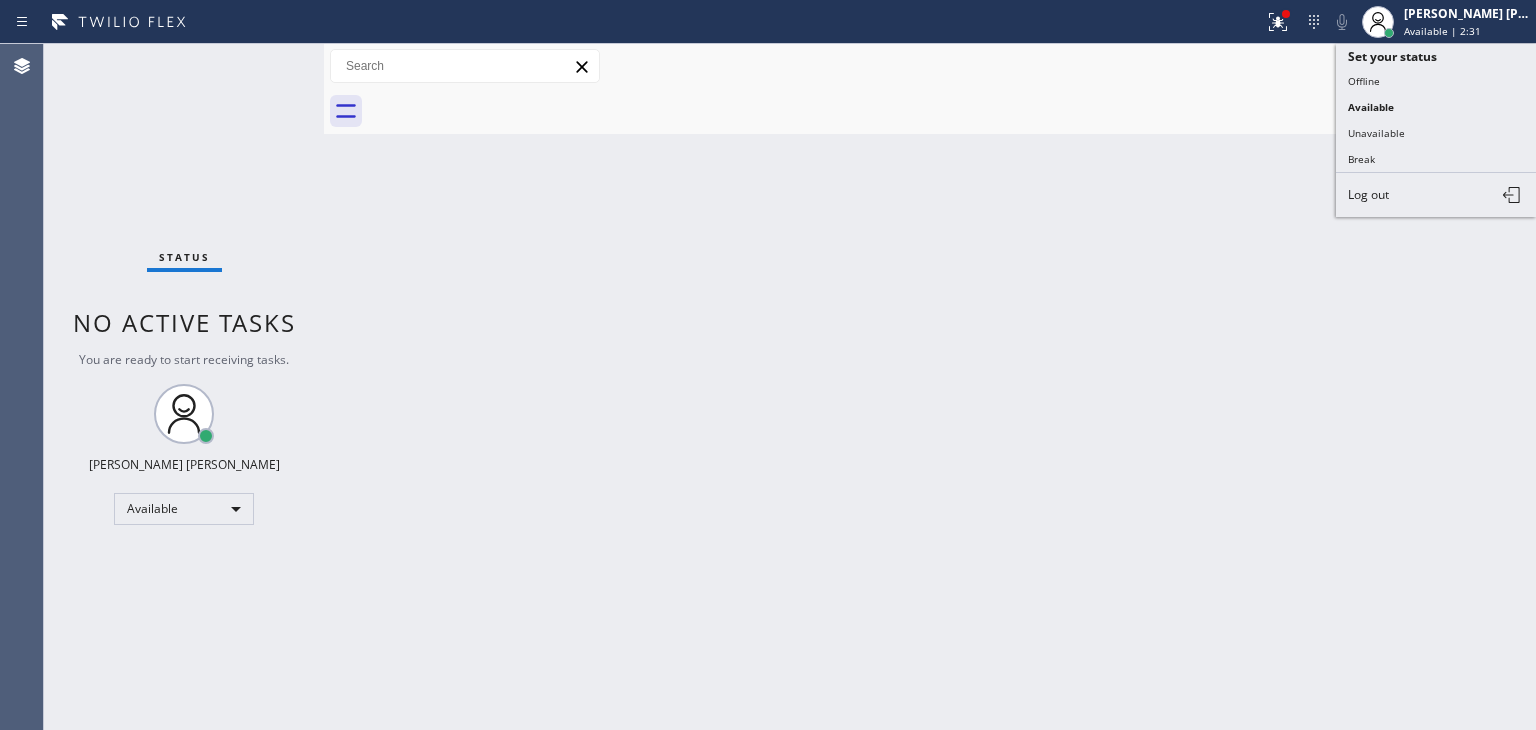 click on "Break" at bounding box center [1436, 159] 